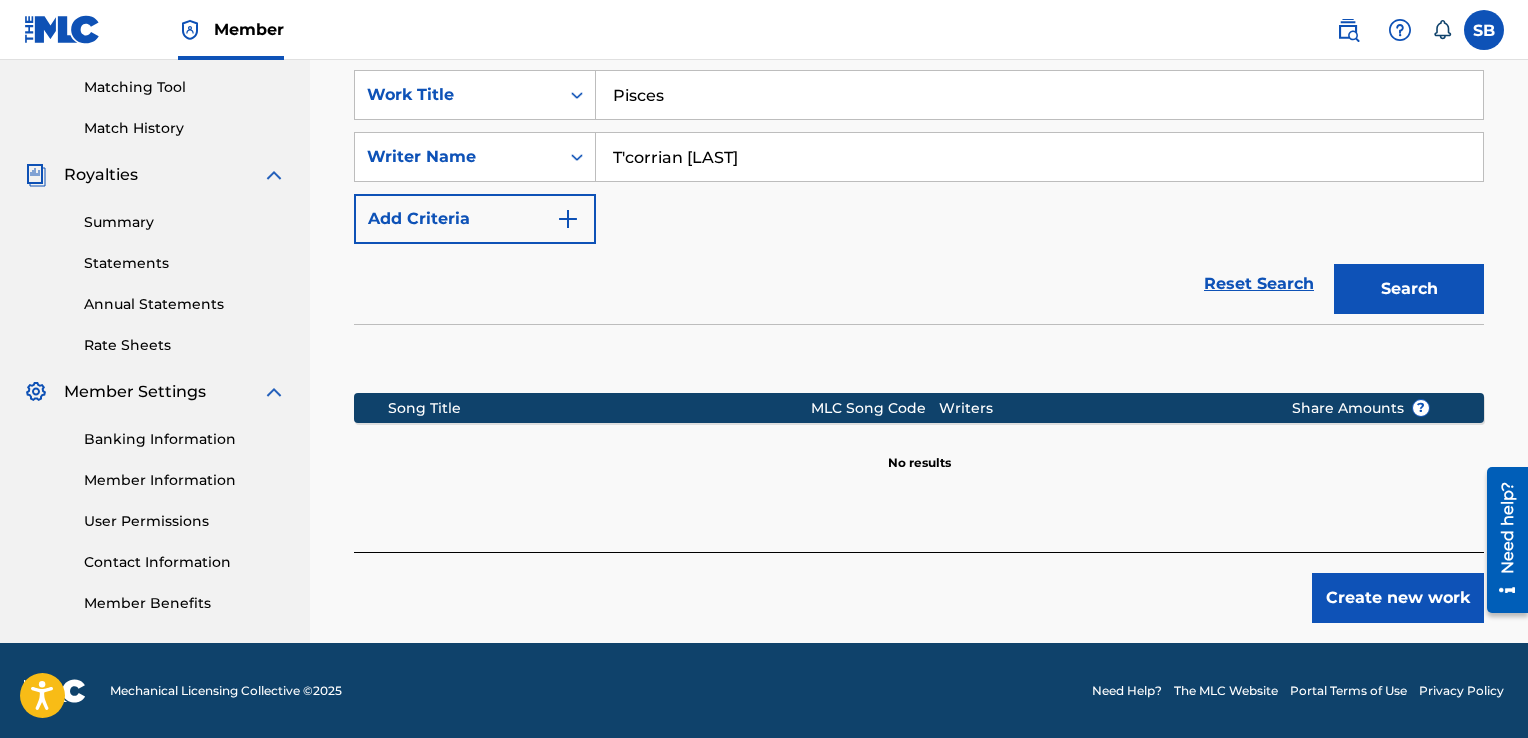 scroll, scrollTop: 0, scrollLeft: 0, axis: both 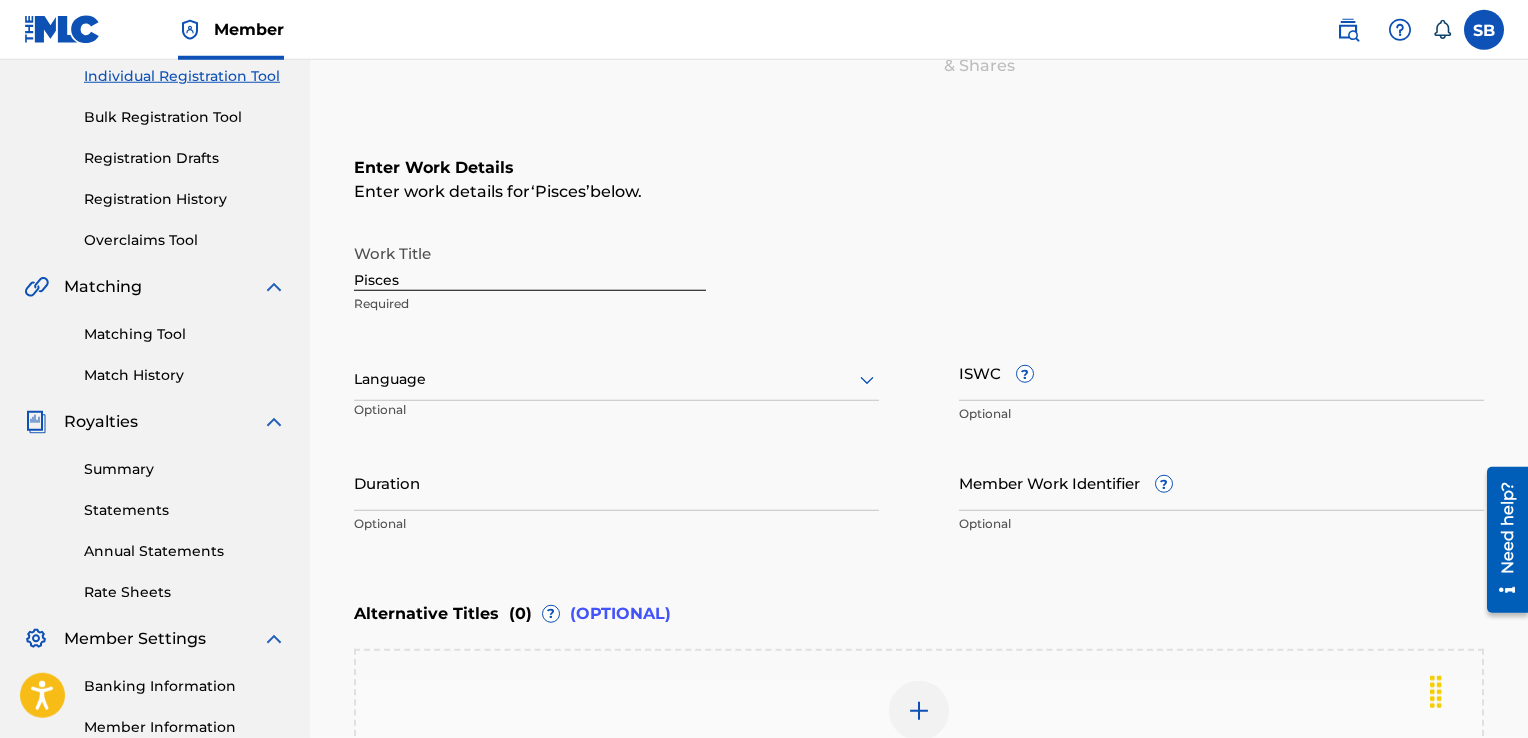 click on "Pisces" at bounding box center (530, 262) 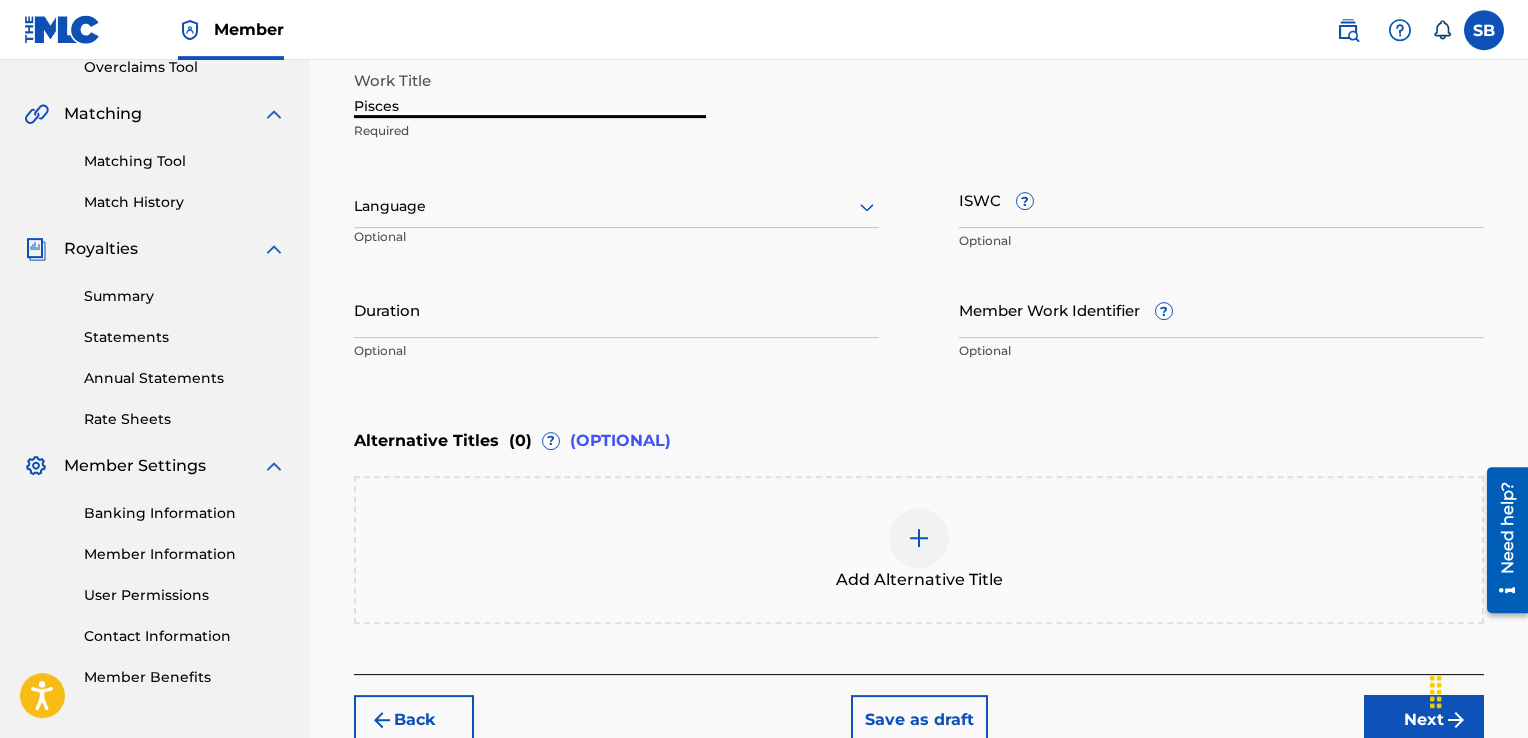 scroll, scrollTop: 430, scrollLeft: 0, axis: vertical 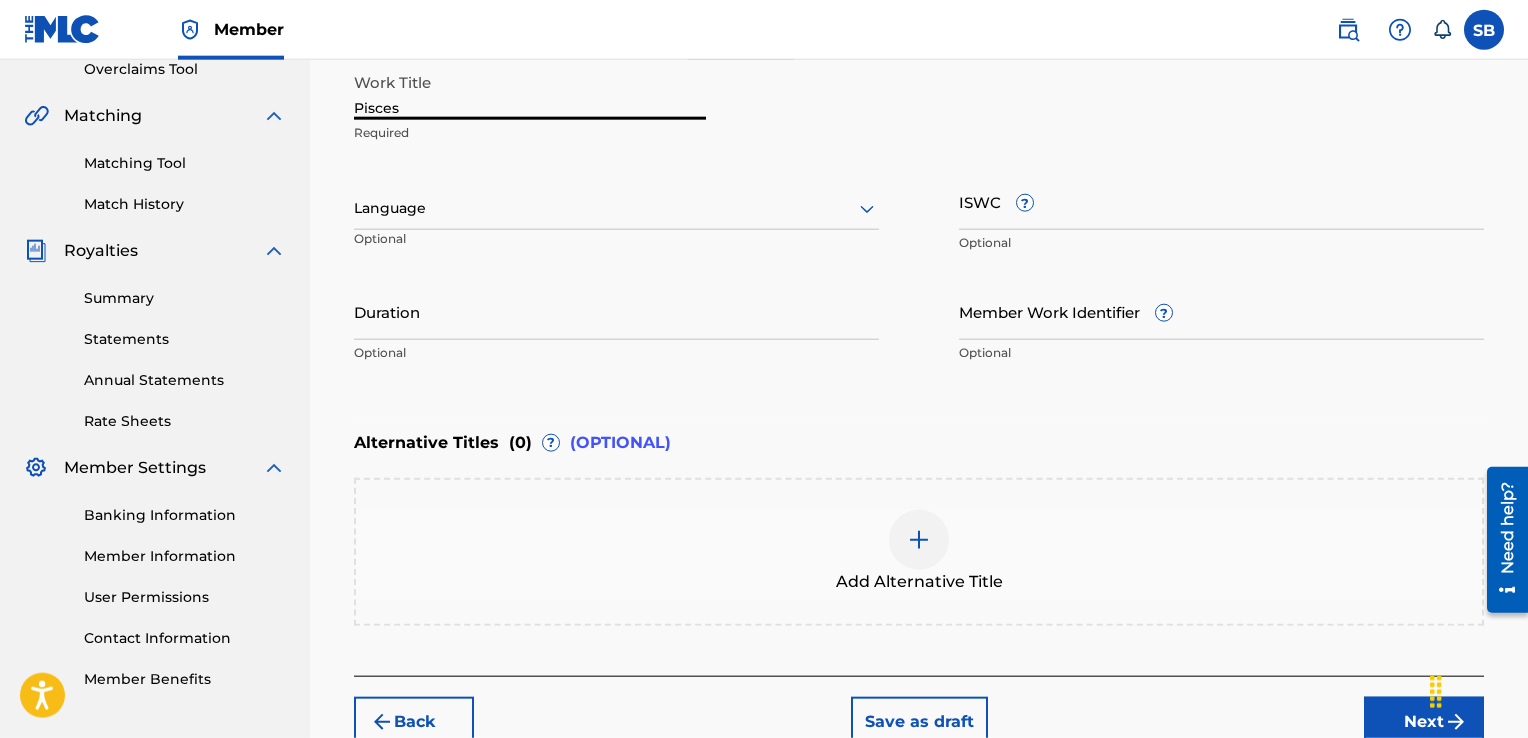 click at bounding box center [919, 540] 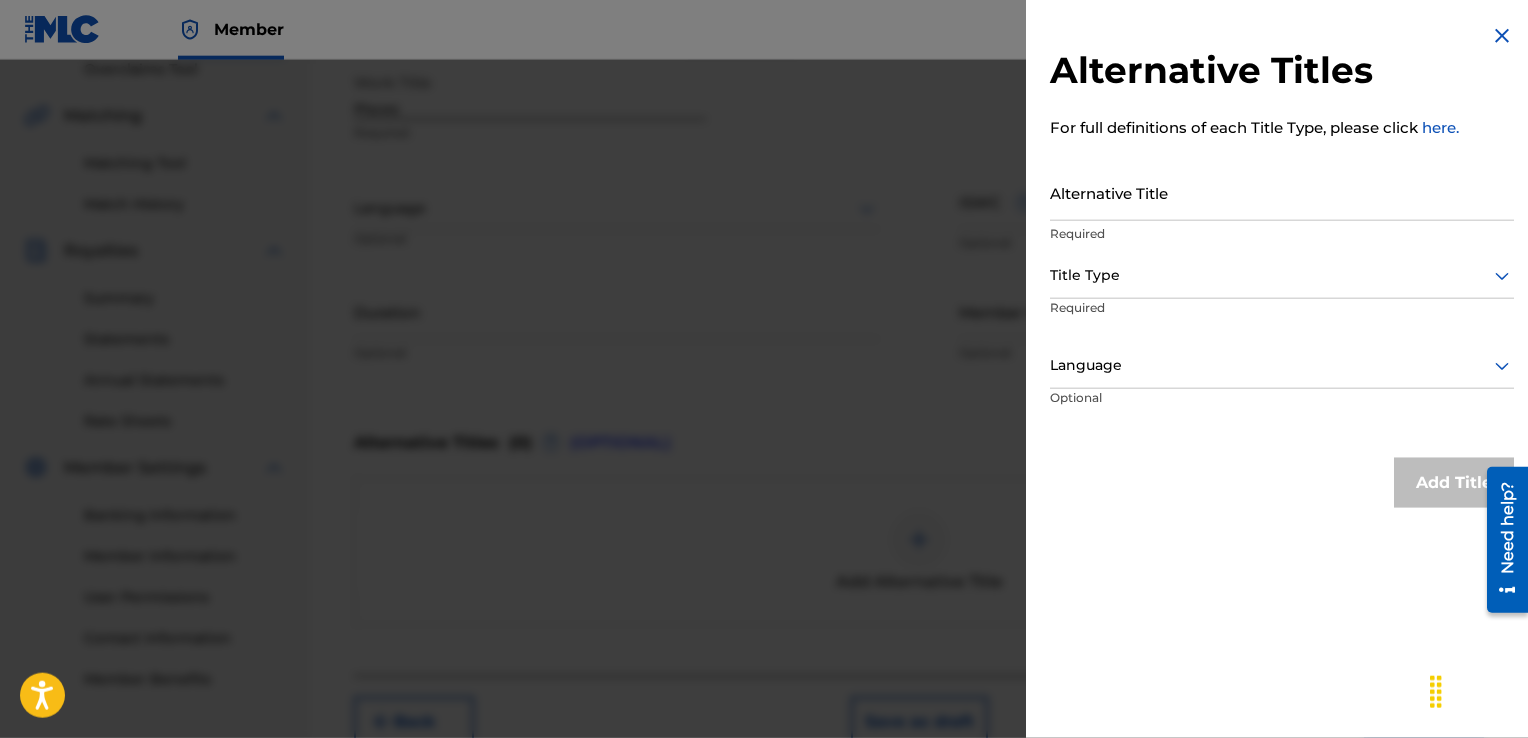 click at bounding box center [1282, 275] 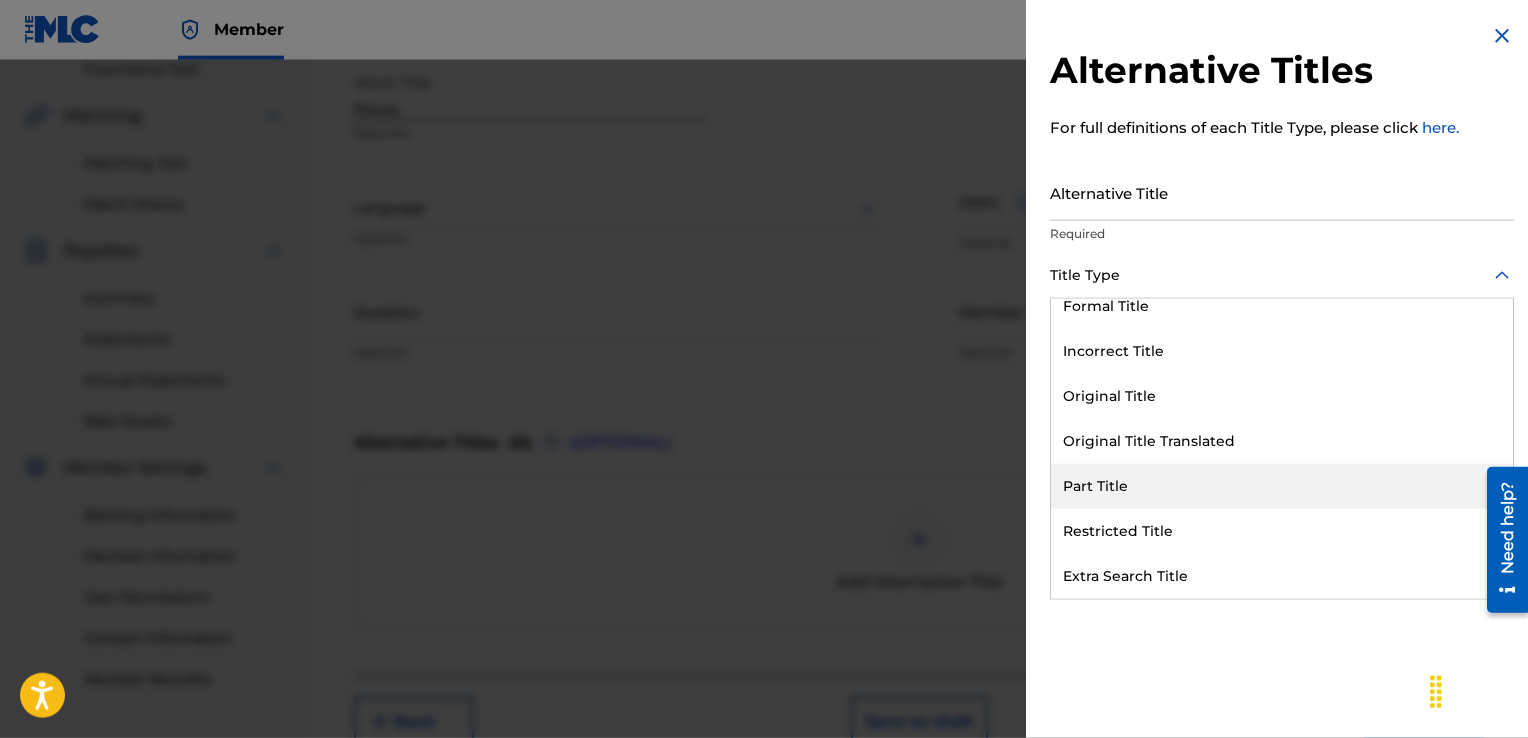 scroll, scrollTop: 0, scrollLeft: 0, axis: both 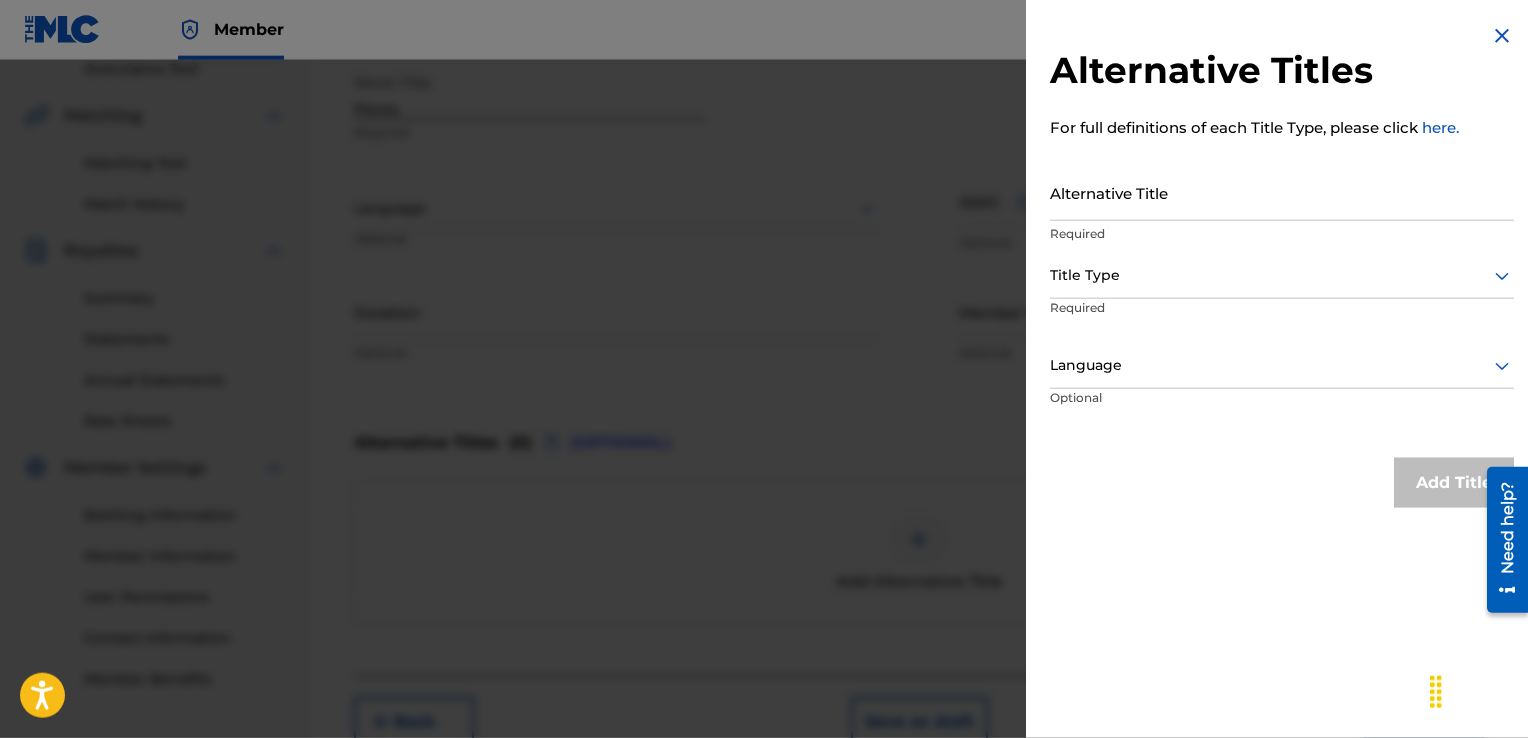 click at bounding box center (764, 429) 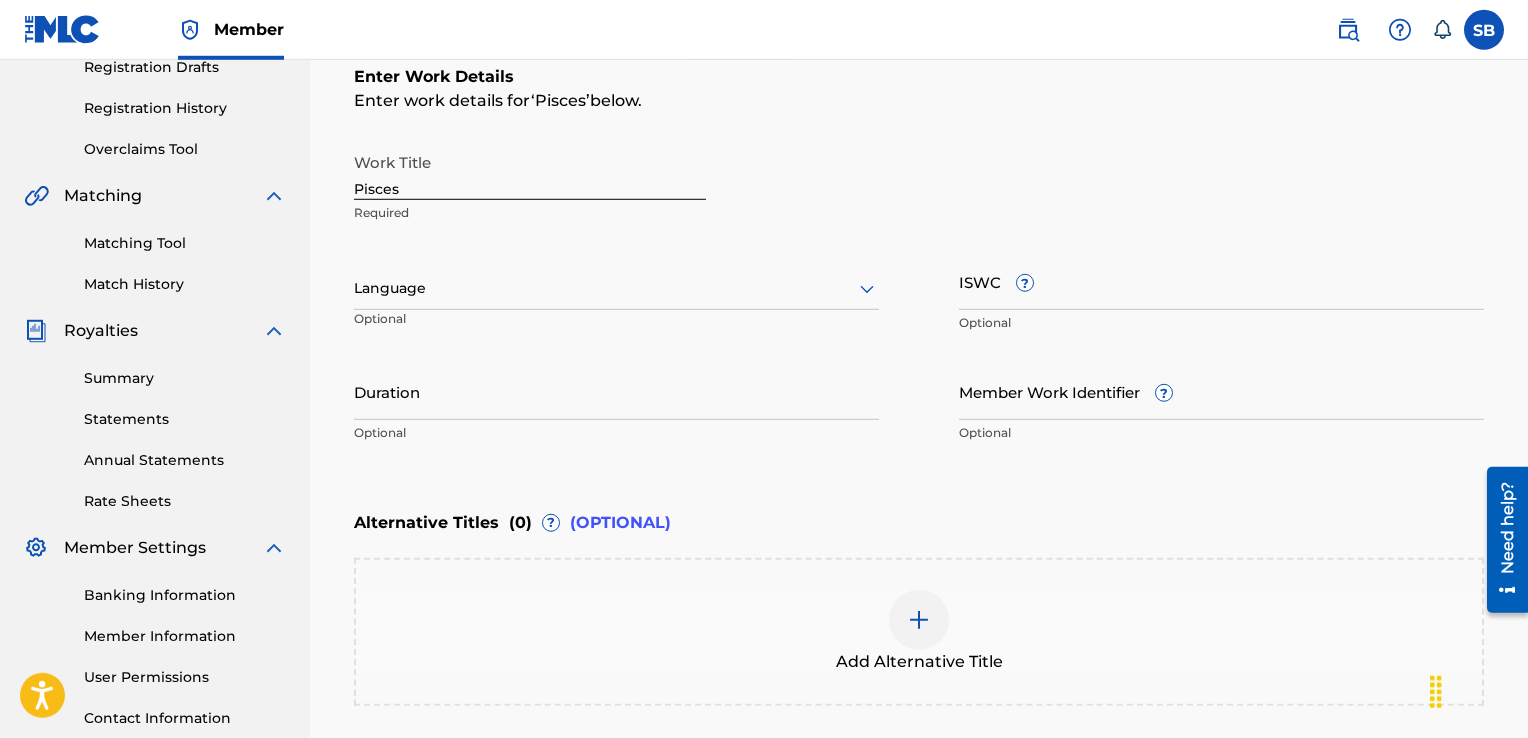scroll, scrollTop: 333, scrollLeft: 0, axis: vertical 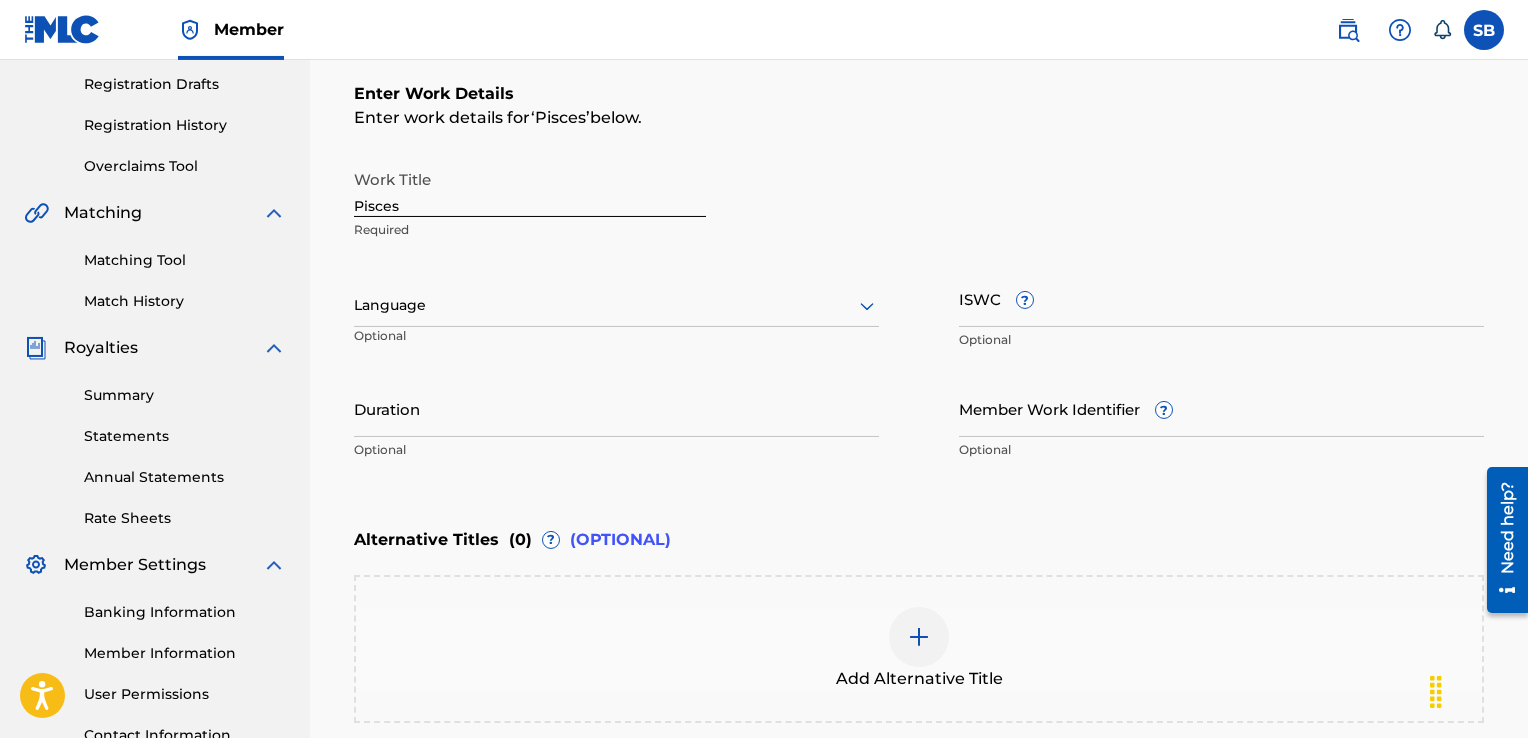 click on "Pisces" at bounding box center [530, 188] 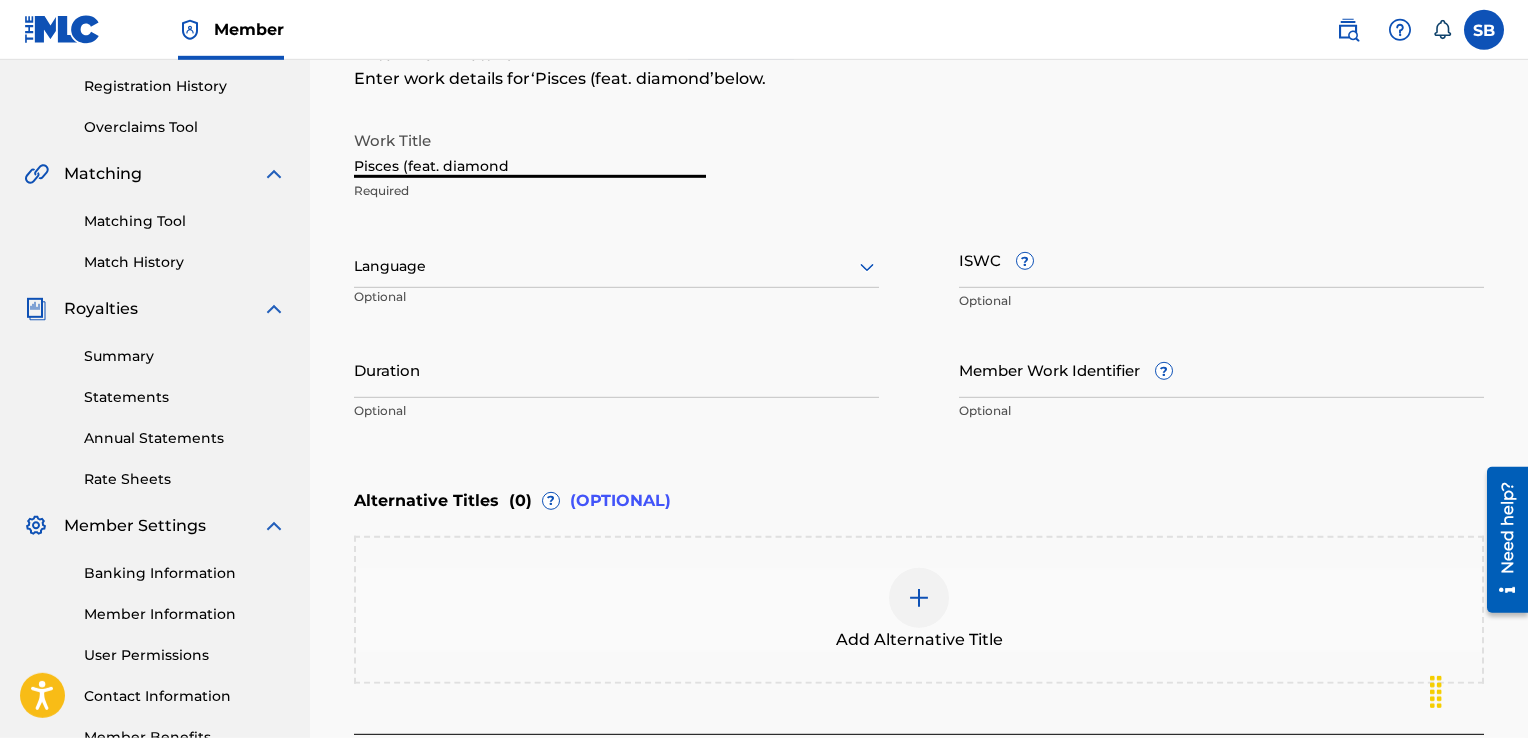 scroll, scrollTop: 552, scrollLeft: 0, axis: vertical 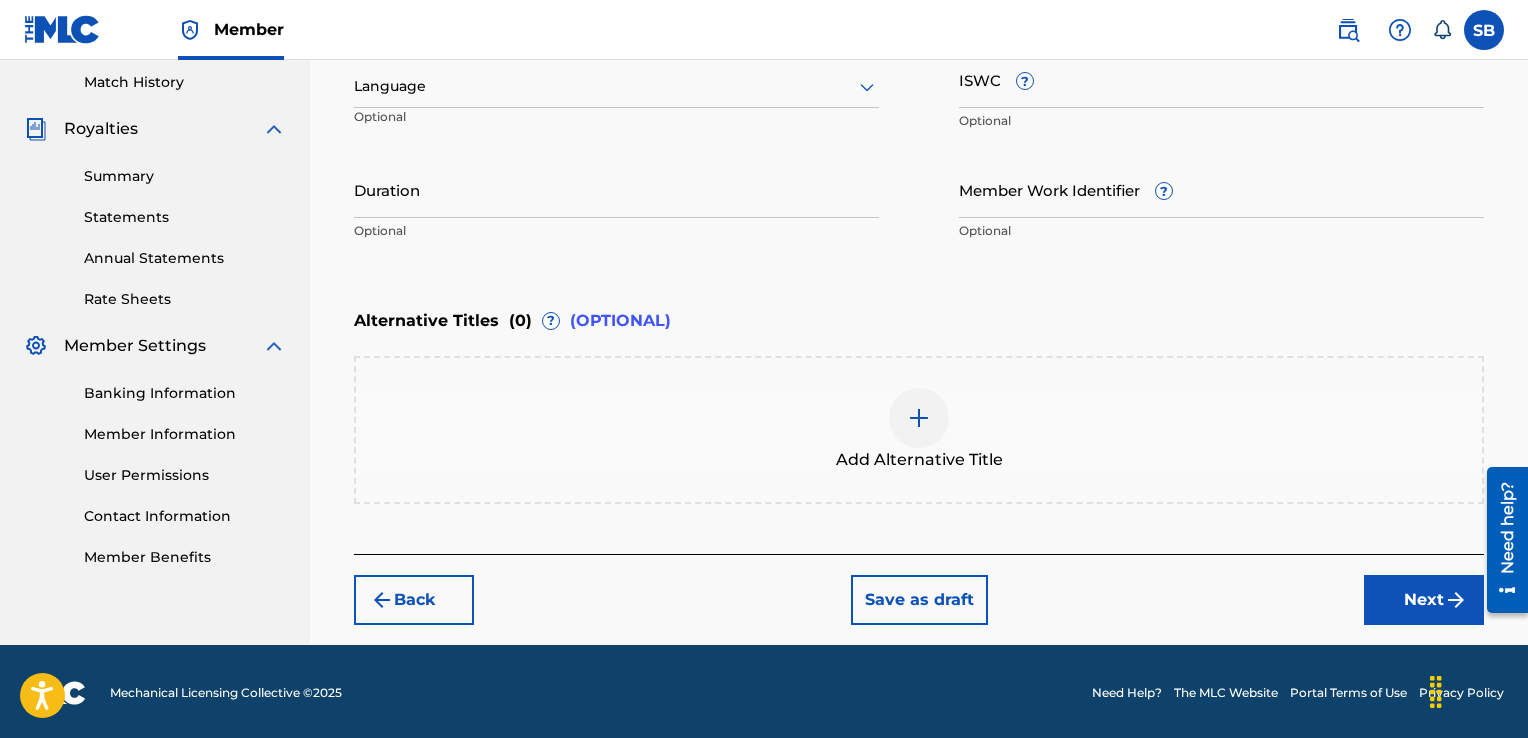 type on "Pisces (feat. diamond" 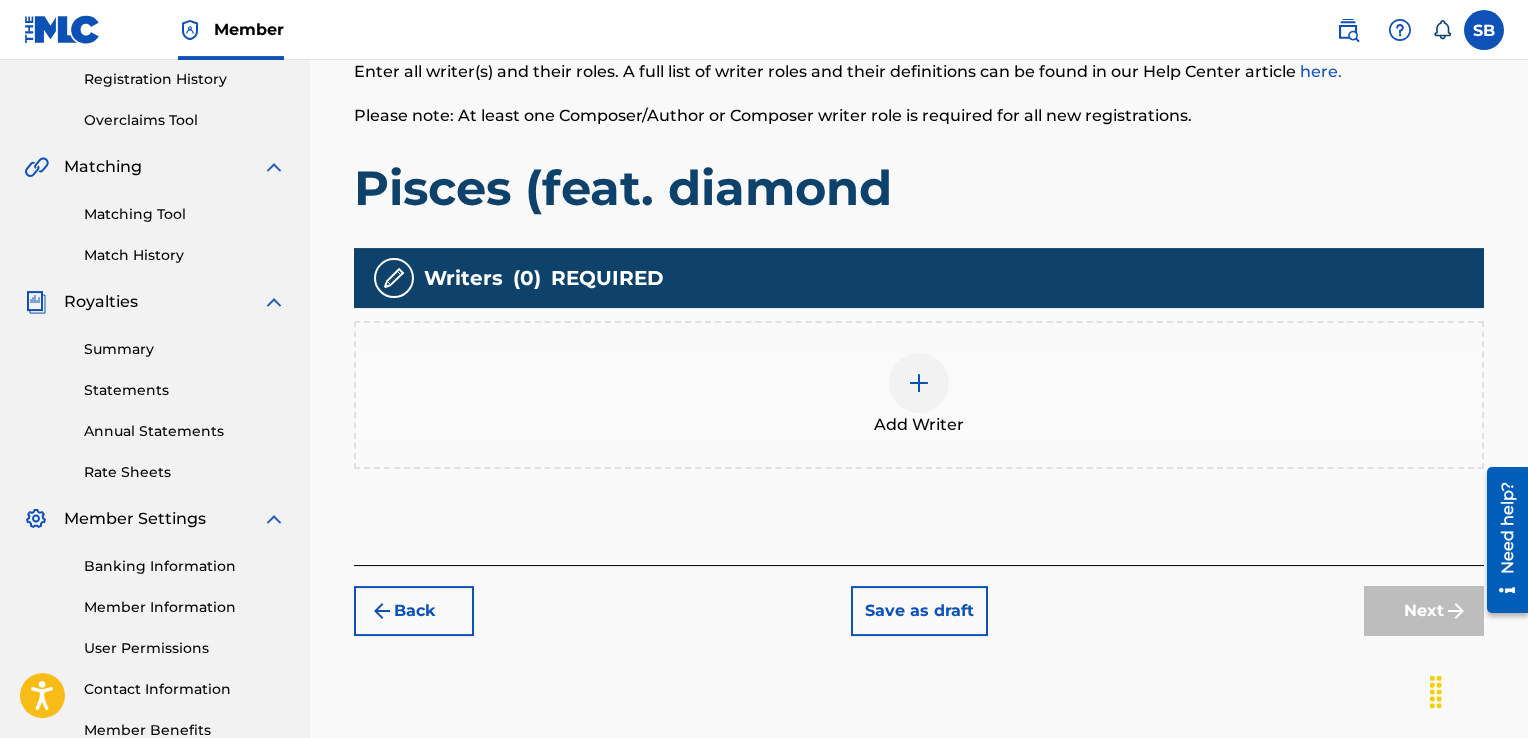 scroll, scrollTop: 360, scrollLeft: 0, axis: vertical 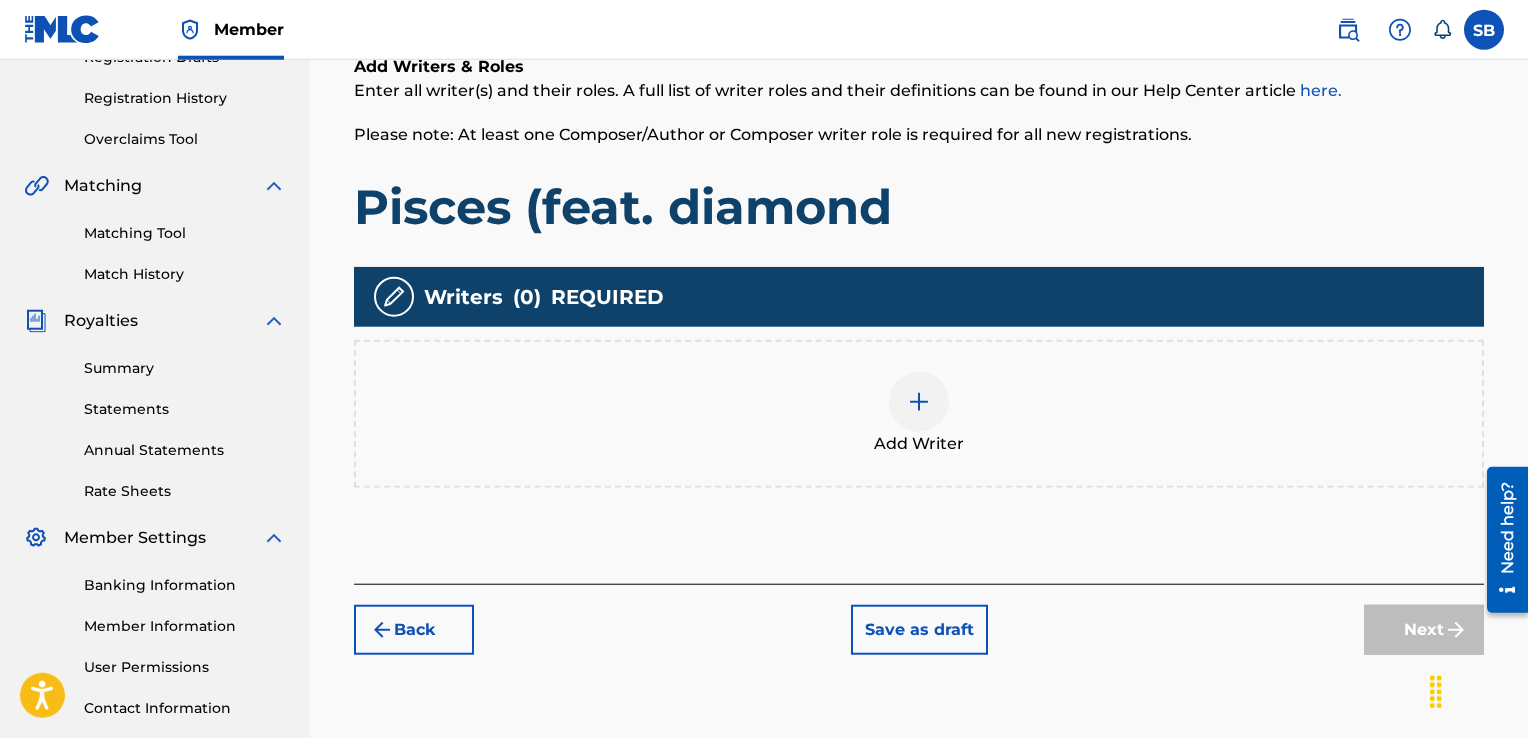 click at bounding box center (919, 402) 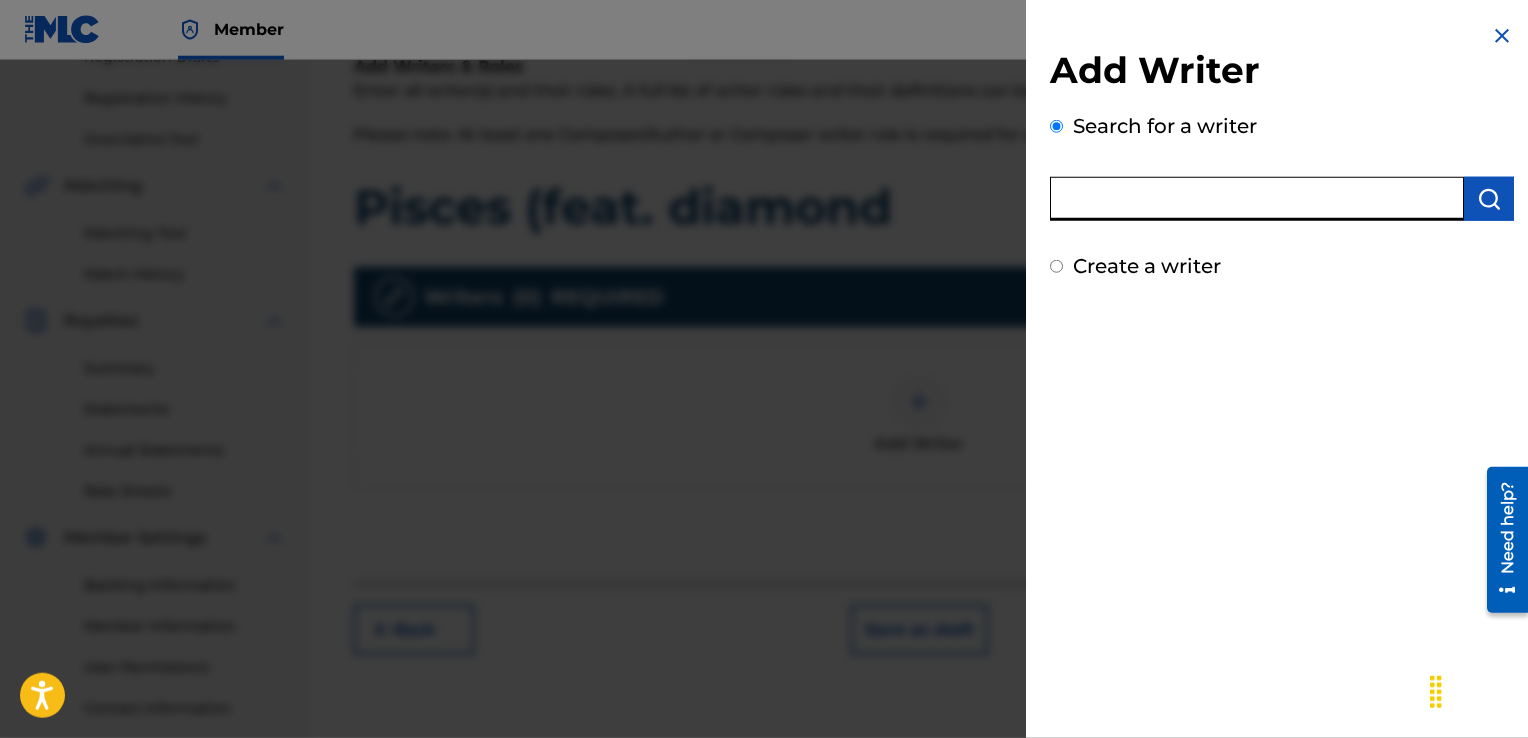 click at bounding box center [1257, 199] 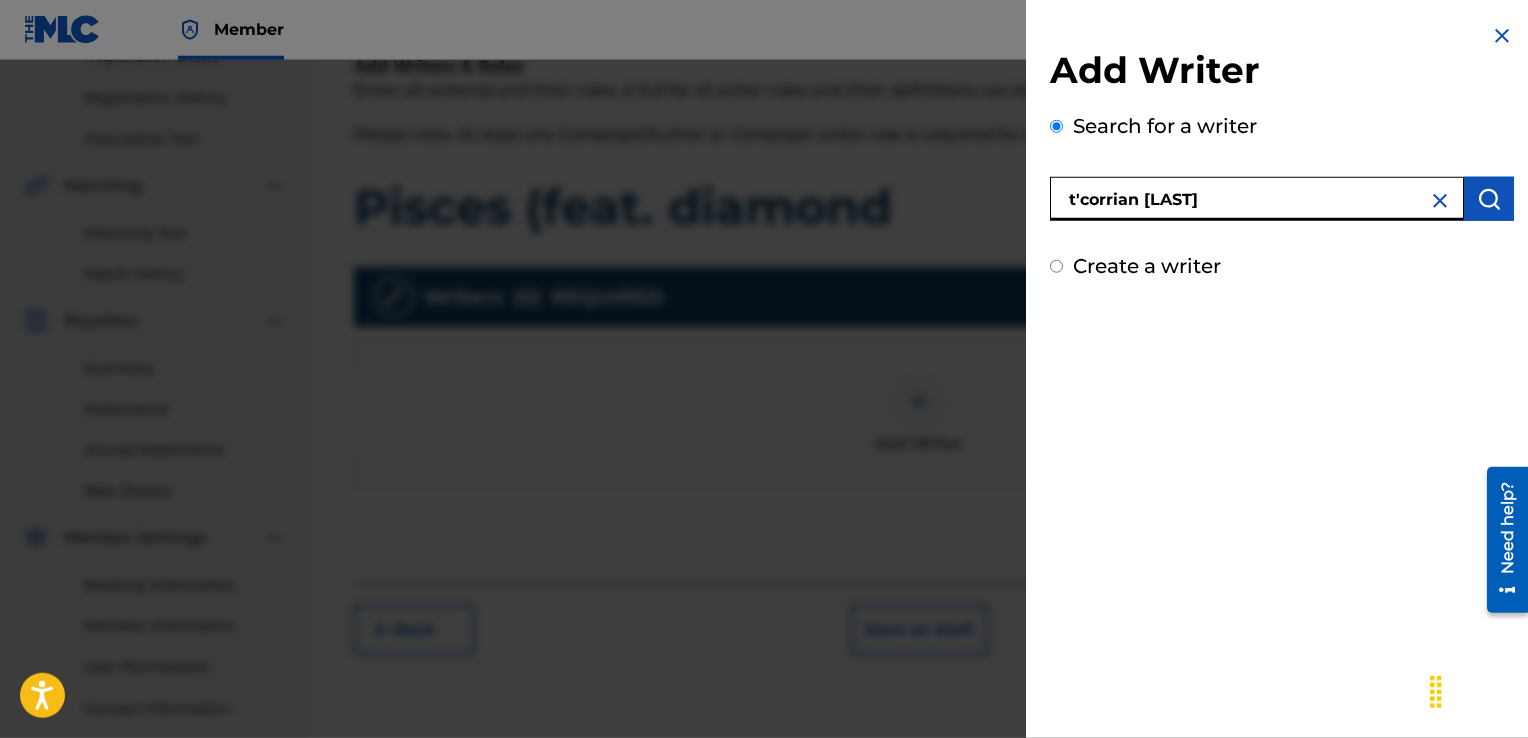 type on "t'corrian [LAST]" 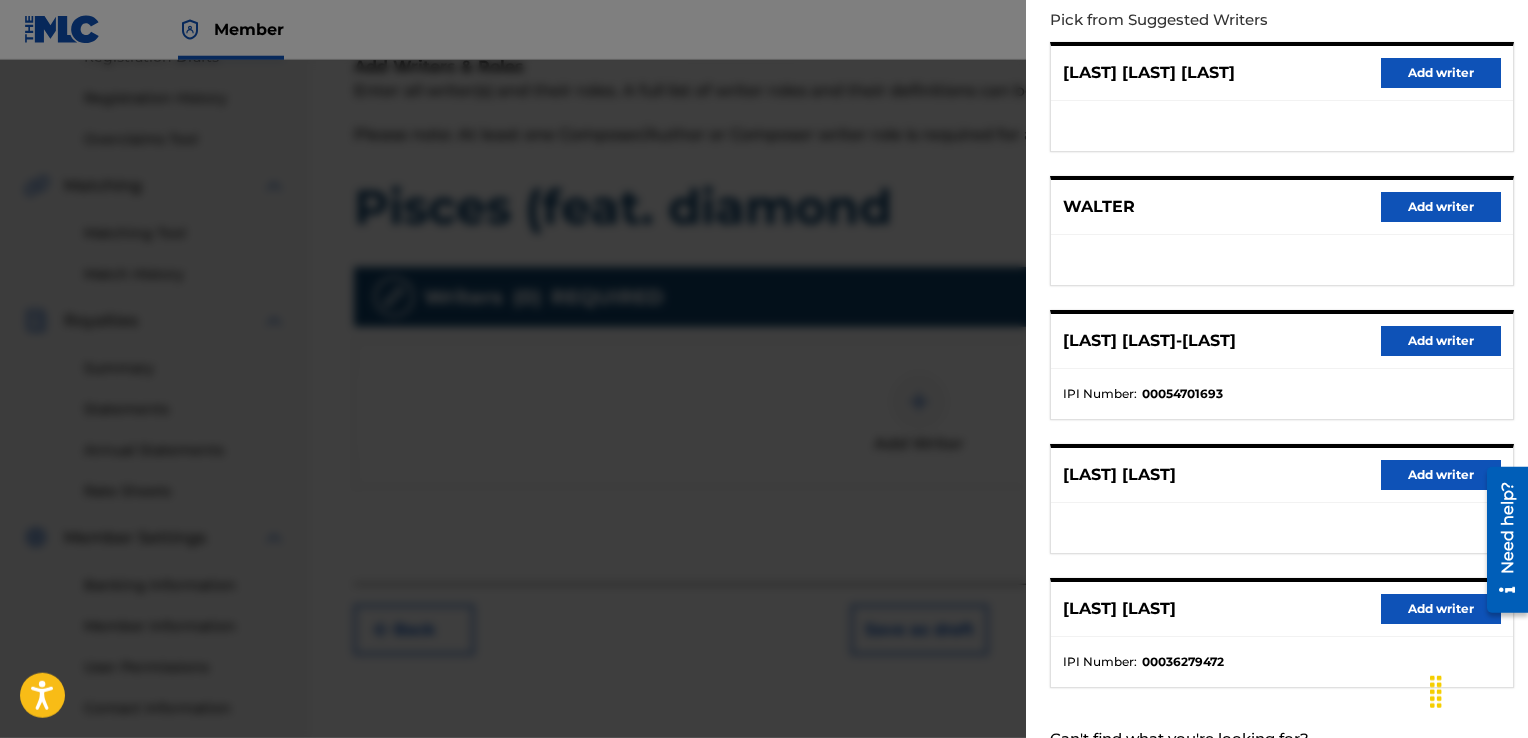scroll, scrollTop: 301, scrollLeft: 0, axis: vertical 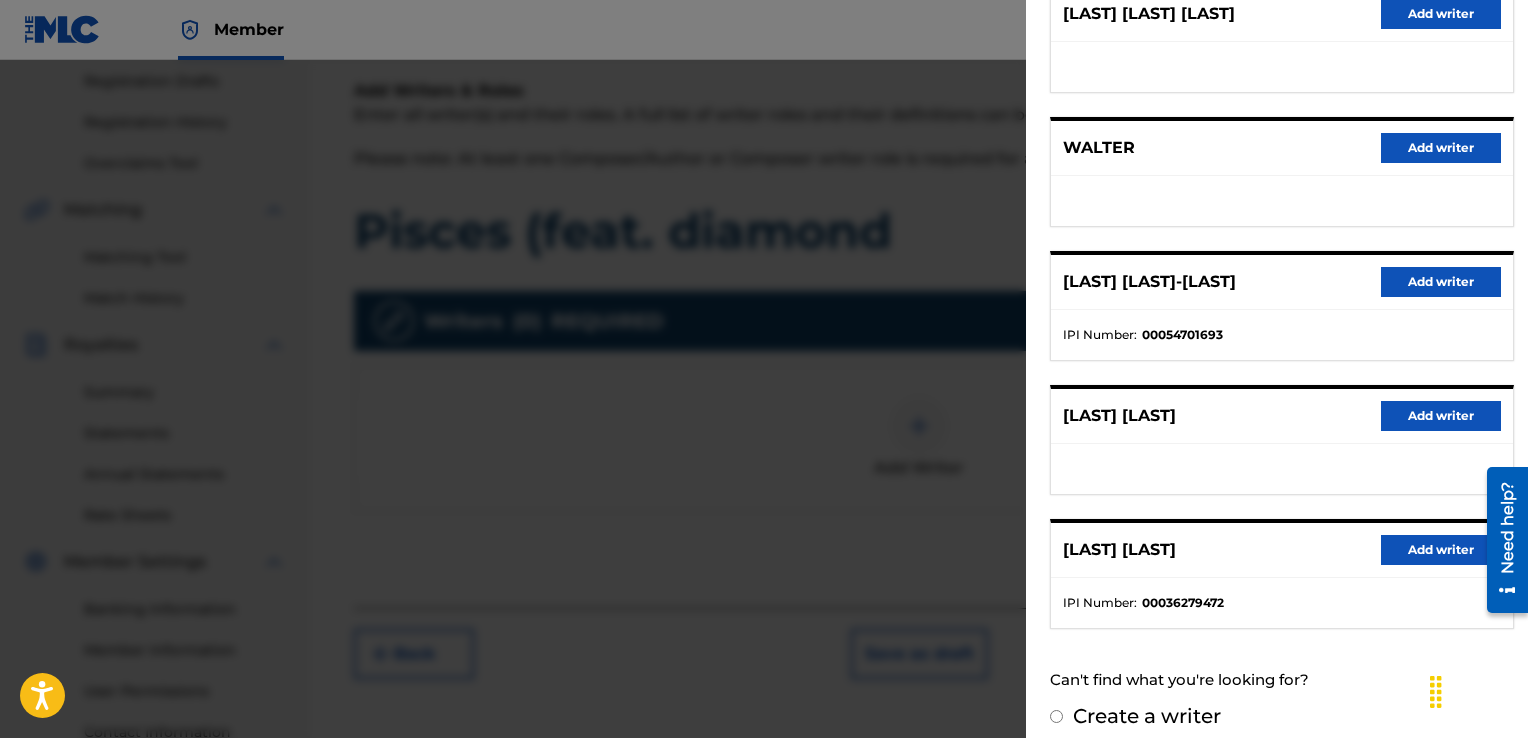 click on "Create a writer" at bounding box center (1056, 716) 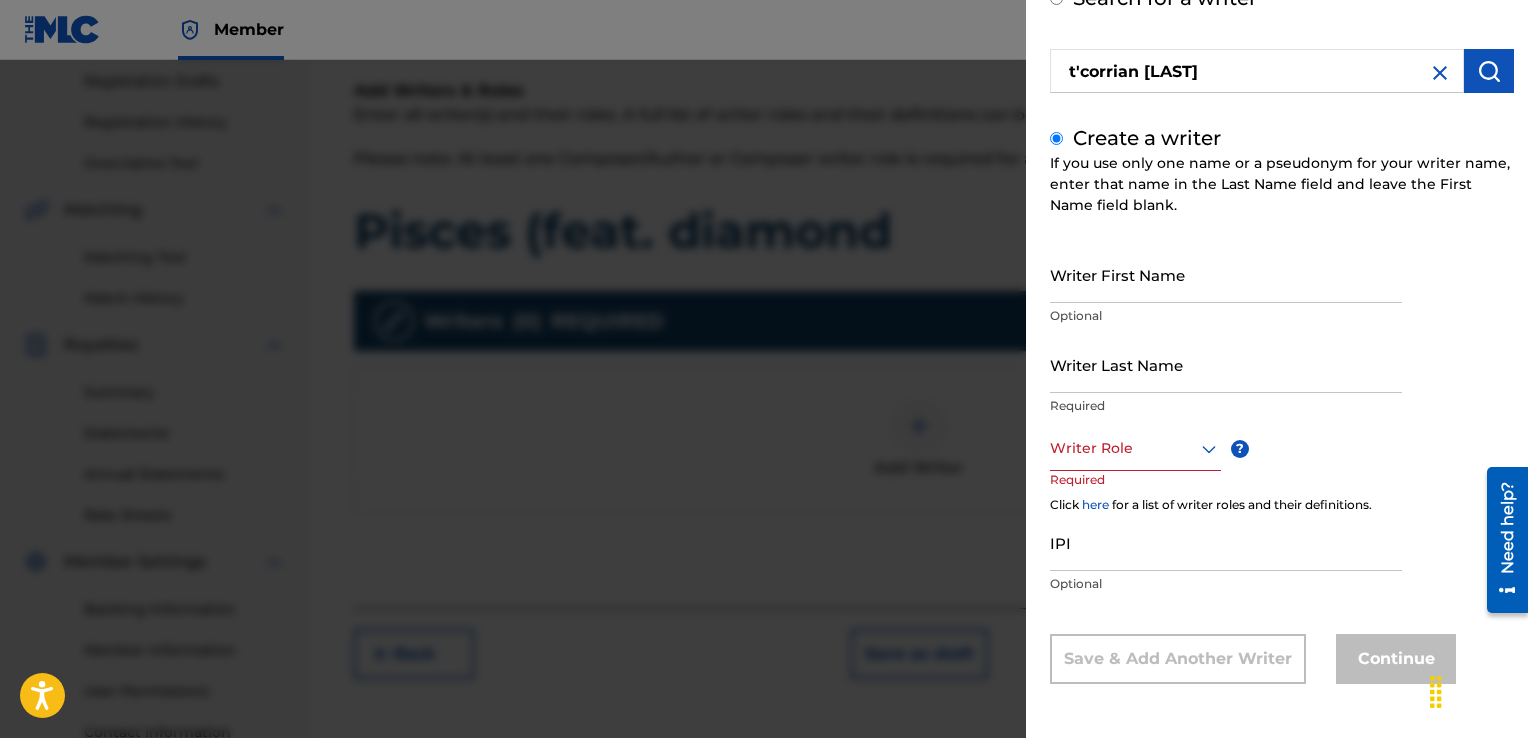 scroll, scrollTop: 64, scrollLeft: 0, axis: vertical 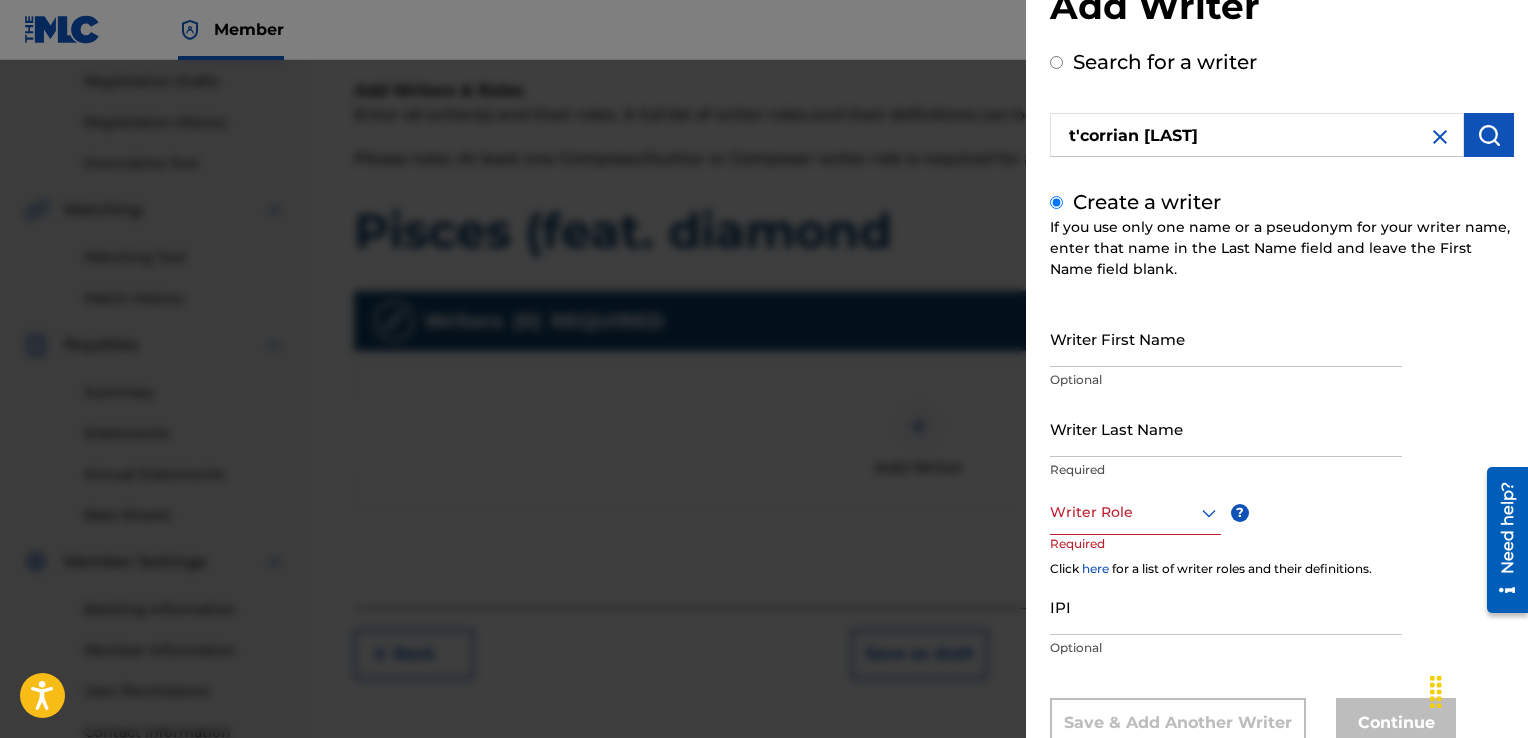 click on "Writer First Name" at bounding box center (1226, 338) 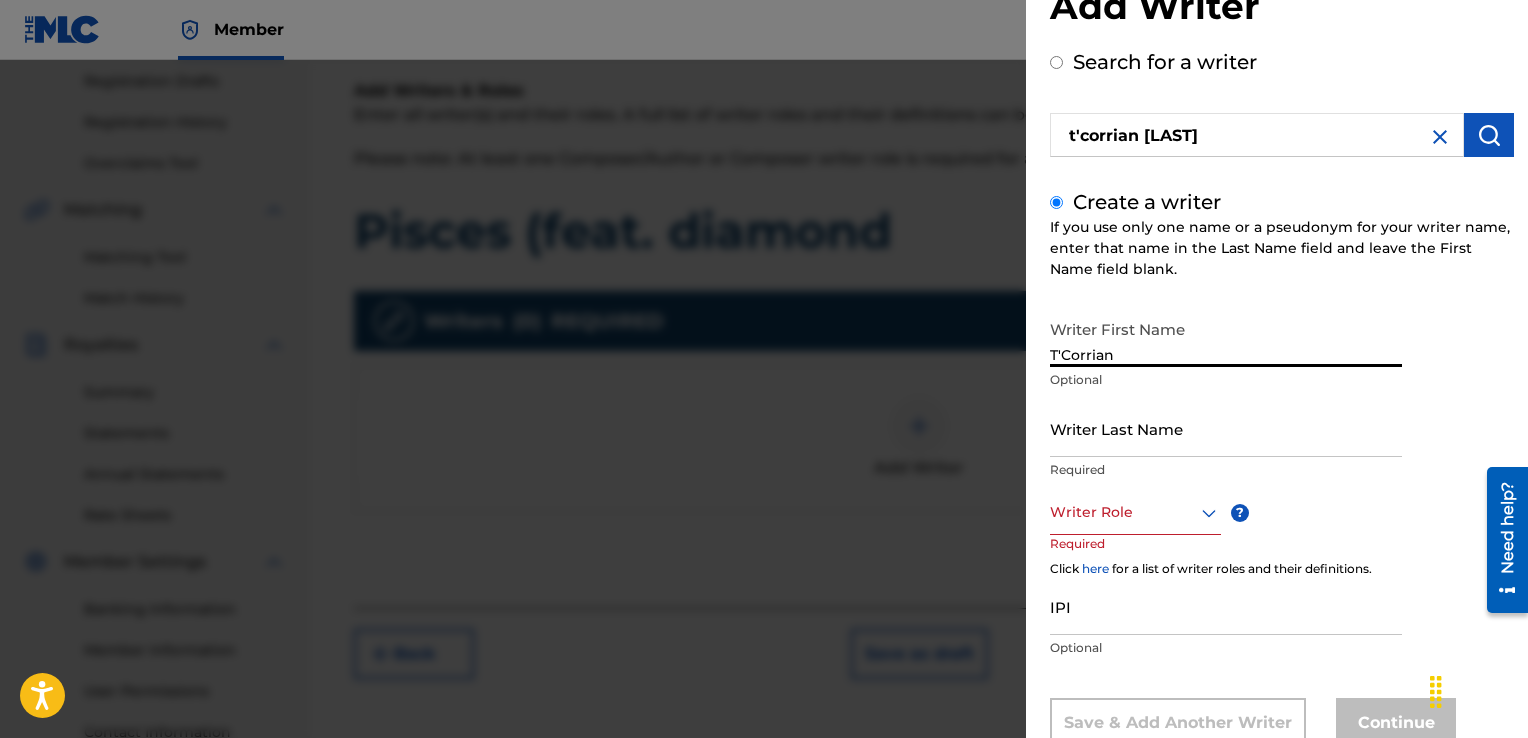 type on "T'Corrian" 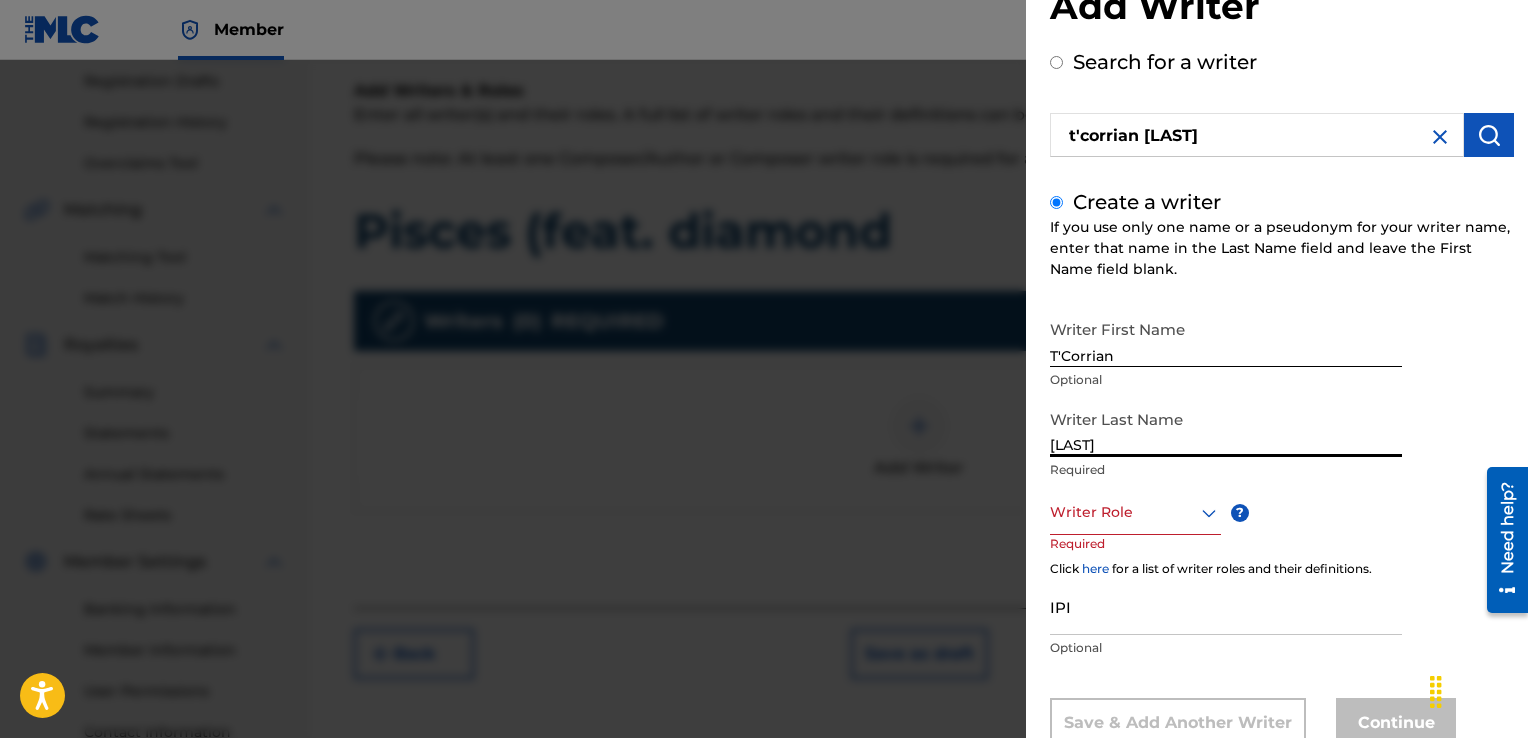 click on "[LAST]" at bounding box center (1226, 428) 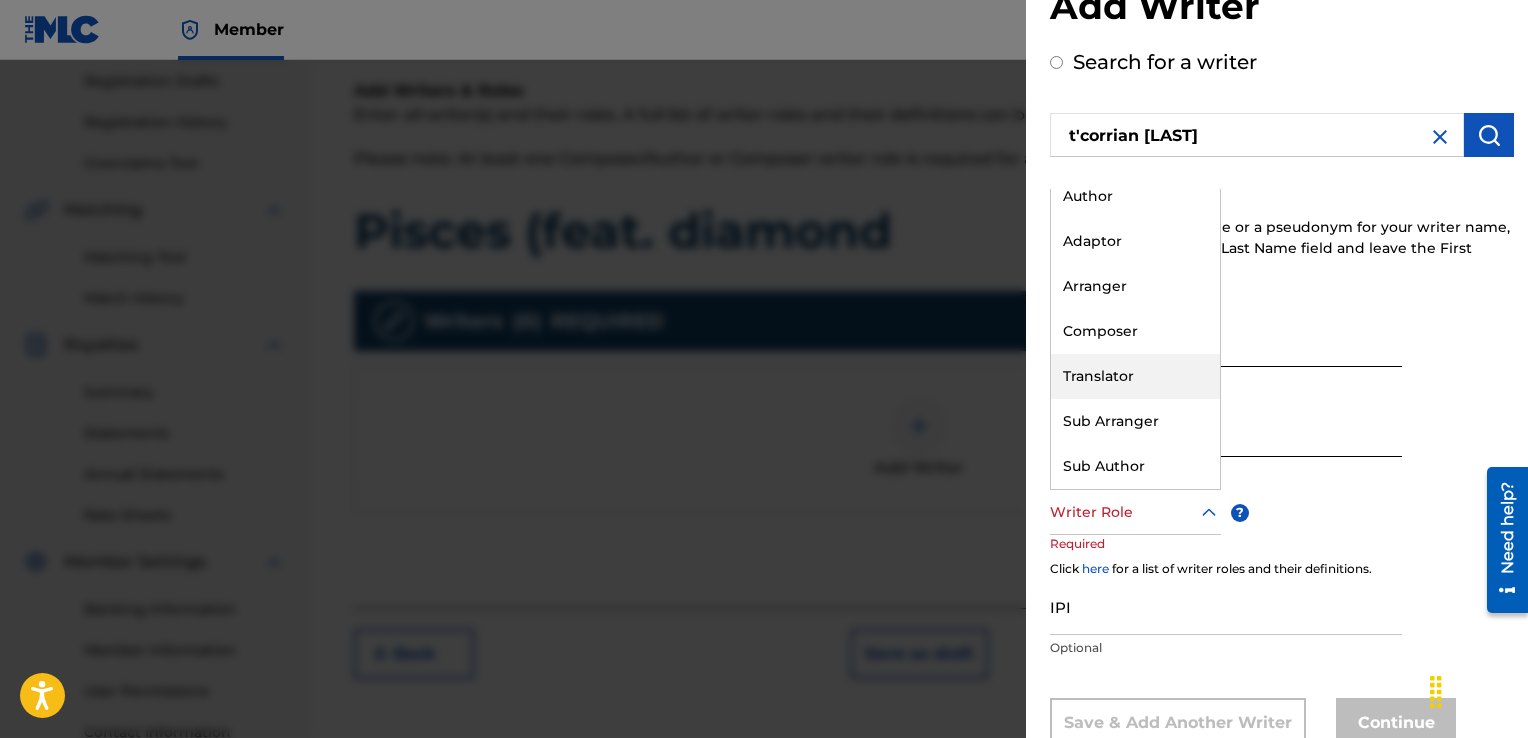 scroll, scrollTop: 0, scrollLeft: 0, axis: both 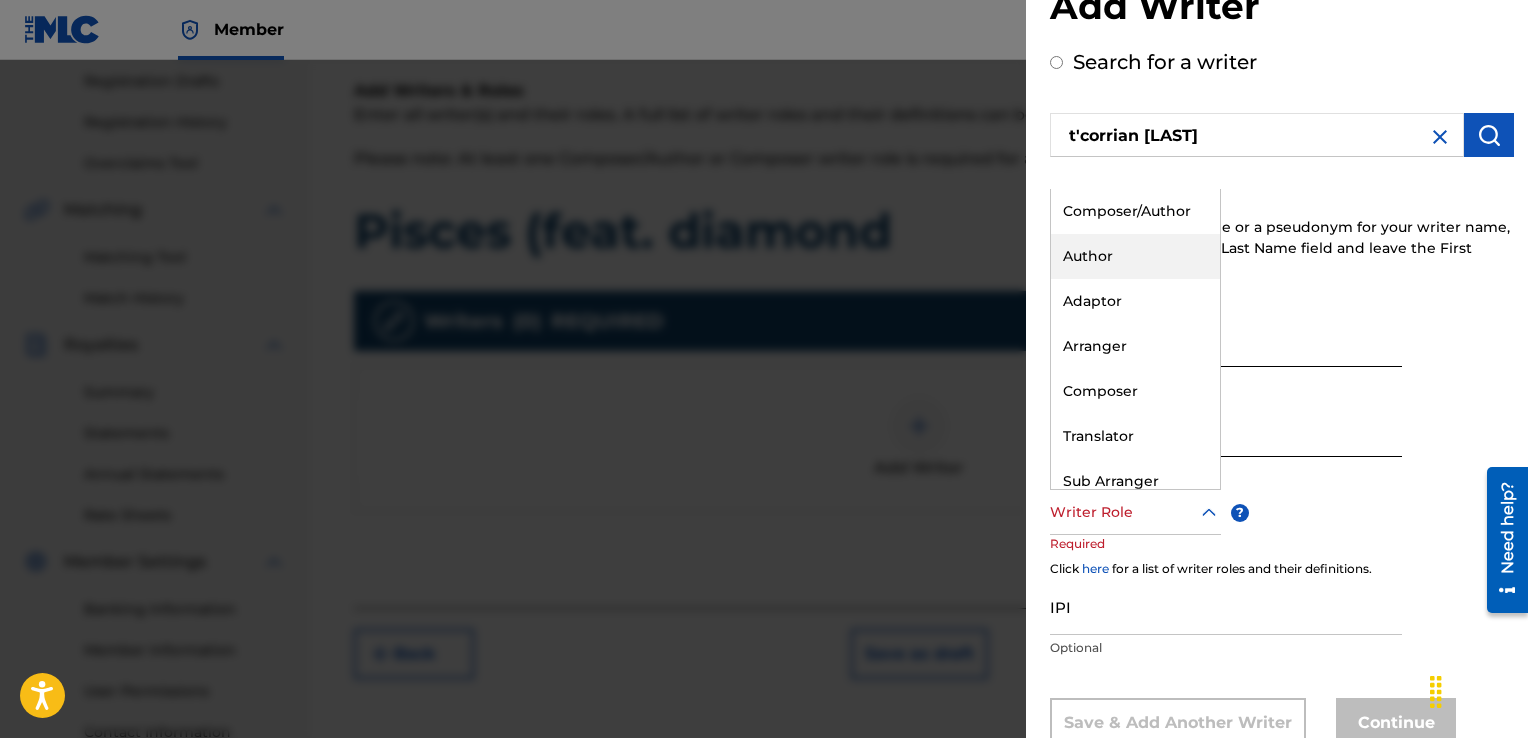 click on "Author" at bounding box center (1135, 256) 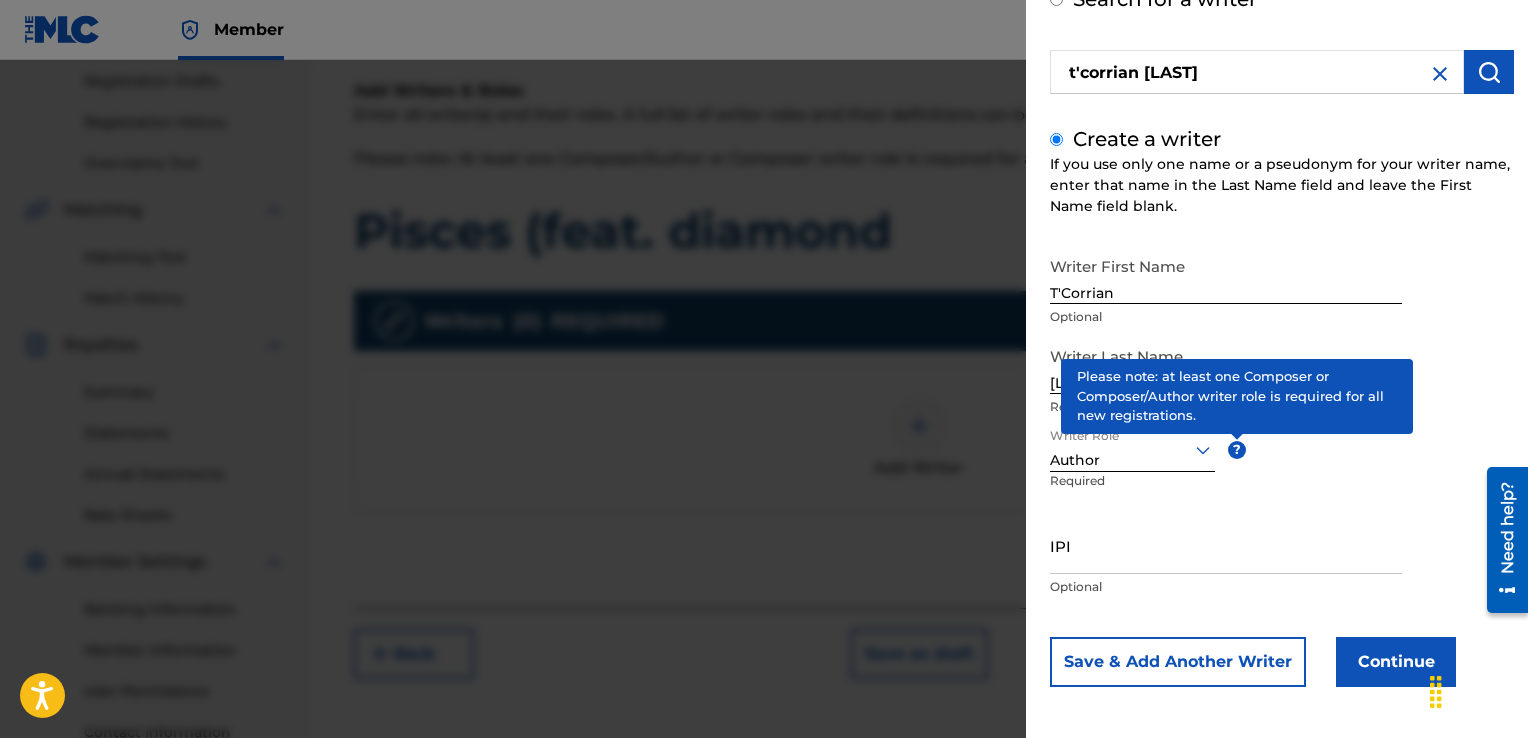 scroll, scrollTop: 129, scrollLeft: 0, axis: vertical 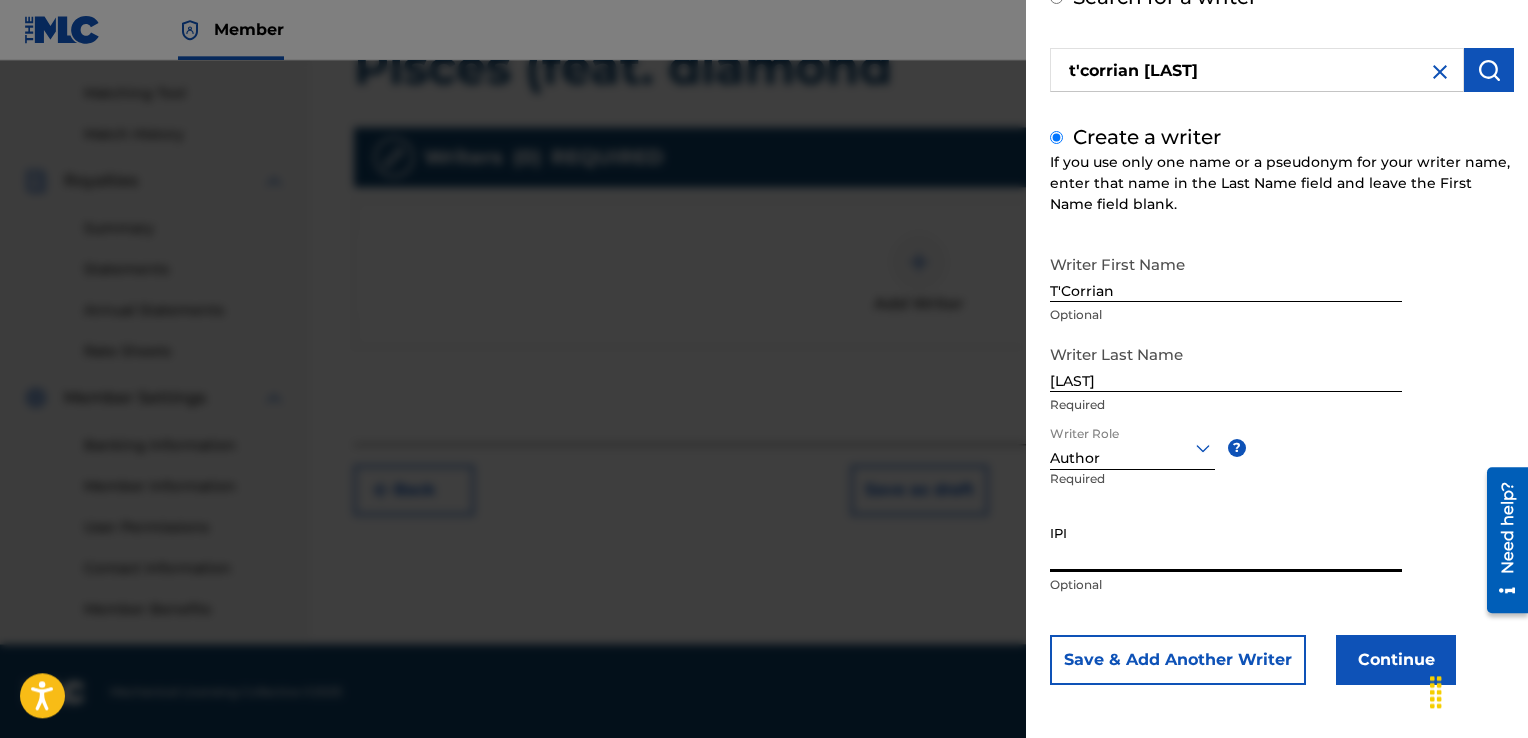 click on "IPI" at bounding box center [1226, 543] 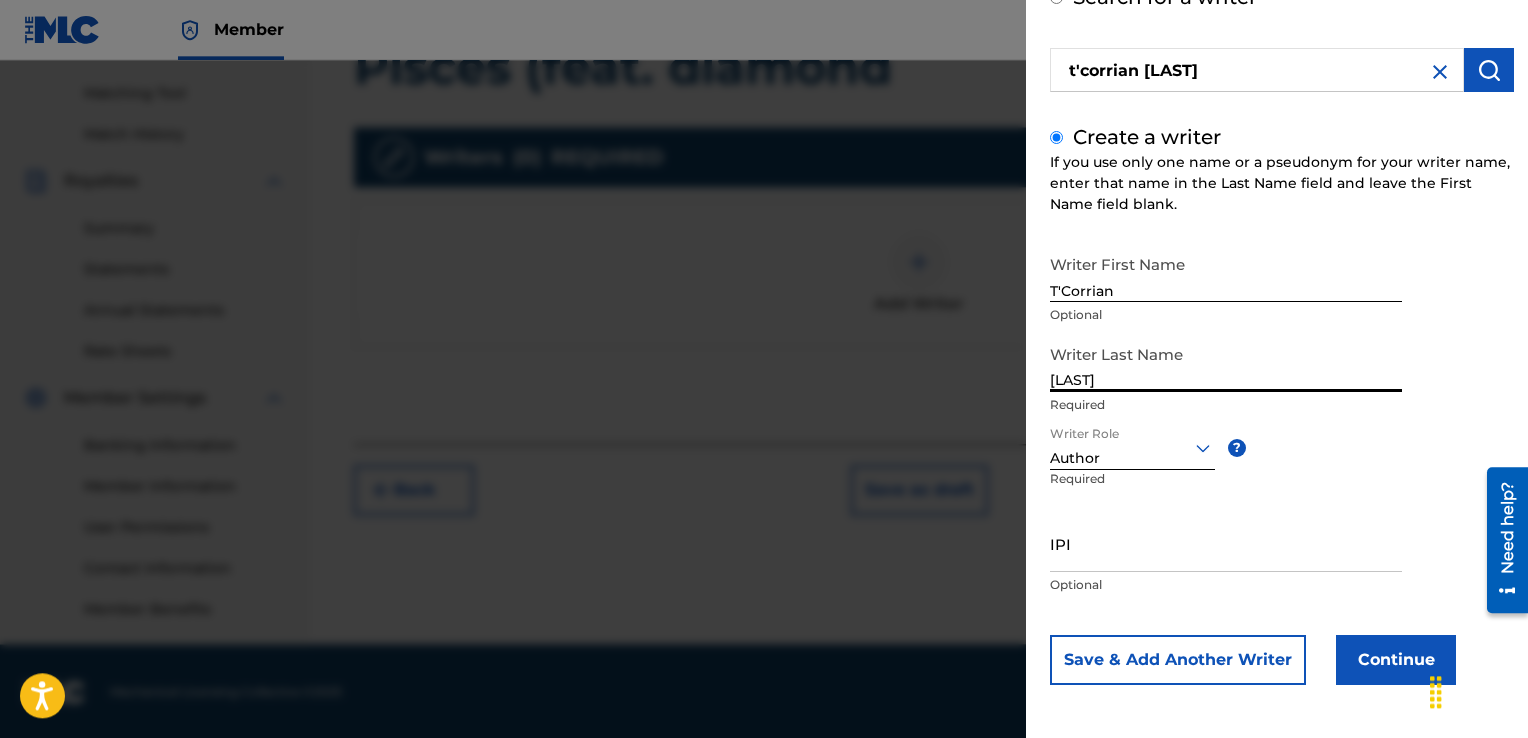 click on "[LAST]" at bounding box center (1226, 363) 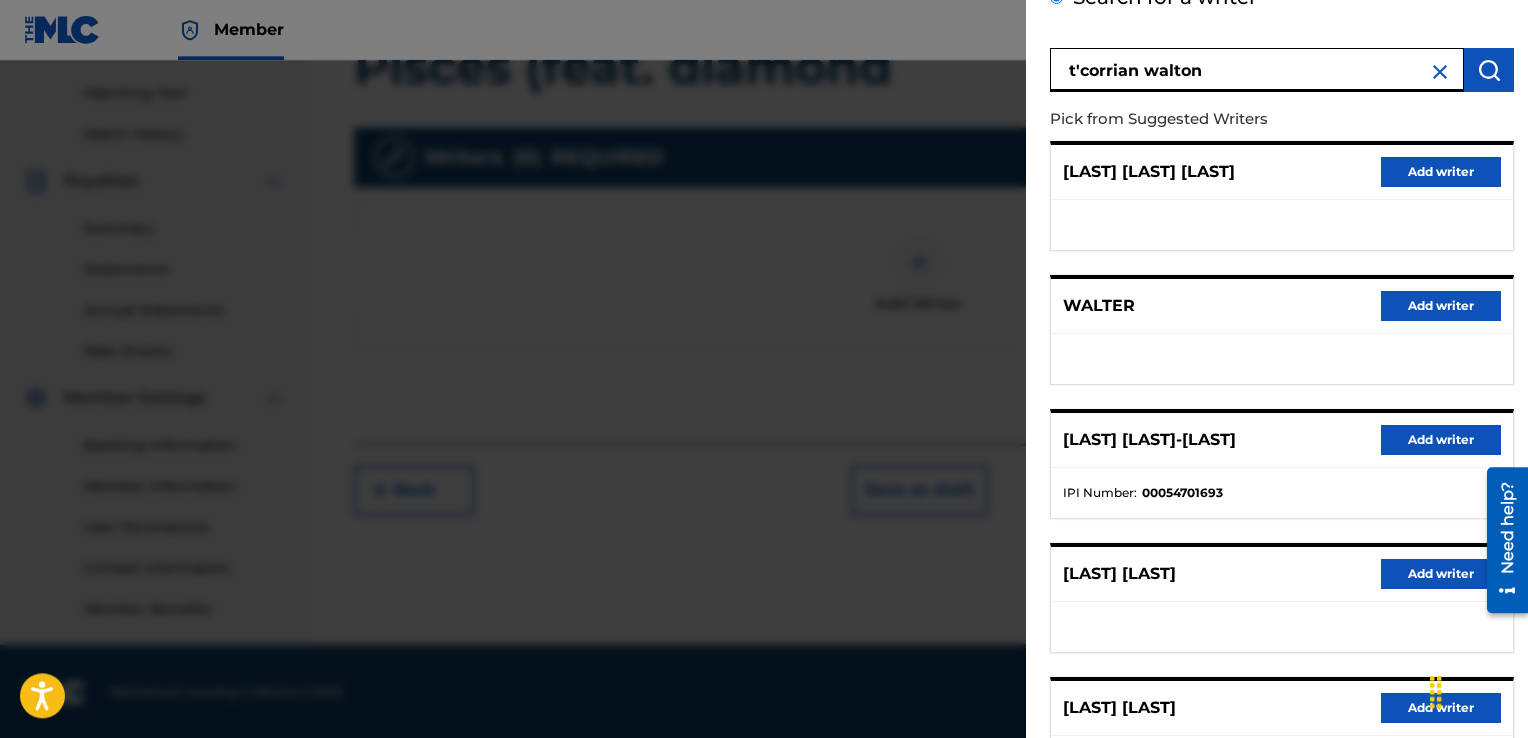 type on "t'corrian walton" 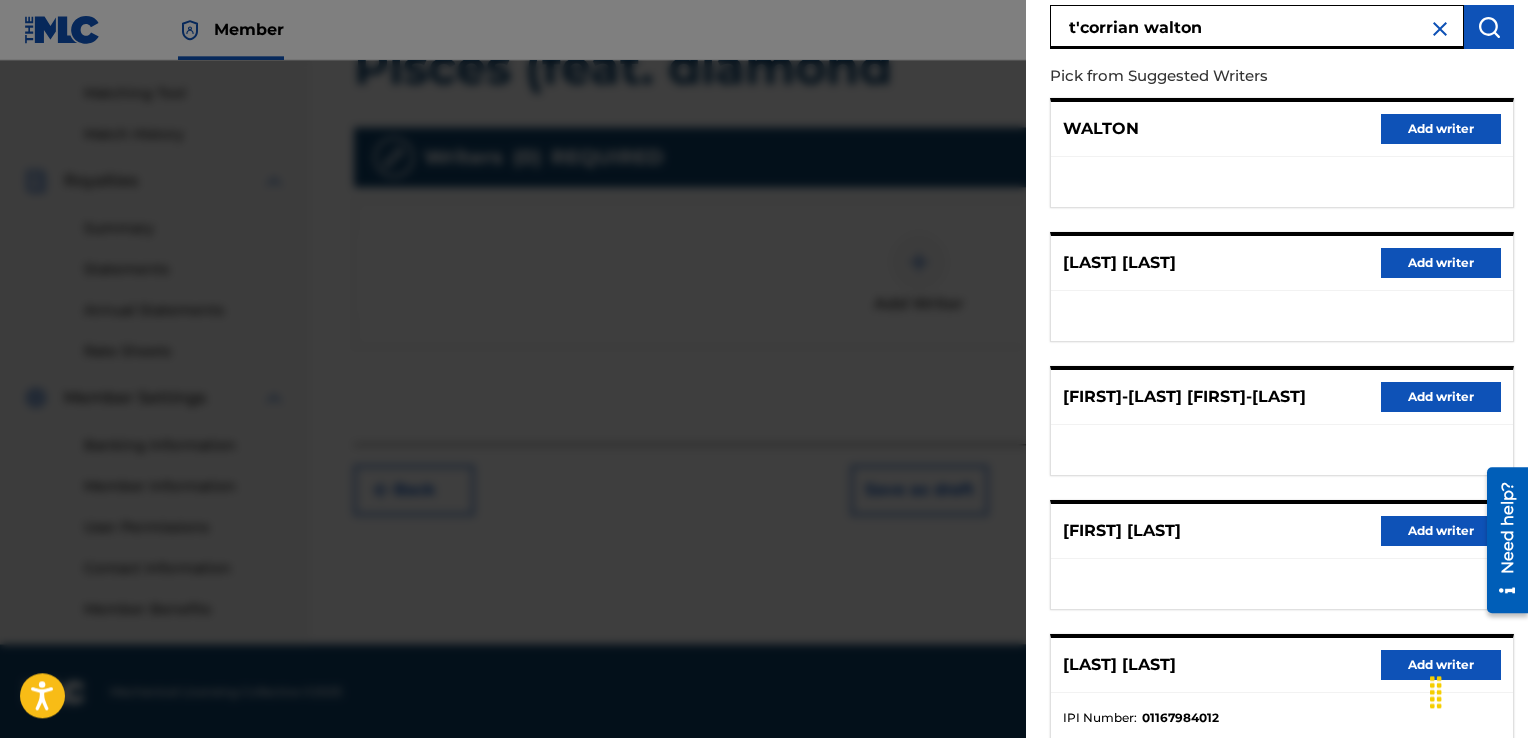 scroll, scrollTop: 301, scrollLeft: 0, axis: vertical 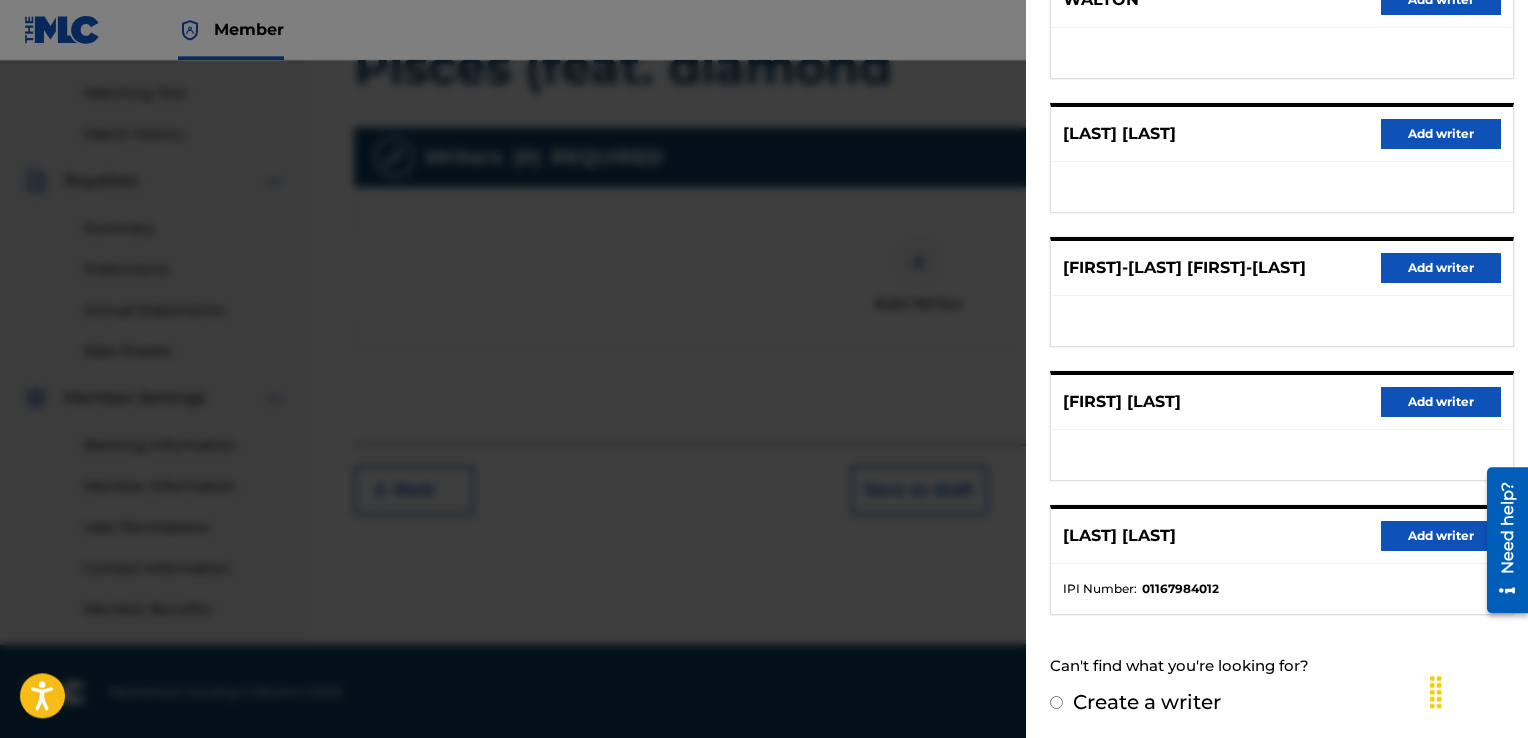 click on "[FIRST] [LAST]" at bounding box center [1122, 402] 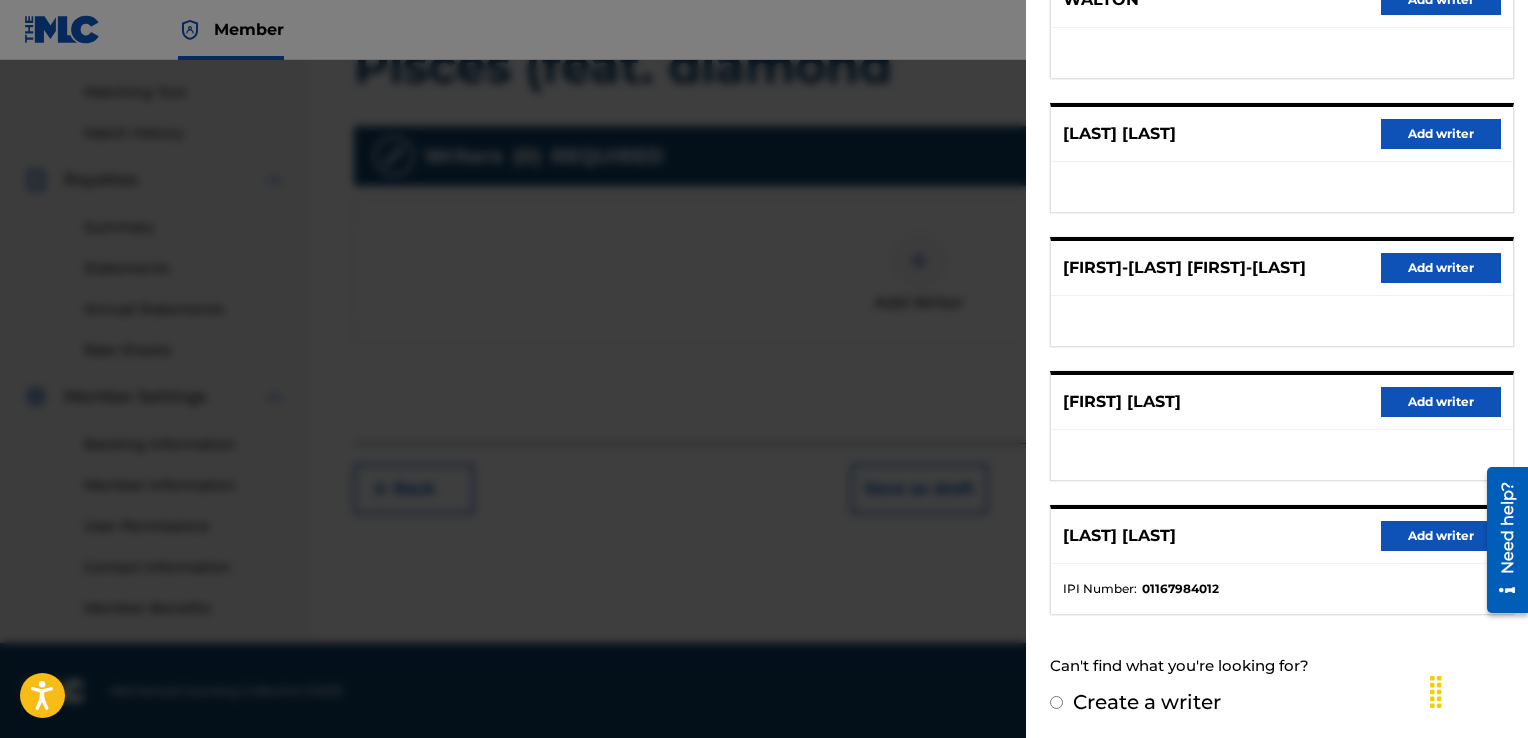 click on "Add writer" at bounding box center [1441, 402] 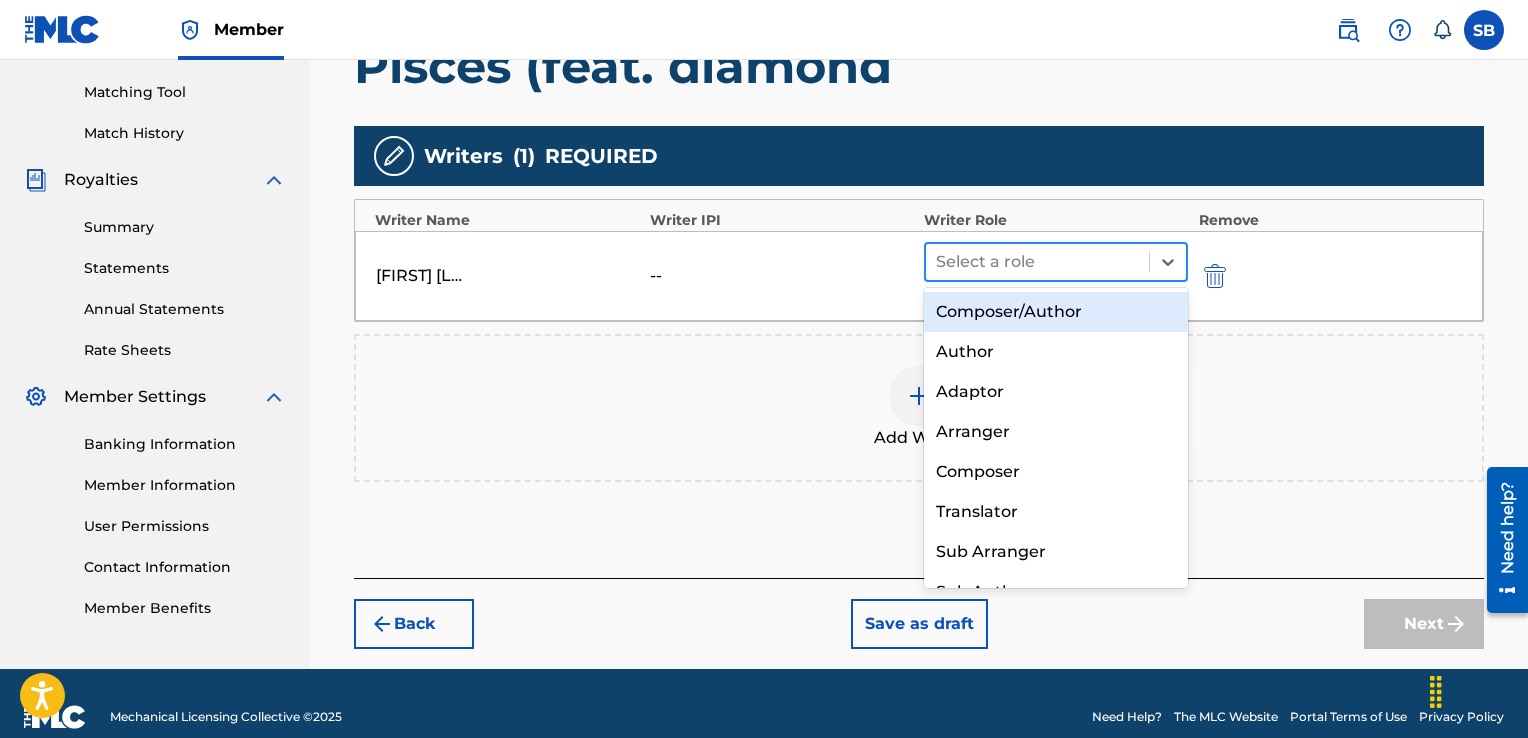 click at bounding box center [1037, 262] 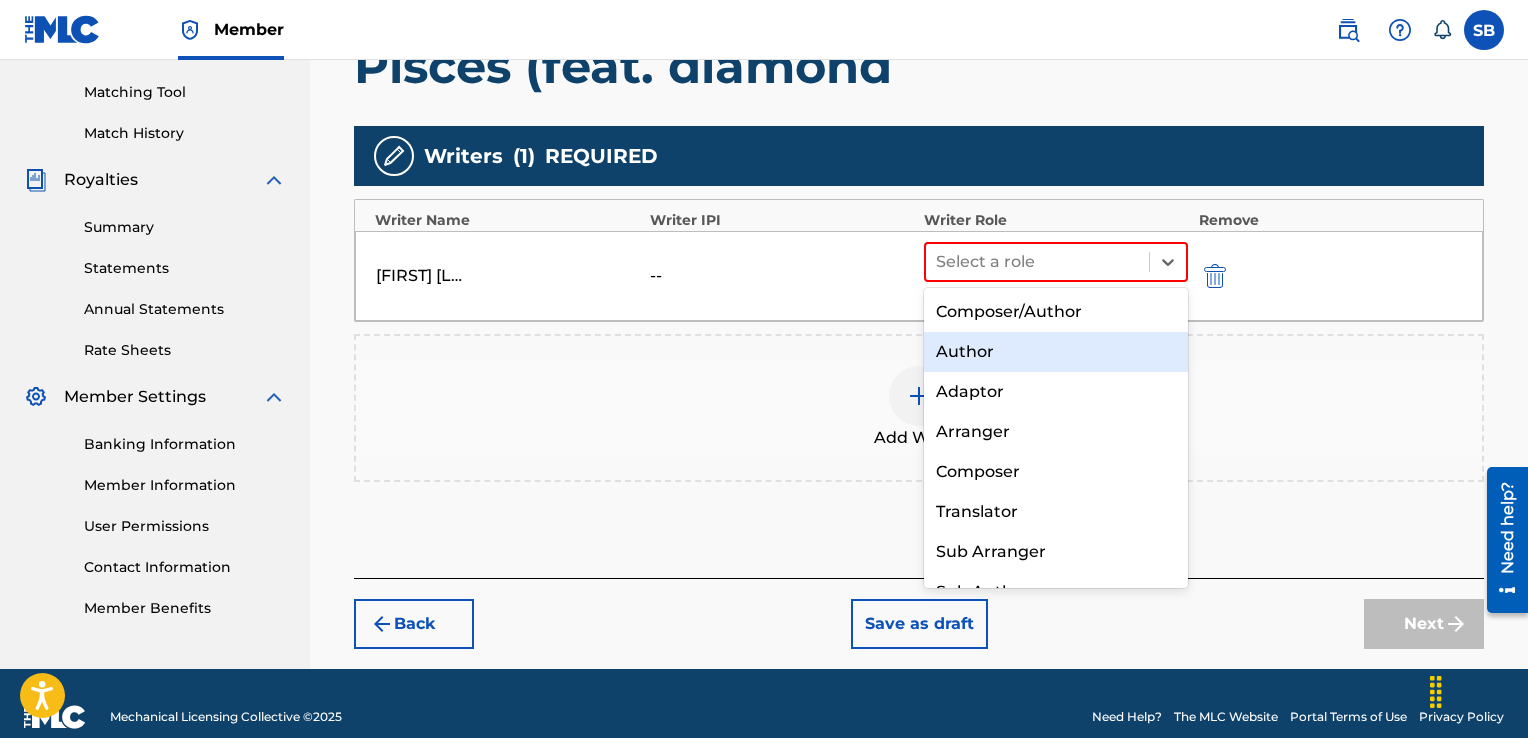click on "Author" at bounding box center (1056, 352) 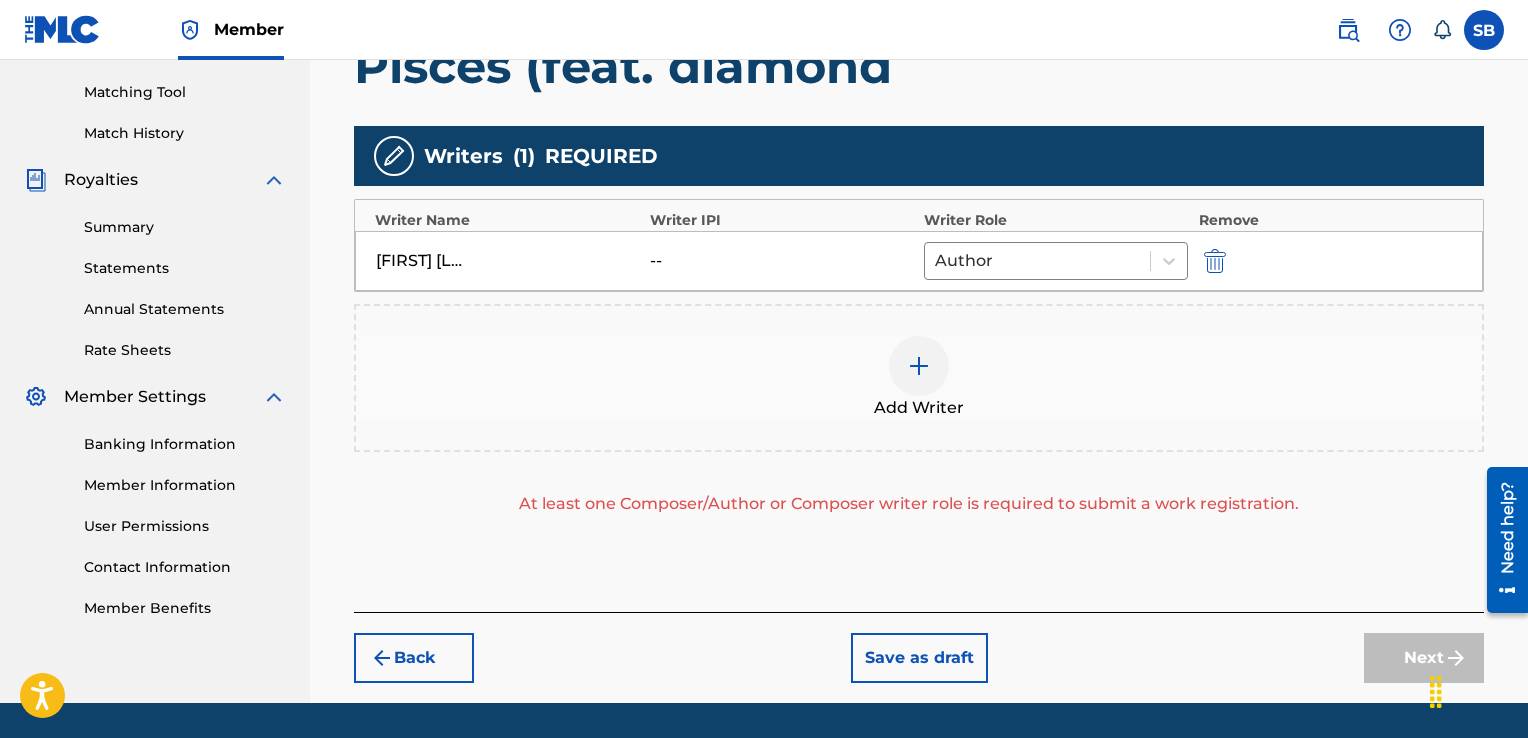 click at bounding box center [919, 366] 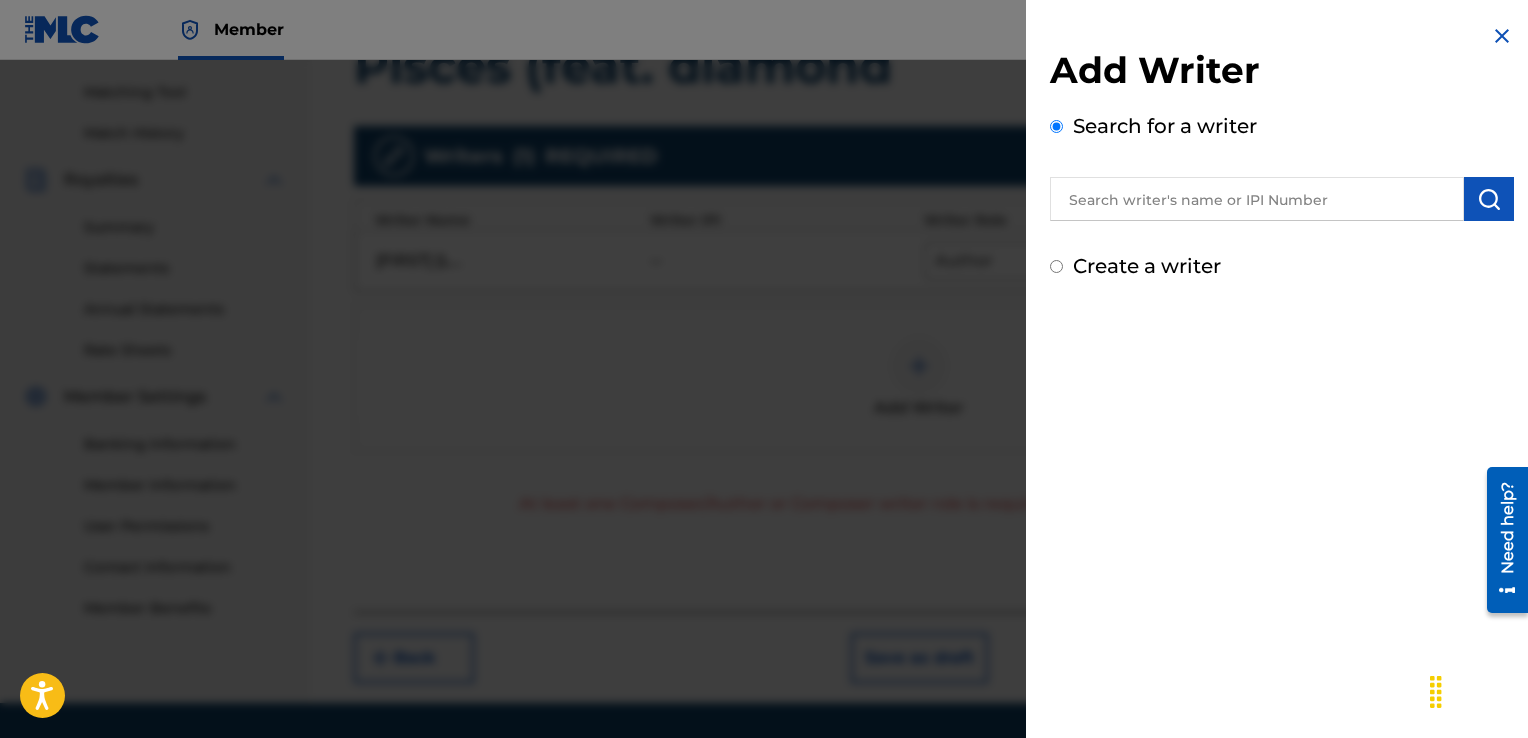 click at bounding box center [1257, 199] 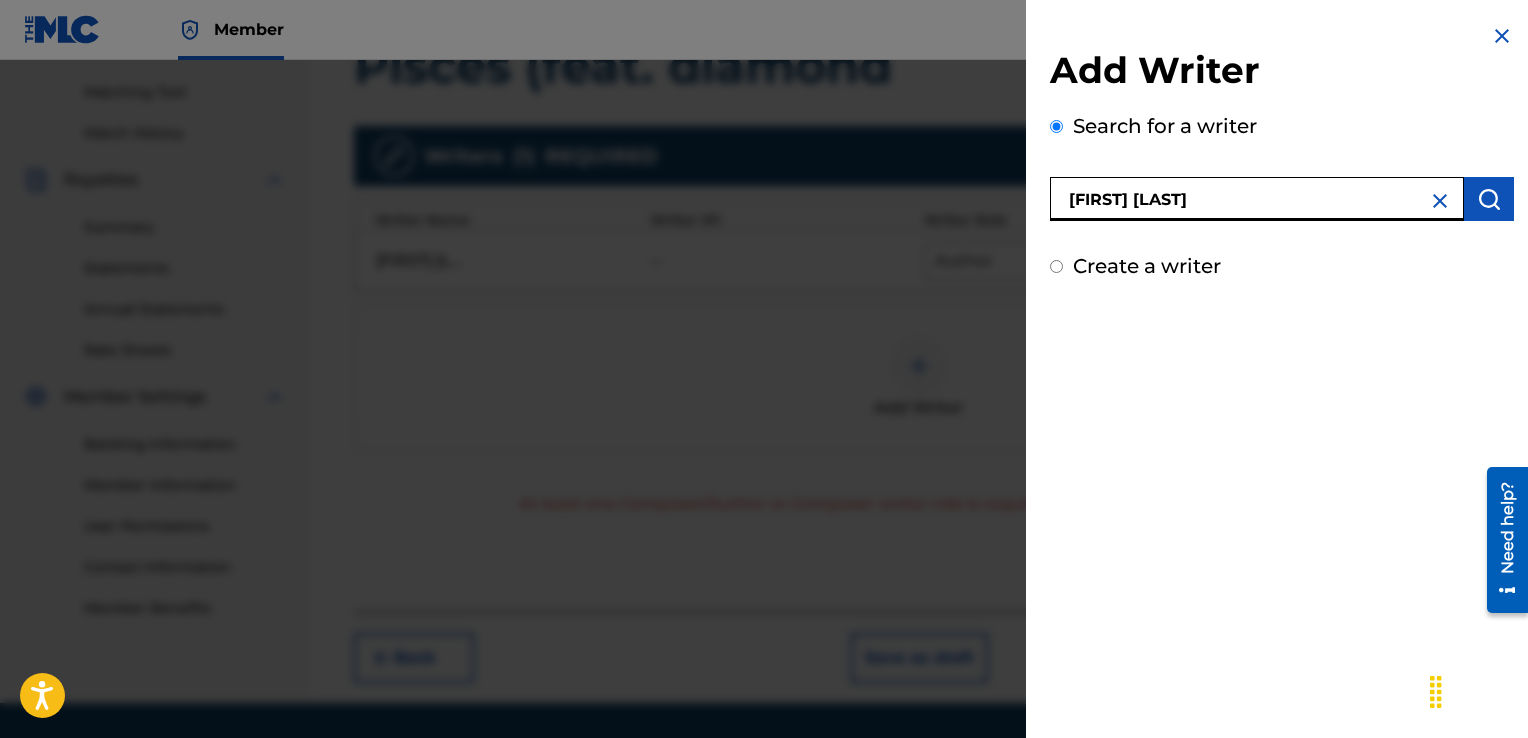 type on "[FIRST] [LAST]" 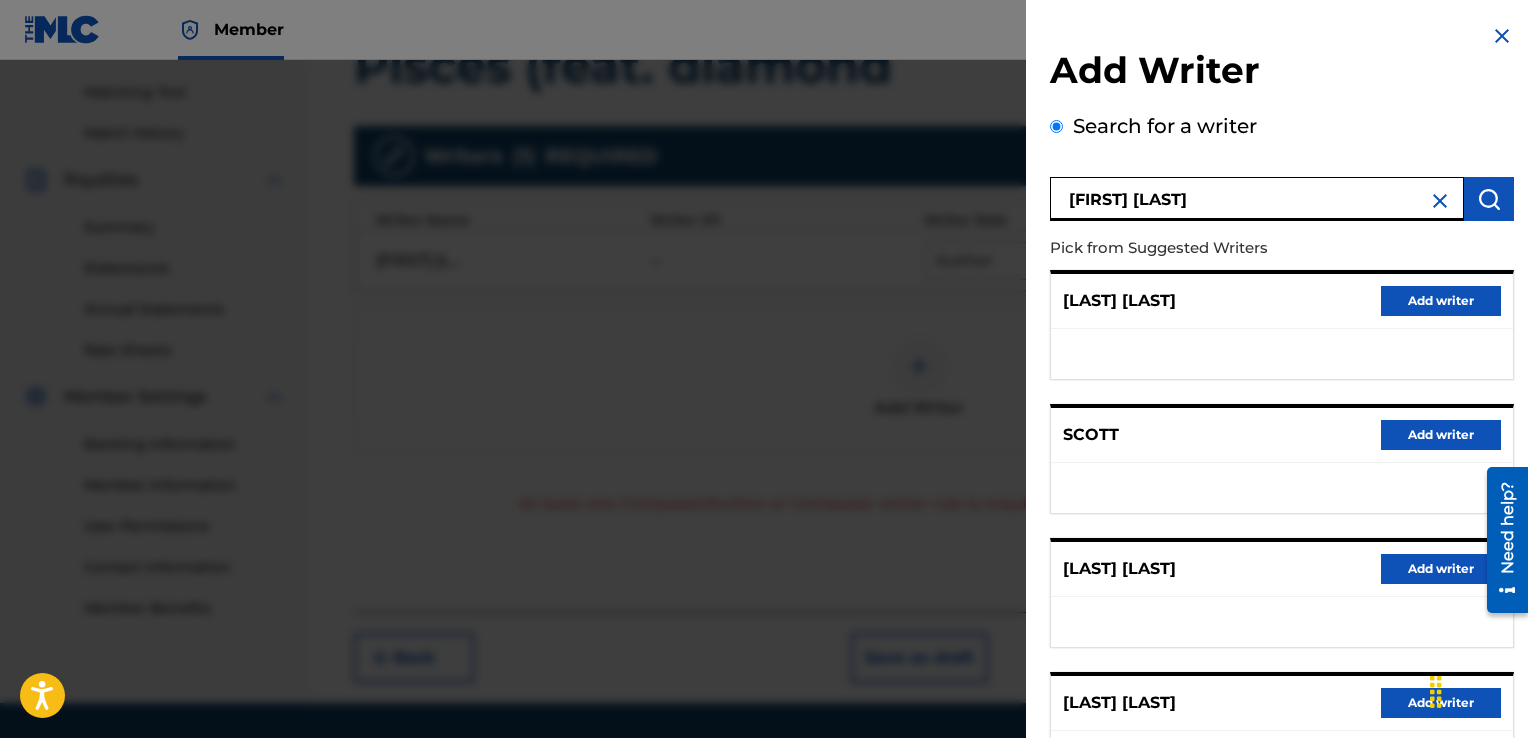 scroll, scrollTop: 301, scrollLeft: 0, axis: vertical 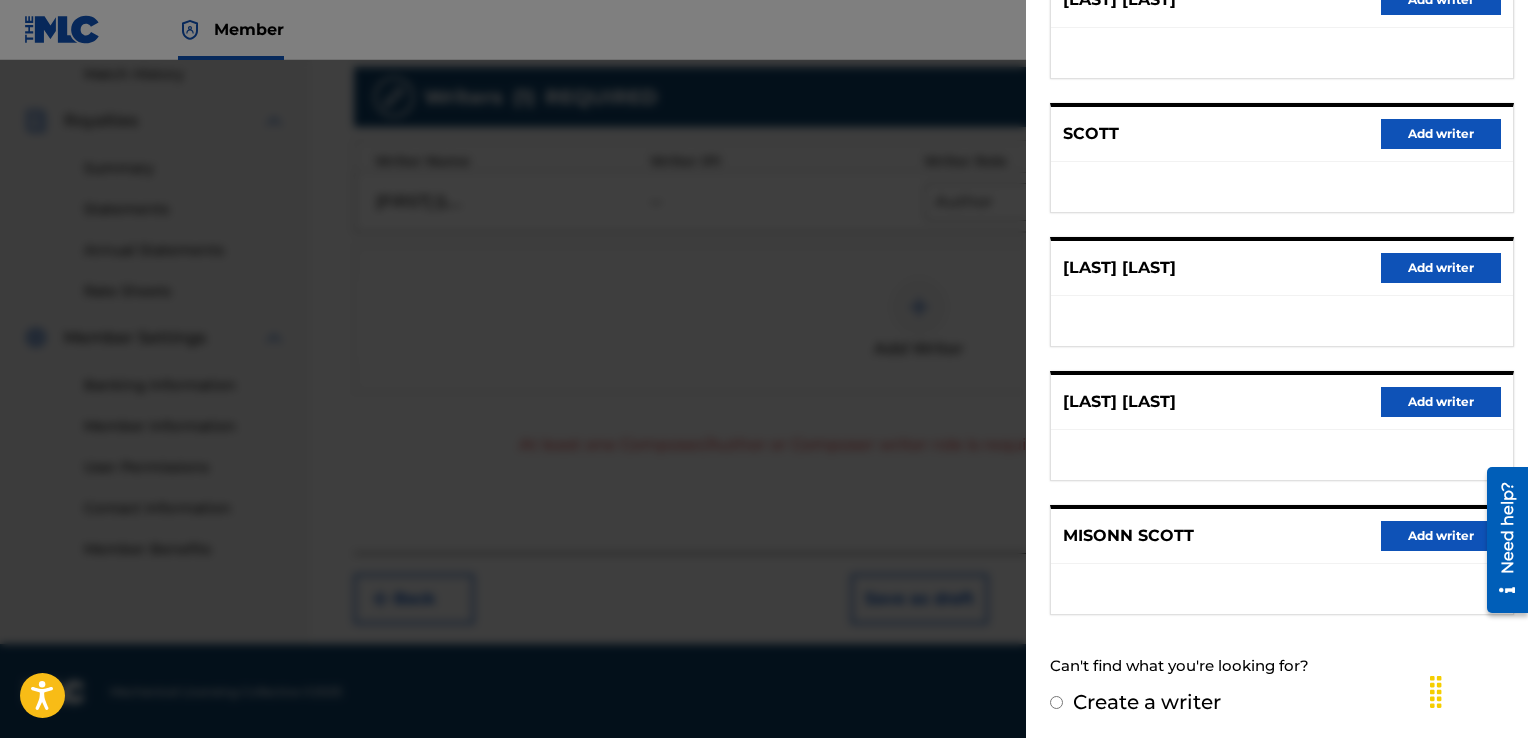 click on "Add writer" at bounding box center [1441, 536] 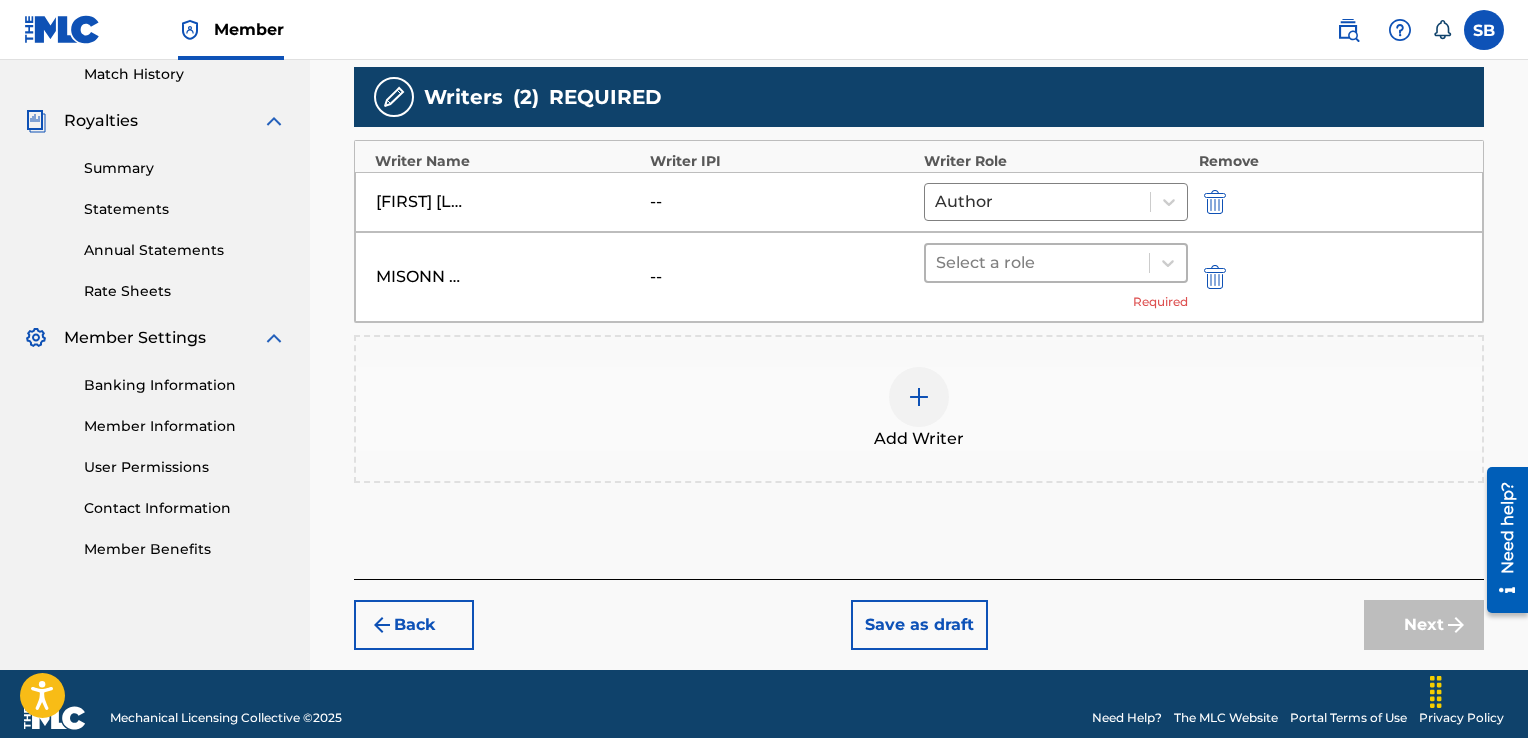 click at bounding box center [1037, 263] 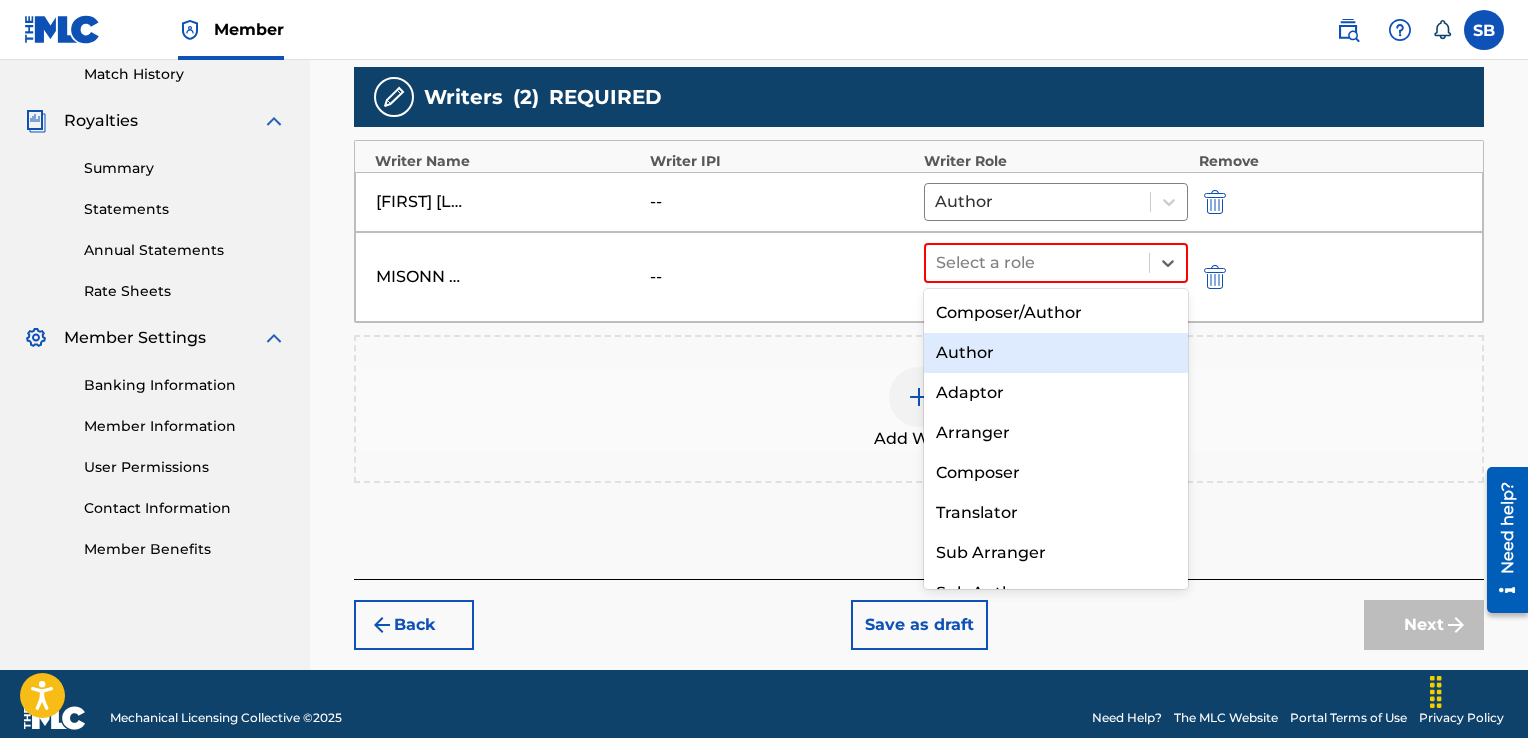 click on "Author" at bounding box center (1056, 353) 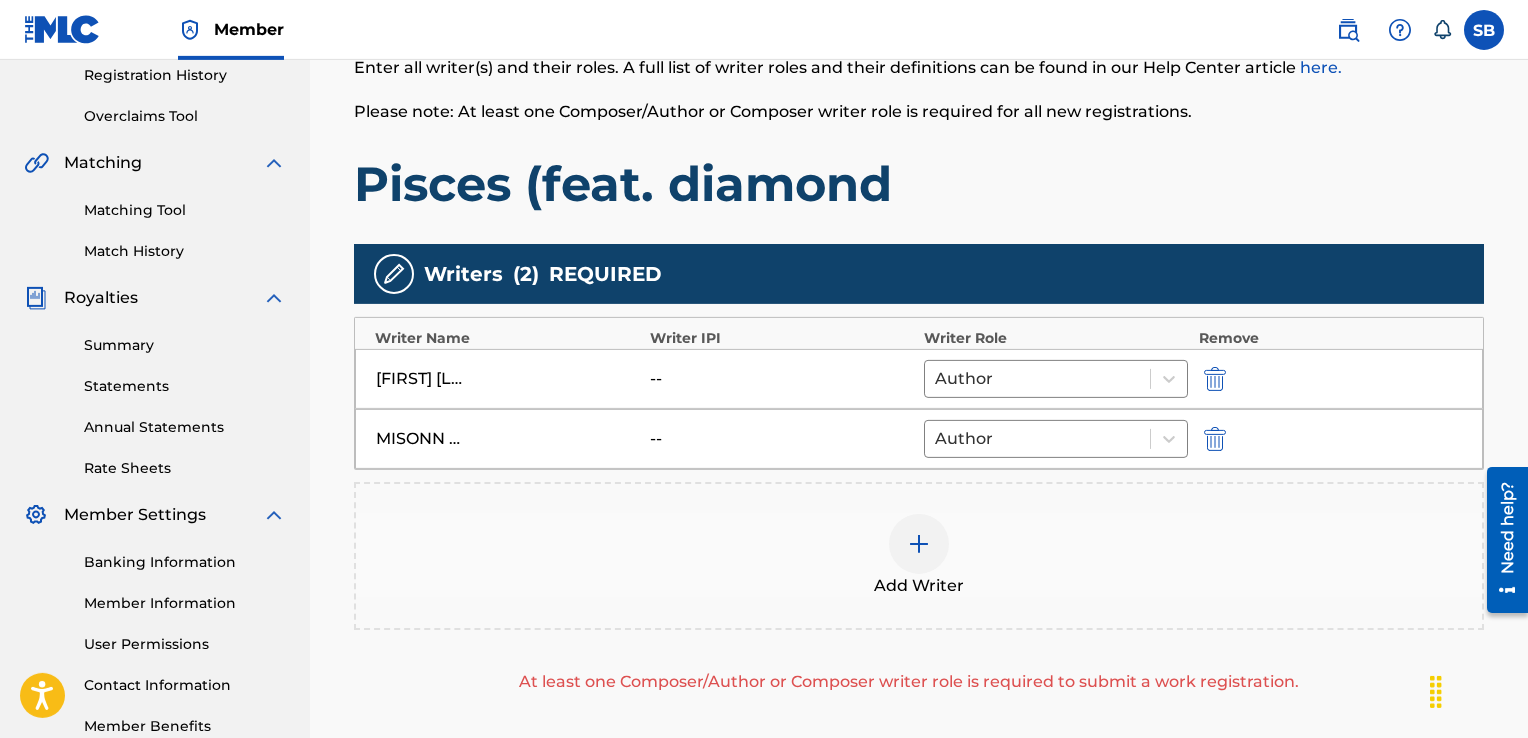 scroll, scrollTop: 384, scrollLeft: 0, axis: vertical 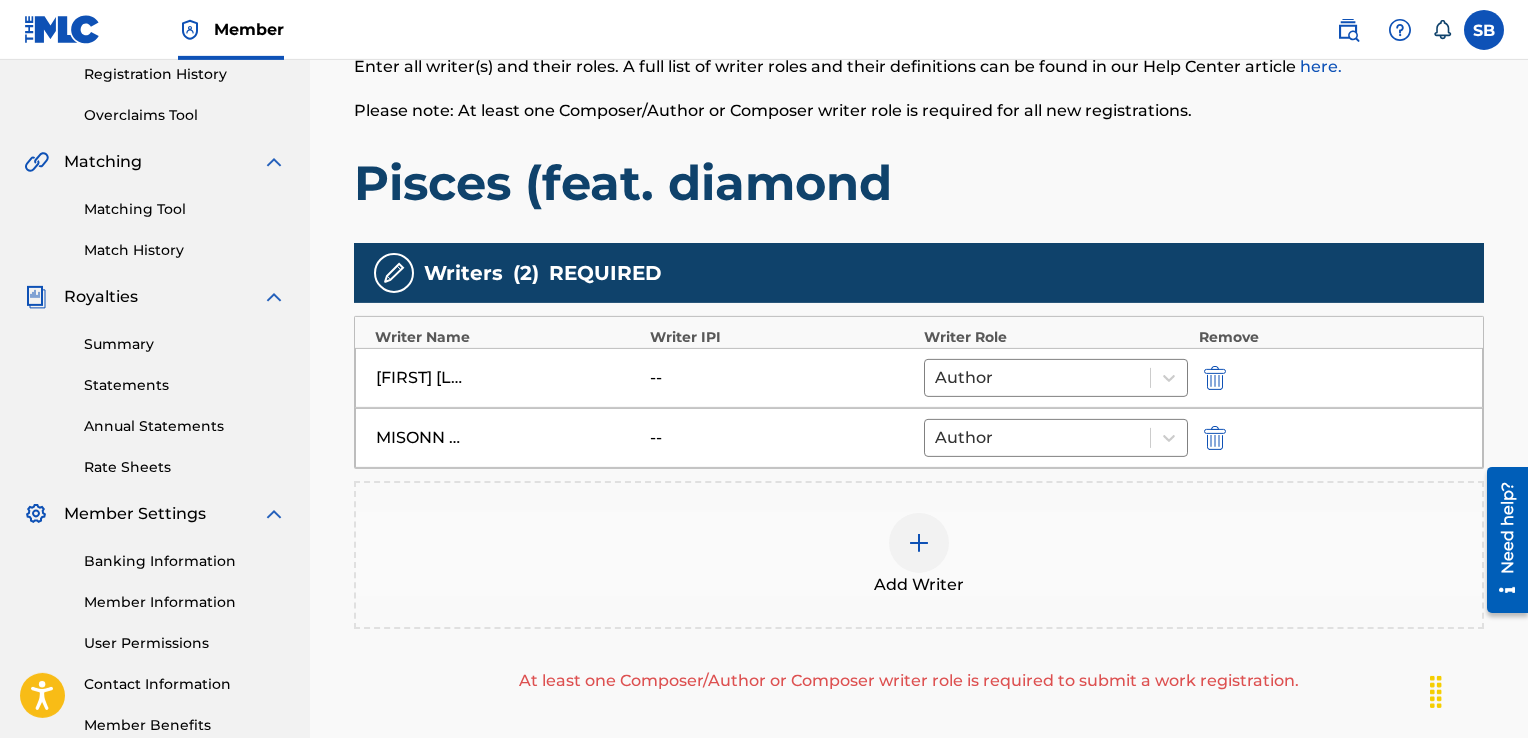 click at bounding box center (919, 543) 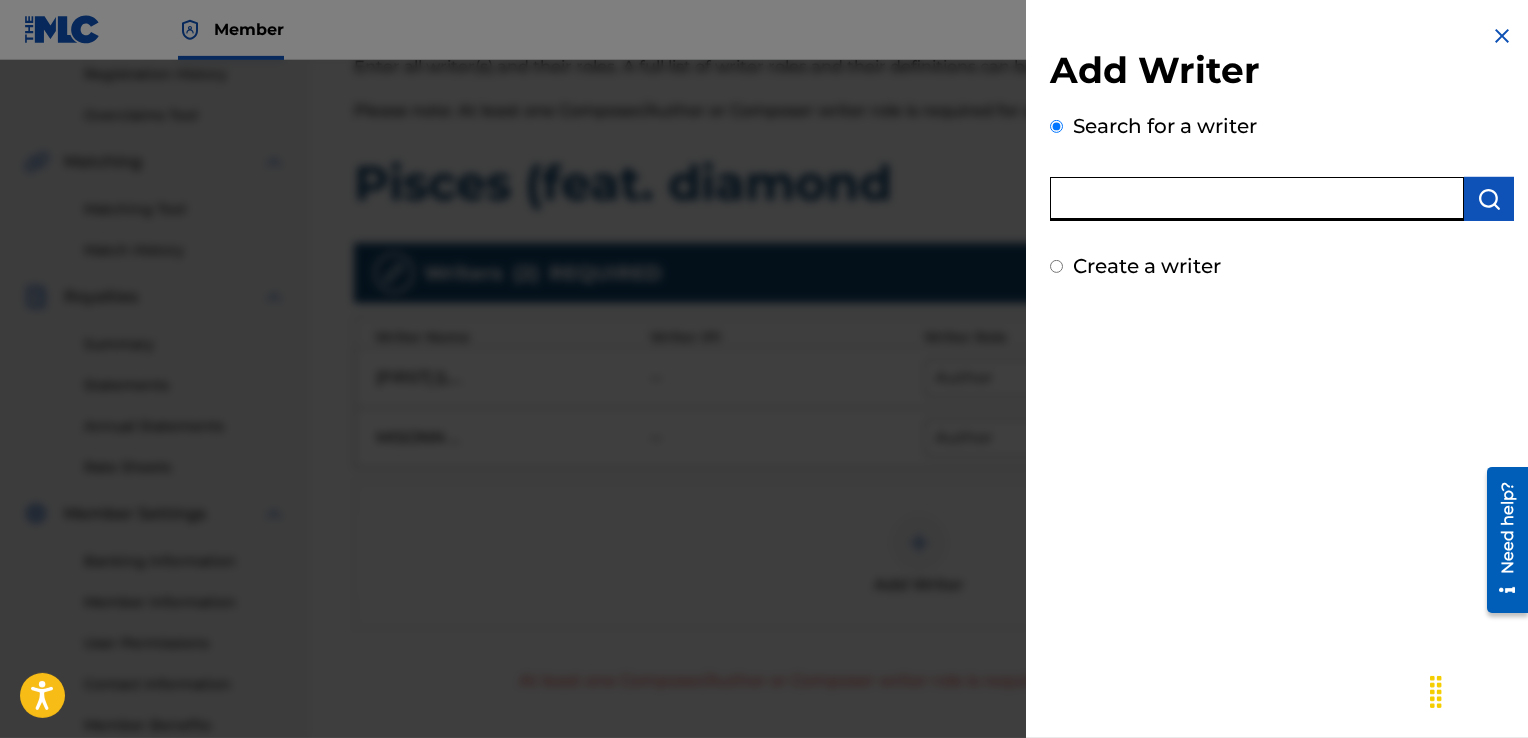click at bounding box center (1257, 199) 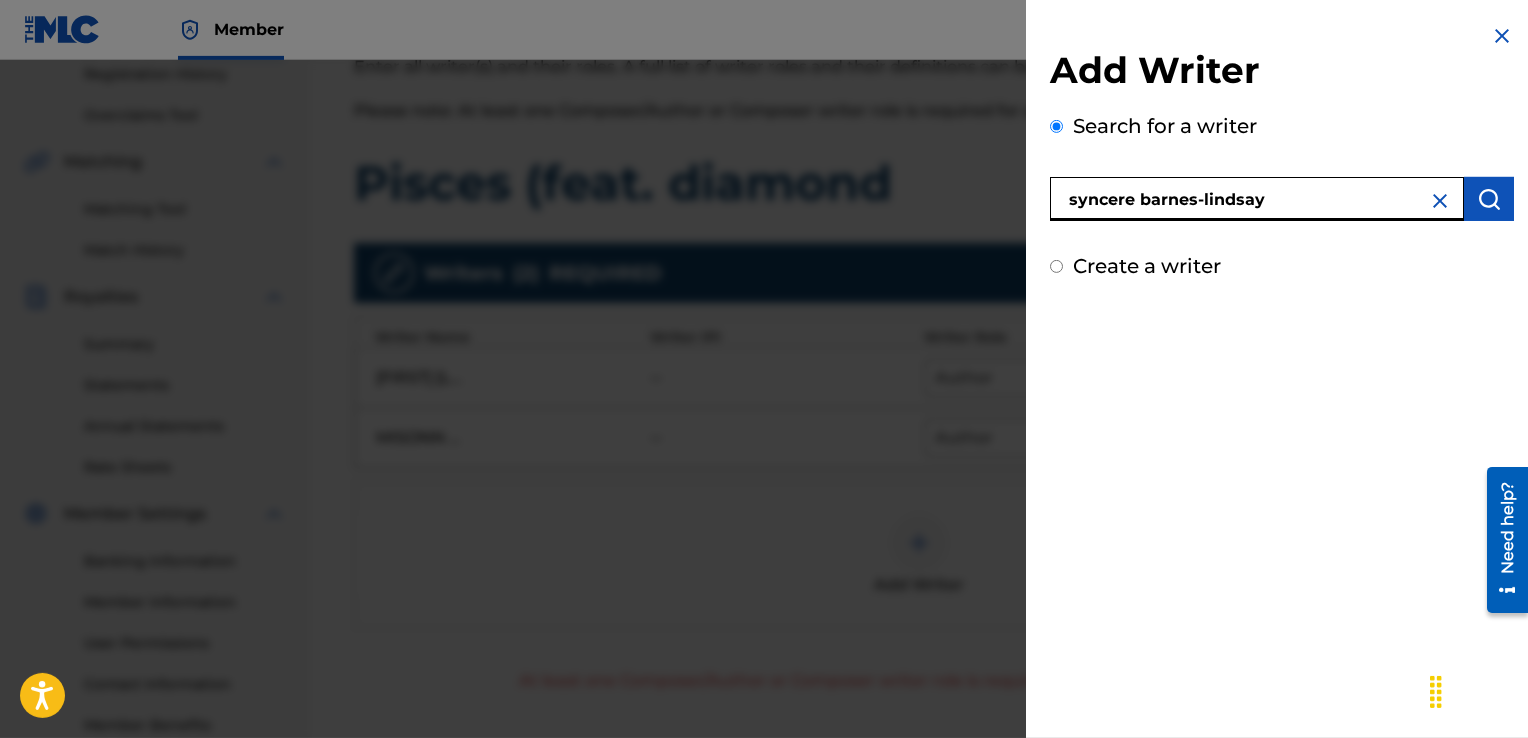 type on "syncere barnes-lindsay" 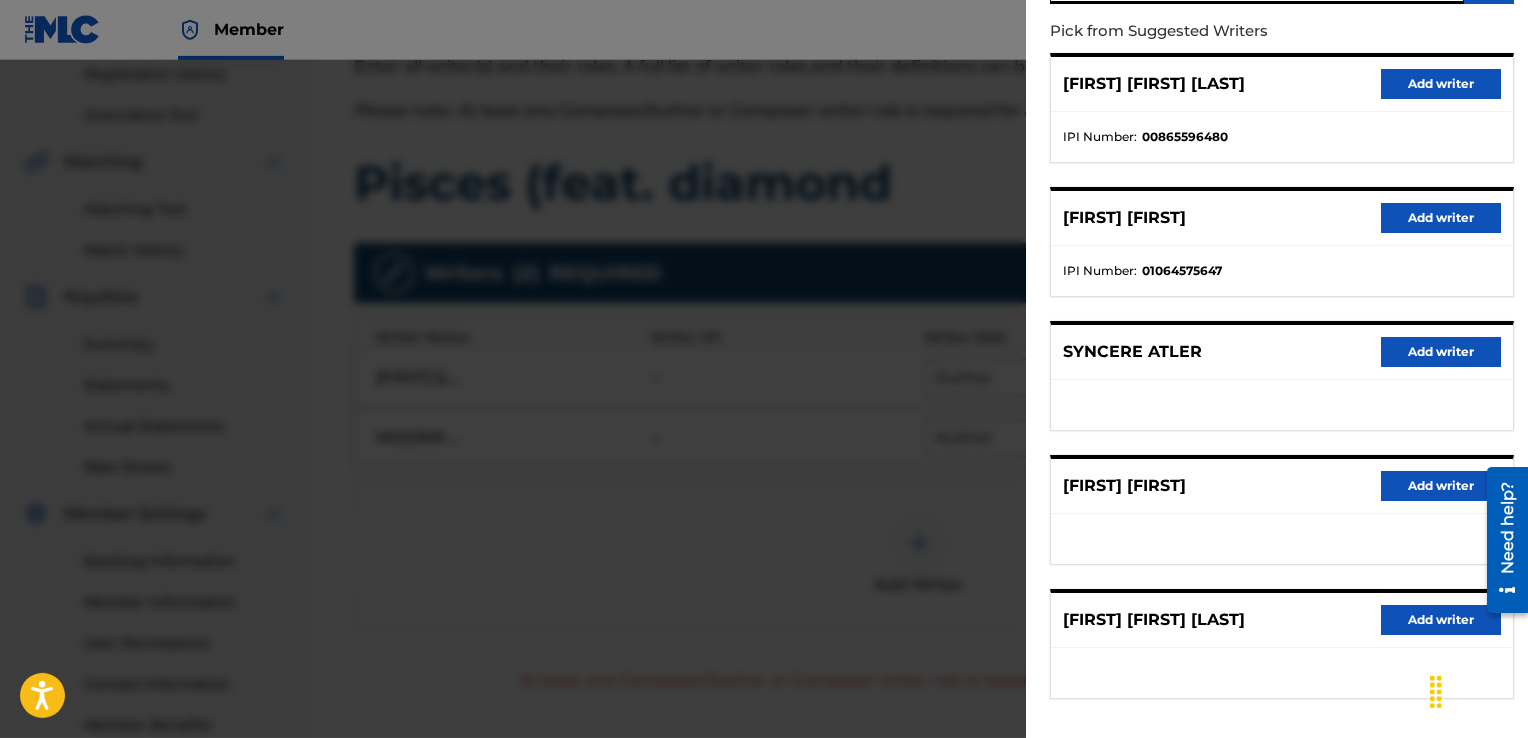 scroll, scrollTop: 301, scrollLeft: 0, axis: vertical 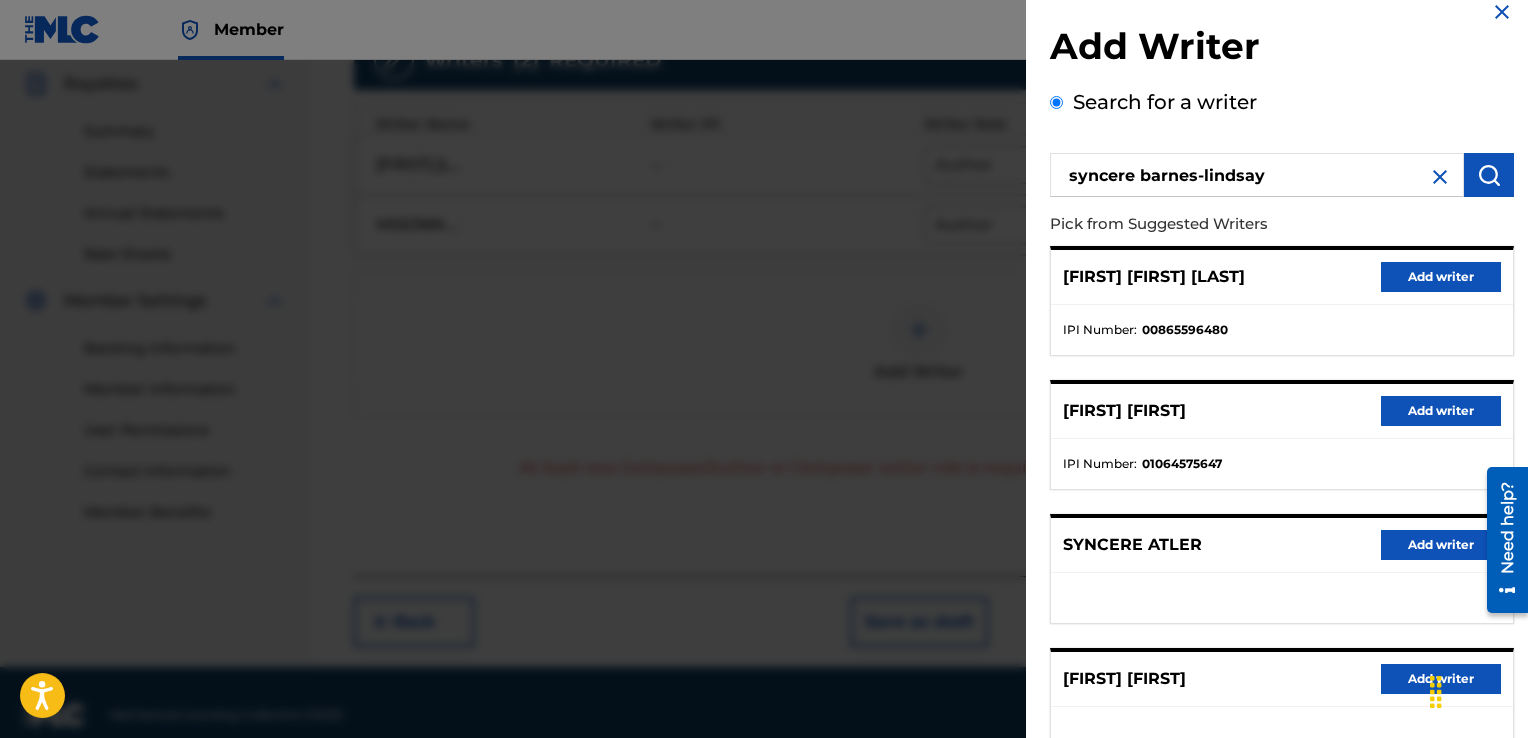click at bounding box center [1440, 177] 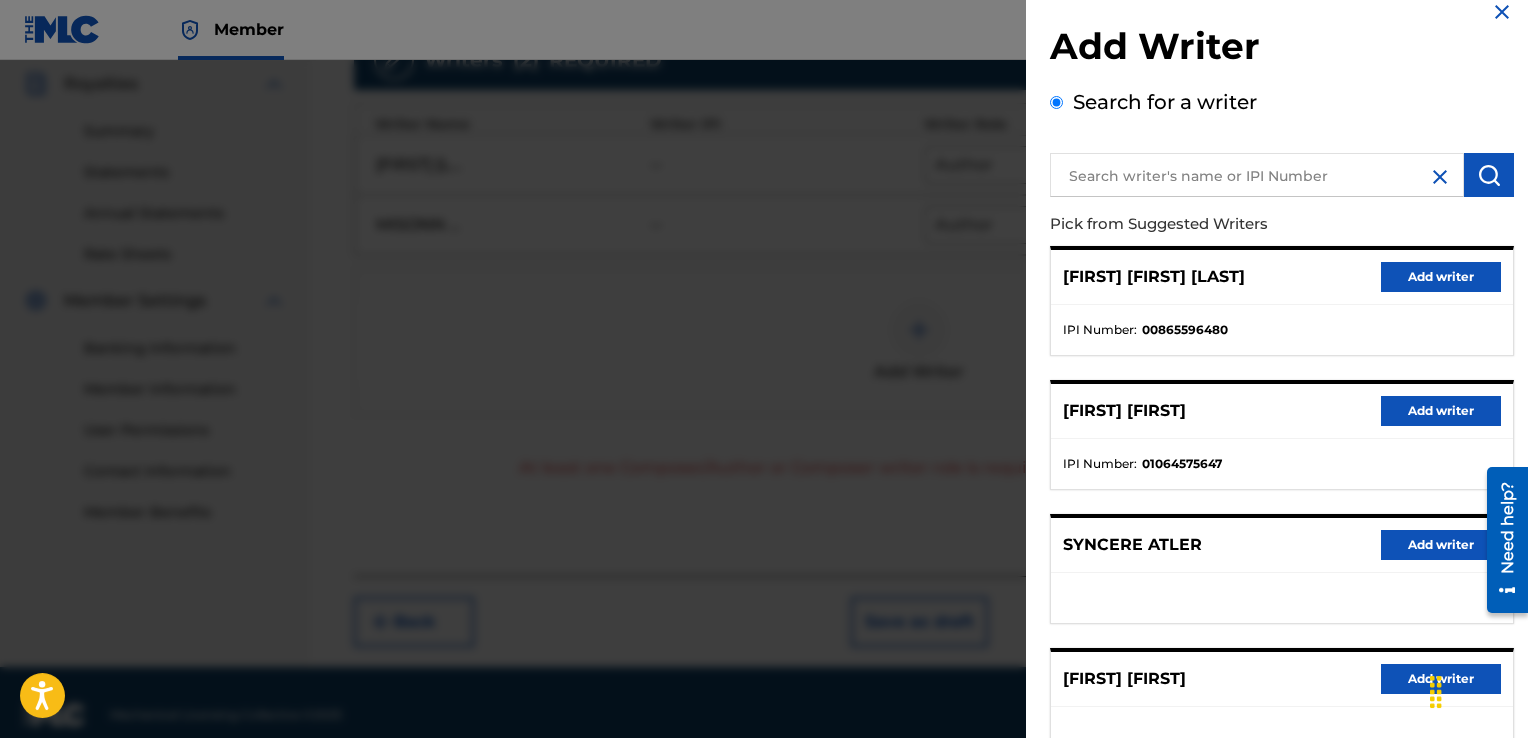 scroll, scrollTop: 0, scrollLeft: 0, axis: both 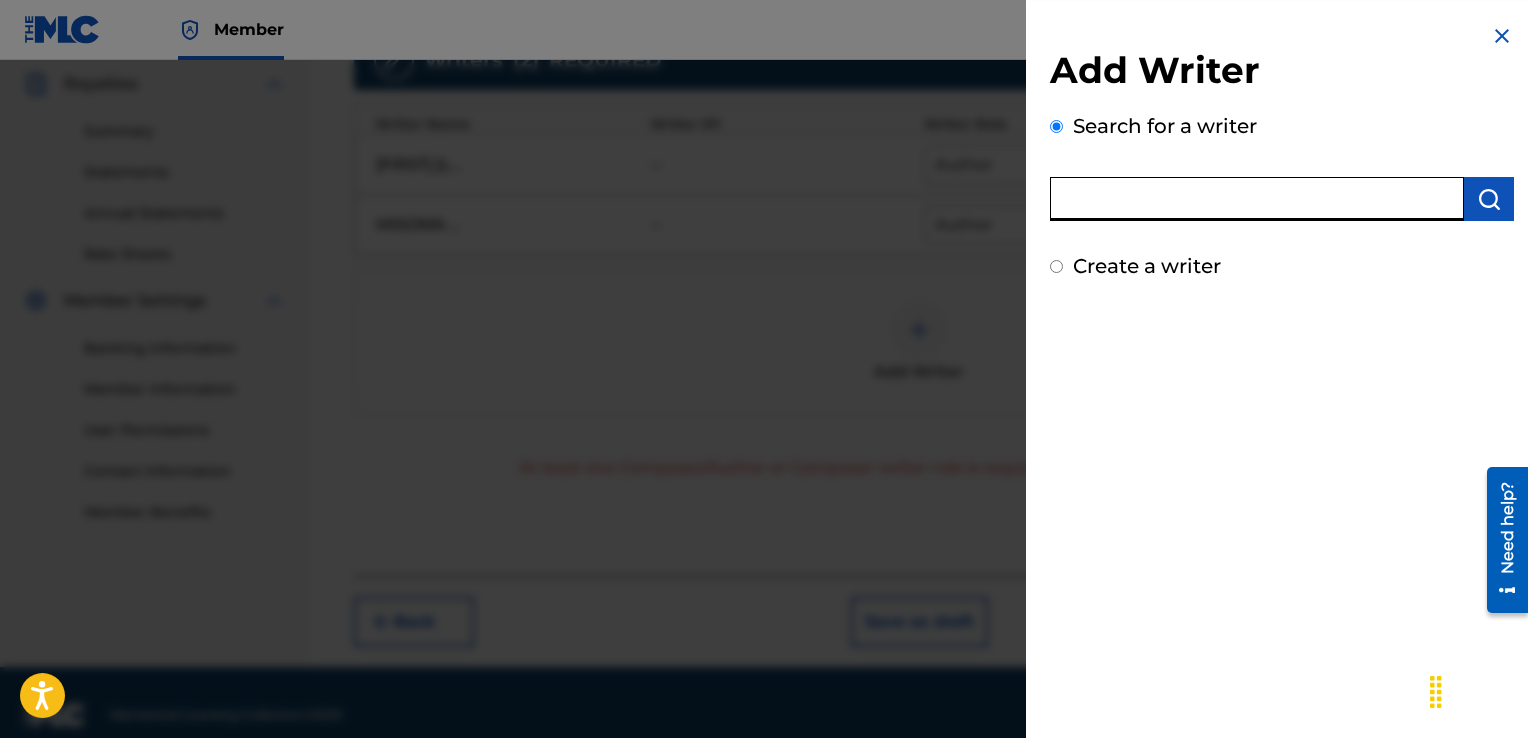 click at bounding box center [1257, 199] 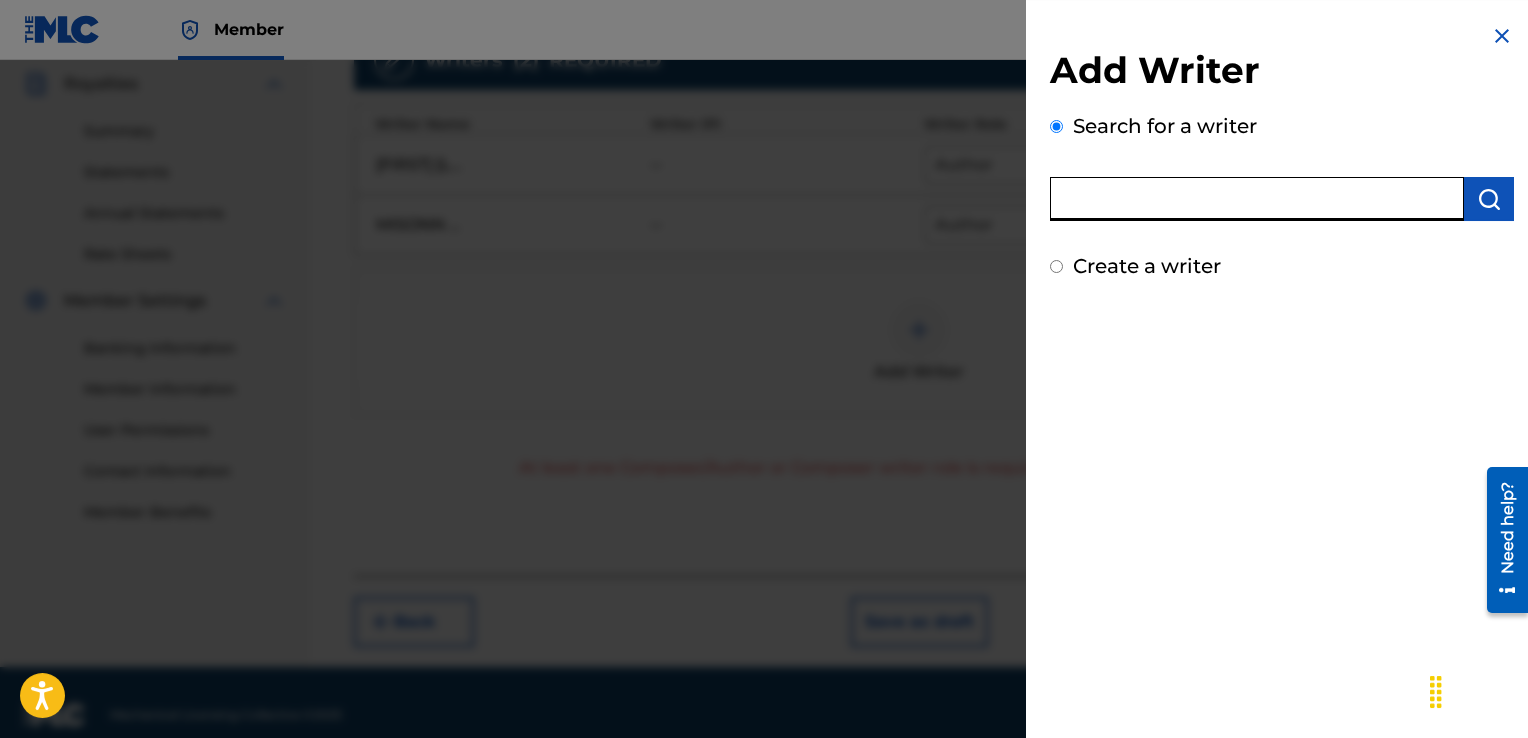 click at bounding box center (1257, 199) 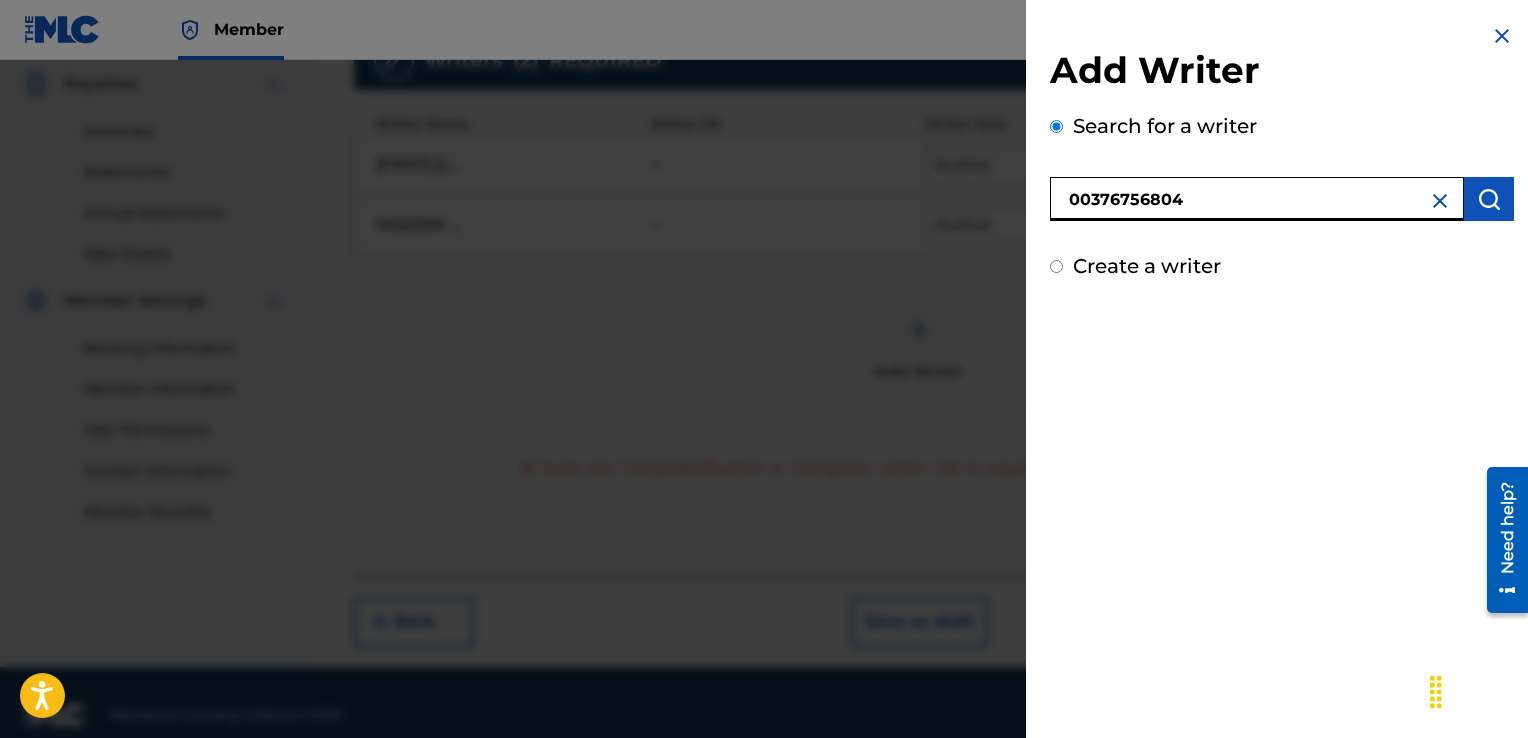 click on "00376756804" at bounding box center [1257, 199] 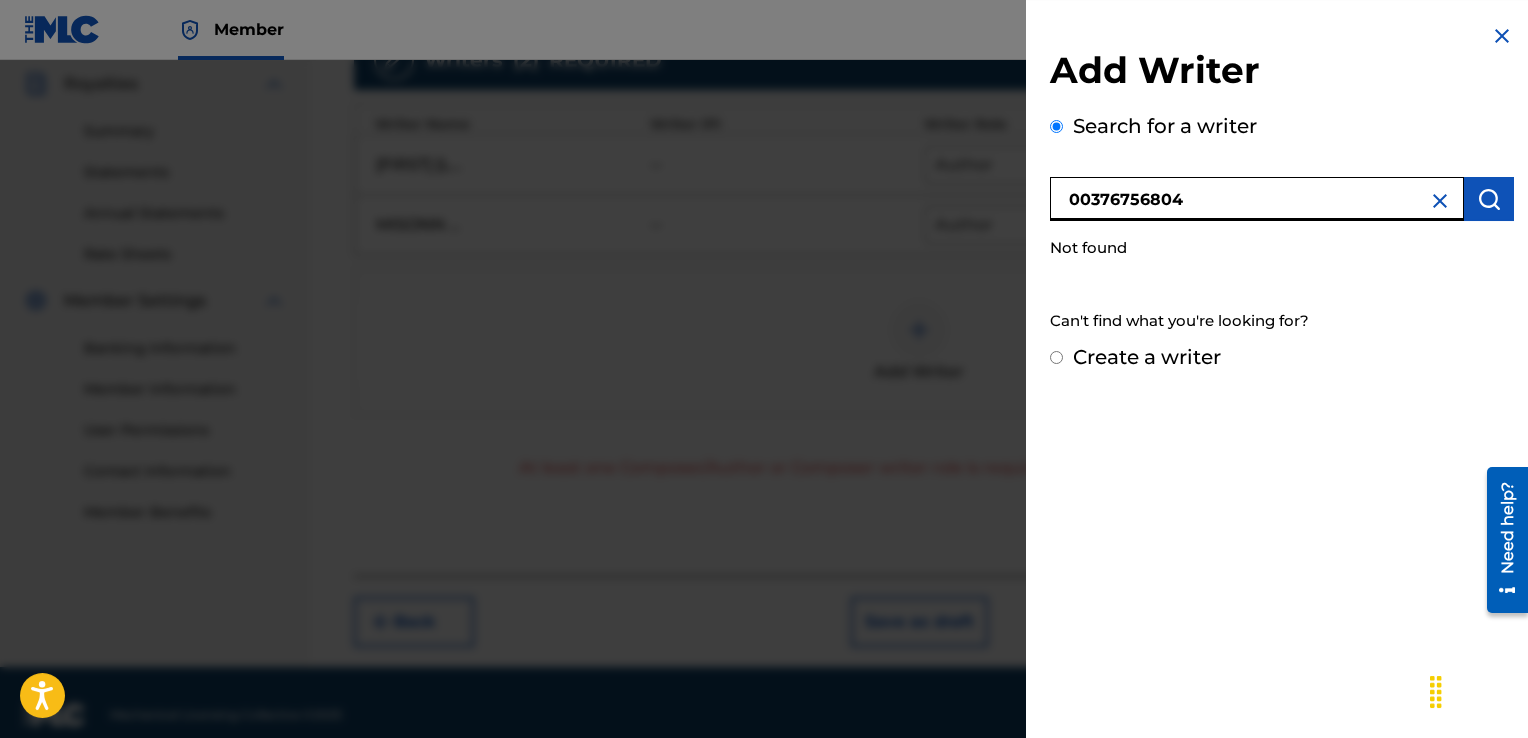 click on "00376756804" at bounding box center (1257, 199) 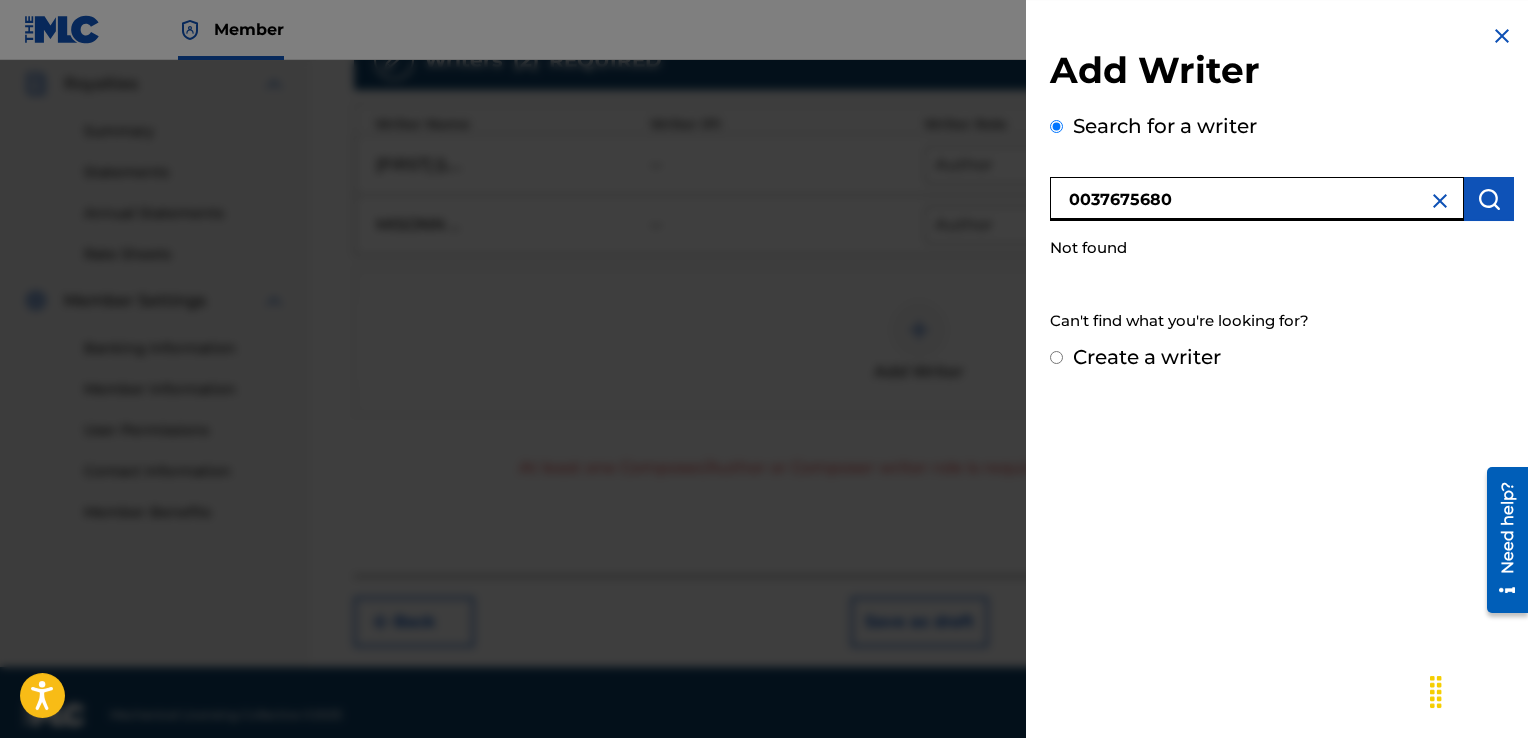 type on "00376756804" 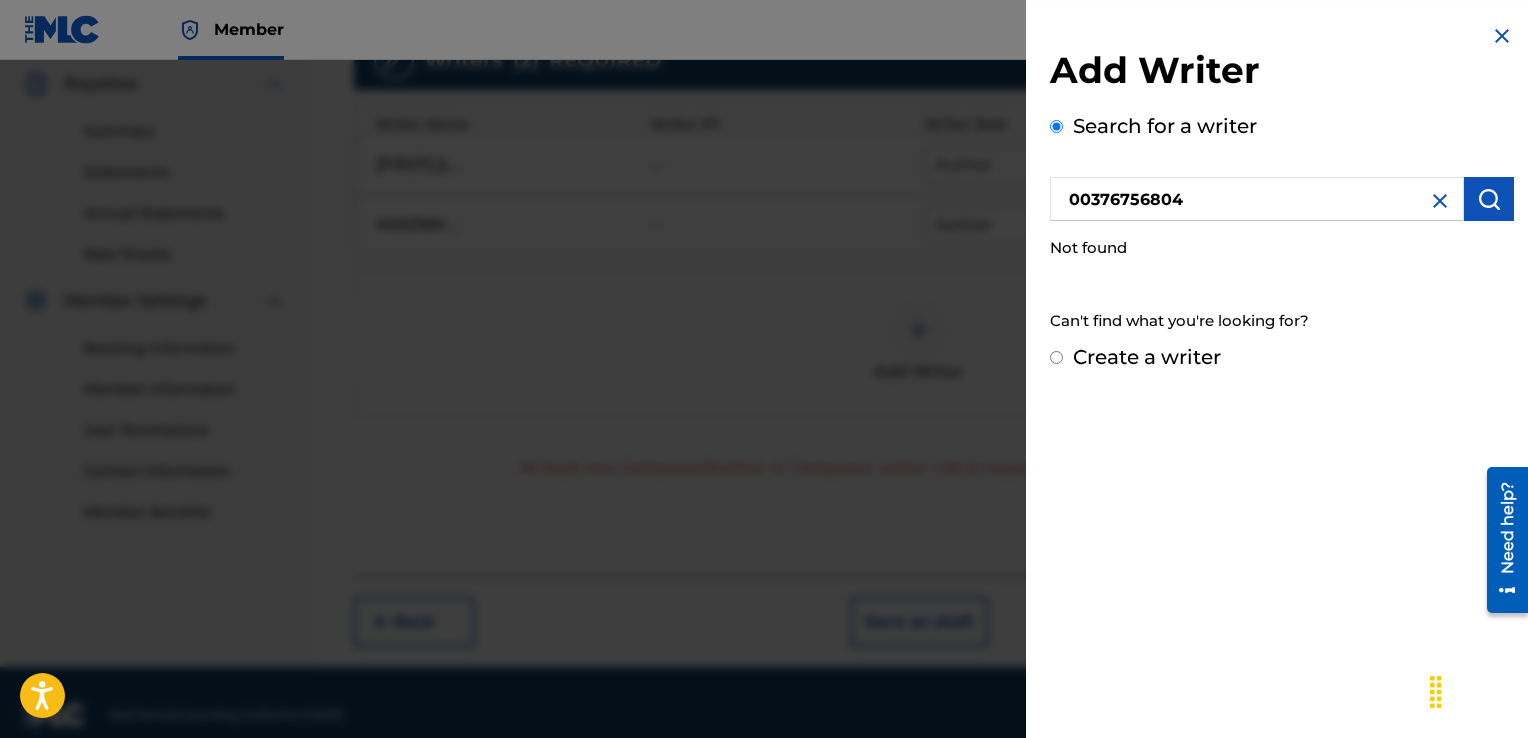 click on "Create a writer" at bounding box center (1056, 357) 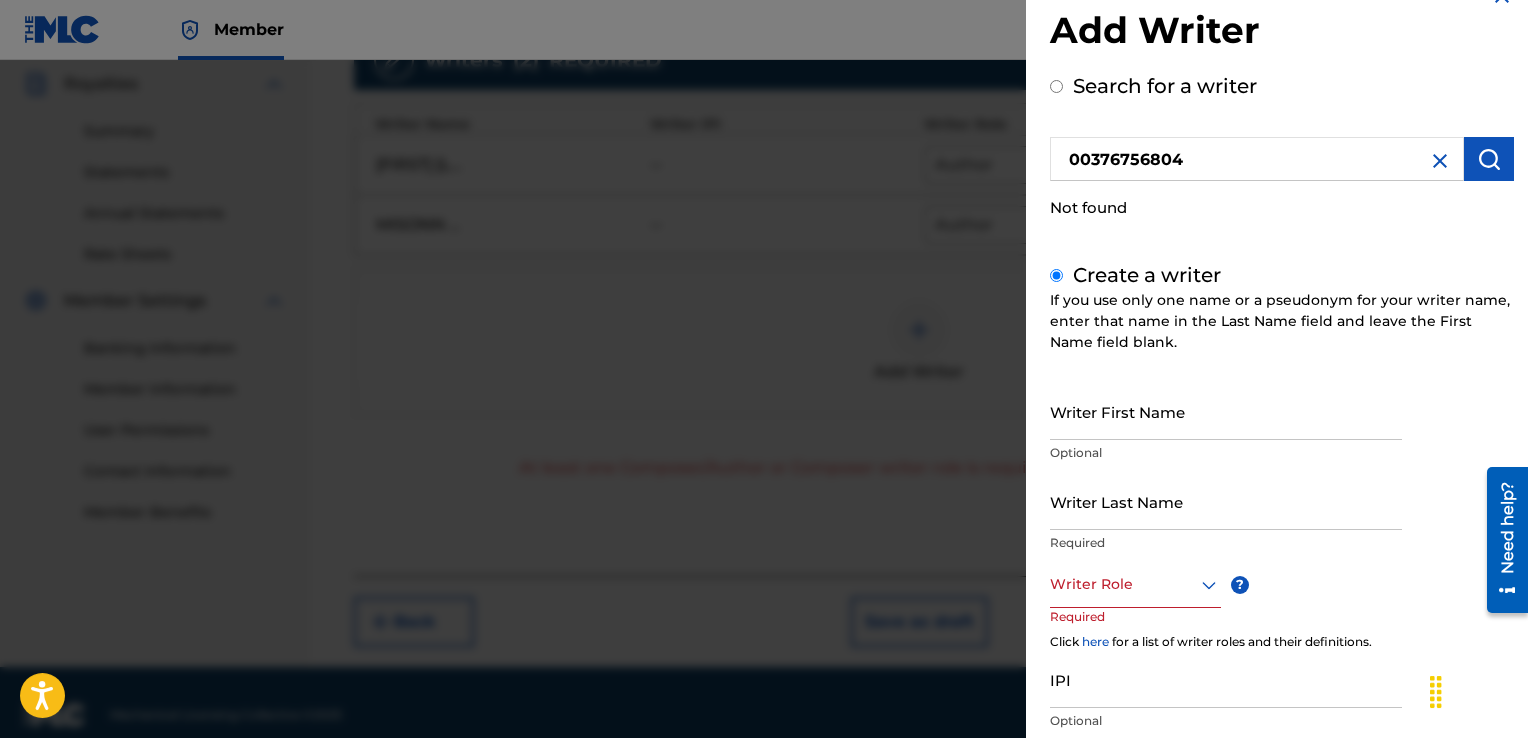 scroll, scrollTop: 41, scrollLeft: 0, axis: vertical 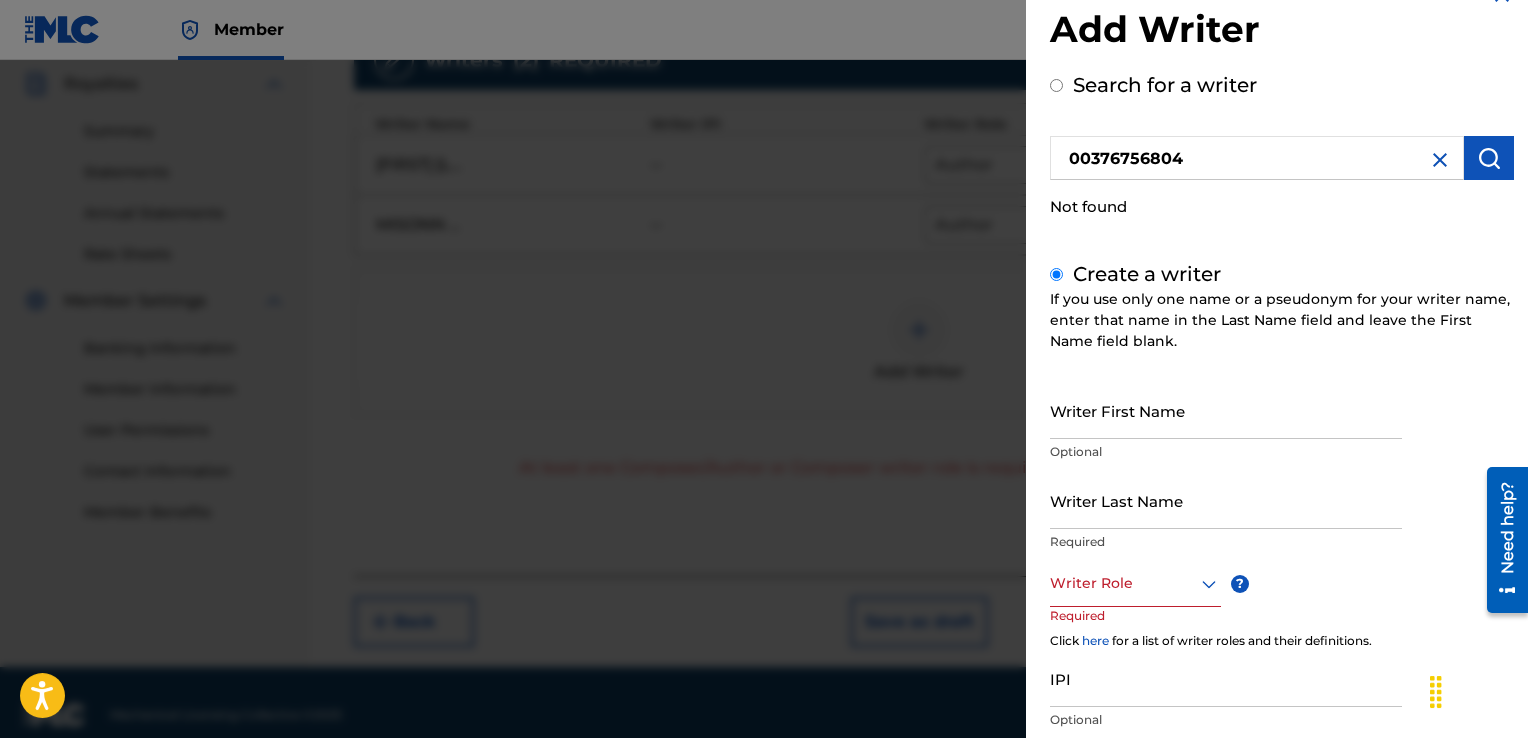 click on "Writer First Name" at bounding box center (1226, 410) 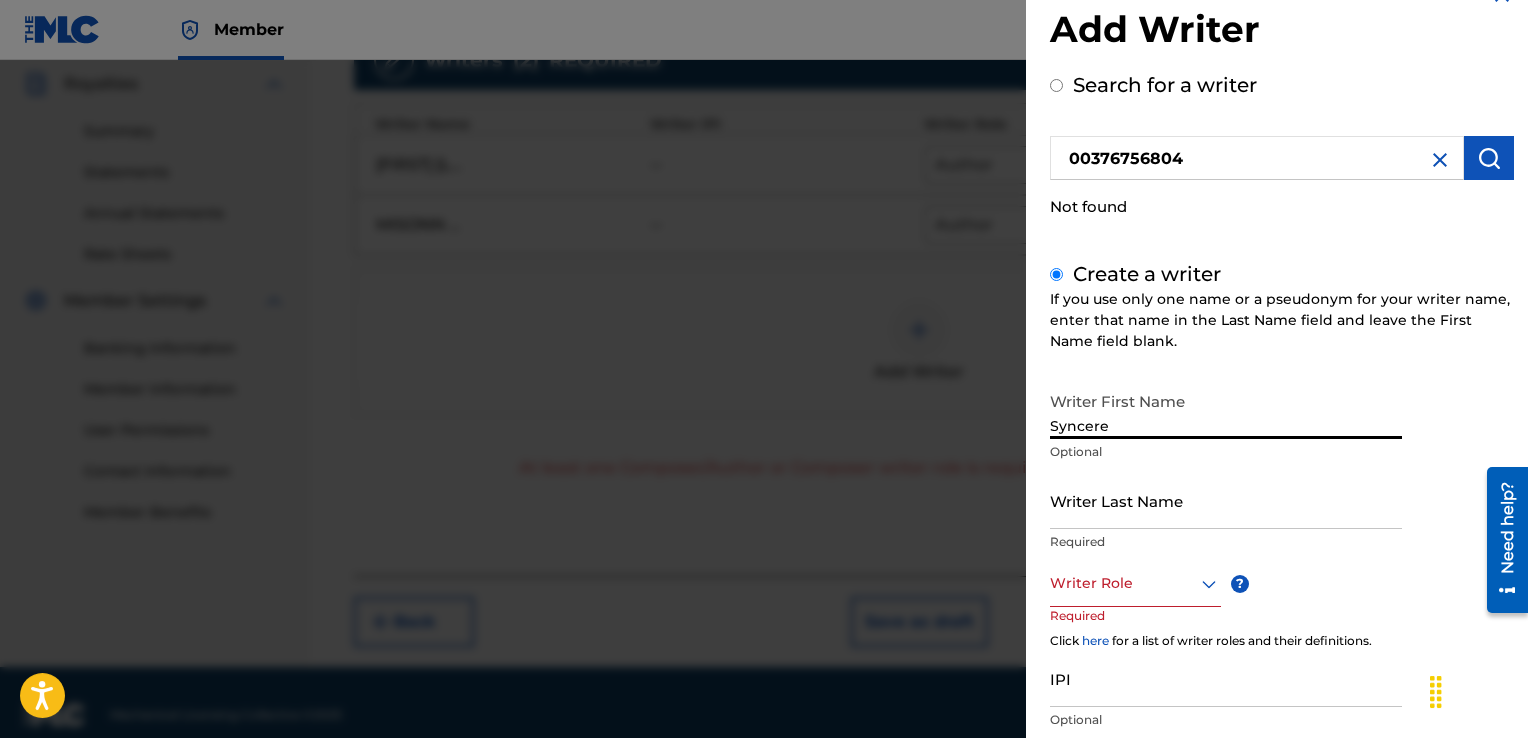 type on "Syncere" 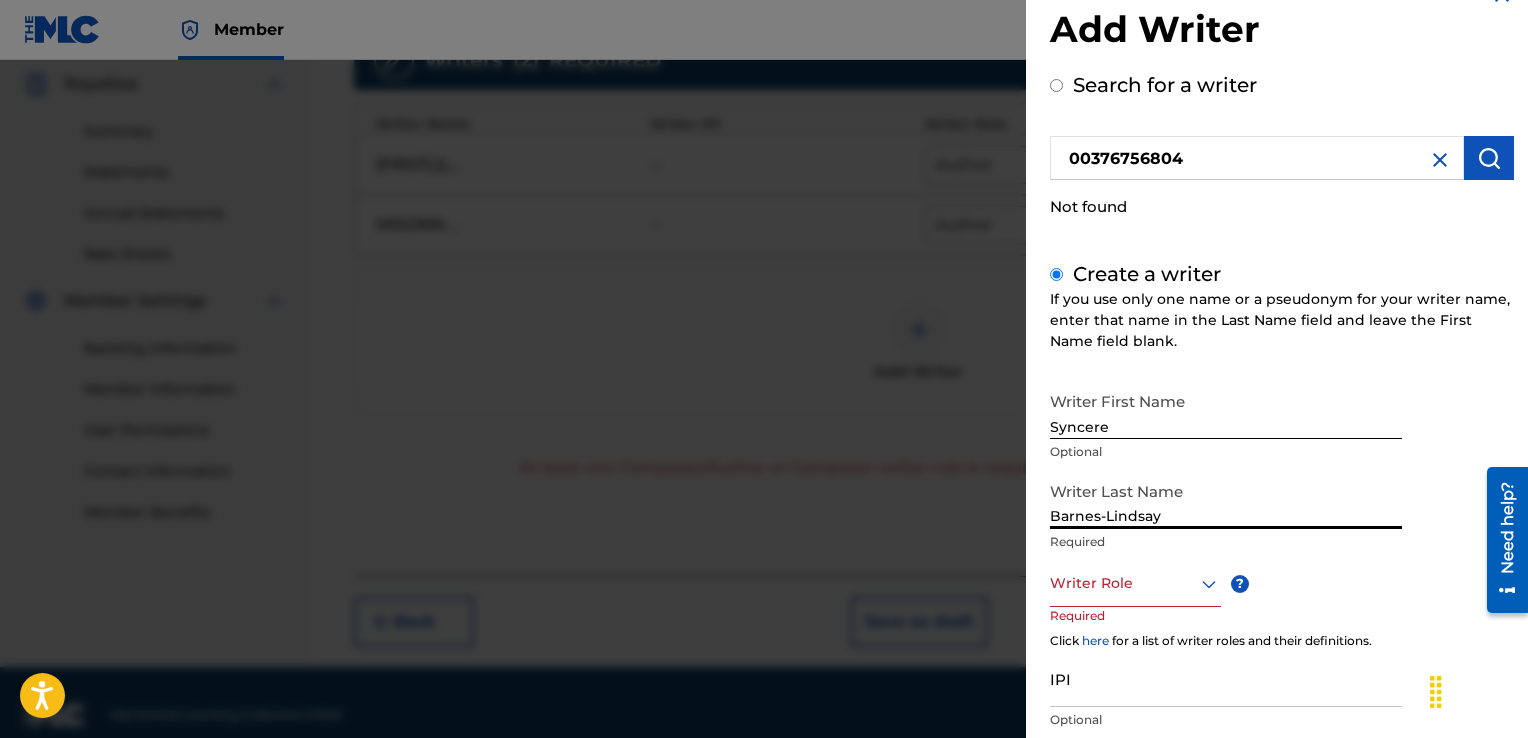 type on "Barnes-Lindsay" 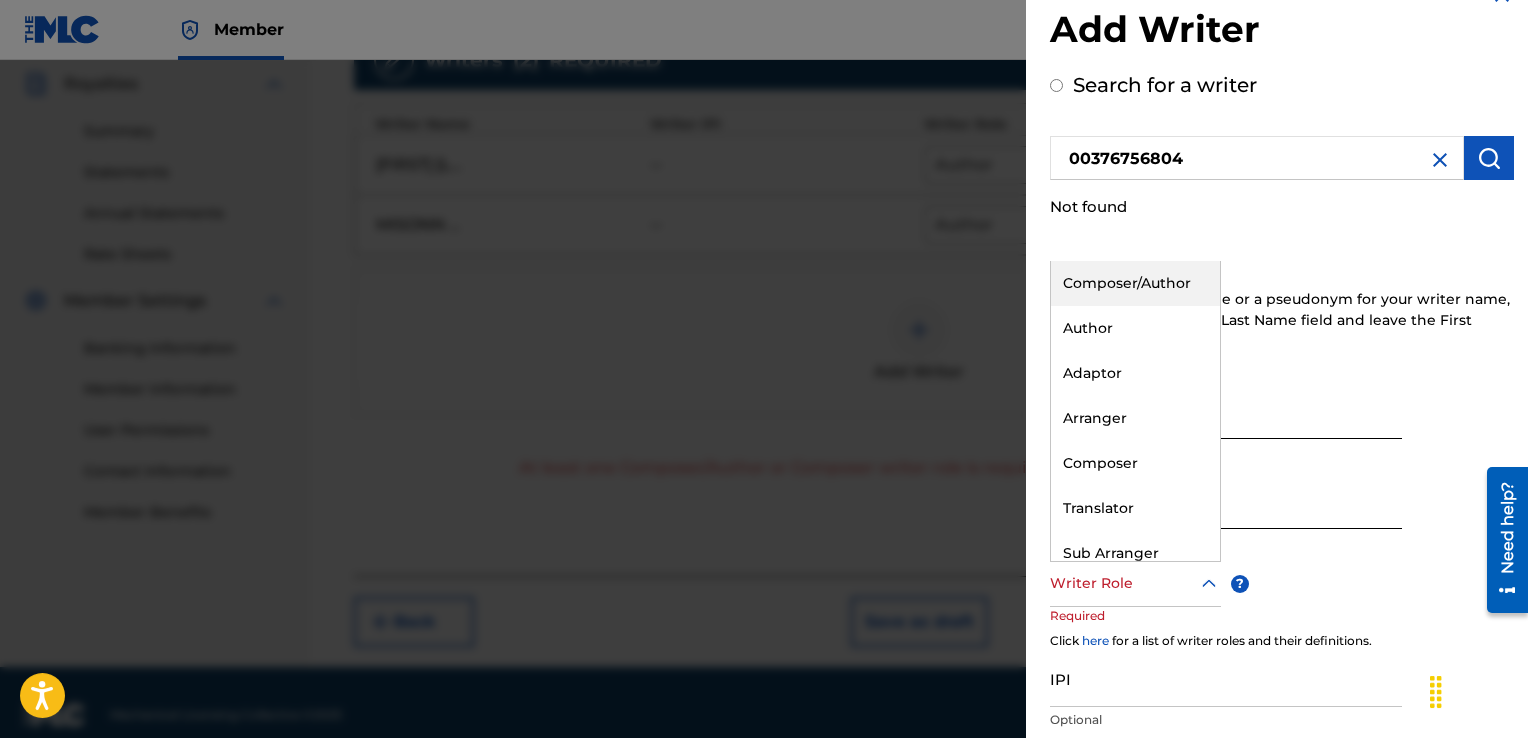 click on "Writer Role" at bounding box center [1135, 584] 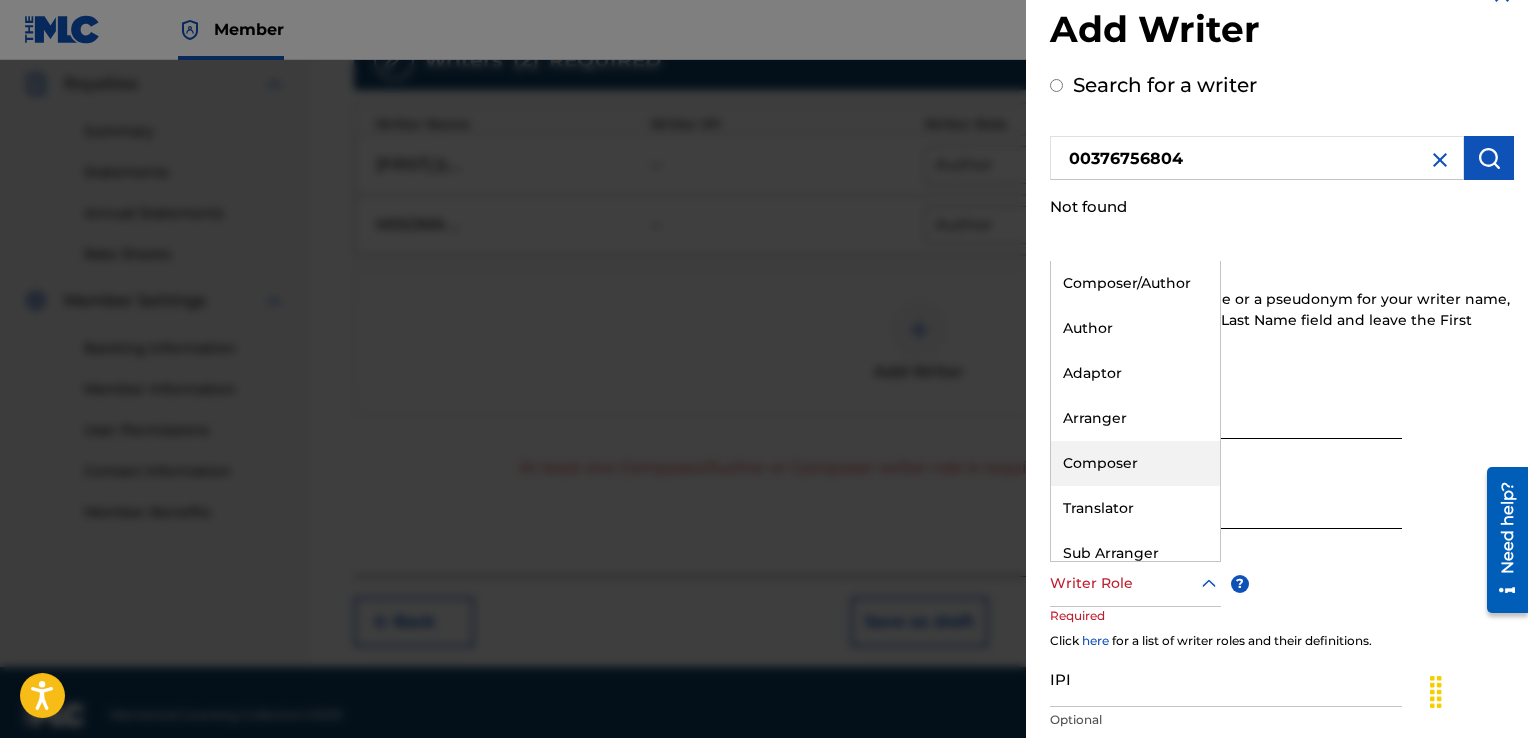 click on "Composer" at bounding box center (1135, 463) 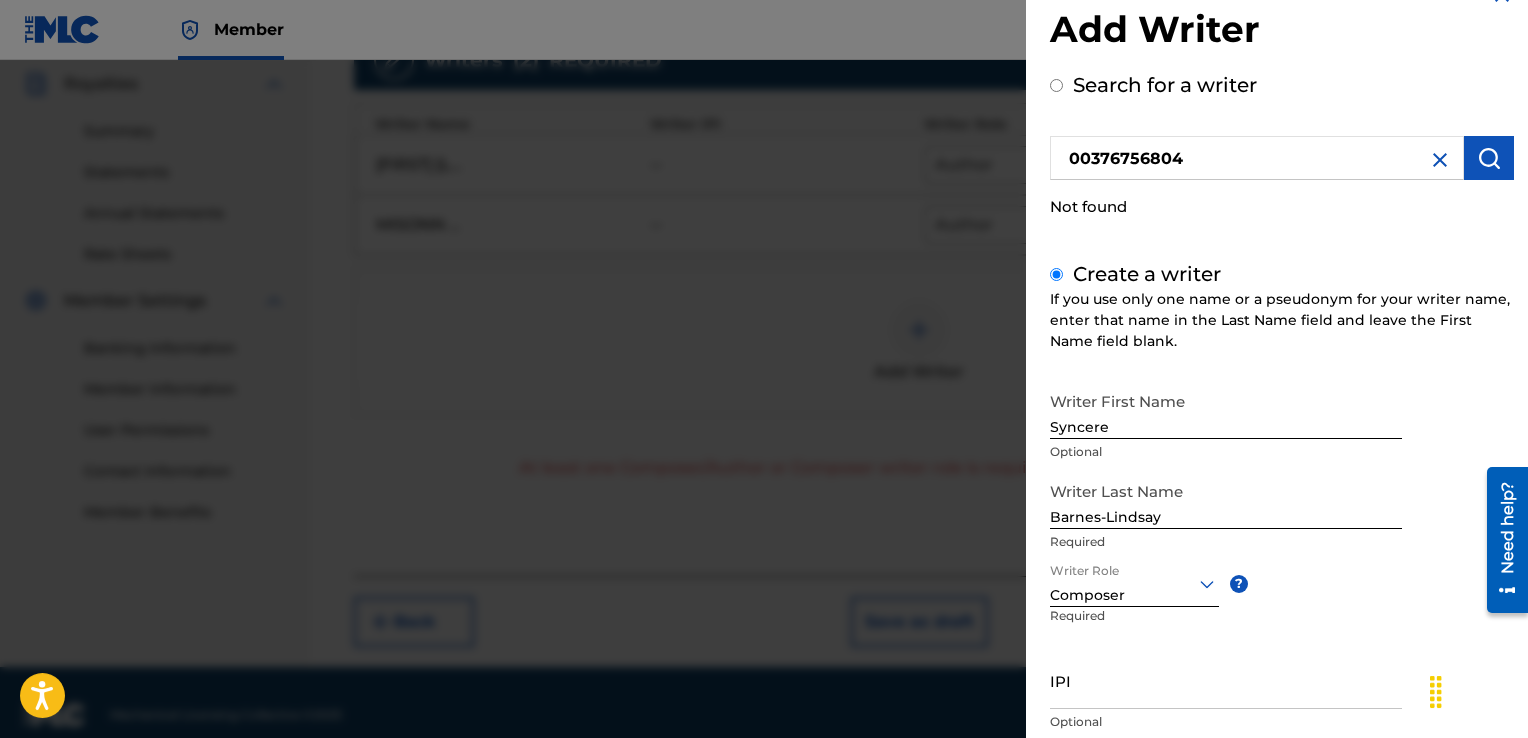 scroll, scrollTop: 178, scrollLeft: 0, axis: vertical 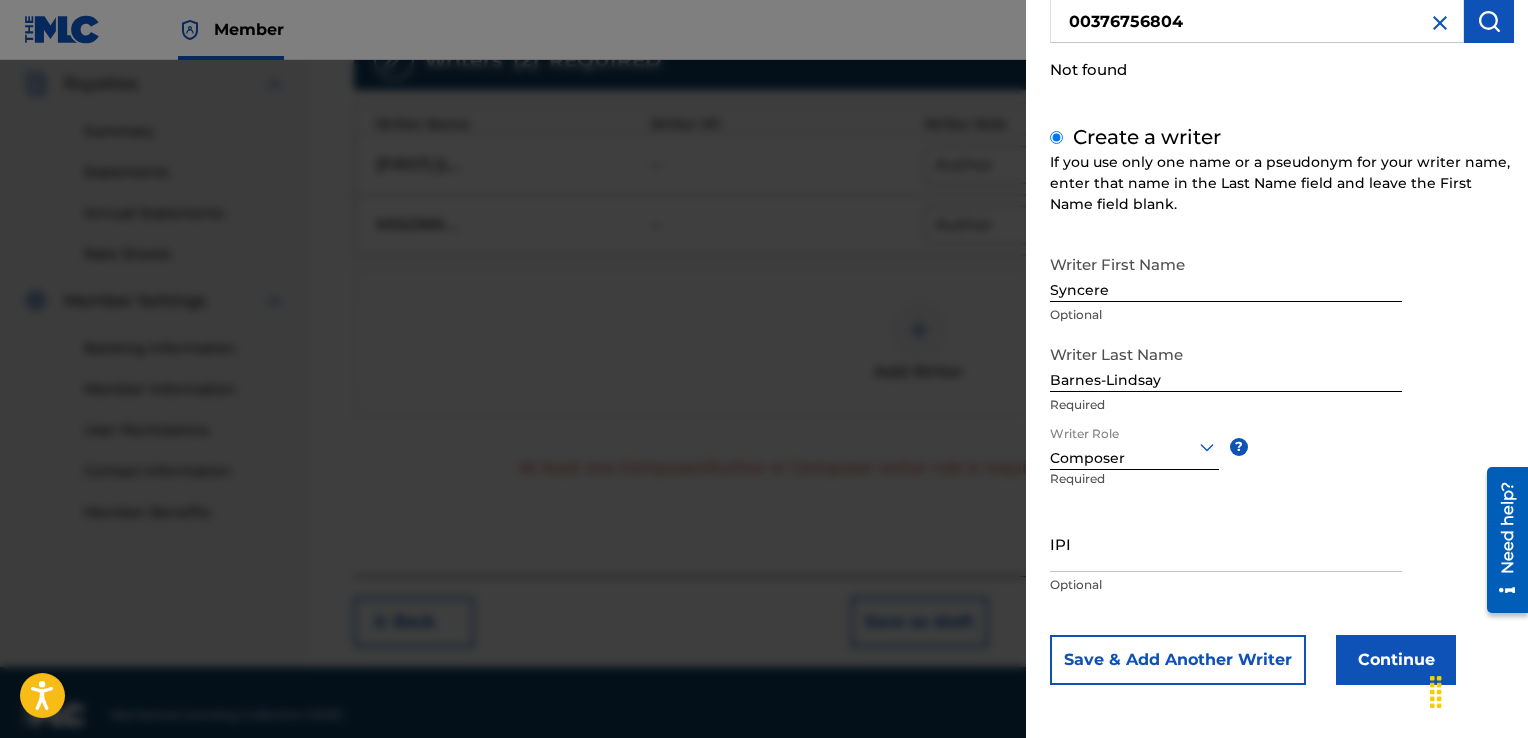 click on "IPI" at bounding box center (1226, 543) 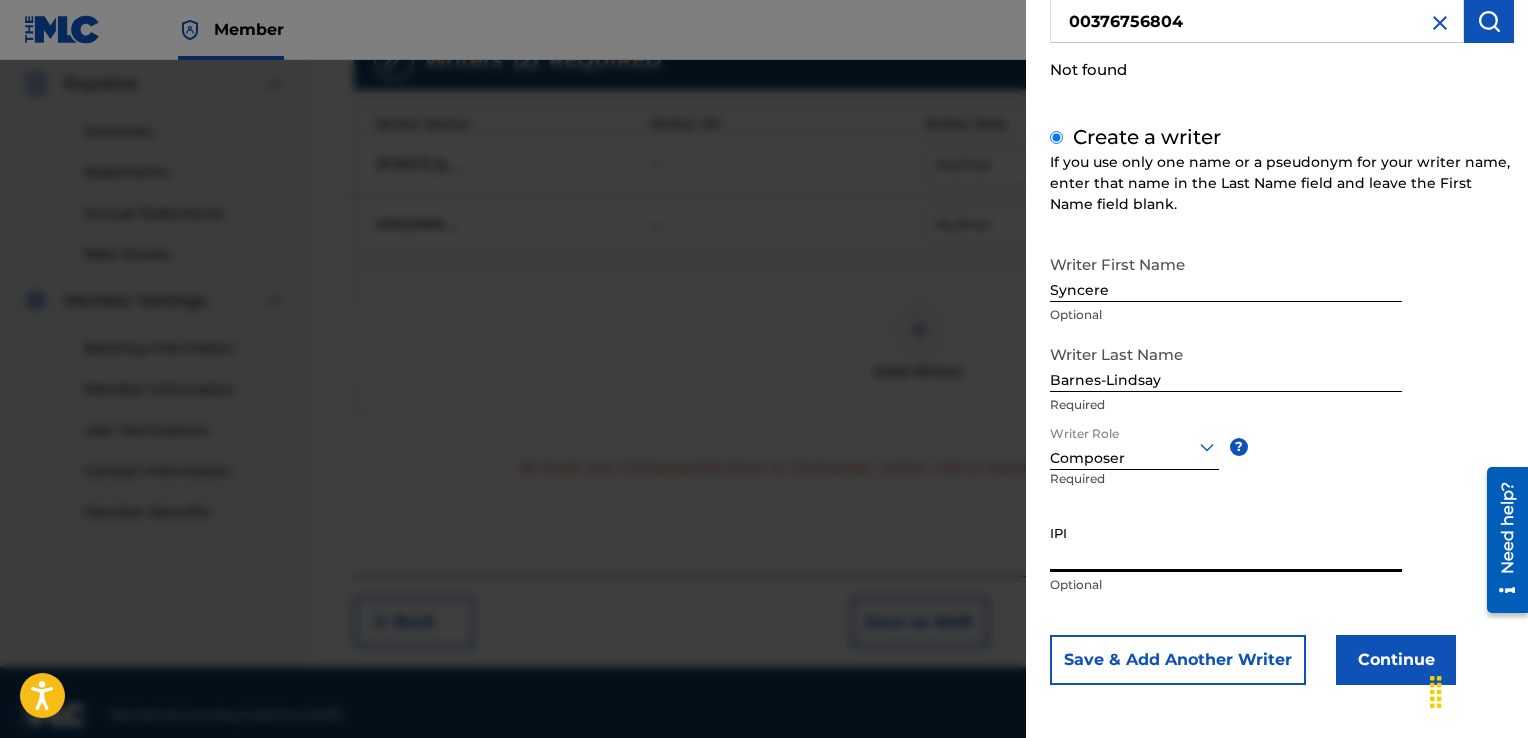 paste on "00376756804" 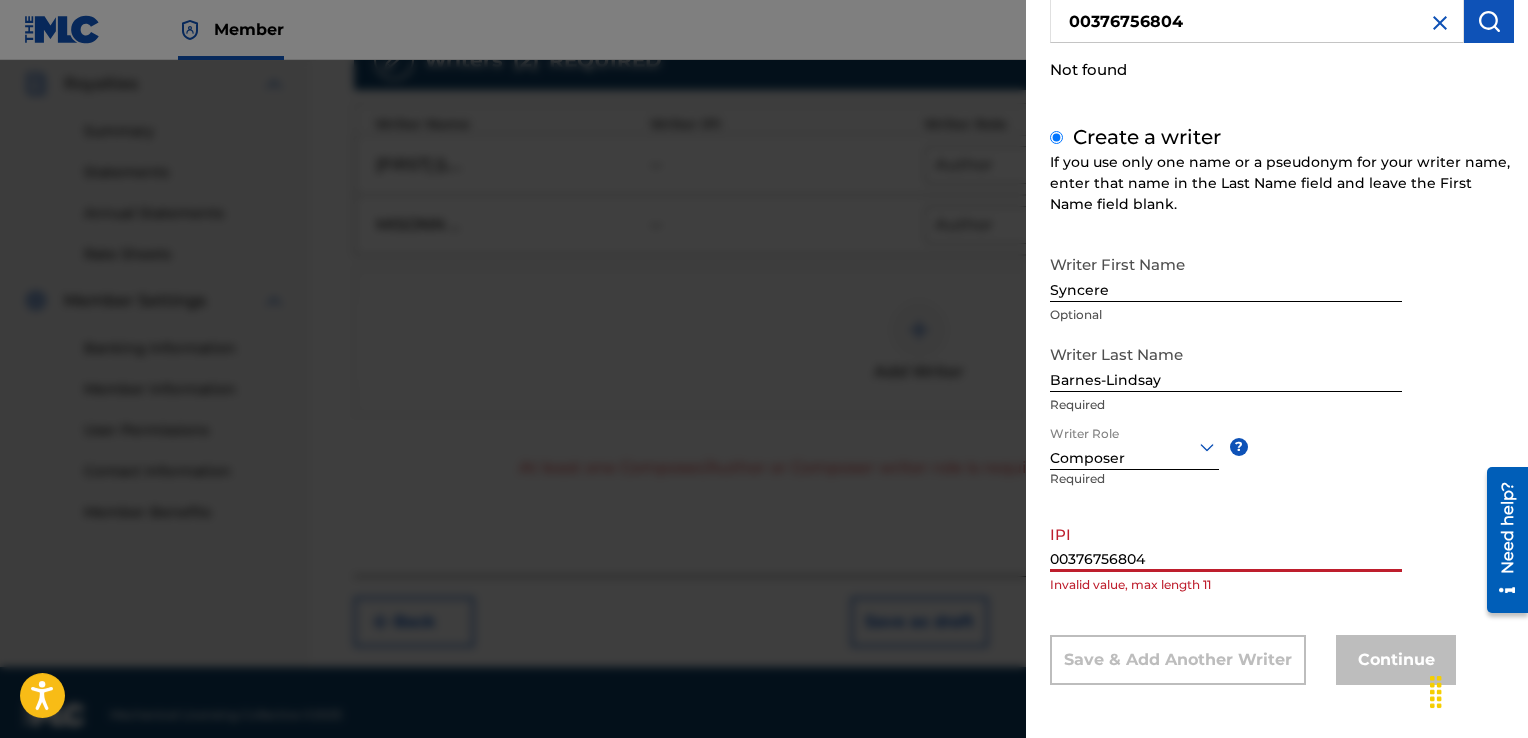 click on "00376756804" at bounding box center (1226, 543) 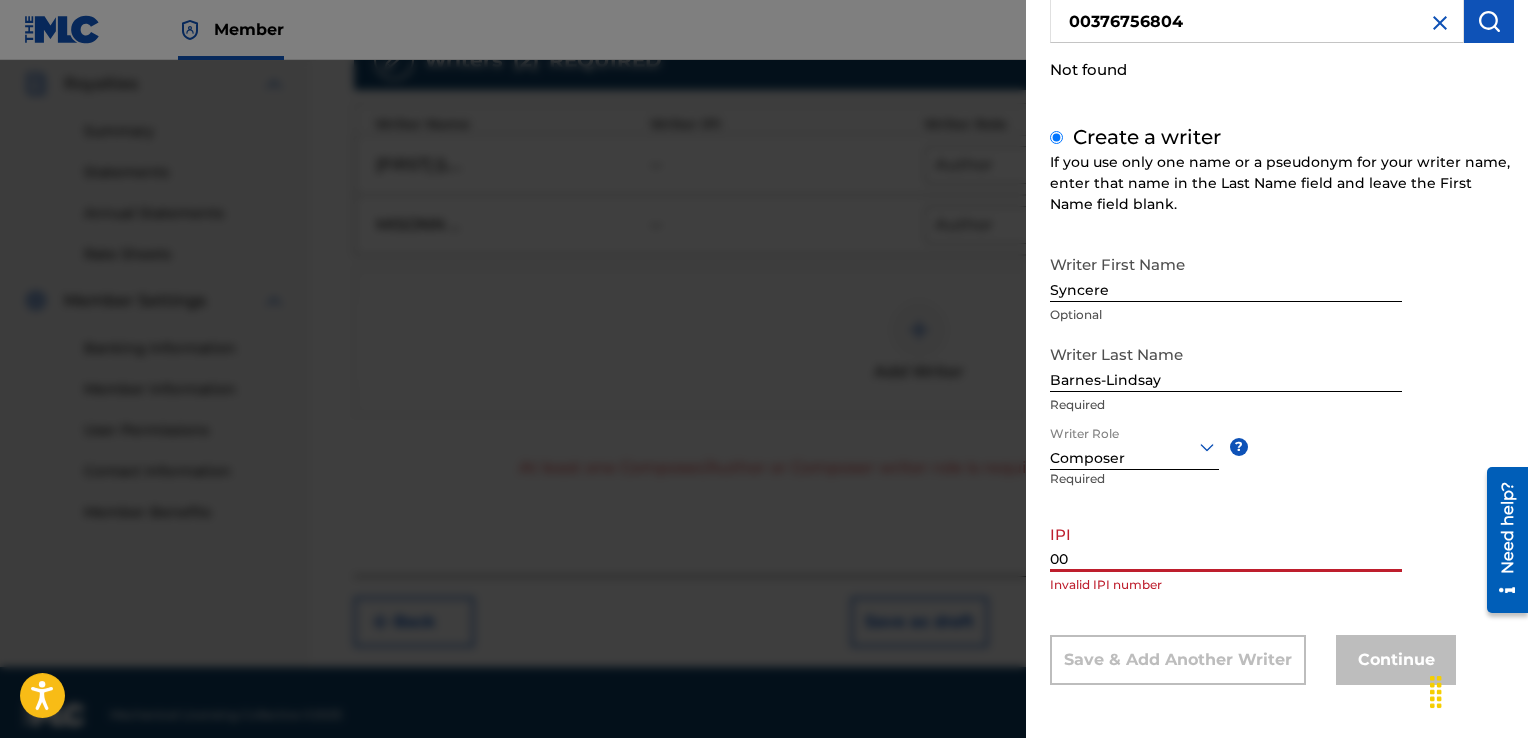 type on "0" 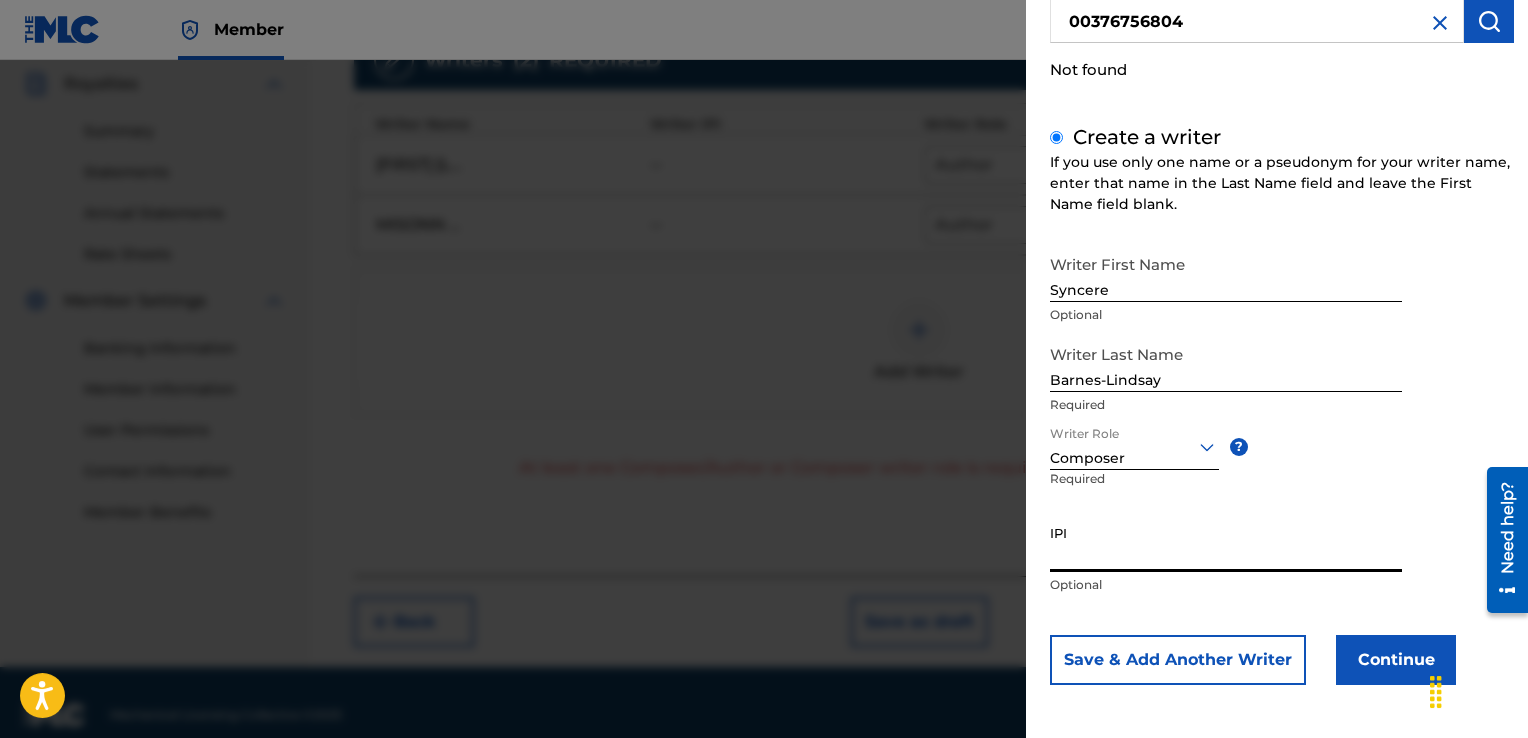 paste on "00376756804" 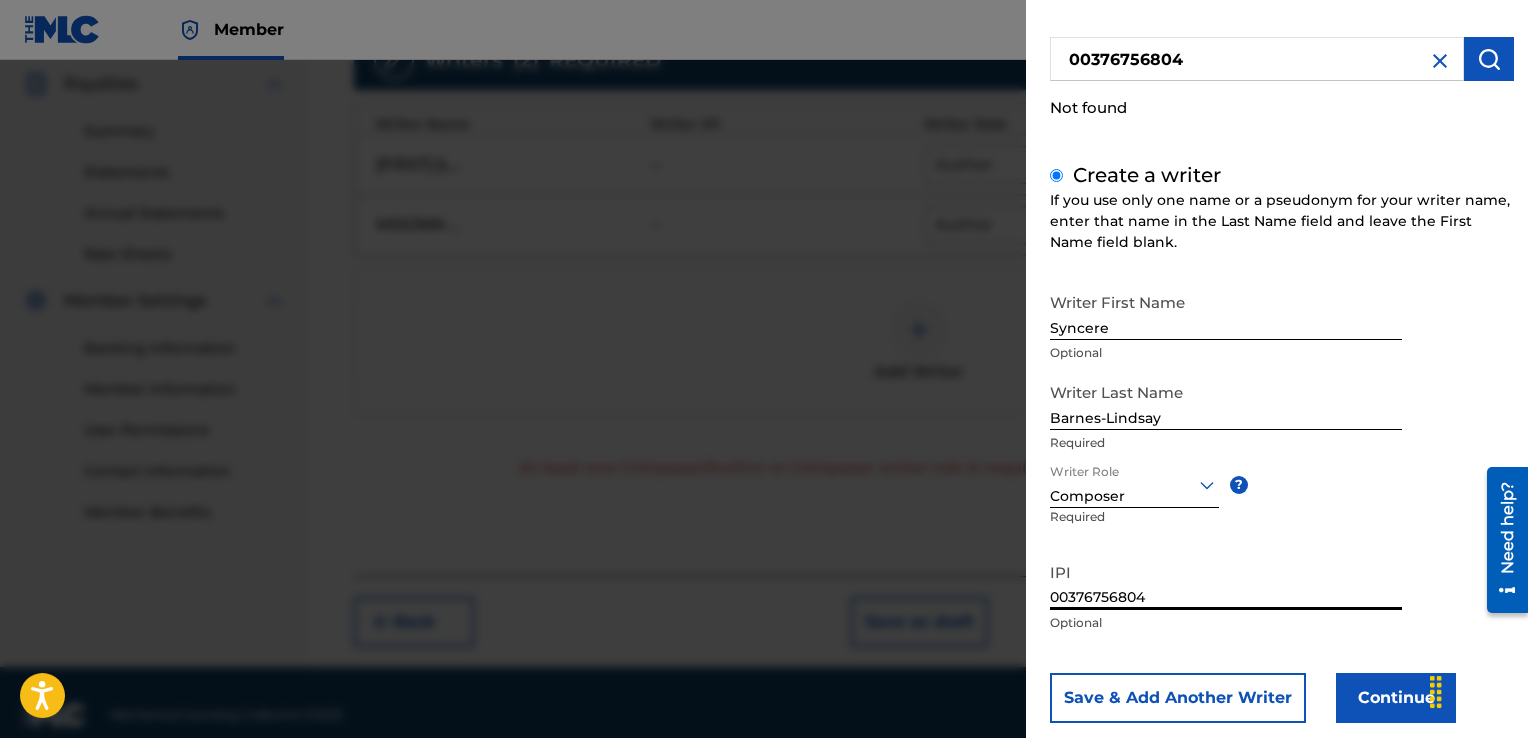 scroll, scrollTop: 139, scrollLeft: 0, axis: vertical 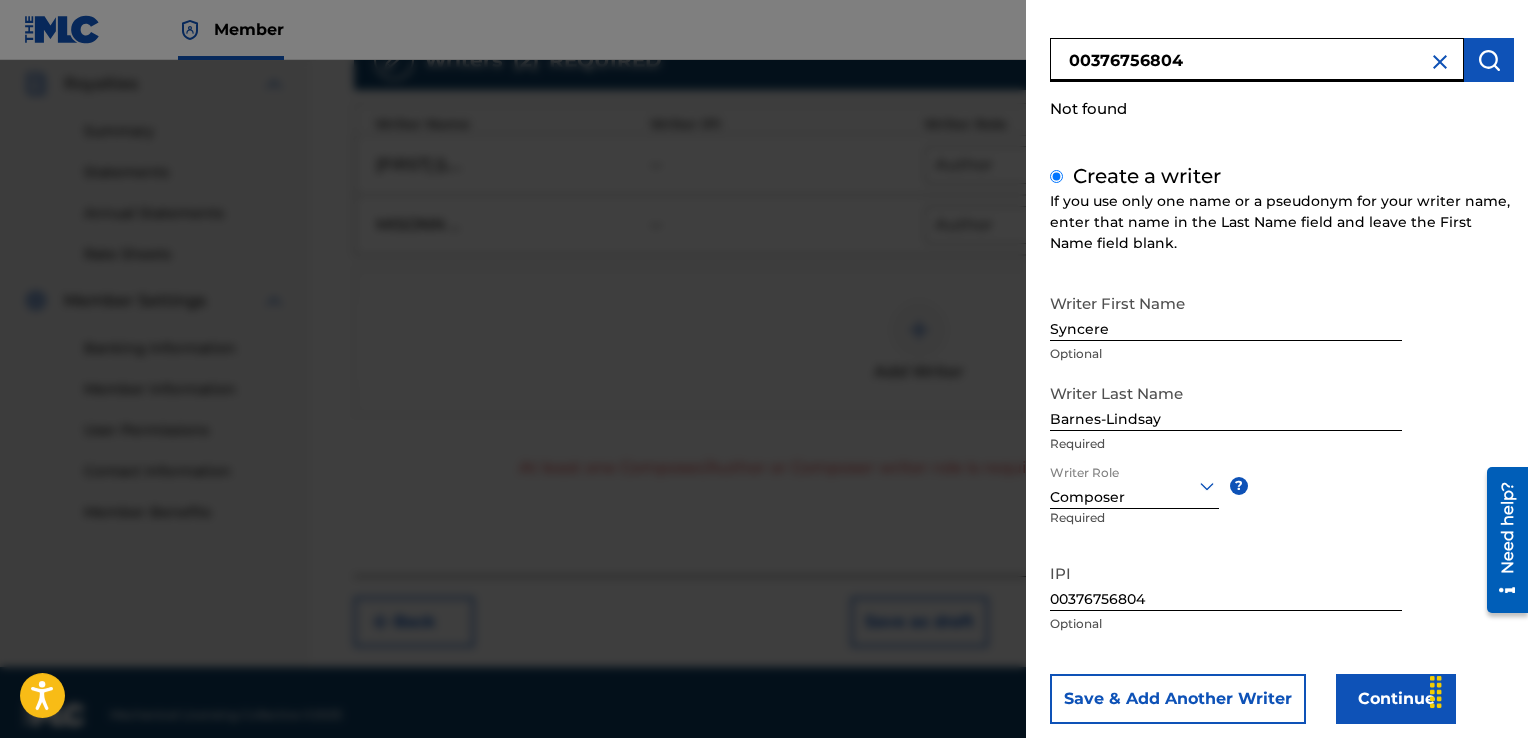 click on "00376756804" at bounding box center (1257, 60) 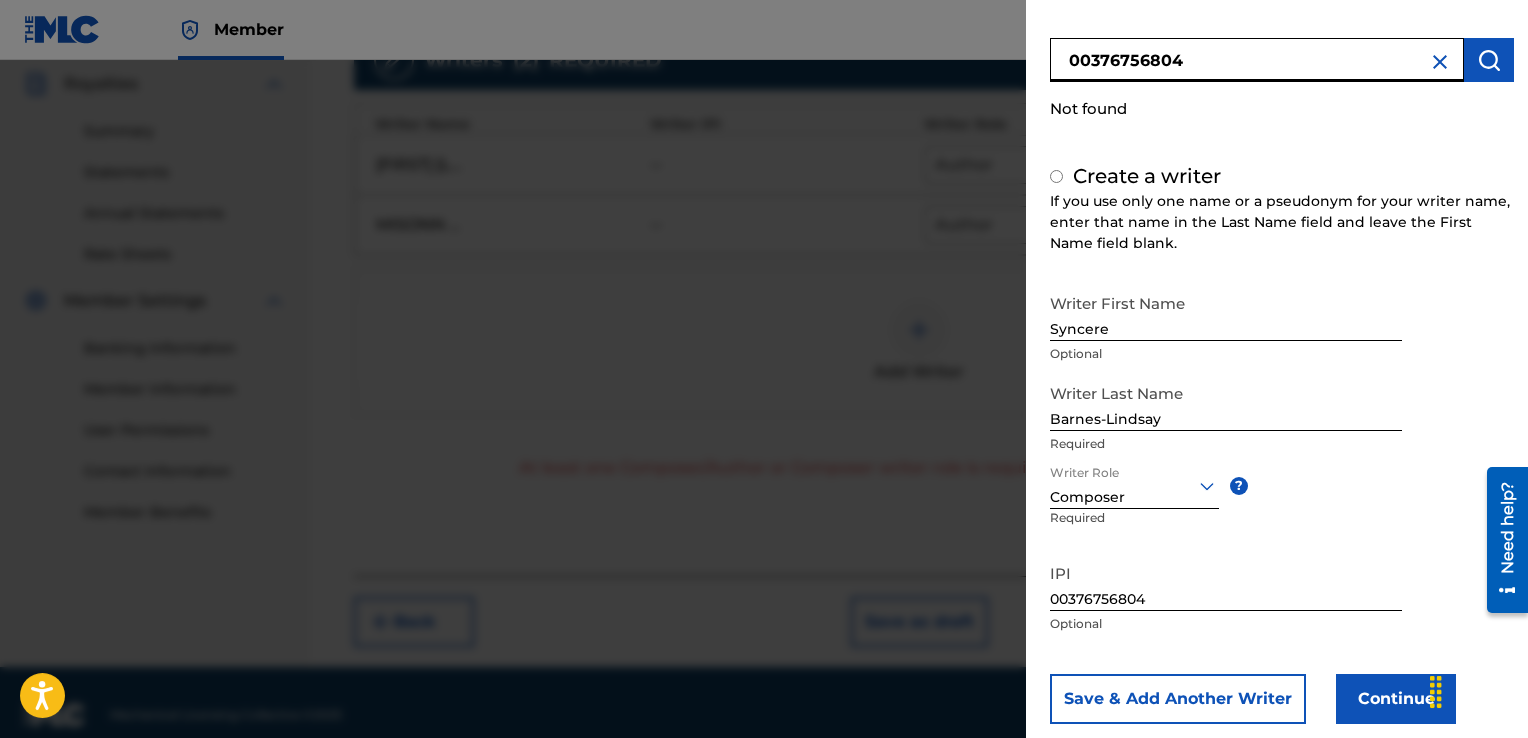scroll, scrollTop: 0, scrollLeft: 0, axis: both 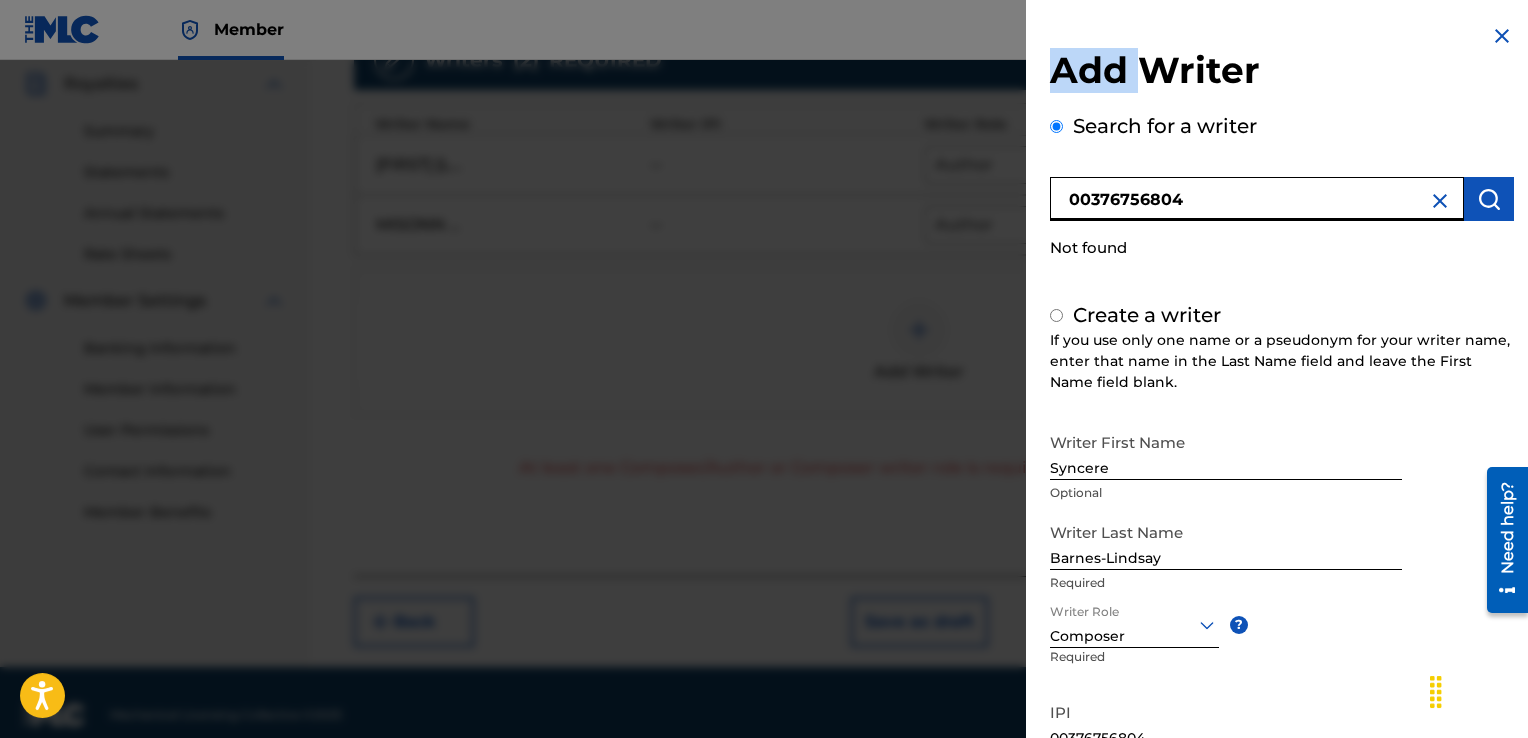 click on "Add Writer" at bounding box center [1282, 73] 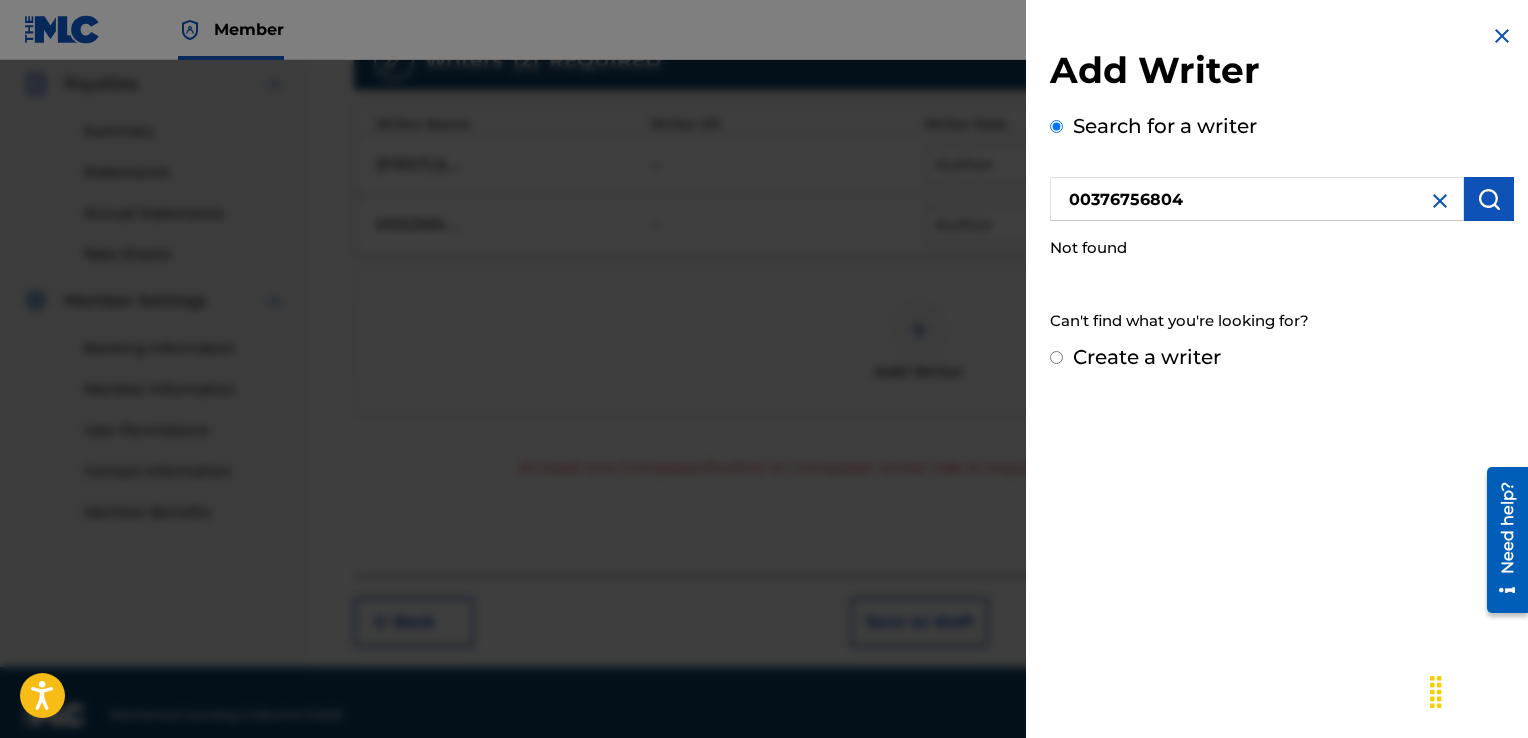 click on "Add Writer" at bounding box center [1282, 73] 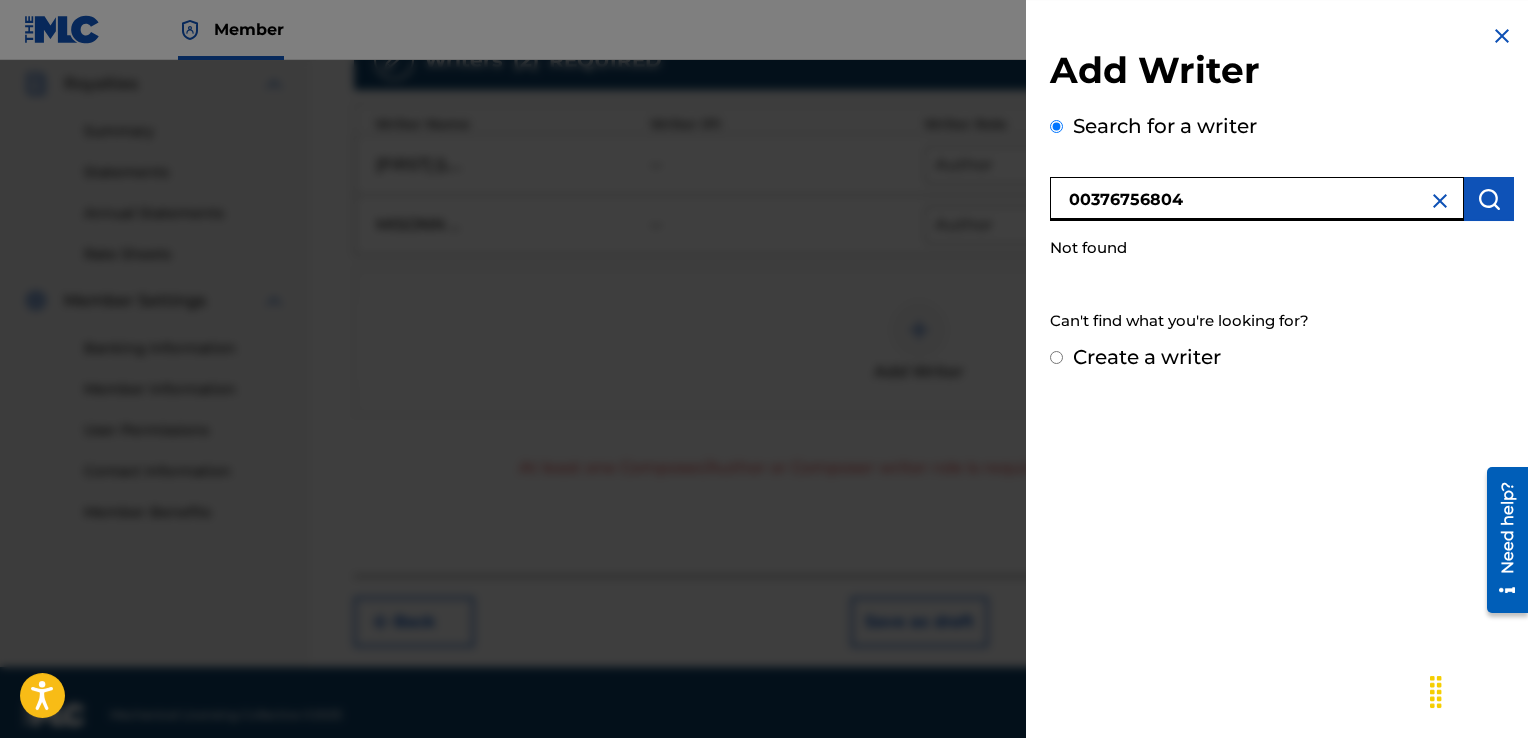 click on "00376756804" at bounding box center [1257, 199] 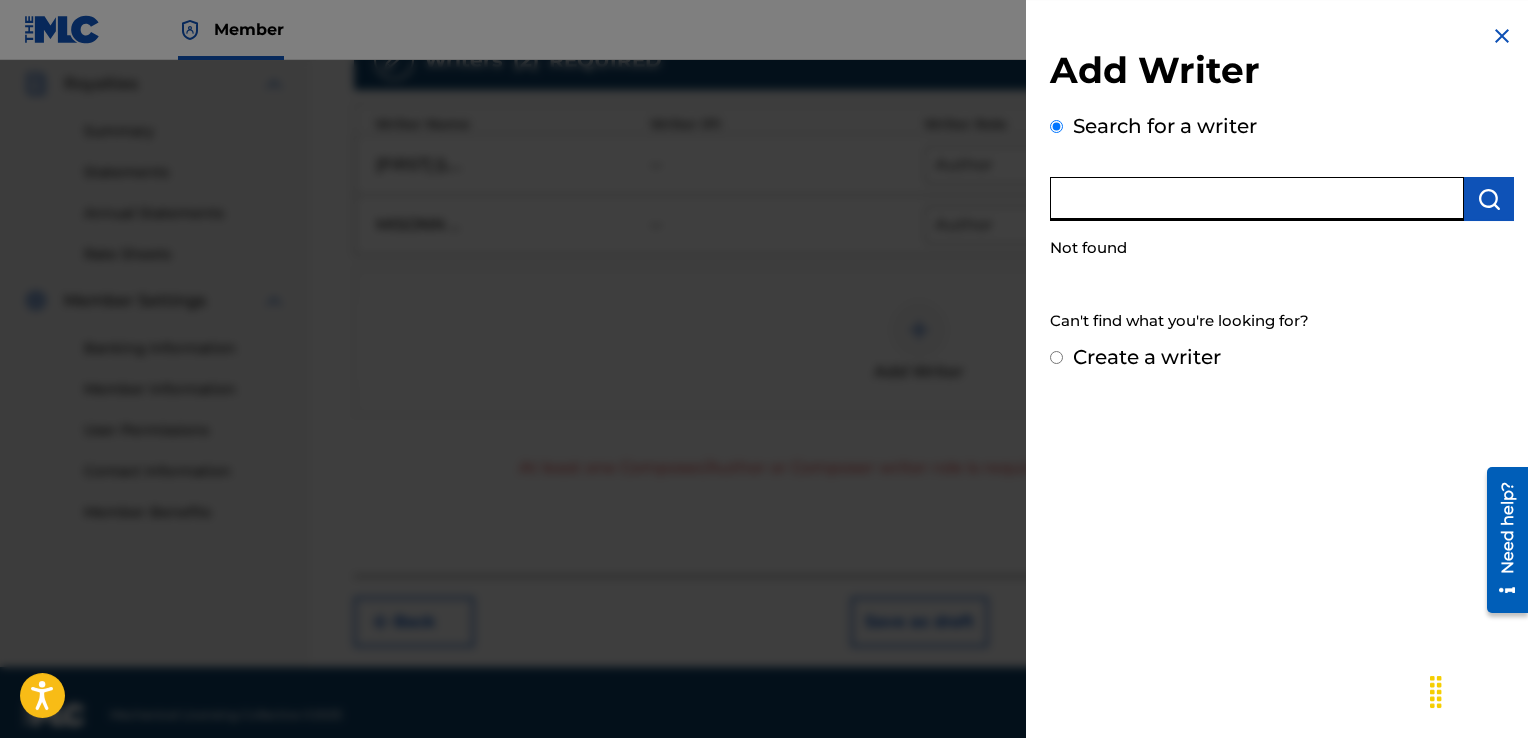 paste on "00376756804" 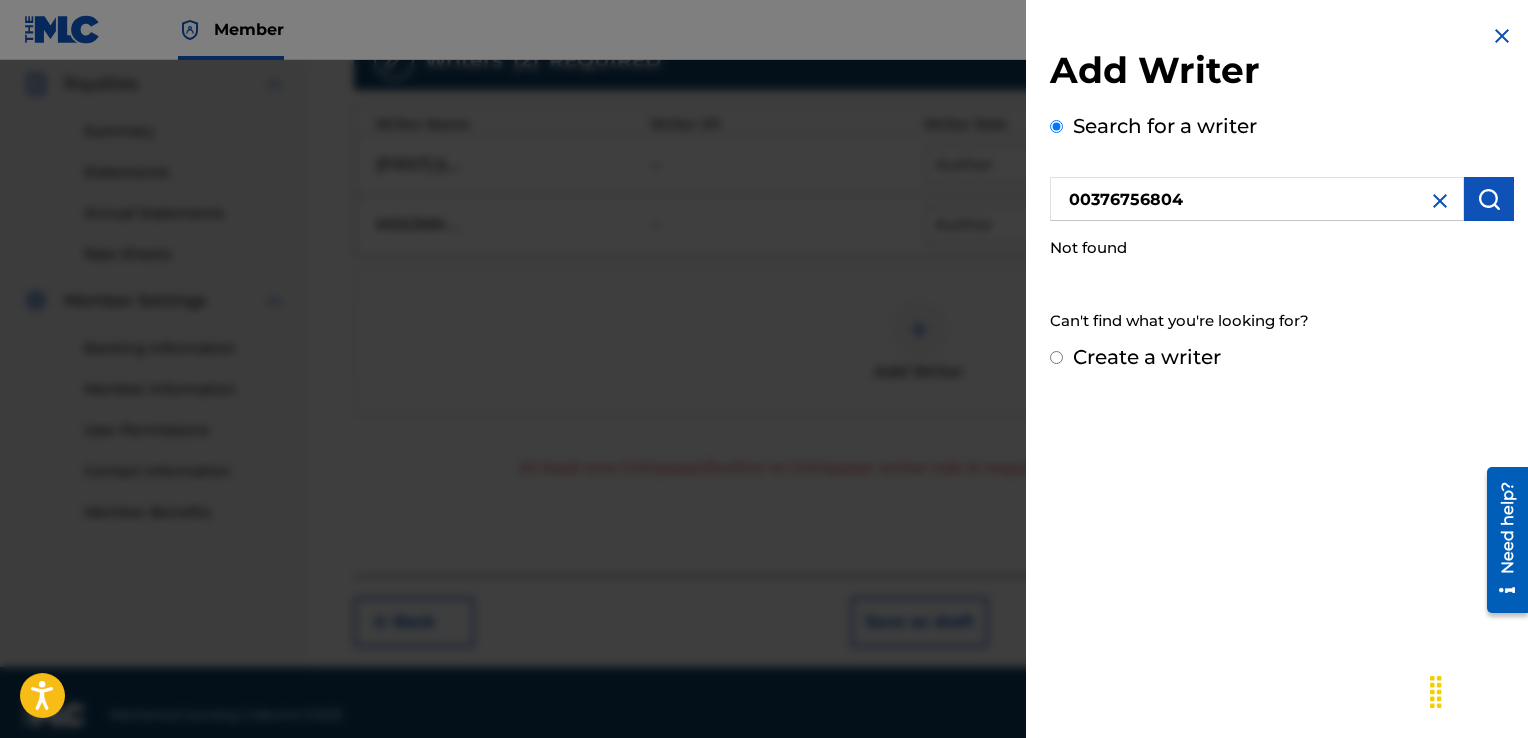 click on "Create a writer" at bounding box center (1147, 357) 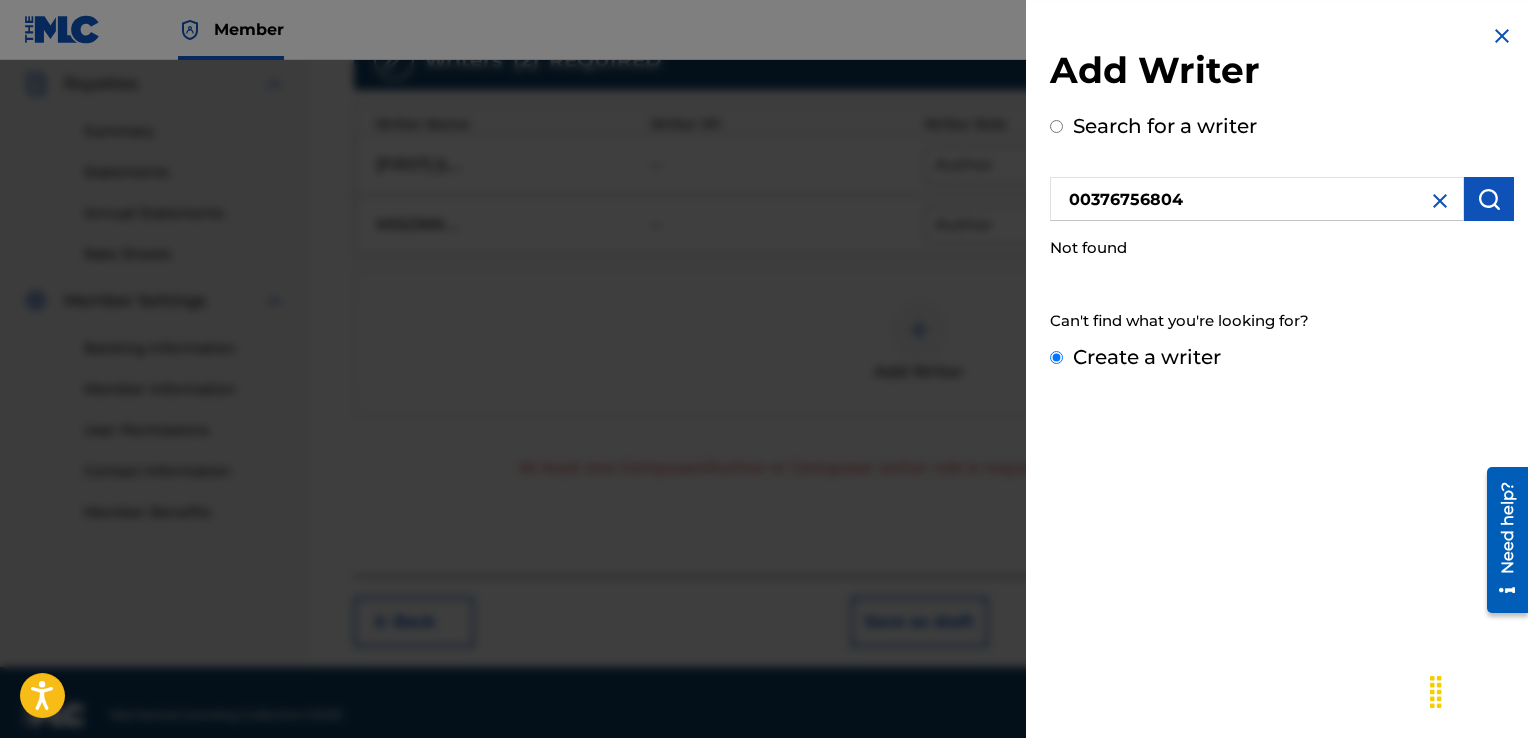 click on "Create a writer" at bounding box center [1056, 357] 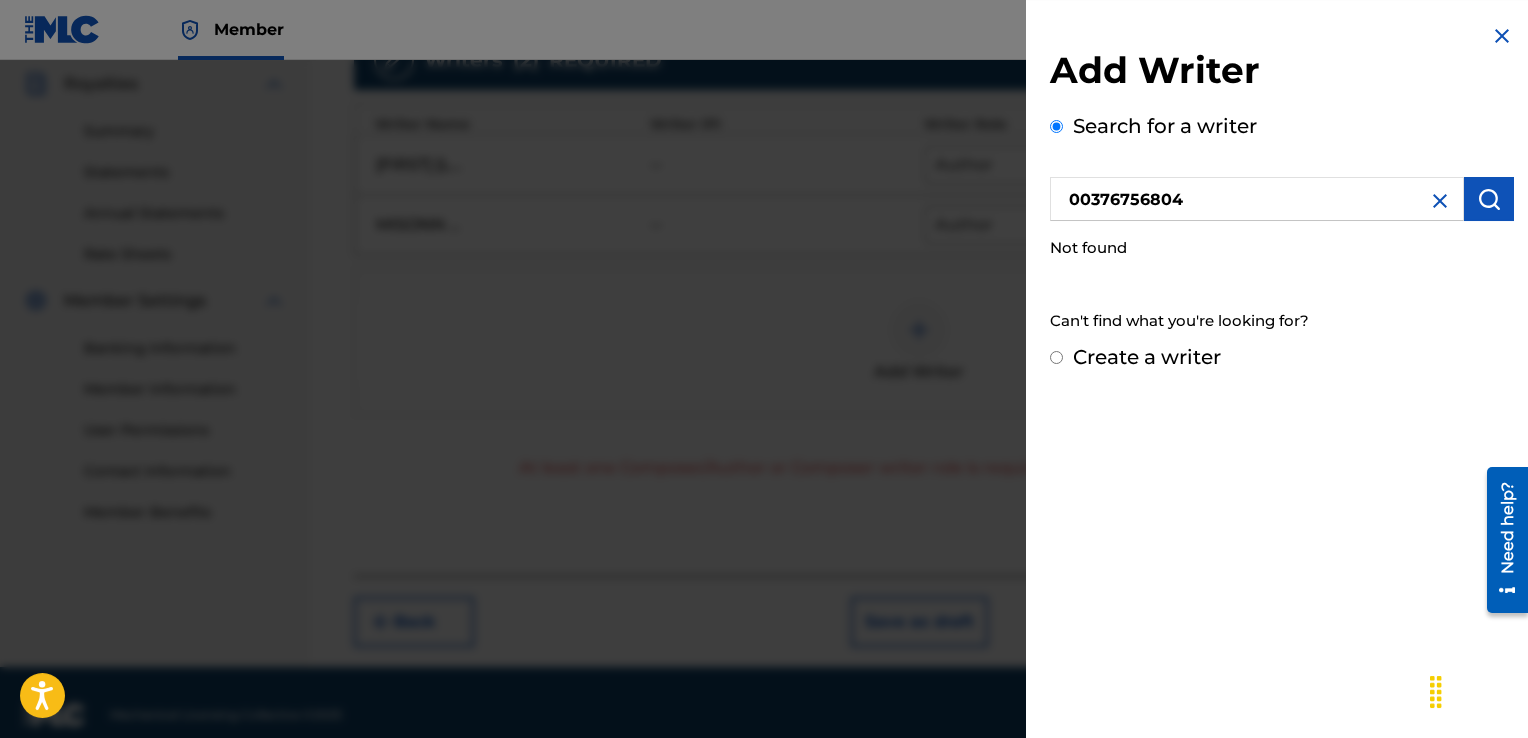 radio on "false" 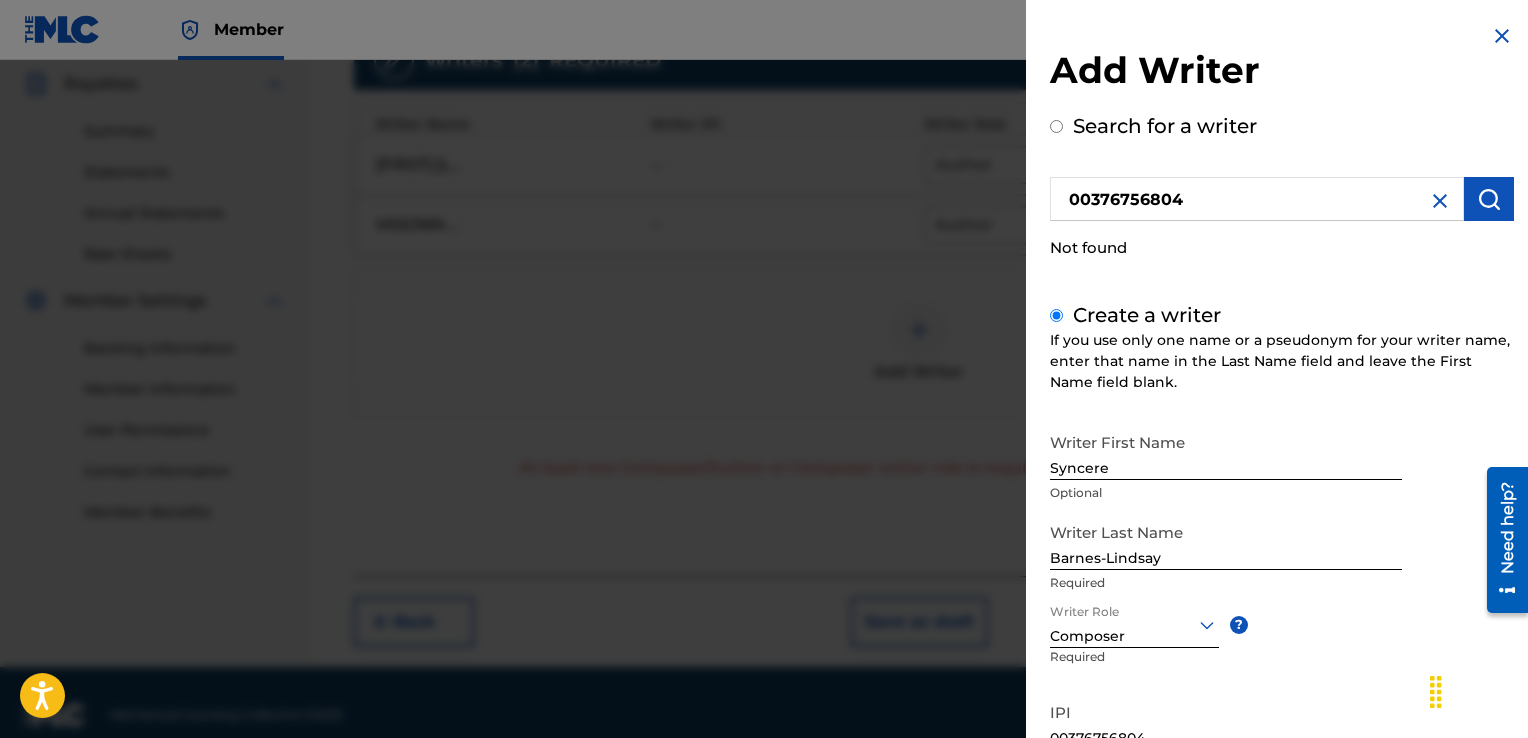 scroll, scrollTop: 178, scrollLeft: 0, axis: vertical 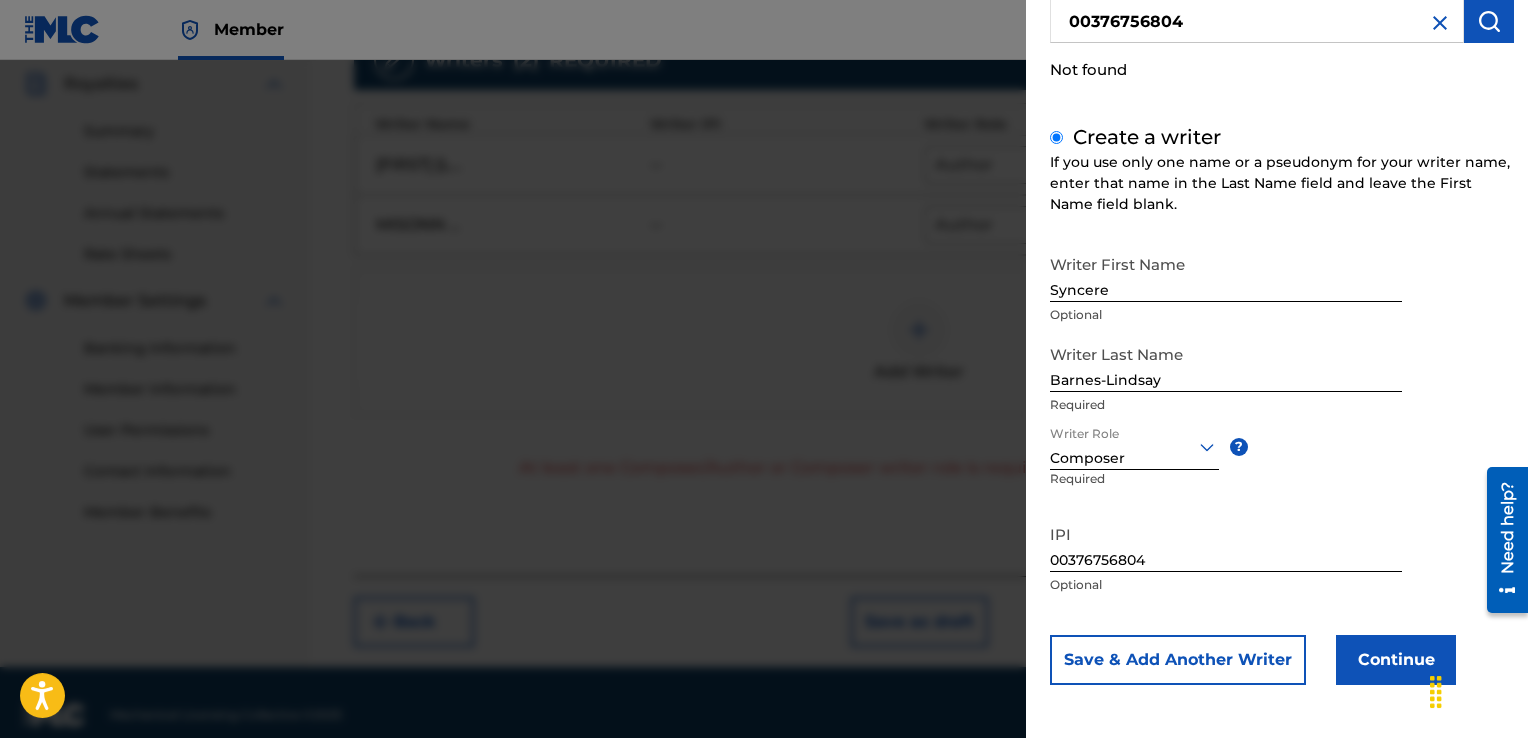 click on "Continue" at bounding box center [1396, 660] 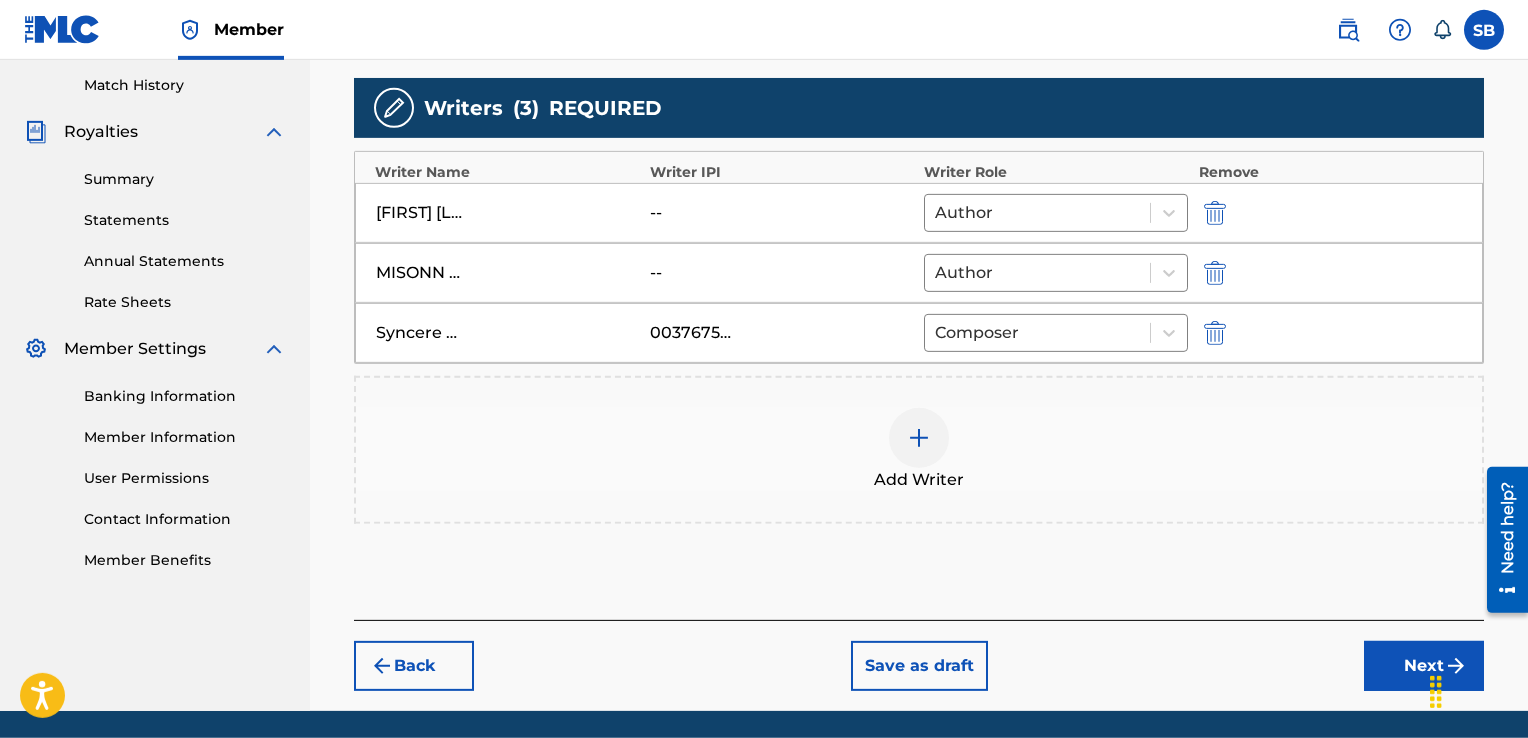 scroll, scrollTop: 550, scrollLeft: 0, axis: vertical 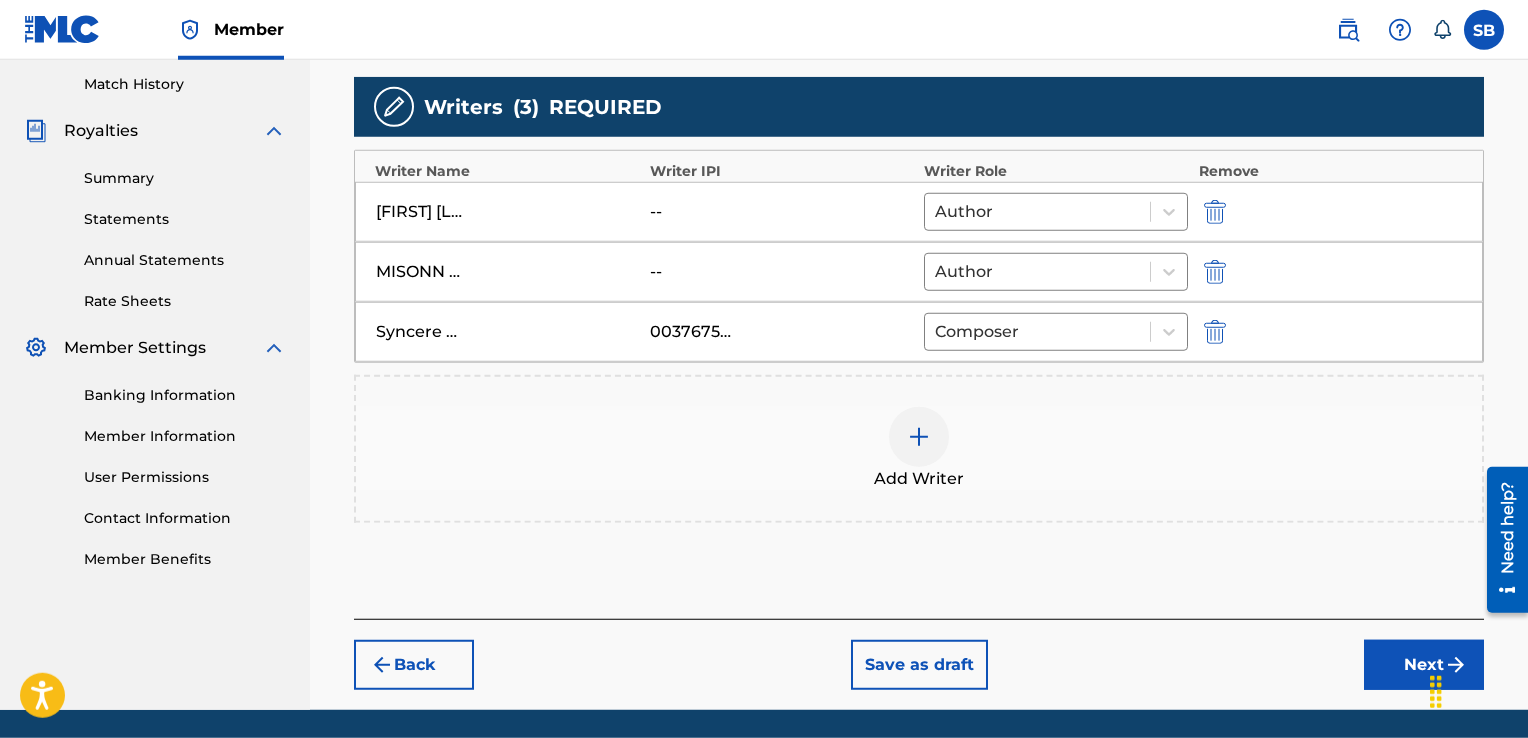click on "Syncere Barnes-Lindsay" at bounding box center [421, 332] 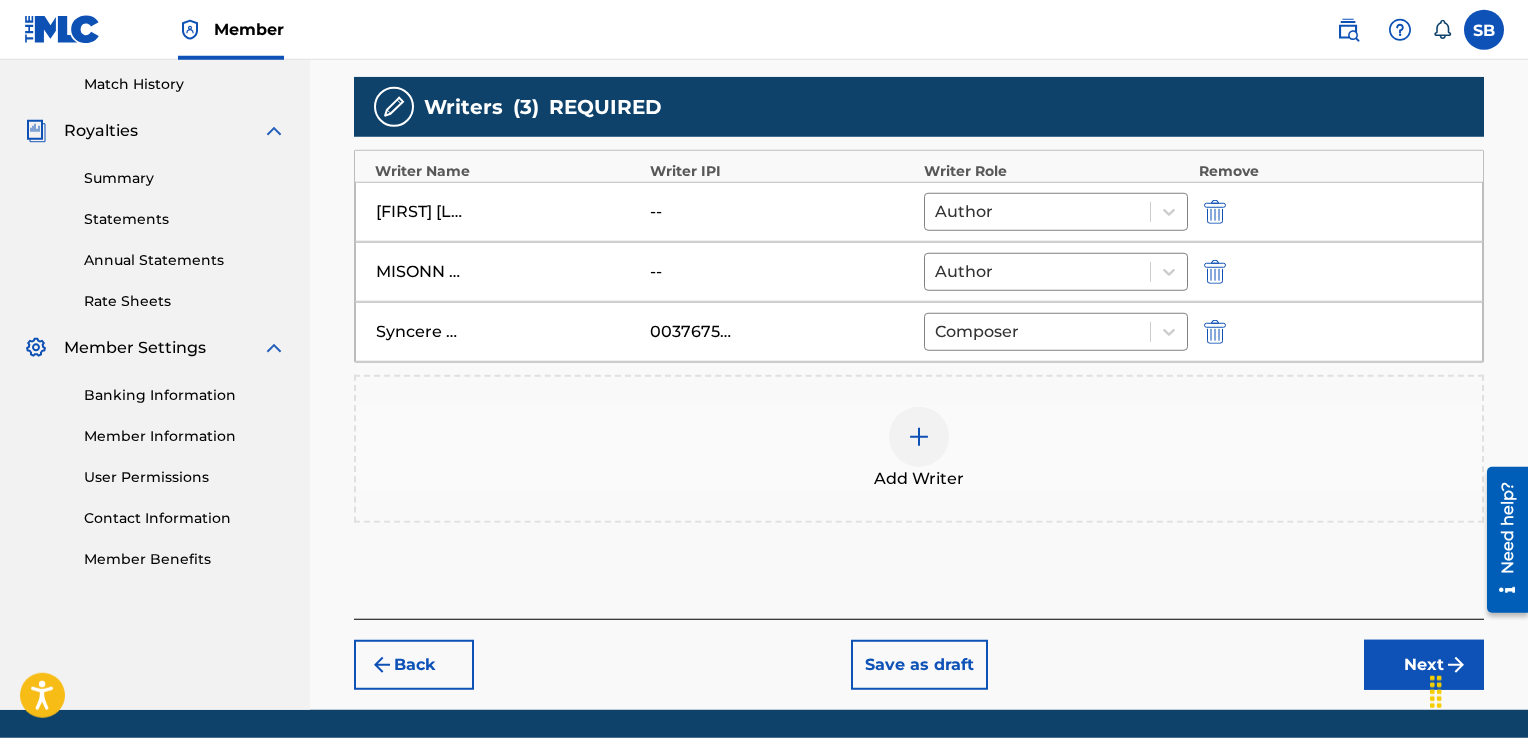 click at bounding box center (1215, 332) 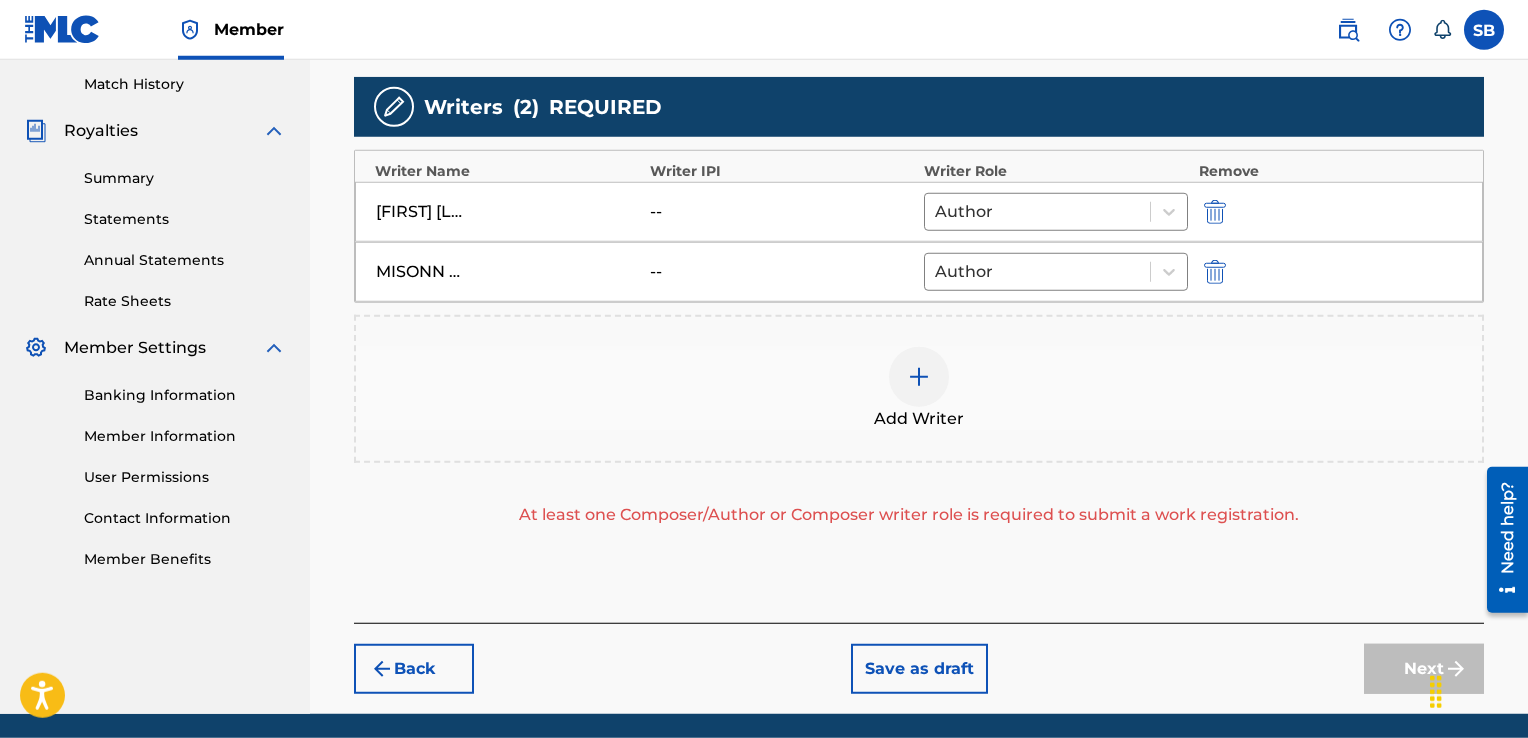 click at bounding box center [919, 377] 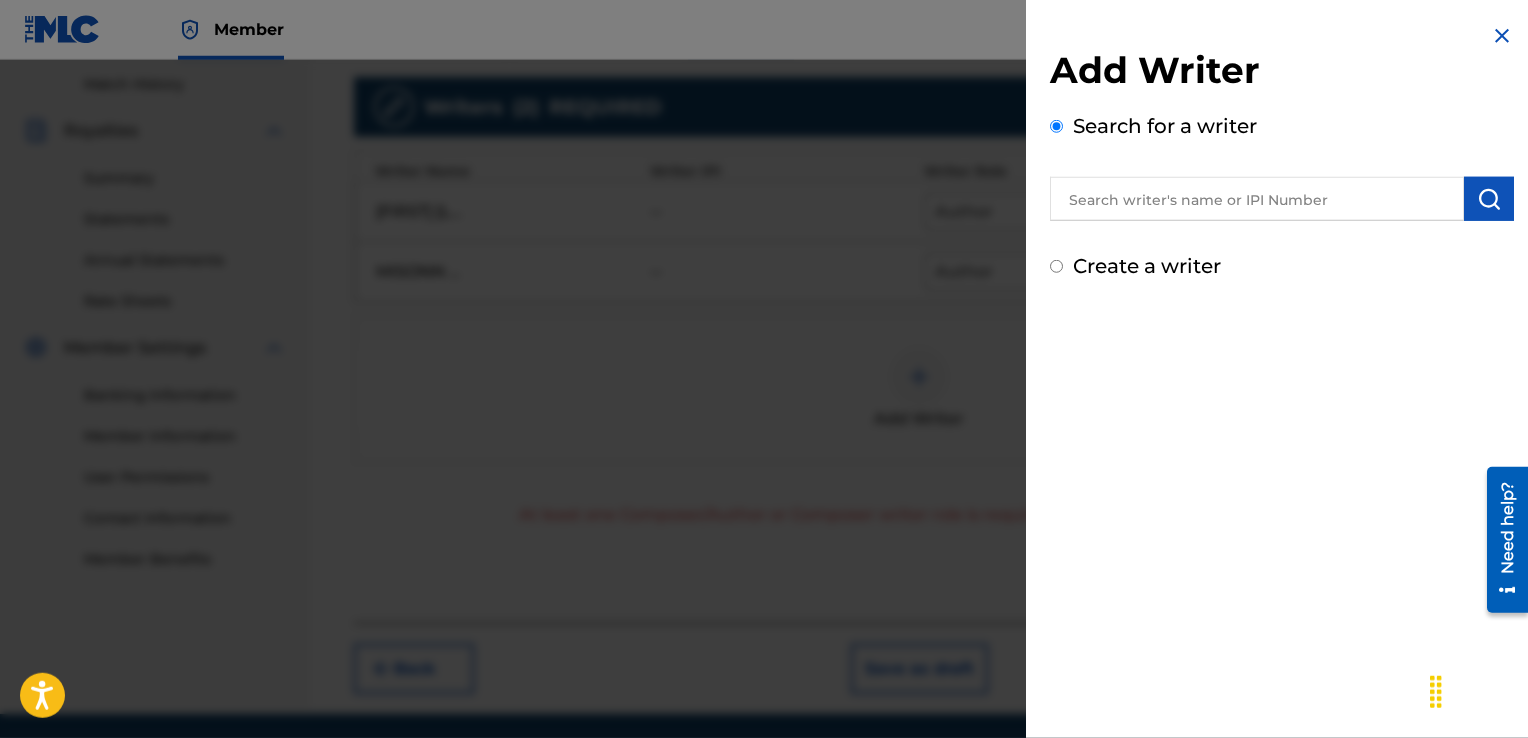 click on "Create a writer" at bounding box center [1147, 266] 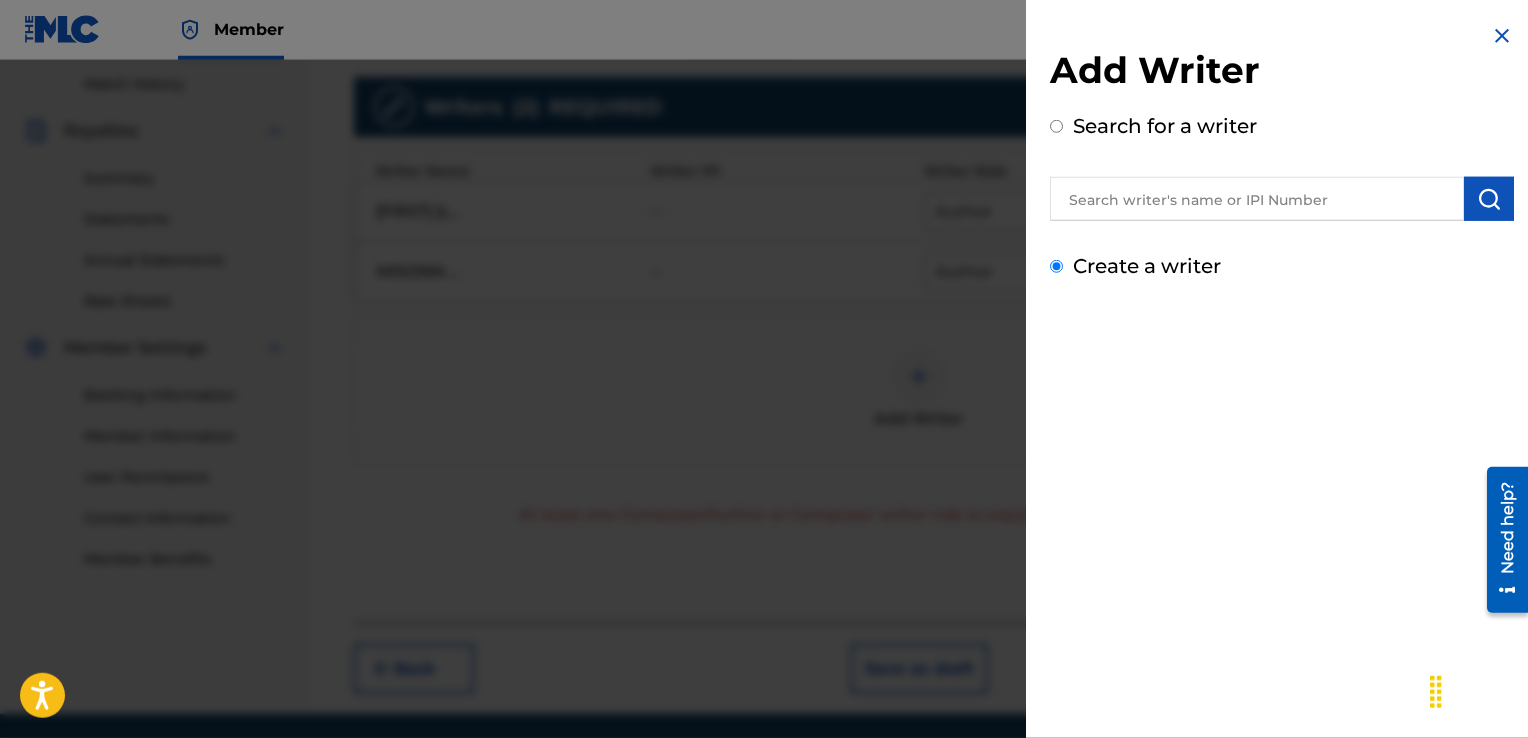 click on "Create a writer" at bounding box center (1056, 266) 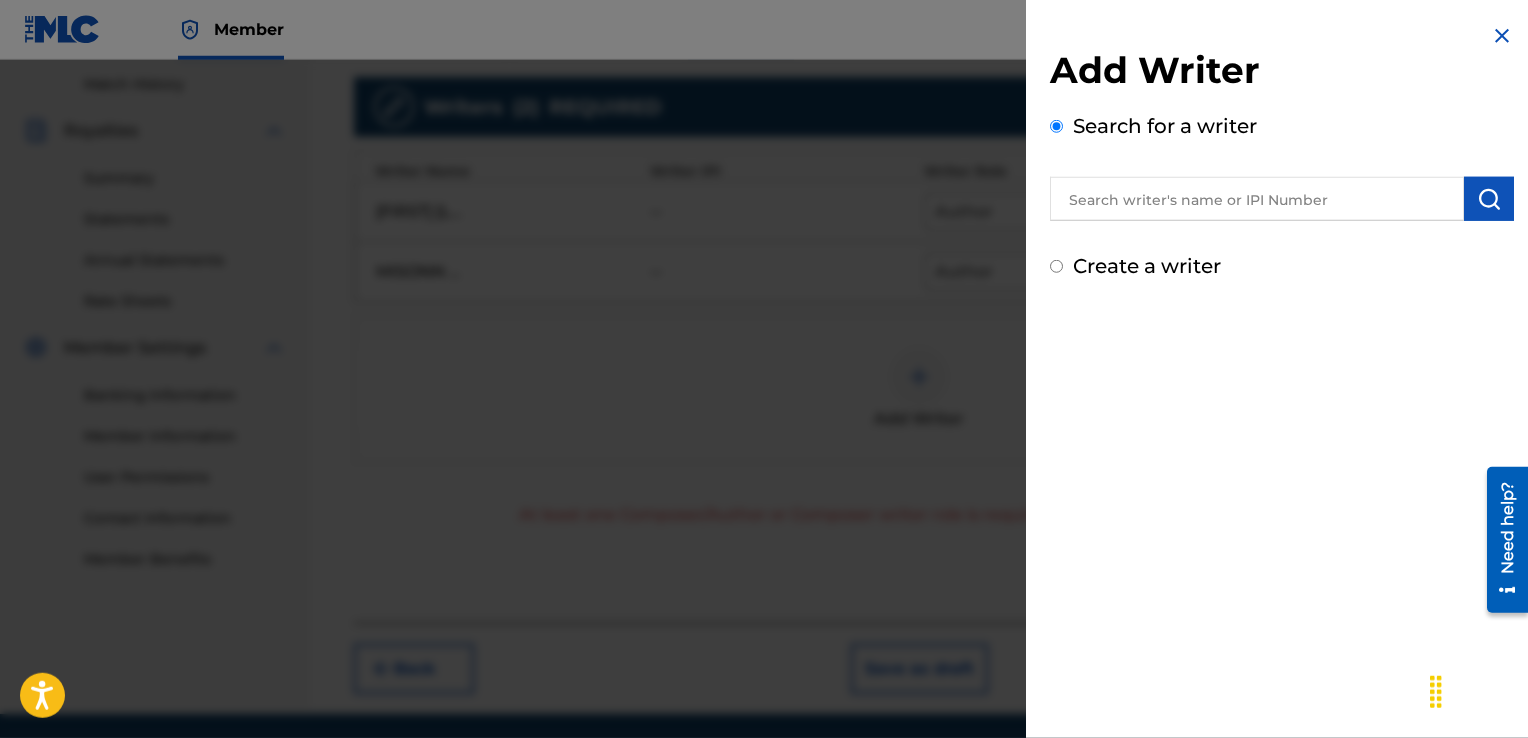 radio on "false" 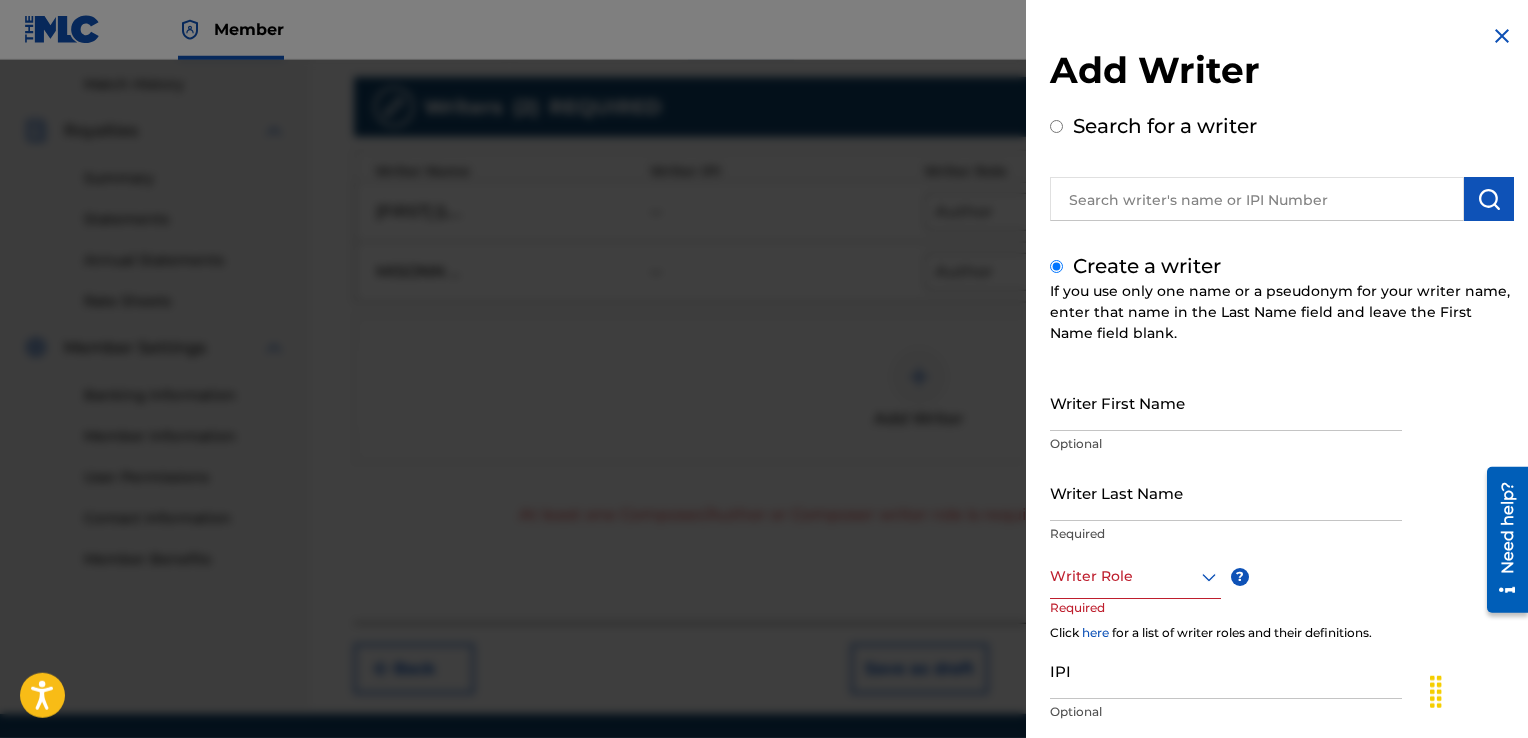 click on "Writer First Name" at bounding box center (1226, 402) 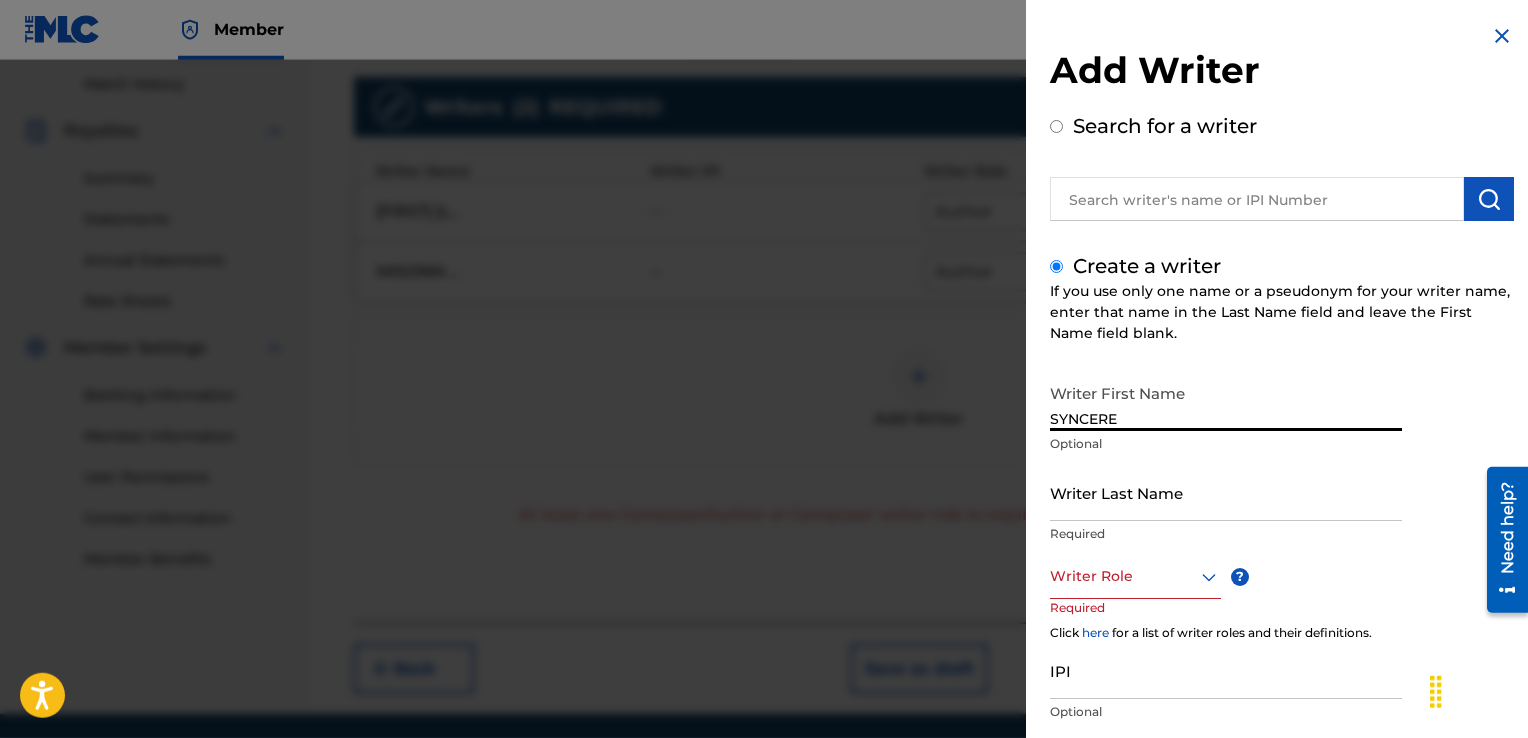 type on "SYNCERE" 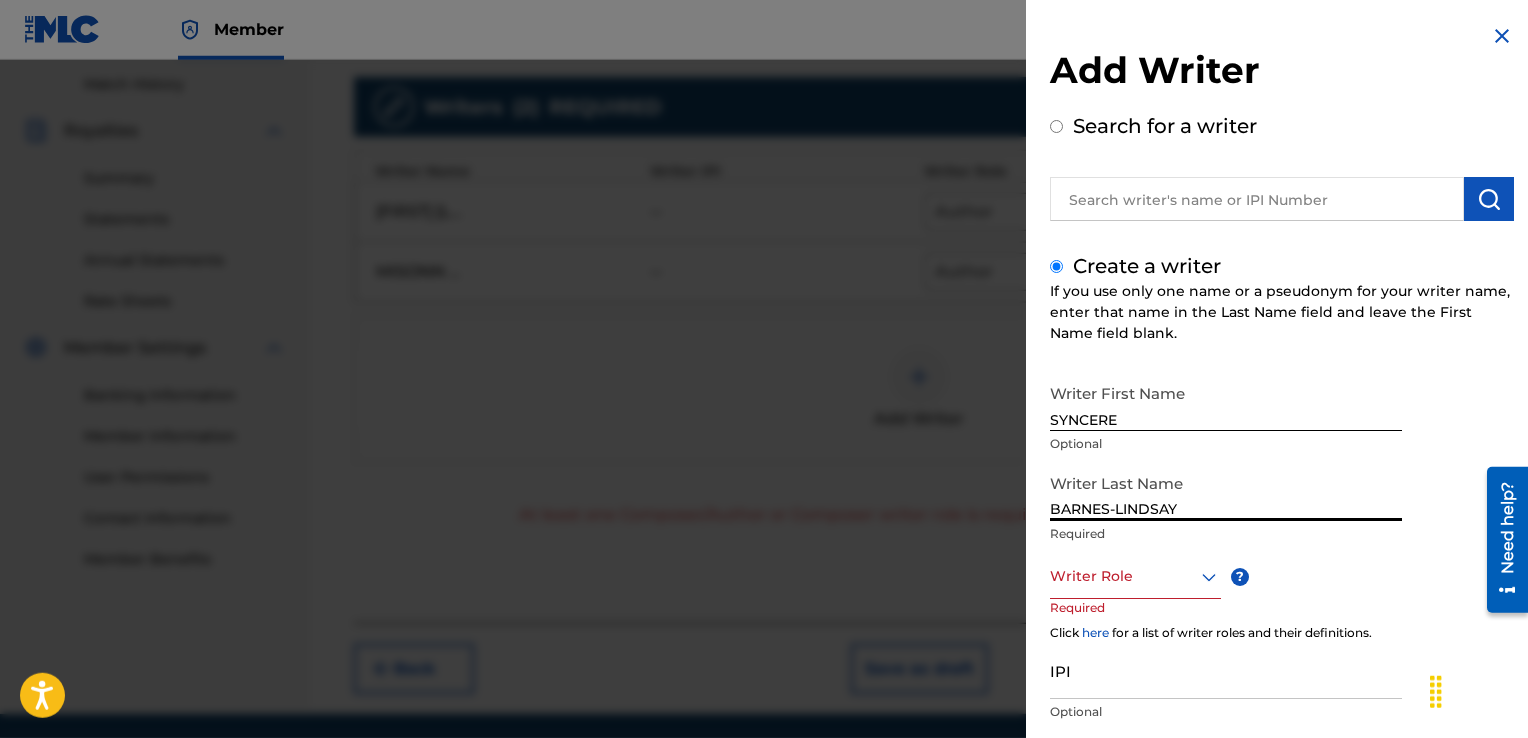 type on "BARNES-LINDSAY" 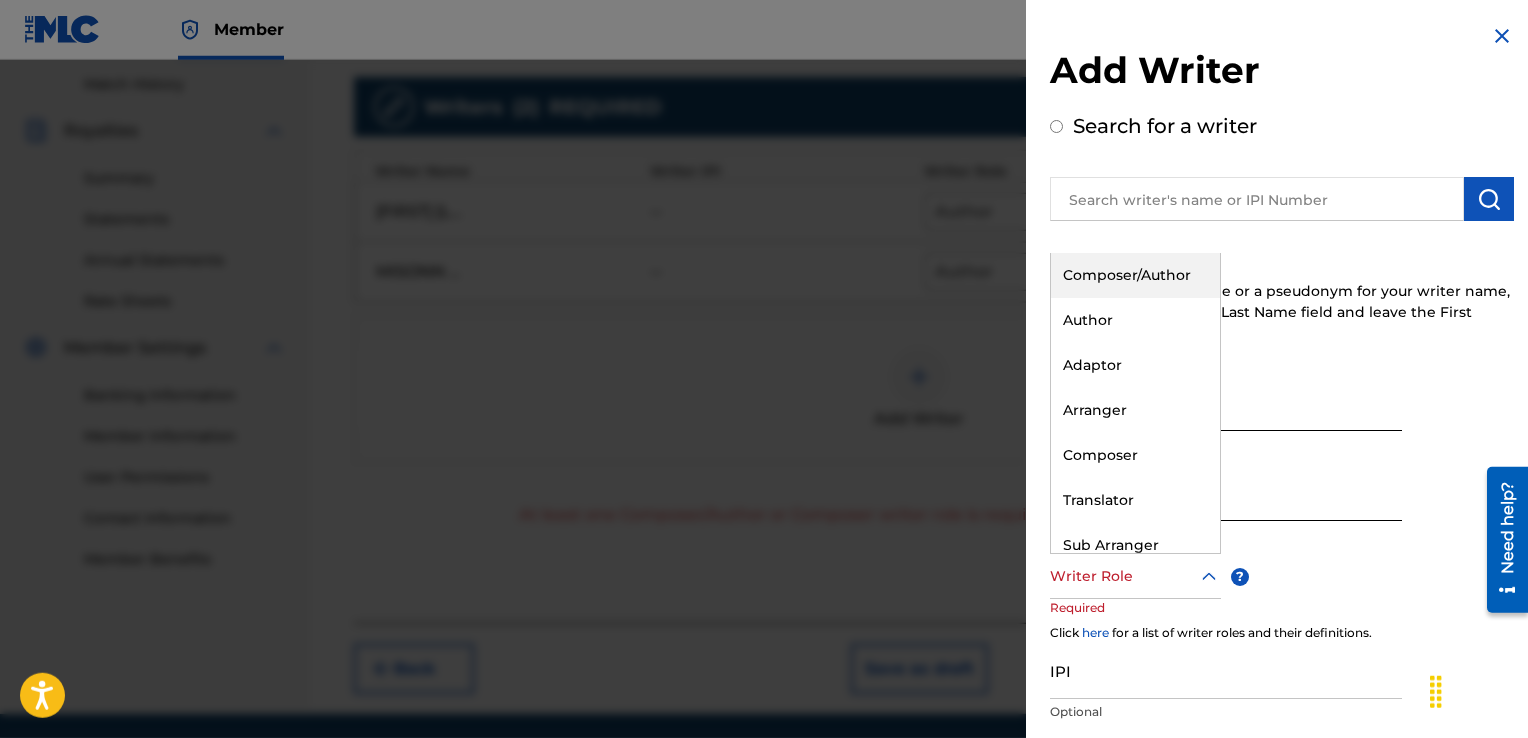 click on "Writer Role" at bounding box center (1135, 576) 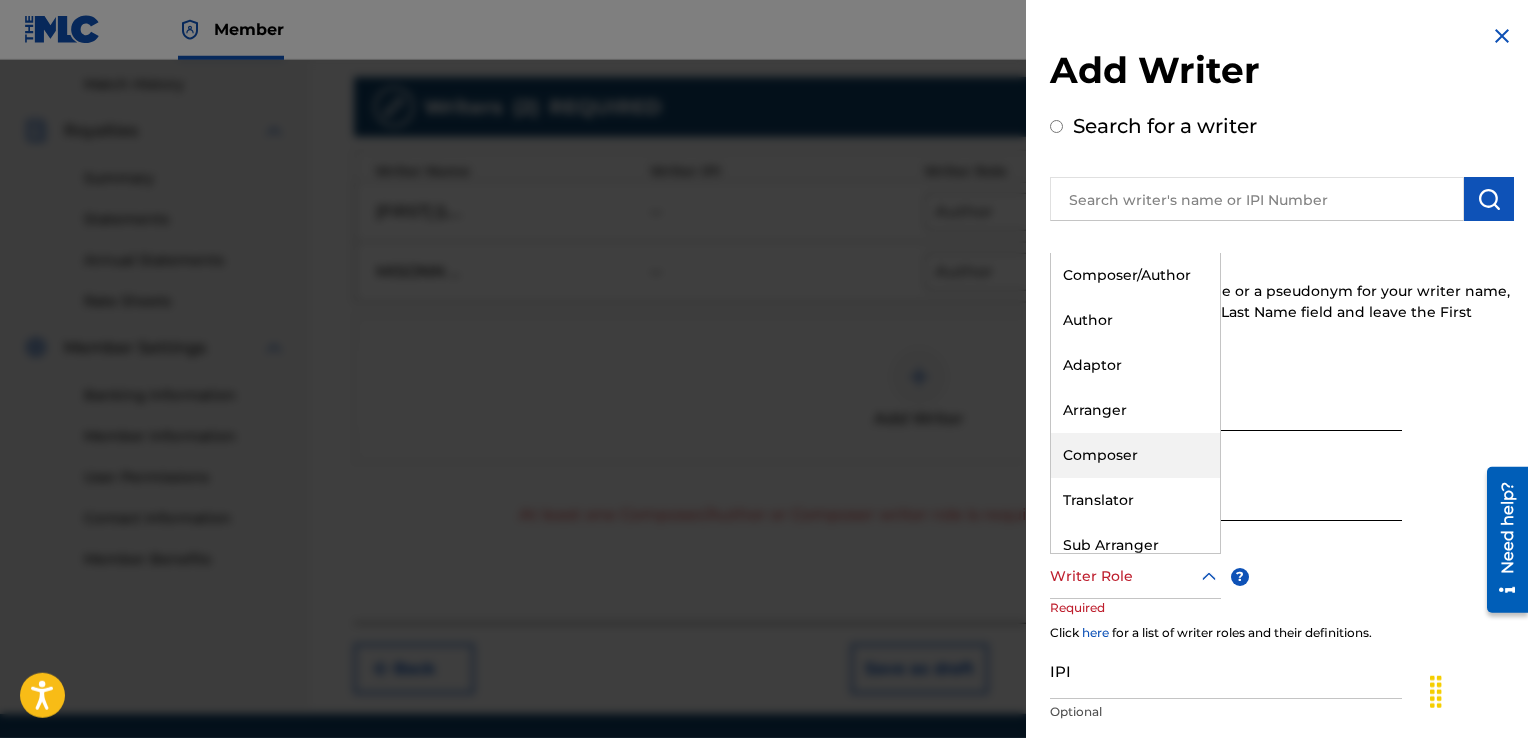 click on "Composer" at bounding box center (1135, 455) 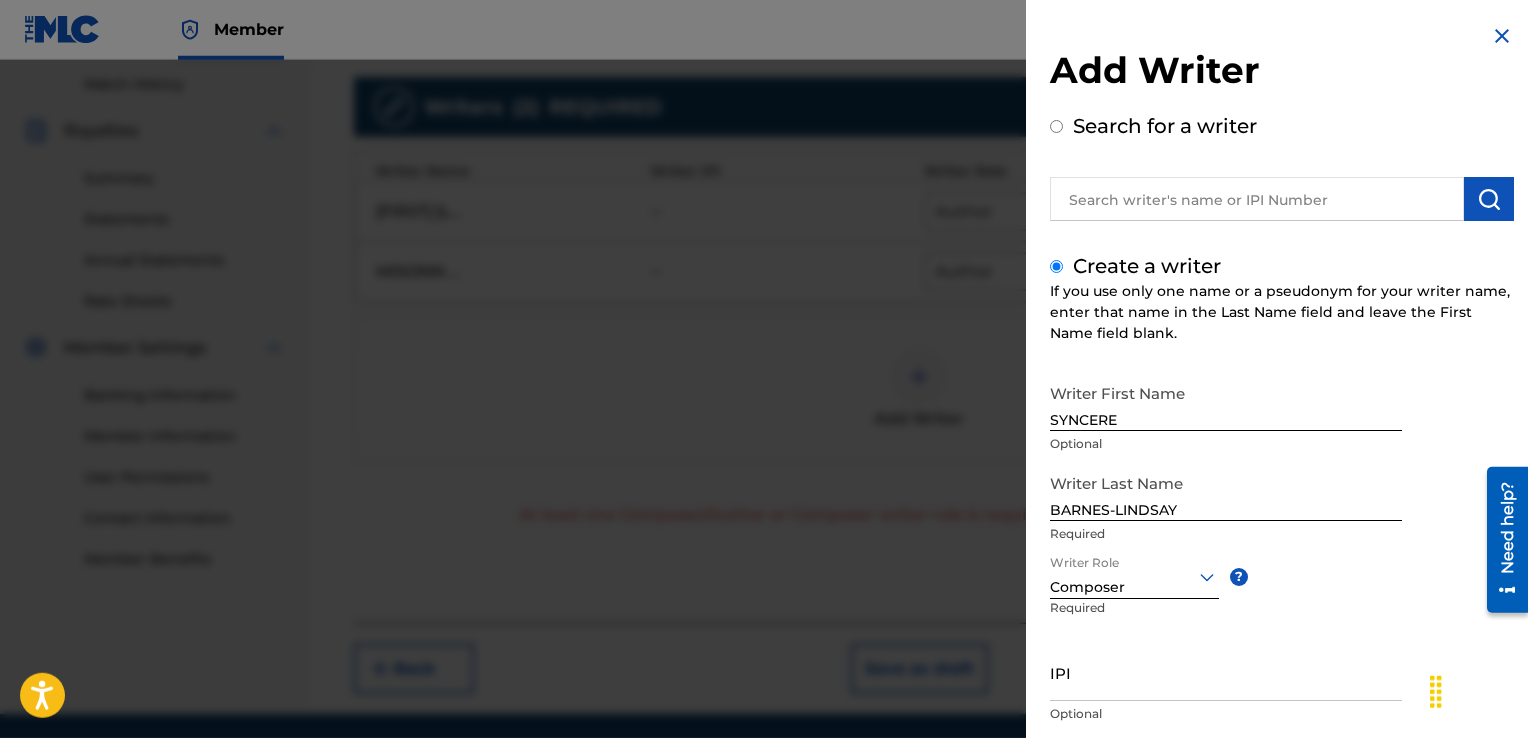 click on "IPI" at bounding box center (1226, 672) 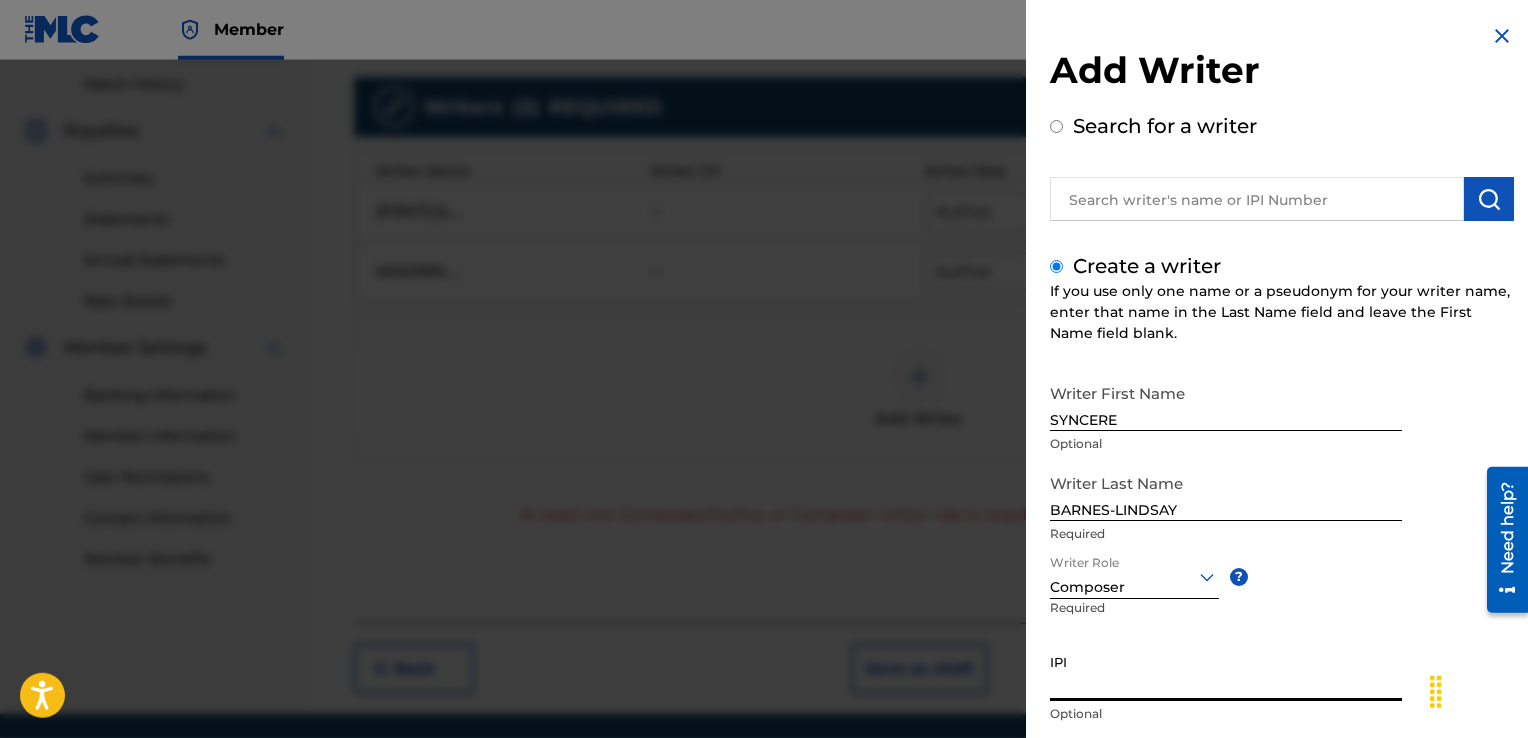 paste on "00376756804" 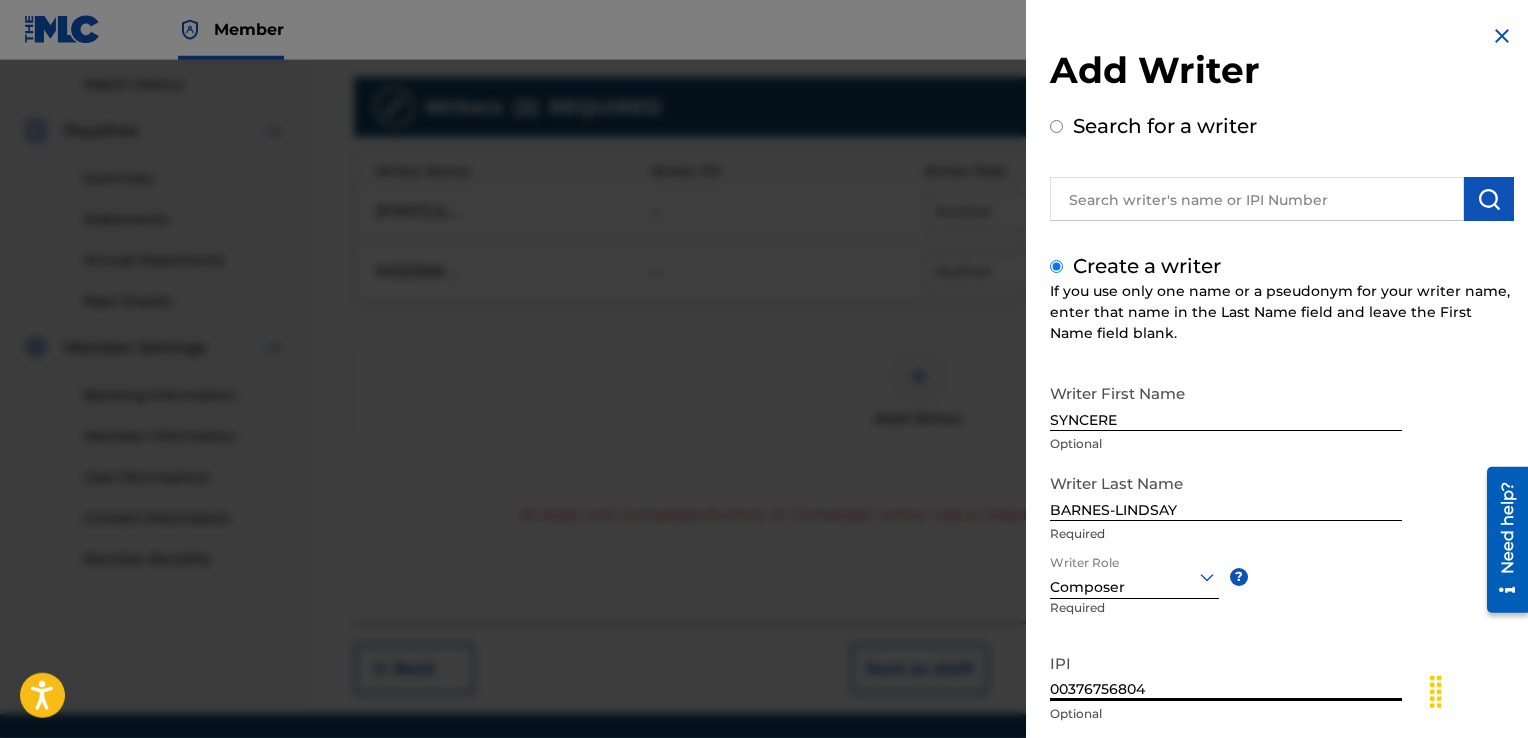 scroll, scrollTop: 129, scrollLeft: 0, axis: vertical 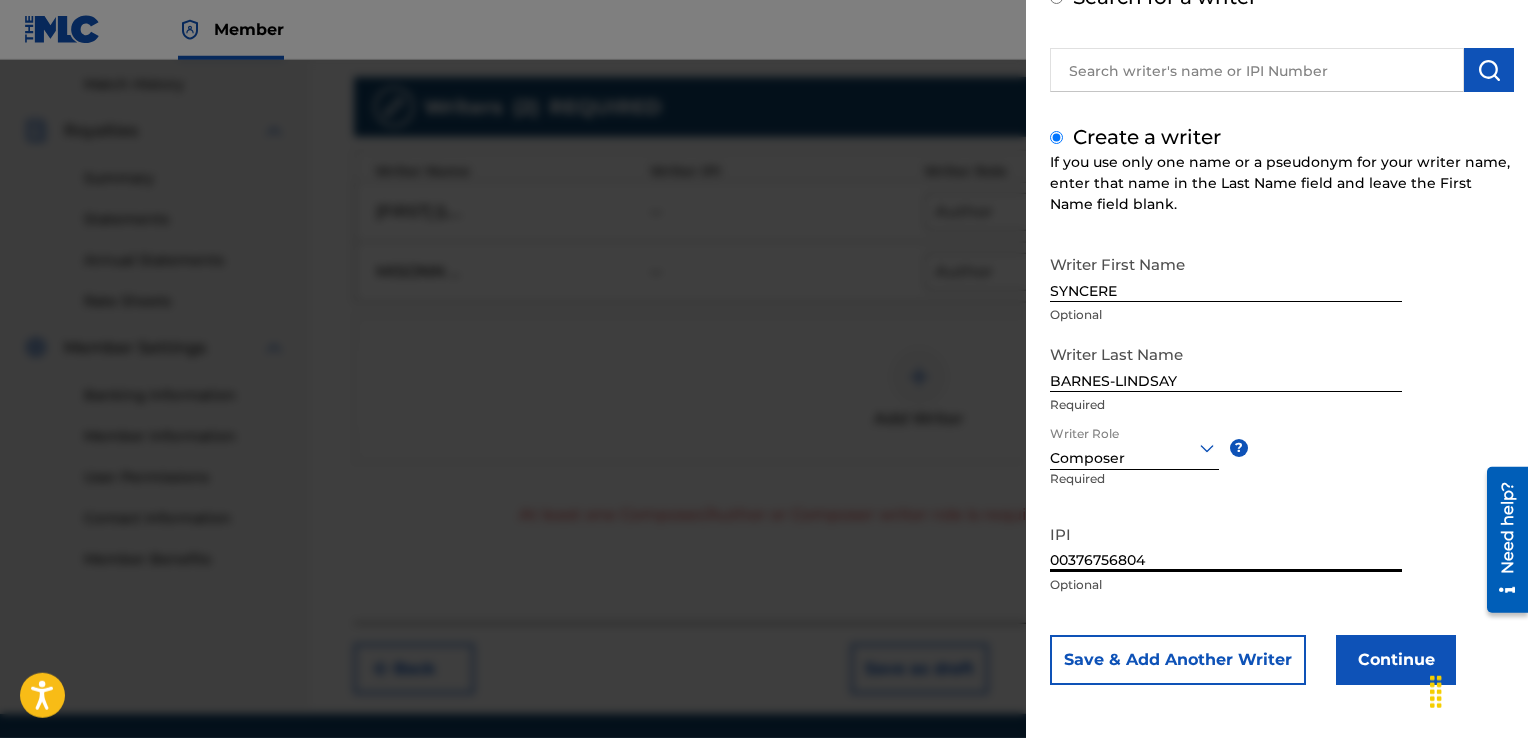 type on "00376756804" 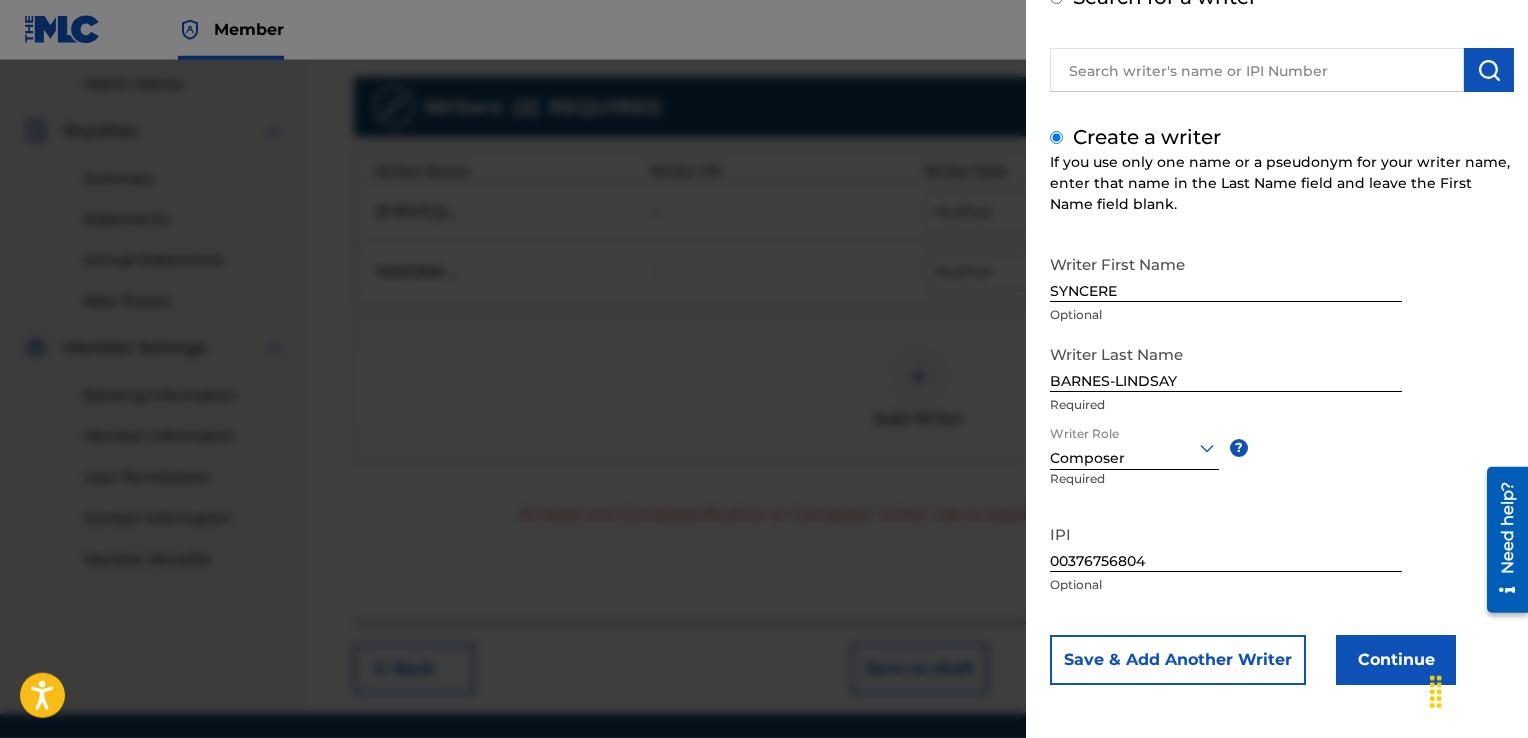 click on "Continue" at bounding box center [1396, 660] 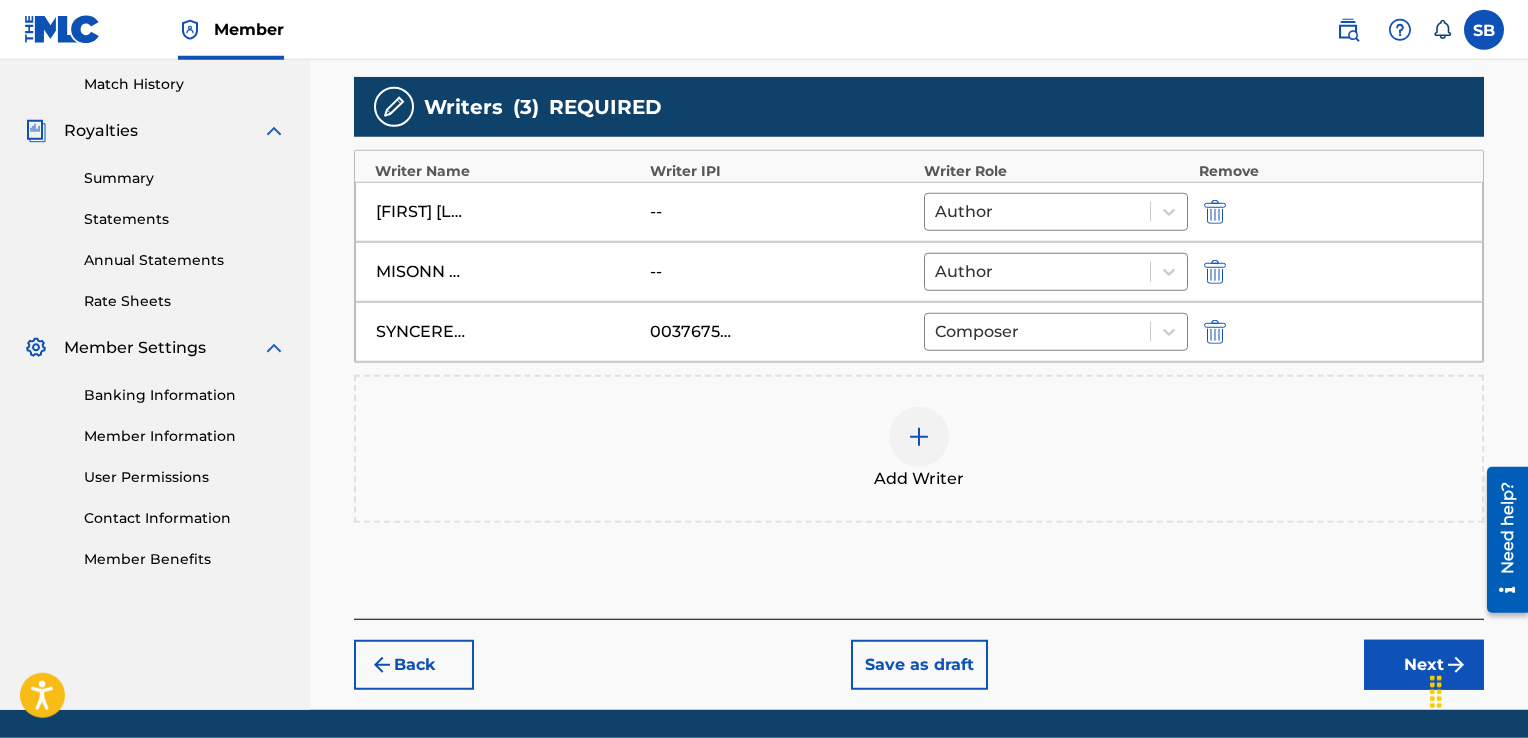 click on "Next" at bounding box center [1424, 665] 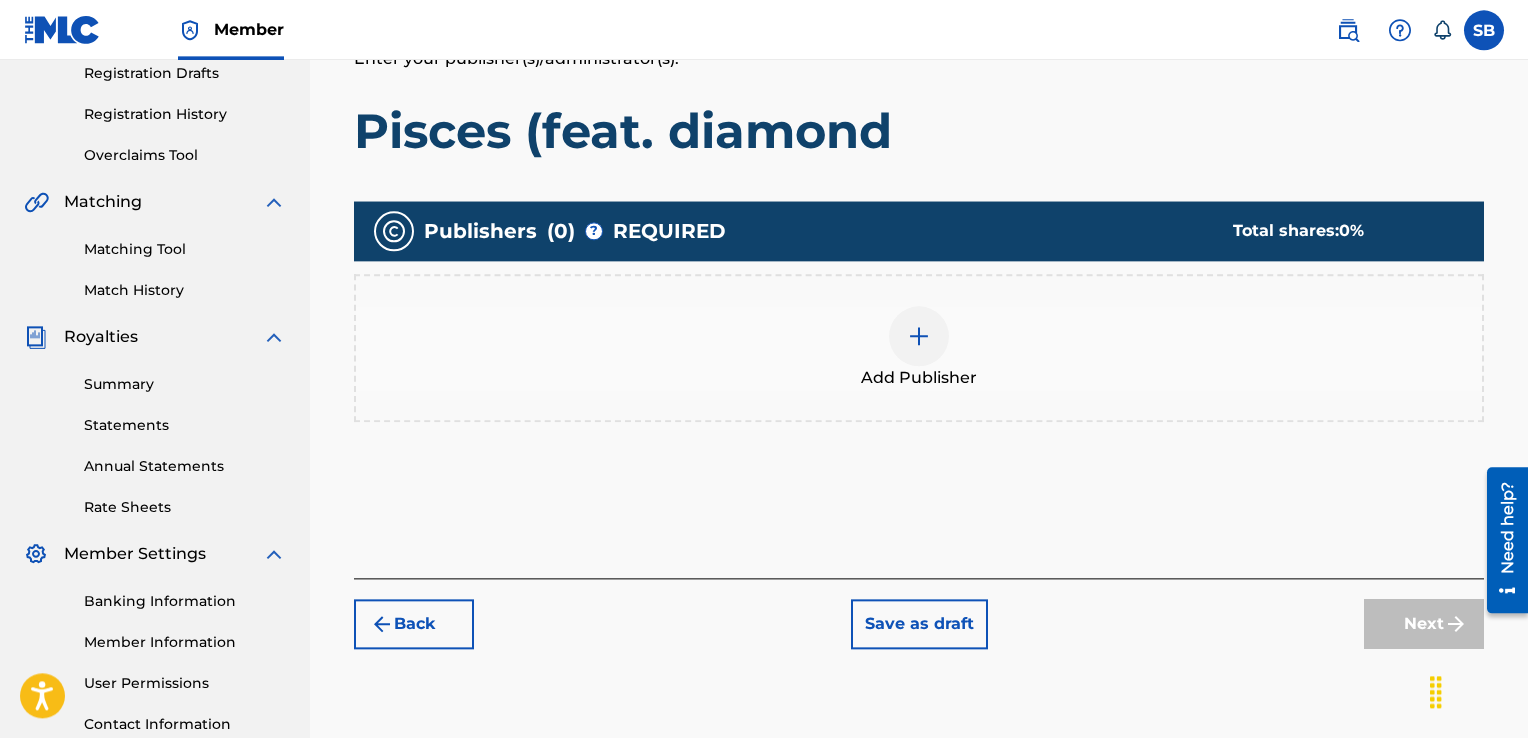 scroll, scrollTop: 348, scrollLeft: 0, axis: vertical 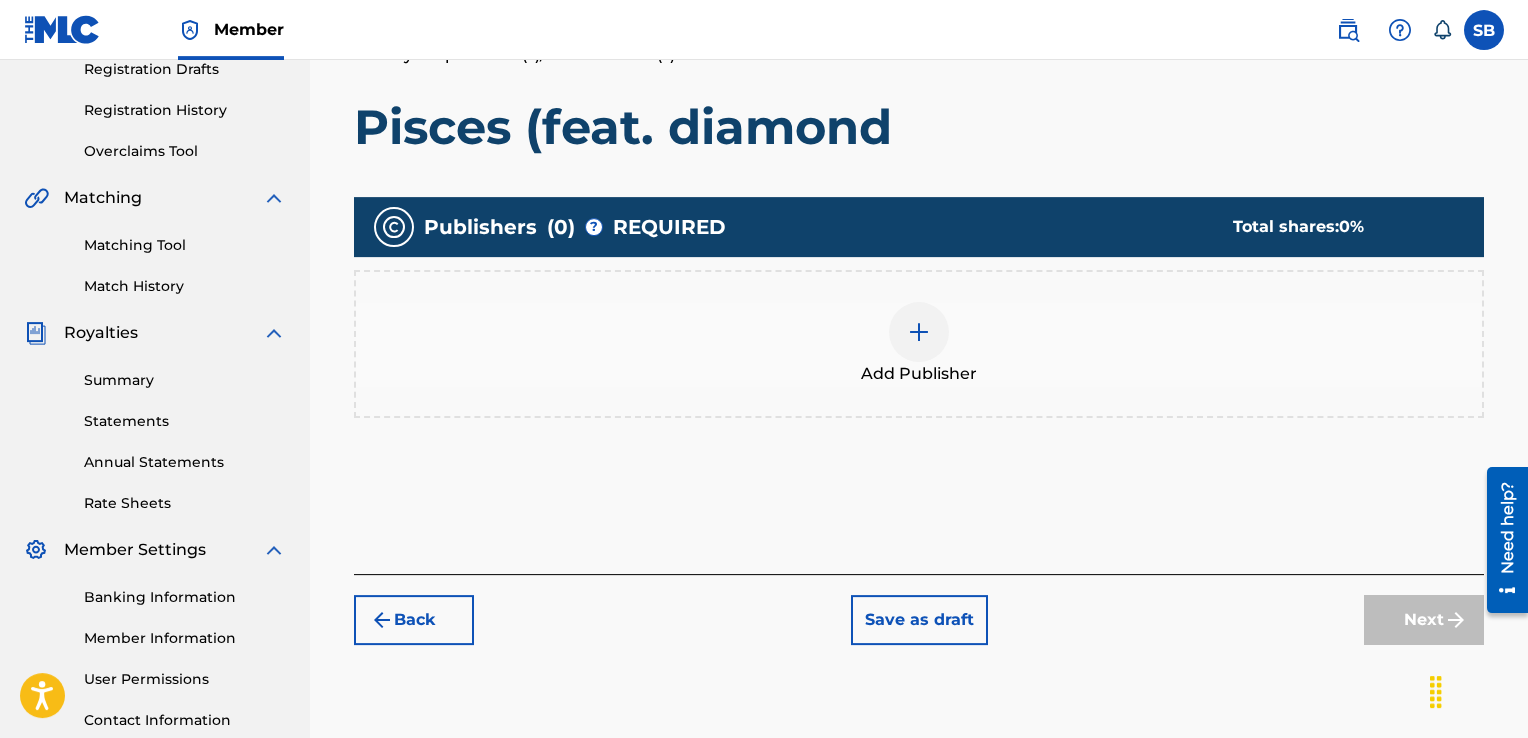 click at bounding box center [919, 332] 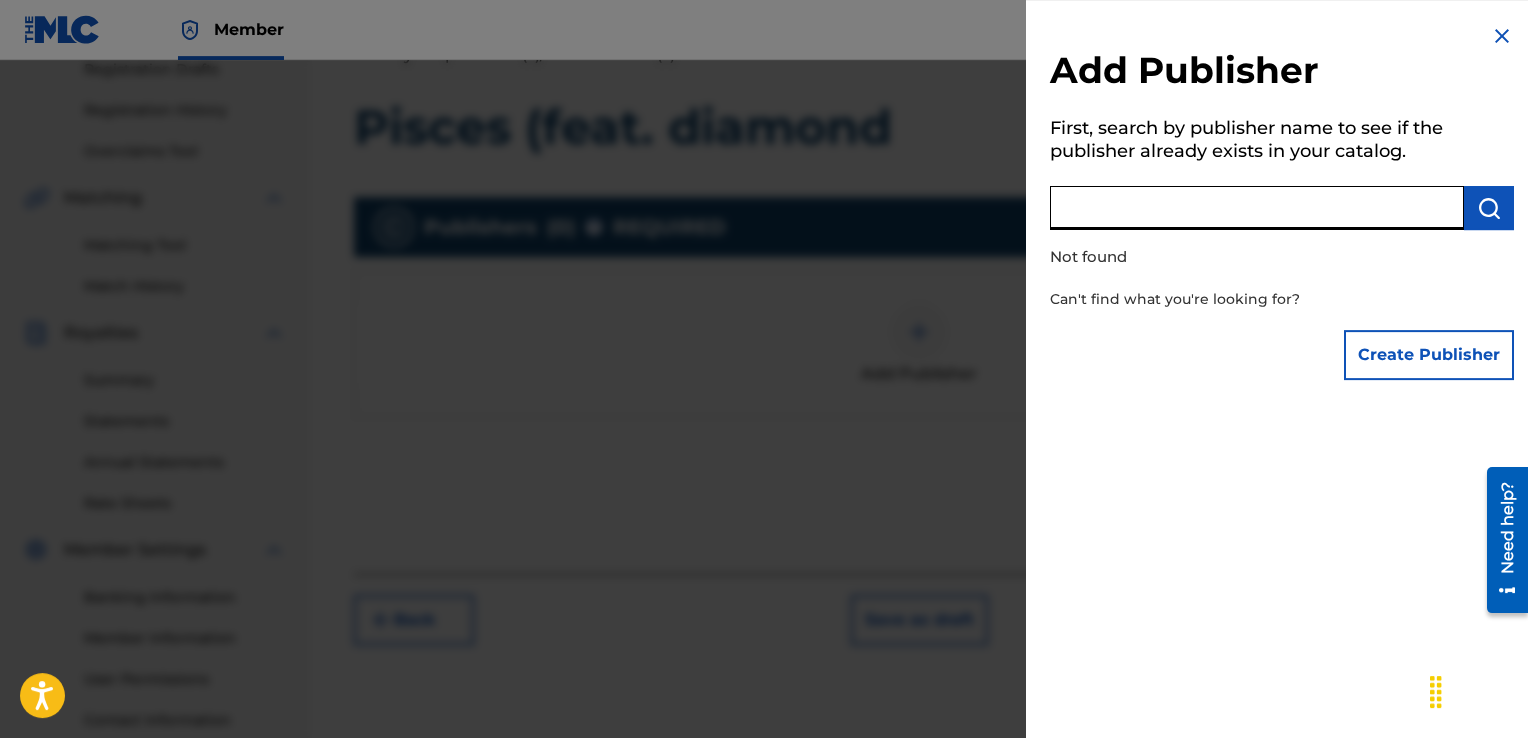 click at bounding box center (1257, 208) 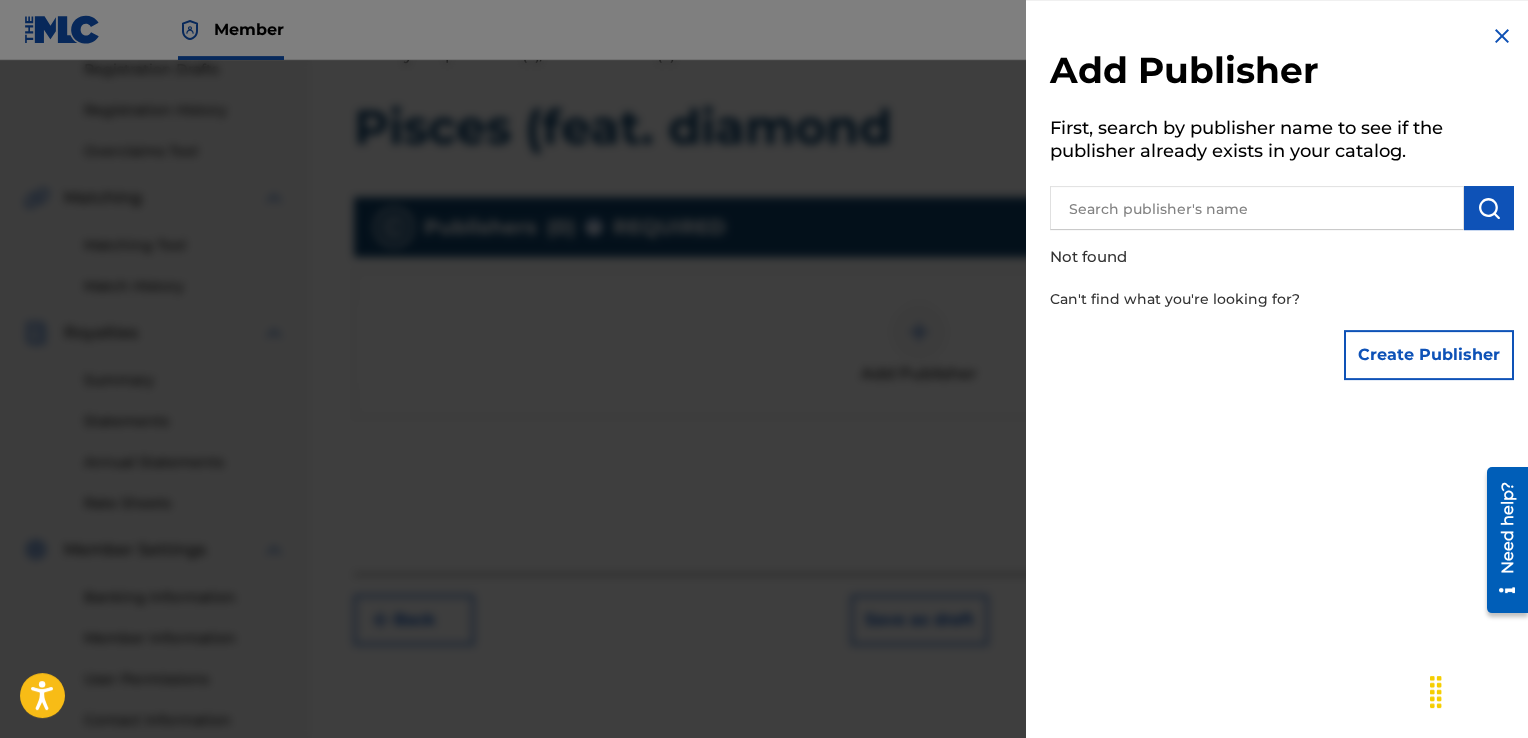 click at bounding box center [1502, 36] 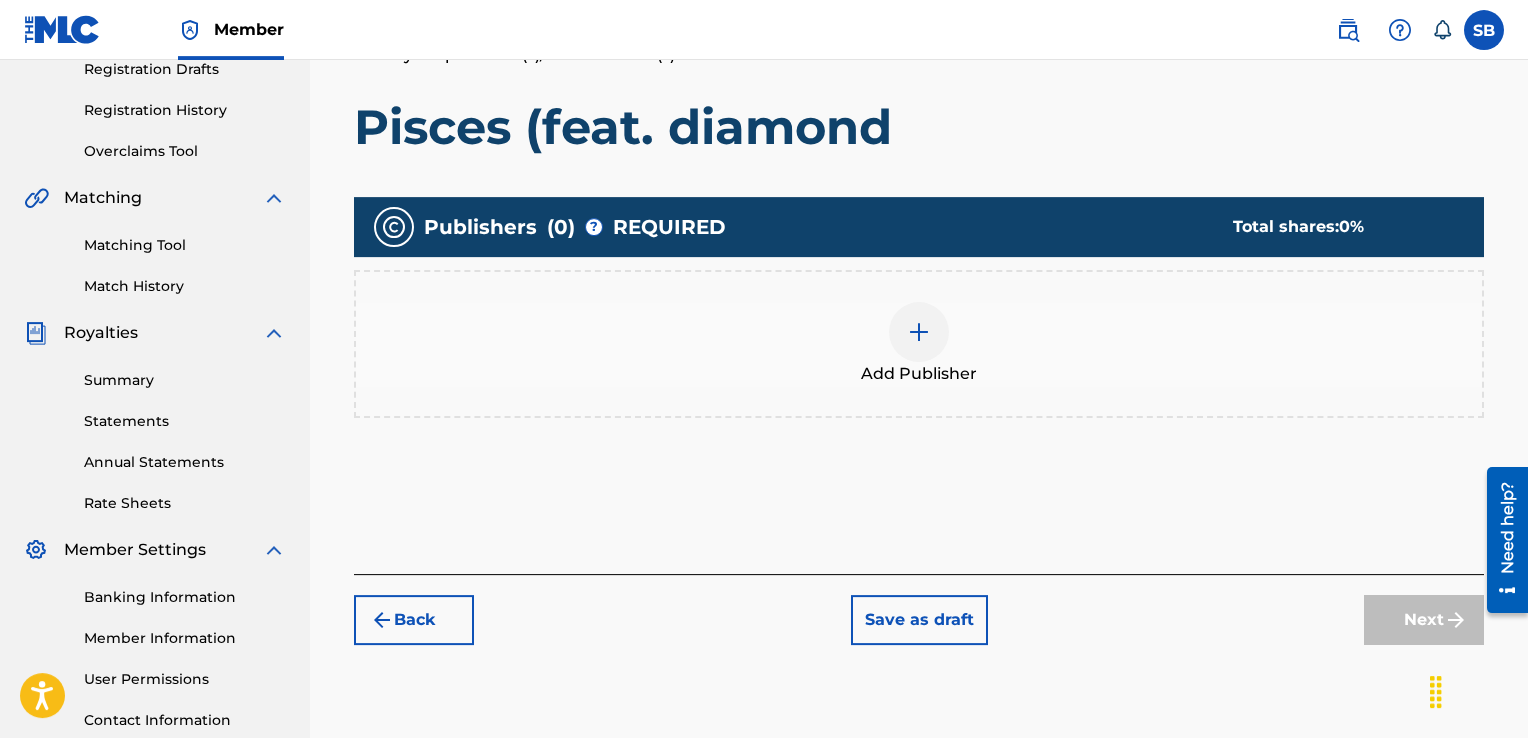 click at bounding box center [919, 332] 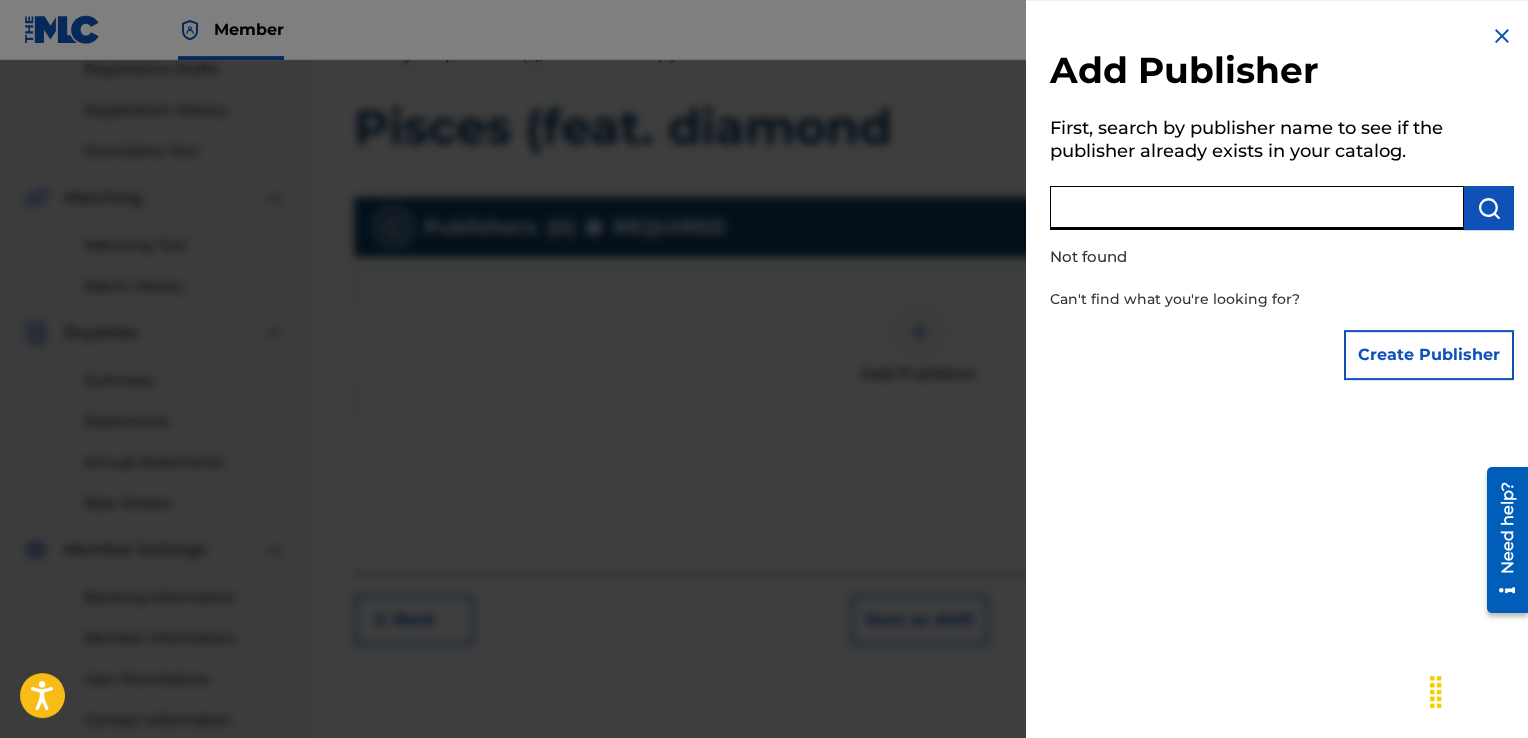 click at bounding box center [1257, 208] 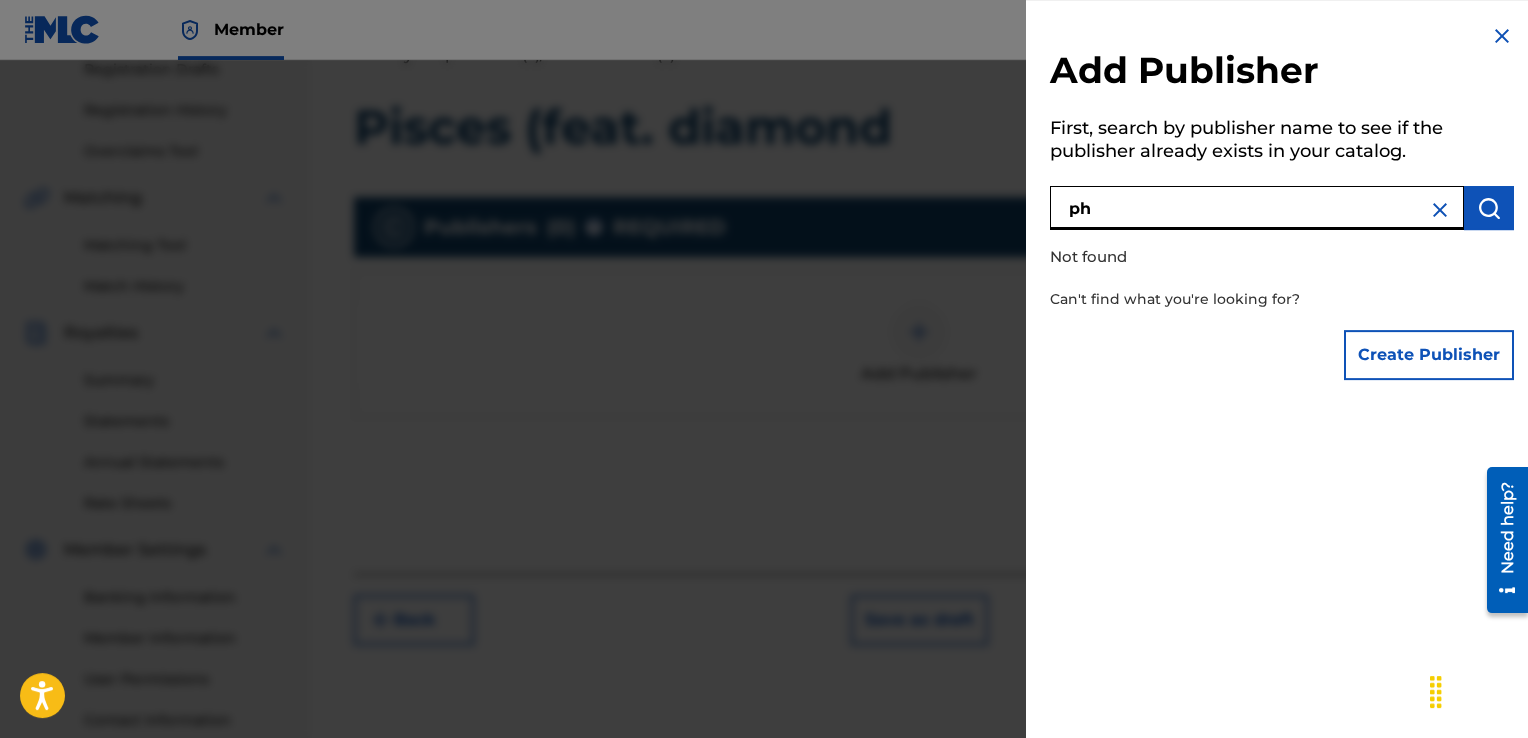 type on "p" 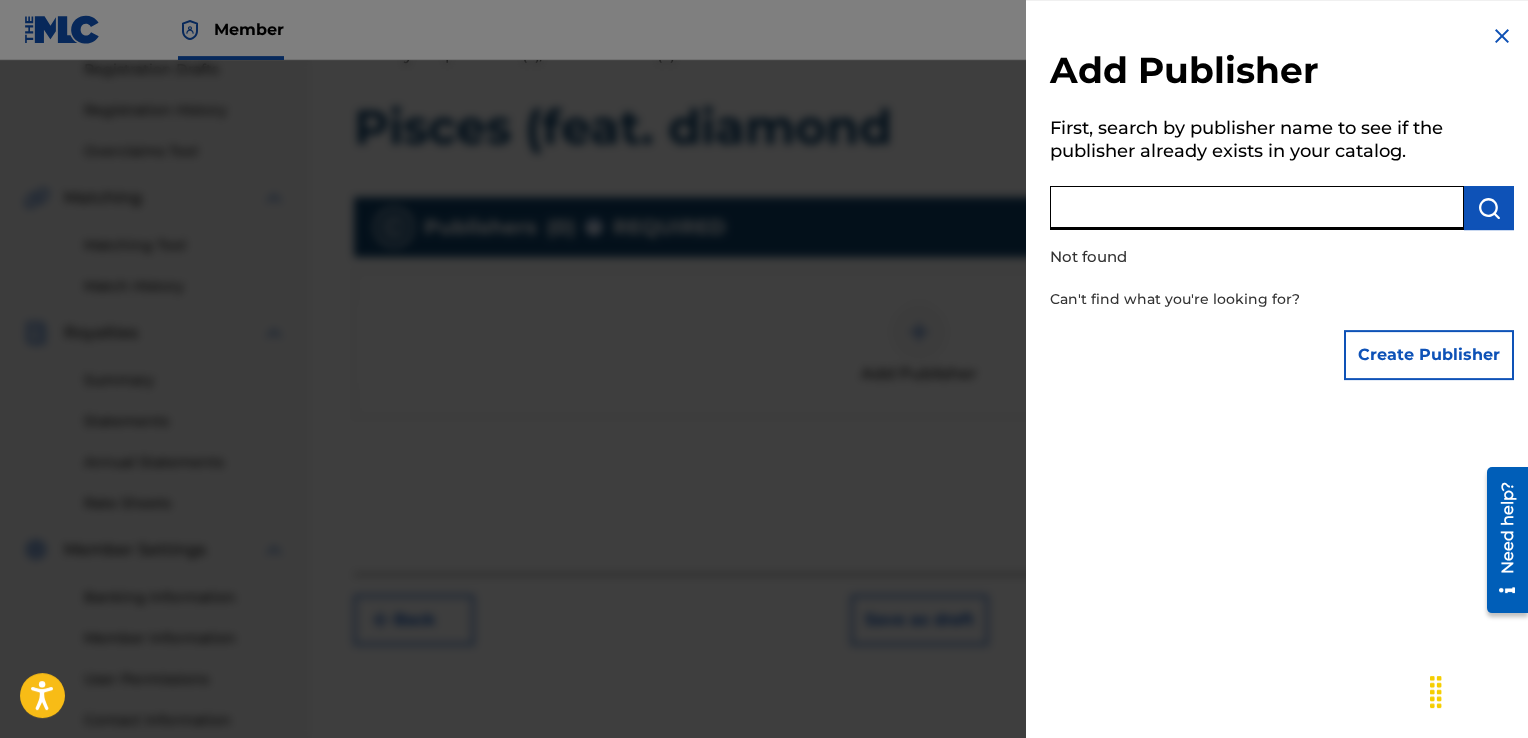 type 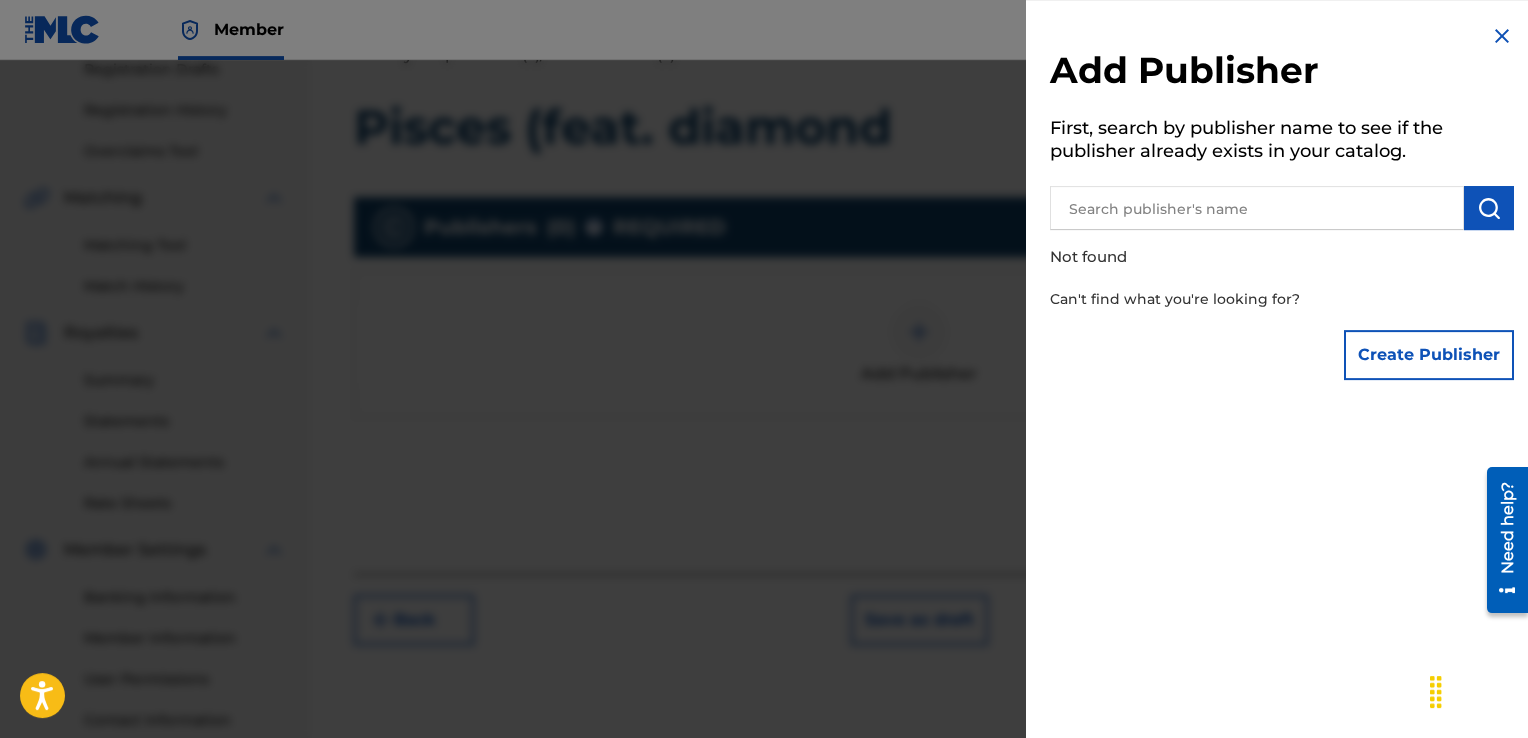 click on "Create Publisher" at bounding box center [1429, 355] 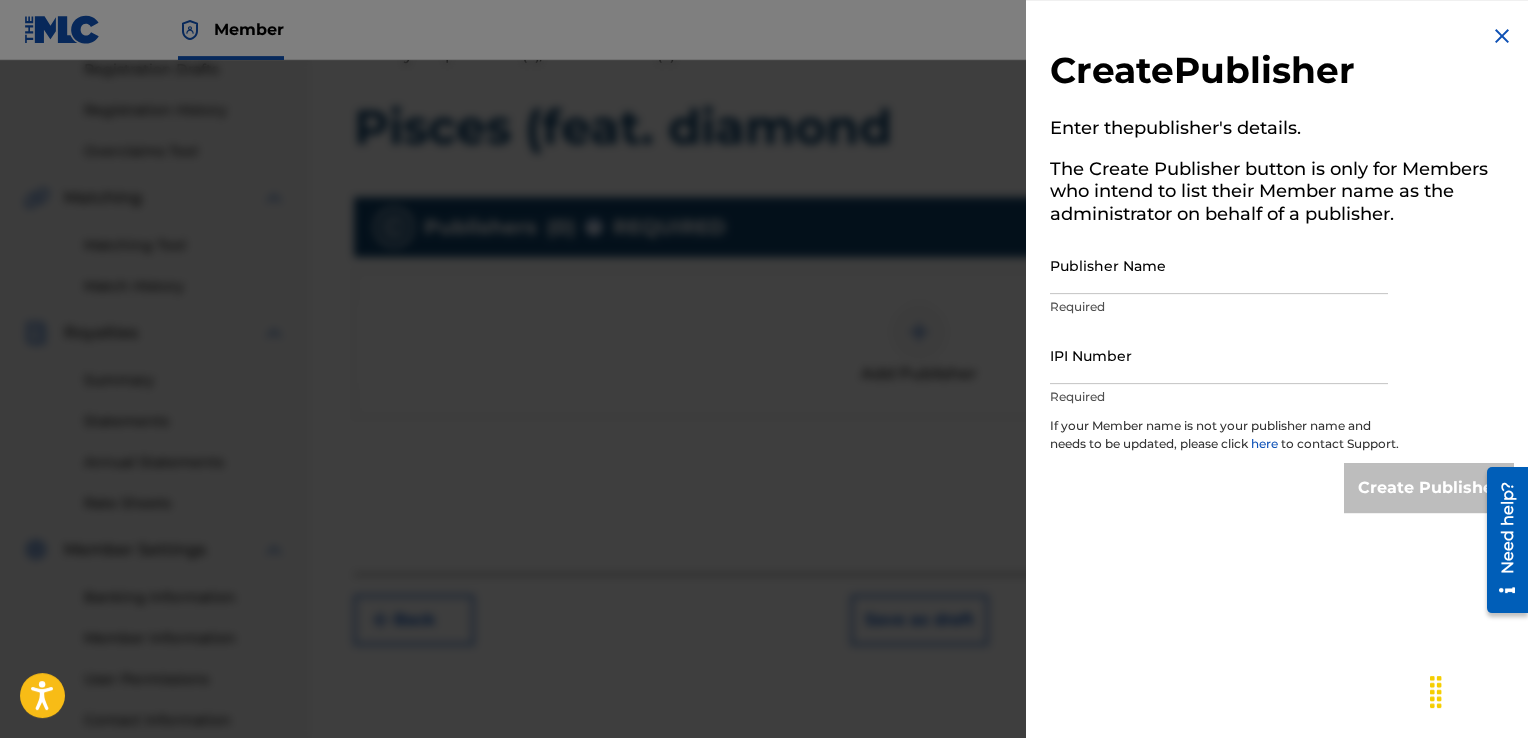 click at bounding box center (1502, 36) 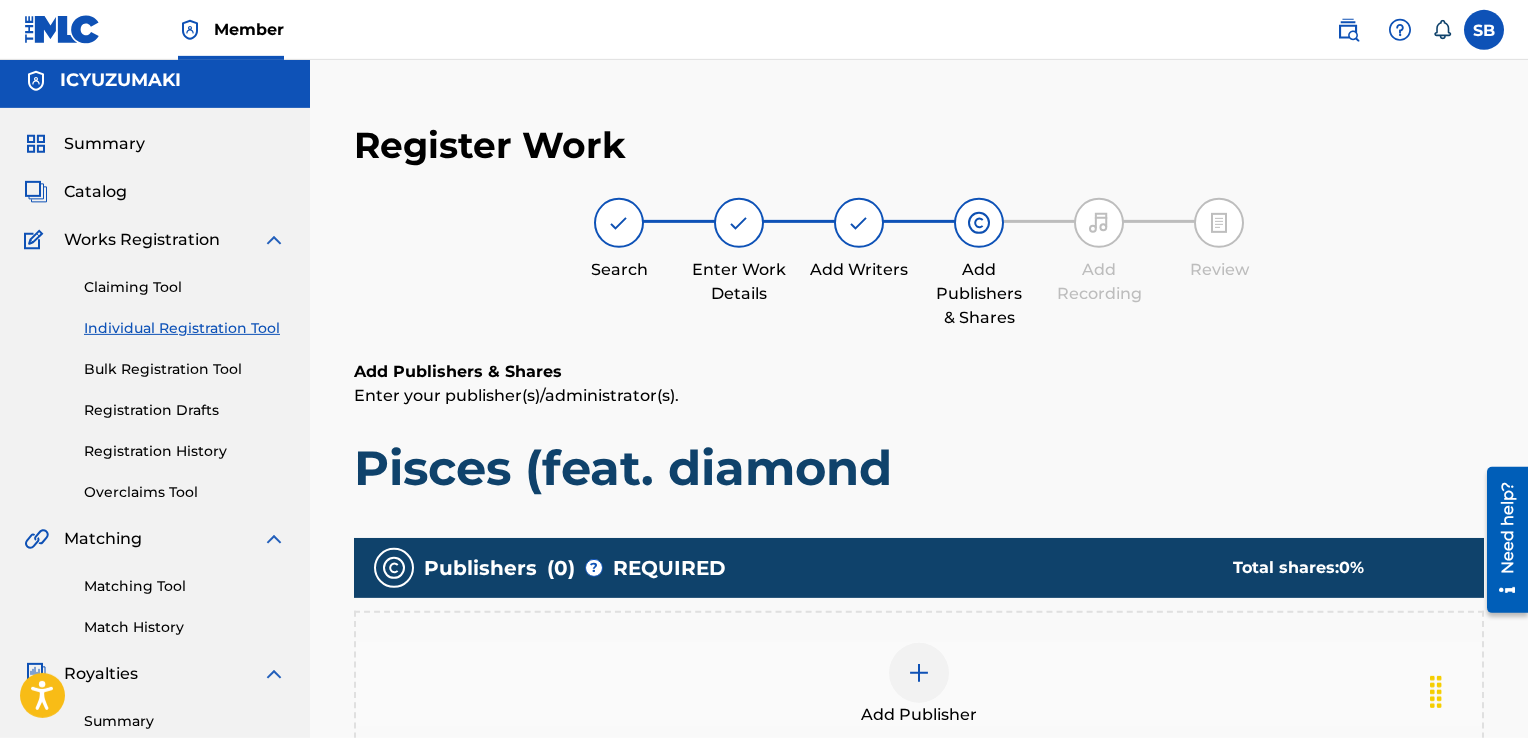 scroll, scrollTop: 0, scrollLeft: 0, axis: both 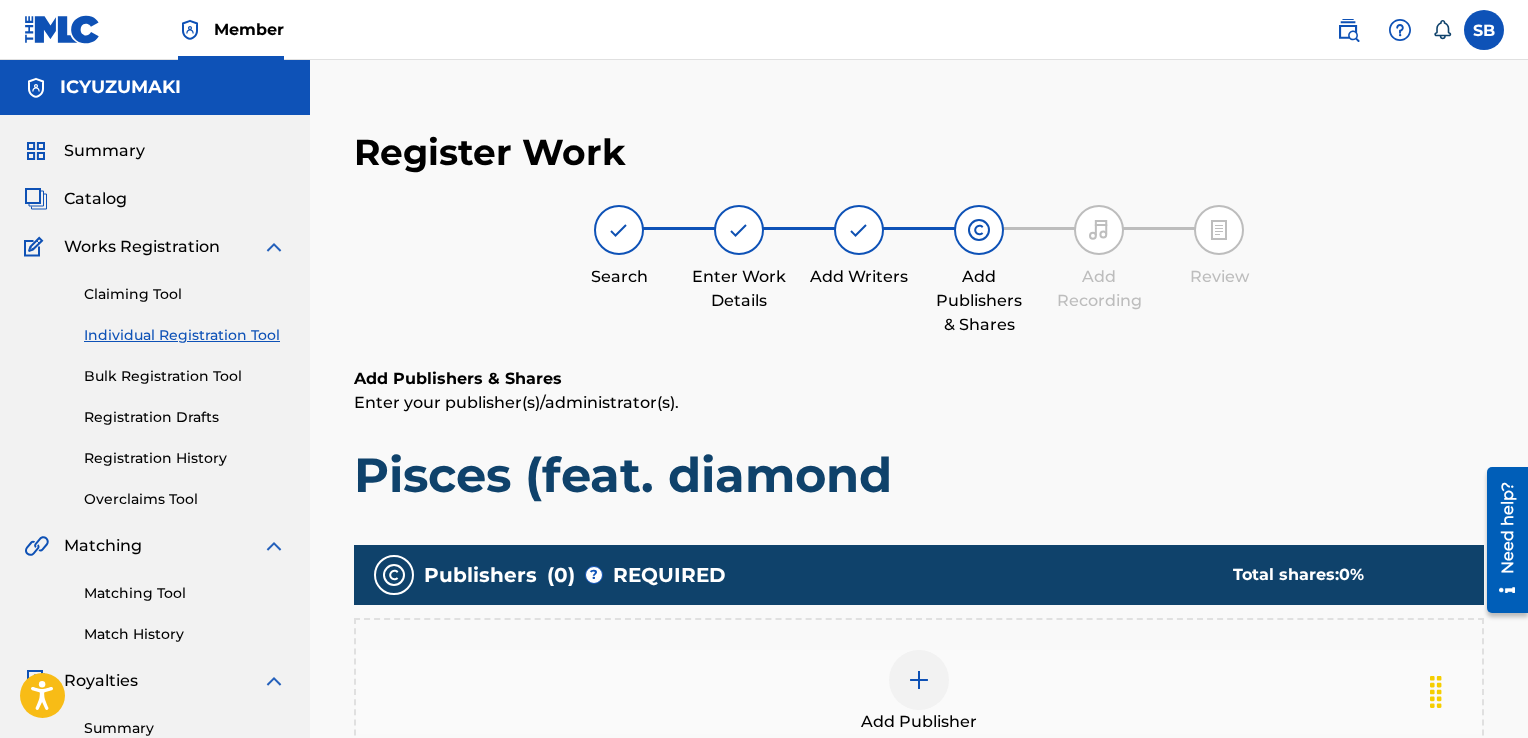 click at bounding box center [1484, 30] 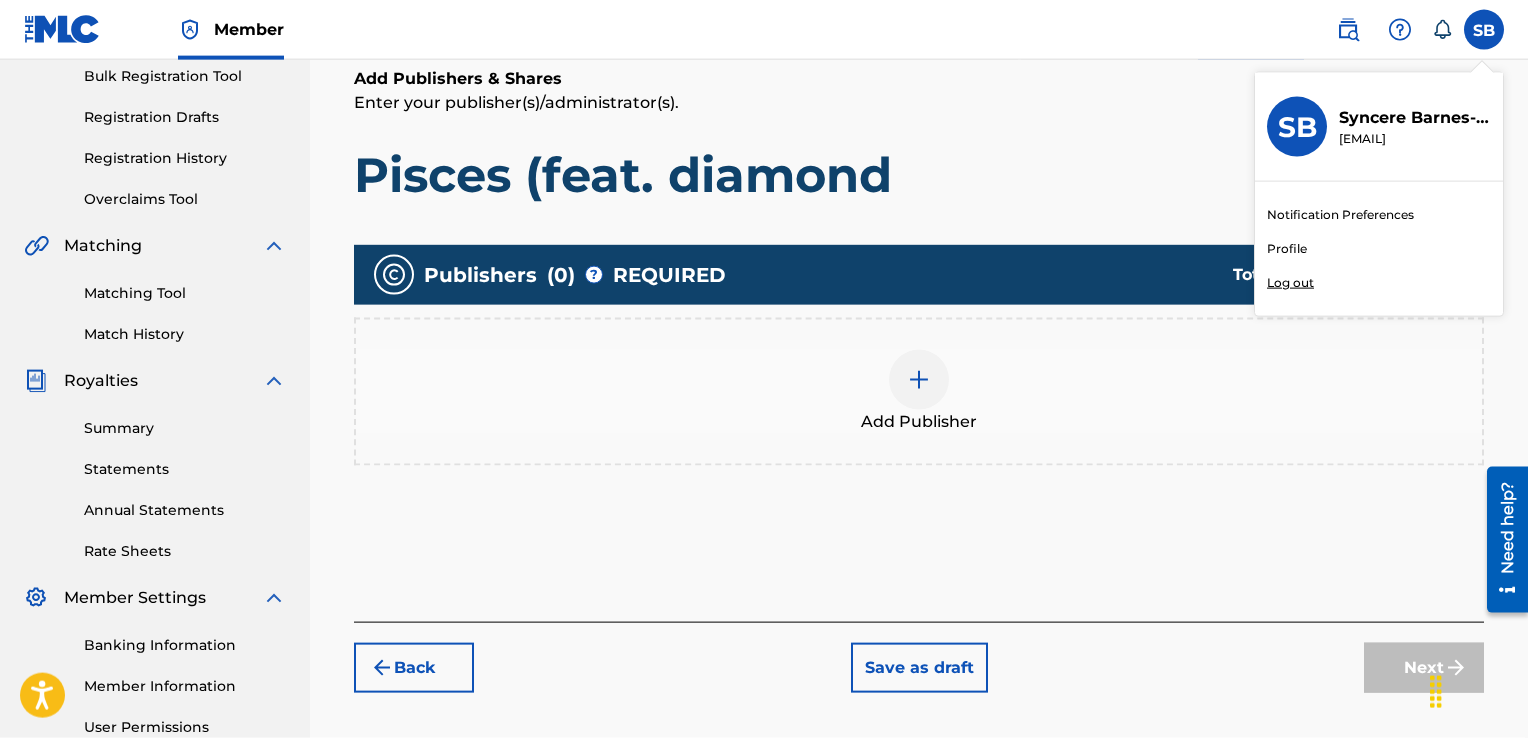 scroll, scrollTop: 310, scrollLeft: 0, axis: vertical 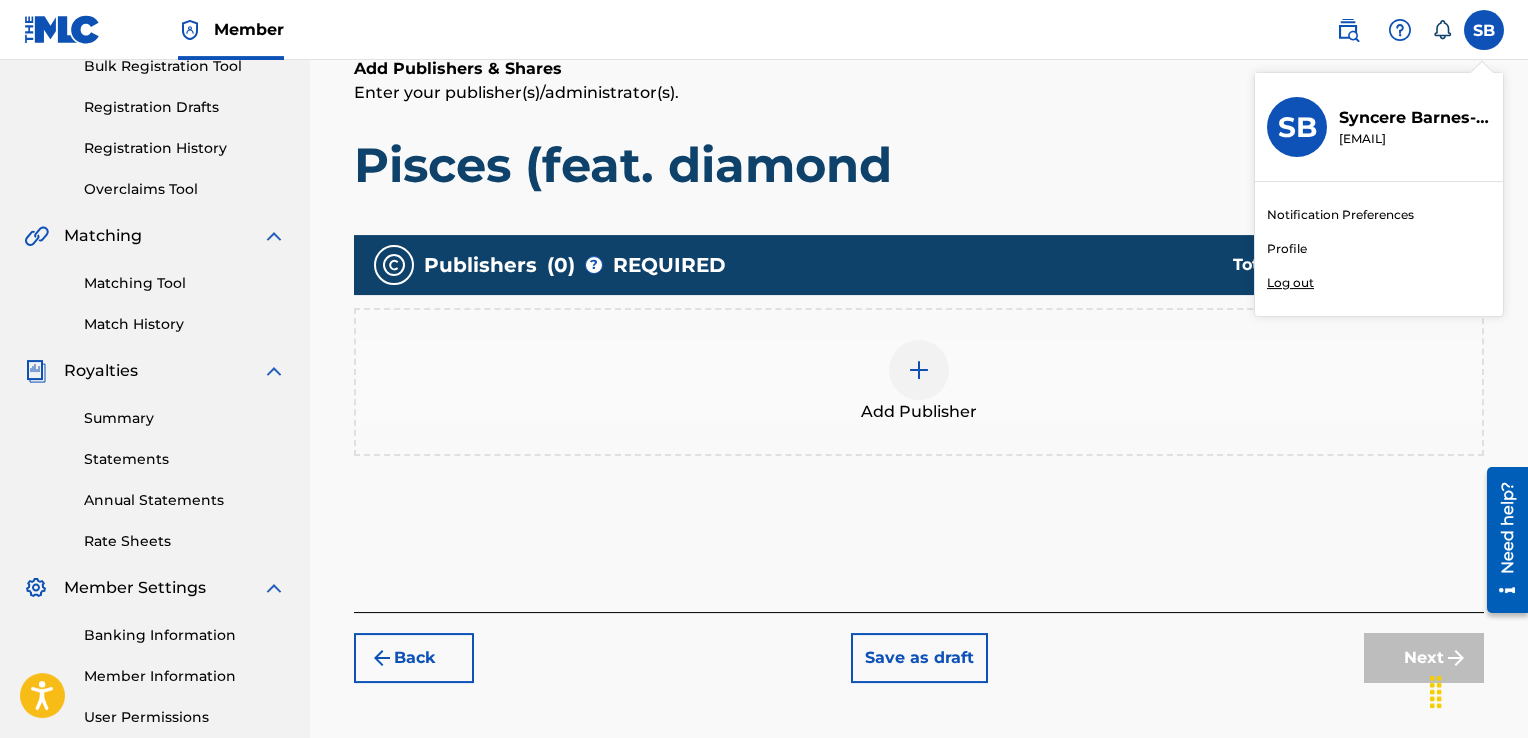 click at bounding box center (919, 370) 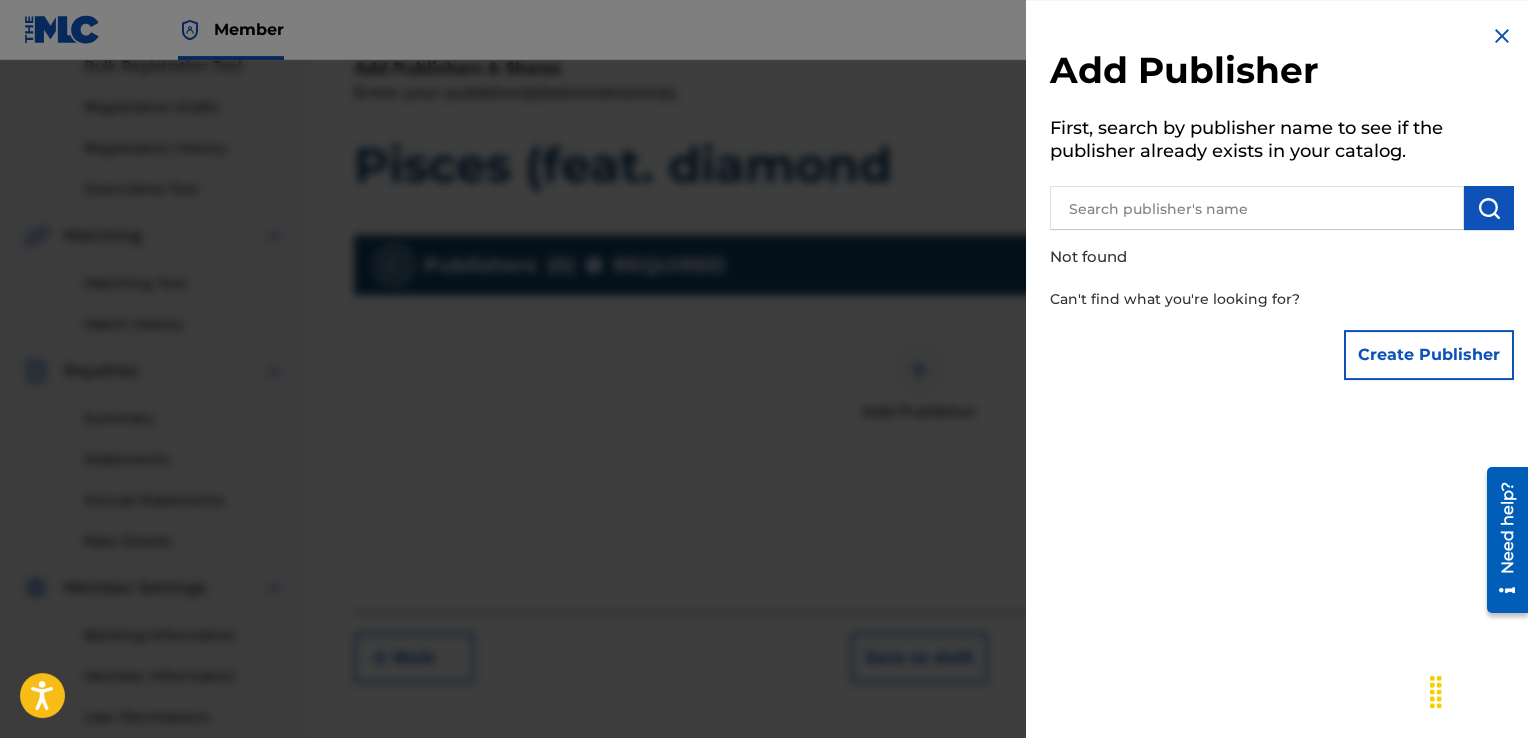 click on "Create Publisher" at bounding box center [1429, 355] 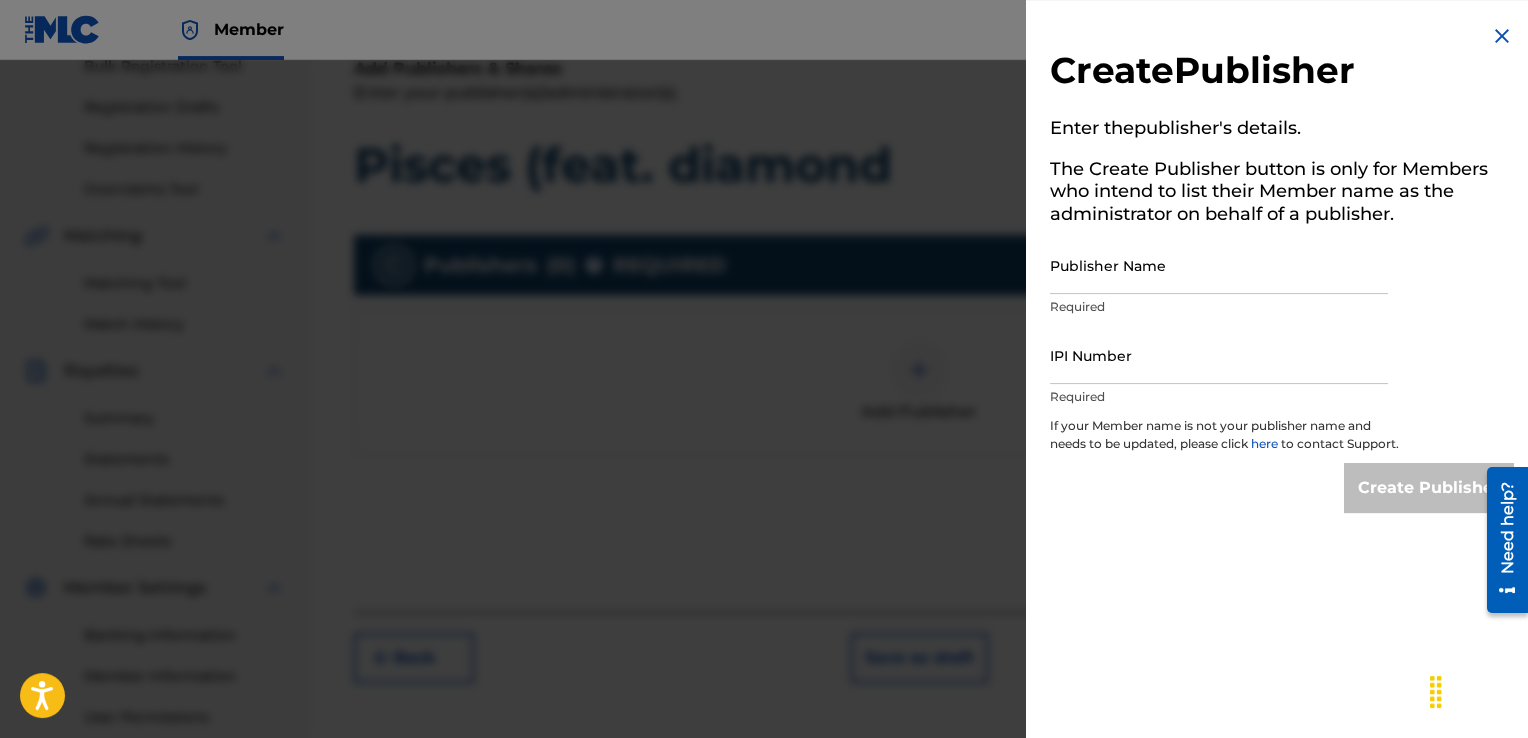 click on "Create  Publisher Enter the  publisher 's details. The Create Publisher button is only for Members who intend to list their Member name as the administrator on behalf of a publisher. Publisher Name Required IPI Number Required If your Member name is not your publisher name and needs to be updated, please click   here   to contact Support. Create Publisher" at bounding box center [1282, 268] 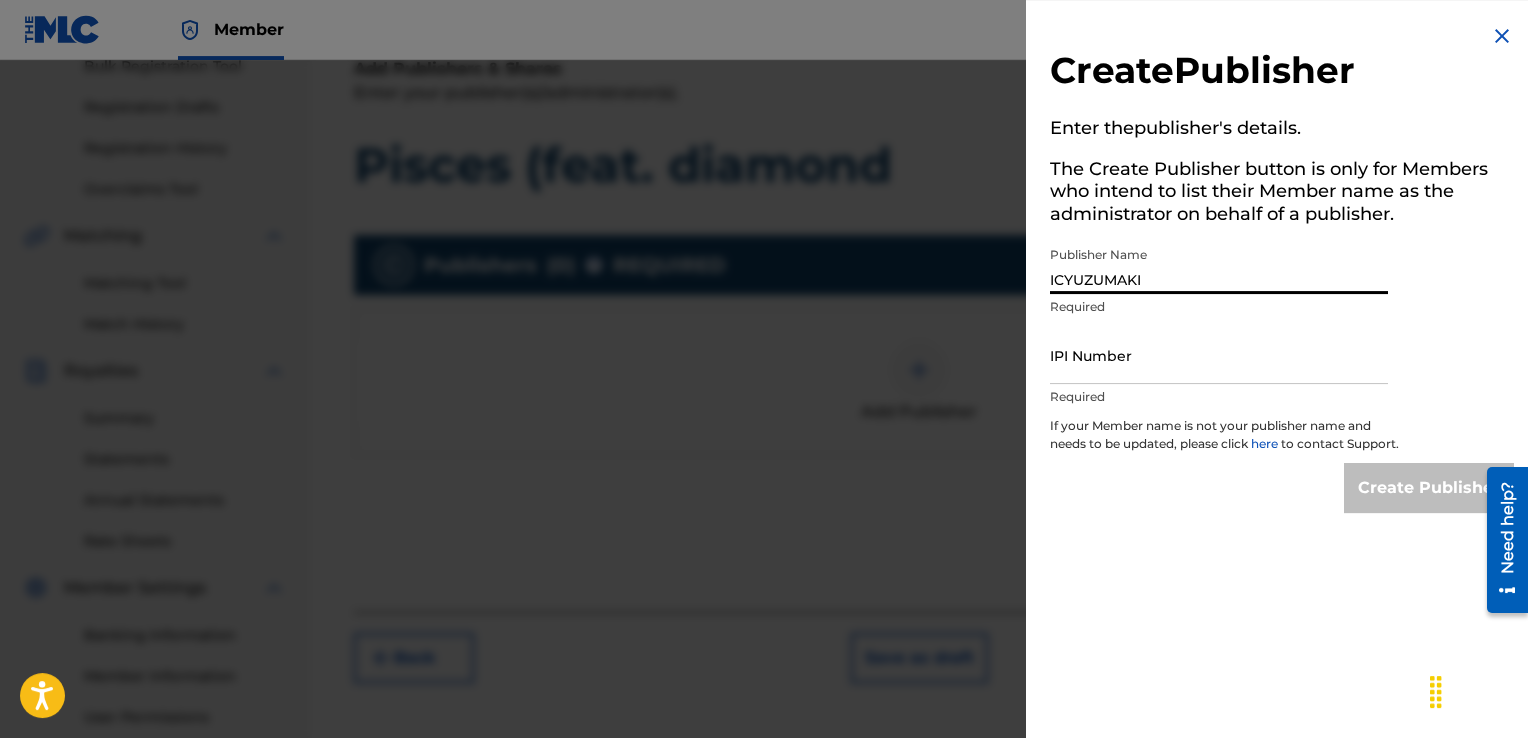 type on "ICYUZUMAKI" 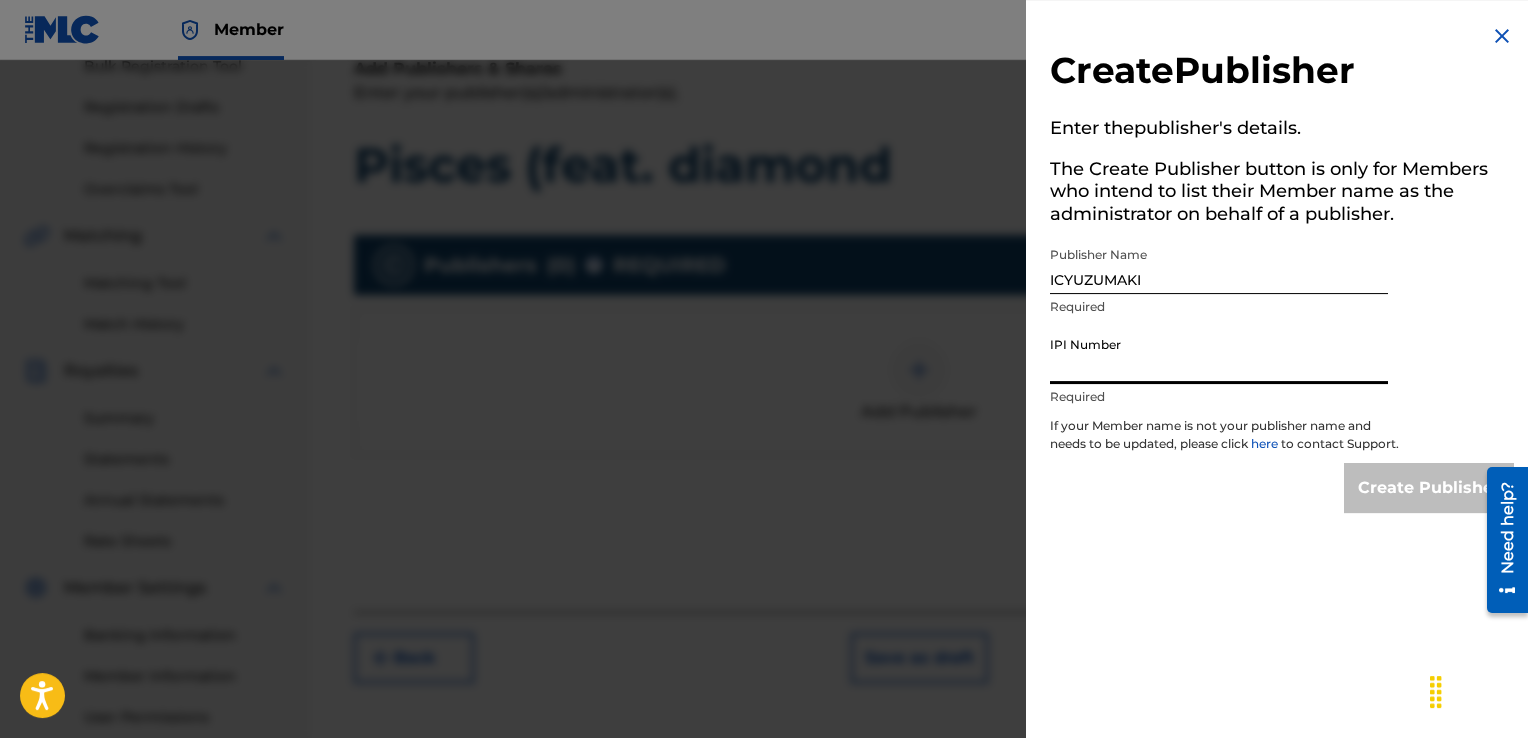 click on "IPI Number" at bounding box center [1219, 355] 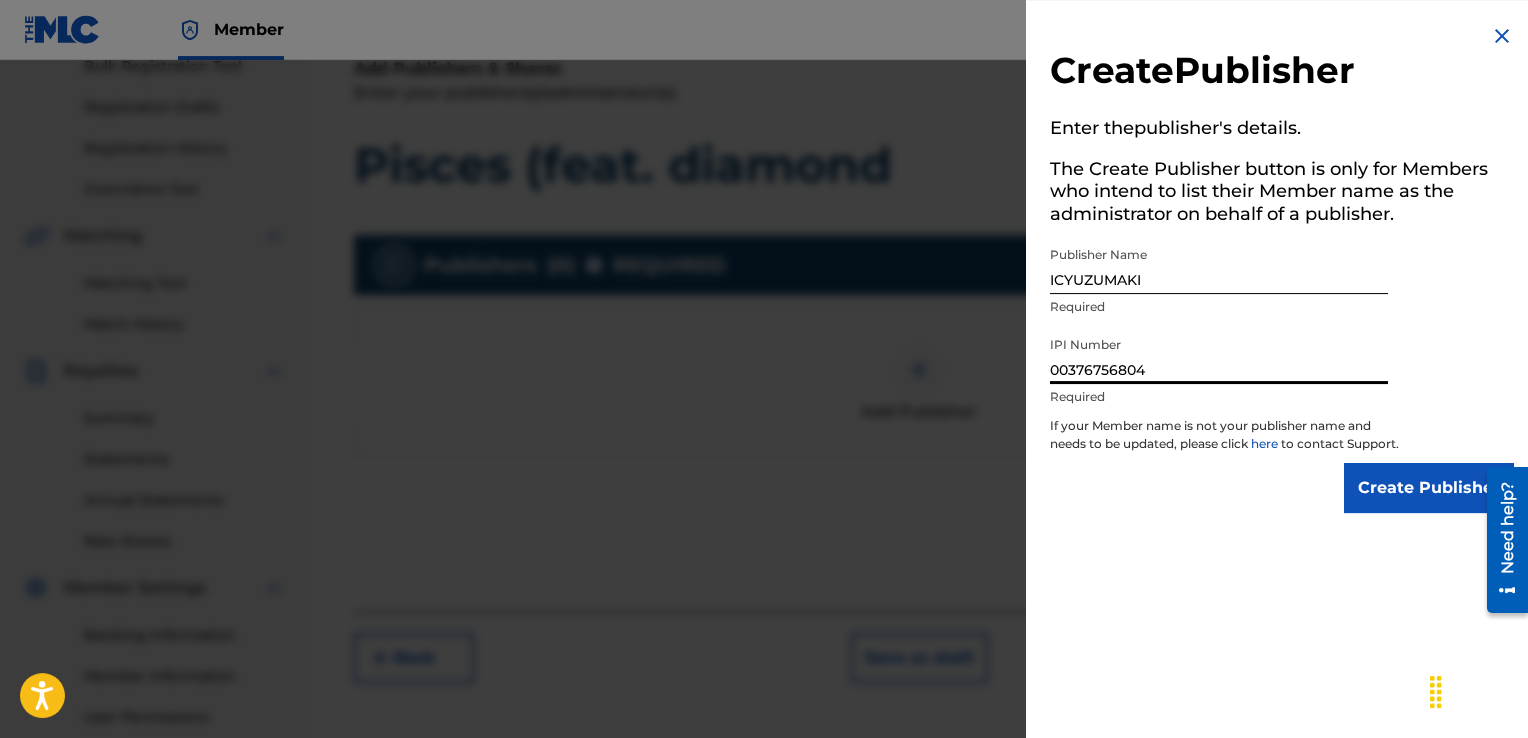 type on "00376756804" 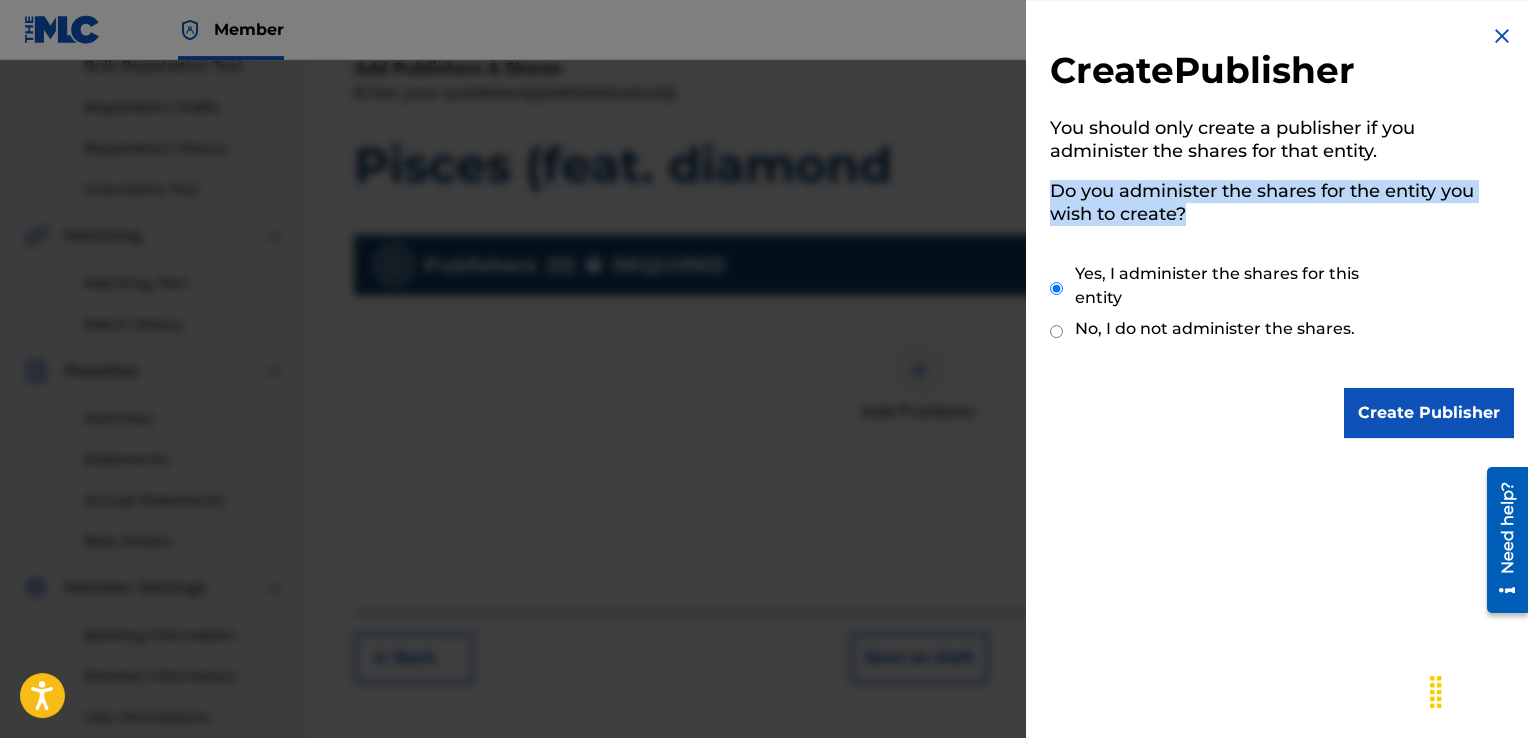 drag, startPoint x: 1208, startPoint y: 220, endPoint x: 1033, endPoint y: 194, distance: 176.92088 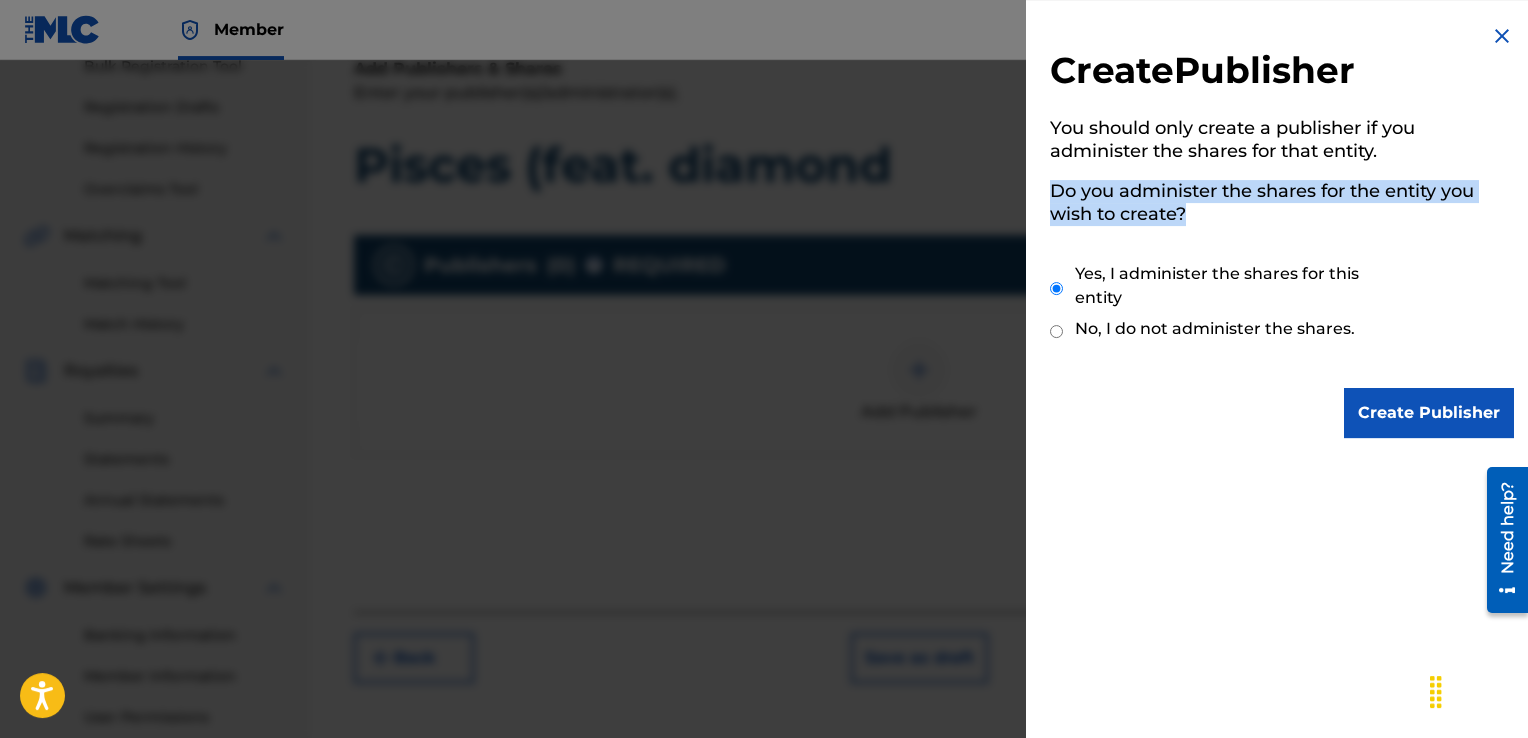 click on "Create Publisher" at bounding box center (1429, 413) 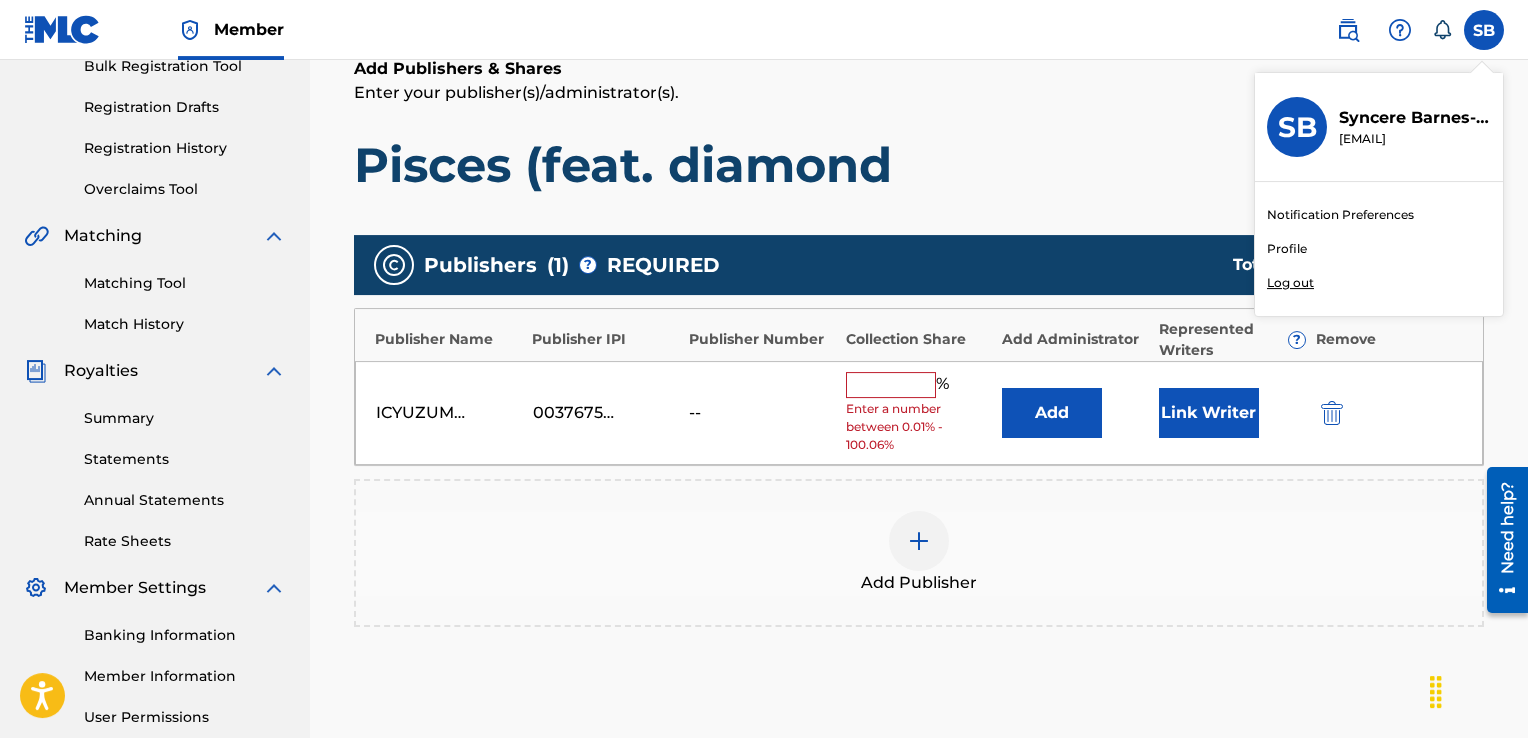 click at bounding box center [891, 385] 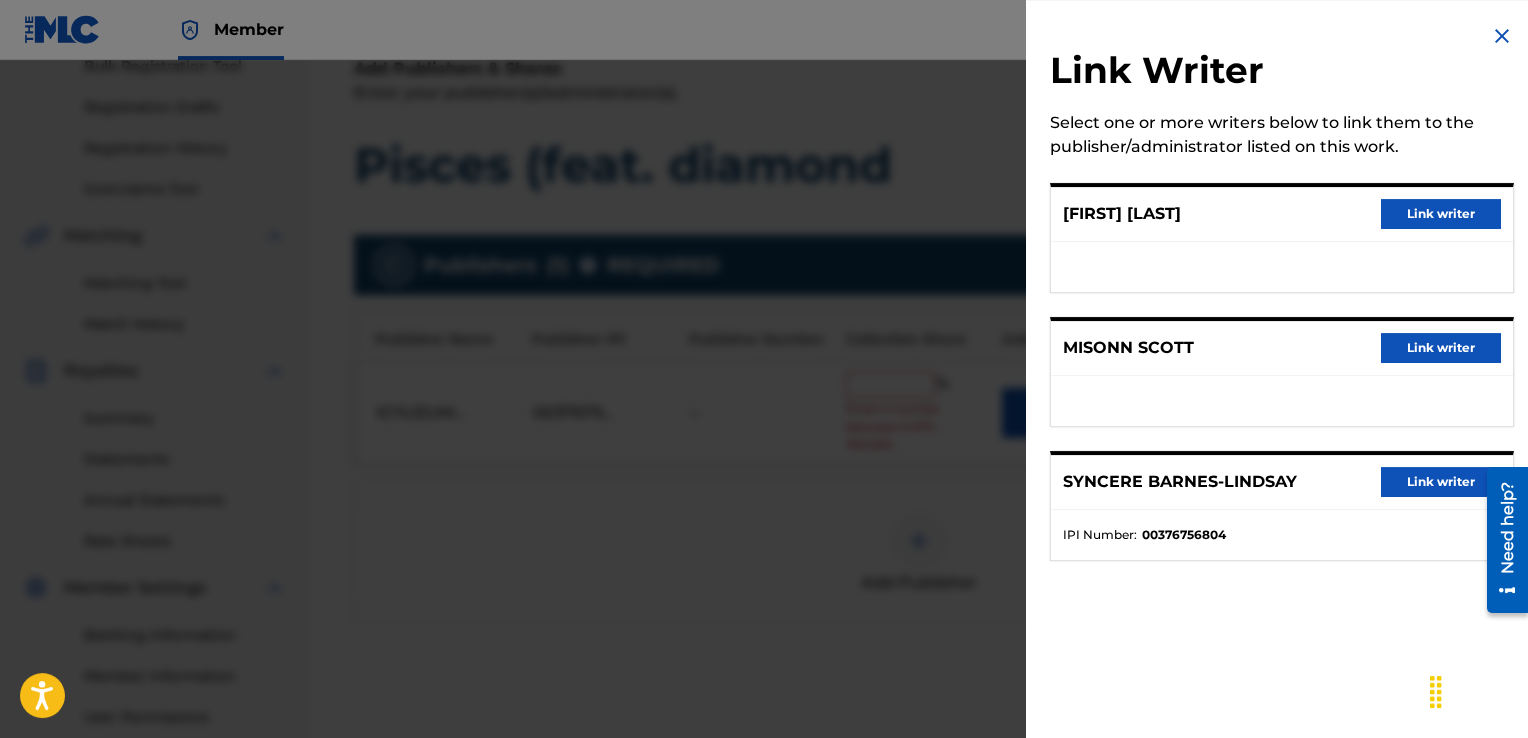 click on "Link writer" at bounding box center [1441, 482] 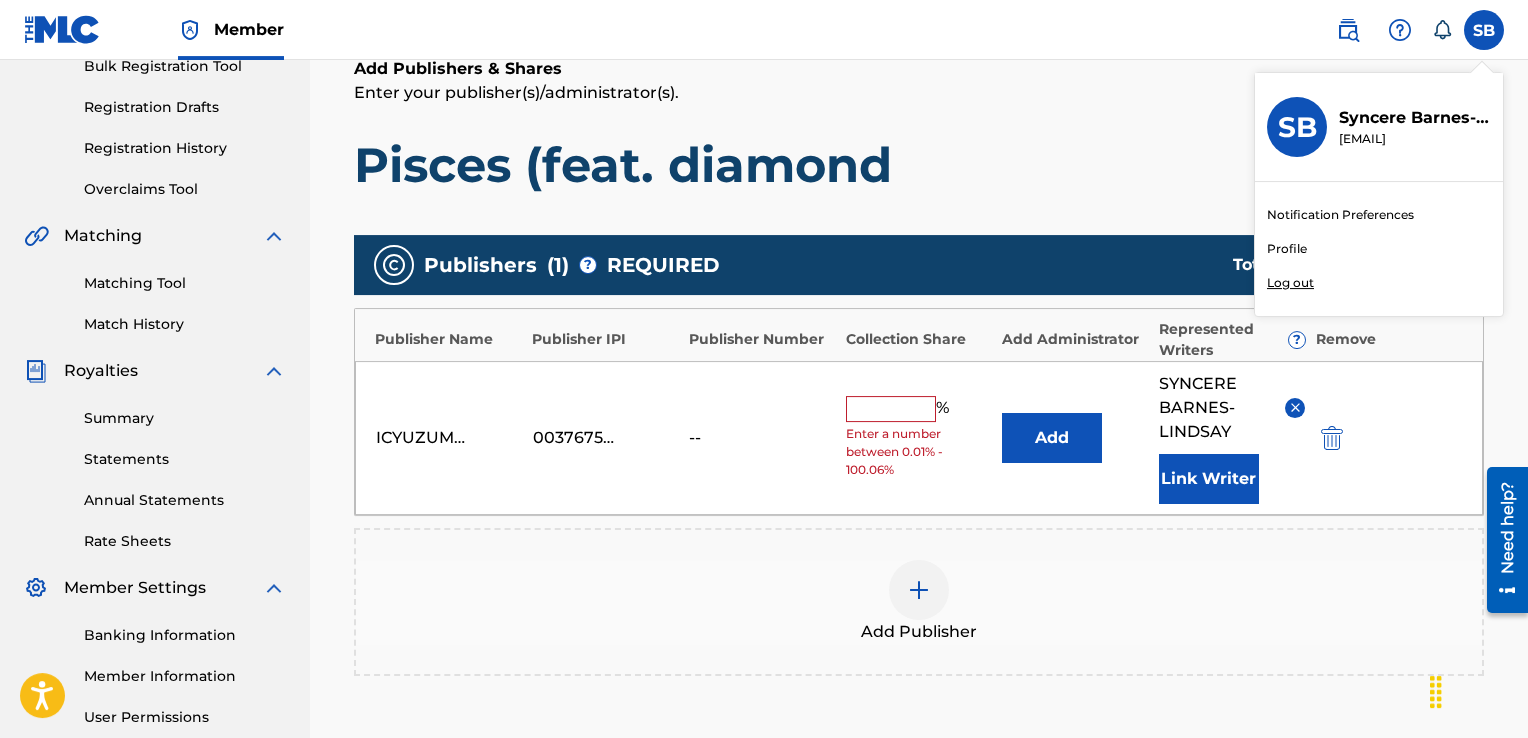 click at bounding box center [891, 409] 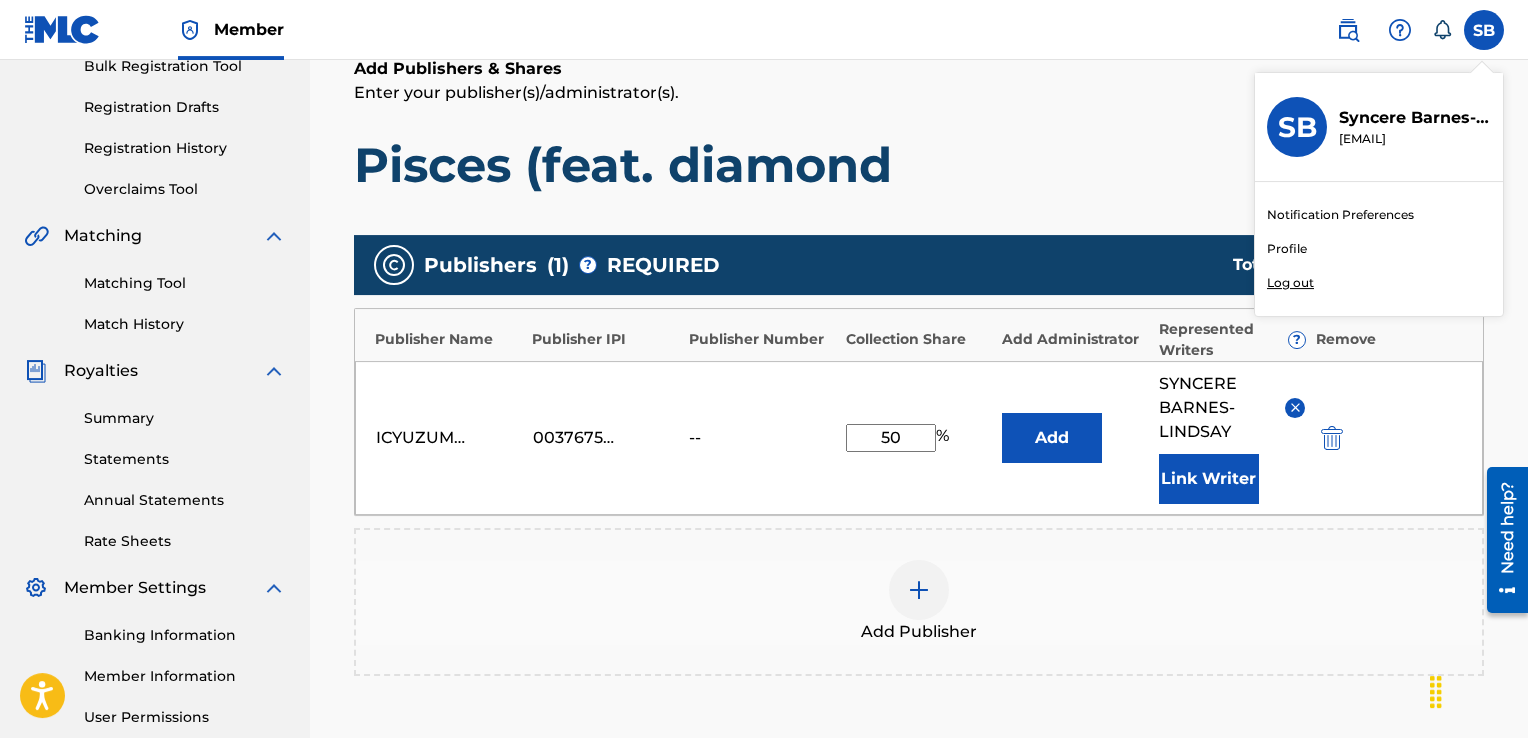 type on "50" 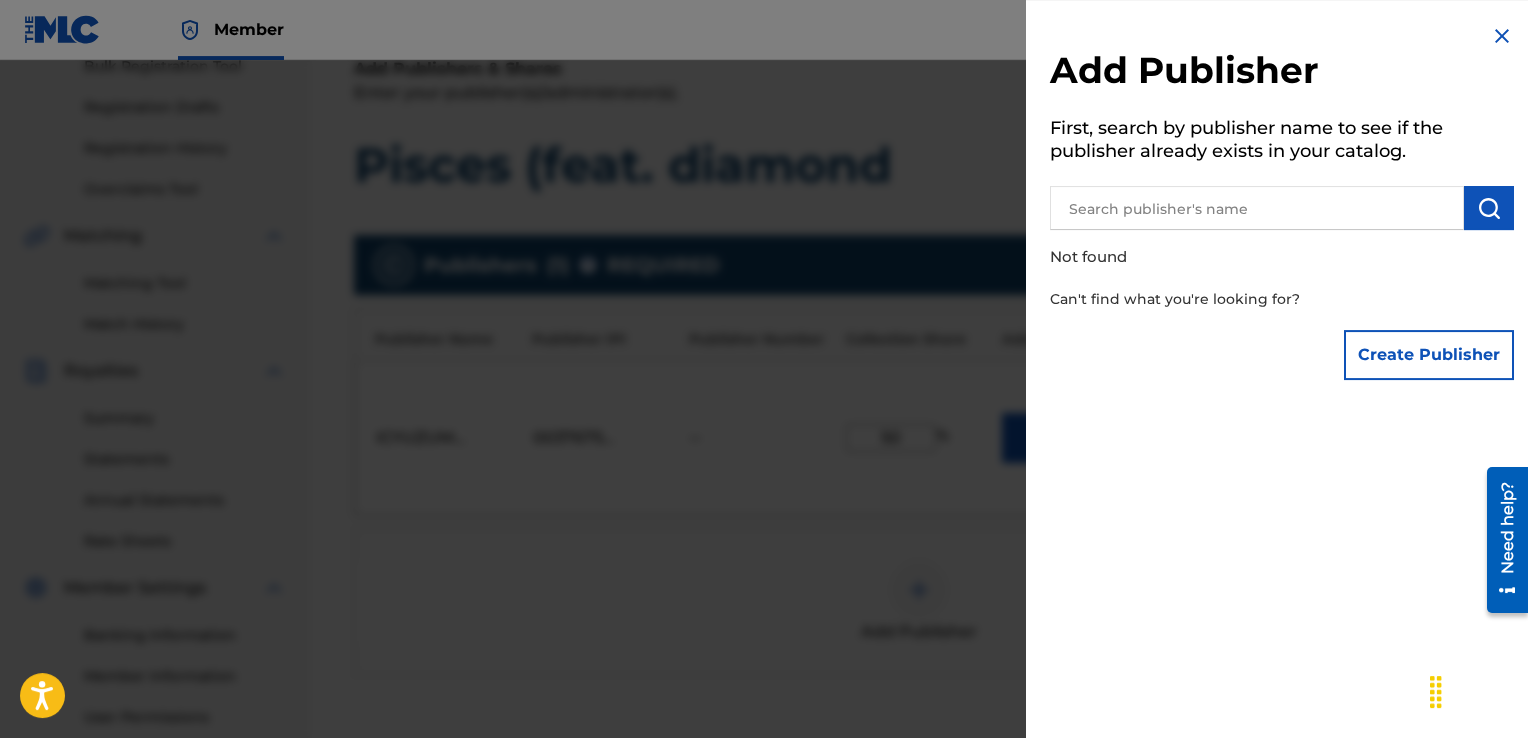 click at bounding box center (764, 429) 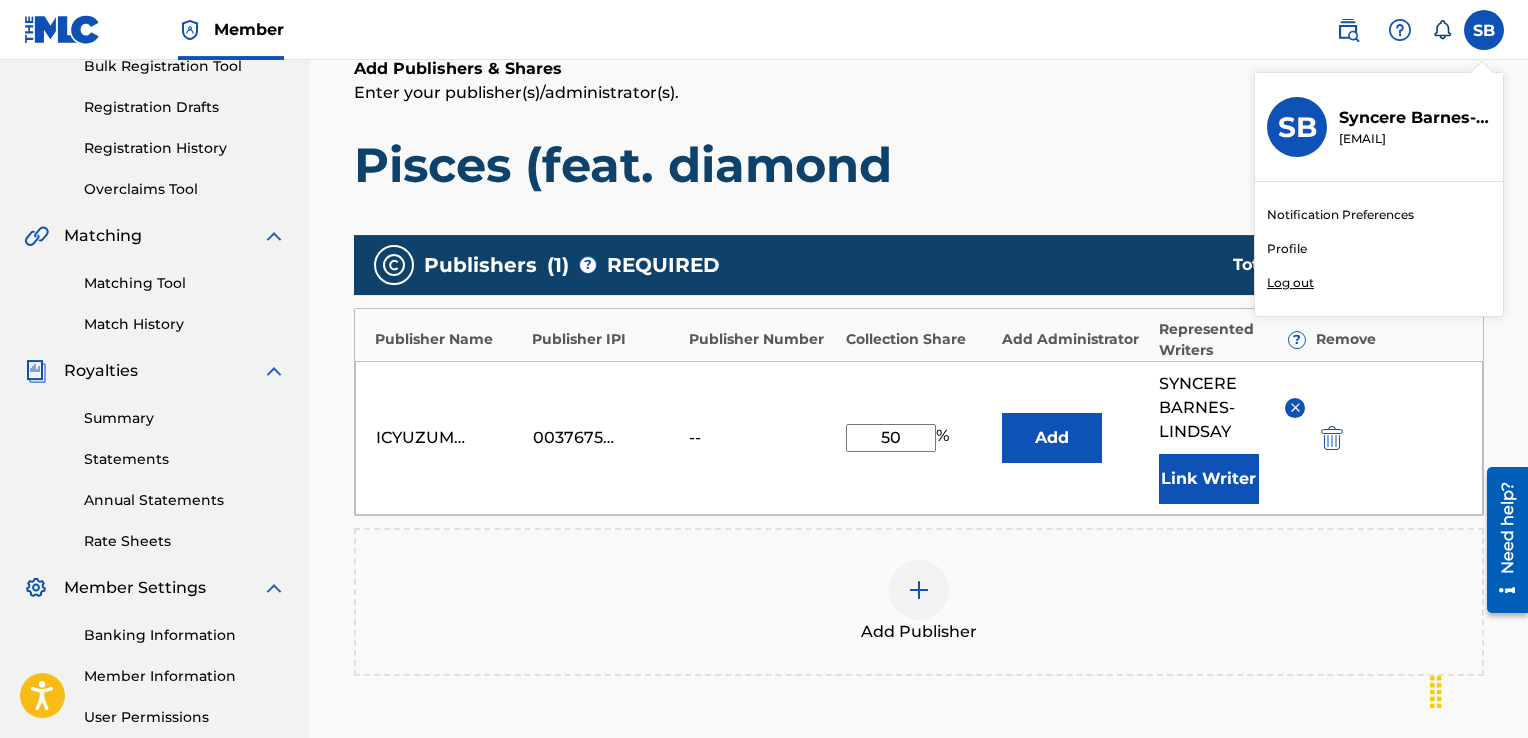 click on "Add" at bounding box center (1052, 438) 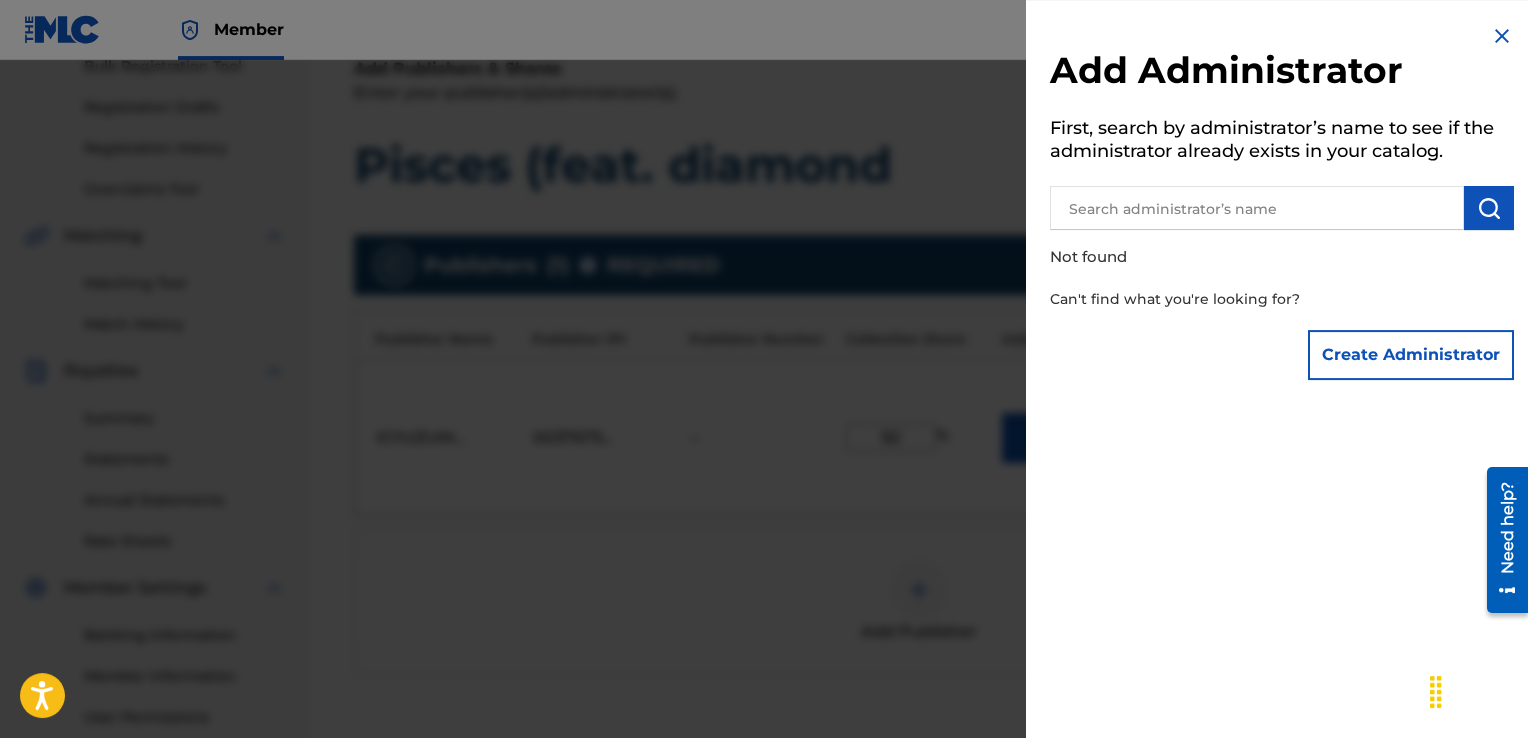 click at bounding box center (764, 429) 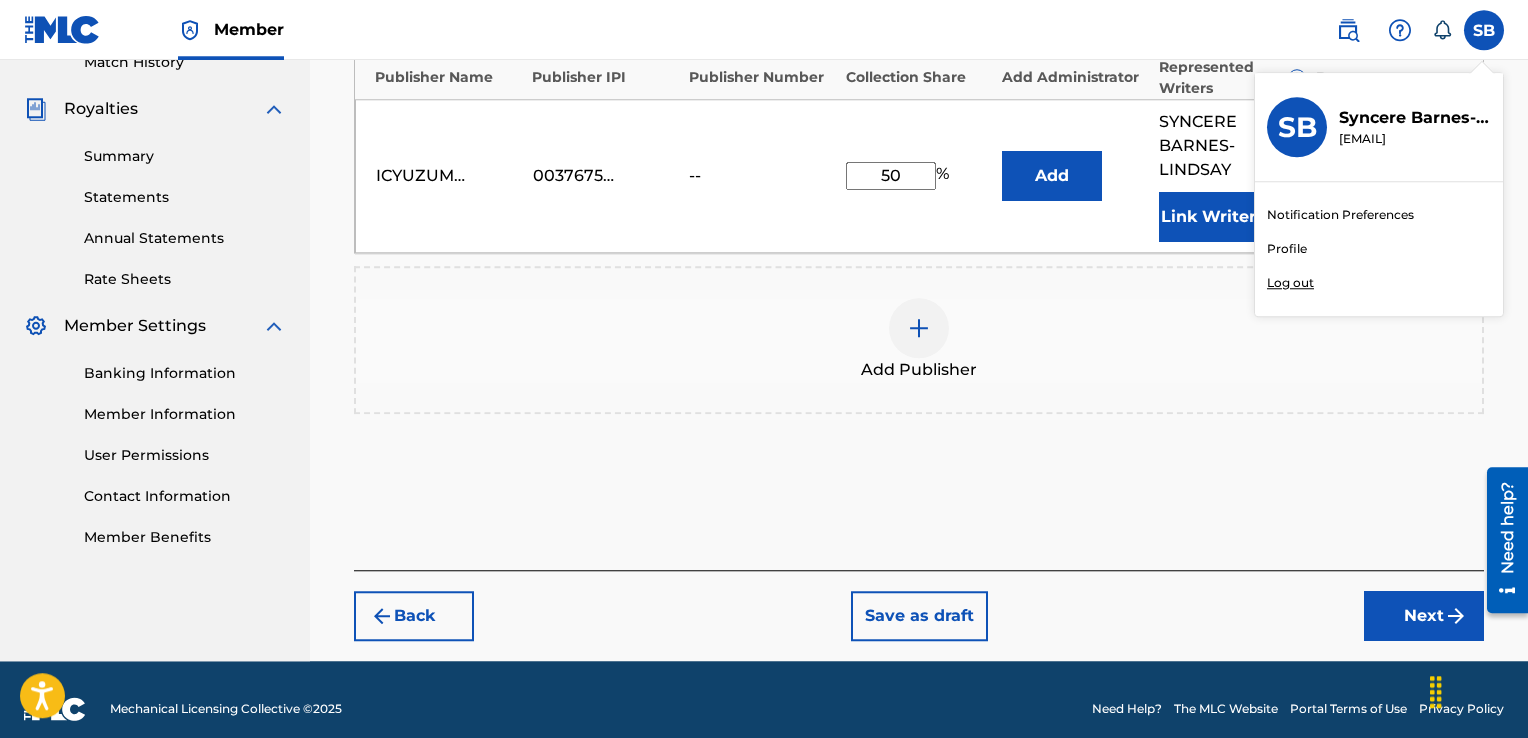 click on "Next" at bounding box center (1424, 616) 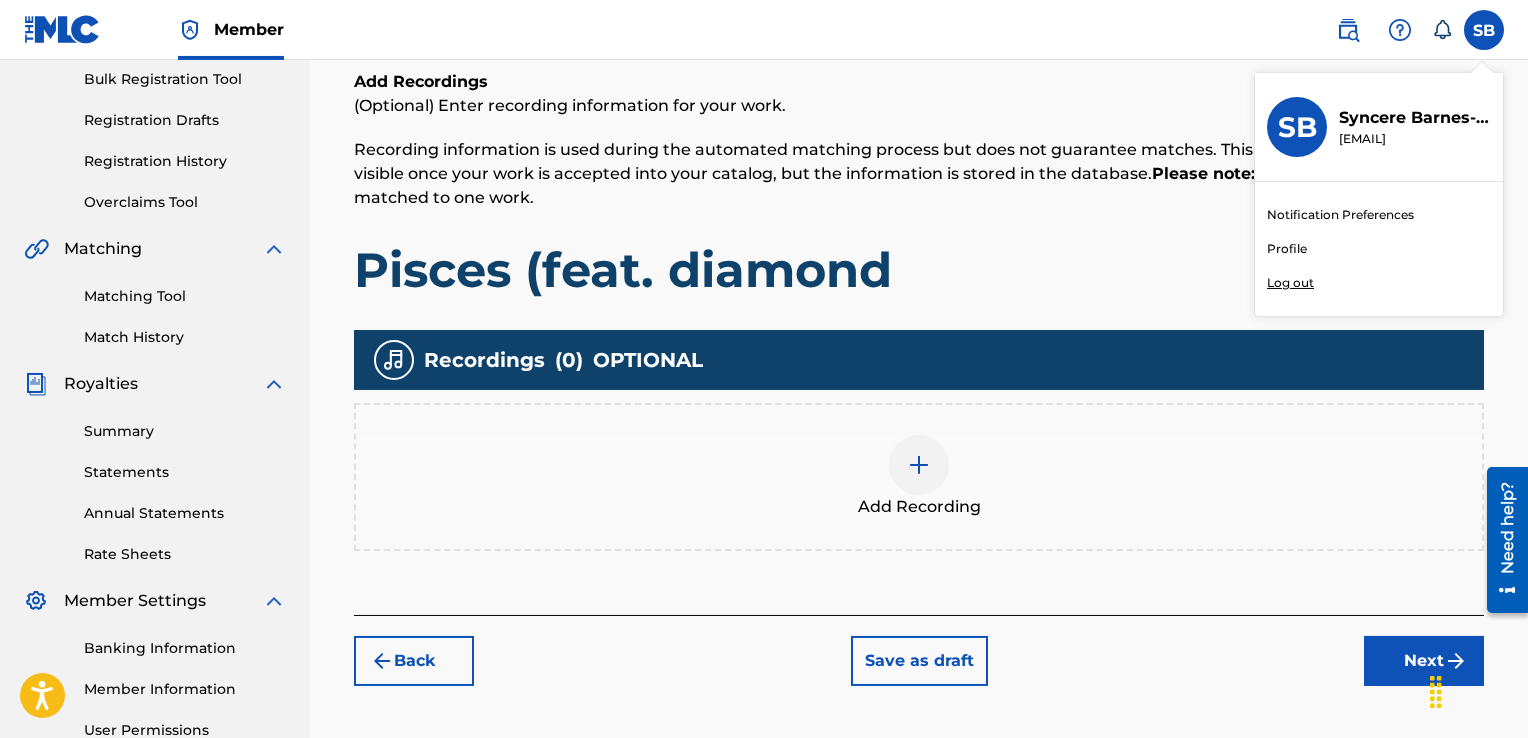 scroll, scrollTop: 294, scrollLeft: 0, axis: vertical 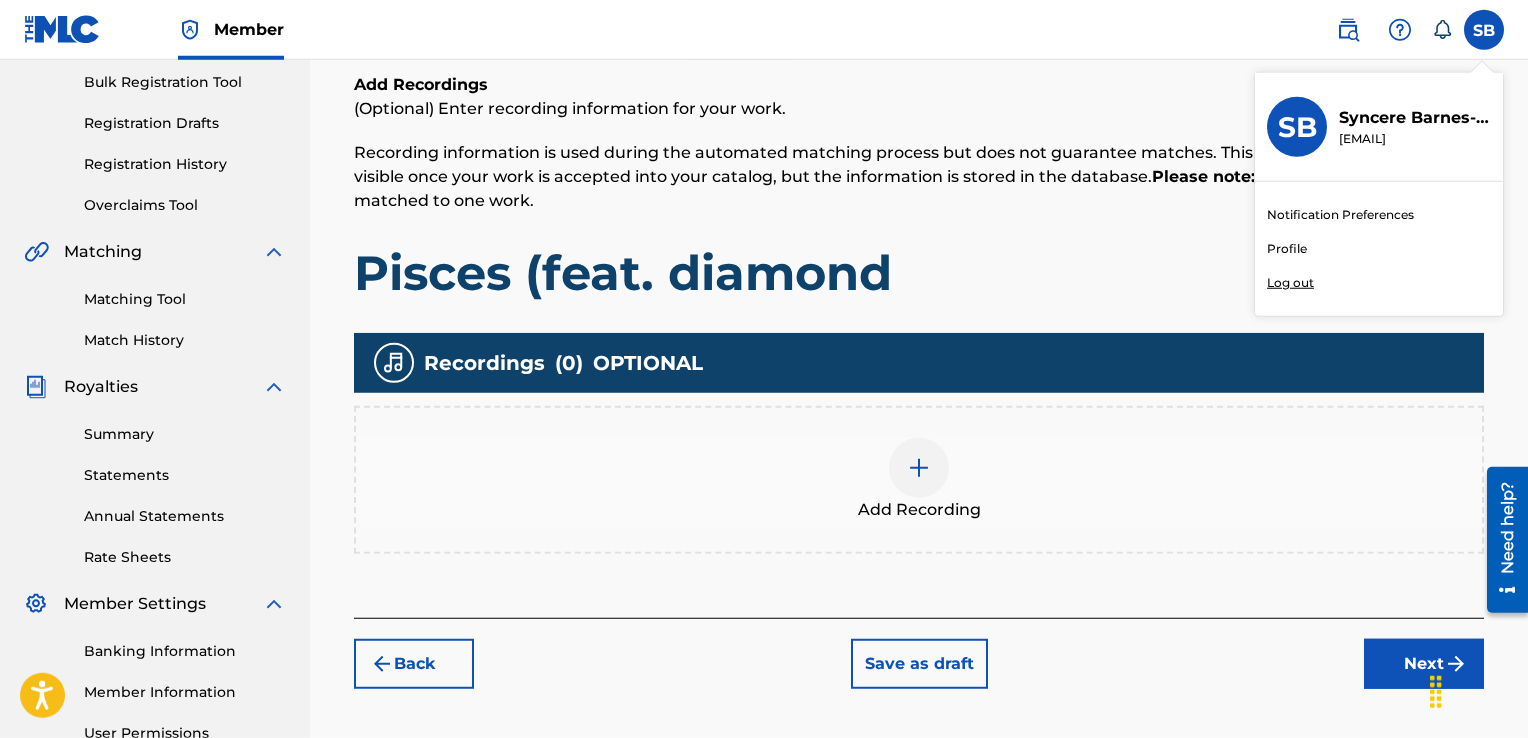 click at bounding box center (919, 468) 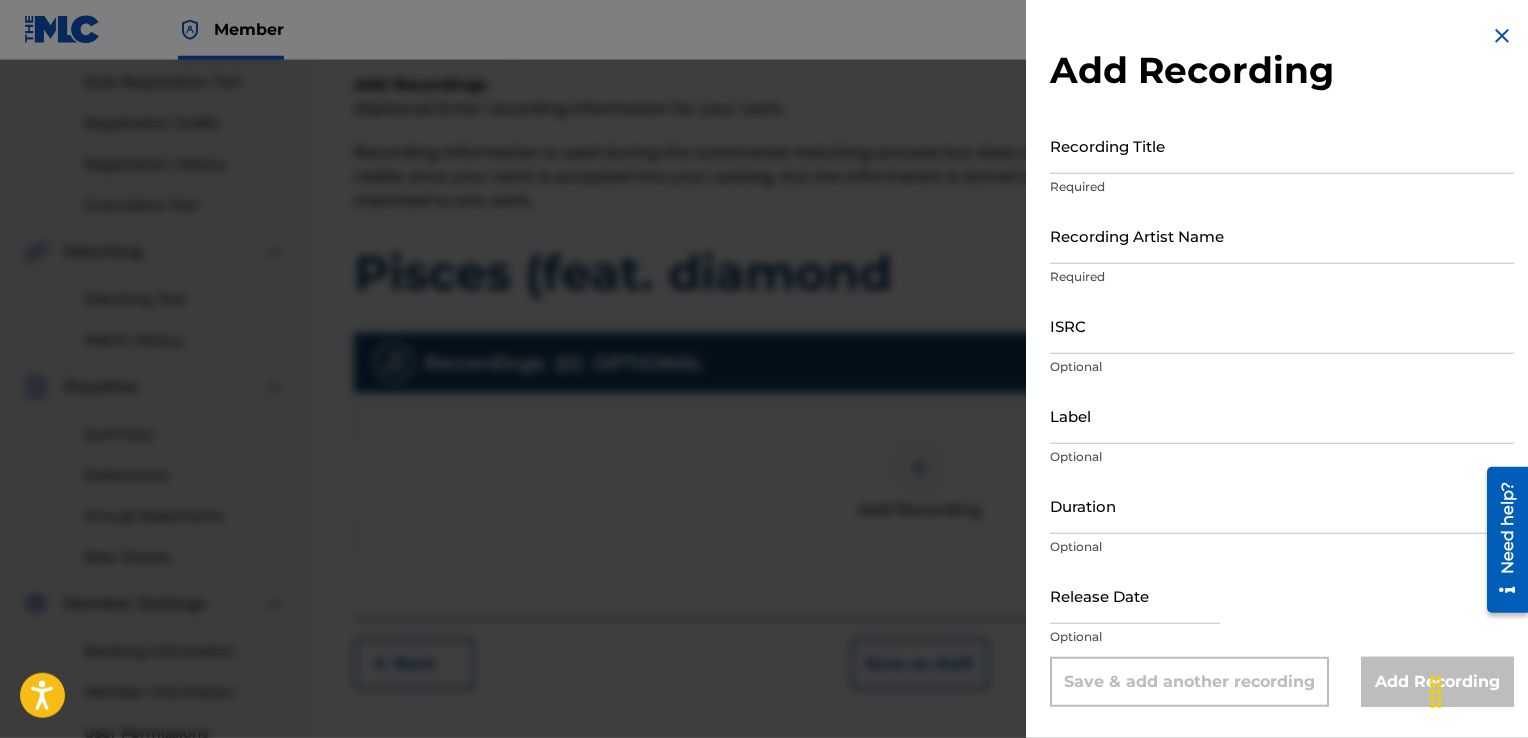 click on "Recording Title" at bounding box center [1282, 145] 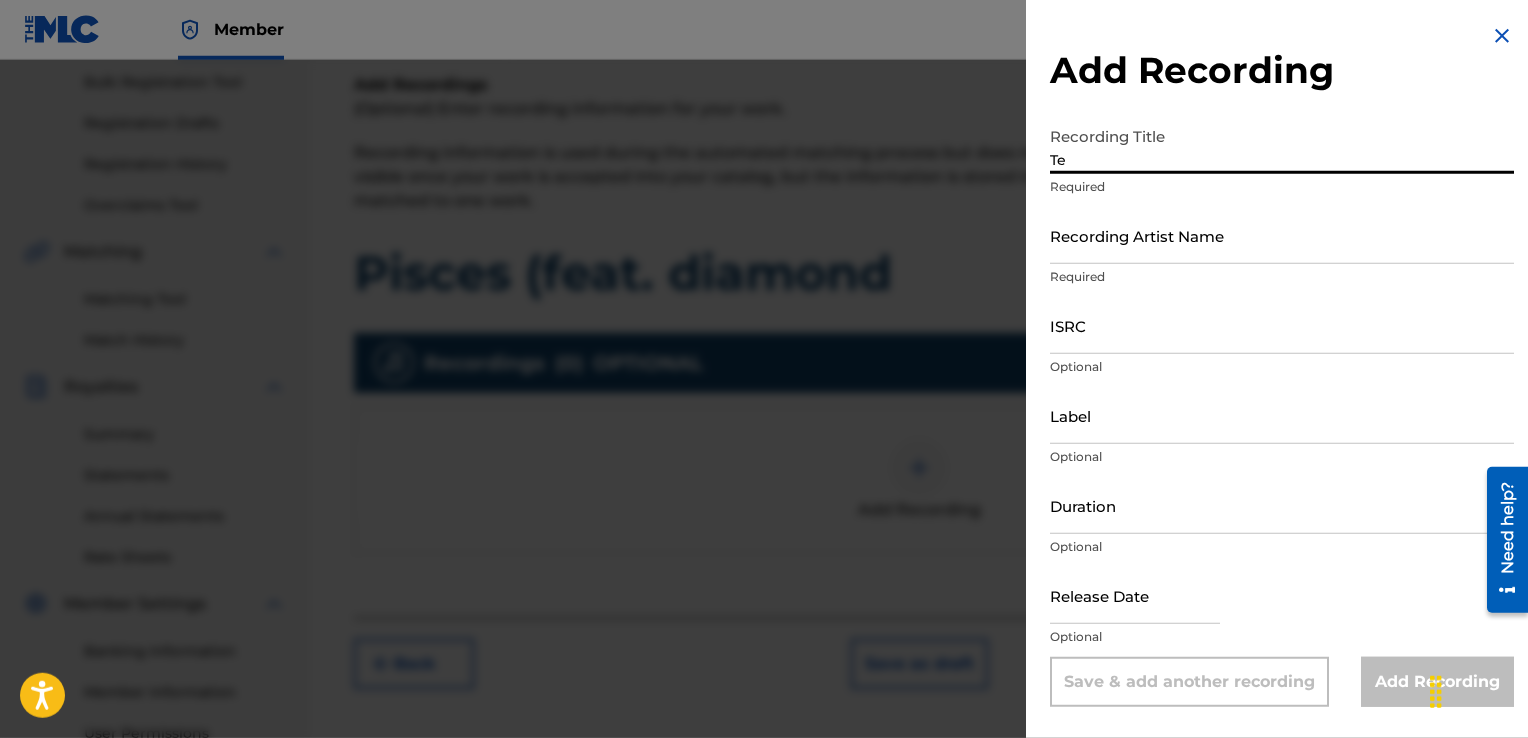 type on "T" 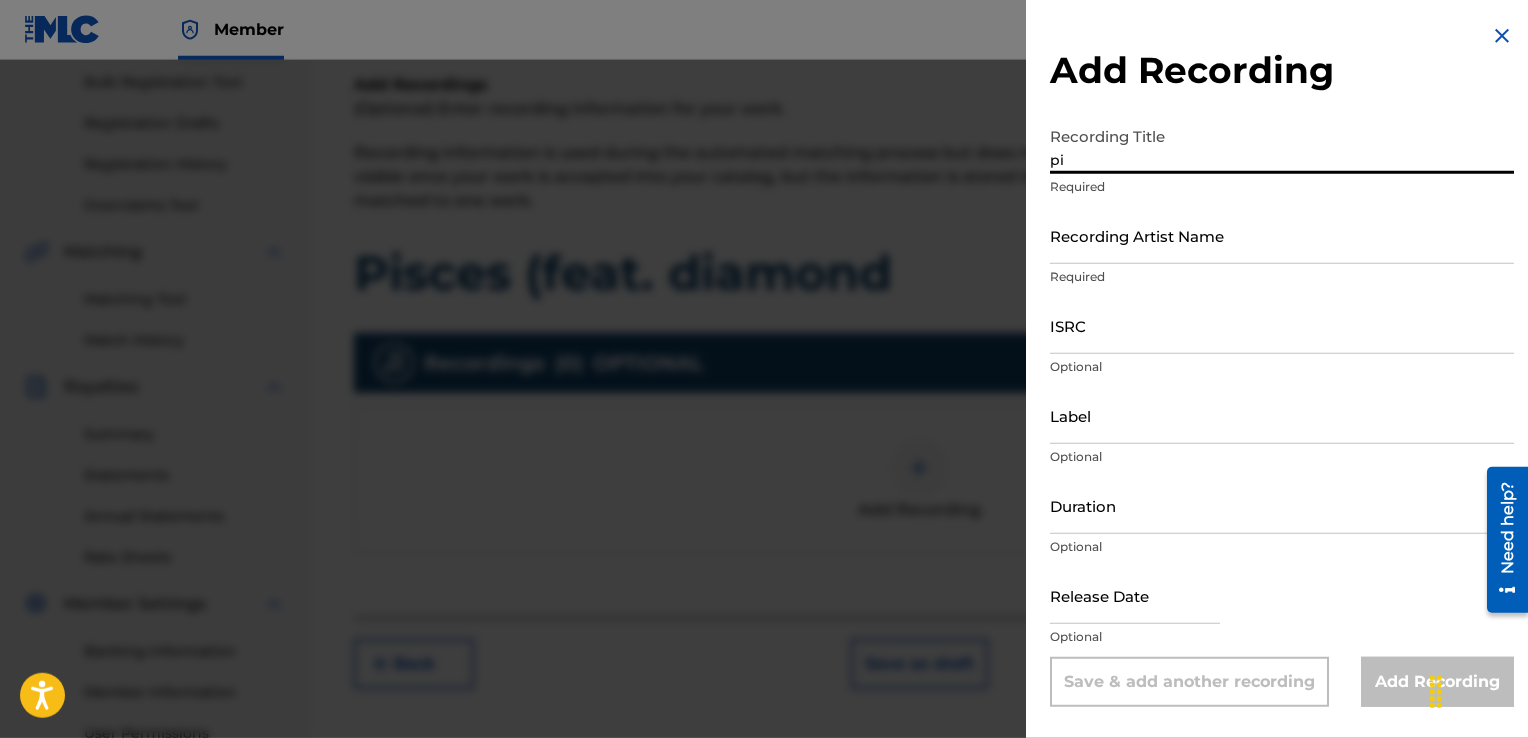 type on "p" 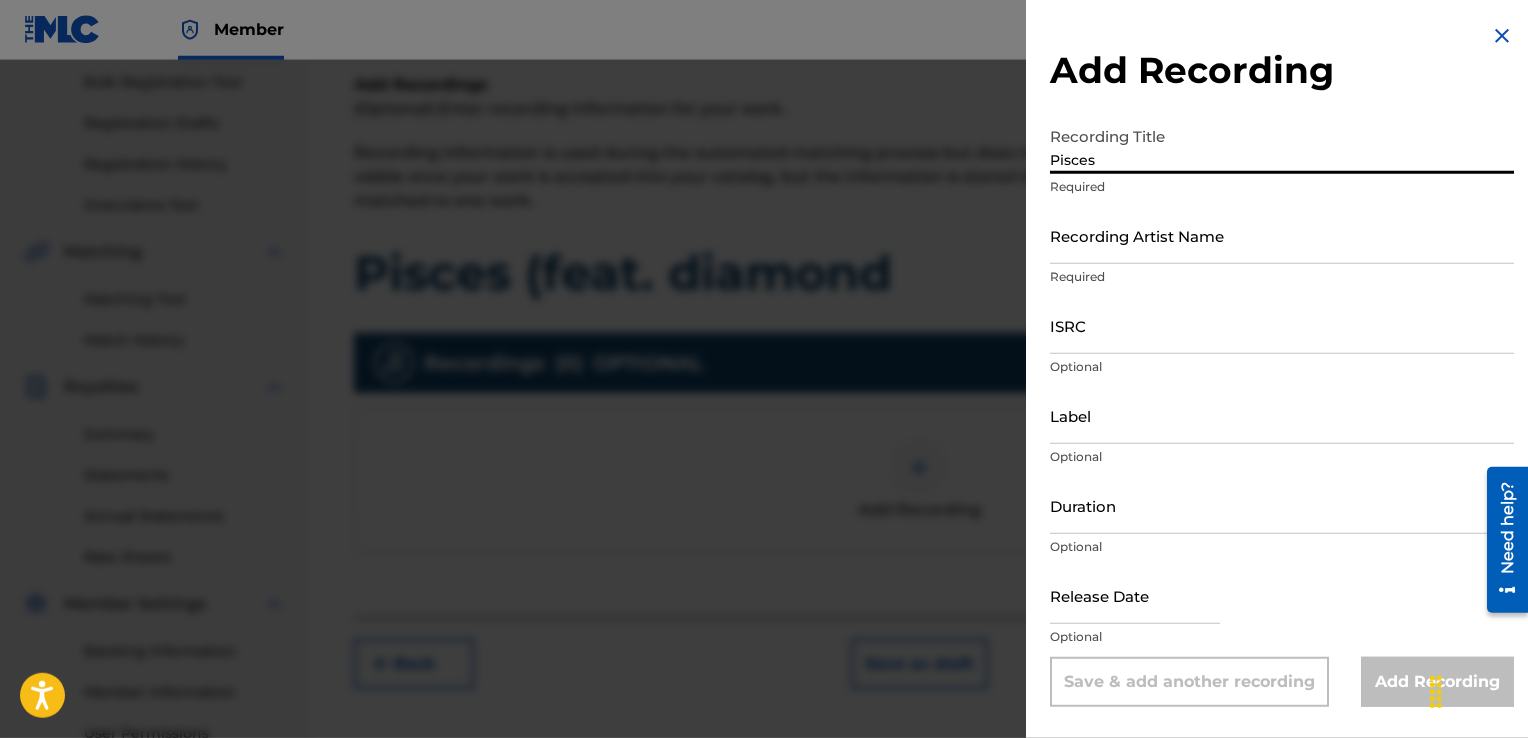 type on "Pisces" 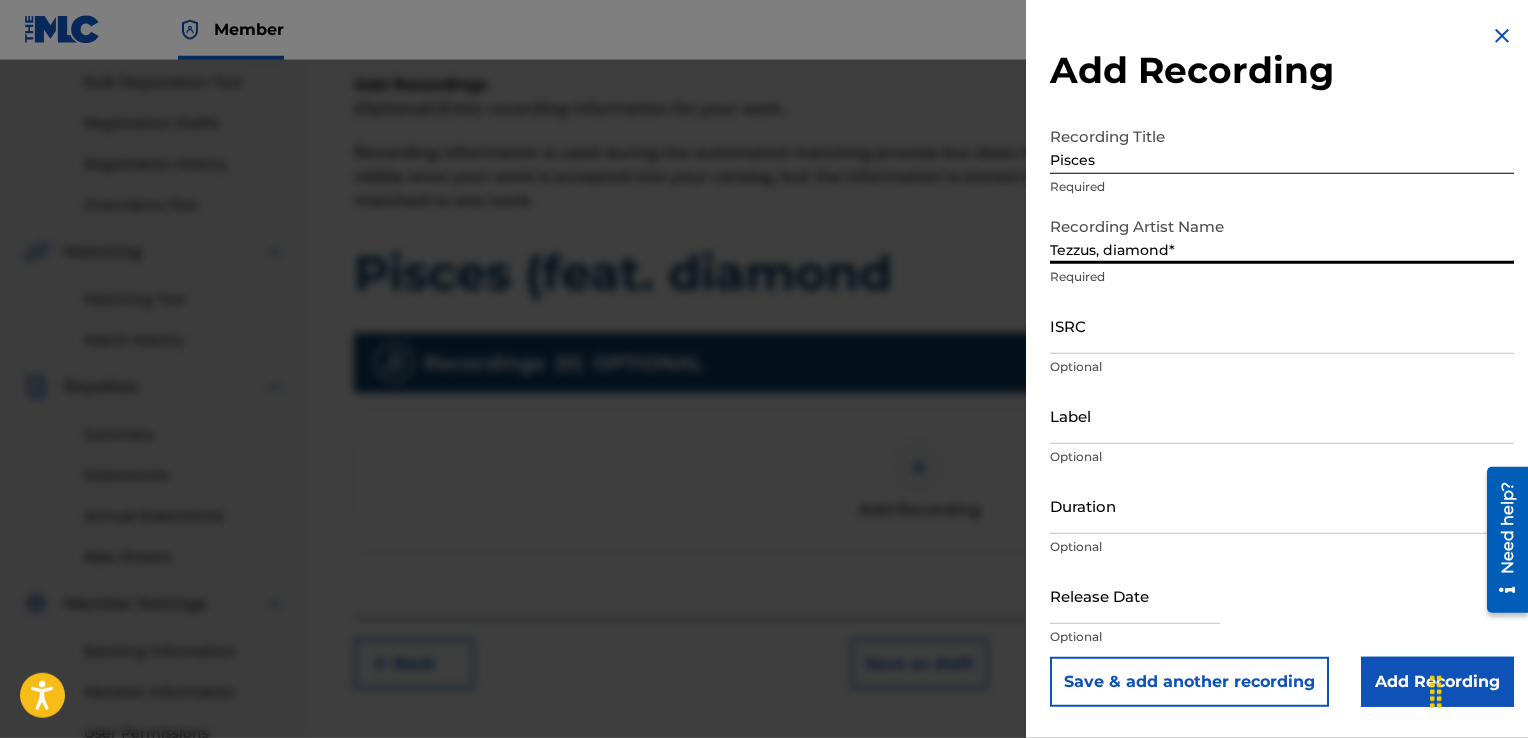 drag, startPoint x: 1103, startPoint y: 250, endPoint x: 1190, endPoint y: 254, distance: 87.0919 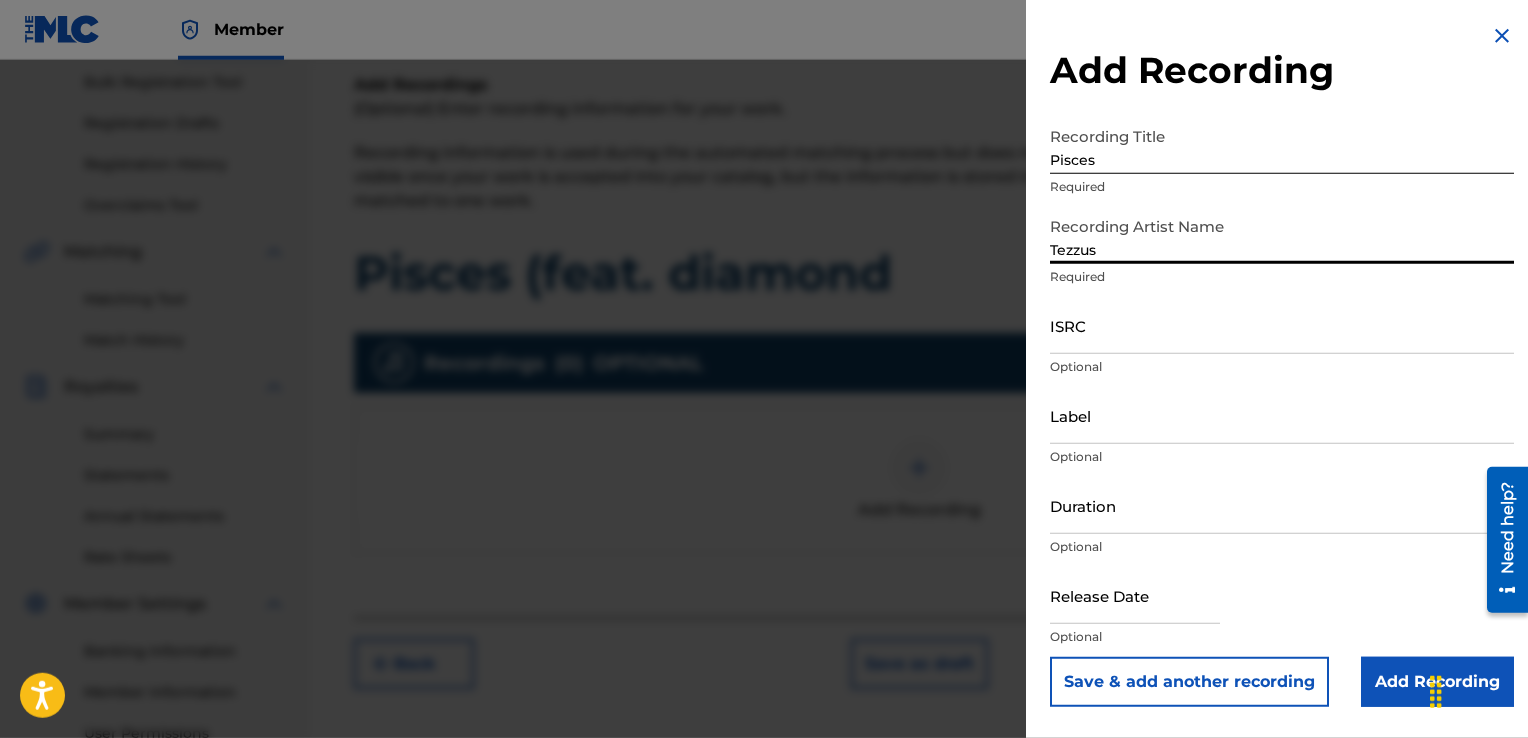 type on "Tezzus" 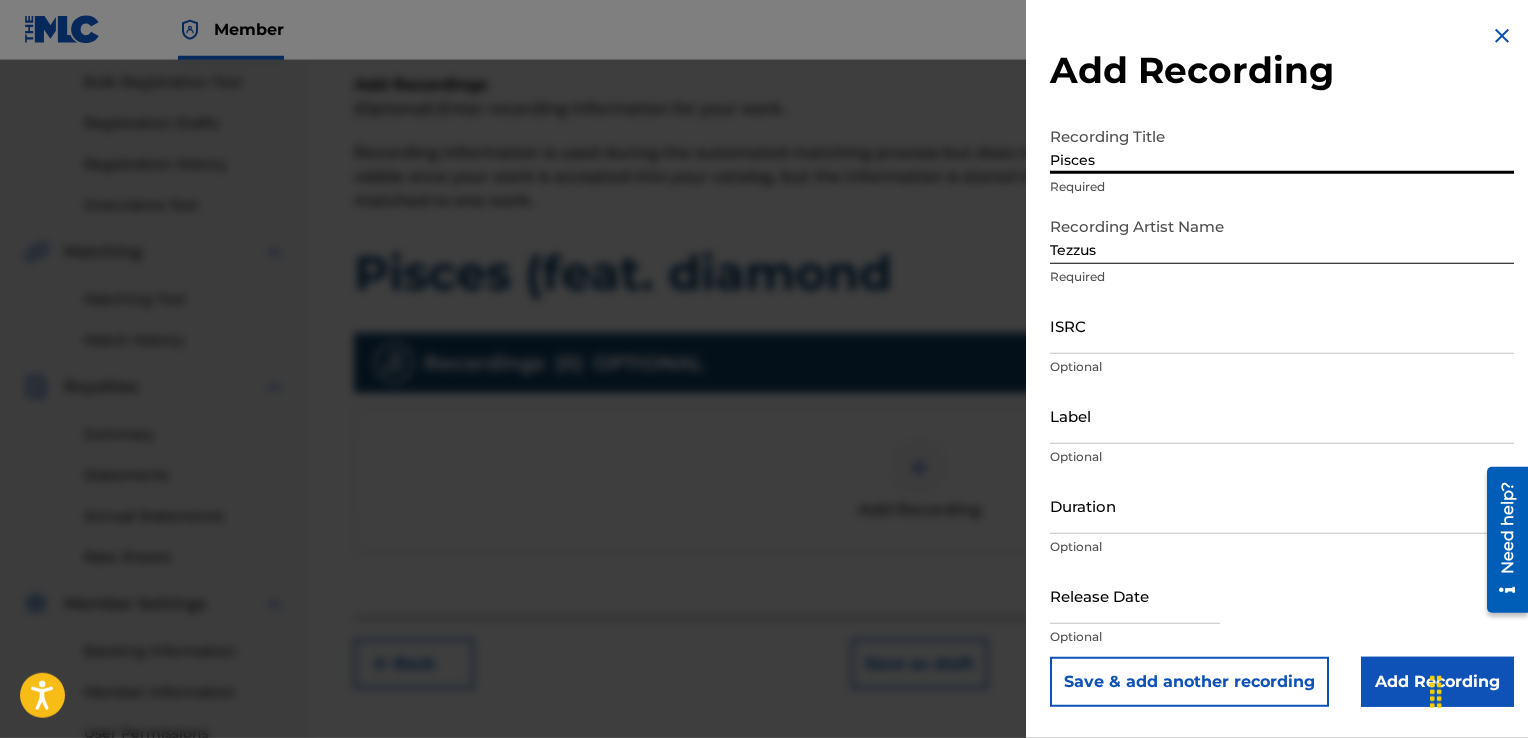 click on "Pisces" at bounding box center [1282, 145] 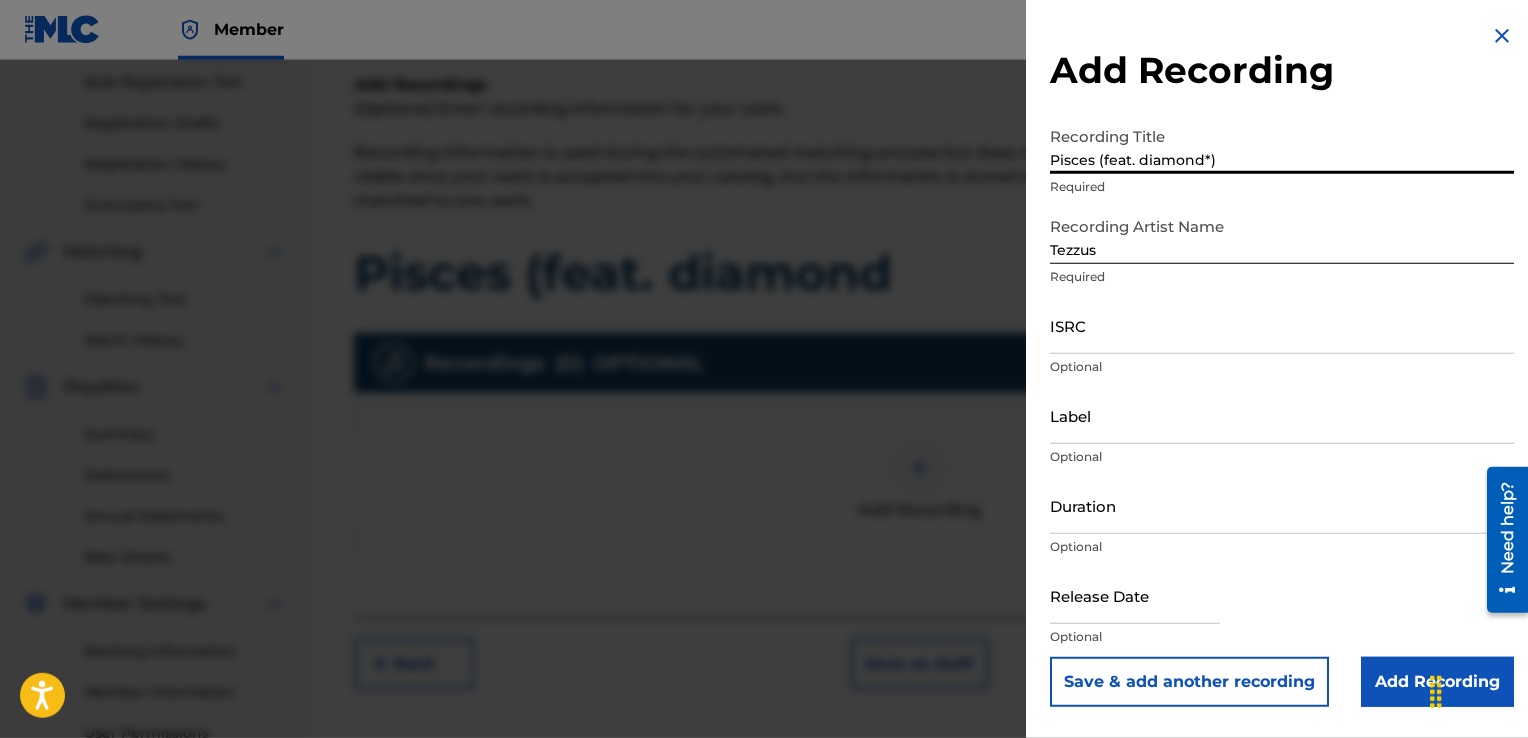 type on "Pisces (feat. diamond*)" 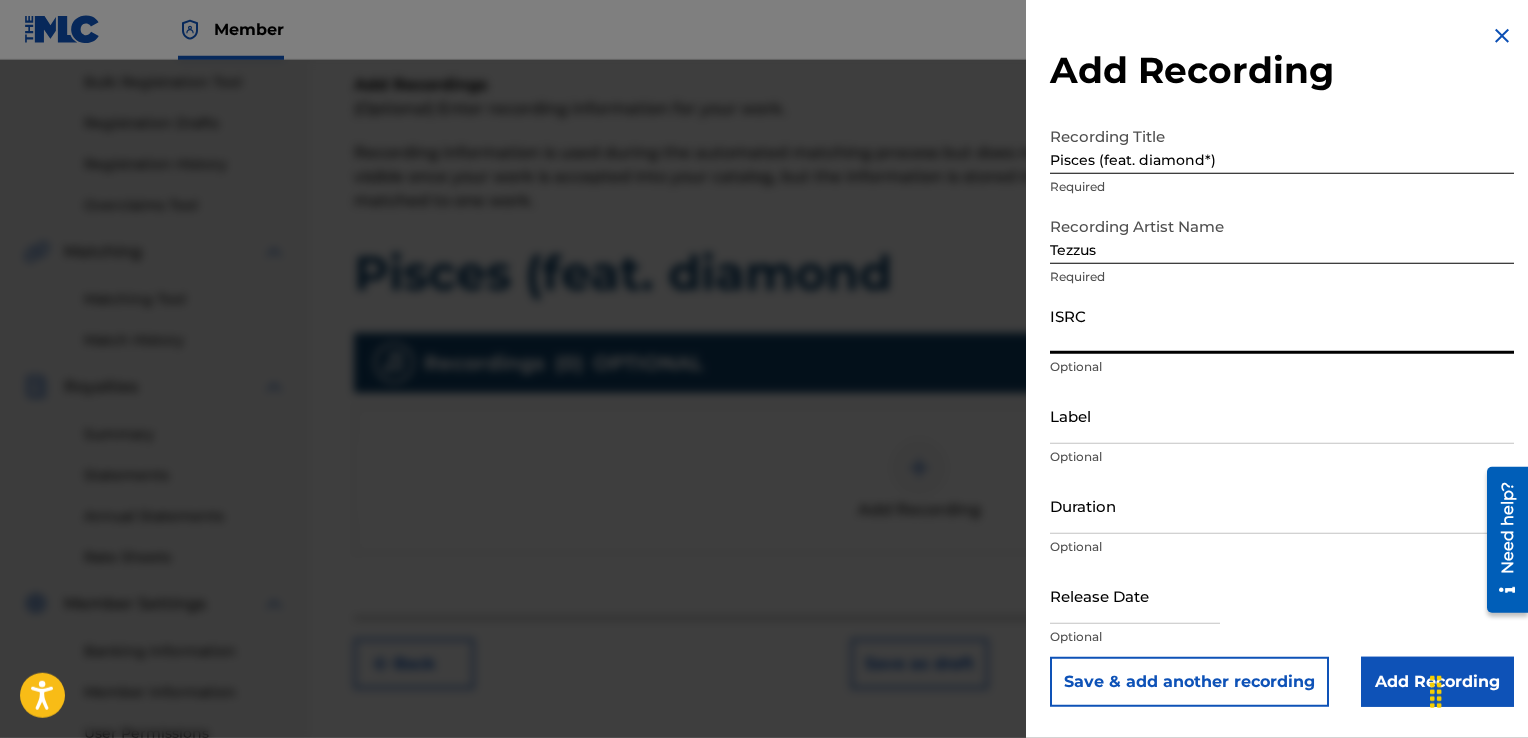 click on "ISRC" at bounding box center (1282, 325) 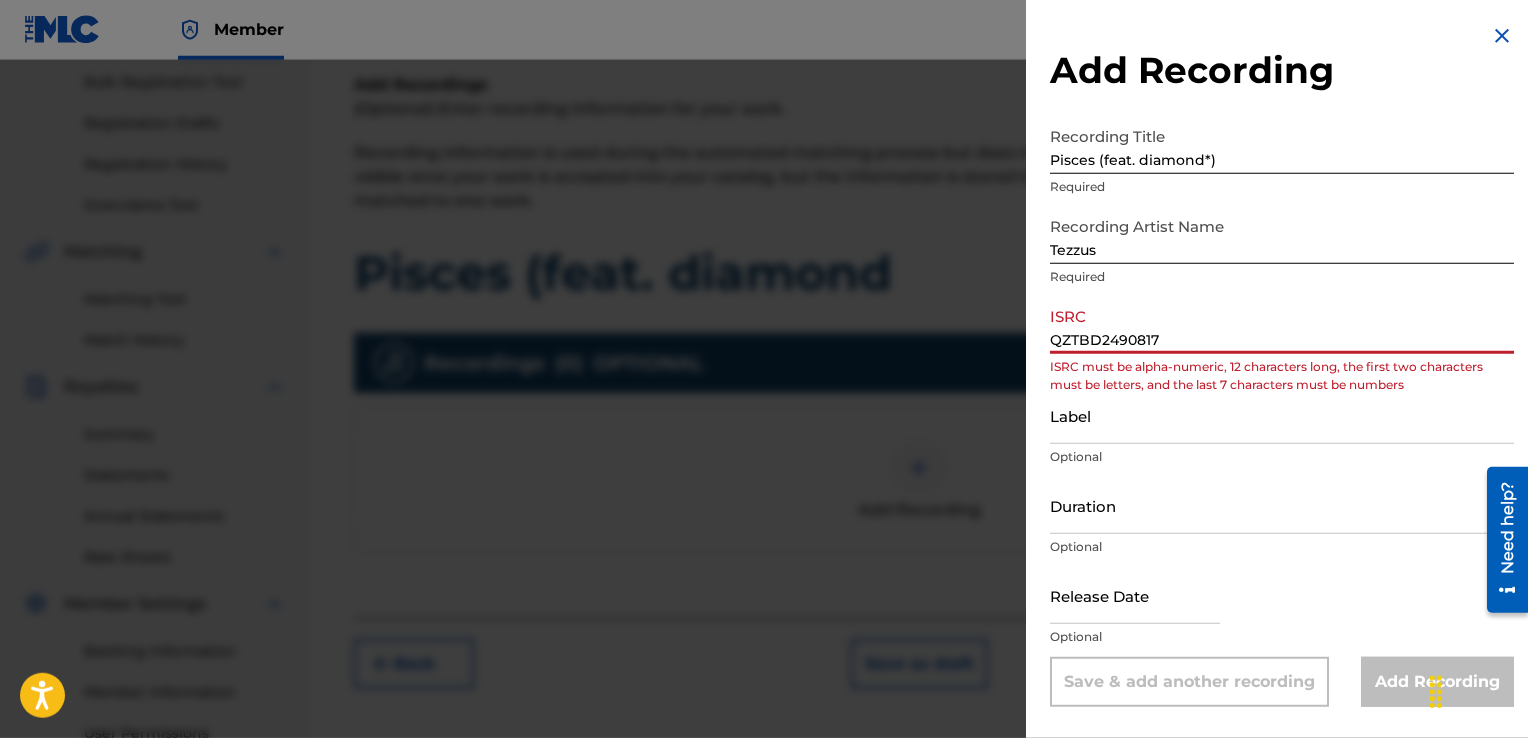click on "QZTBD2490817" at bounding box center (1282, 325) 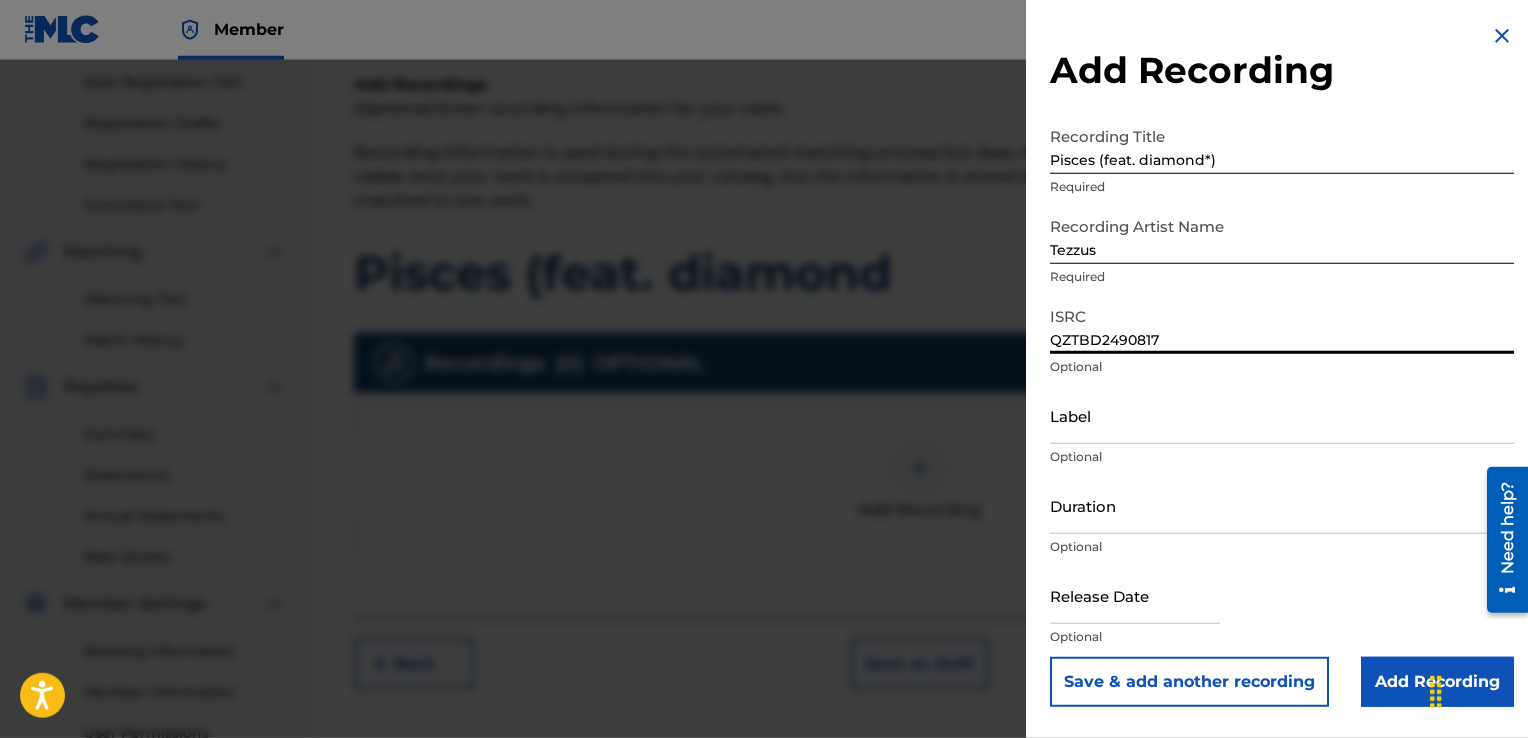 type on "QZTBD2490817" 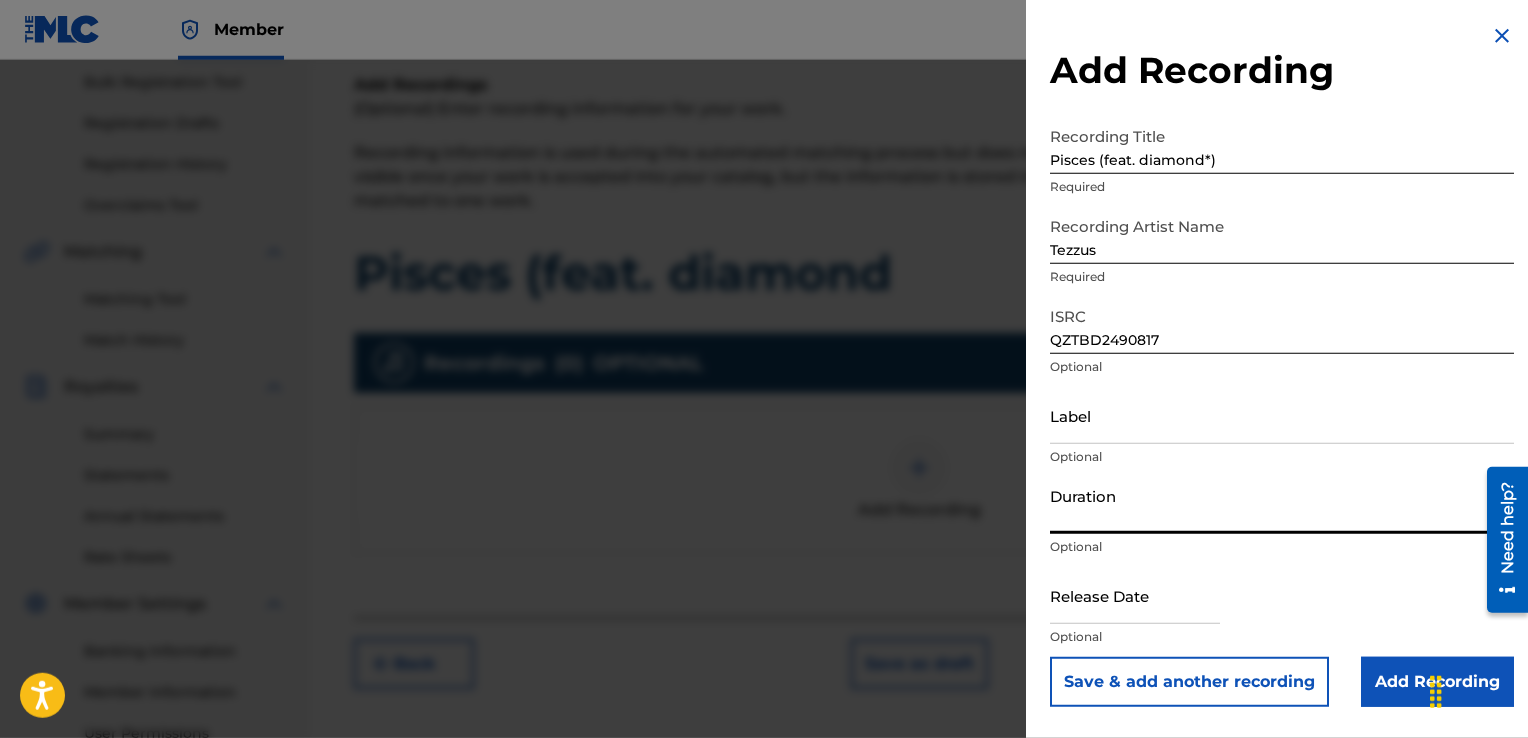 scroll, scrollTop: 501, scrollLeft: 0, axis: vertical 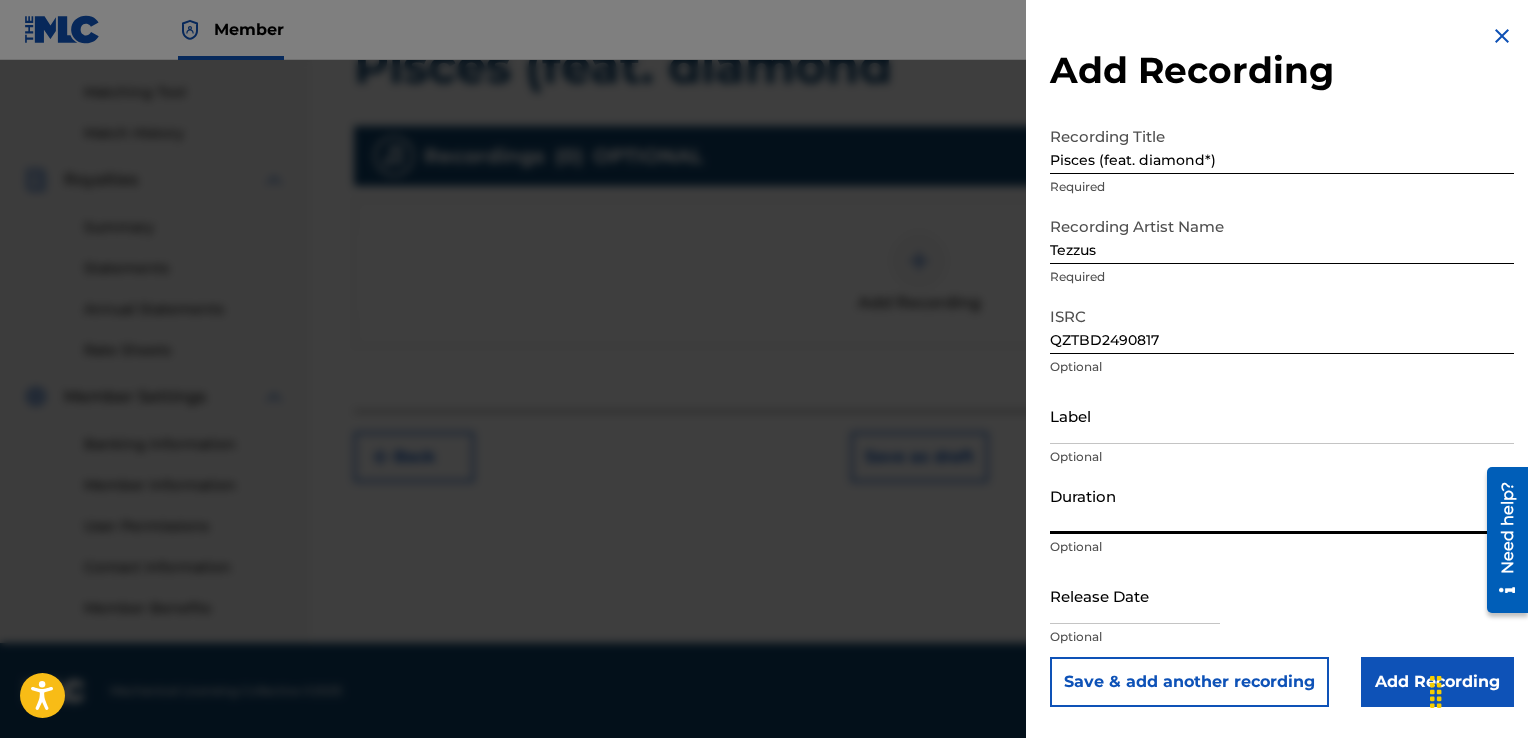 click on "Save & add another recording" at bounding box center [1189, 682] 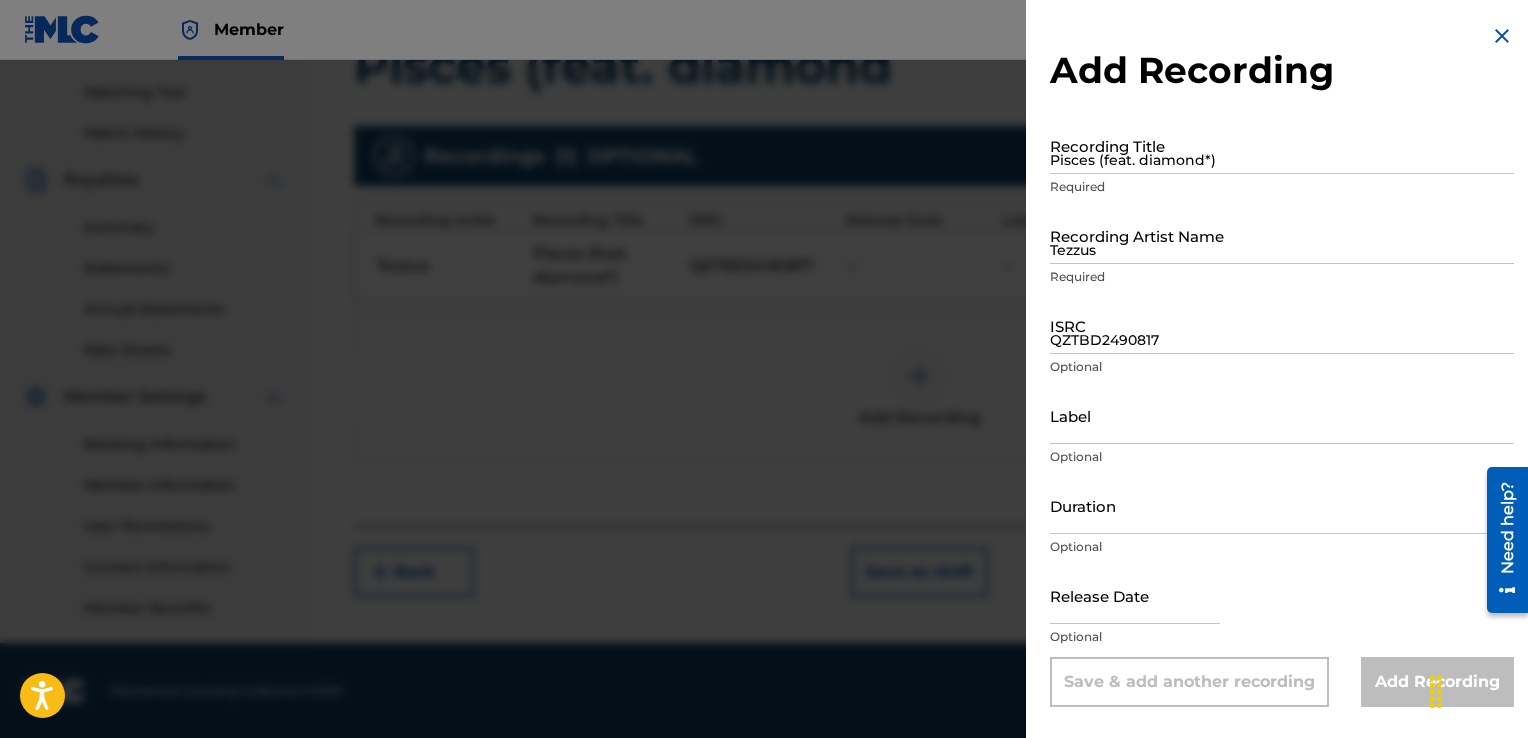 click on "Pisces (feat. diamond*)" at bounding box center (1282, 145) 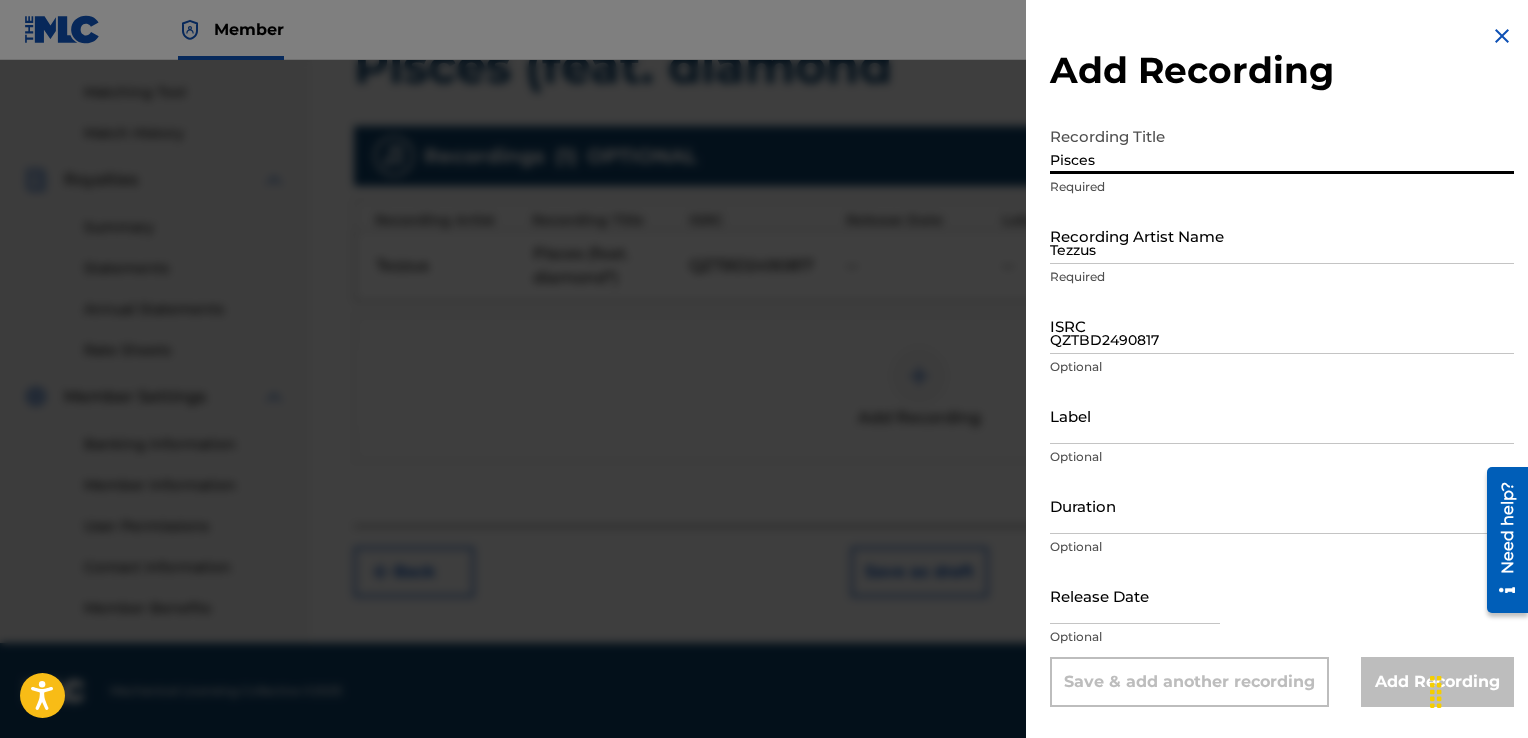 type on "Pisces" 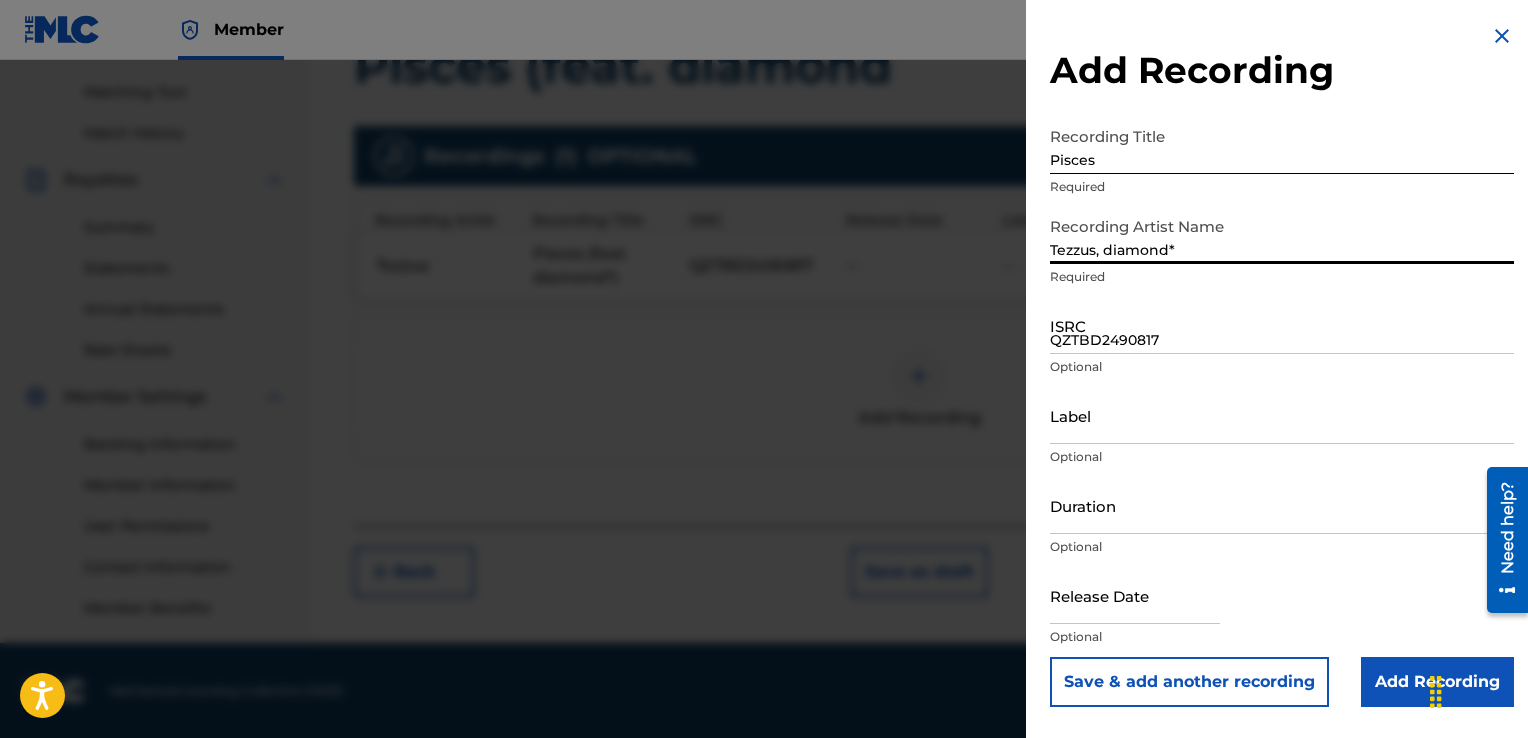type on "Tezzus, diamond*" 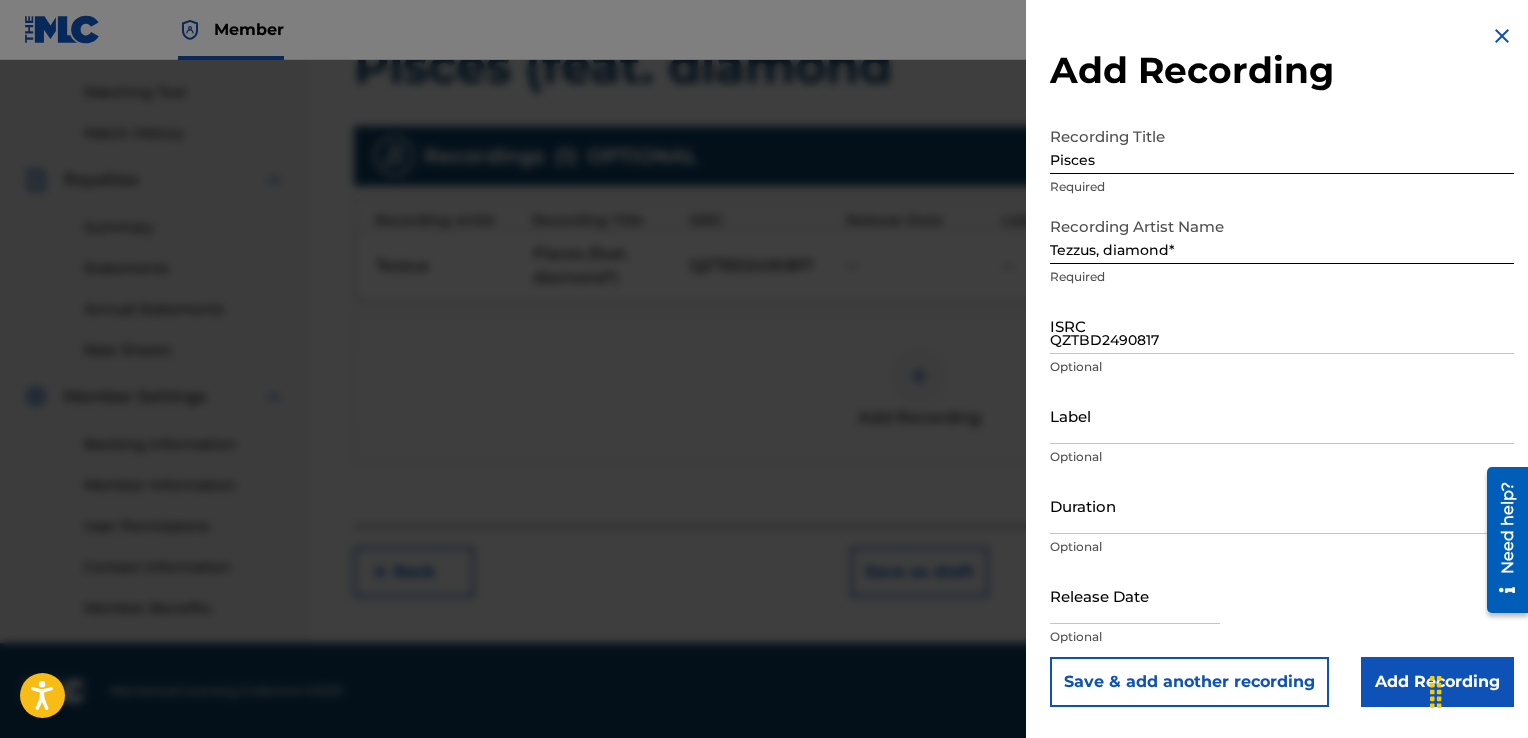 click at bounding box center (1502, 36) 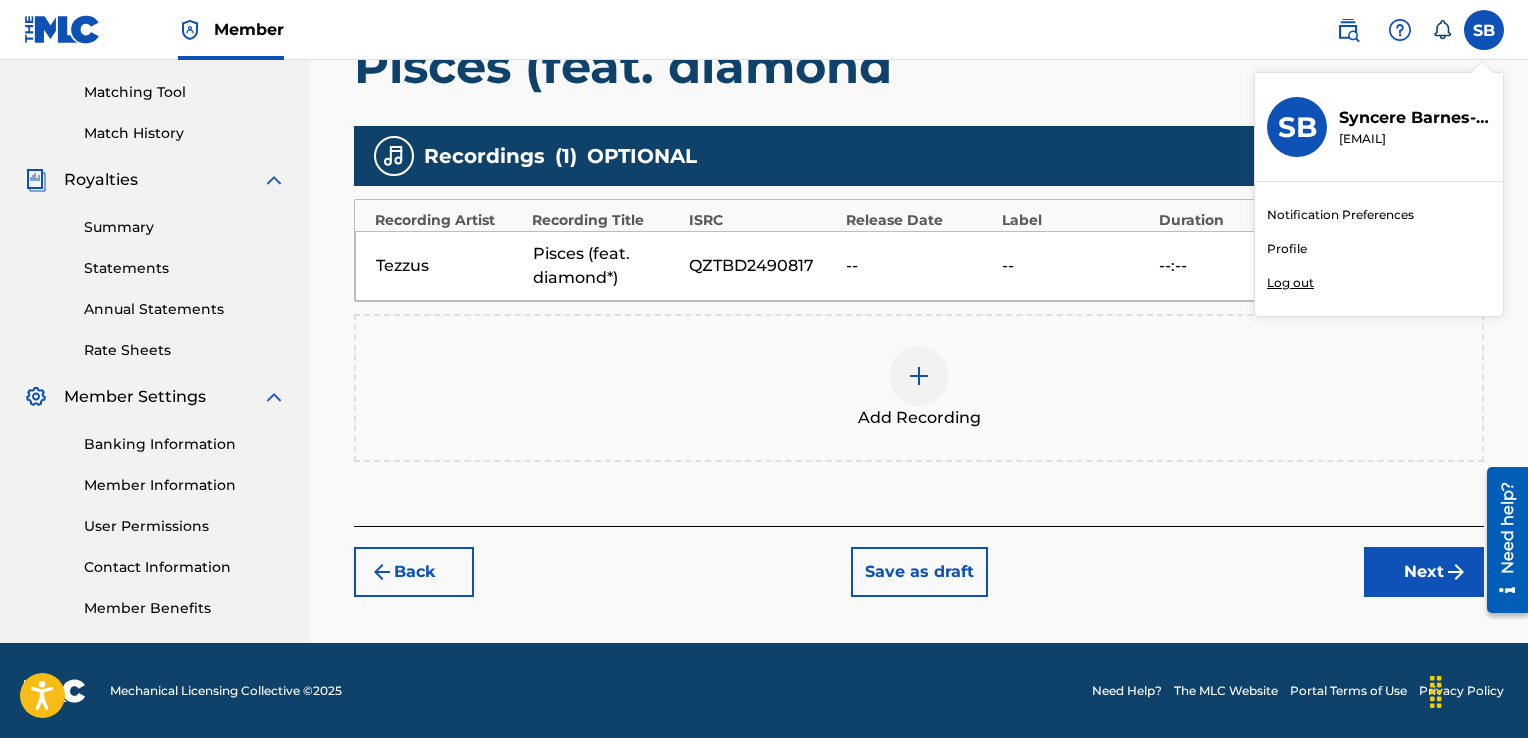 click on "Pisces (feat. diamond" at bounding box center [919, 66] 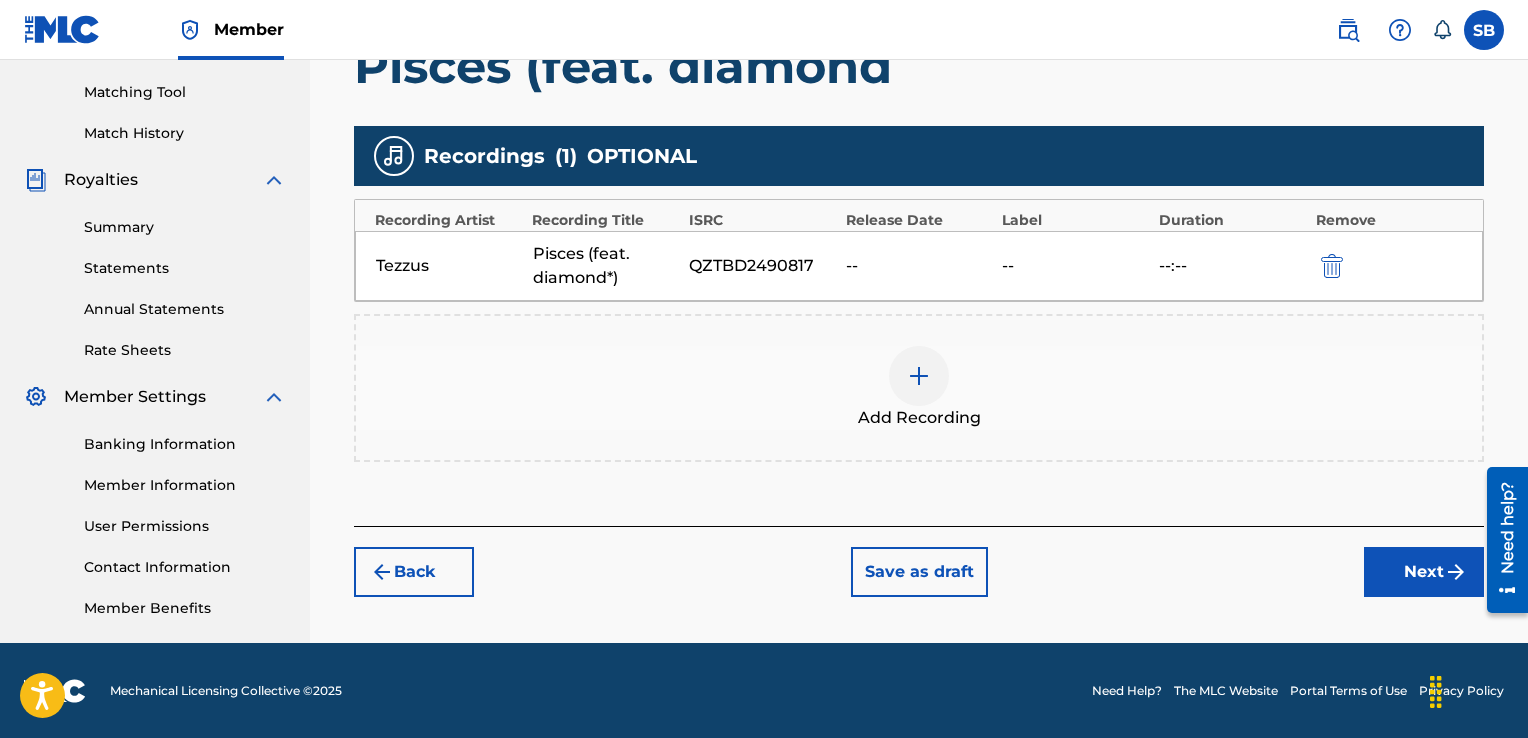 click on "Next" at bounding box center [1424, 572] 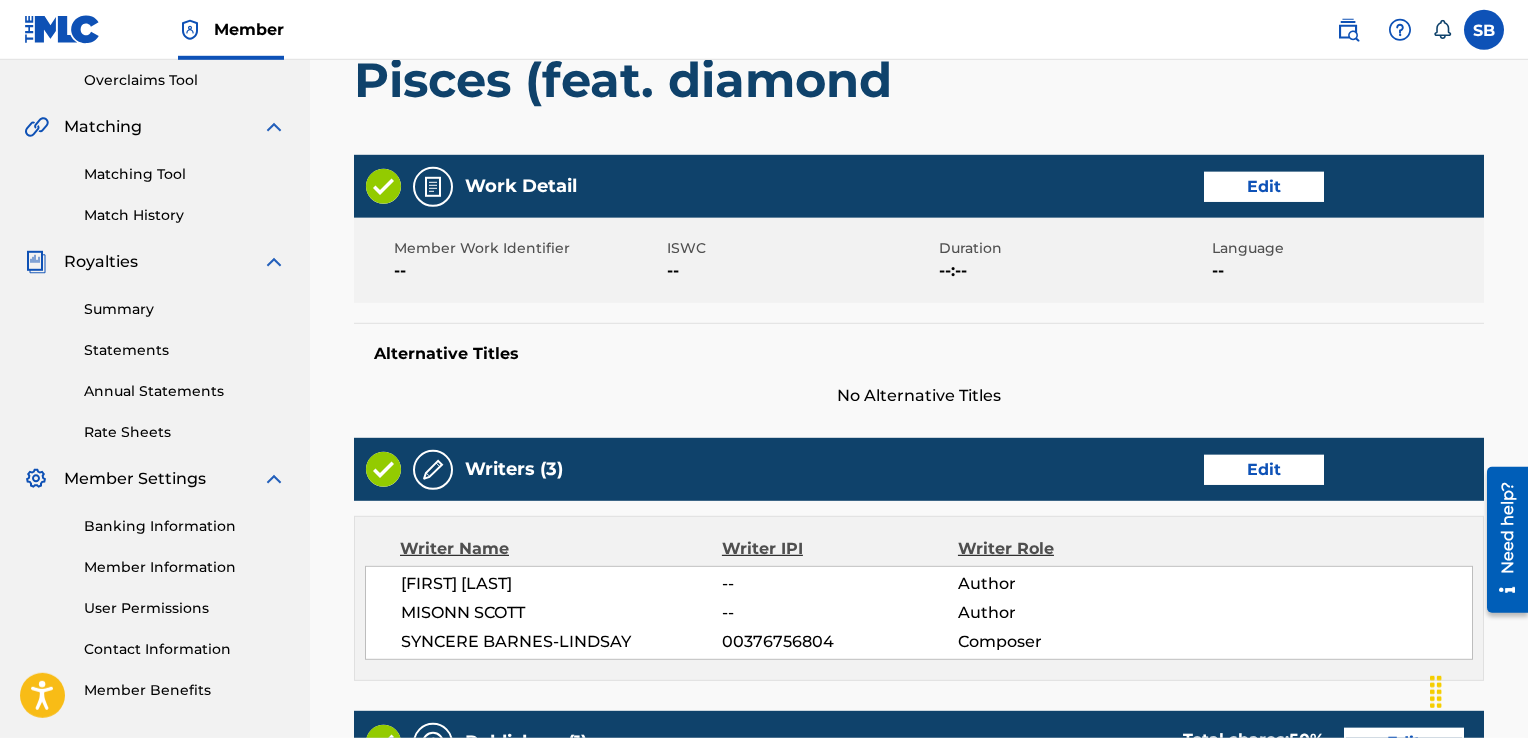 scroll, scrollTop: 222, scrollLeft: 0, axis: vertical 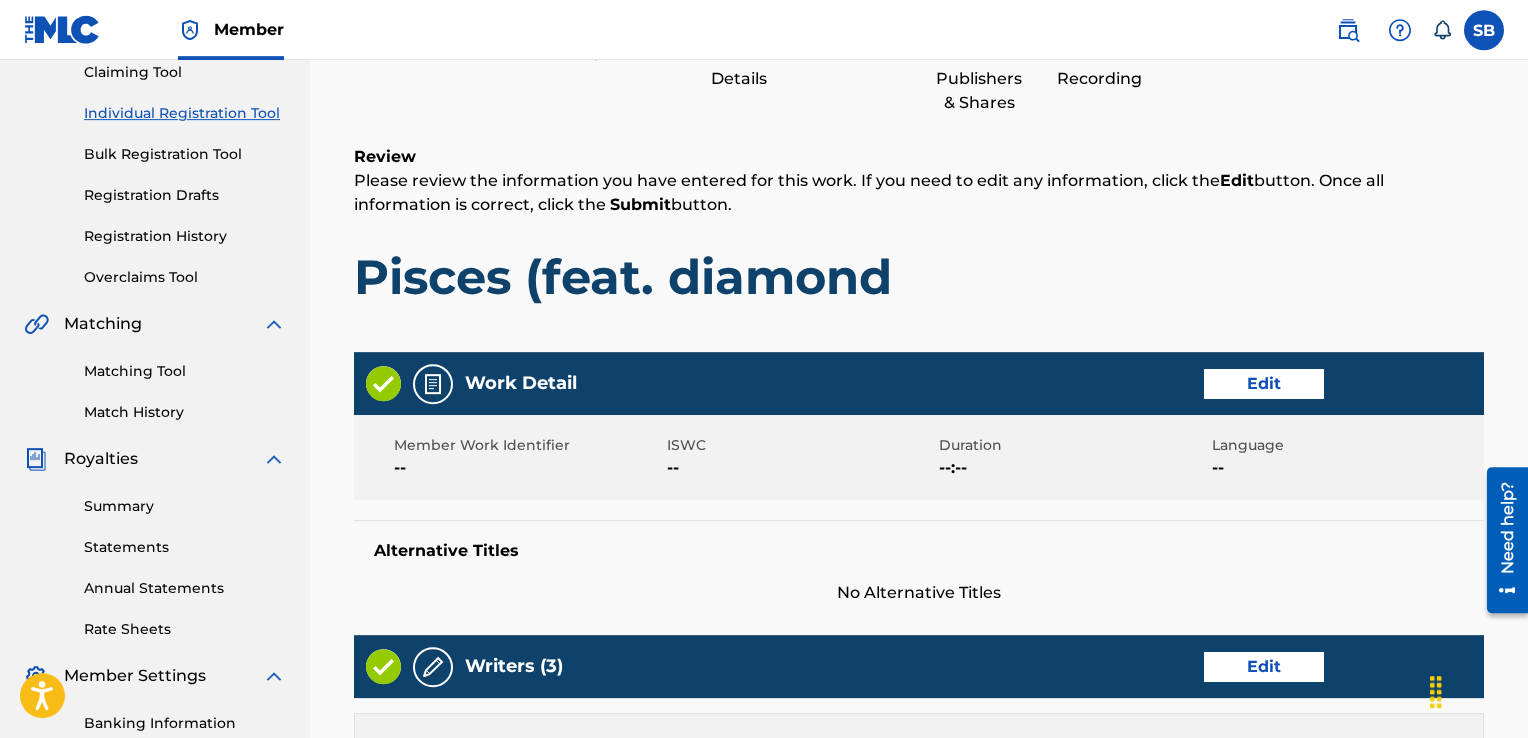 click on "Edit" at bounding box center [1264, 384] 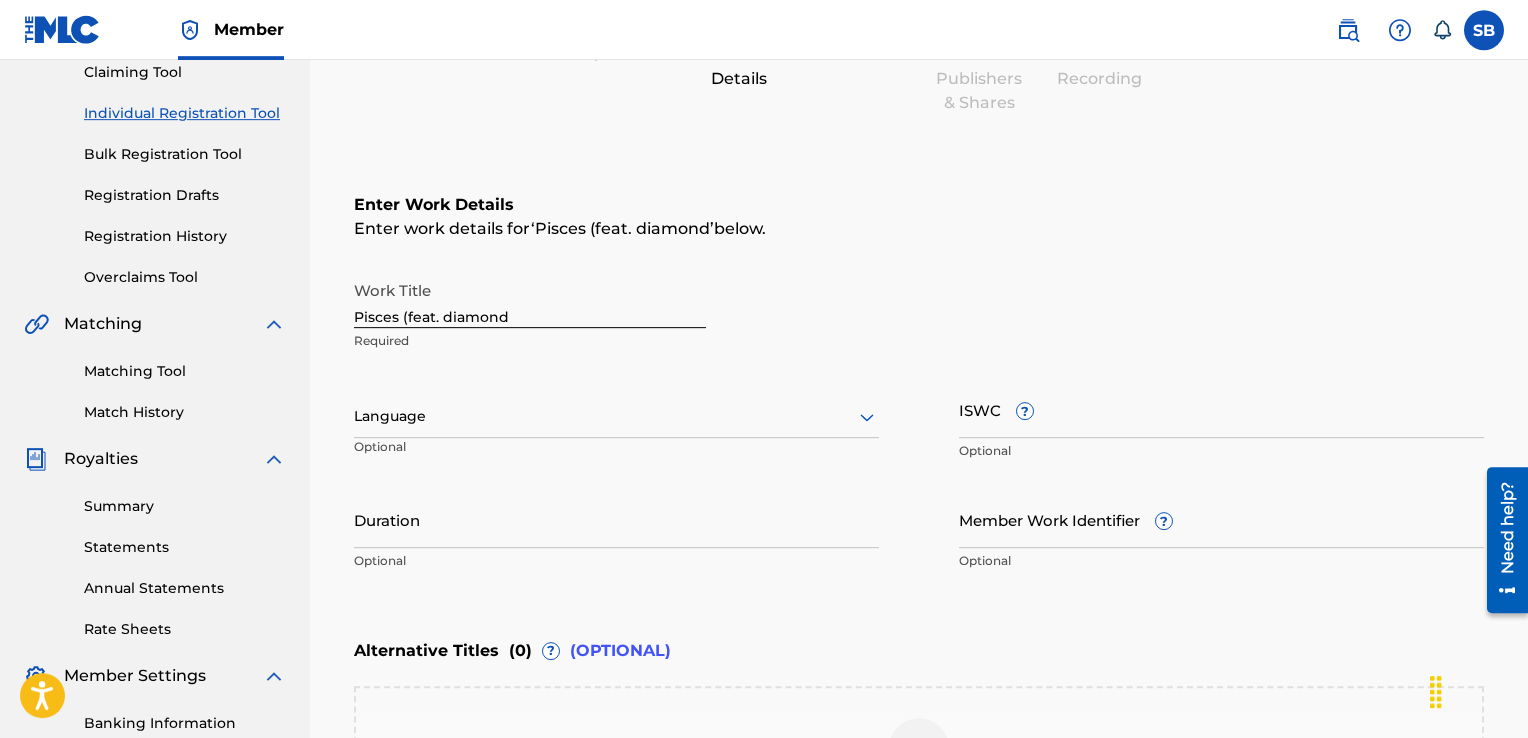 click on "Pisces (feat. diamond" at bounding box center (530, 299) 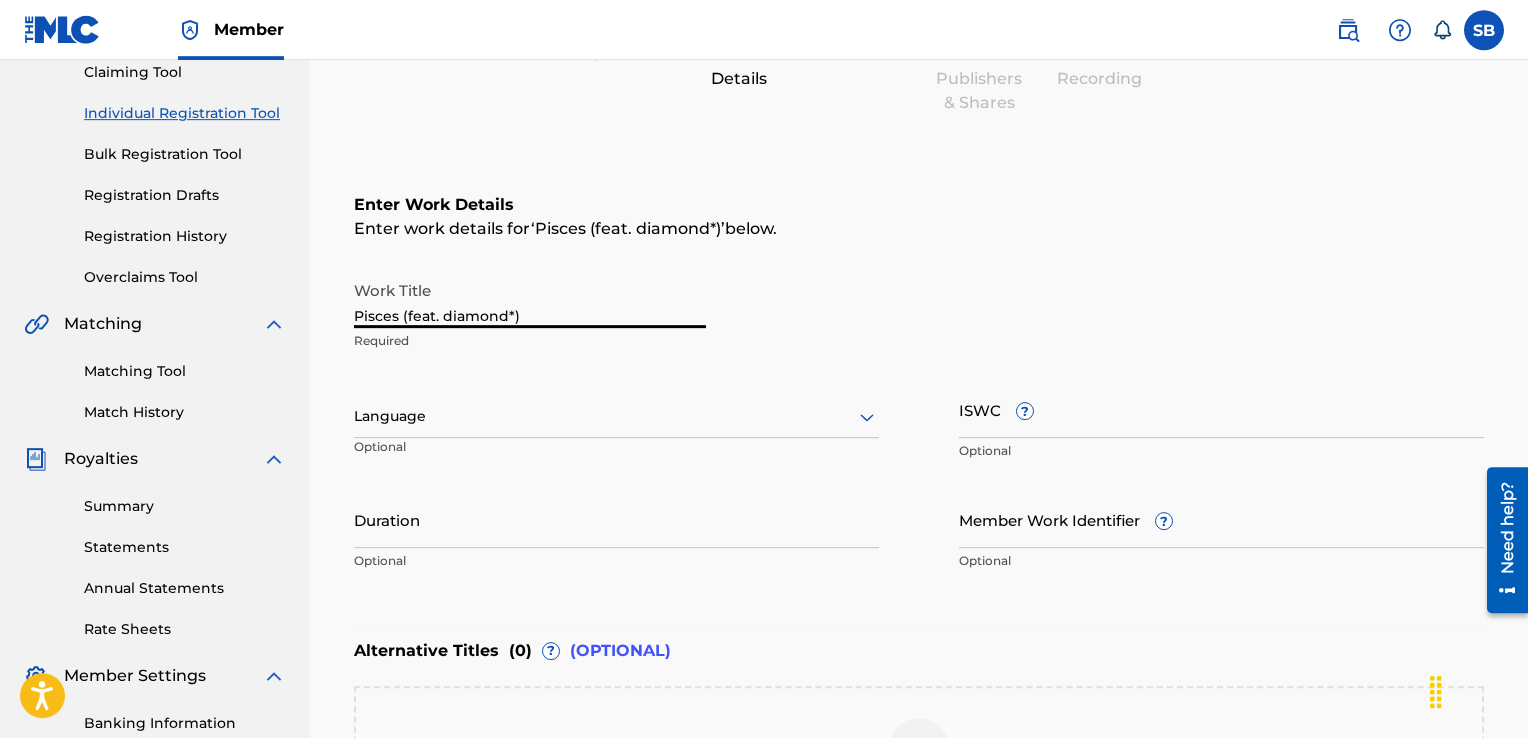 scroll, scrollTop: 552, scrollLeft: 0, axis: vertical 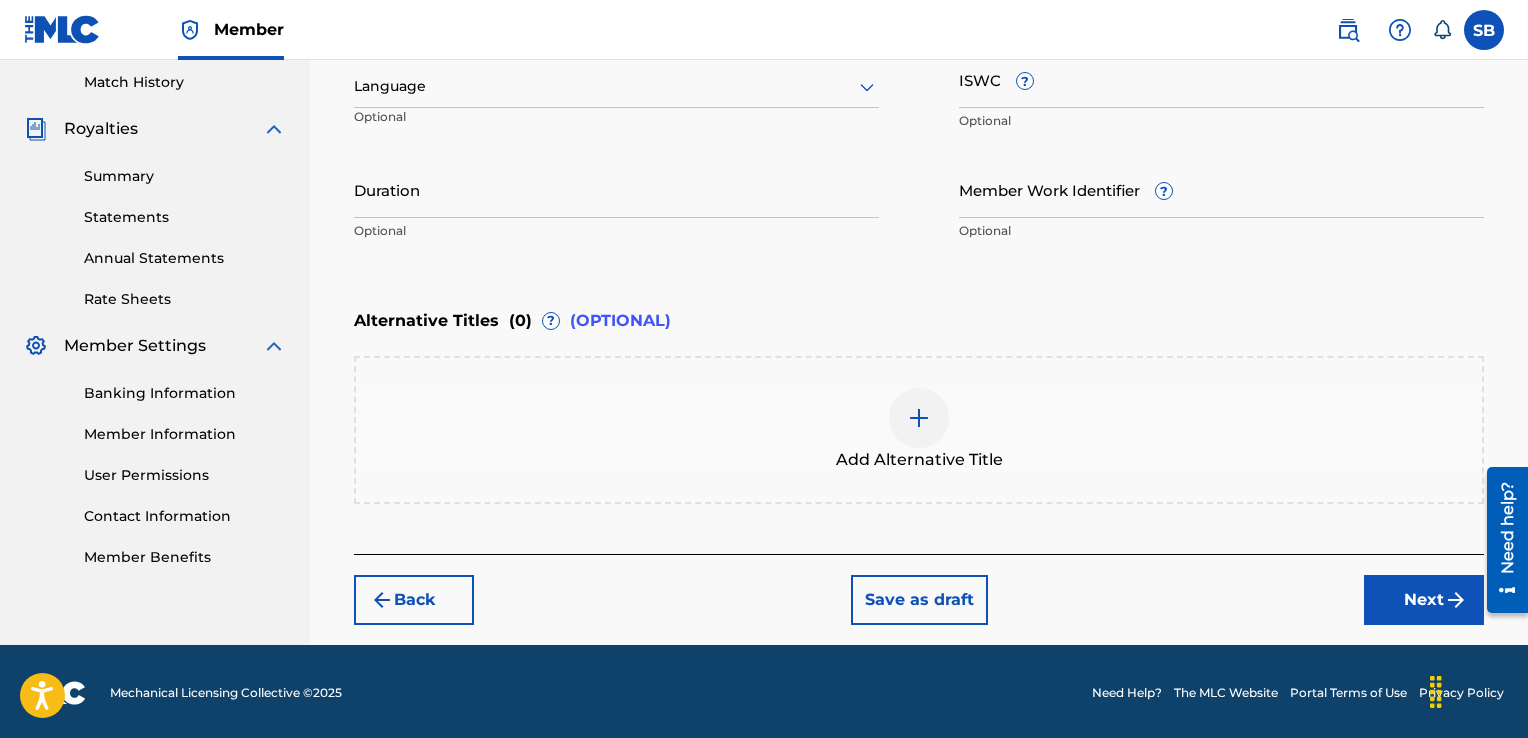 type on "Pisces (feat. diamond*)" 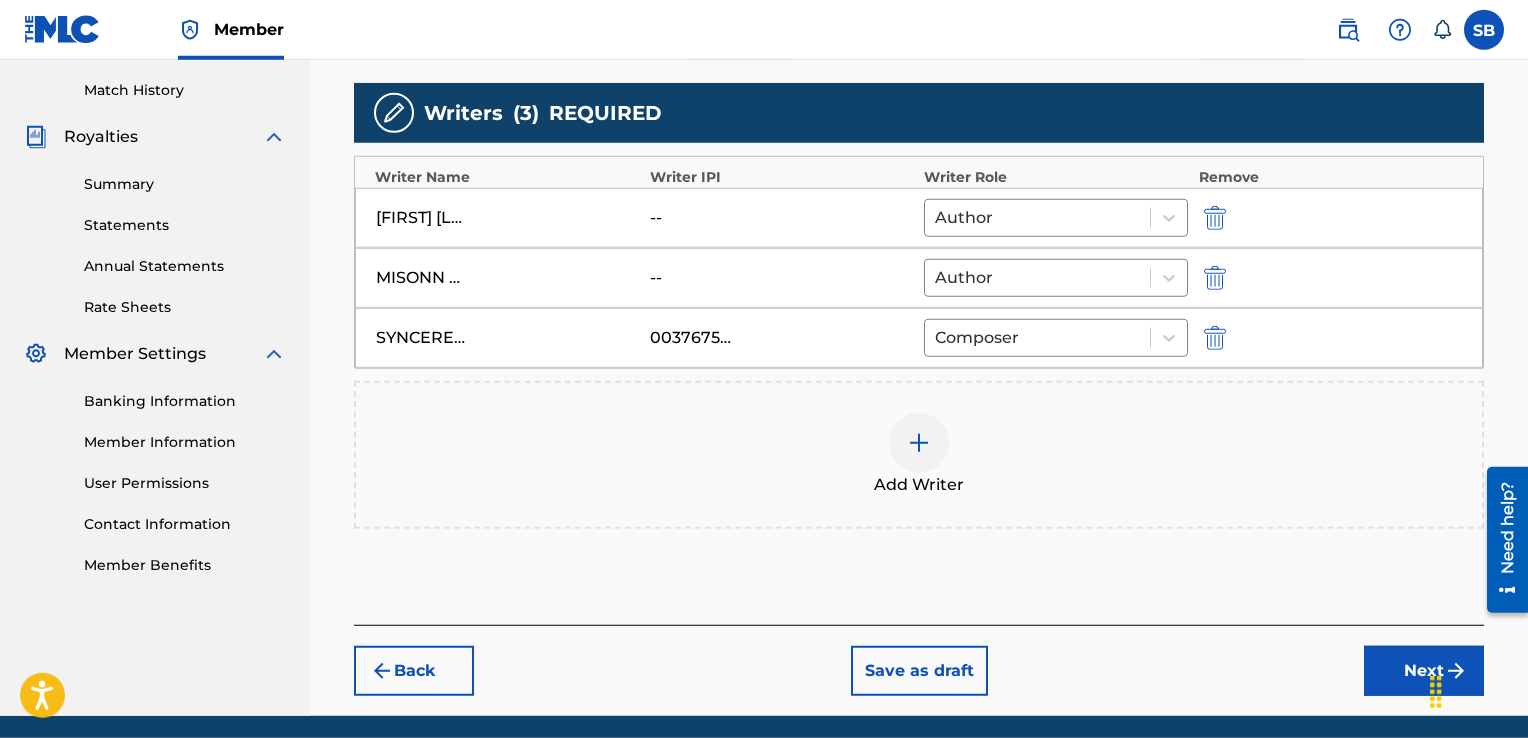 scroll, scrollTop: 615, scrollLeft: 0, axis: vertical 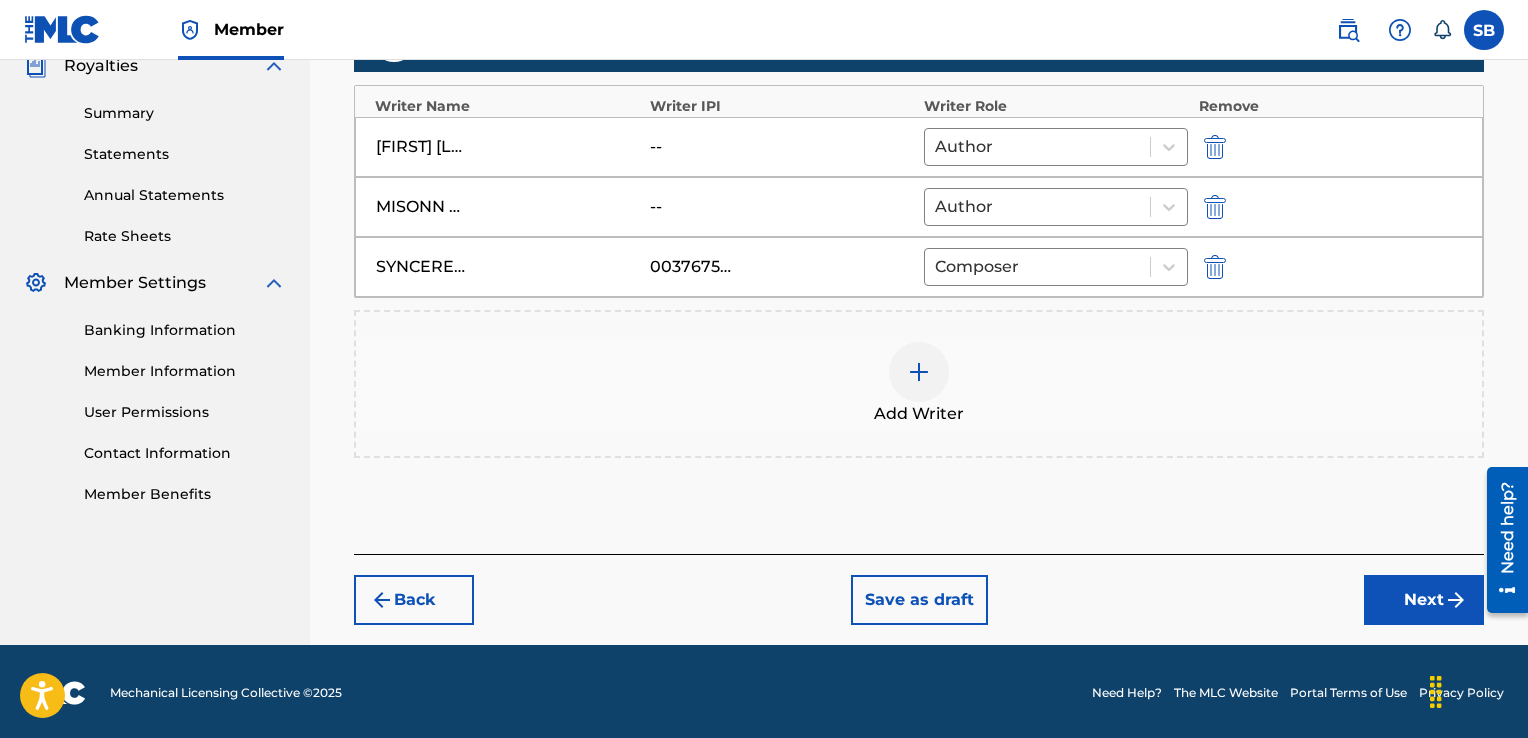 click on "Next" at bounding box center [1424, 600] 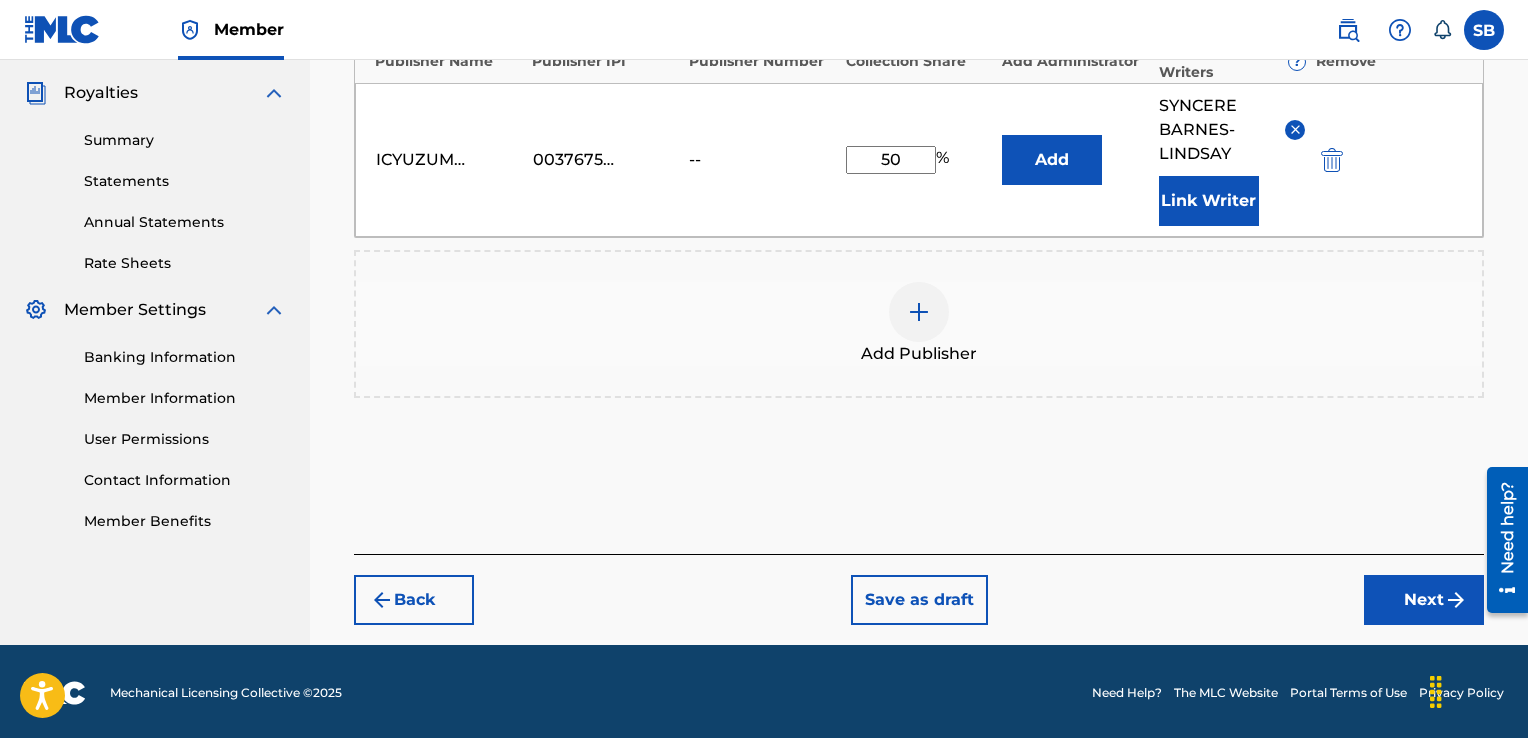 click on "Next" at bounding box center [1424, 600] 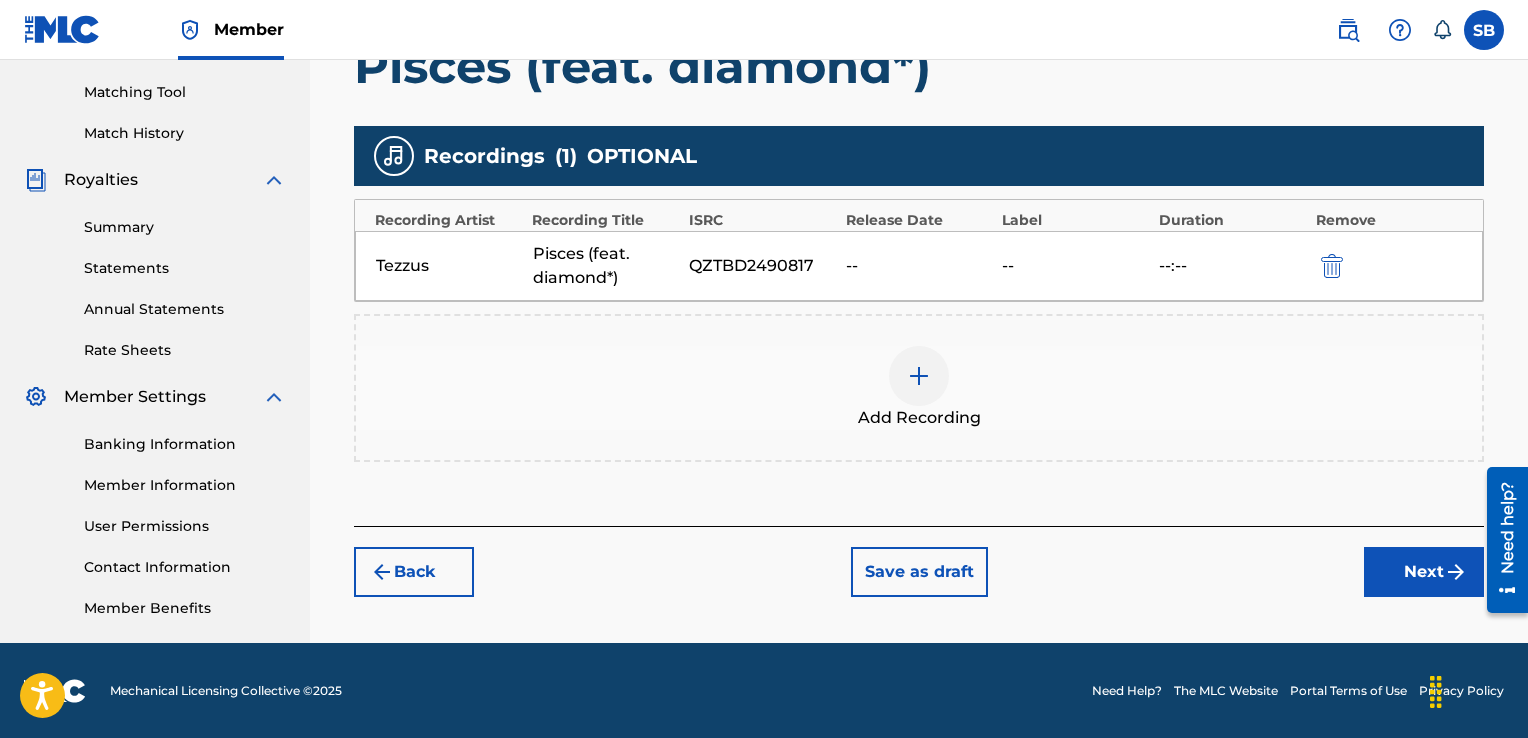 click on "Next" at bounding box center (1424, 572) 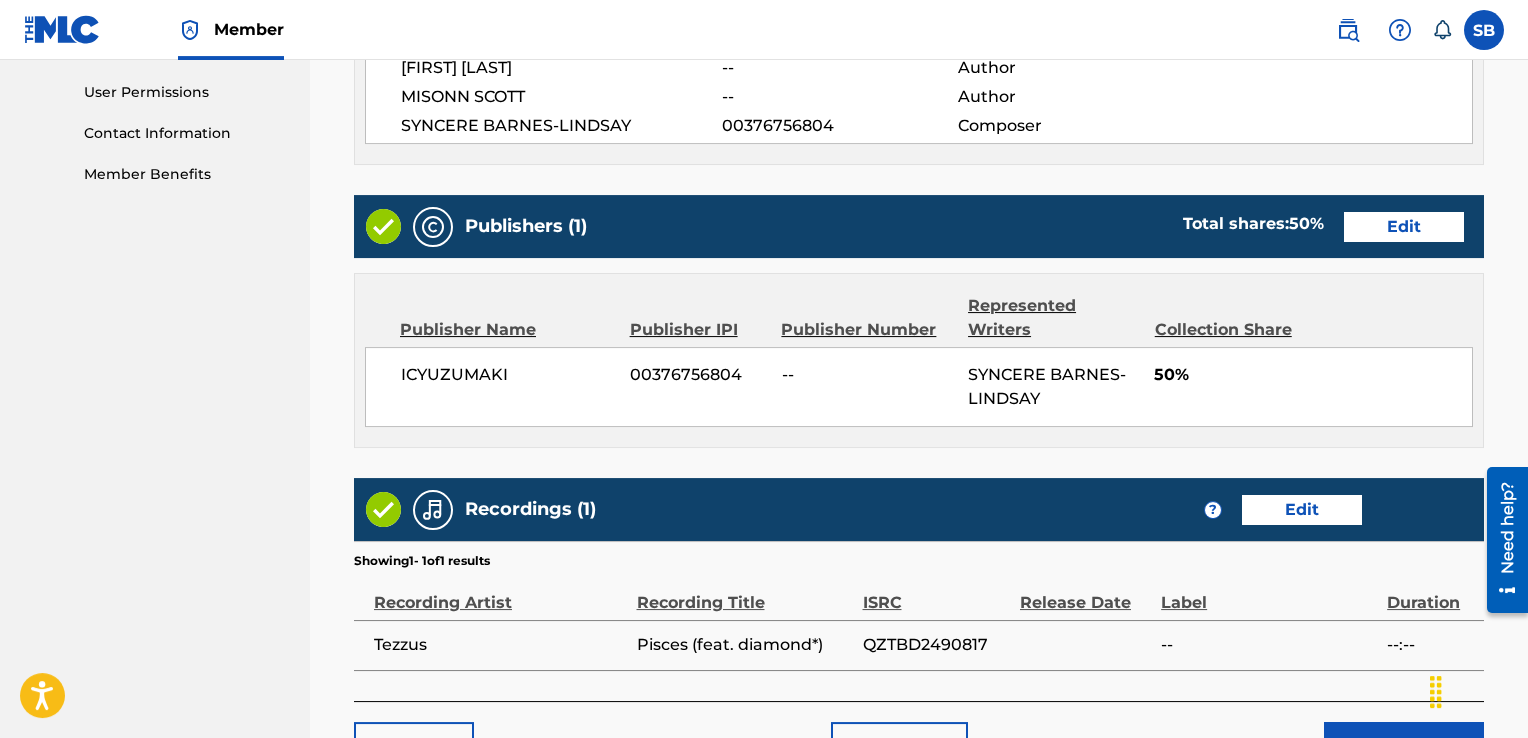 scroll, scrollTop: 1081, scrollLeft: 0, axis: vertical 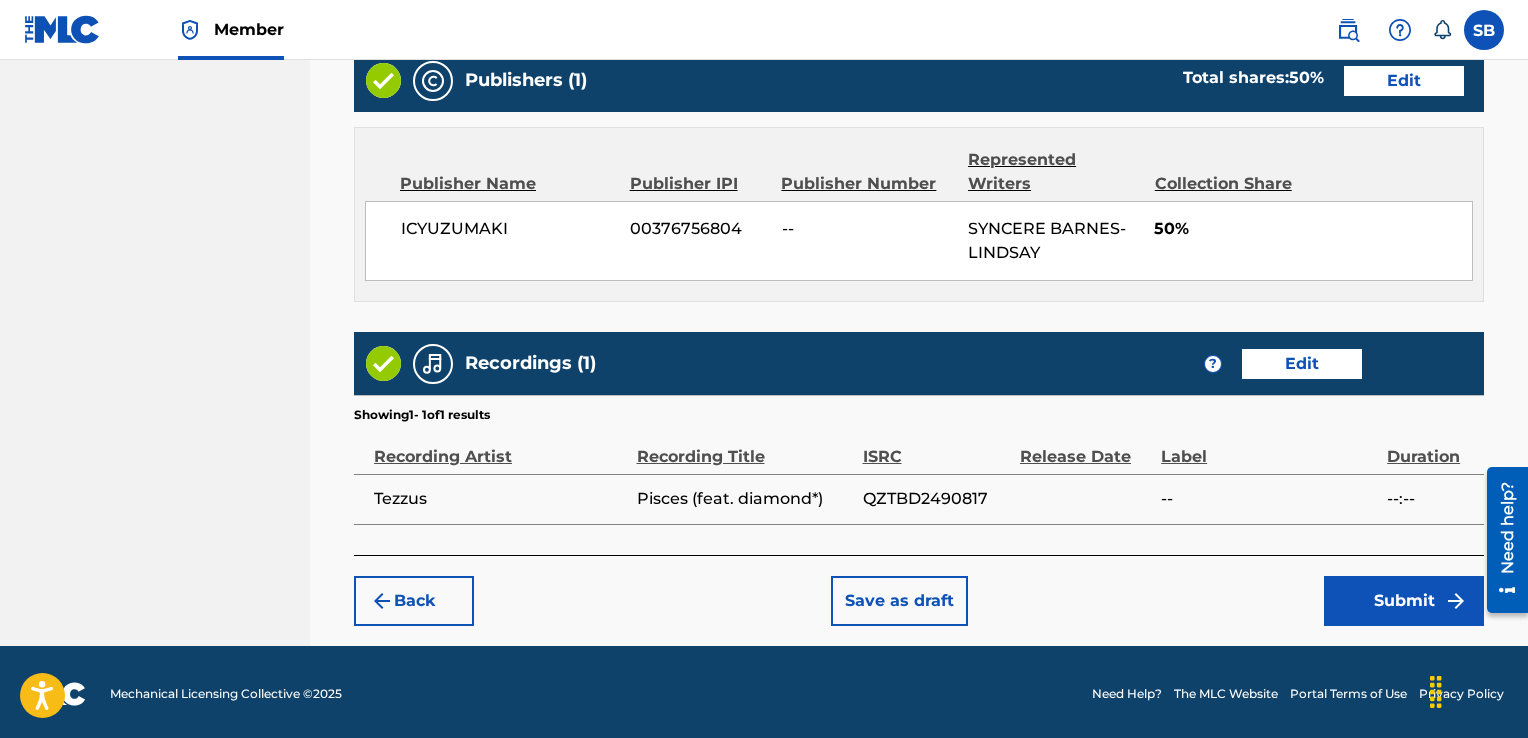 click on "Submit" at bounding box center (1404, 601) 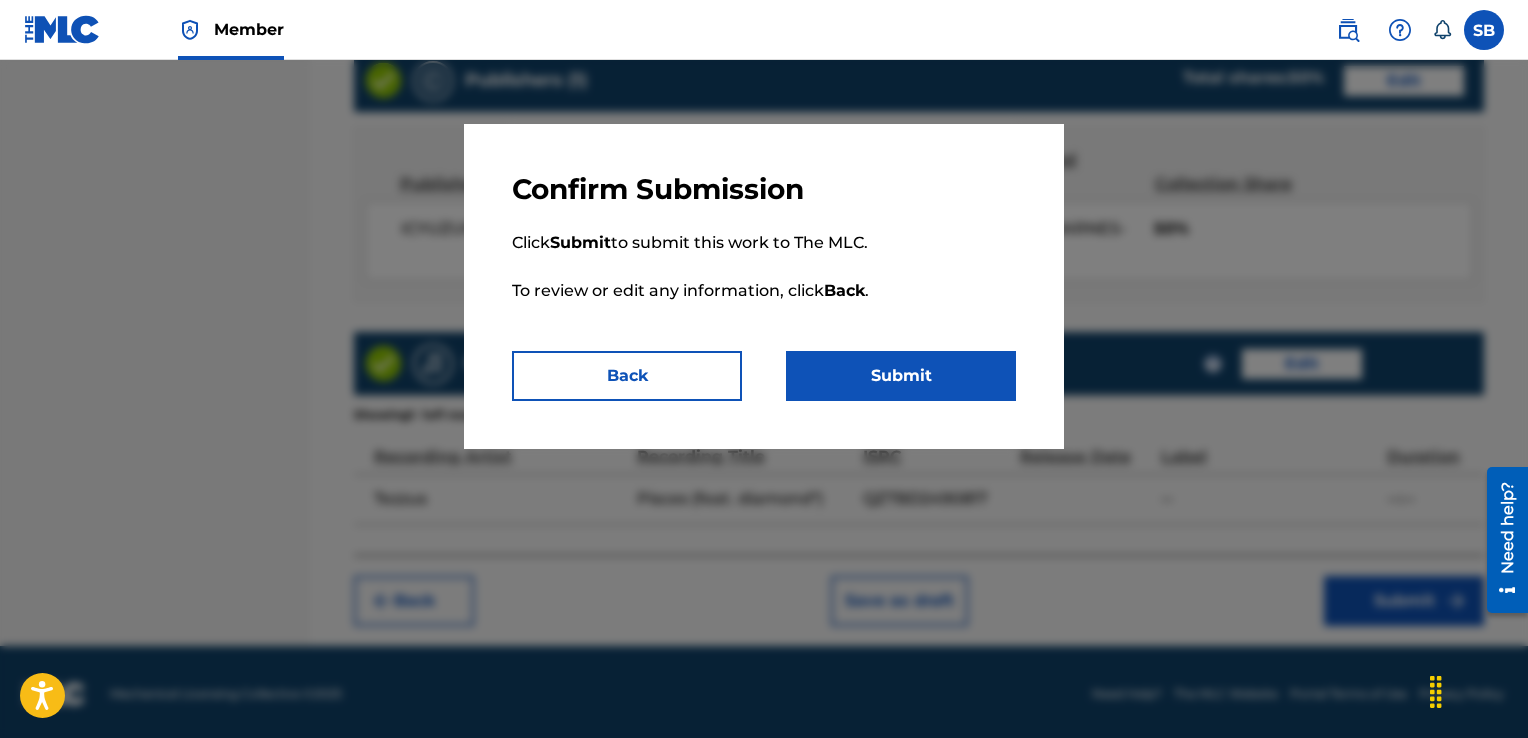 click on "Submit" at bounding box center [901, 376] 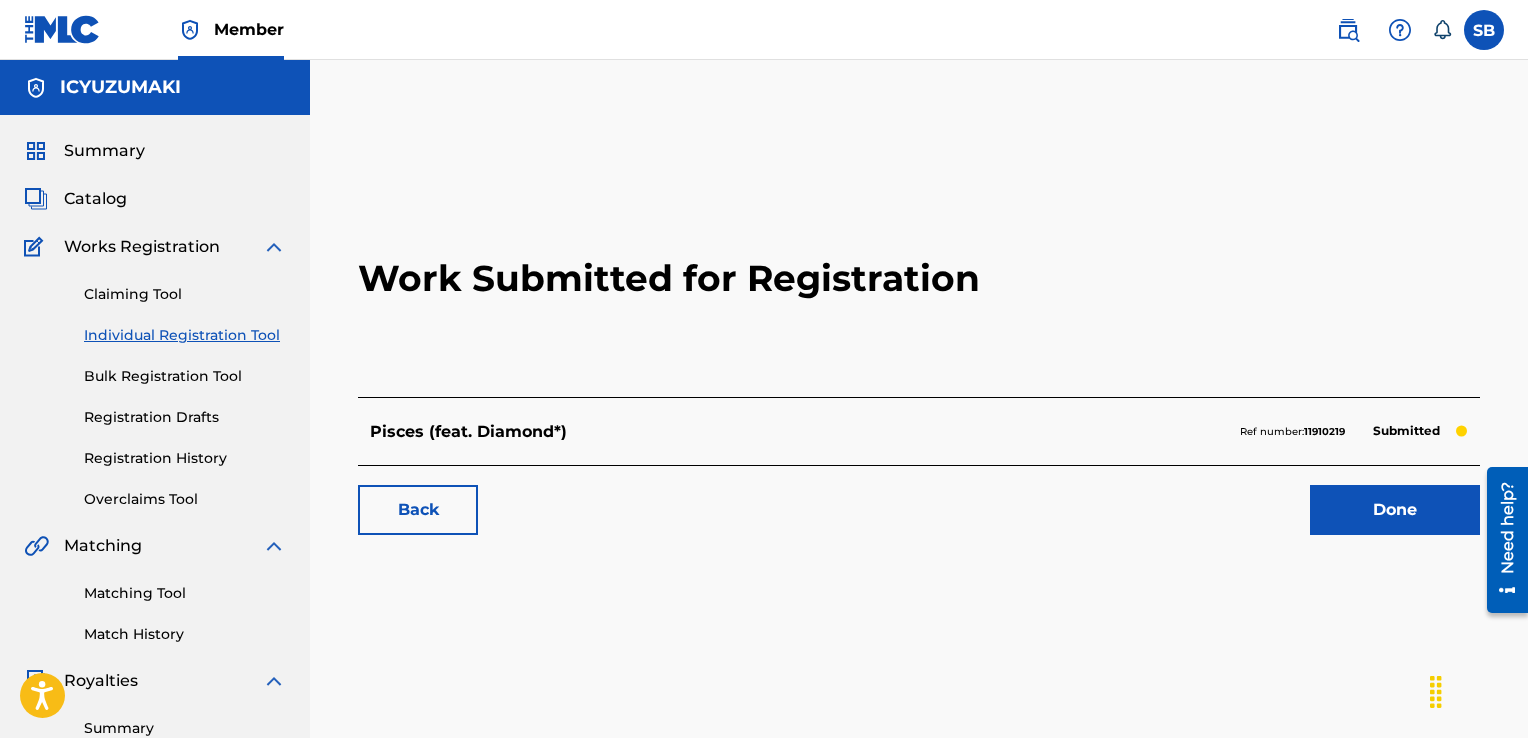 click on "Done" at bounding box center [1395, 510] 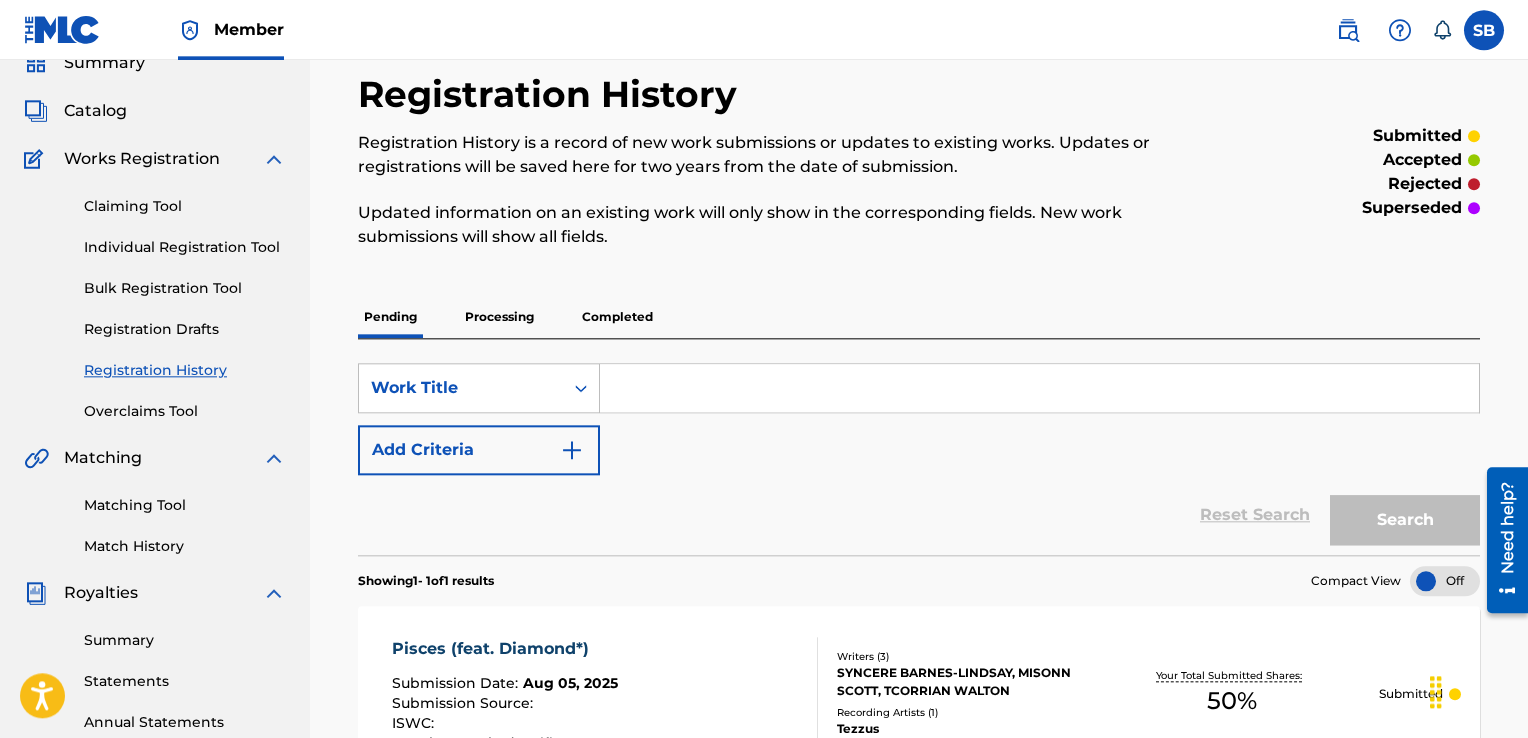 scroll, scrollTop: 76, scrollLeft: 0, axis: vertical 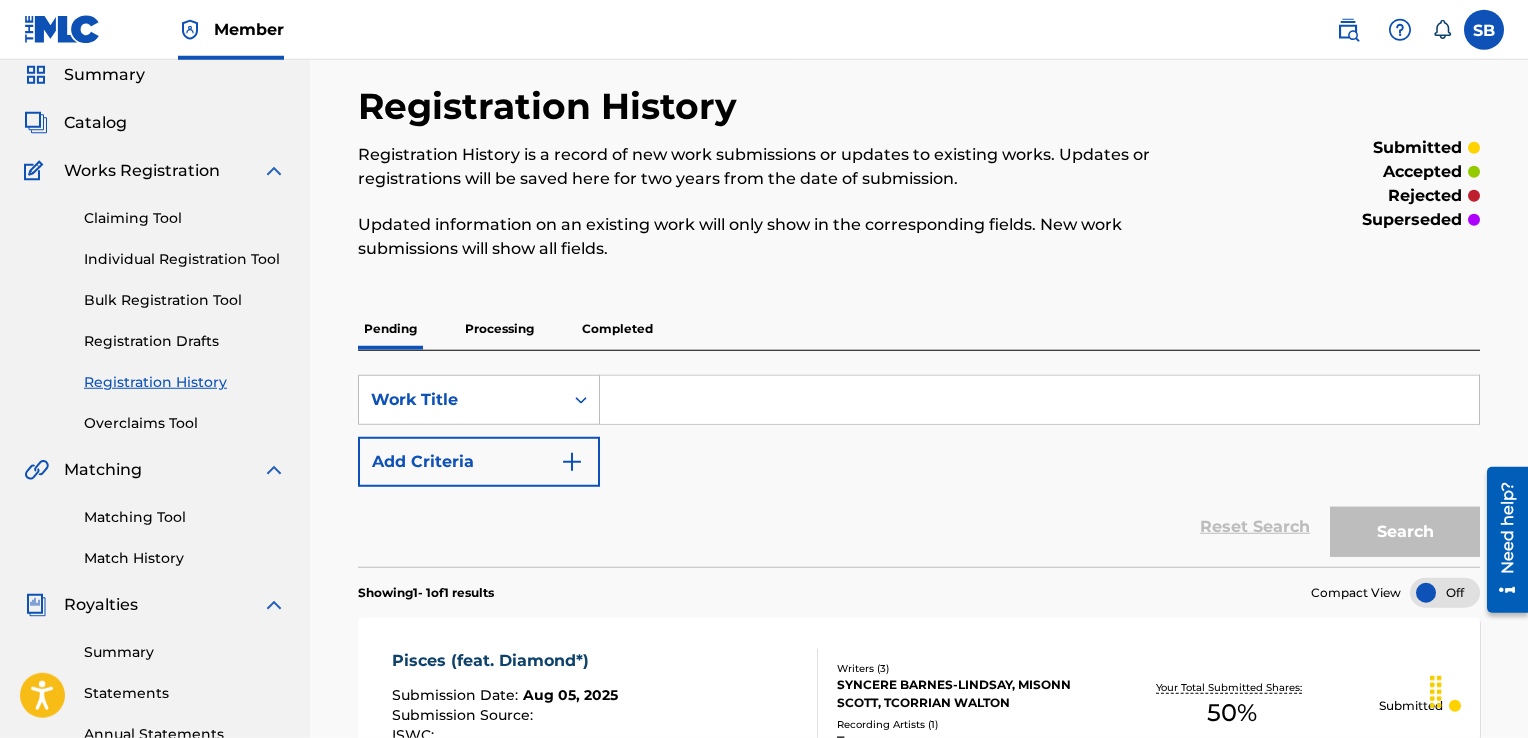 click on "Catalog" at bounding box center [95, 123] 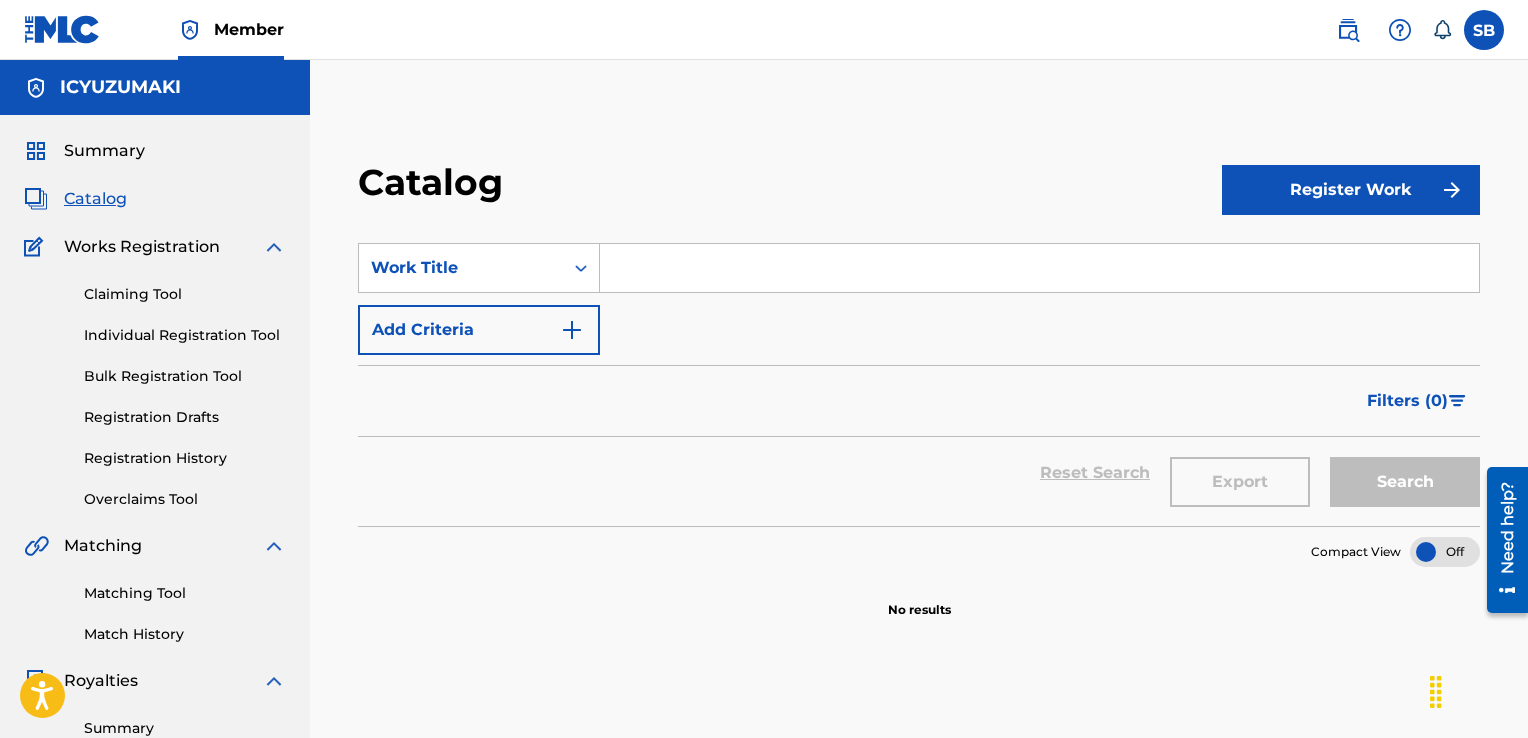 click on "Register Work" at bounding box center [1351, 190] 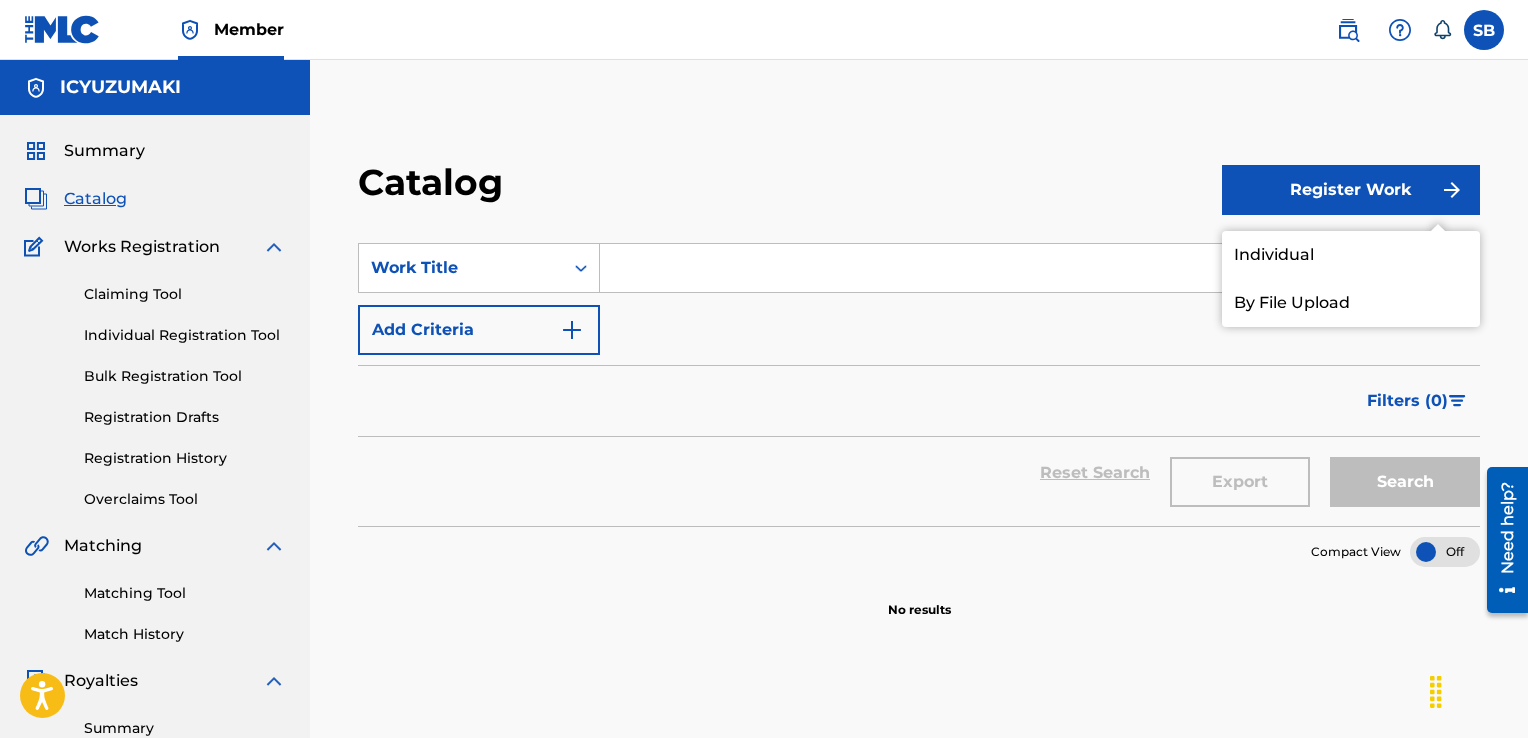 click on "Individual" at bounding box center [1351, 255] 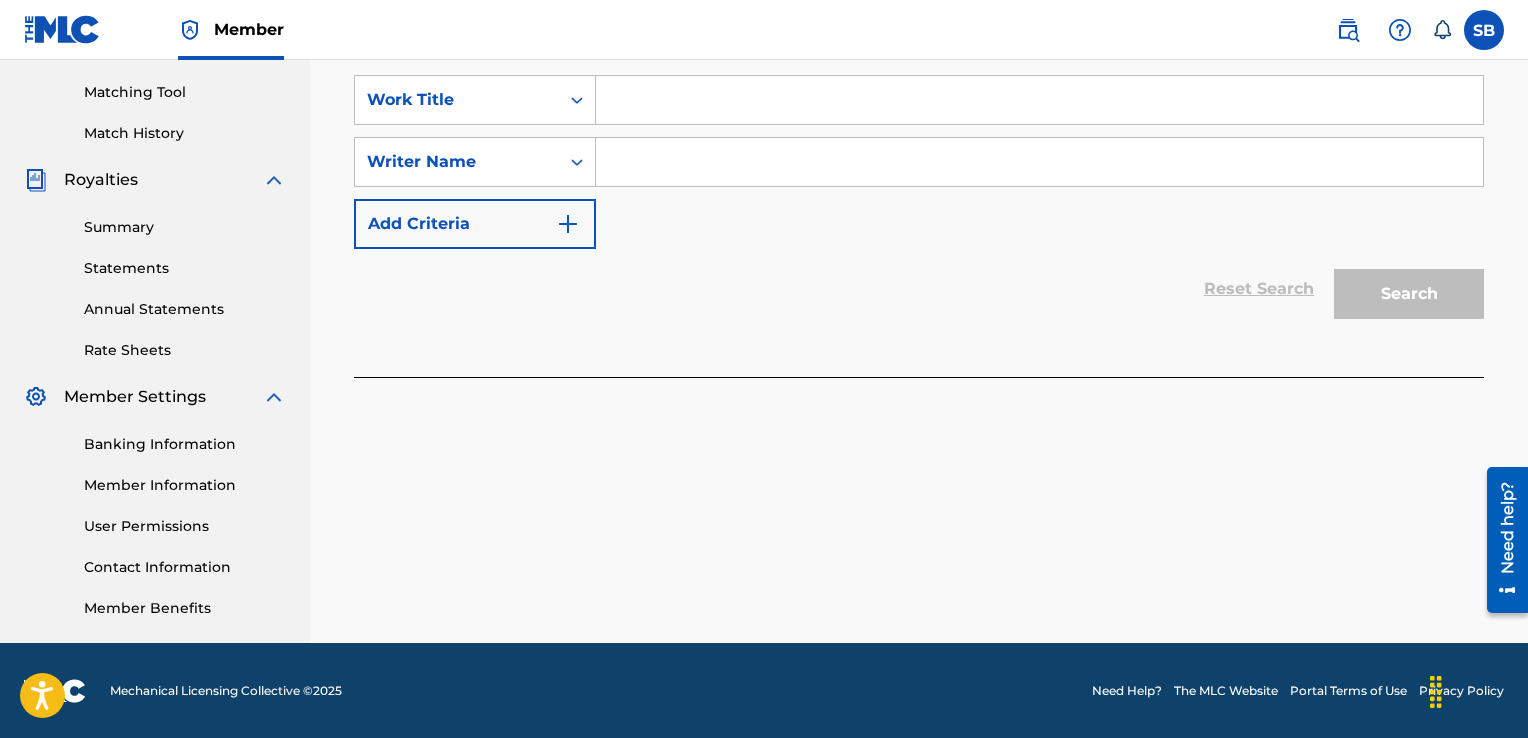scroll, scrollTop: 324, scrollLeft: 0, axis: vertical 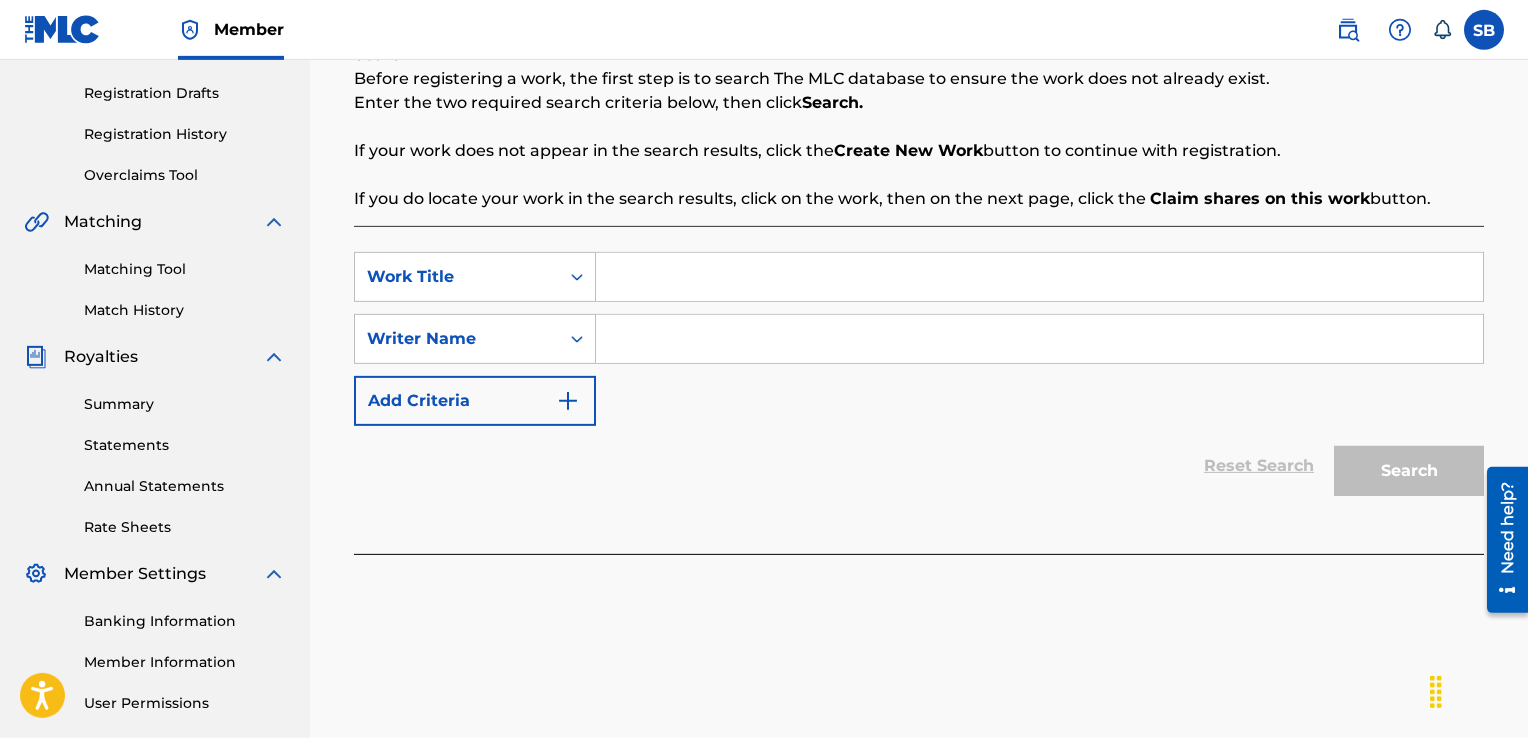 click at bounding box center [1039, 277] 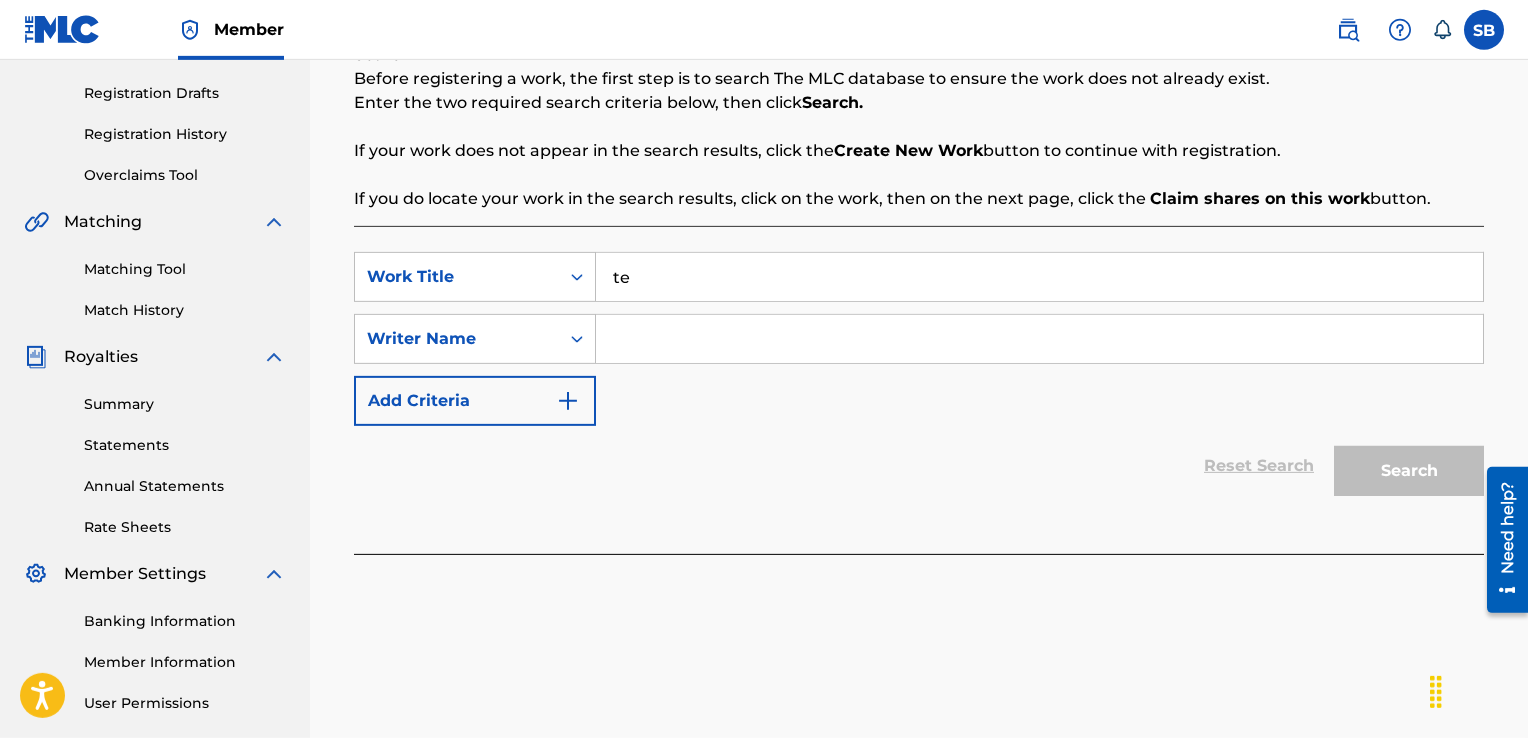 type on "t" 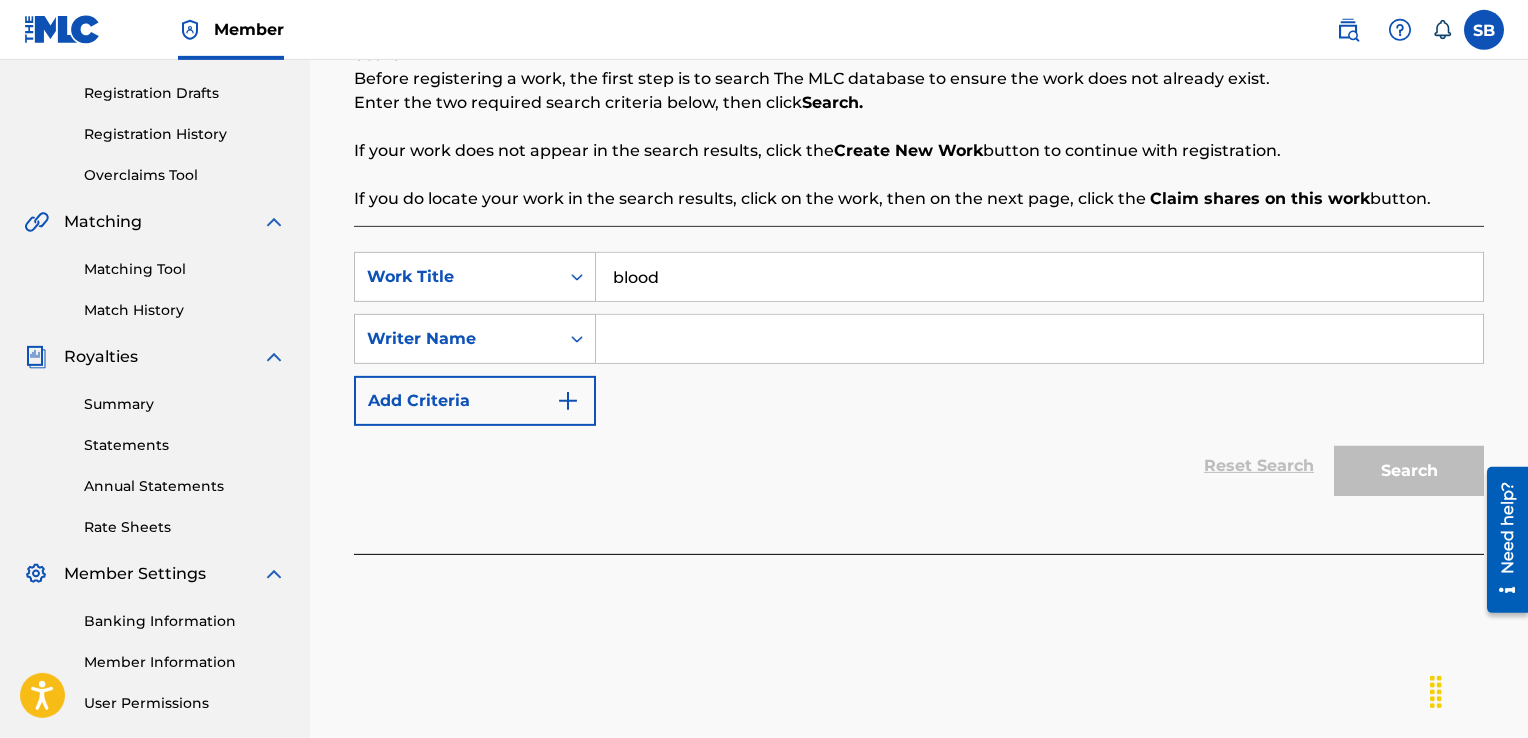 type on "blood" 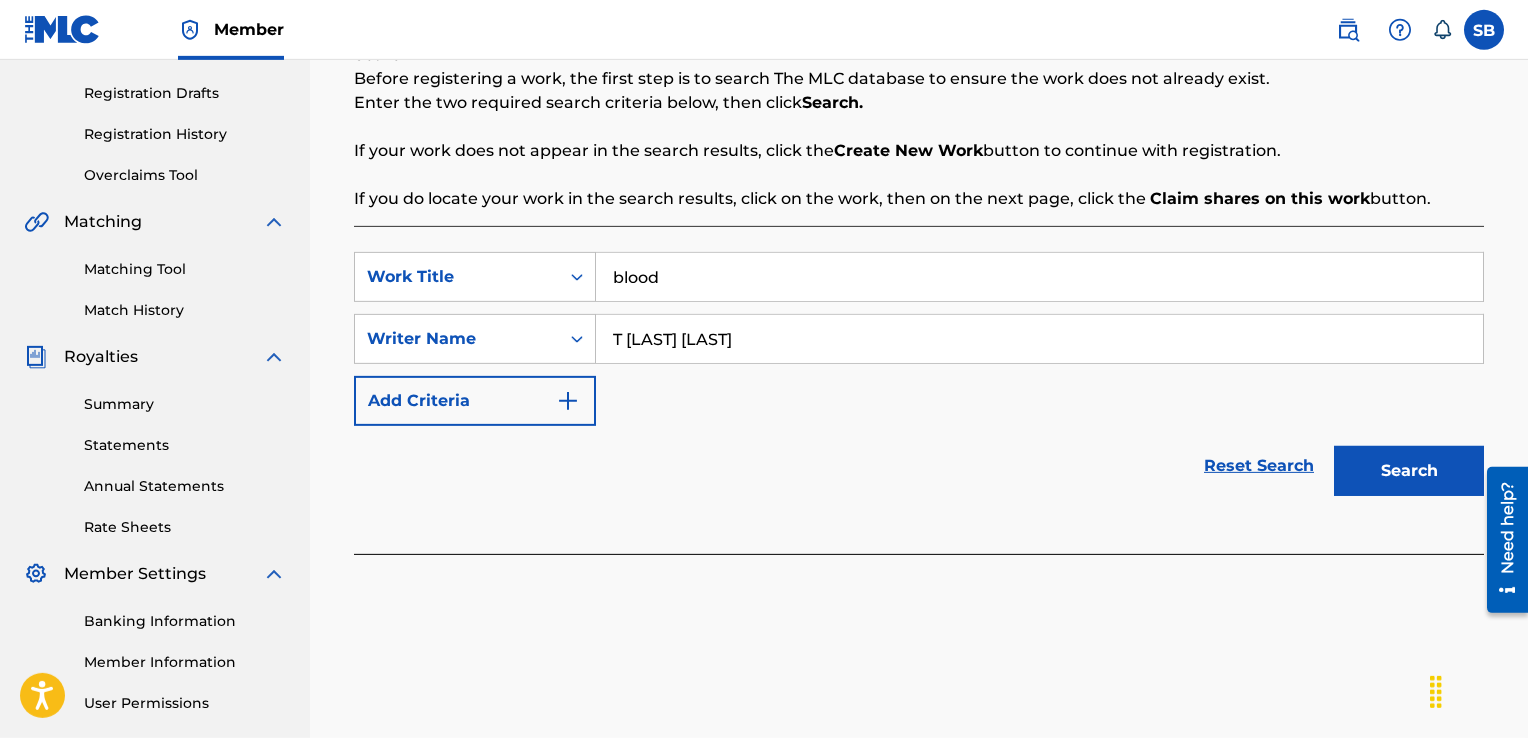 type on "T [LAST] [LAST]" 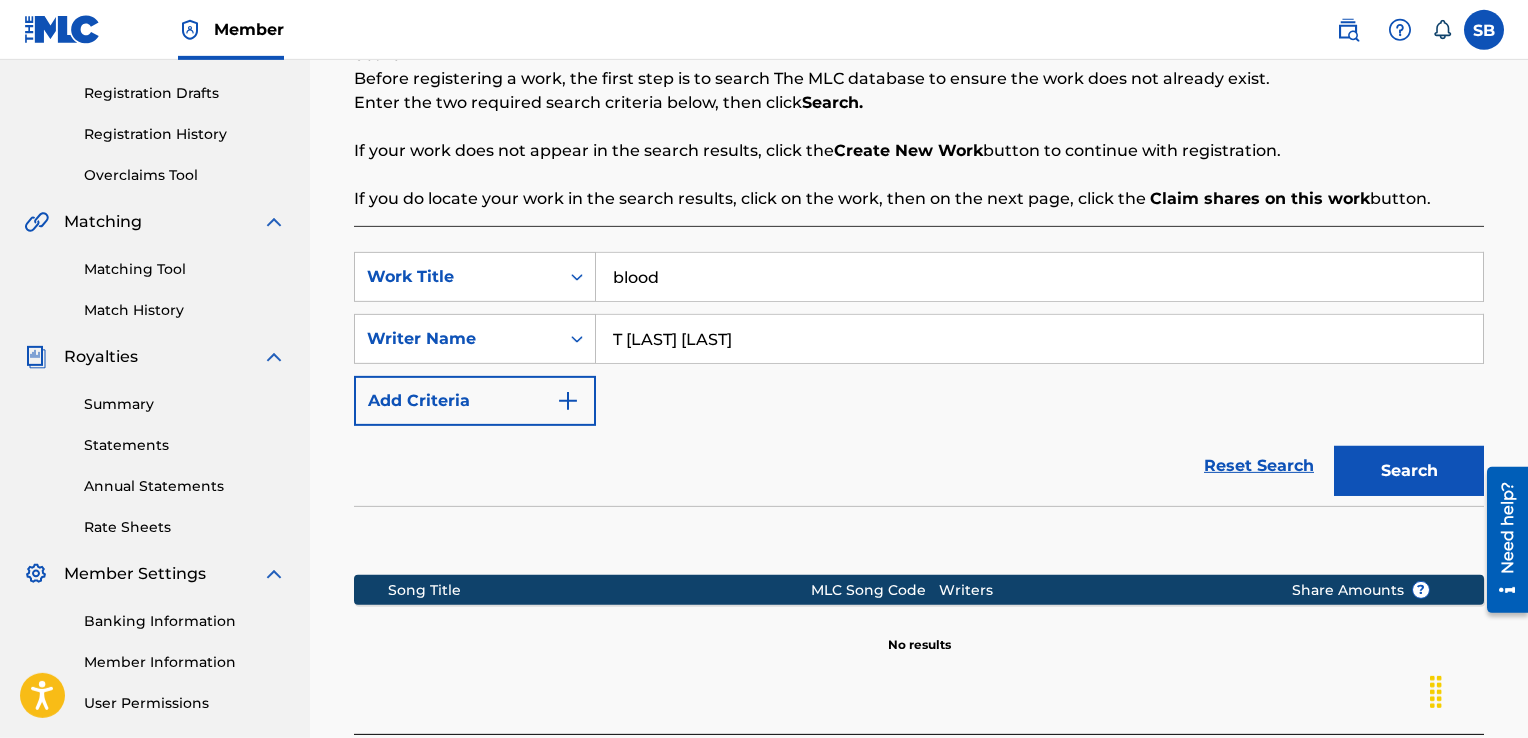 scroll, scrollTop: 506, scrollLeft: 0, axis: vertical 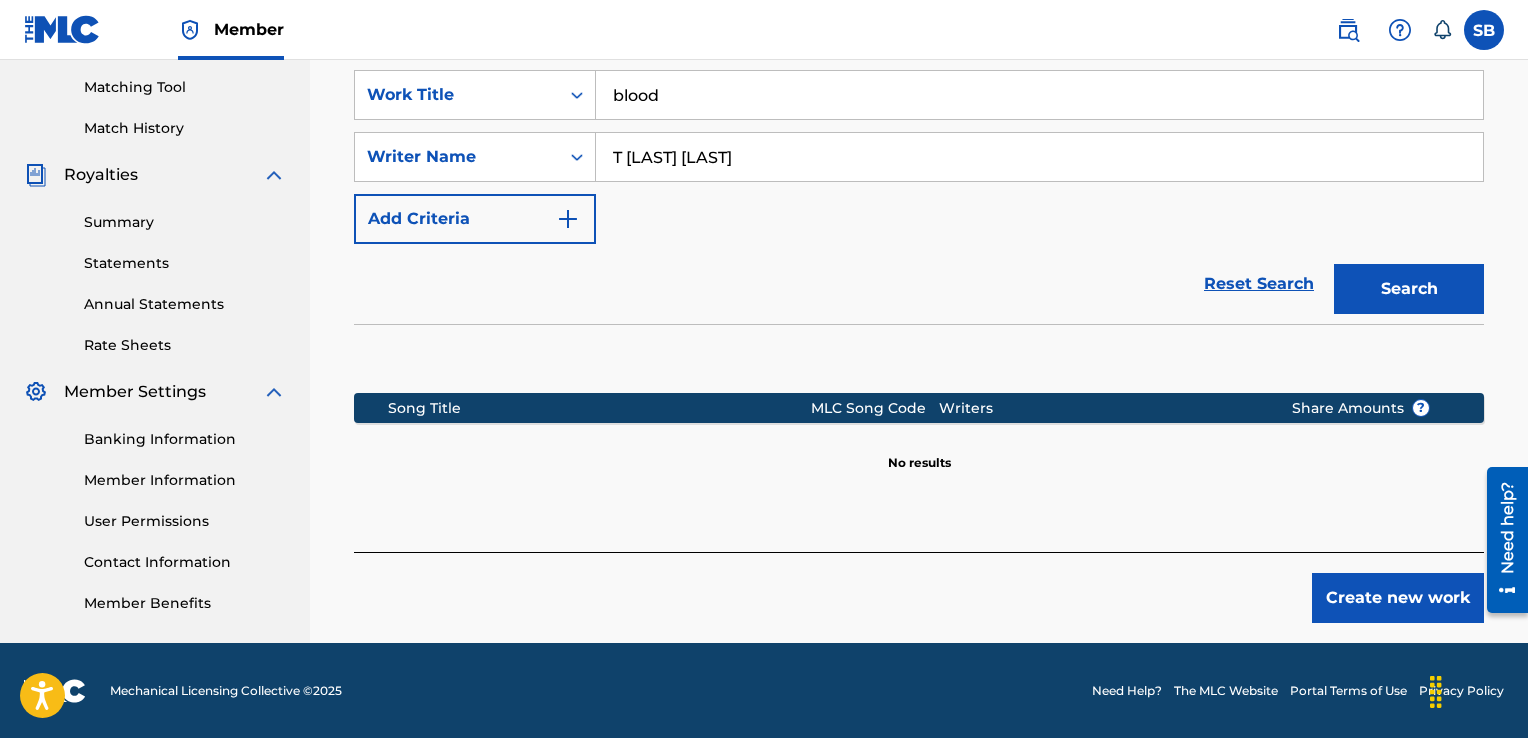 click on "Create new work" at bounding box center [1398, 598] 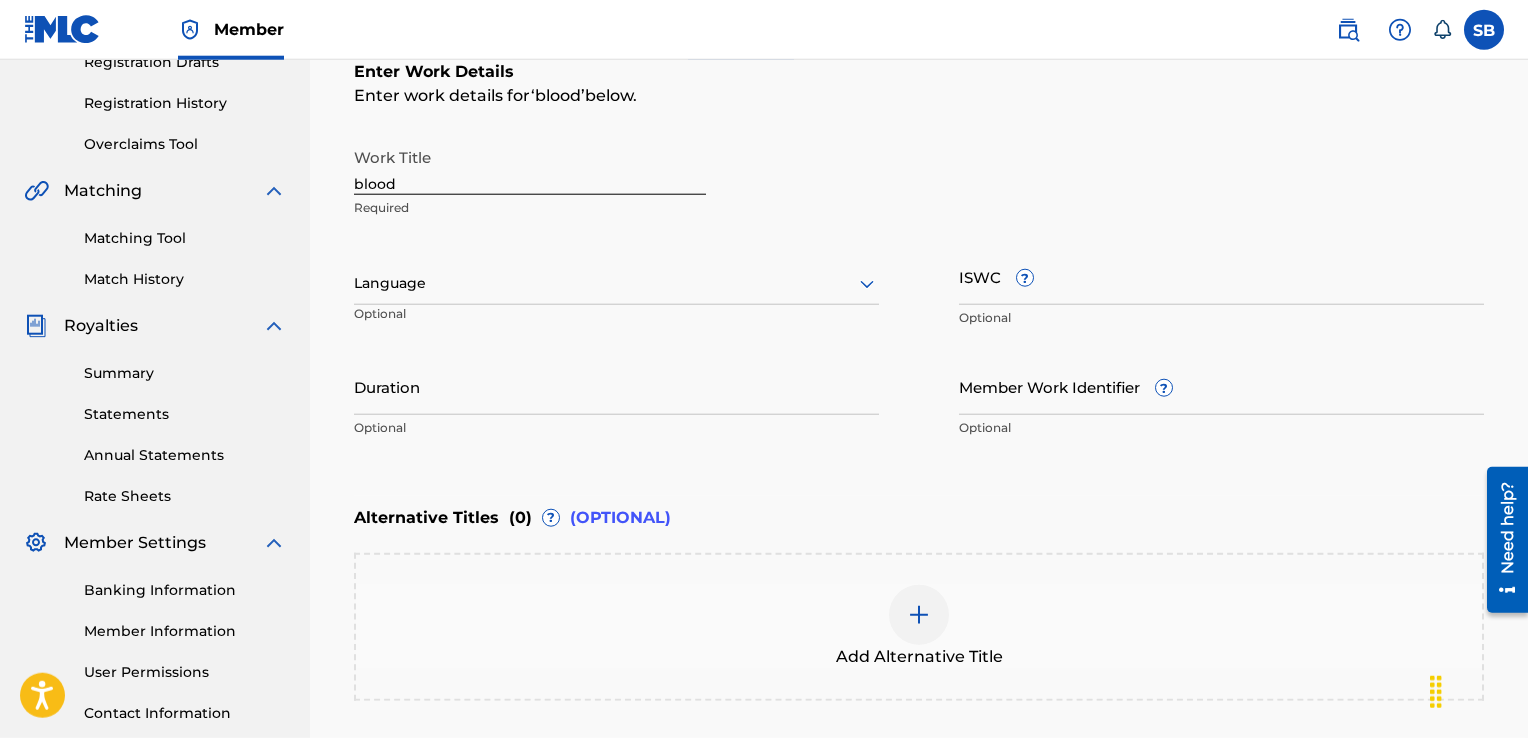scroll, scrollTop: 341, scrollLeft: 0, axis: vertical 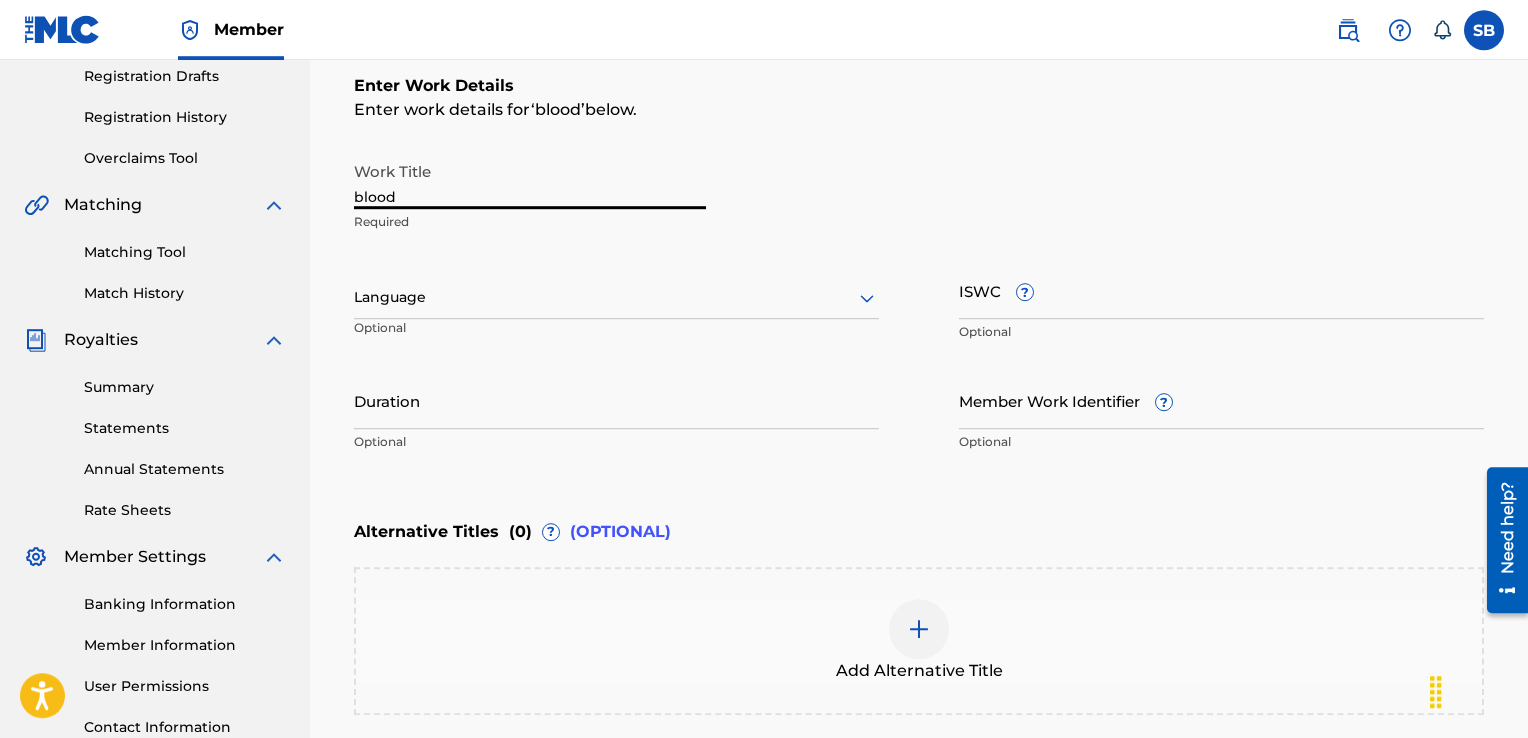 click on "blood" at bounding box center [530, 180] 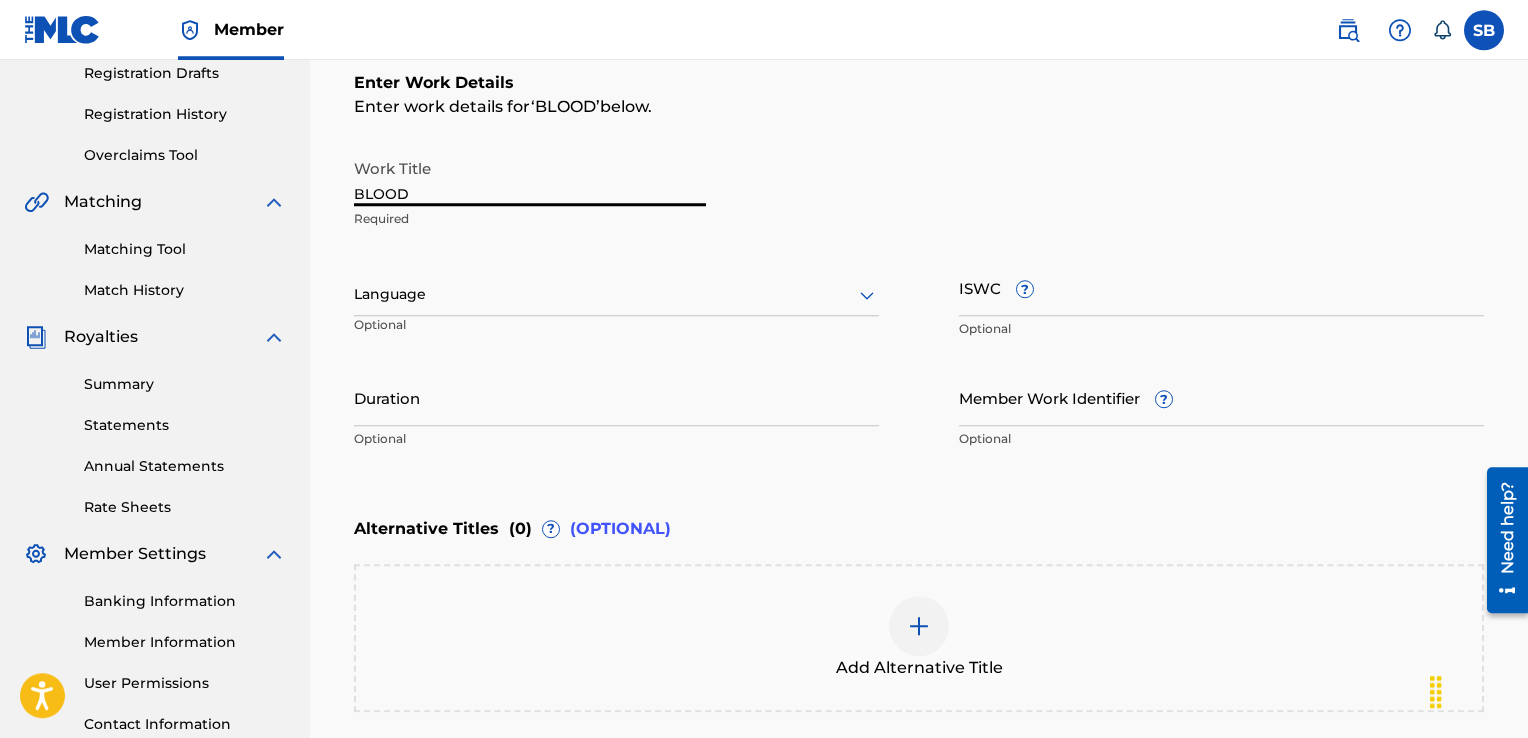 scroll, scrollTop: 320, scrollLeft: 0, axis: vertical 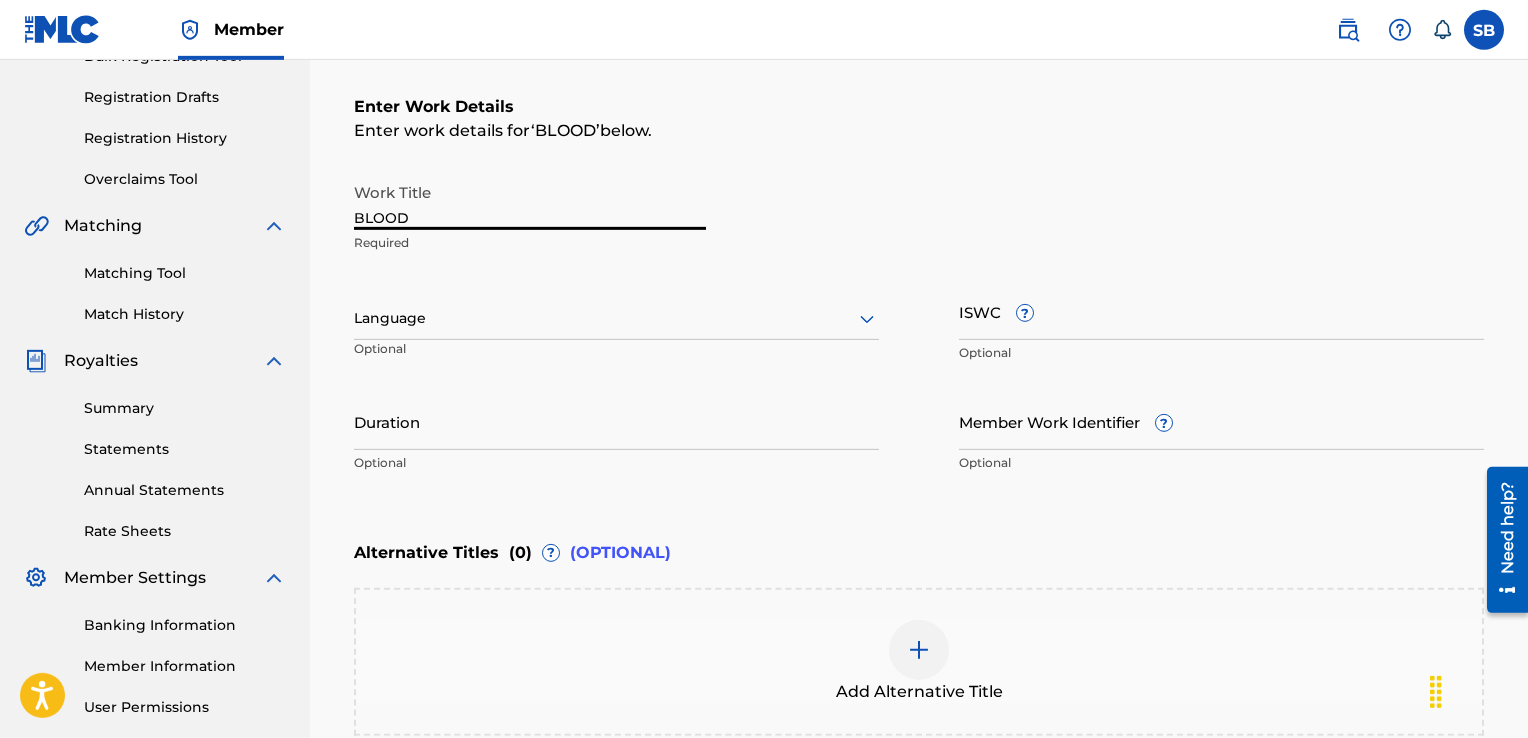 drag, startPoint x: 396, startPoint y: 216, endPoint x: 374, endPoint y: 218, distance: 22.090721 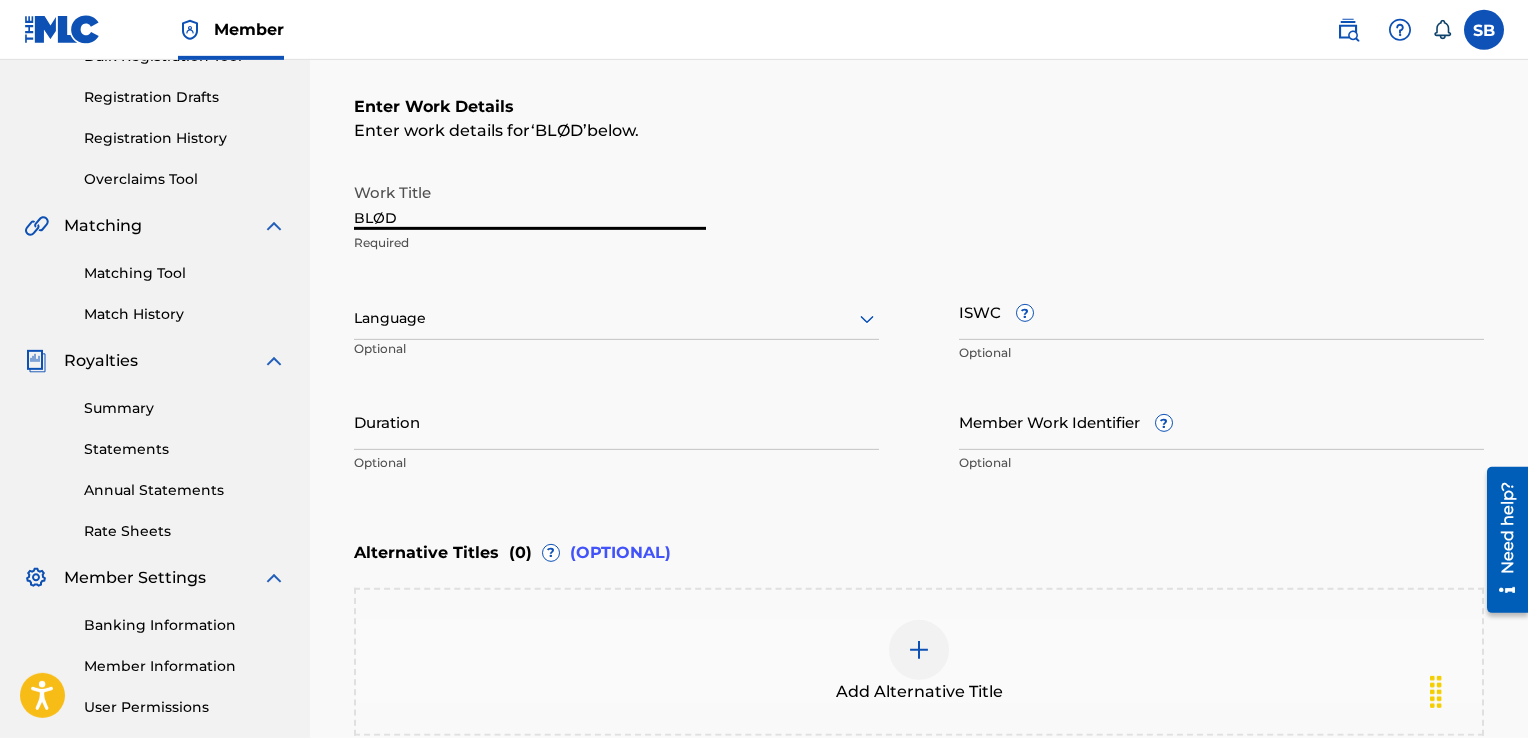 paste on "Ø" 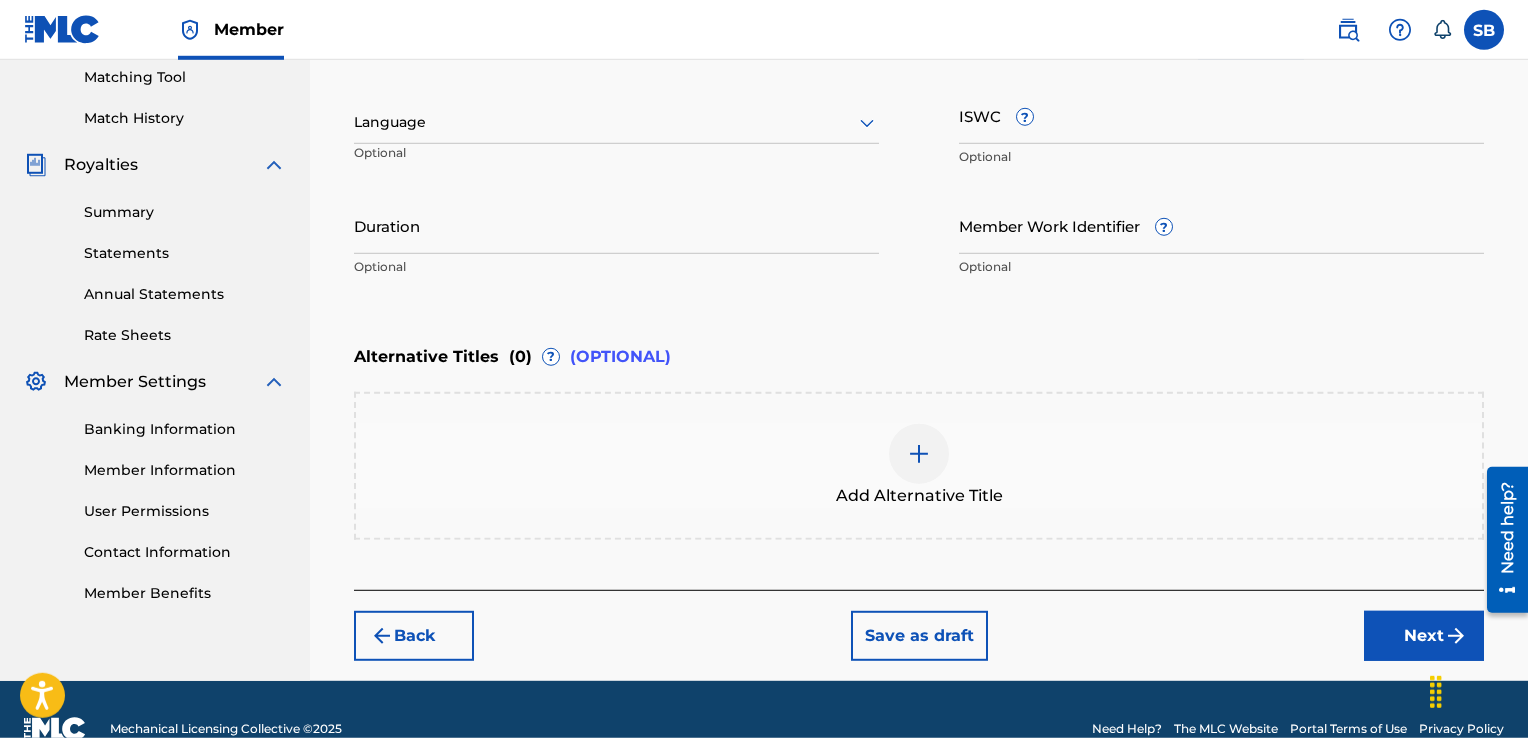 scroll, scrollTop: 519, scrollLeft: 0, axis: vertical 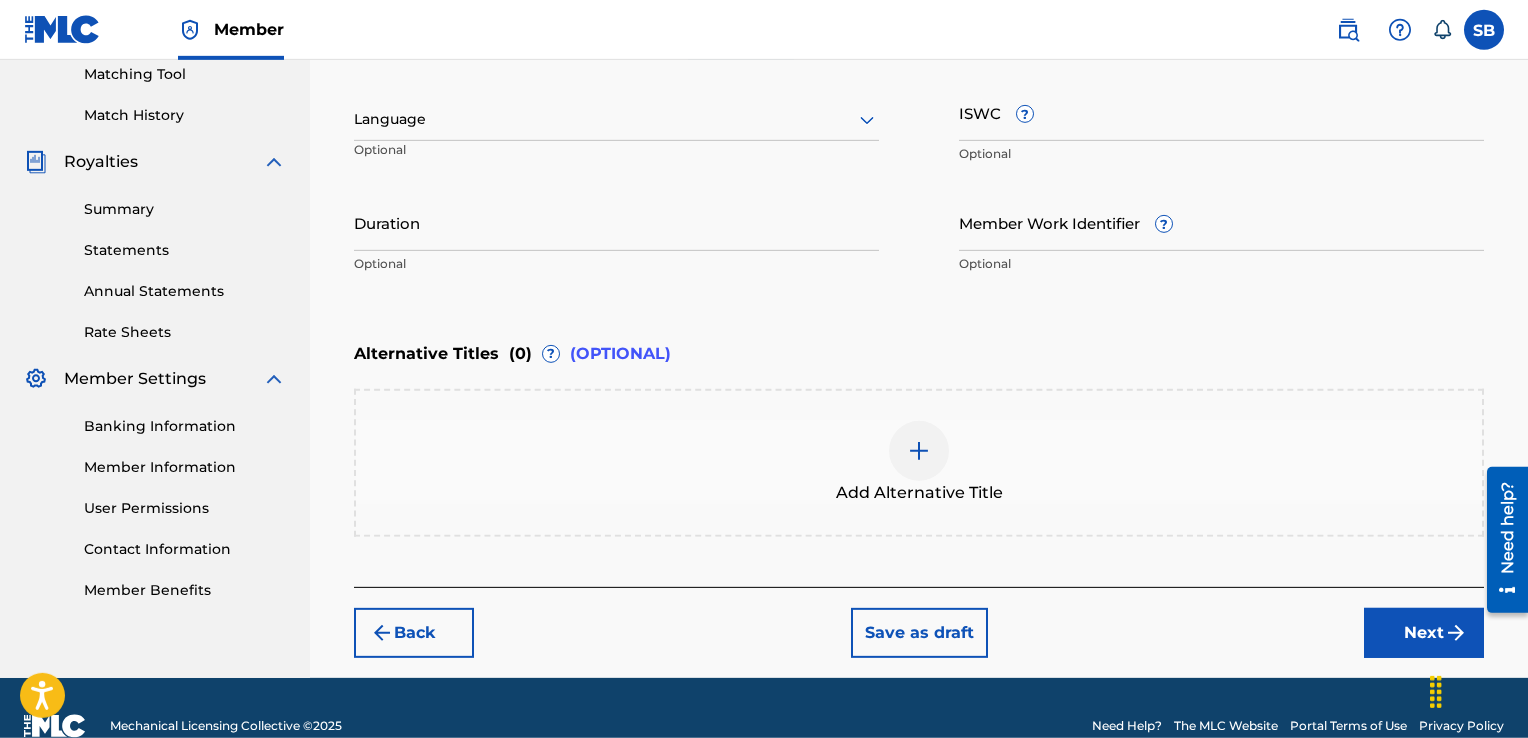 type on "BLØØD" 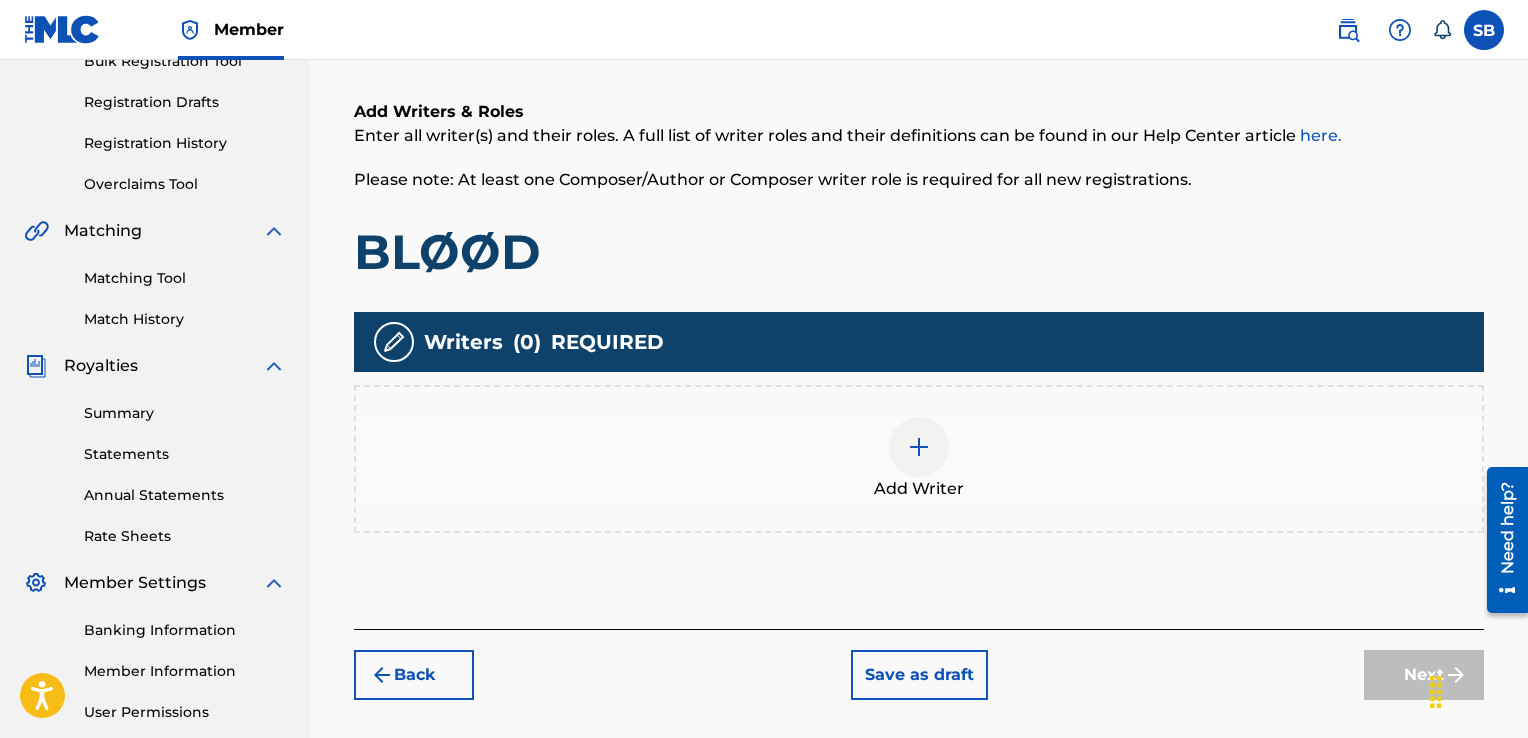 scroll, scrollTop: 313, scrollLeft: 0, axis: vertical 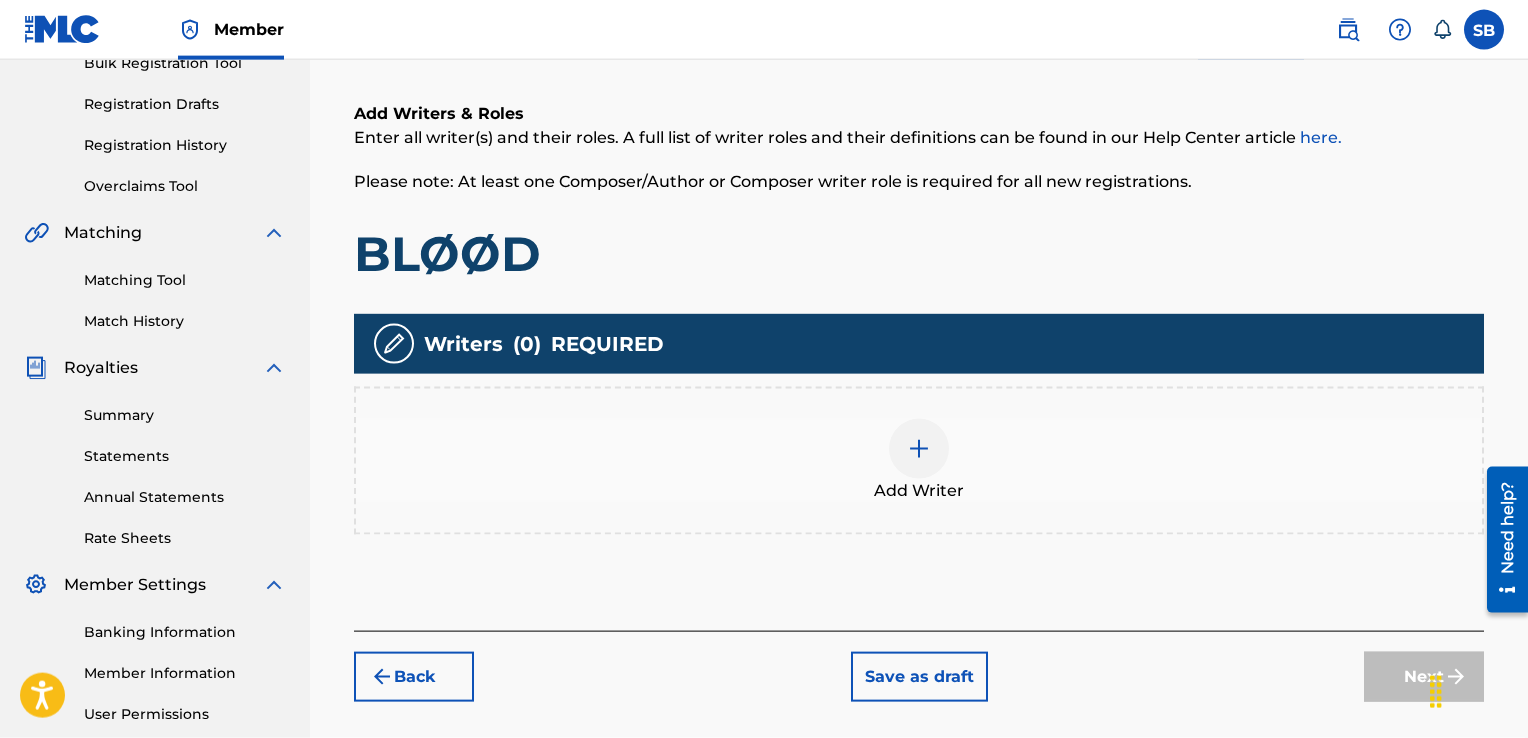 click at bounding box center [919, 449] 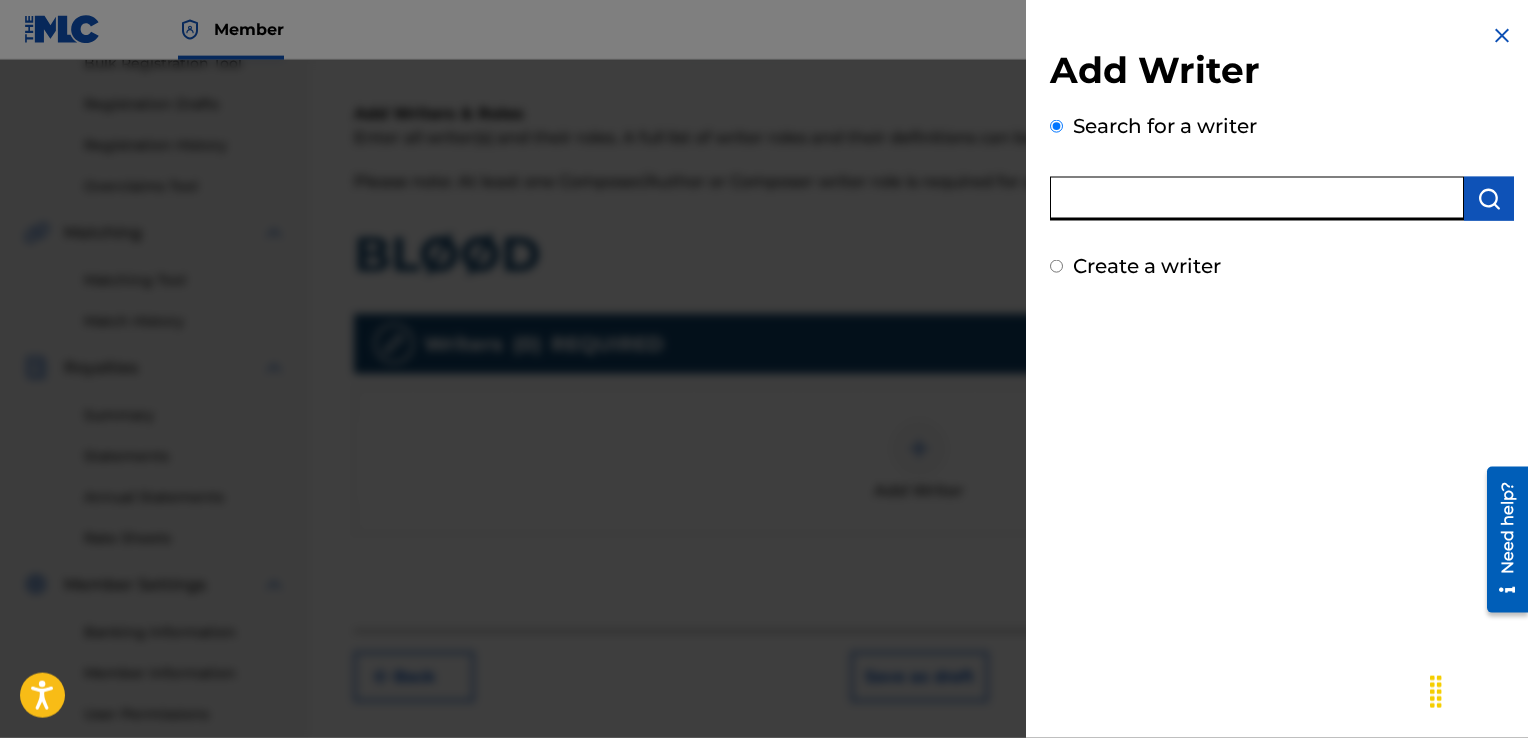 click at bounding box center [1257, 199] 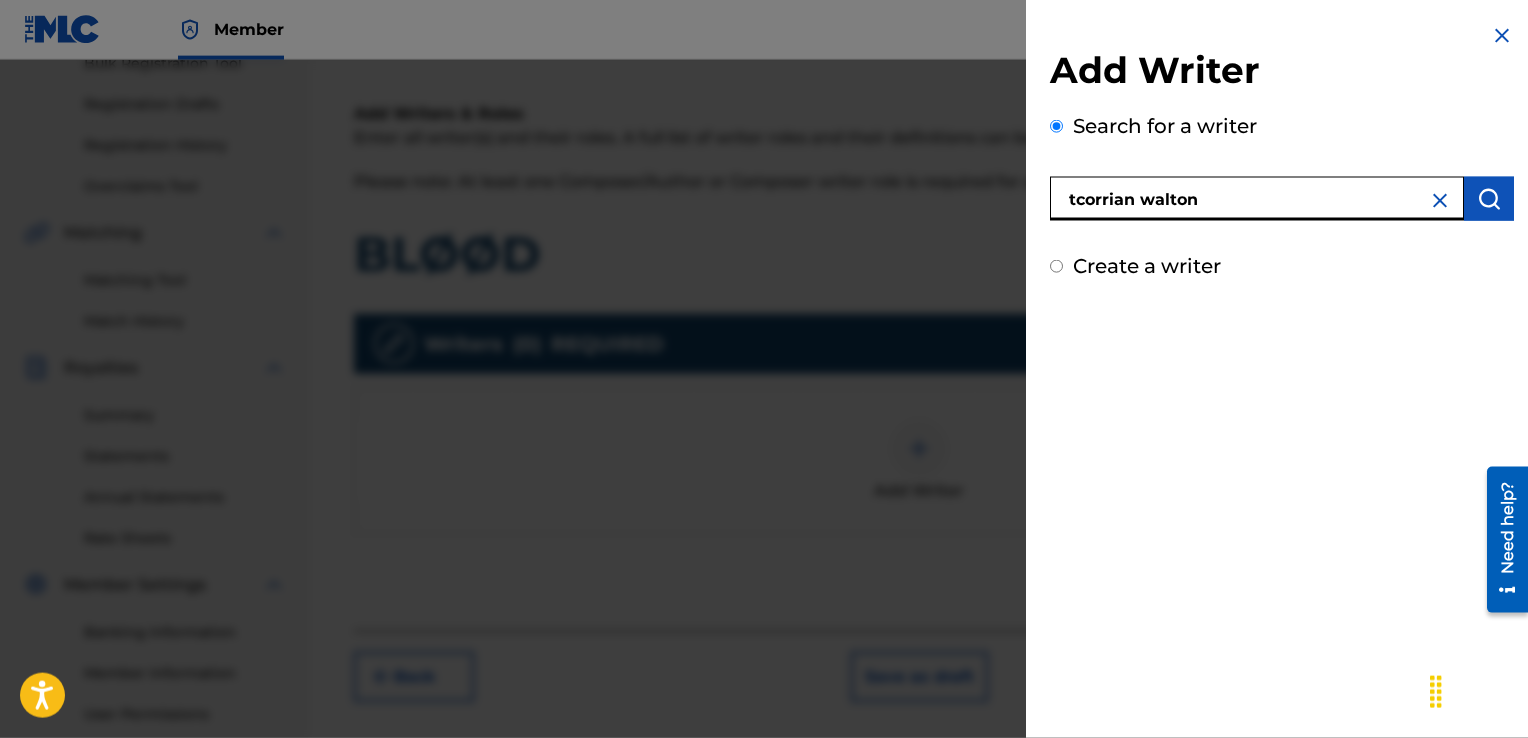 type on "tcorrian walton" 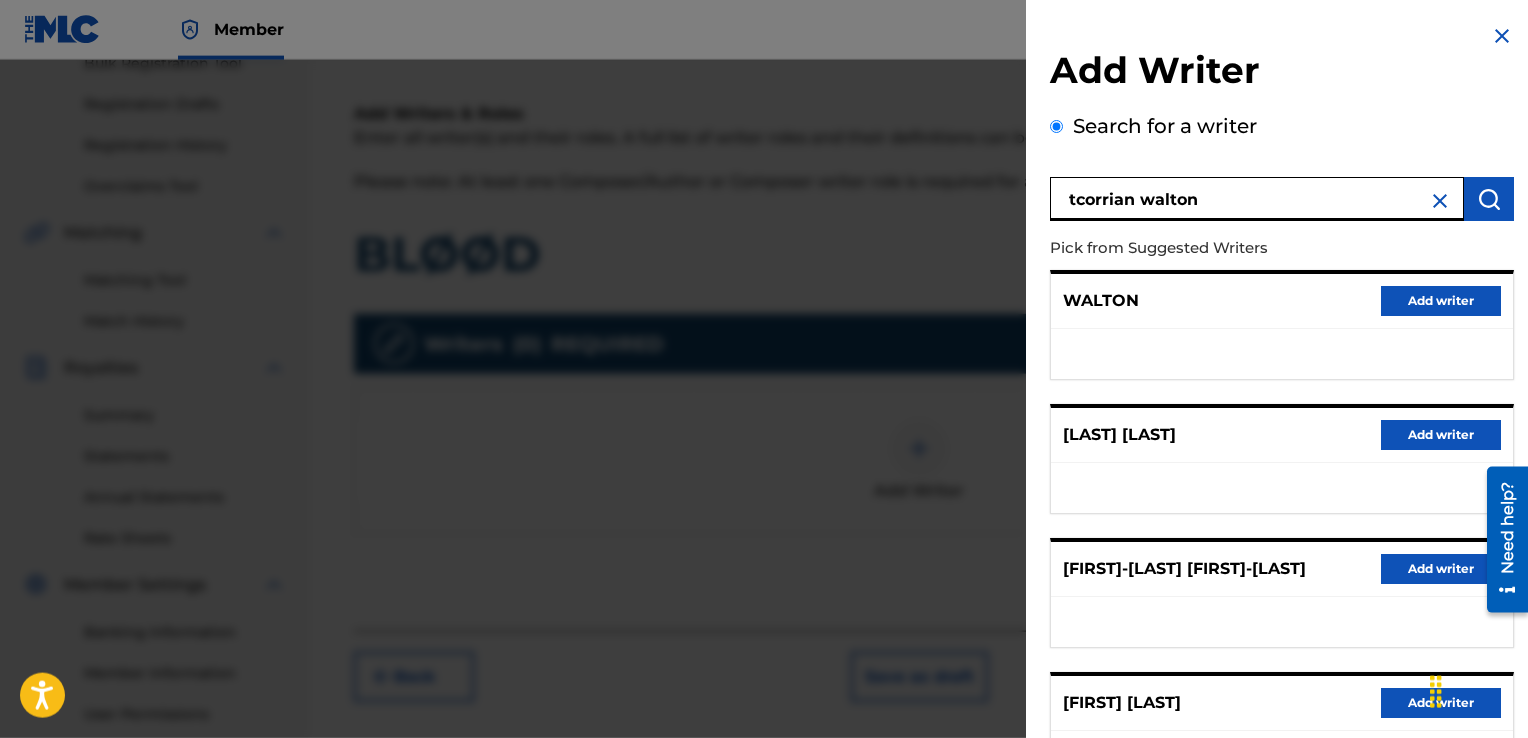scroll, scrollTop: 301, scrollLeft: 0, axis: vertical 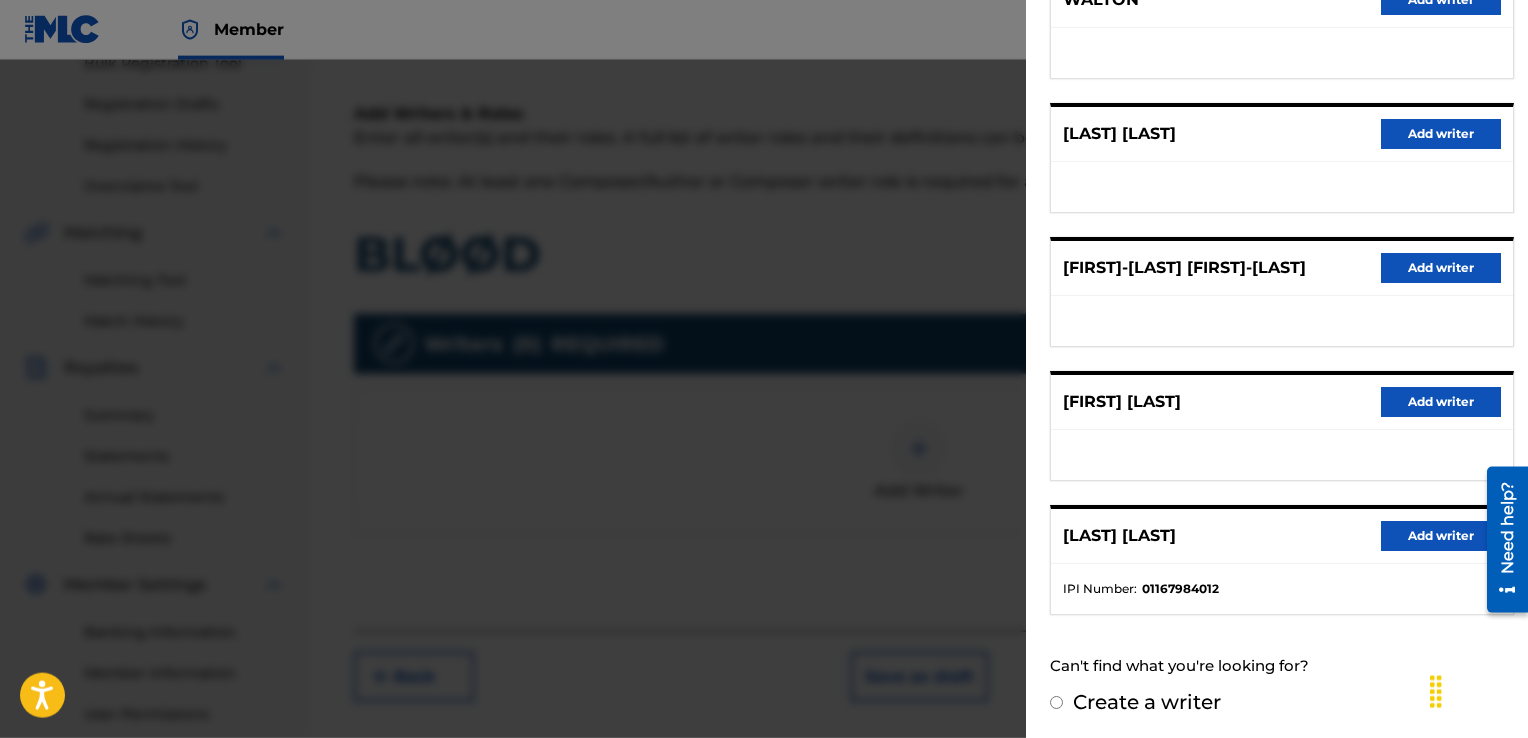 click on "Add writer" at bounding box center (1441, 402) 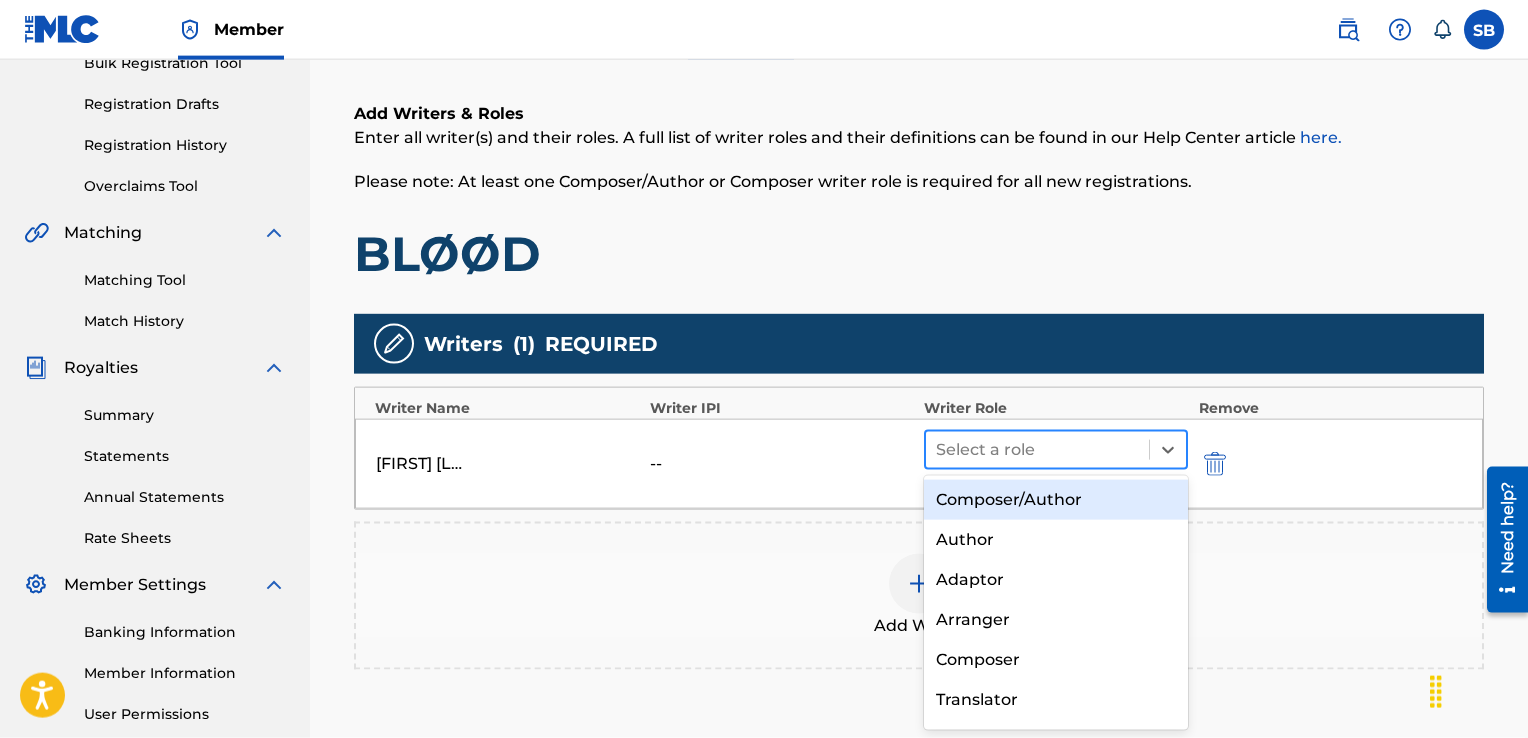 click at bounding box center [1037, 450] 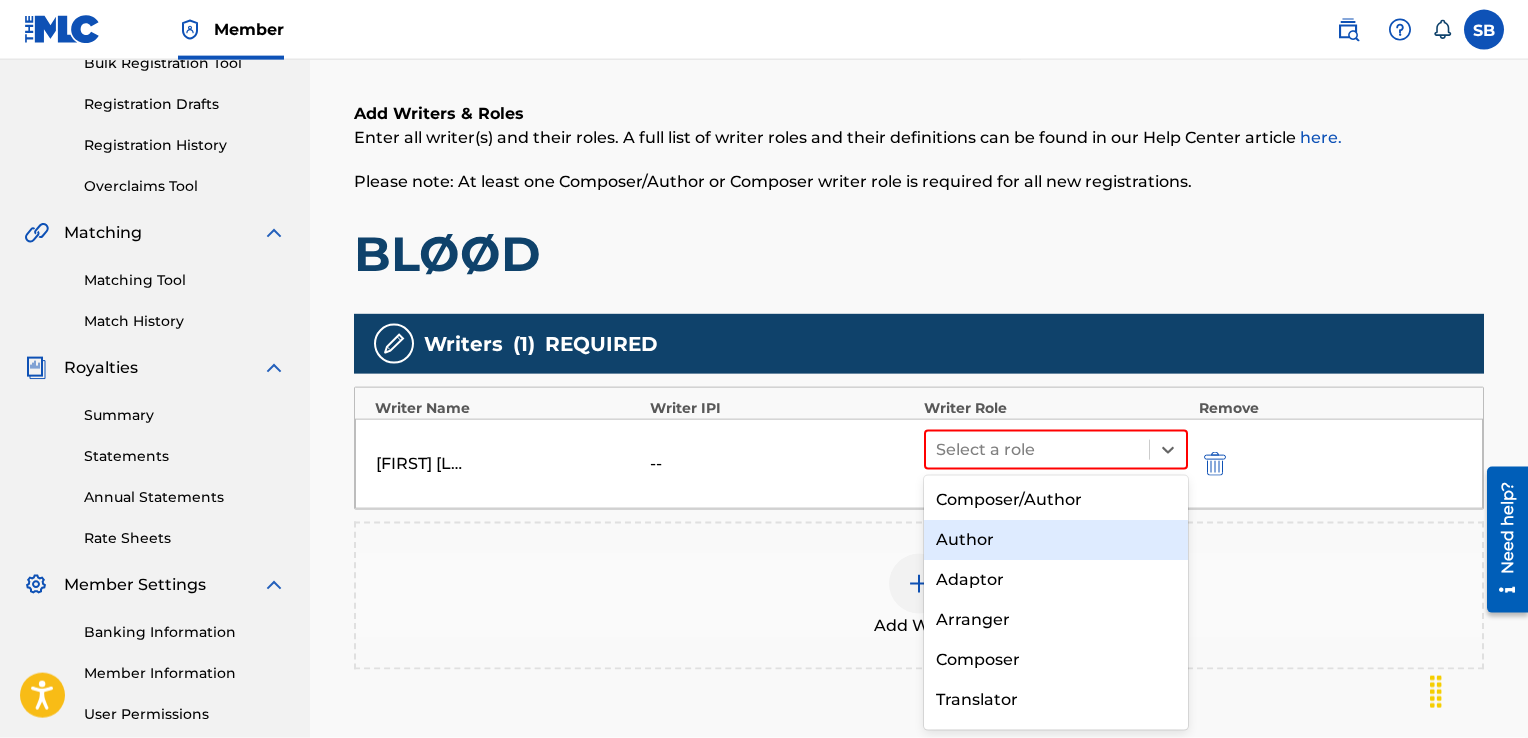 click on "Author" at bounding box center [1056, 540] 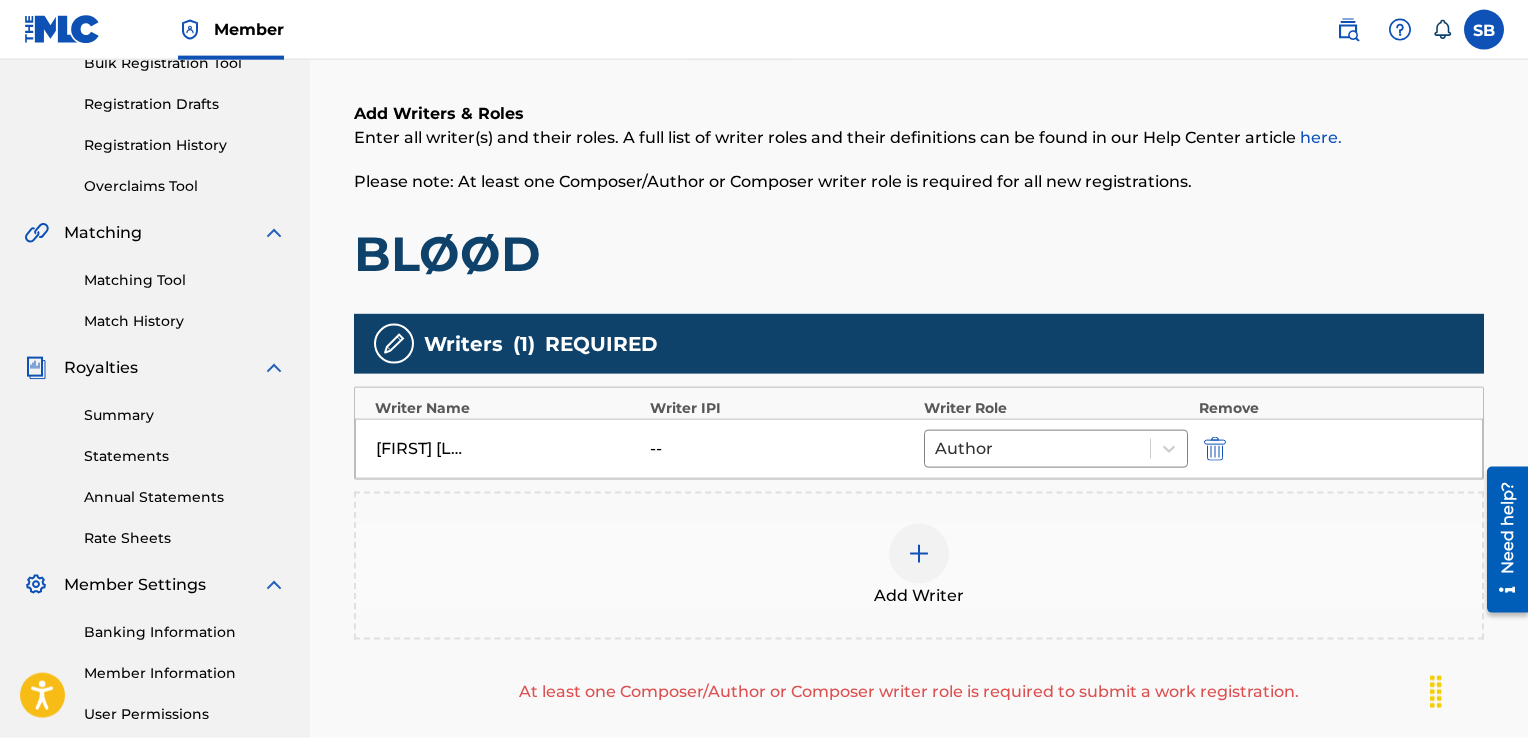 click at bounding box center [919, 554] 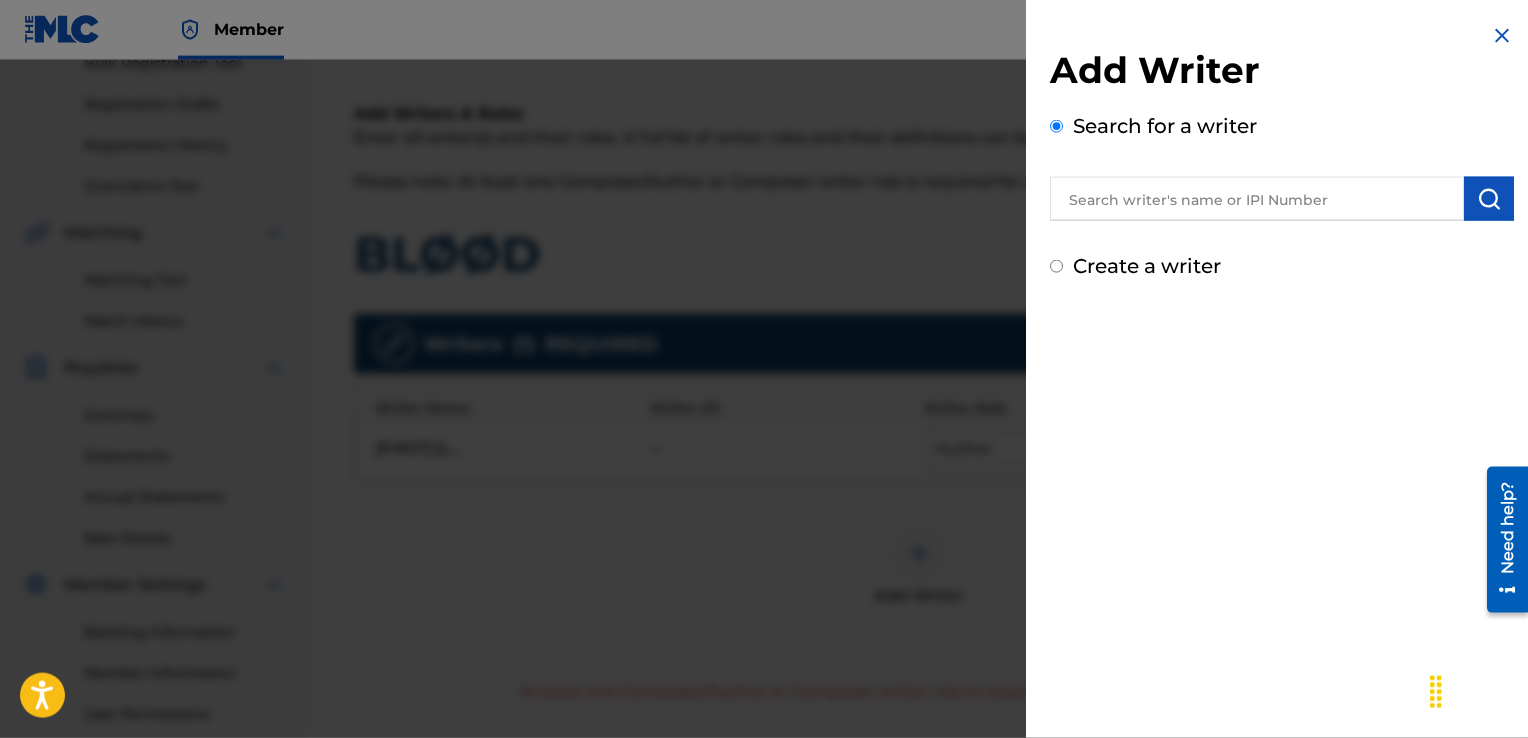 click at bounding box center [1257, 199] 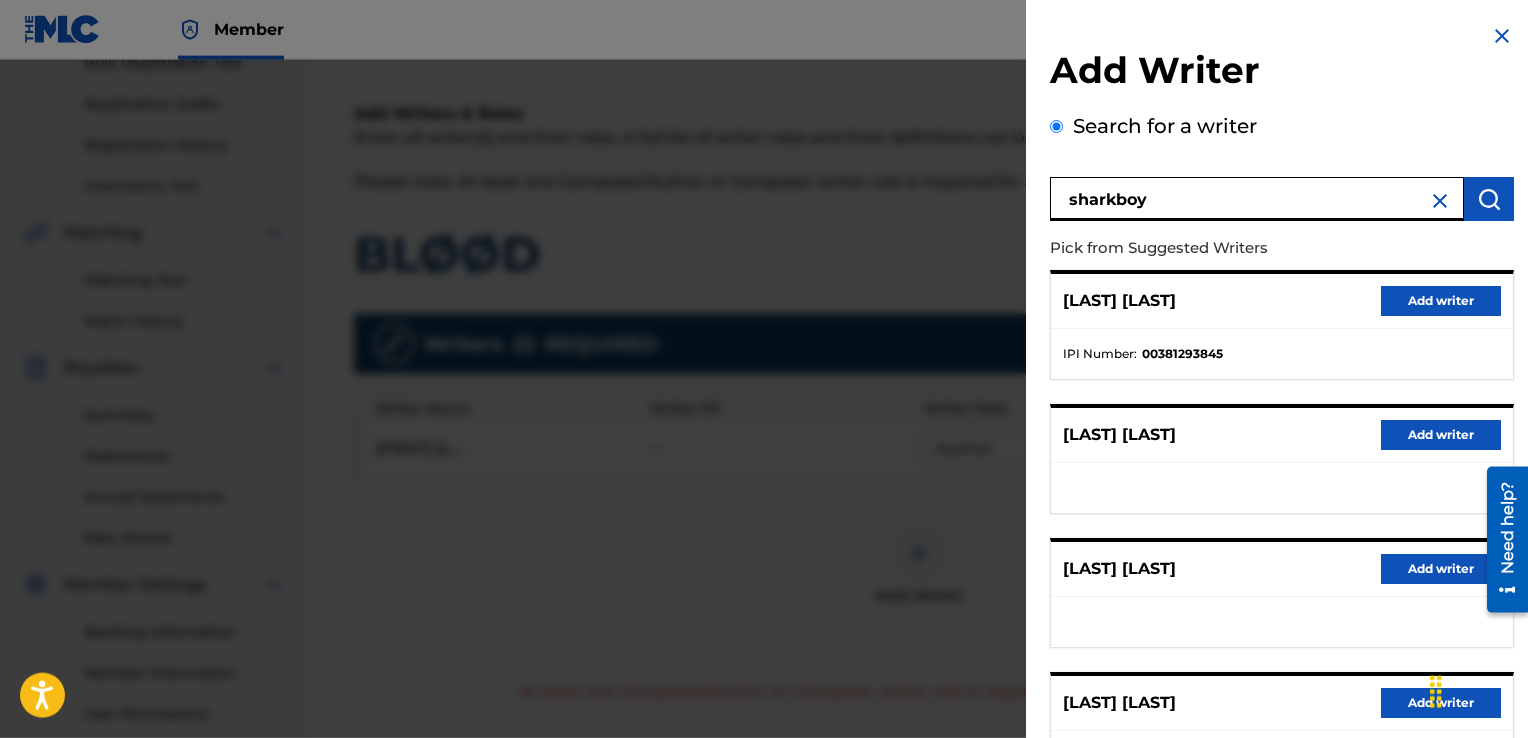 scroll, scrollTop: 168, scrollLeft: 0, axis: vertical 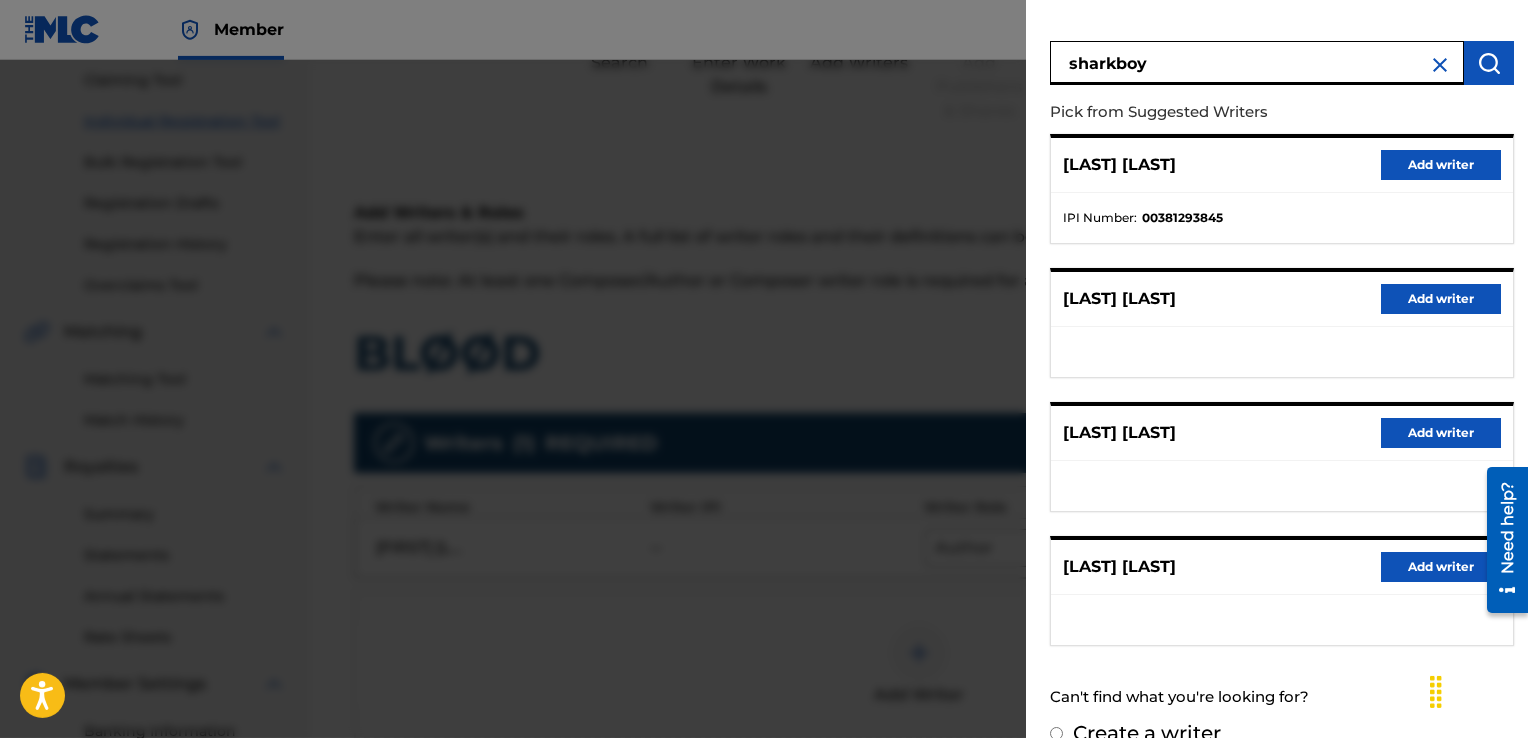 click on "sharkboy" at bounding box center [1257, 63] 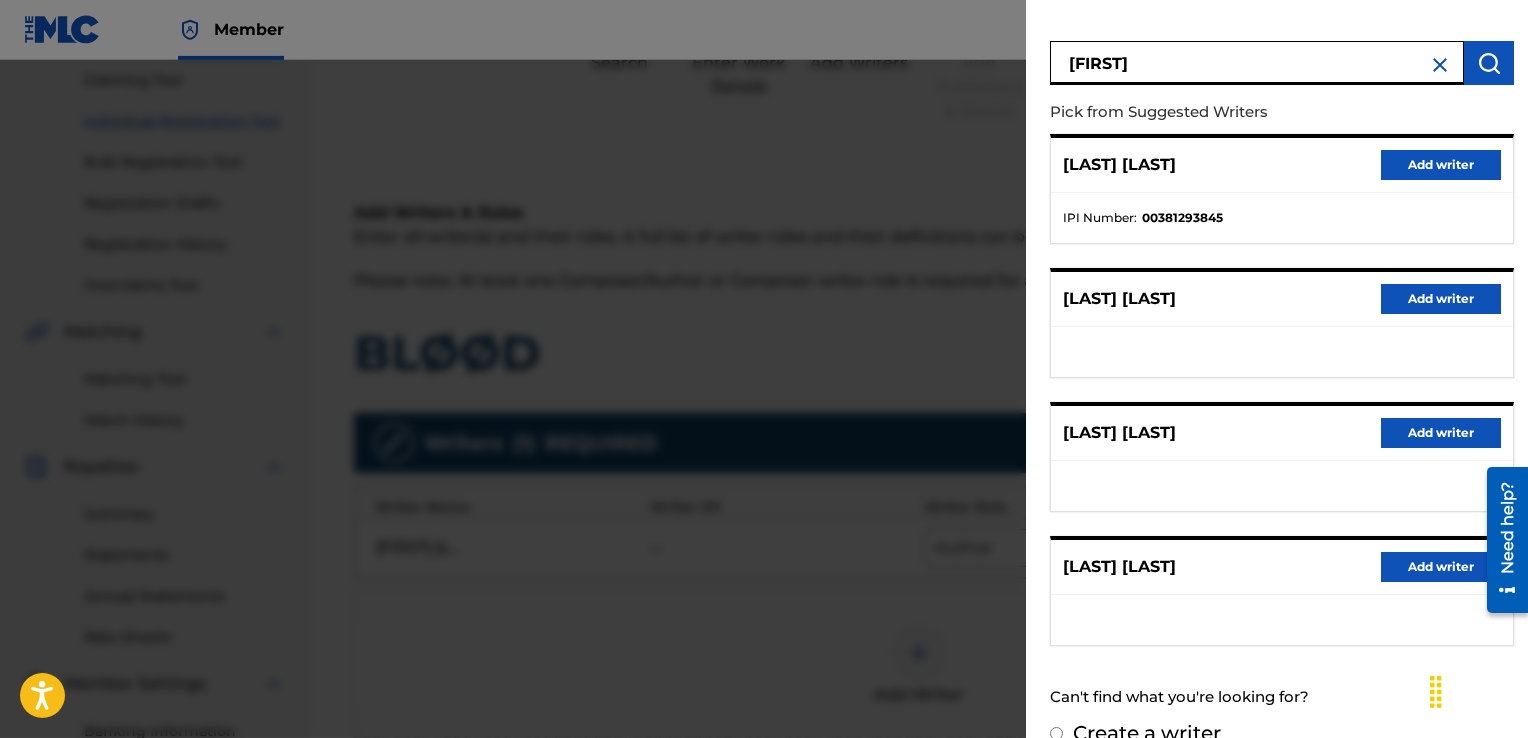 paste on "[LAST]" 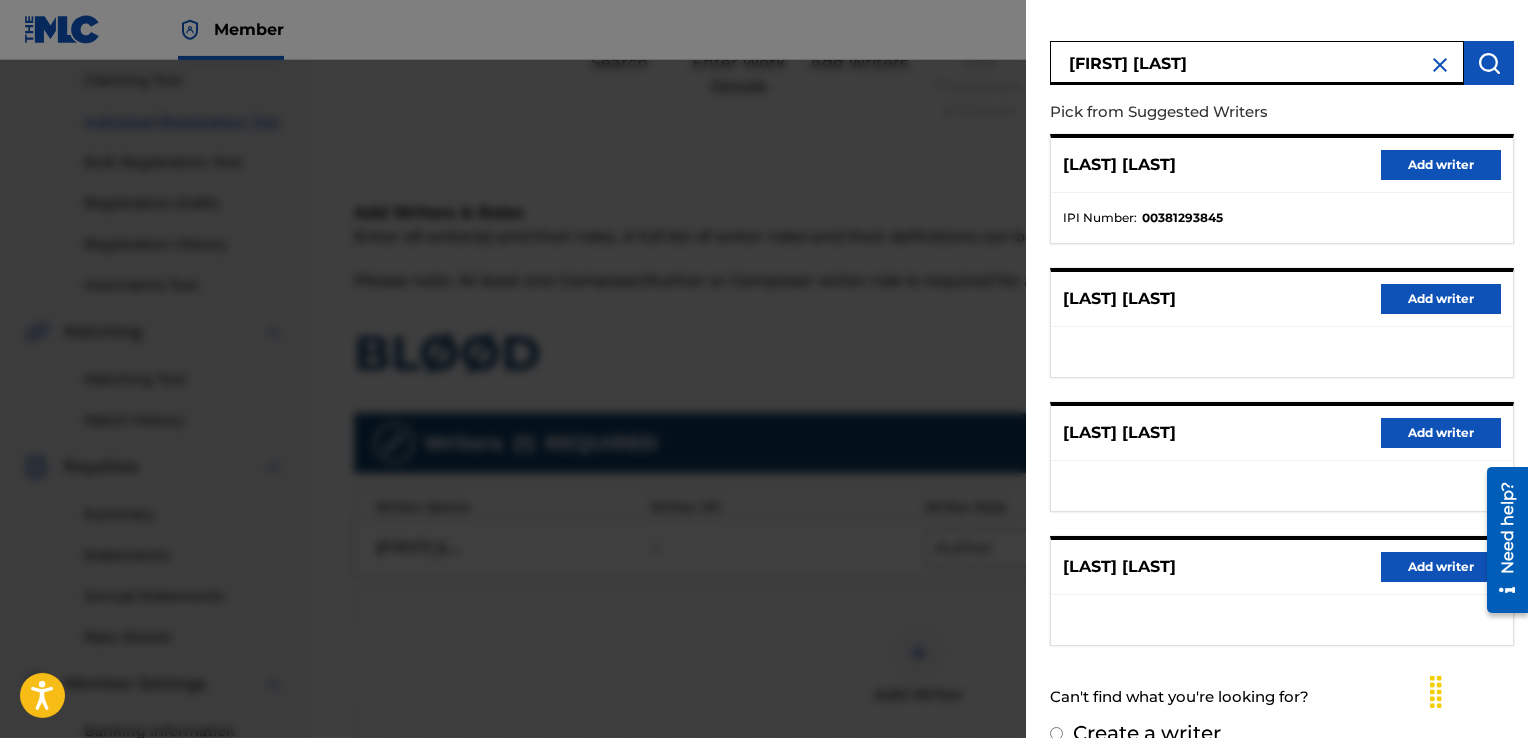 type on "[FIRST] [LAST]" 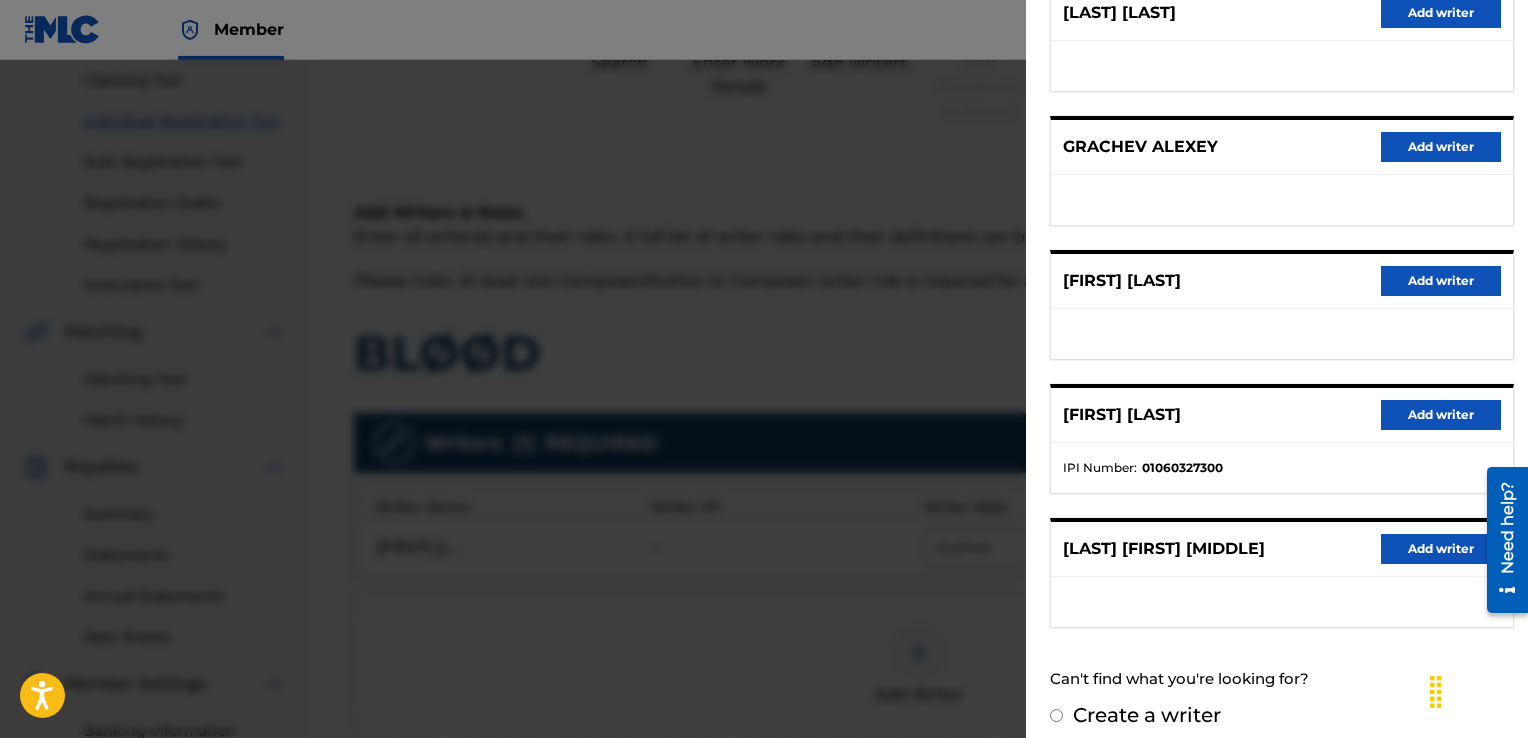 scroll, scrollTop: 288, scrollLeft: 0, axis: vertical 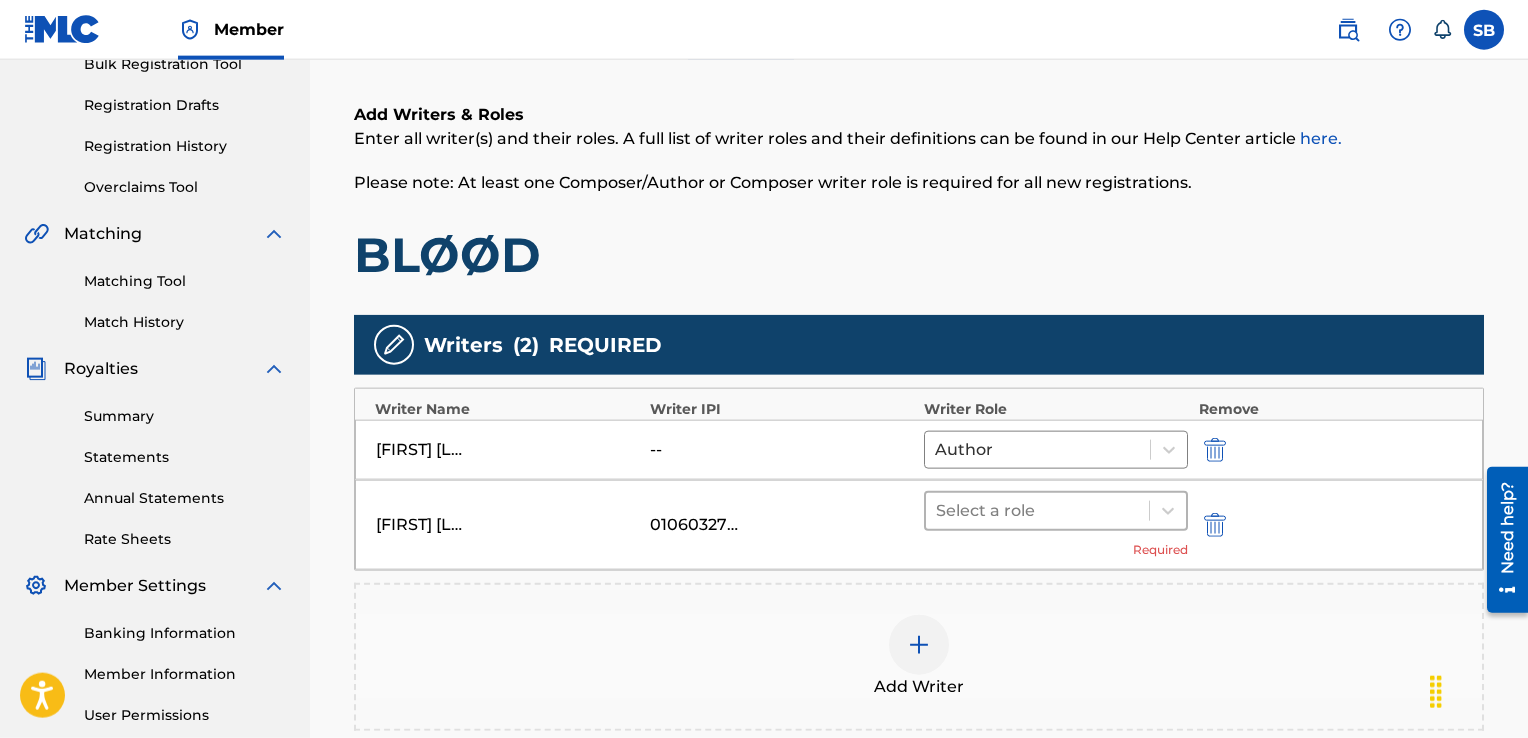 click at bounding box center [1037, 511] 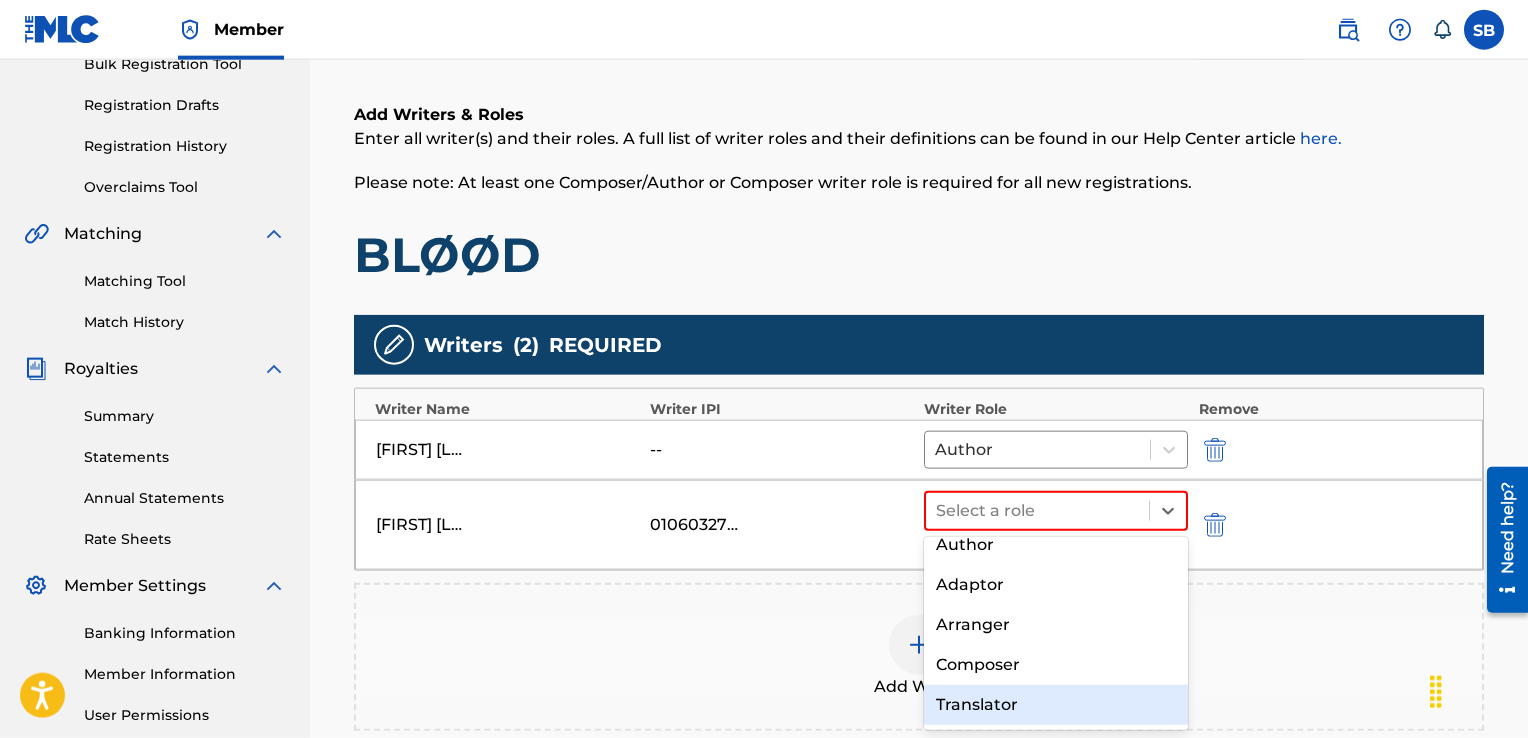 scroll, scrollTop: 52, scrollLeft: 0, axis: vertical 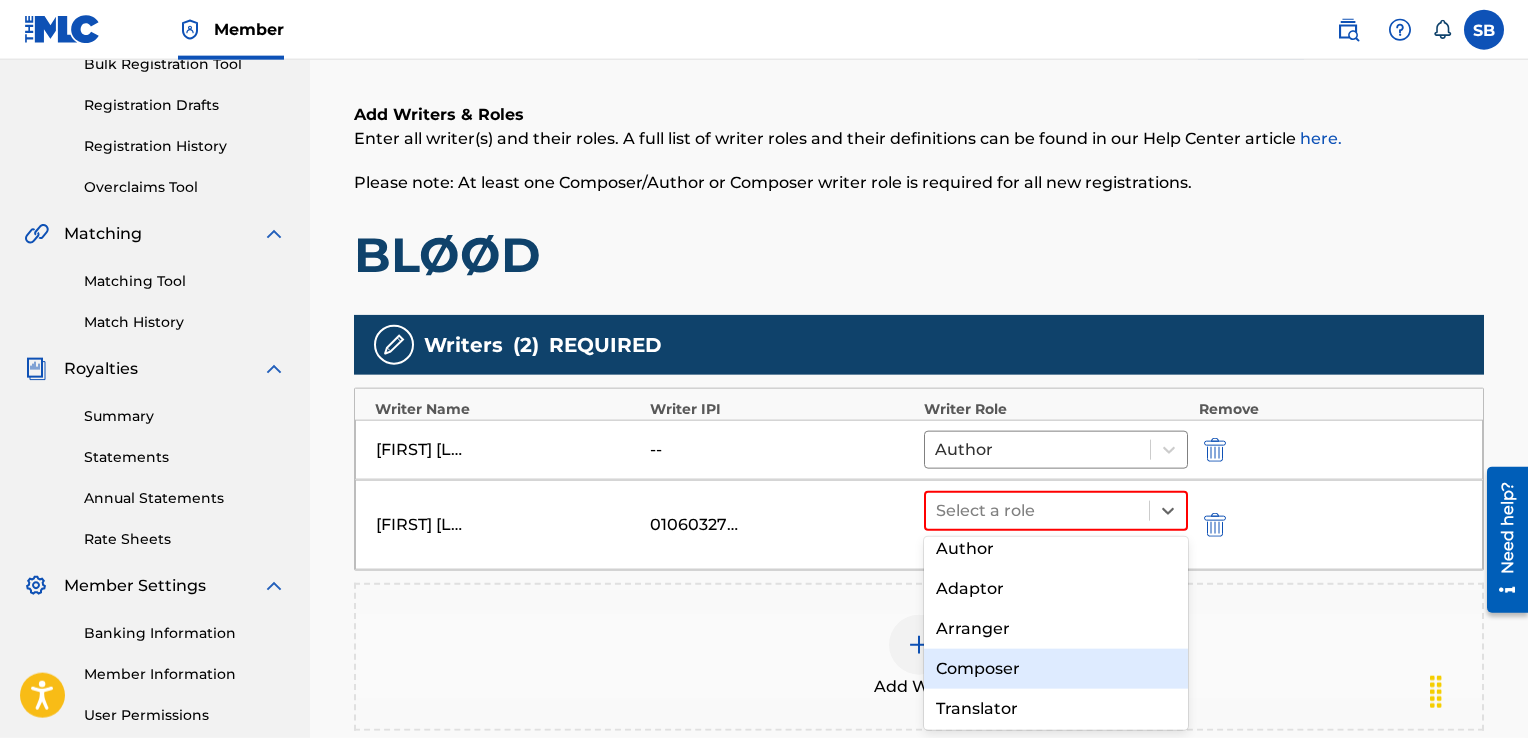 click on "Composer" at bounding box center (1056, 669) 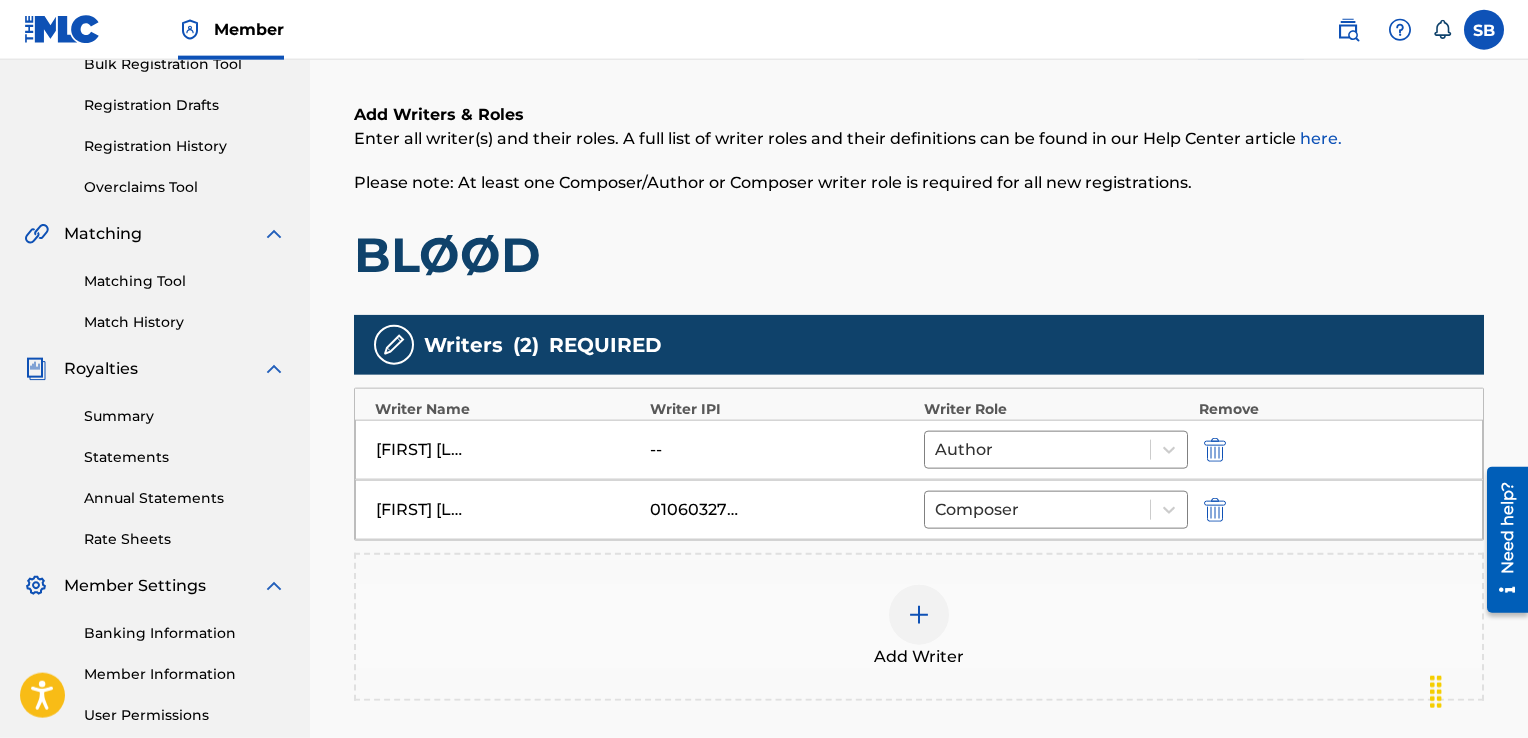 click at bounding box center (919, 615) 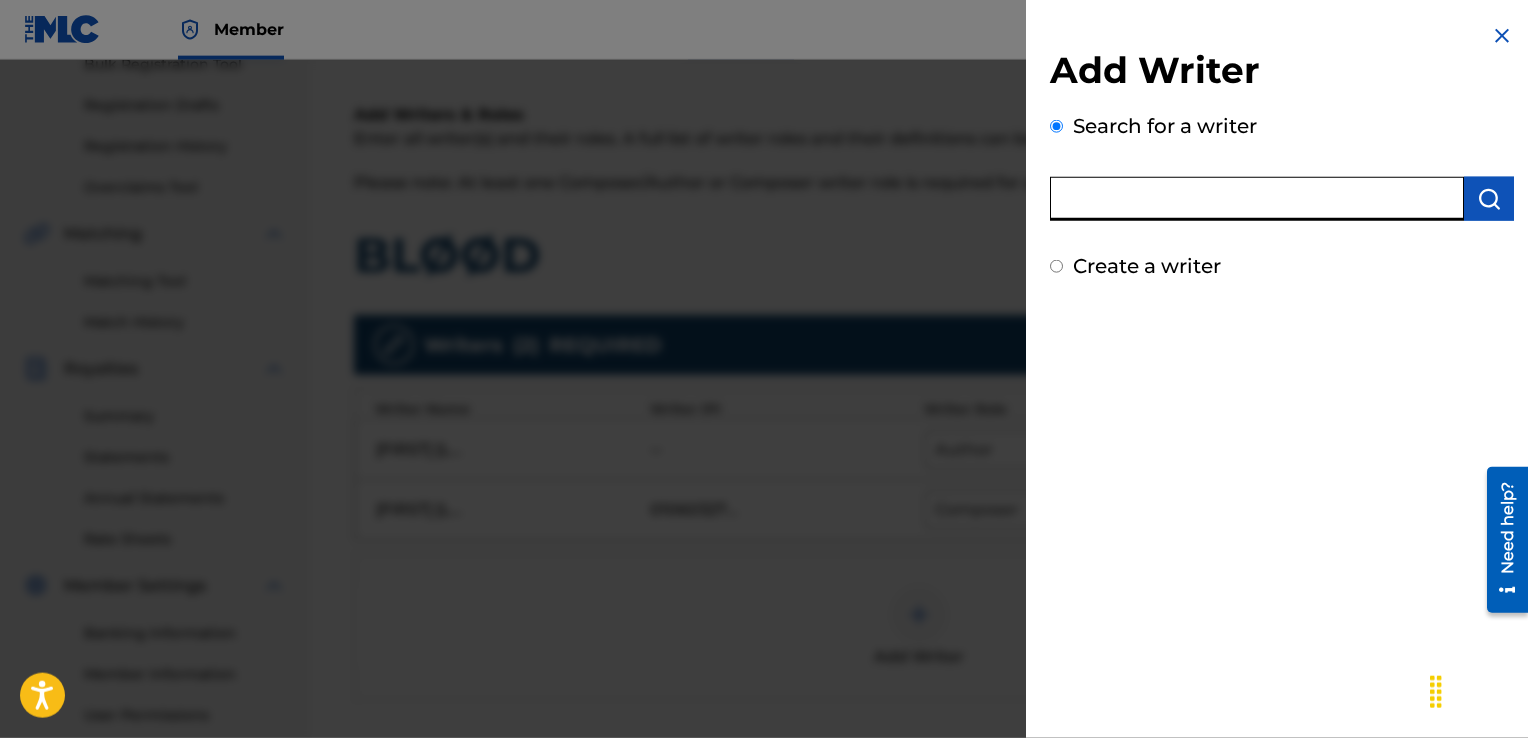 click at bounding box center [1257, 199] 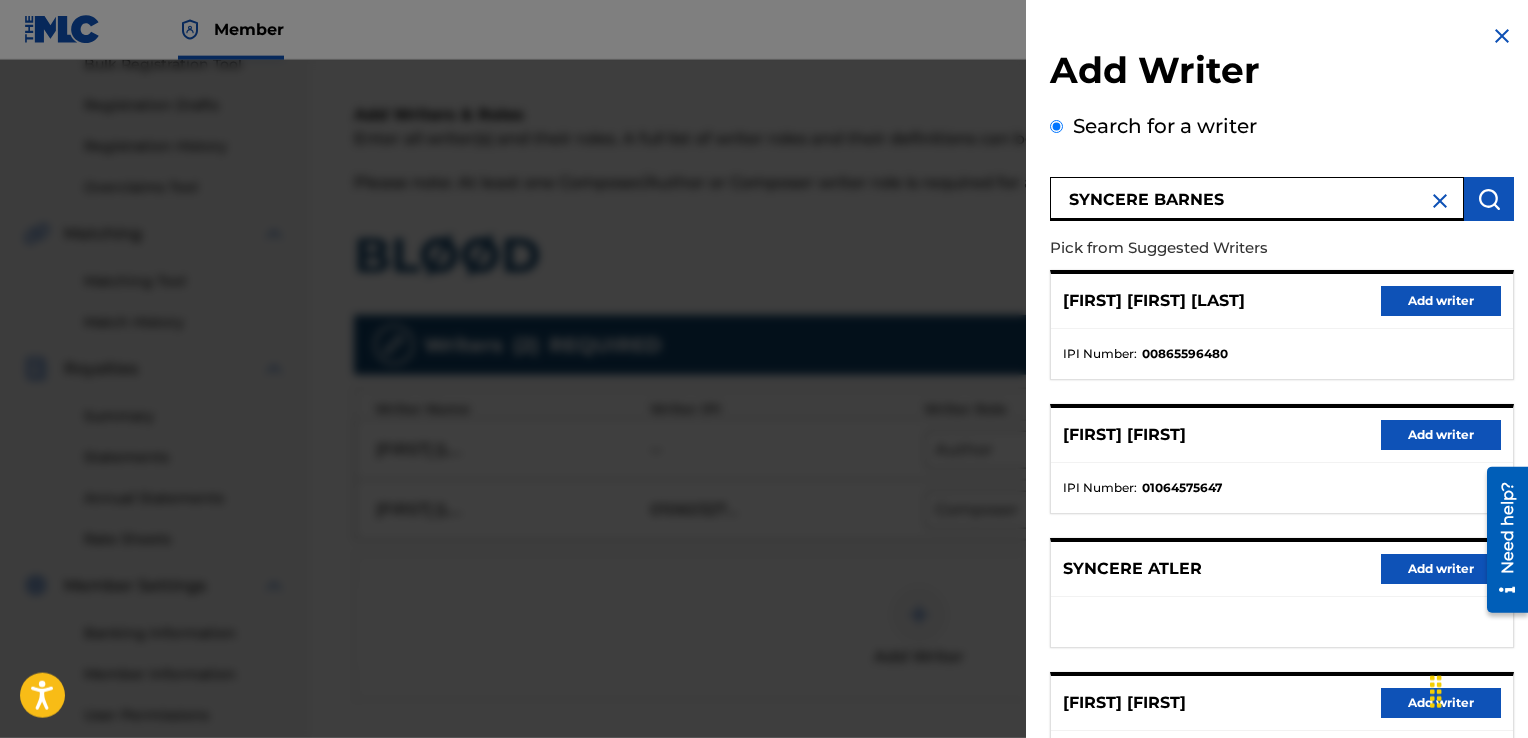 scroll, scrollTop: 301, scrollLeft: 0, axis: vertical 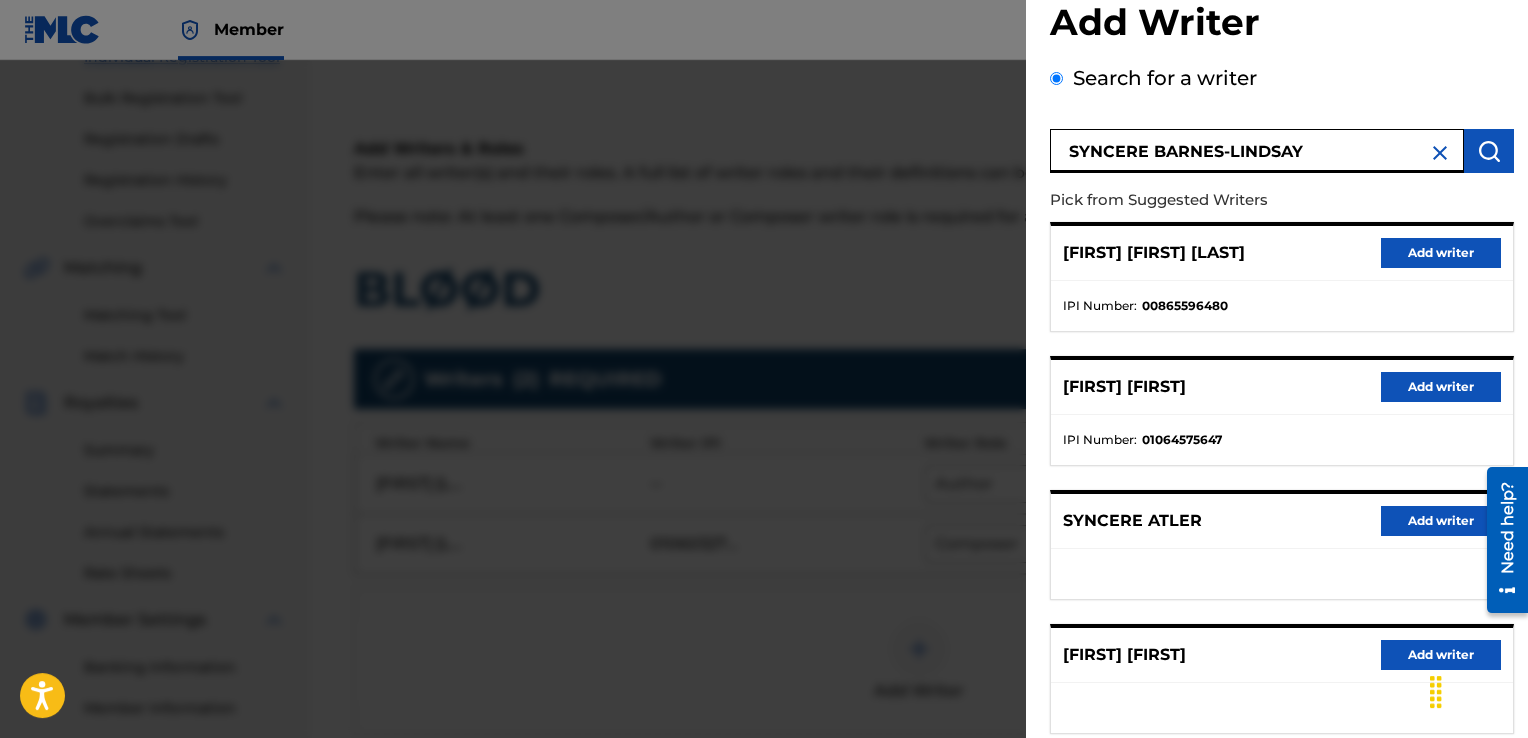 click on "SYNCERE BARNES-LINDSAY" at bounding box center [1257, 151] 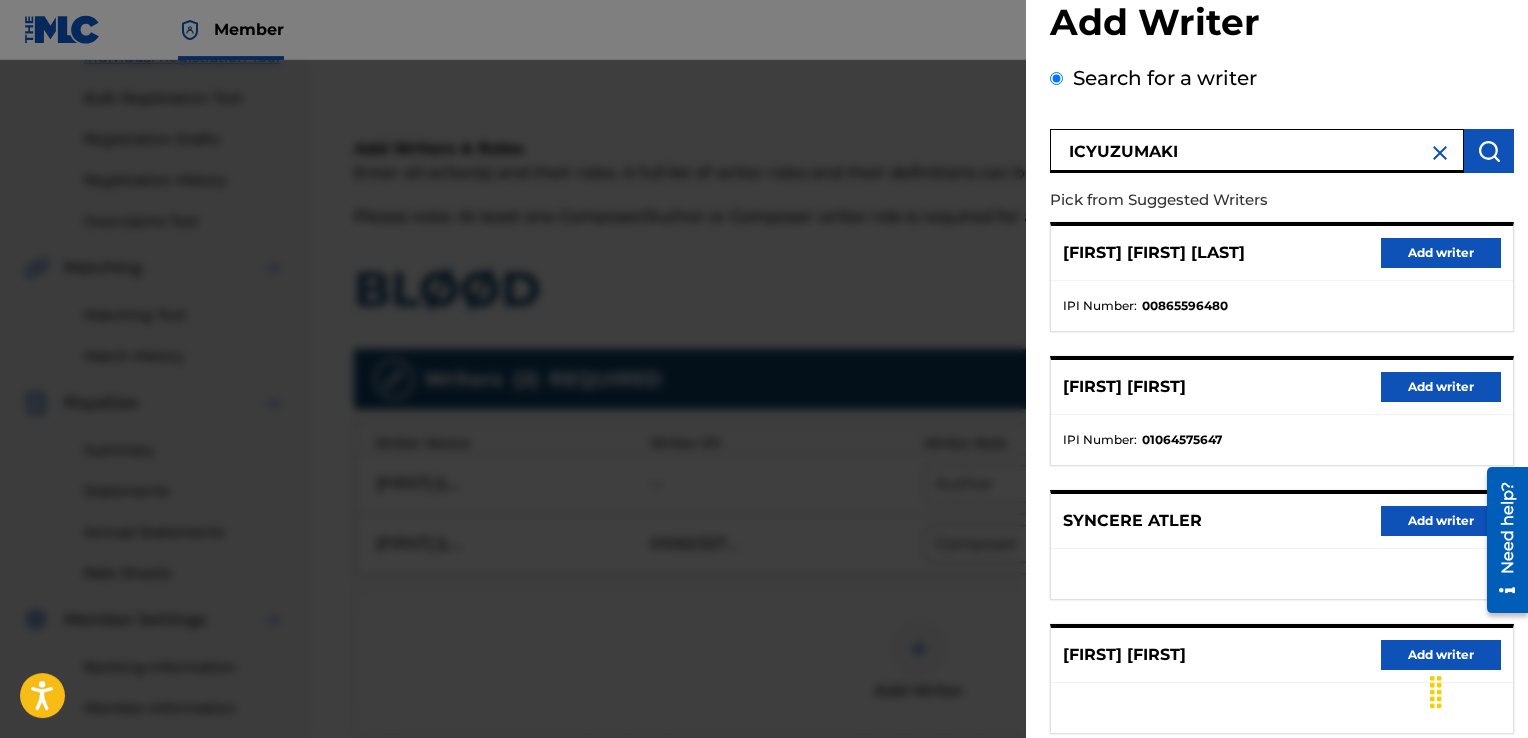 type on "ICYUZUMAKI" 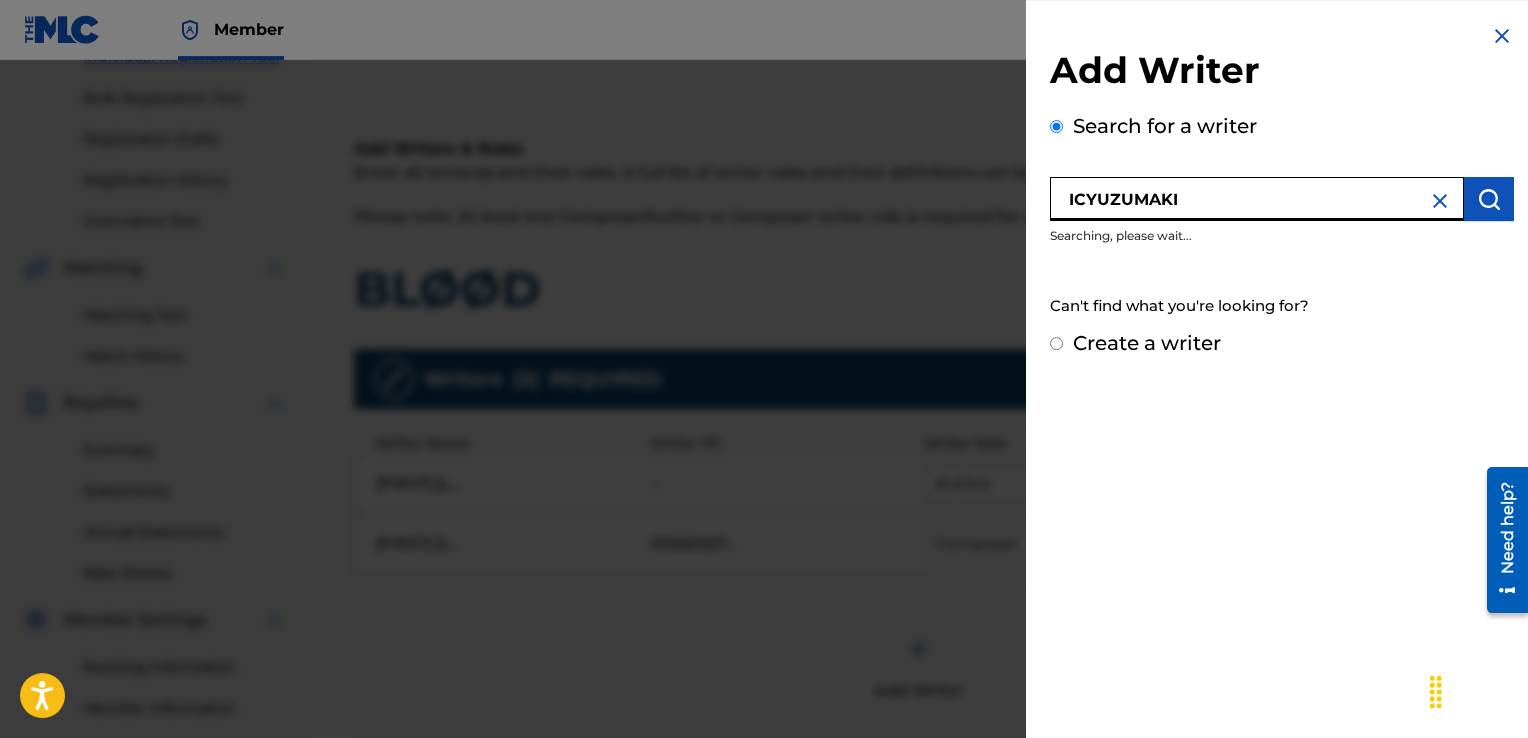 scroll, scrollTop: 0, scrollLeft: 0, axis: both 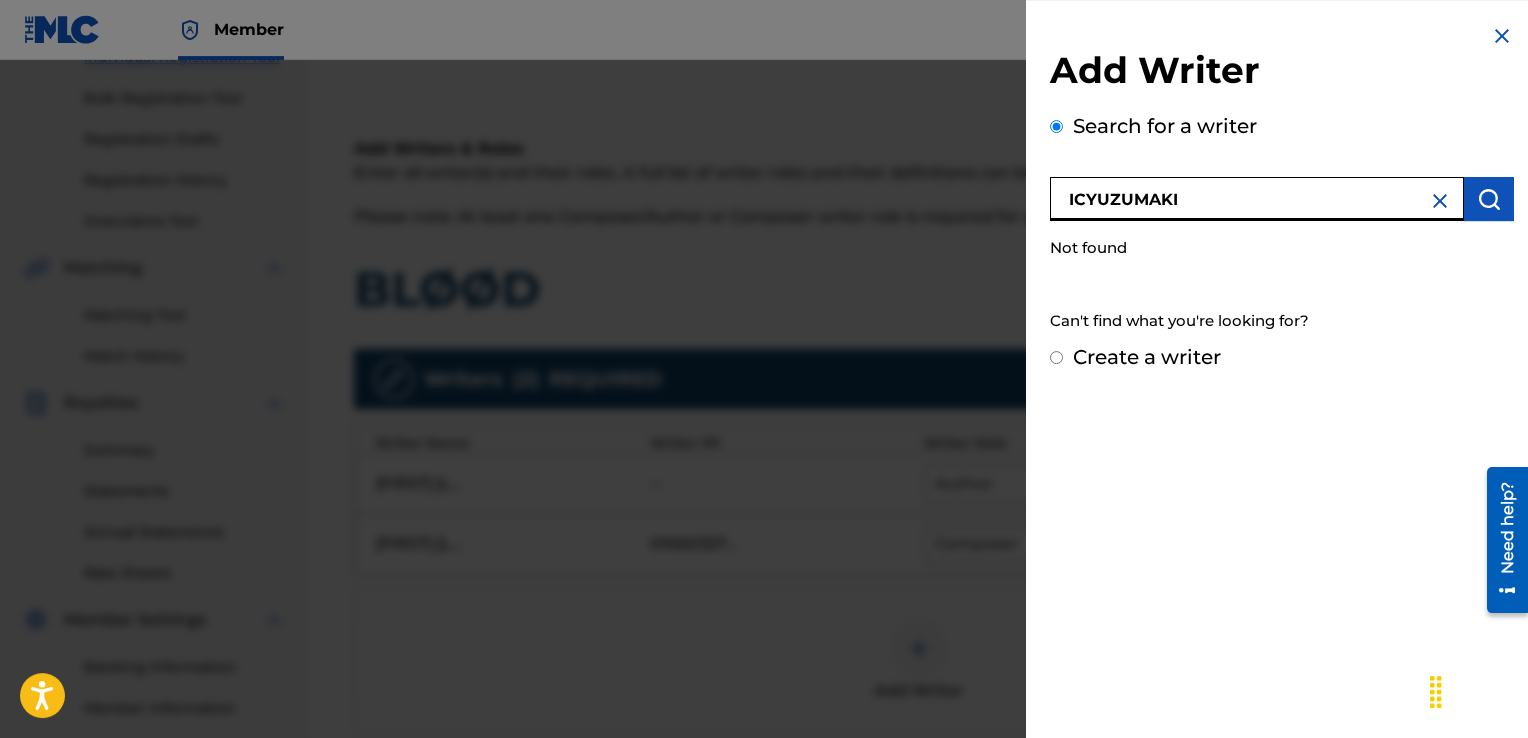 click on "Create a writer" at bounding box center [1147, 357] 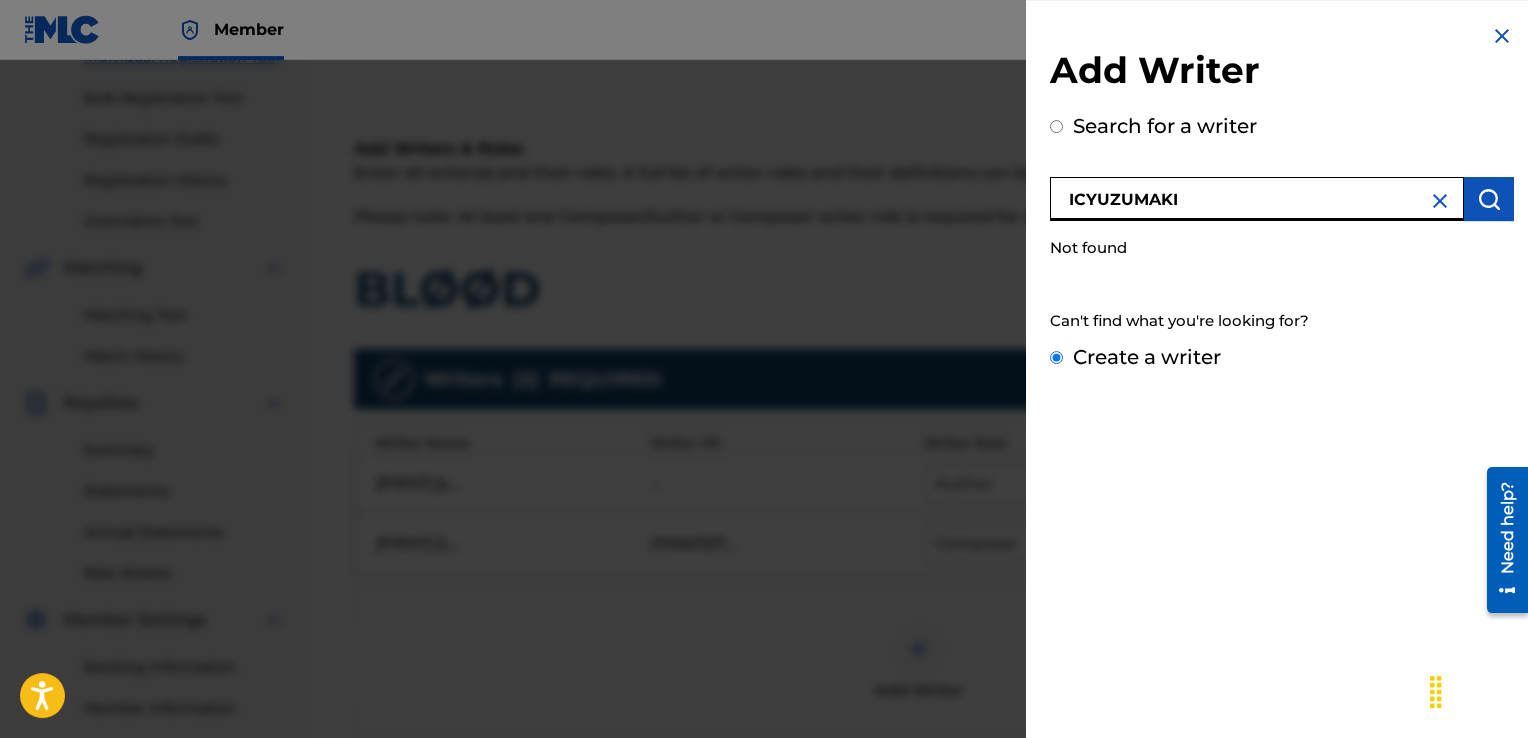 click on "Create a writer" at bounding box center (1056, 357) 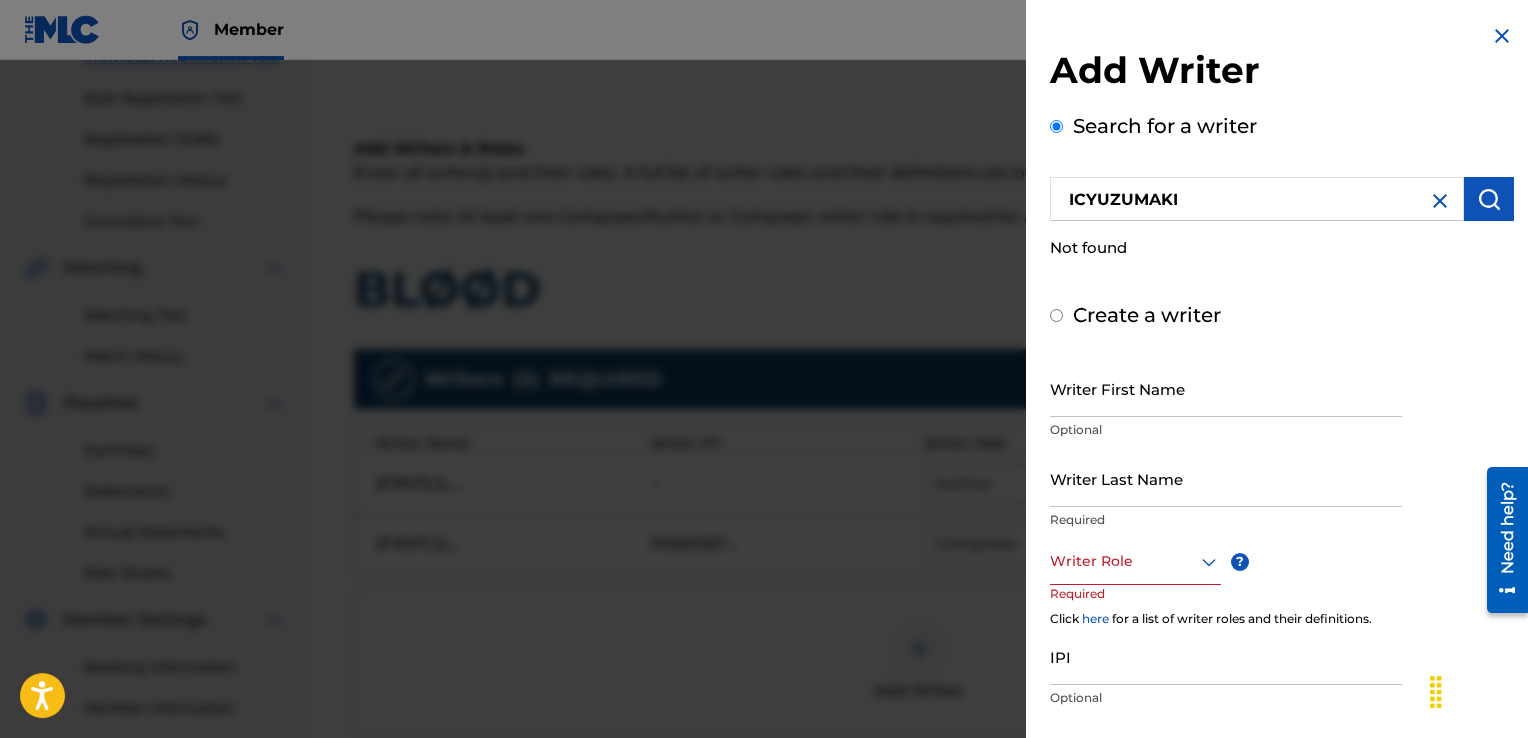 radio on "false" 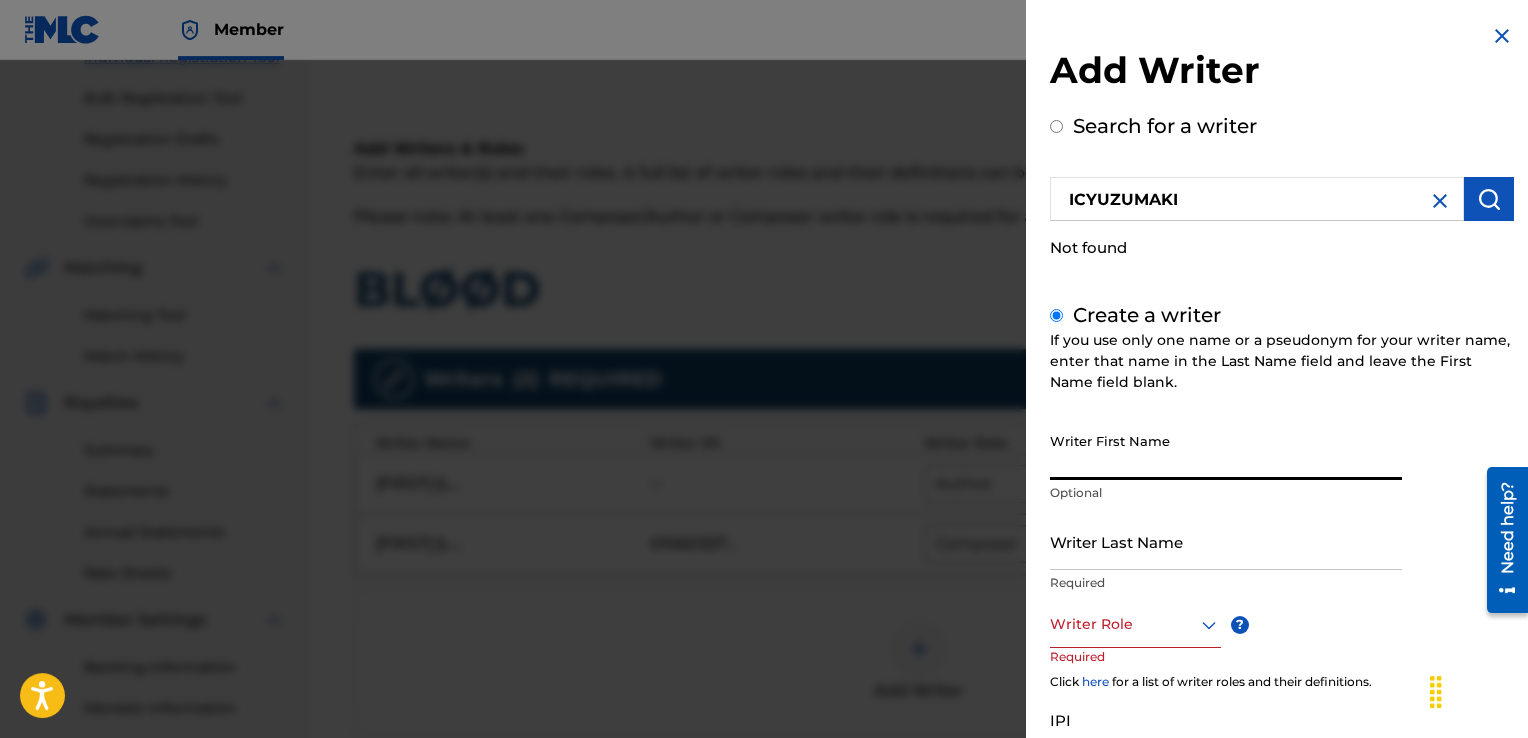 click on "Writer First Name" at bounding box center [1226, 451] 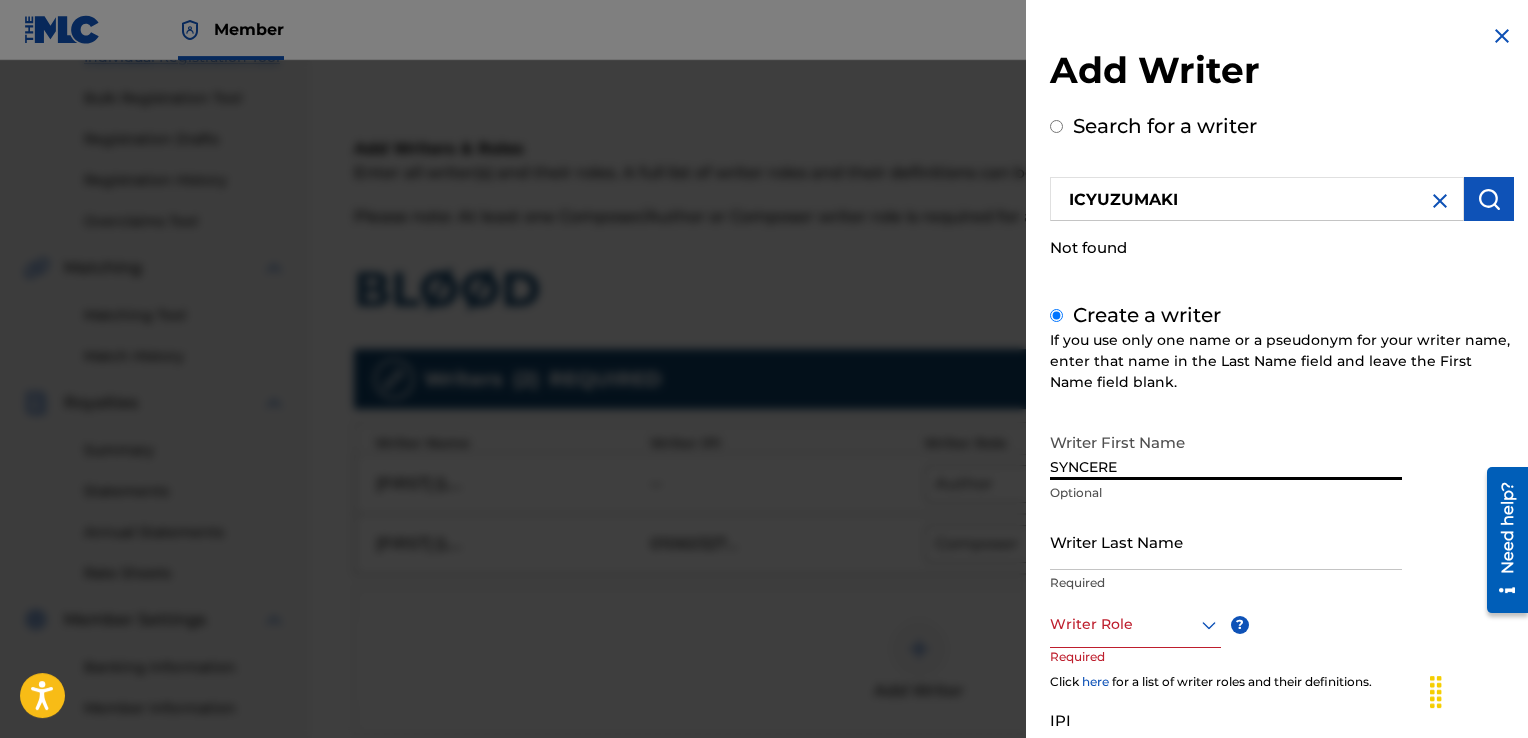 type on "SYNCERE" 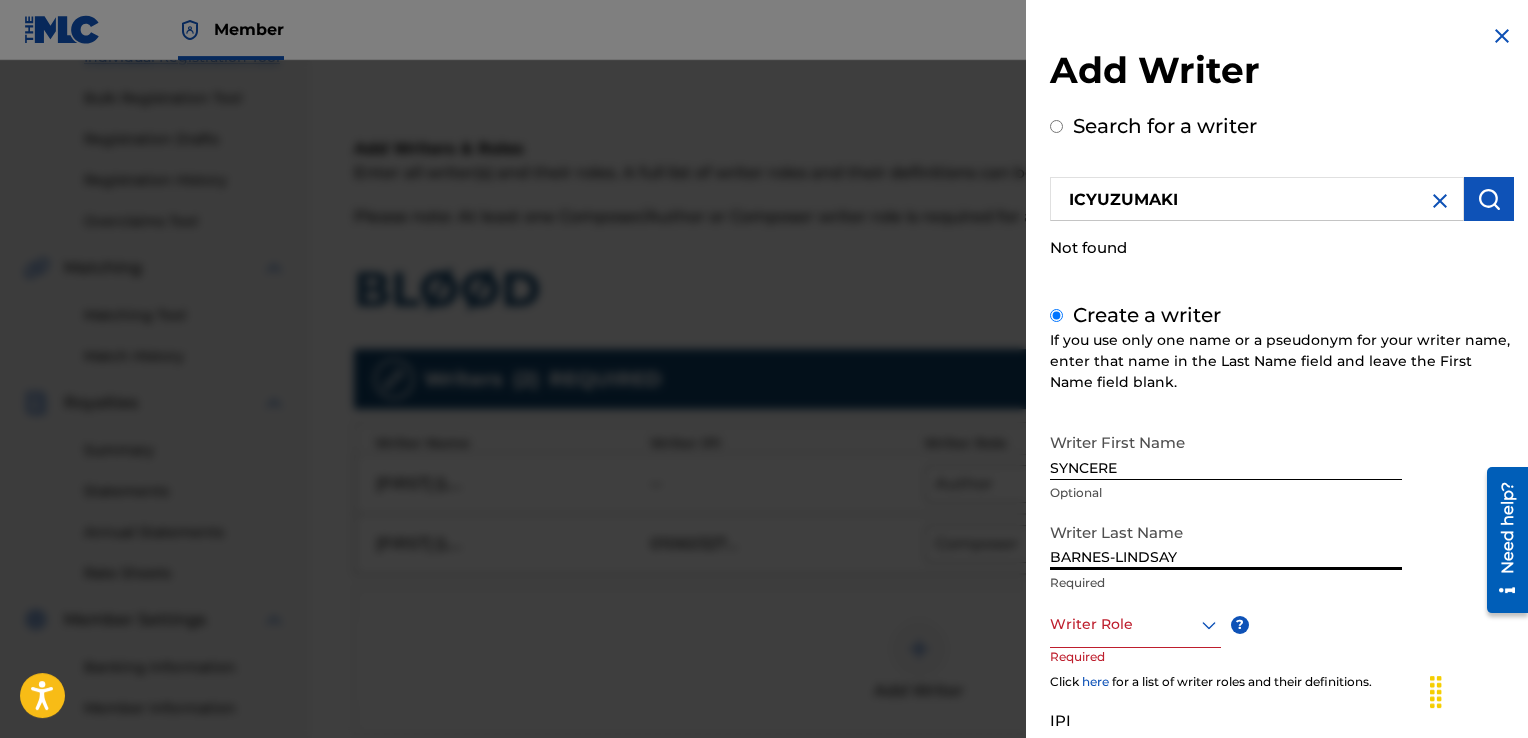 type on "BARNES-LINDSAY" 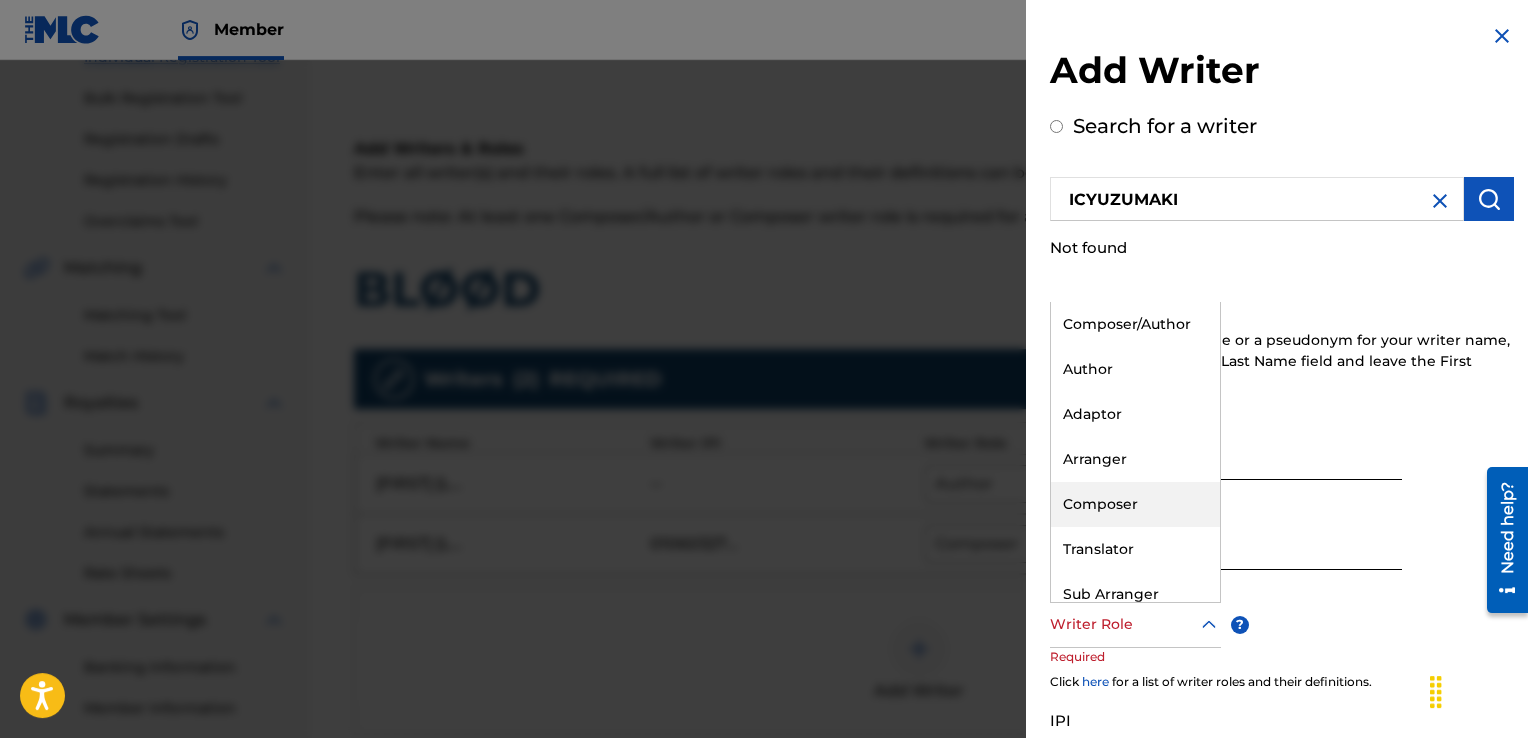 click on "Composer" at bounding box center (1135, 504) 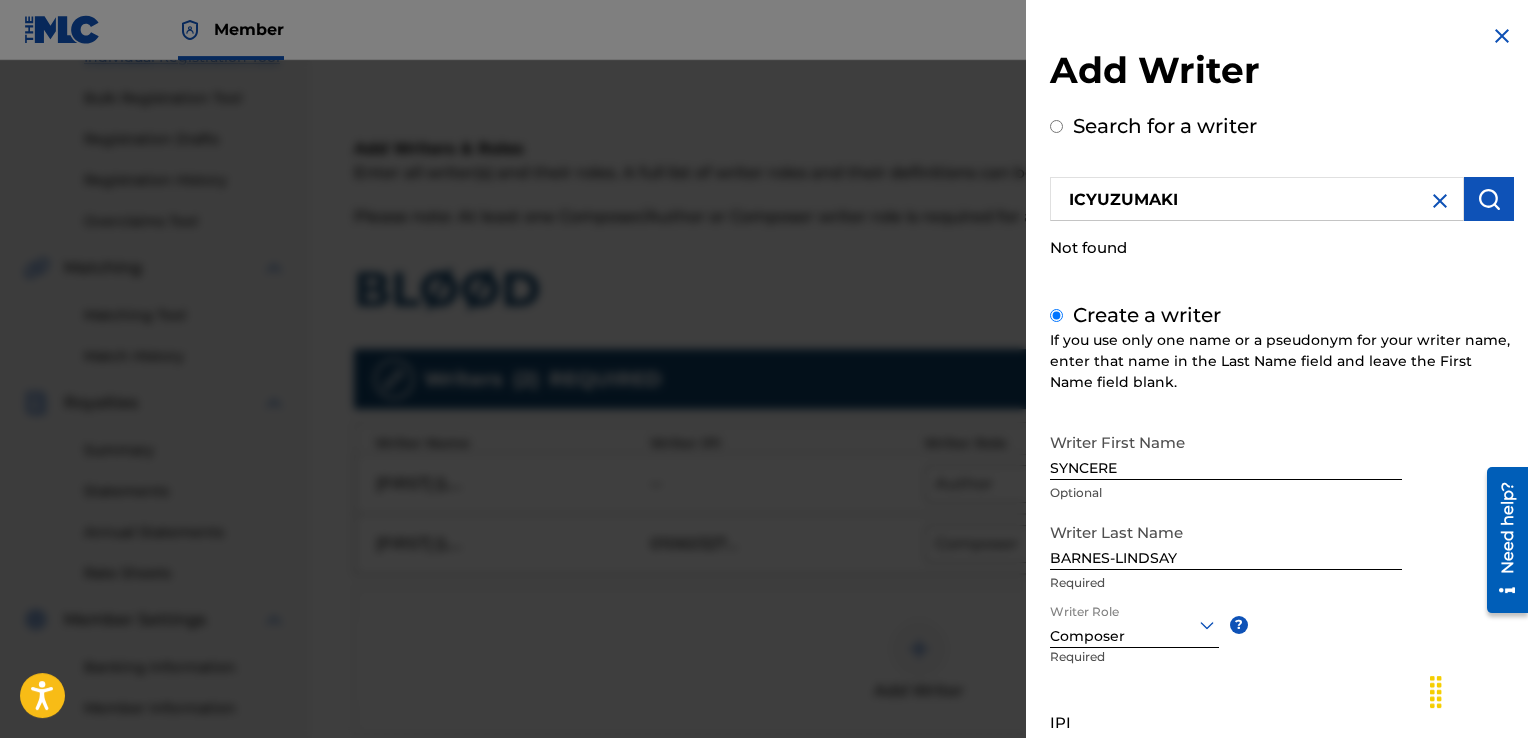 scroll, scrollTop: 178, scrollLeft: 0, axis: vertical 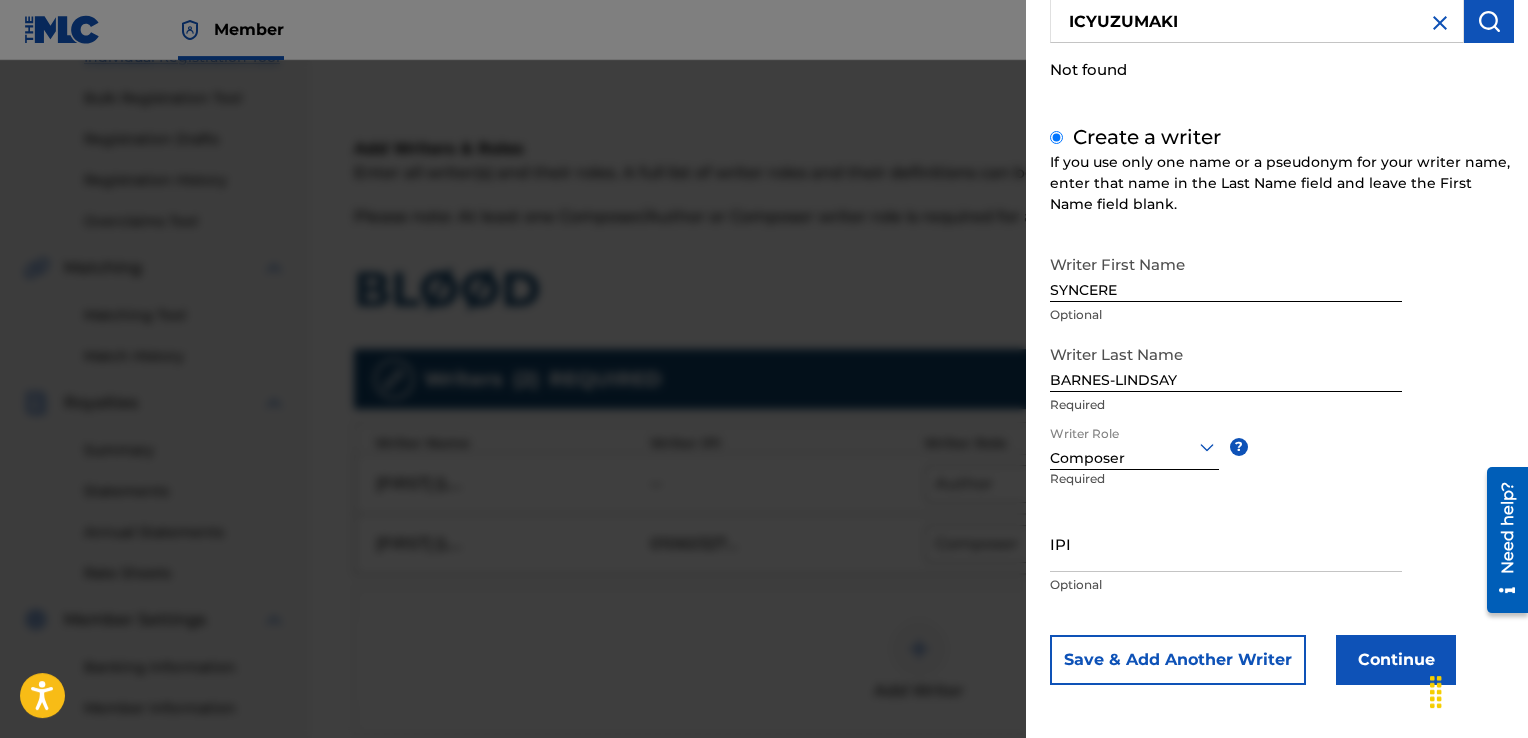 click on "Optional" at bounding box center [1226, 585] 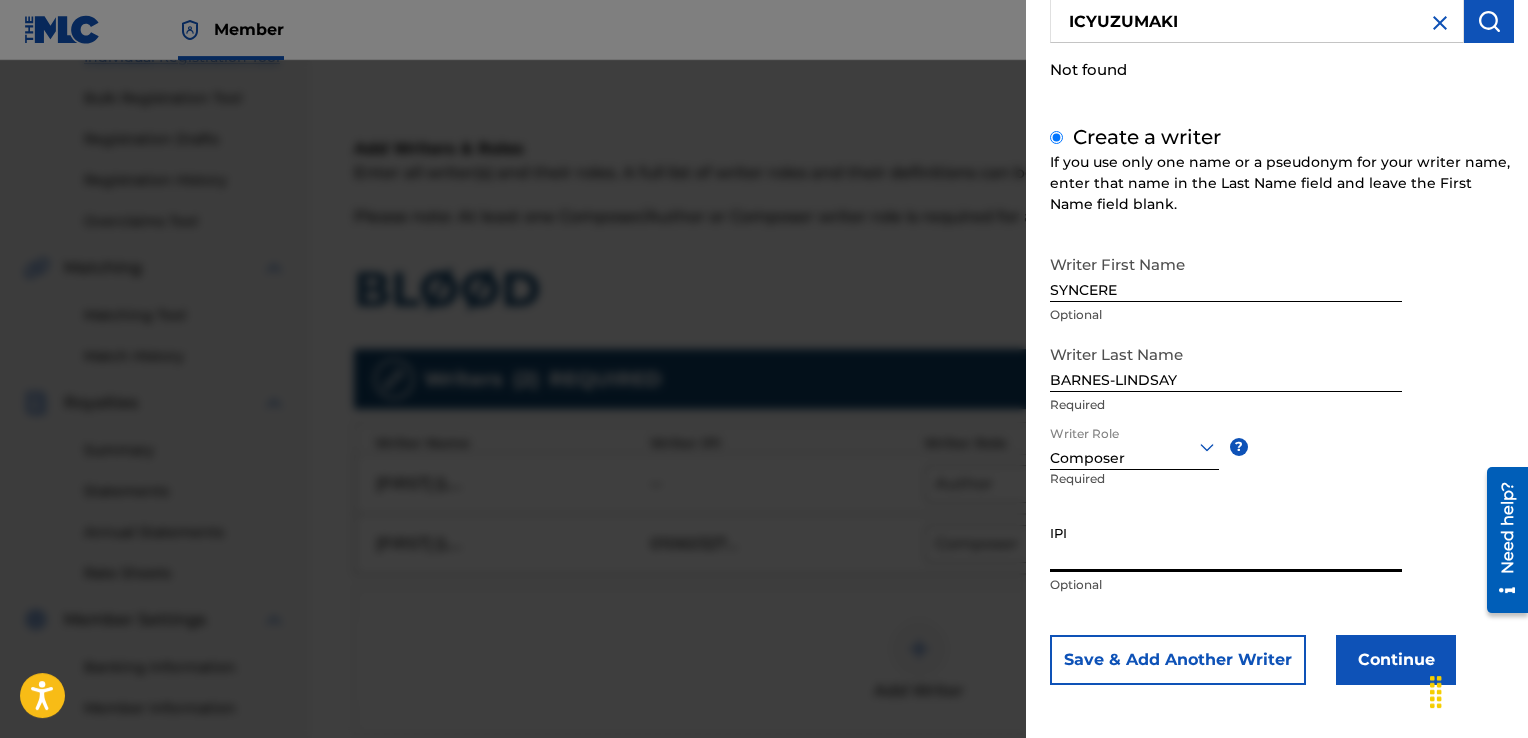 paste on "00376756804" 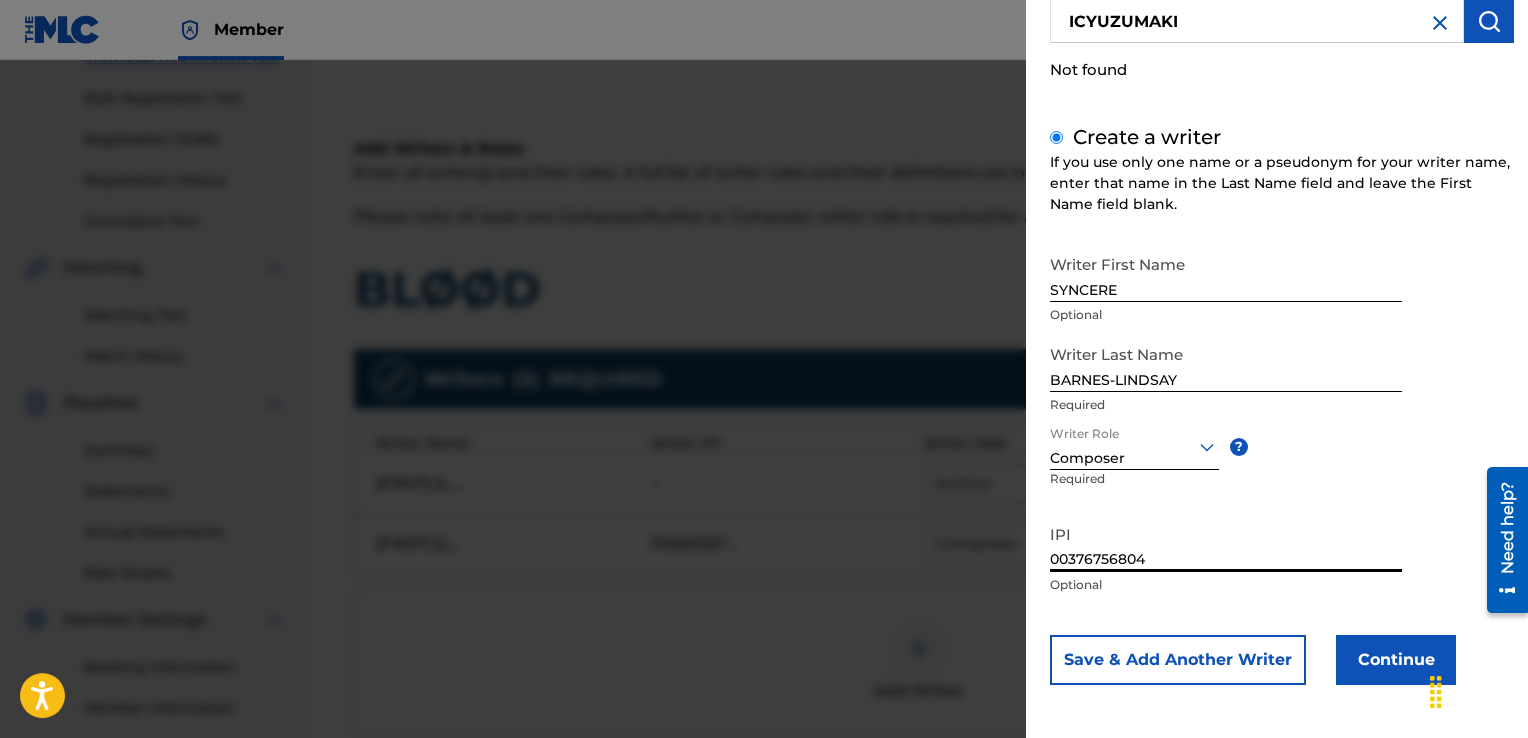 type on "00376756804" 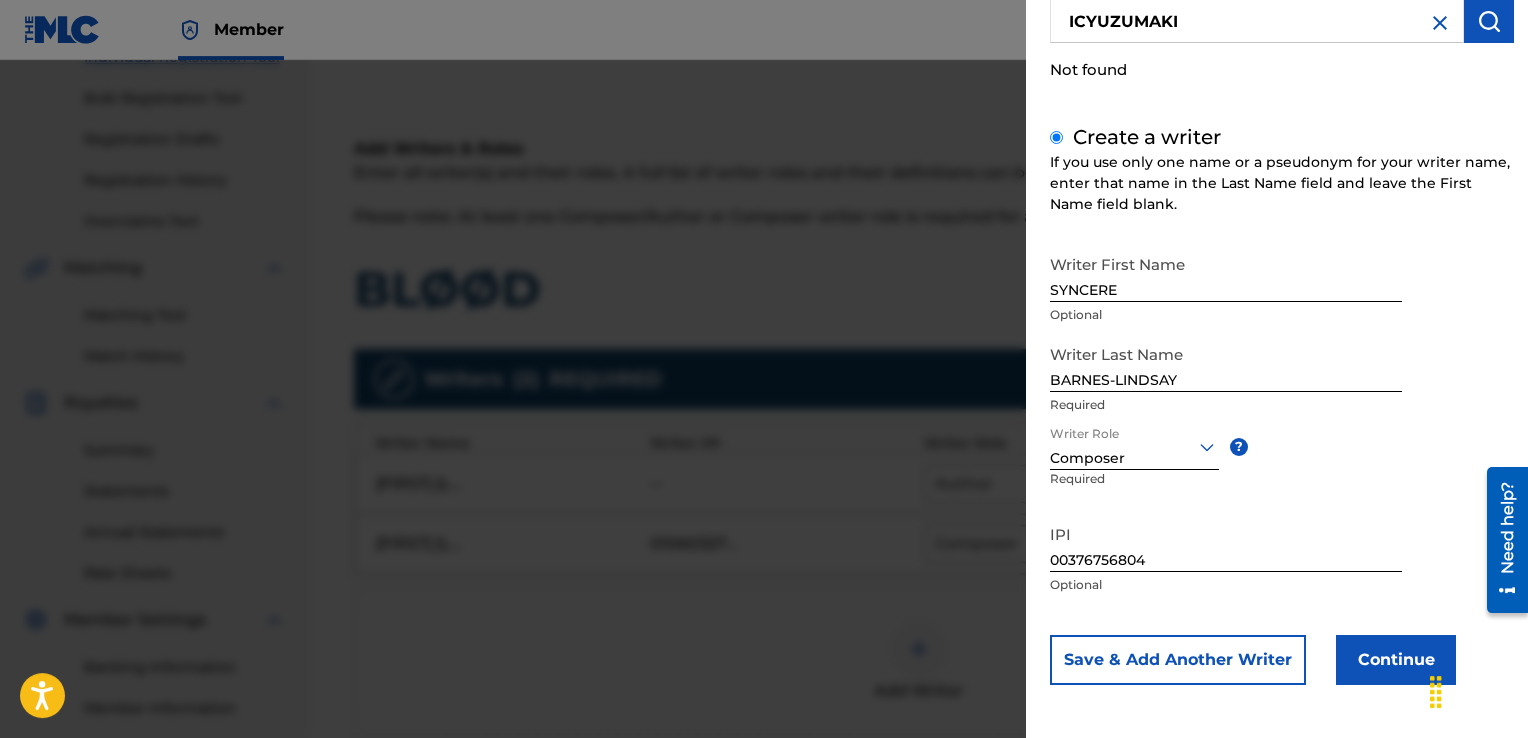 click on "Continue" at bounding box center (1396, 660) 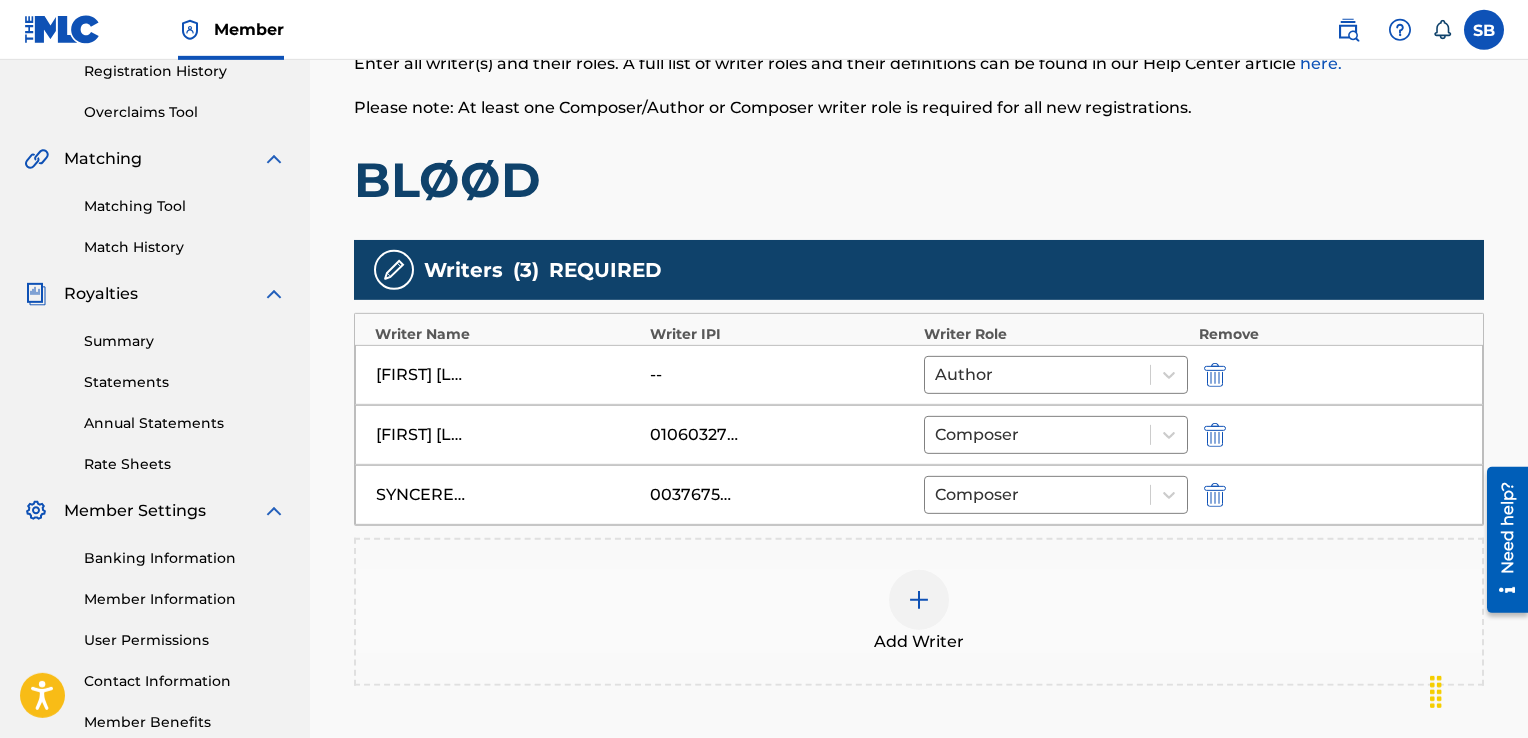 scroll, scrollTop: 615, scrollLeft: 0, axis: vertical 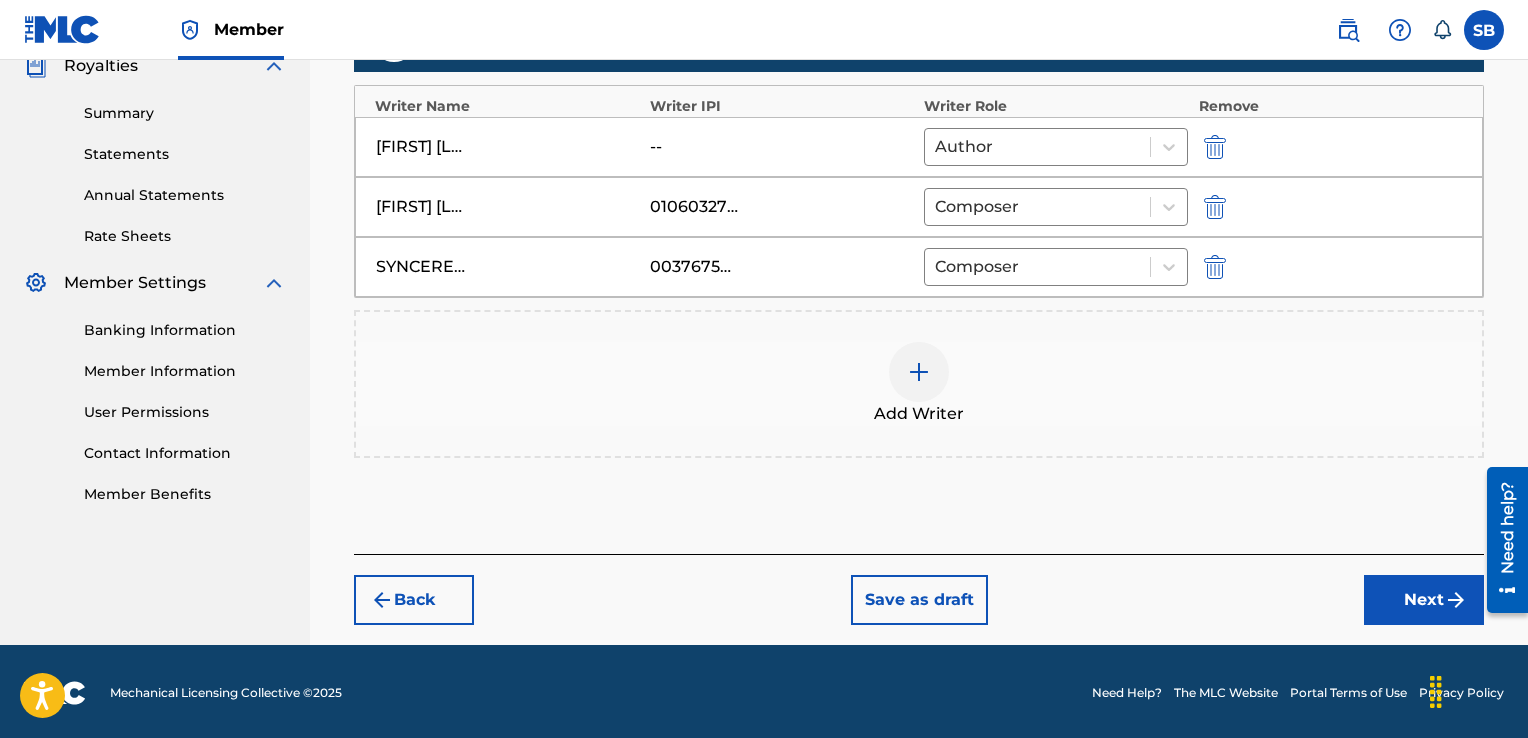 click on "Next" at bounding box center [1424, 600] 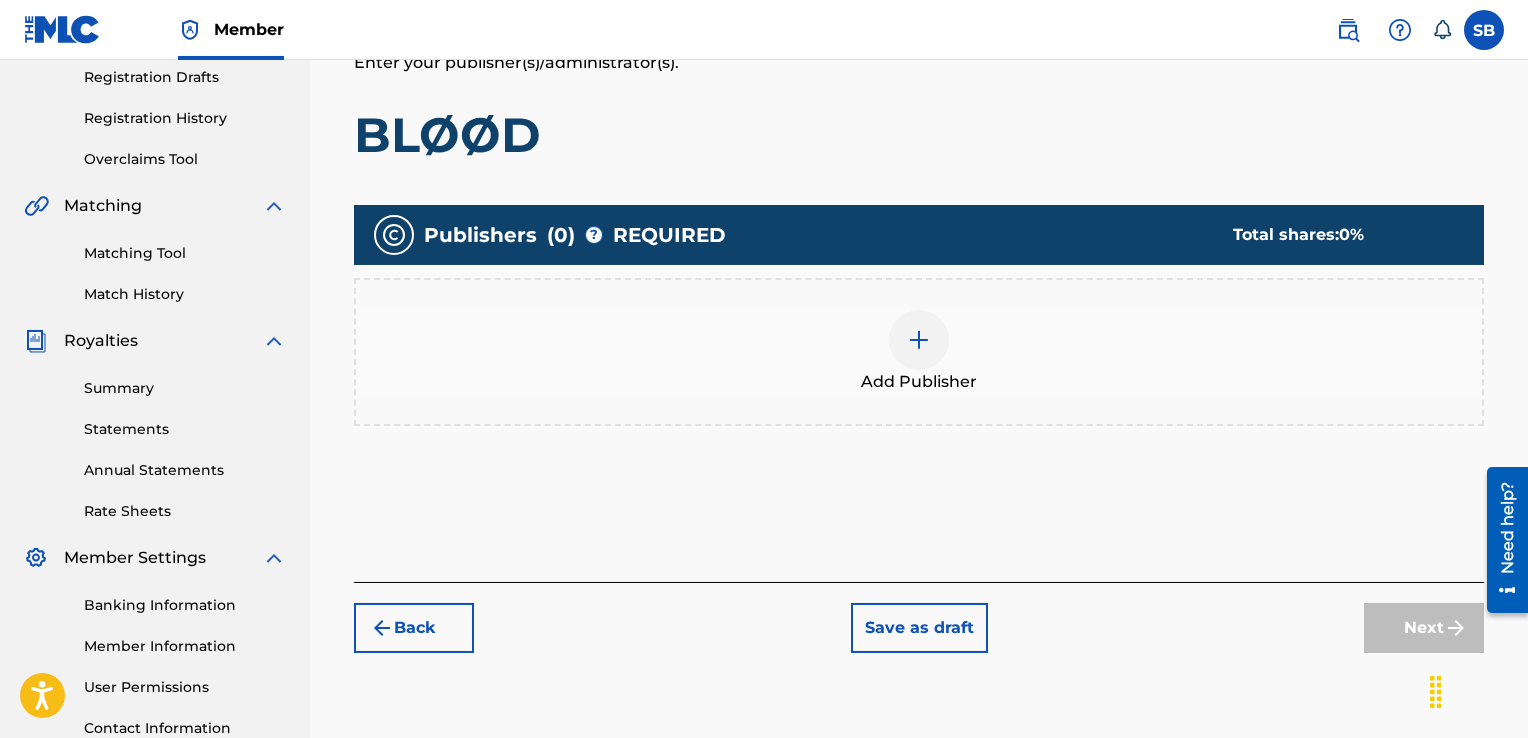scroll, scrollTop: 340, scrollLeft: 0, axis: vertical 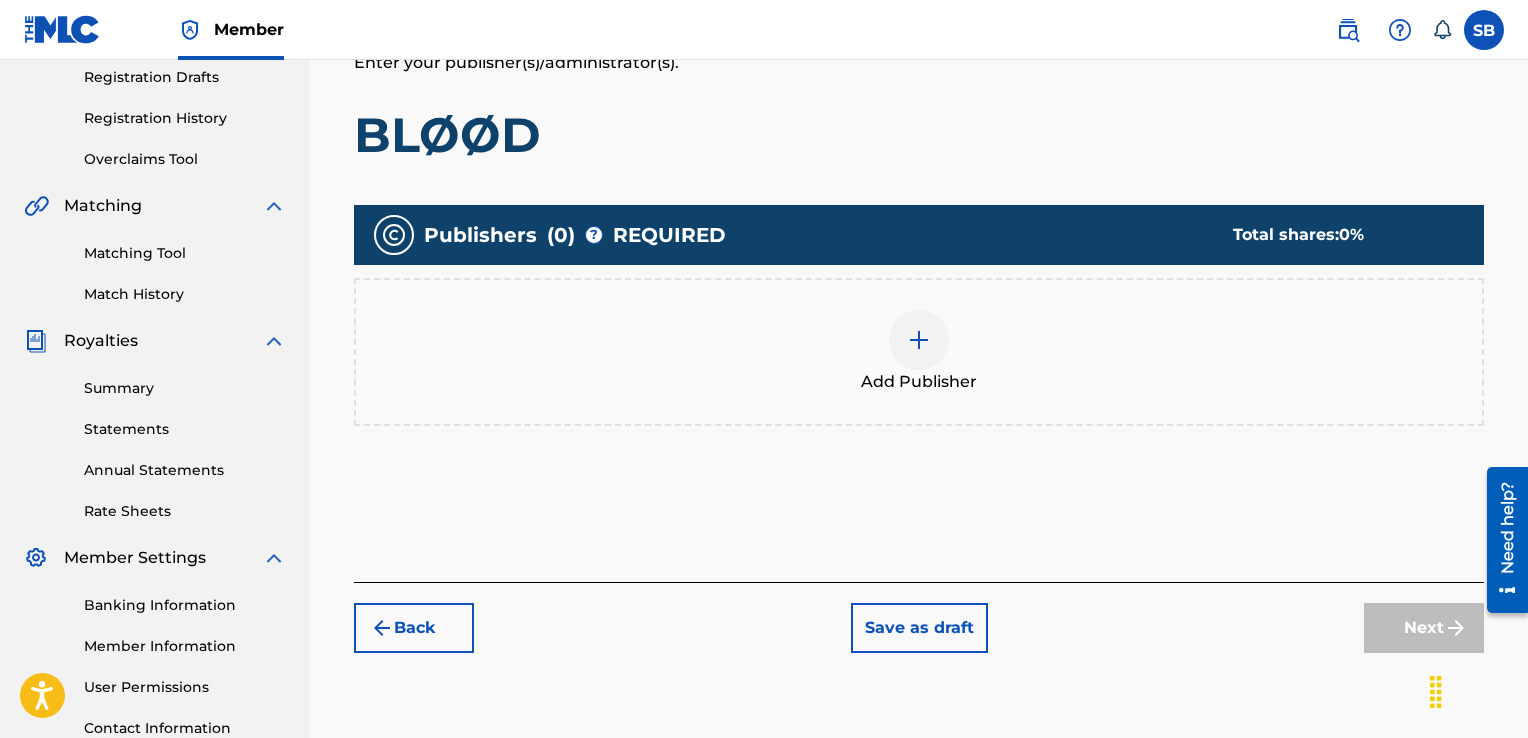 click at bounding box center (919, 340) 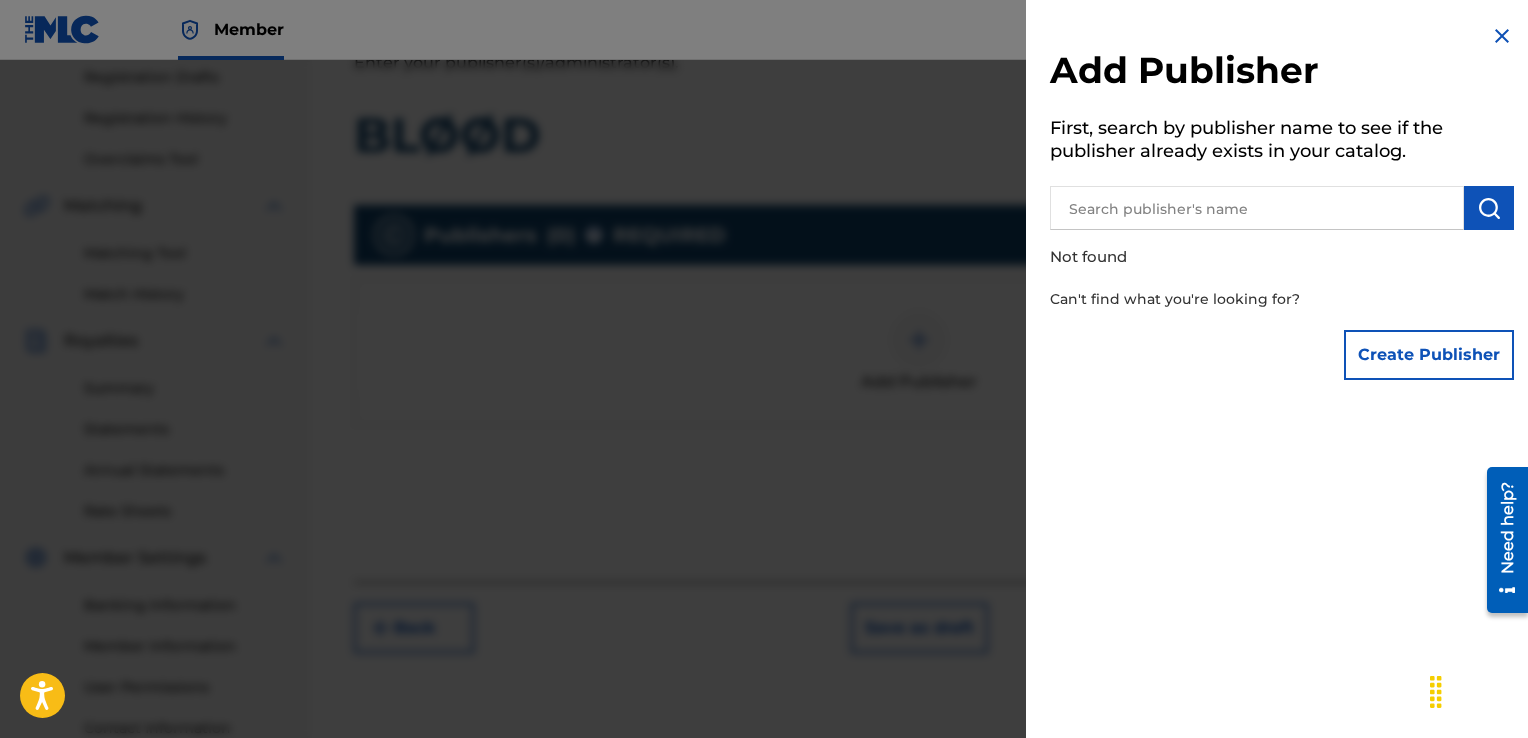 click at bounding box center (1257, 208) 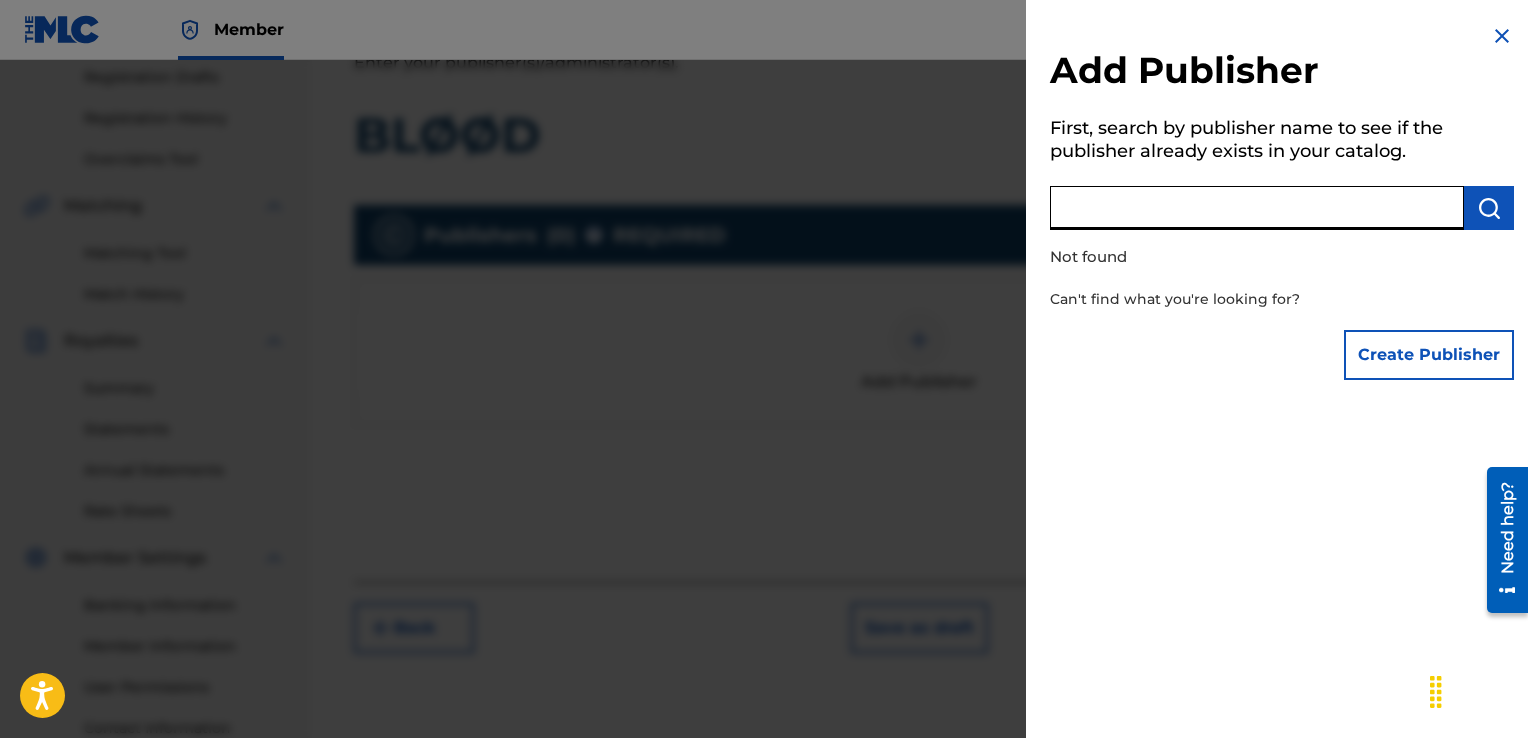click on "Create Publisher" at bounding box center [1429, 355] 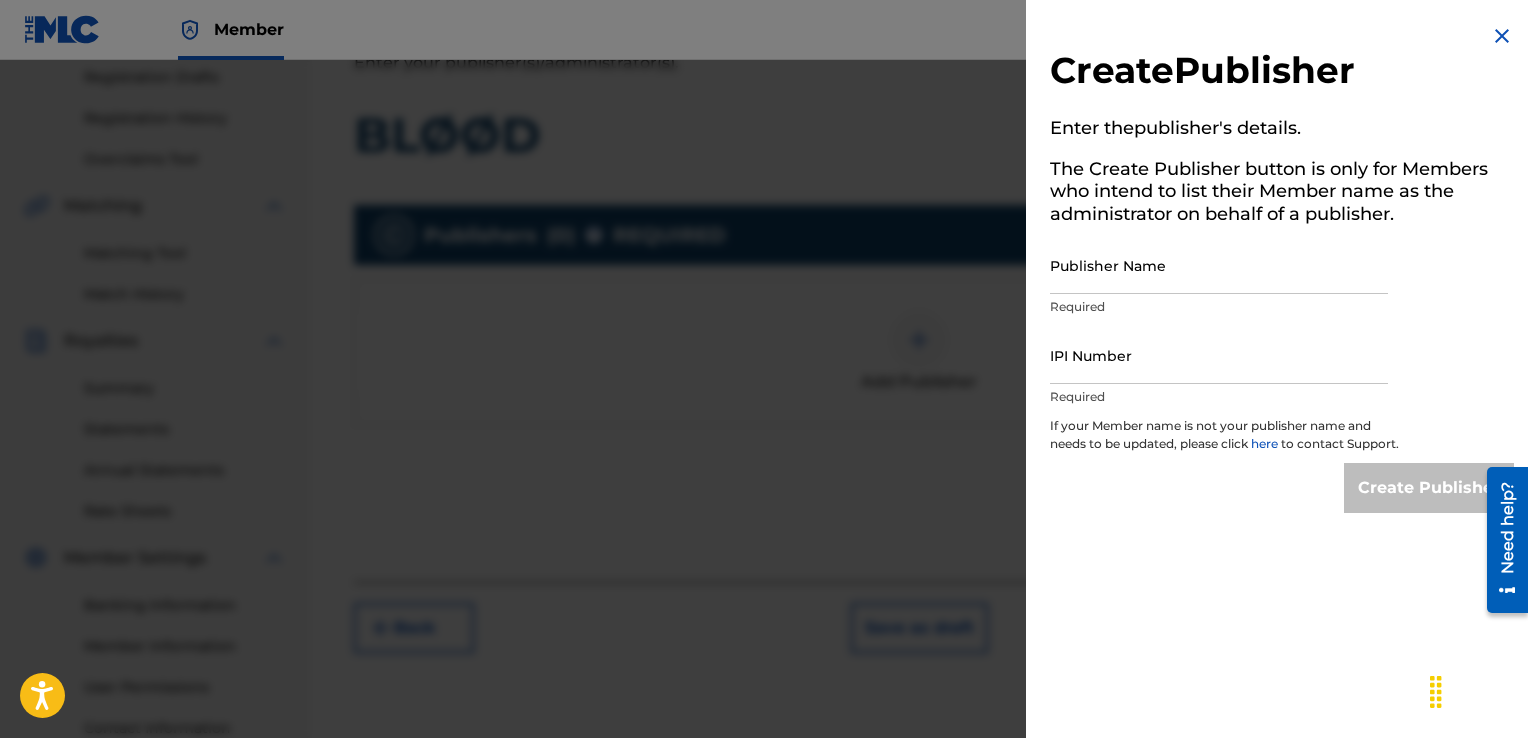 click on "Publisher Name" at bounding box center (1219, 265) 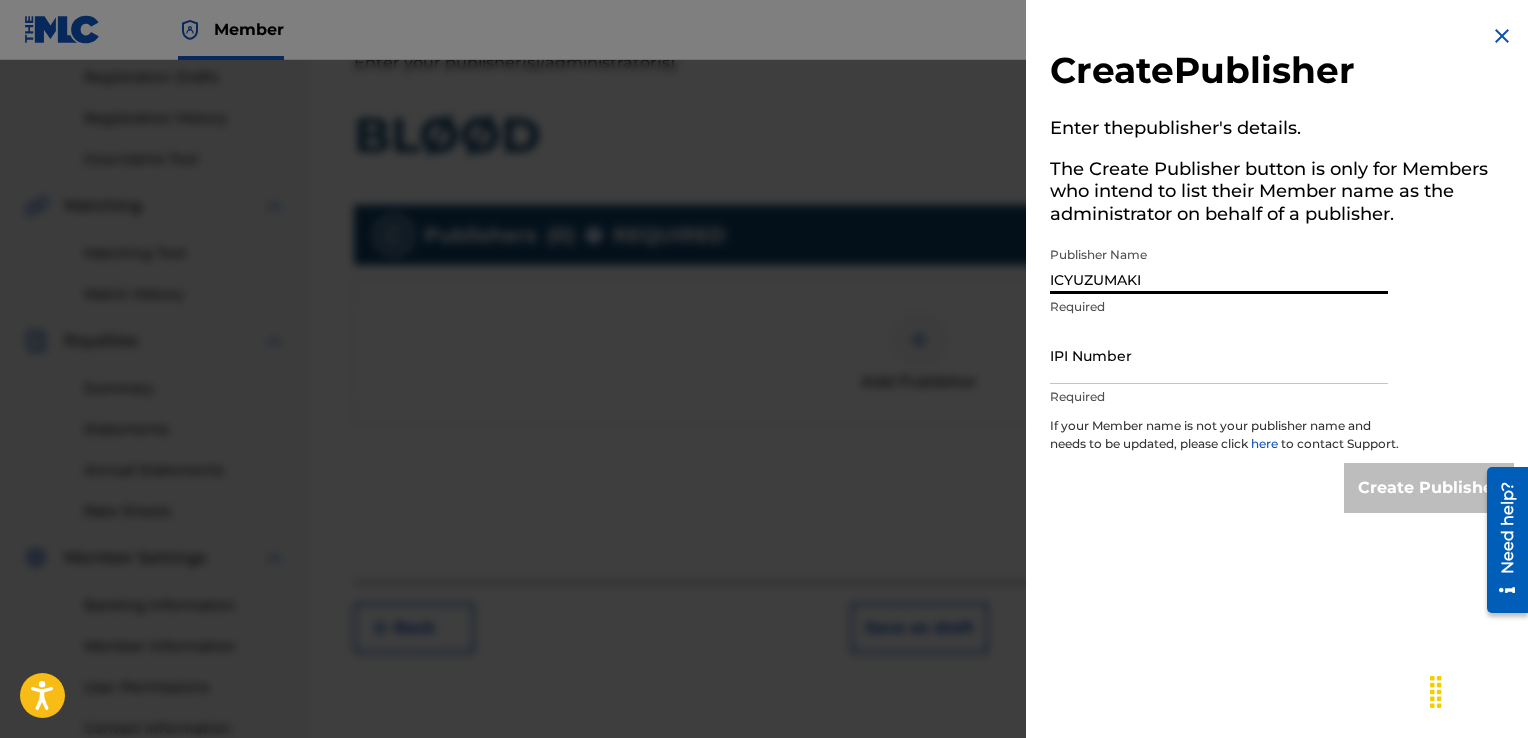 type on "ICYUZUMAKI" 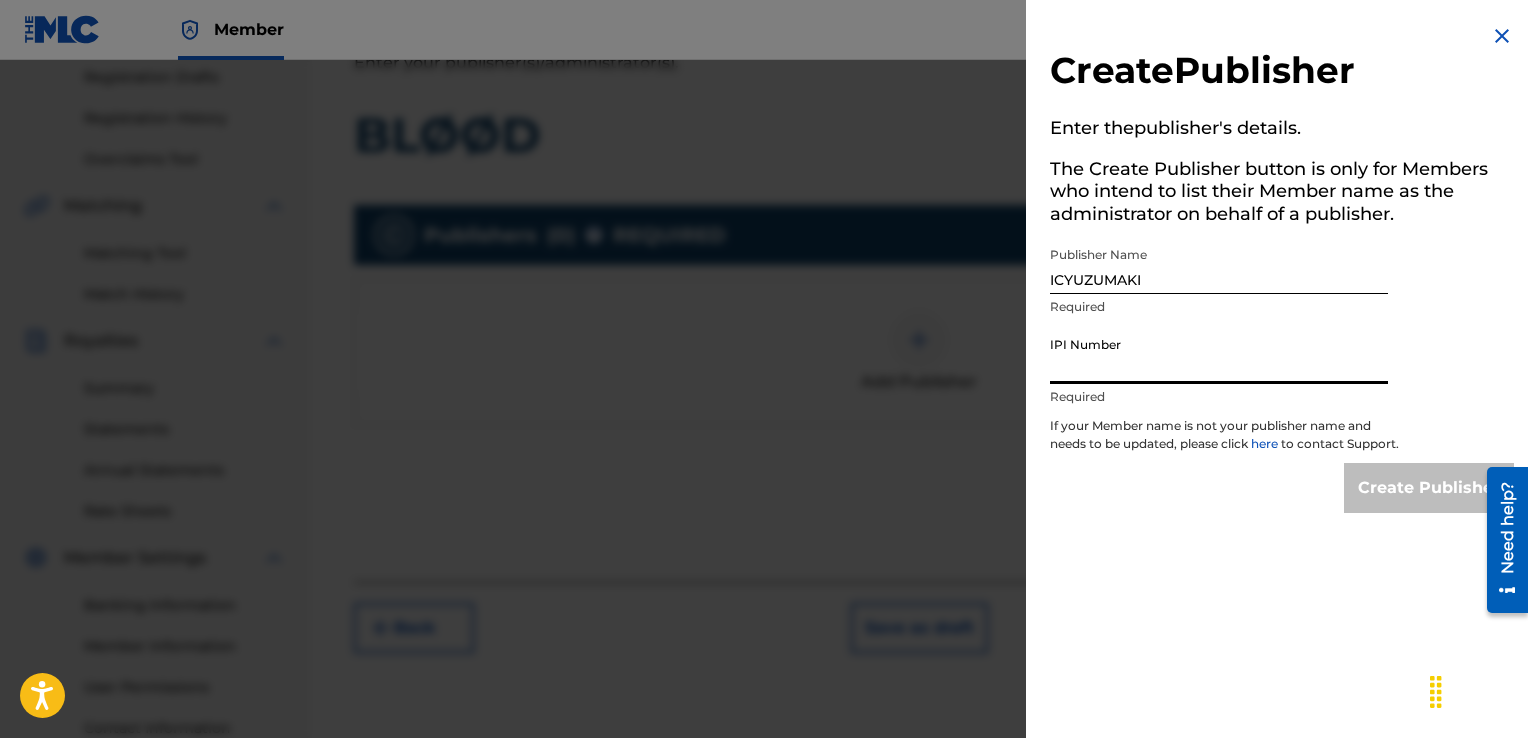 paste on "00376756804" 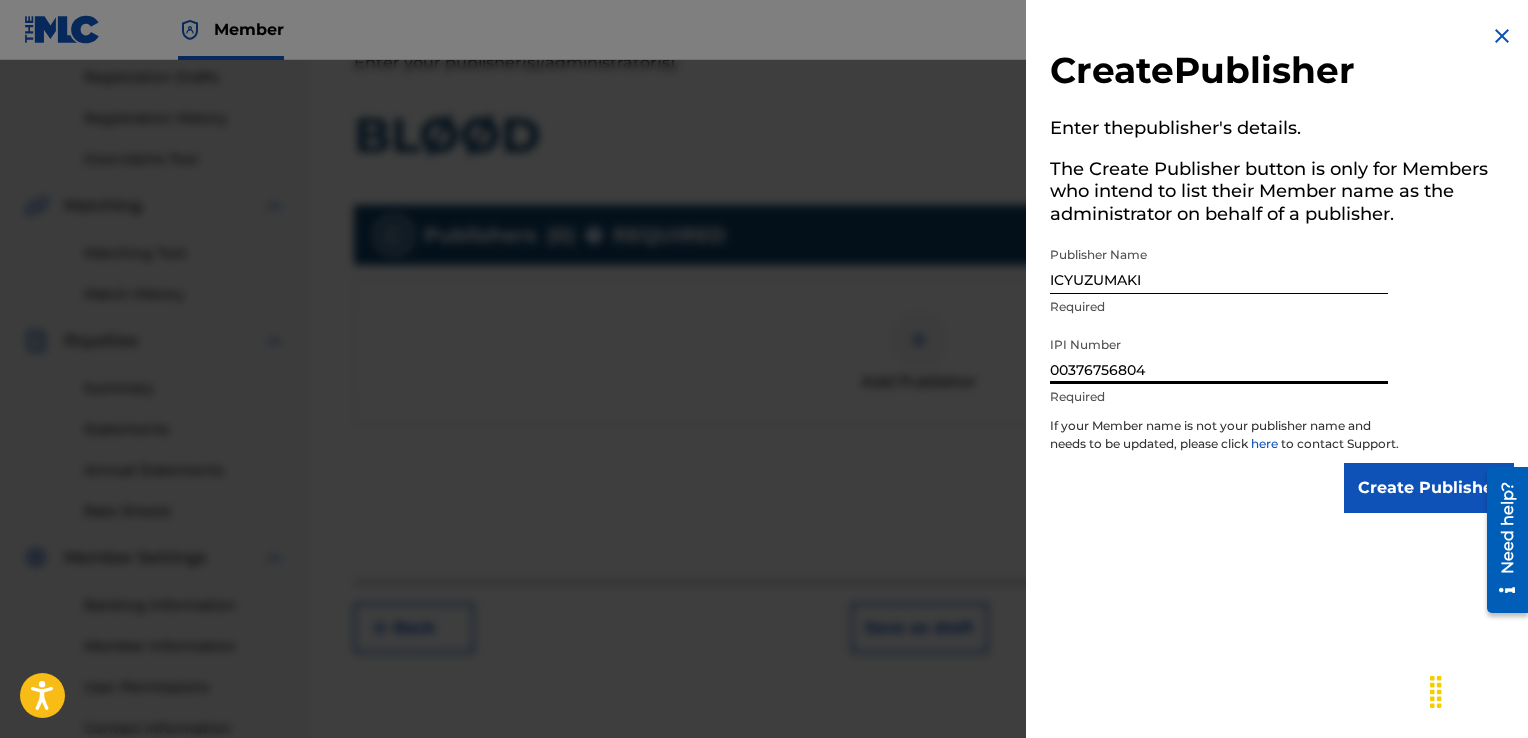 type on "00376756804" 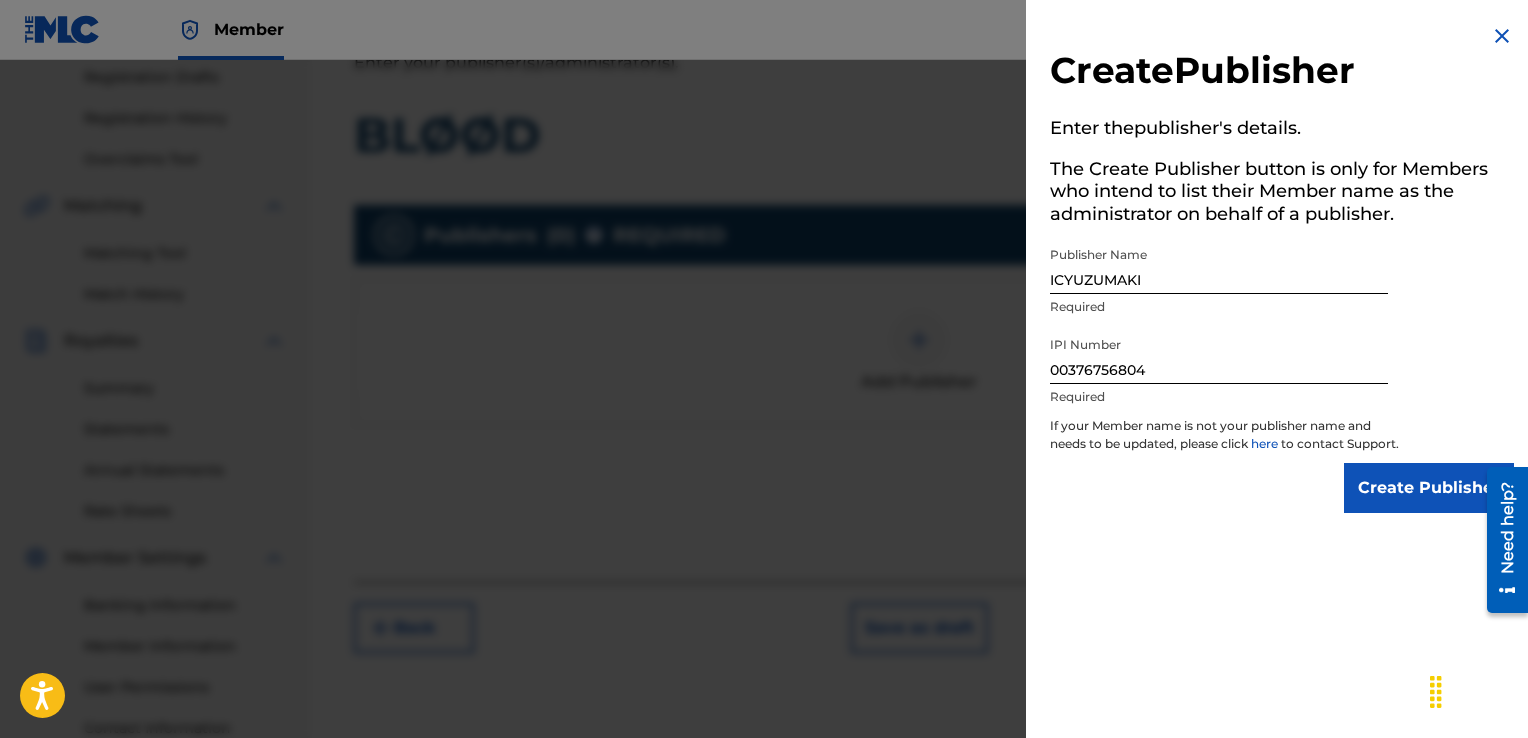 click on "Create Publisher" at bounding box center (1429, 488) 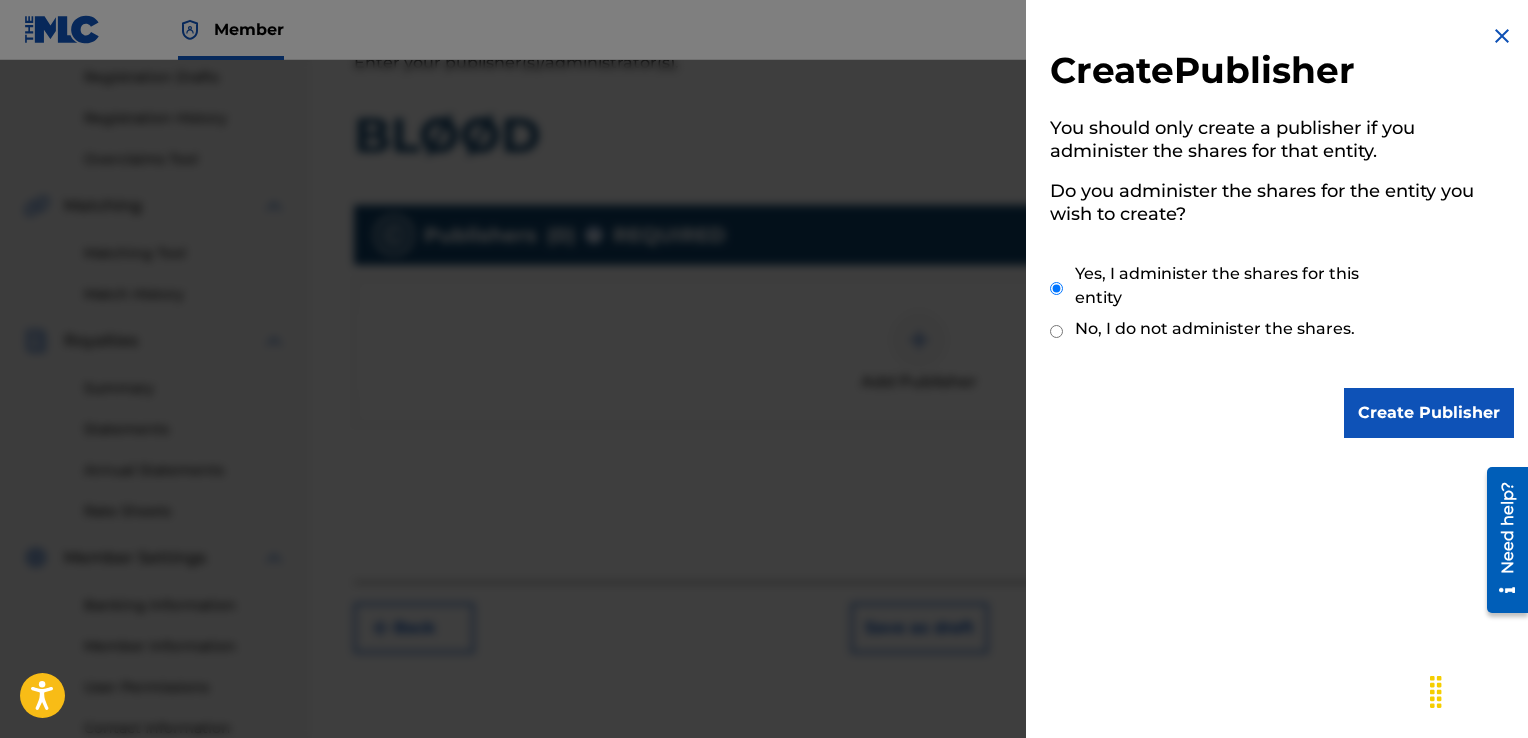 click on "Create Publisher" at bounding box center (1429, 413) 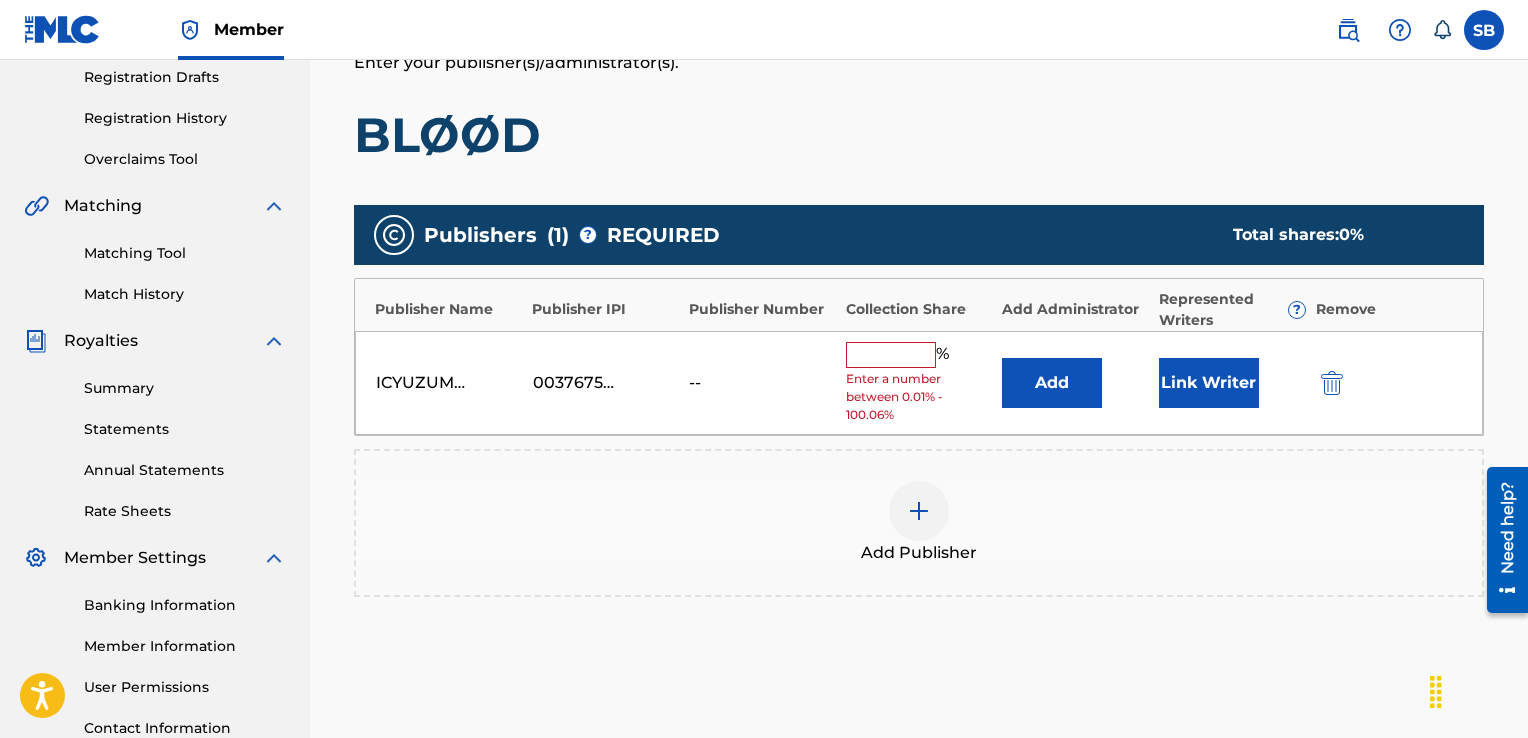 click at bounding box center (891, 355) 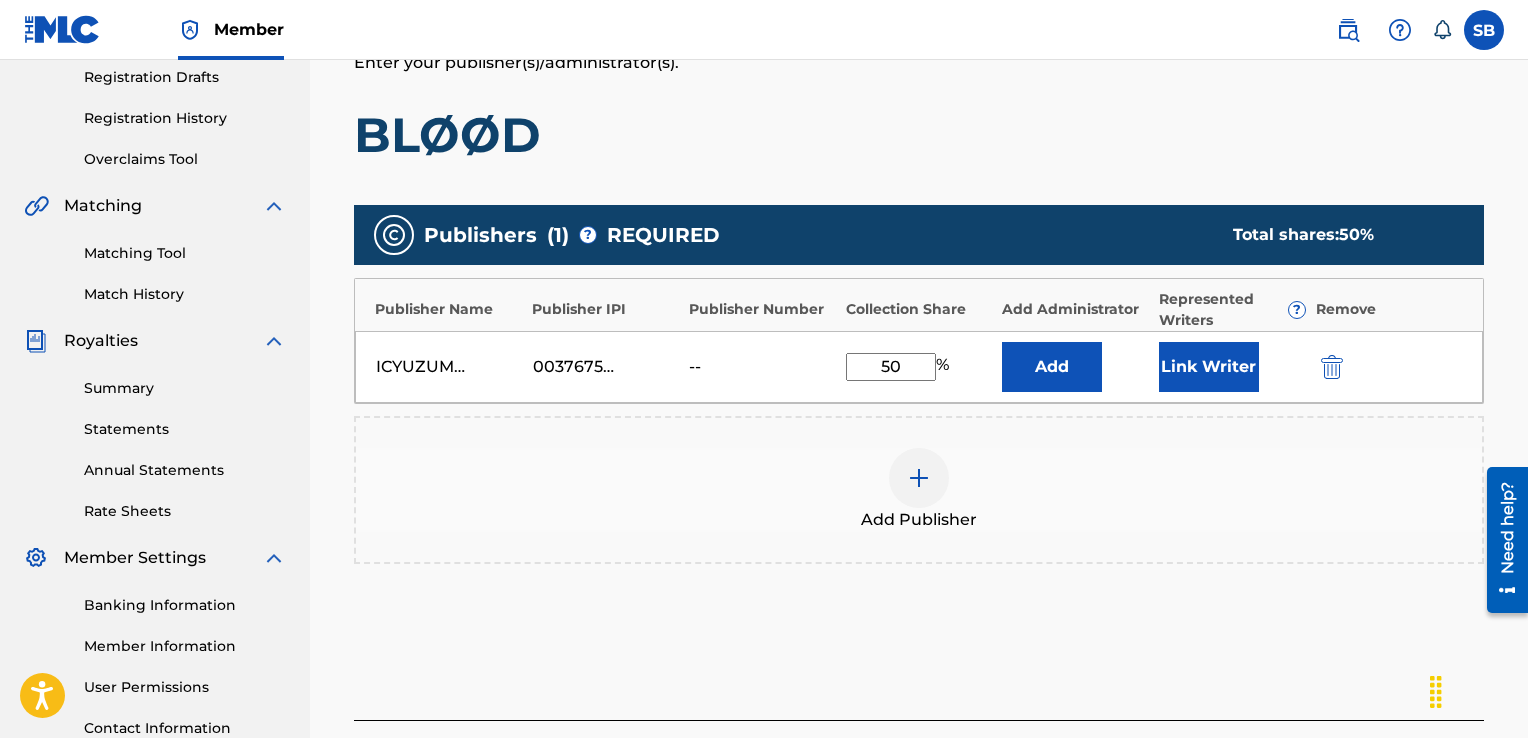 type on "50" 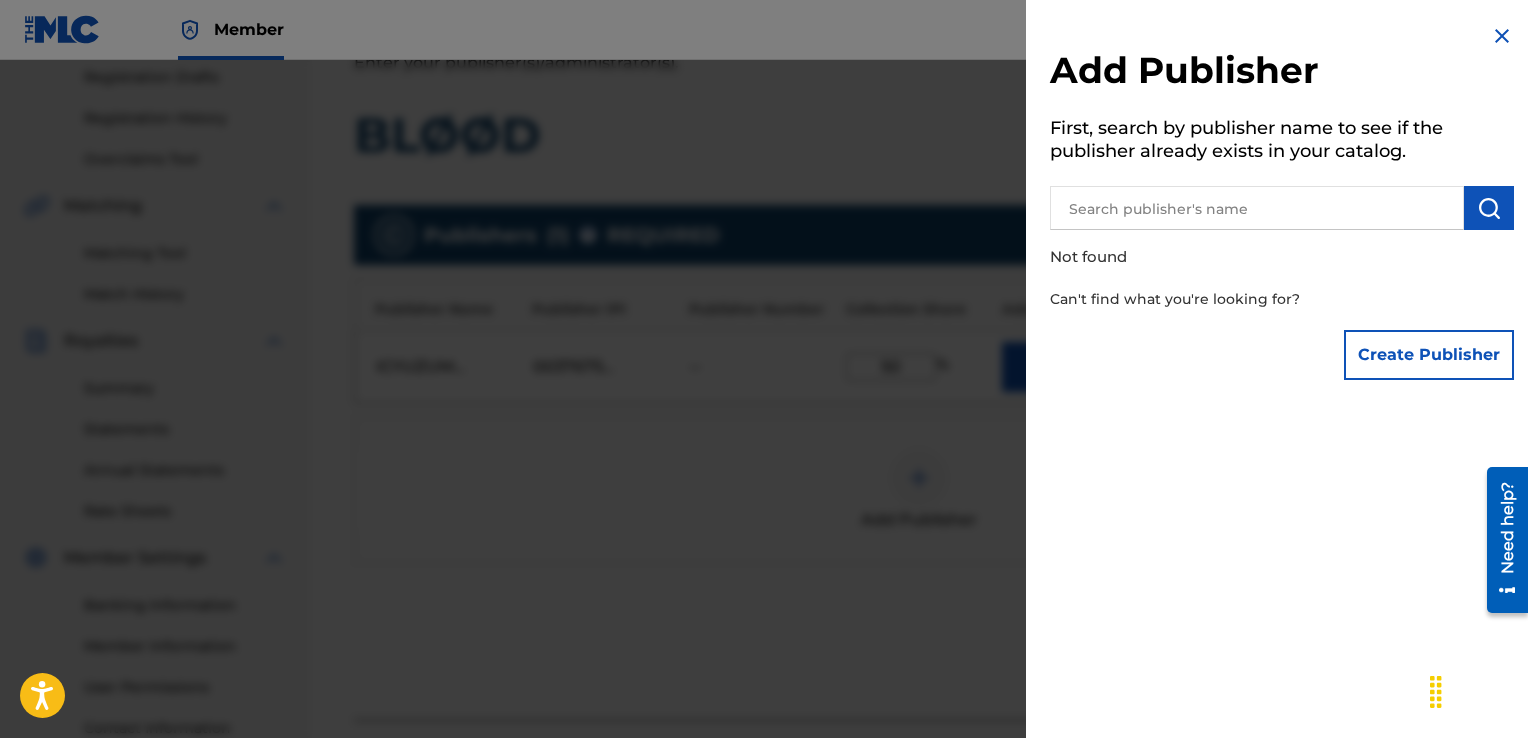 click at bounding box center (1502, 36) 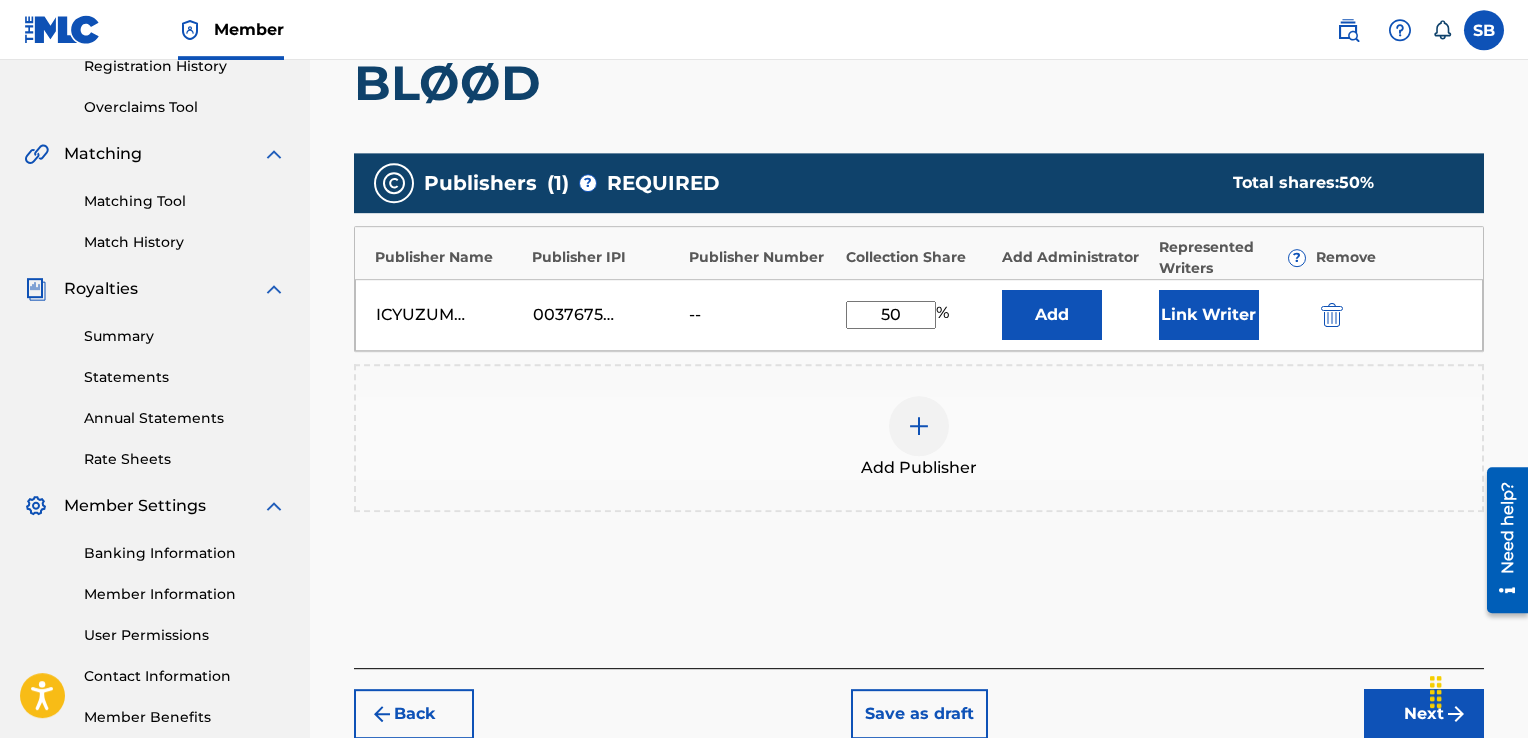 scroll, scrollTop: 392, scrollLeft: 0, axis: vertical 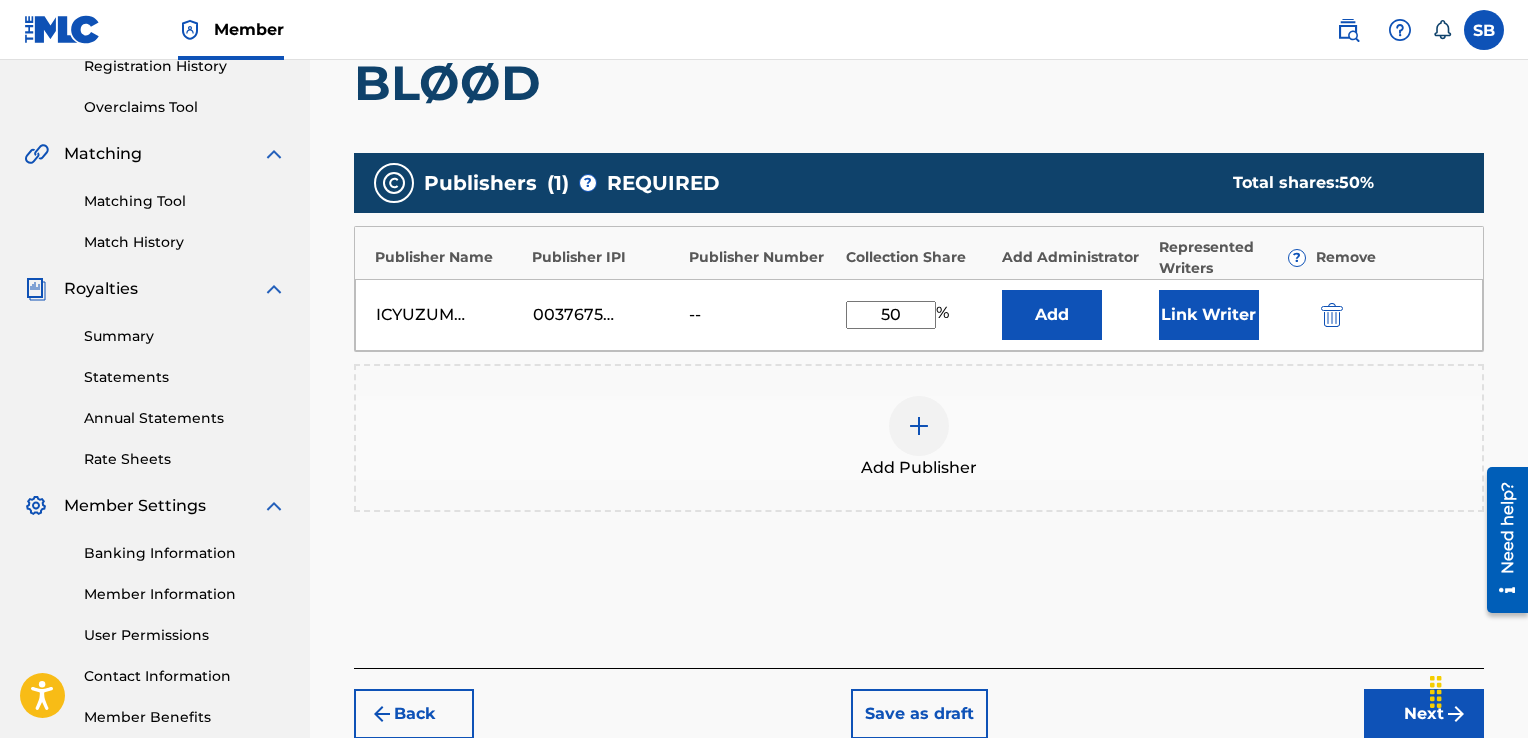 click on "Link Writer" at bounding box center [1209, 315] 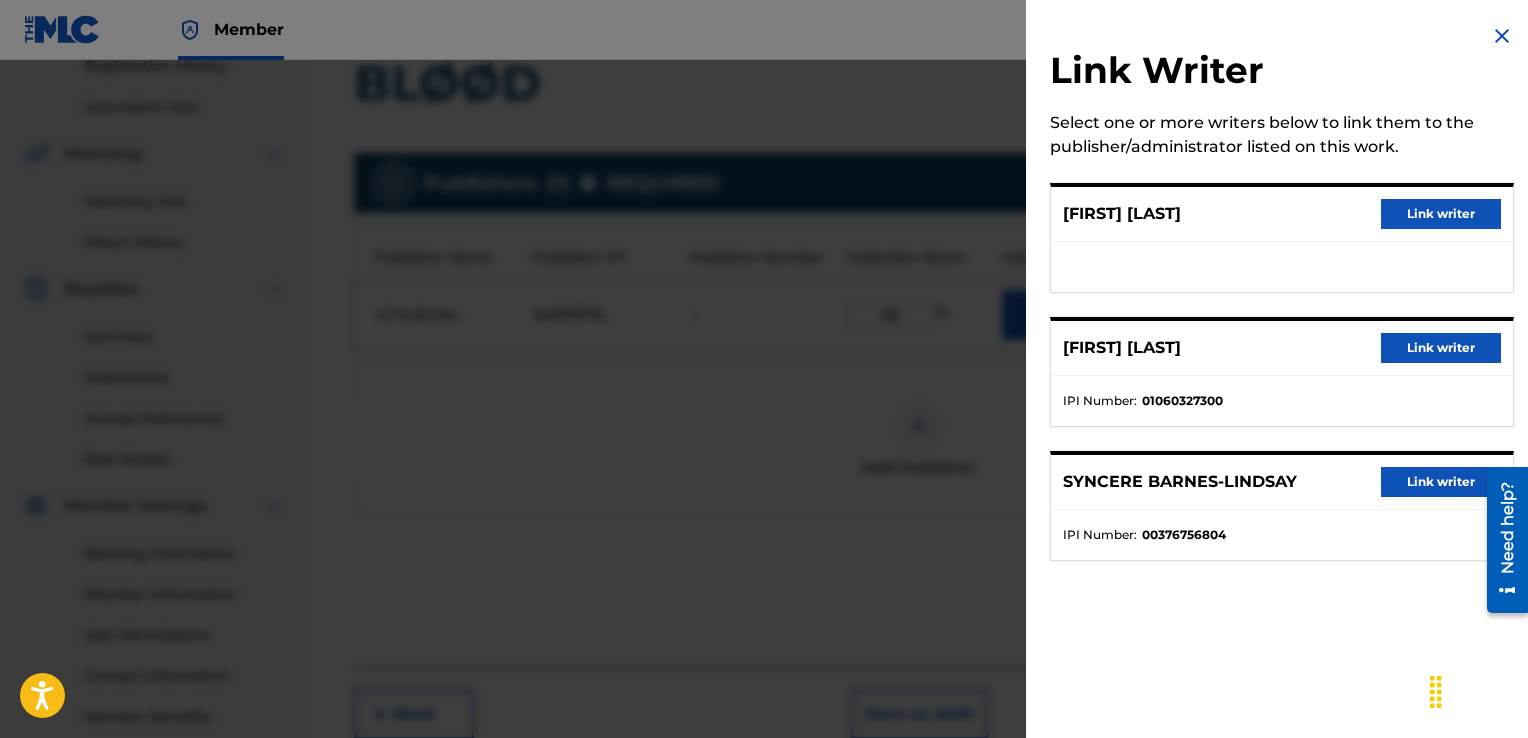 click on "Link writer" at bounding box center [1441, 482] 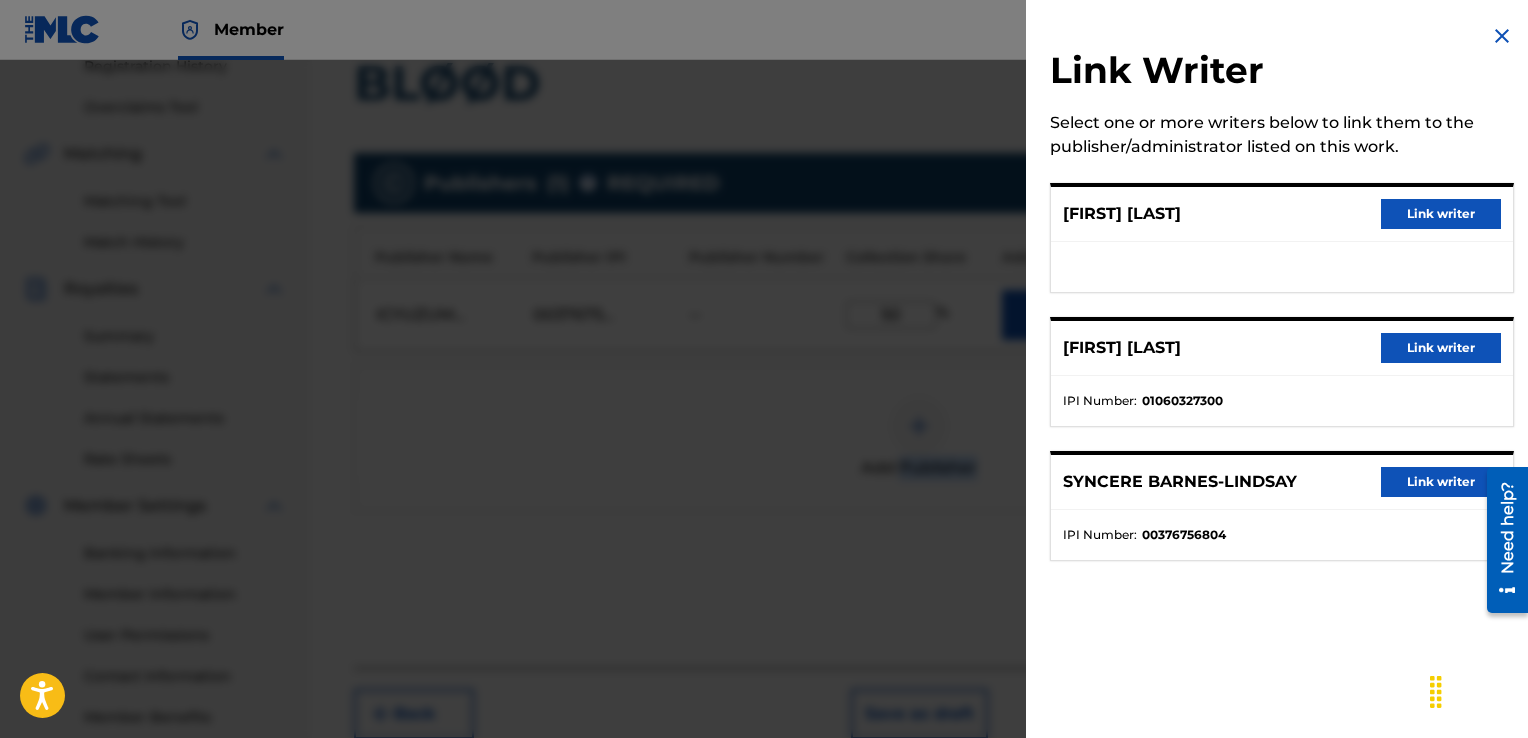 click on "Add Publisher" at bounding box center (919, 438) 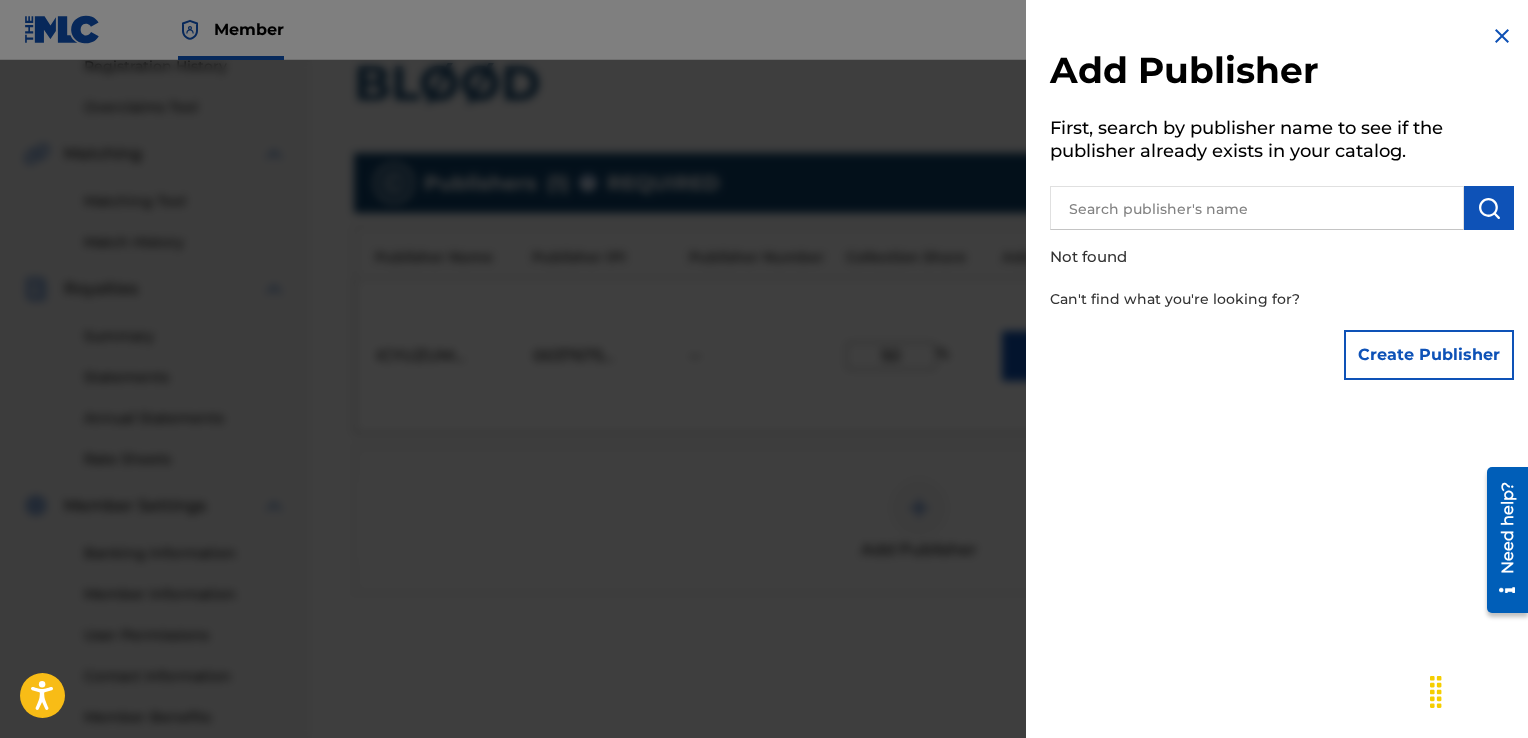click at bounding box center (764, 429) 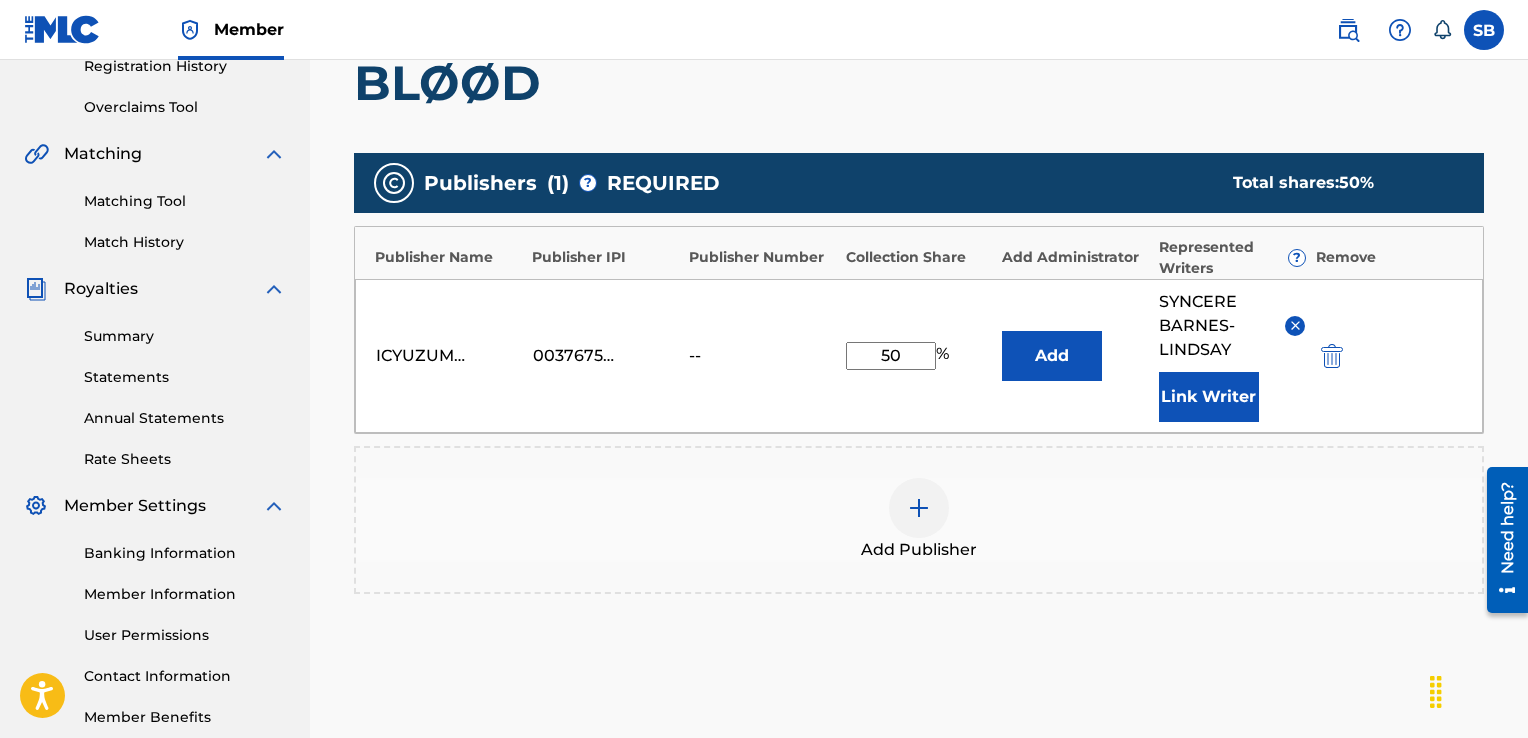 scroll, scrollTop: 541, scrollLeft: 0, axis: vertical 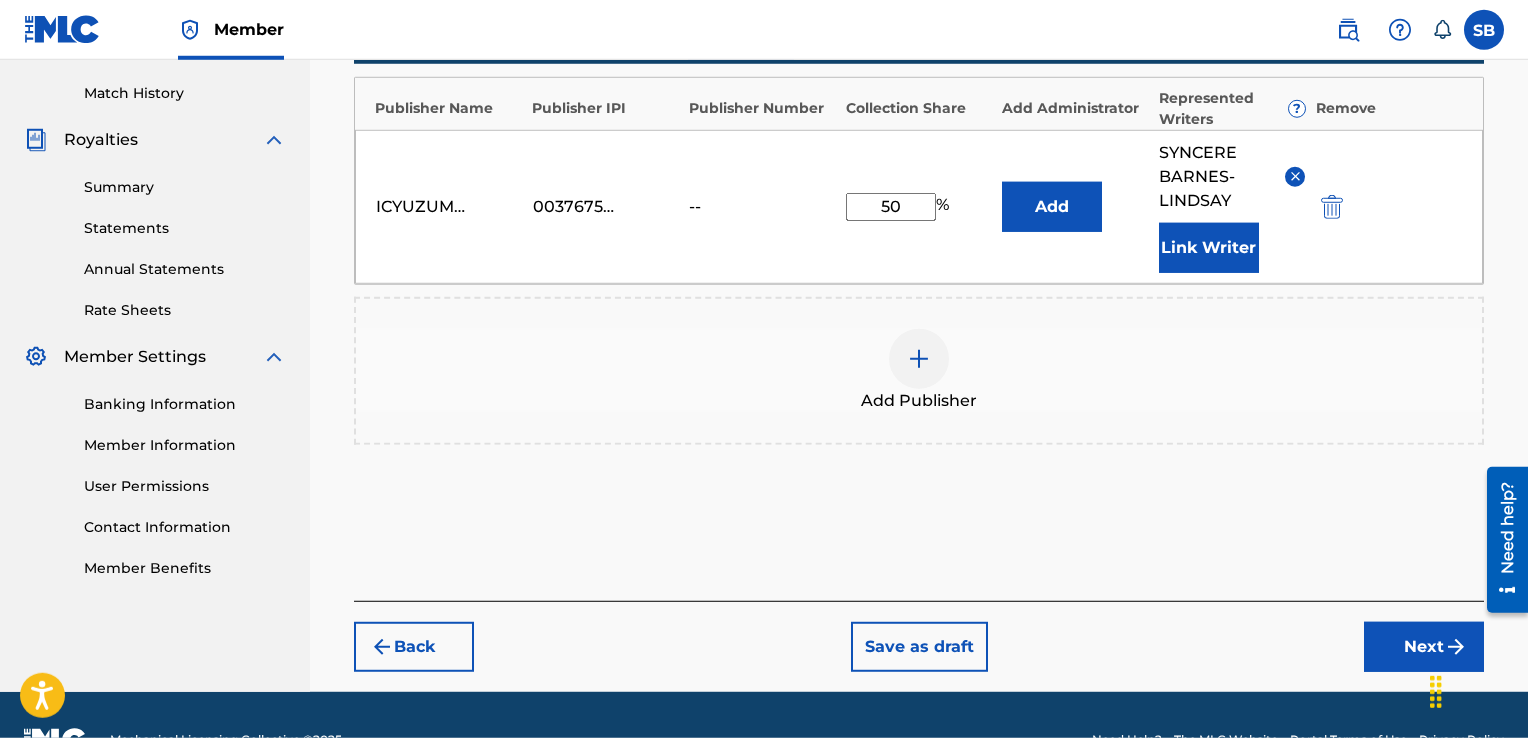 click on "Next" at bounding box center (1424, 647) 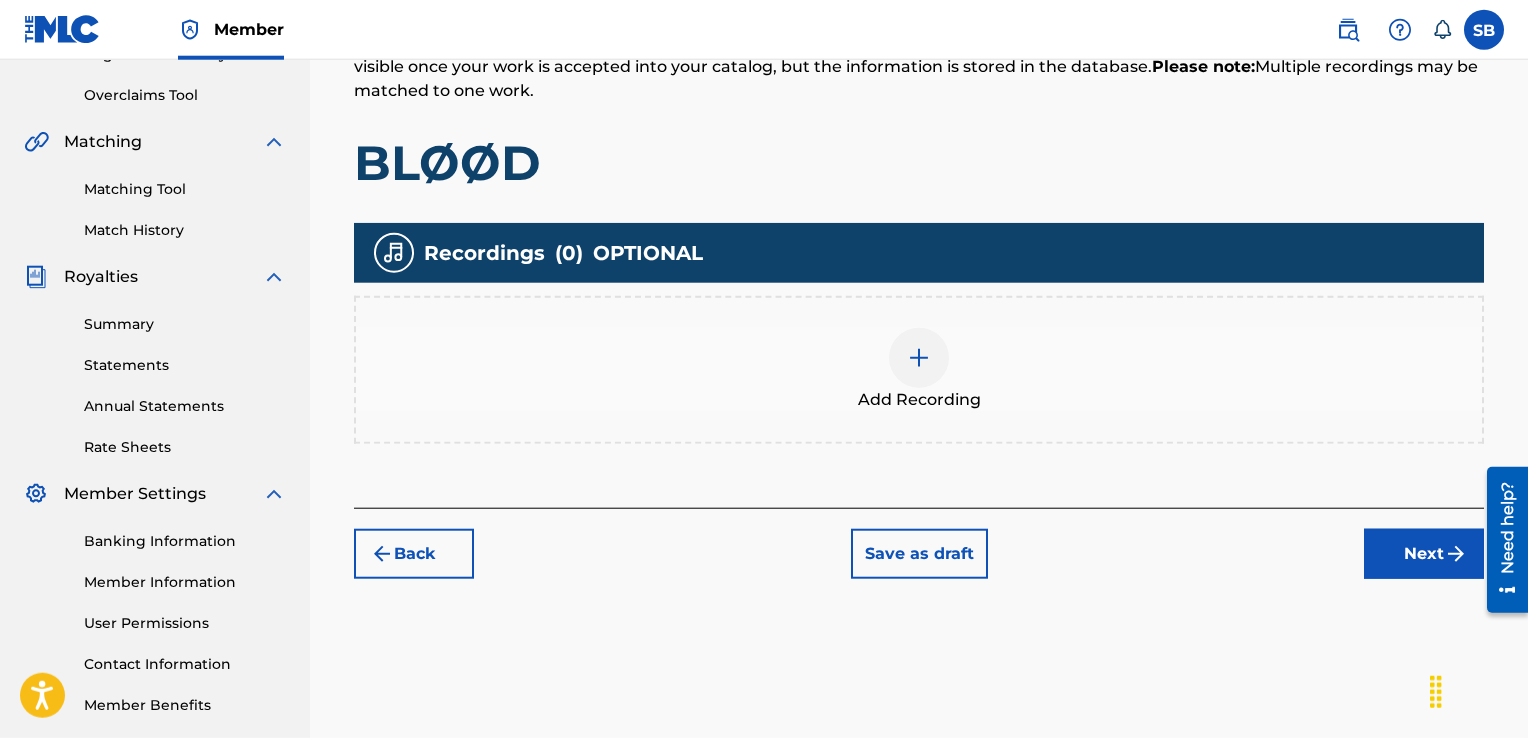scroll, scrollTop: 403, scrollLeft: 0, axis: vertical 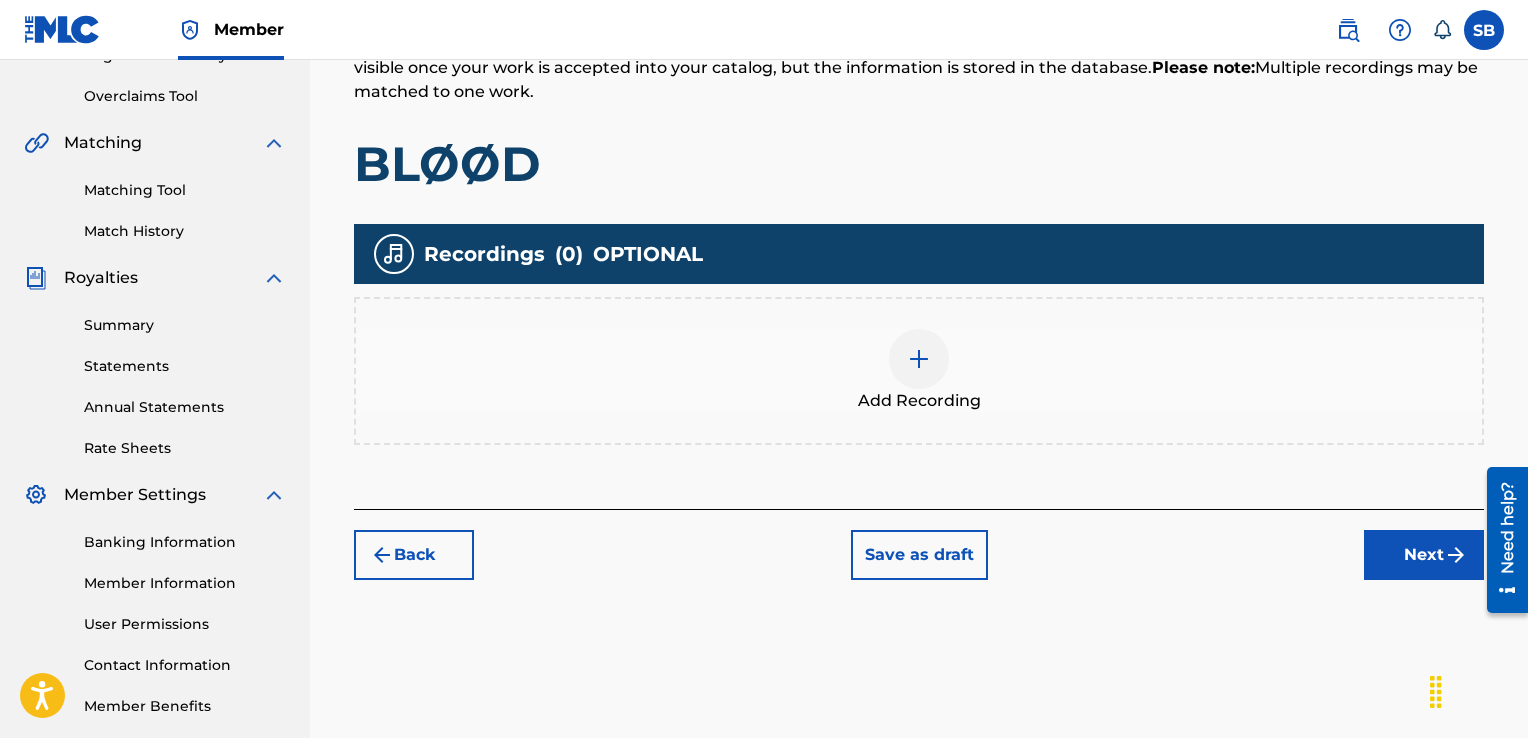 click at bounding box center (919, 359) 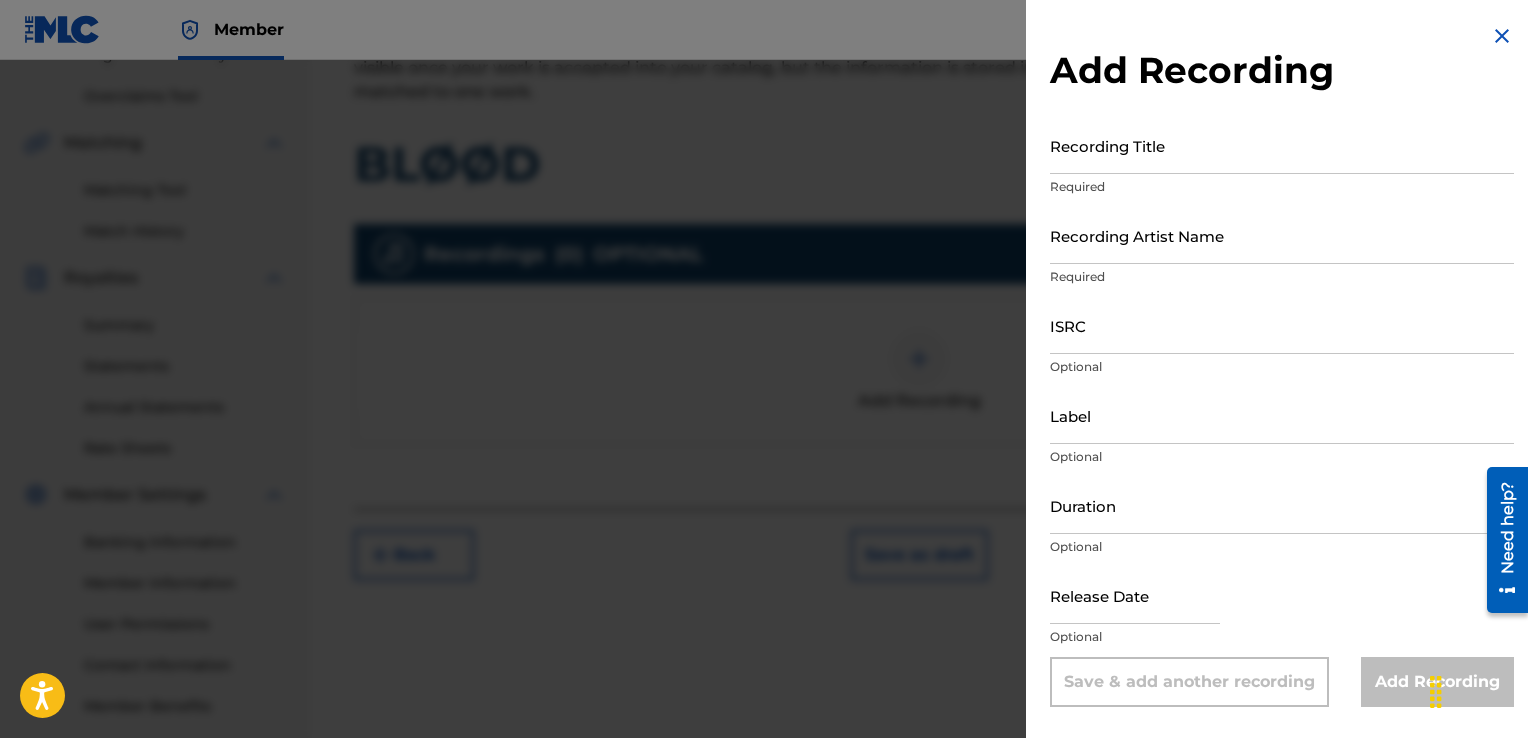 click at bounding box center (764, 429) 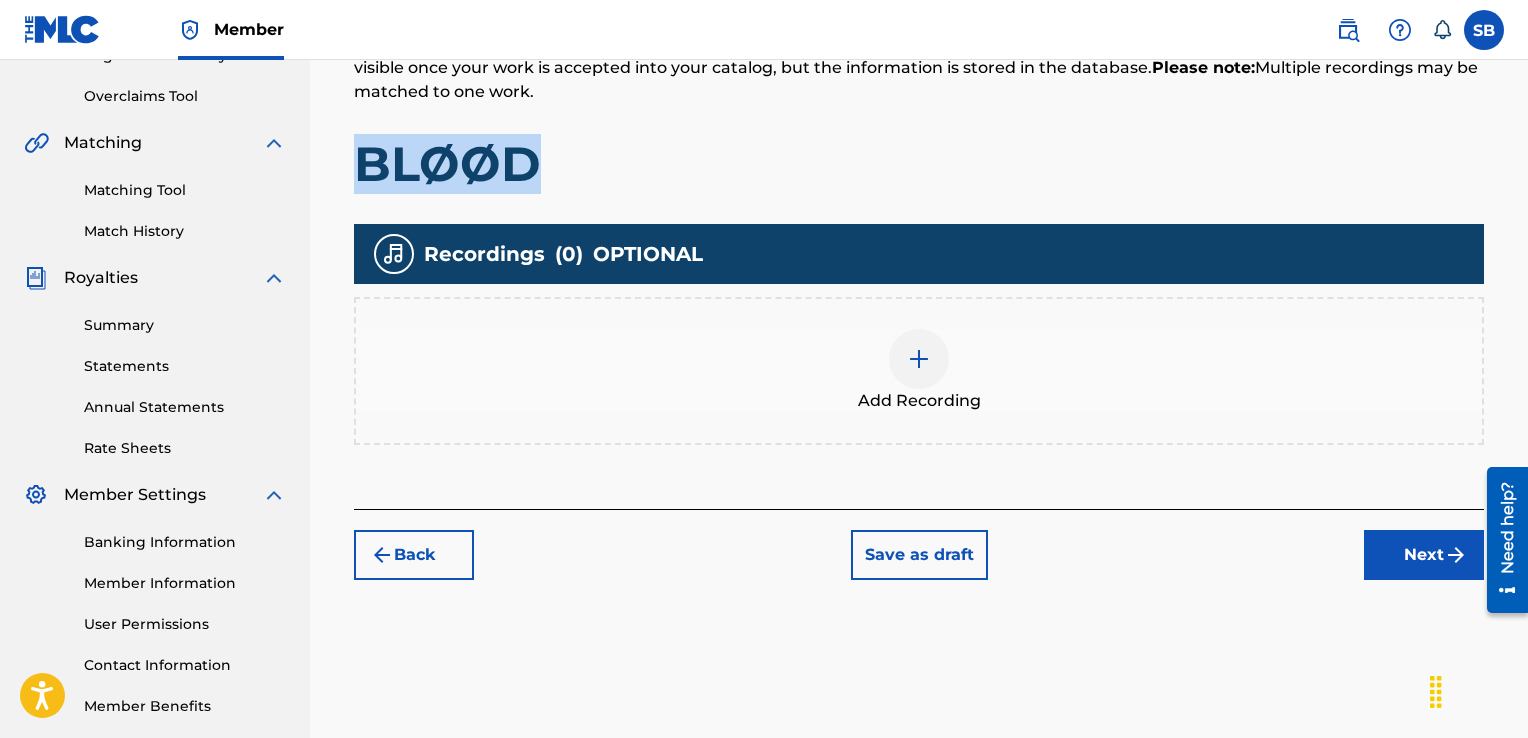 drag, startPoint x: 555, startPoint y: 170, endPoint x: 372, endPoint y: 158, distance: 183.39302 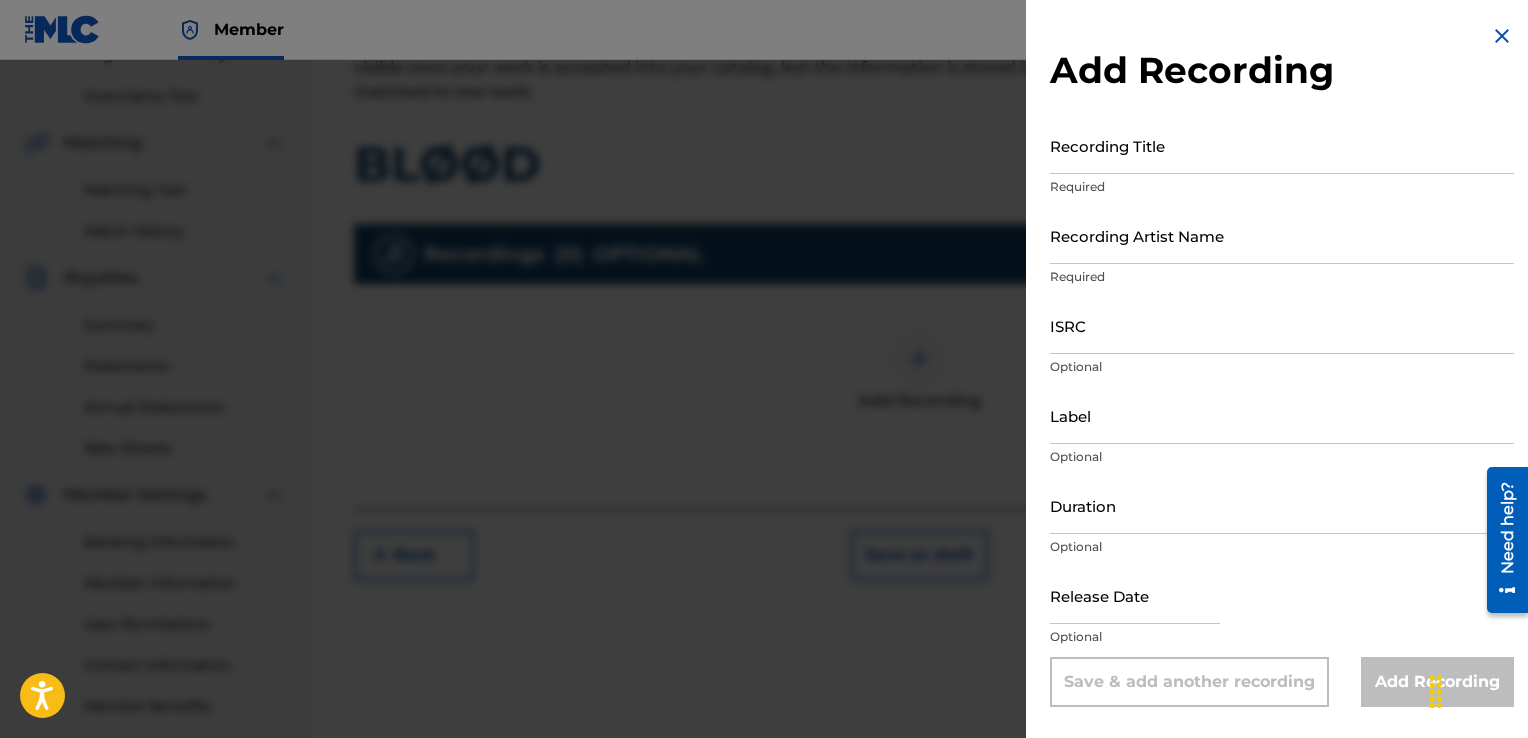 click on "Recording Title" at bounding box center [1282, 145] 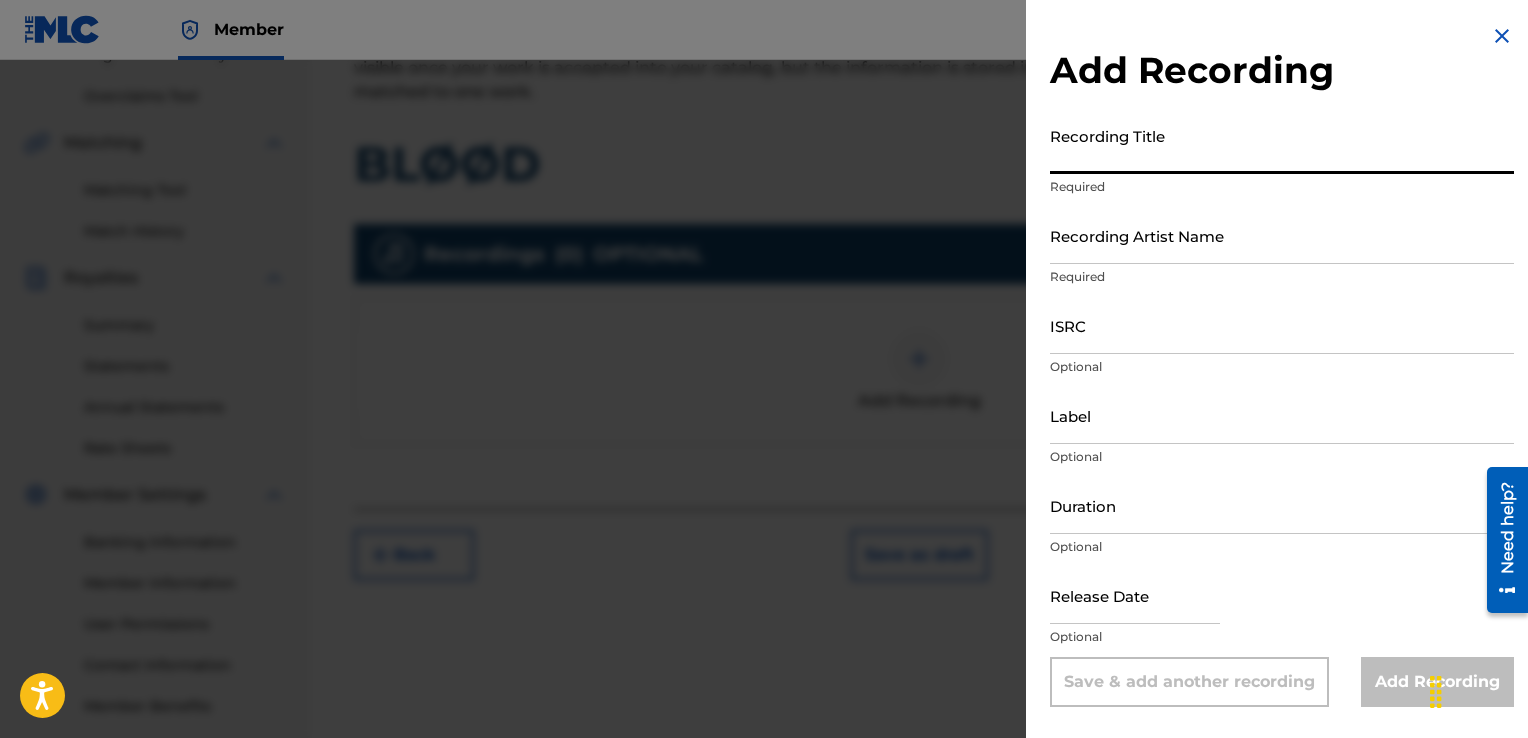 paste on "BLØØD" 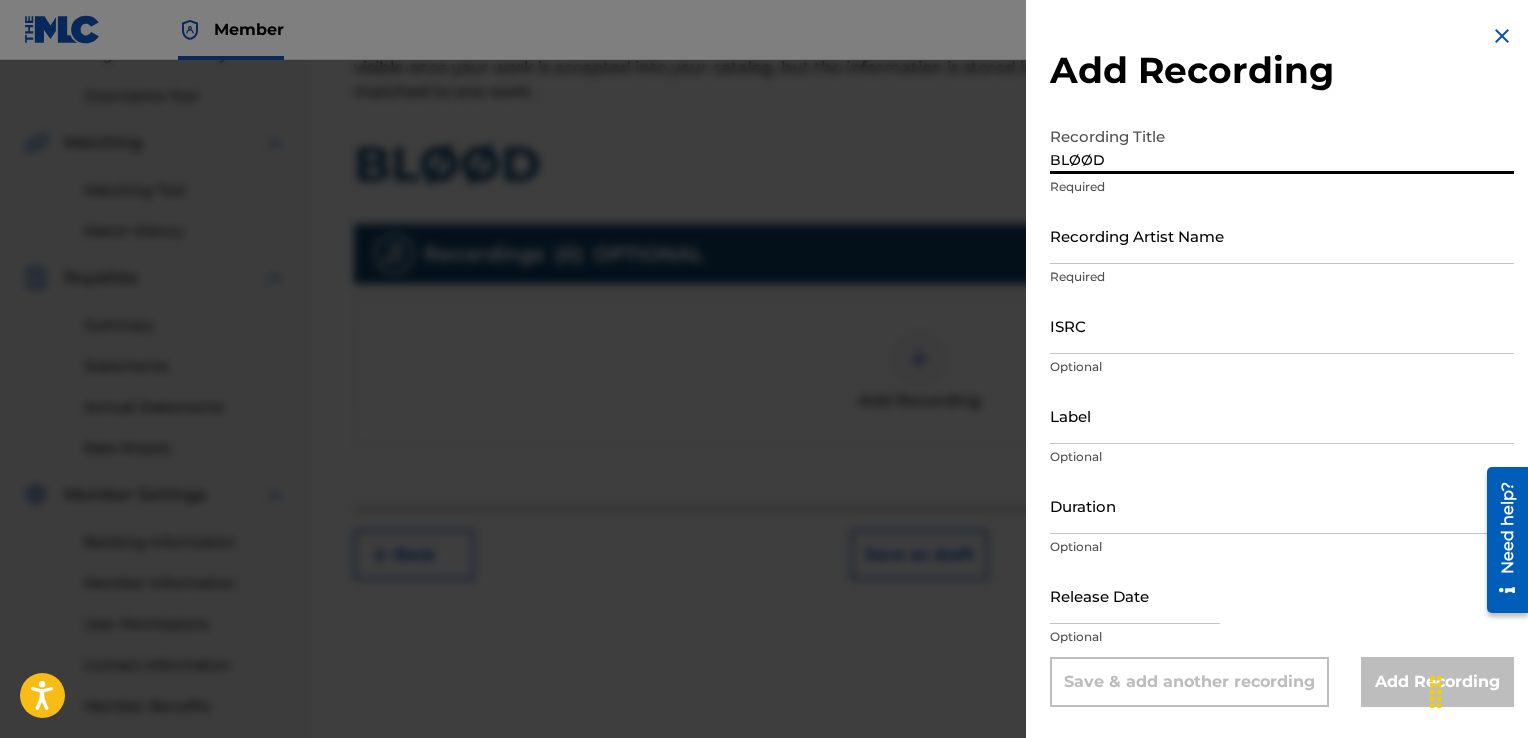 type on "BLØØD" 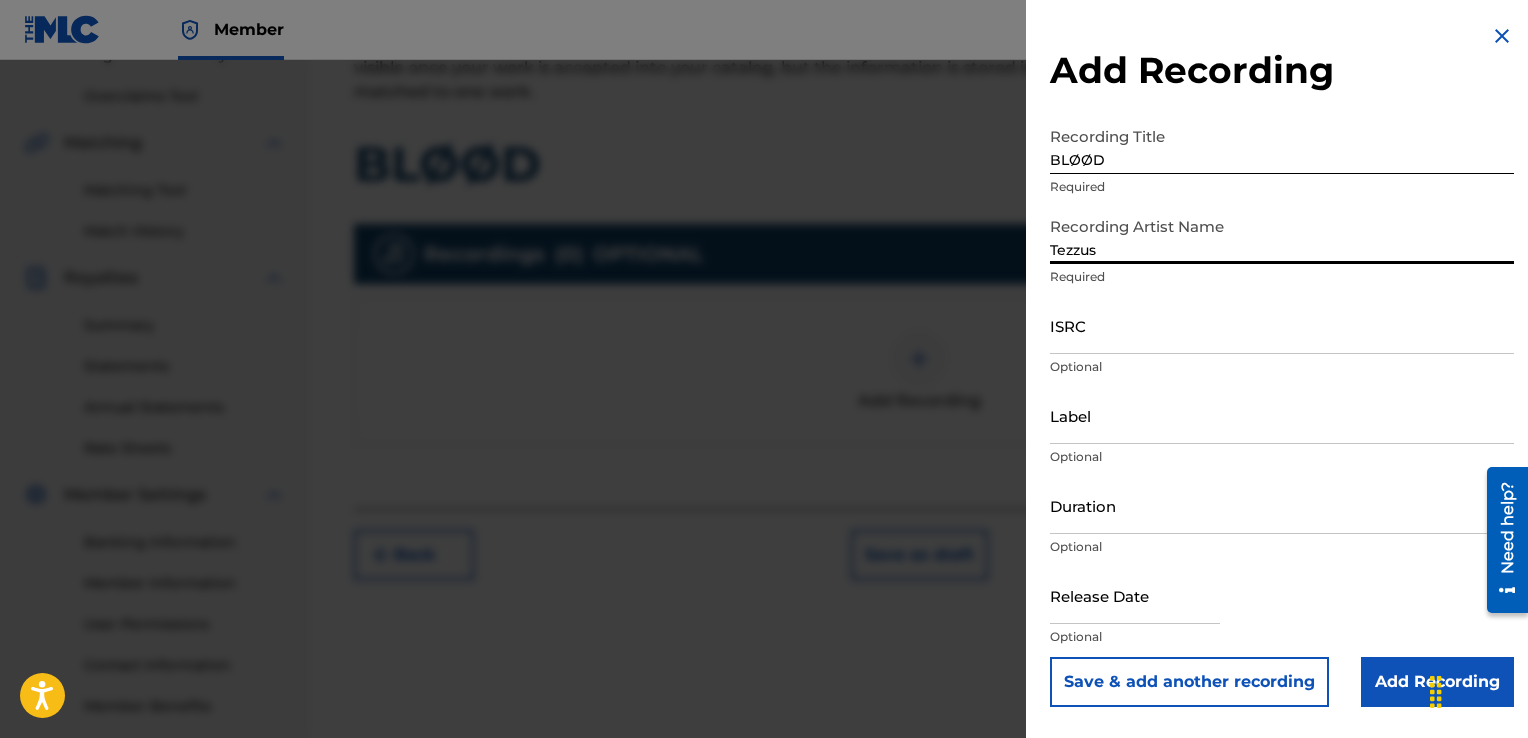 type on "Tezzus" 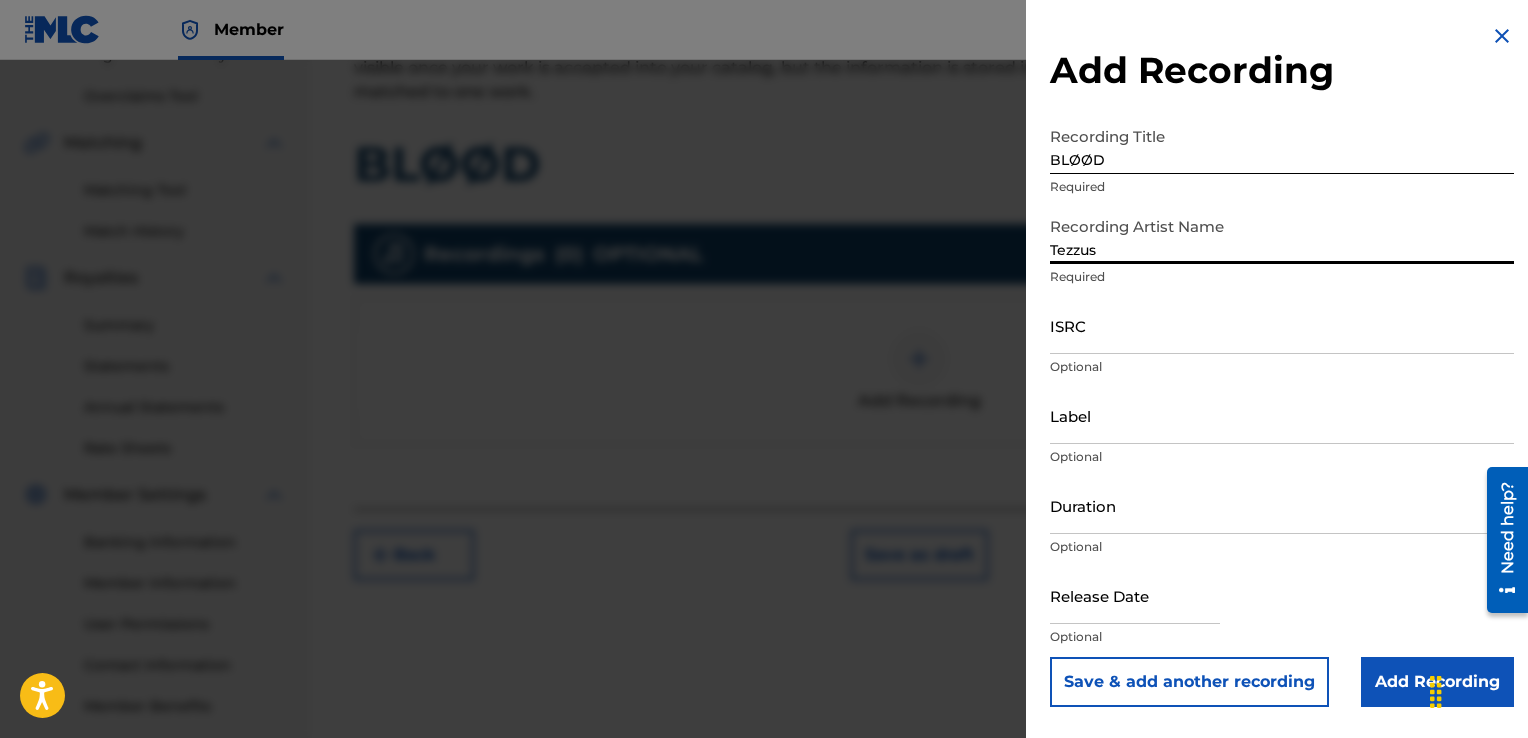click on "ISRC" at bounding box center [1282, 325] 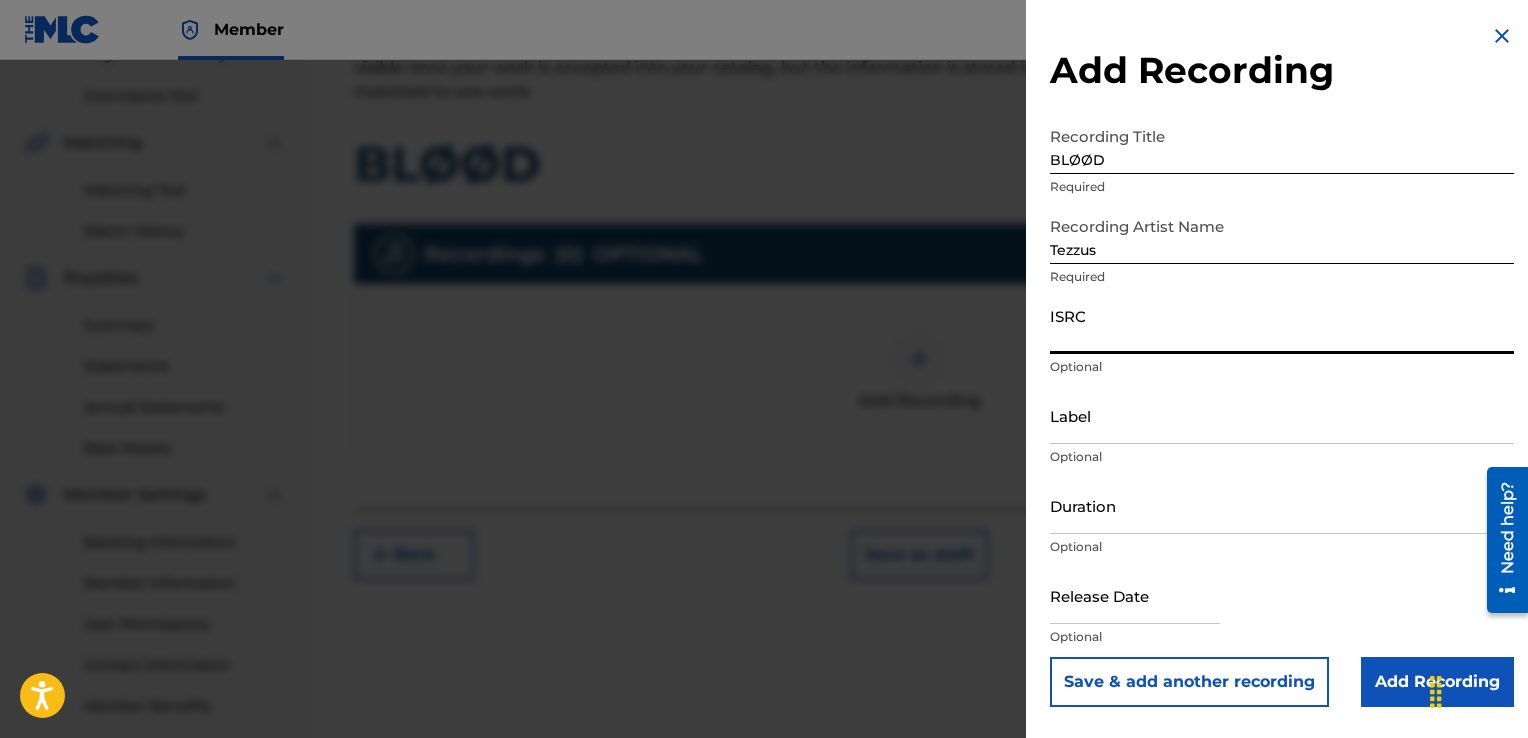 paste on "QZTBF2593275" 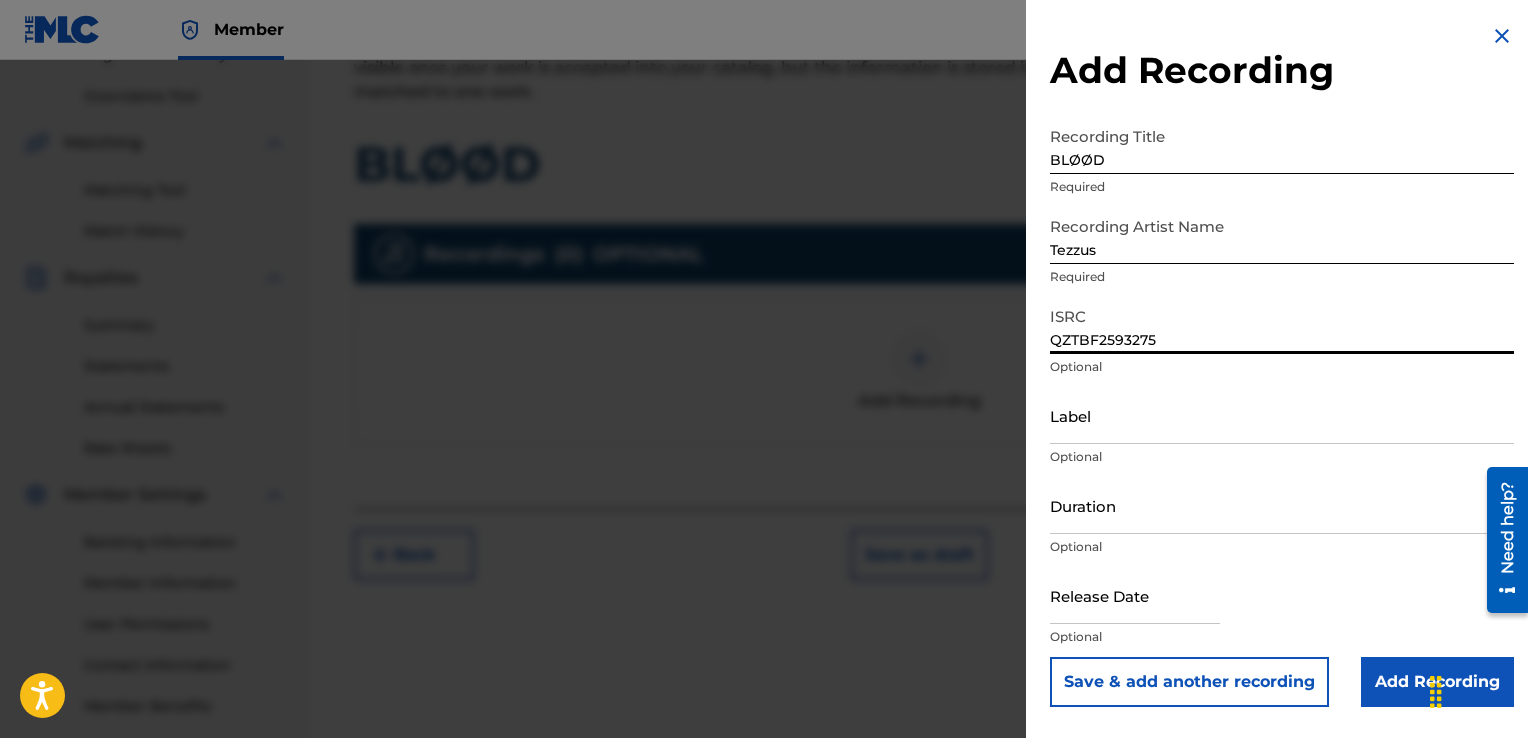 scroll, scrollTop: 501, scrollLeft: 0, axis: vertical 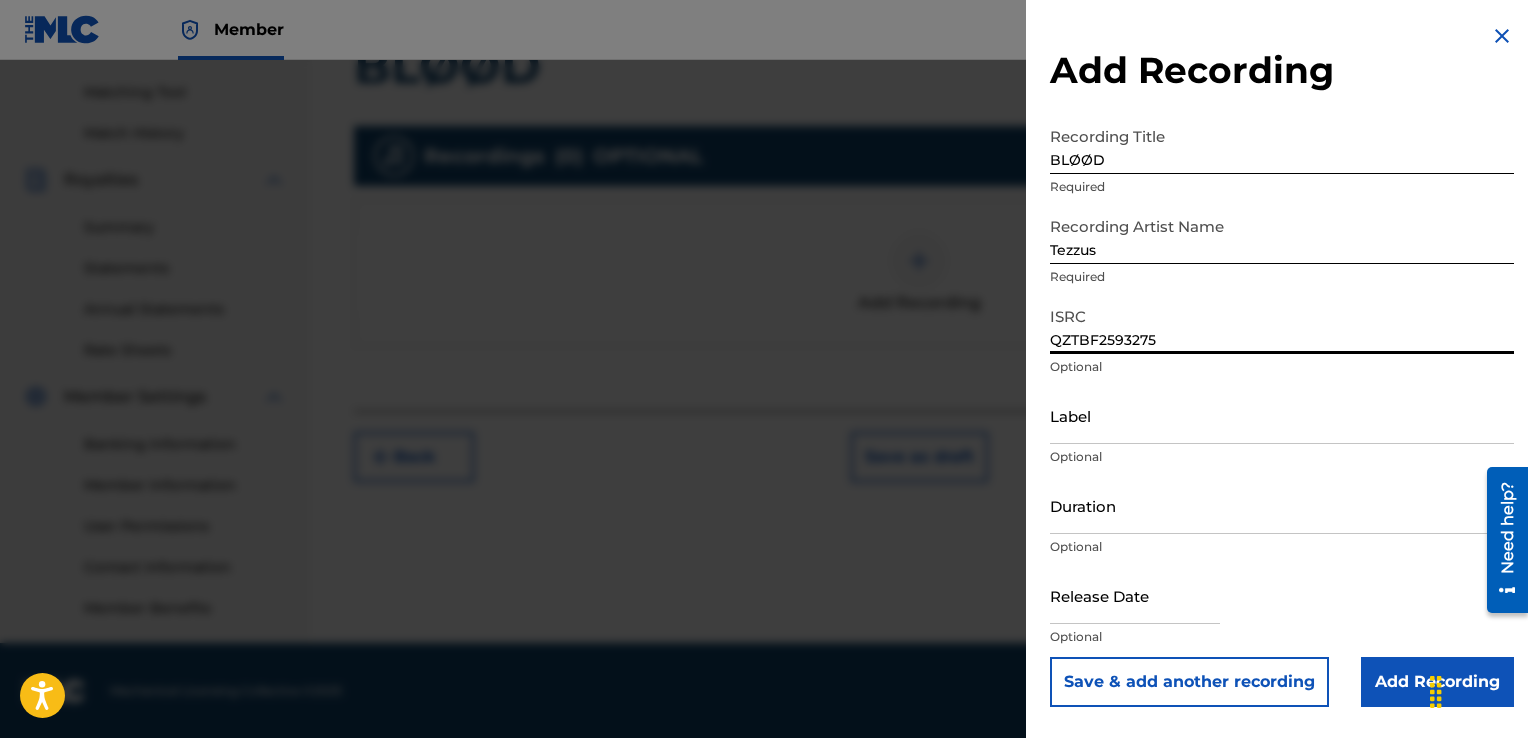 type on "QZTBF2593275" 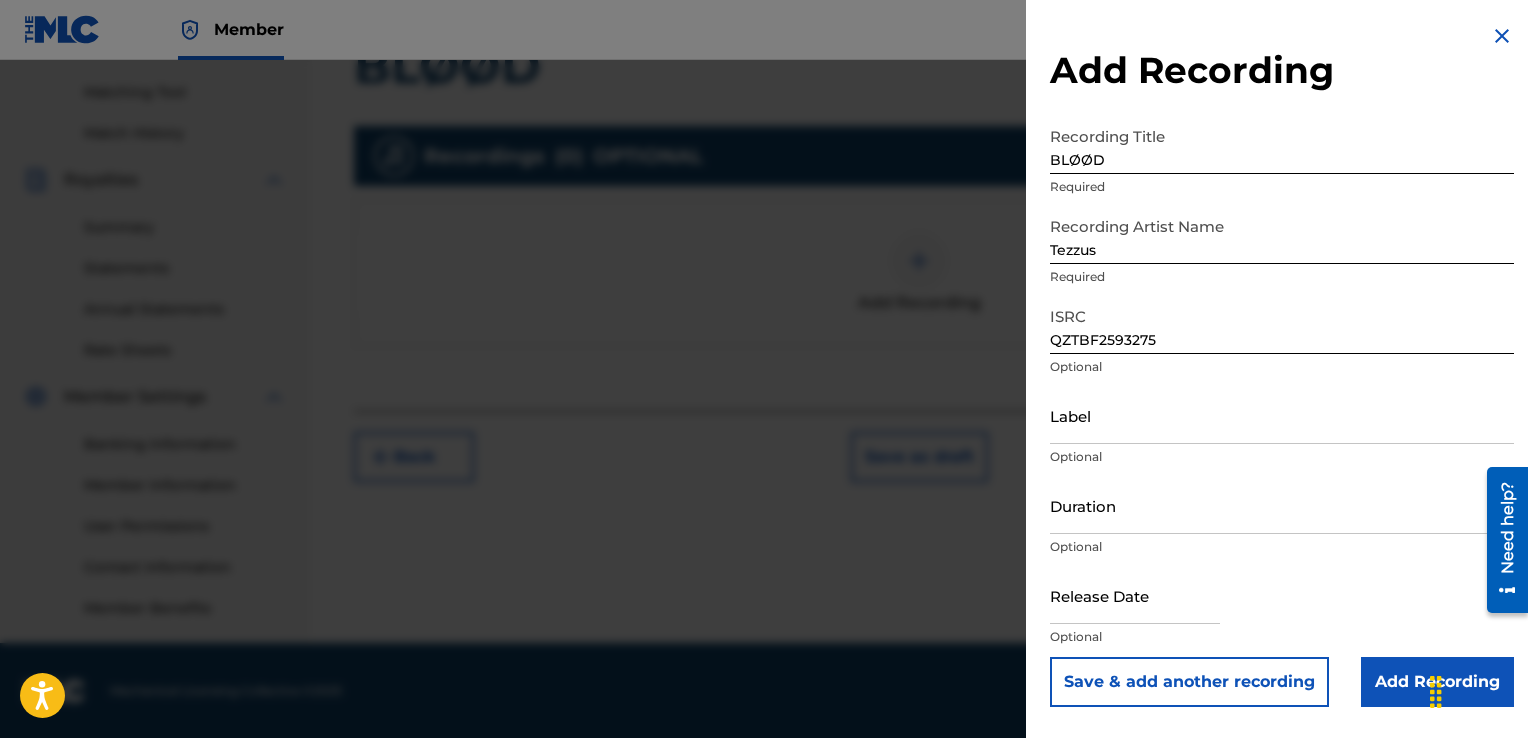 click on "Add Recording" at bounding box center [1437, 682] 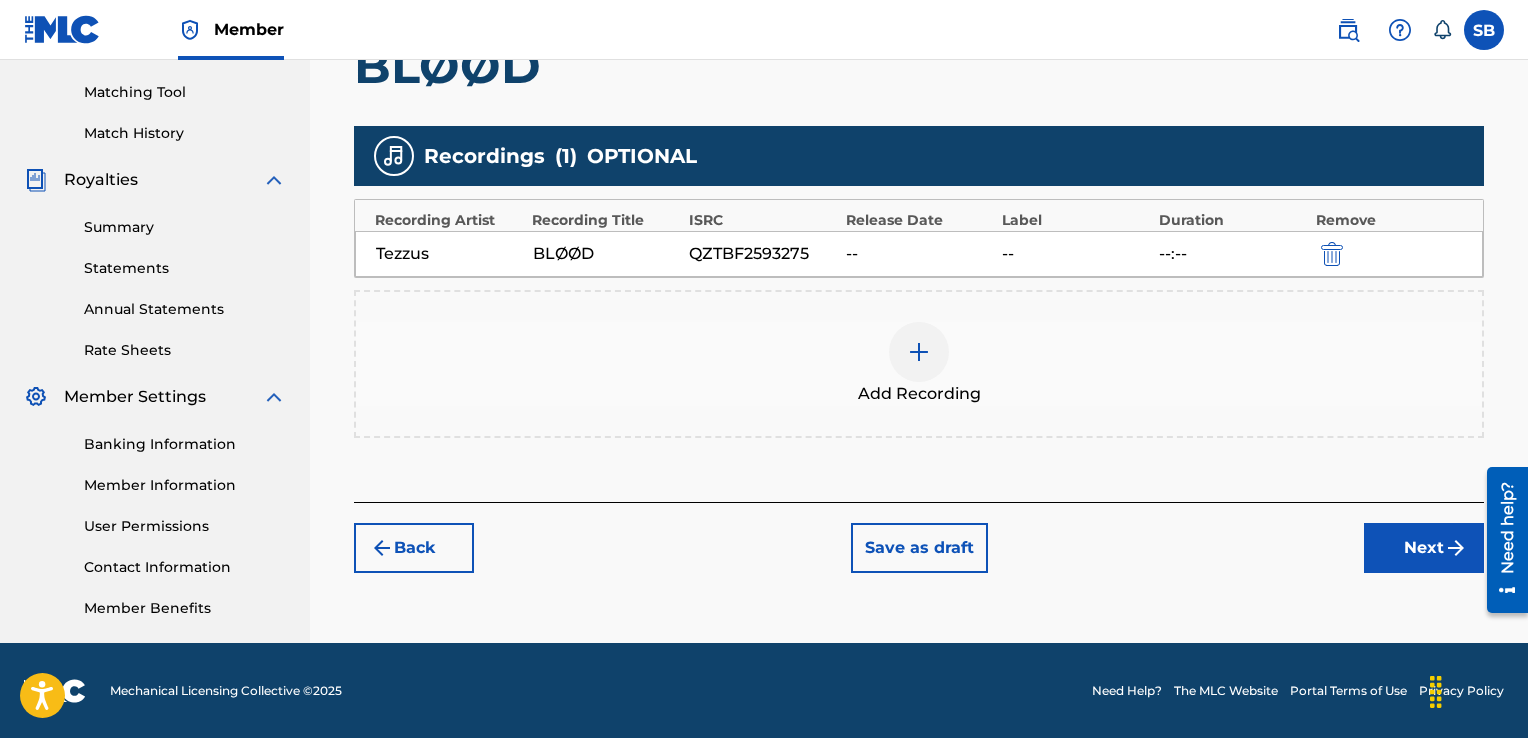 click on "Next" at bounding box center (1424, 548) 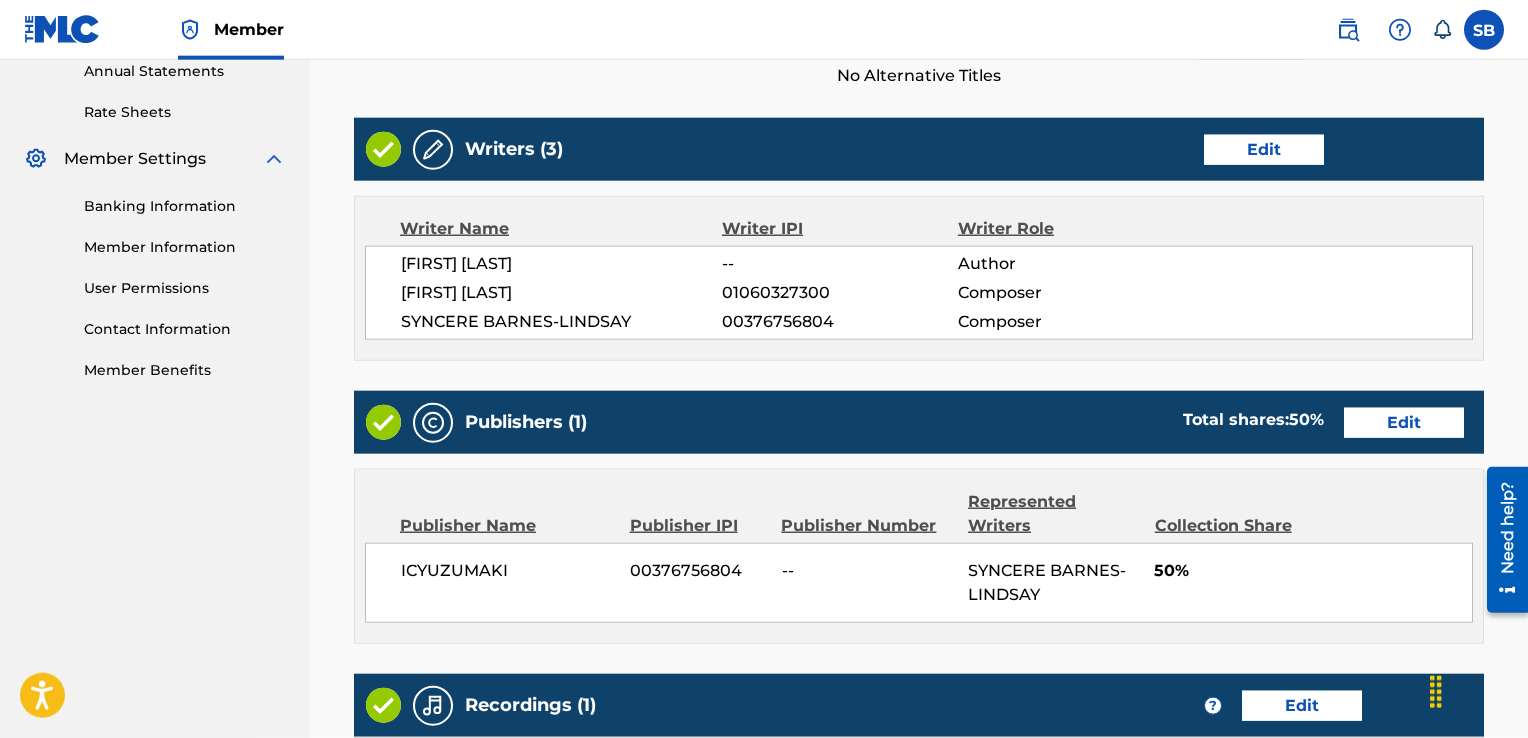 scroll, scrollTop: 1081, scrollLeft: 0, axis: vertical 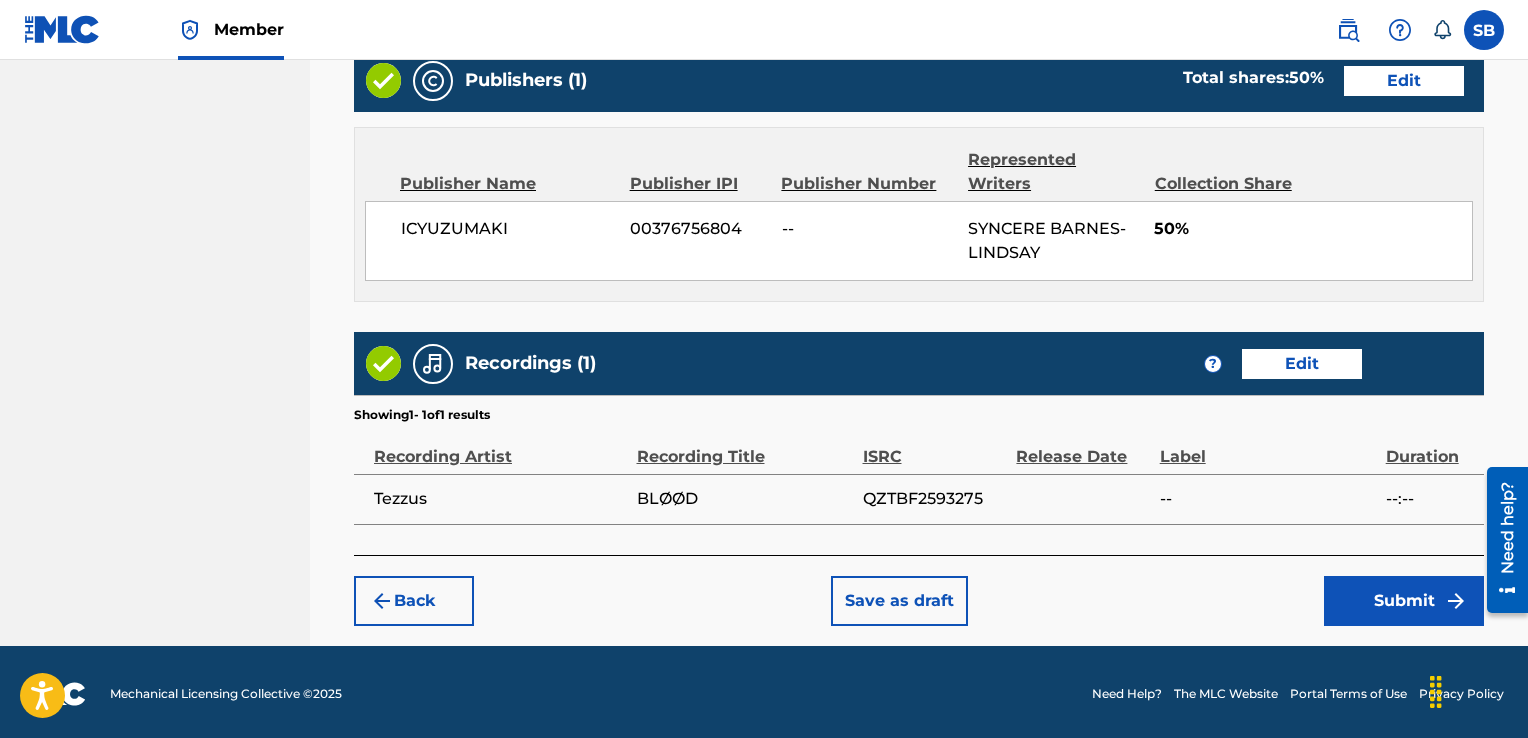 click on "Submit" at bounding box center (1404, 601) 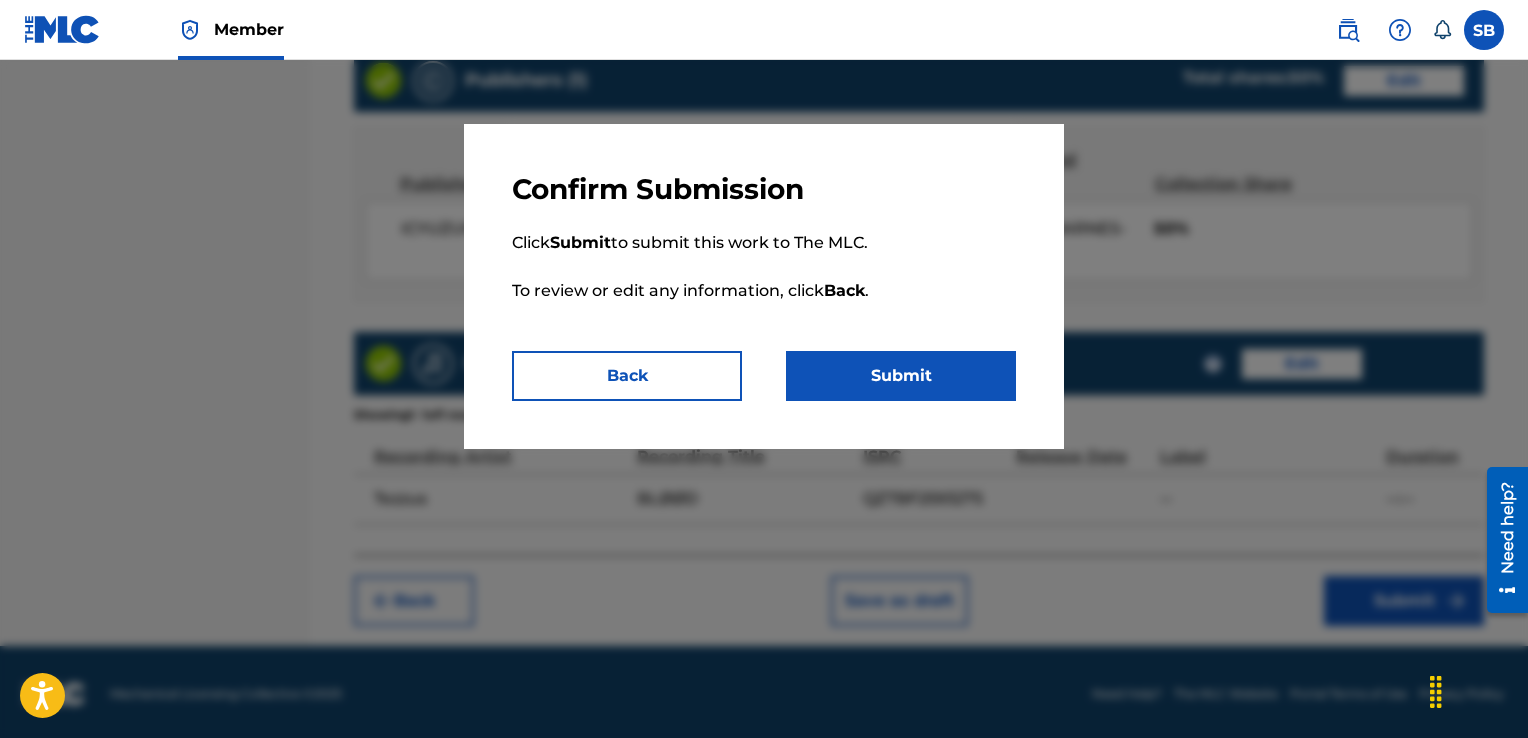 click on "Submit" at bounding box center (901, 376) 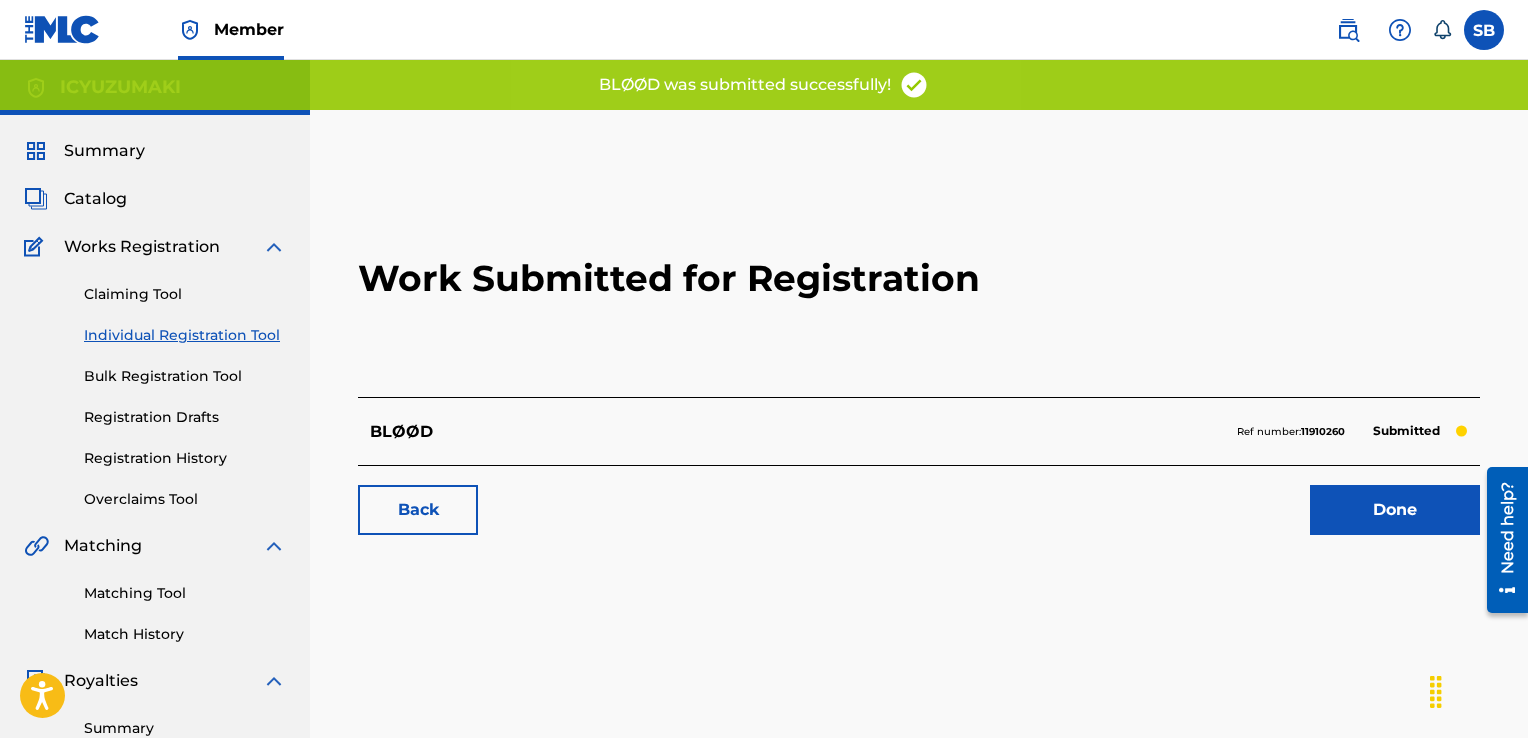 click on "Catalog" at bounding box center (95, 199) 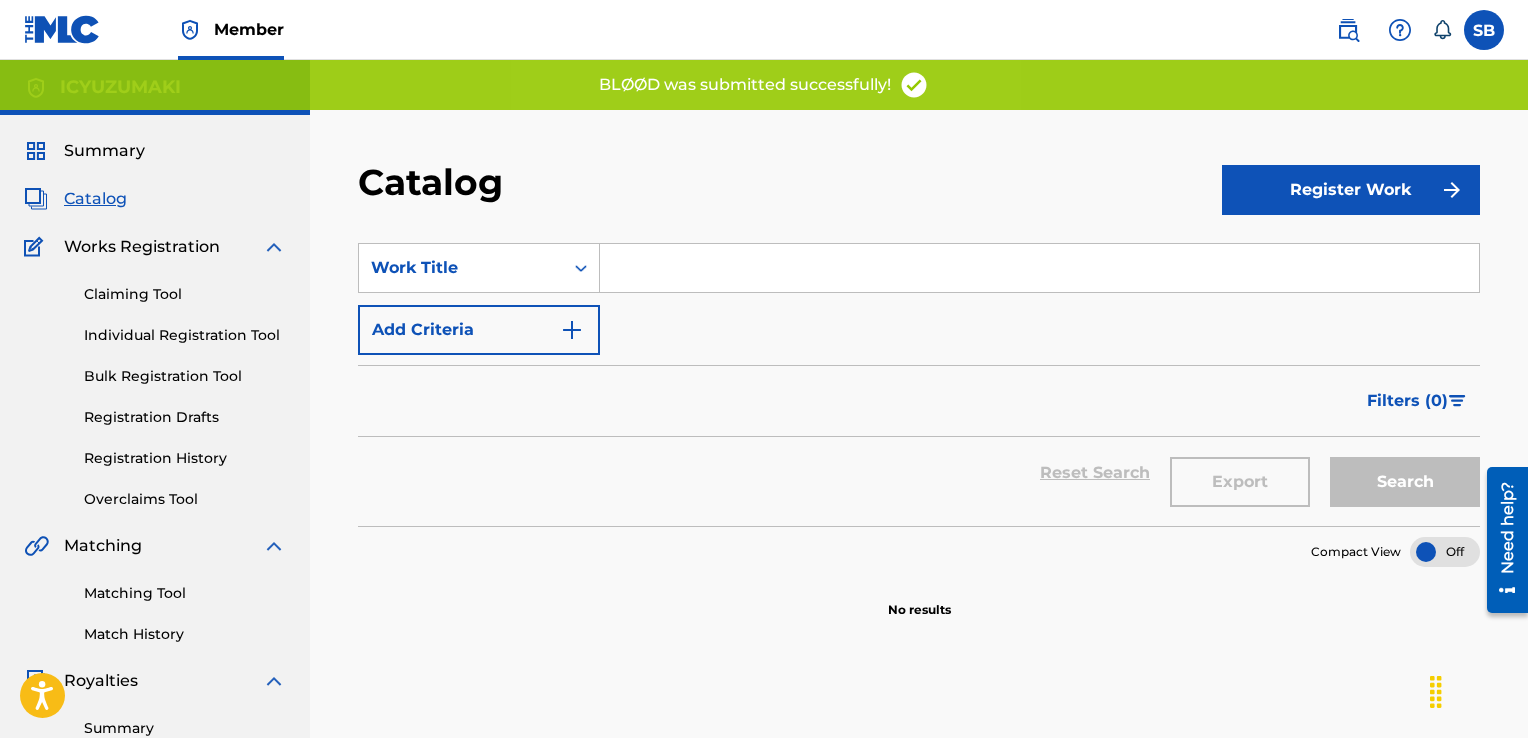 click on "Register Work" at bounding box center [1351, 190] 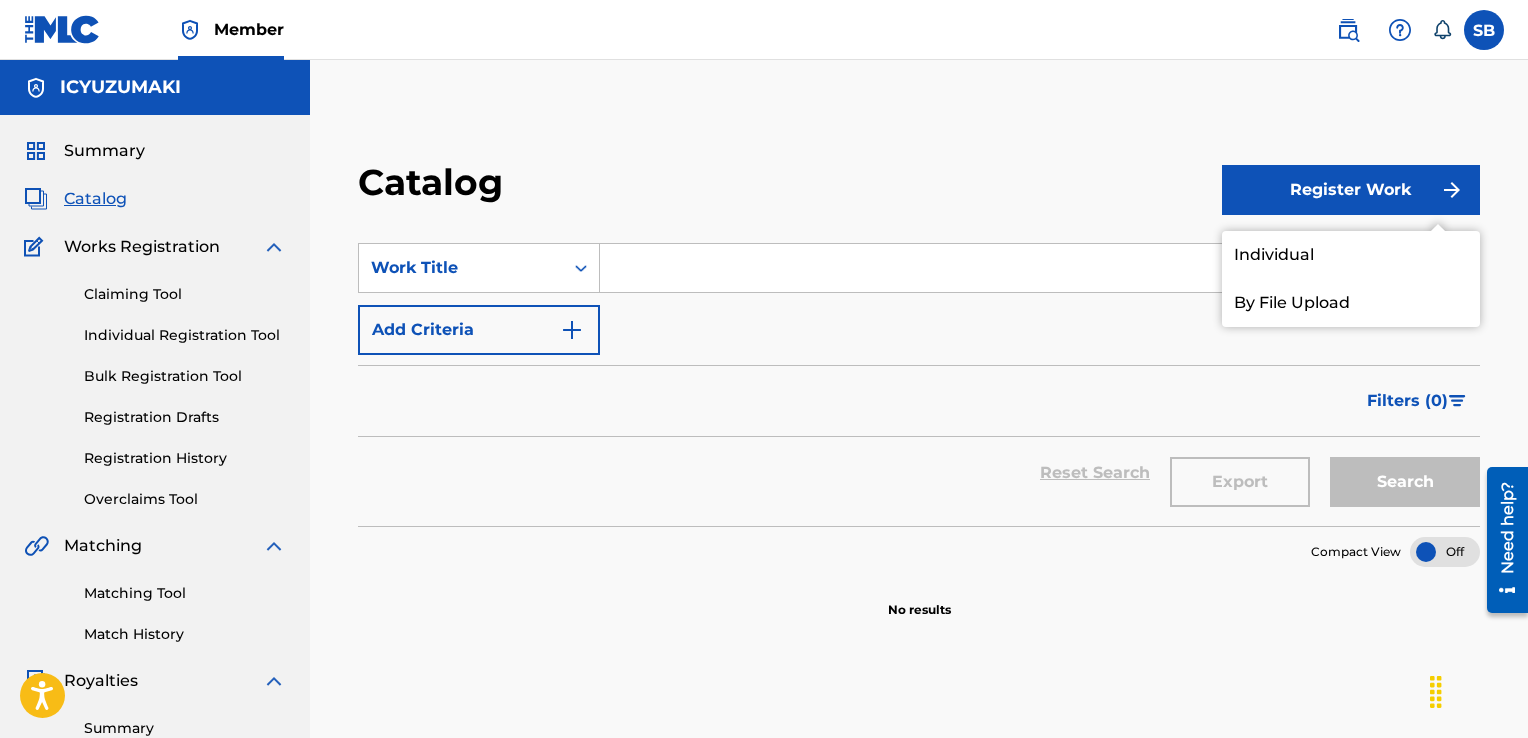 click on "Individual" at bounding box center [1351, 255] 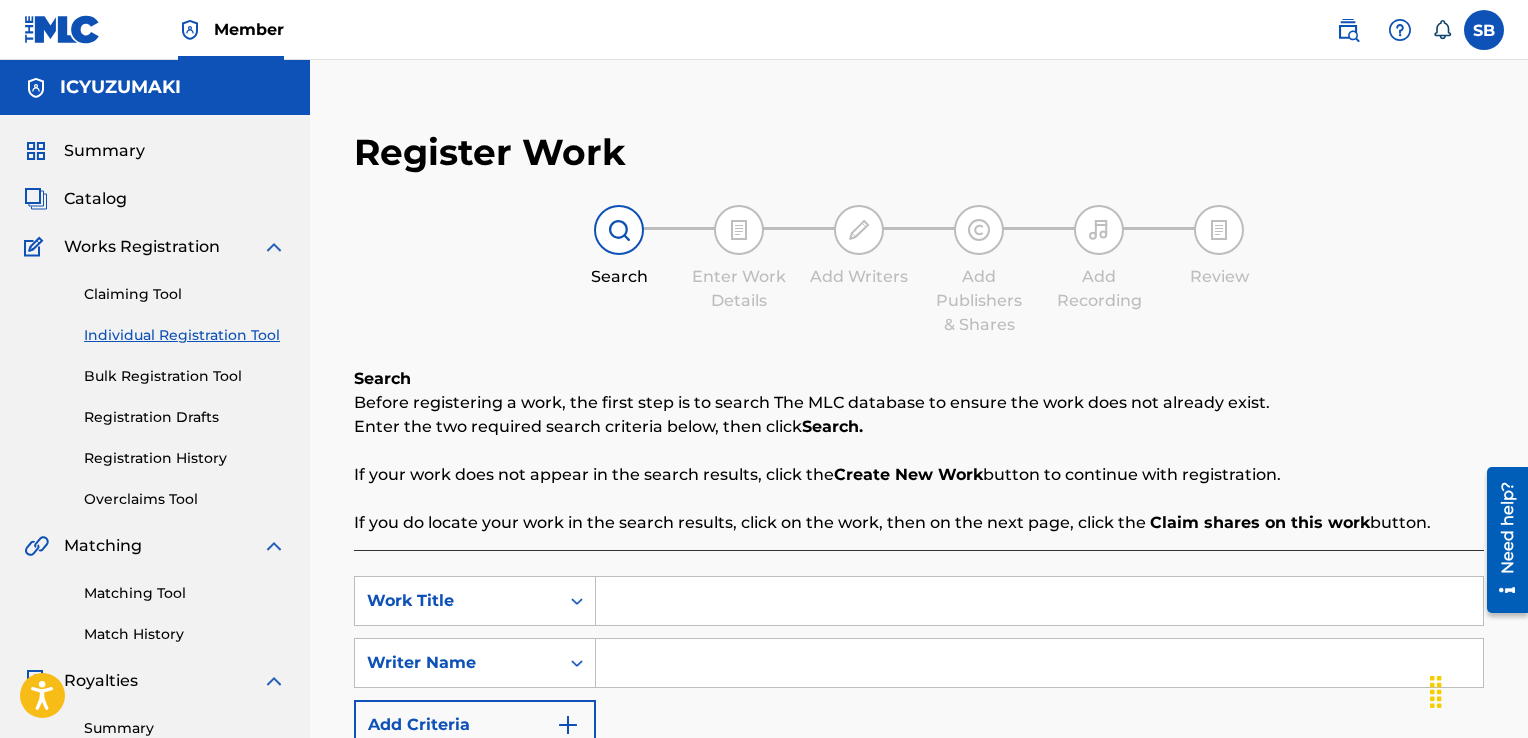 scroll, scrollTop: 327, scrollLeft: 0, axis: vertical 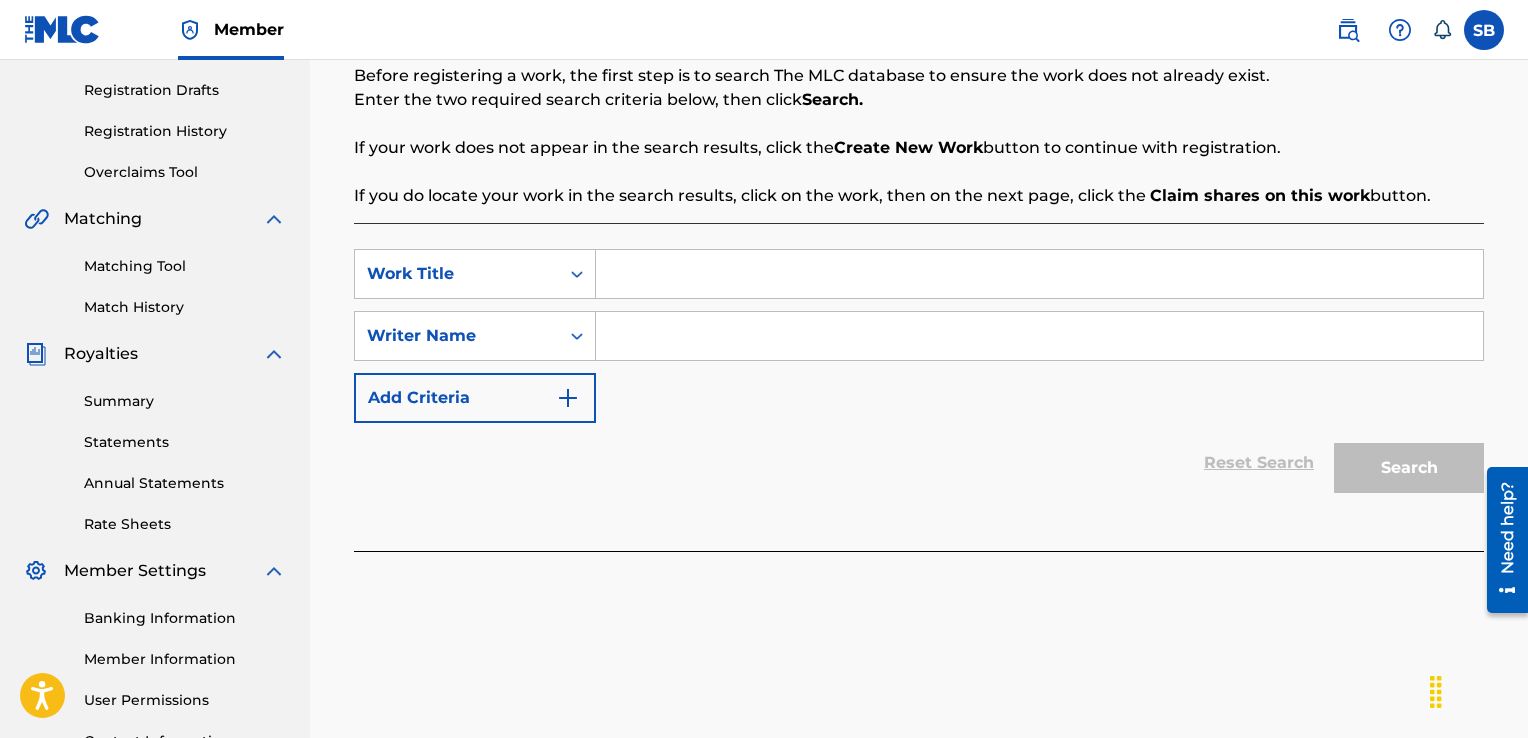 click at bounding box center (1039, 274) 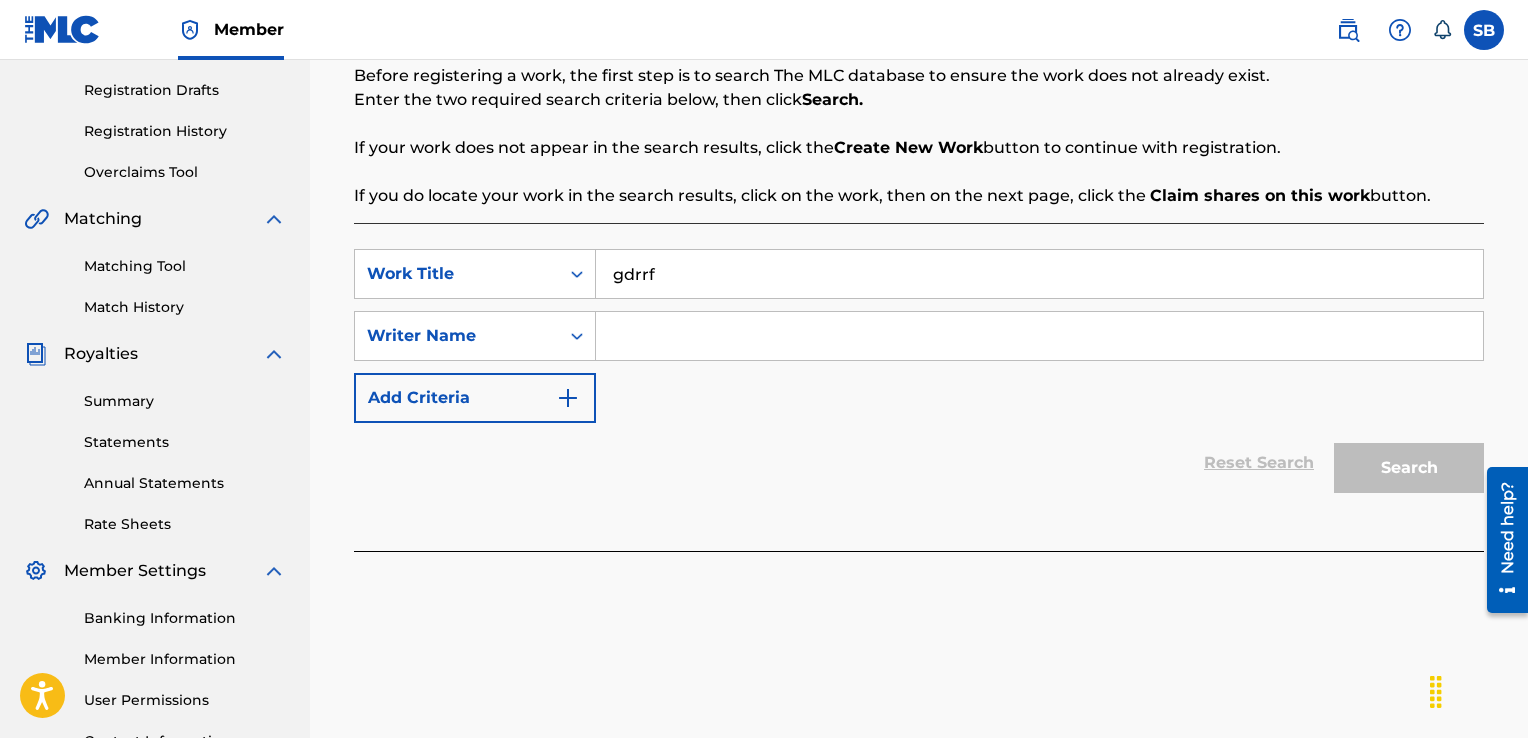 type on "gdrrf" 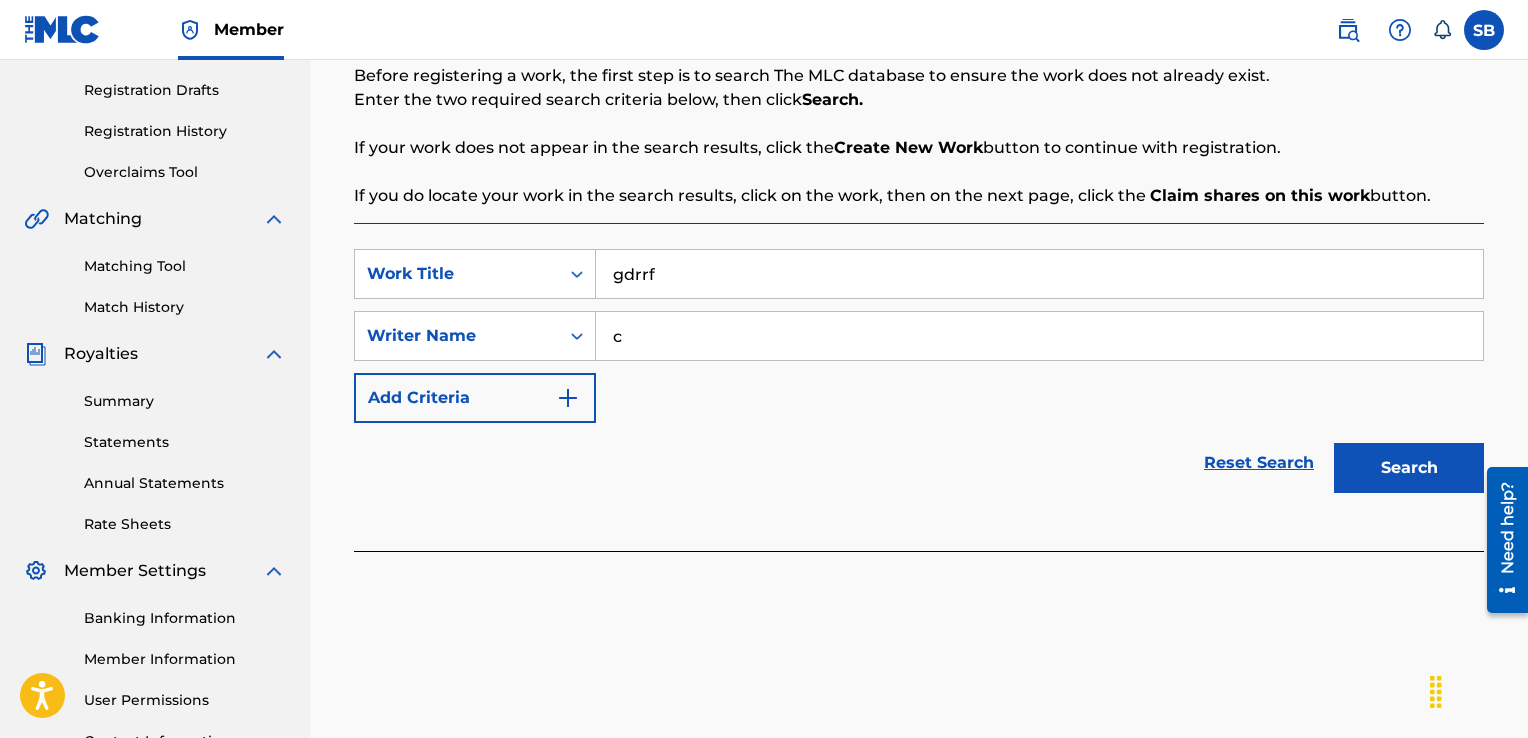 type on "c" 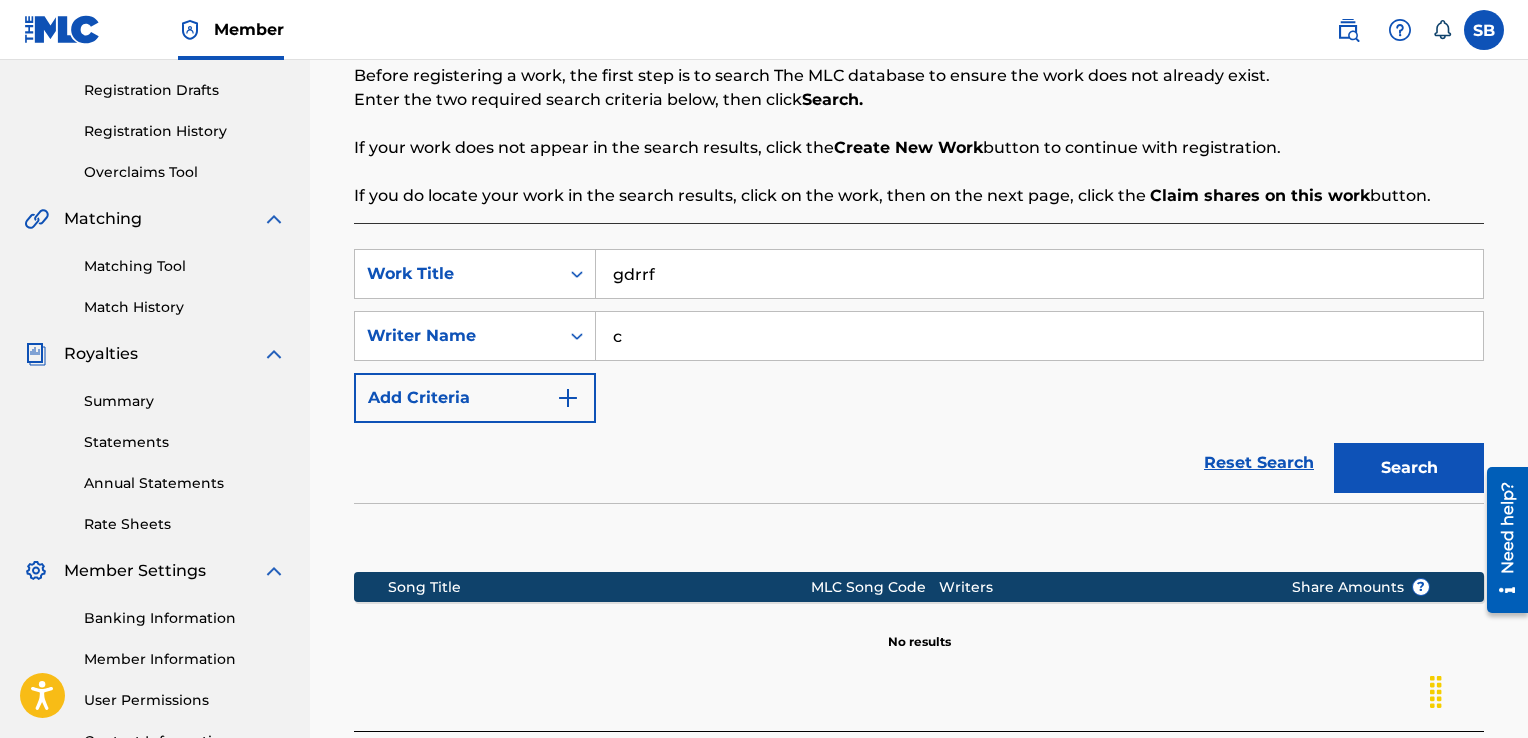 scroll, scrollTop: 506, scrollLeft: 0, axis: vertical 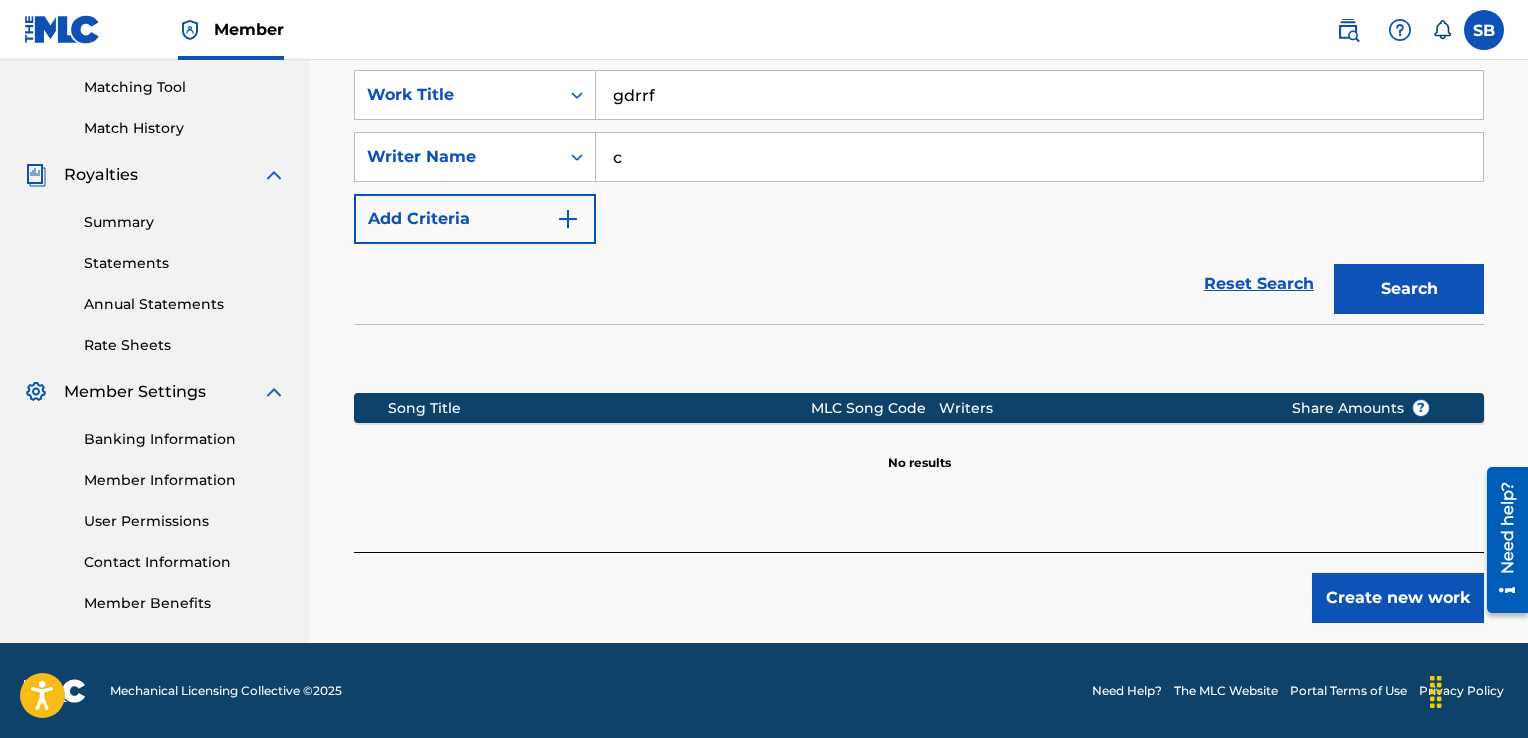 click on "Create new work" at bounding box center (1398, 598) 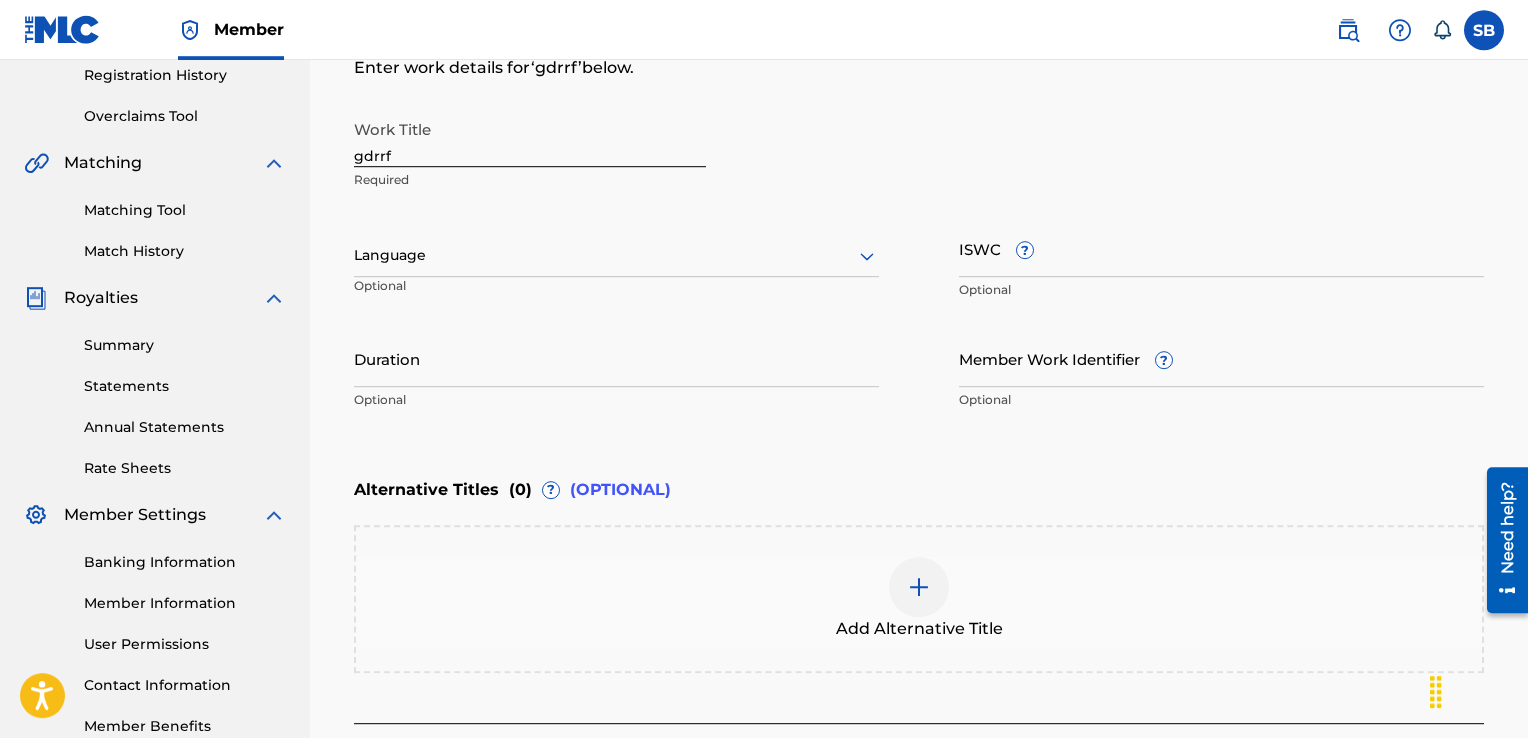 scroll, scrollTop: 381, scrollLeft: 0, axis: vertical 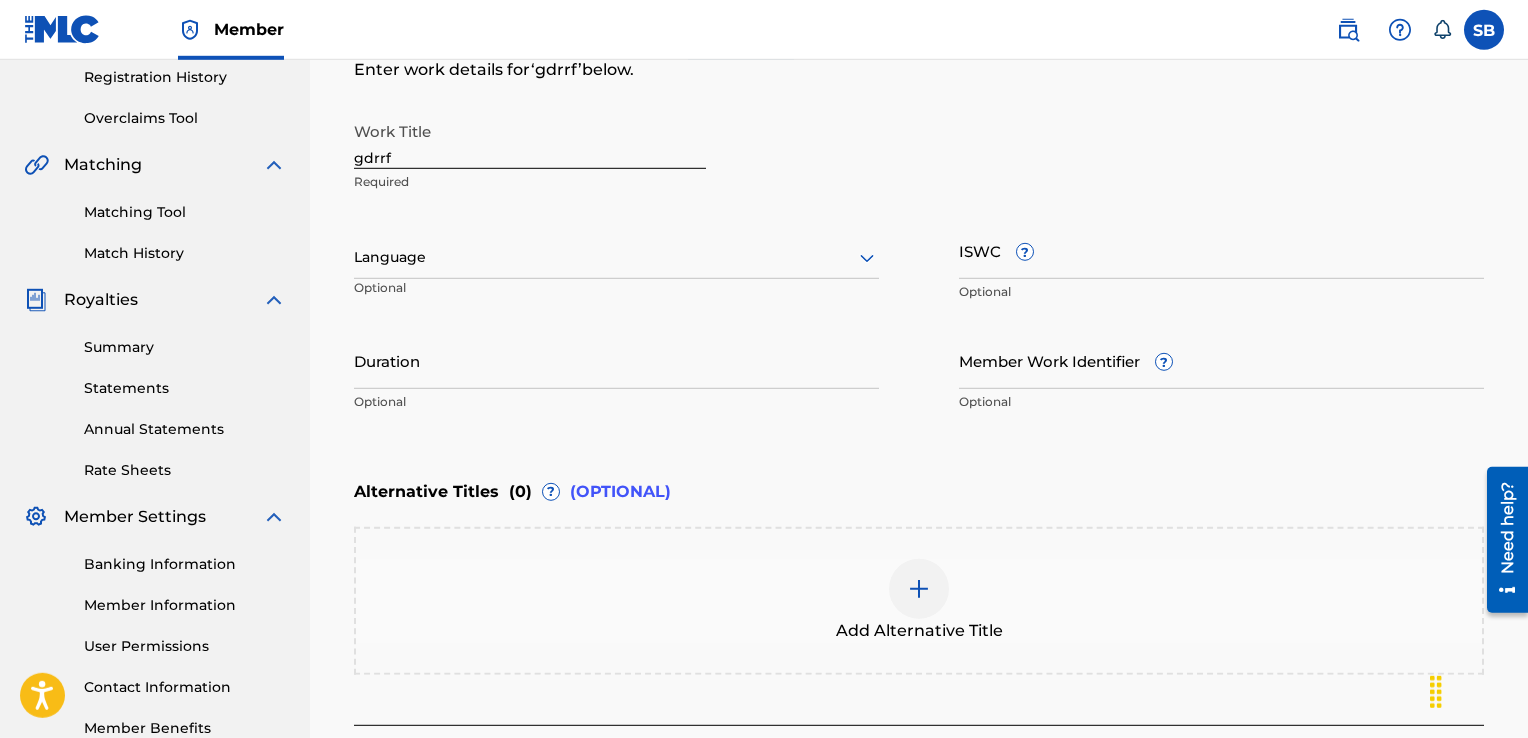 click on "gdrrf" at bounding box center [530, 140] 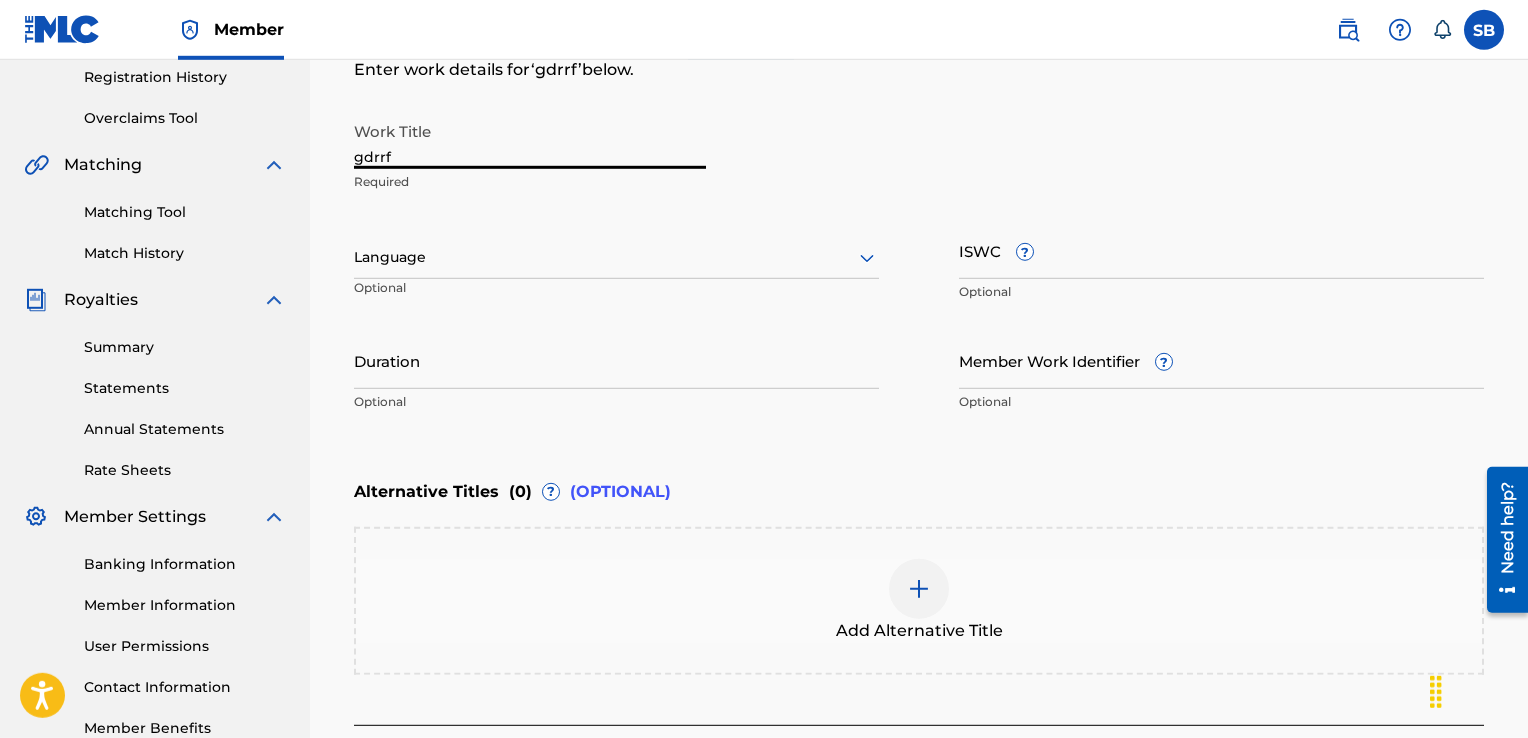 click on "gdrrf" at bounding box center [530, 140] 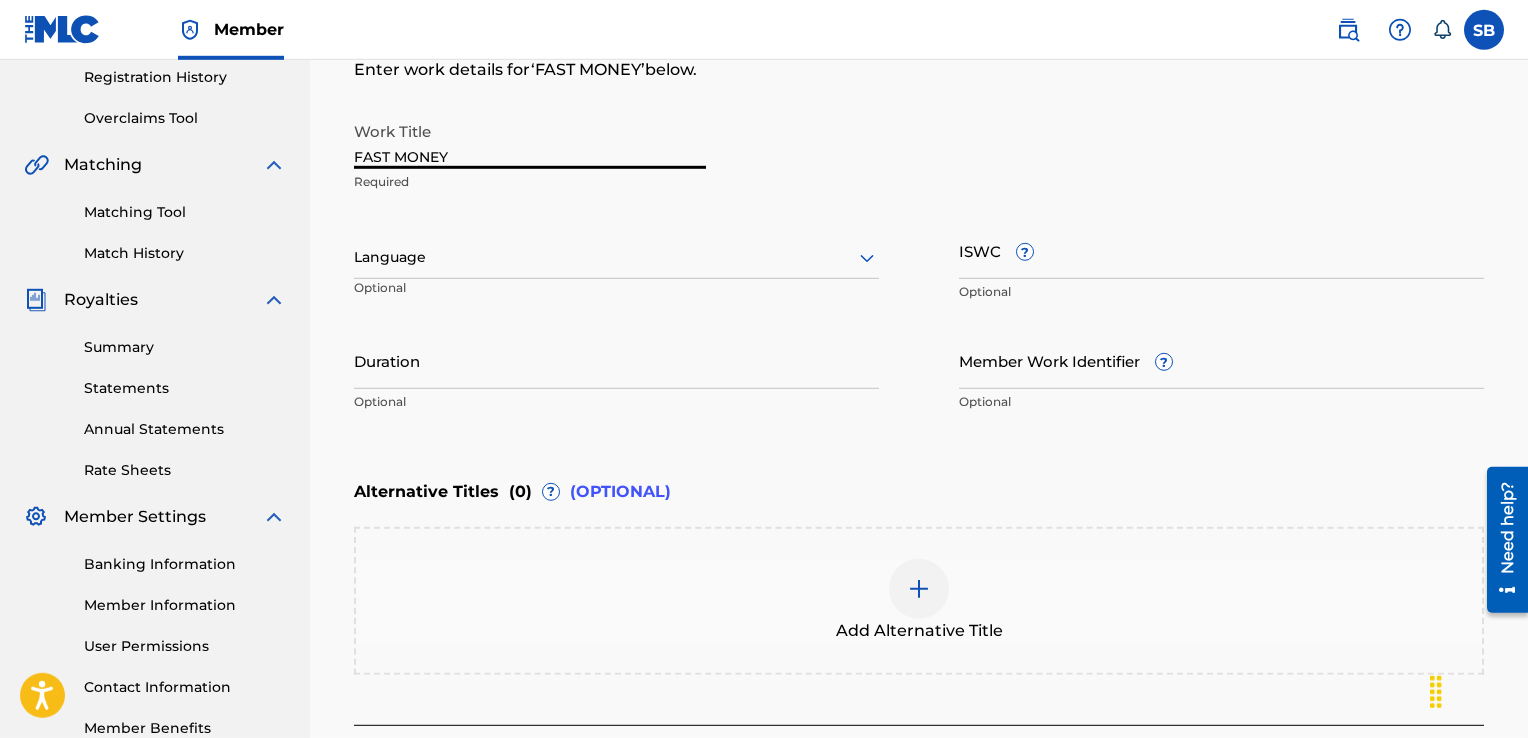 type on "FAST MONEY" 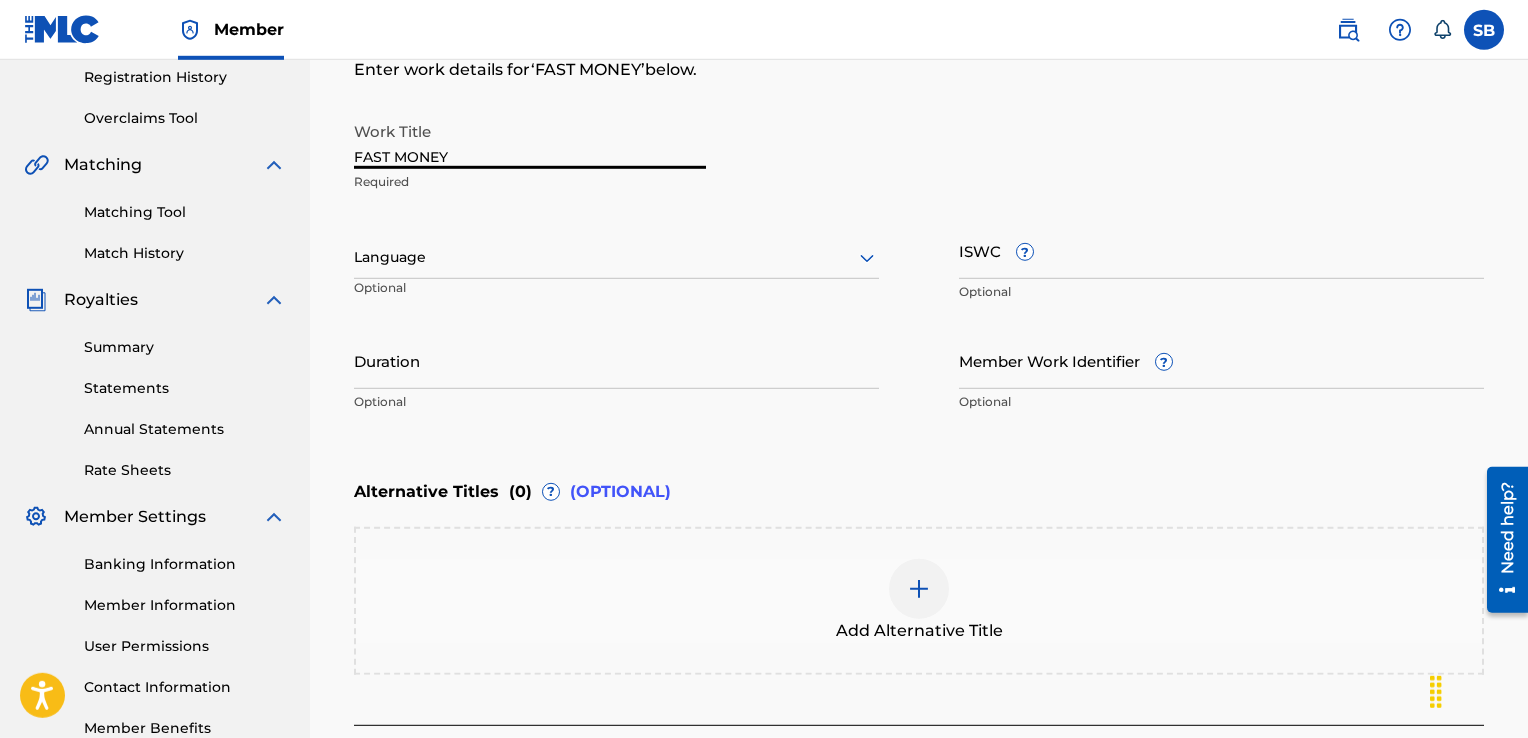 click on "Duration" at bounding box center (616, 360) 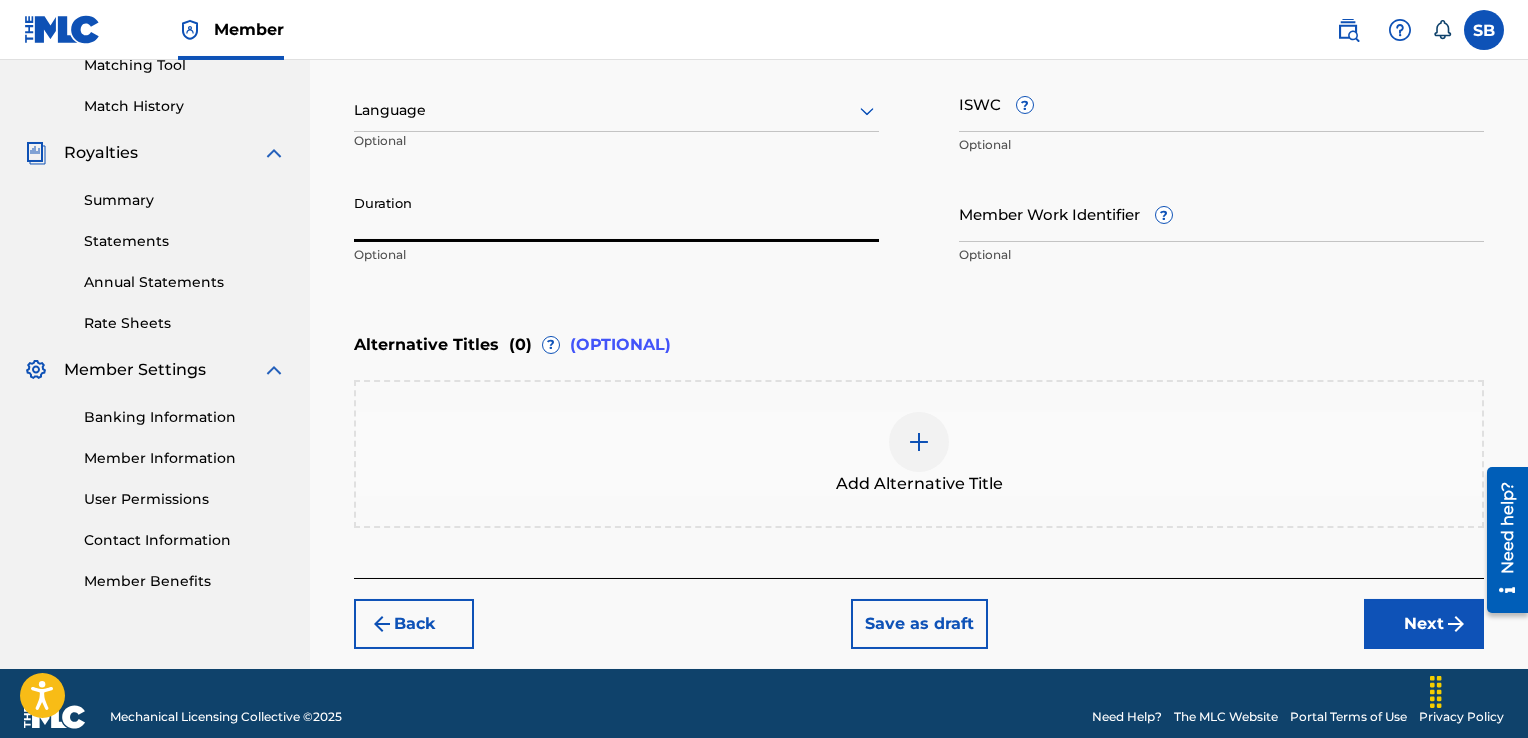scroll, scrollTop: 532, scrollLeft: 0, axis: vertical 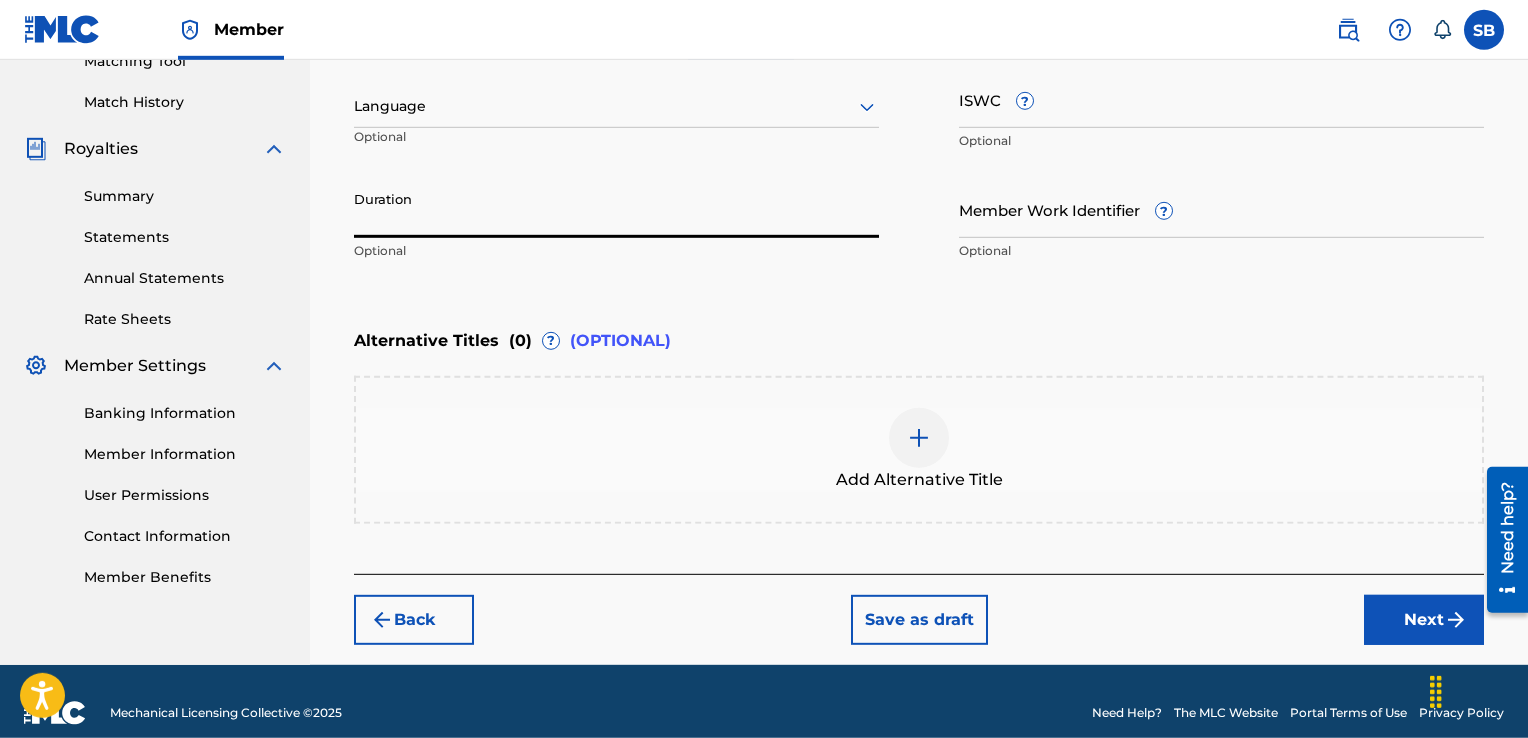 click on "Next" at bounding box center [1424, 620] 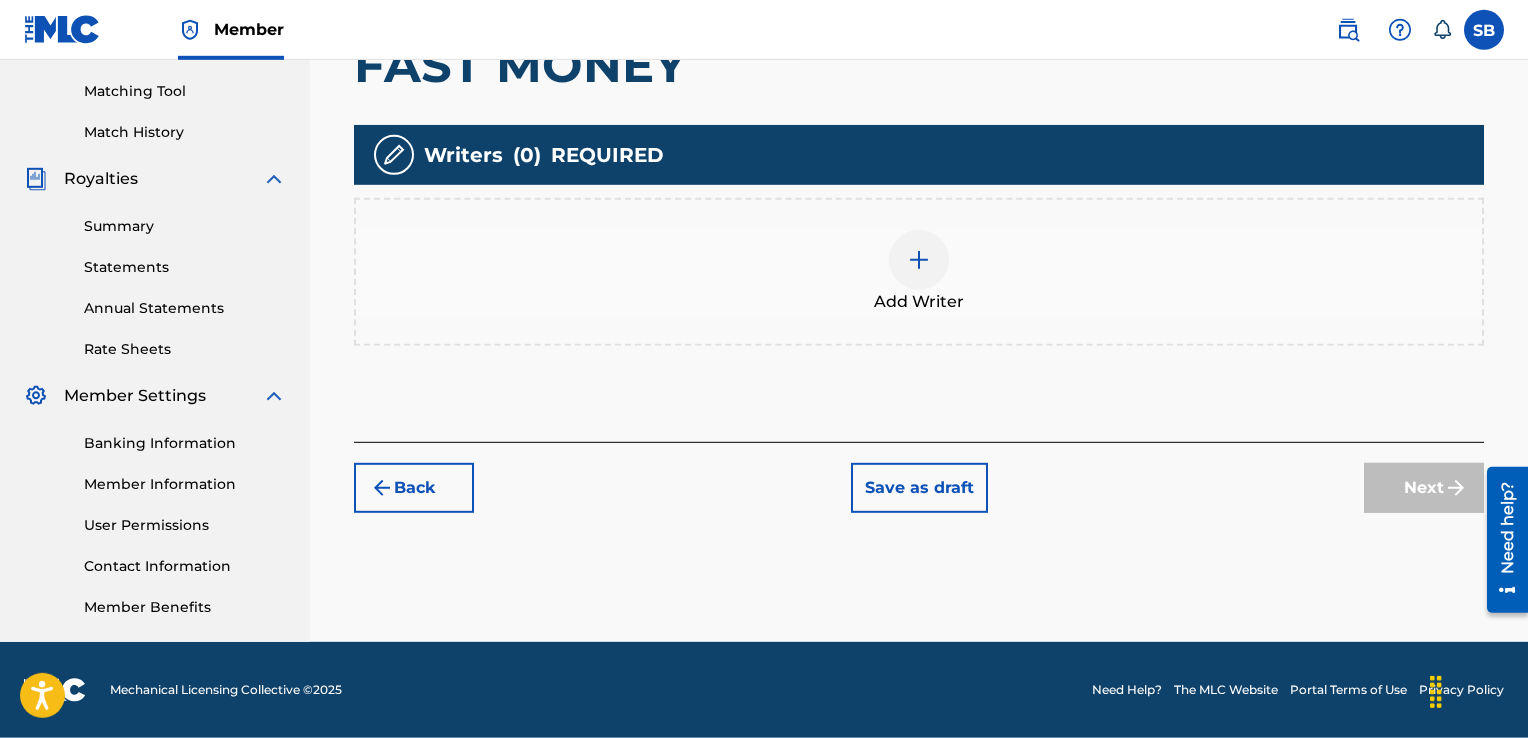 scroll, scrollTop: 501, scrollLeft: 0, axis: vertical 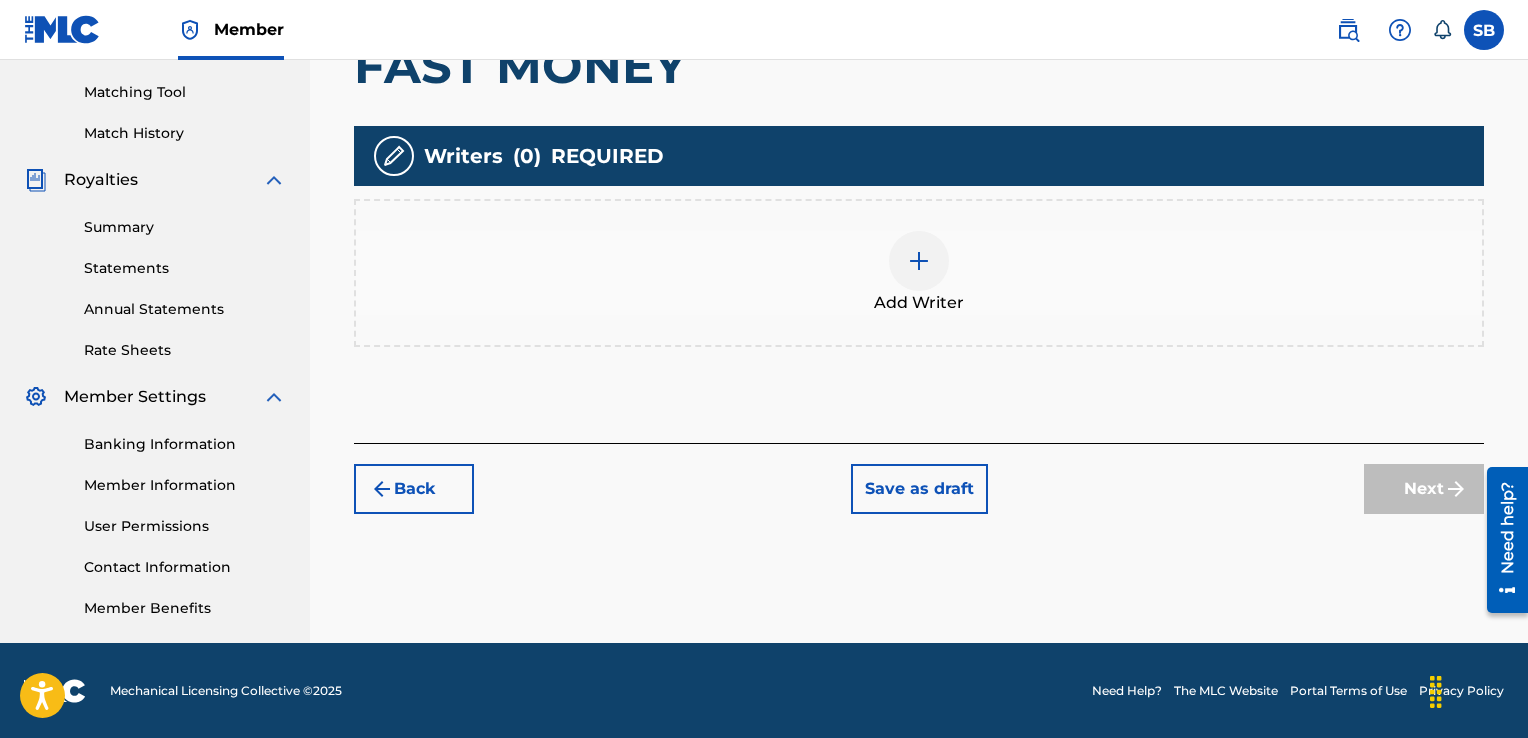 click on "Add Writer" at bounding box center [919, 273] 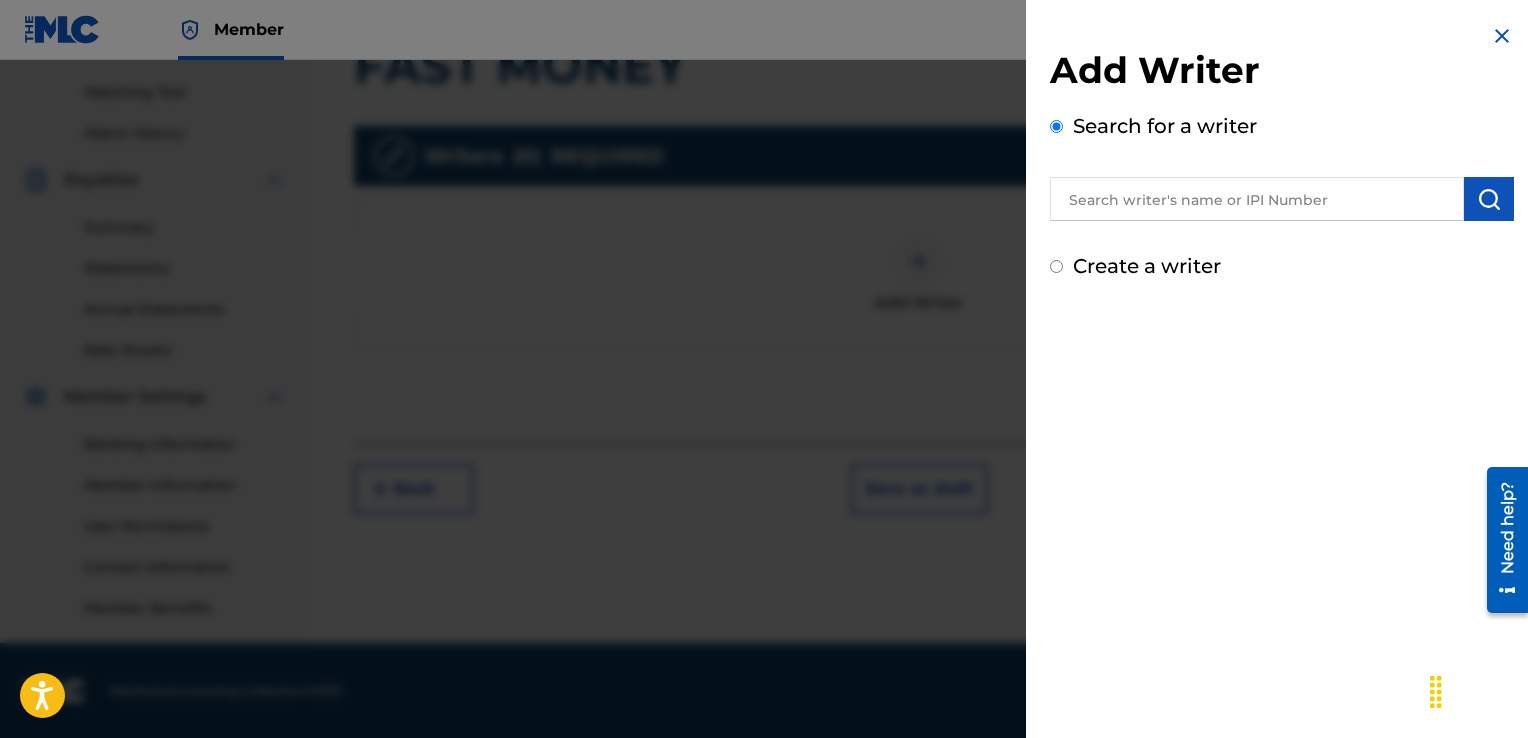 click at bounding box center [1257, 199] 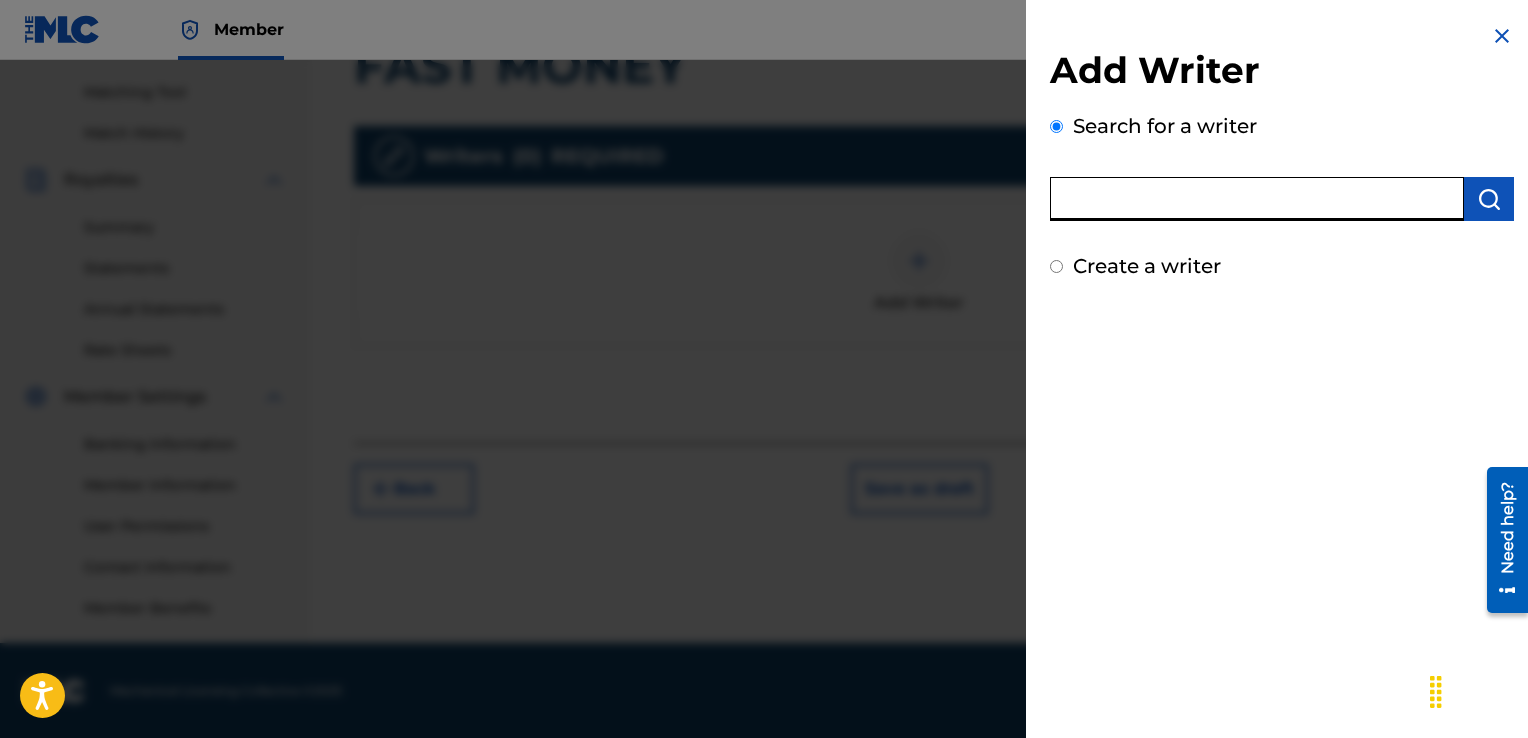 paste on "[LAST] [LAST] [FIRST]" 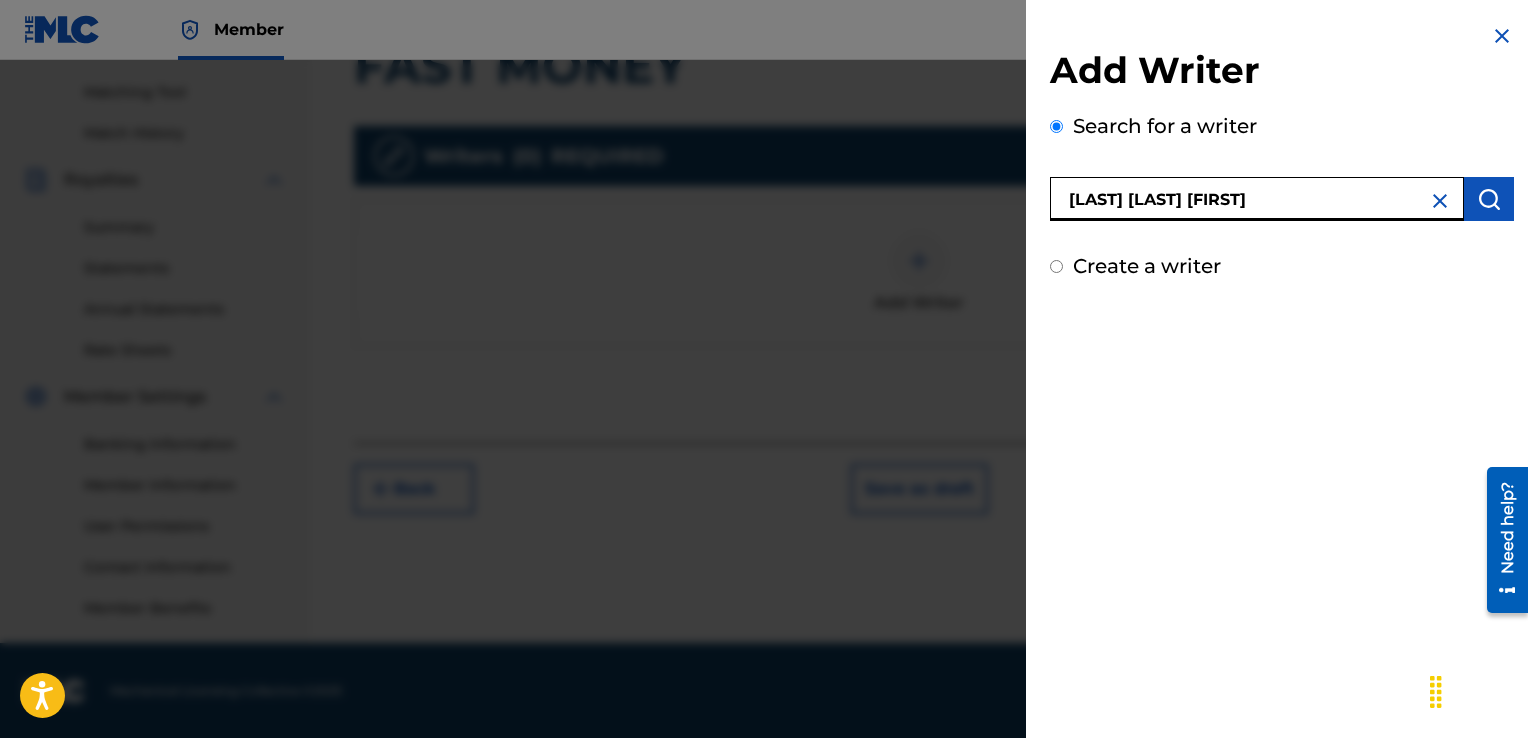 drag, startPoint x: 1354, startPoint y: 203, endPoint x: 1258, endPoint y: 205, distance: 96.02083 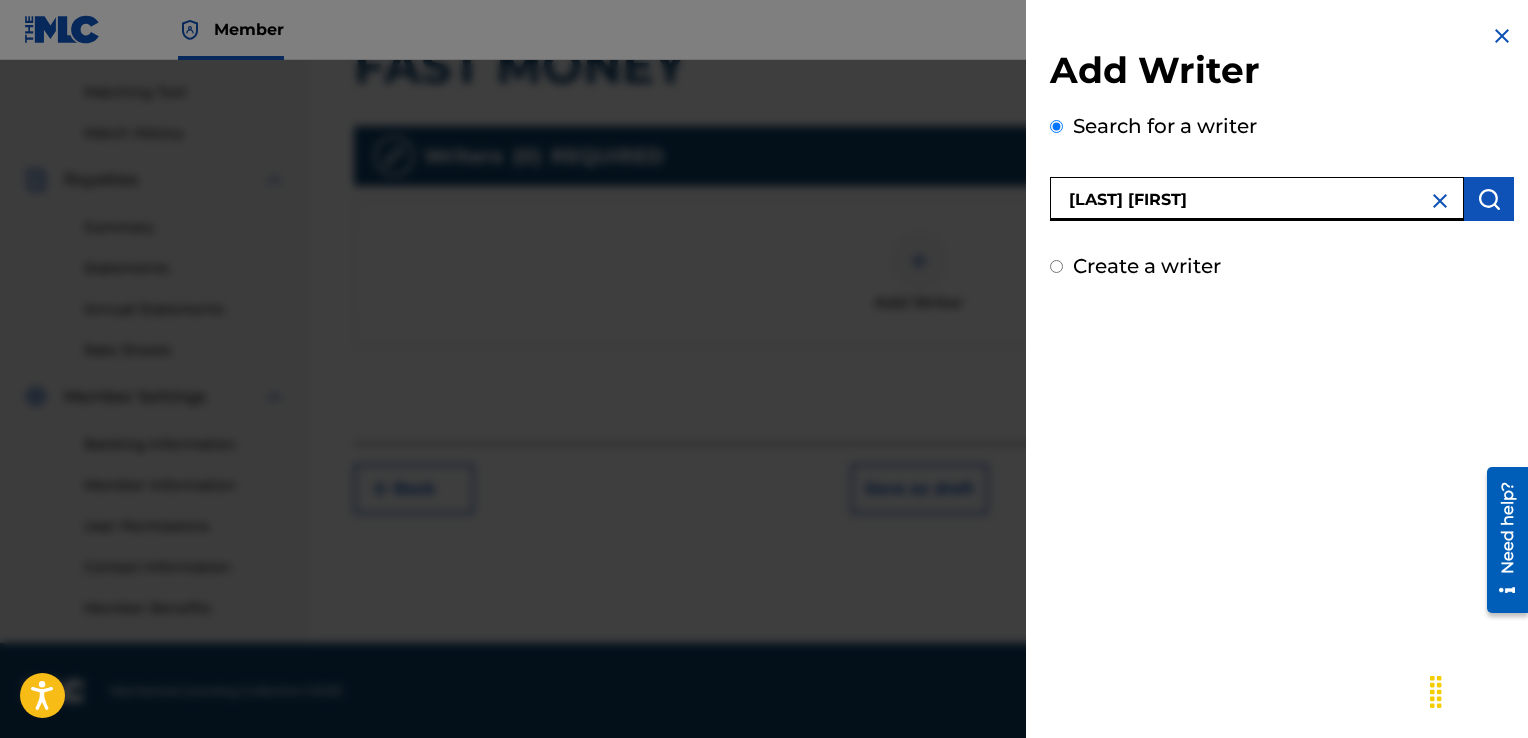 click on "[LAST] [FIRST]" at bounding box center (1257, 199) 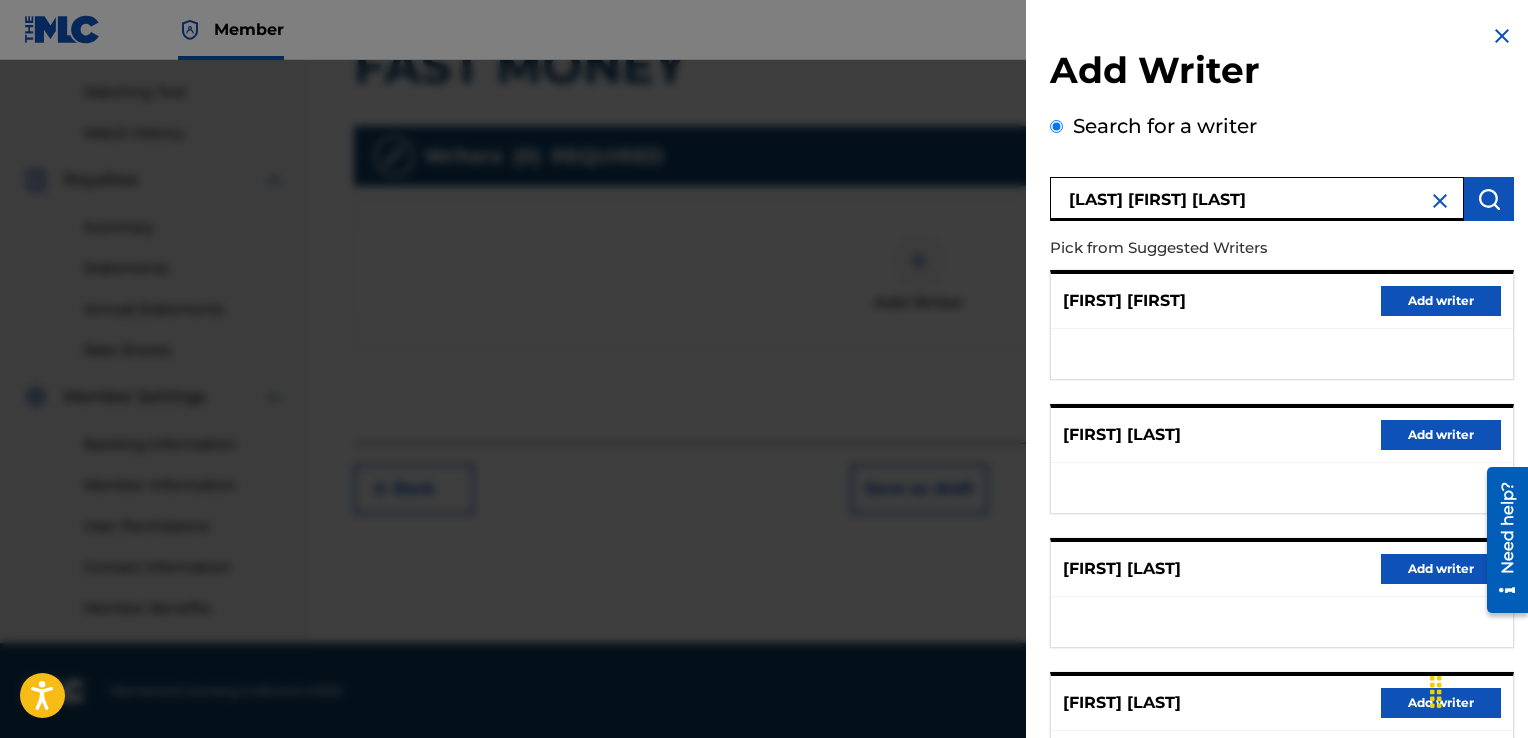 scroll, scrollTop: 301, scrollLeft: 0, axis: vertical 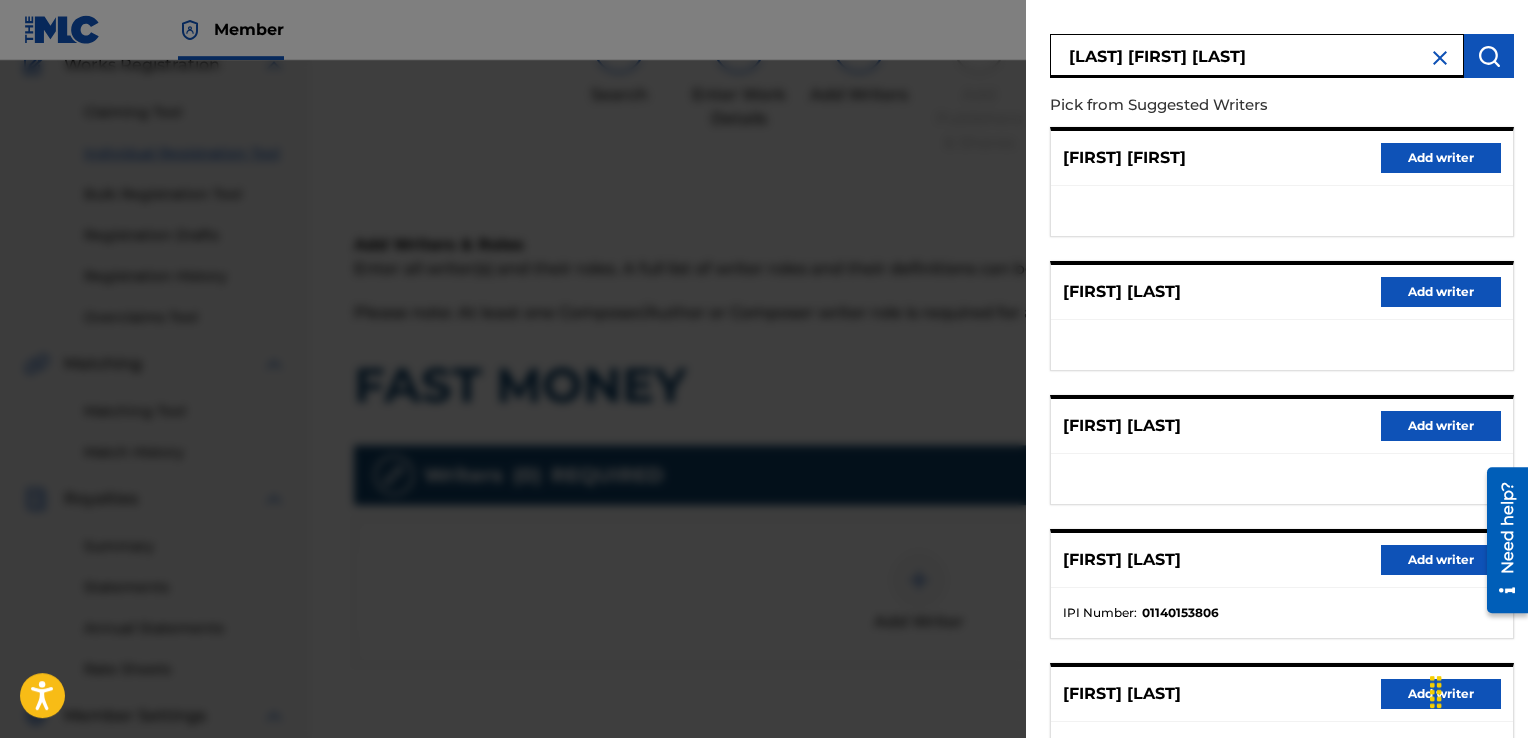 click on "[LAST] [FIRST] [LAST]" at bounding box center [1257, 56] 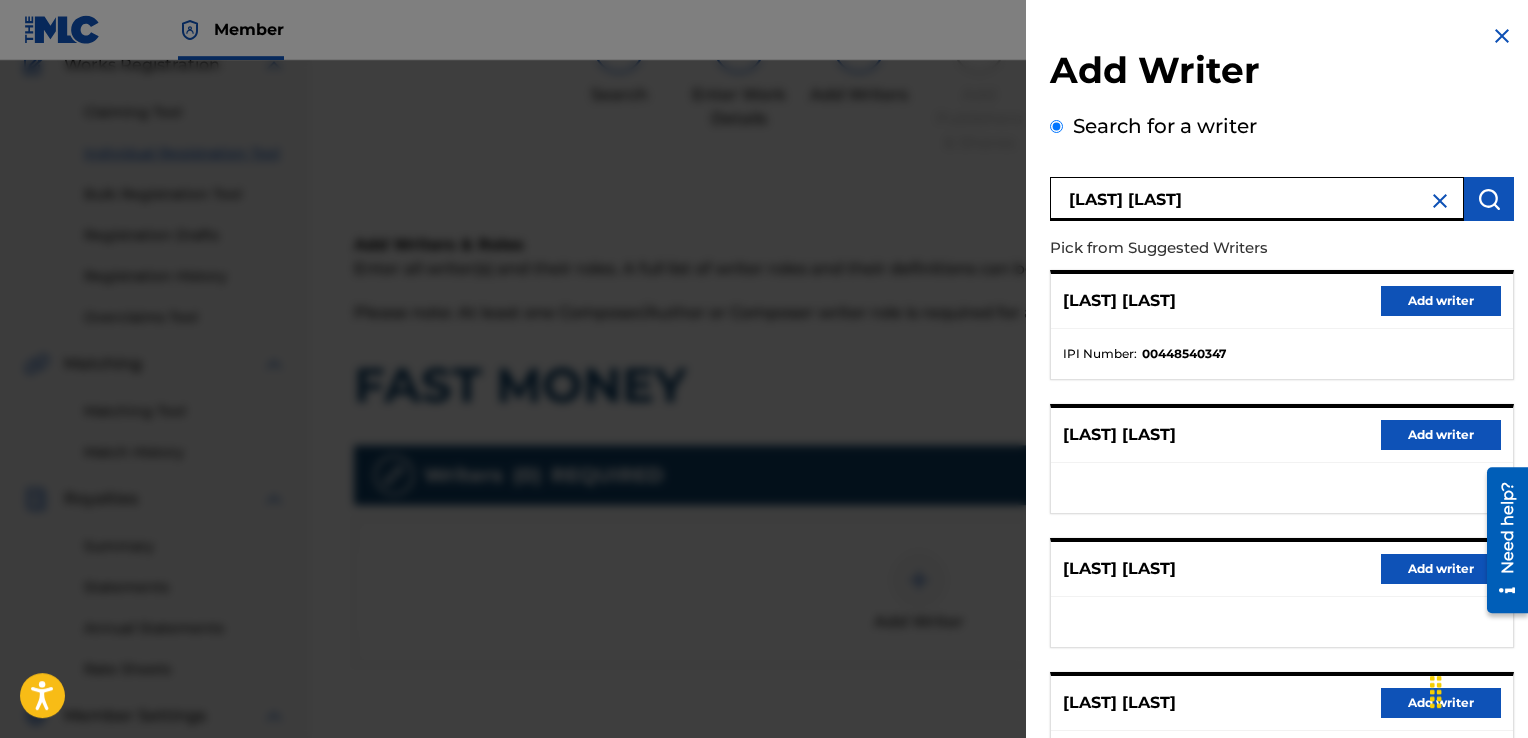 scroll, scrollTop: 301, scrollLeft: 0, axis: vertical 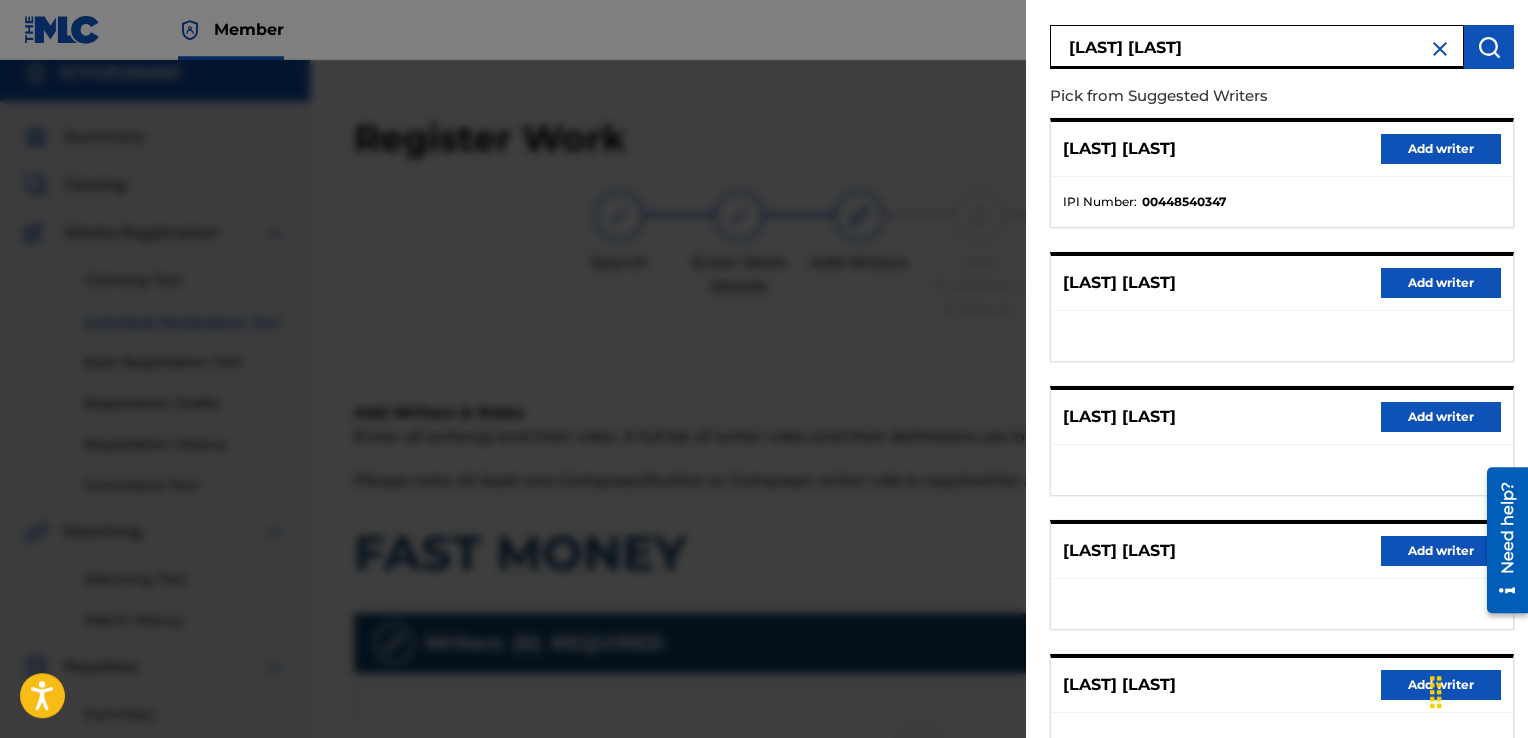 drag, startPoint x: 1162, startPoint y: 51, endPoint x: 1021, endPoint y: 40, distance: 141.42842 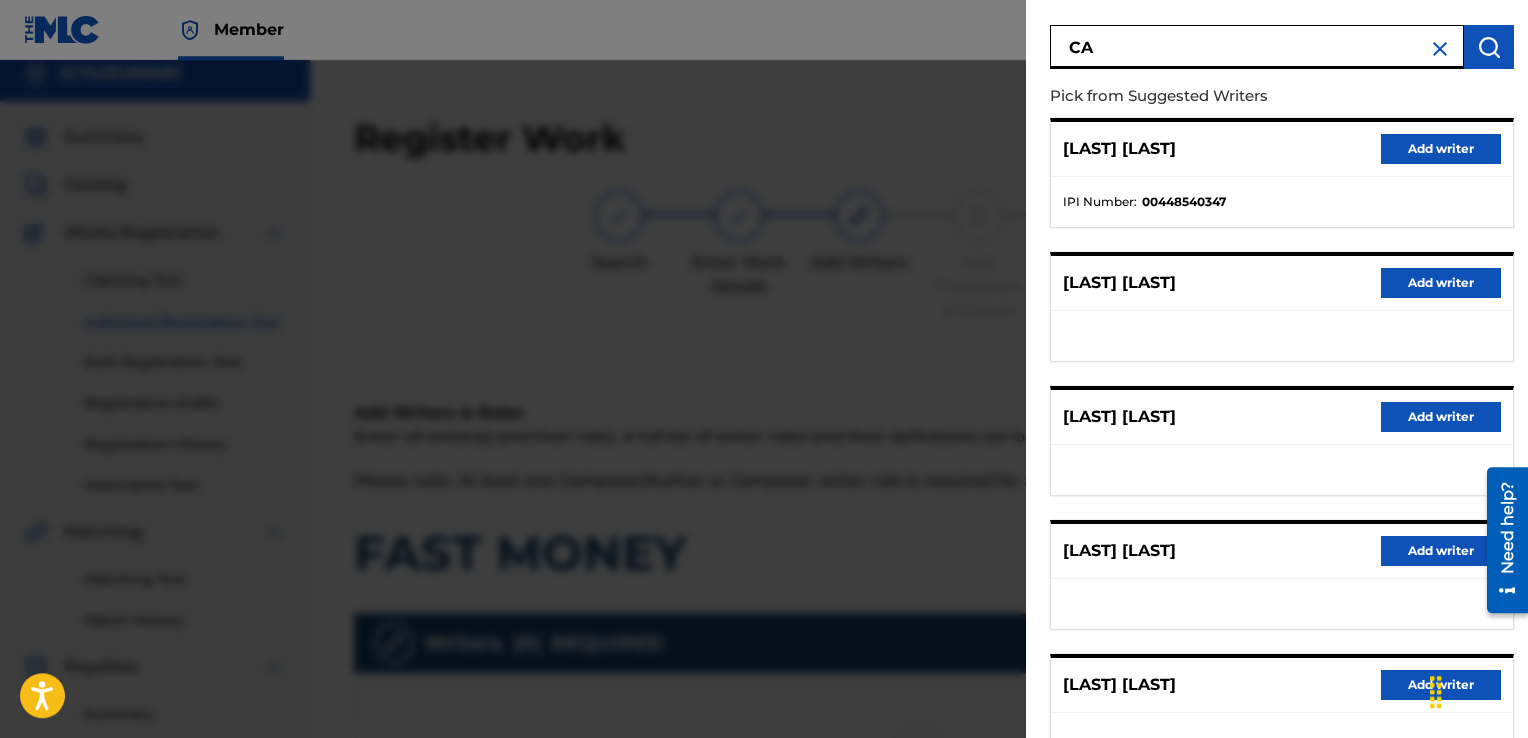 type on "C" 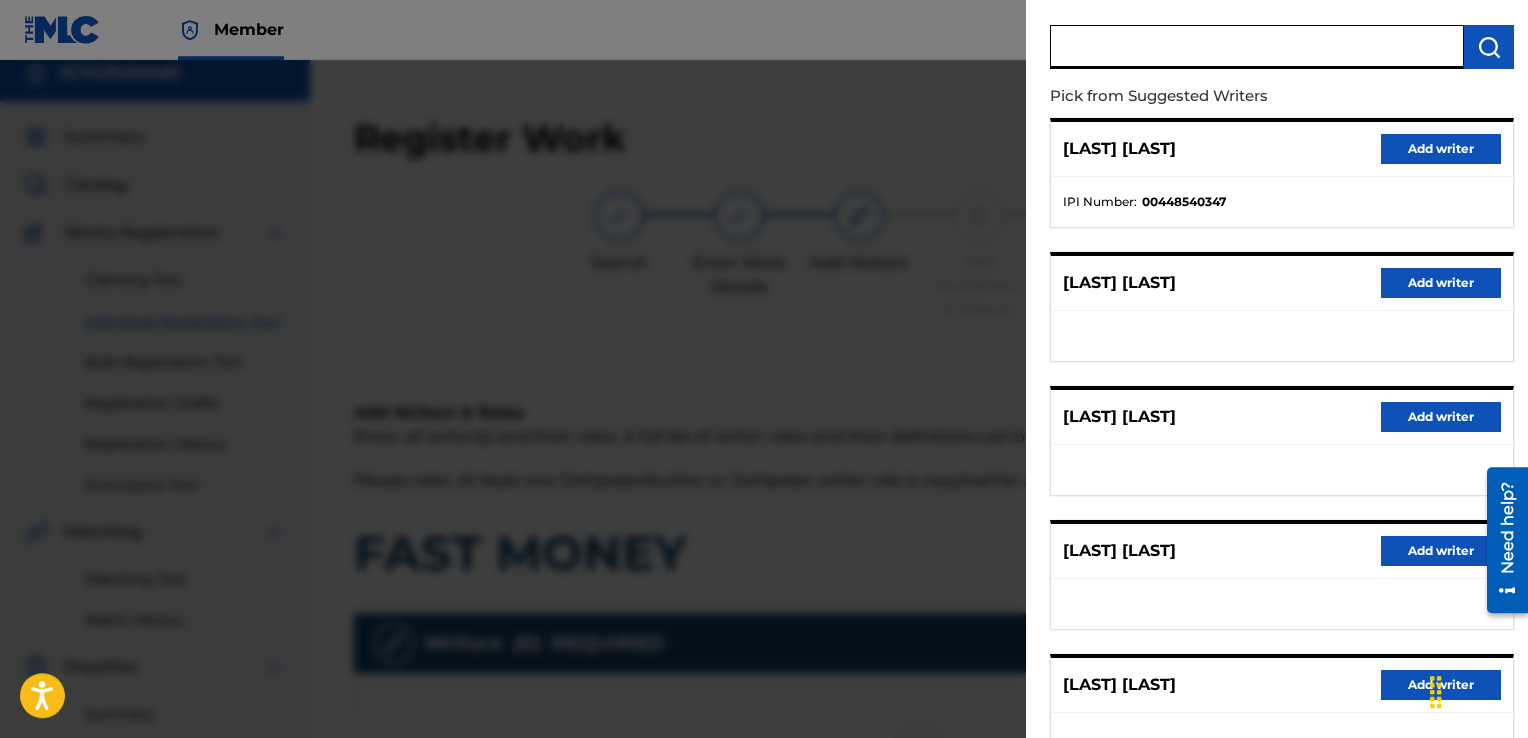 scroll, scrollTop: 301, scrollLeft: 0, axis: vertical 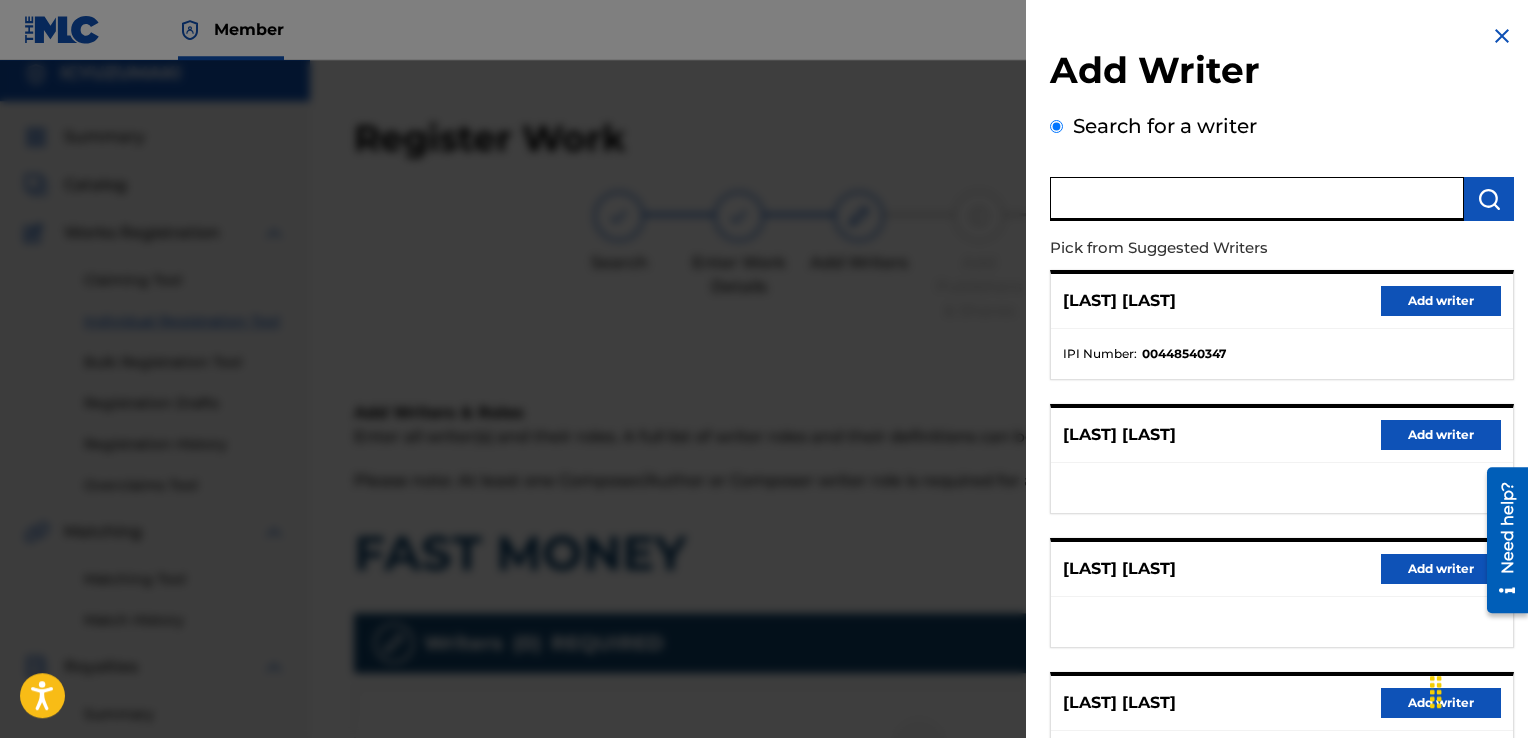 click at bounding box center [1257, 199] 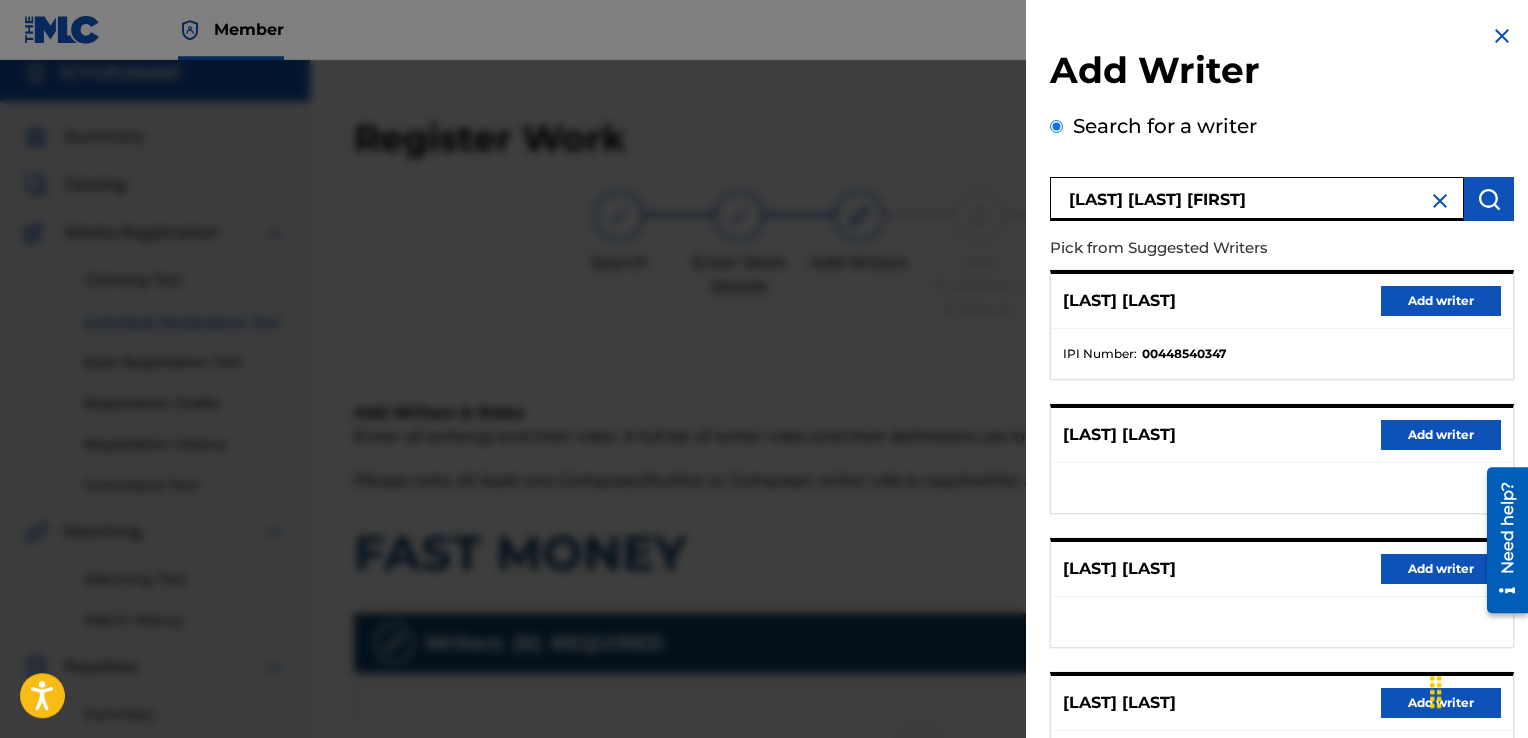 click on "[LAST] [LAST] [FIRST]" at bounding box center [1257, 199] 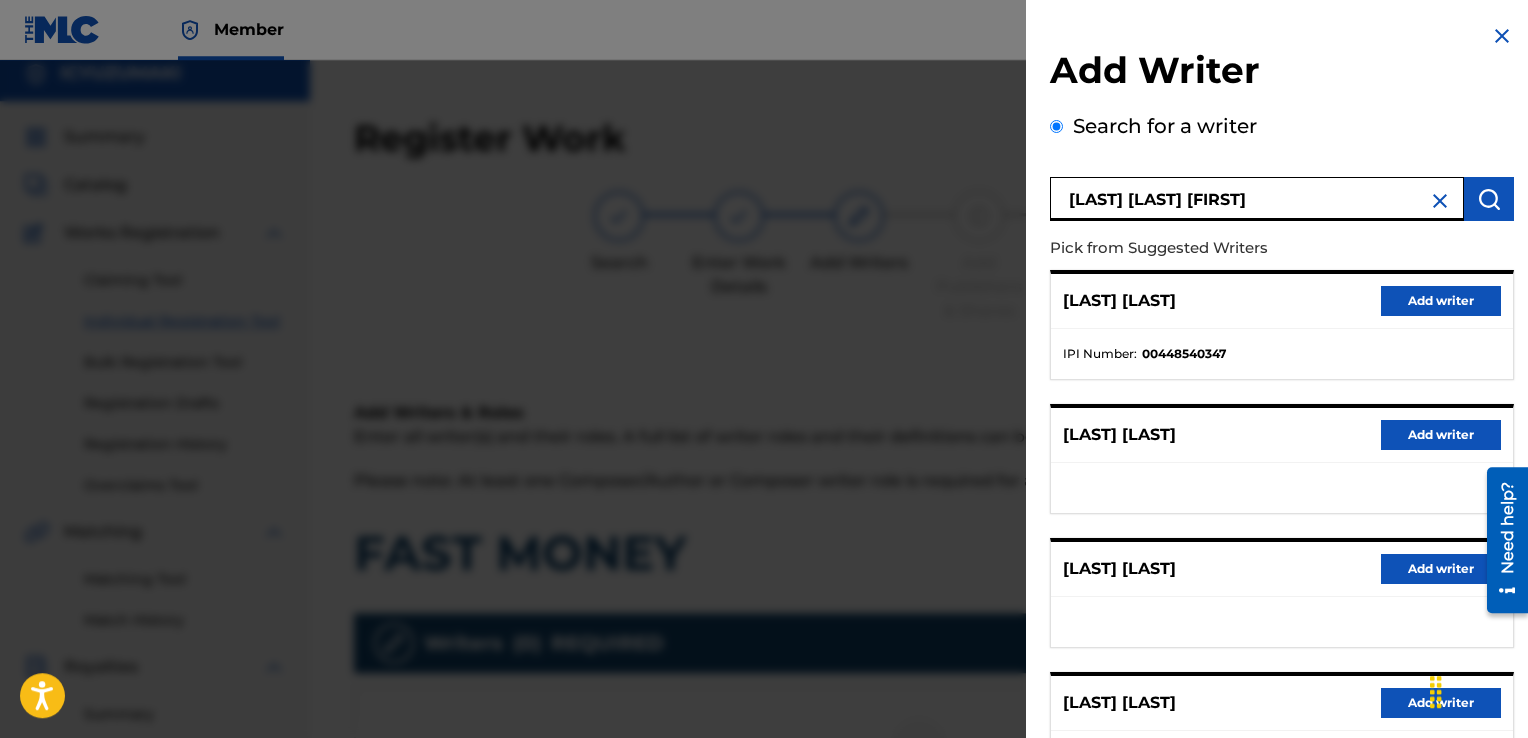 drag, startPoint x: 1168, startPoint y: 199, endPoint x: 1264, endPoint y: 204, distance: 96.13012 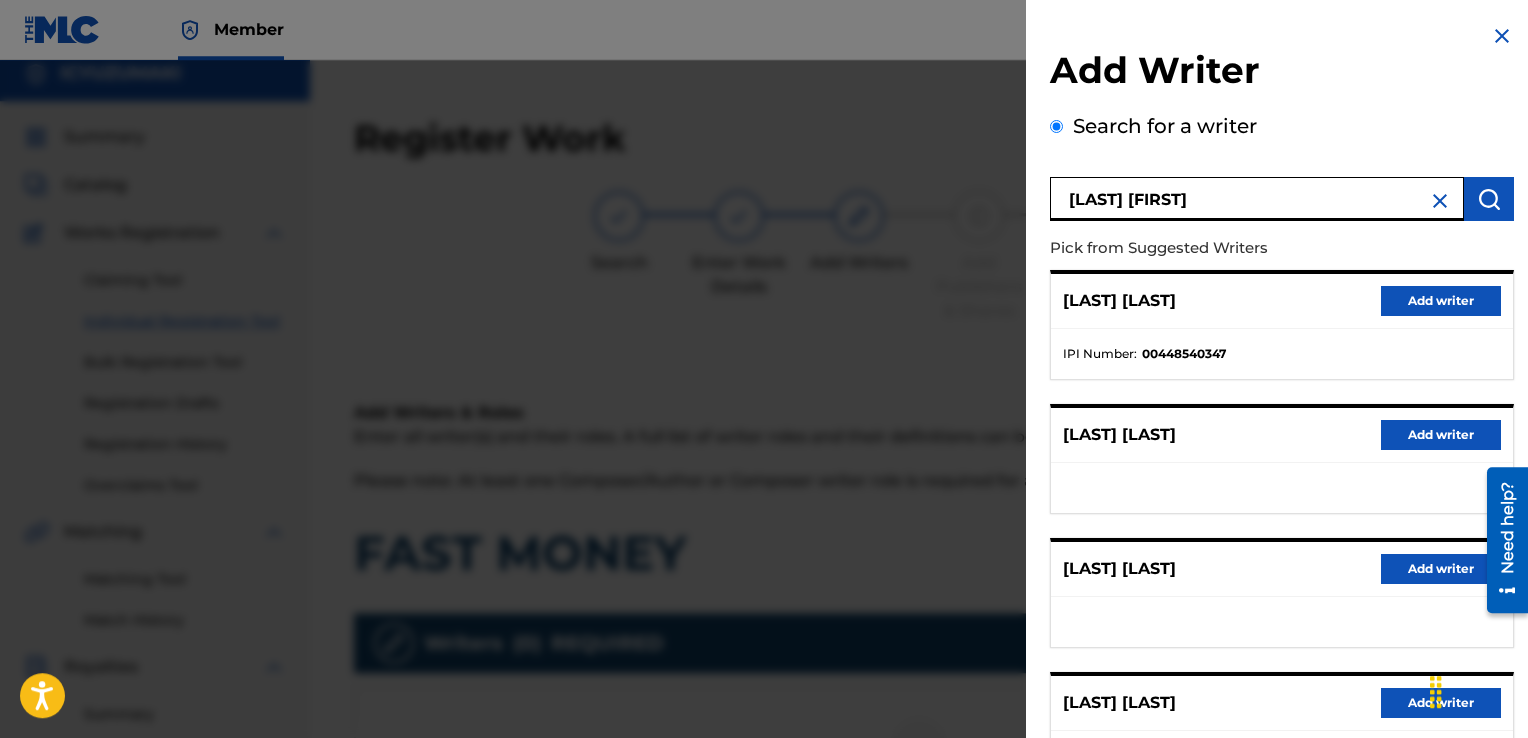 click on "[LAST] [FIRST]" at bounding box center [1257, 199] 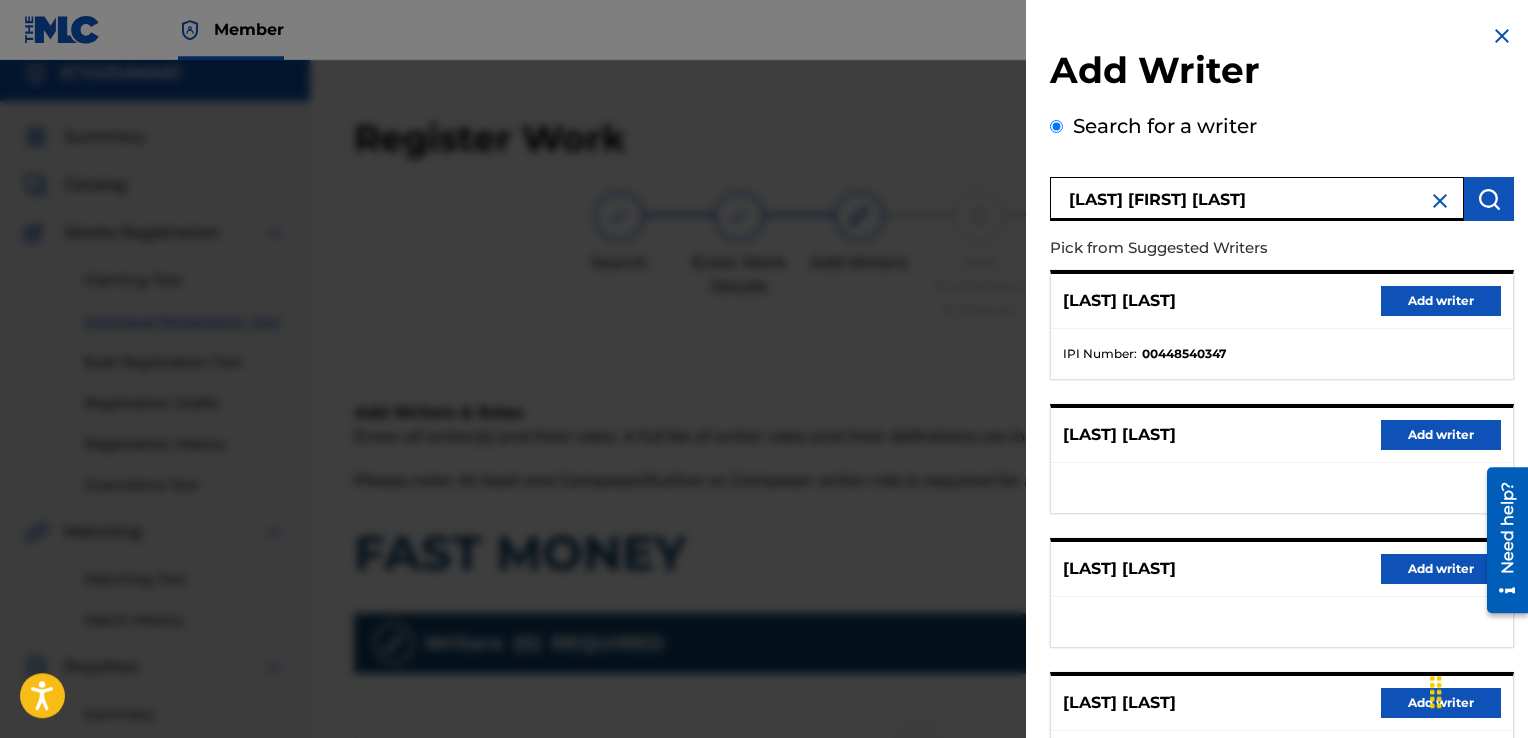 drag, startPoint x: 1162, startPoint y: 196, endPoint x: 943, endPoint y: 167, distance: 220.91174 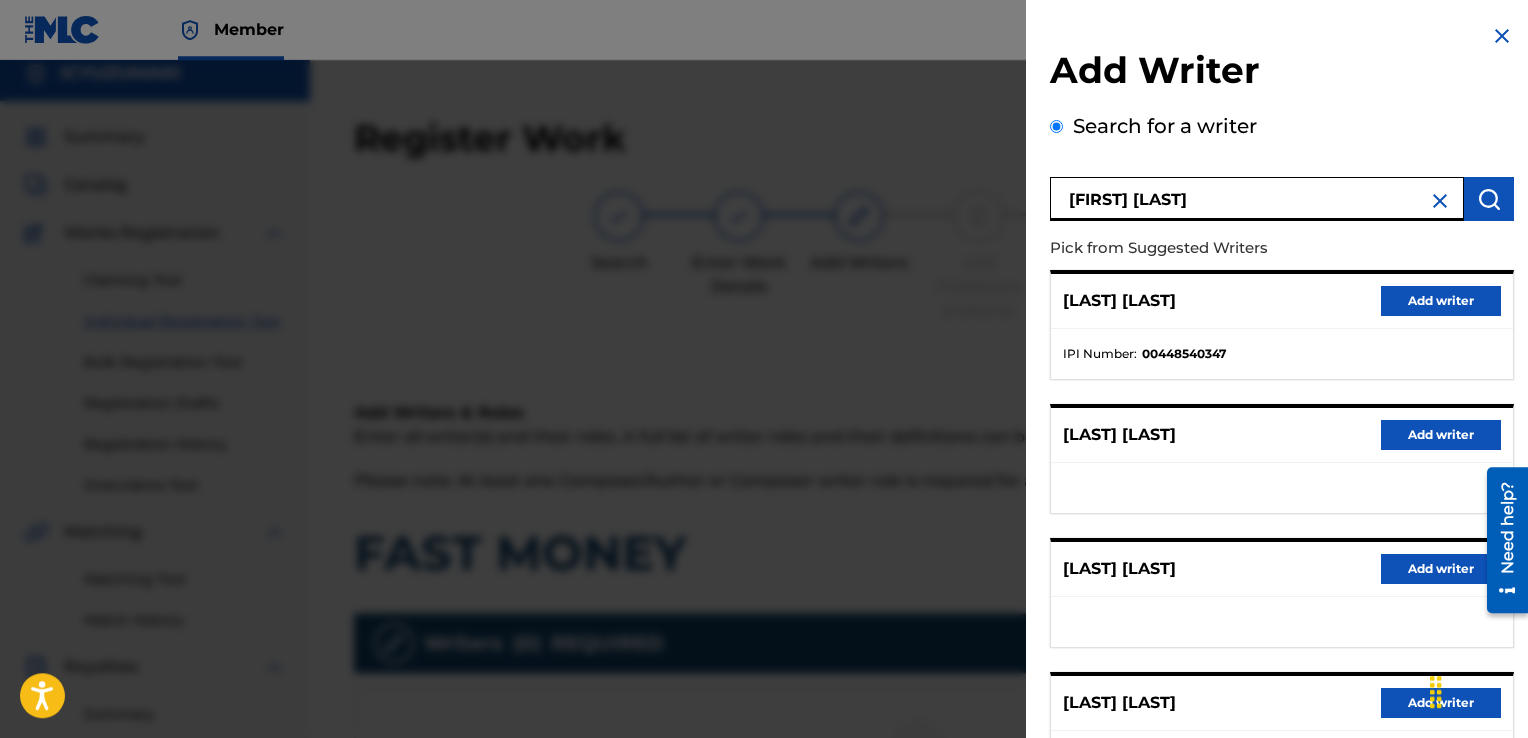 click on "[FIRST] [LAST]" at bounding box center (1257, 199) 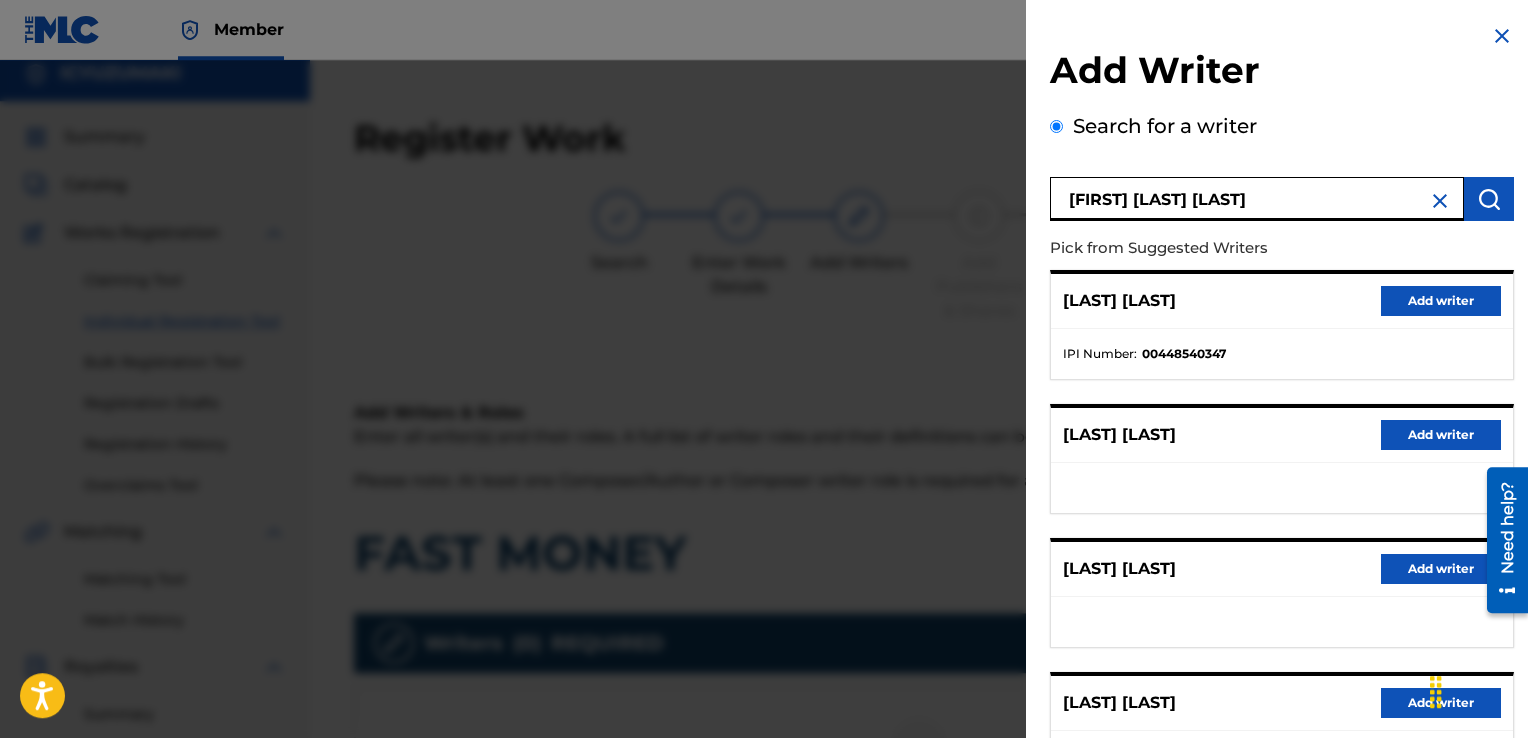 type on "[FIRST] [LAST] [LAST]" 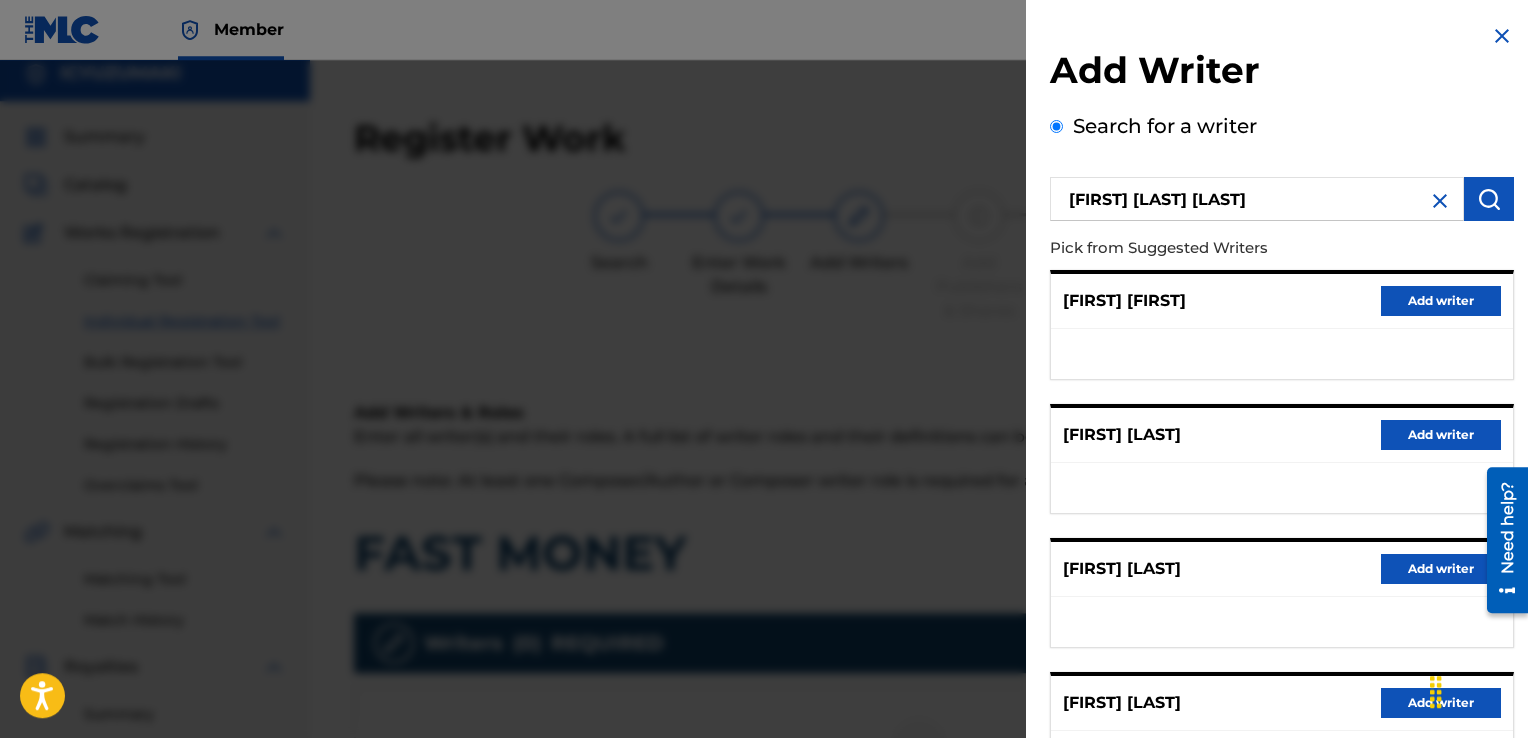scroll, scrollTop: 301, scrollLeft: 0, axis: vertical 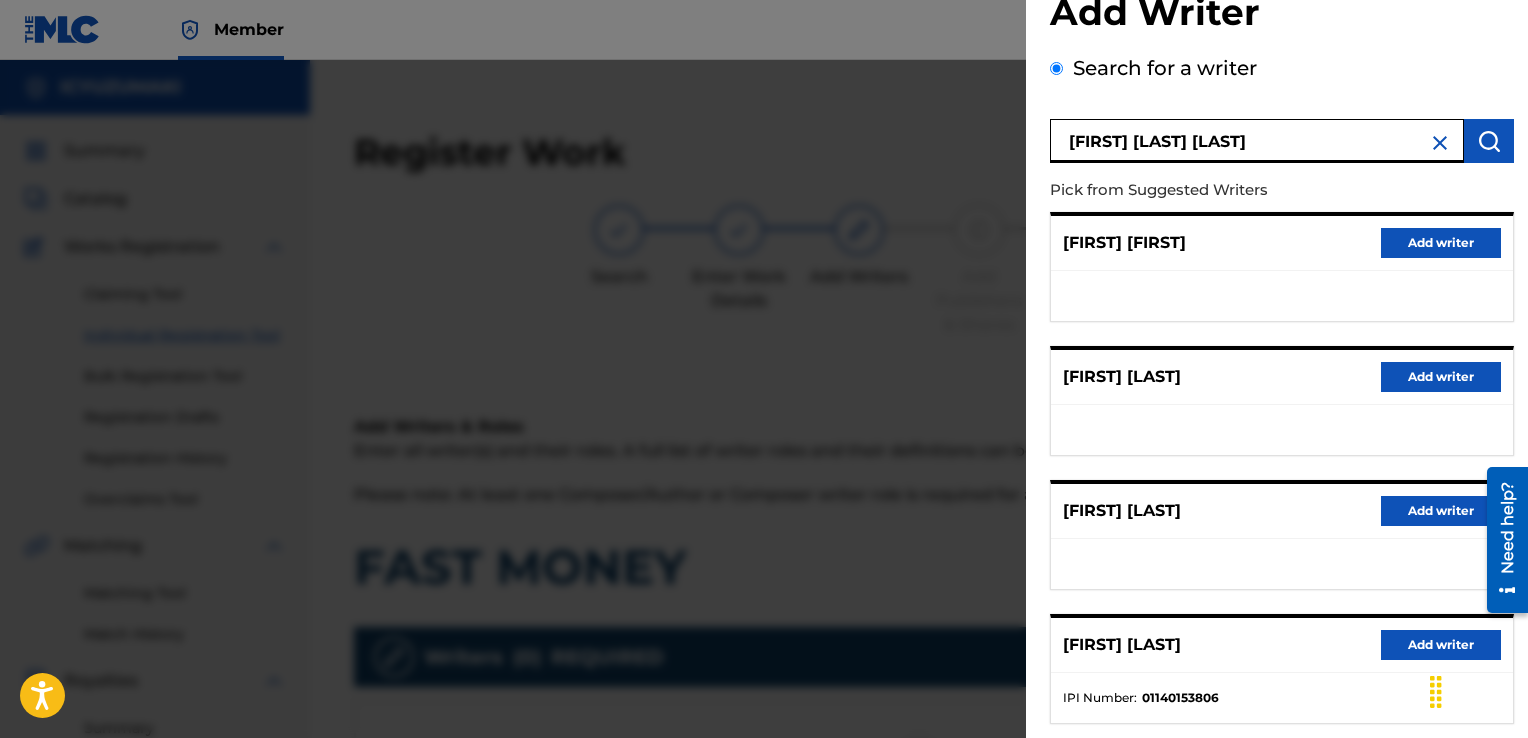 click on "[FIRST] [LAST] [LAST]" at bounding box center [1257, 141] 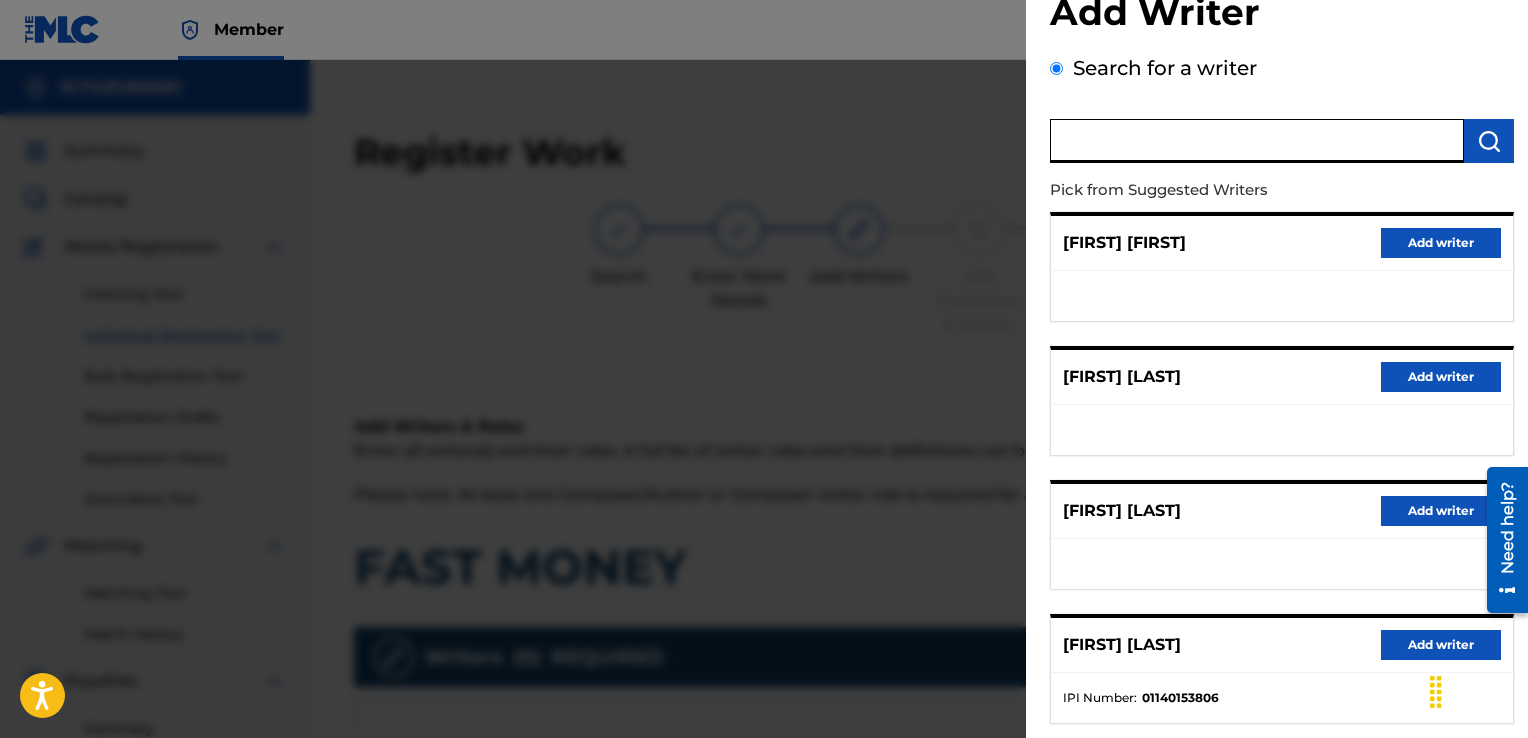 scroll, scrollTop: 301, scrollLeft: 0, axis: vertical 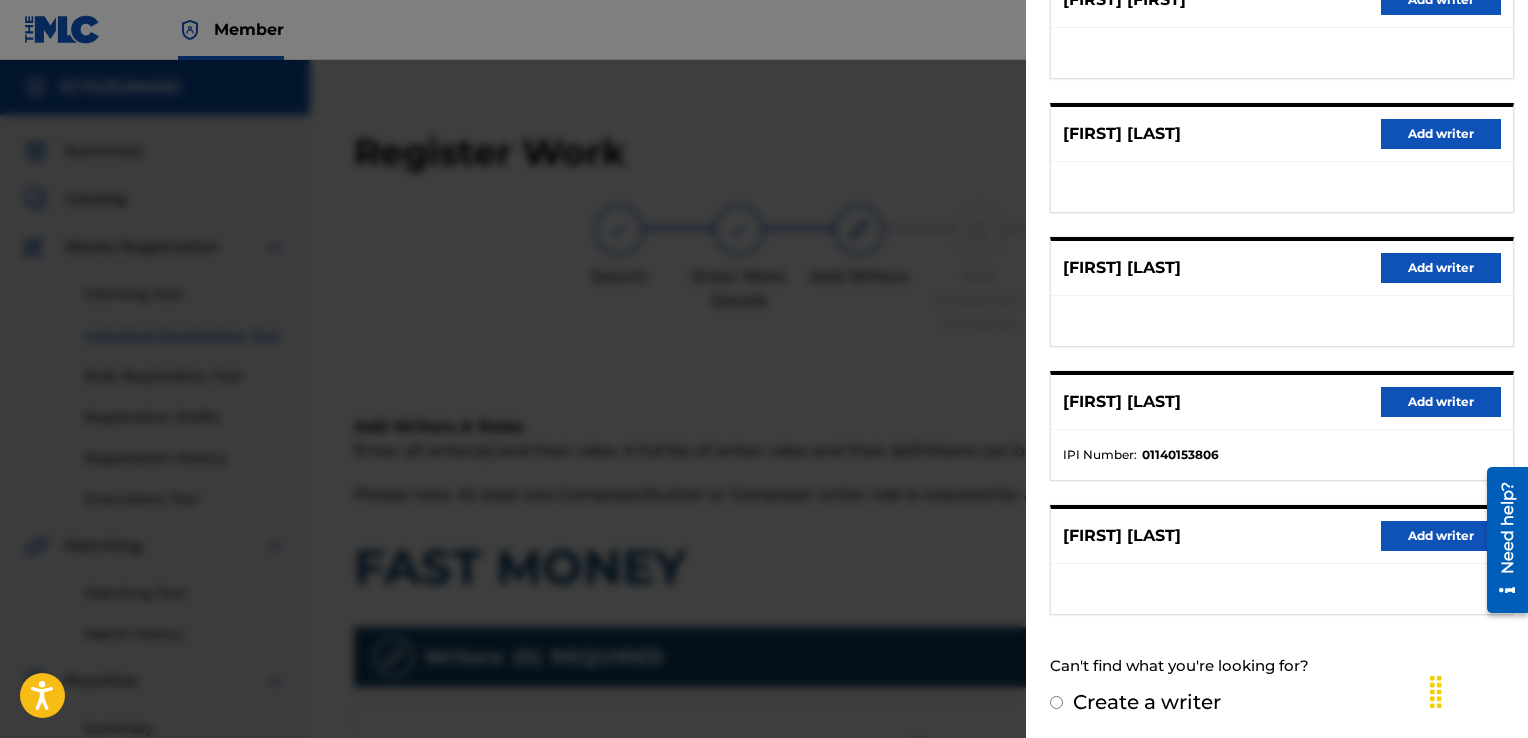 type 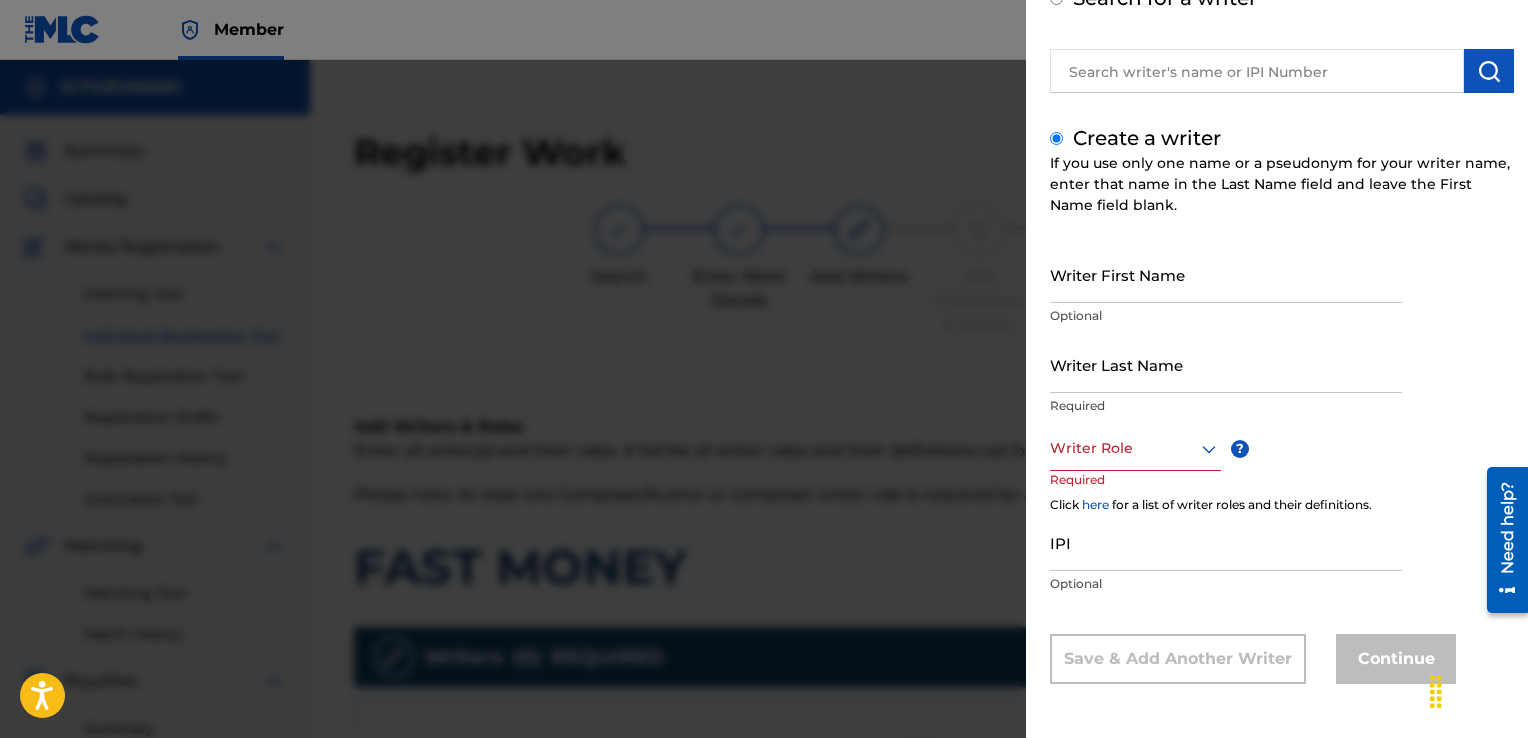 scroll, scrollTop: 64, scrollLeft: 0, axis: vertical 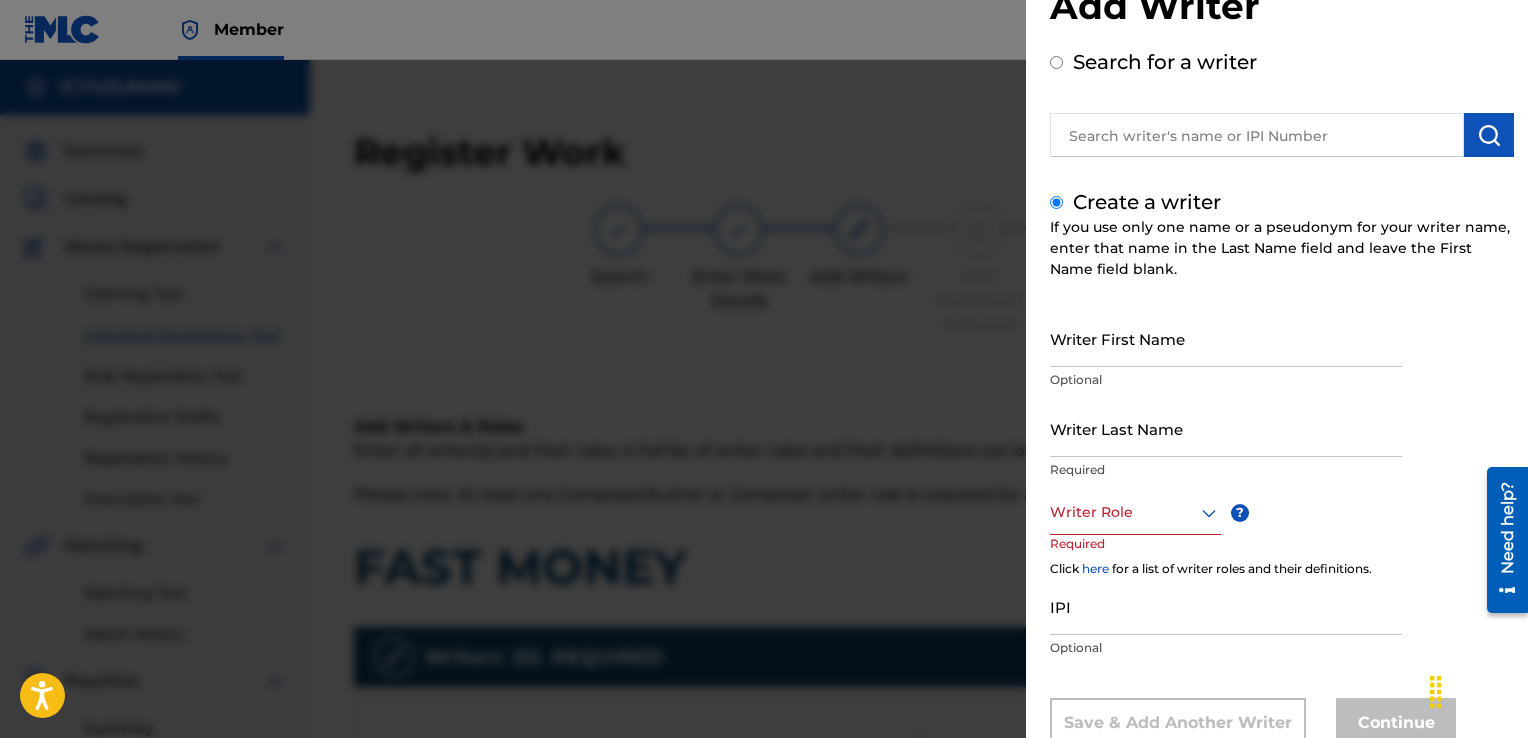 click on "Writer First Name" at bounding box center [1226, 338] 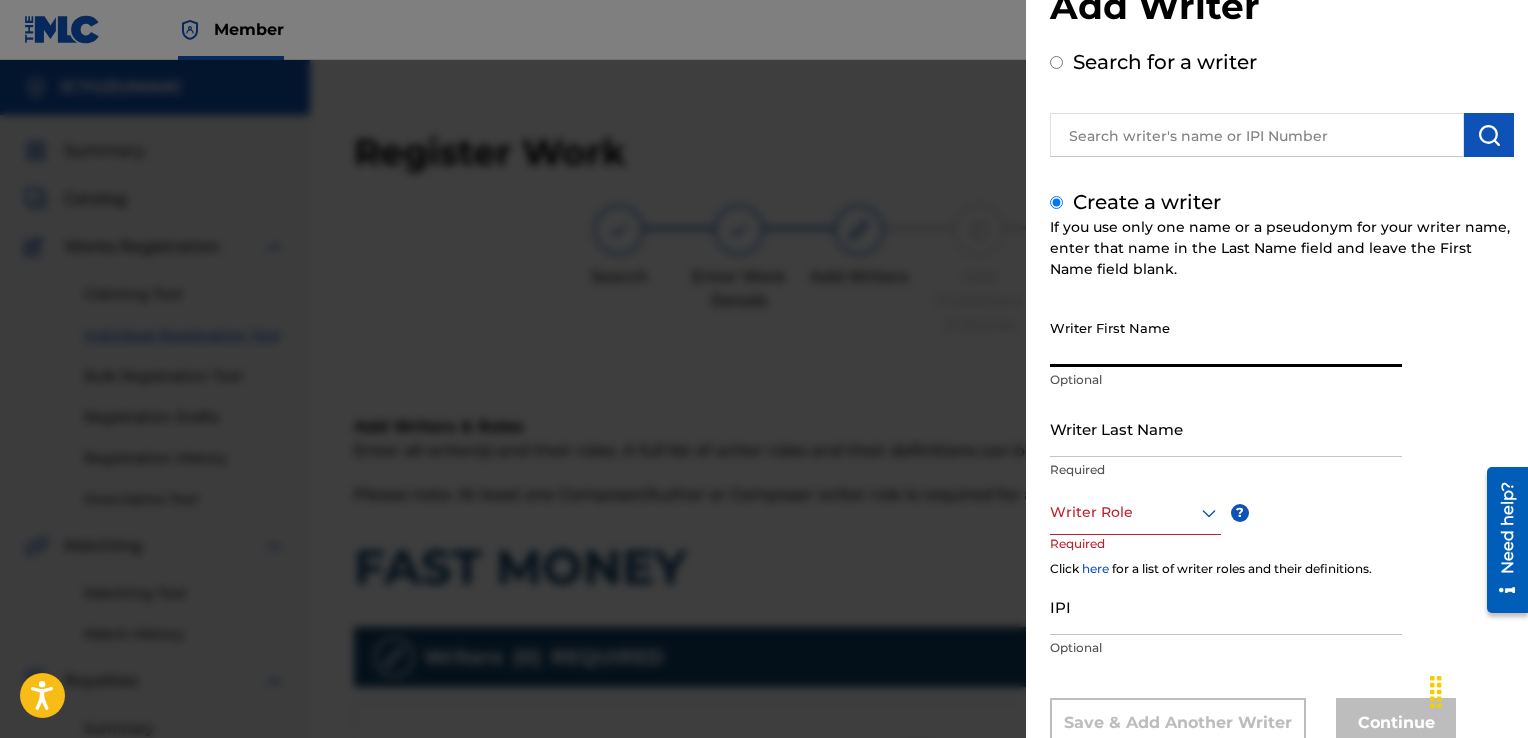 paste on "[FIRST] [LAST] [LAST]" 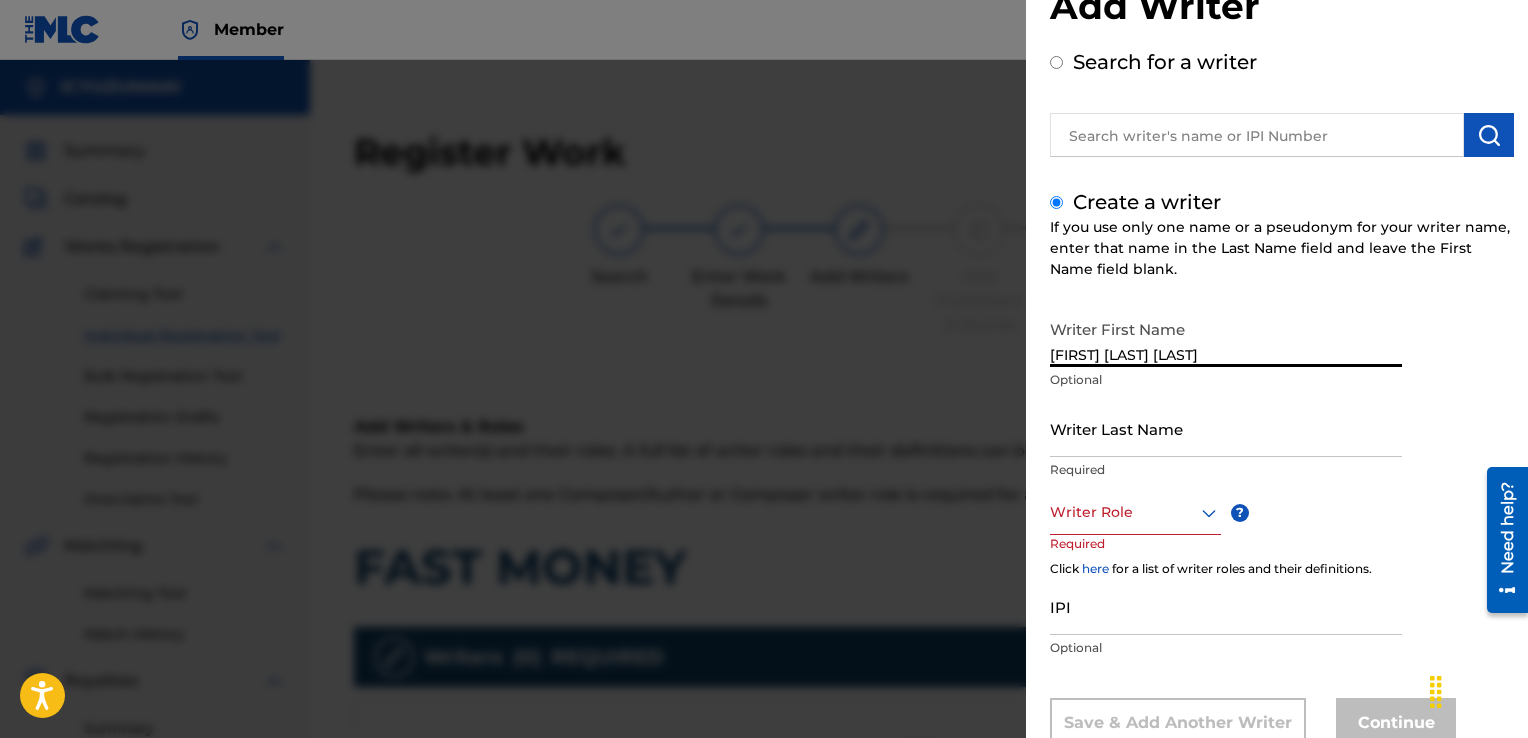 drag, startPoint x: 1214, startPoint y: 351, endPoint x: 1370, endPoint y: 362, distance: 156.38734 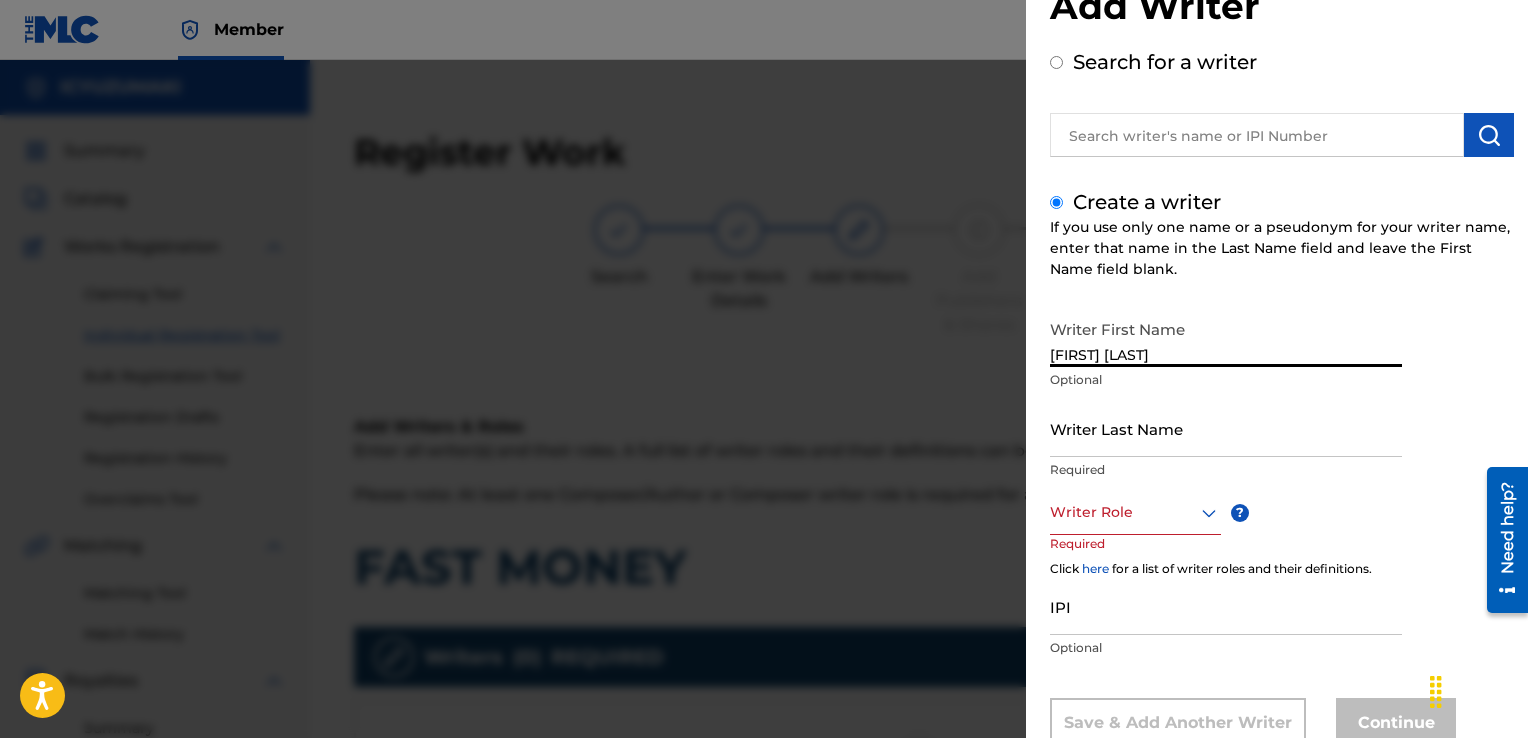 type on "[FIRST] [LAST]" 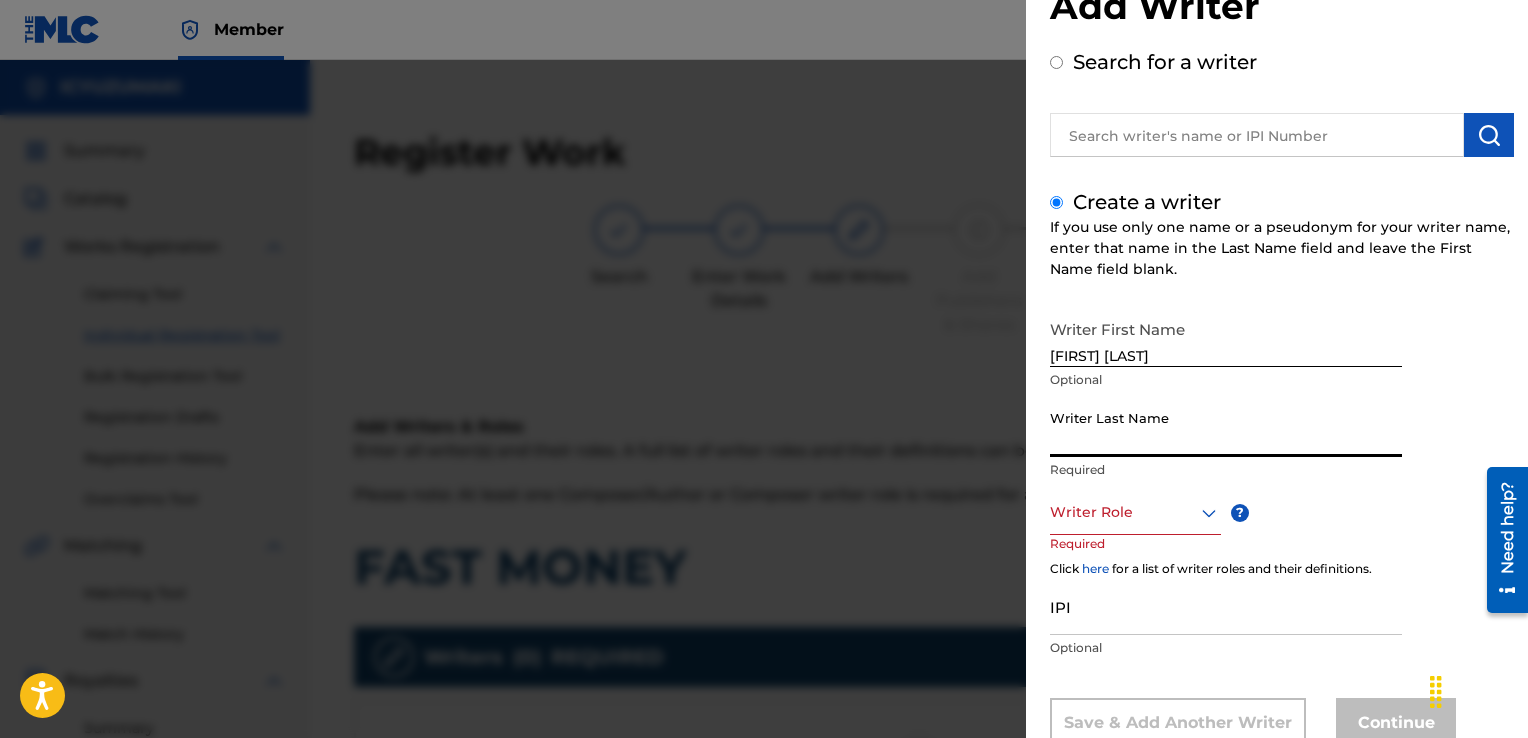 paste on "[LAST]" 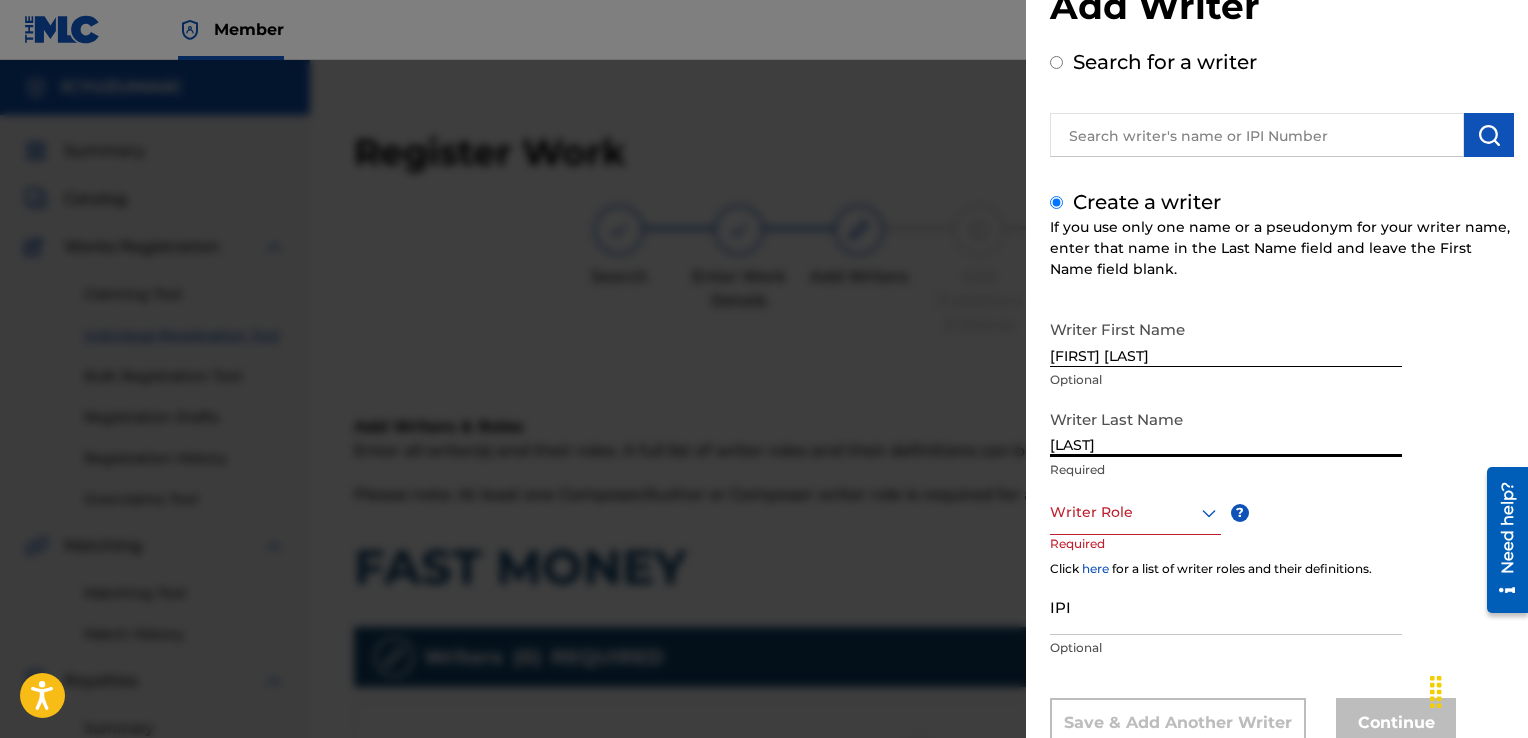 type on "[LAST]" 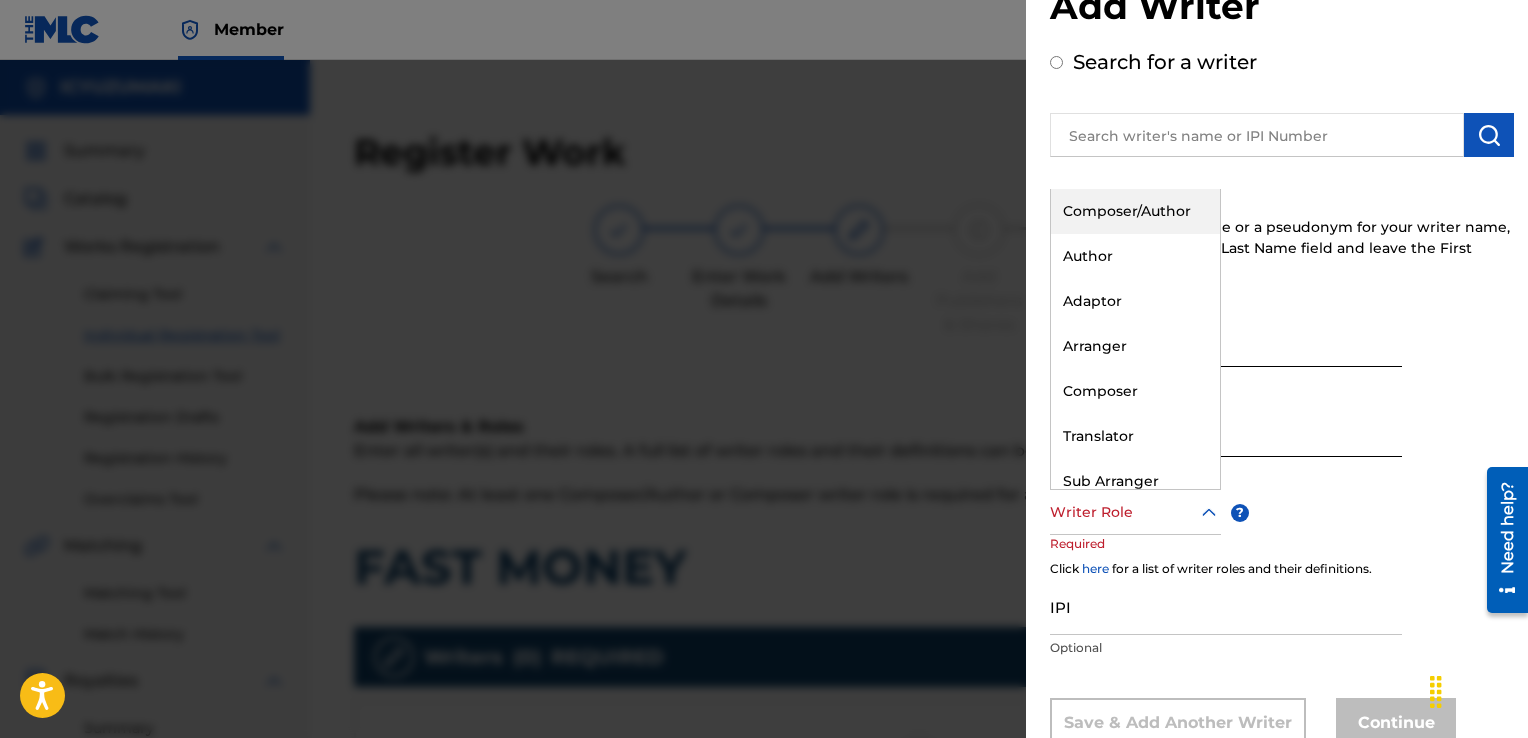 click at bounding box center [1135, 512] 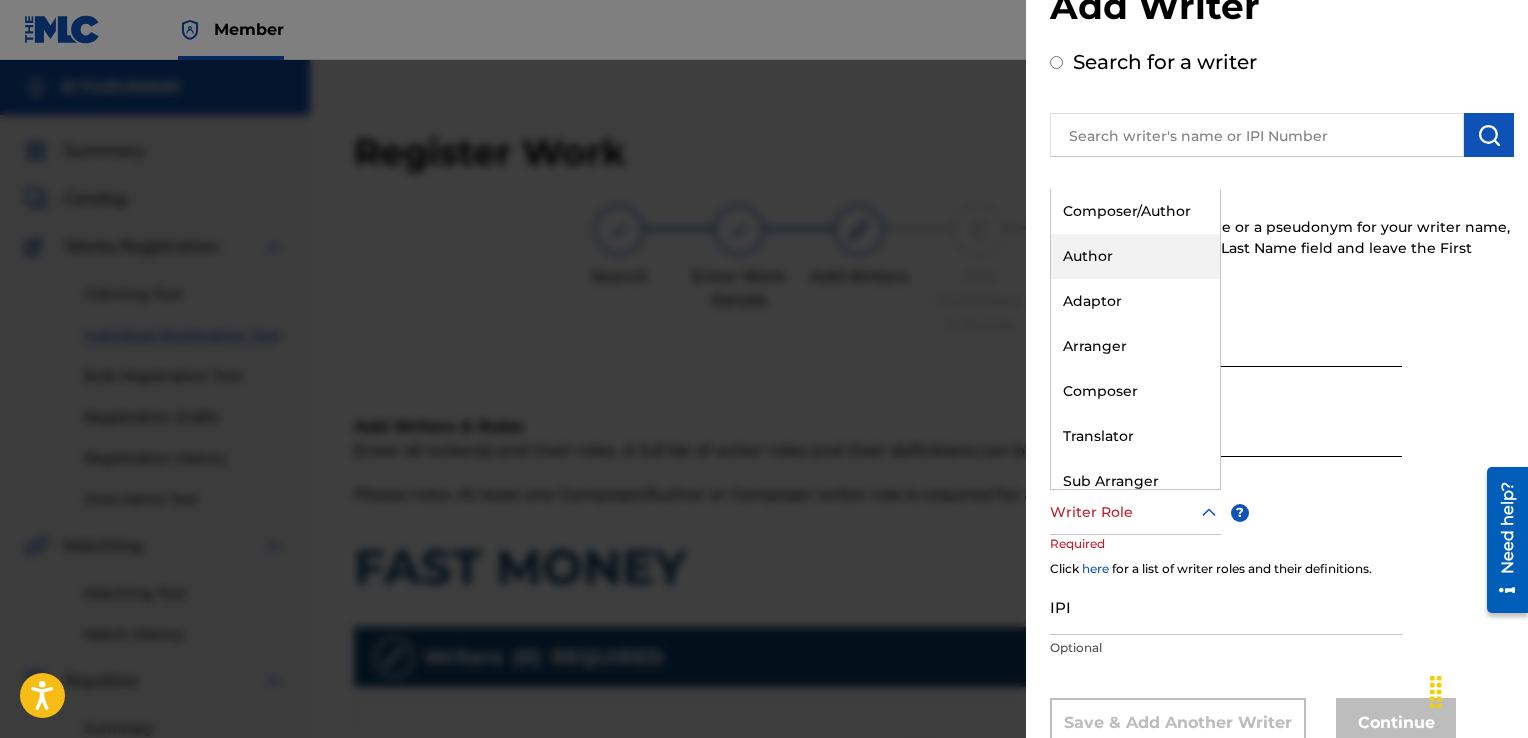 click on "Author" at bounding box center (1135, 256) 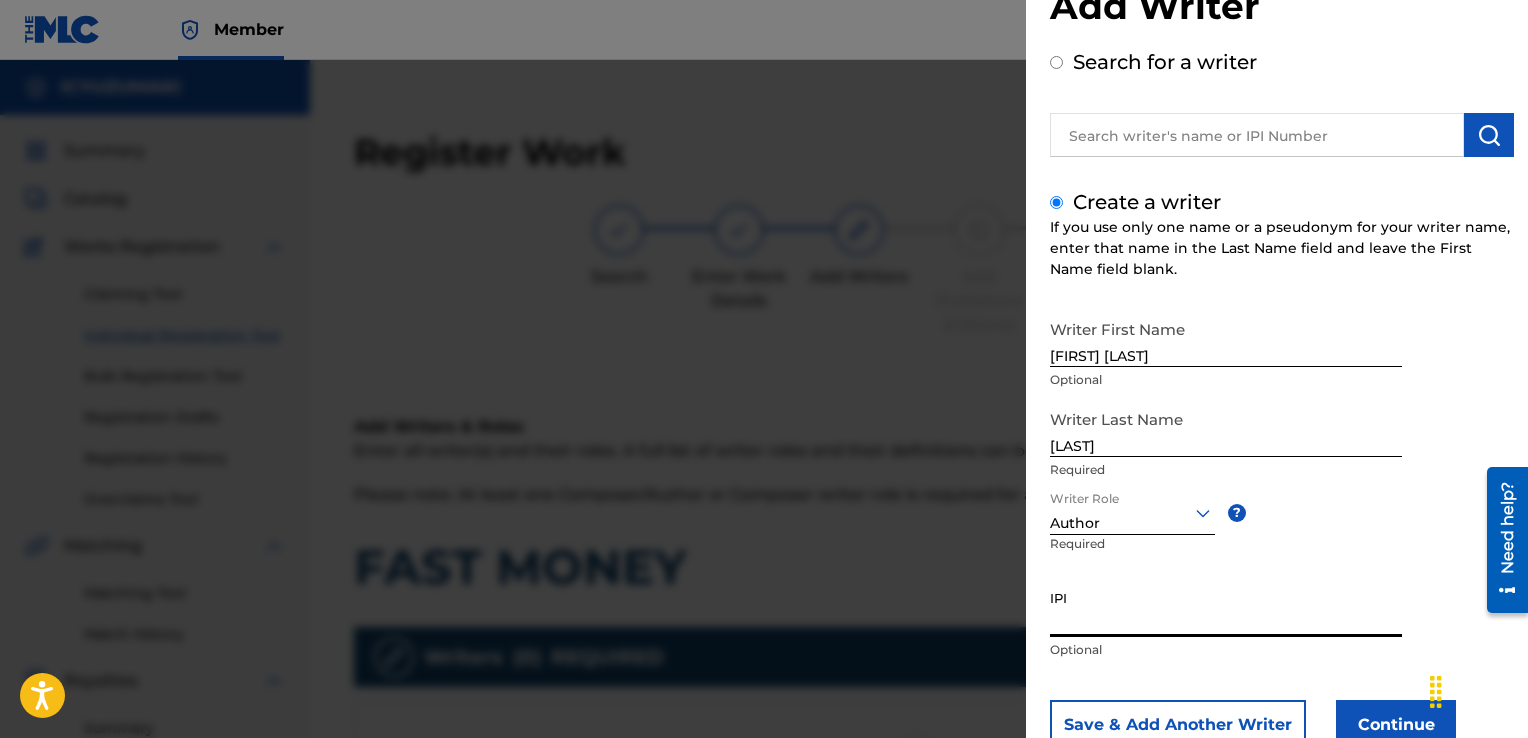 click on "IPI" at bounding box center [1226, 608] 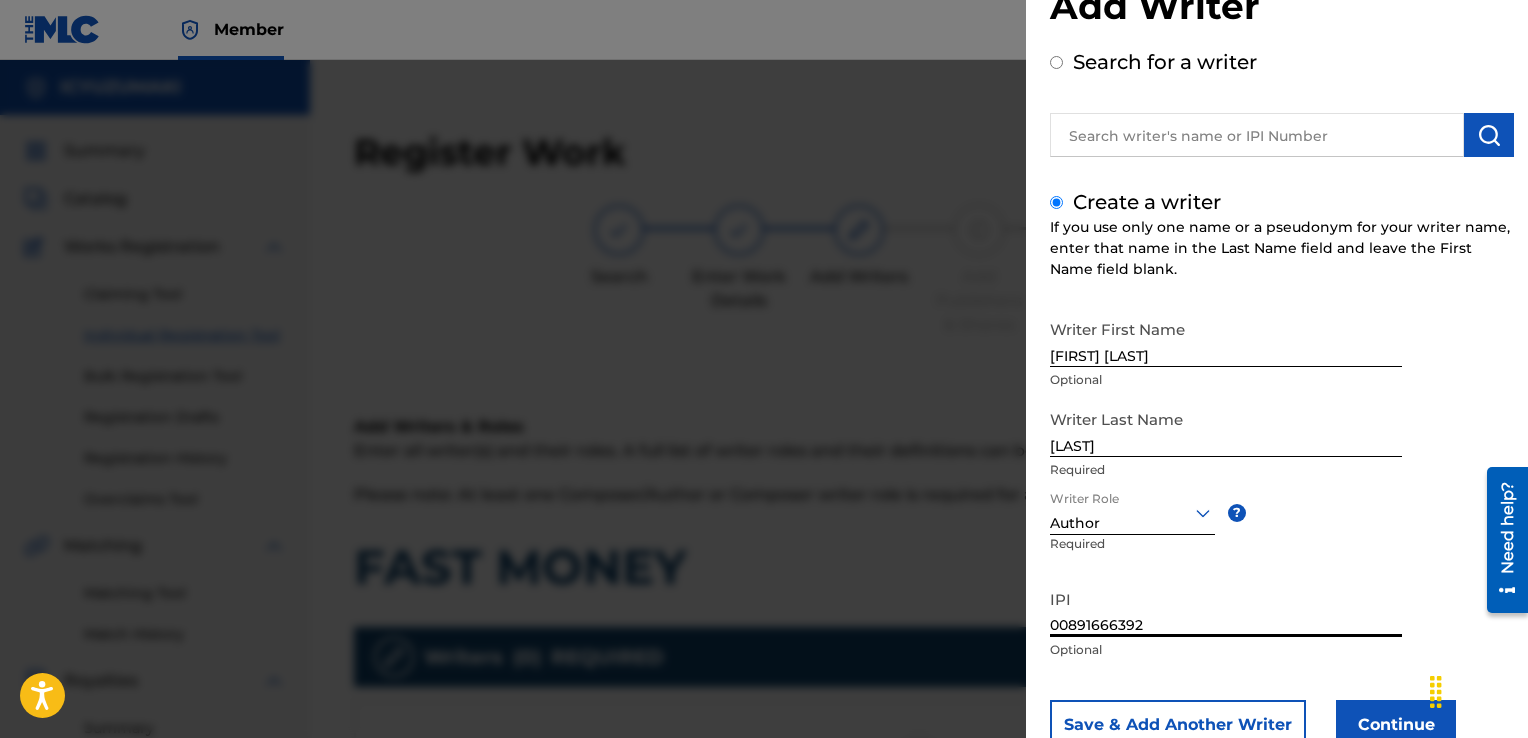type on "00891666392" 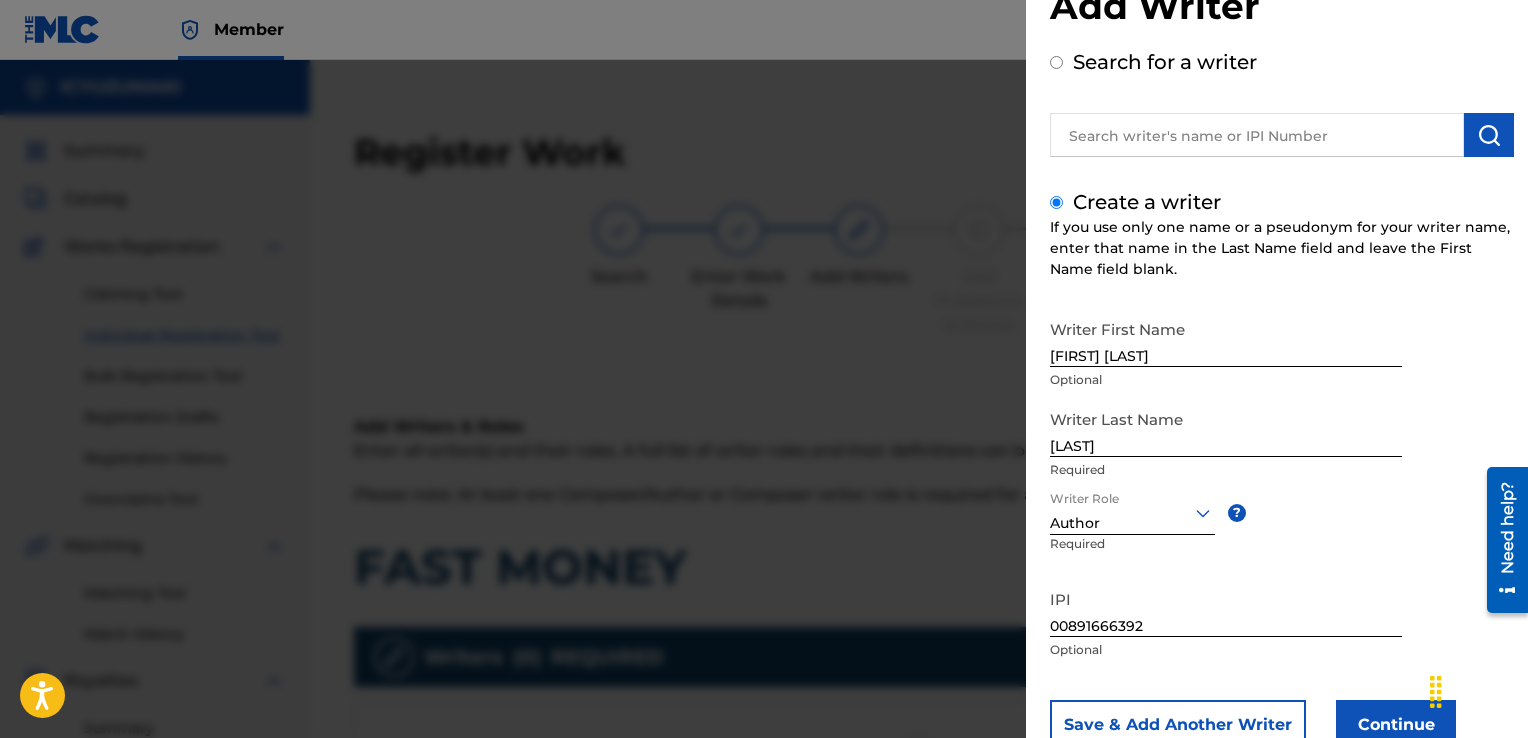 click on "Continue" at bounding box center (1396, 725) 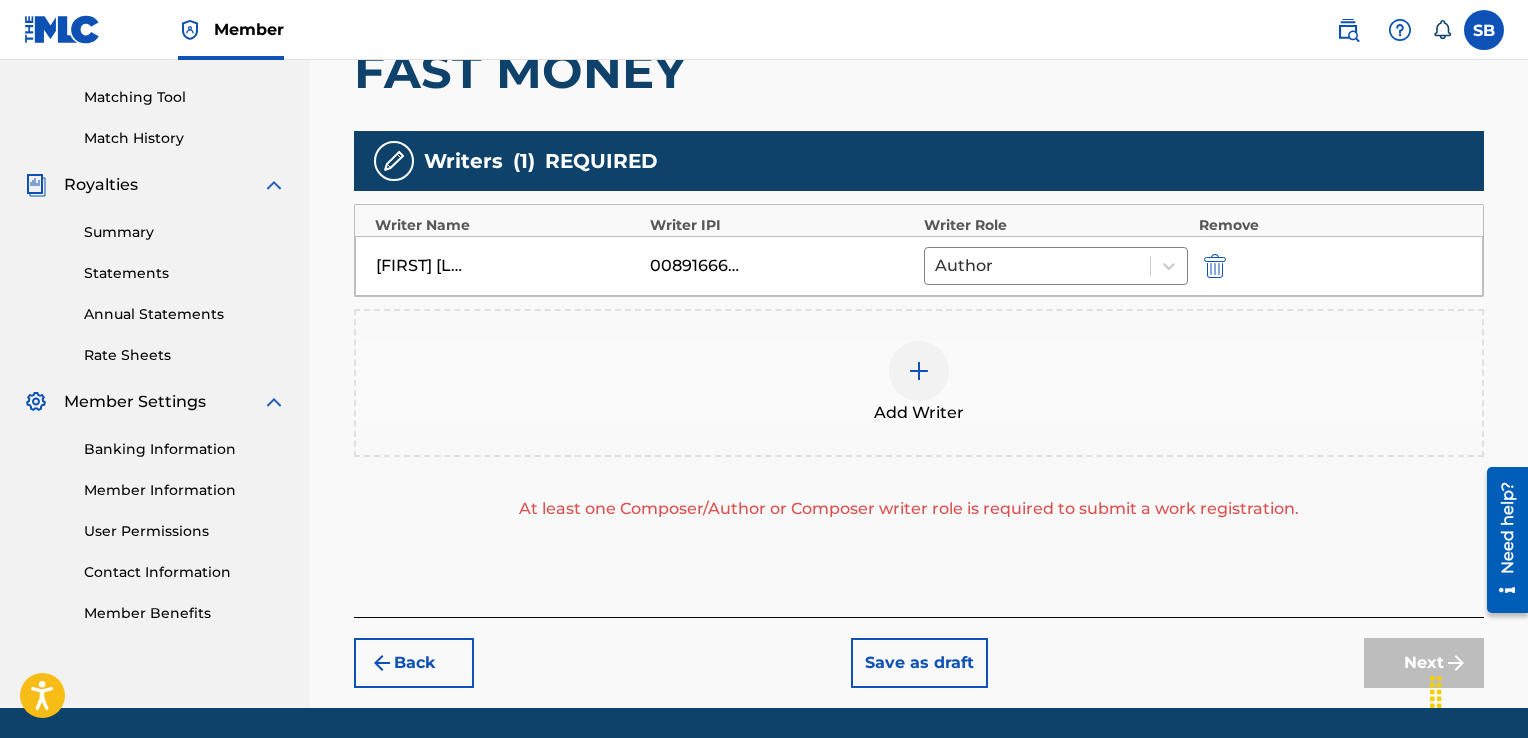 scroll, scrollTop: 496, scrollLeft: 0, axis: vertical 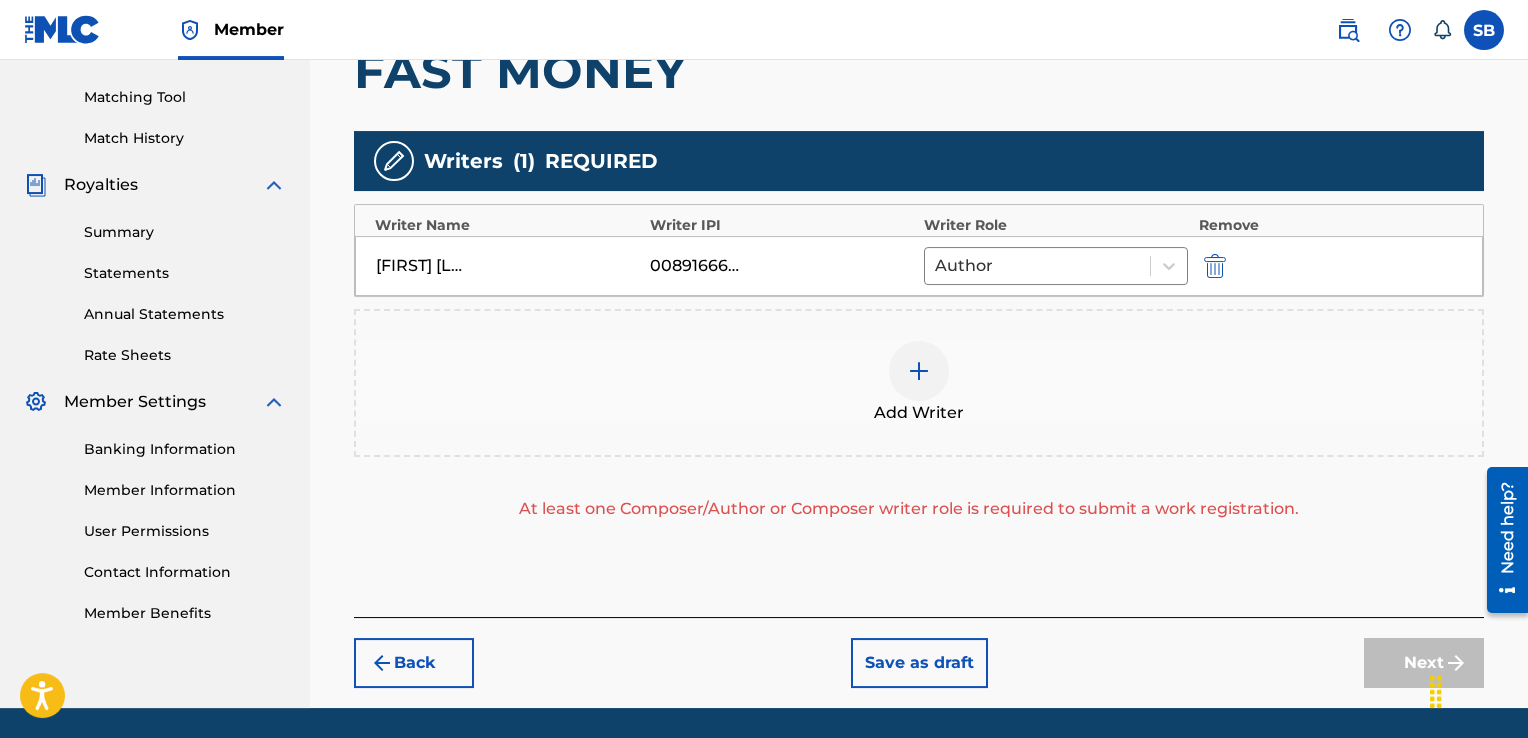 click at bounding box center [919, 371] 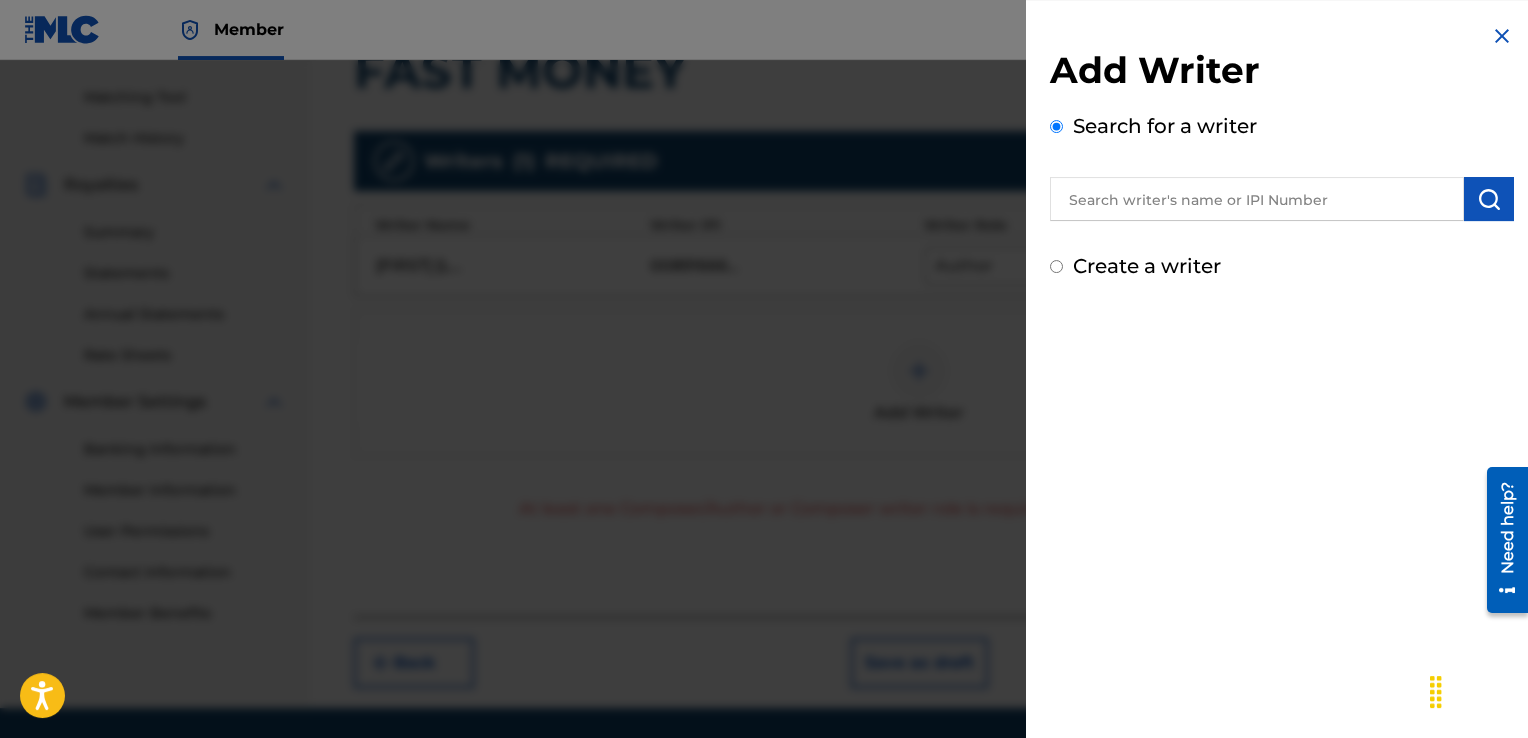 click at bounding box center [1257, 199] 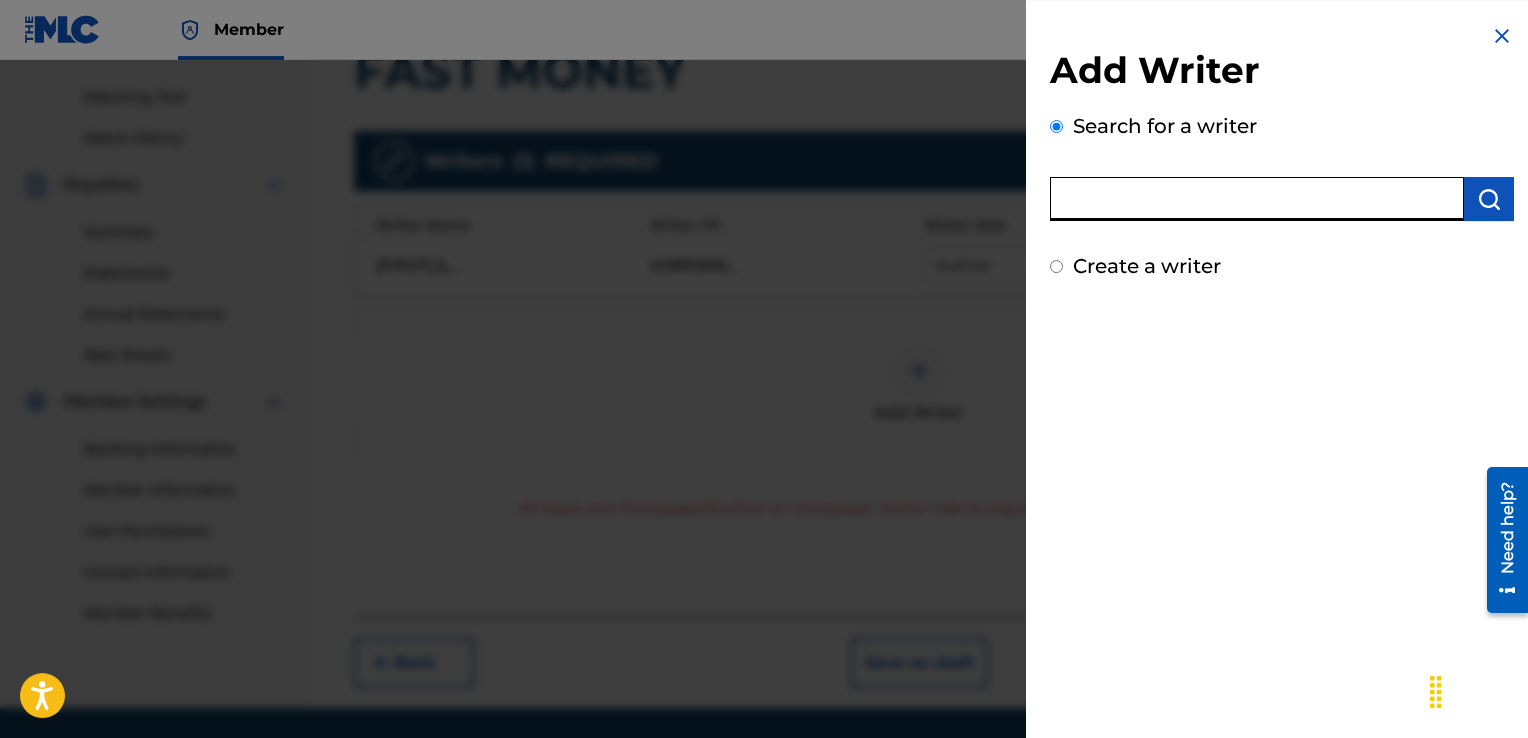 click on "Create a writer" at bounding box center (1056, 266) 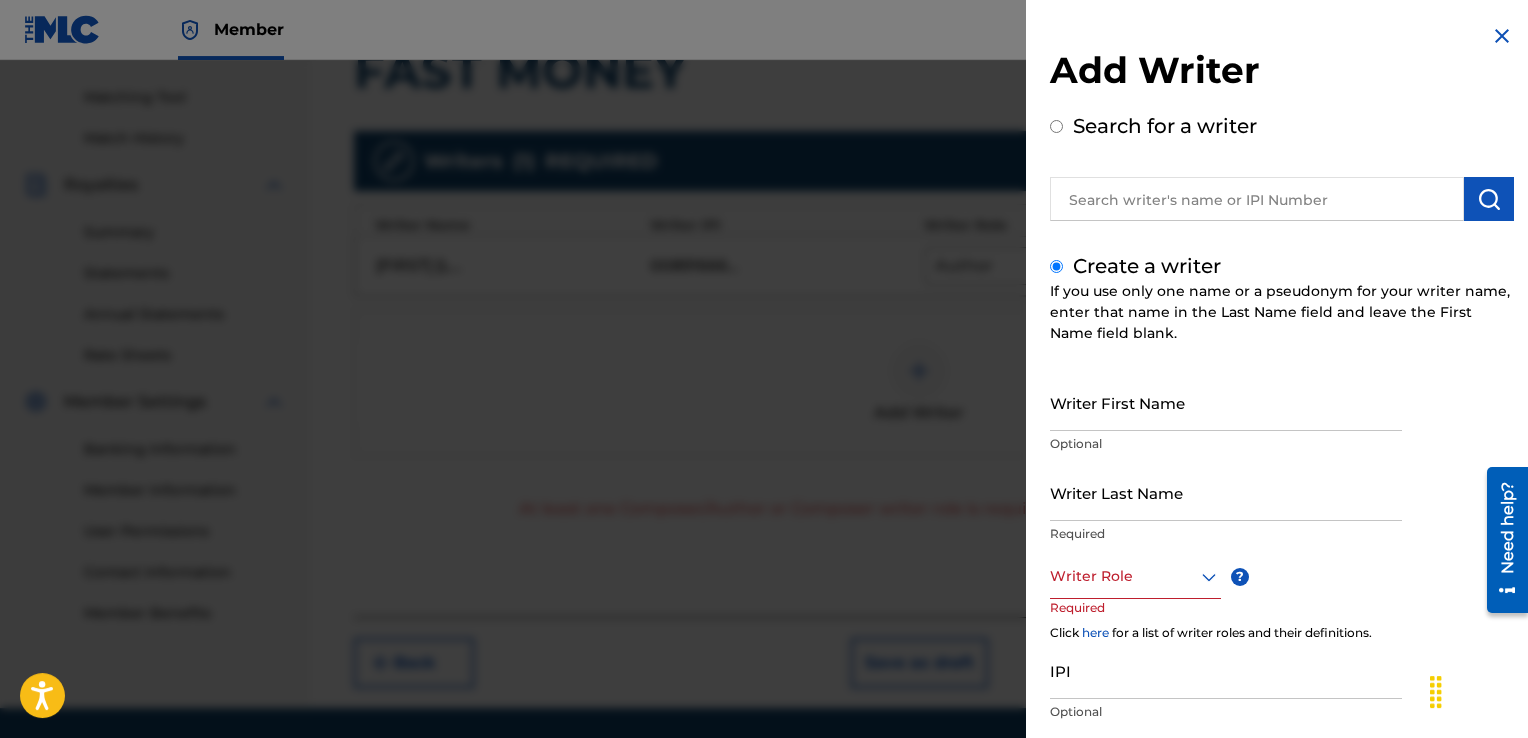 click on "Writer First Name" at bounding box center (1226, 402) 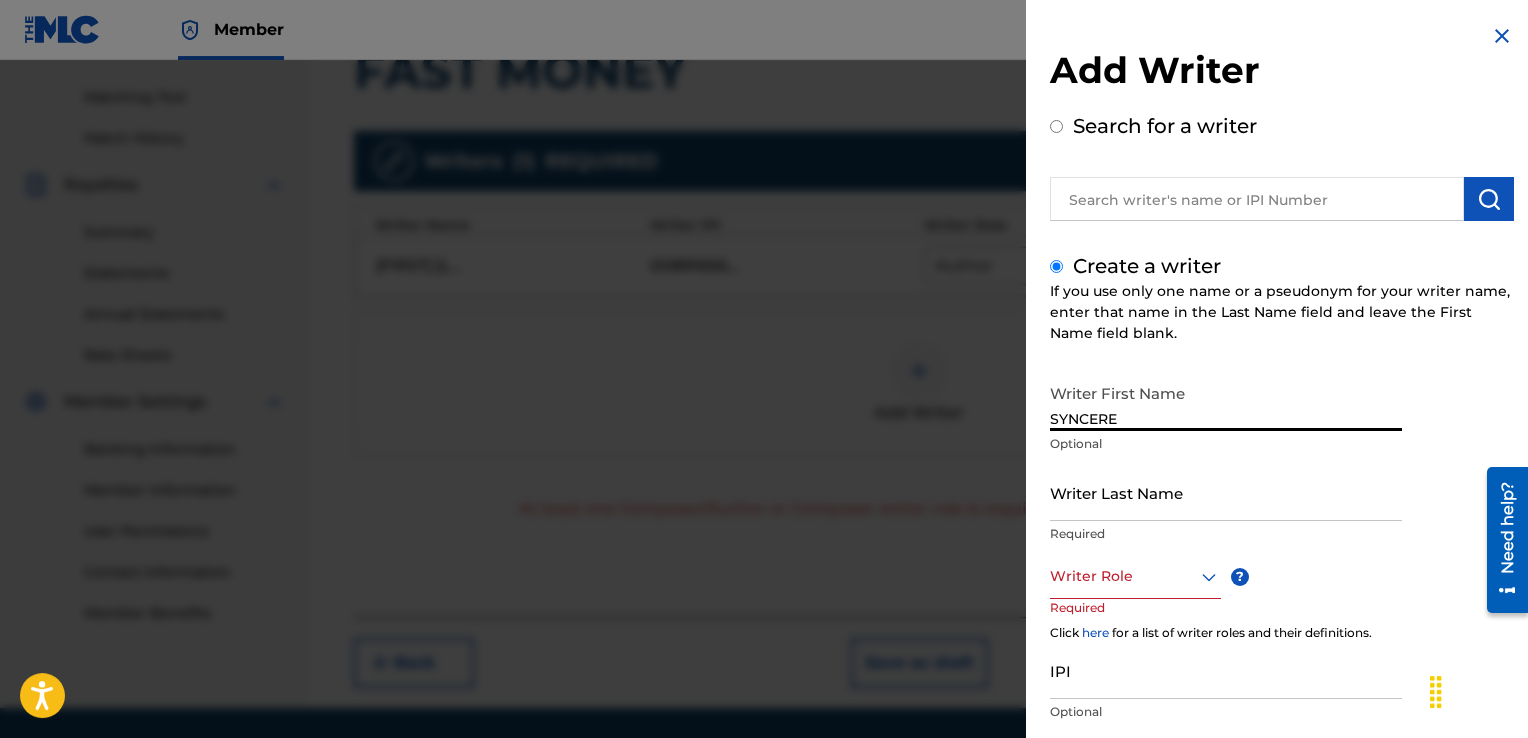 type on "SYNCERE" 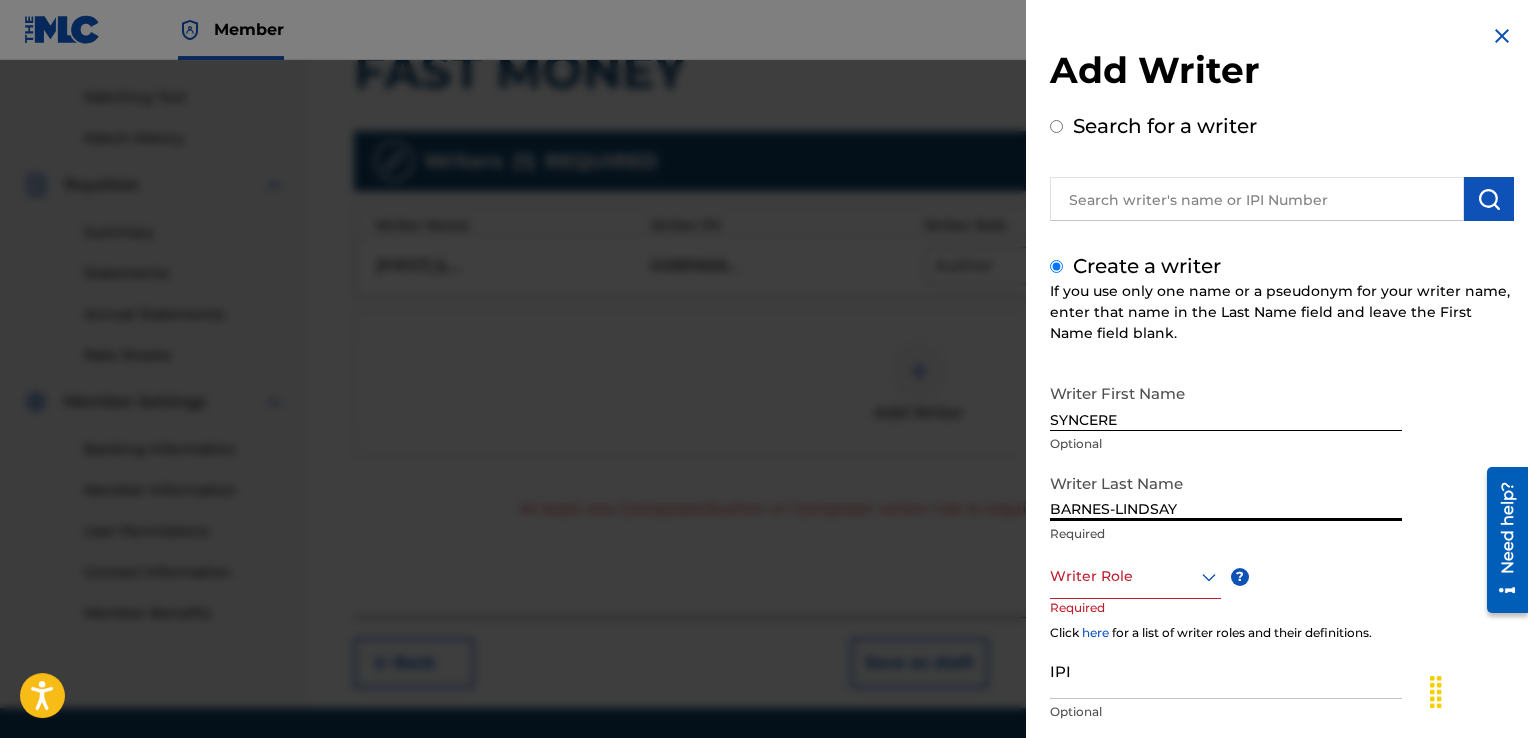 type on "BARNES-LINDSAY" 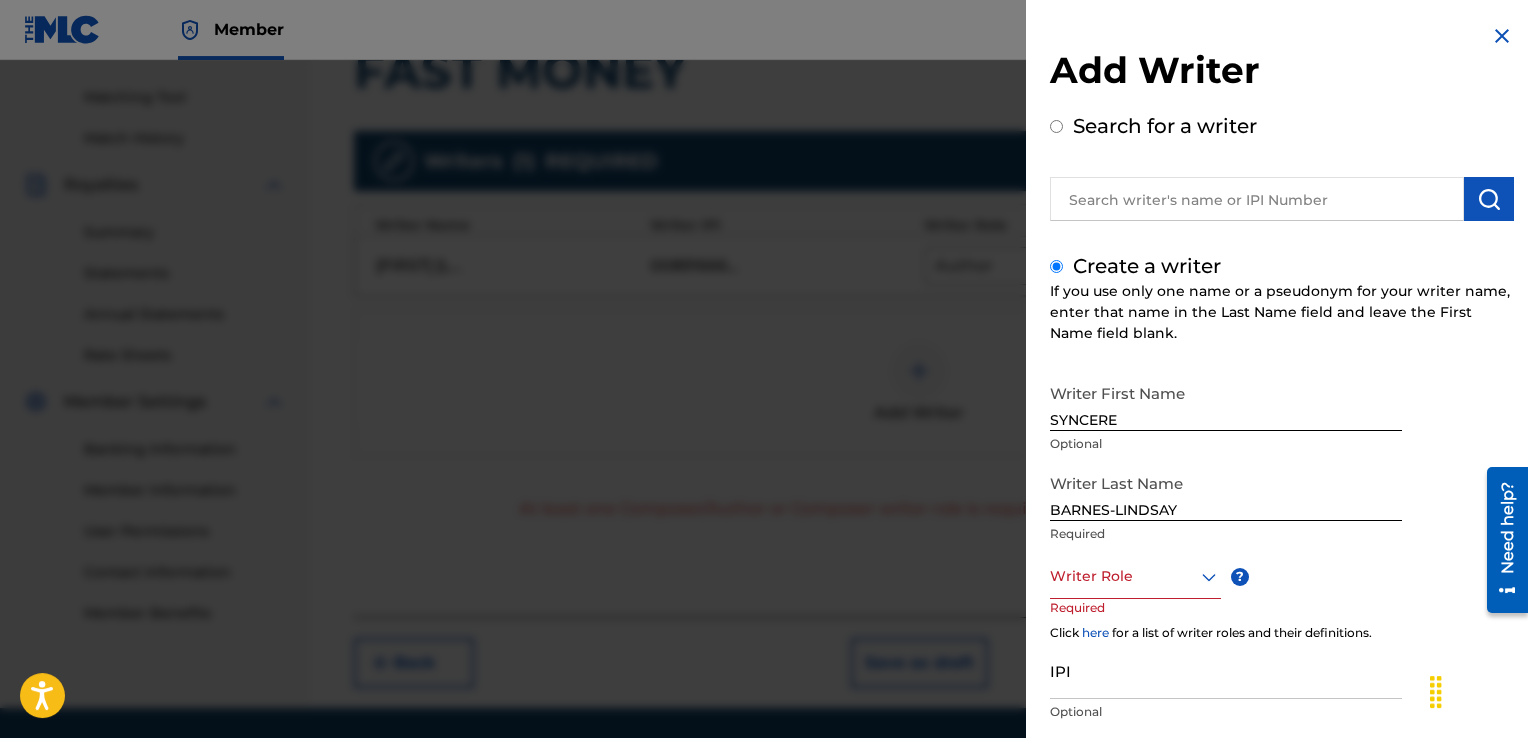 click on "Writer Role" at bounding box center [1135, 576] 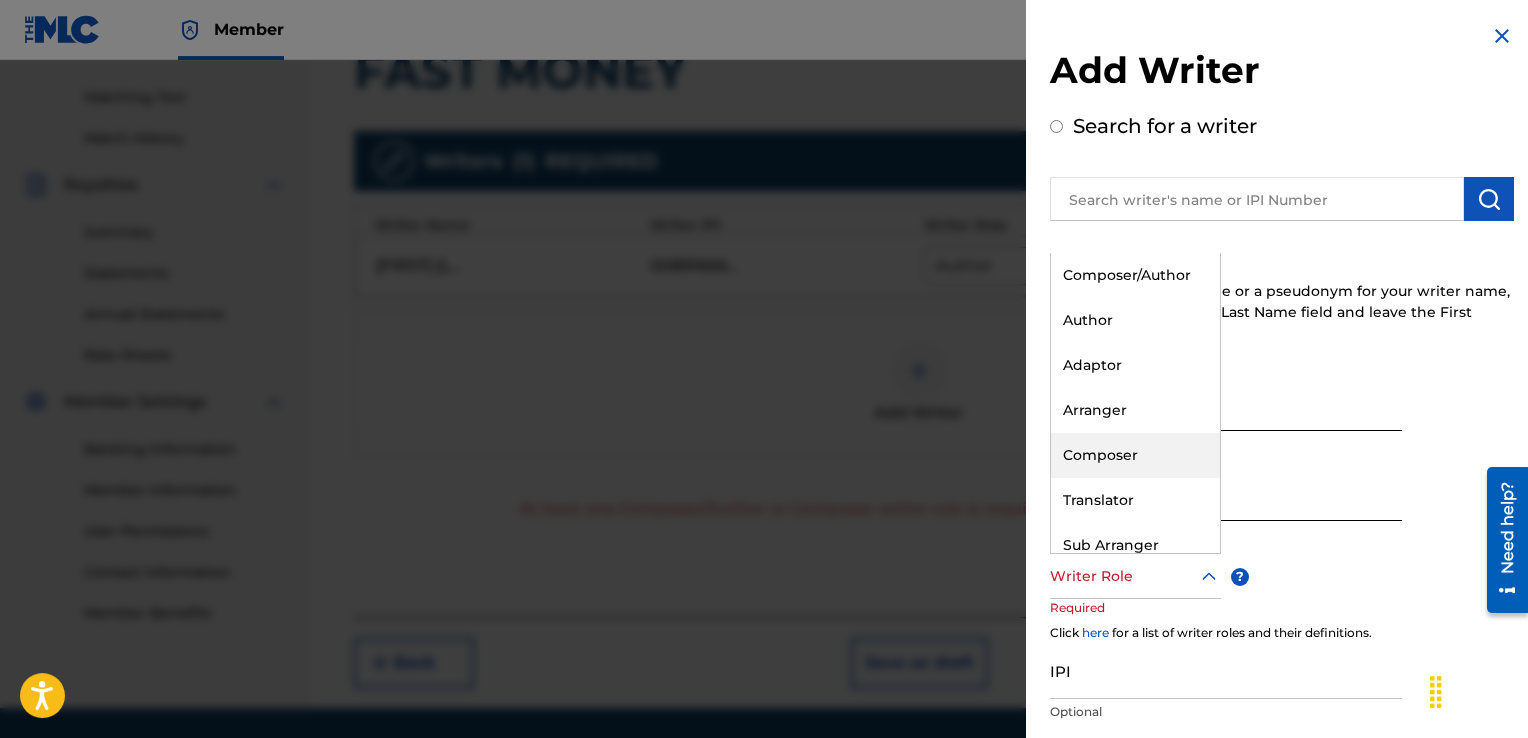 click on "Composer" at bounding box center (1135, 455) 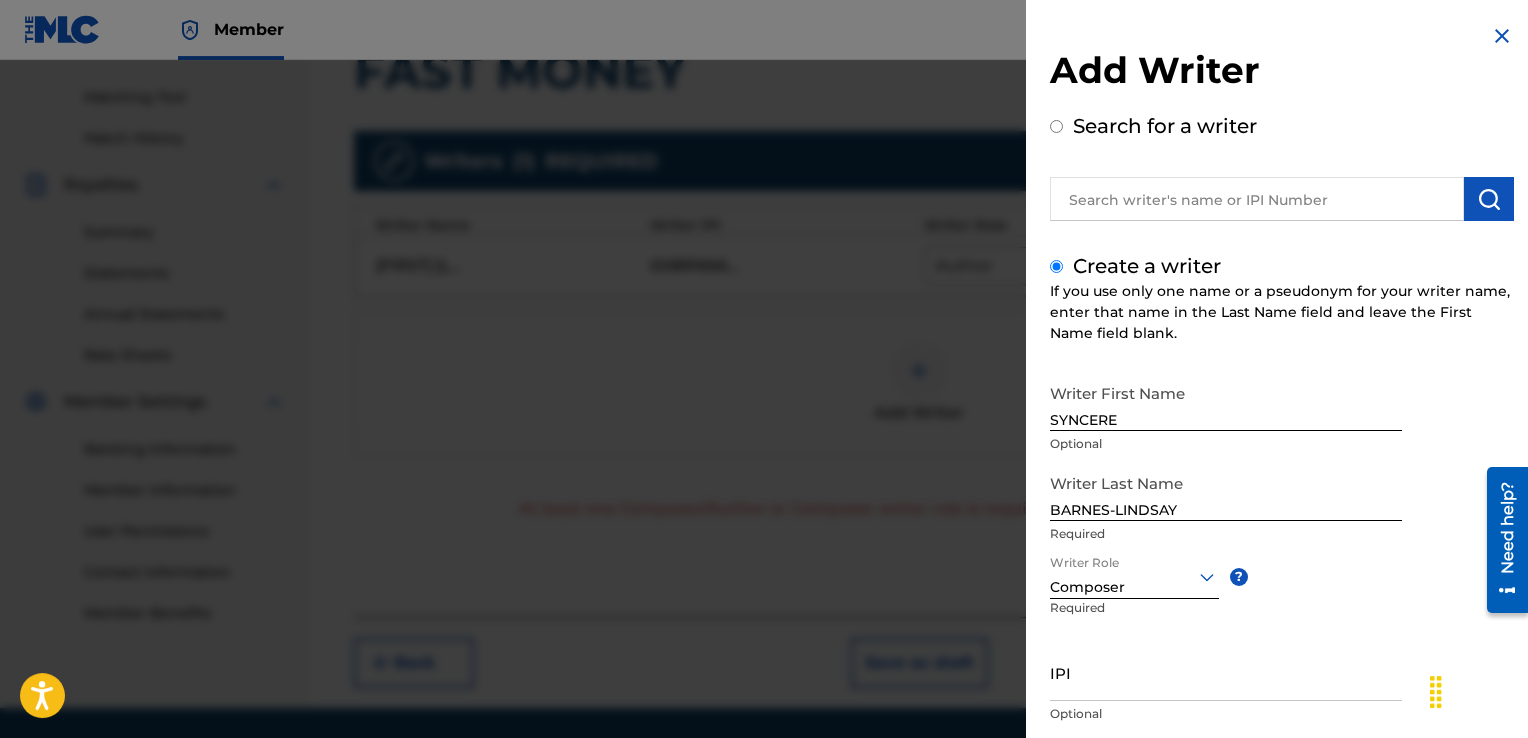 scroll, scrollTop: 129, scrollLeft: 0, axis: vertical 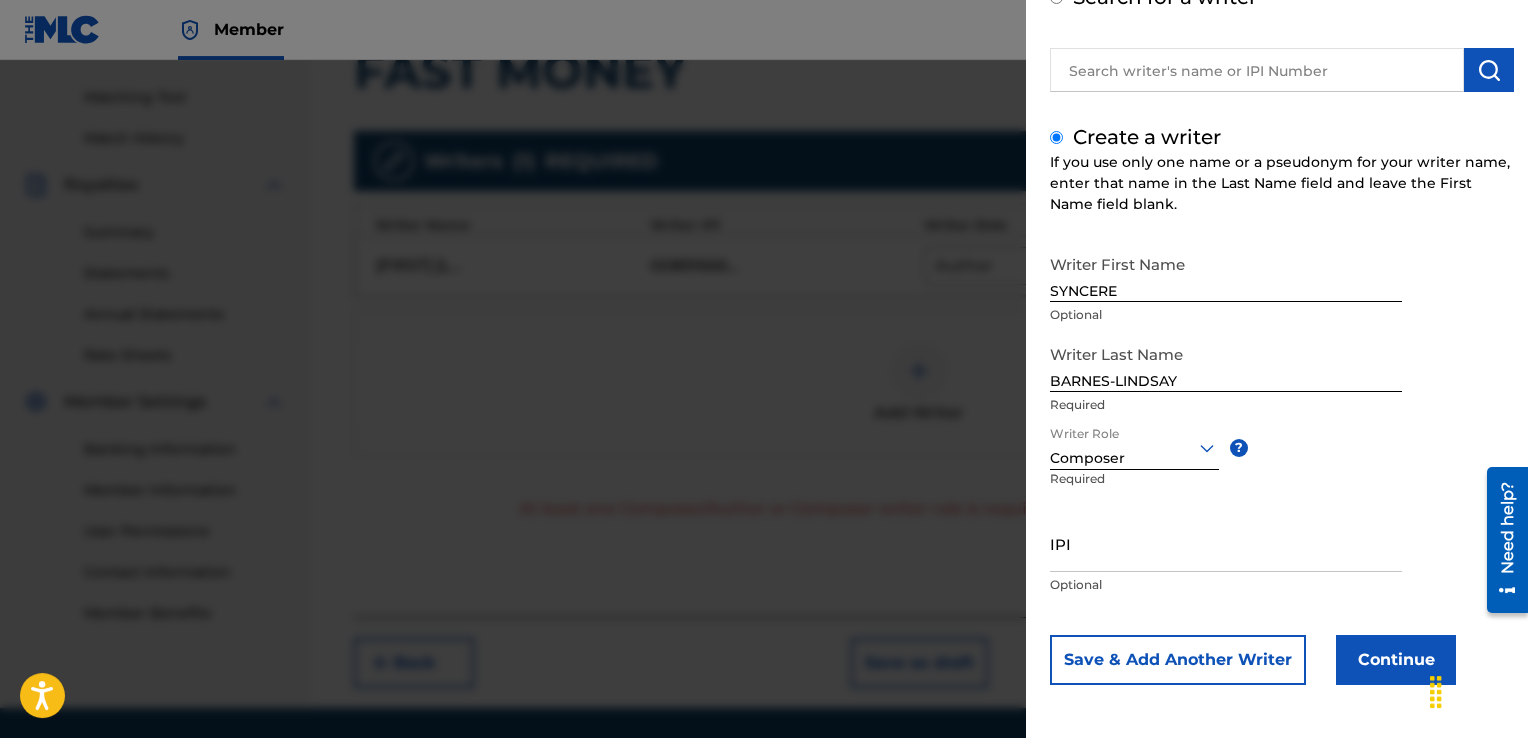 click on "IPI" at bounding box center (1226, 543) 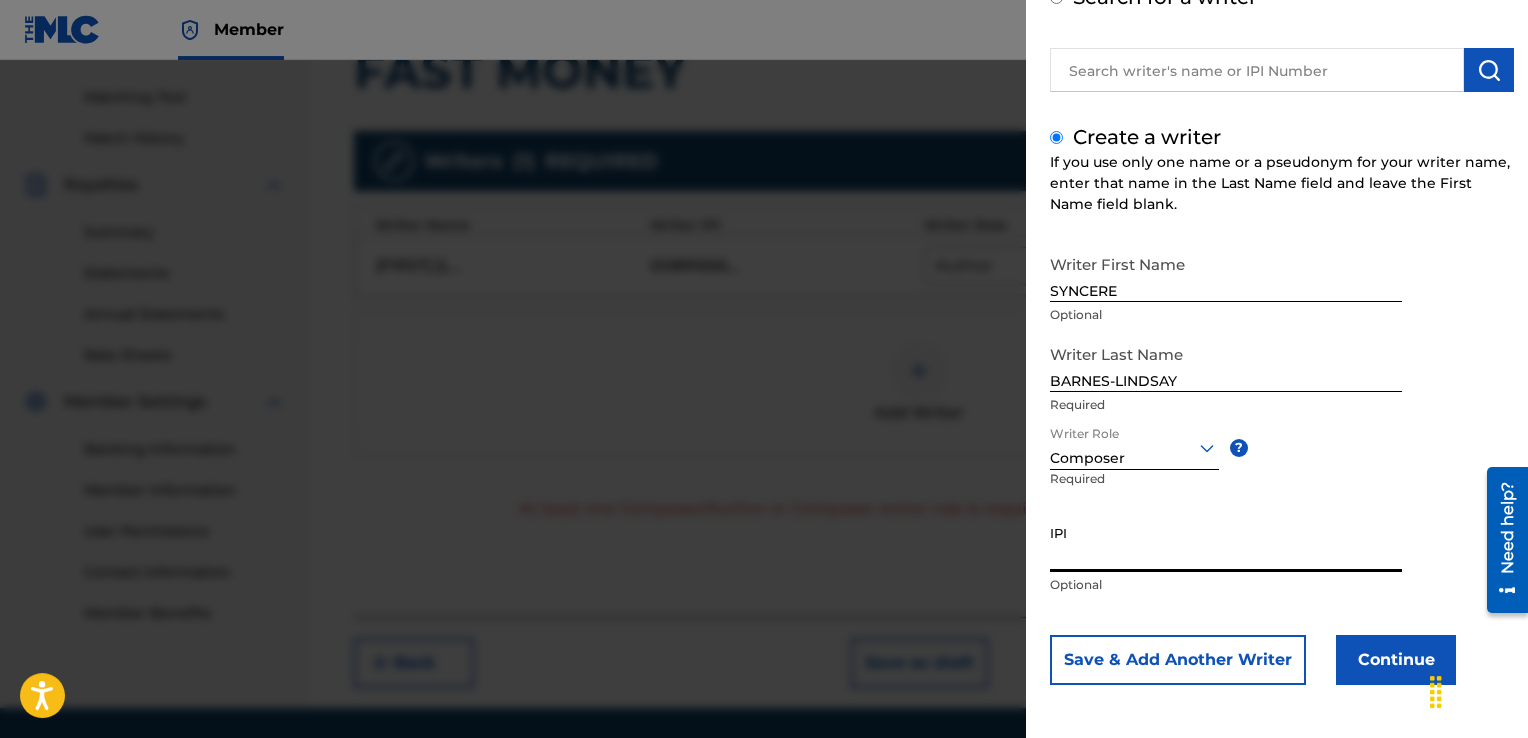 paste on "00376756804" 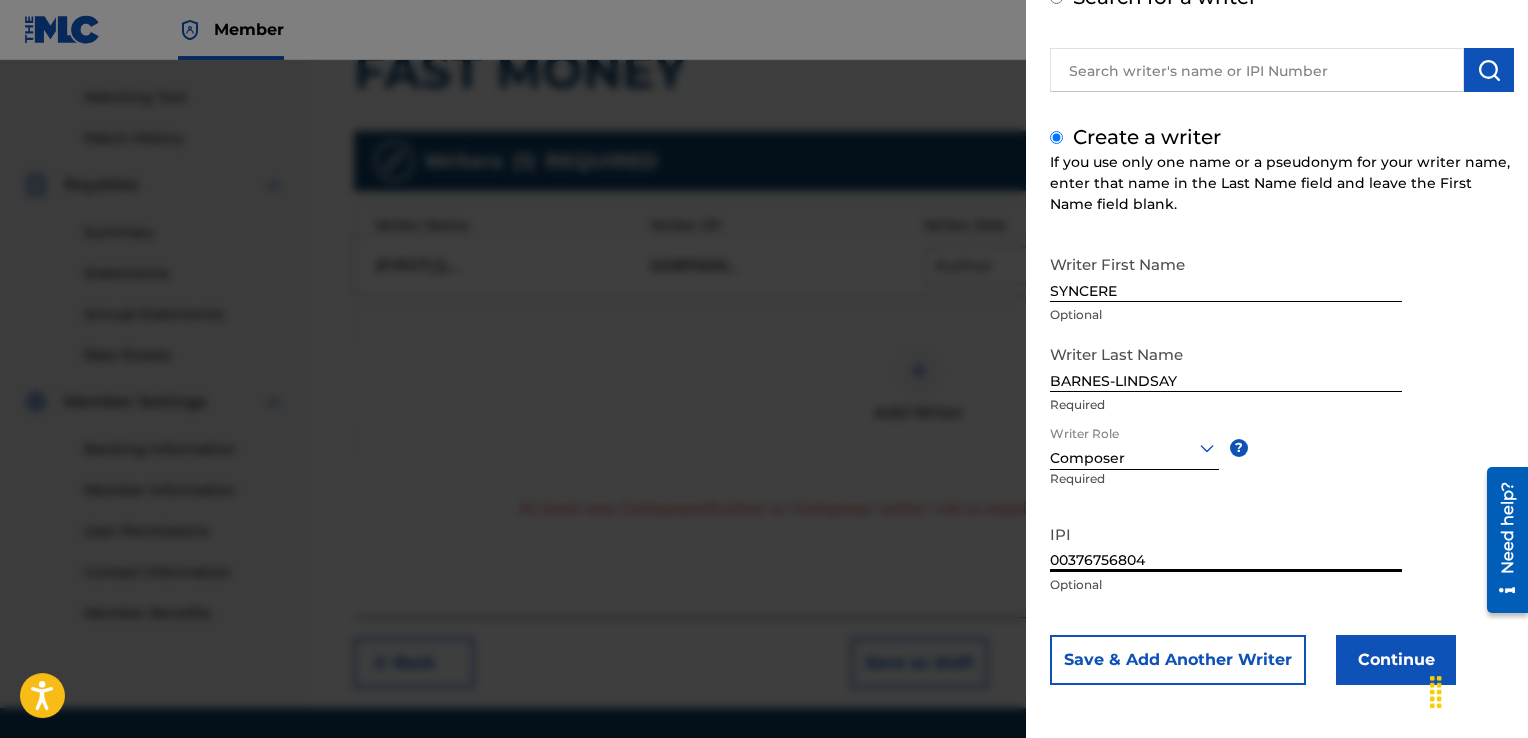 type on "00376756804" 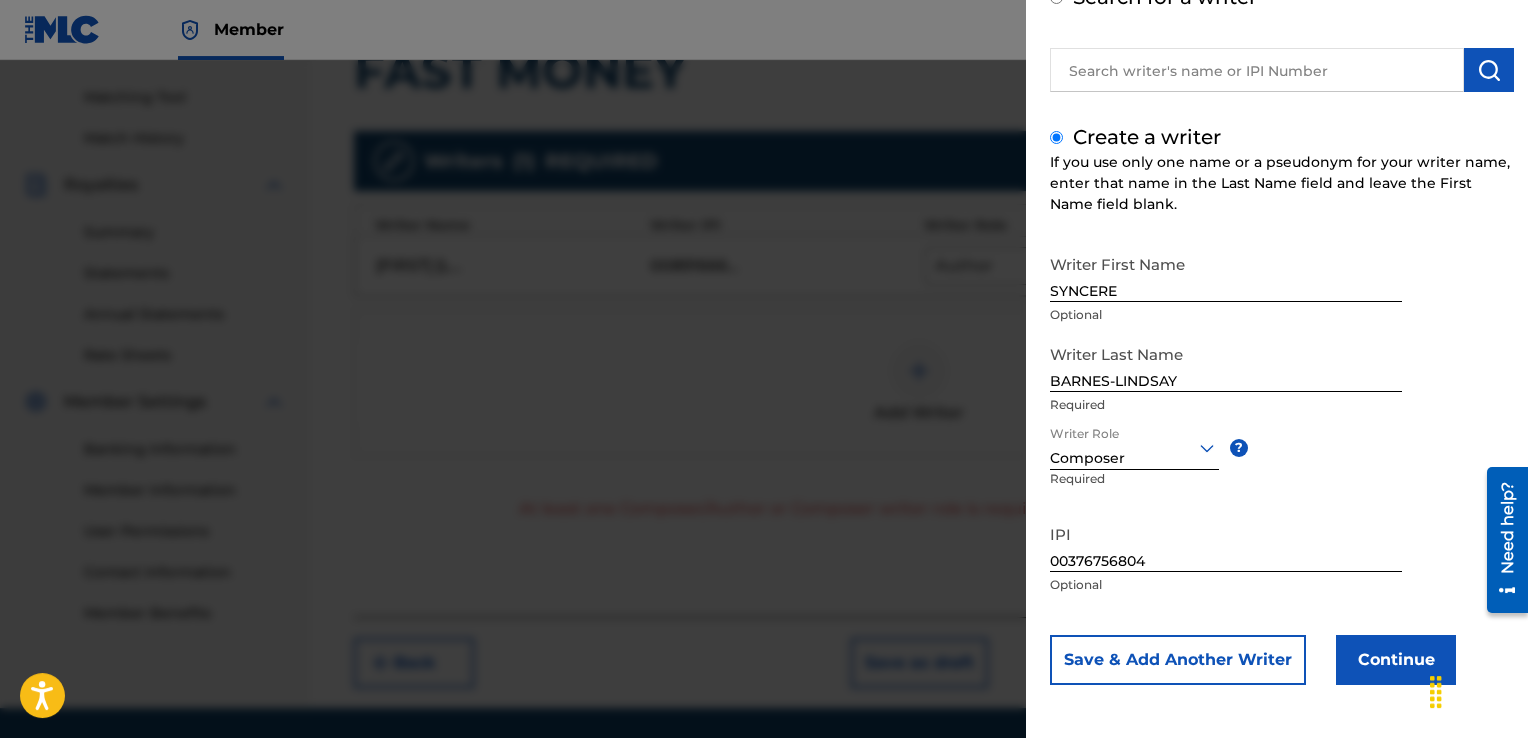click on "Continue" at bounding box center (1396, 660) 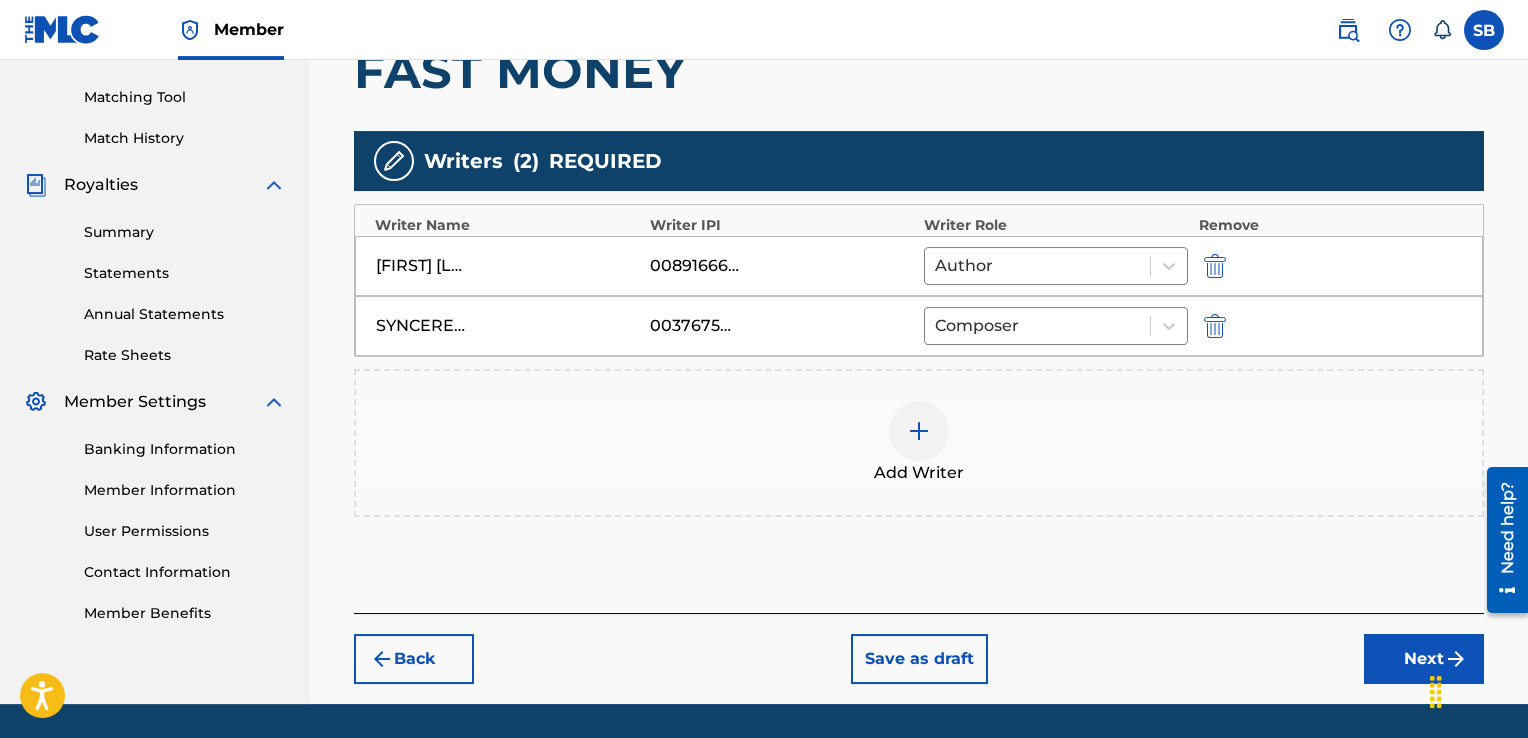 click at bounding box center (919, 431) 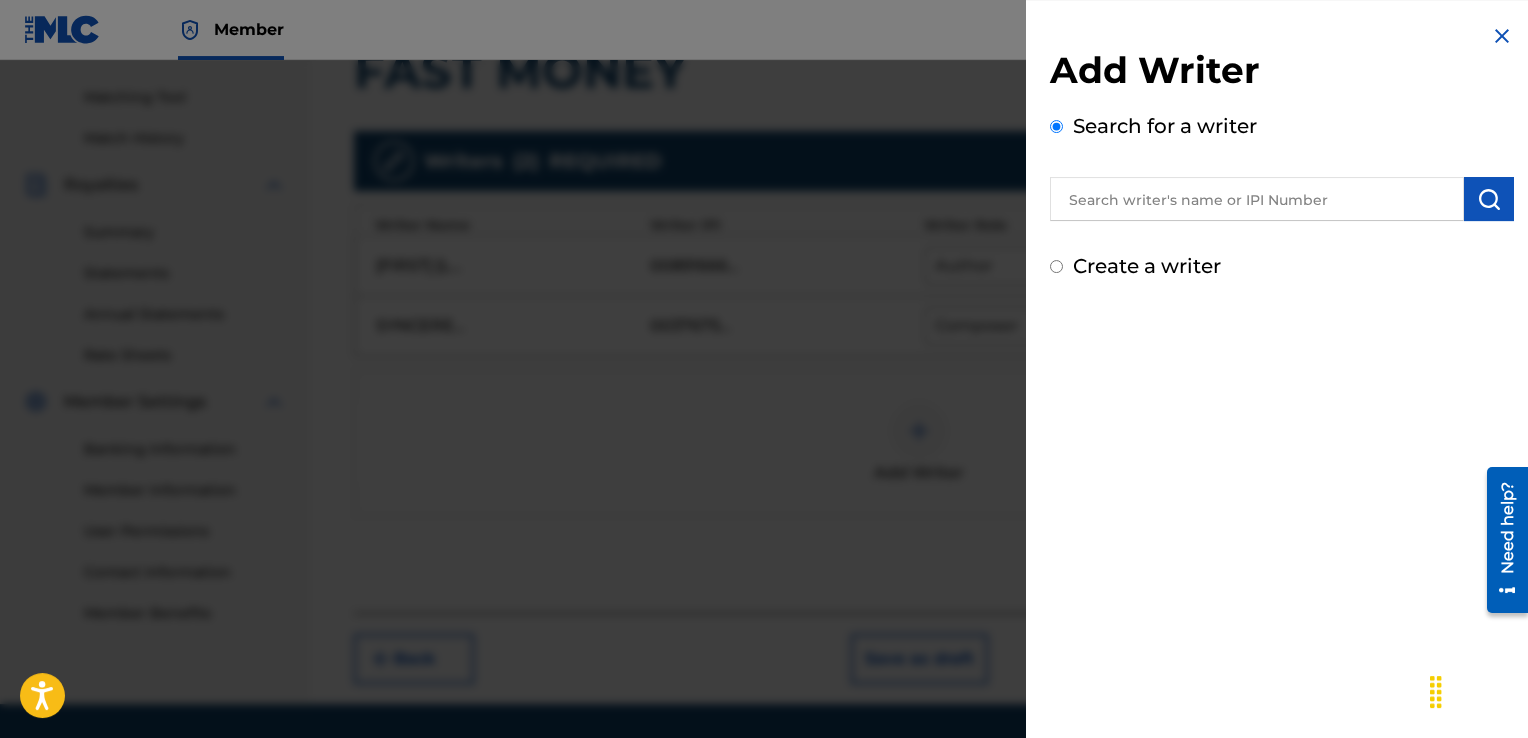 click on "Create a writer" at bounding box center (1056, 266) 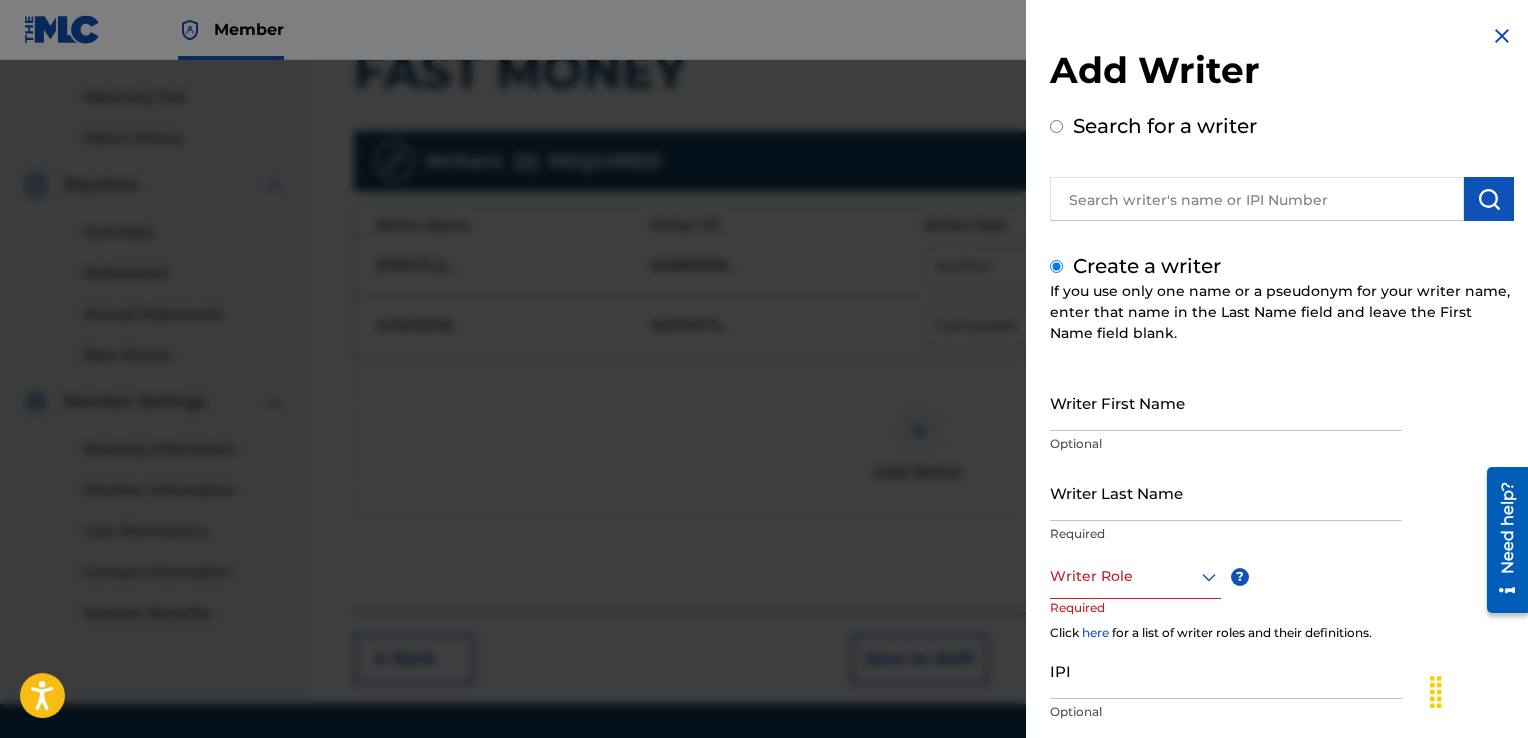 click on "Writer Last Name" at bounding box center [1226, 492] 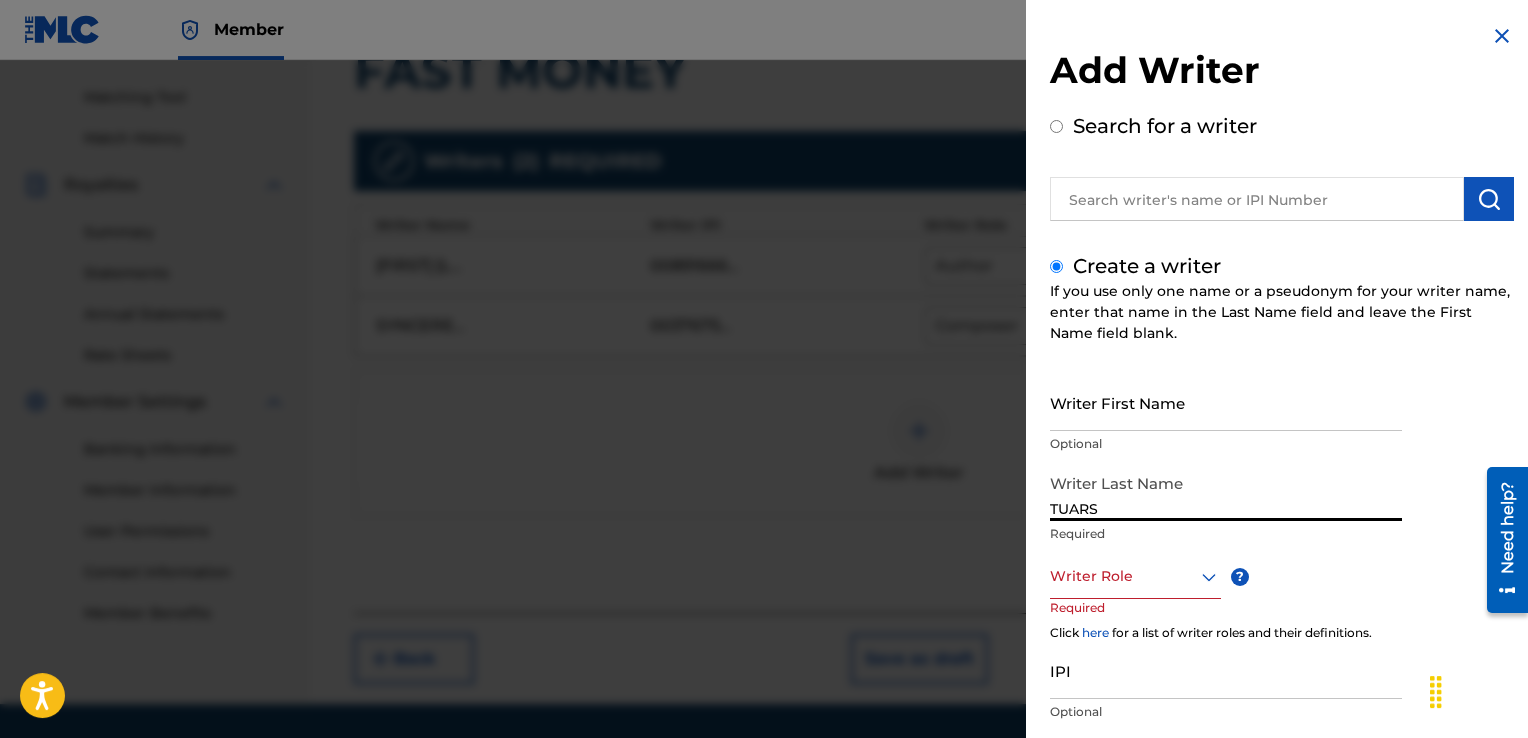 click at bounding box center (1135, 576) 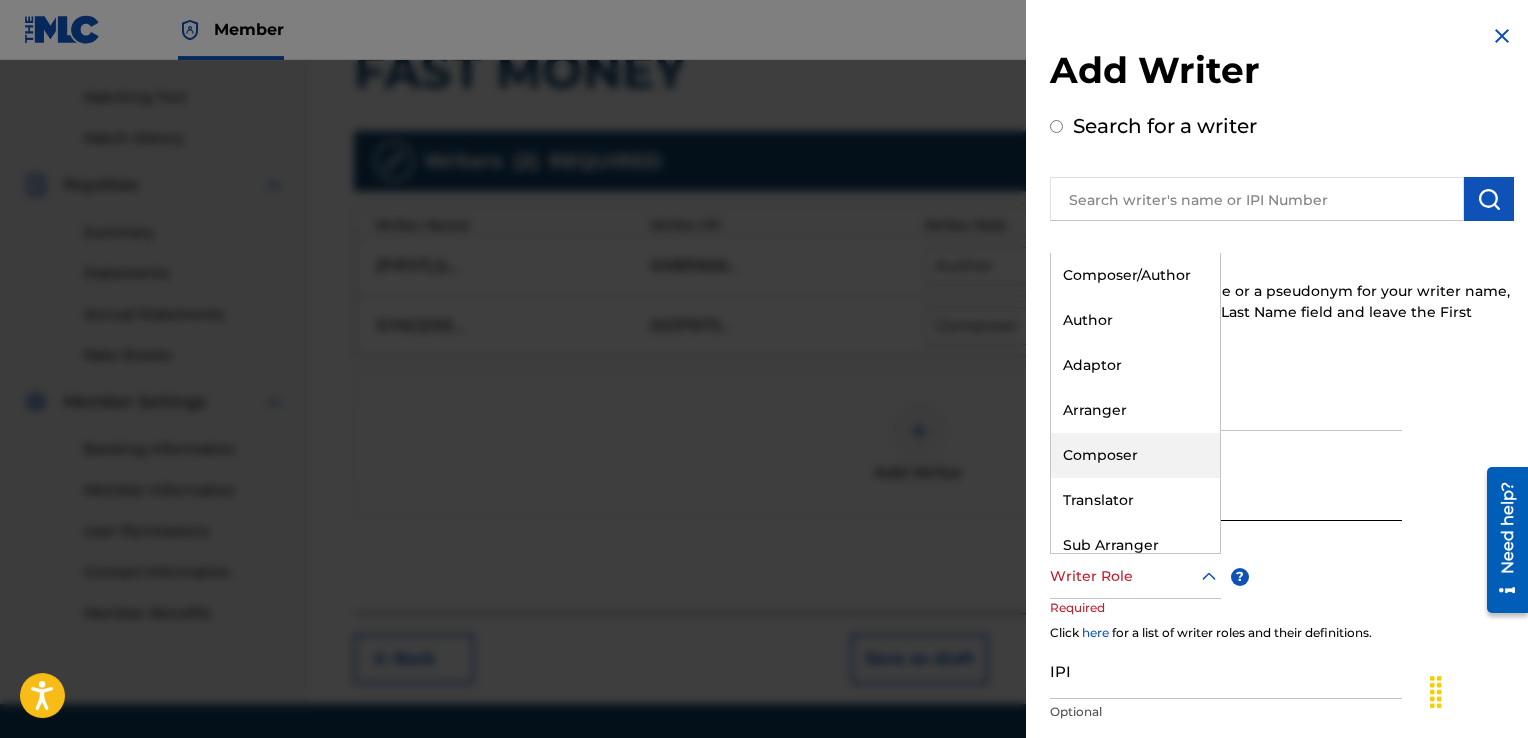 click on "Composer" at bounding box center (1135, 455) 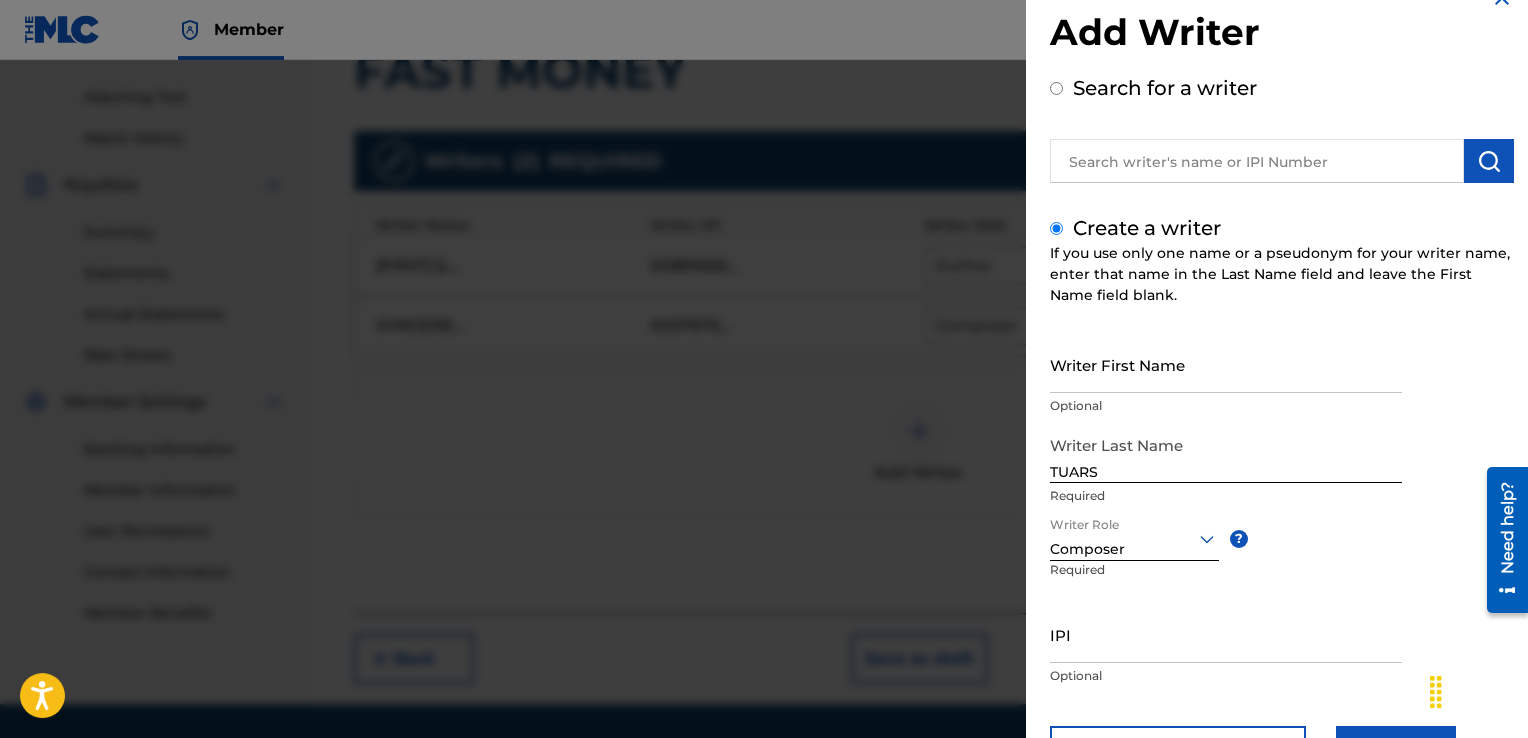 scroll, scrollTop: 36, scrollLeft: 0, axis: vertical 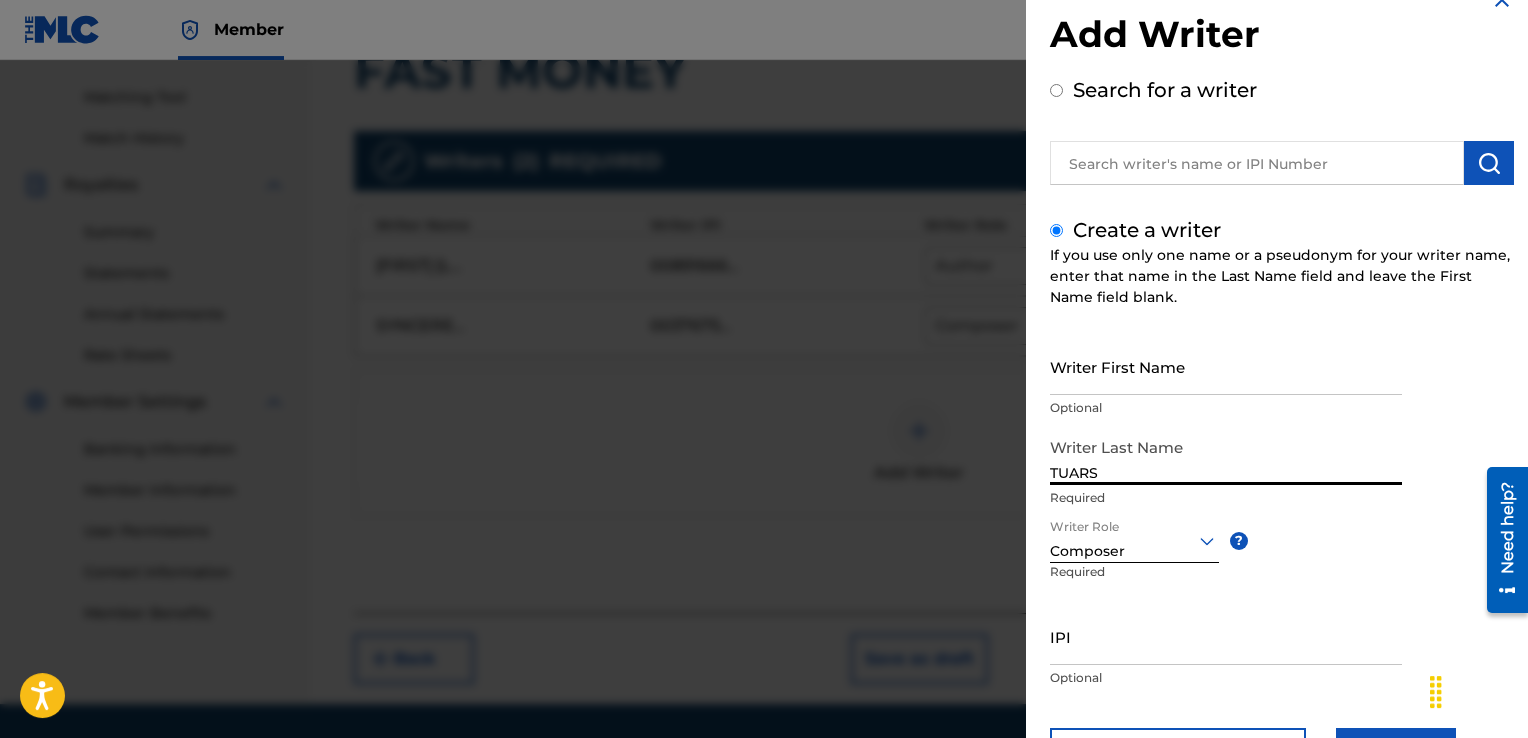 click on "TUARS" at bounding box center (1226, 456) 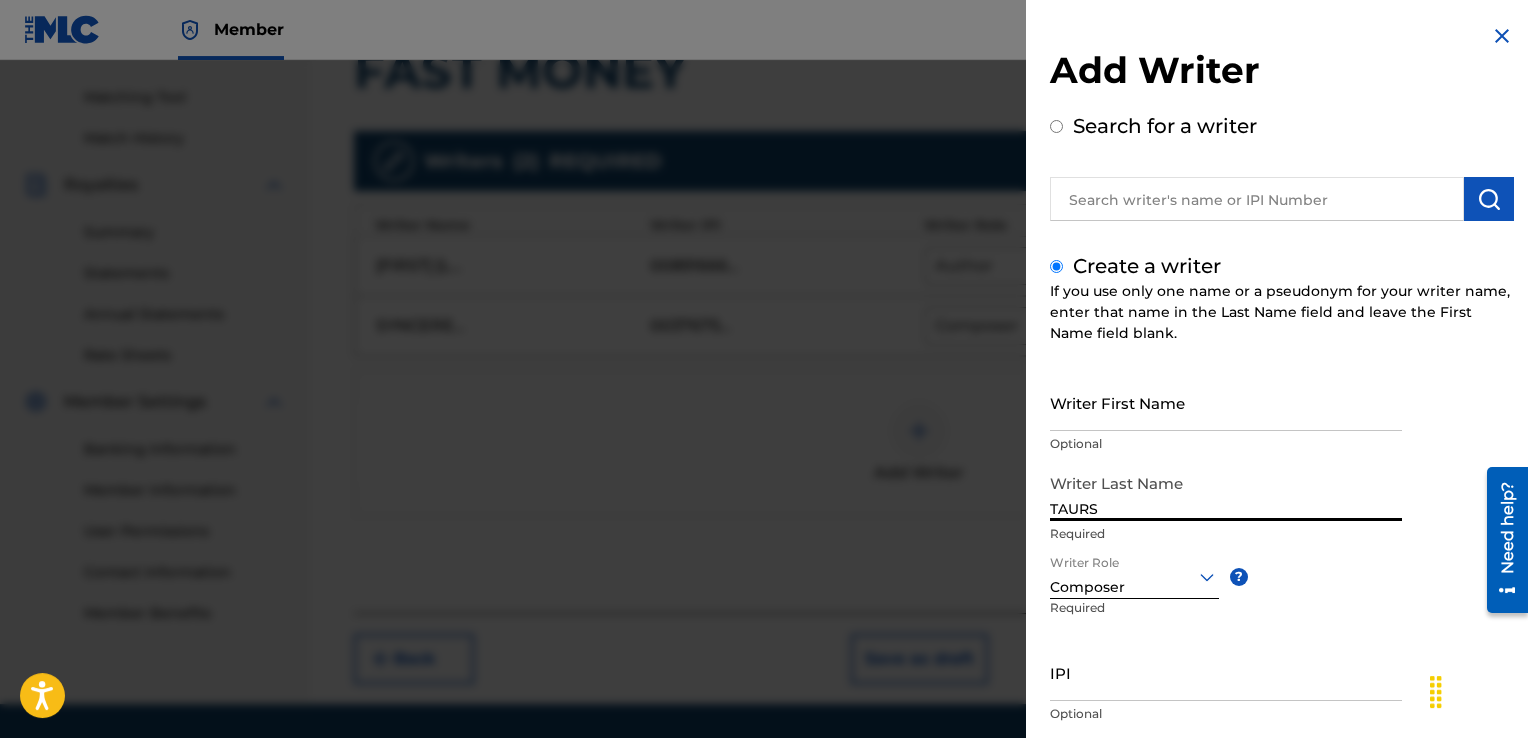 scroll, scrollTop: 129, scrollLeft: 0, axis: vertical 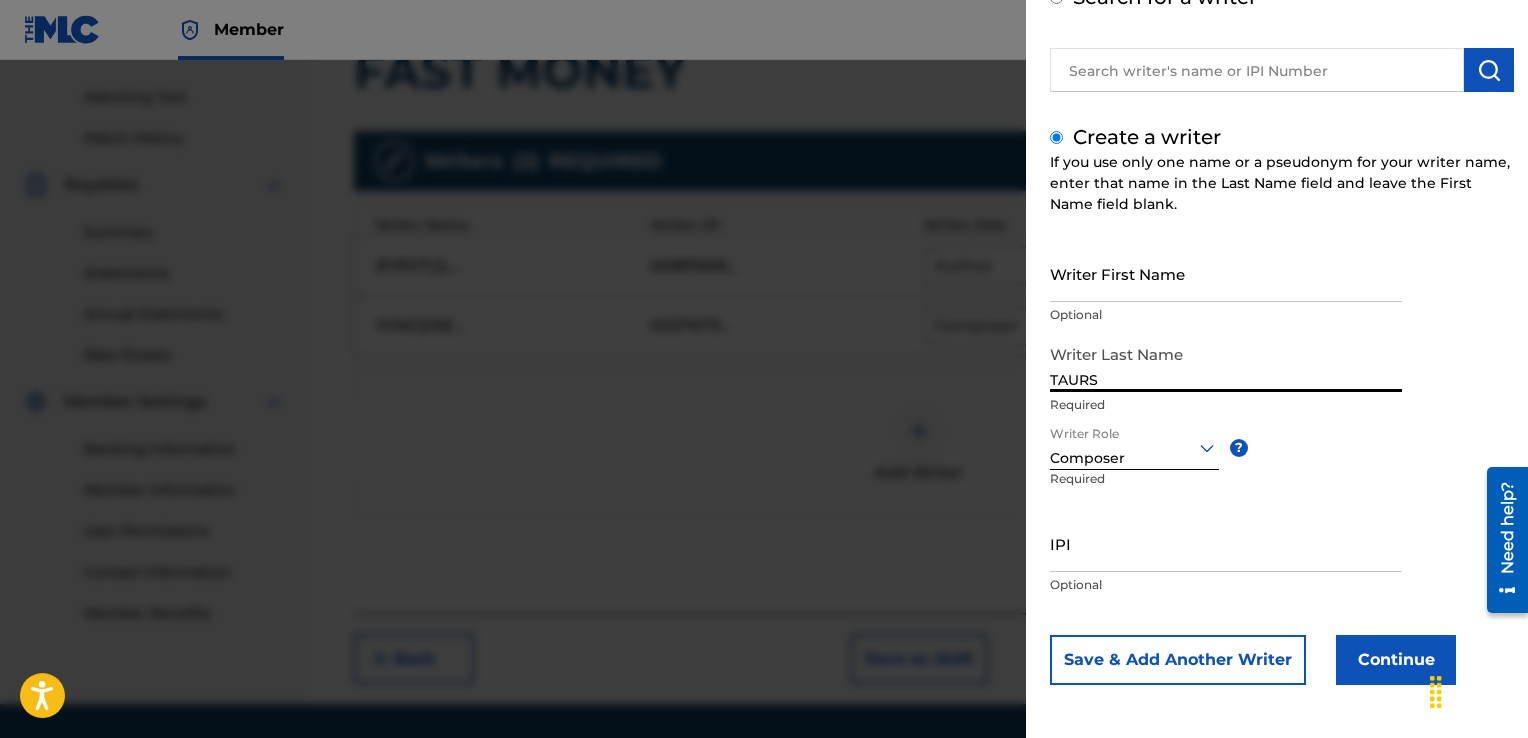 type on "TAURS" 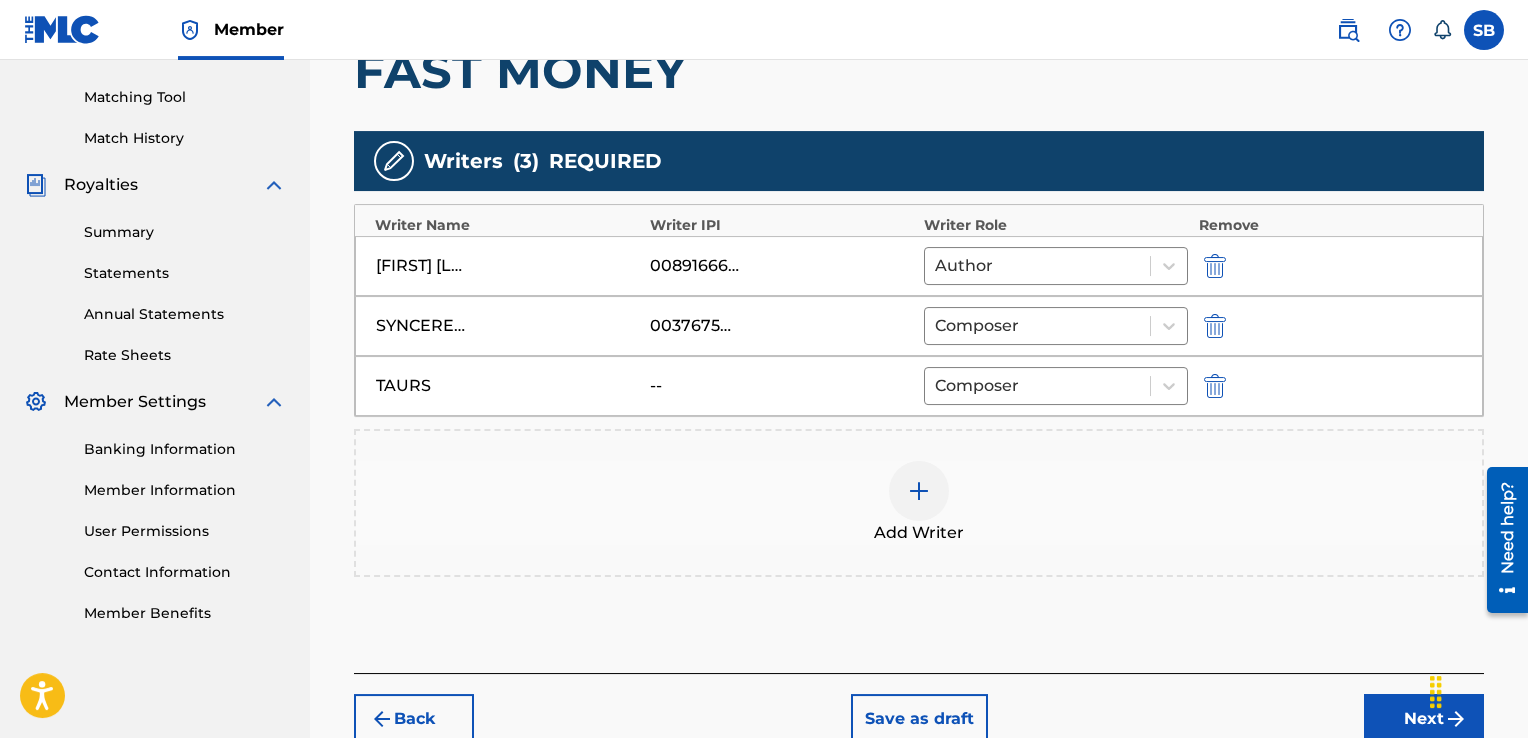 click on "Next" at bounding box center [1424, 719] 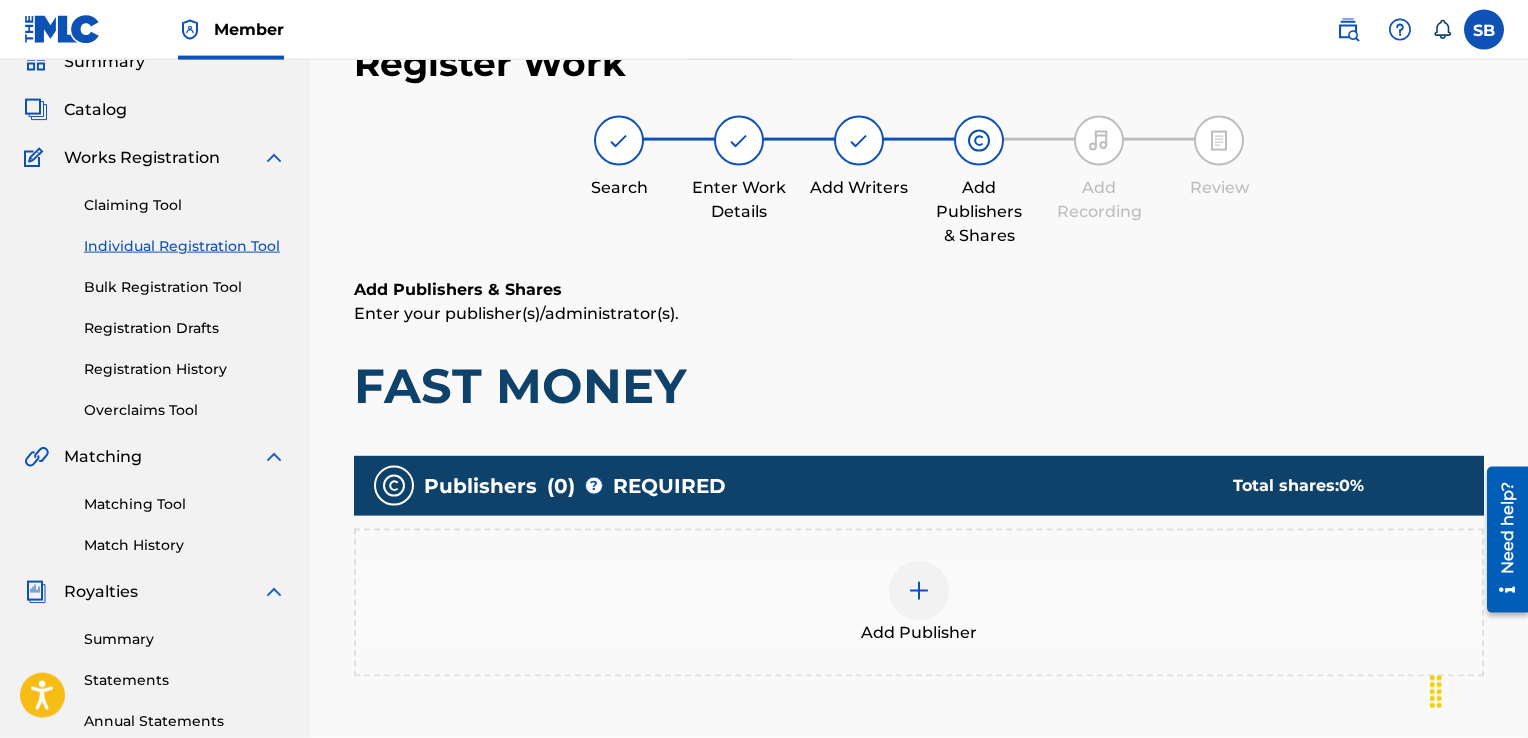 scroll, scrollTop: 289, scrollLeft: 0, axis: vertical 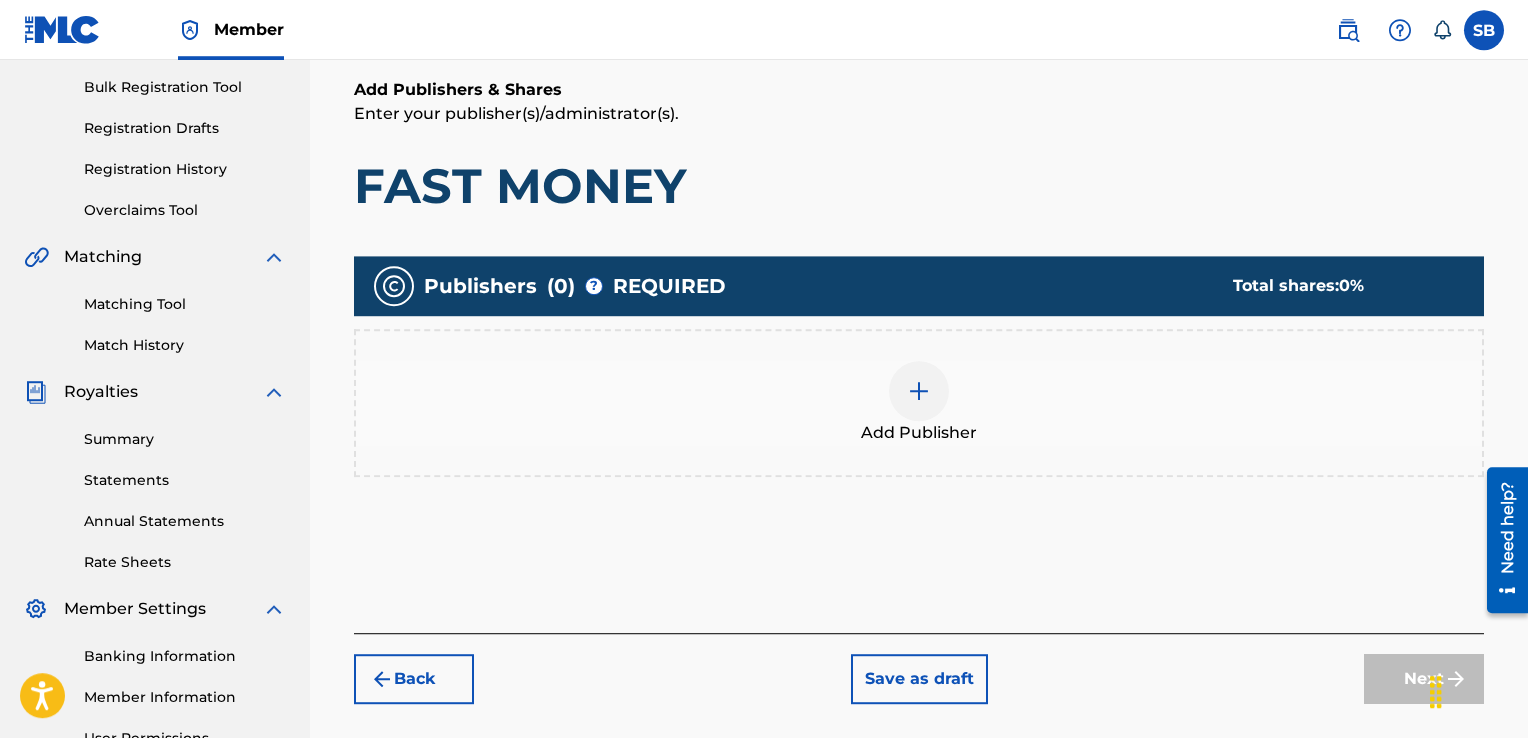 click on "Add Publisher" at bounding box center (919, 403) 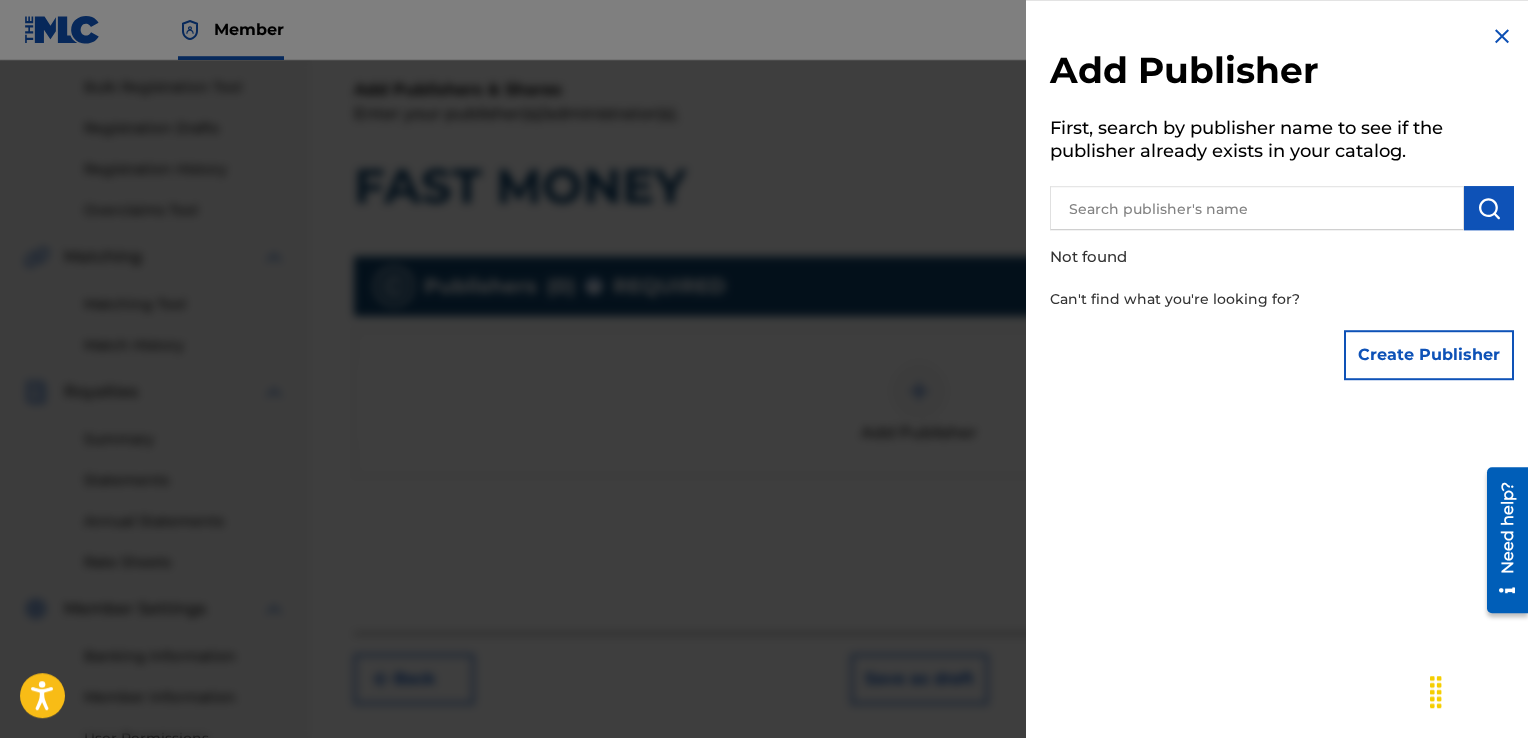 click on "Create Publisher" at bounding box center (1429, 355) 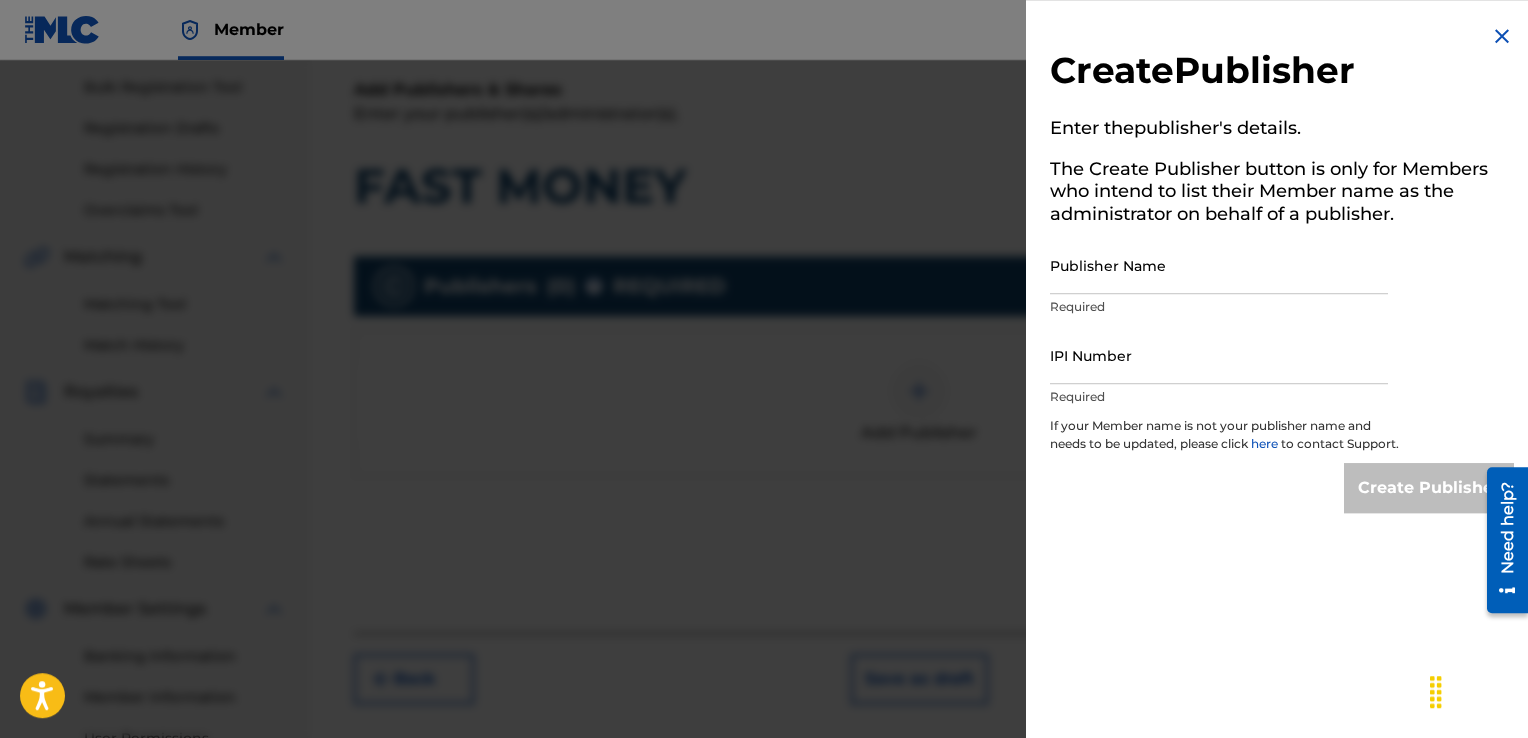 click on "Publisher Name" at bounding box center [1219, 265] 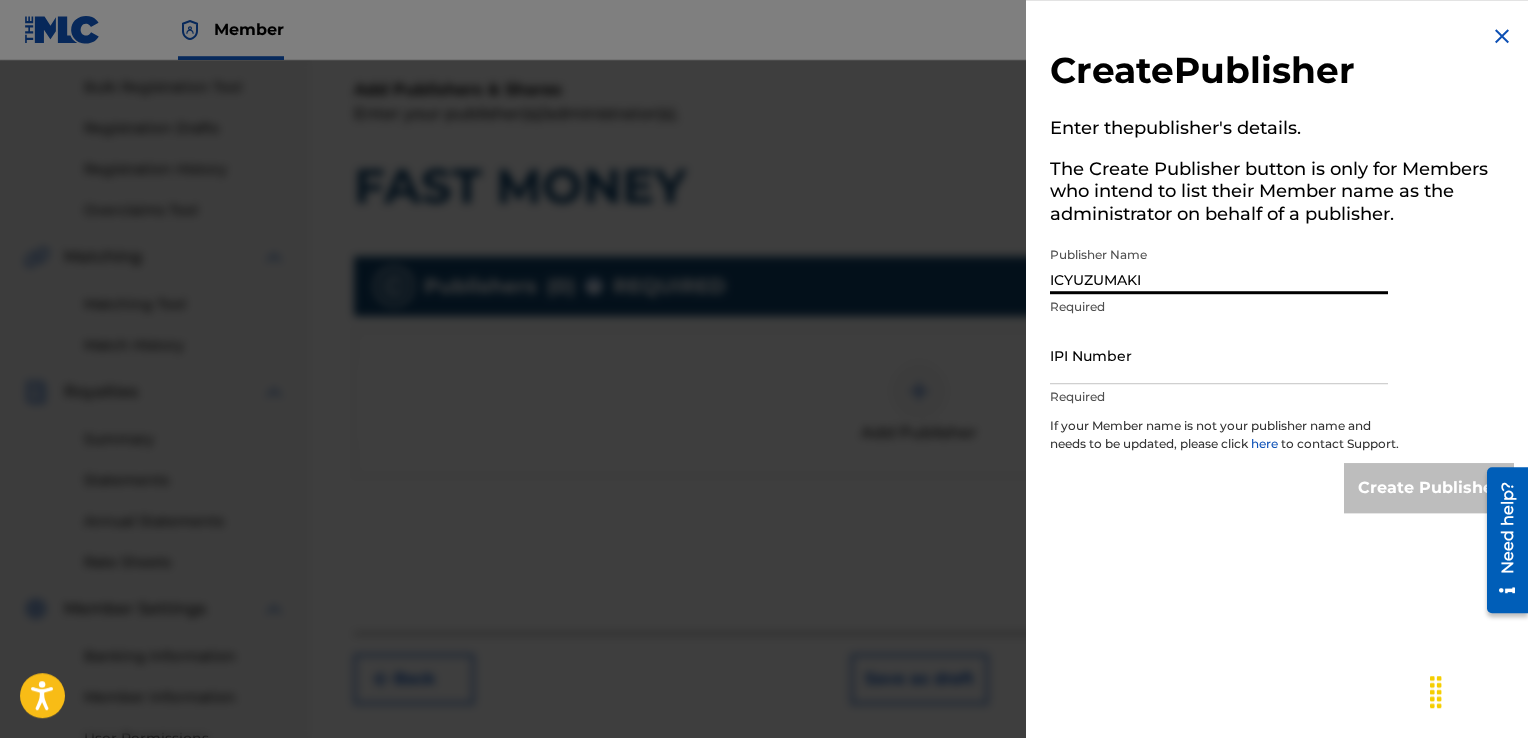 type on "ICYUZUMAKI" 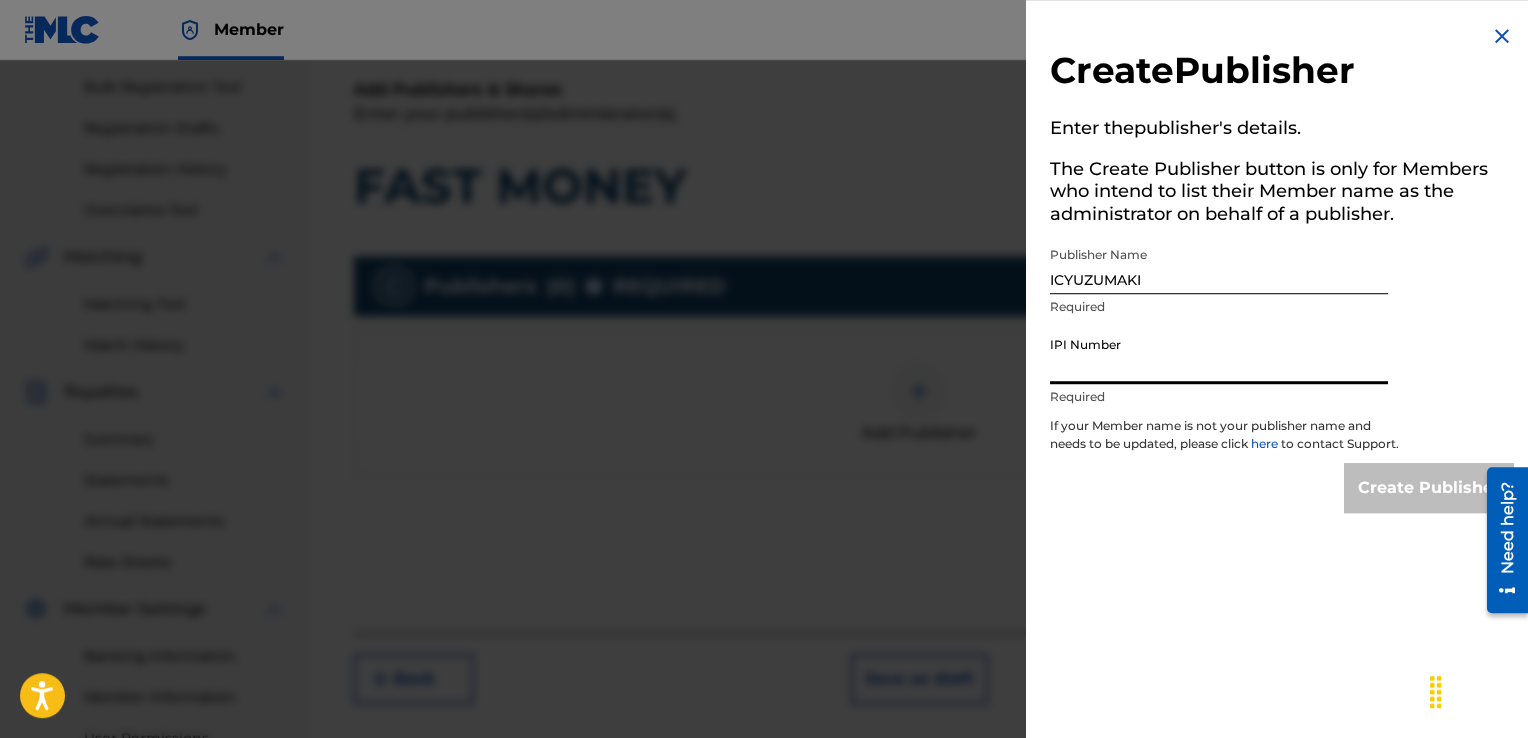 paste on "00376756804" 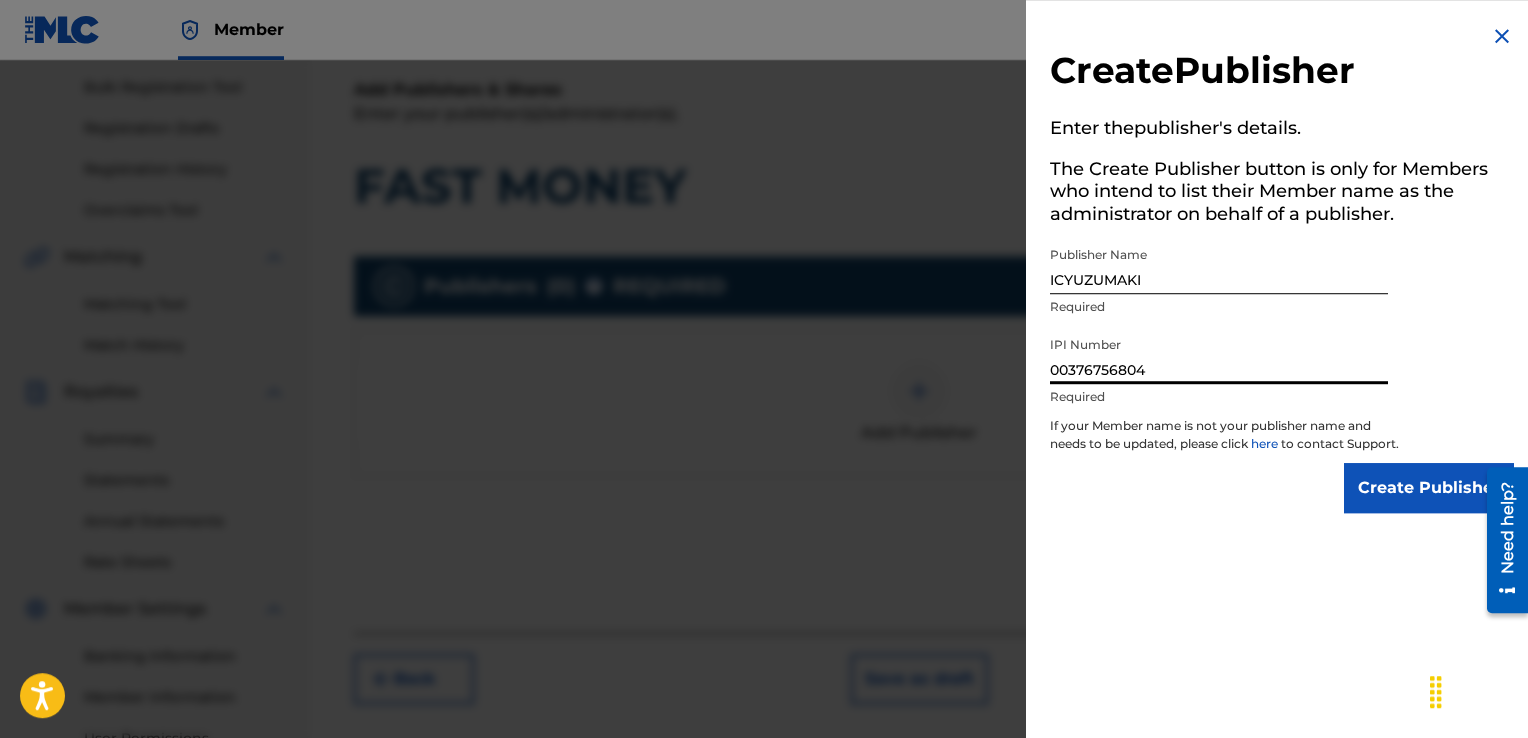 type on "00376756804" 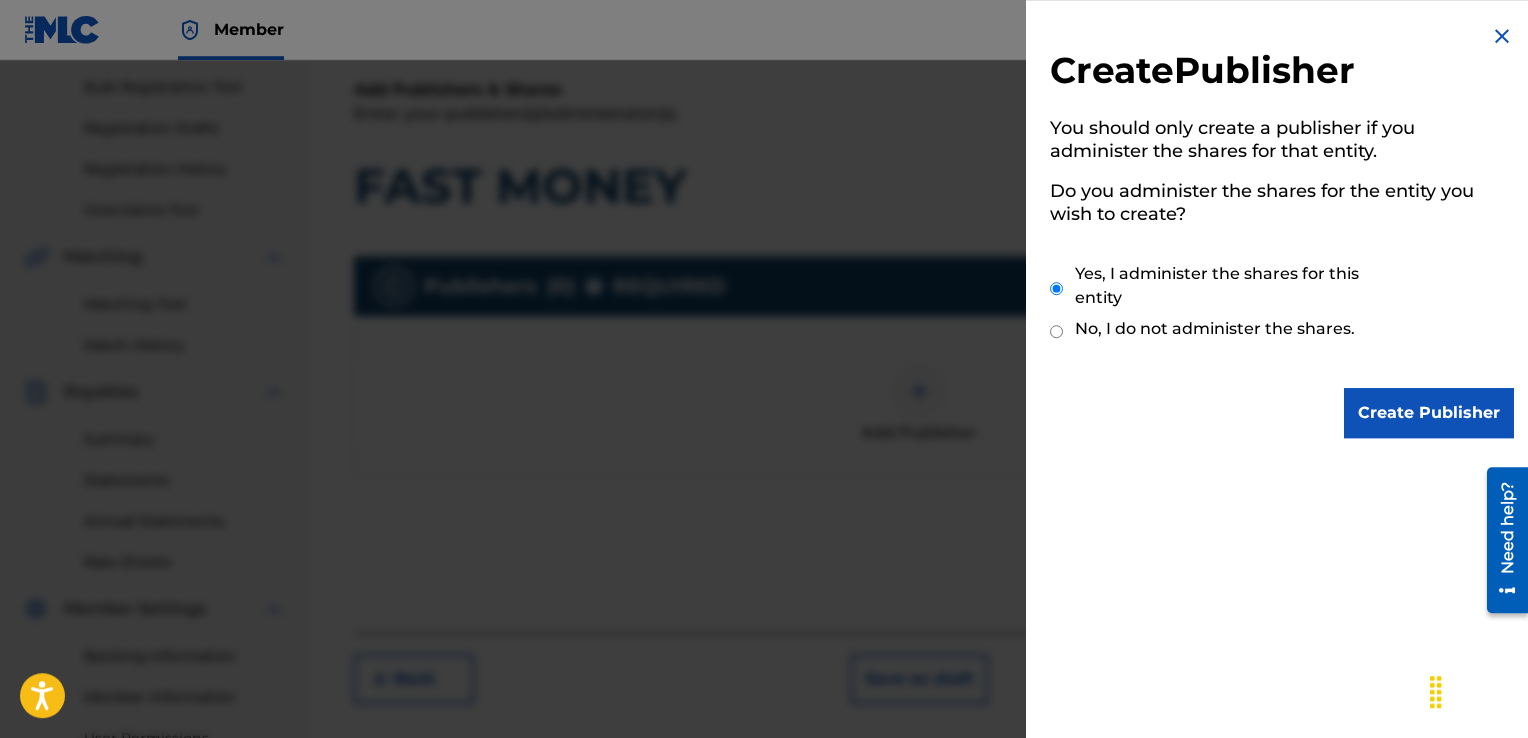 click on "Create Publisher" at bounding box center (1429, 413) 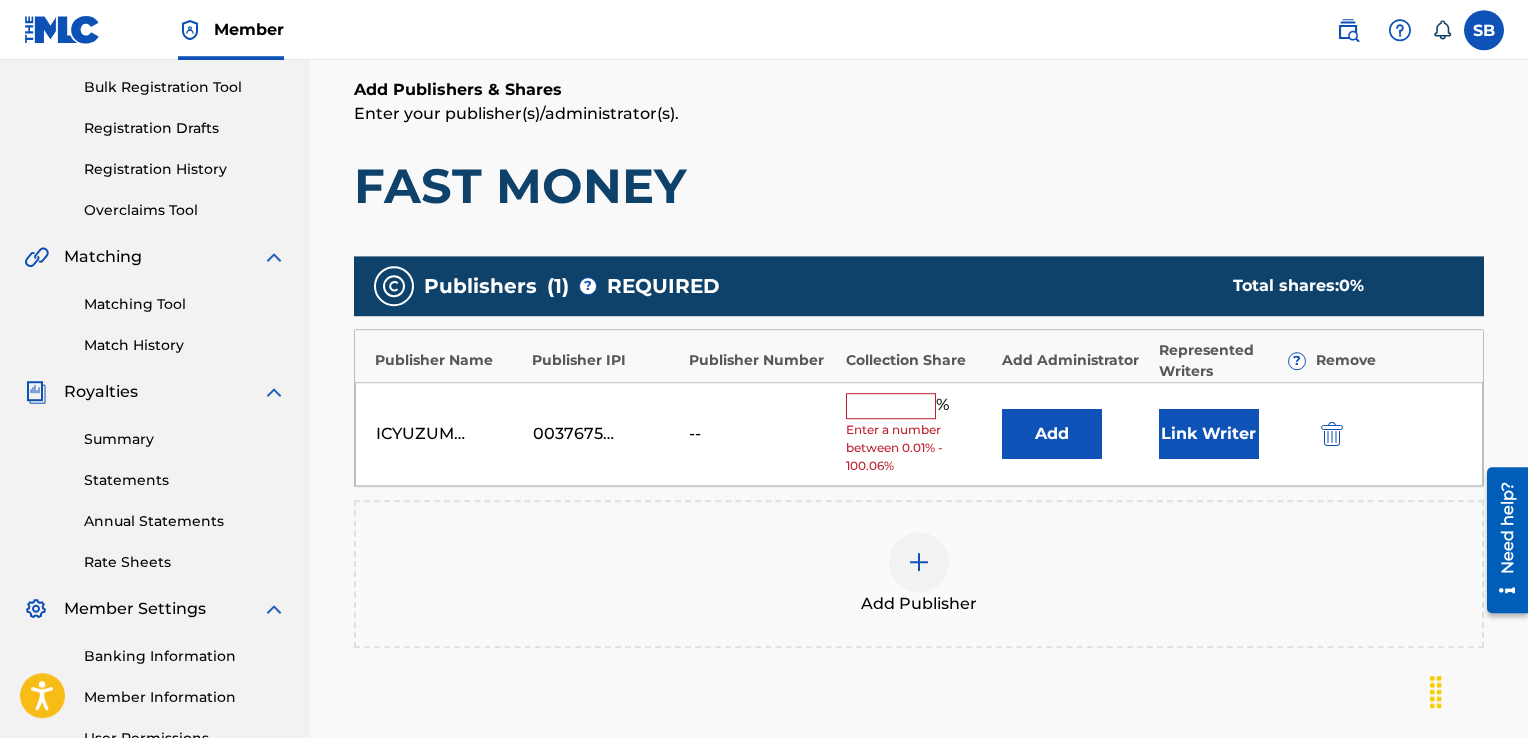 click at bounding box center (891, 406) 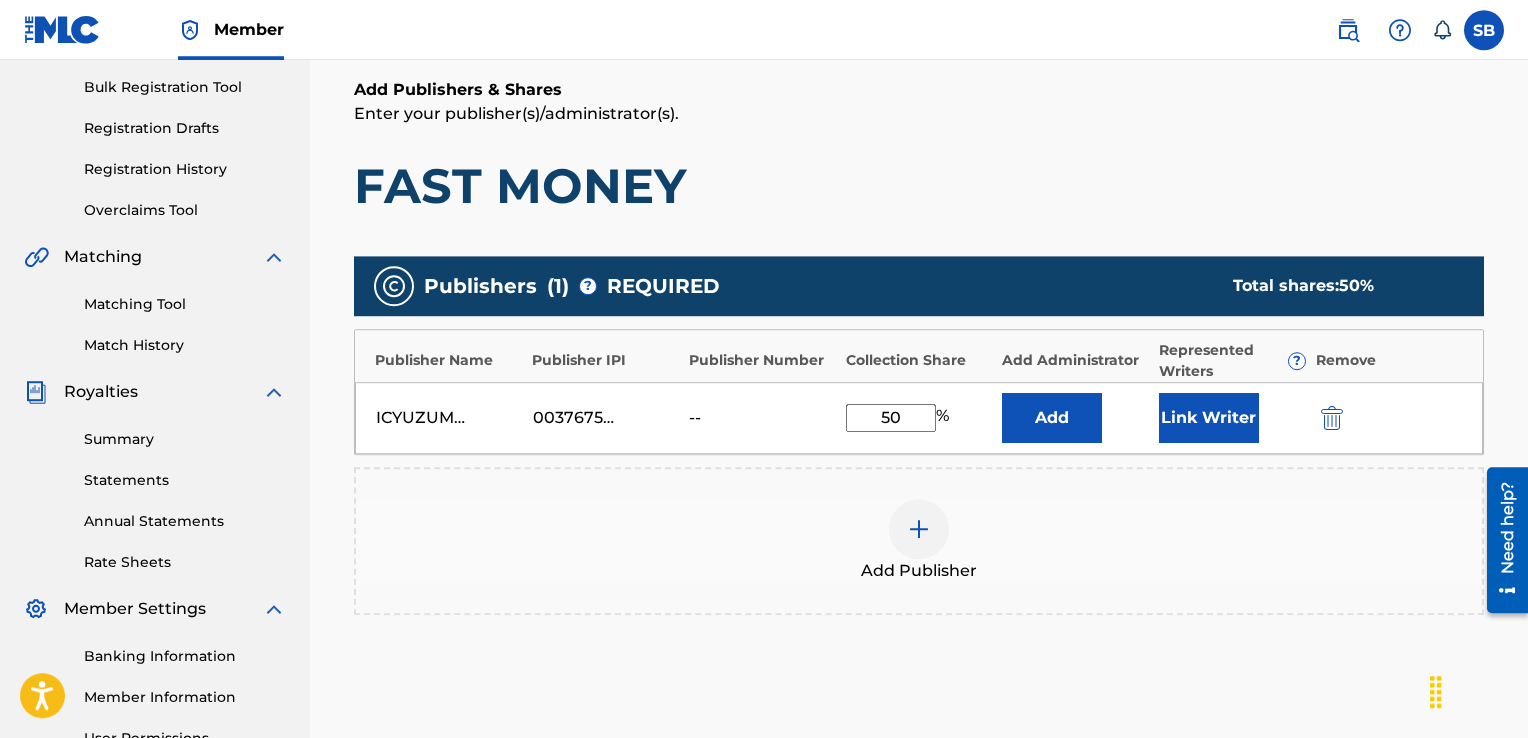 type on "50" 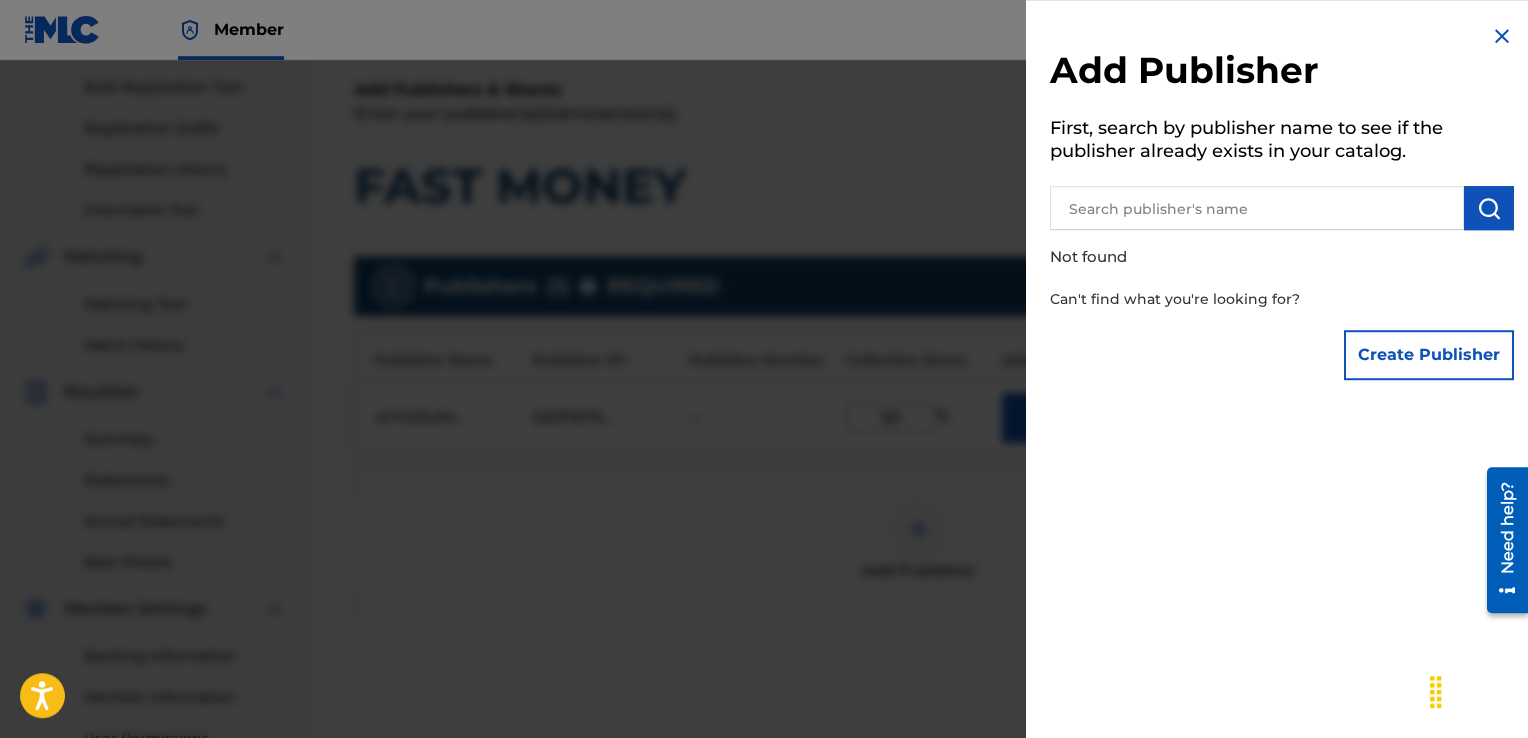 click at bounding box center (764, 429) 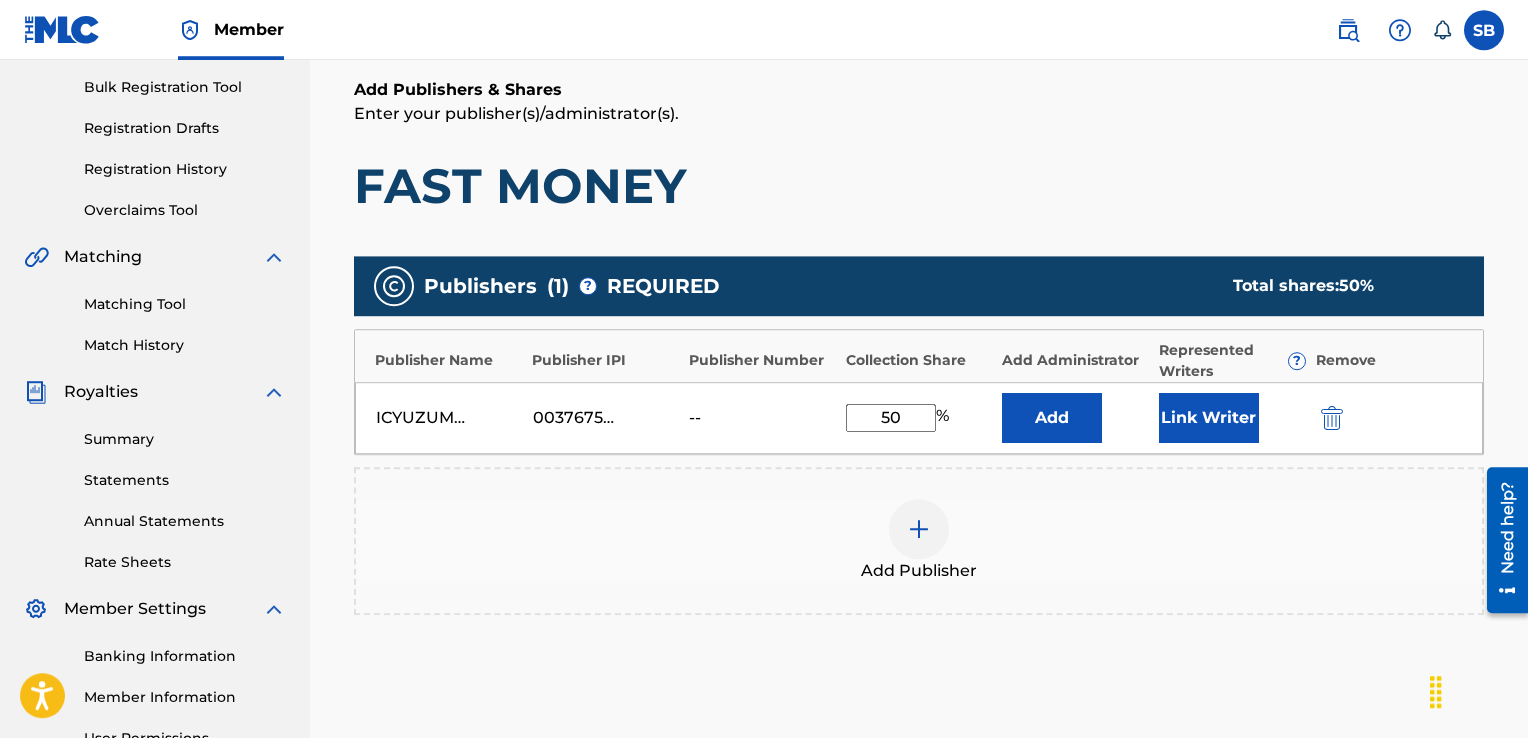 click on "Link Writer" at bounding box center [1209, 418] 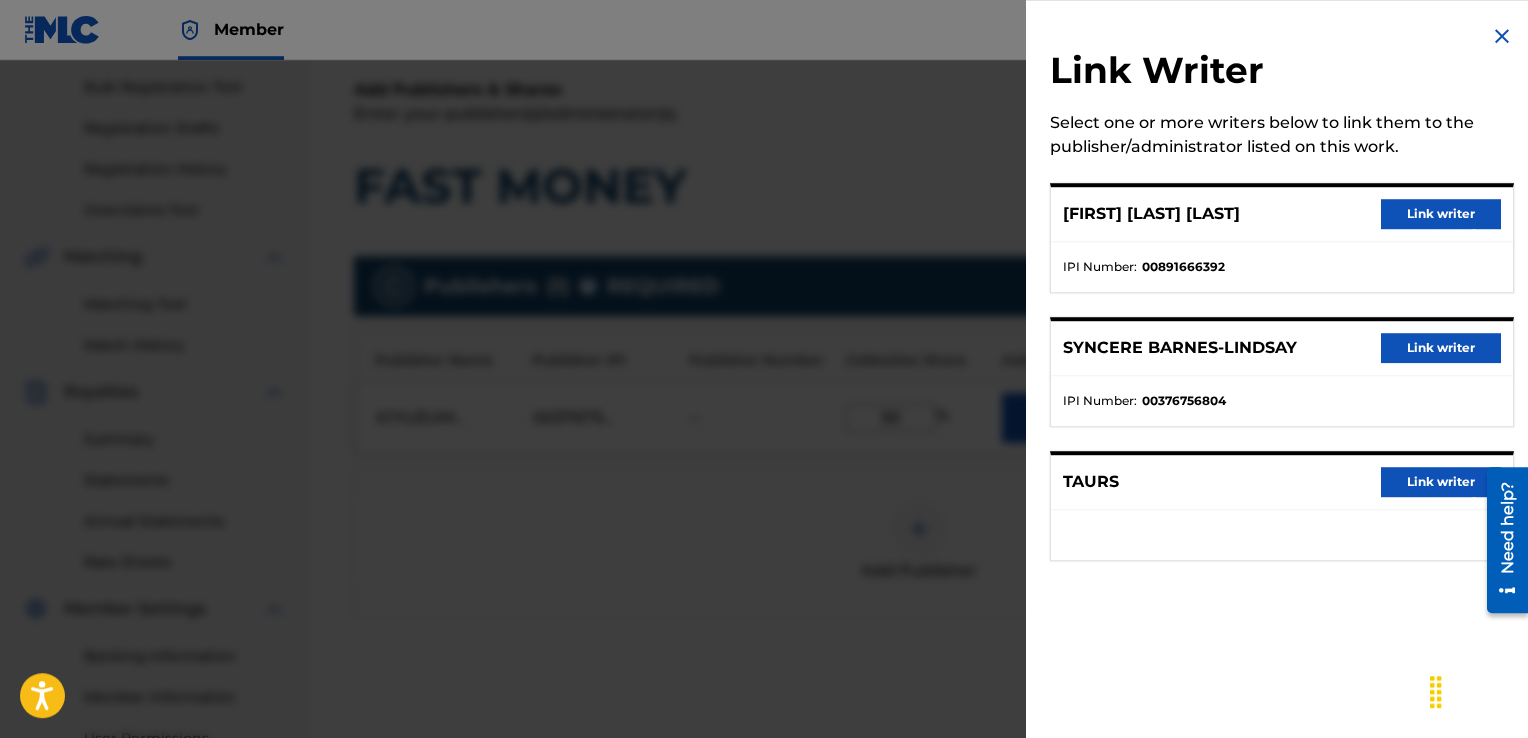 click on "Link writer" at bounding box center (1441, 348) 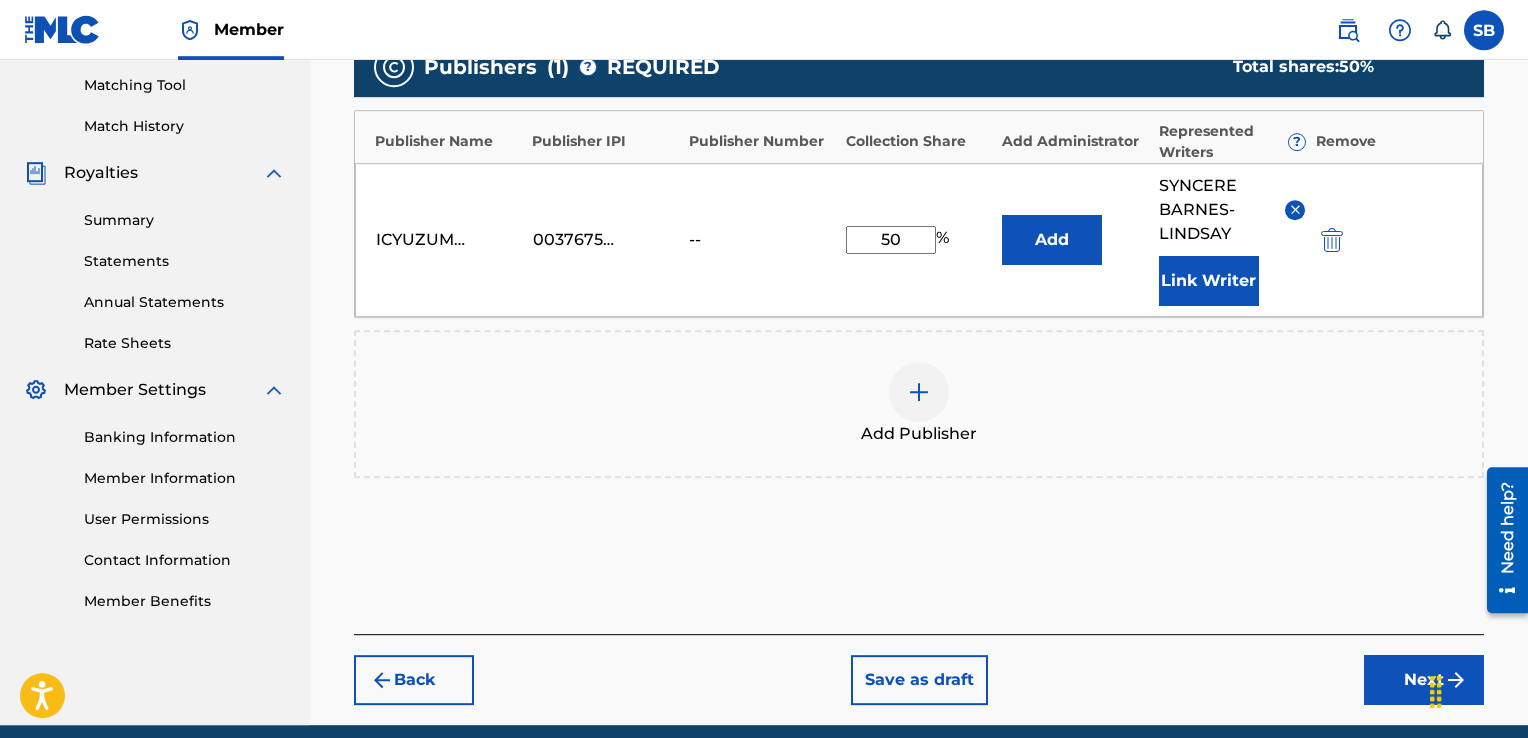 click on "Next" at bounding box center (1424, 680) 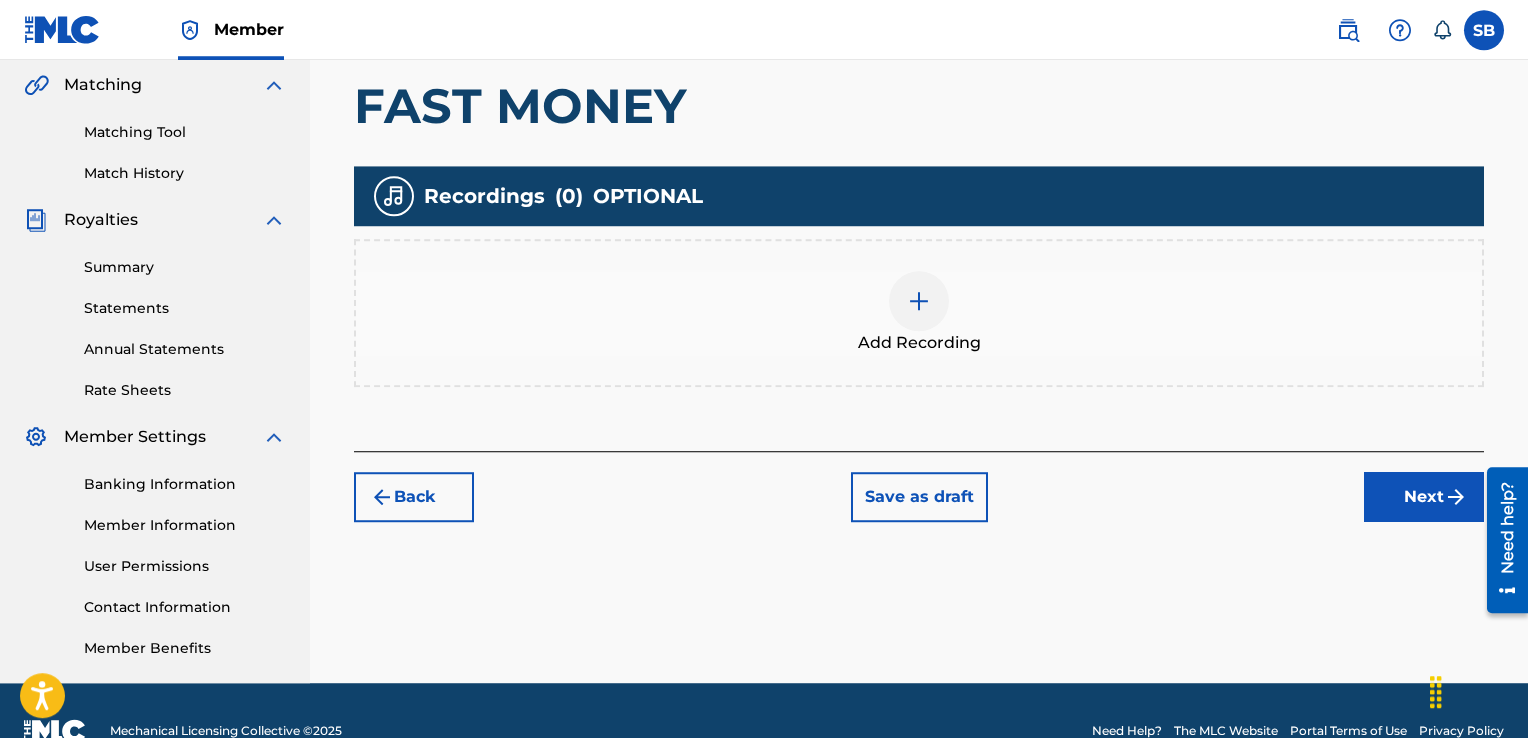 scroll, scrollTop: 448, scrollLeft: 0, axis: vertical 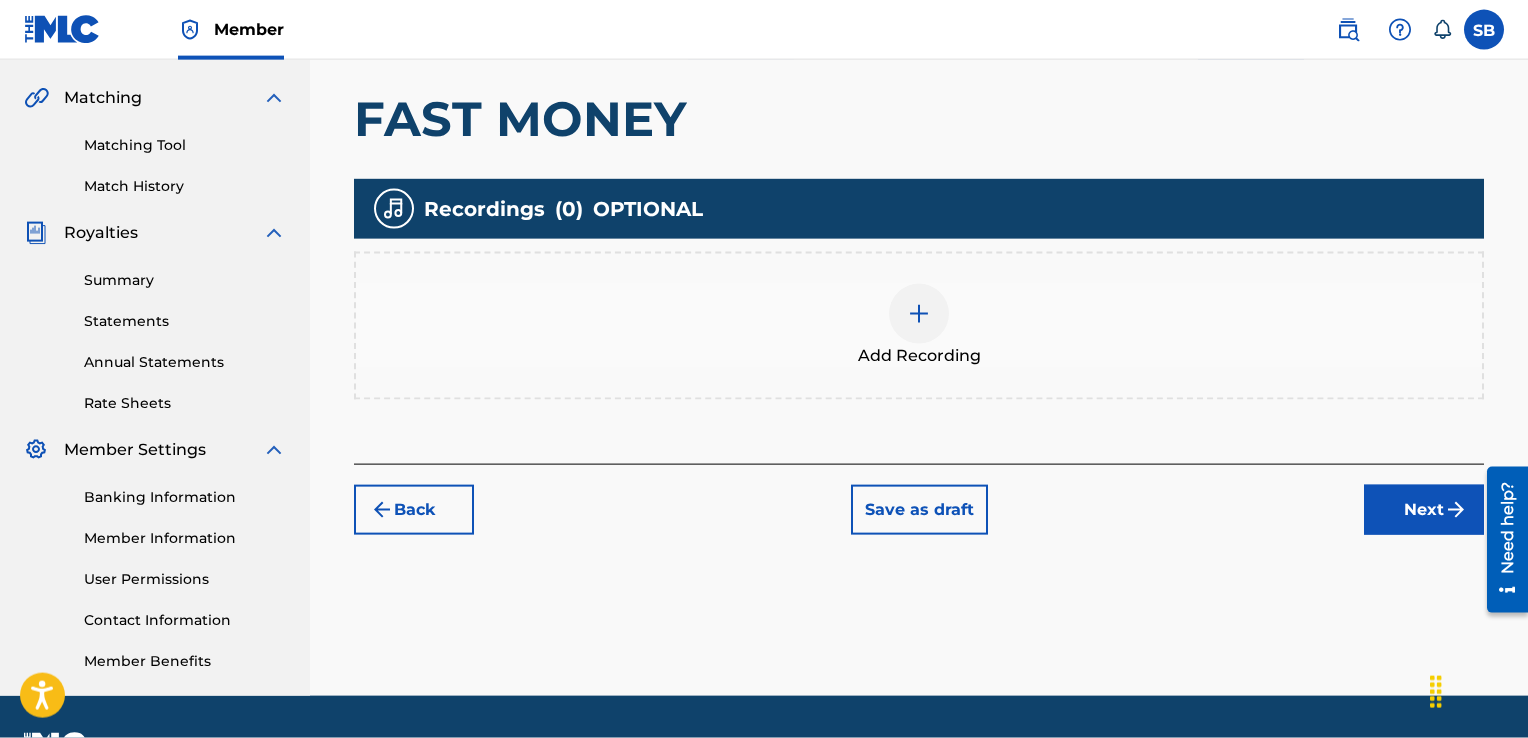 click on "Add Recording" at bounding box center [919, 326] 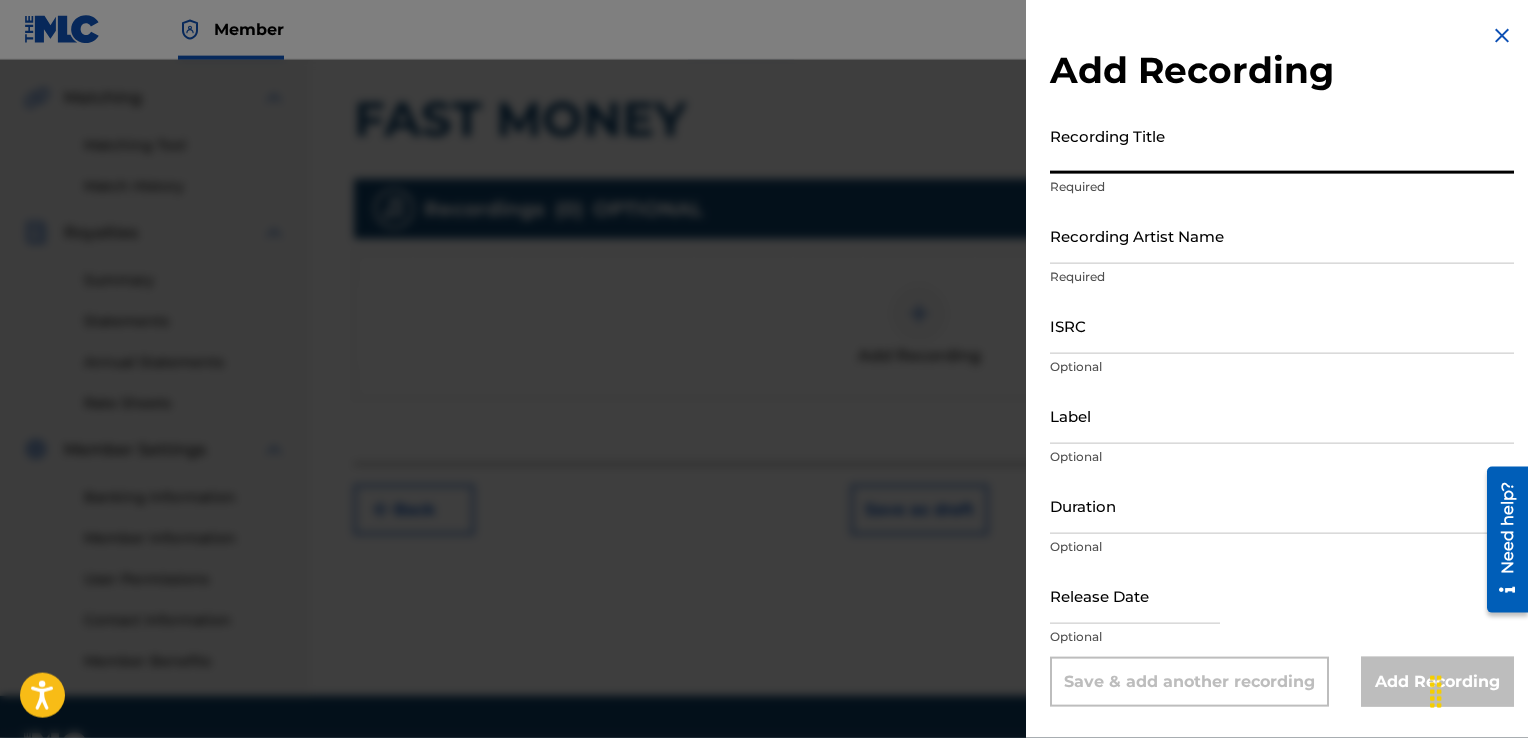 click on "Recording Title" at bounding box center (1282, 145) 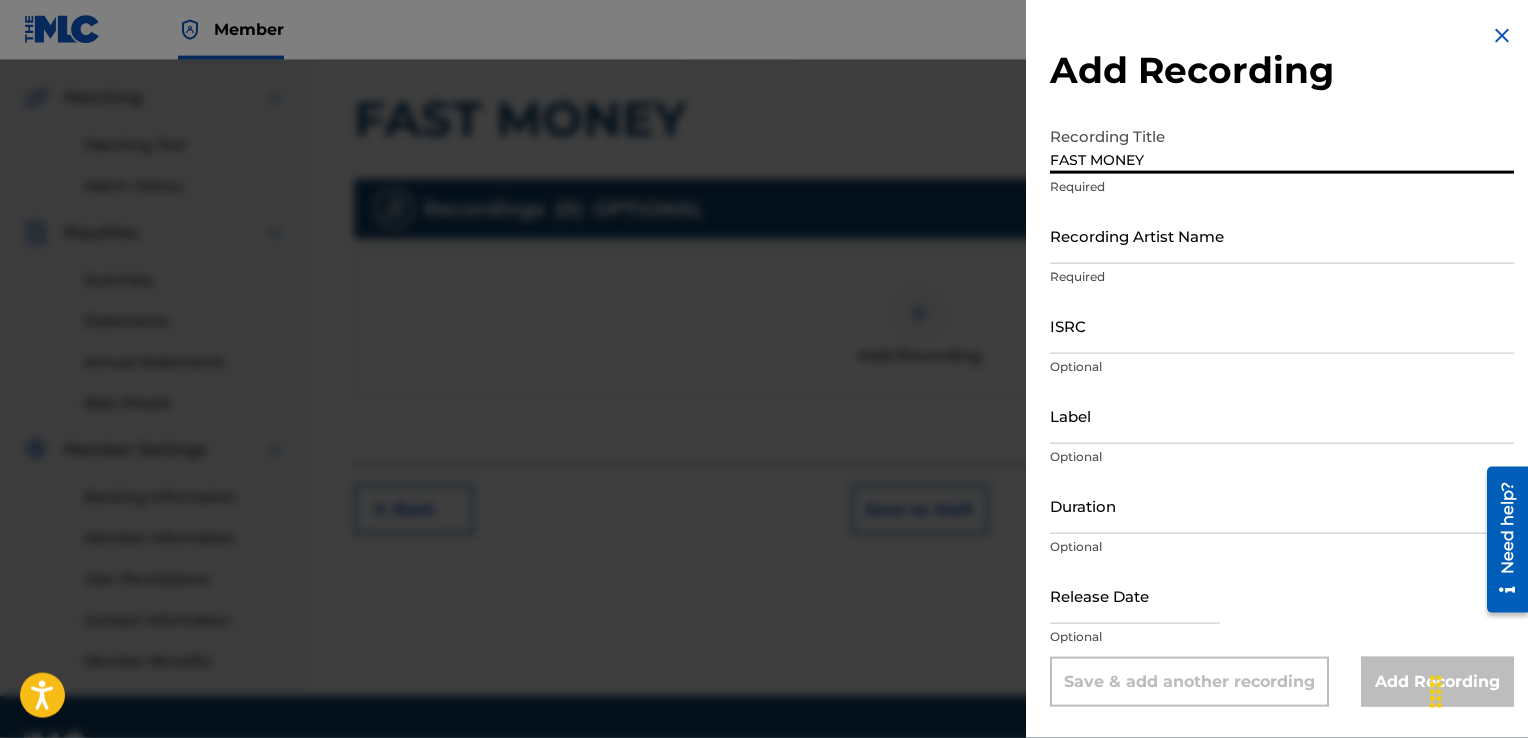 type on "FAST MONEY" 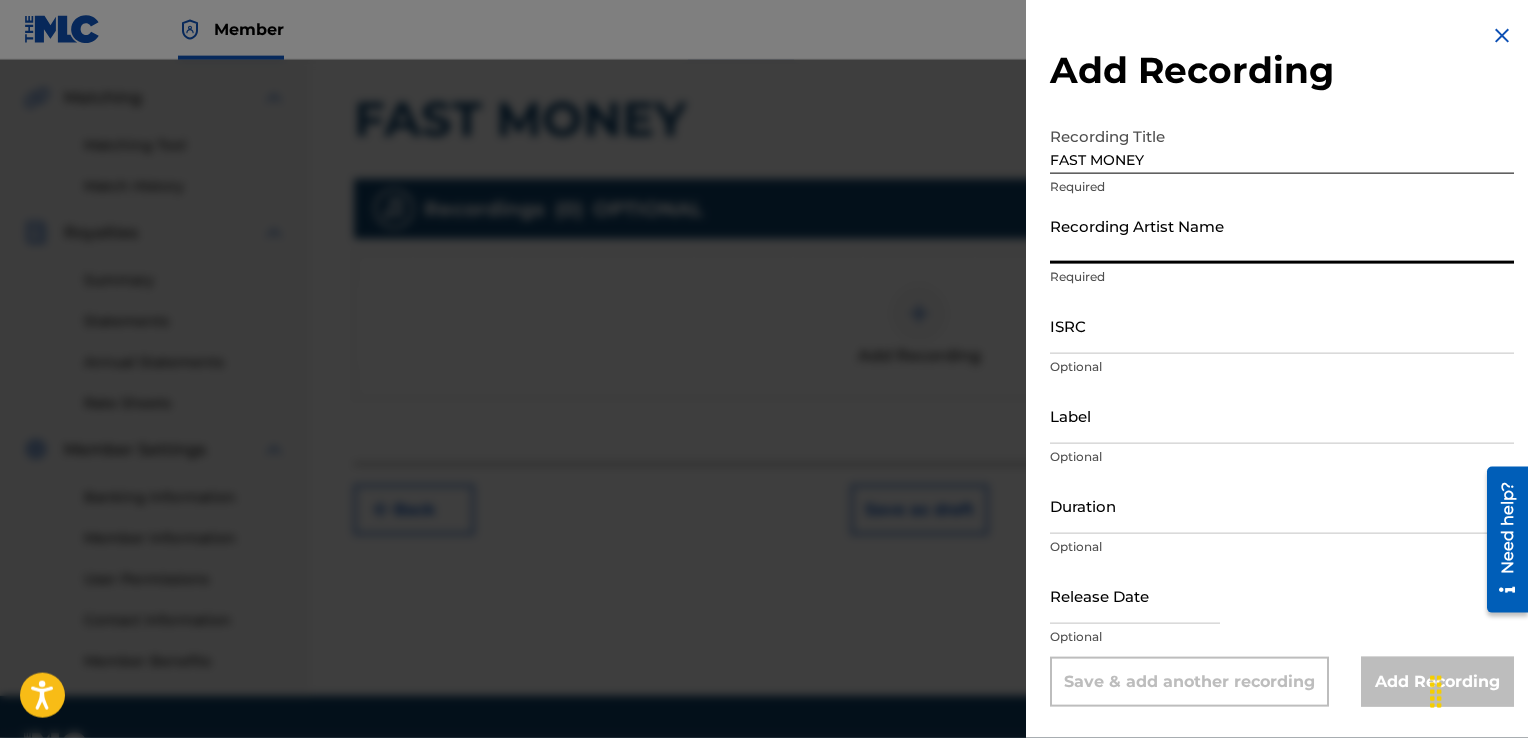 click on "Recording Artist Name" at bounding box center (1282, 235) 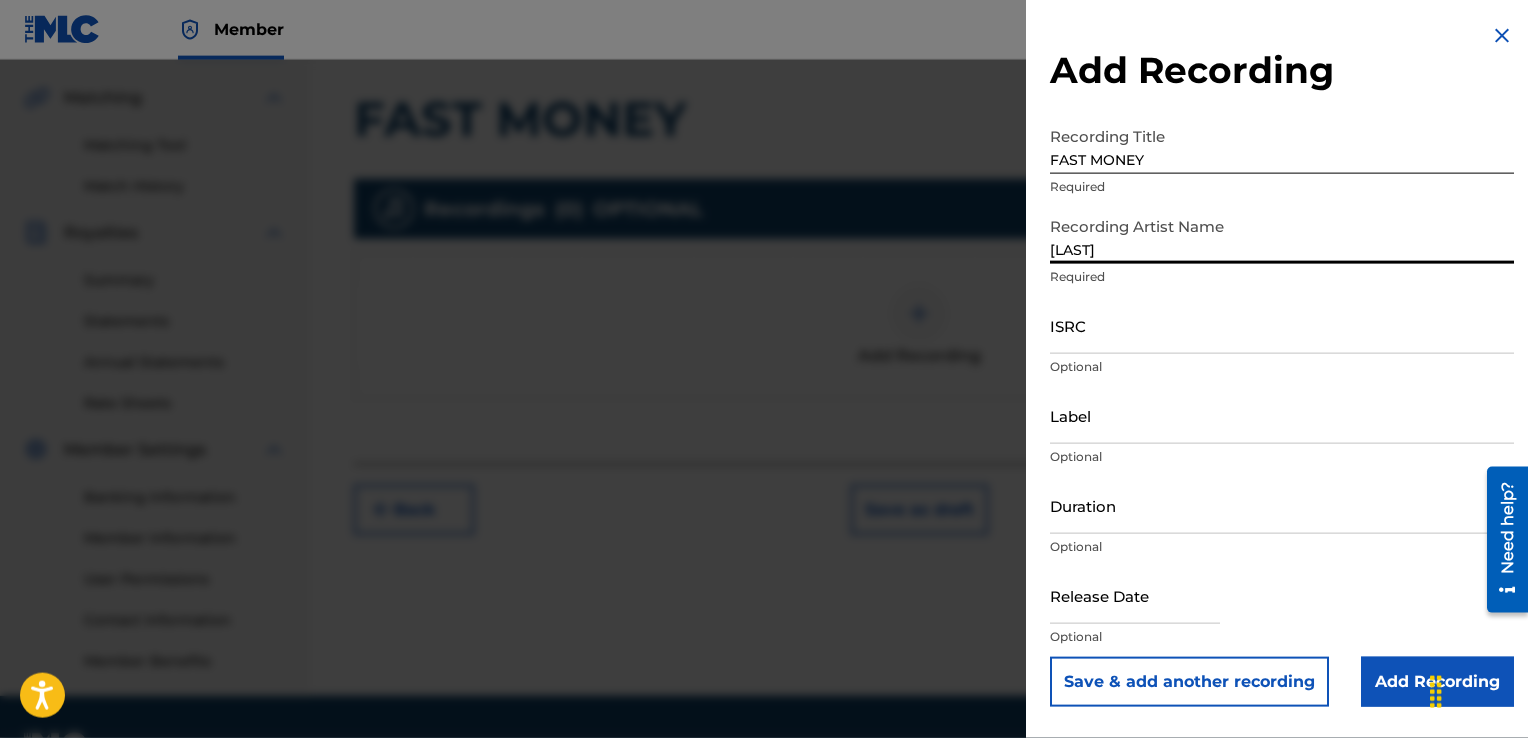 type on "[LAST]" 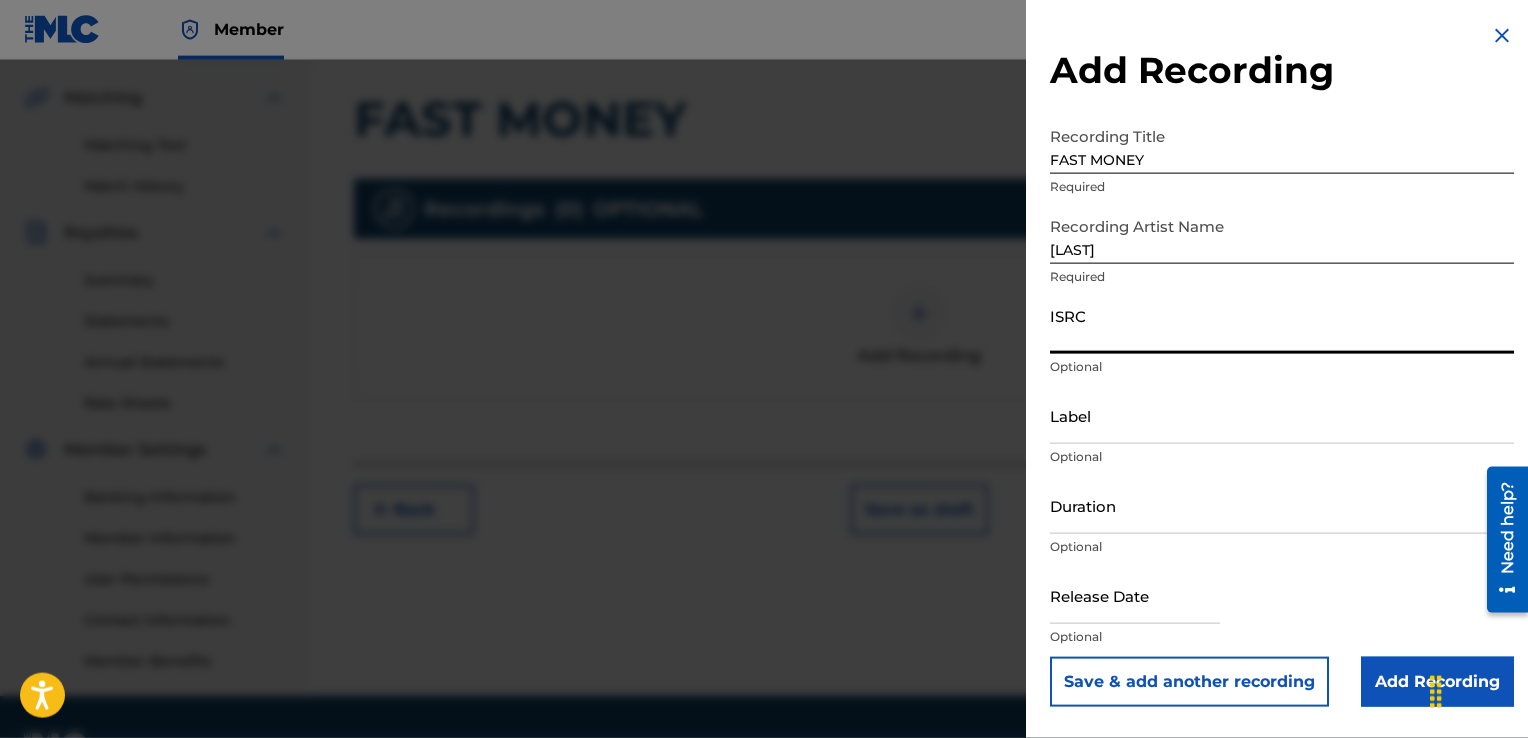 paste on "QZHN62538642" 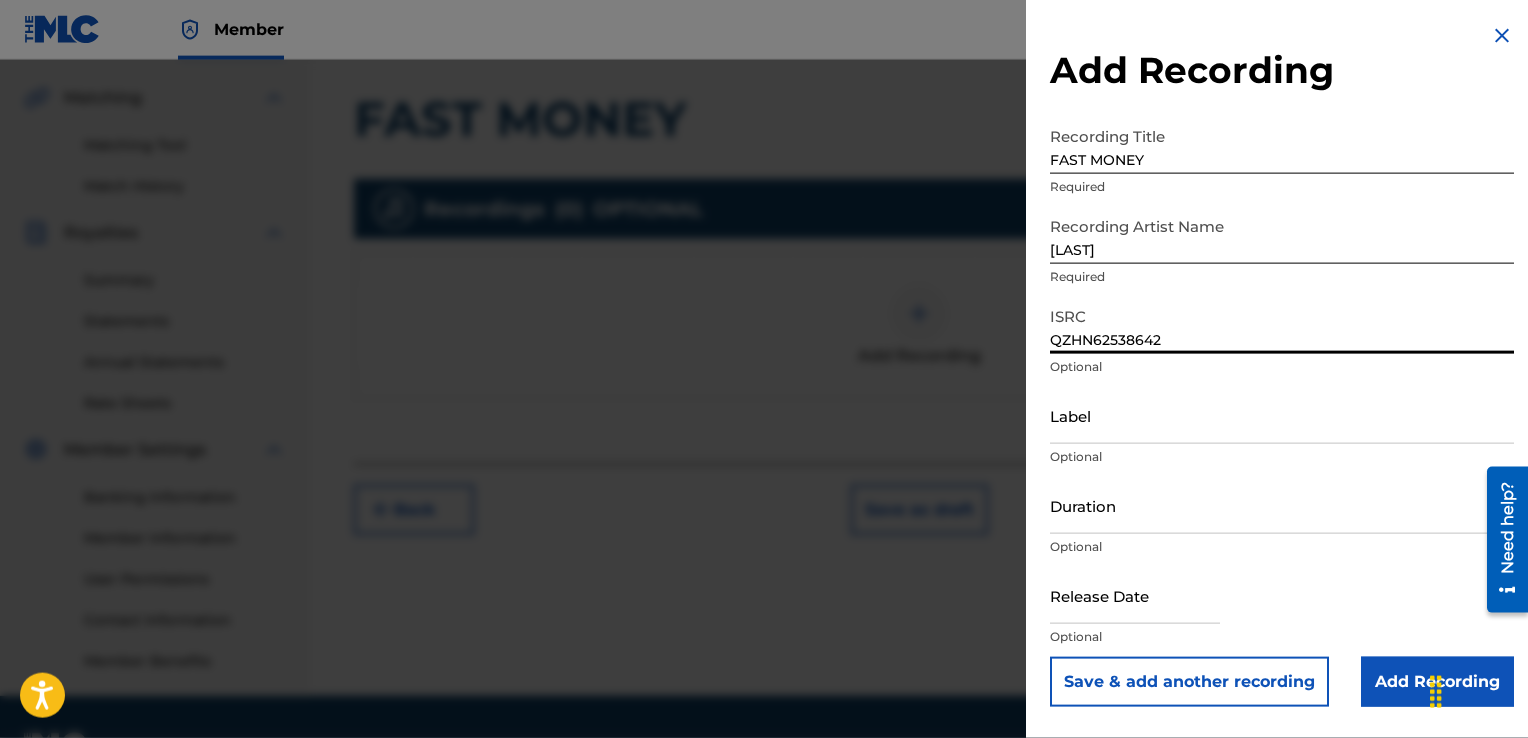 type on "QZHN62538642" 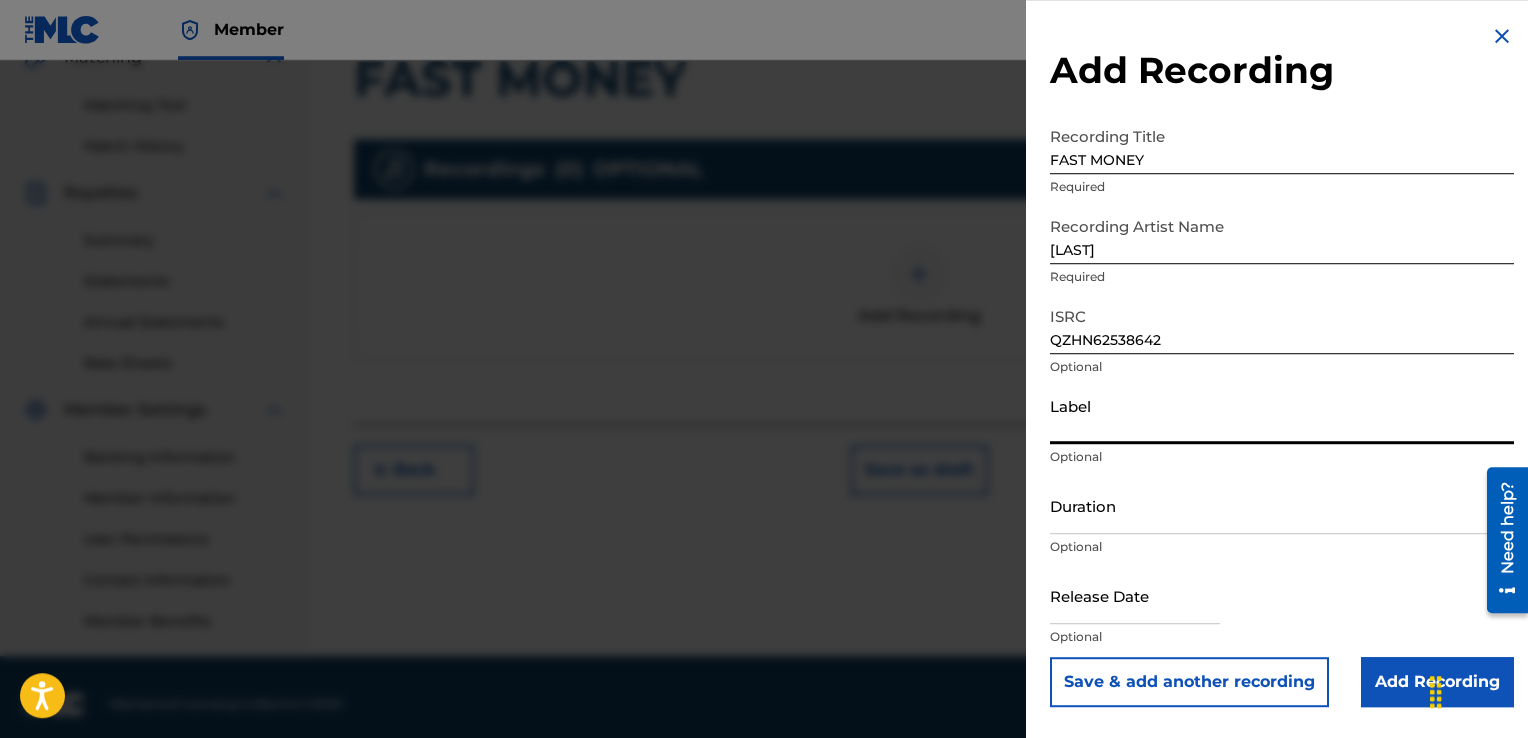 scroll, scrollTop: 489, scrollLeft: 0, axis: vertical 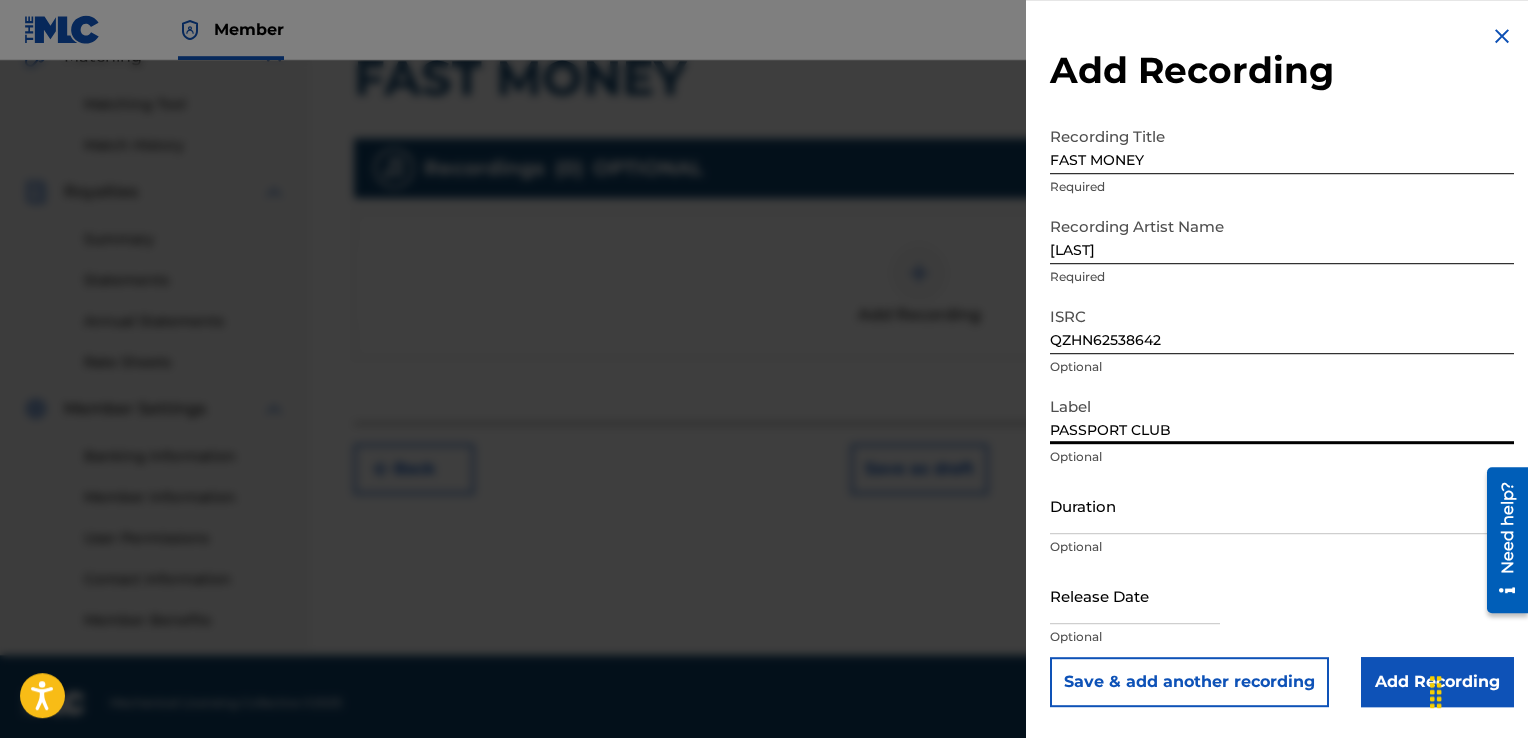 type on "PASSPORT CLUB" 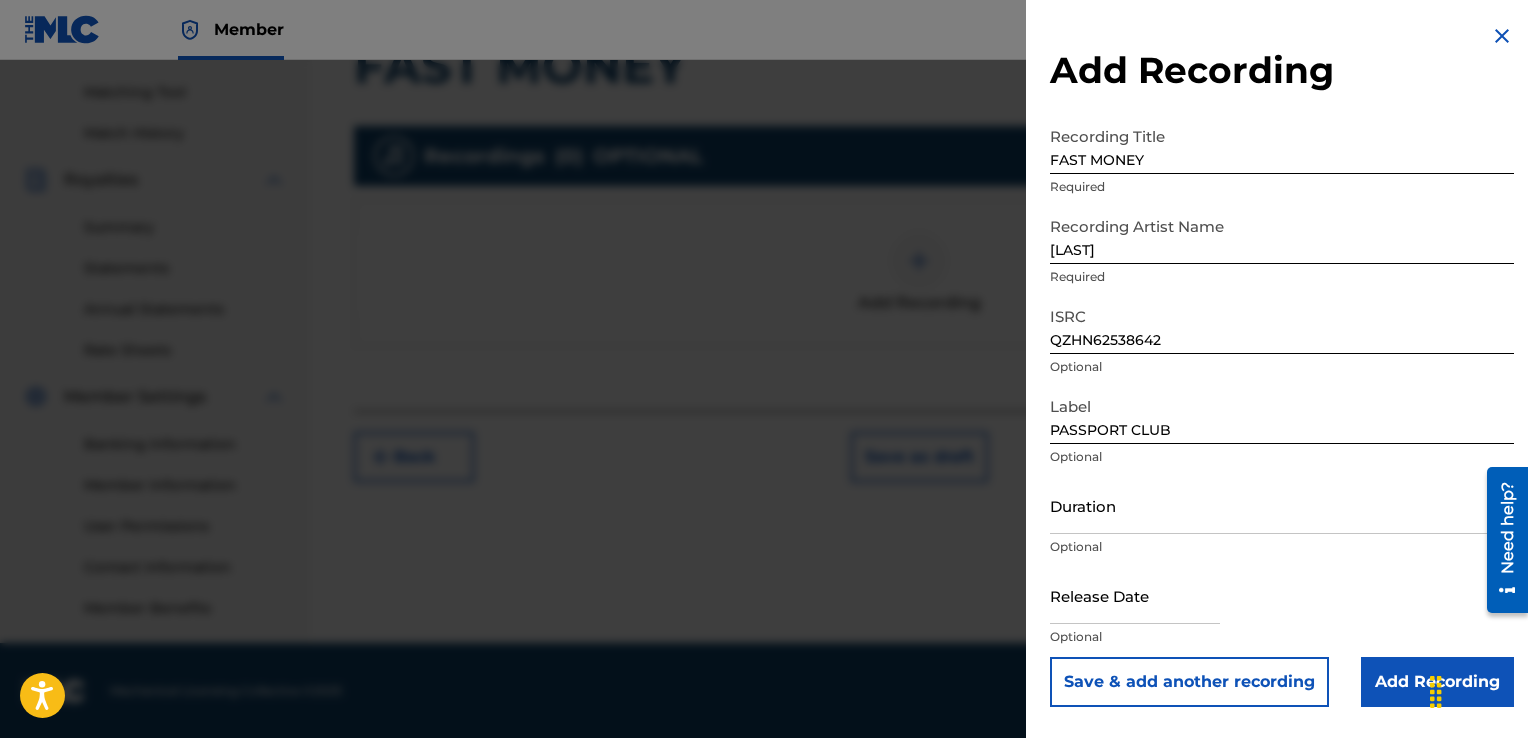 click on "Add Recording" at bounding box center (1437, 682) 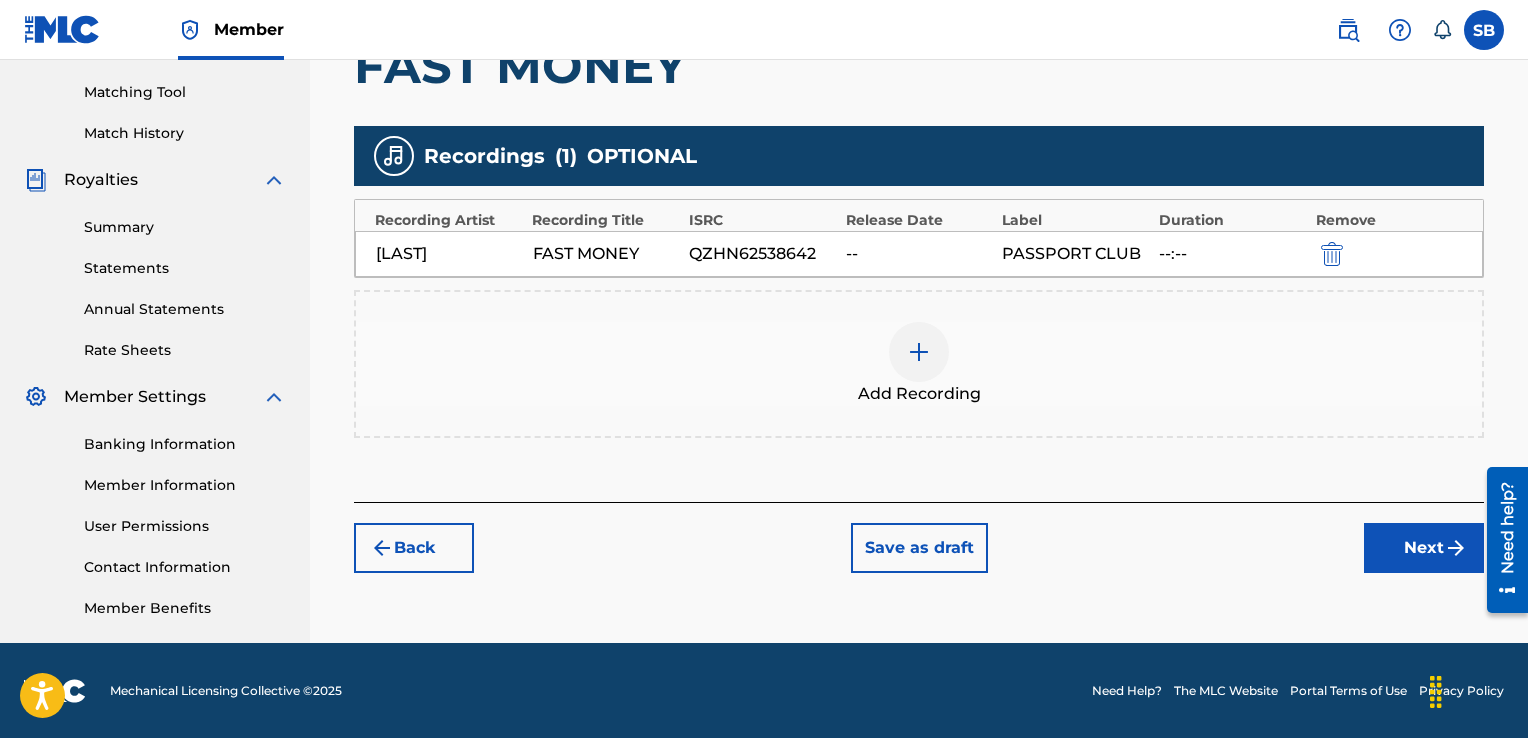 click on "Next" at bounding box center [1424, 548] 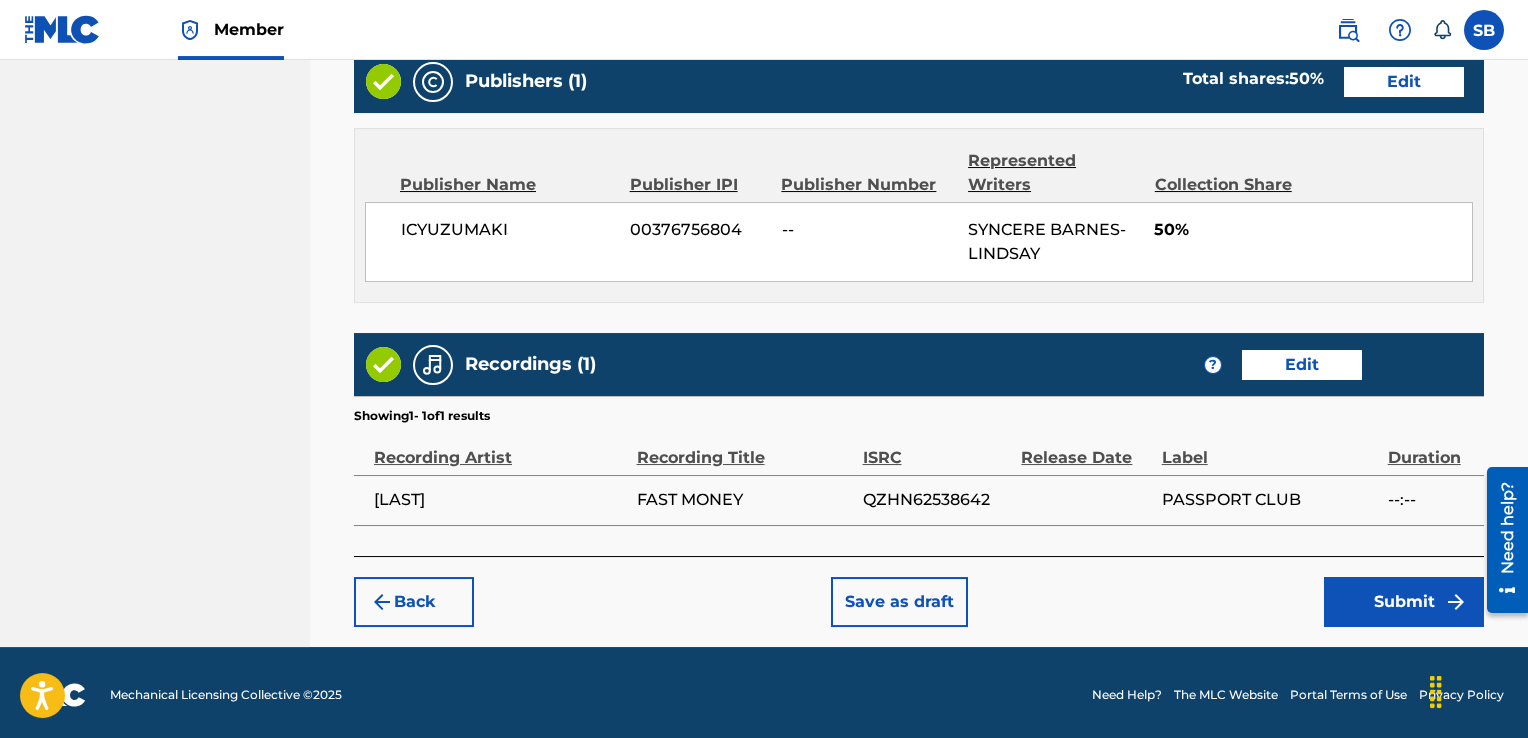 scroll, scrollTop: 1081, scrollLeft: 0, axis: vertical 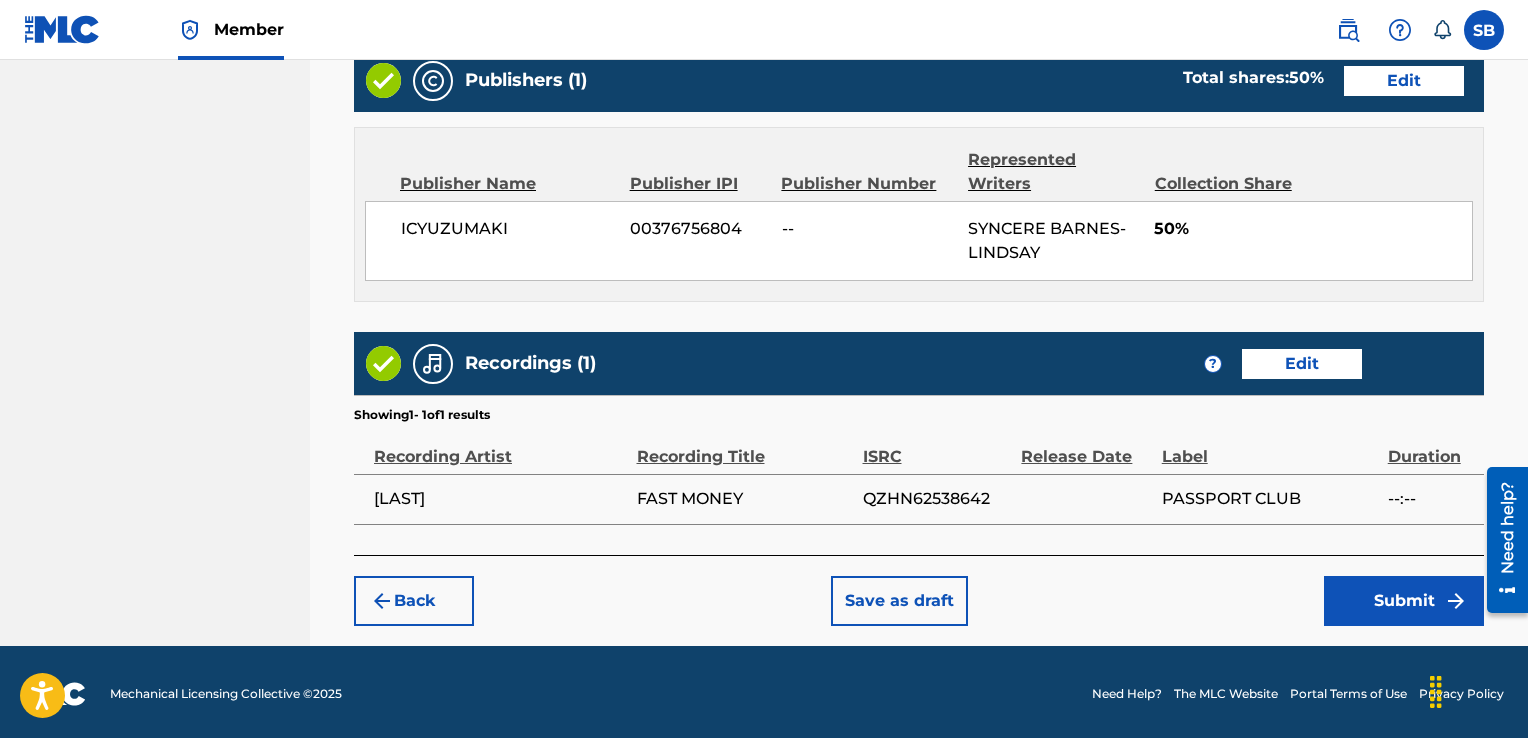 click on "Submit" at bounding box center (1404, 601) 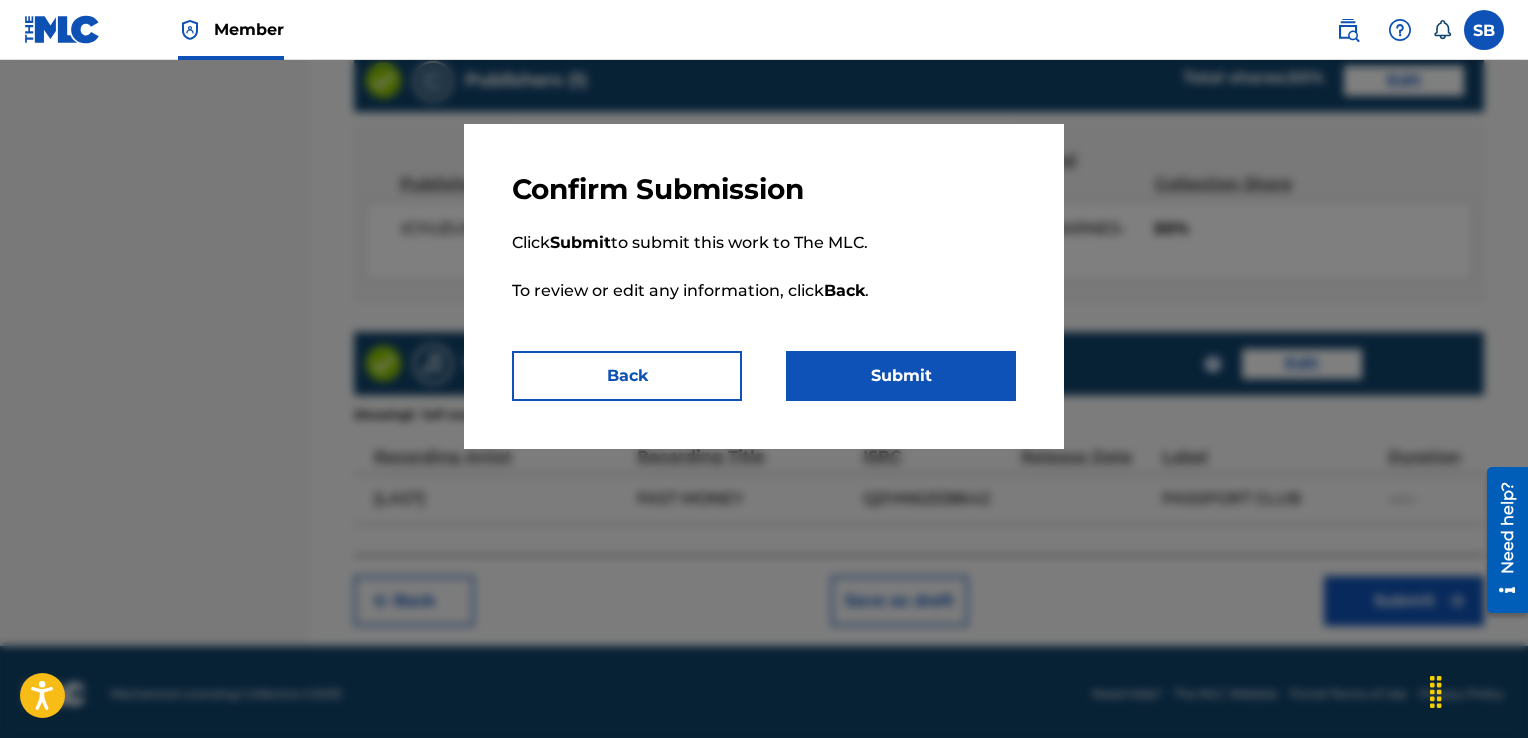 click on "Submit" at bounding box center (901, 376) 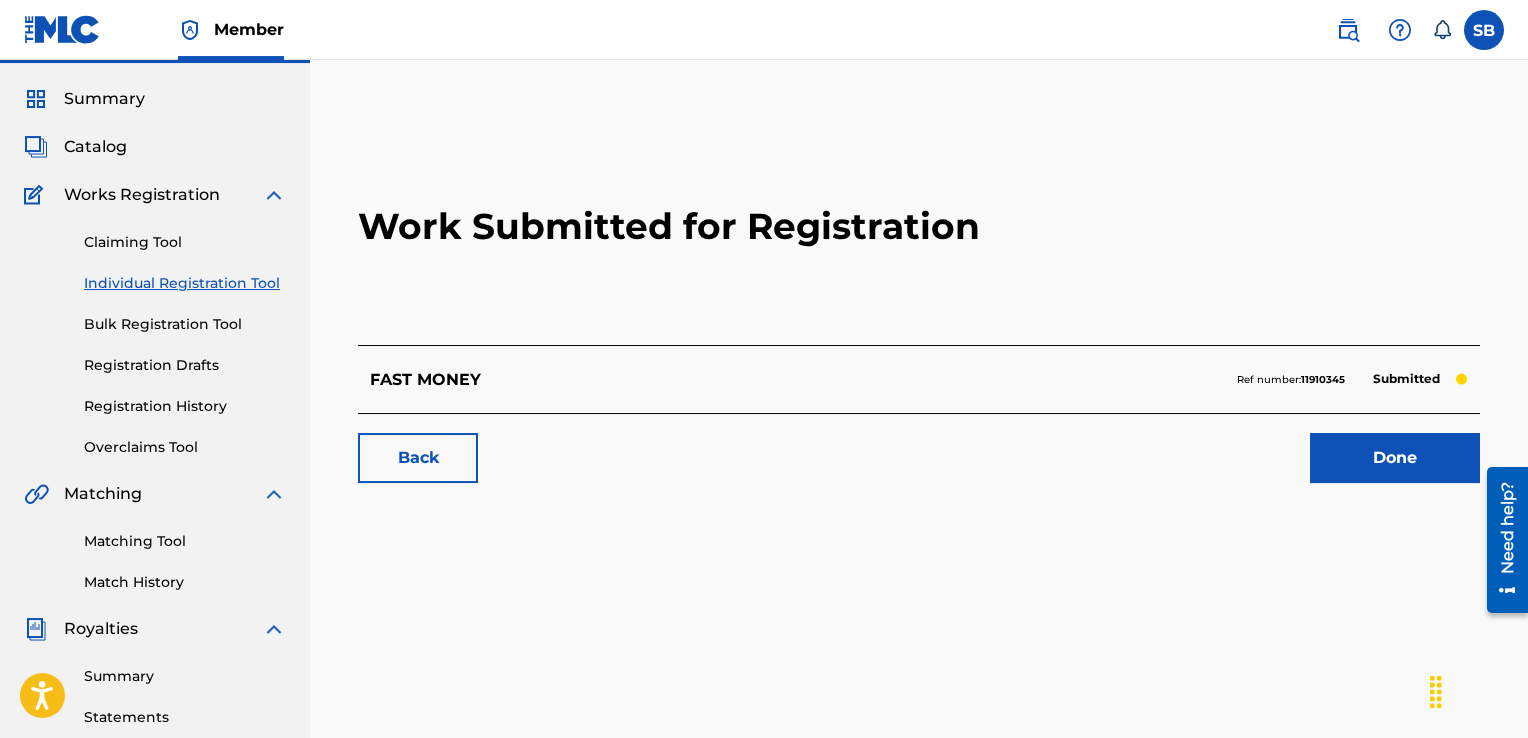 scroll, scrollTop: 52, scrollLeft: 0, axis: vertical 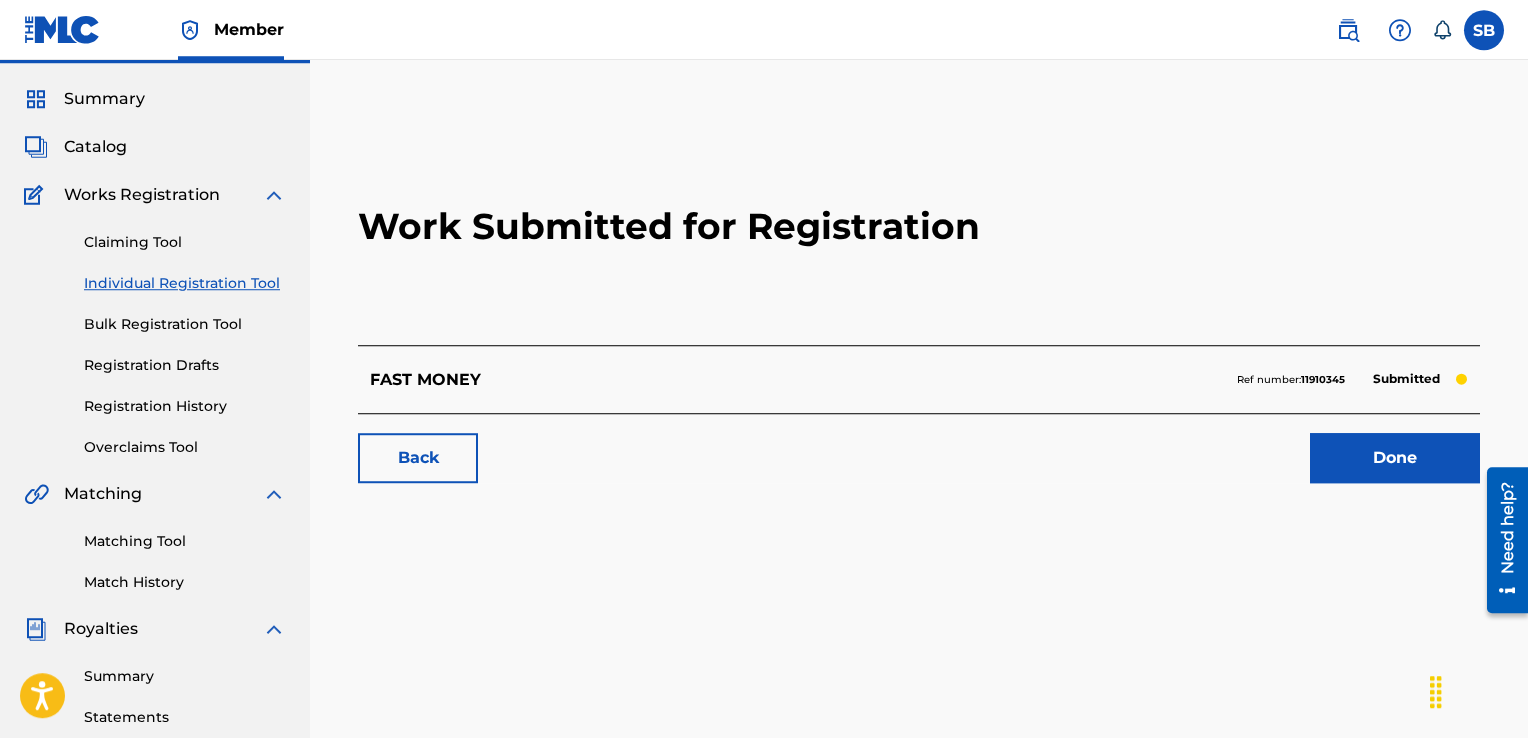 click on "Catalog" at bounding box center (95, 147) 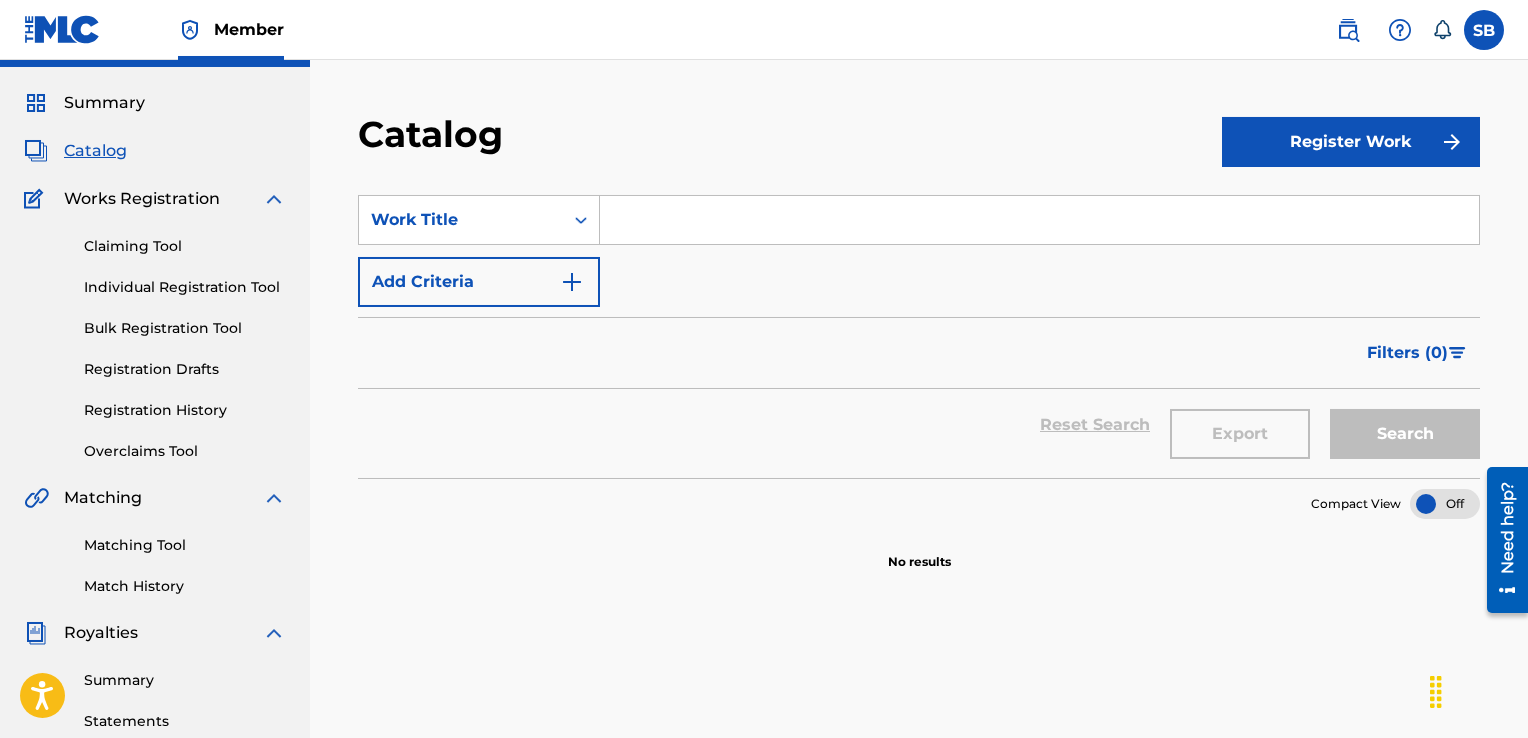 scroll, scrollTop: 47, scrollLeft: 0, axis: vertical 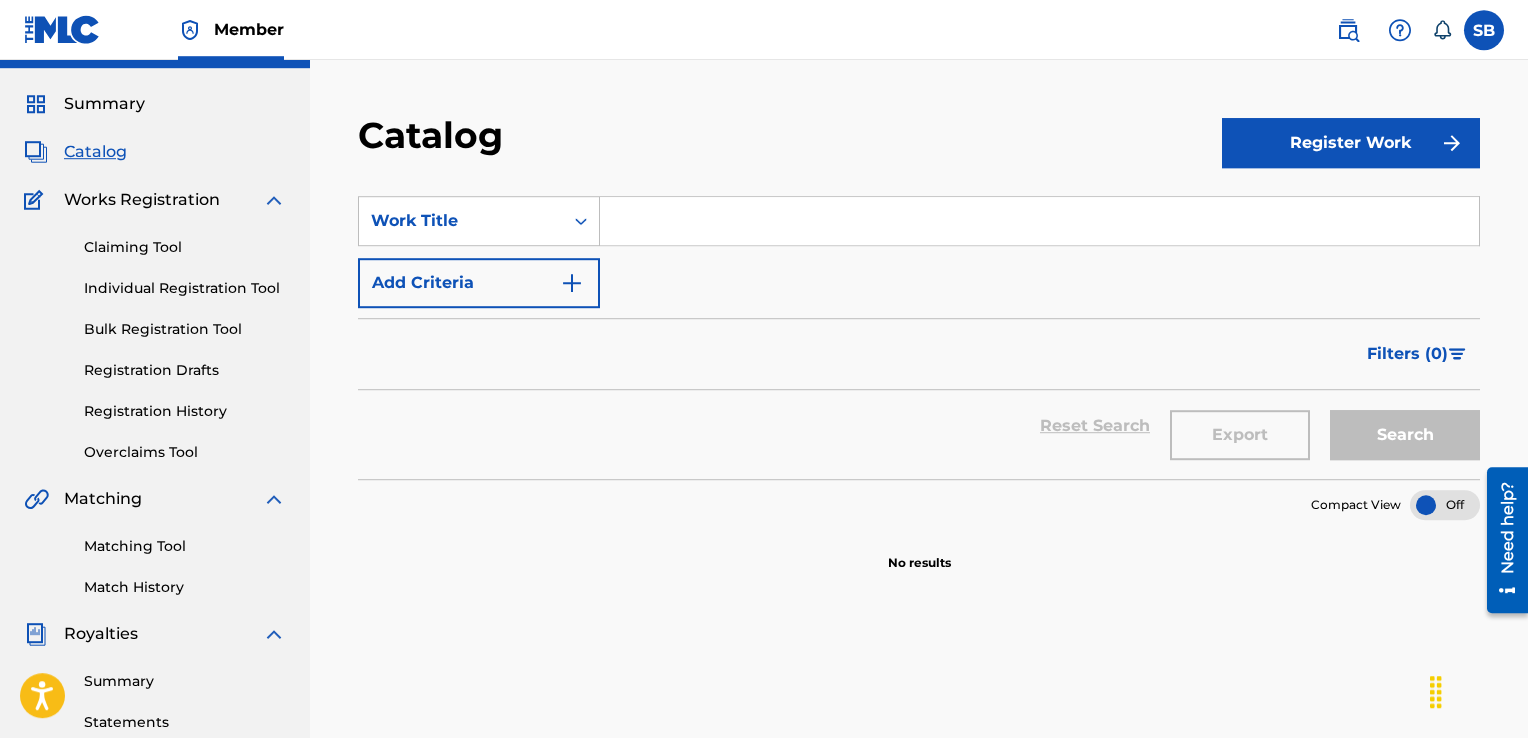 click on "Filters ( 0 )" at bounding box center (1407, 354) 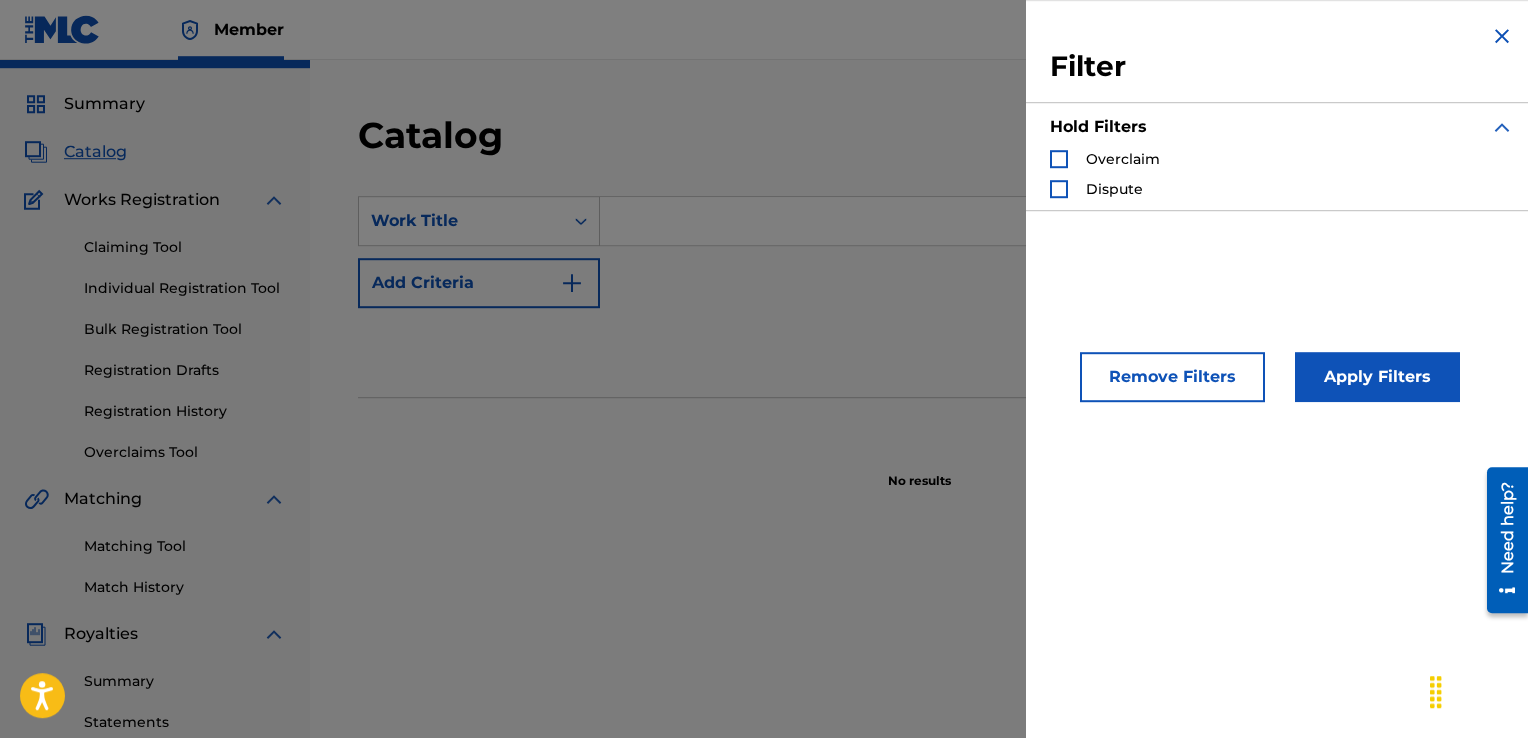 click on "Reset Search Export Search" at bounding box center [919, 344] 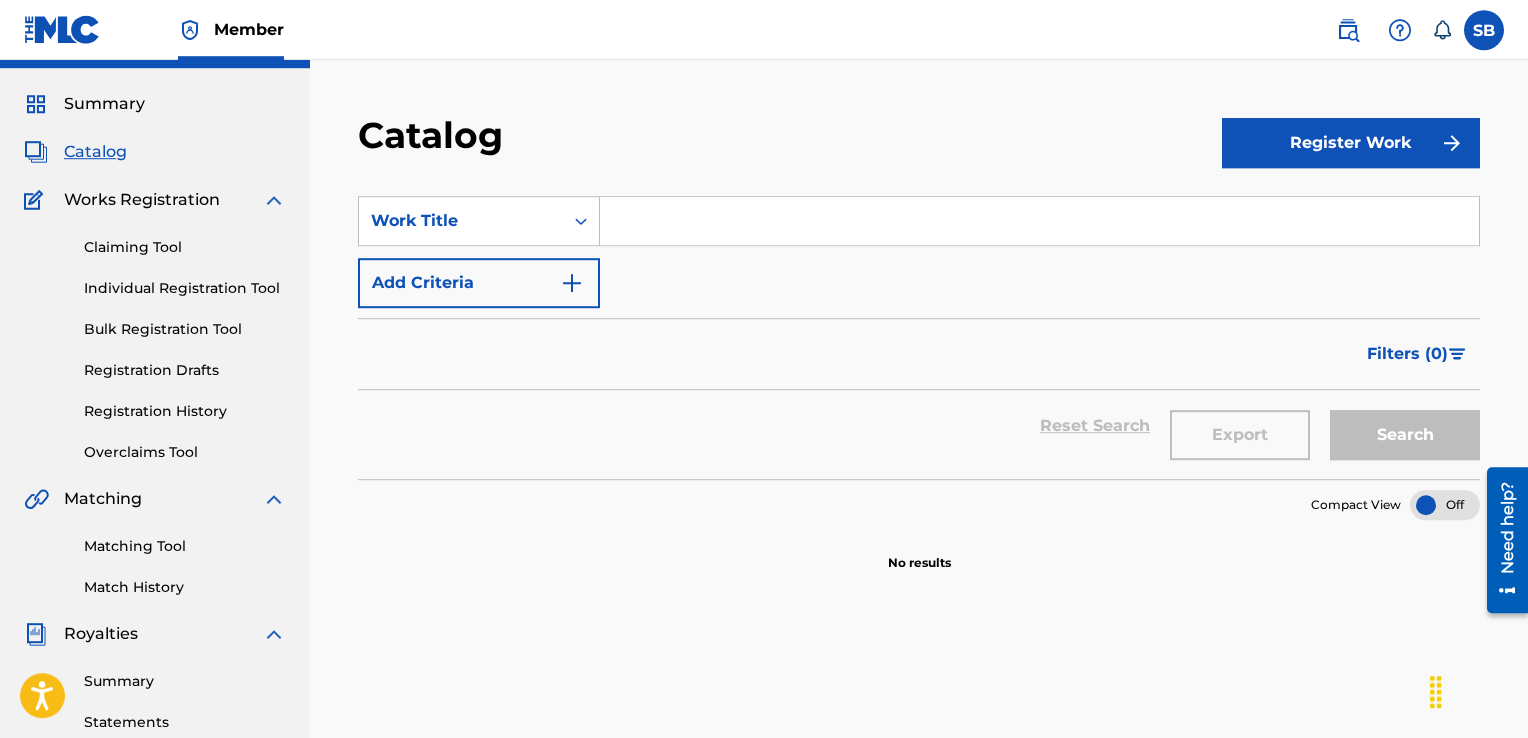 click on "Summary" at bounding box center [104, 104] 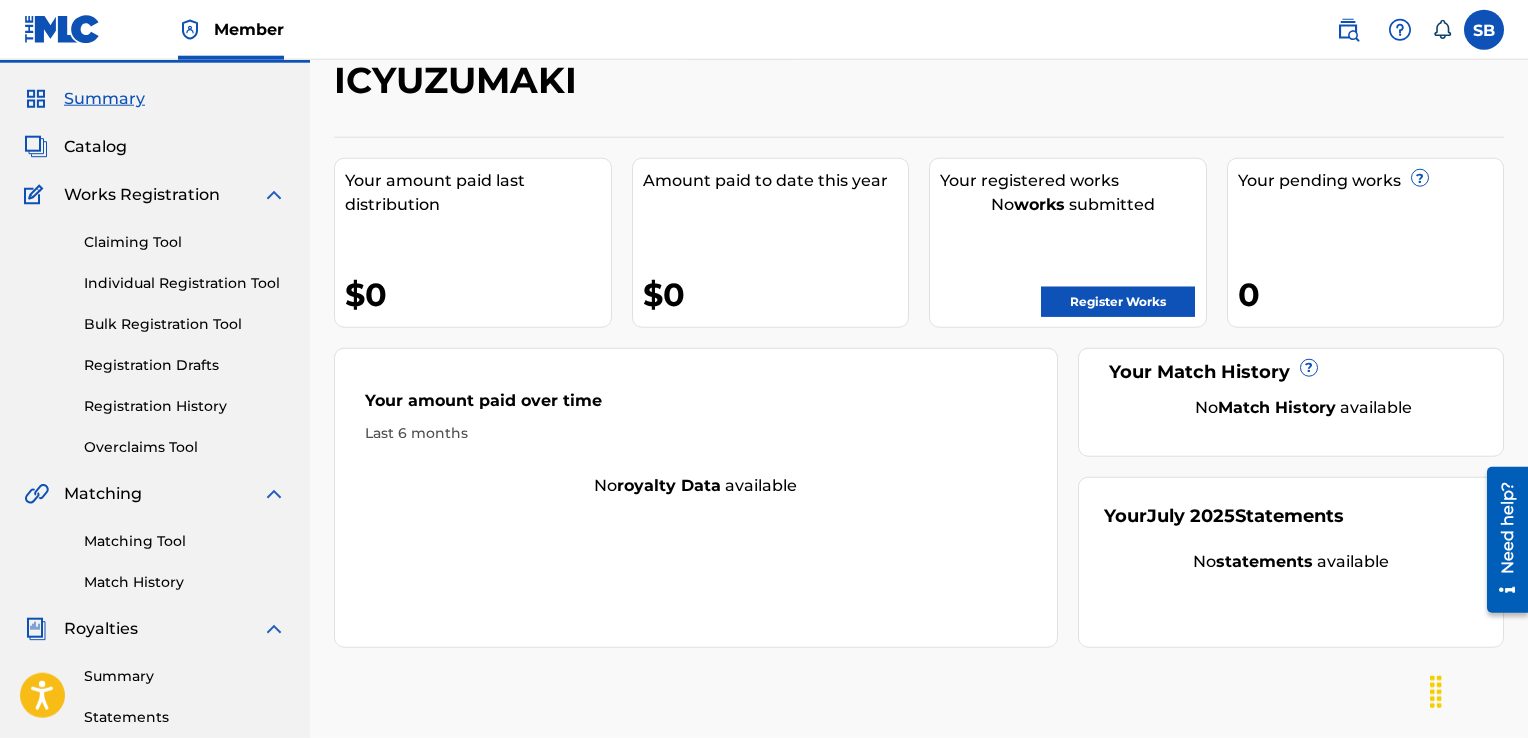 scroll, scrollTop: 51, scrollLeft: 0, axis: vertical 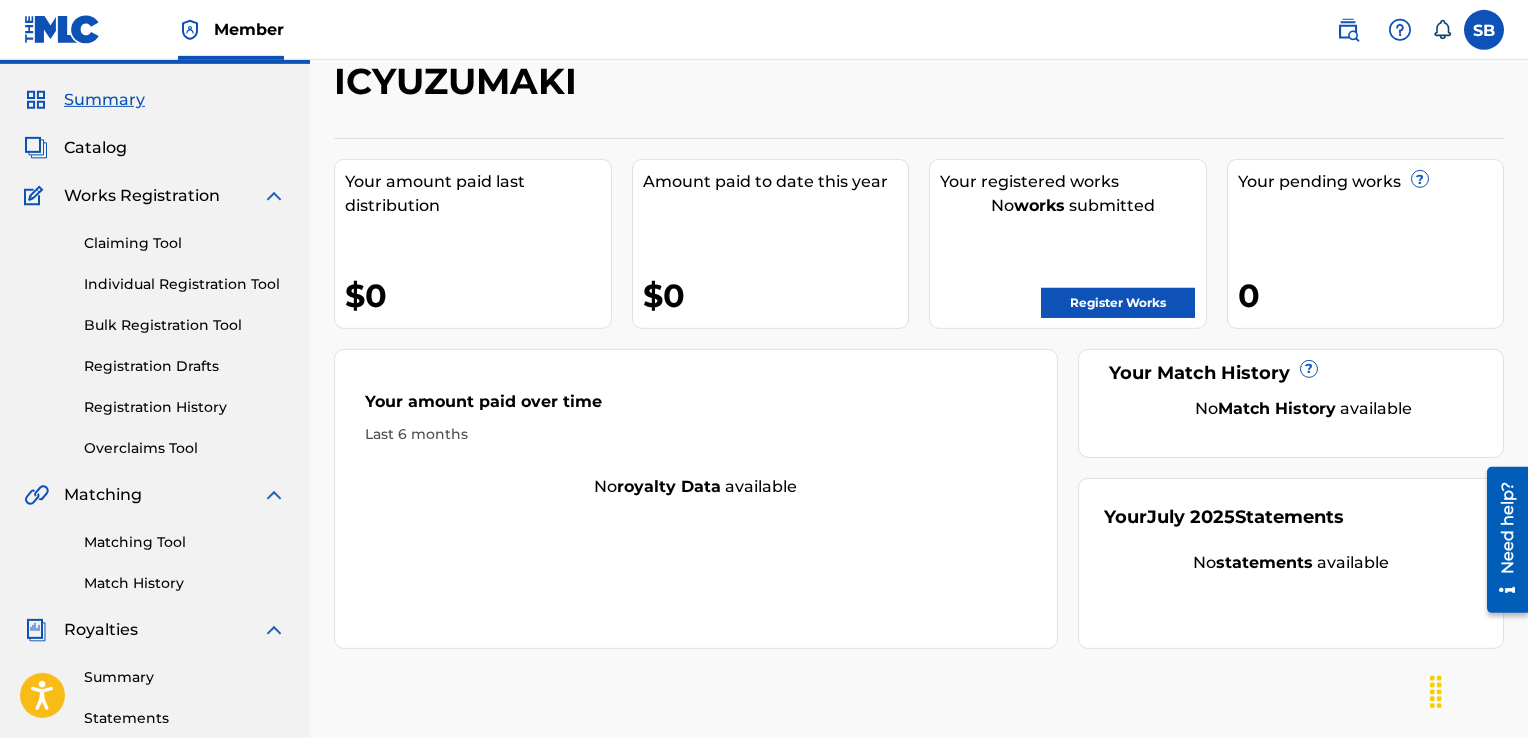 click on "Registration History" at bounding box center (185, 407) 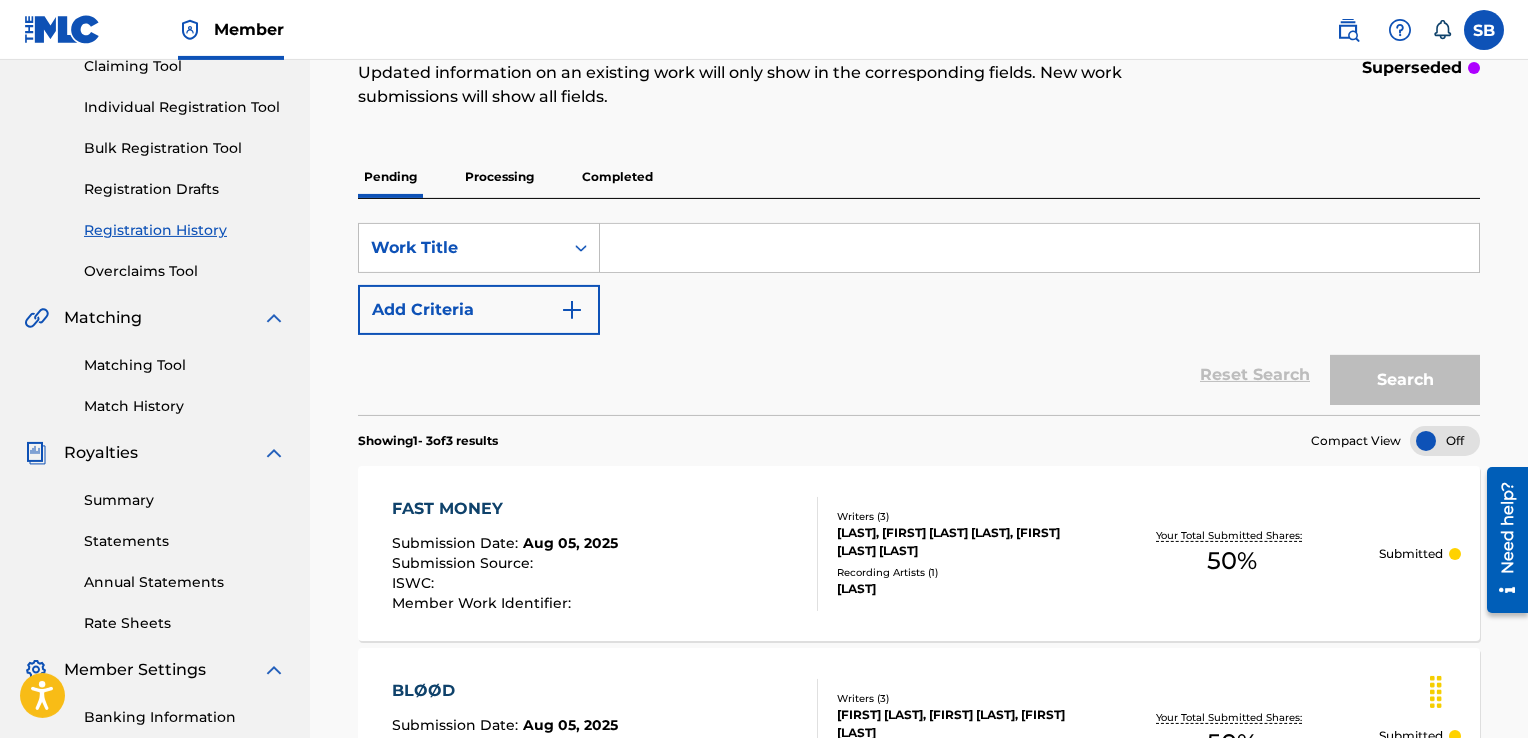 scroll, scrollTop: 0, scrollLeft: 0, axis: both 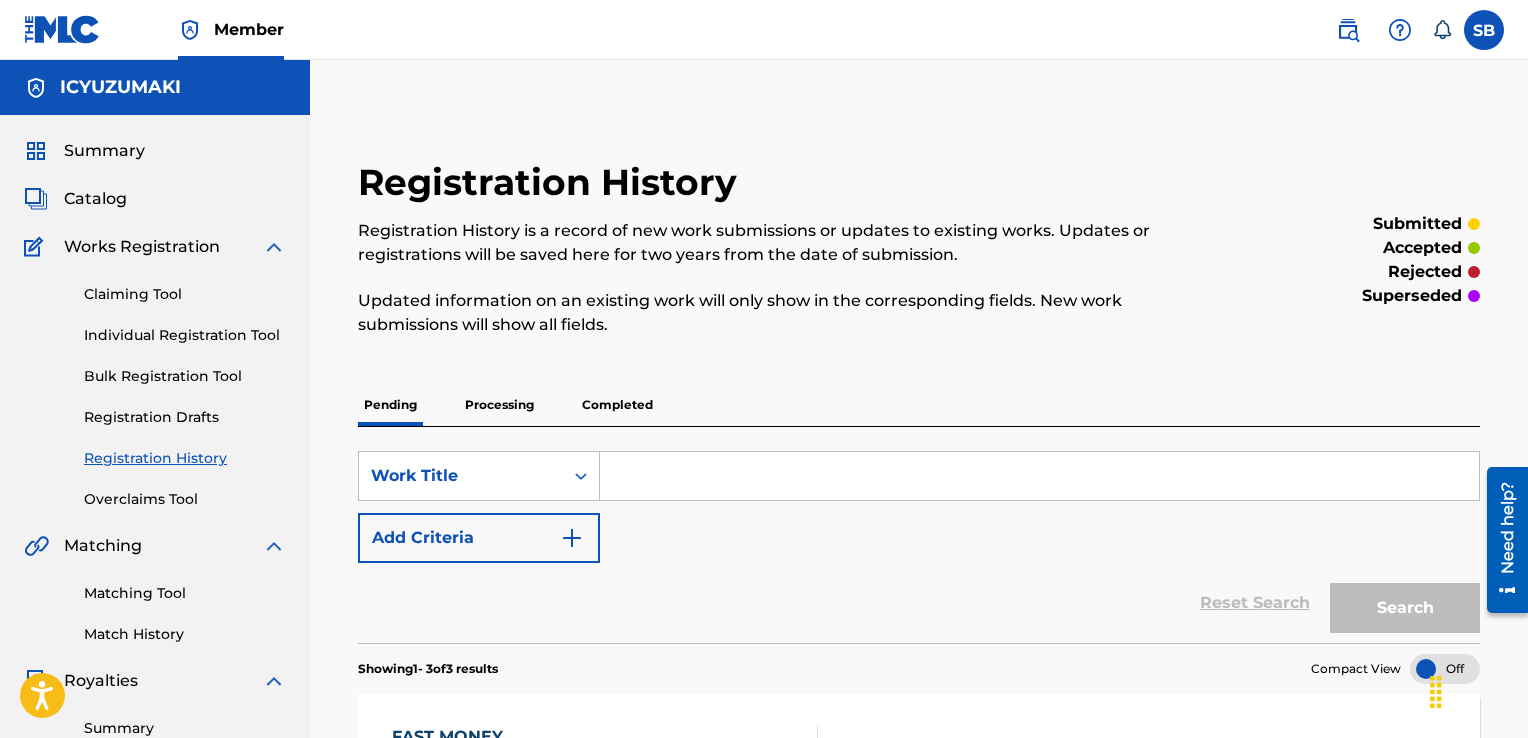click on "Summary" at bounding box center (104, 151) 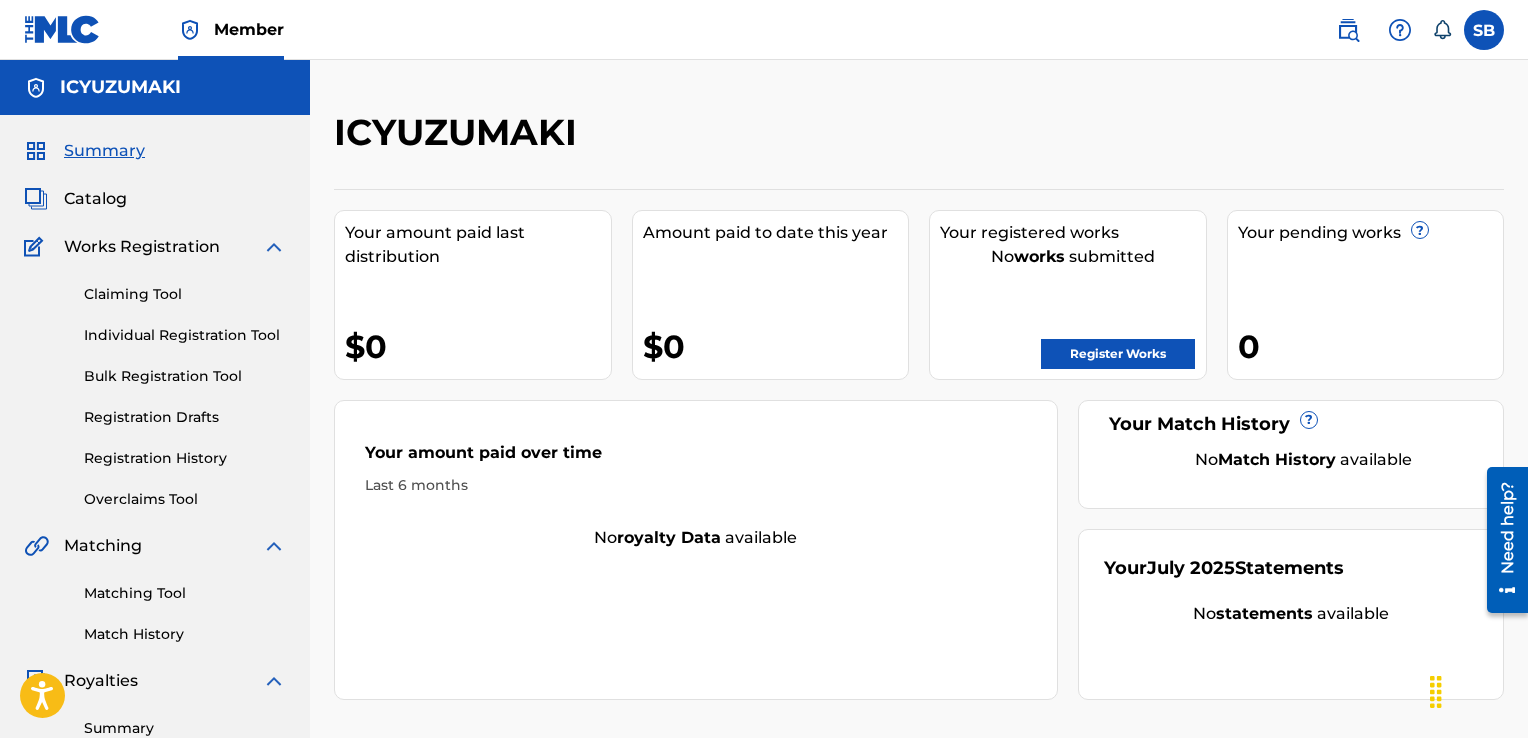 click on "Register Works" at bounding box center (1118, 354) 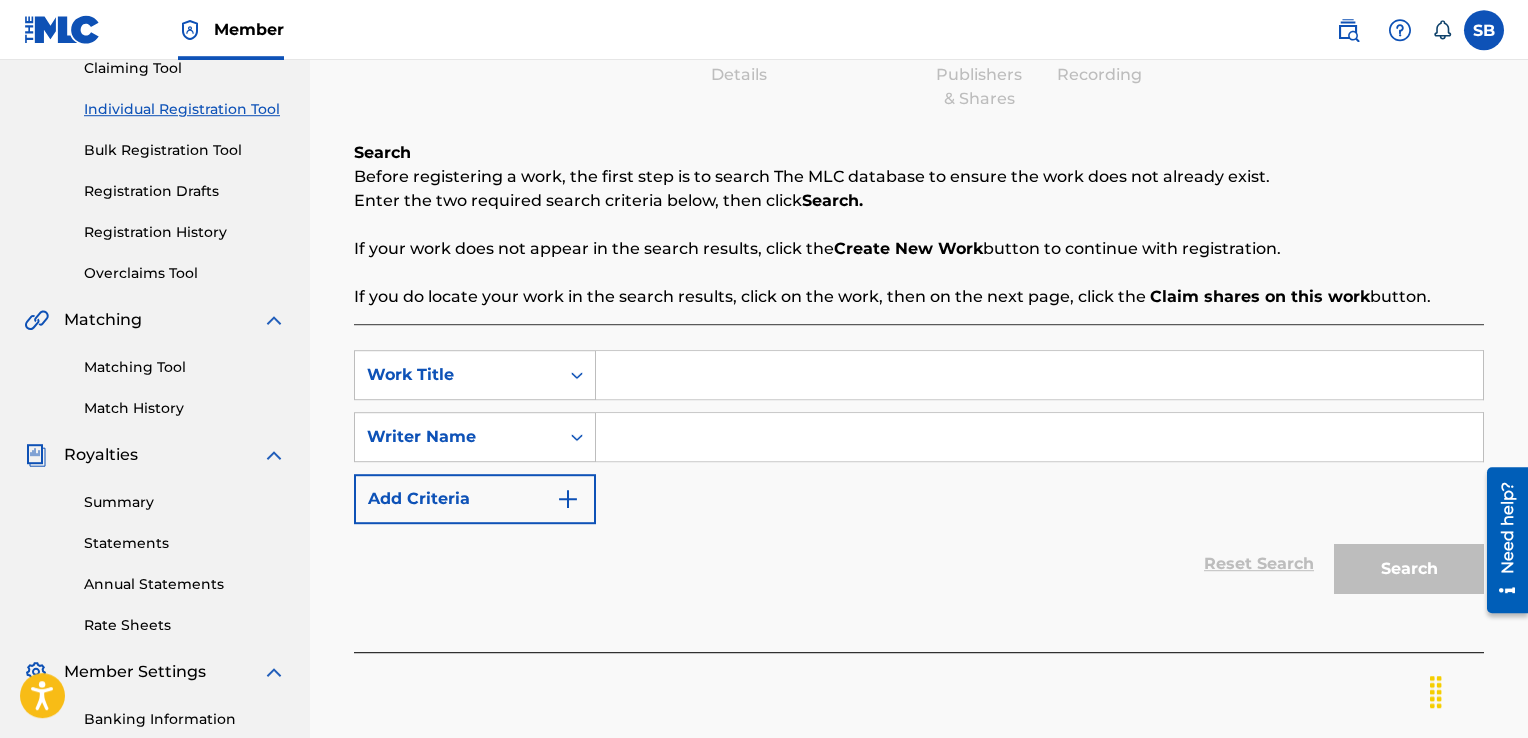 scroll, scrollTop: 240, scrollLeft: 0, axis: vertical 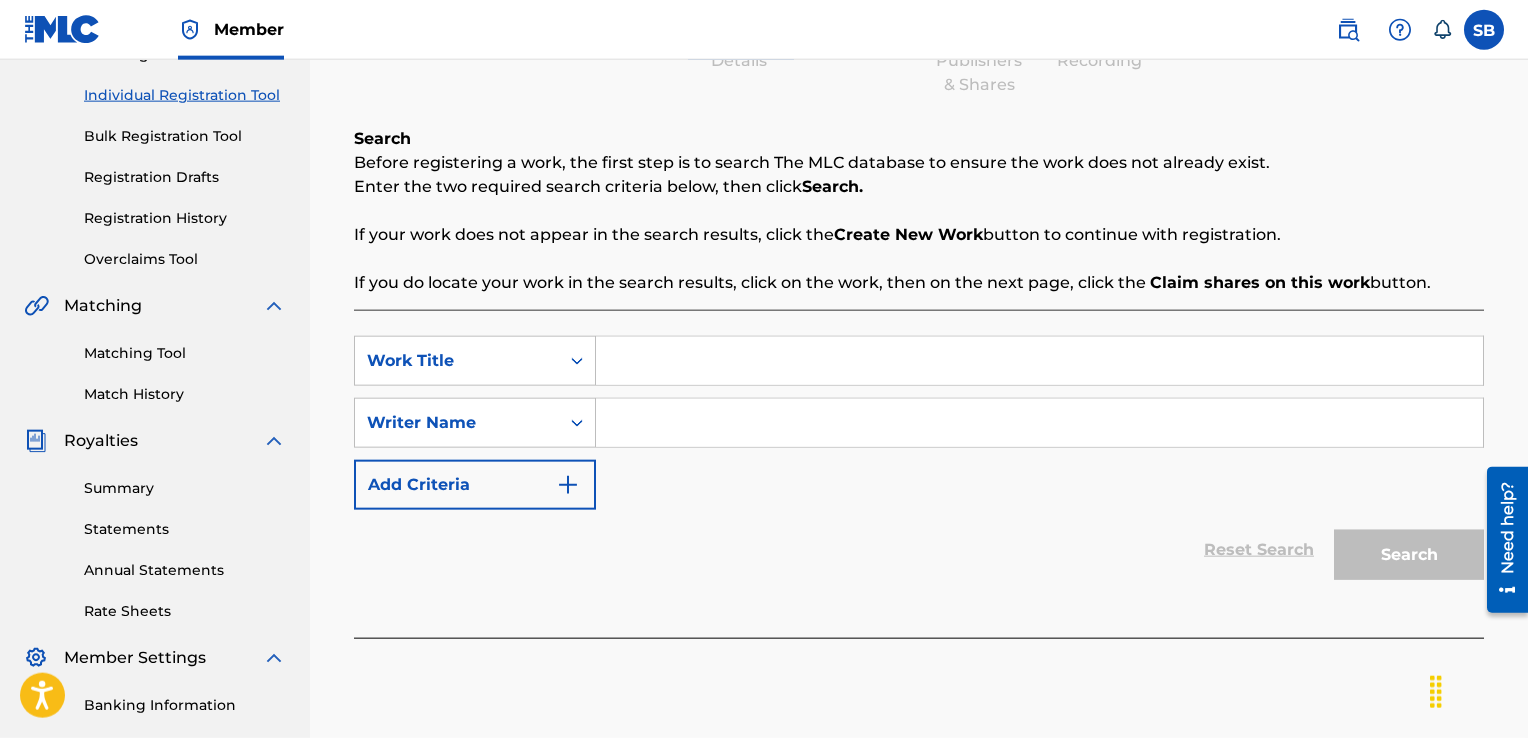 click at bounding box center (1039, 361) 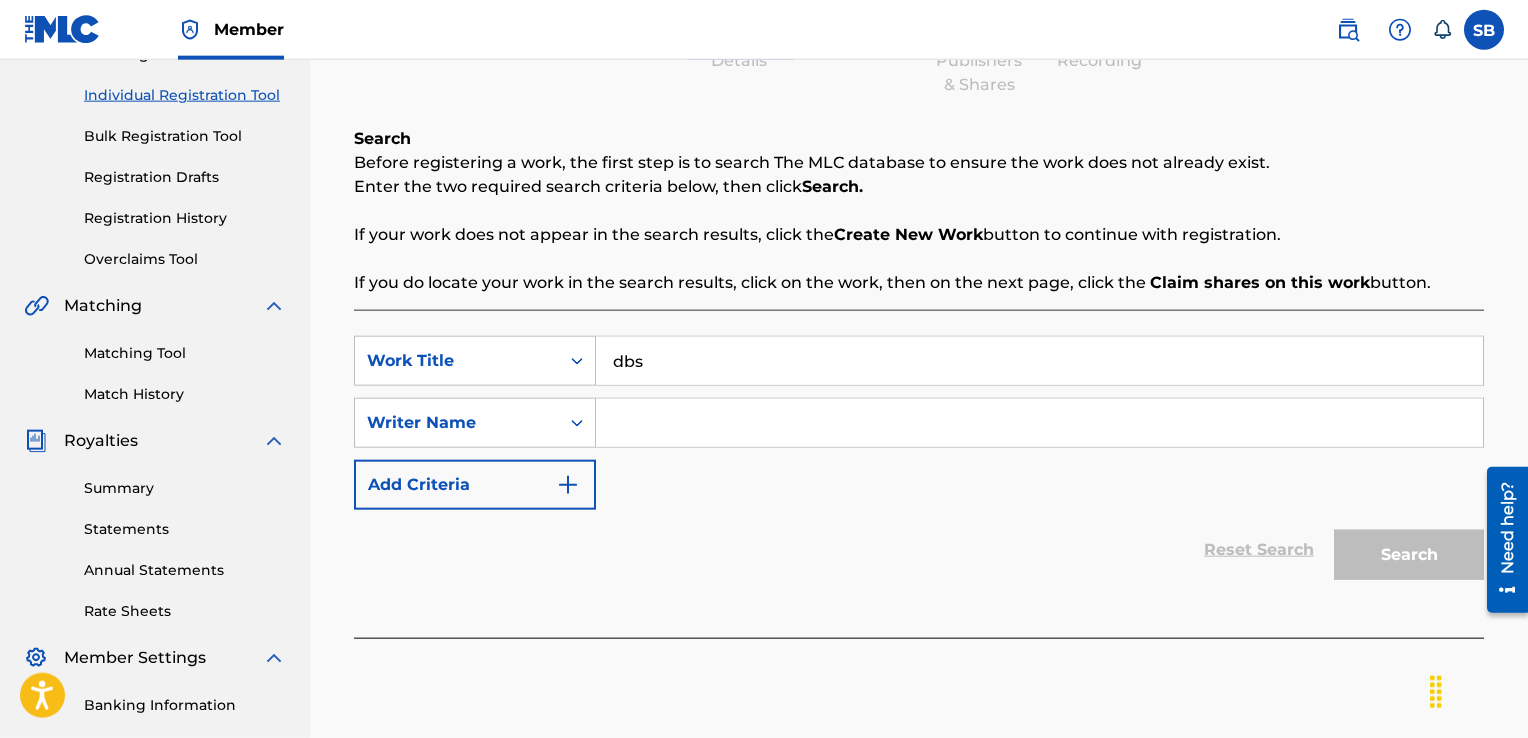type on "dbs" 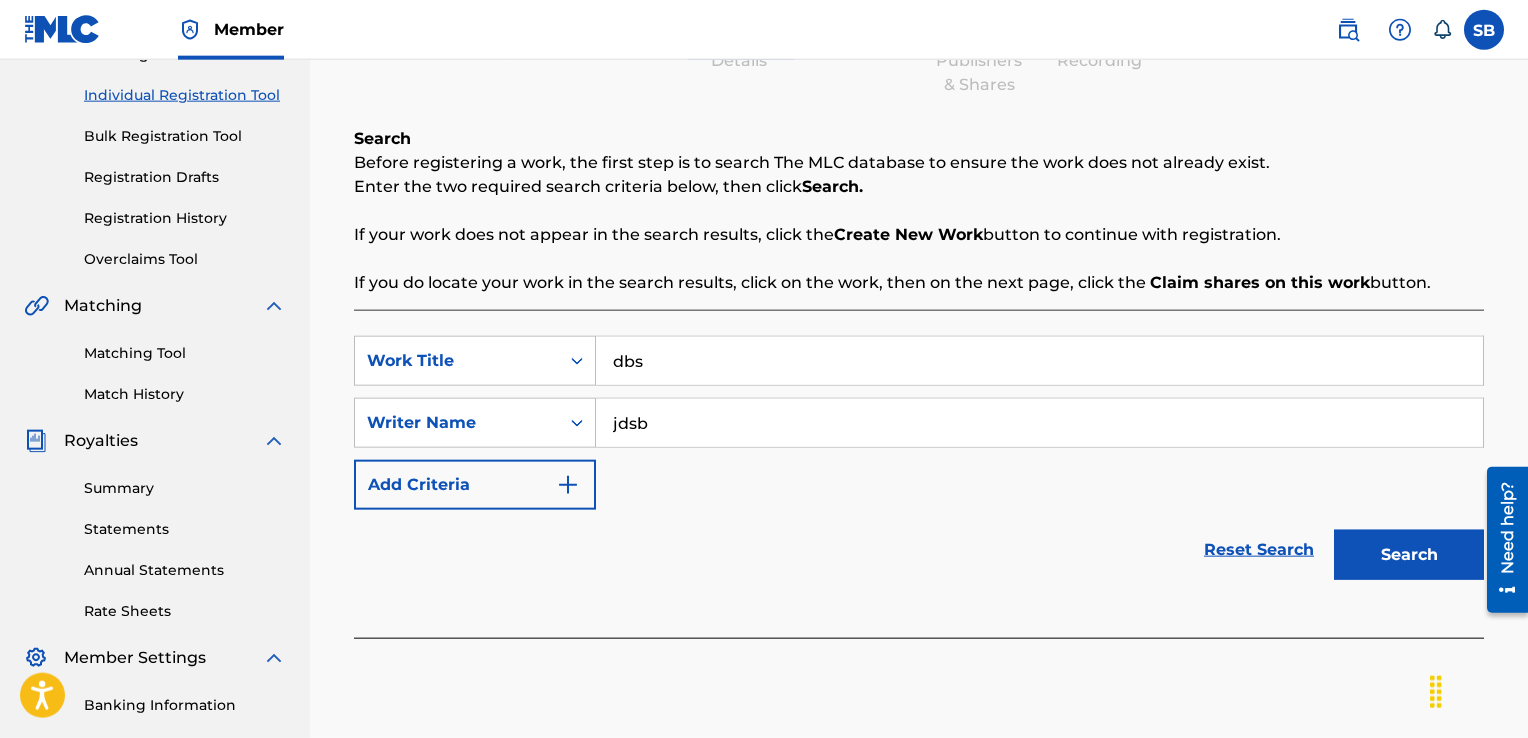 type on "jdsb" 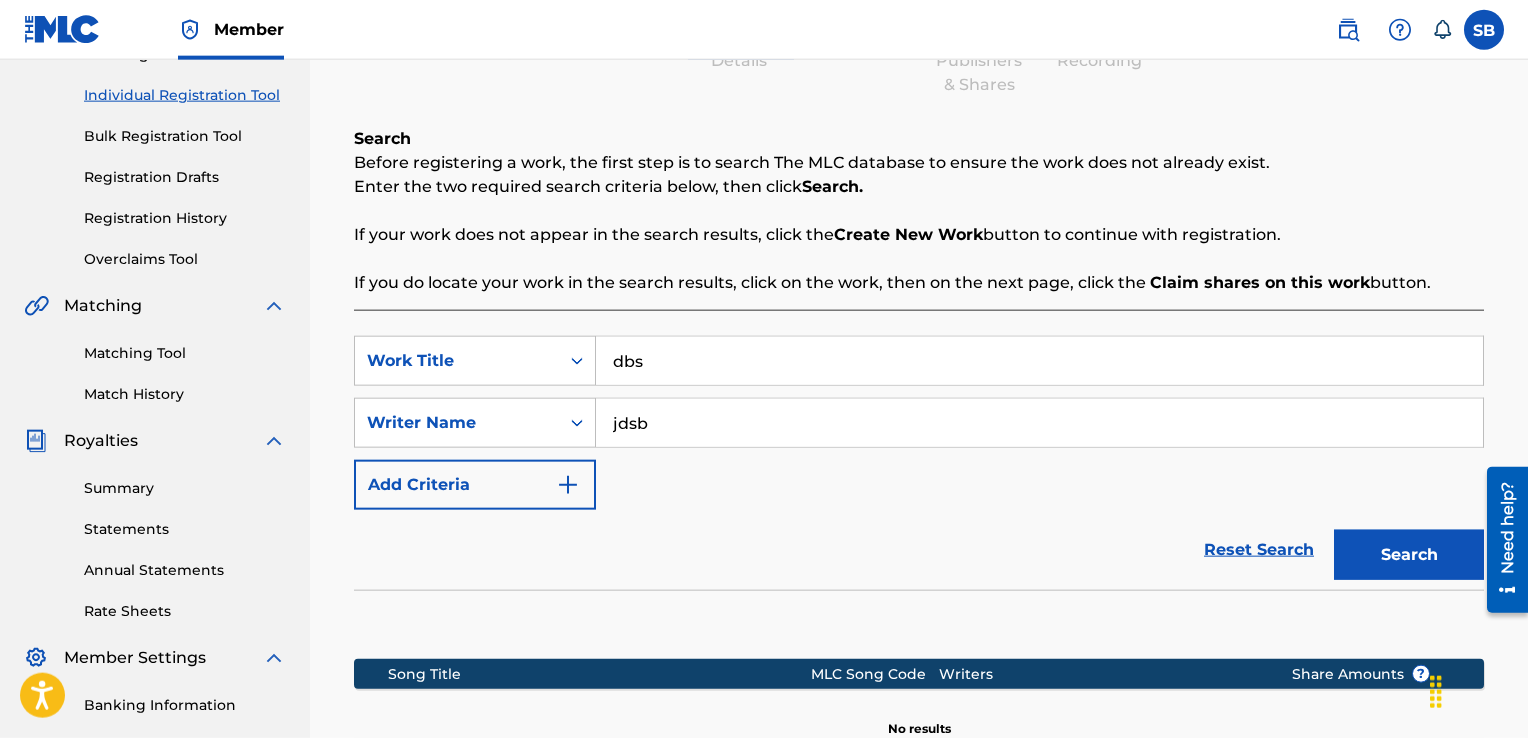 scroll, scrollTop: 506, scrollLeft: 0, axis: vertical 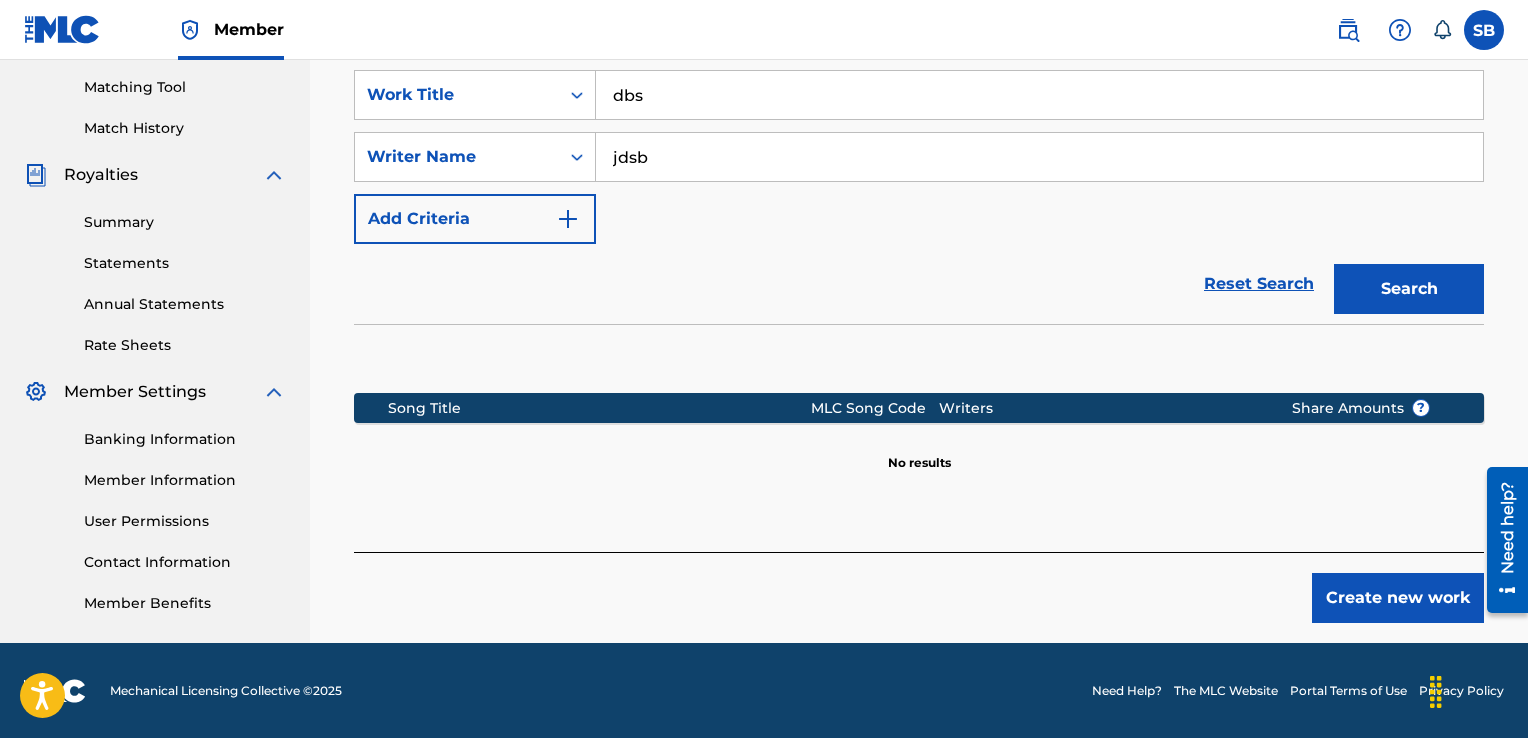 click on "Create new work" at bounding box center [1398, 598] 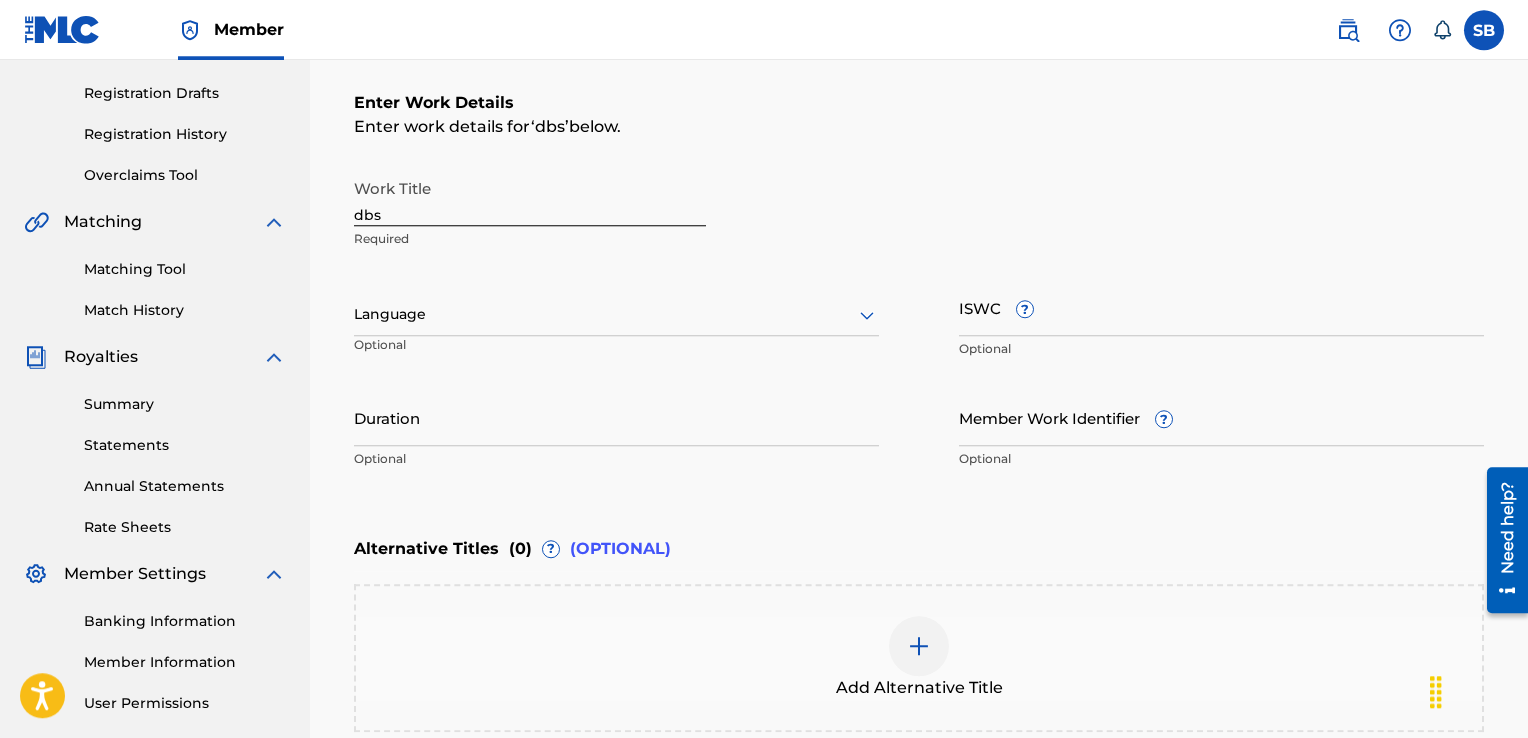 scroll, scrollTop: 322, scrollLeft: 0, axis: vertical 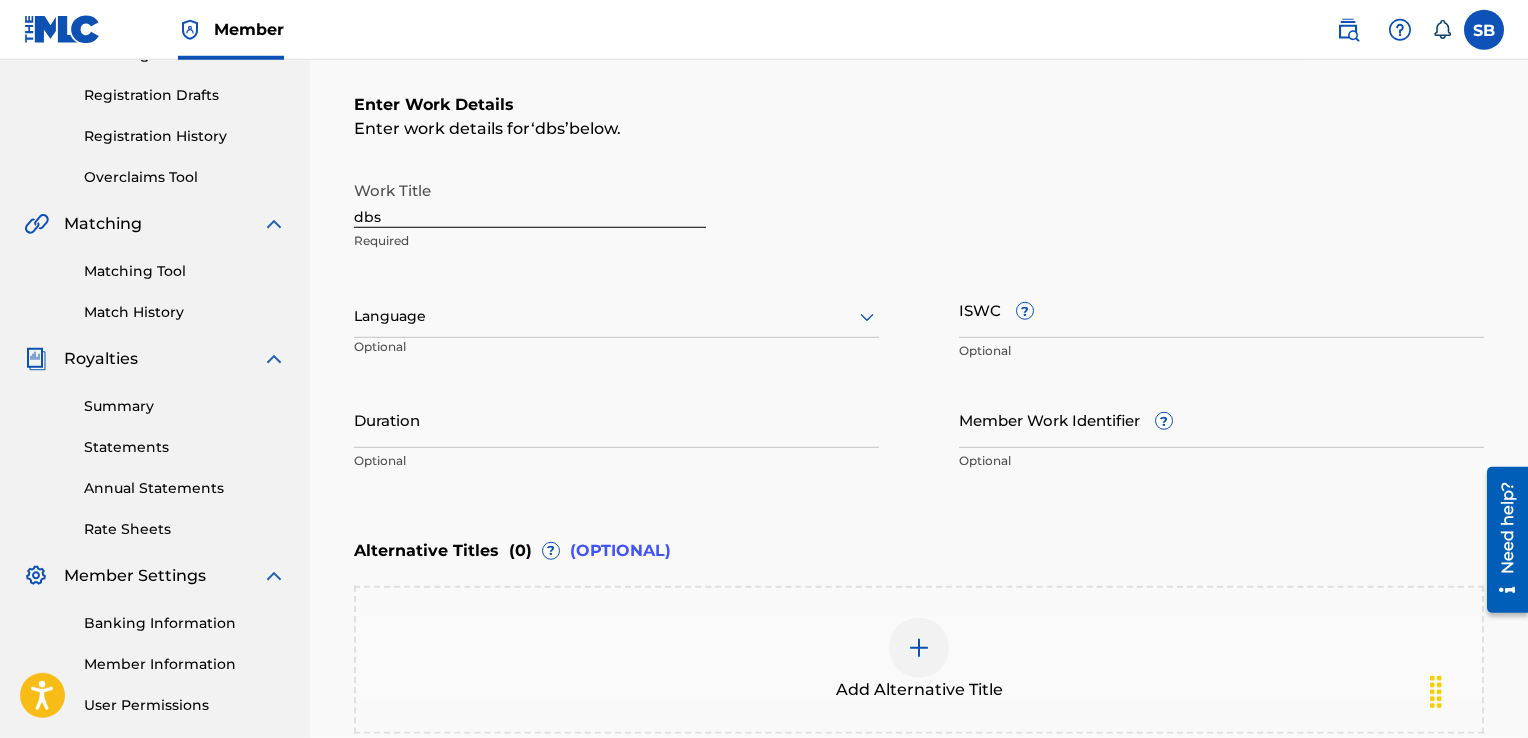 click on "dbs" at bounding box center (530, 199) 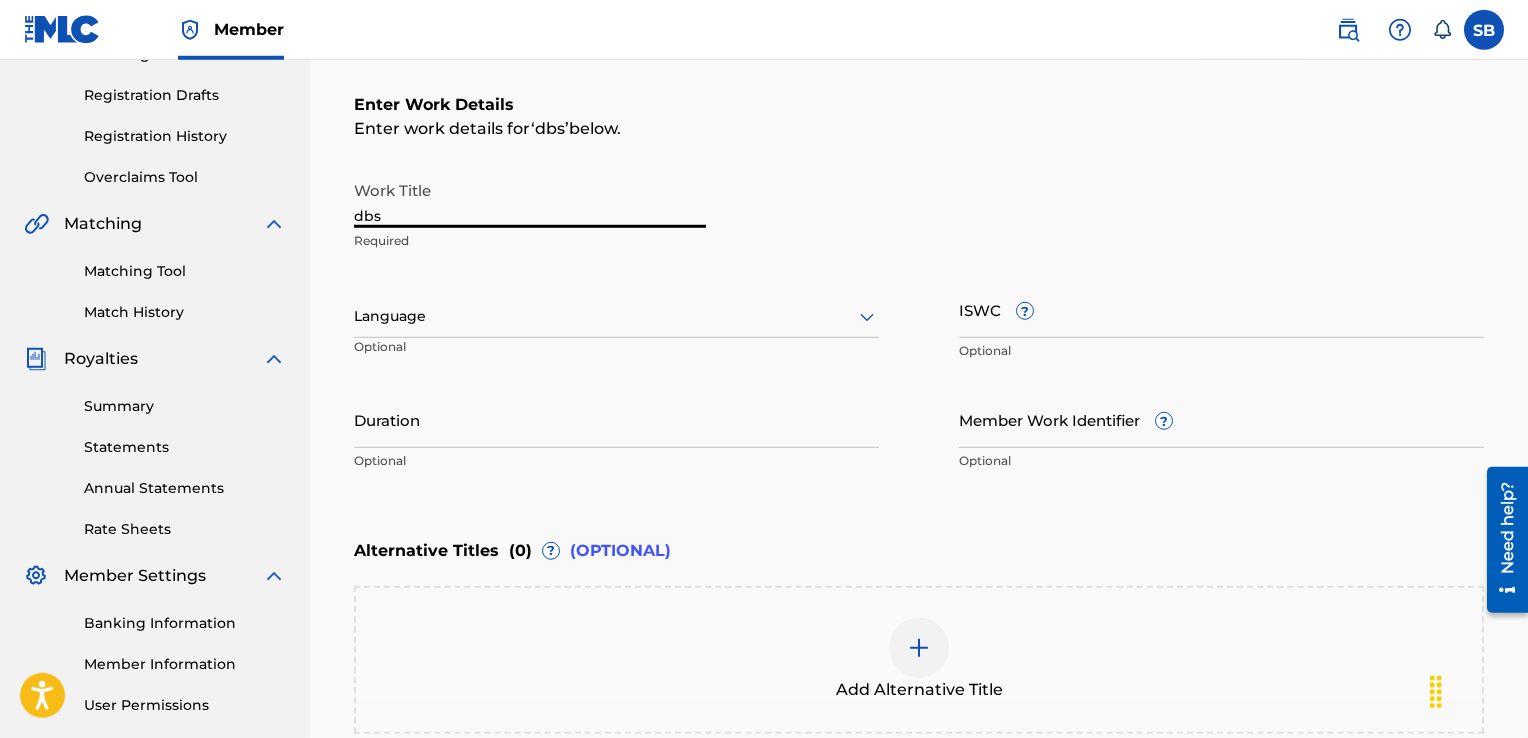 click on "dbs" at bounding box center [530, 199] 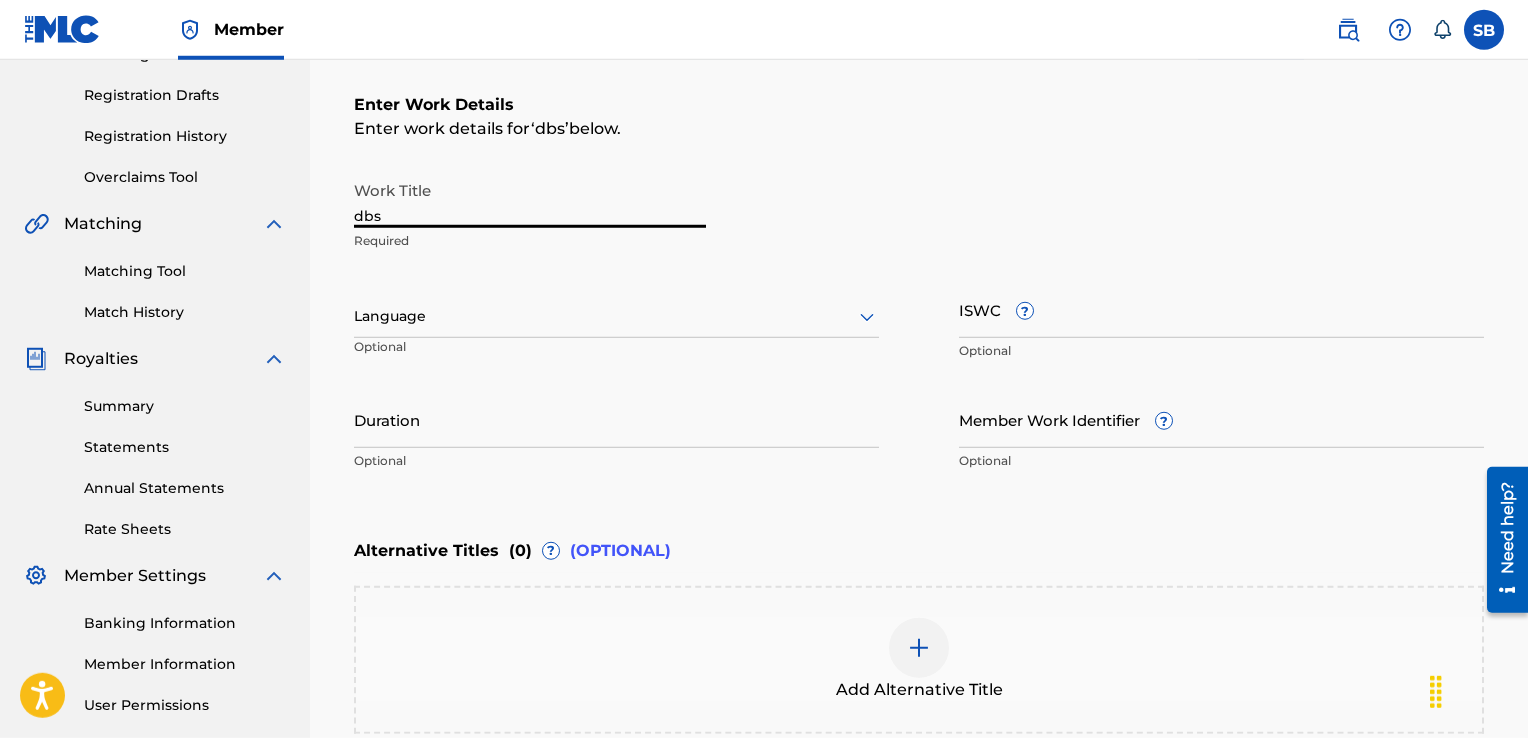 click on "dbs" at bounding box center (530, 199) 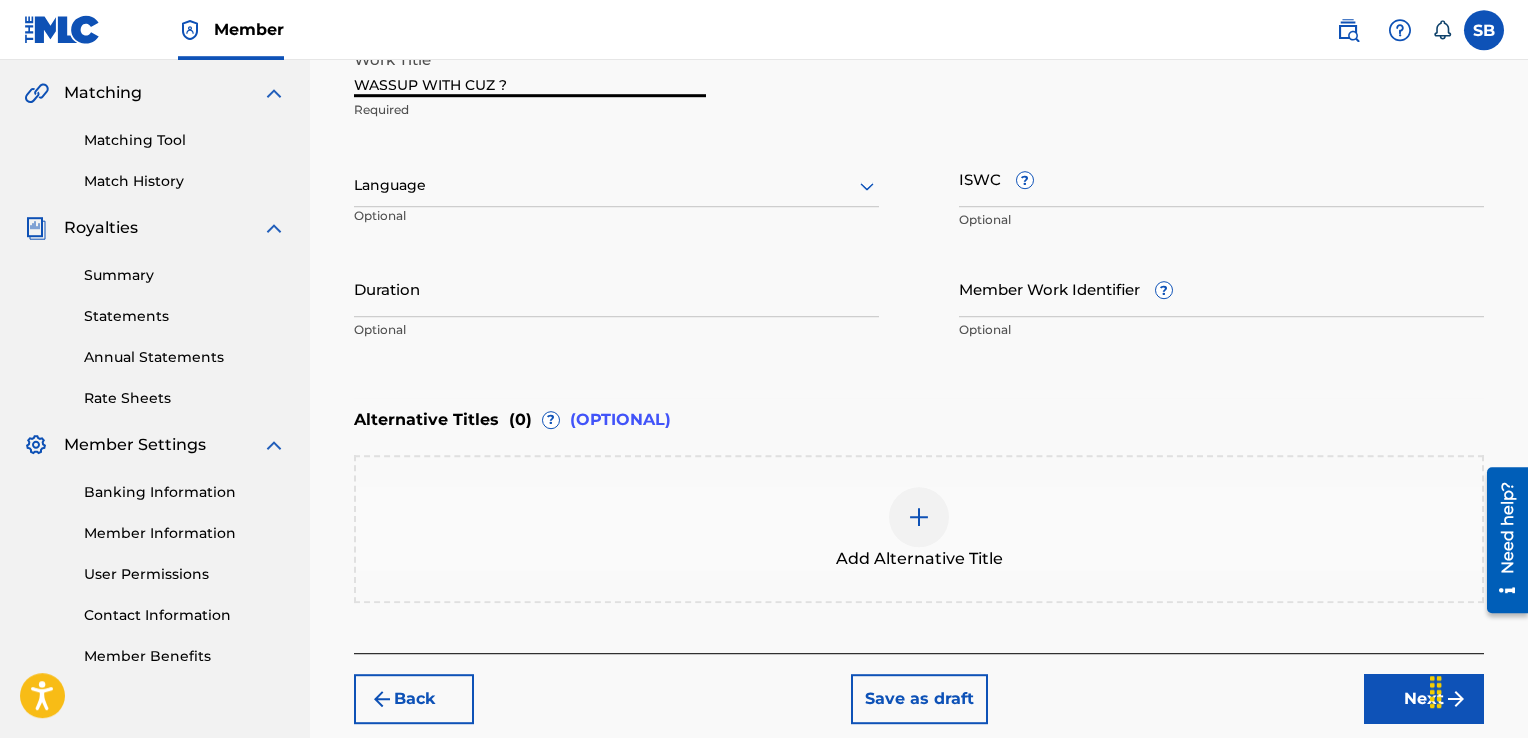 scroll, scrollTop: 527, scrollLeft: 0, axis: vertical 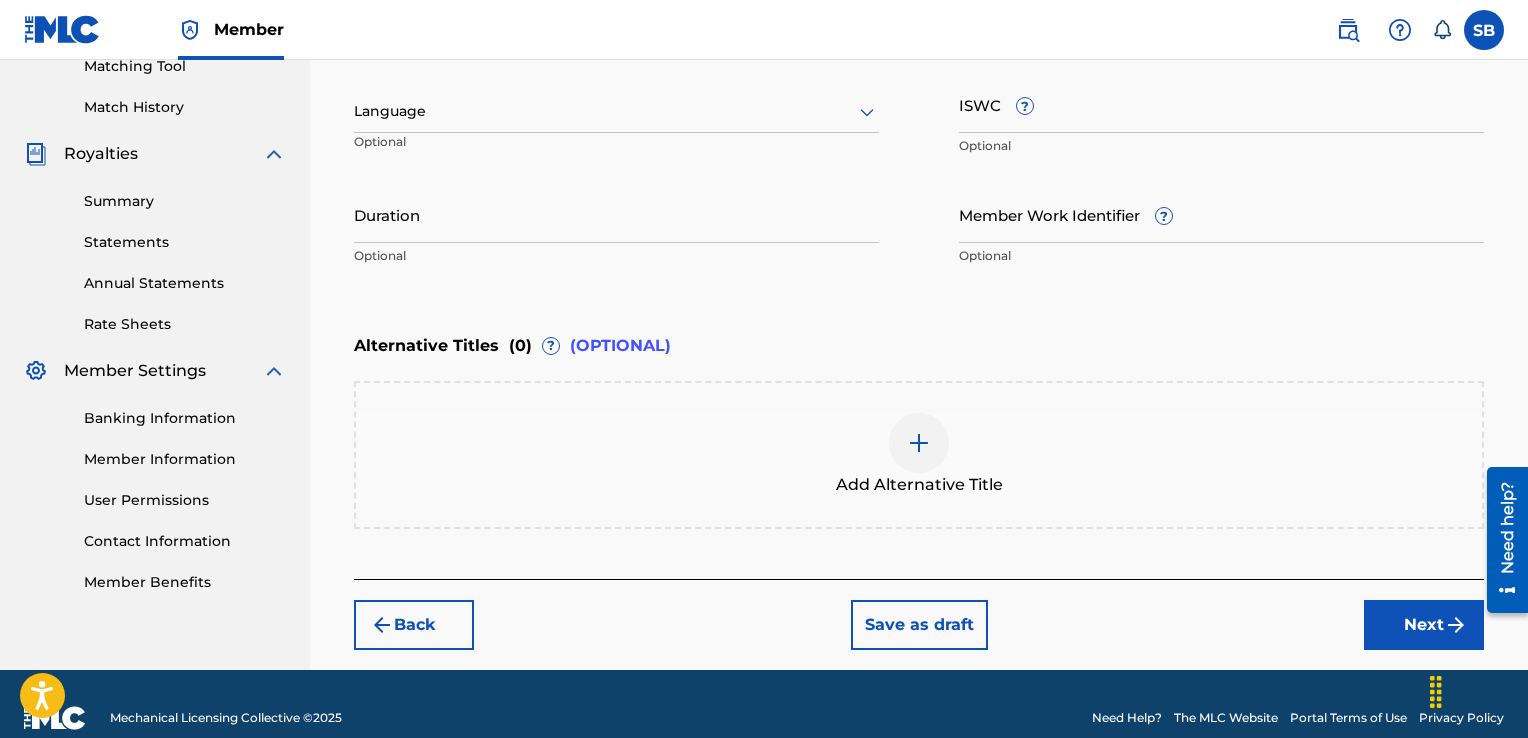type on "WASSUP WITH CUZ ?" 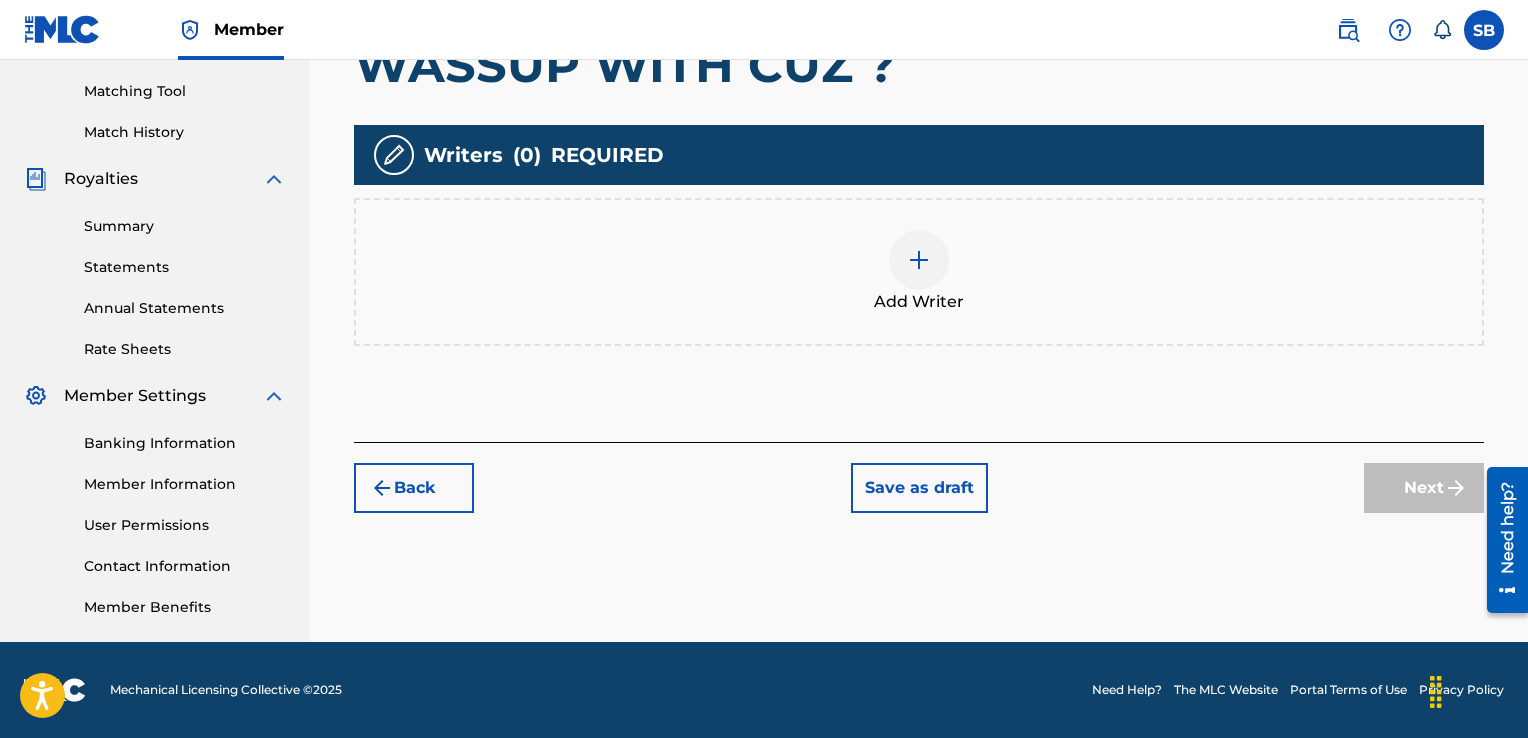 scroll, scrollTop: 501, scrollLeft: 0, axis: vertical 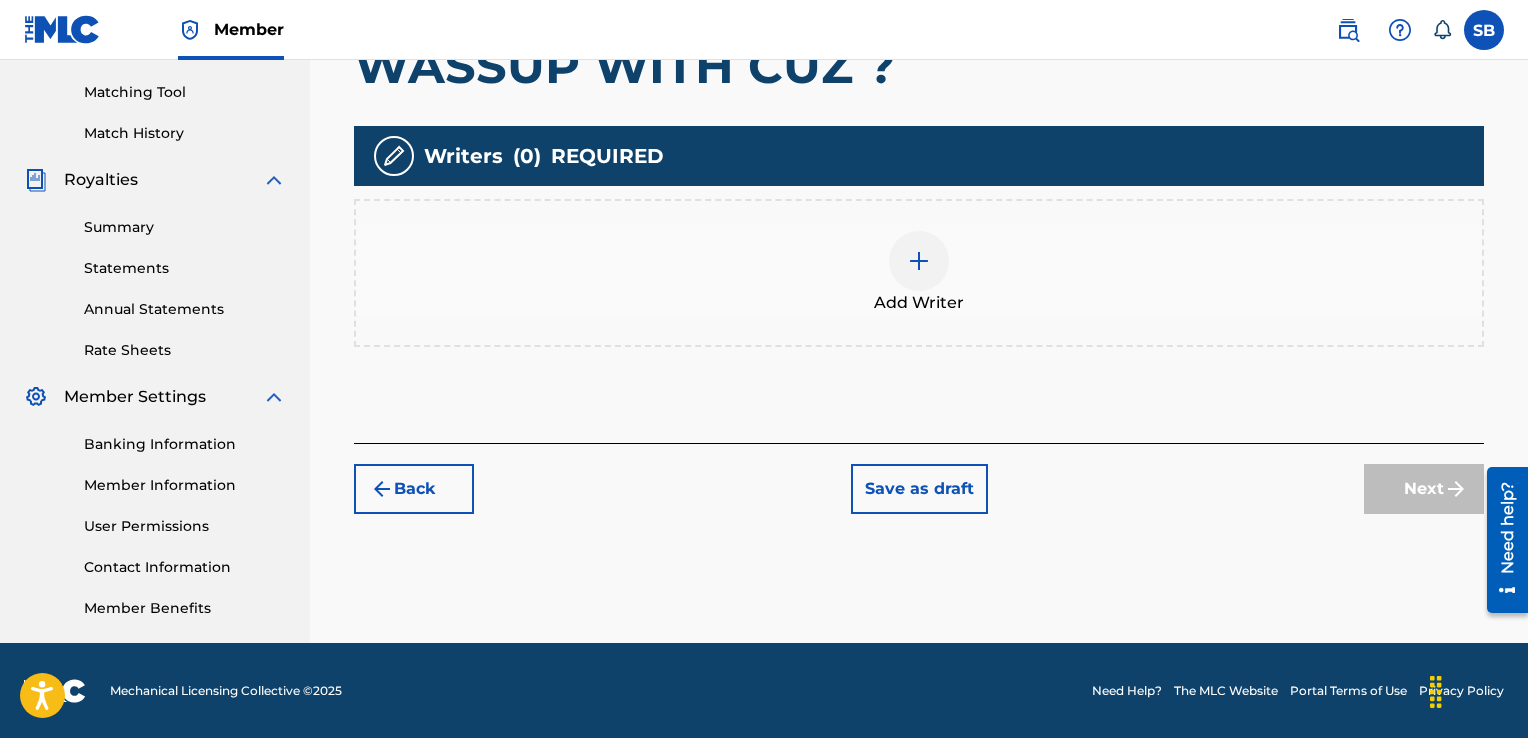 click at bounding box center [919, 261] 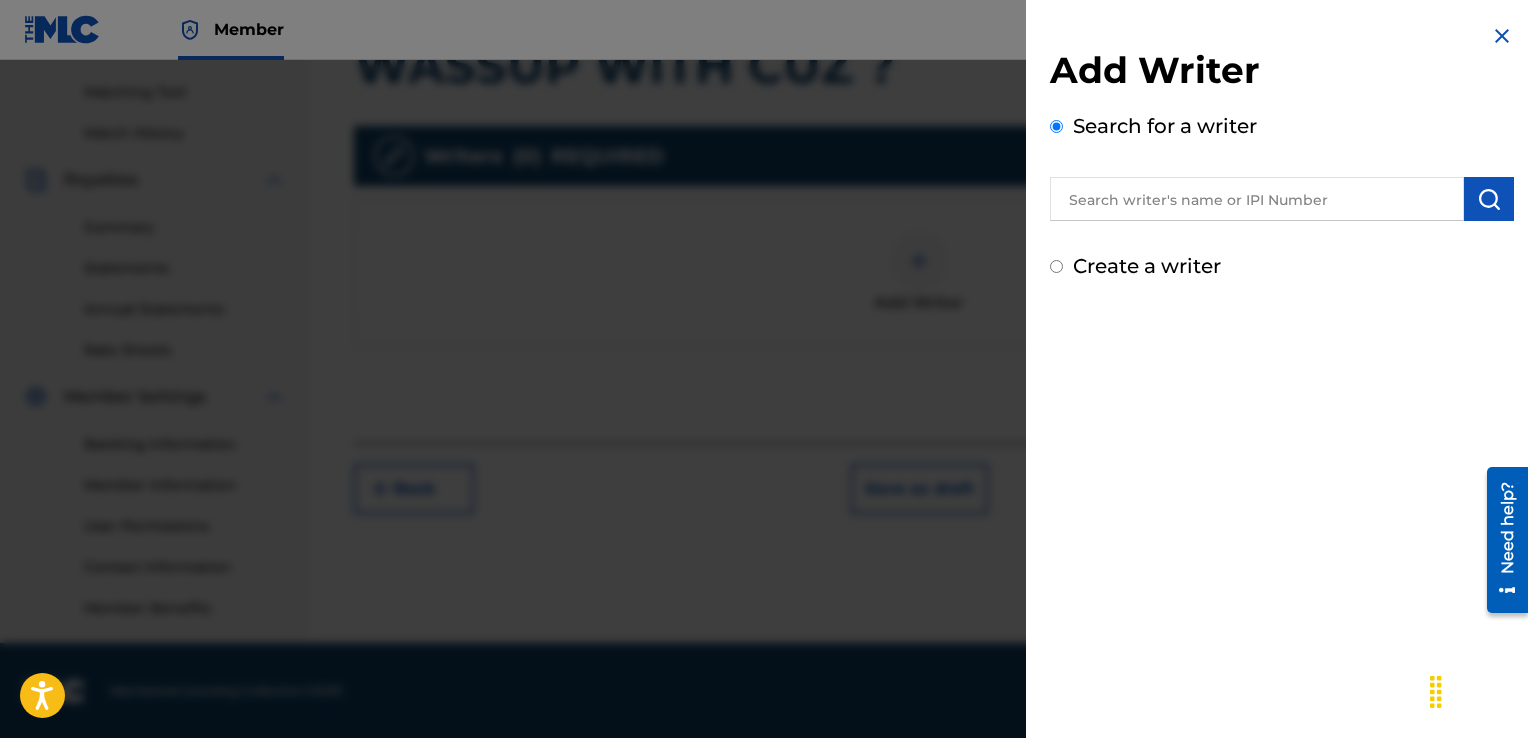 click at bounding box center (1257, 199) 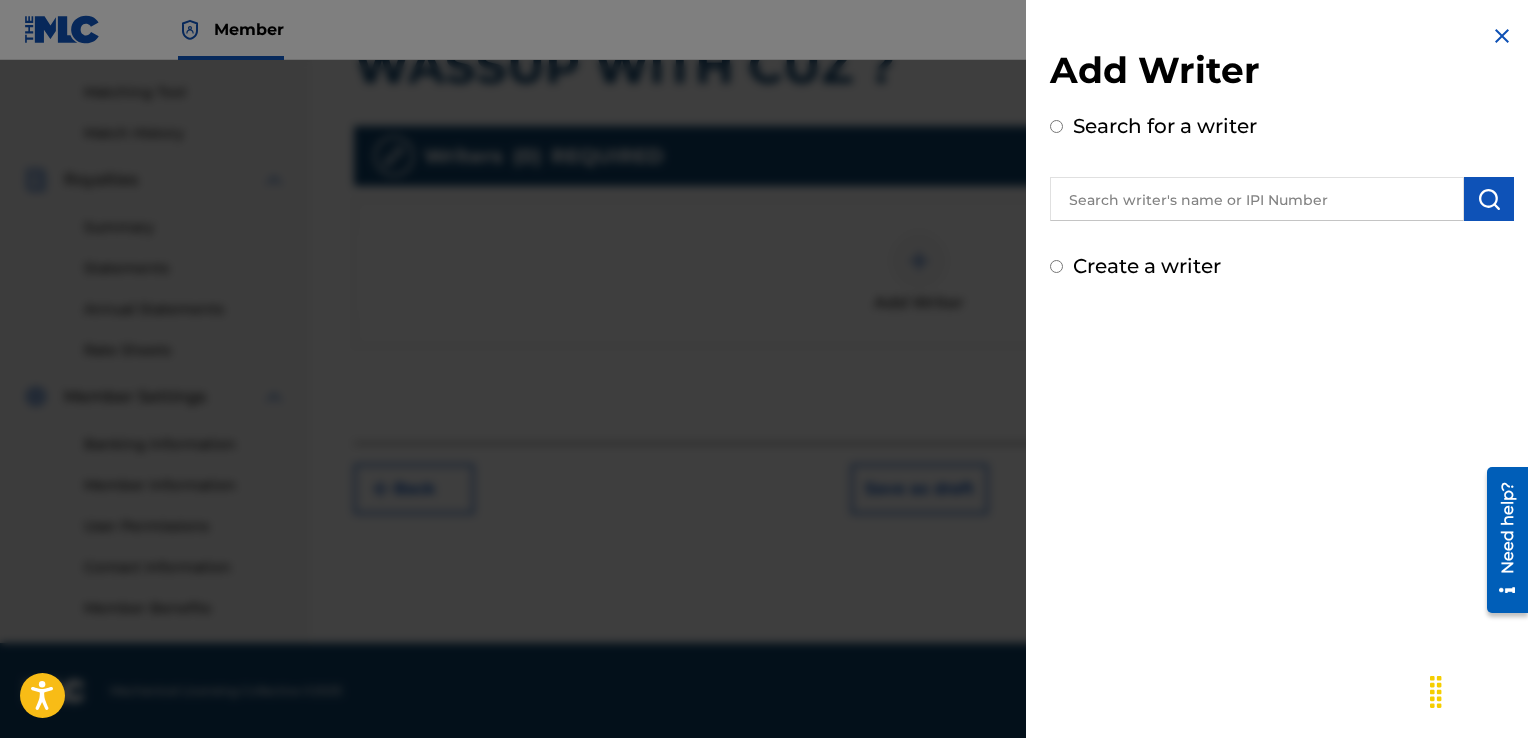 radio on "true" 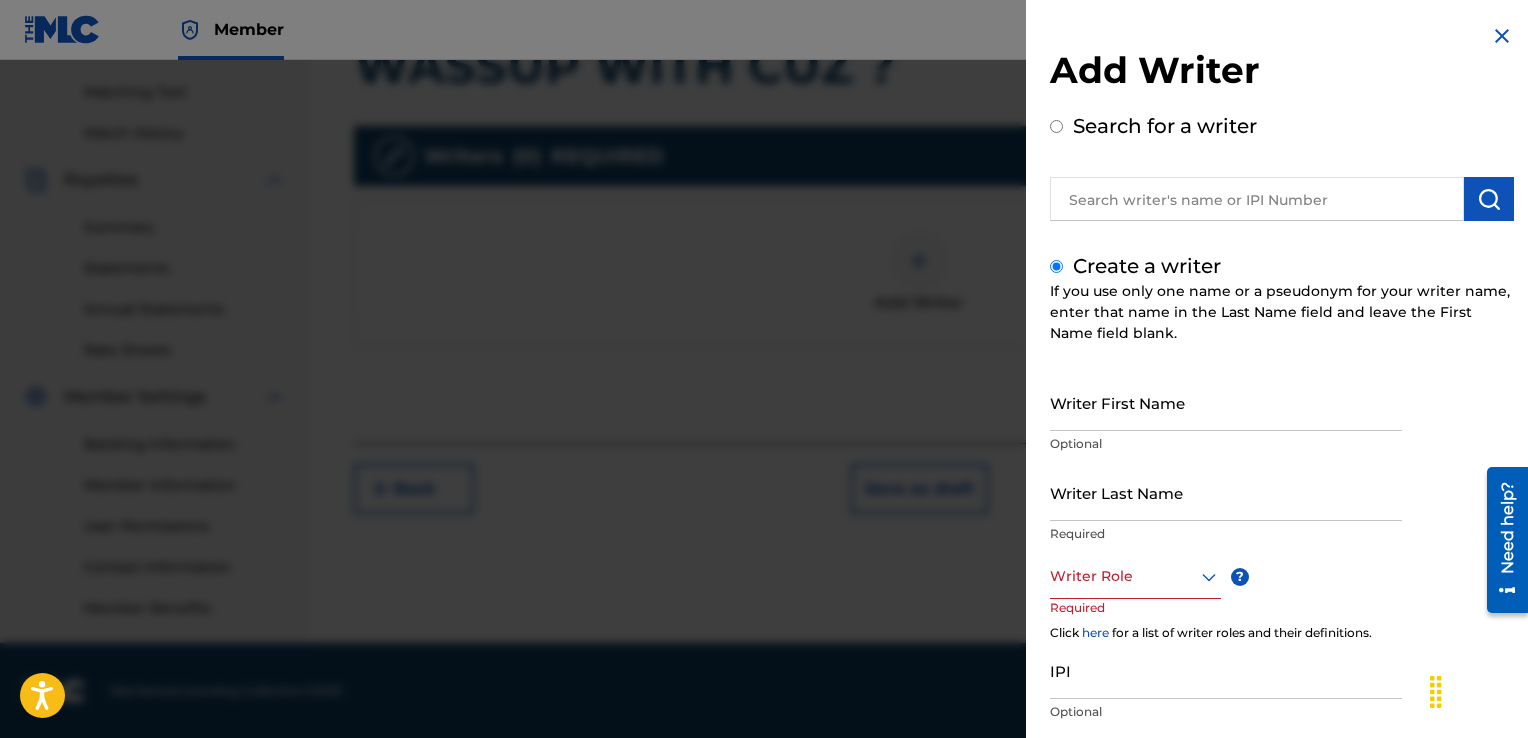 click on "Writer First Name" at bounding box center (1226, 402) 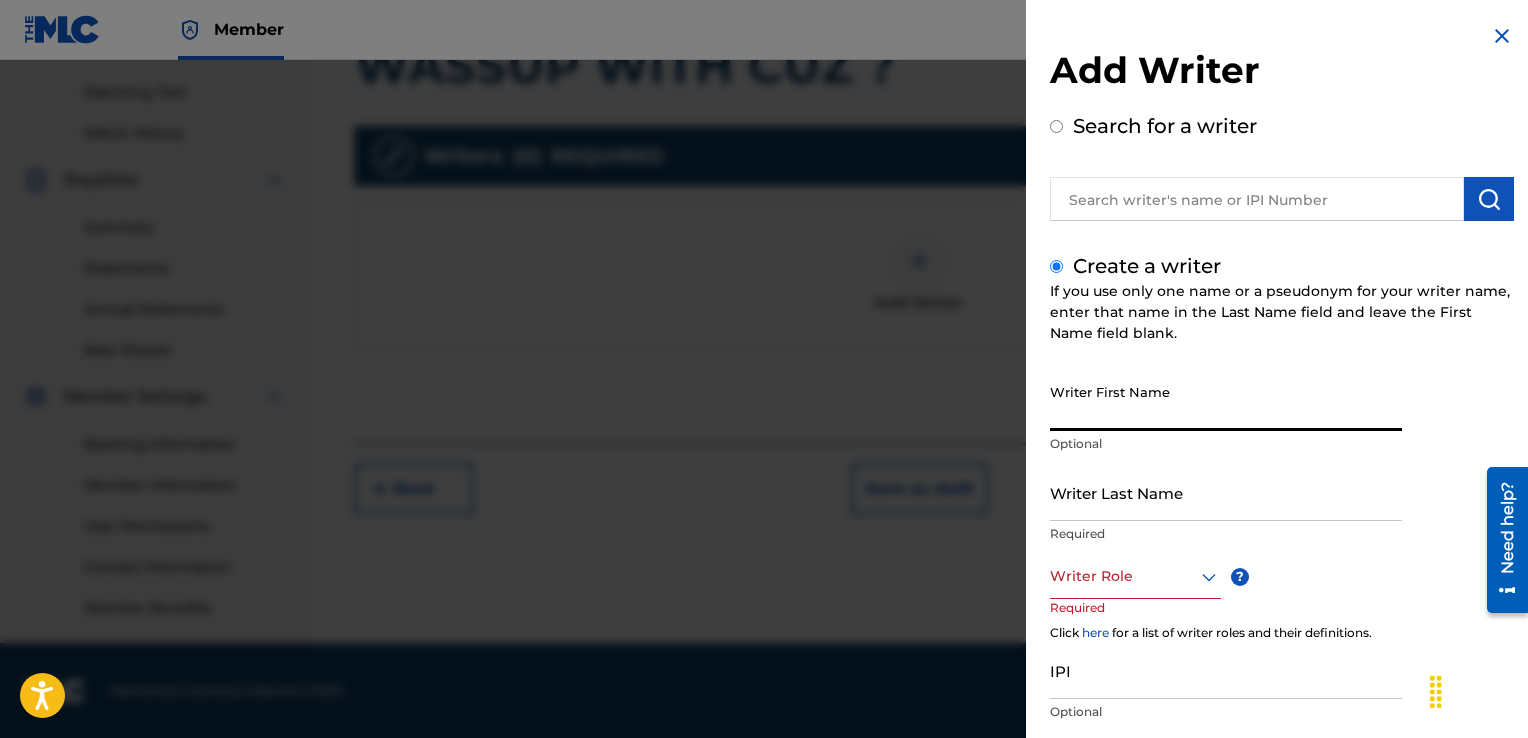 click on "Writer First Name" at bounding box center [1226, 402] 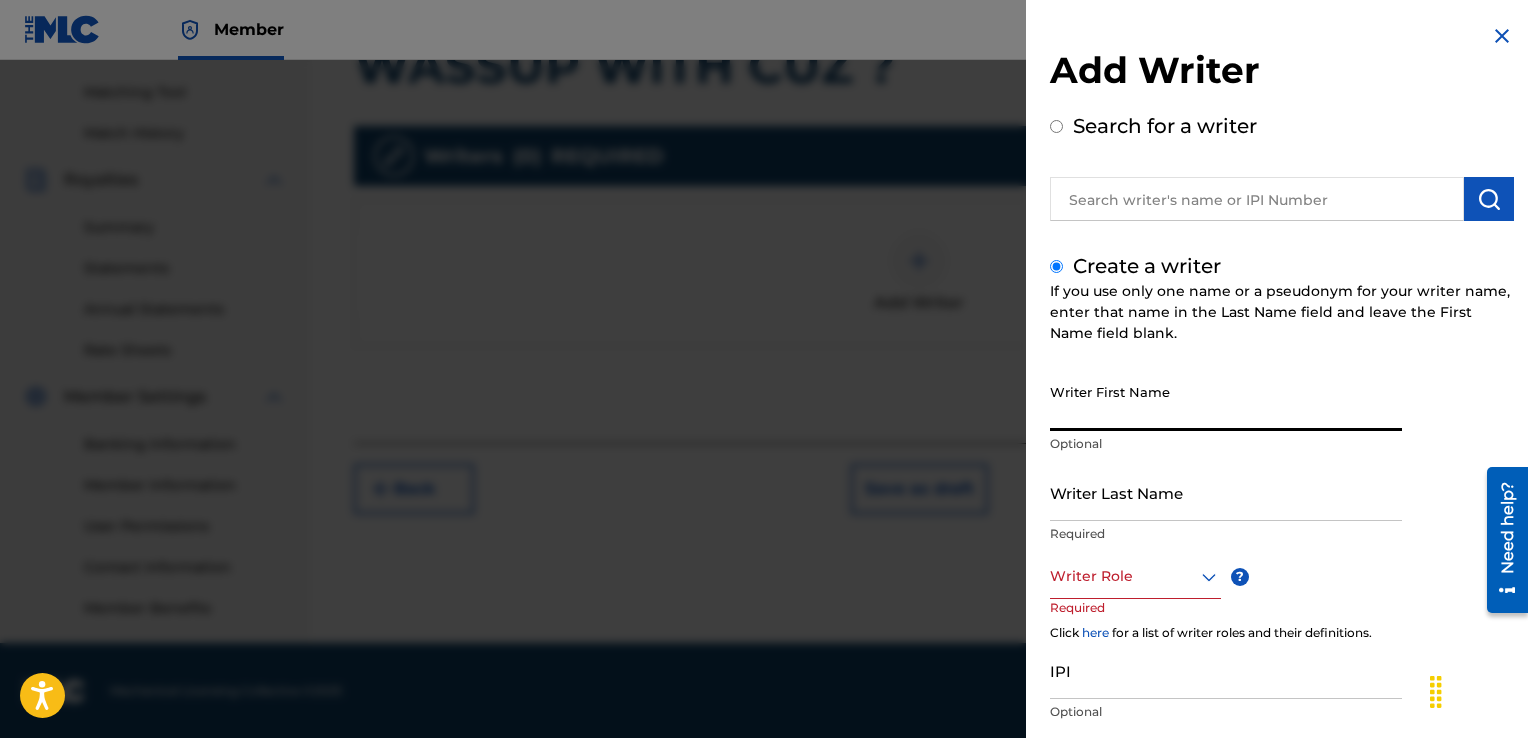 click on "Writer First Name" at bounding box center [1226, 402] 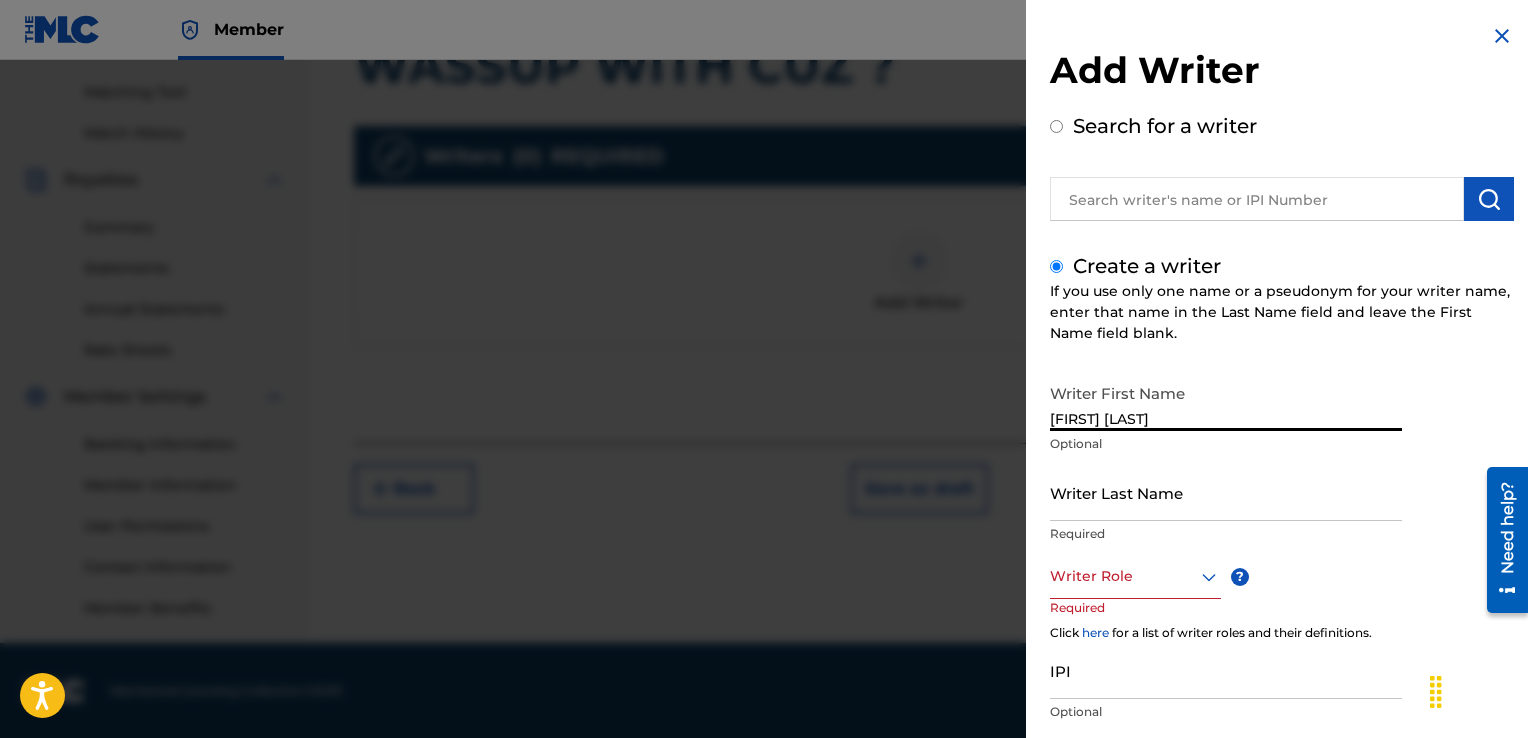 drag, startPoint x: 1120, startPoint y: 419, endPoint x: 1201, endPoint y: 418, distance: 81.00617 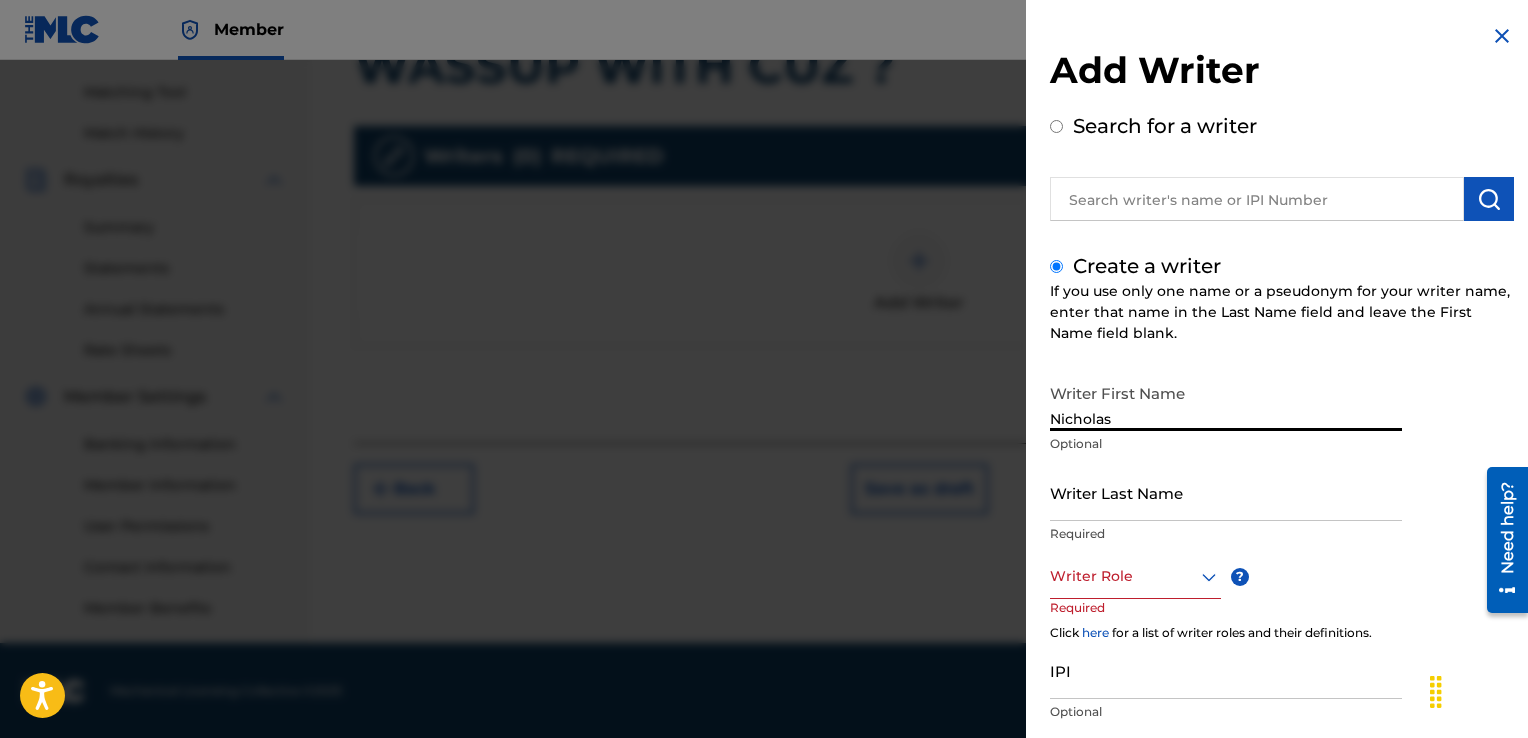 type on "Nicholas" 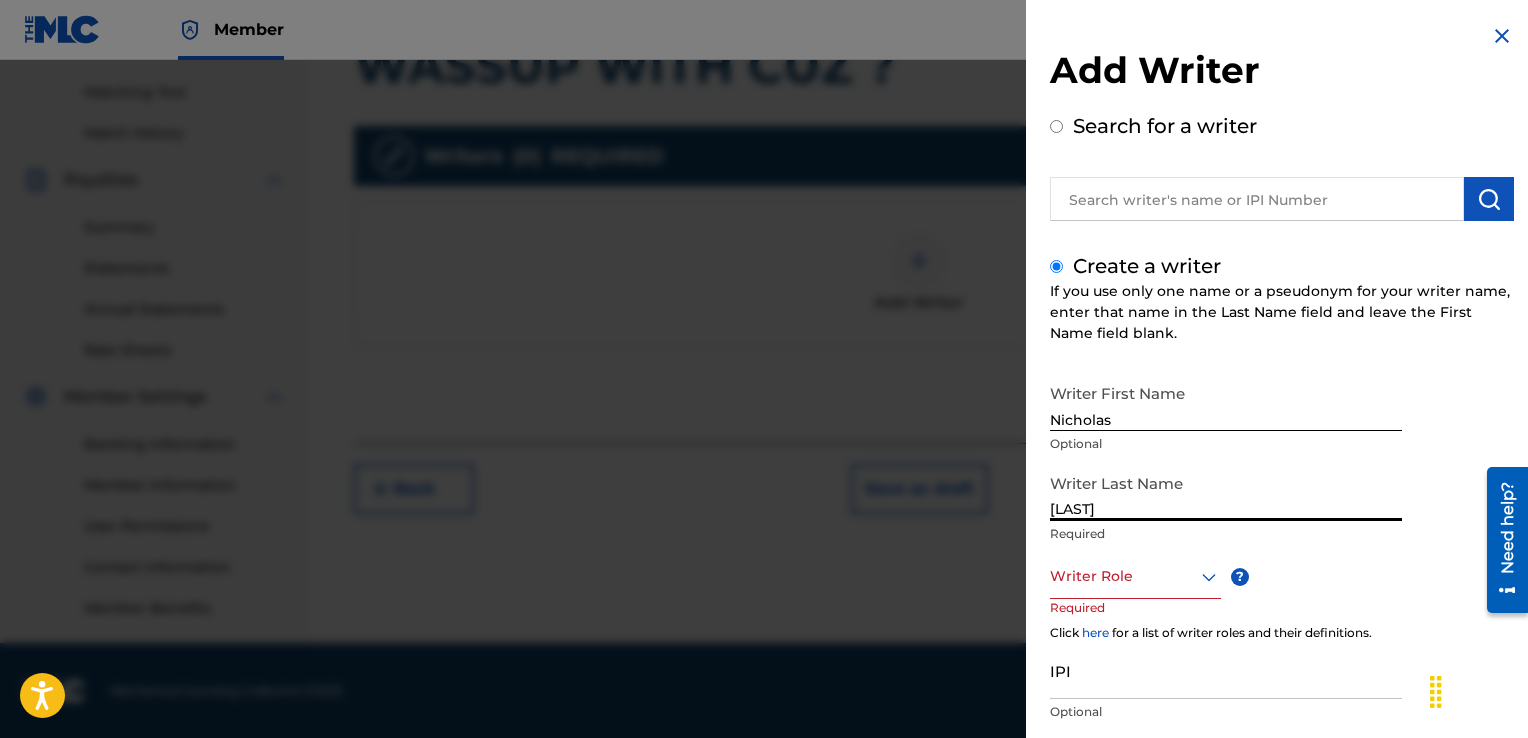type on "[LAST]" 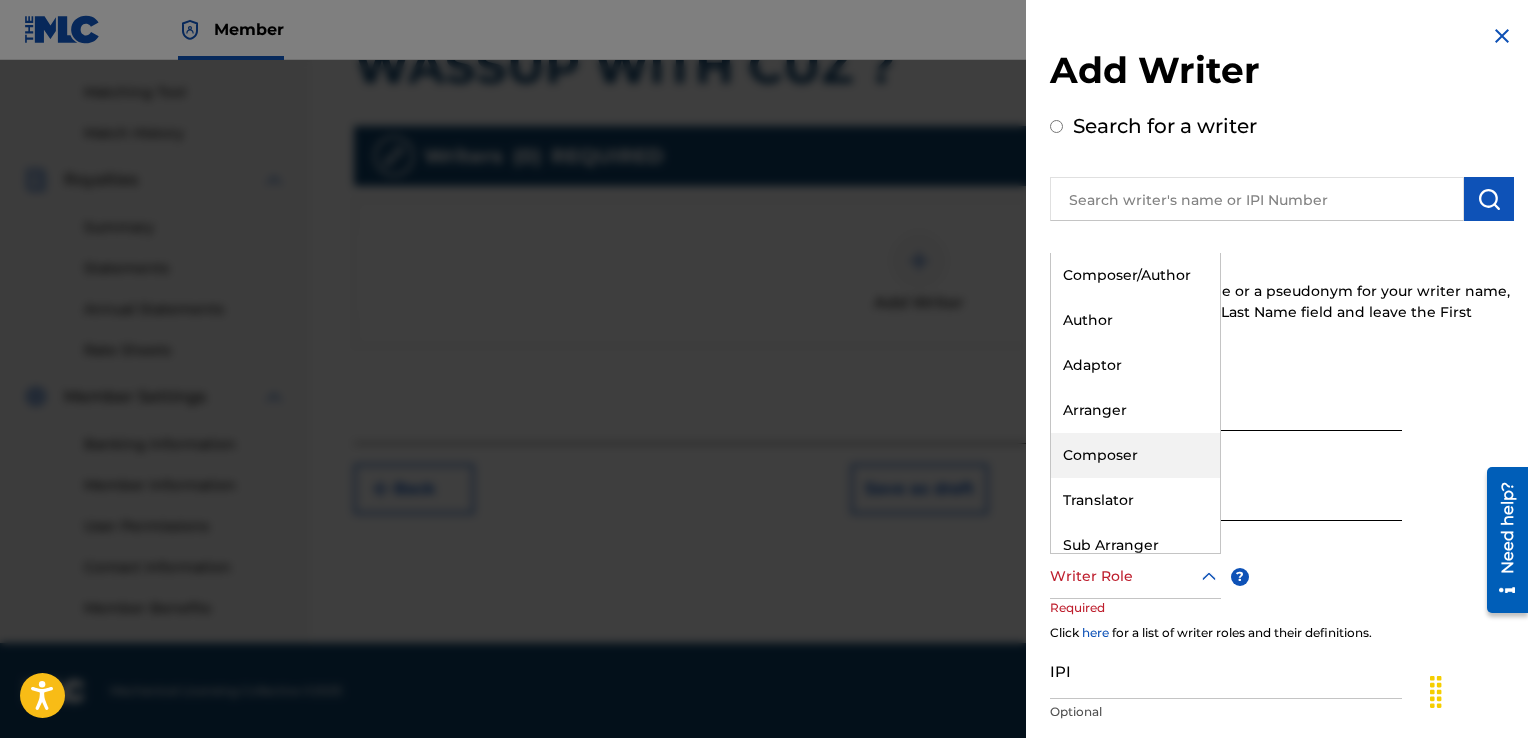 click on "Composer" at bounding box center (1135, 455) 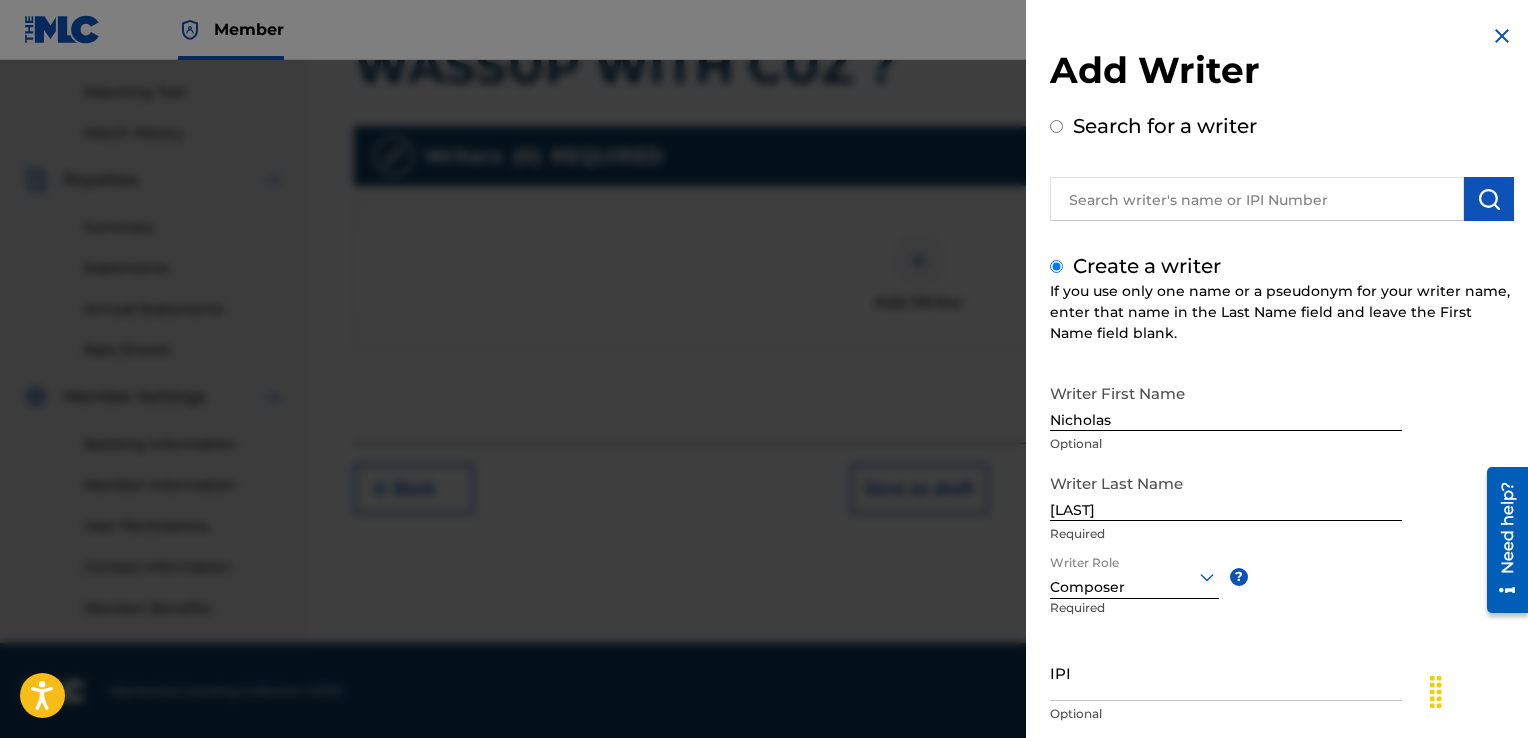 scroll, scrollTop: 129, scrollLeft: 0, axis: vertical 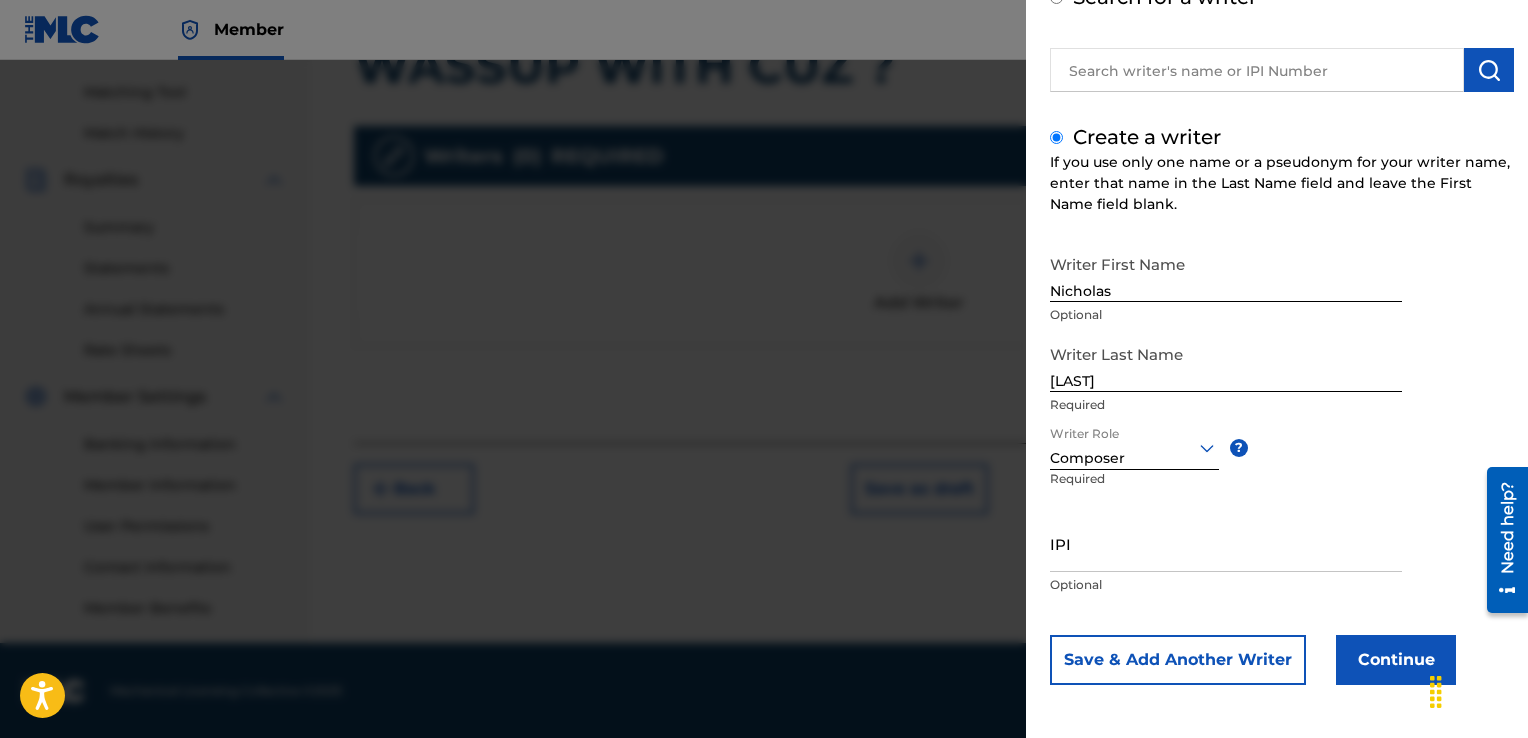 click on "Continue" at bounding box center (1396, 660) 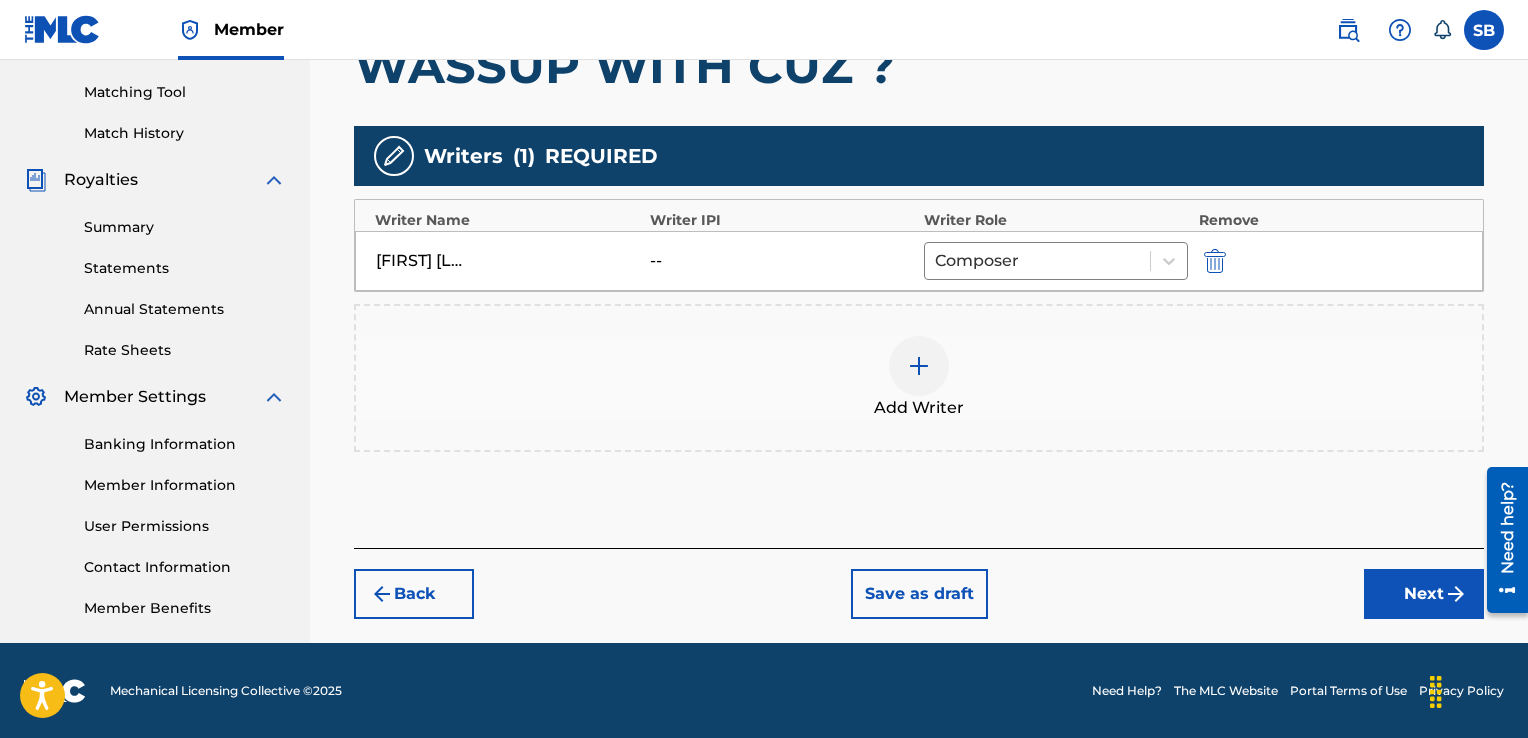 click at bounding box center [919, 366] 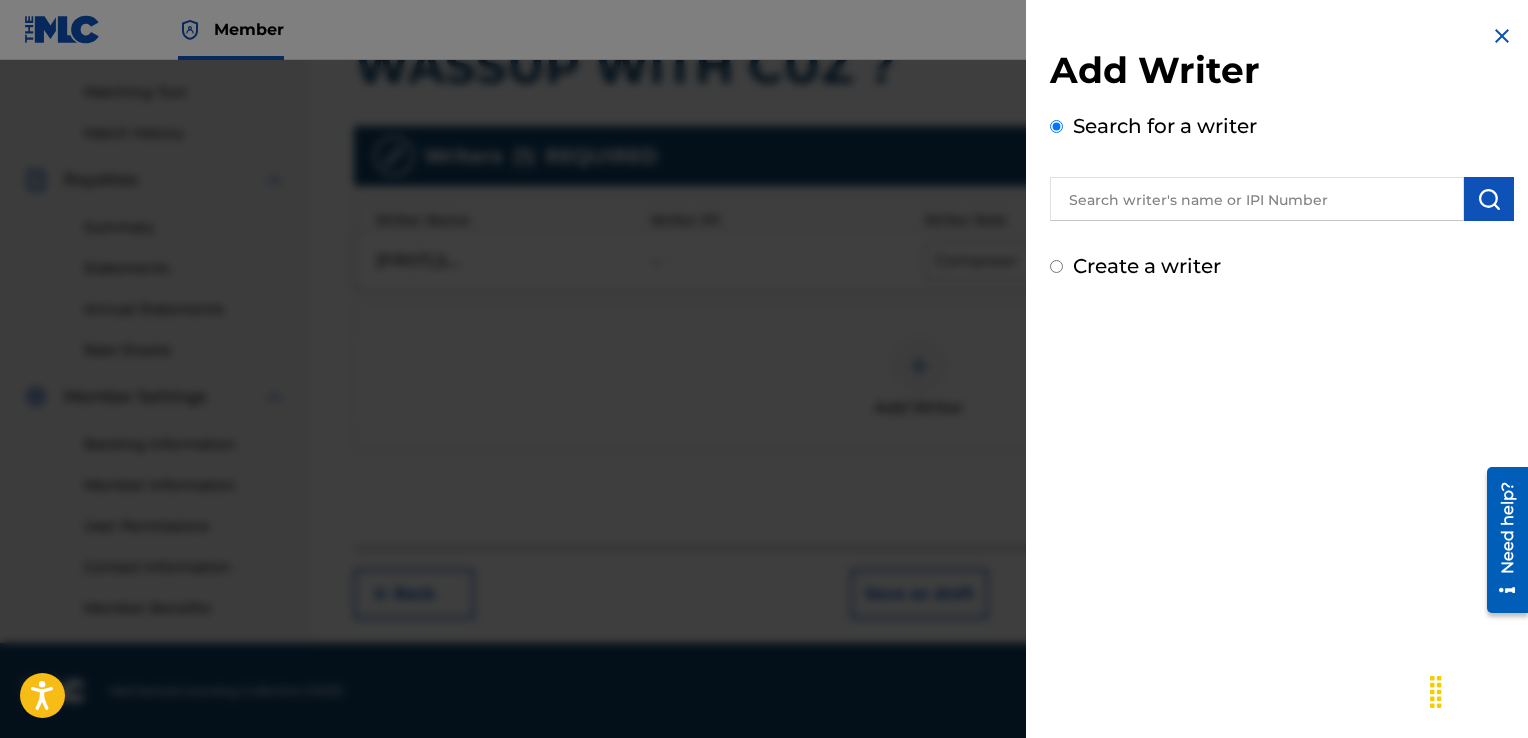 click on "Create a writer" at bounding box center (1147, 266) 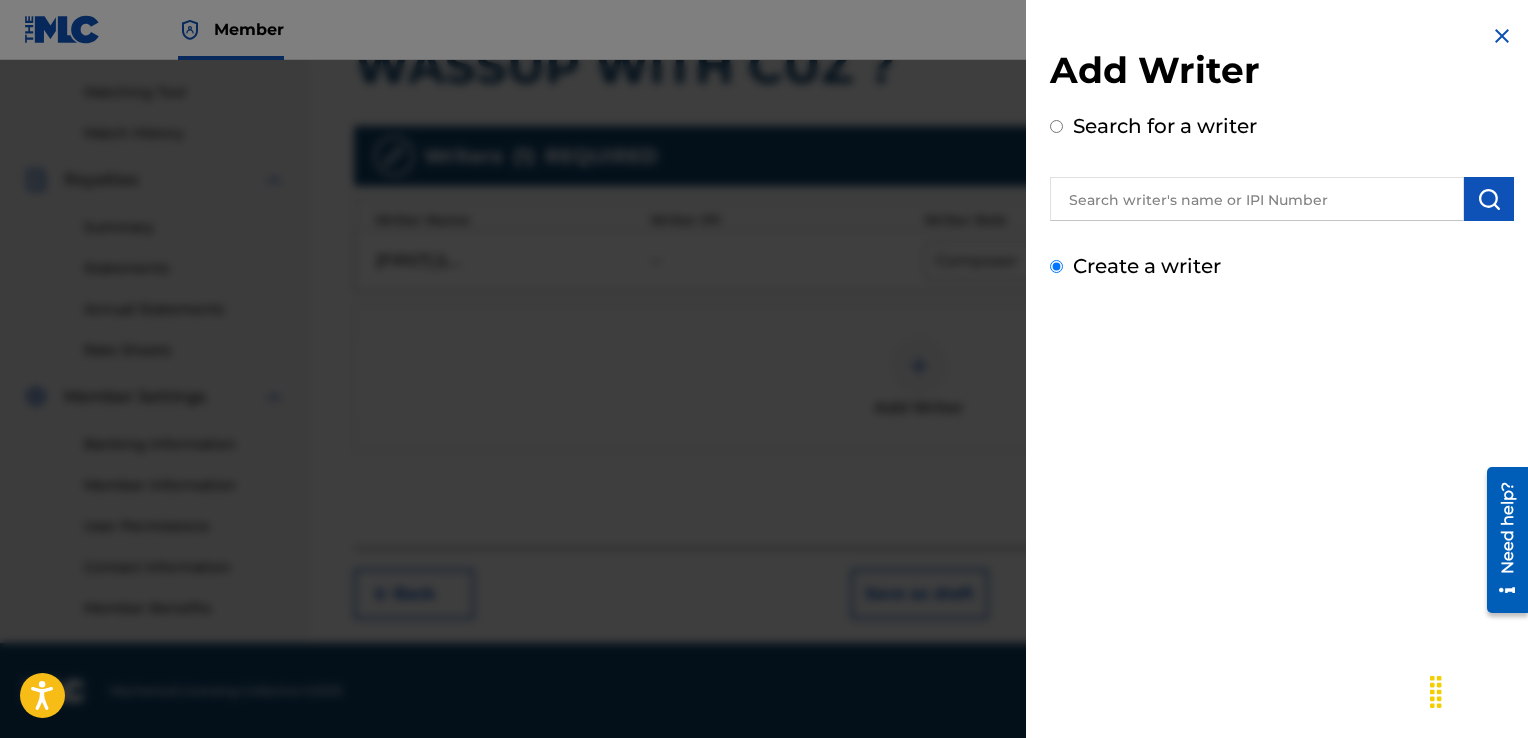 click on "Create a writer" at bounding box center [1056, 266] 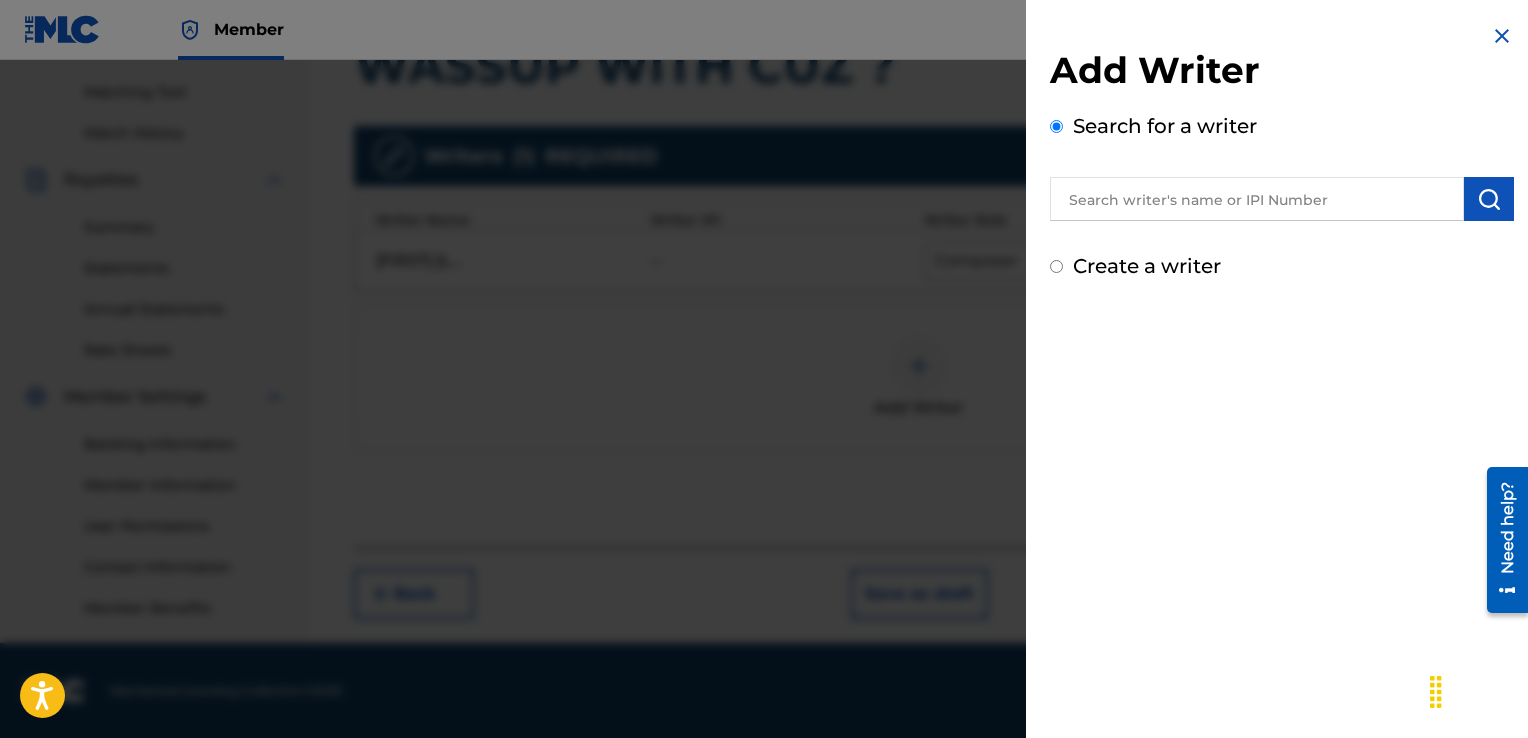 radio on "false" 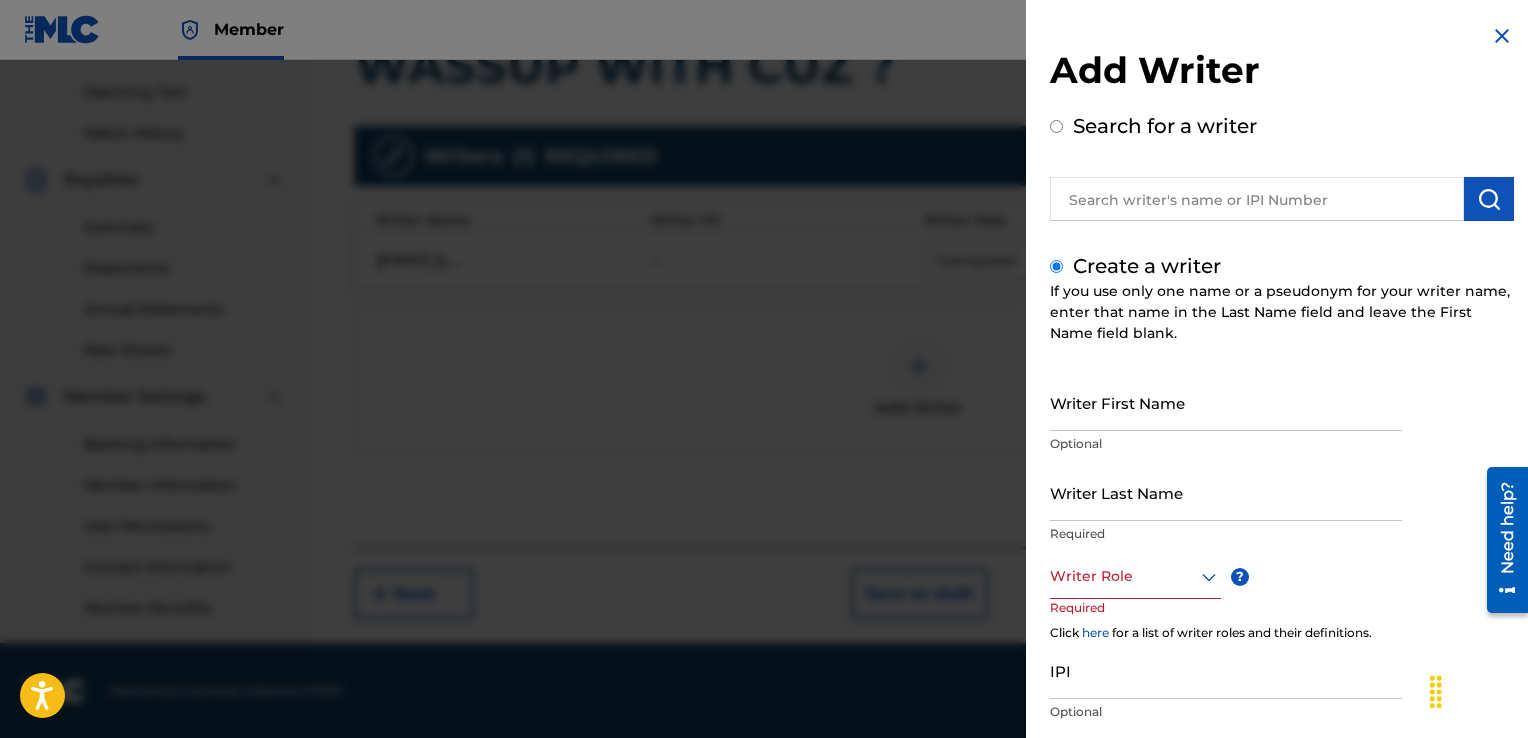 click on "Writer First Name" at bounding box center [1226, 402] 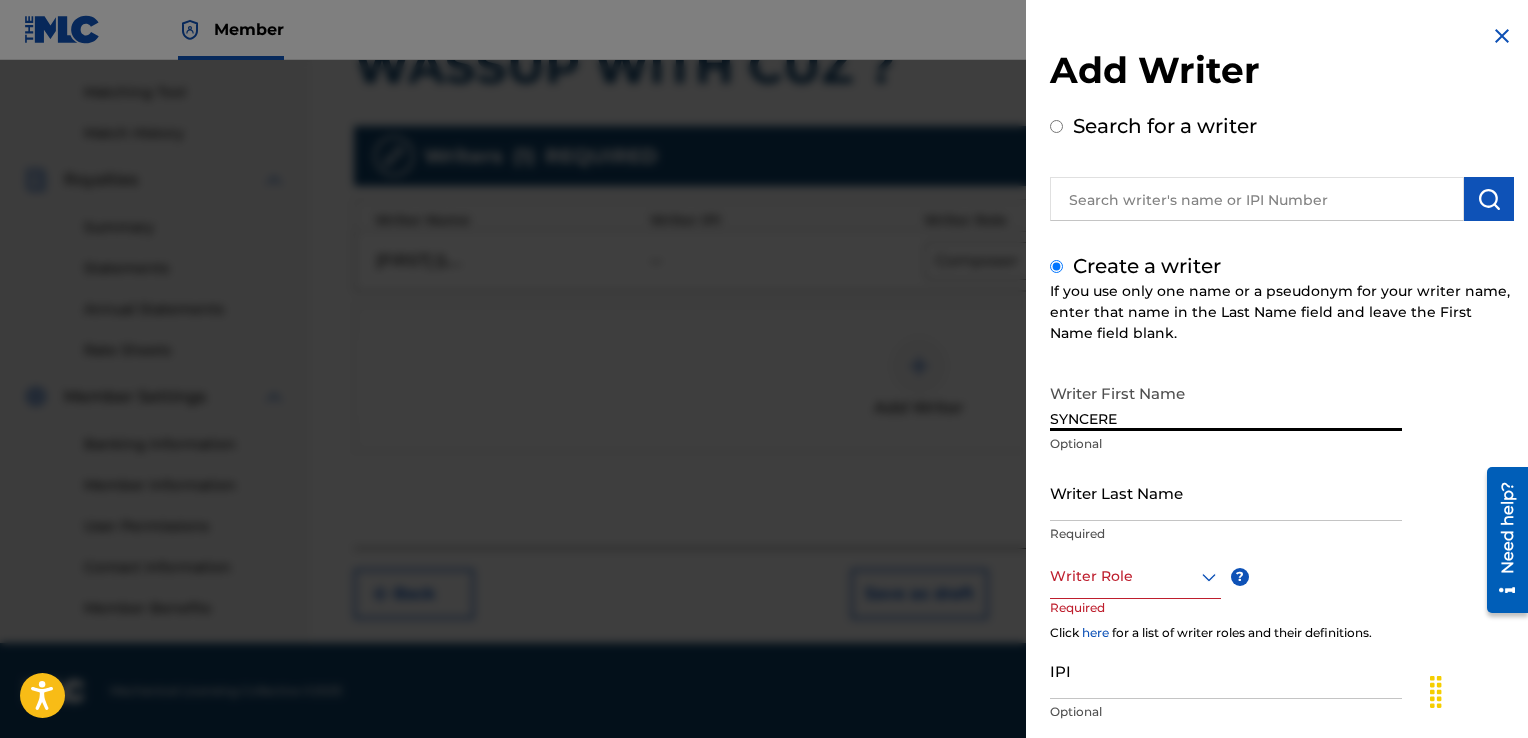 type on "SYNCERE" 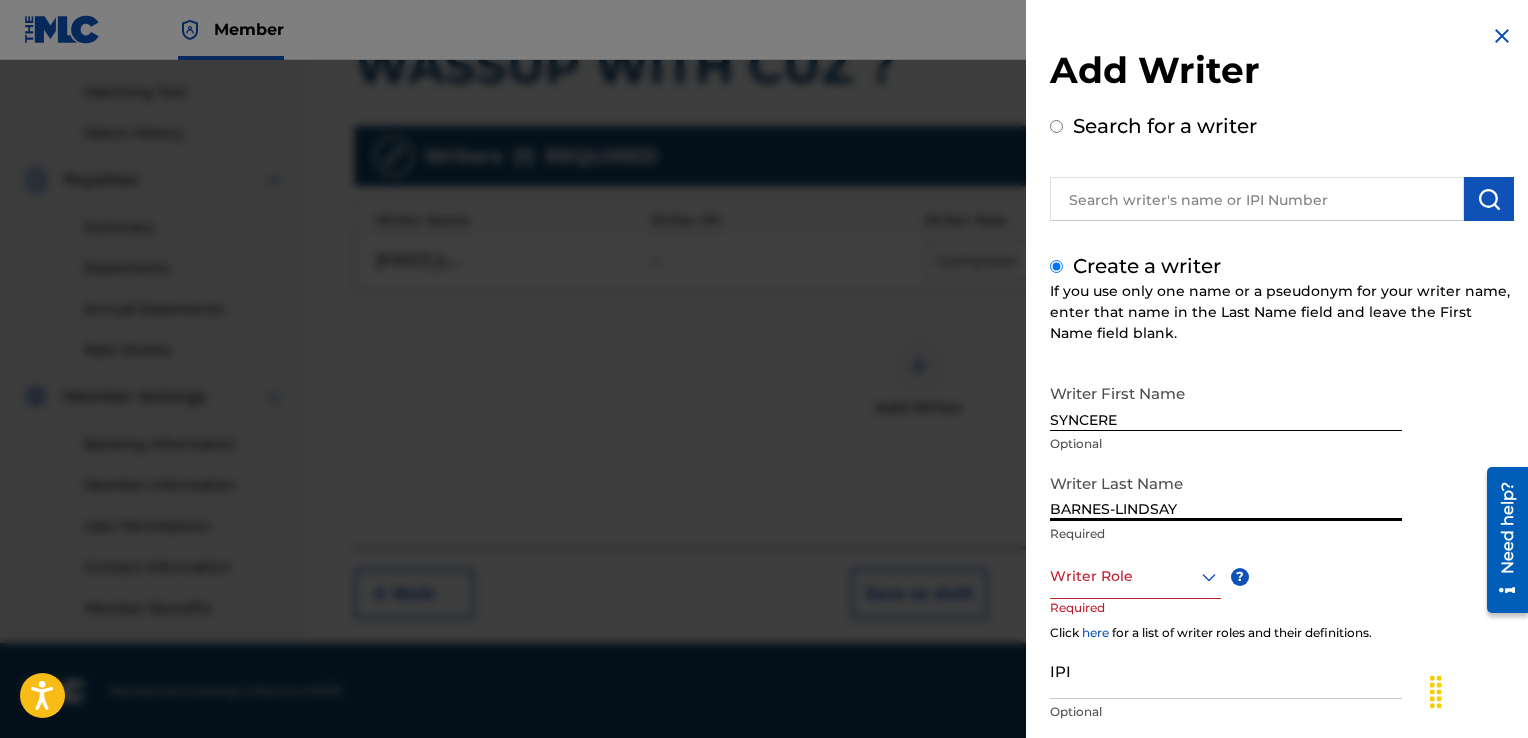 type on "BARNES-LINDSAY" 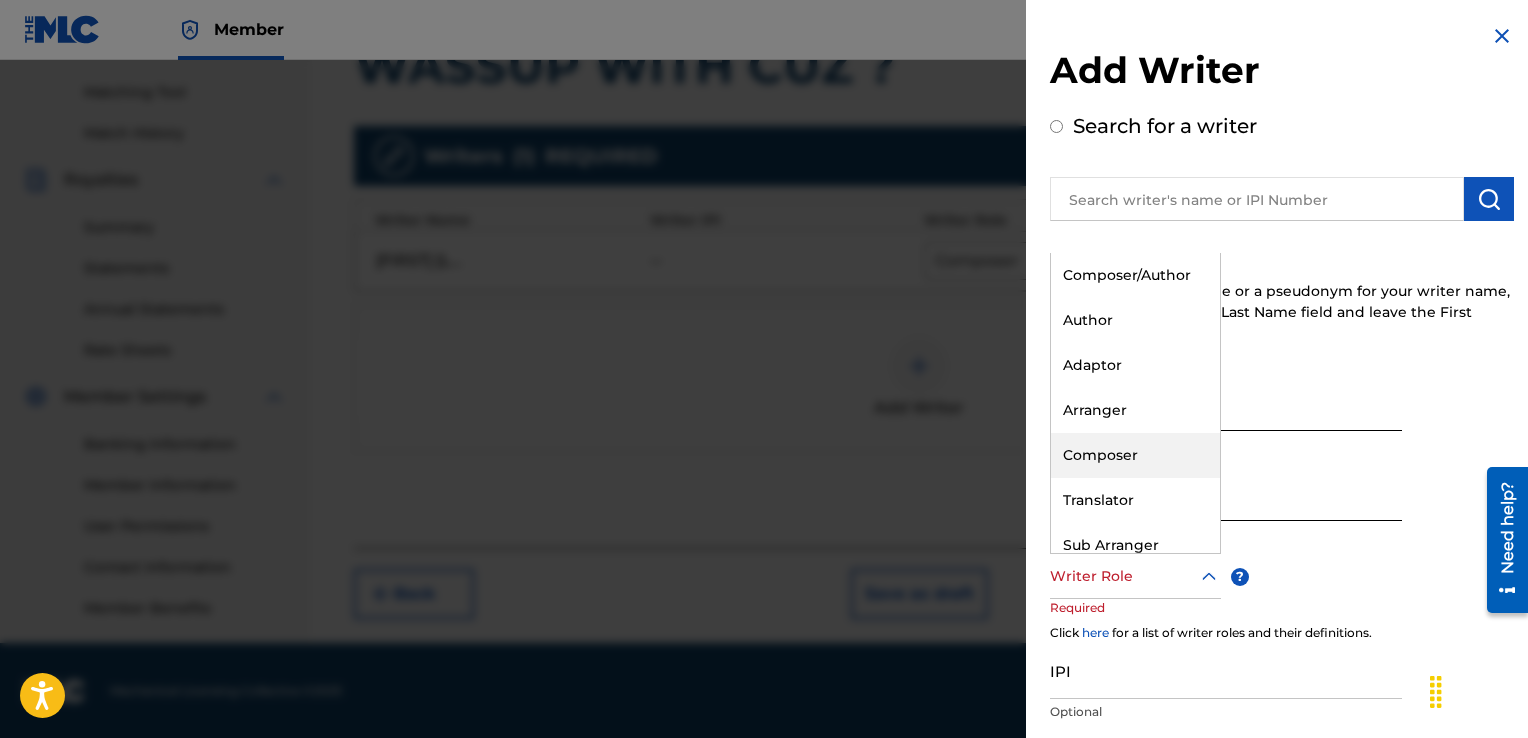 click on "Composer" at bounding box center [1135, 455] 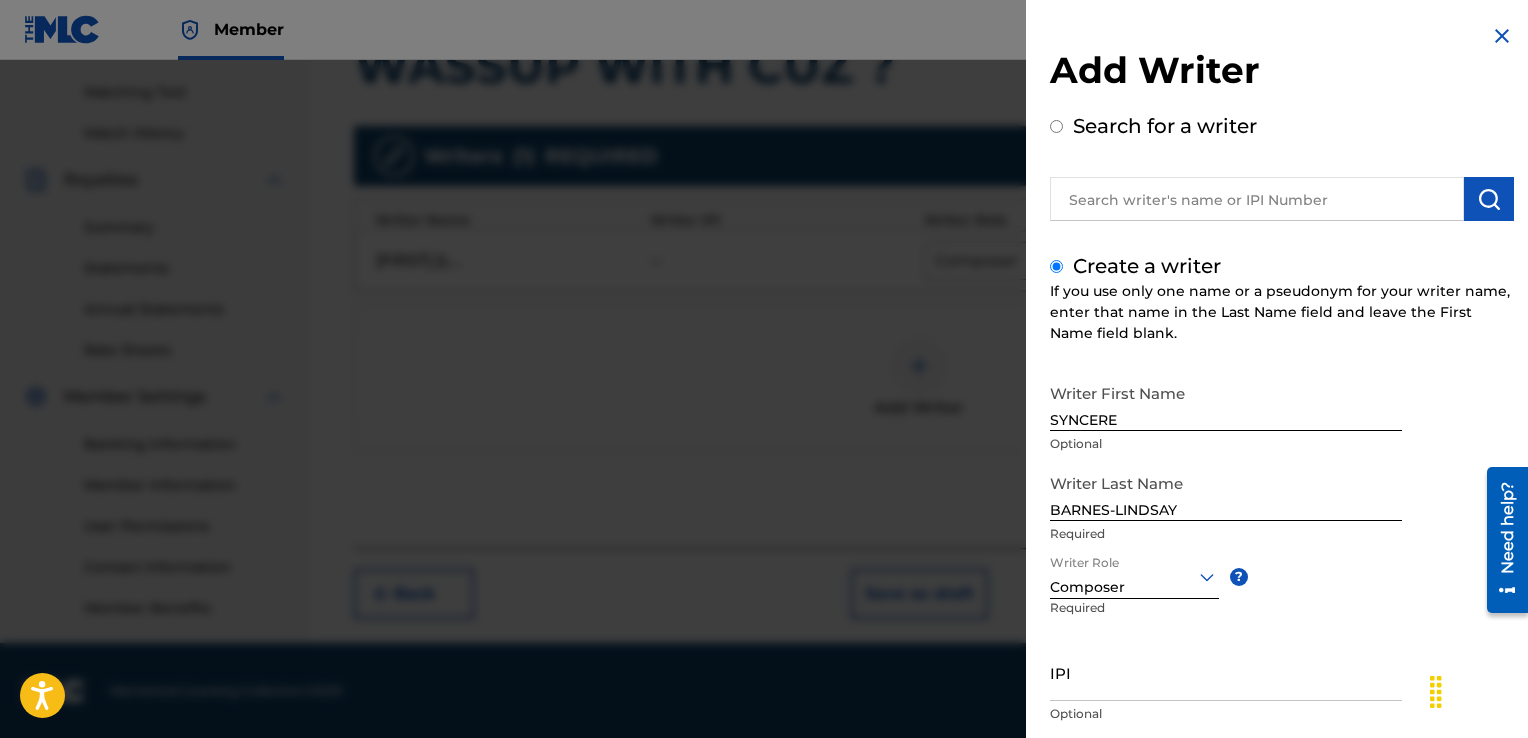 scroll, scrollTop: 129, scrollLeft: 0, axis: vertical 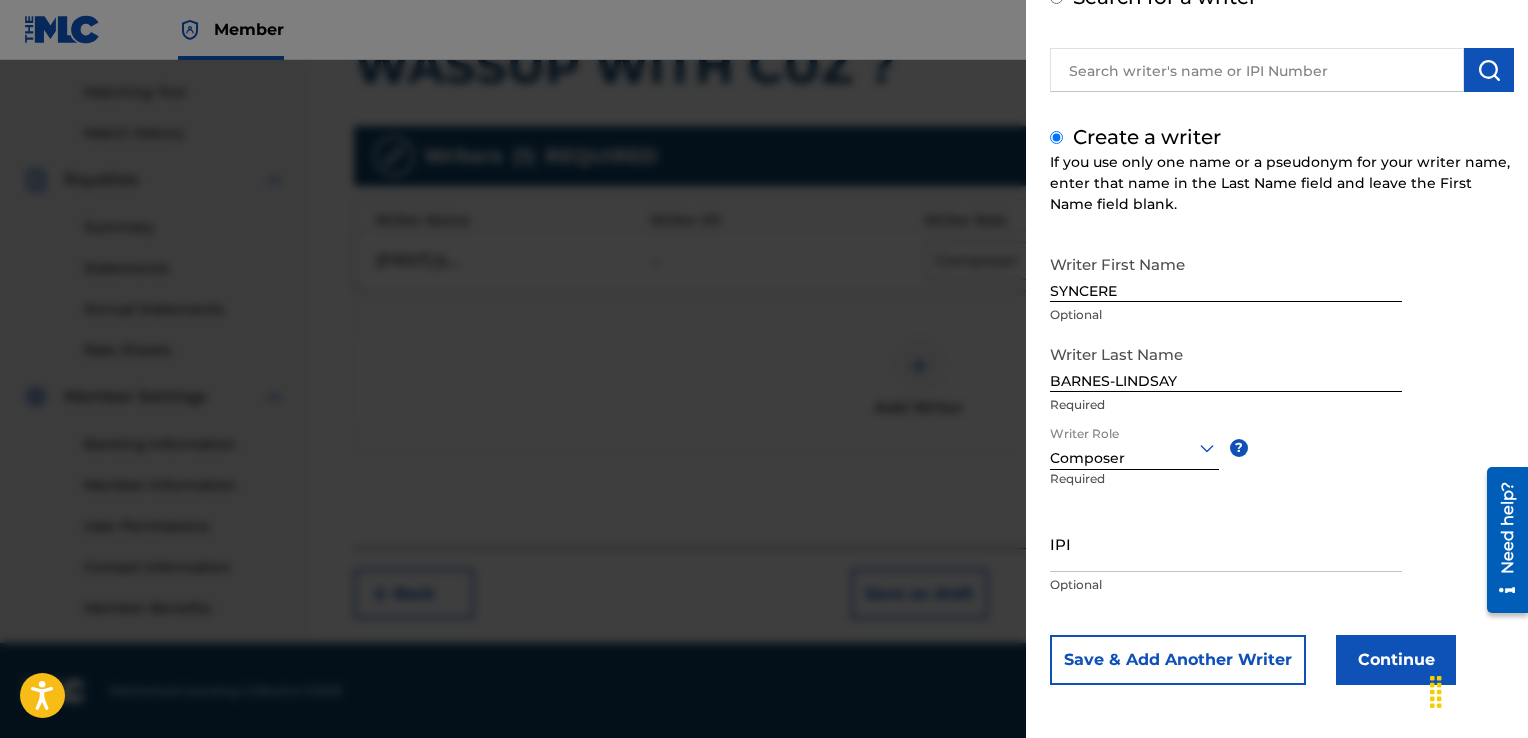 click on "IPI" at bounding box center [1226, 543] 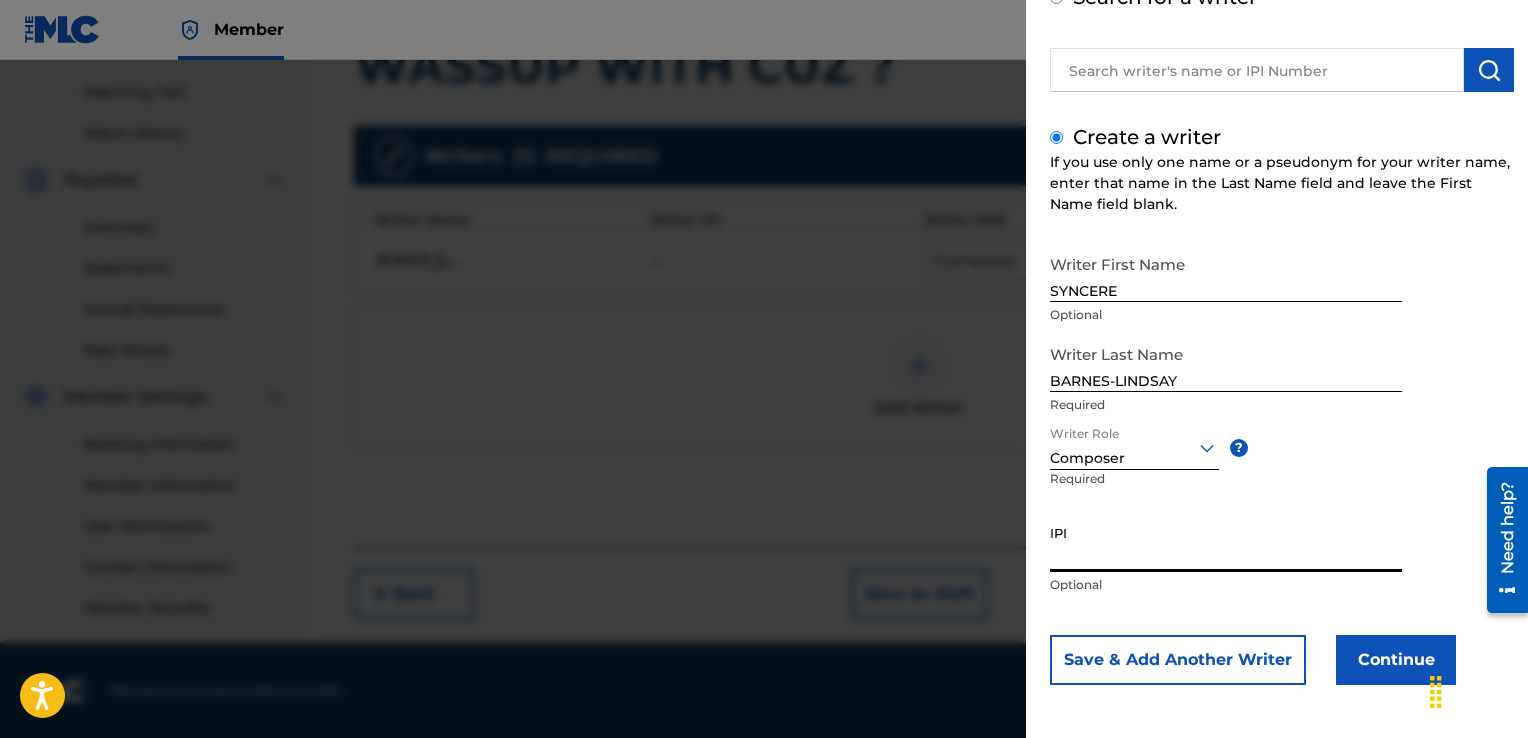paste on "00376756804" 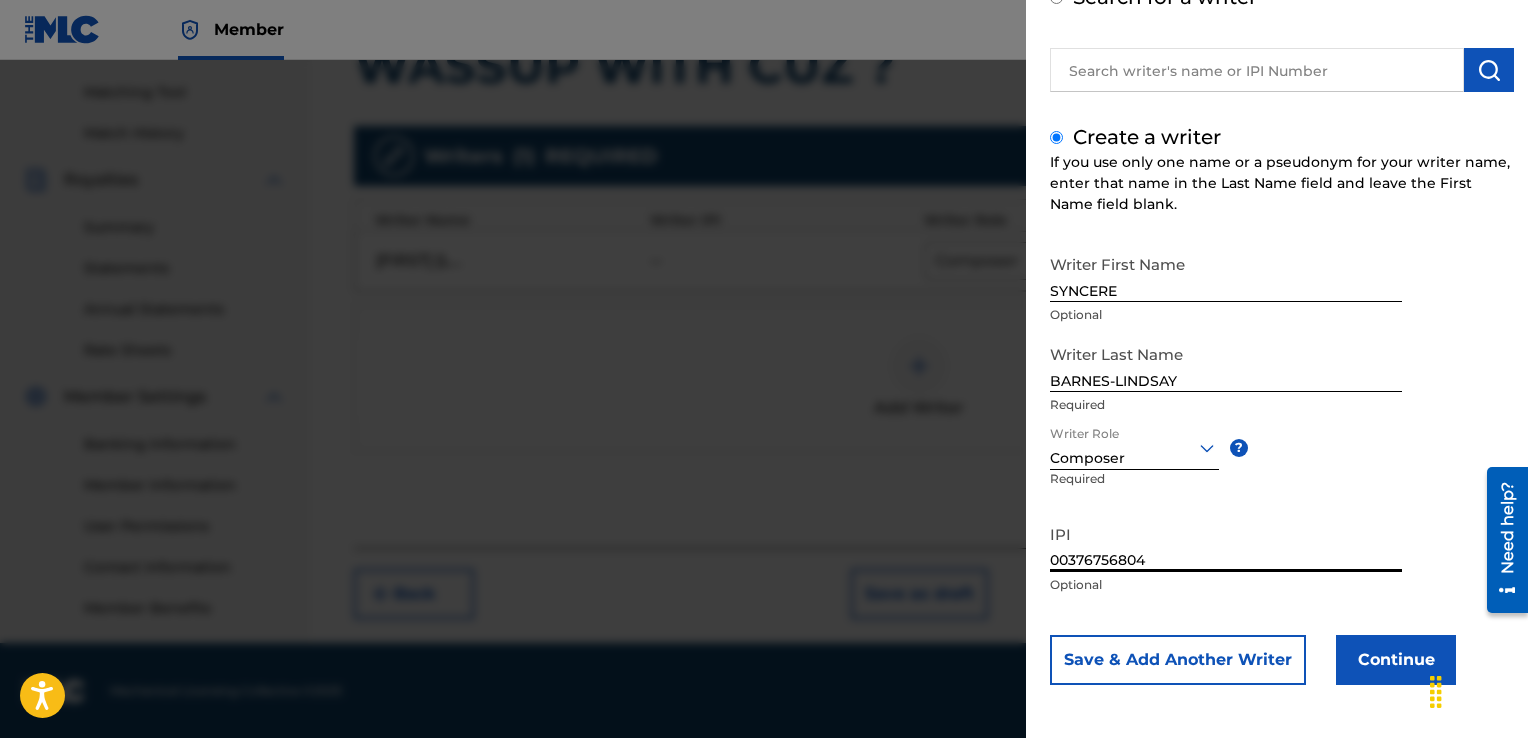 type on "00376756804" 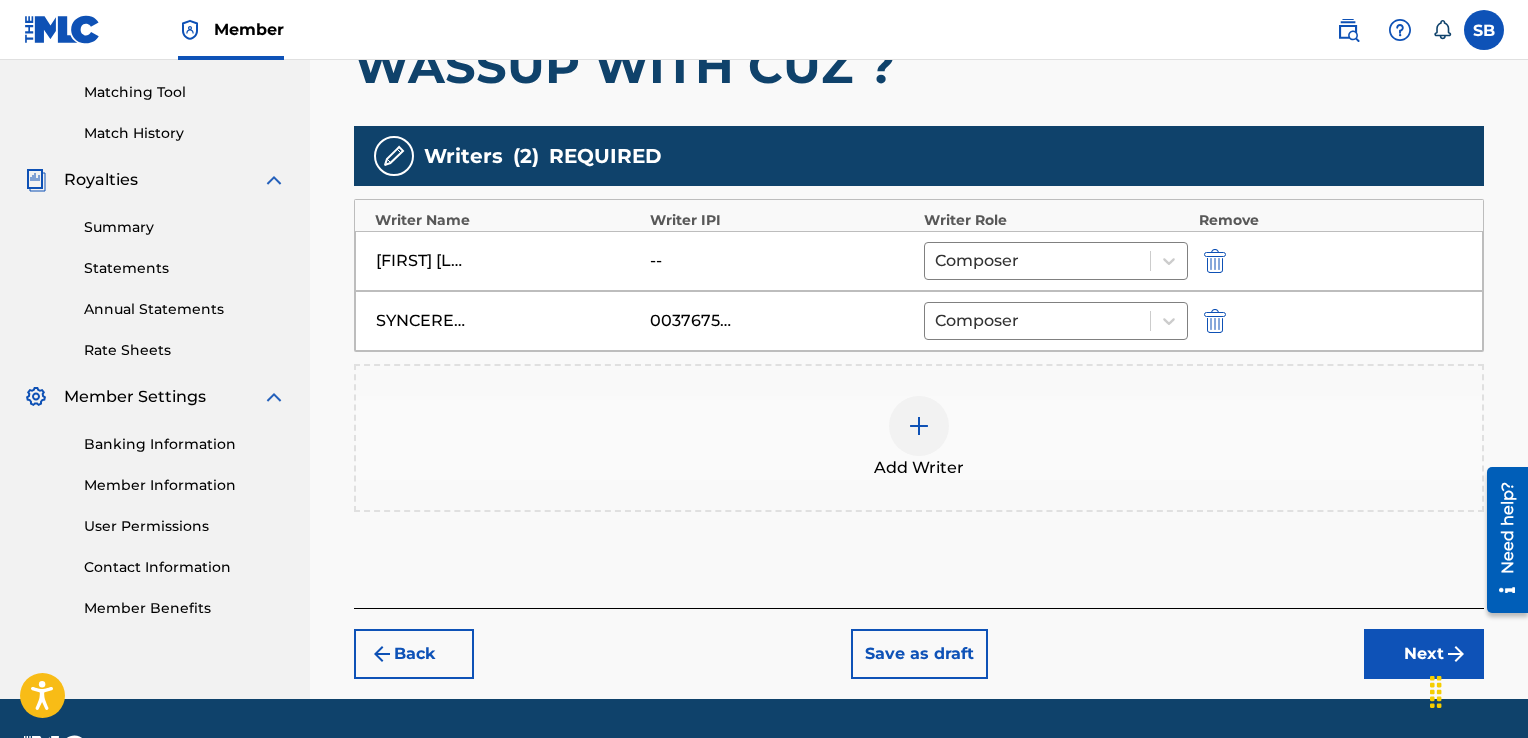 click at bounding box center (919, 426) 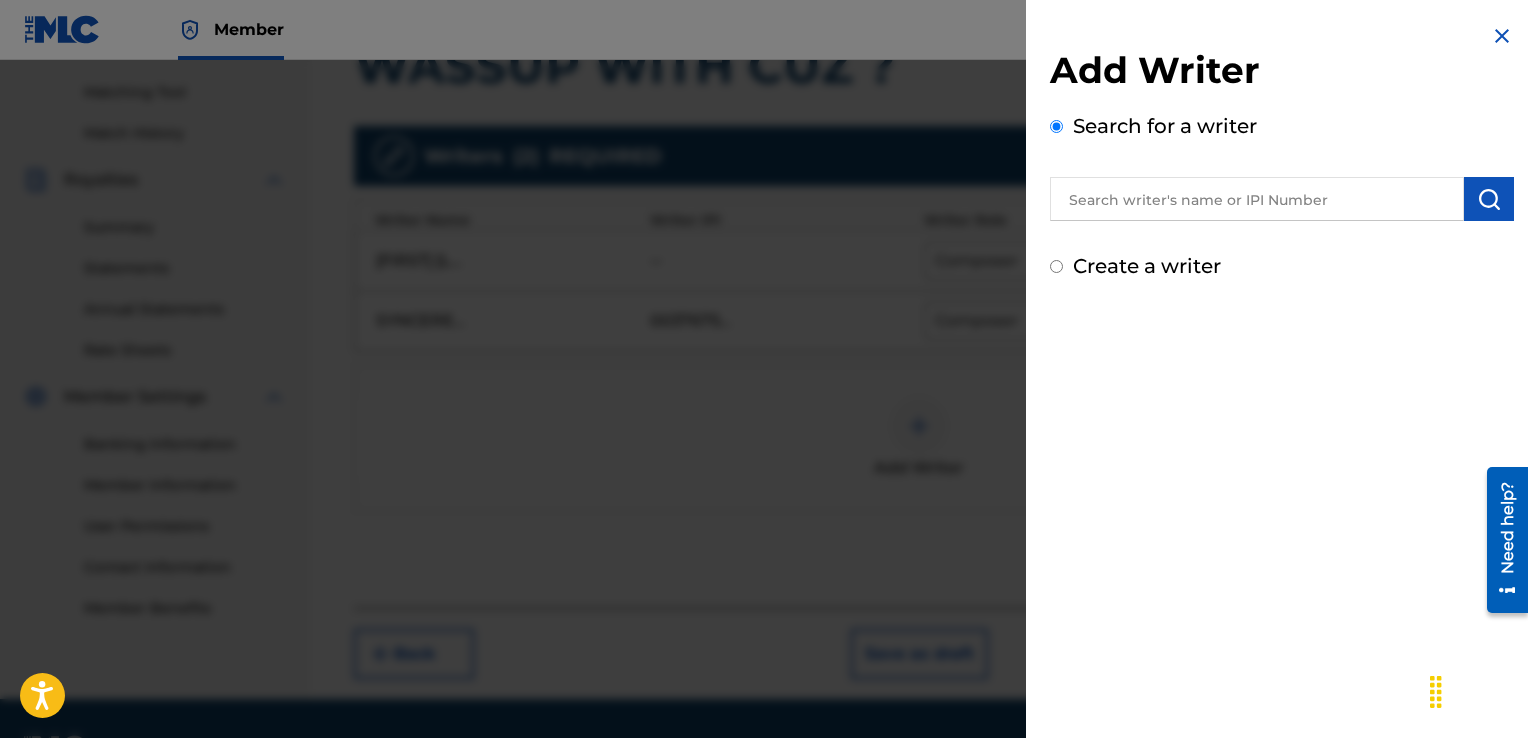 click on "Create a writer" at bounding box center (1147, 266) 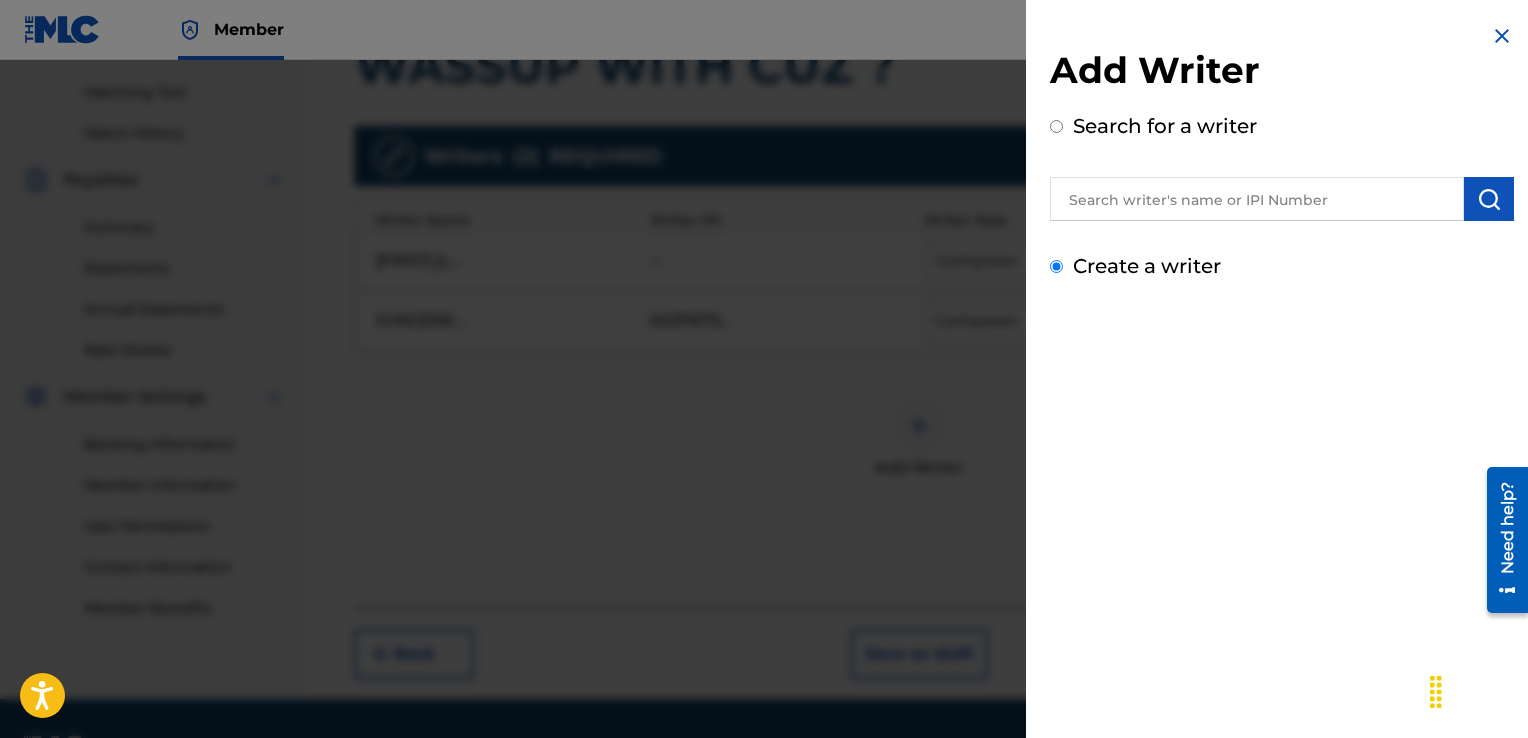 click on "Create a writer" at bounding box center (1056, 266) 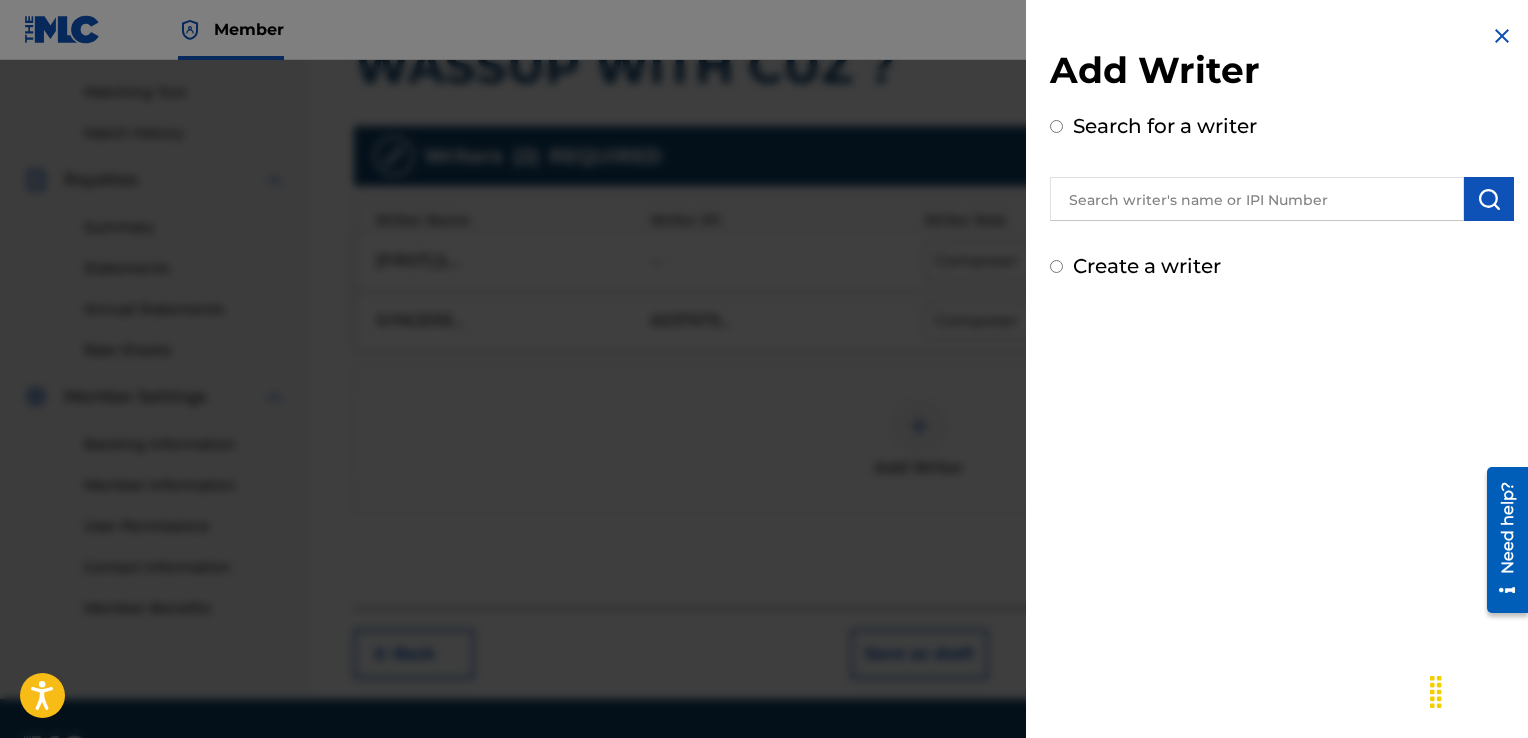 radio on "false" 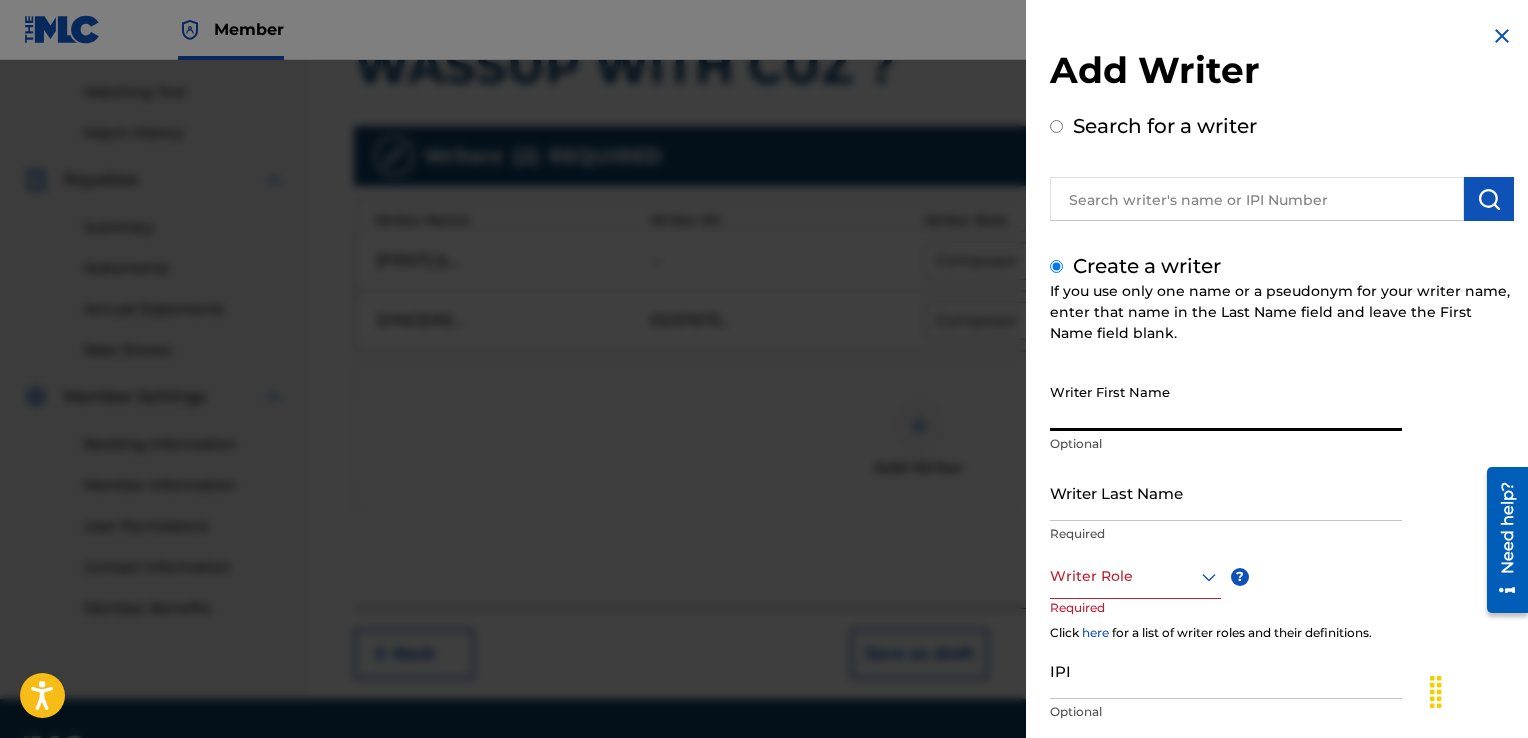 click on "Writer First Name" at bounding box center [1226, 402] 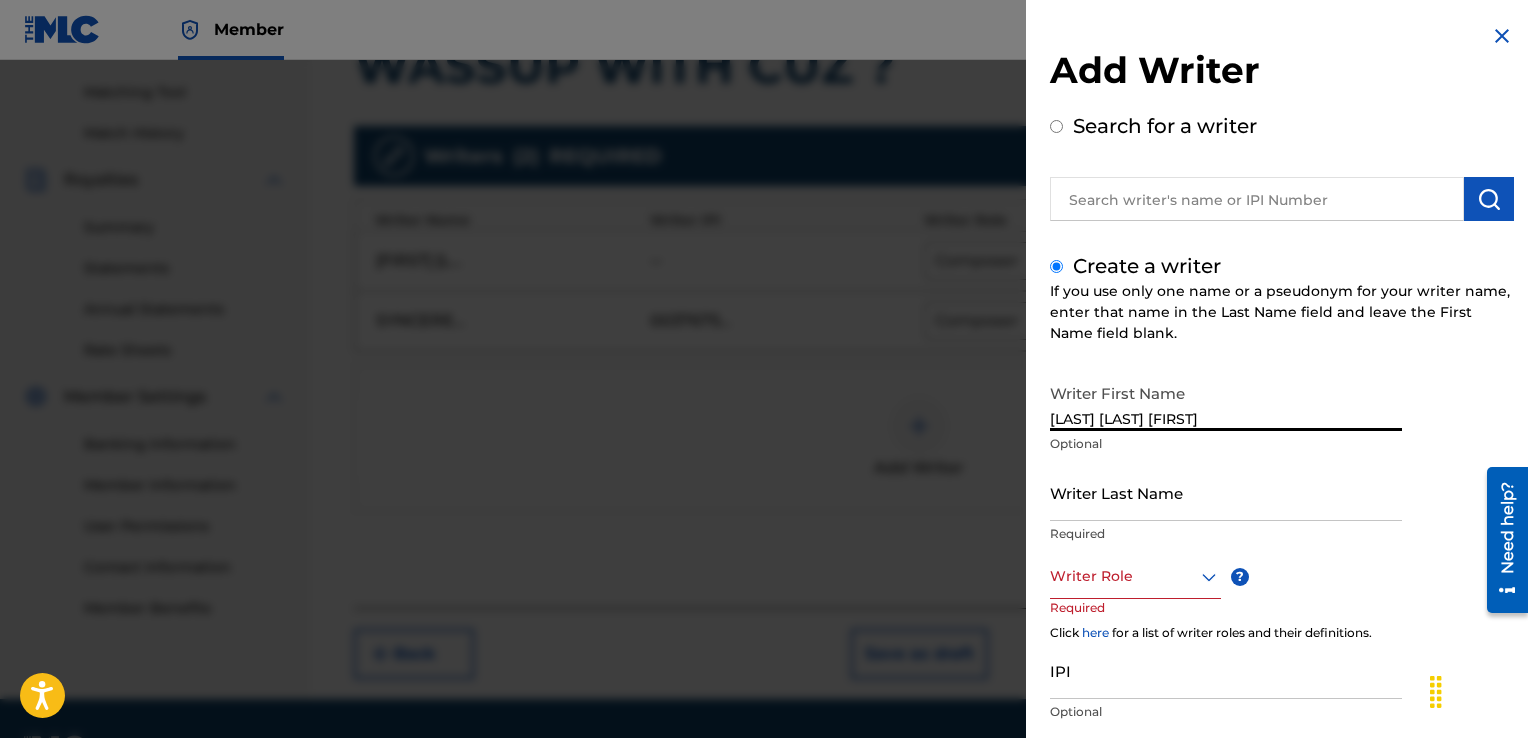 drag, startPoint x: 1133, startPoint y: 418, endPoint x: 1292, endPoint y: 422, distance: 159.05031 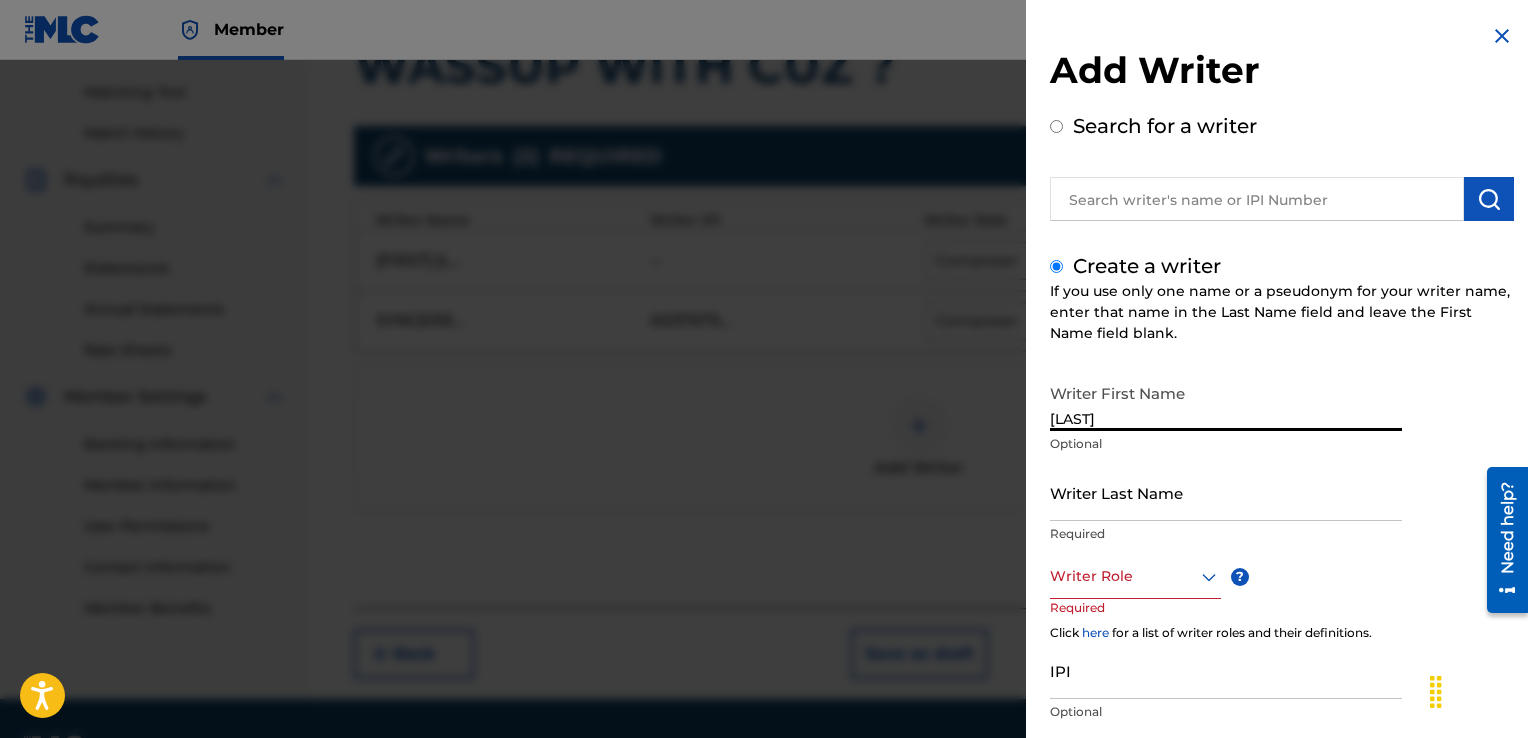 click on "[LAST]" at bounding box center (1226, 402) 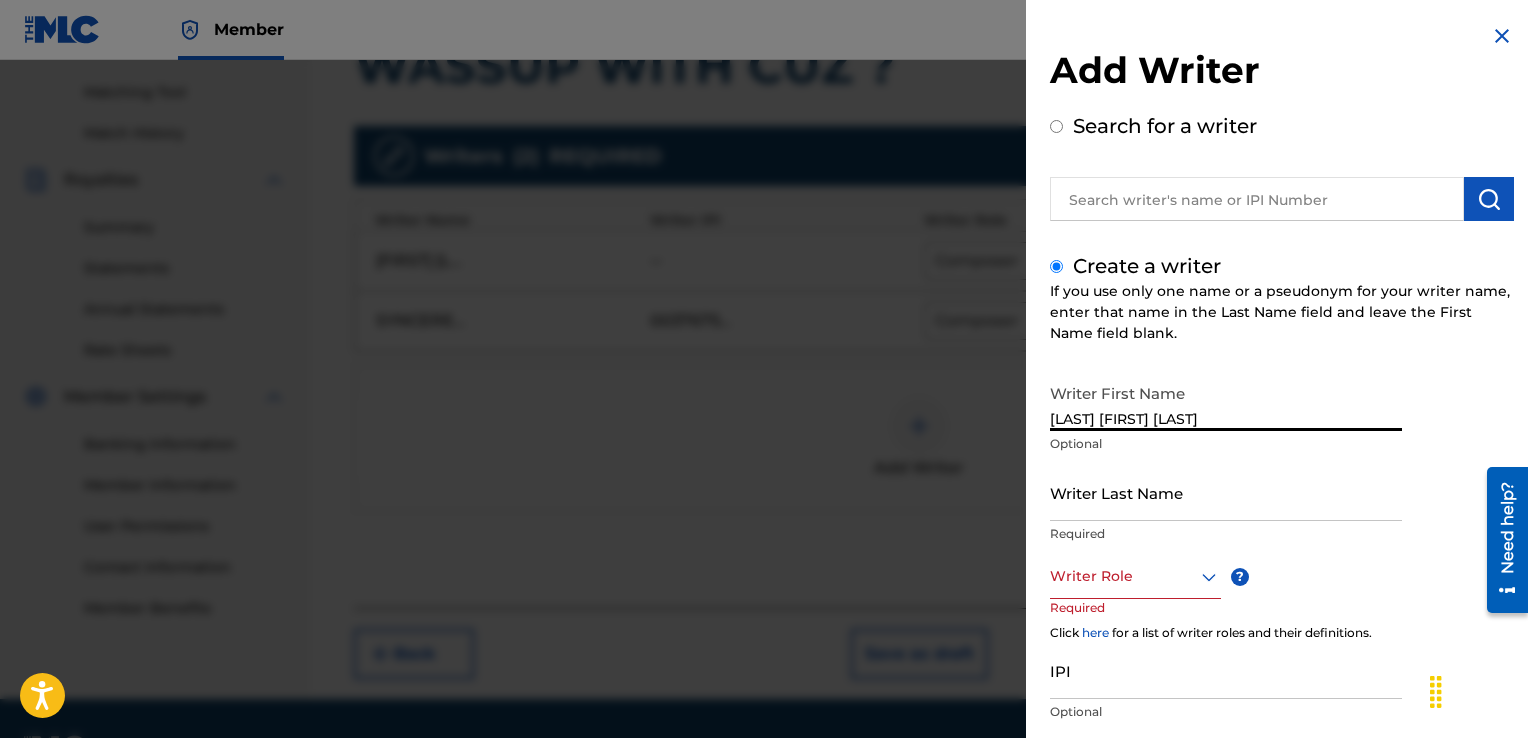 drag, startPoint x: 1136, startPoint y: 422, endPoint x: 973, endPoint y: 422, distance: 163 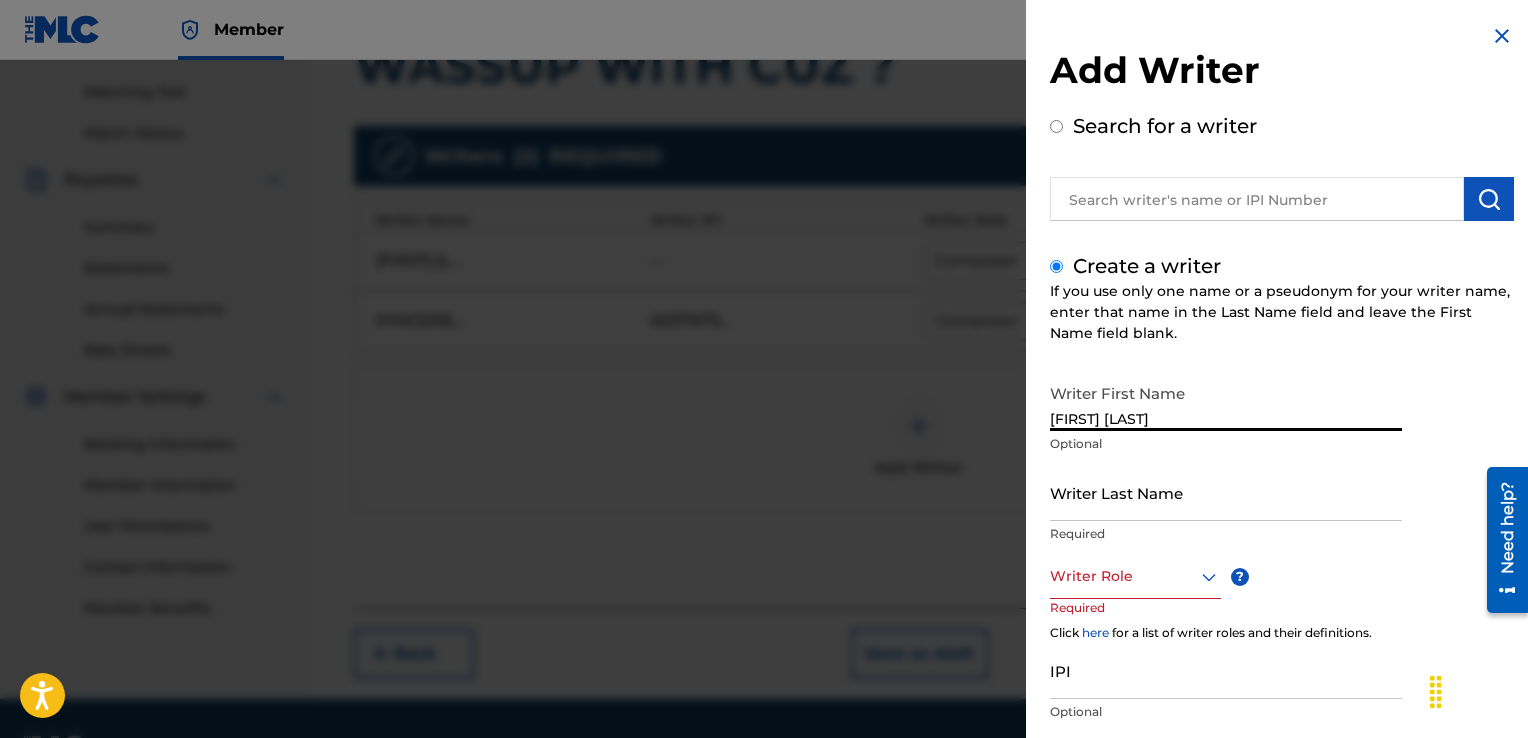 click on "[FIRST] [LAST]" at bounding box center (1226, 402) 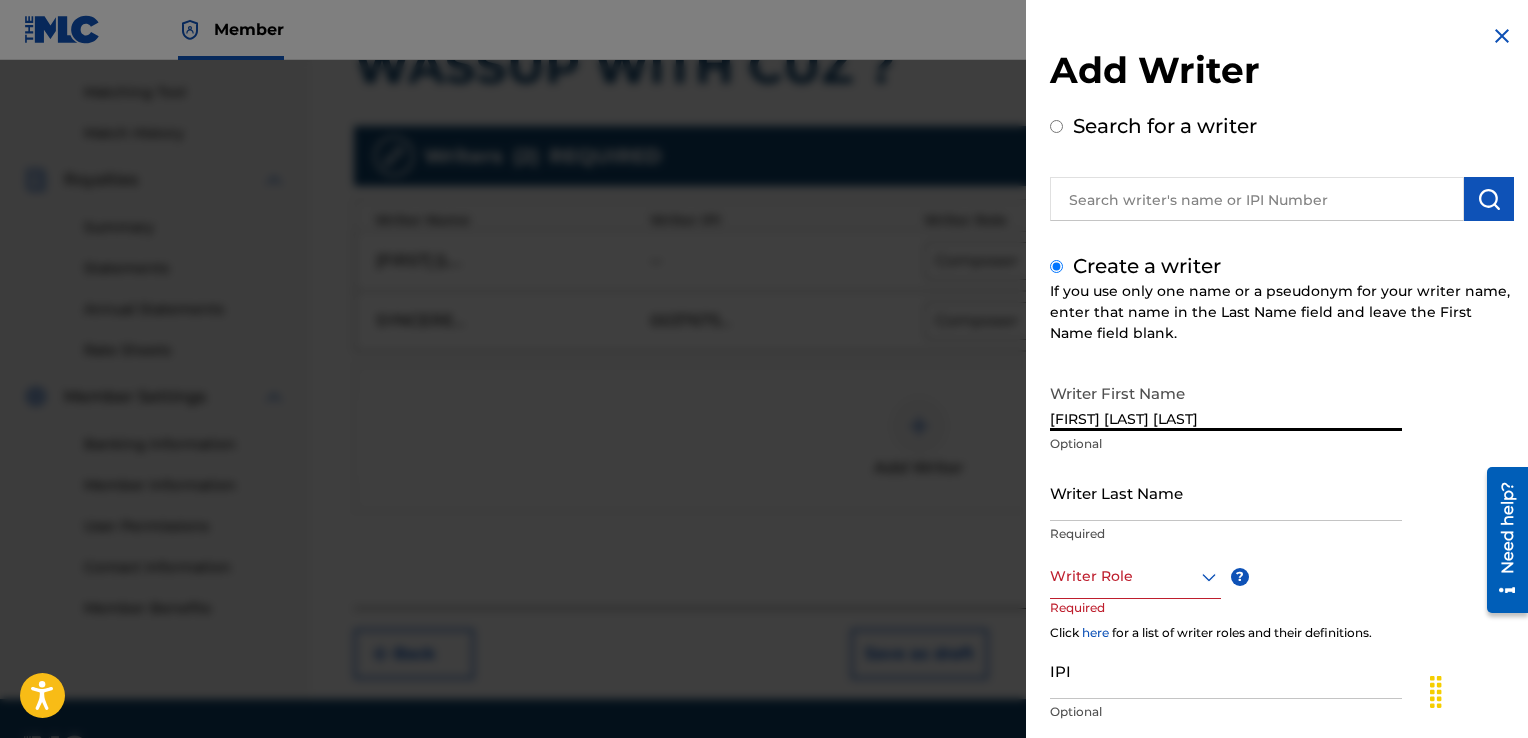 drag, startPoint x: 1217, startPoint y: 419, endPoint x: 1341, endPoint y: 418, distance: 124.004036 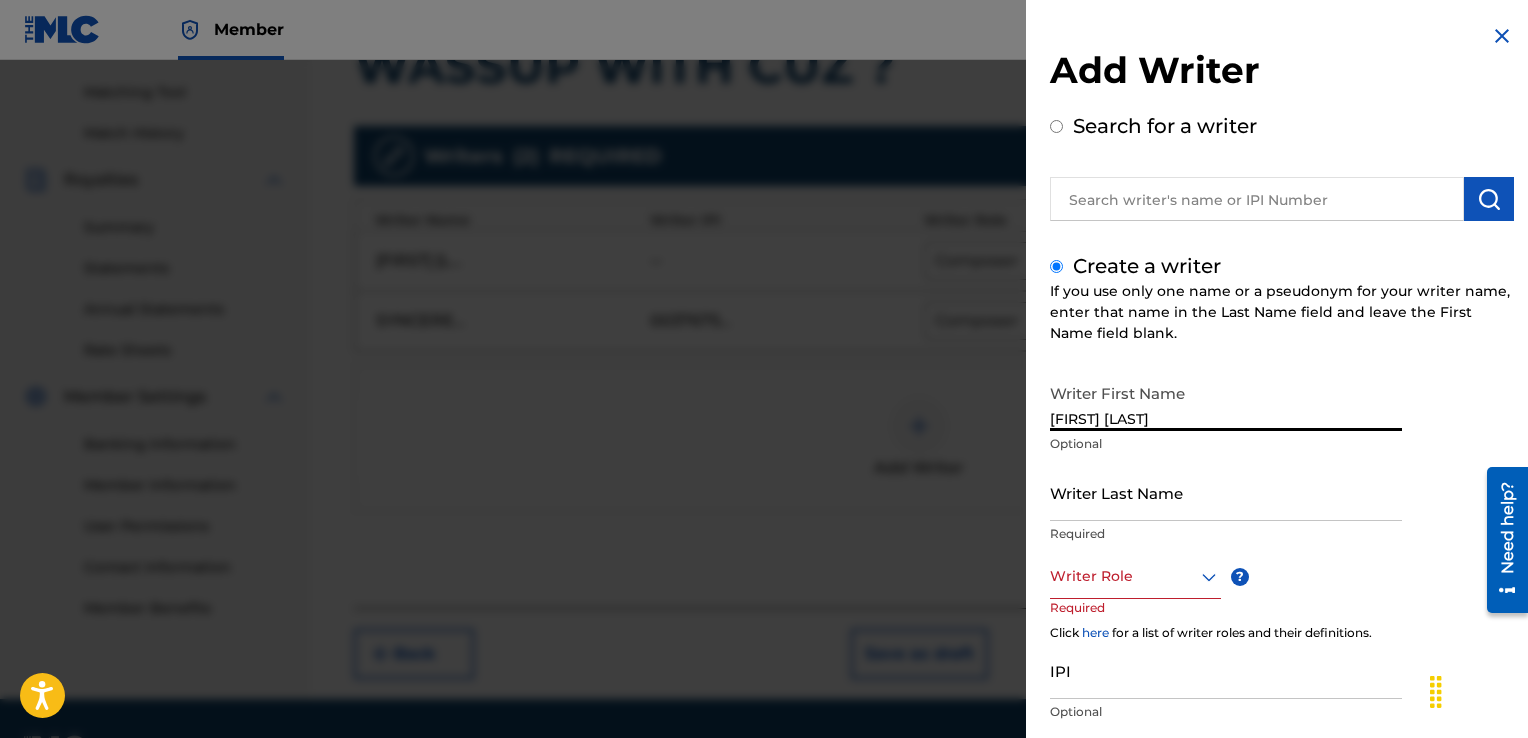 type on "[FIRST] [LAST]" 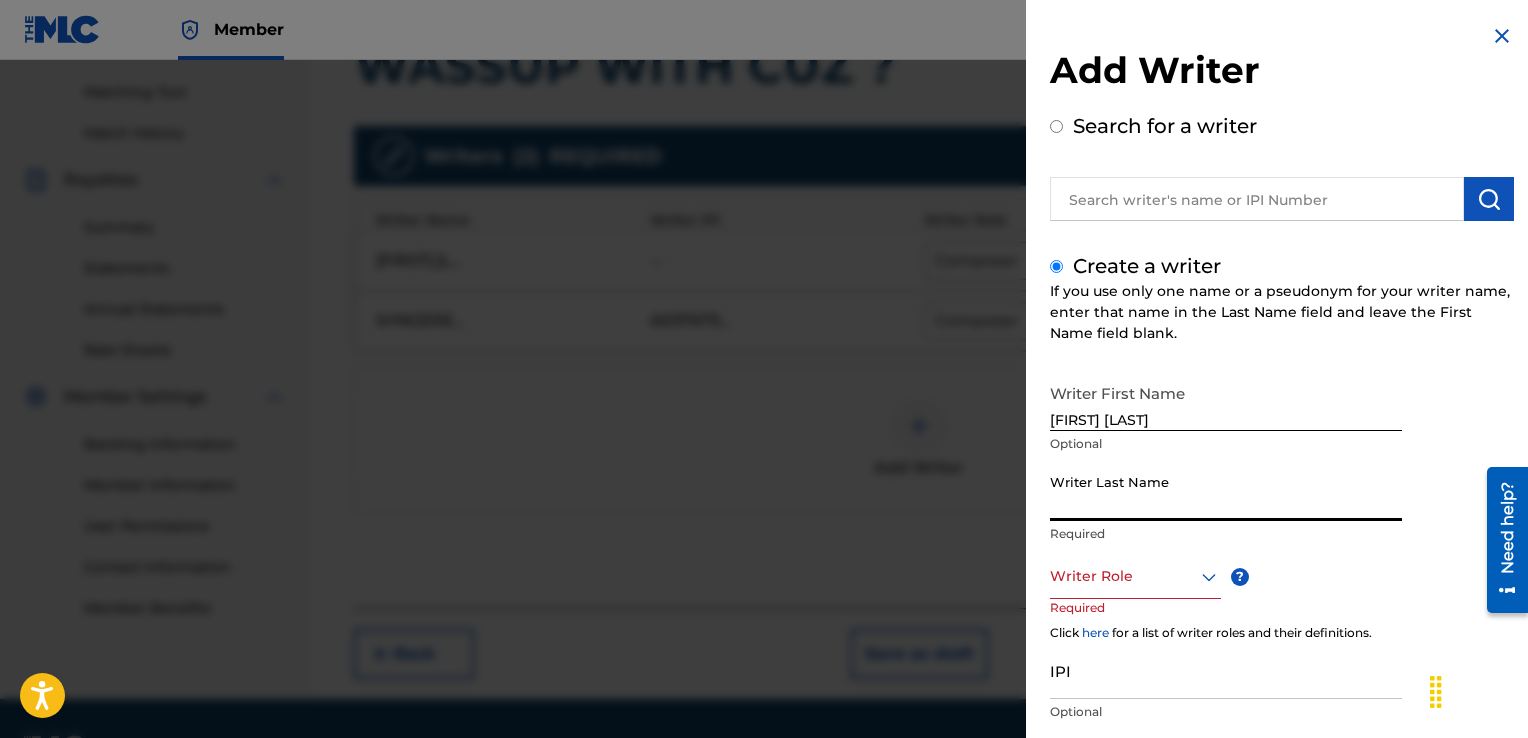paste on "[LAST]" 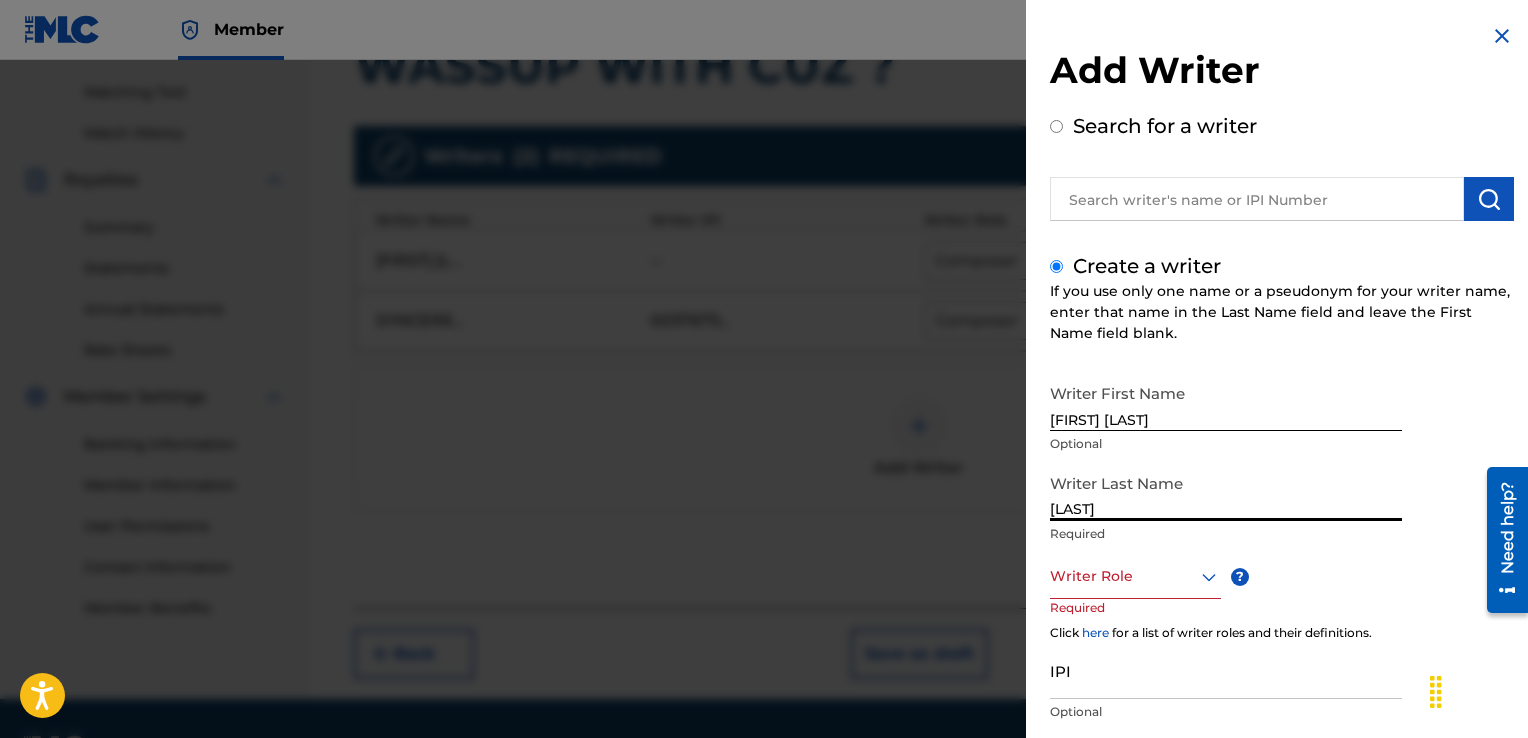 type on "[LAST]" 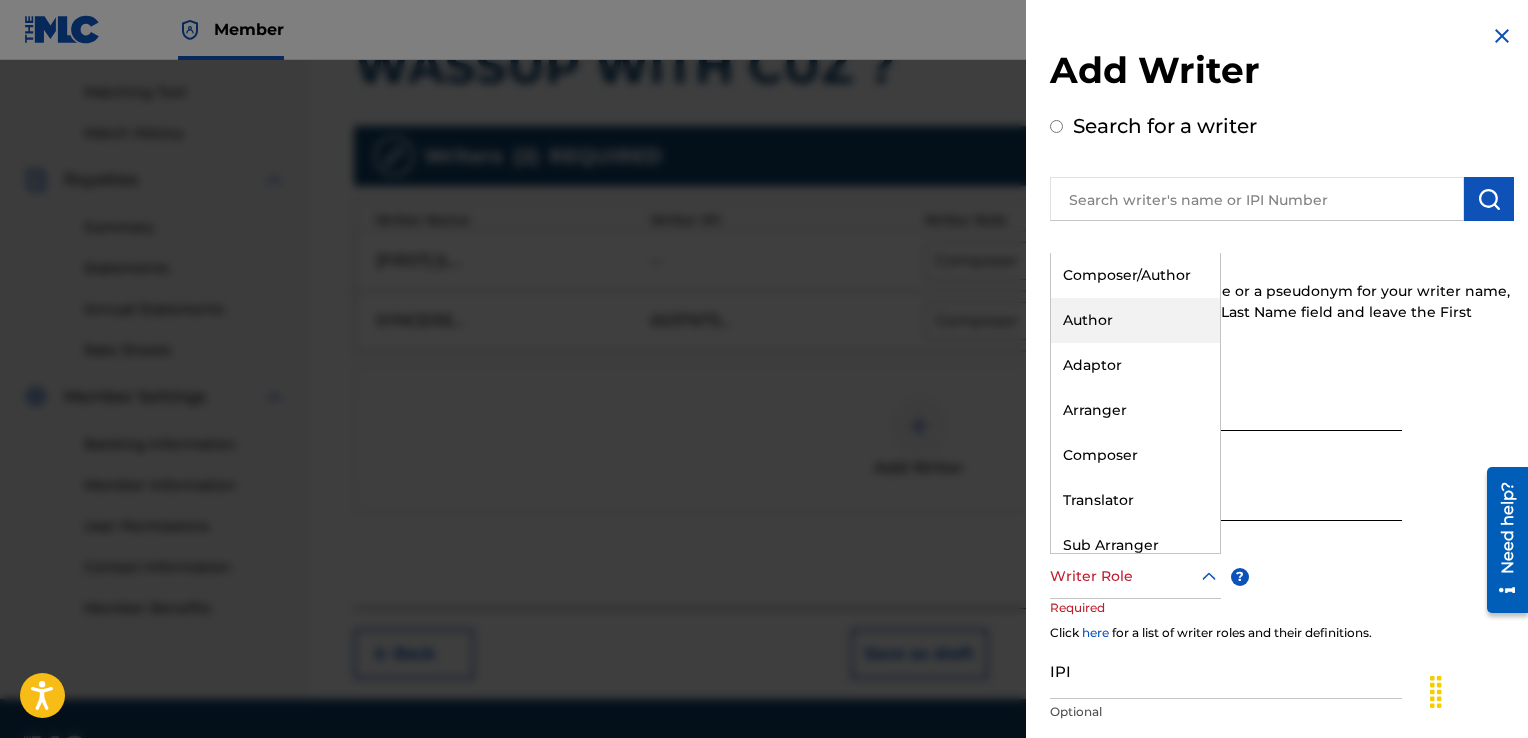 click on "Author" at bounding box center (1135, 320) 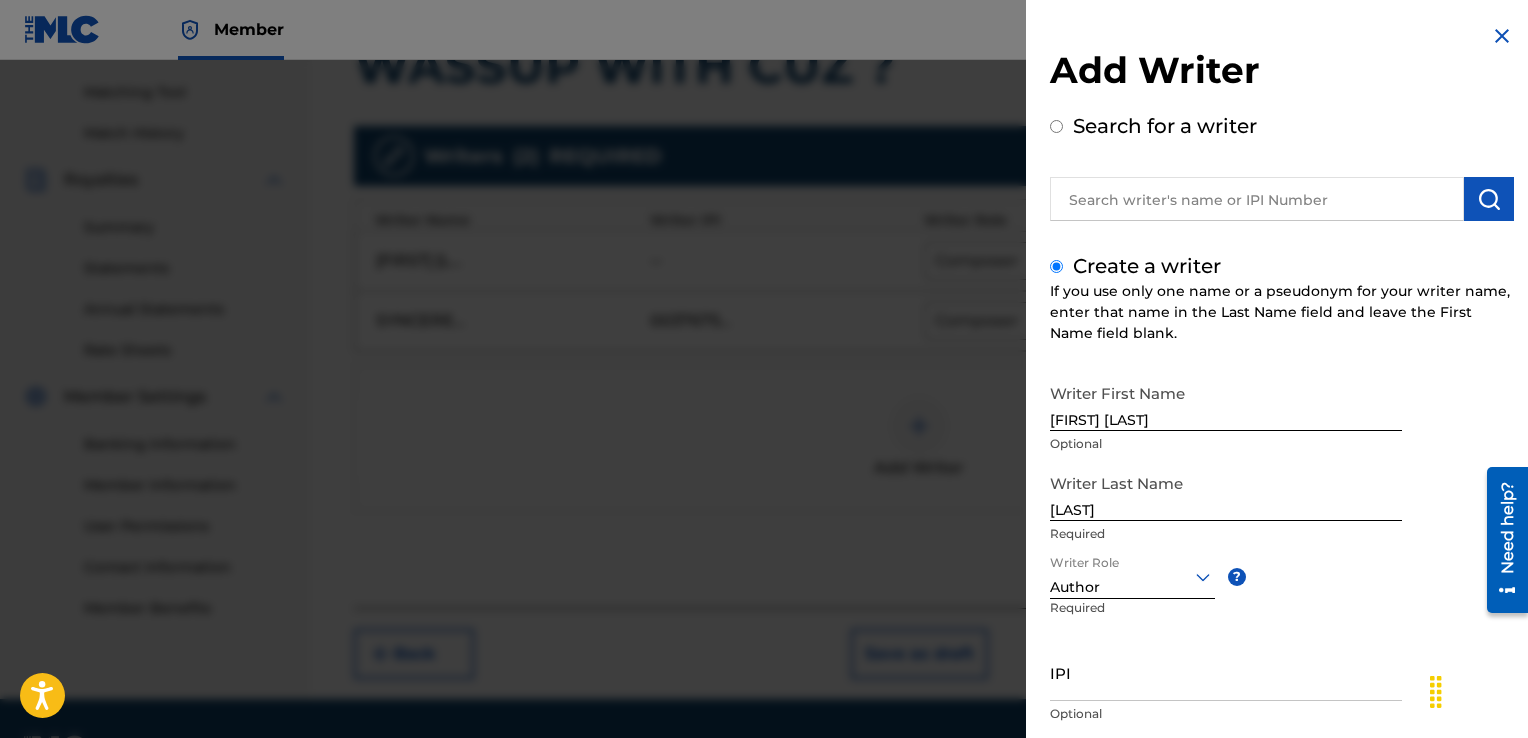scroll, scrollTop: 129, scrollLeft: 0, axis: vertical 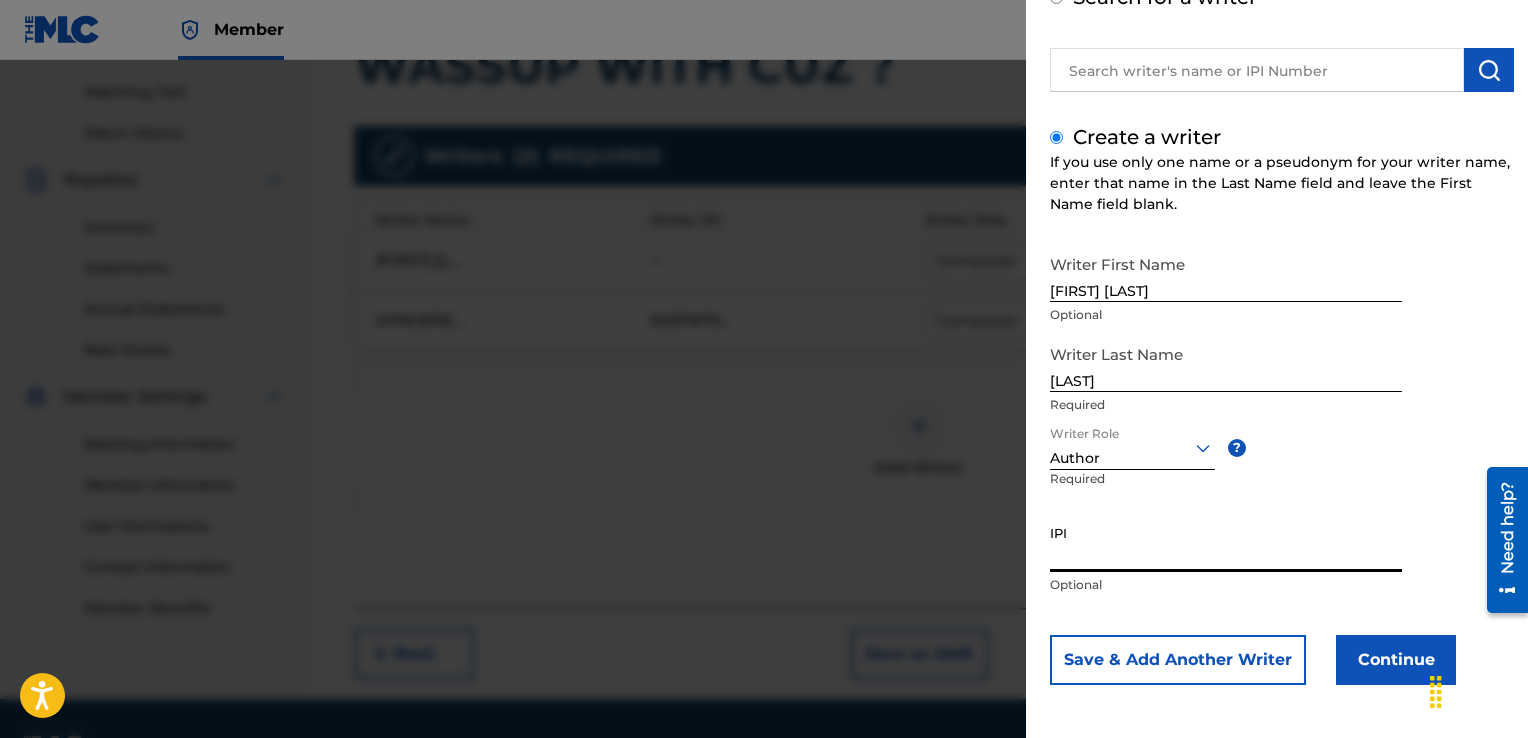 click on "IPI" at bounding box center (1226, 543) 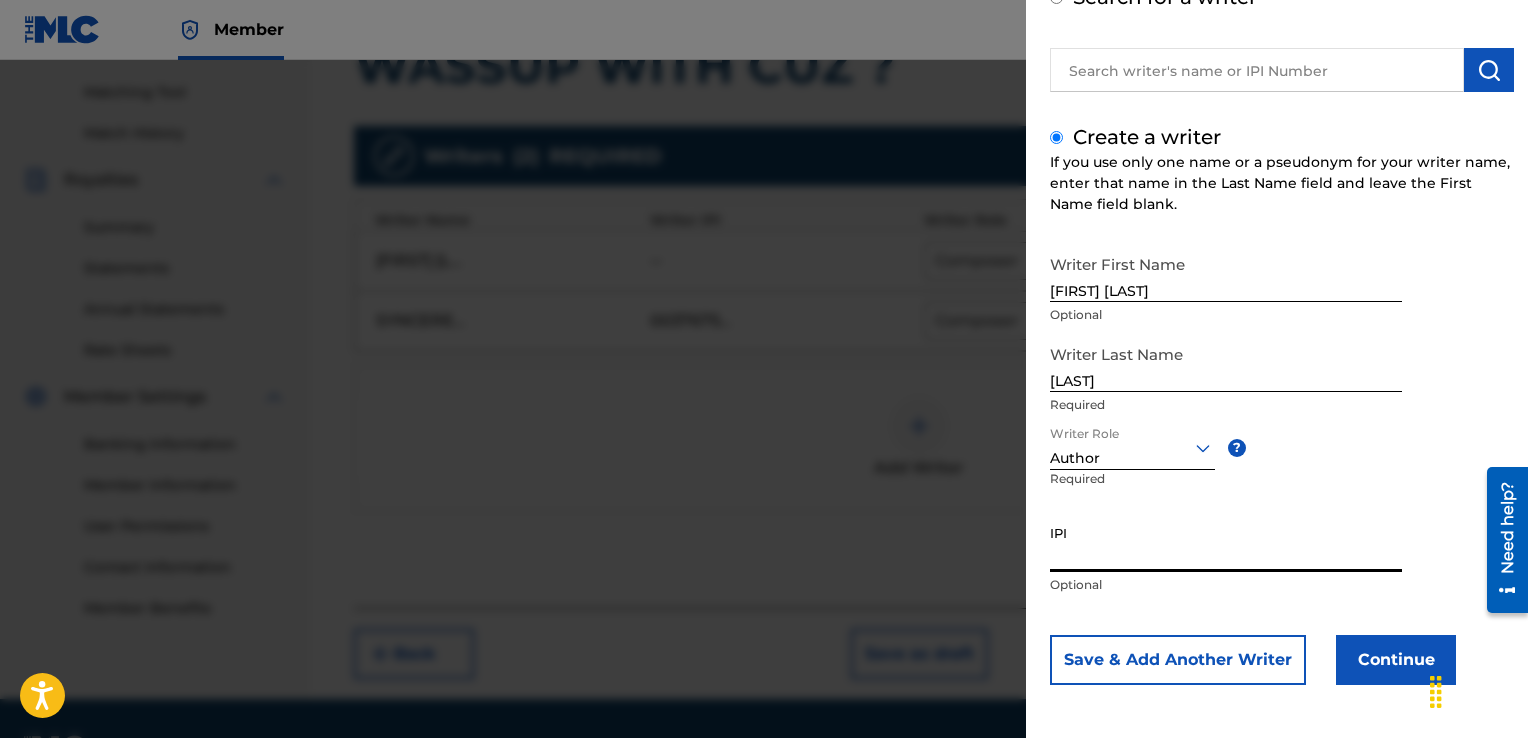 paste on "00891666392" 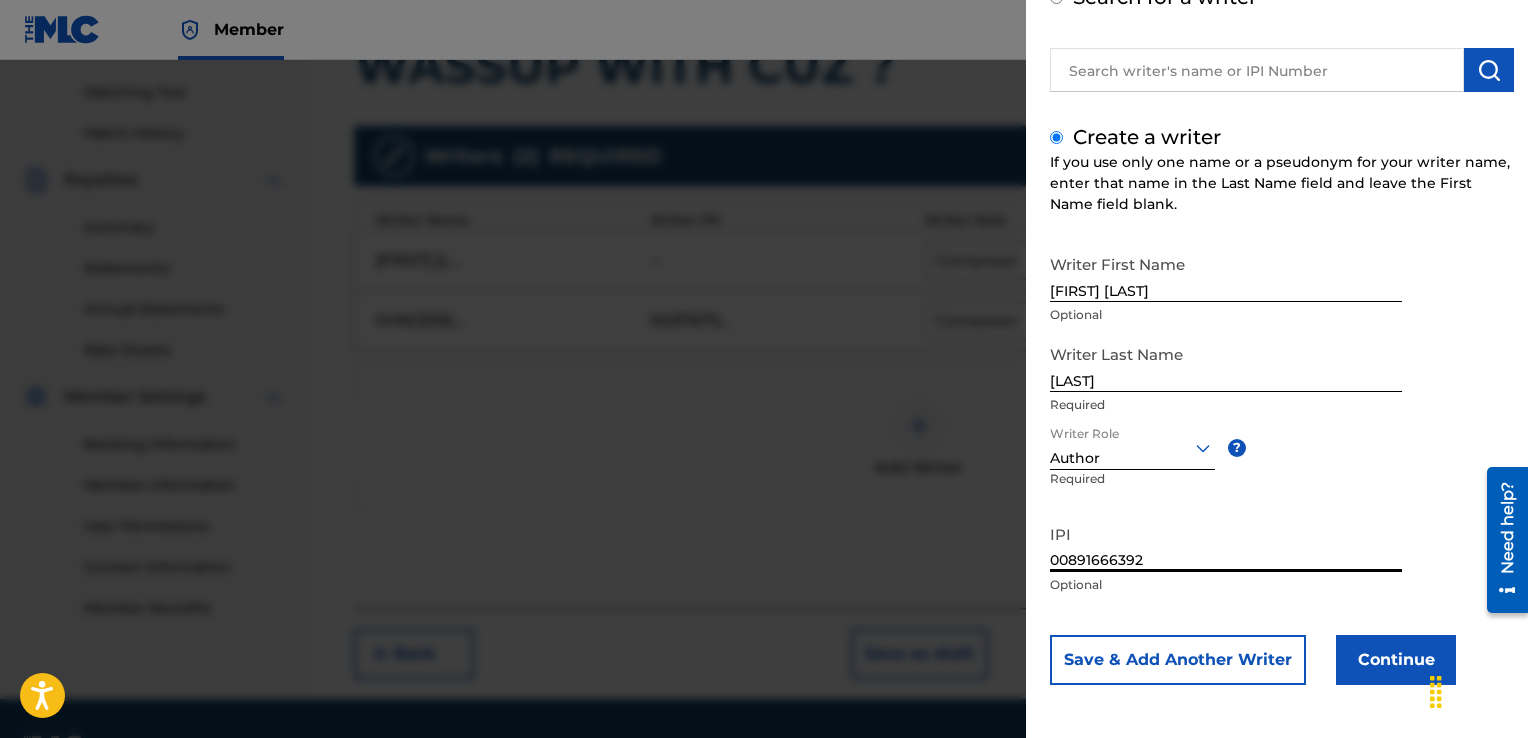 type on "00891666392" 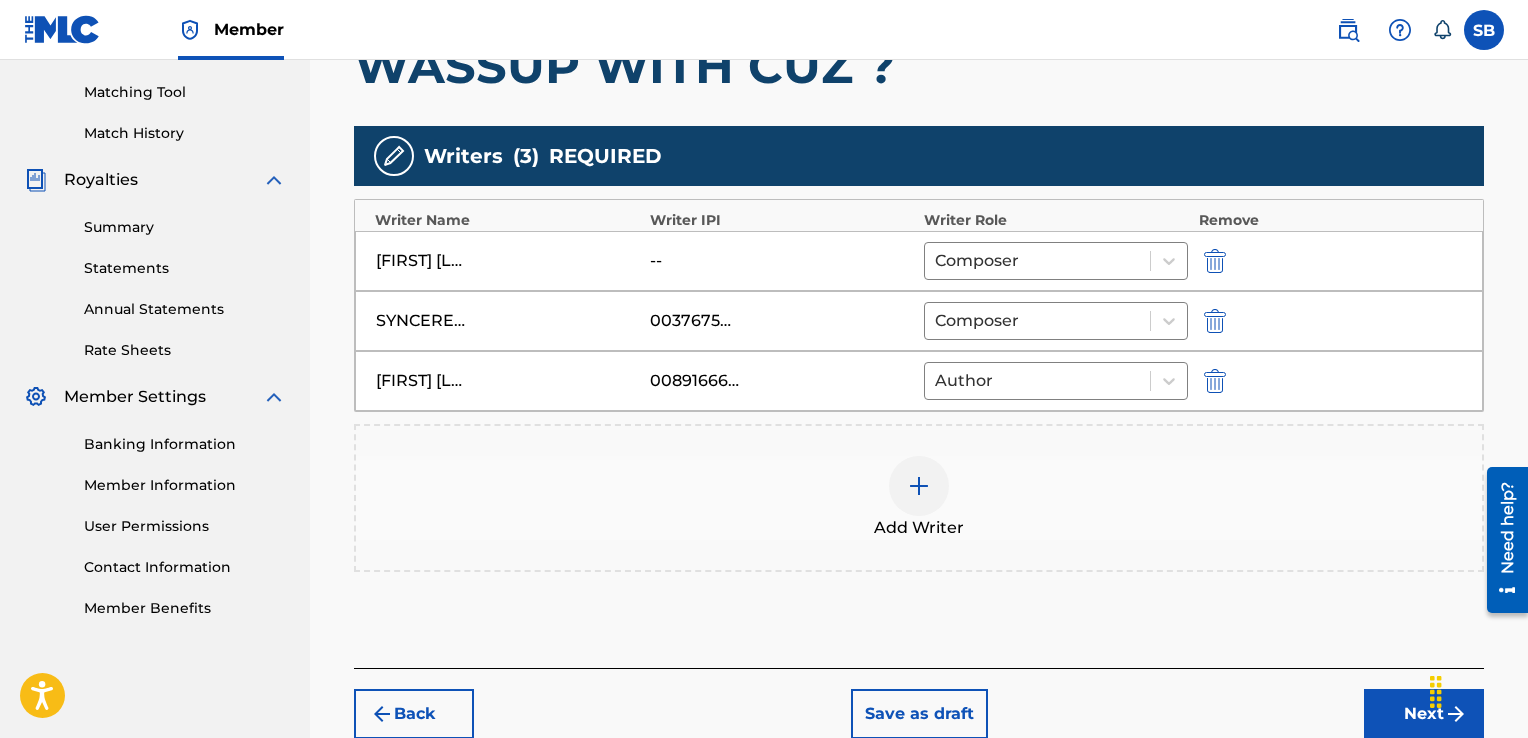 scroll, scrollTop: 615, scrollLeft: 0, axis: vertical 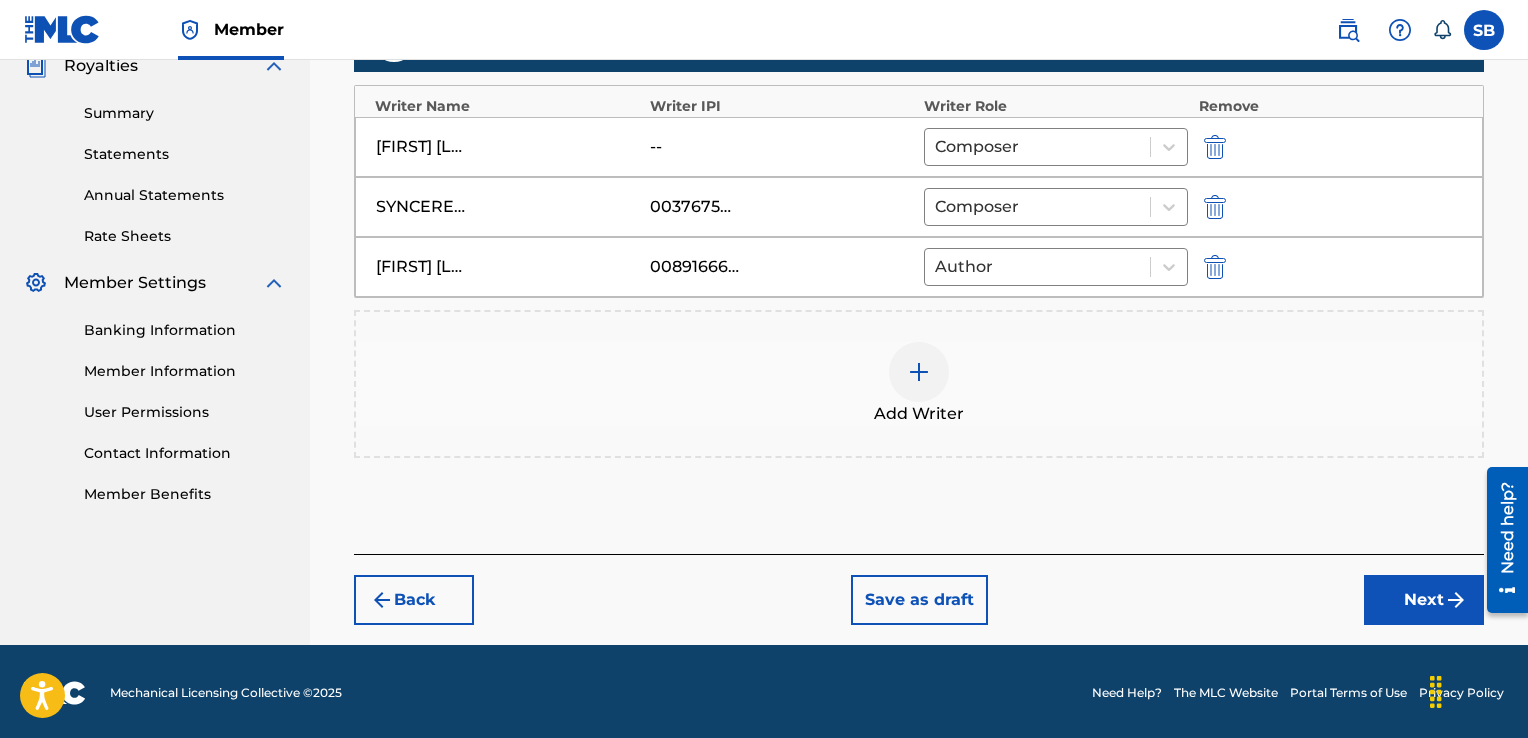 click on "Next" at bounding box center (1424, 600) 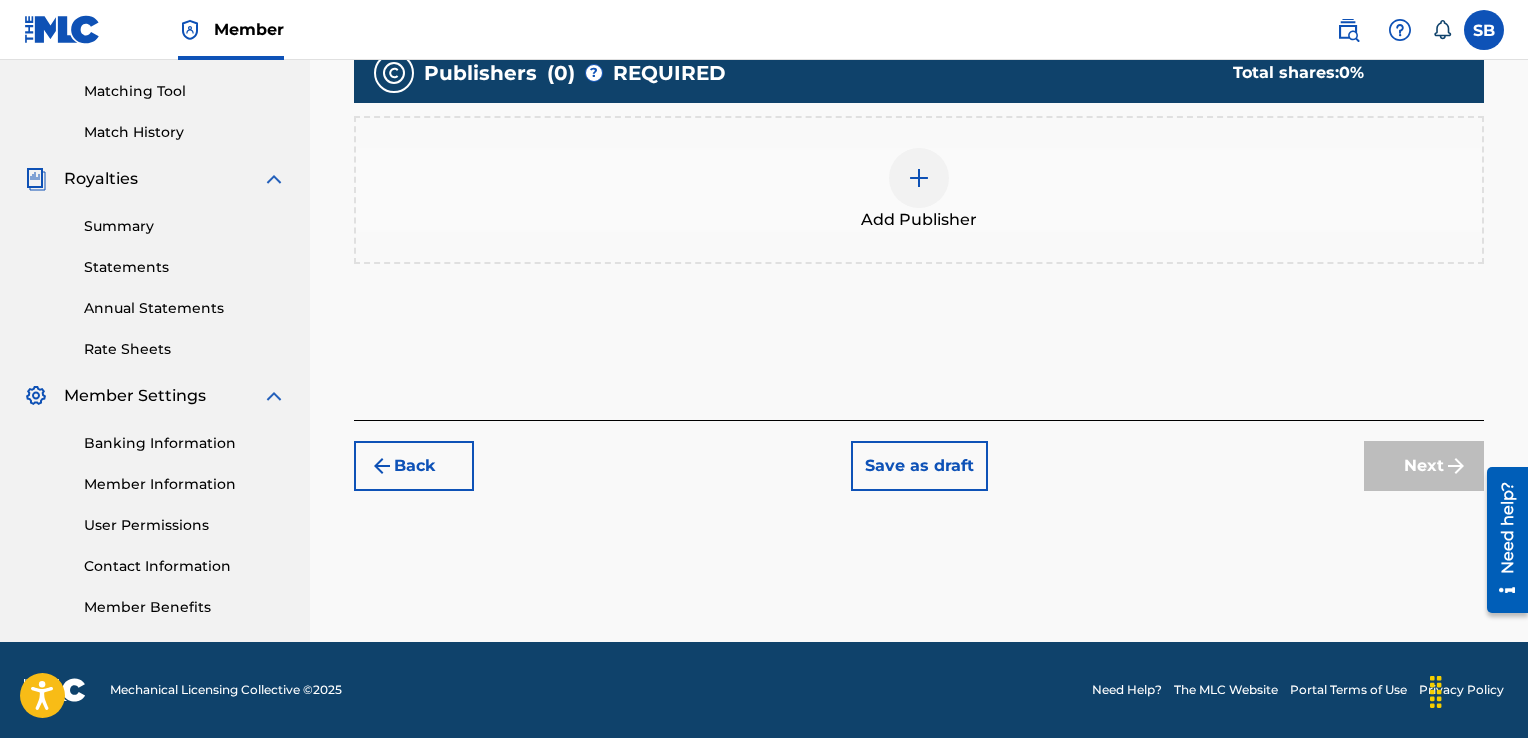 scroll, scrollTop: 501, scrollLeft: 0, axis: vertical 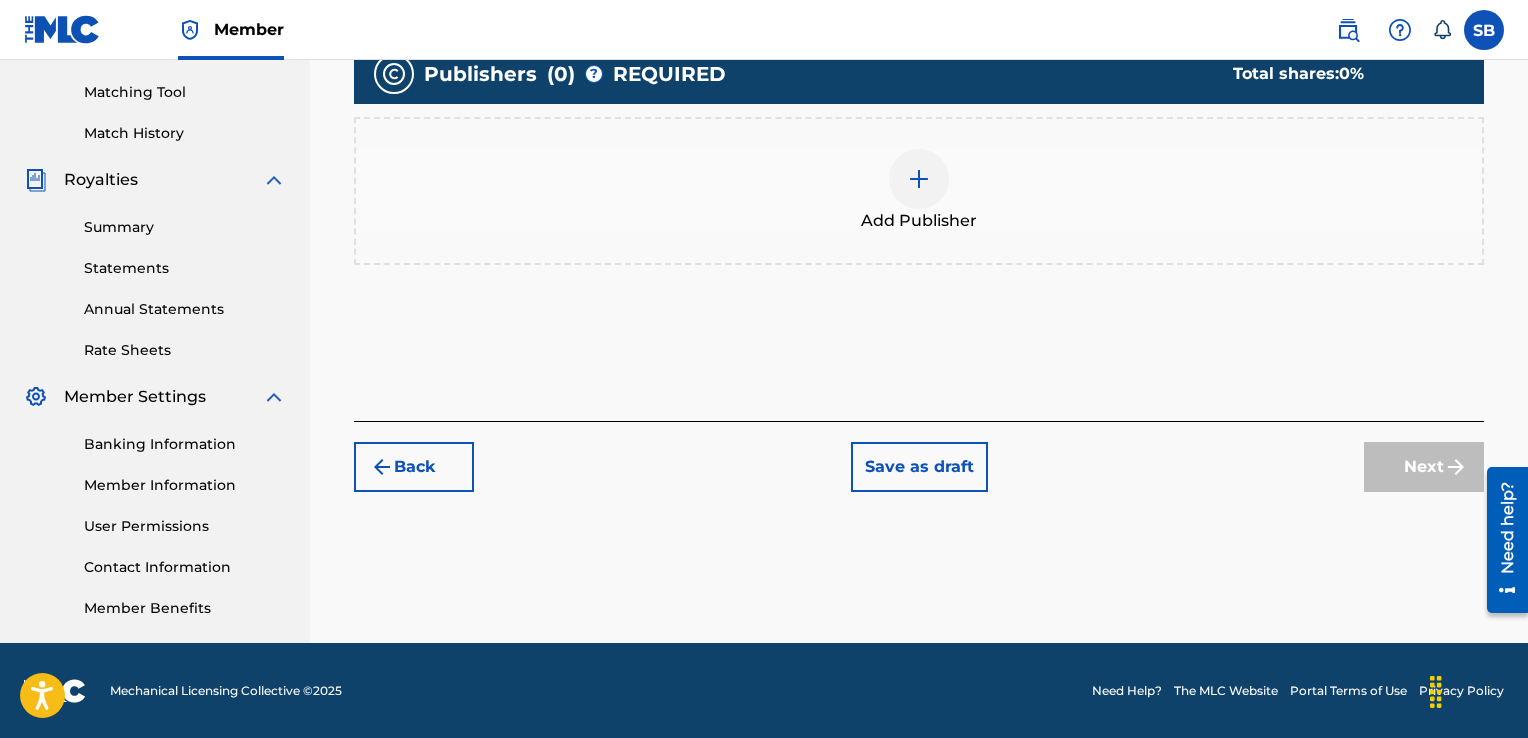 click at bounding box center [919, 179] 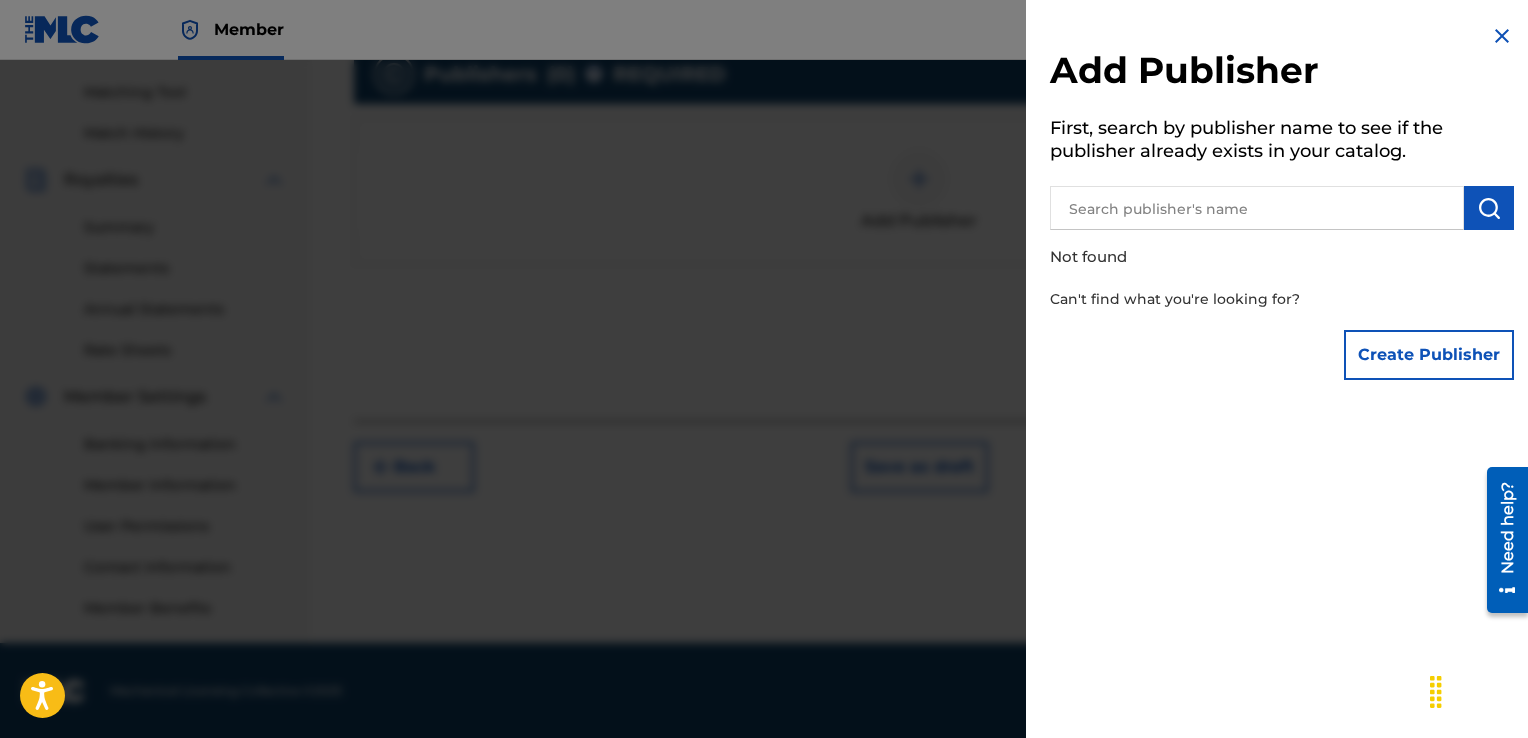 click at bounding box center (1257, 208) 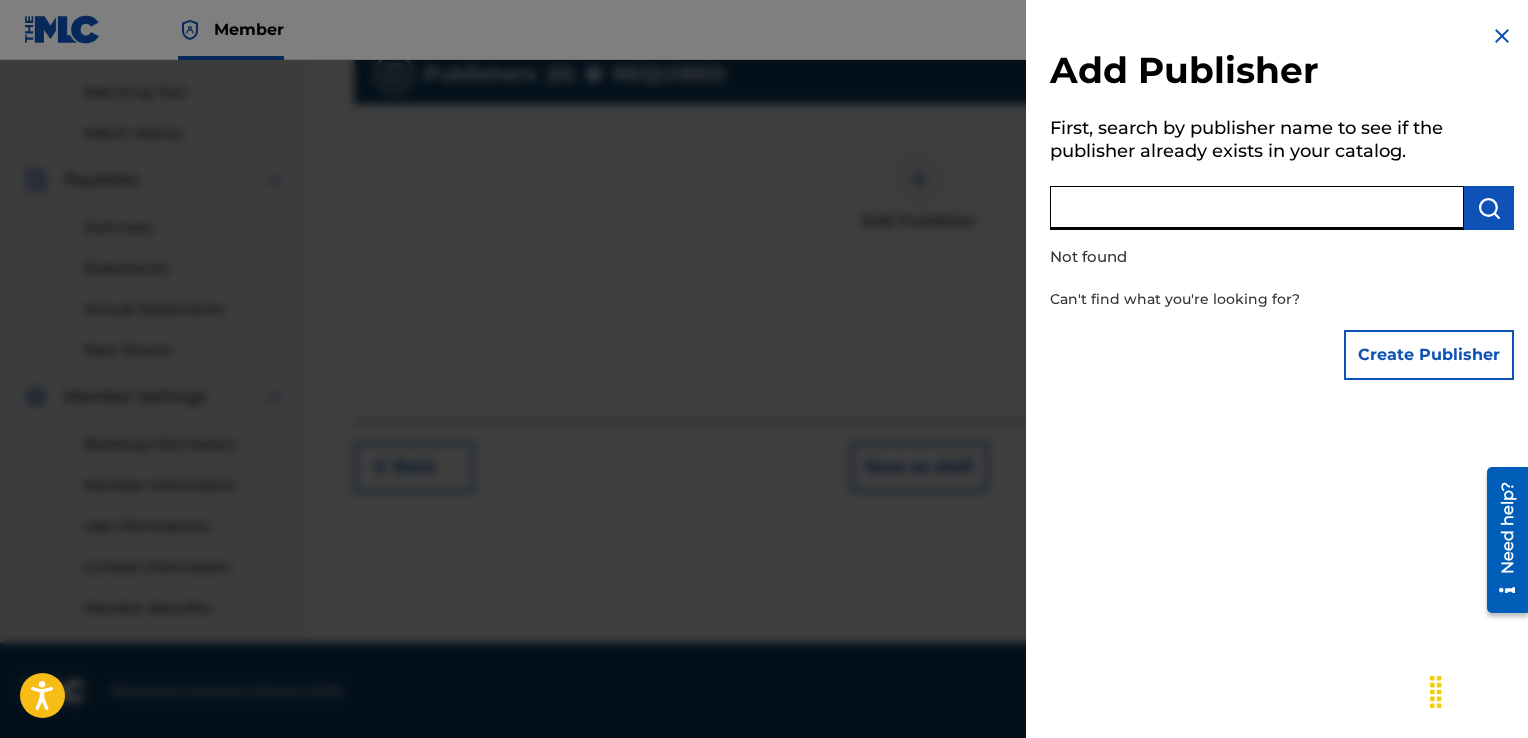 click on "Create Publisher" at bounding box center [1429, 355] 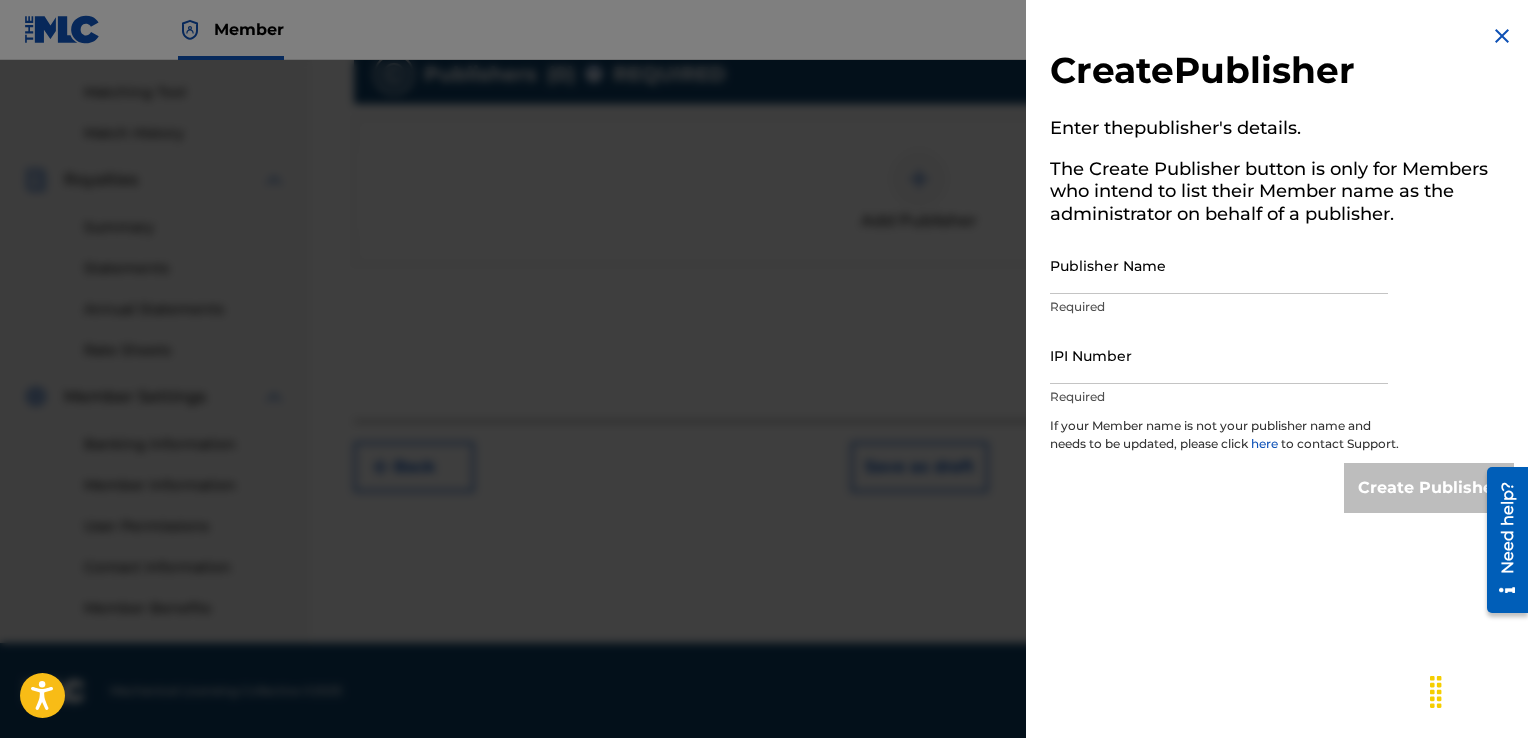 click on "Publisher Name" at bounding box center (1219, 265) 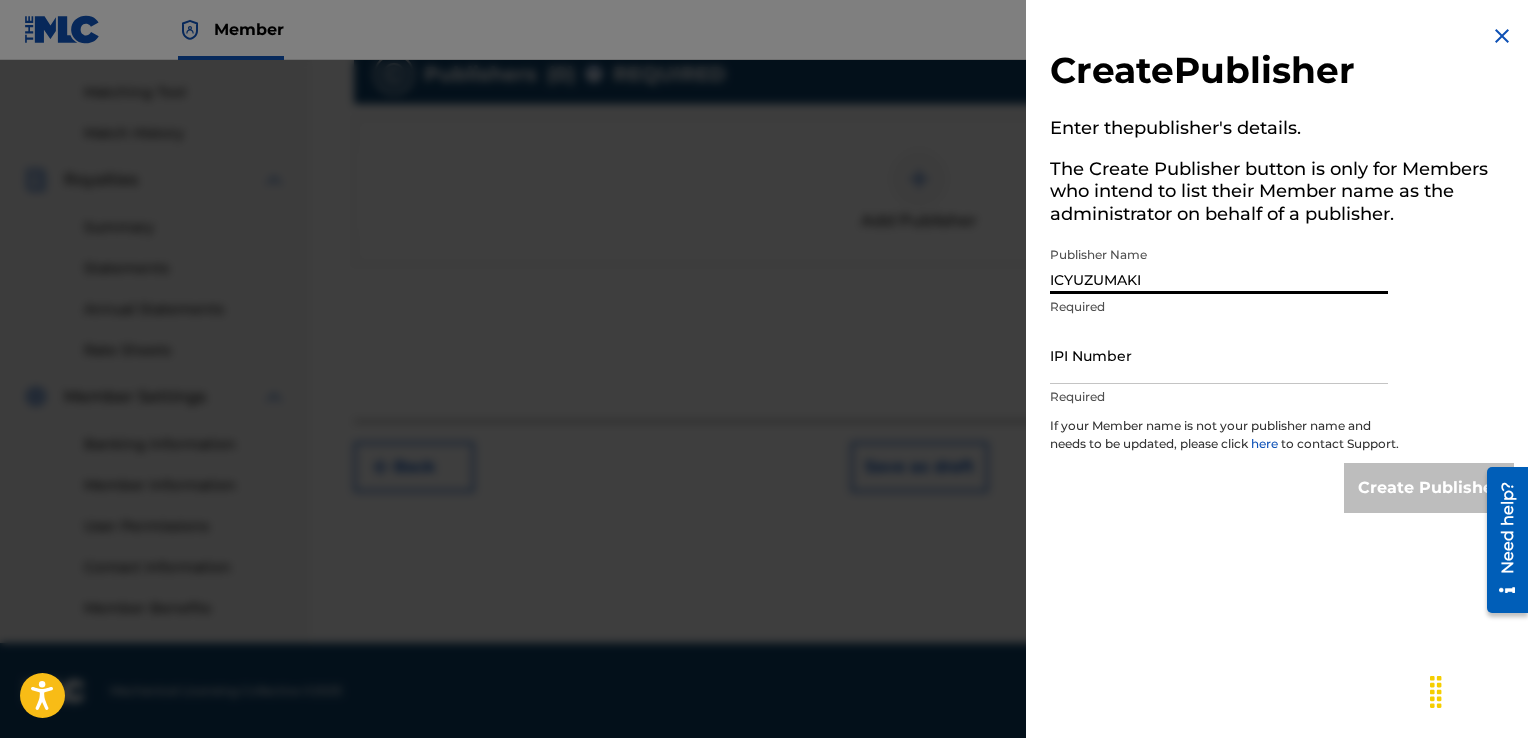 type on "ICYUZUMAKI" 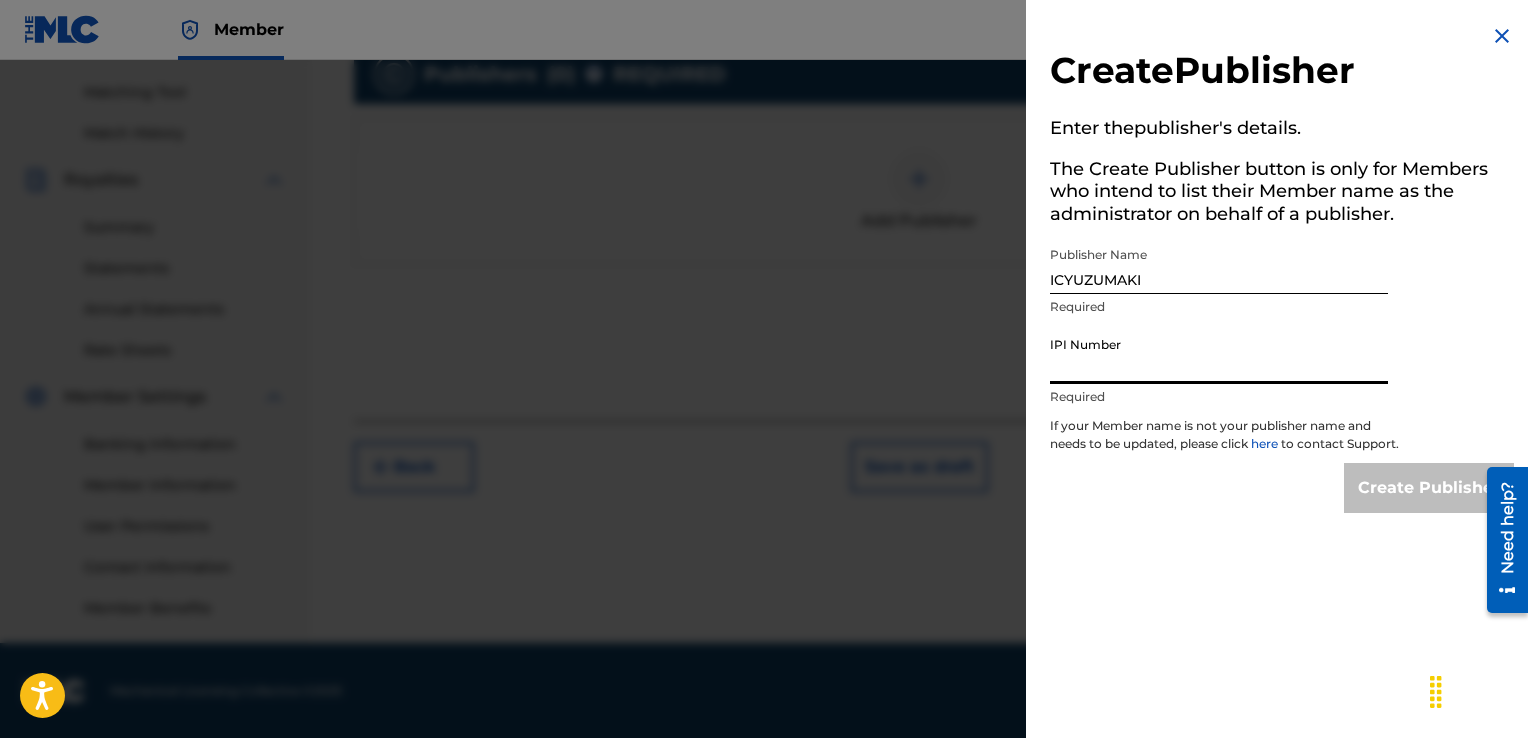 paste on "00891666392" 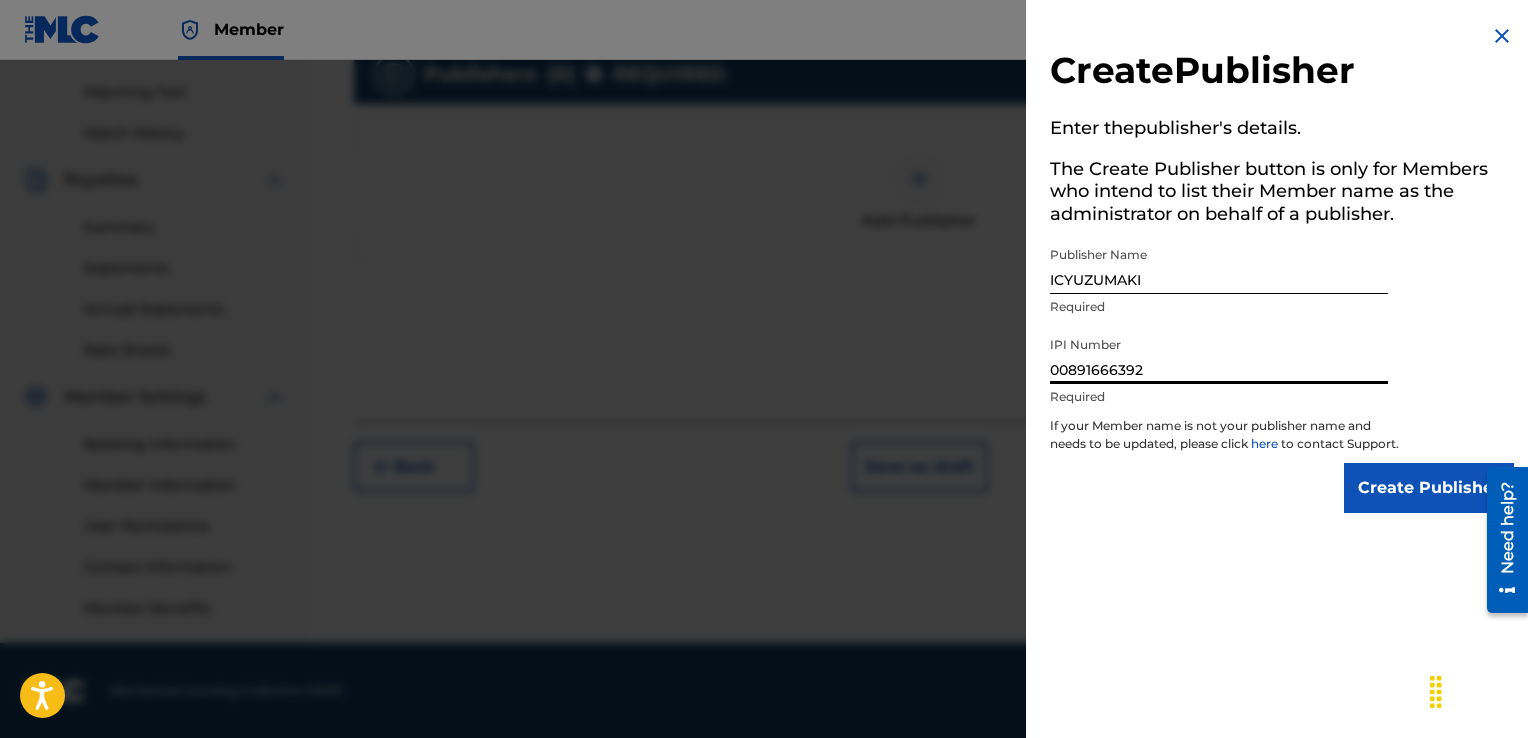 click on "00891666392" at bounding box center [1219, 355] 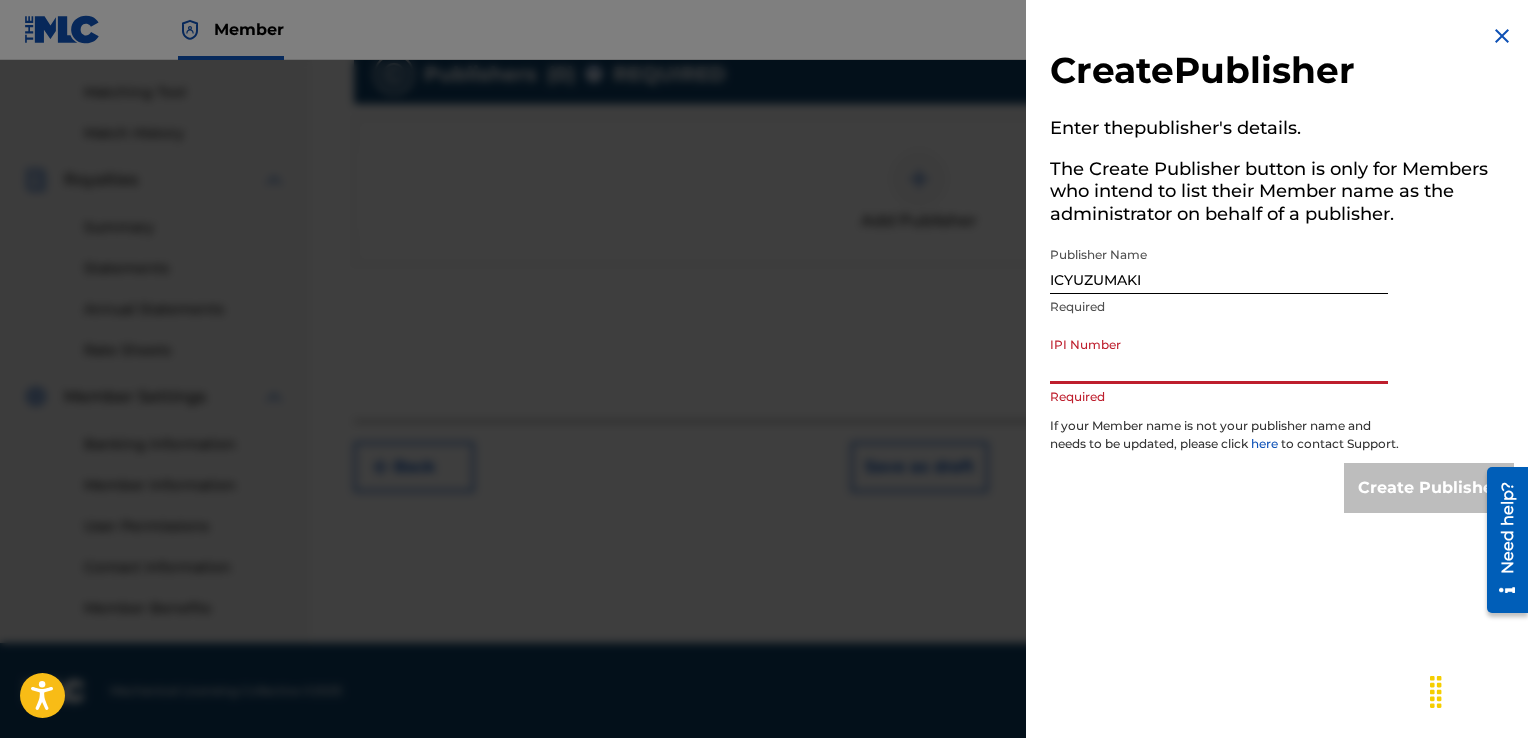 paste on "00376756804" 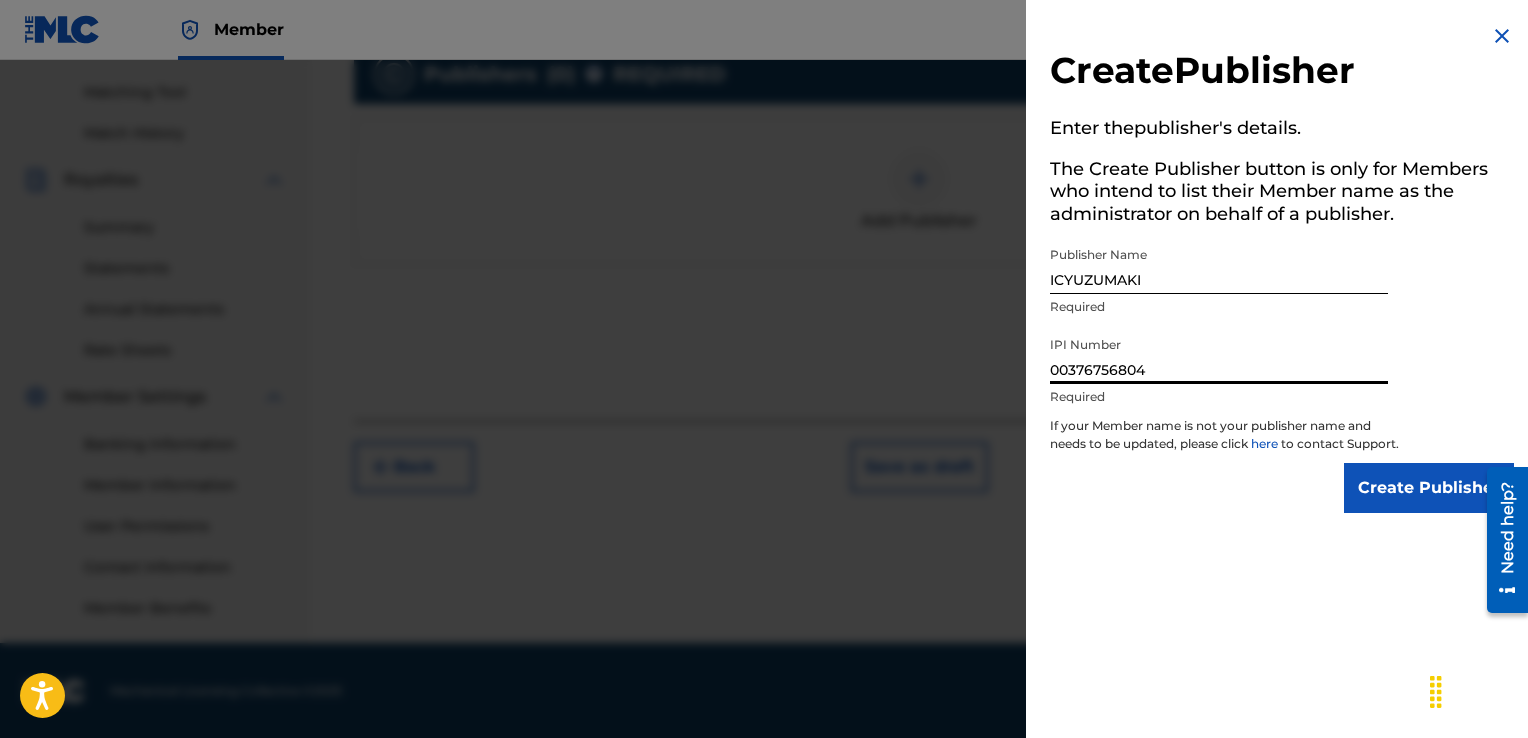 type on "00376756804" 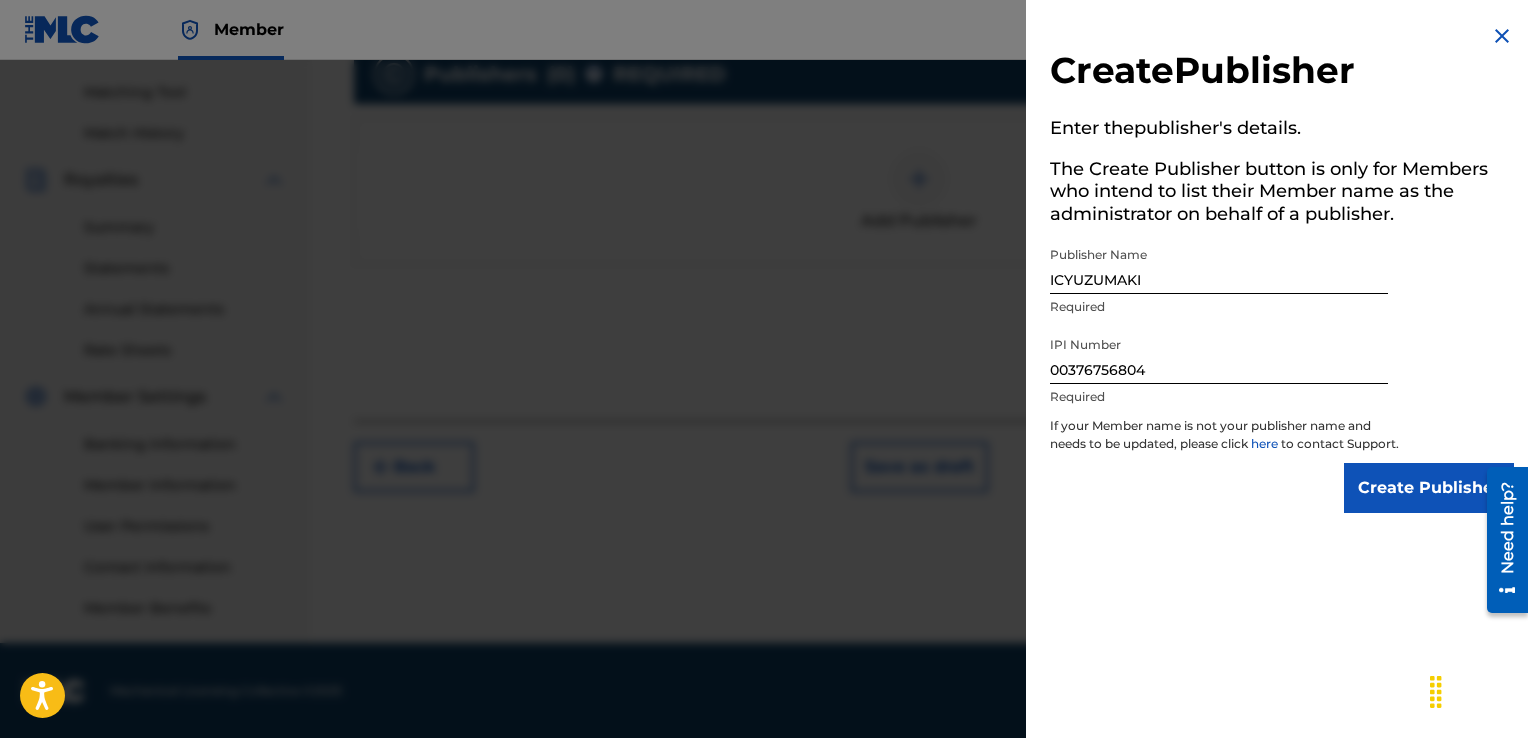 click on "Create Publisher" at bounding box center [1429, 488] 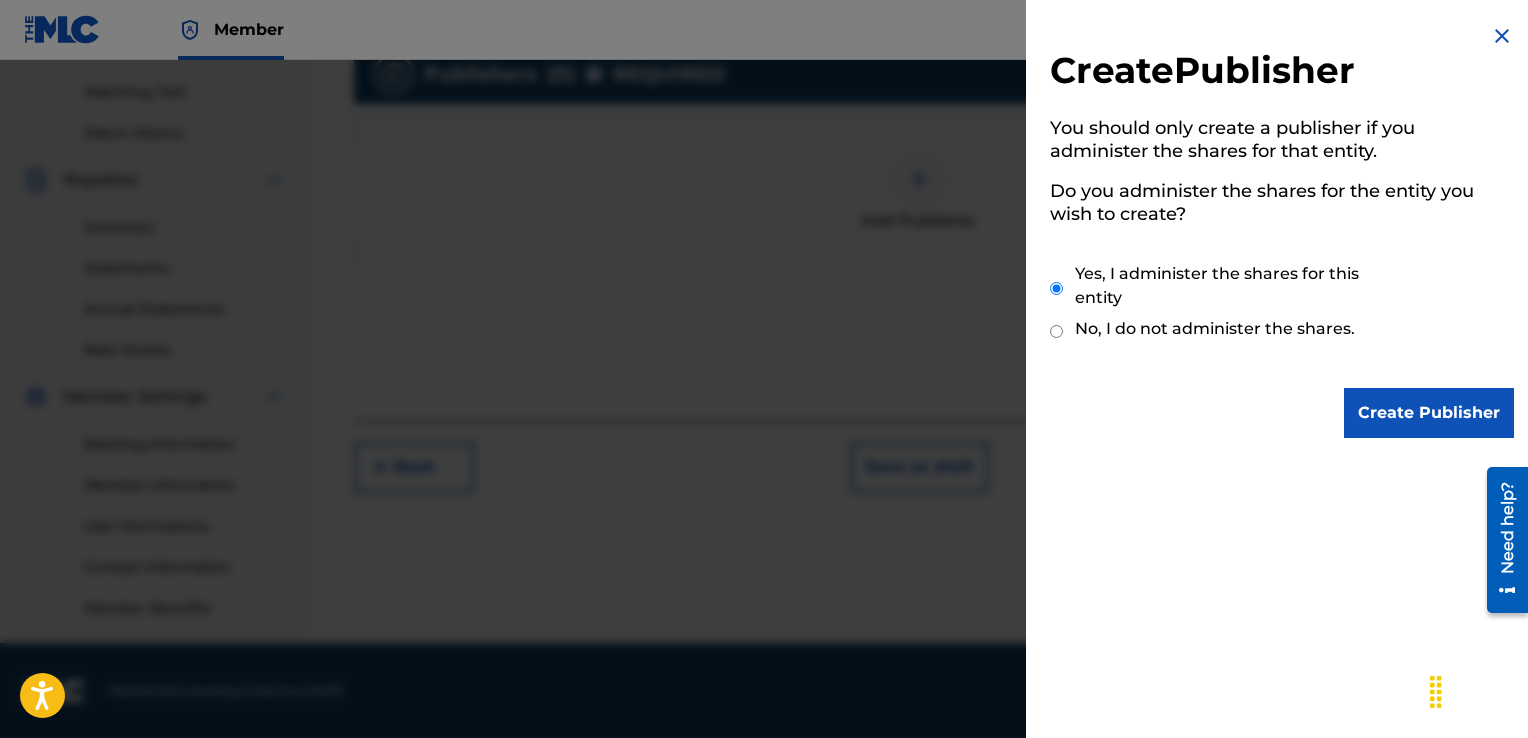 click on "Create Publisher" at bounding box center [1429, 413] 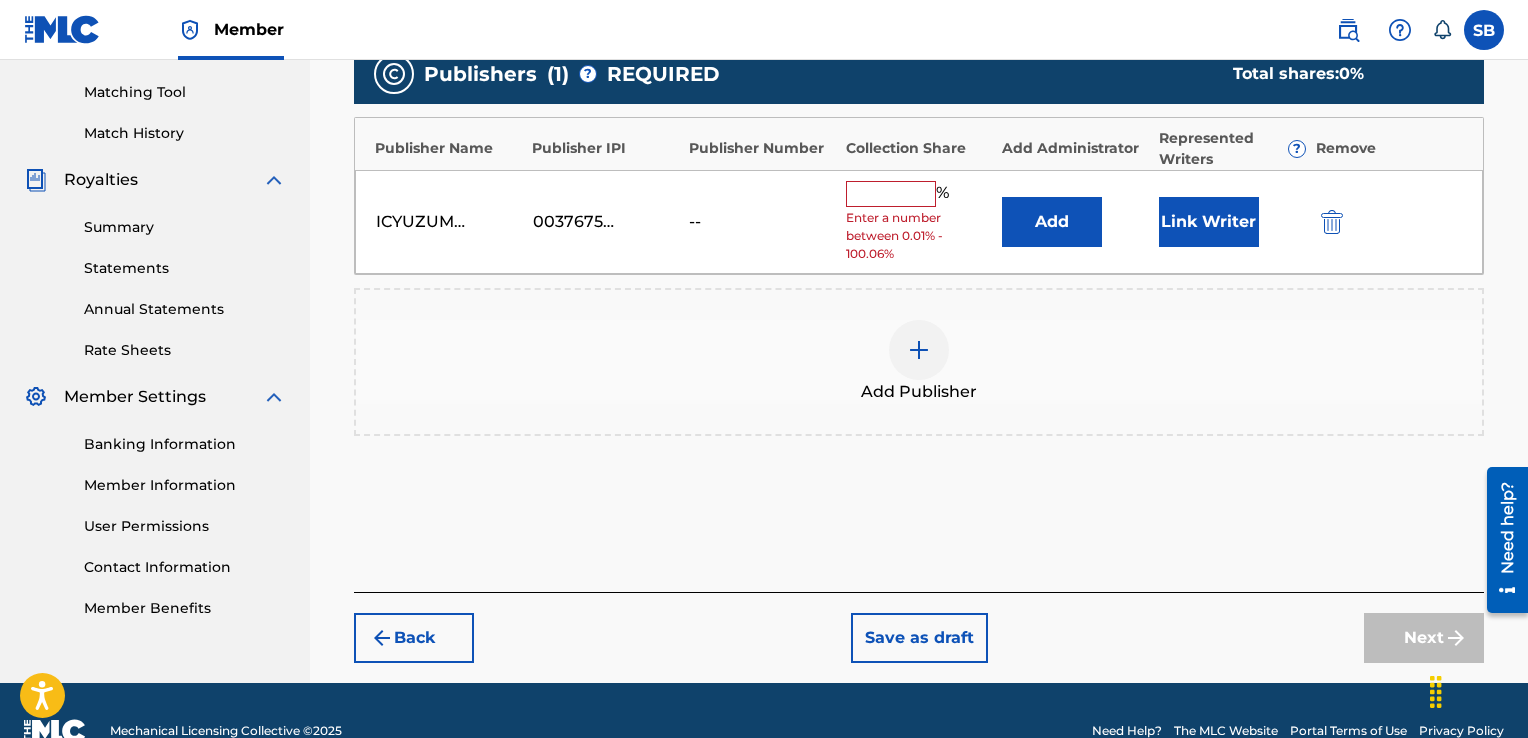click at bounding box center (891, 194) 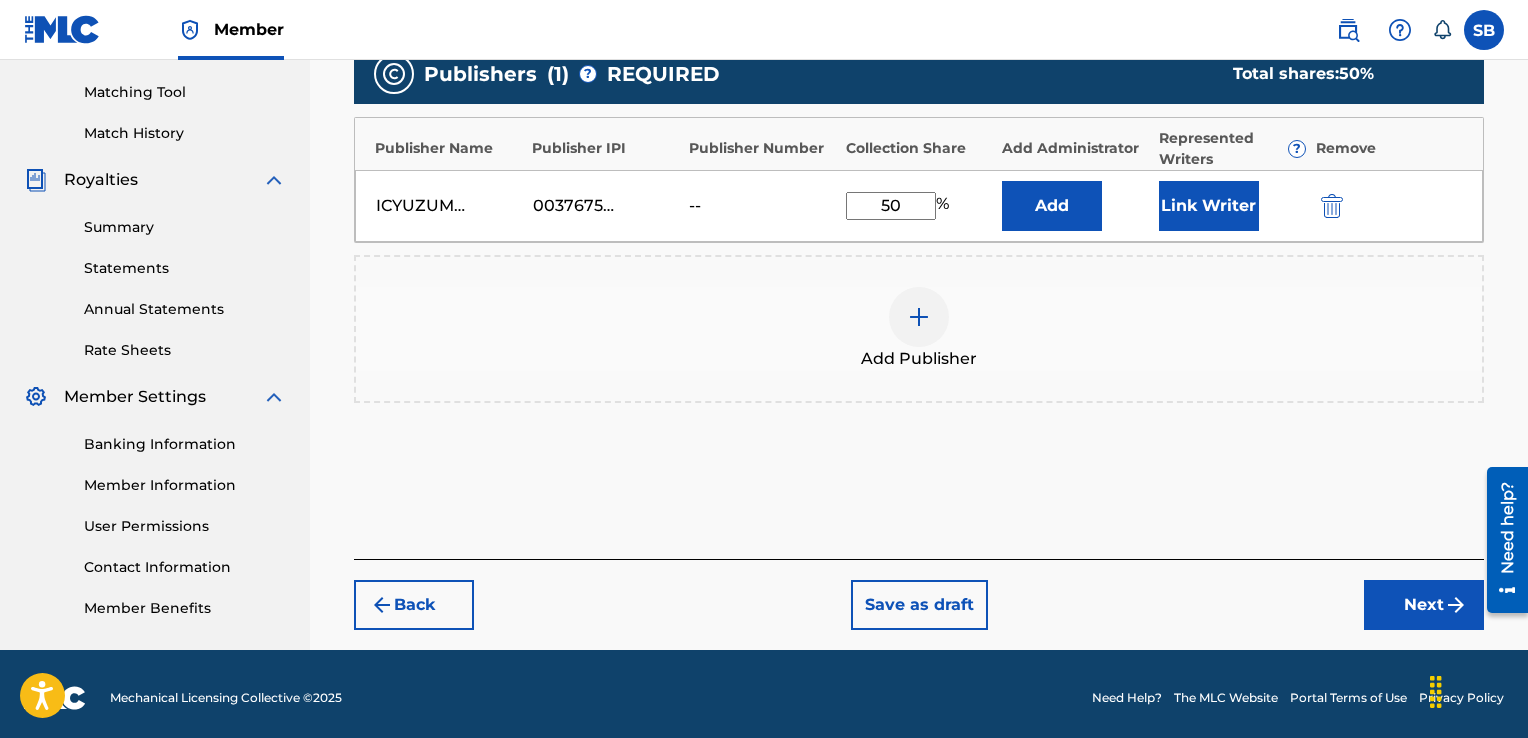 type on "50" 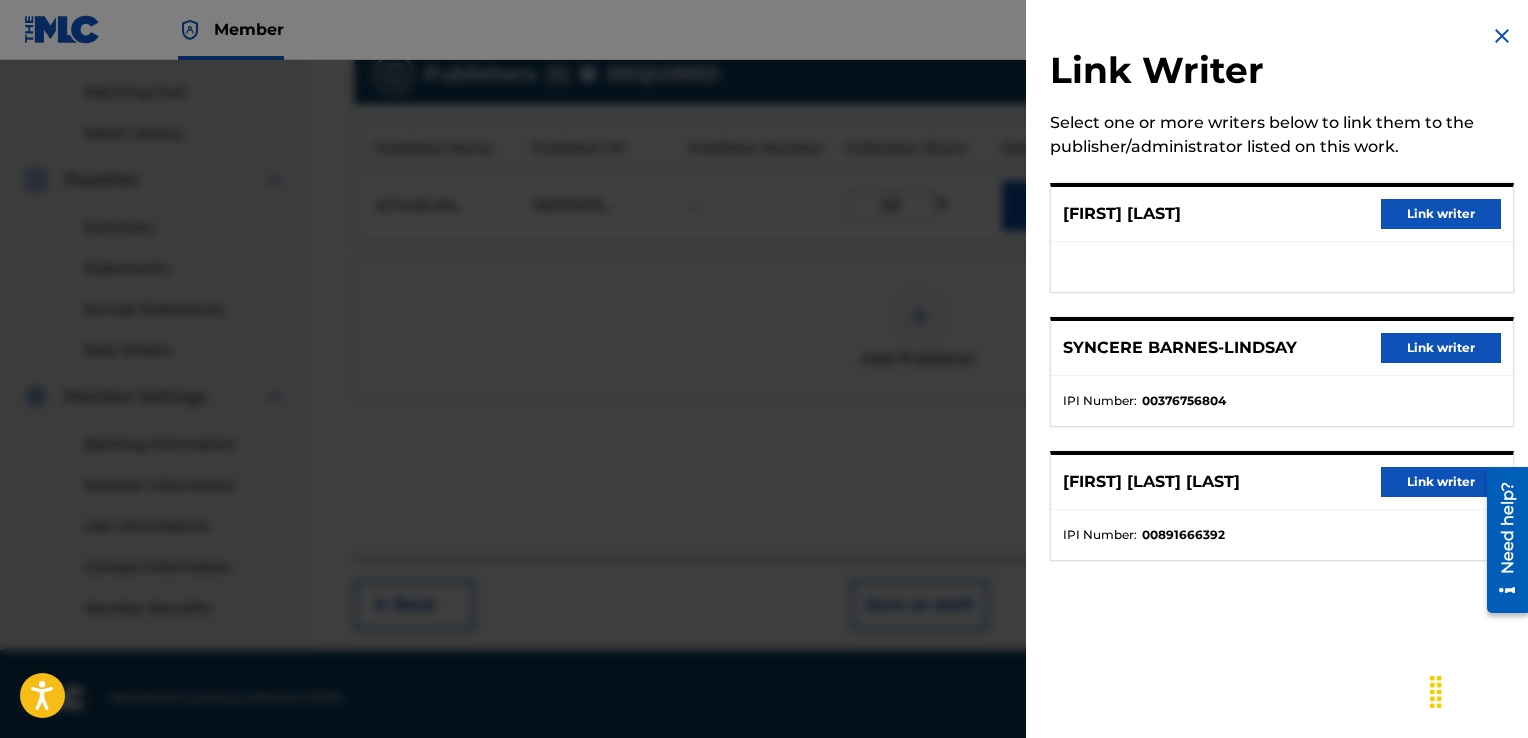 click on "Link writer" at bounding box center (1441, 348) 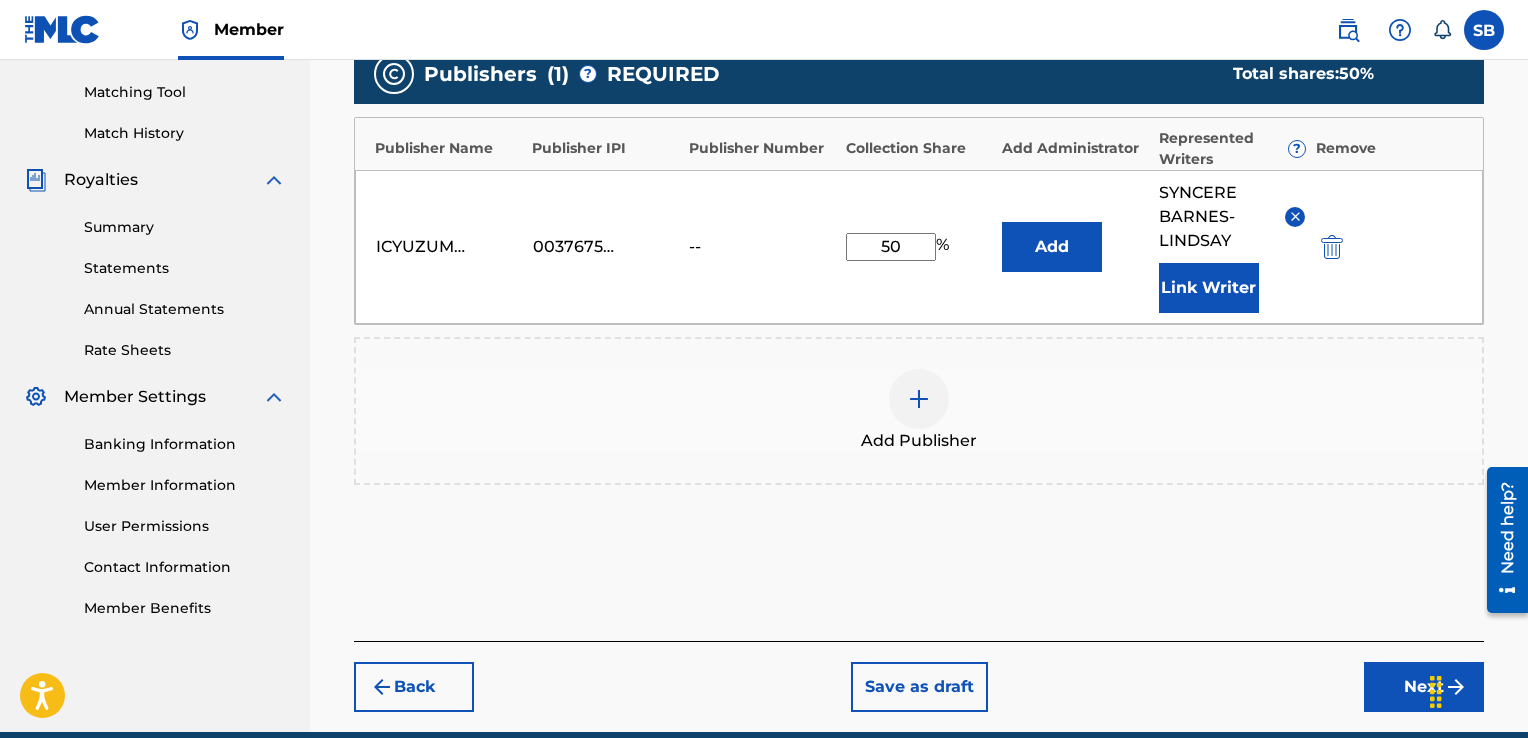 click on "Next" at bounding box center [1424, 687] 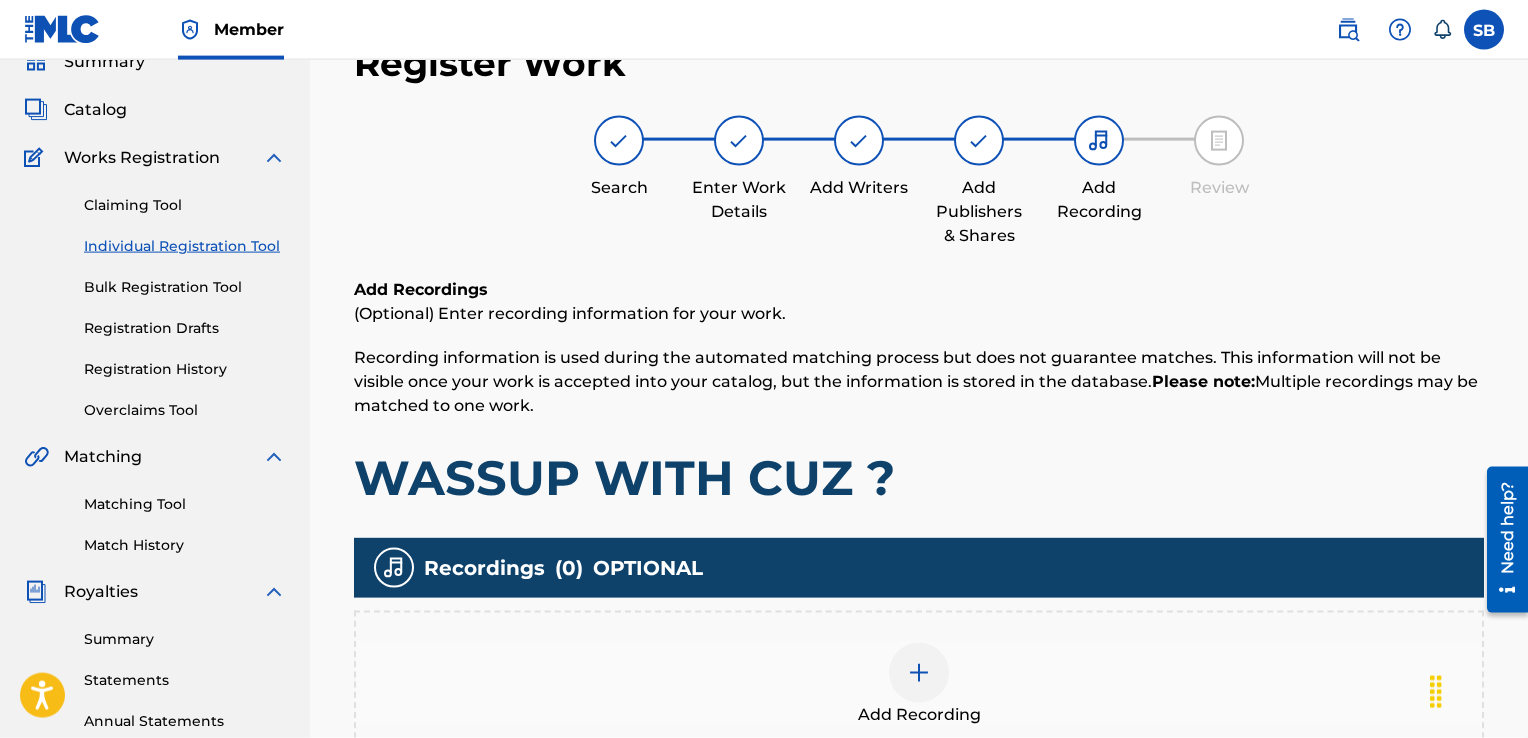 scroll, scrollTop: 338, scrollLeft: 0, axis: vertical 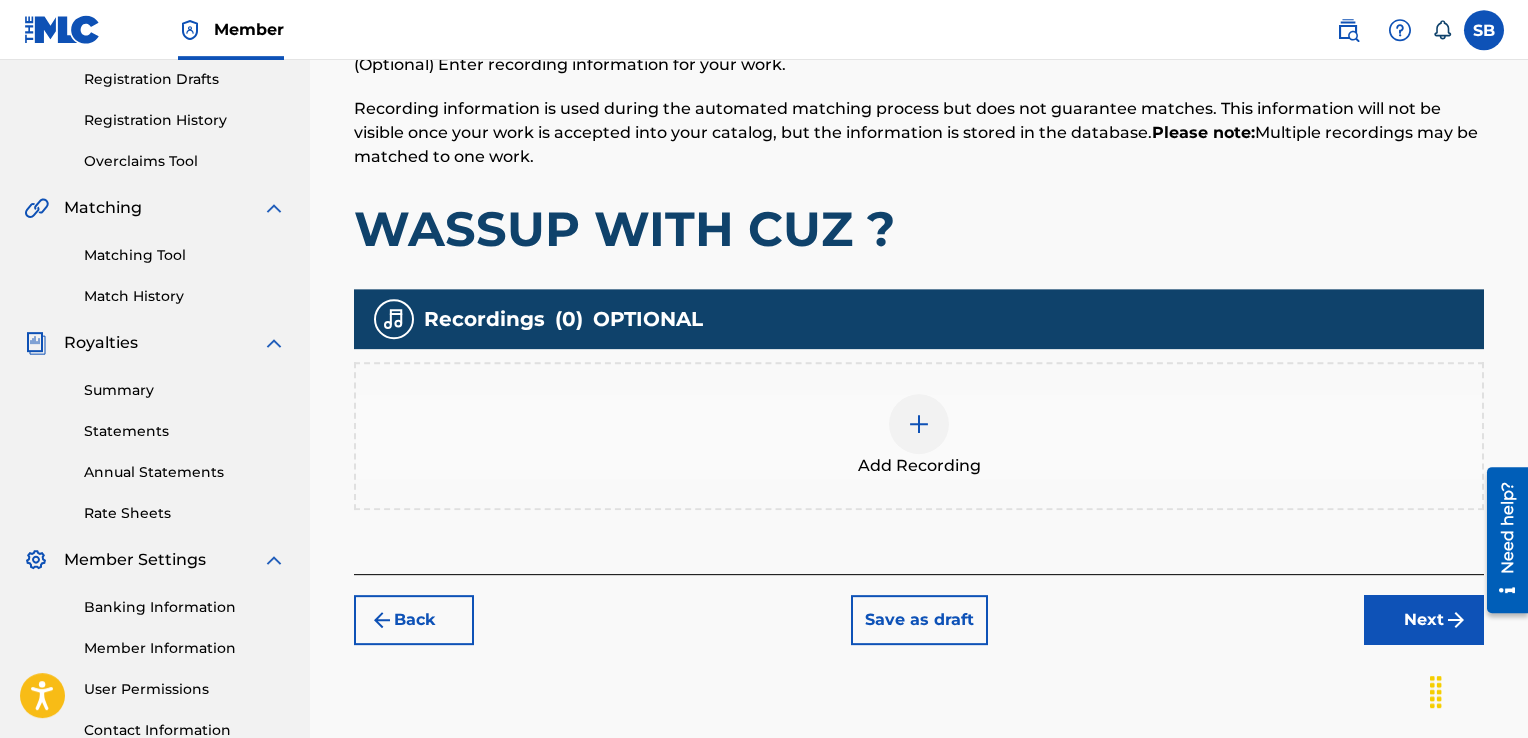 click on "Add Recording" at bounding box center [919, 436] 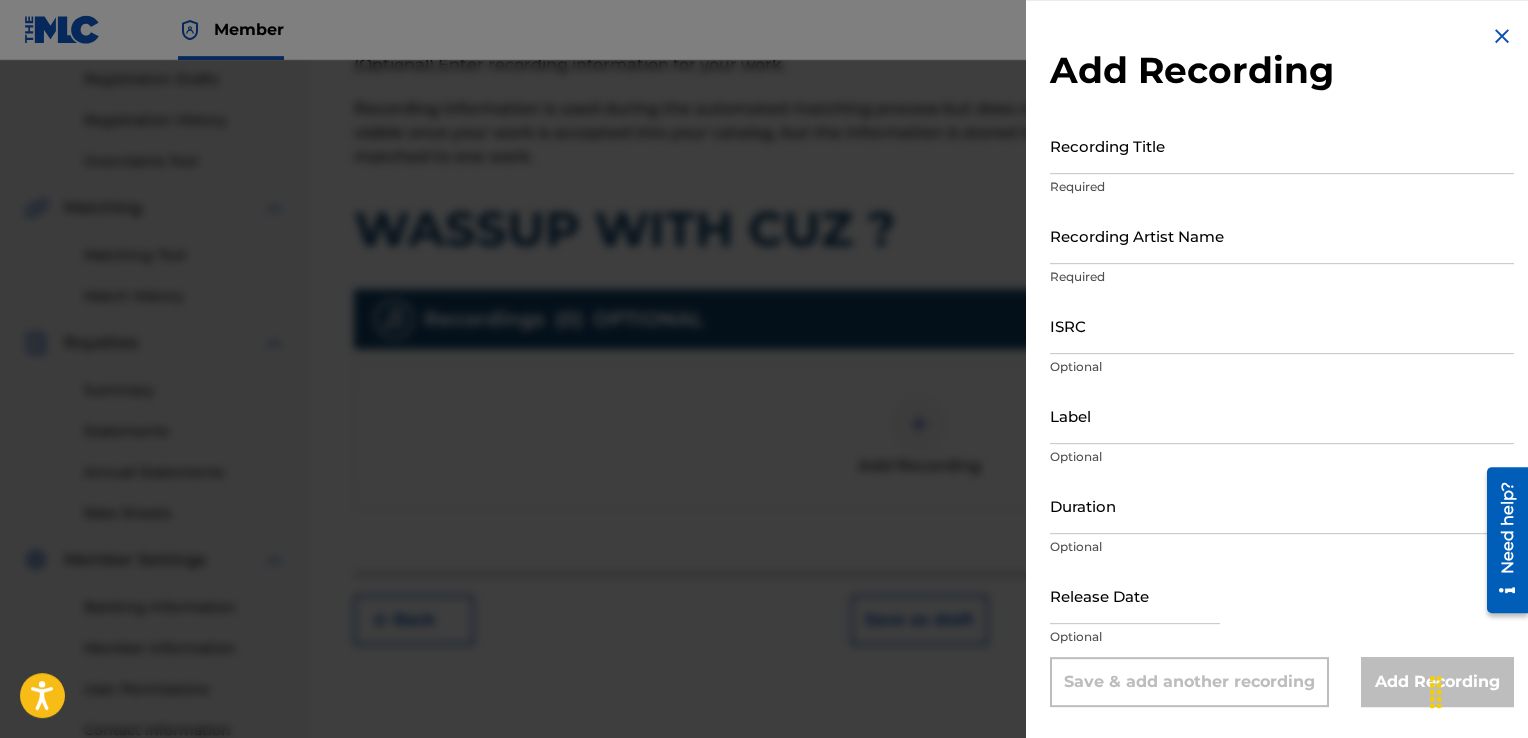 click at bounding box center (764, 429) 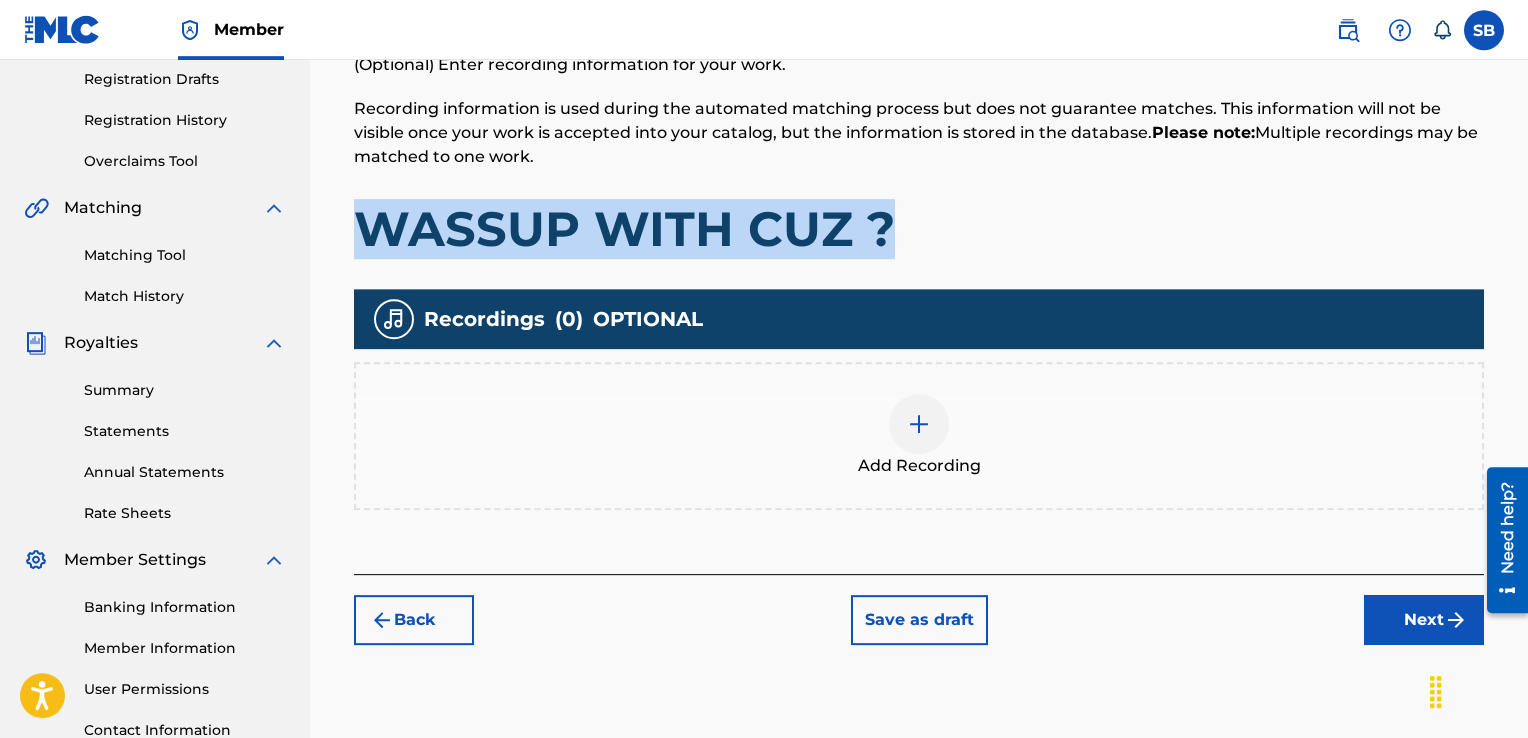 drag, startPoint x: 922, startPoint y: 228, endPoint x: 344, endPoint y: 195, distance: 578.9413 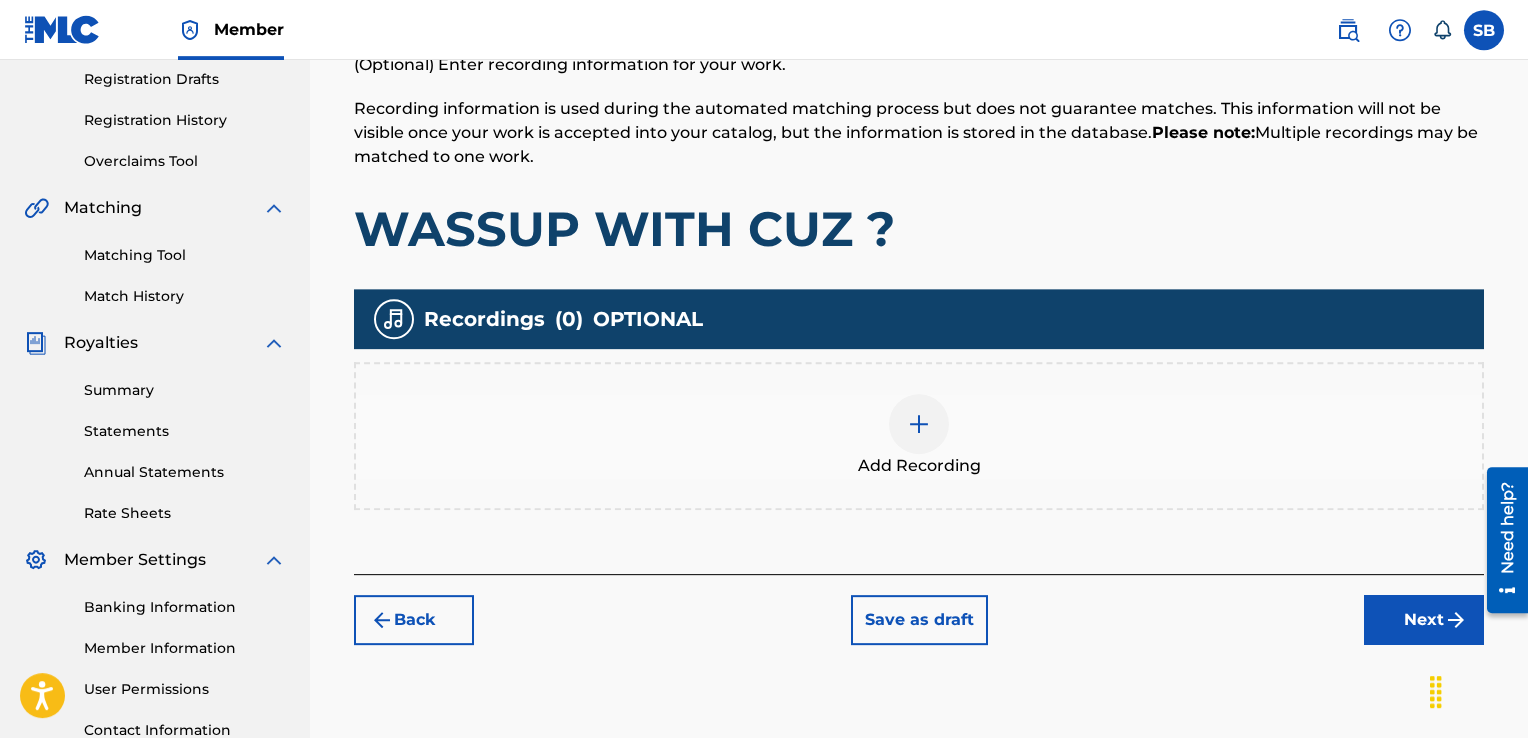 click on "Add Recording" at bounding box center (919, 466) 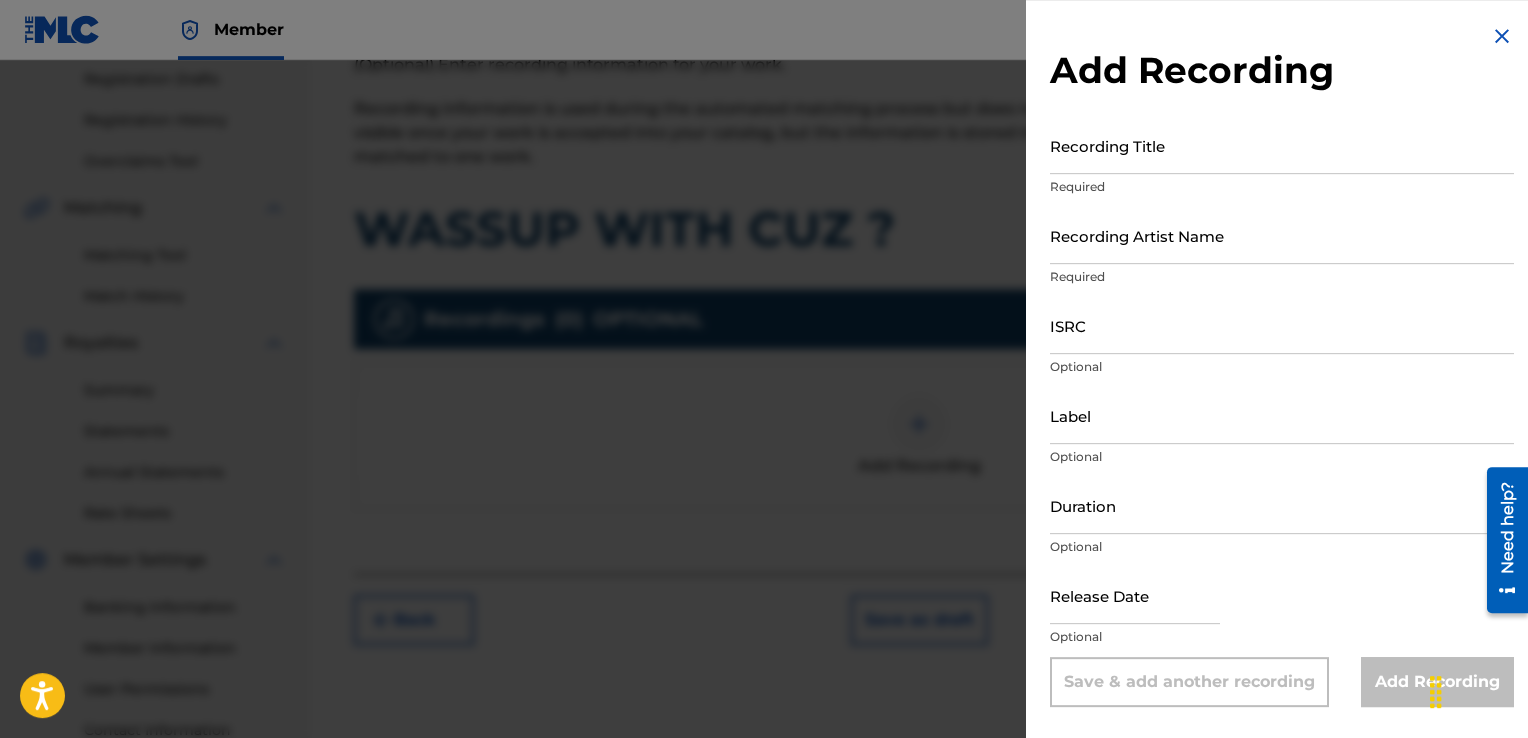 click on "Recording Title" at bounding box center [1282, 145] 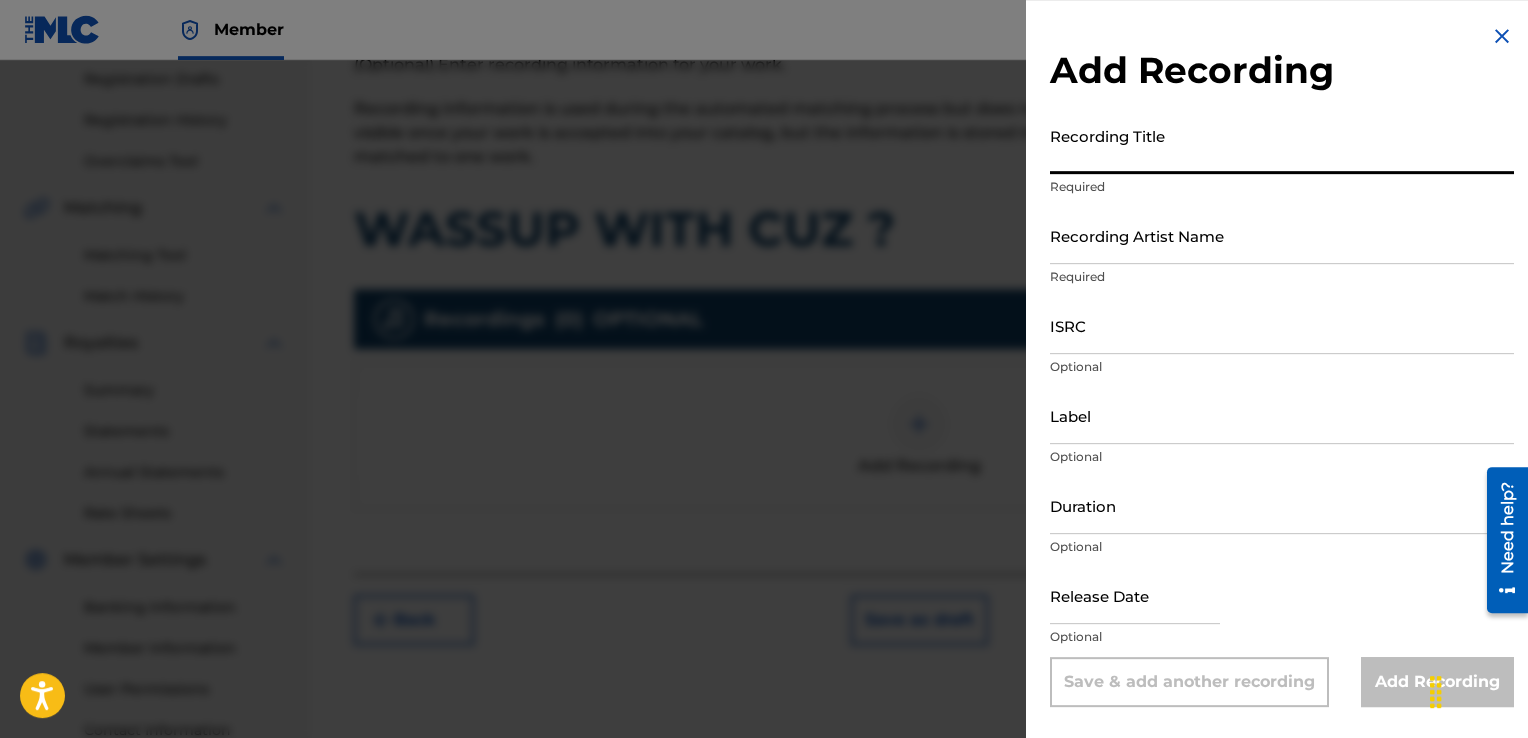 paste on "WASSUP WITH CUZ ?" 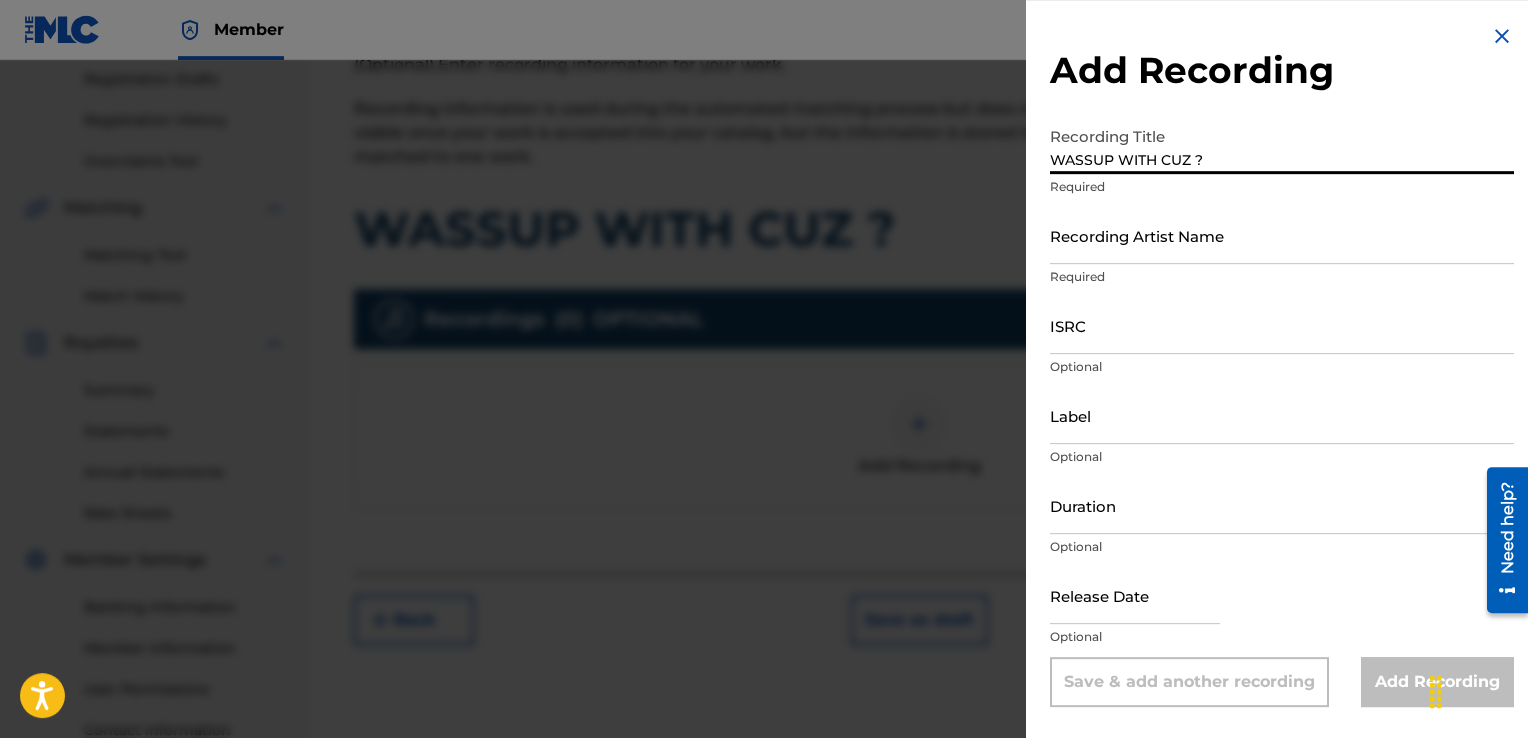 type on "WASSUP WITH CUZ ?" 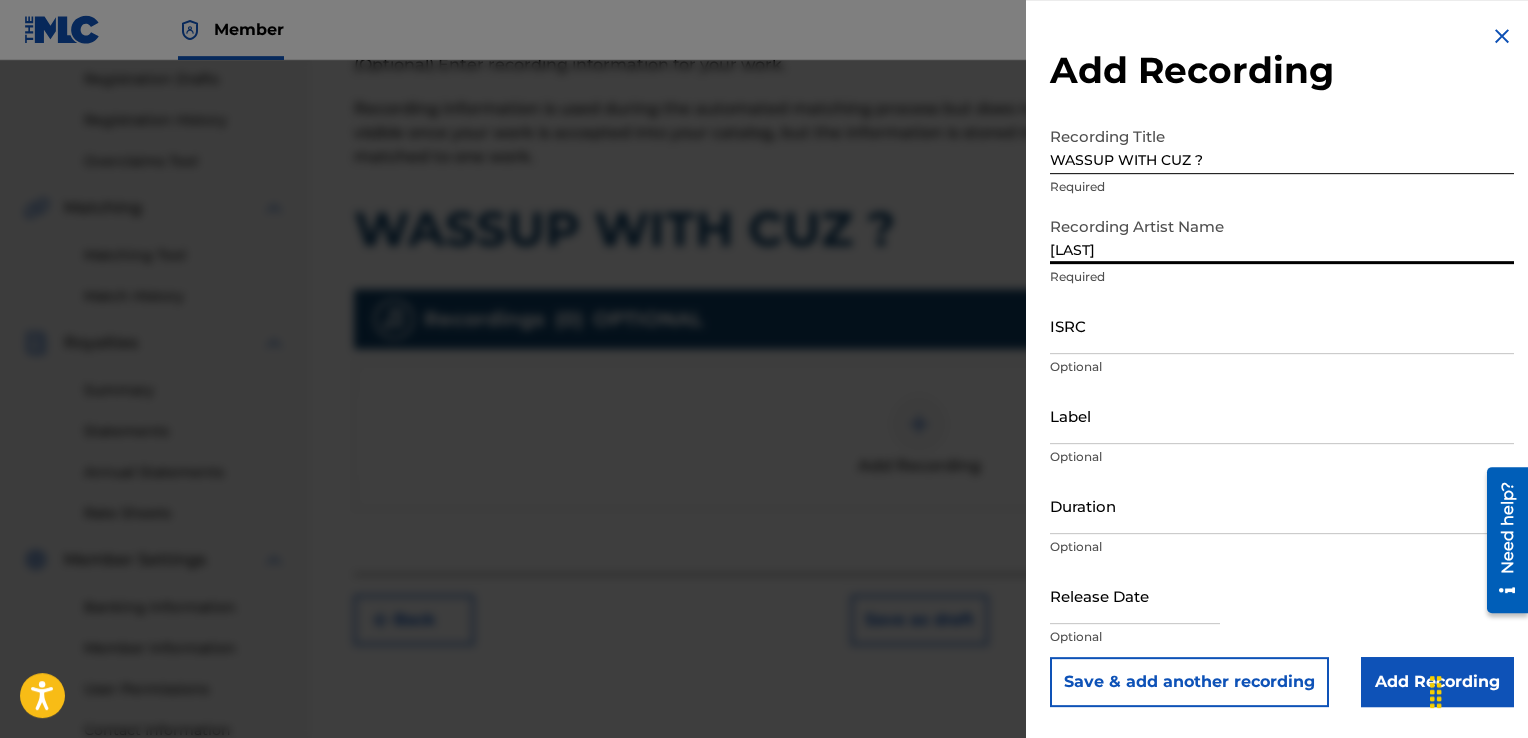 type on "[LAST]" 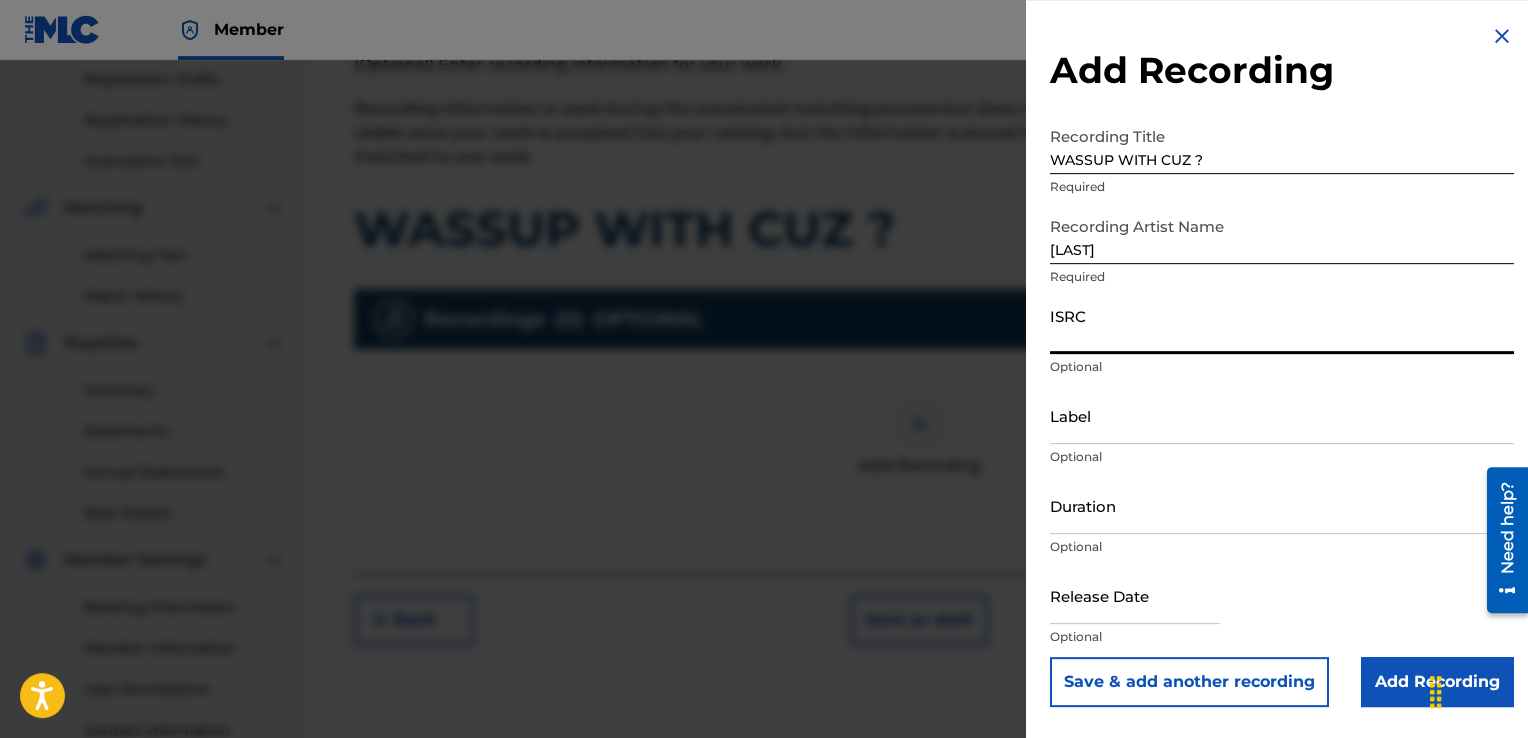 paste on "QZRP52523537" 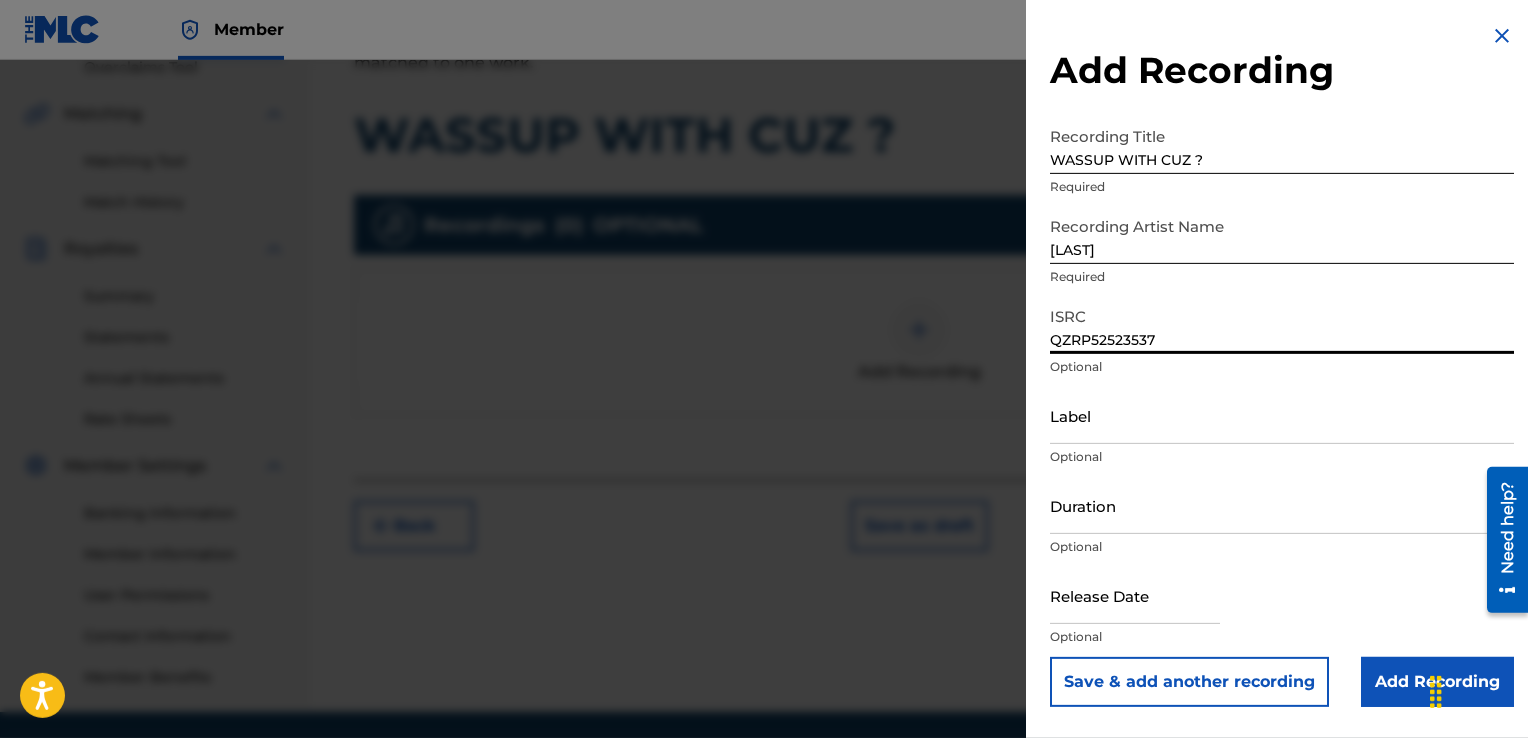 scroll, scrollTop: 433, scrollLeft: 0, axis: vertical 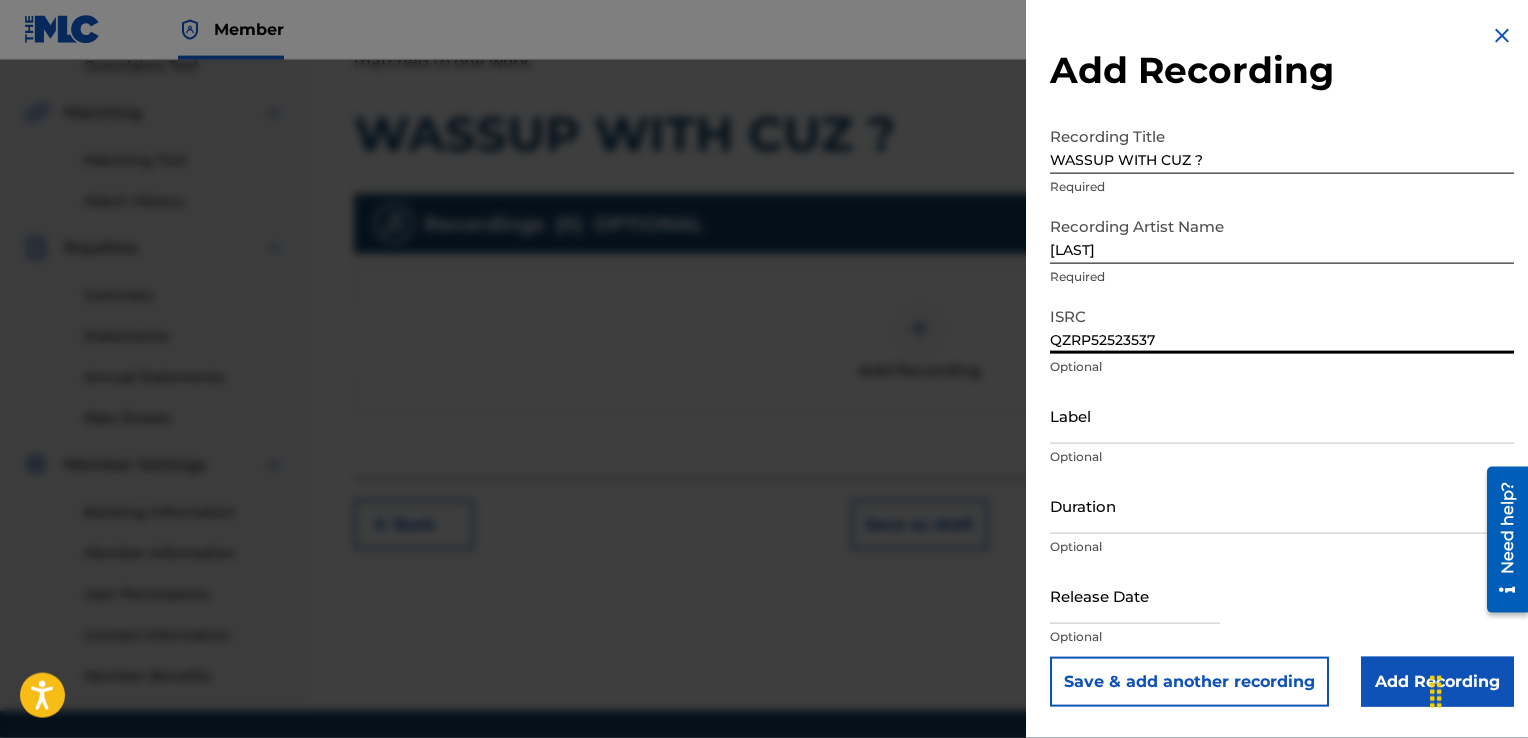 type on "QZRP52523537" 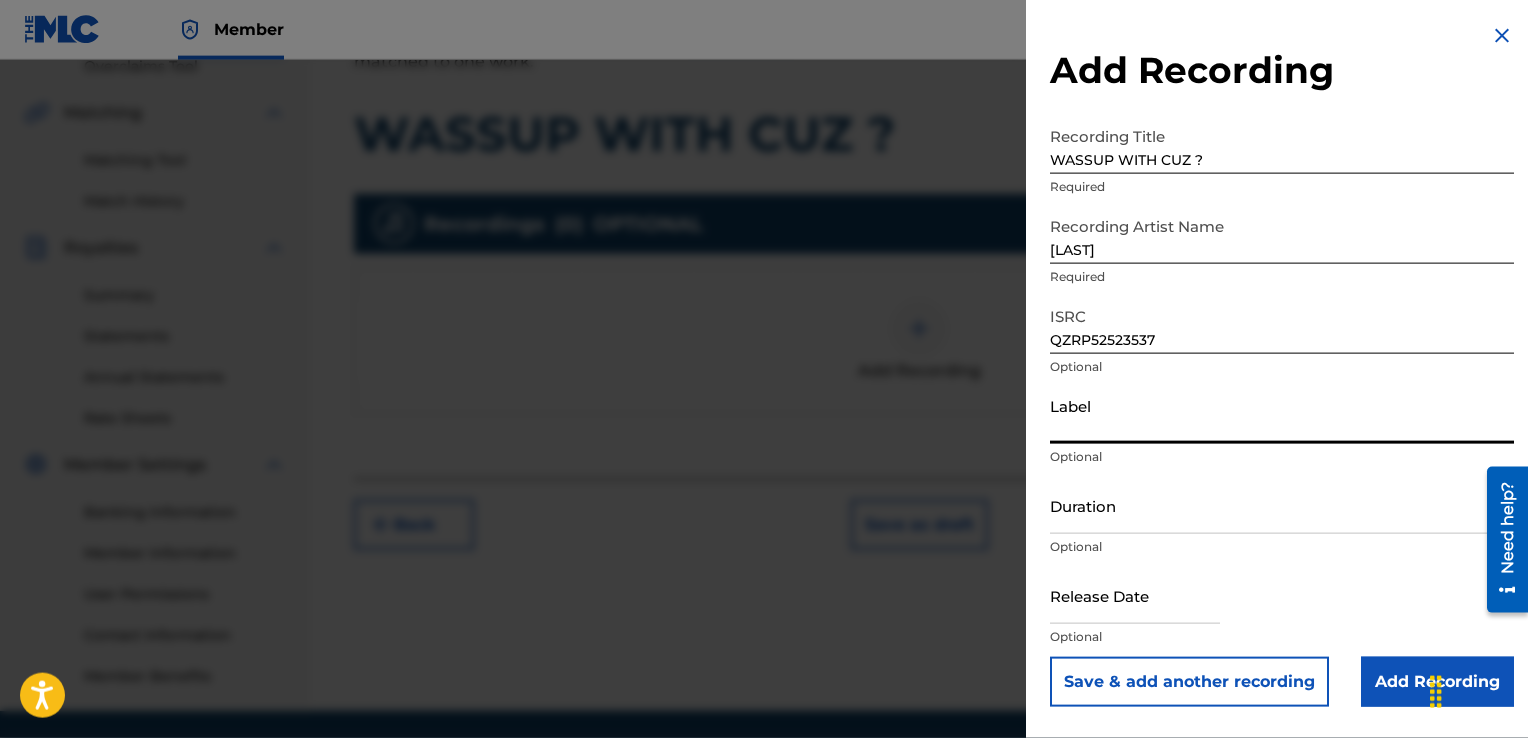 click on "Label" at bounding box center (1282, 415) 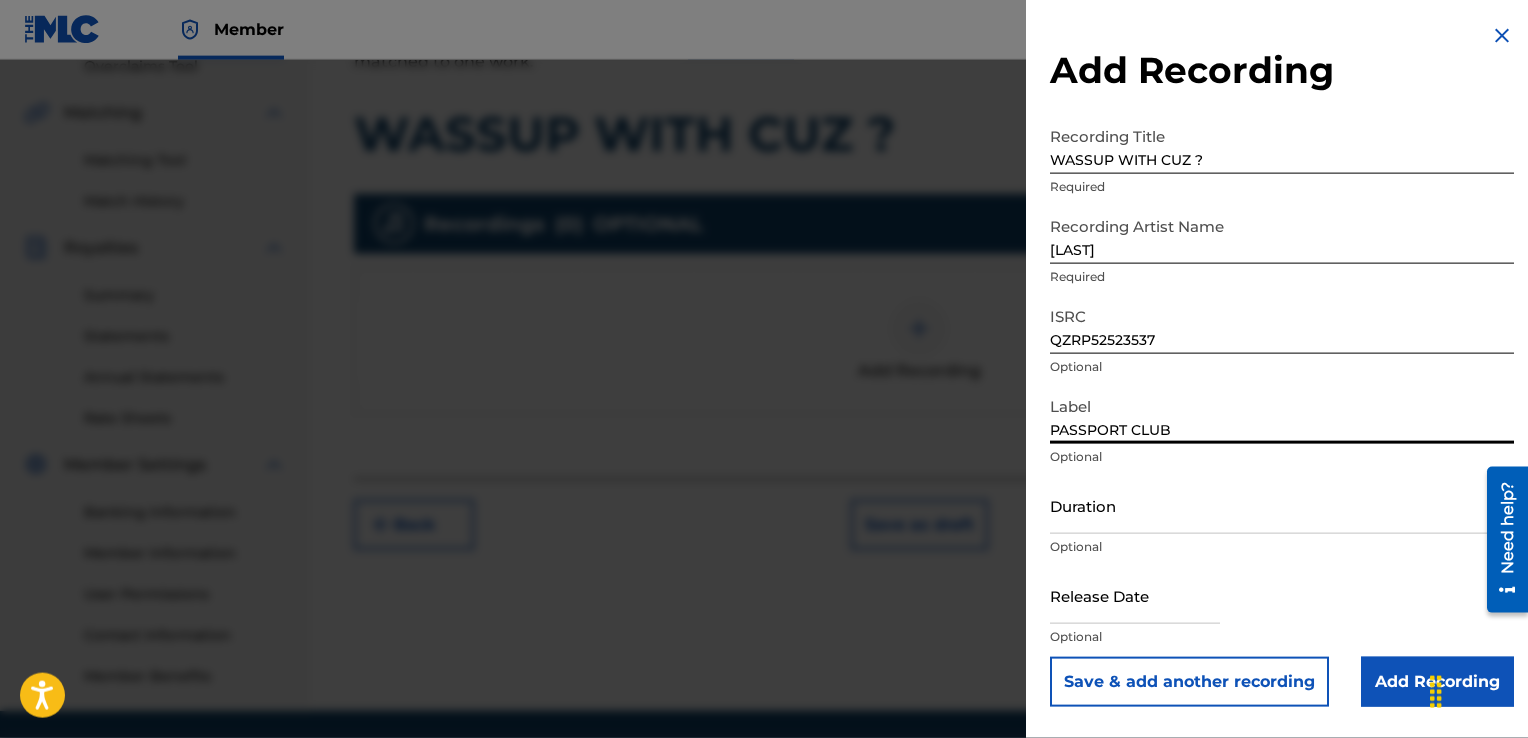 type on "PASSPORT CLUB" 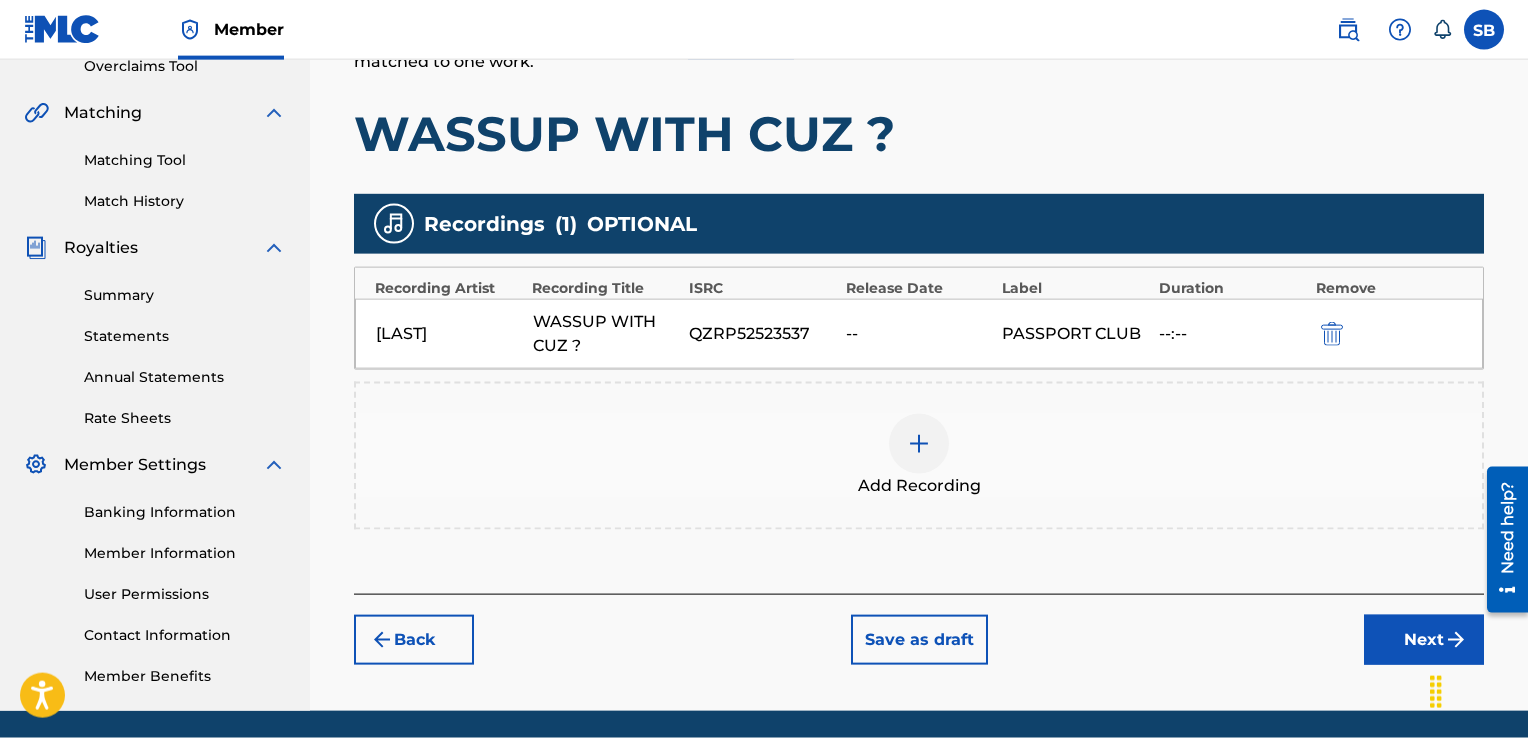 click on "Next" at bounding box center [1424, 640] 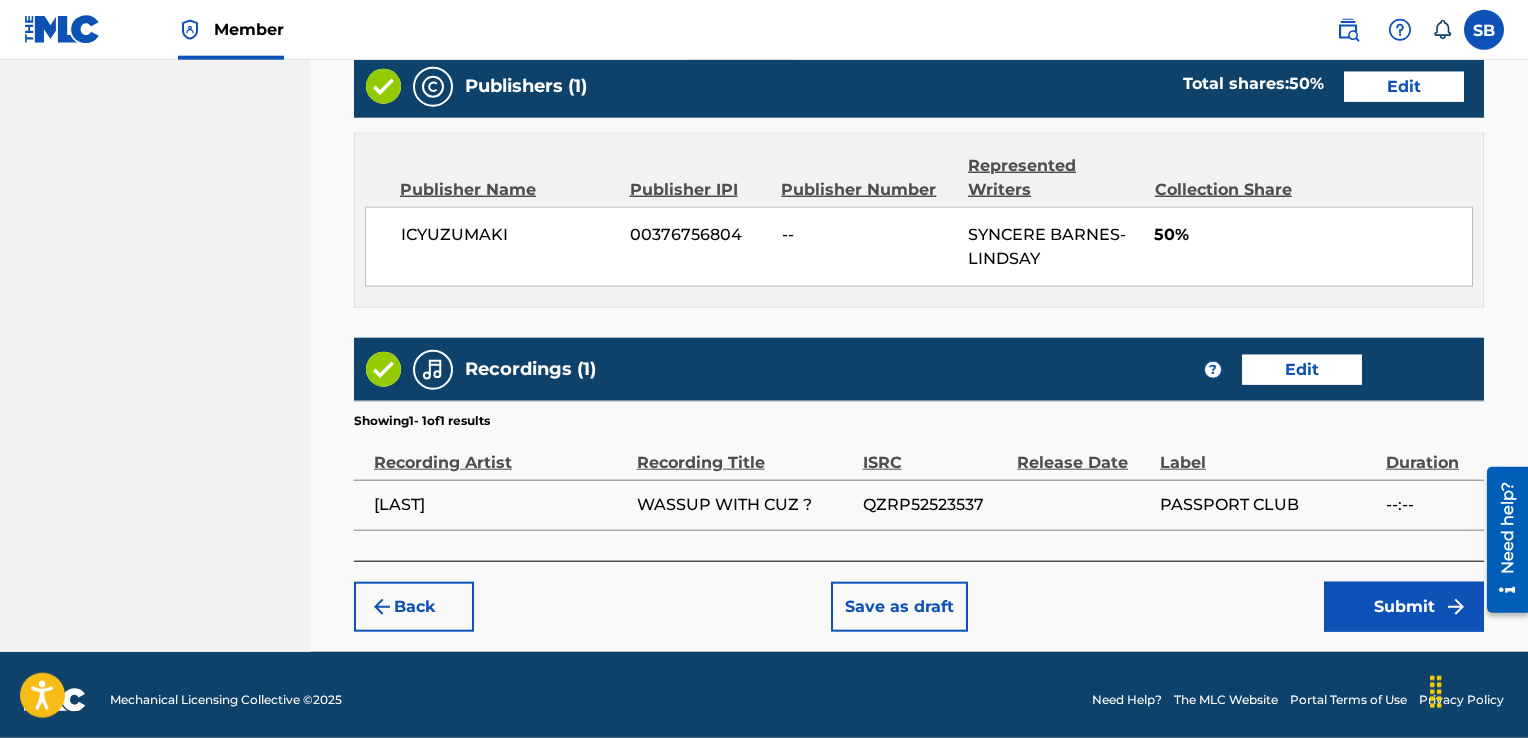 scroll, scrollTop: 1081, scrollLeft: 0, axis: vertical 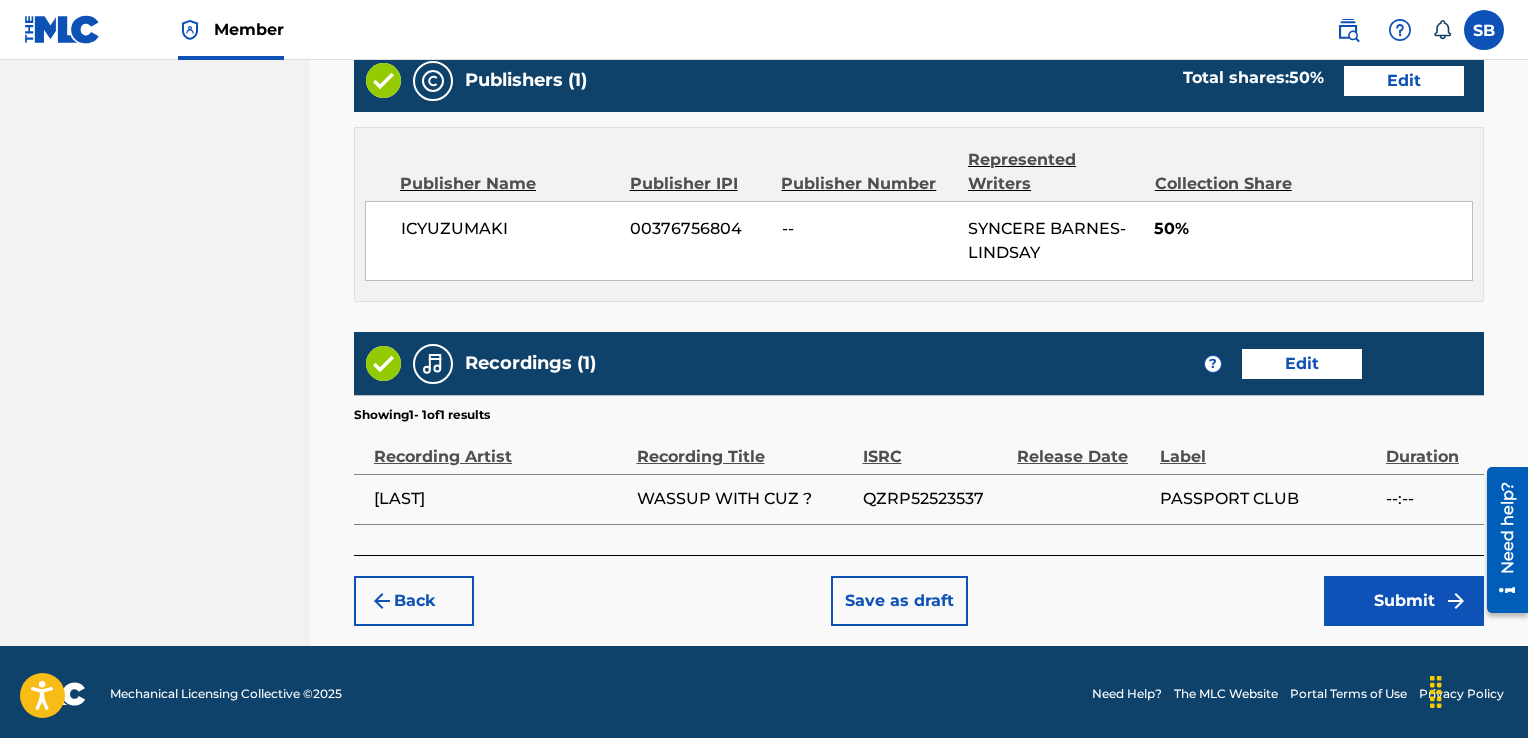 click on "Submit" at bounding box center [1404, 601] 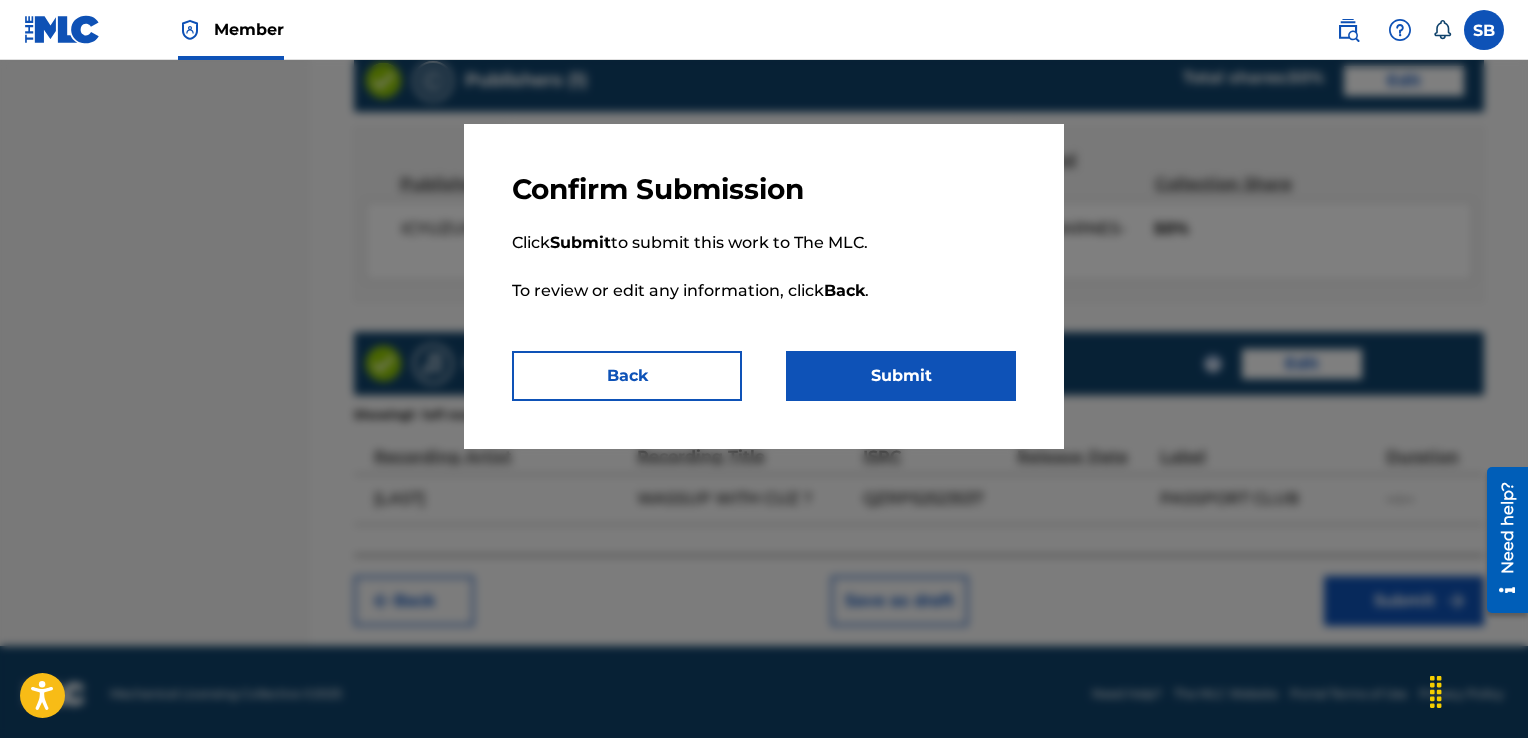 click on "Click  Submit  to submit this work to The MLC. To review or edit any information, click  Back ." at bounding box center [764, 279] 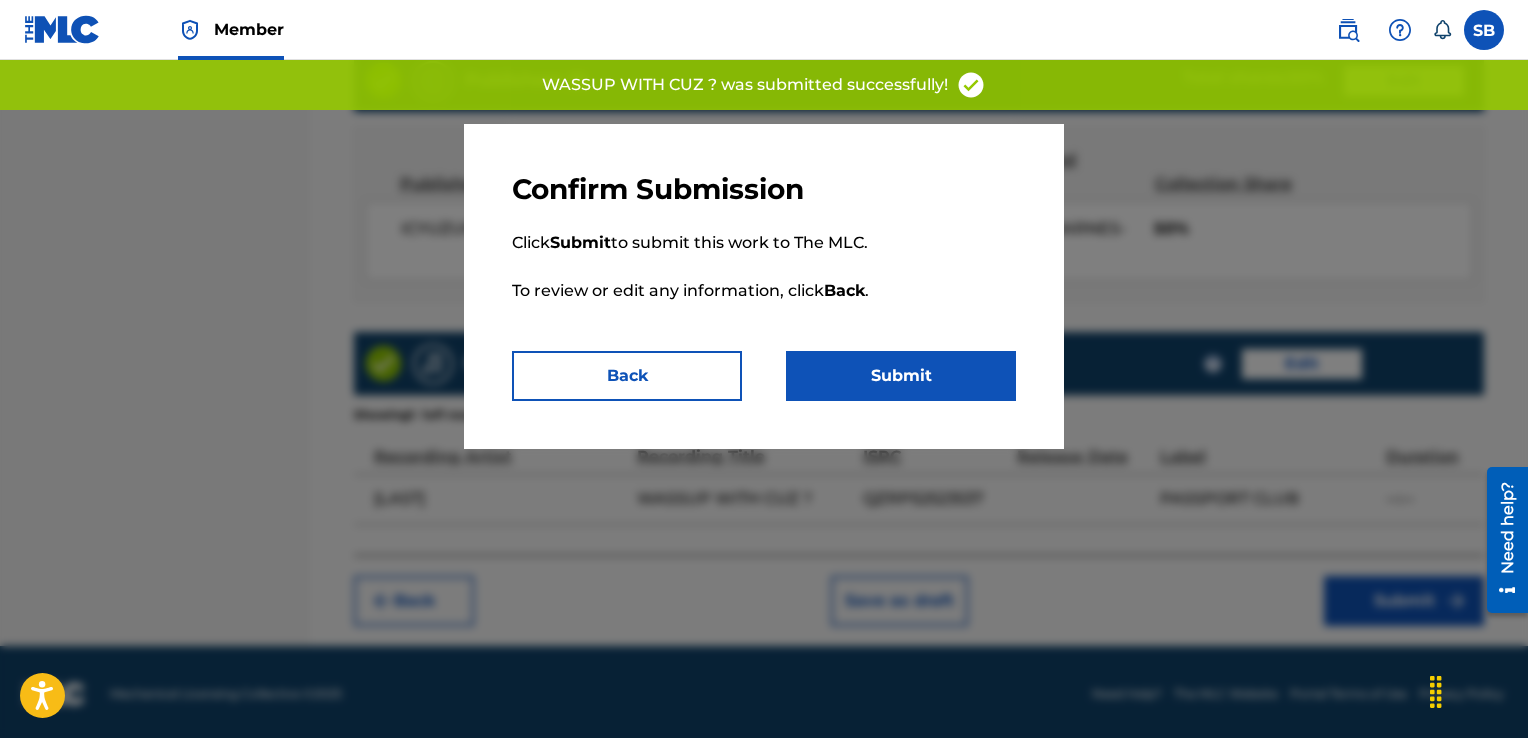scroll, scrollTop: 0, scrollLeft: 0, axis: both 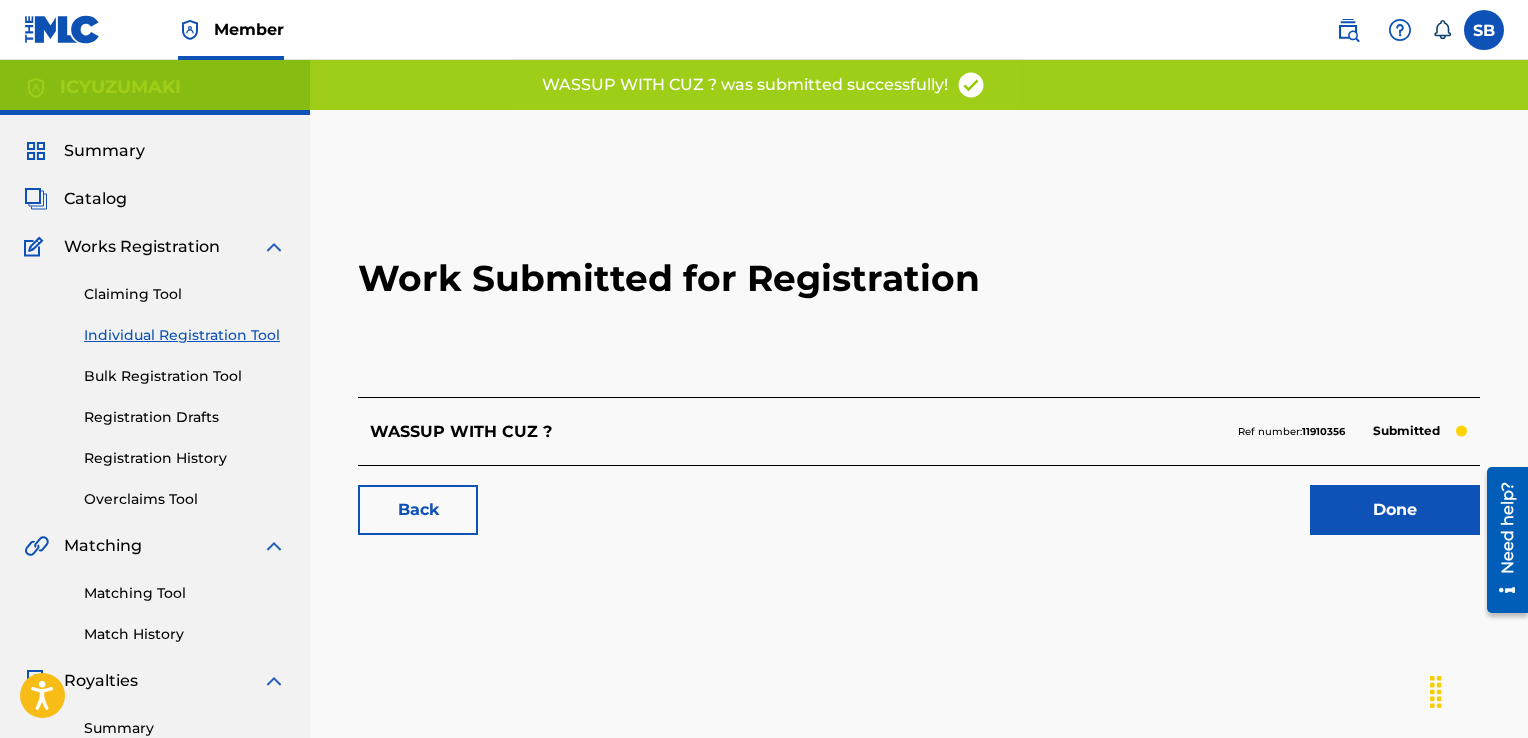click on "Catalog" at bounding box center (95, 199) 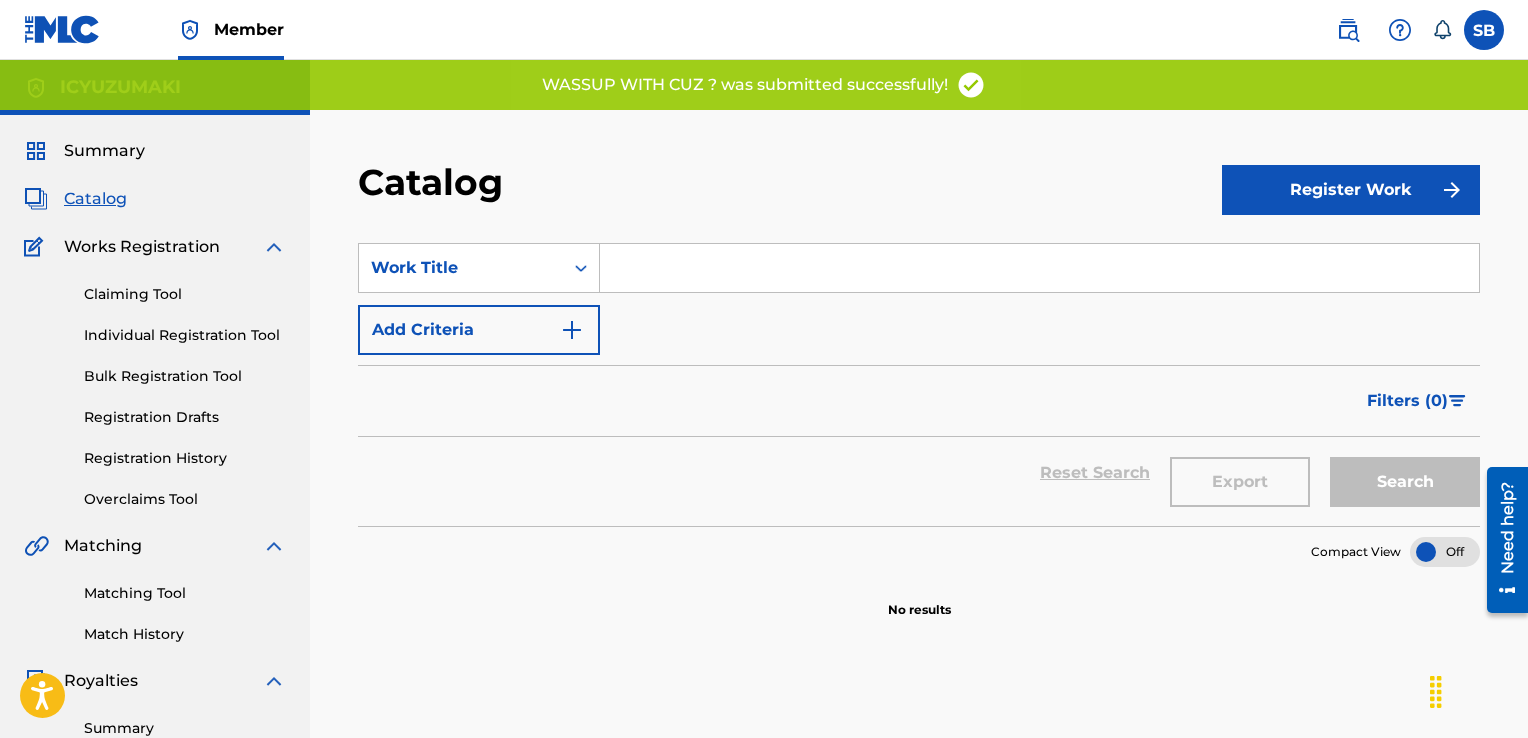 click on "Register Work" at bounding box center [1351, 190] 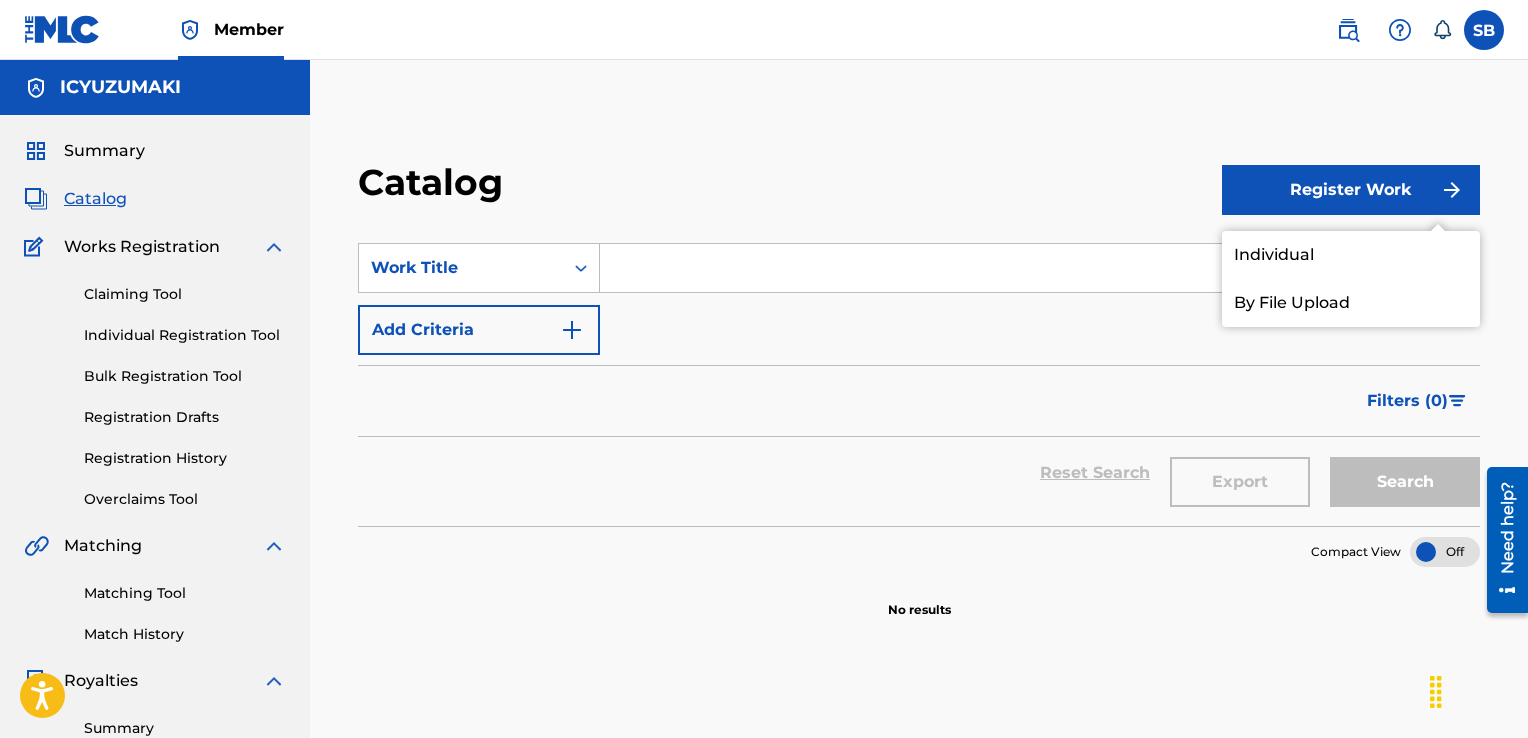 click on "Individual" at bounding box center [1351, 255] 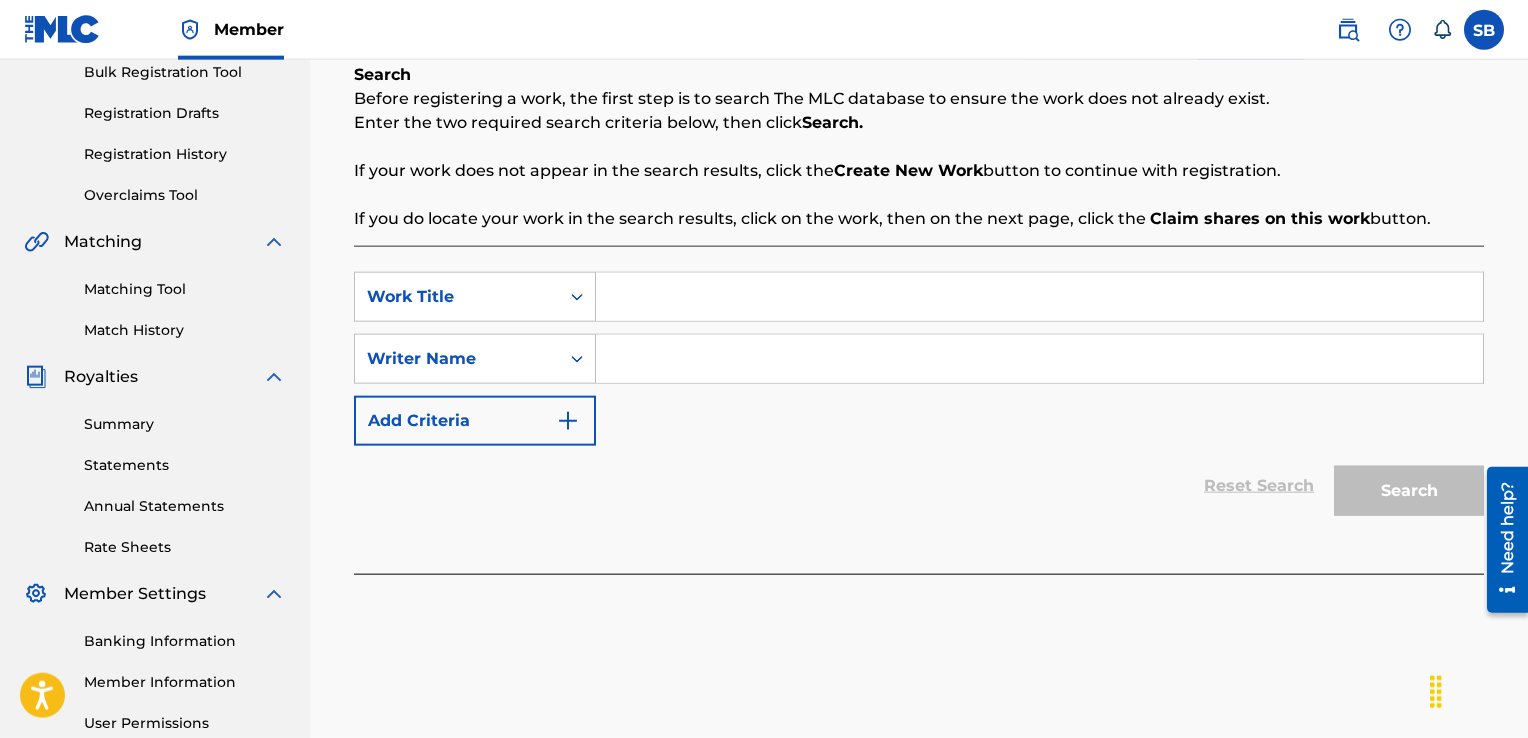 scroll, scrollTop: 303, scrollLeft: 0, axis: vertical 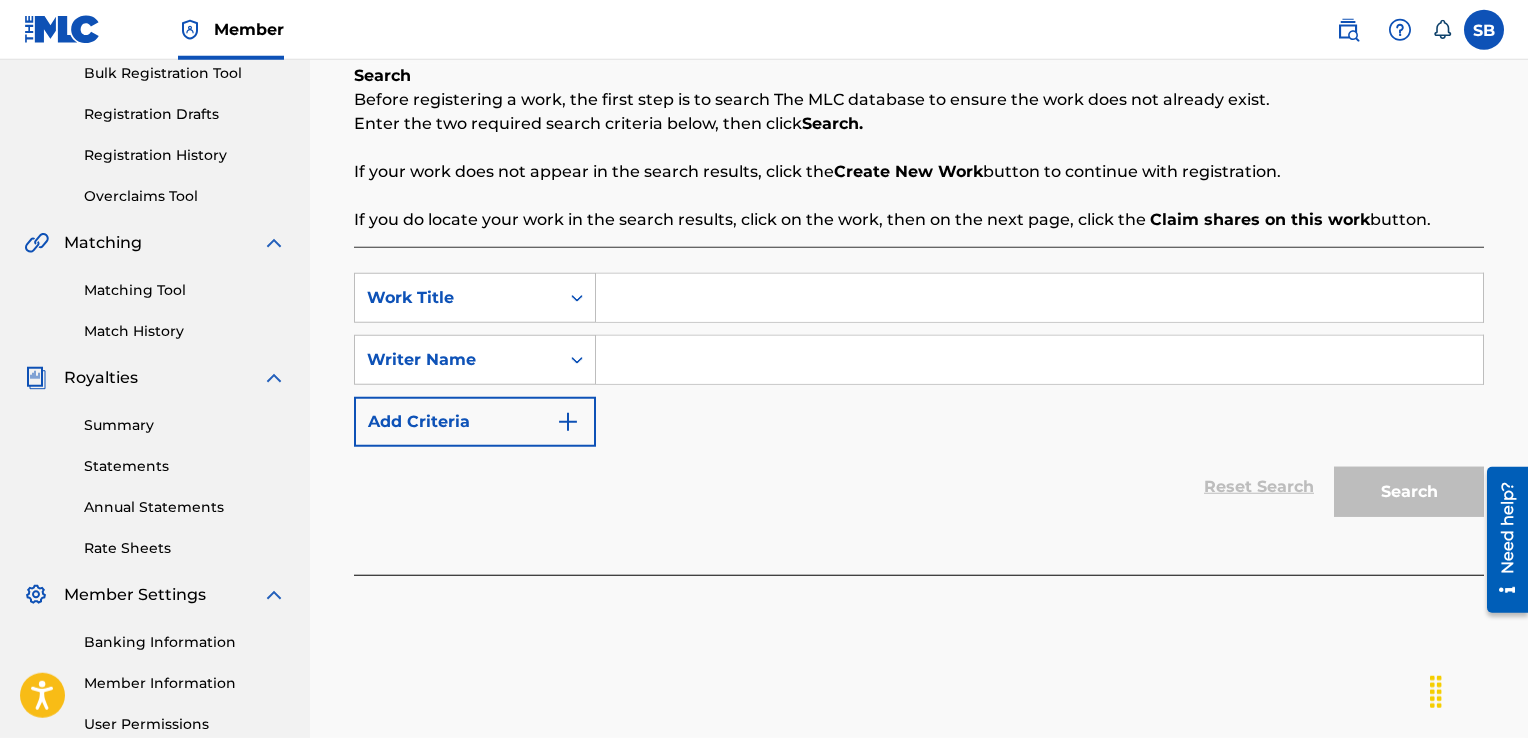 click at bounding box center (1039, 298) 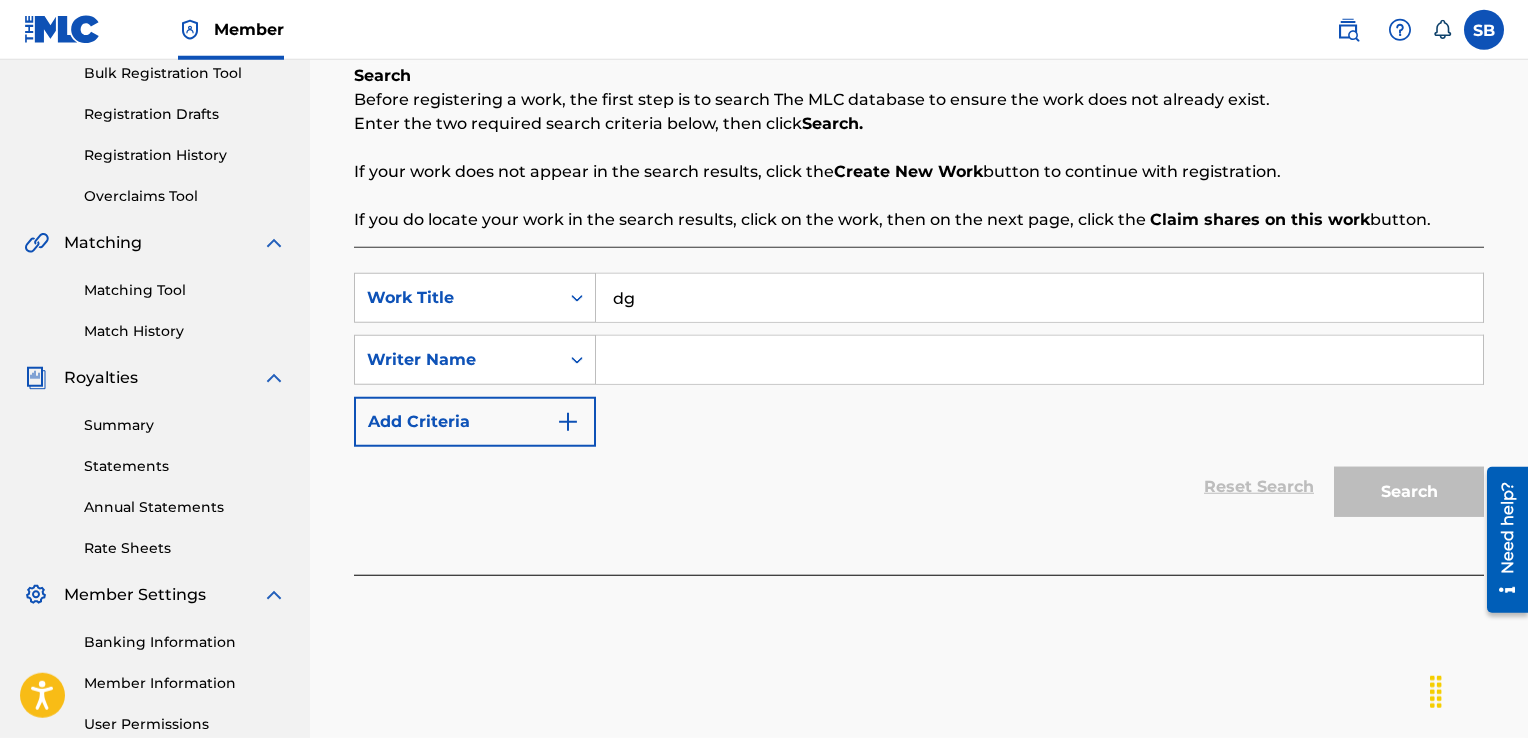 type on "dg" 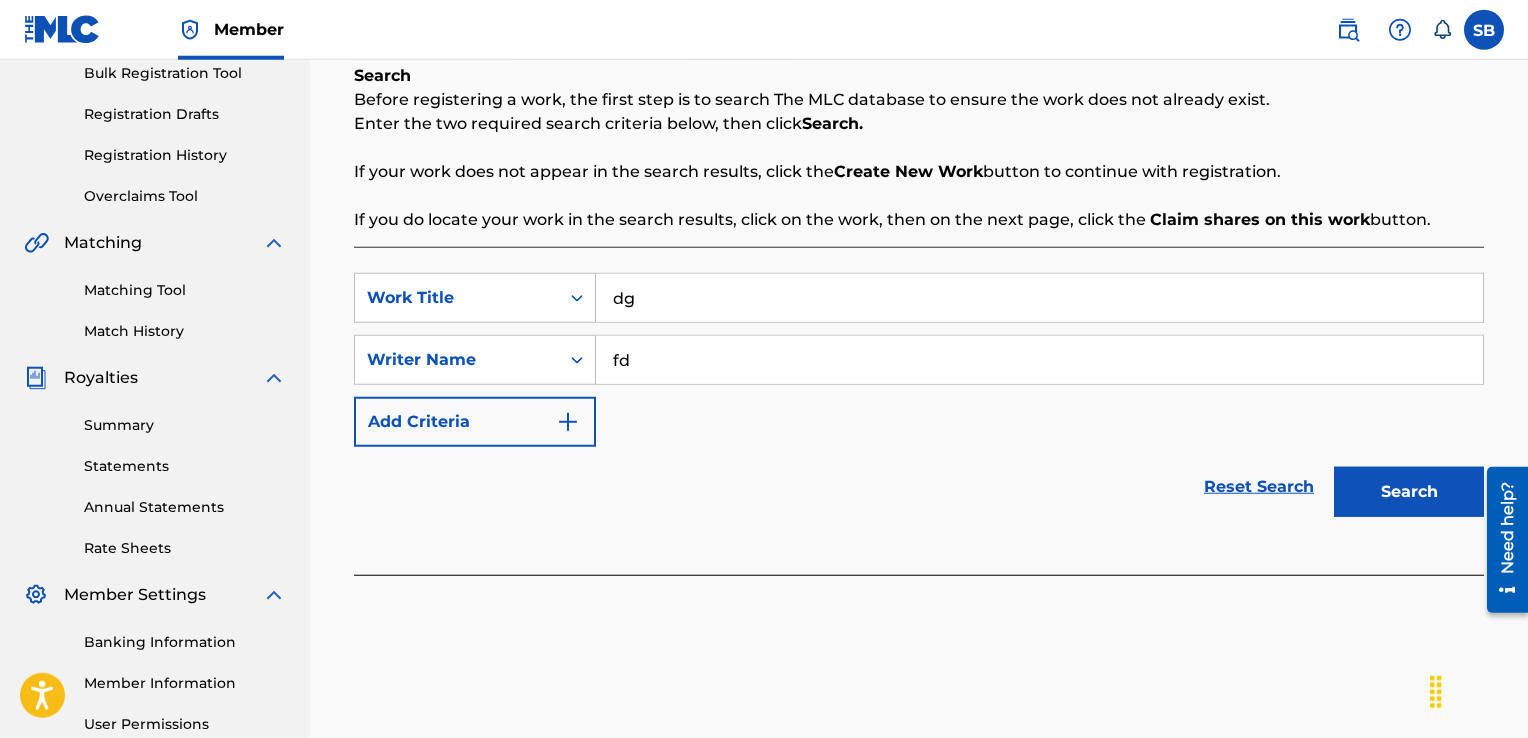 type on "fd" 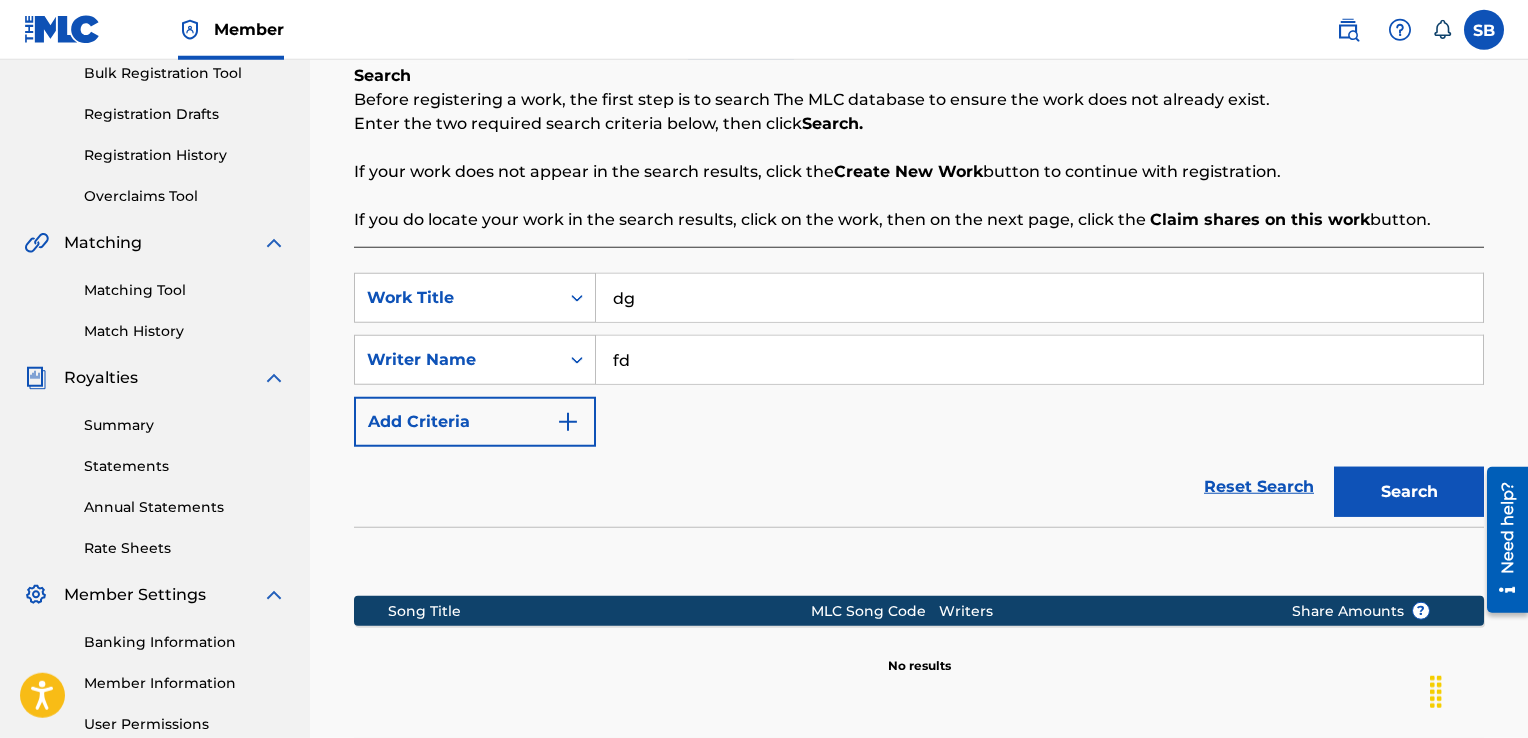 scroll, scrollTop: 506, scrollLeft: 0, axis: vertical 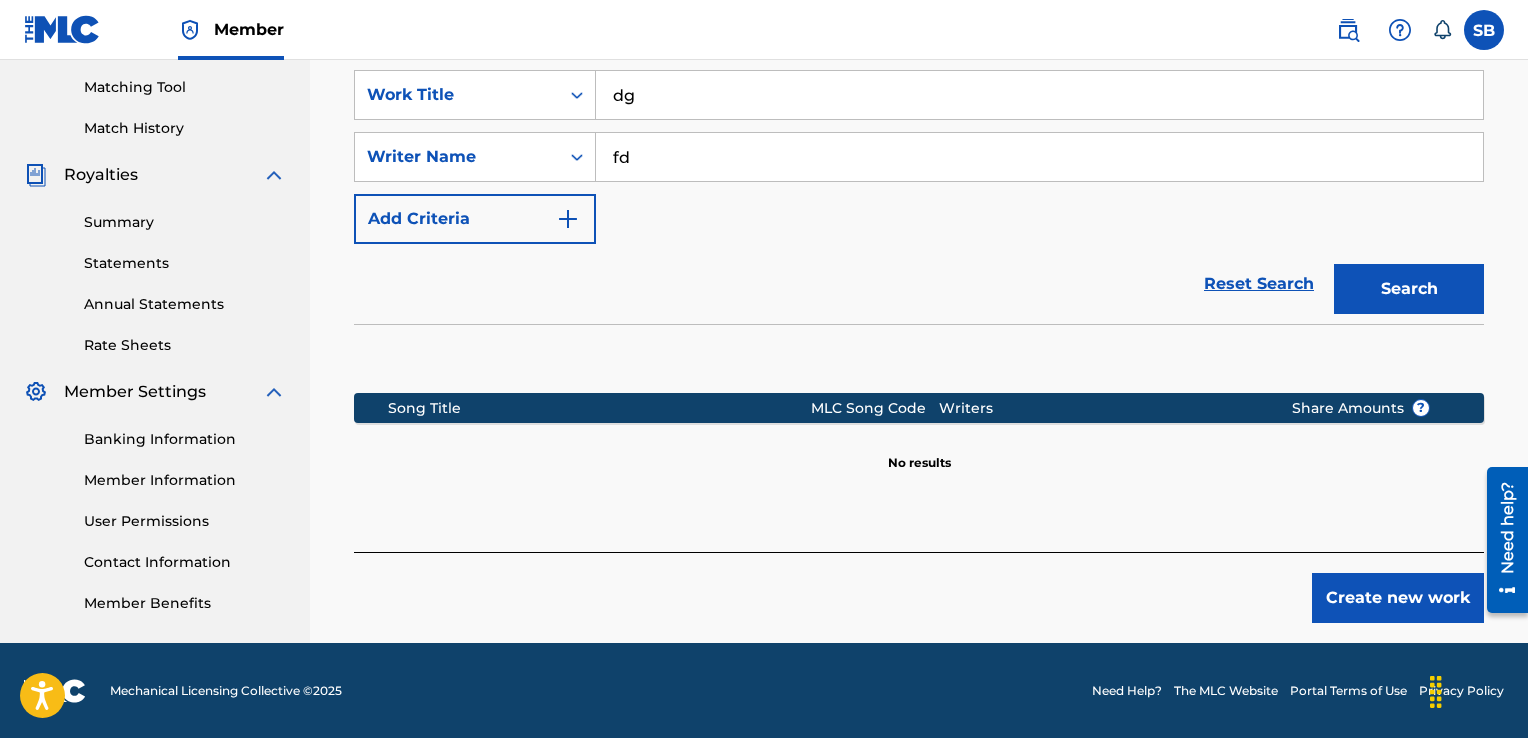 click on "Create new work" at bounding box center (1398, 598) 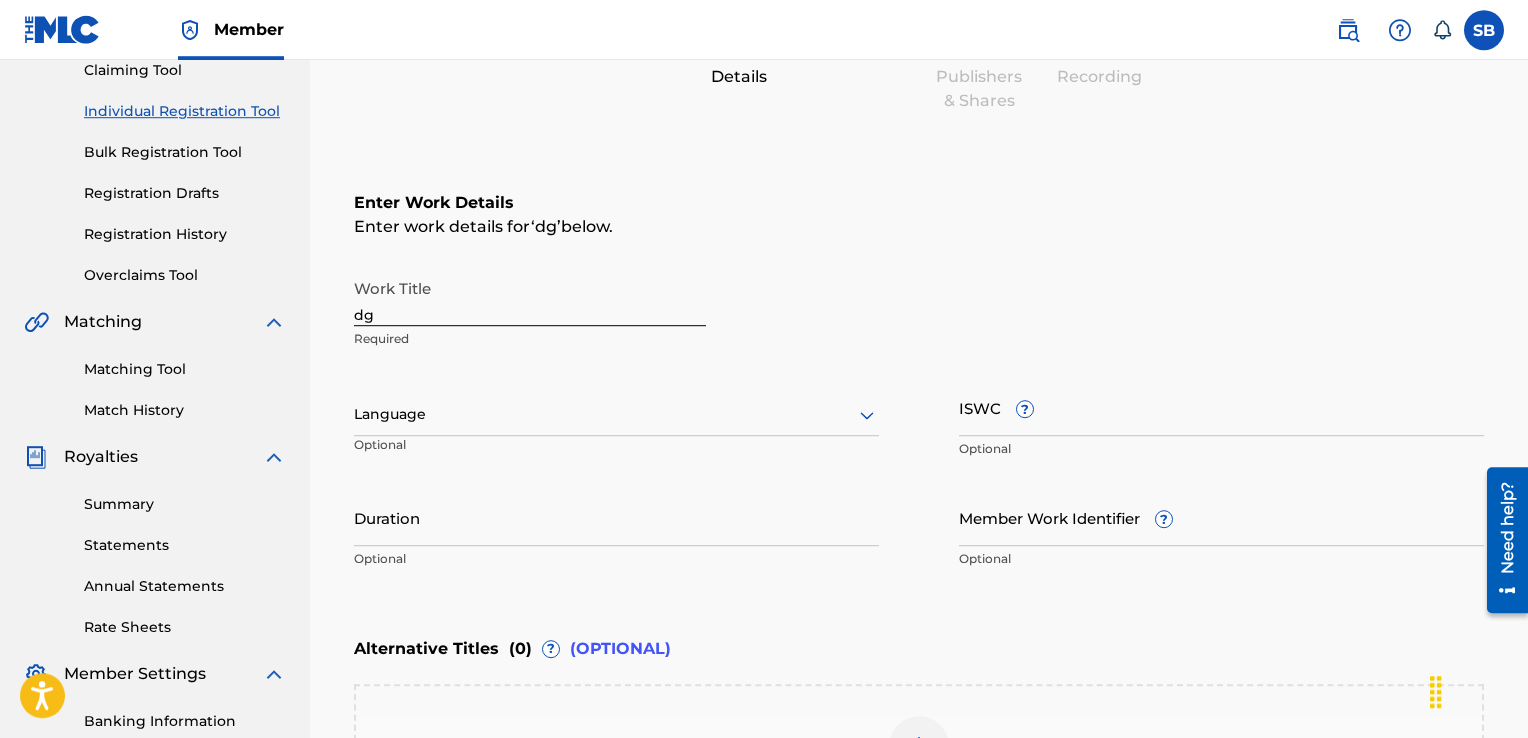 scroll, scrollTop: 222, scrollLeft: 0, axis: vertical 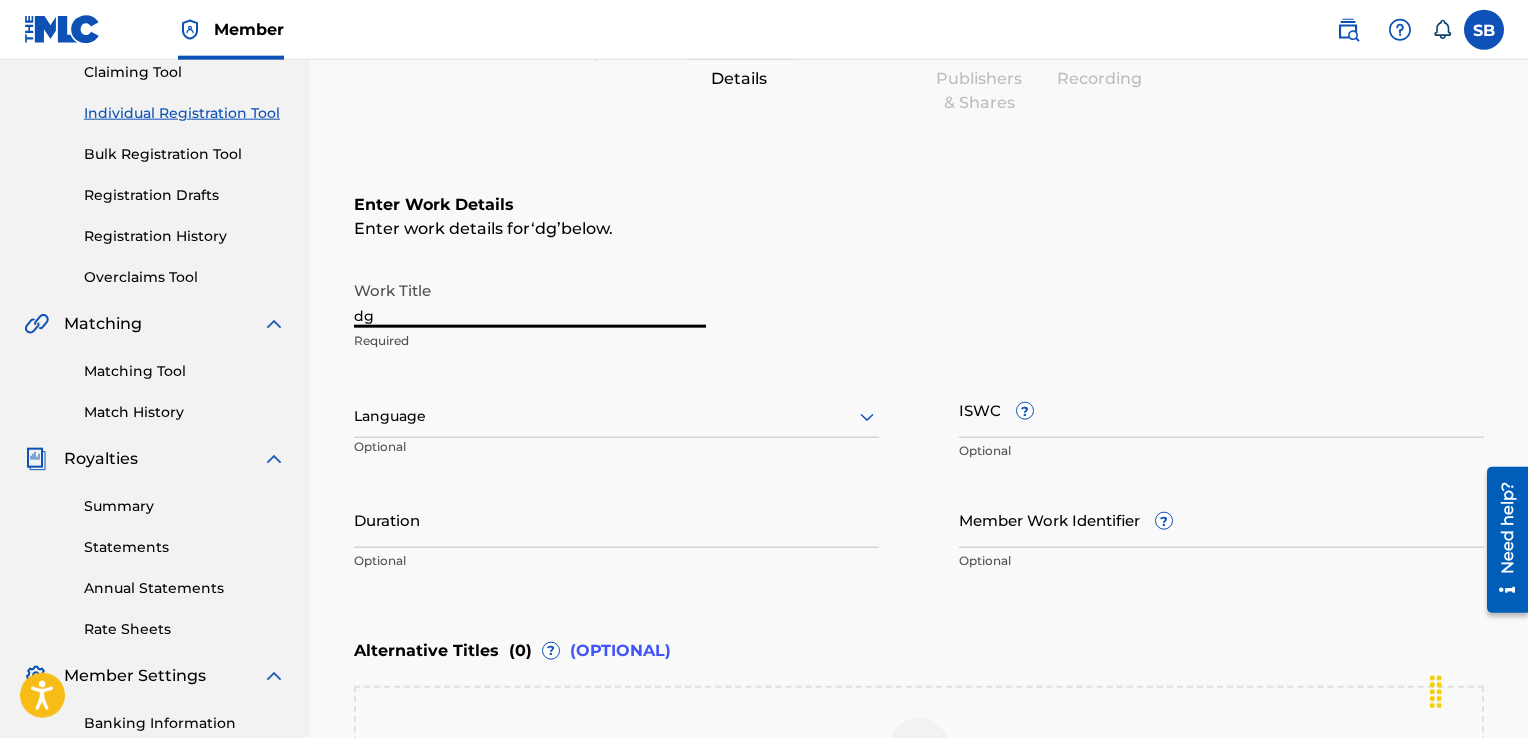 click on "dg" at bounding box center (530, 299) 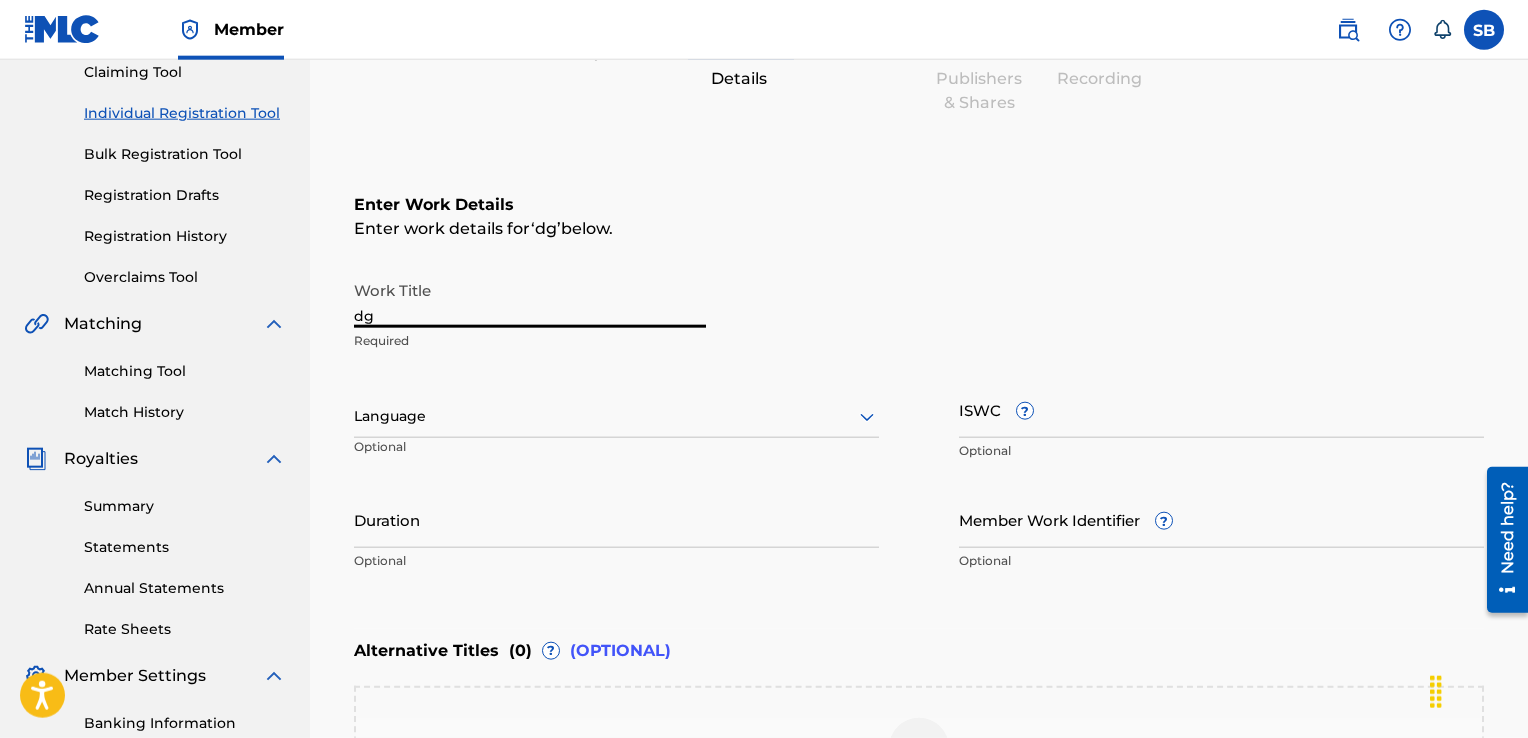 click on "dg" at bounding box center [530, 299] 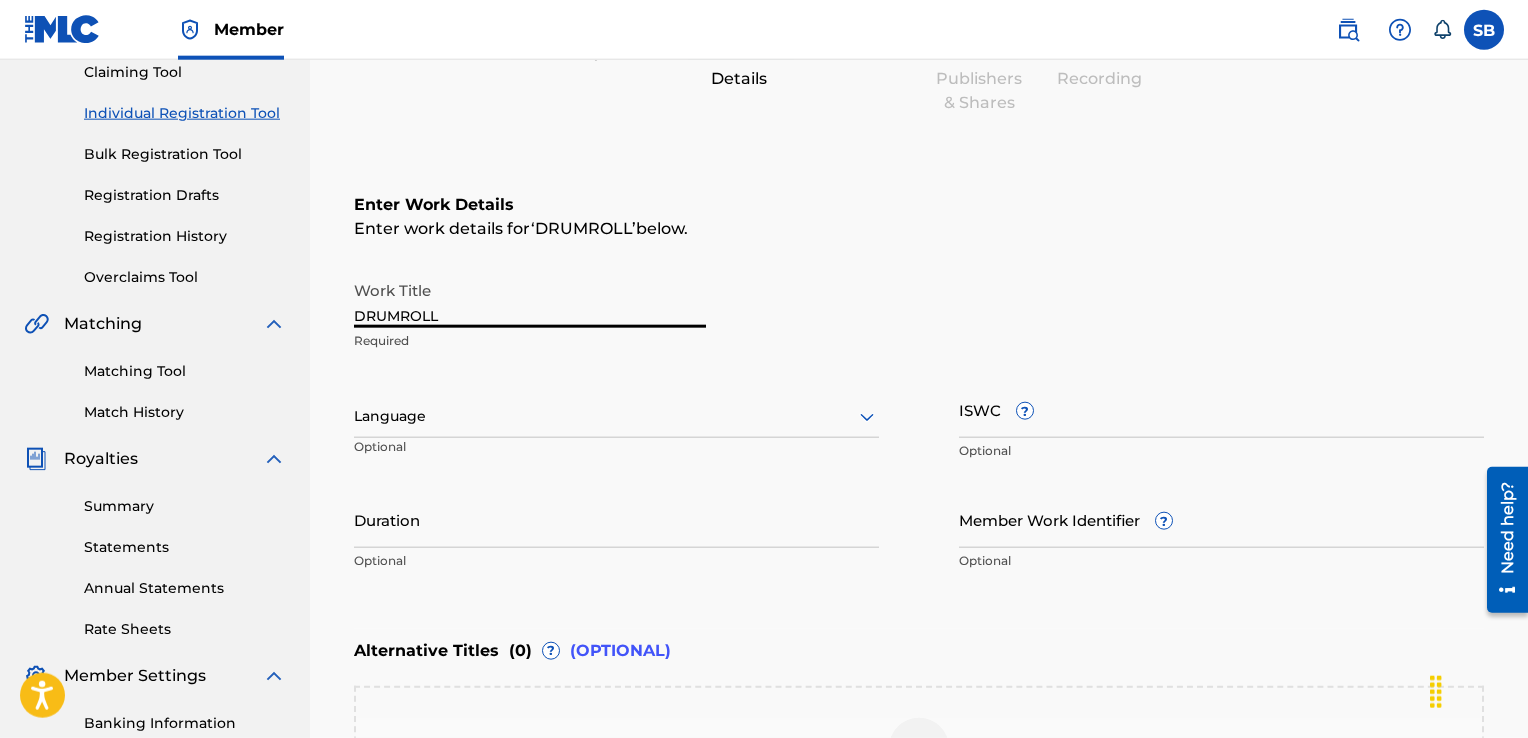 scroll, scrollTop: 460, scrollLeft: 0, axis: vertical 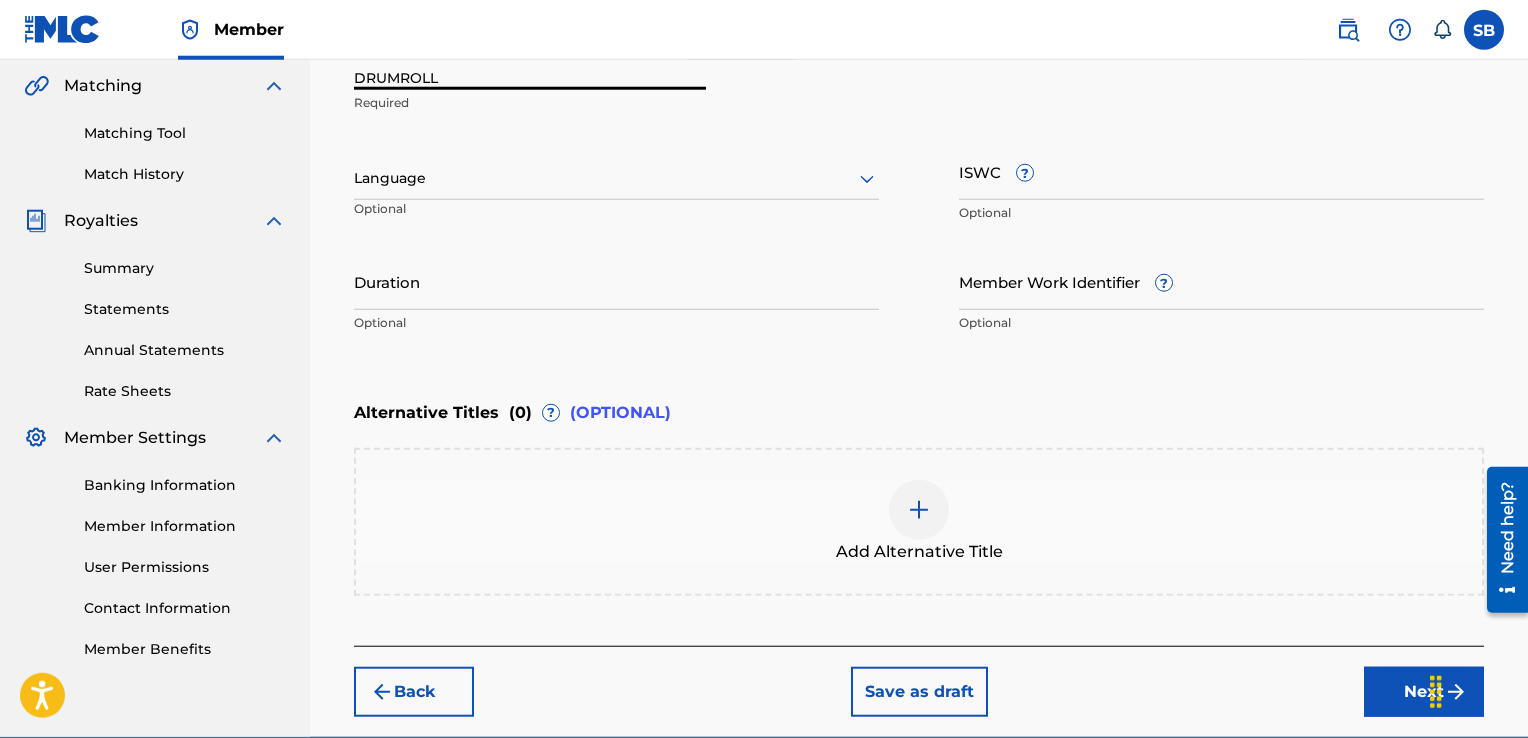 type on "DRUMROLL" 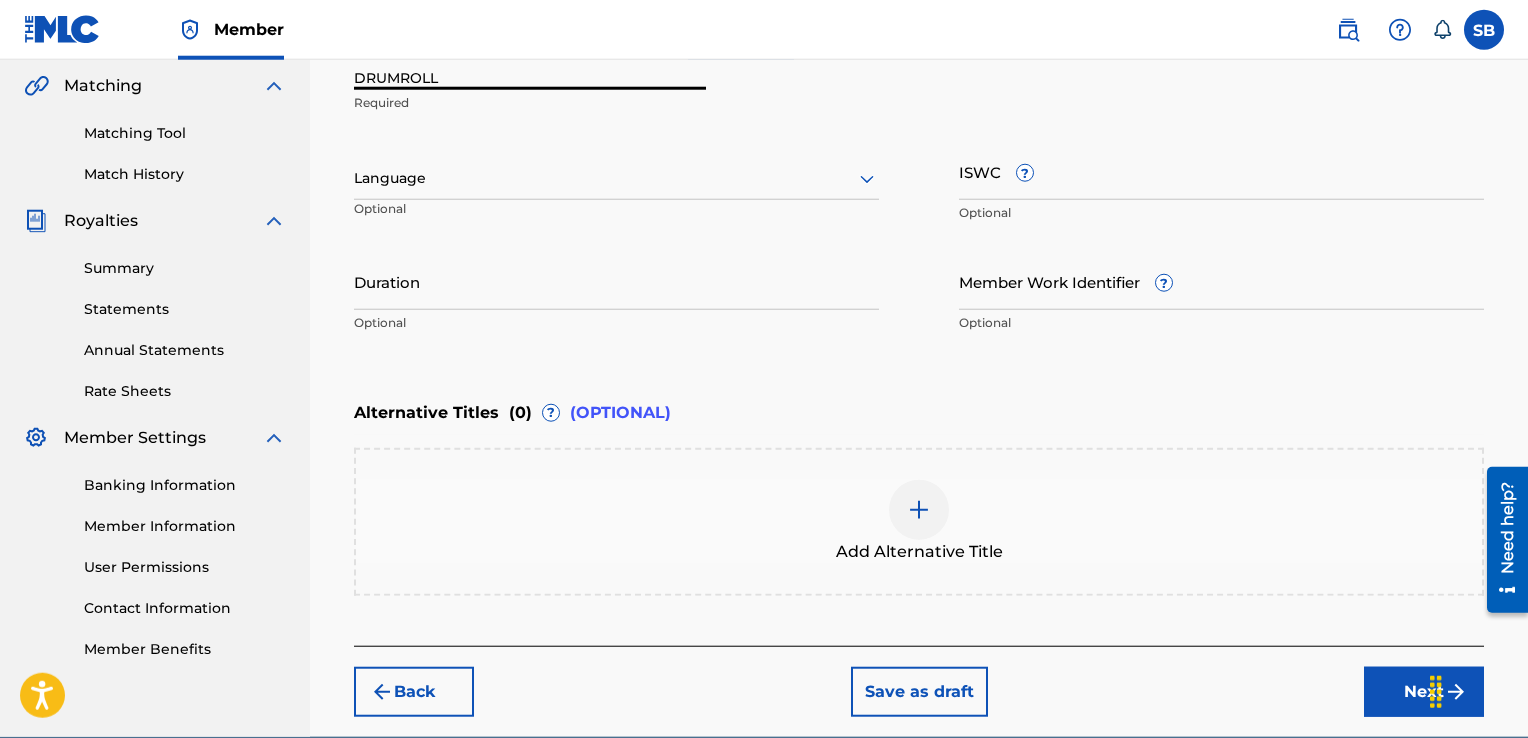 click on "Next" at bounding box center [1424, 692] 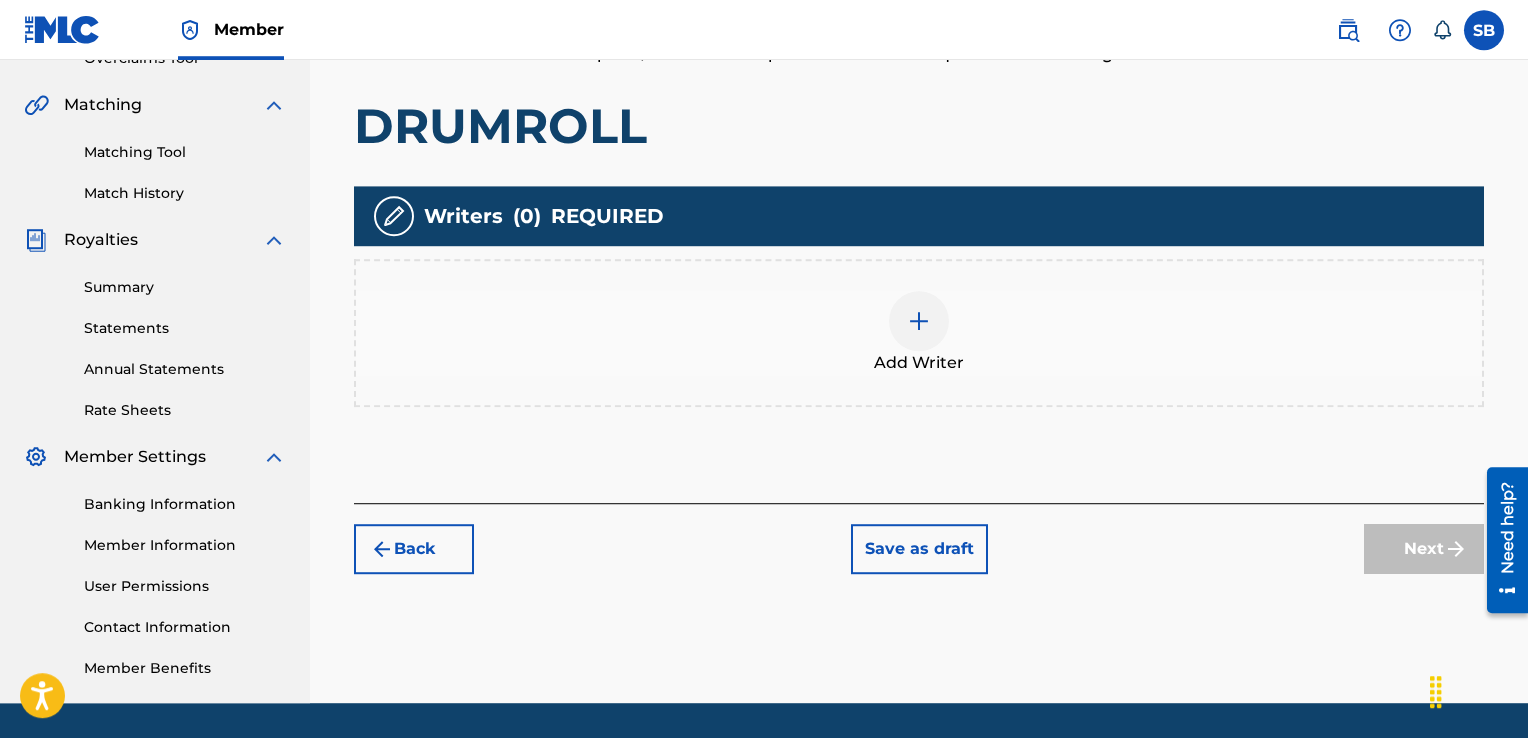 scroll, scrollTop: 443, scrollLeft: 0, axis: vertical 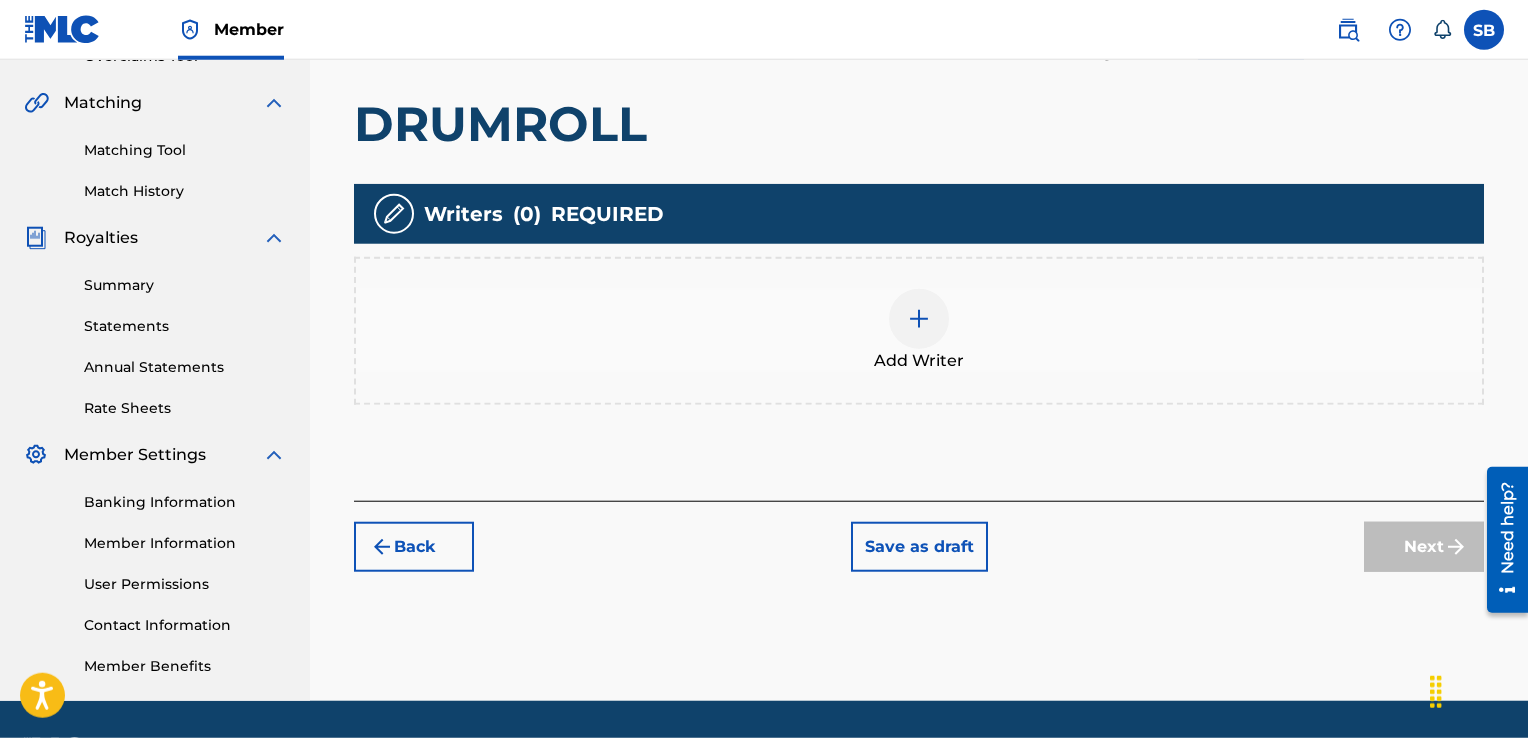 click at bounding box center [919, 319] 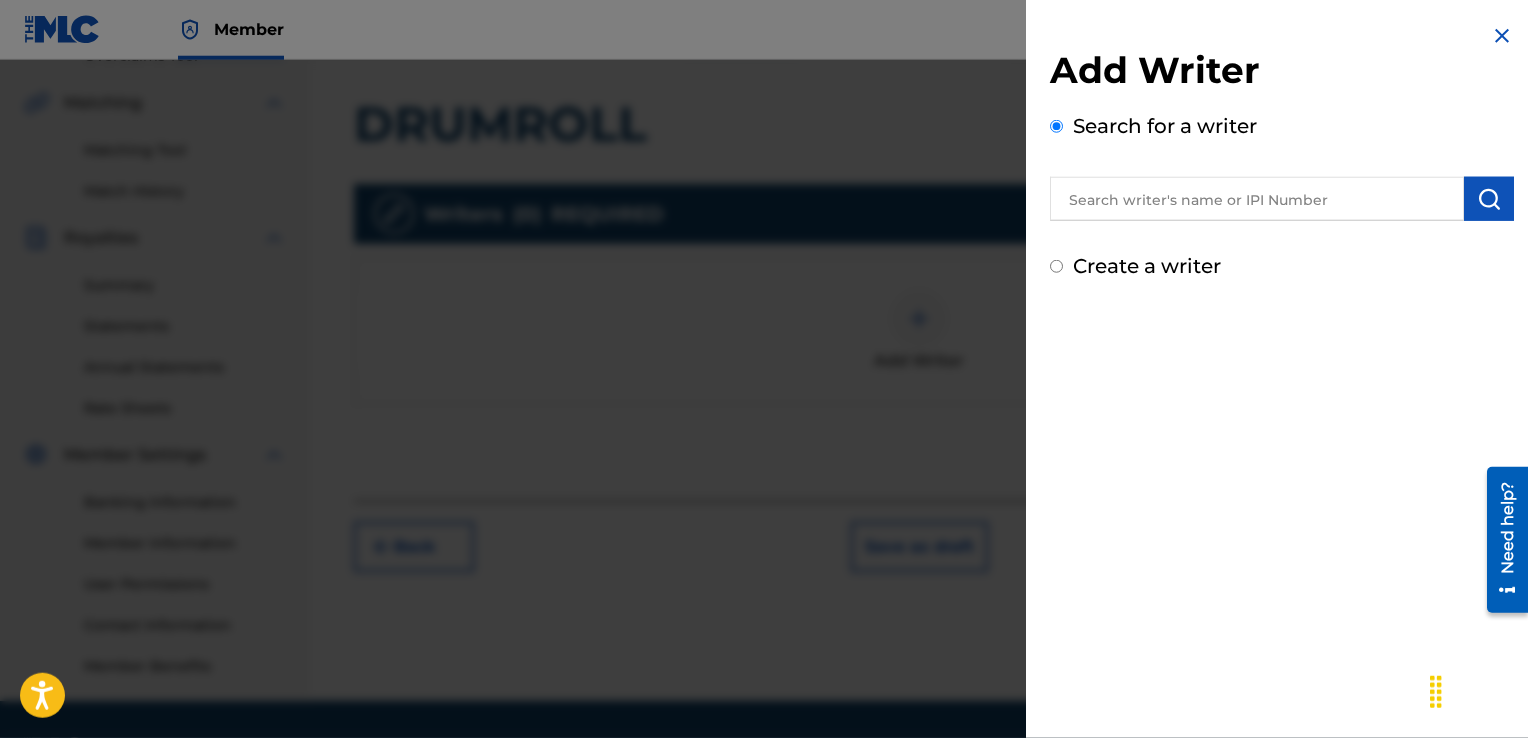 click at bounding box center (1257, 199) 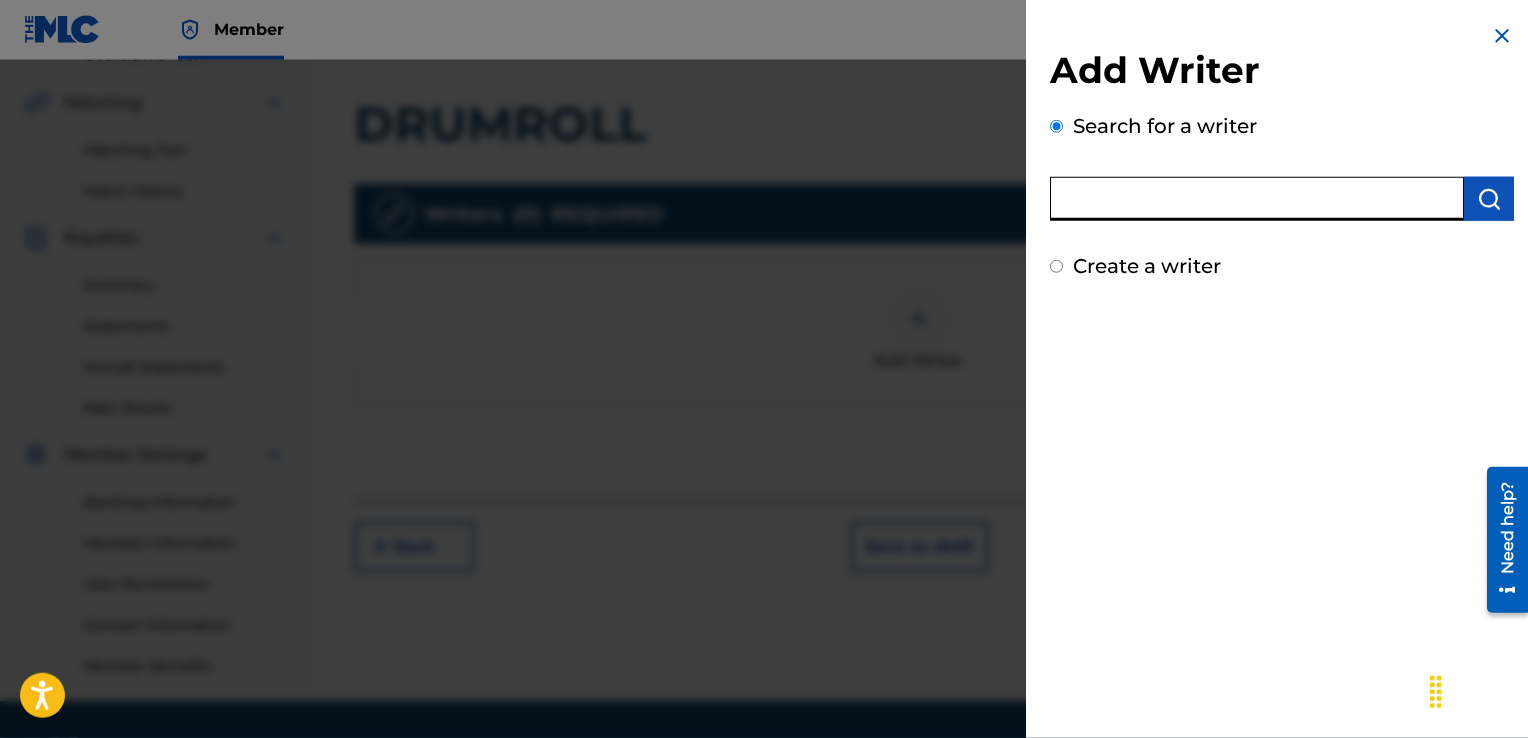 click on "Create a writer" at bounding box center [1056, 266] 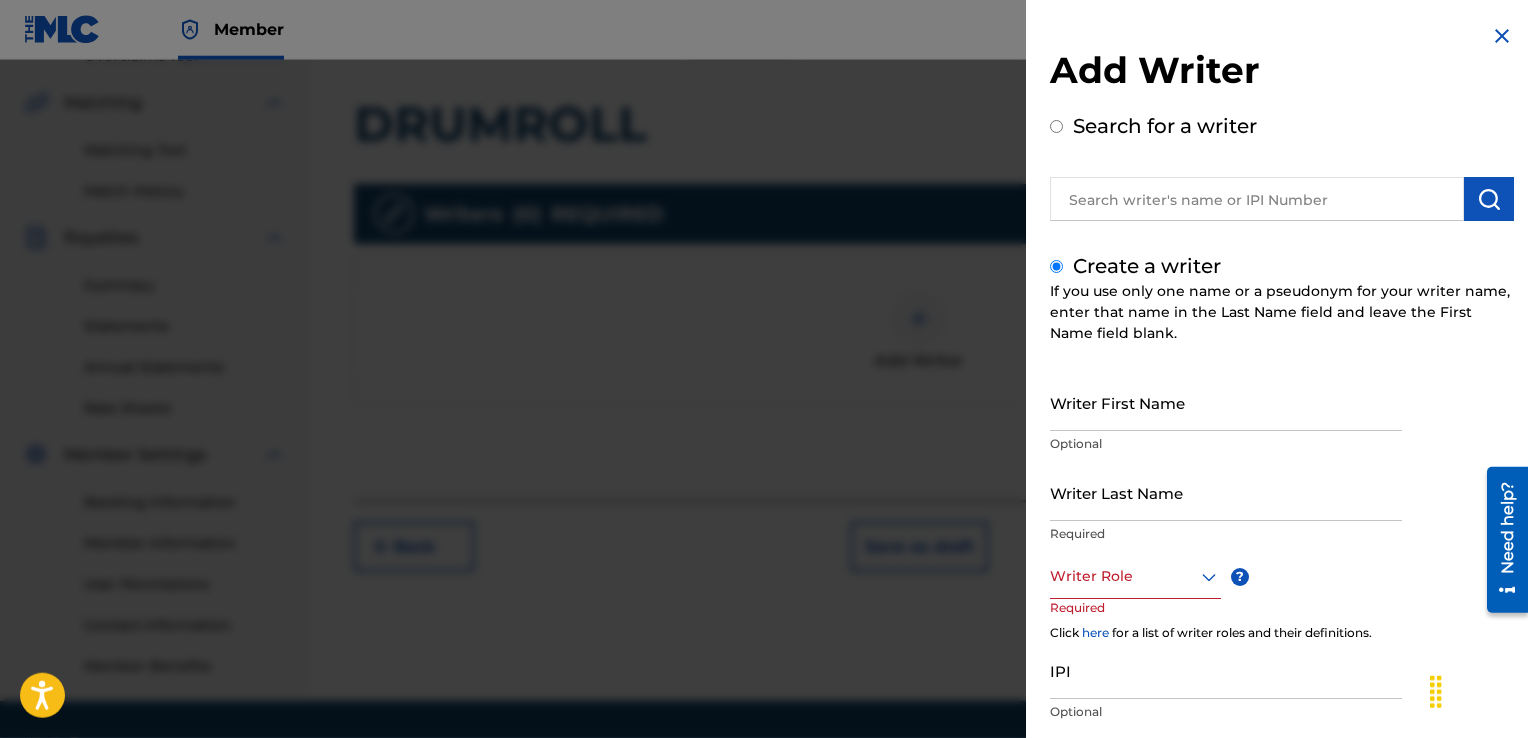 click on "Writer First Name" at bounding box center (1226, 402) 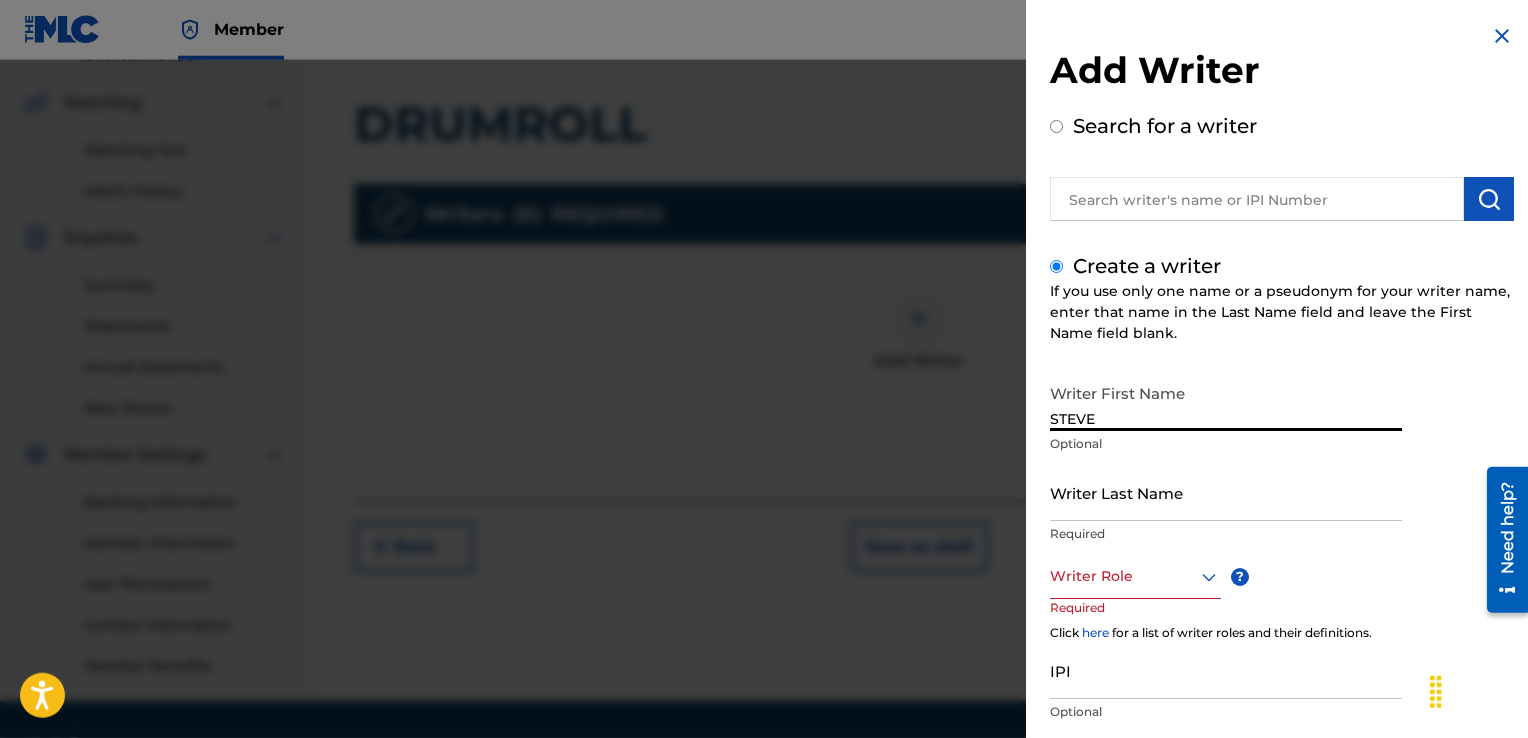 type on "STEVE" 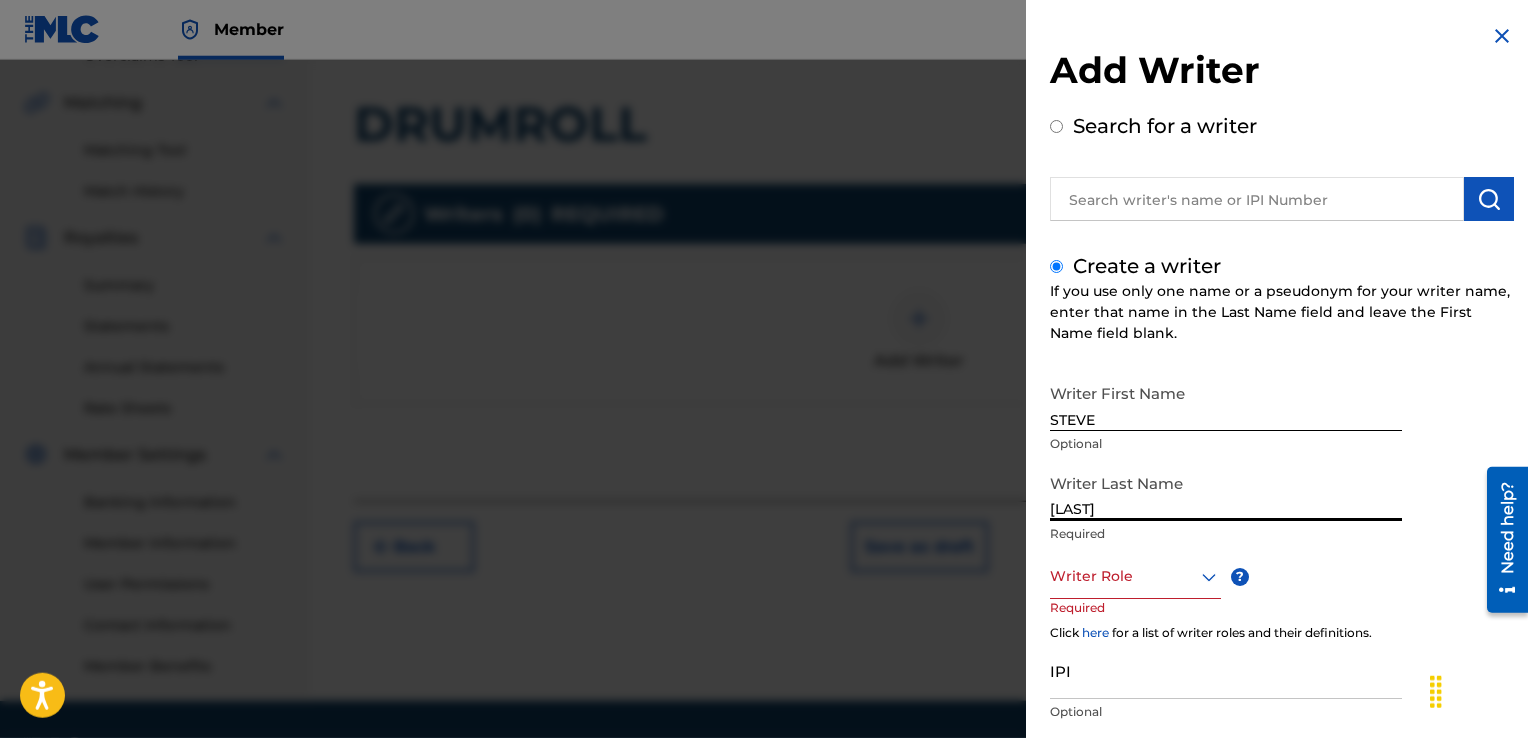 type on "[LAST]" 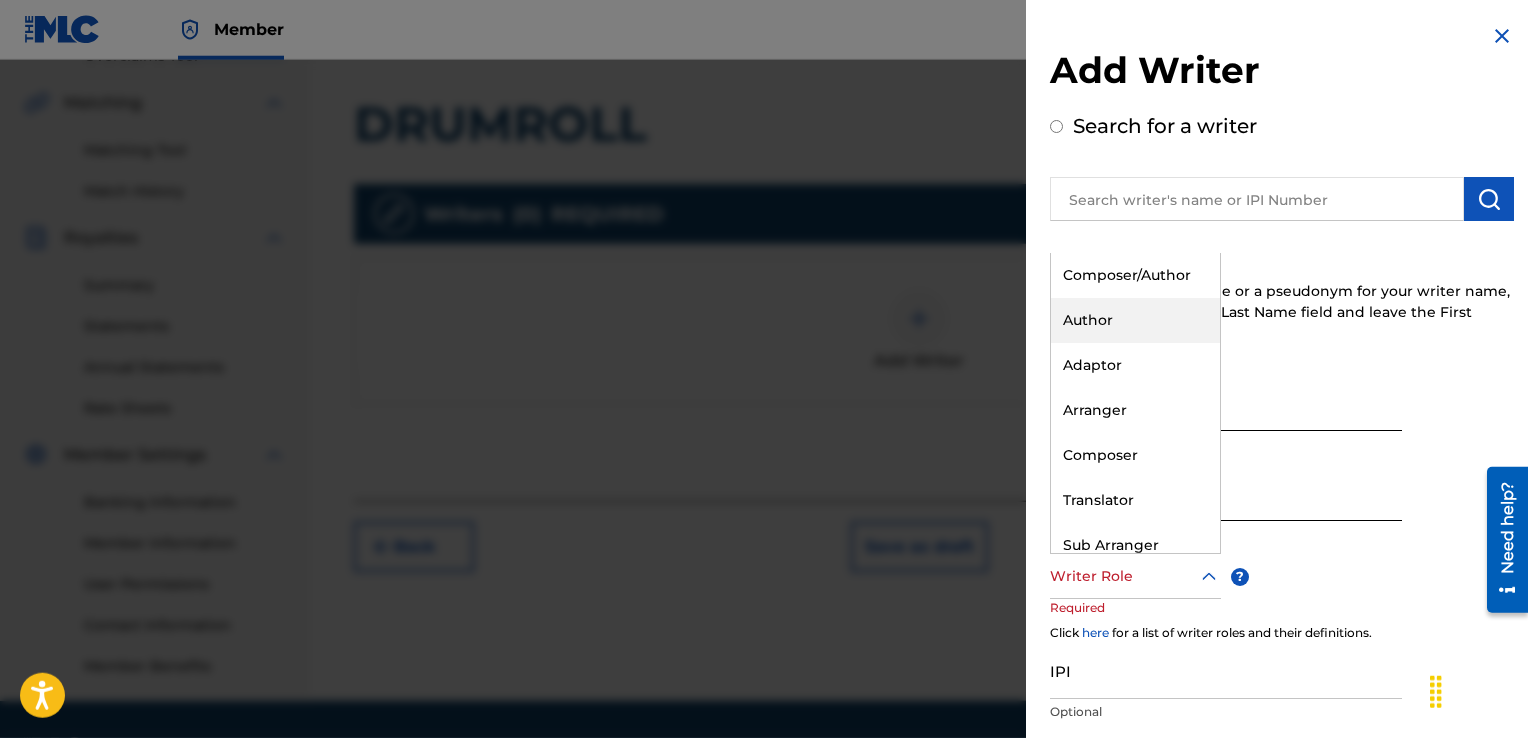 click on "Author" at bounding box center [1135, 320] 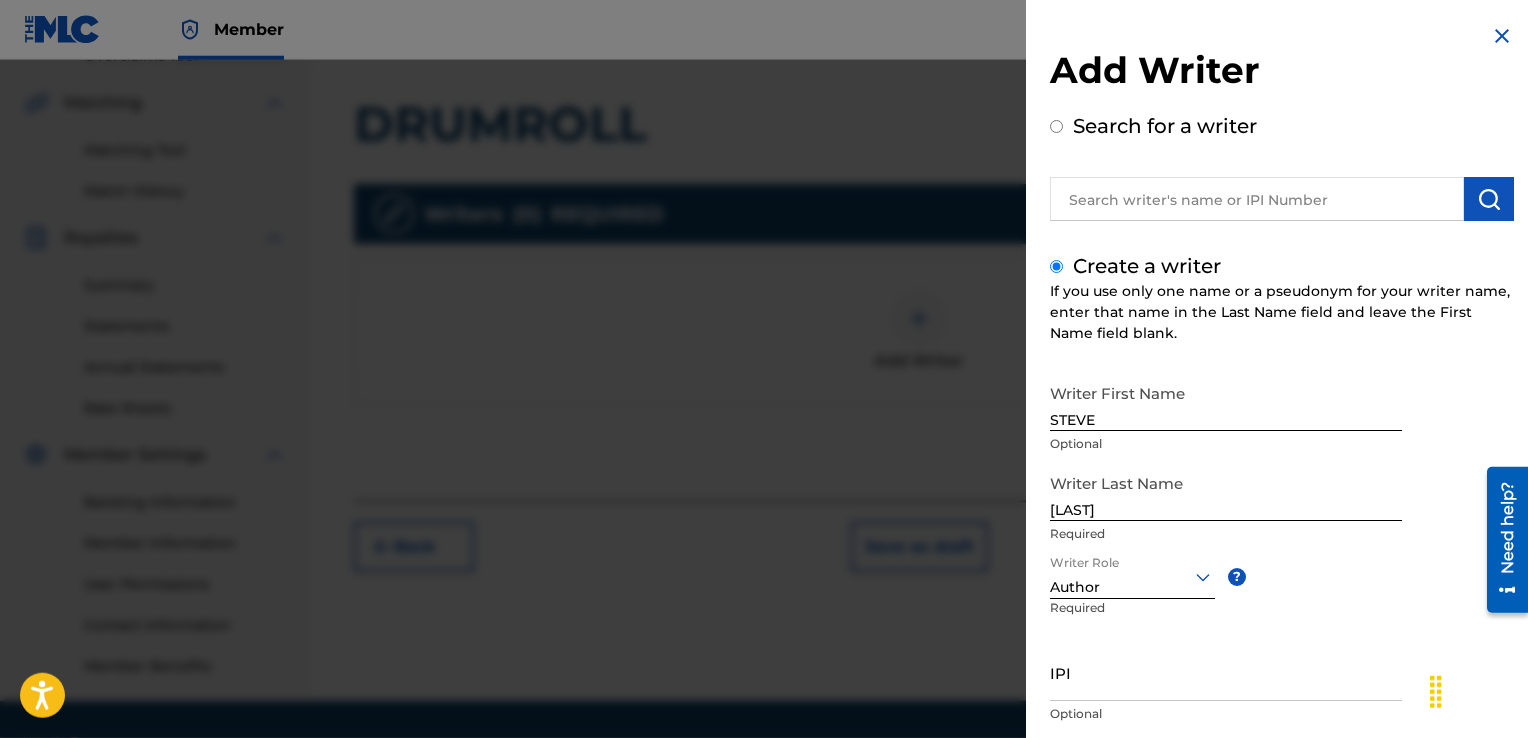 scroll, scrollTop: 129, scrollLeft: 0, axis: vertical 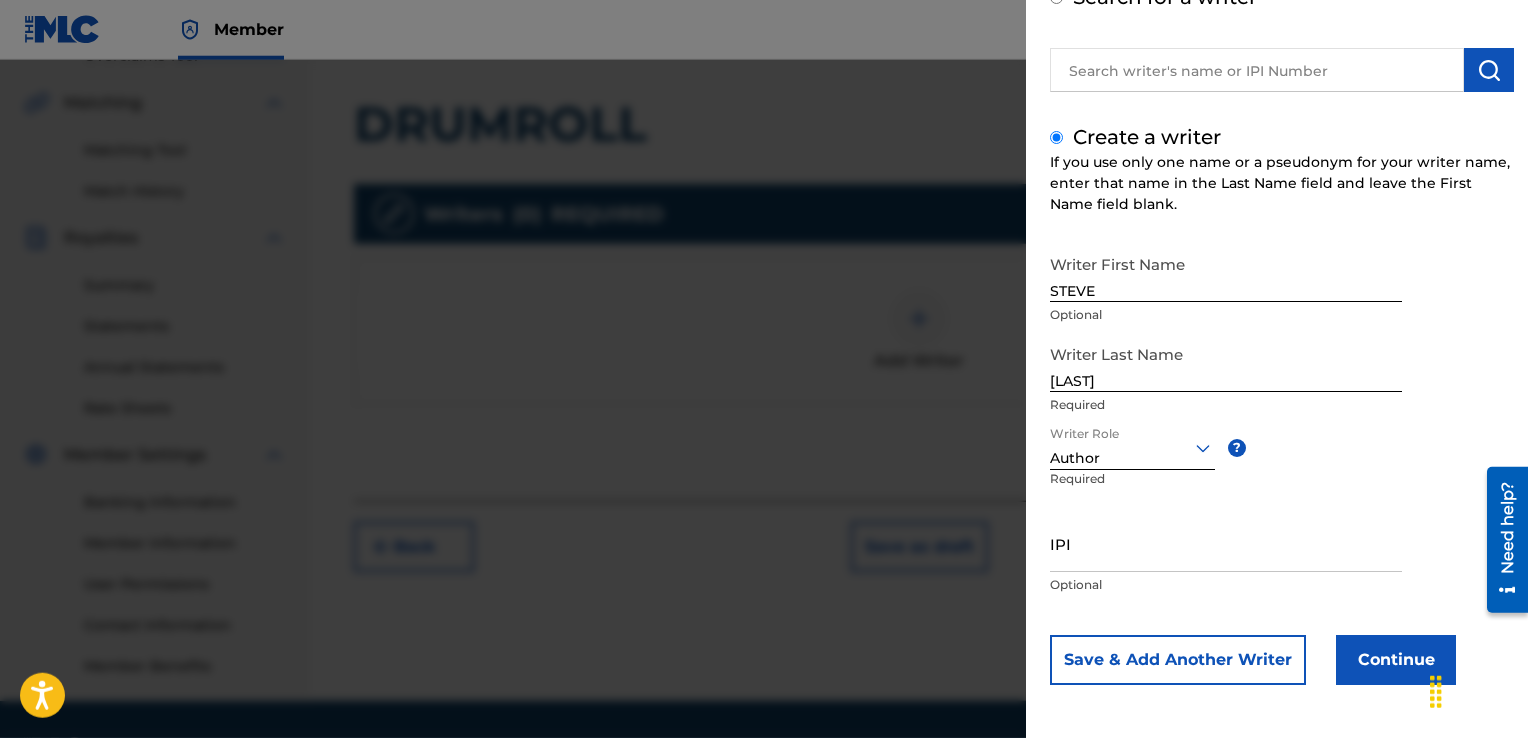 click on "Continue" at bounding box center (1396, 660) 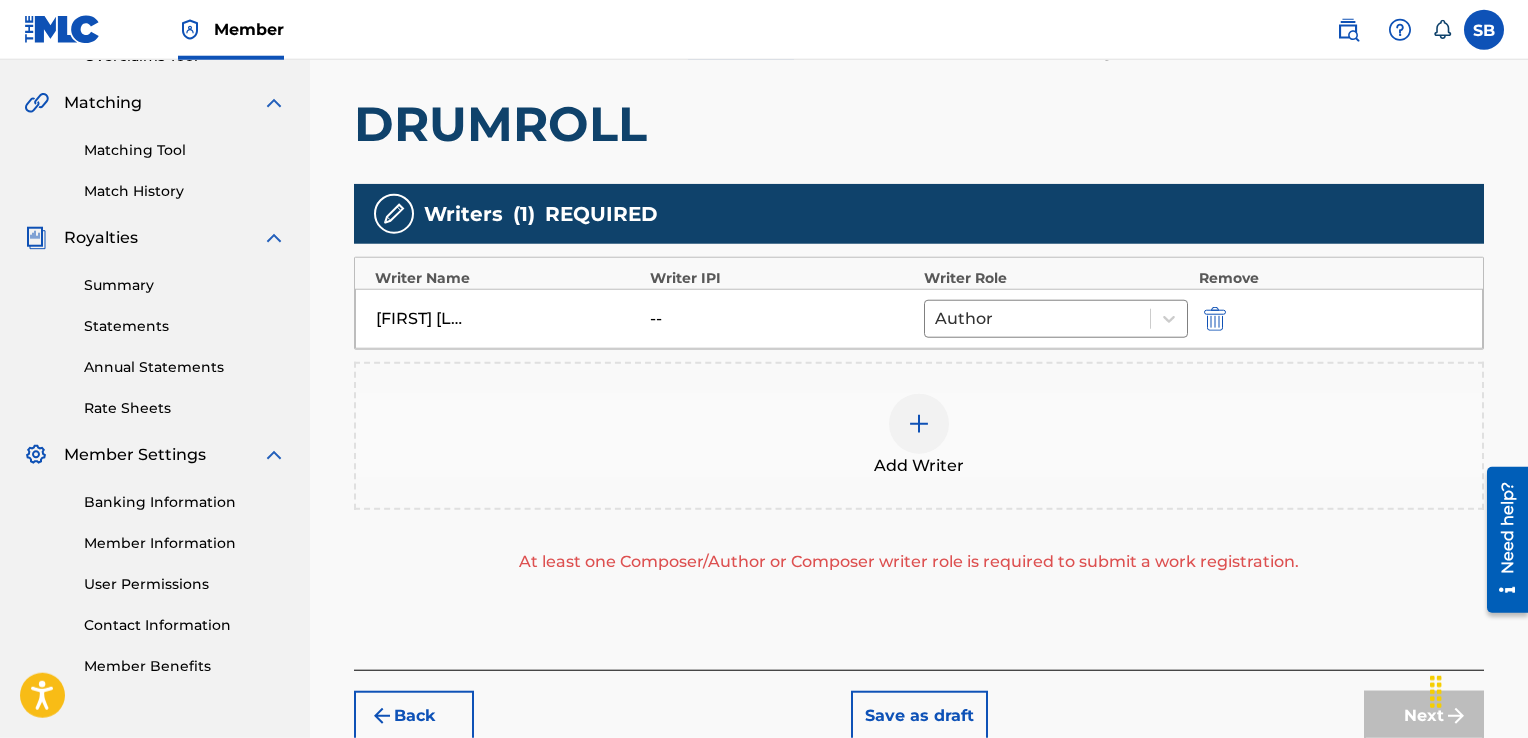 click at bounding box center (919, 424) 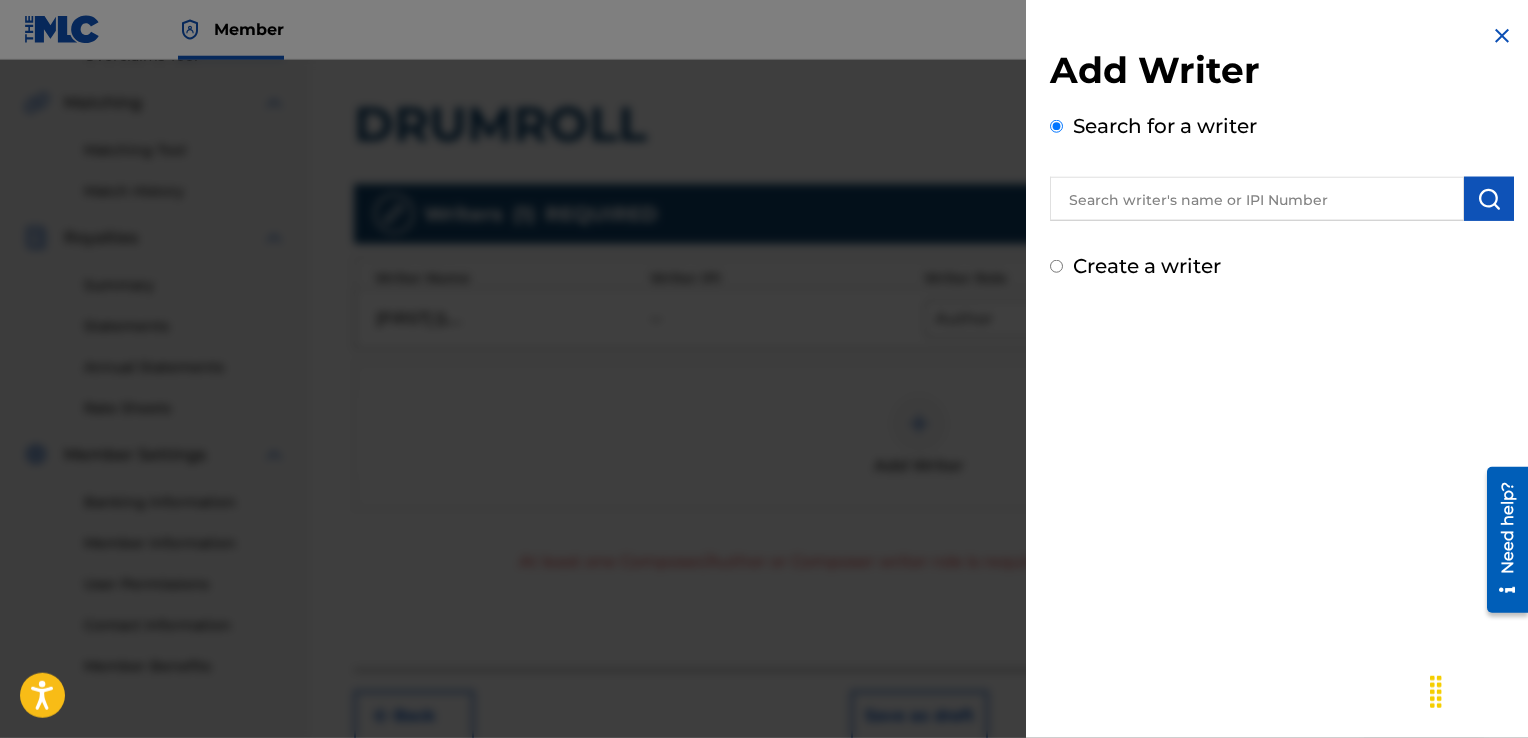 click at bounding box center (1257, 199) 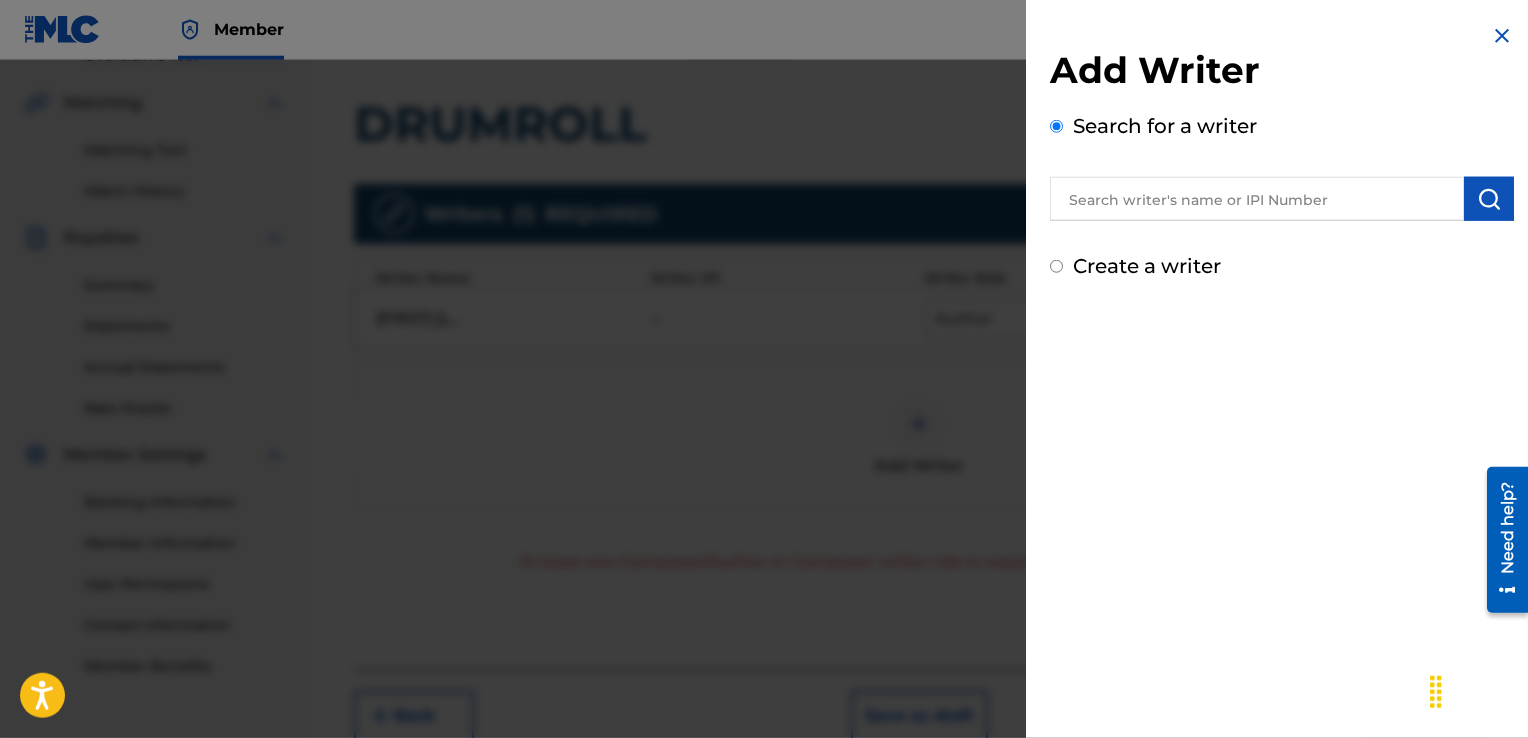 click on "Create a writer" at bounding box center [1056, 266] 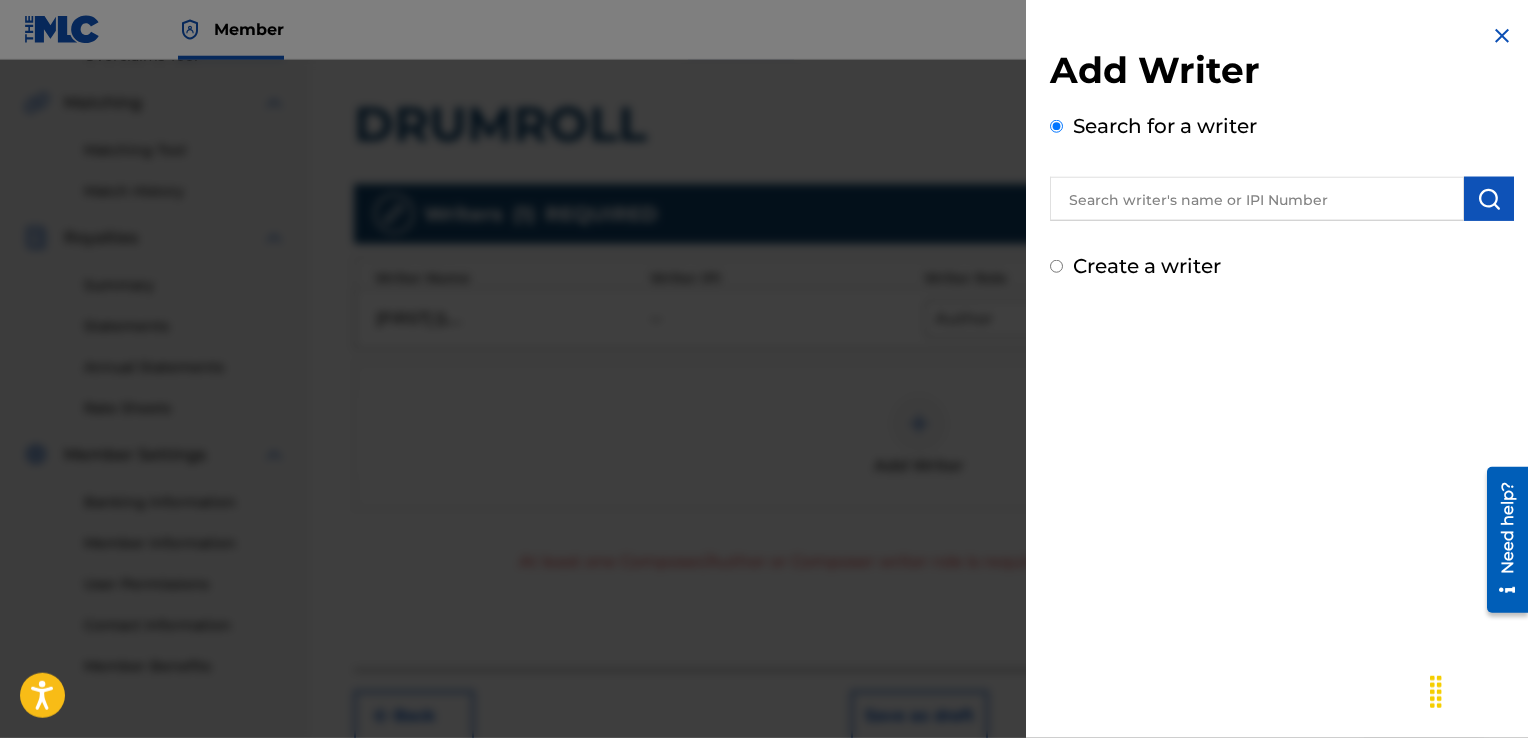 radio on "false" 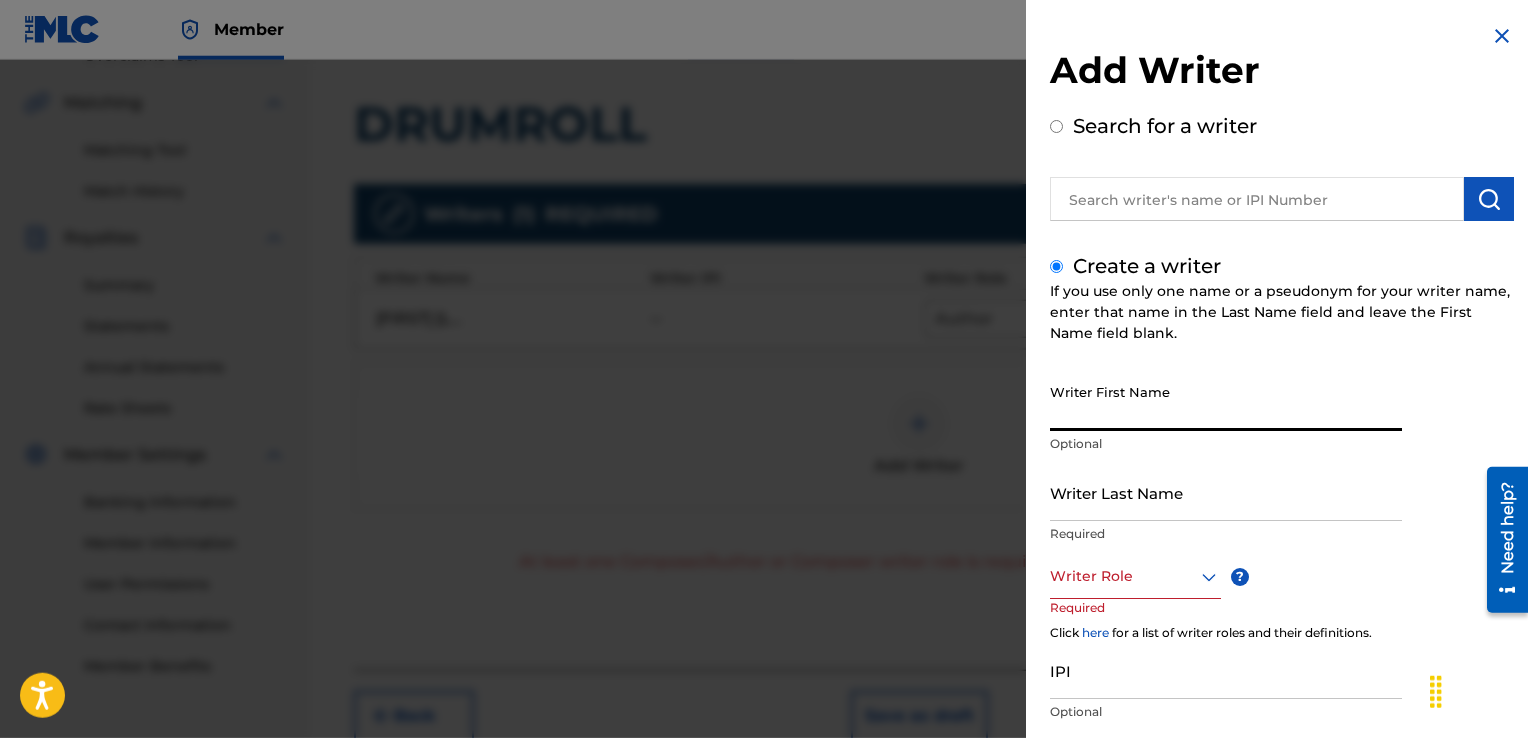 click on "Writer First Name" at bounding box center (1226, 402) 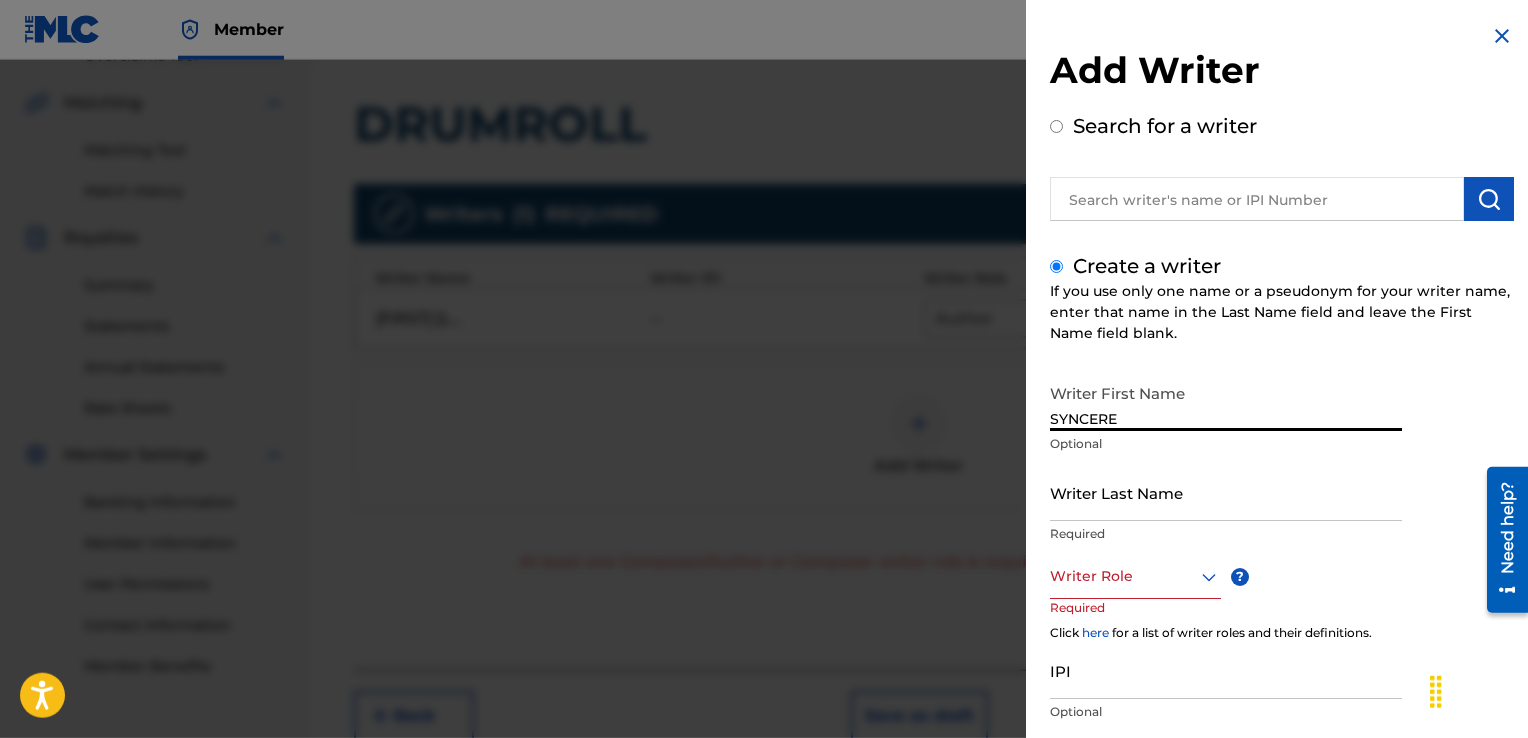 type on "SYNCERE" 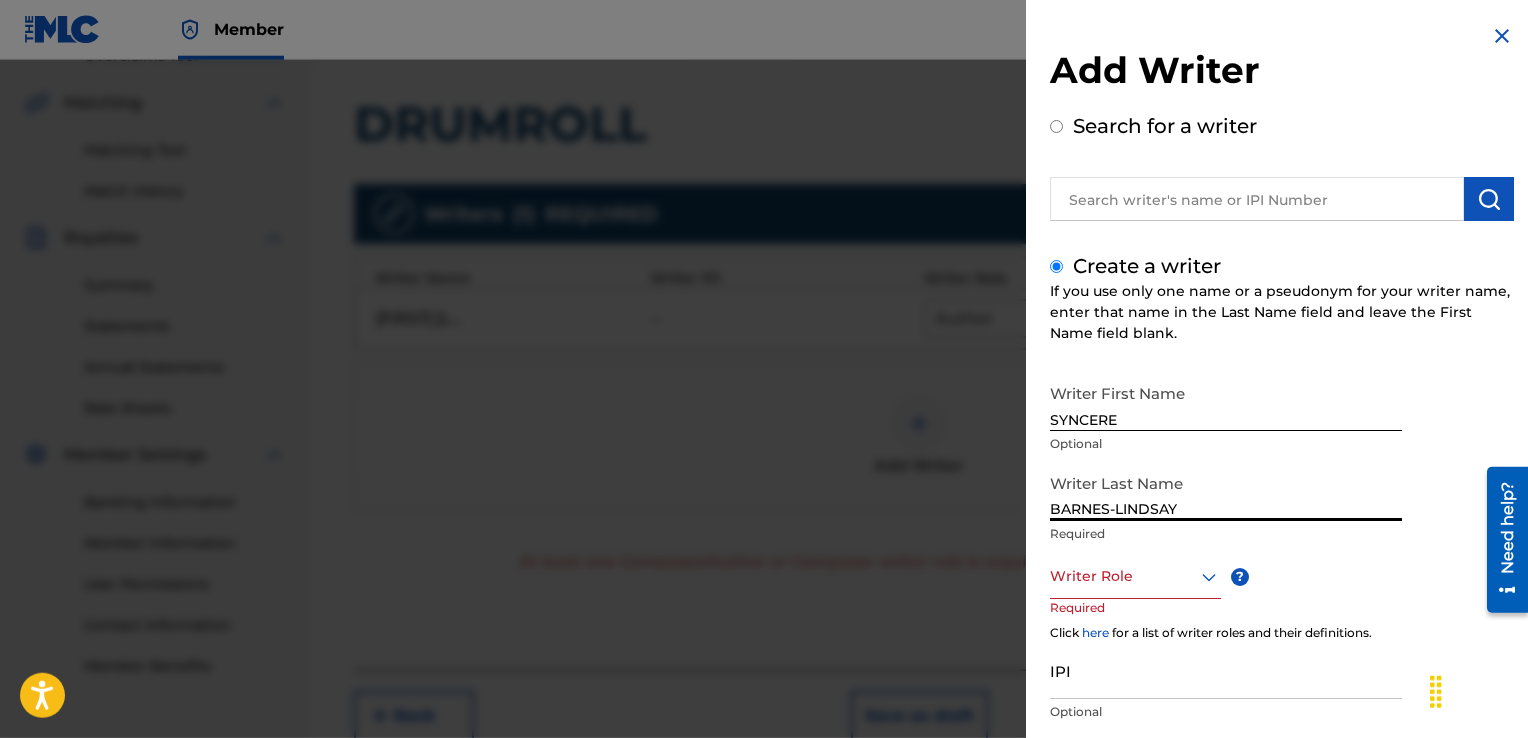 type on "BARNES-LINDSAY" 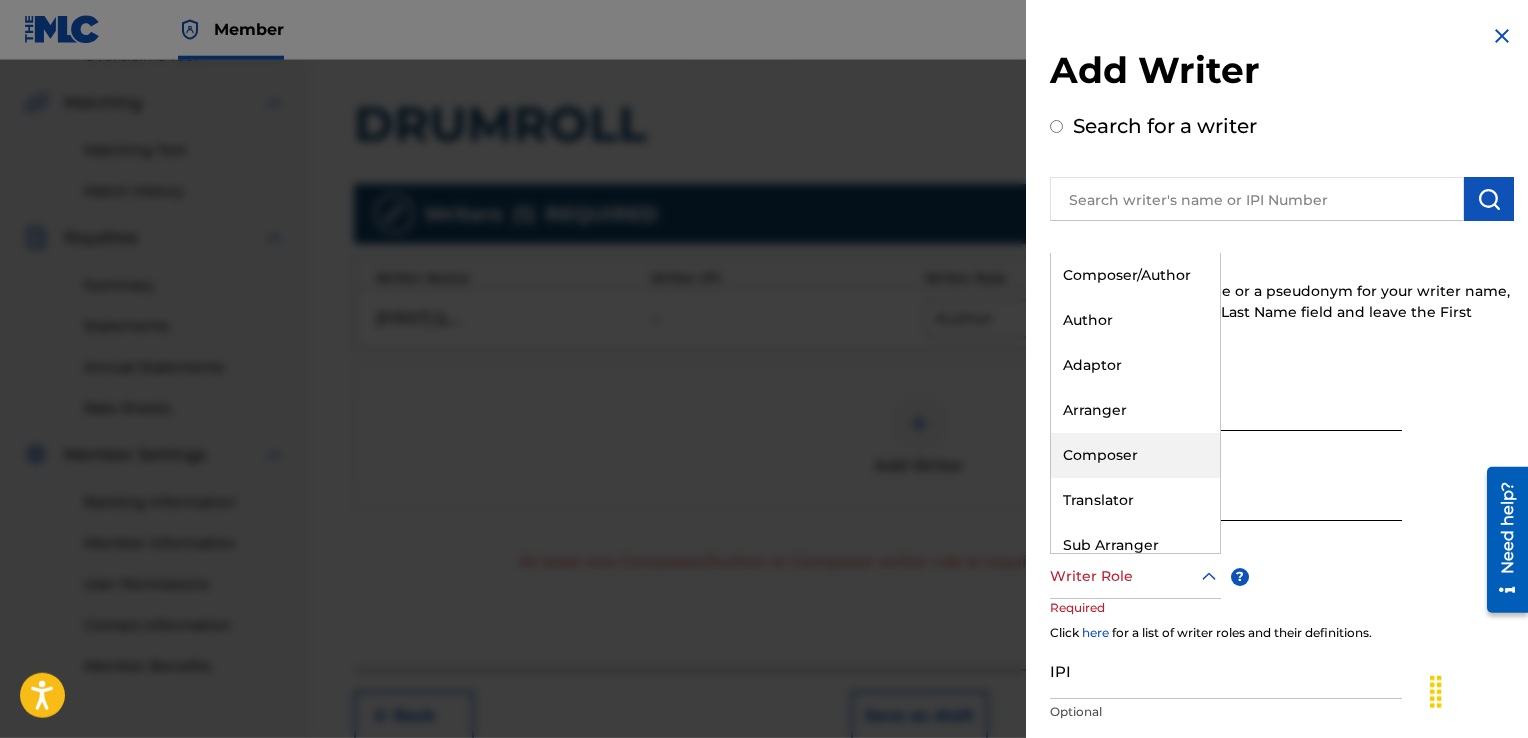 click on "Composer" at bounding box center (1135, 455) 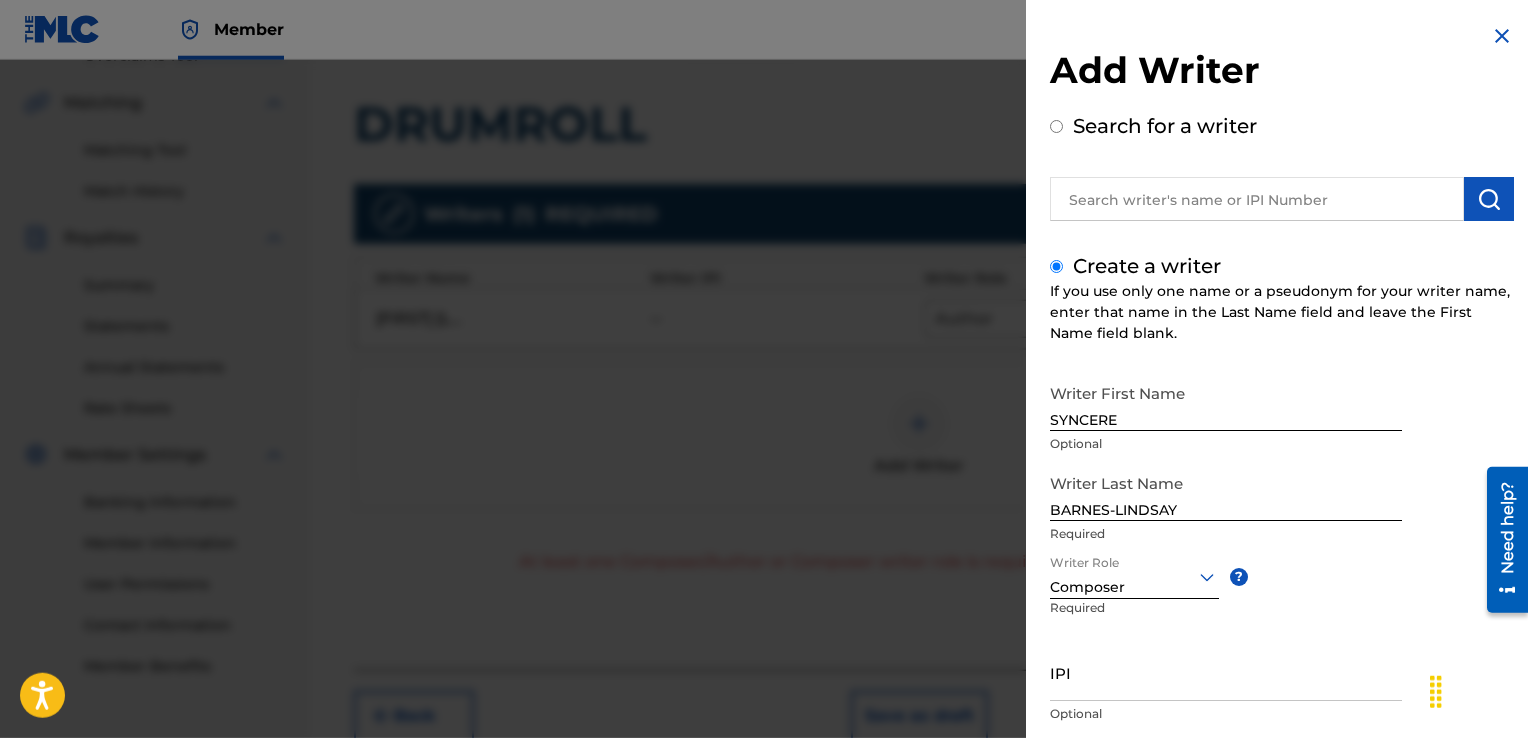 scroll, scrollTop: 129, scrollLeft: 0, axis: vertical 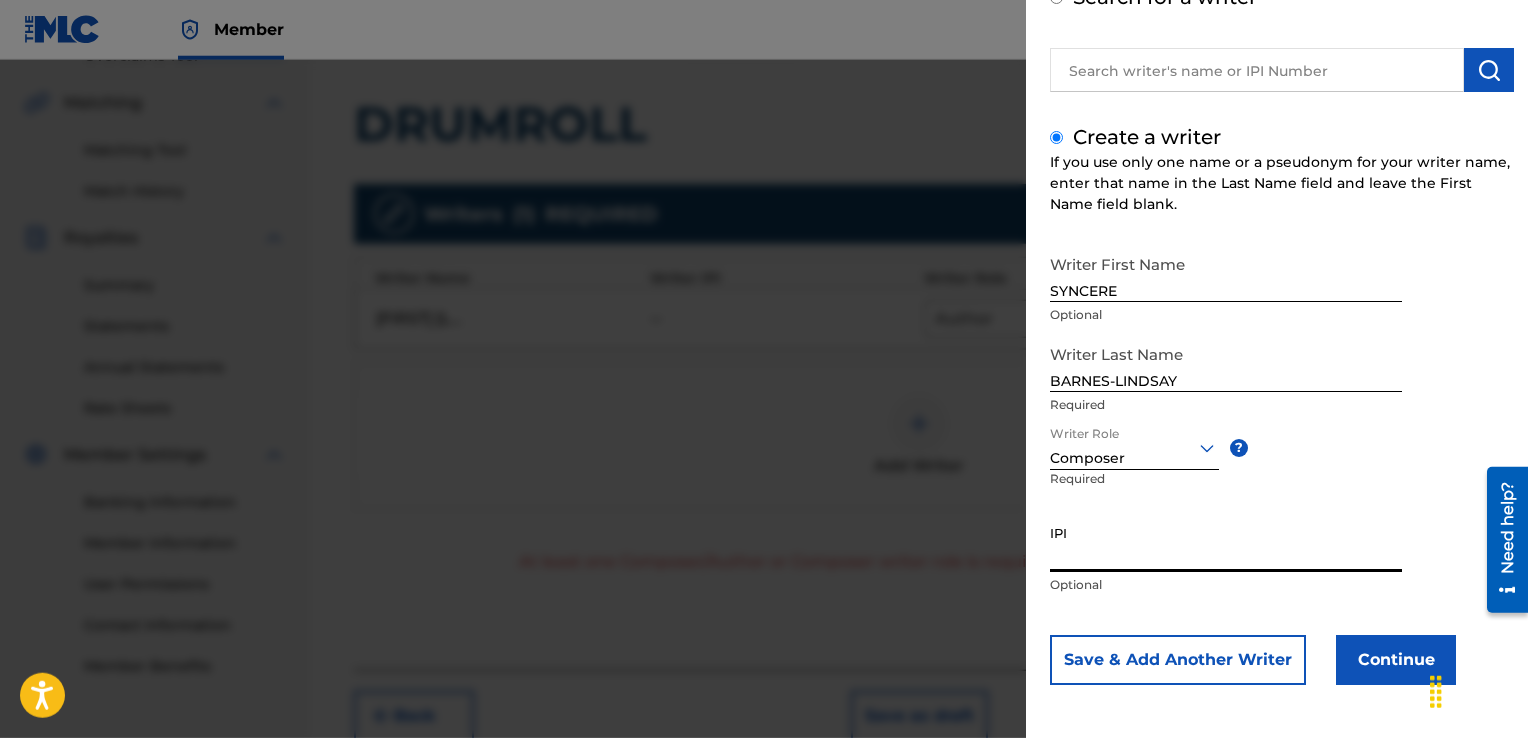 click on "IPI" at bounding box center [1226, 543] 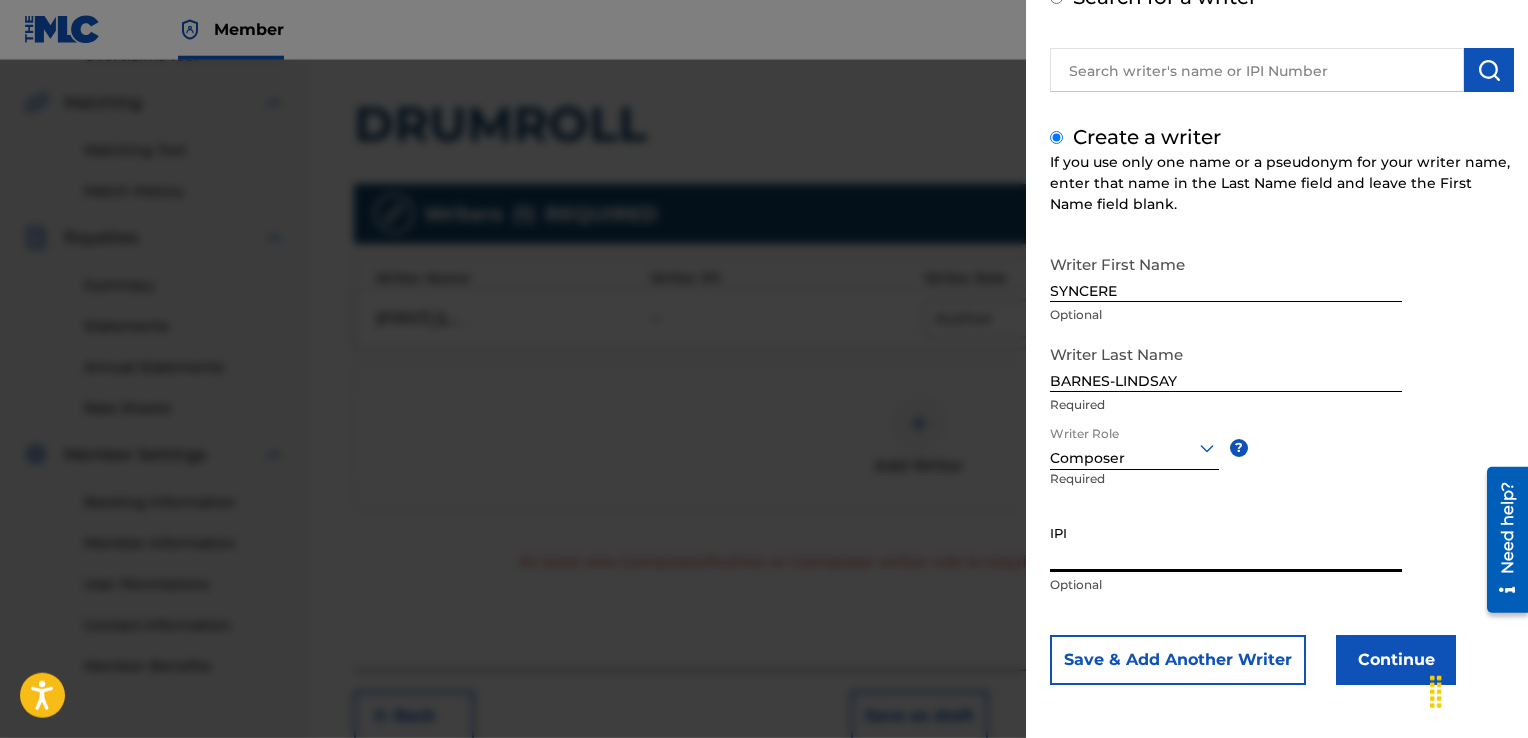 paste on "00376756804" 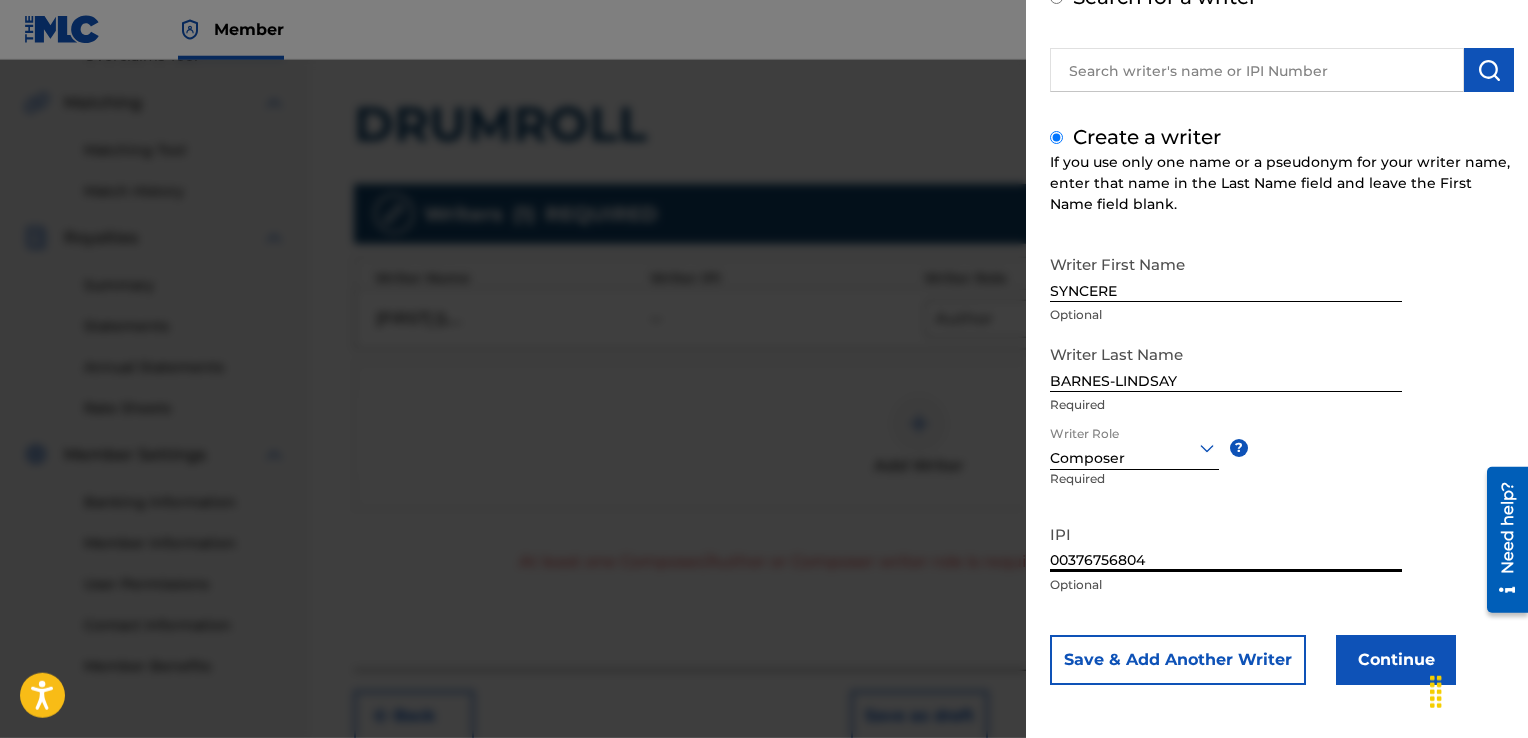 type on "00376756804" 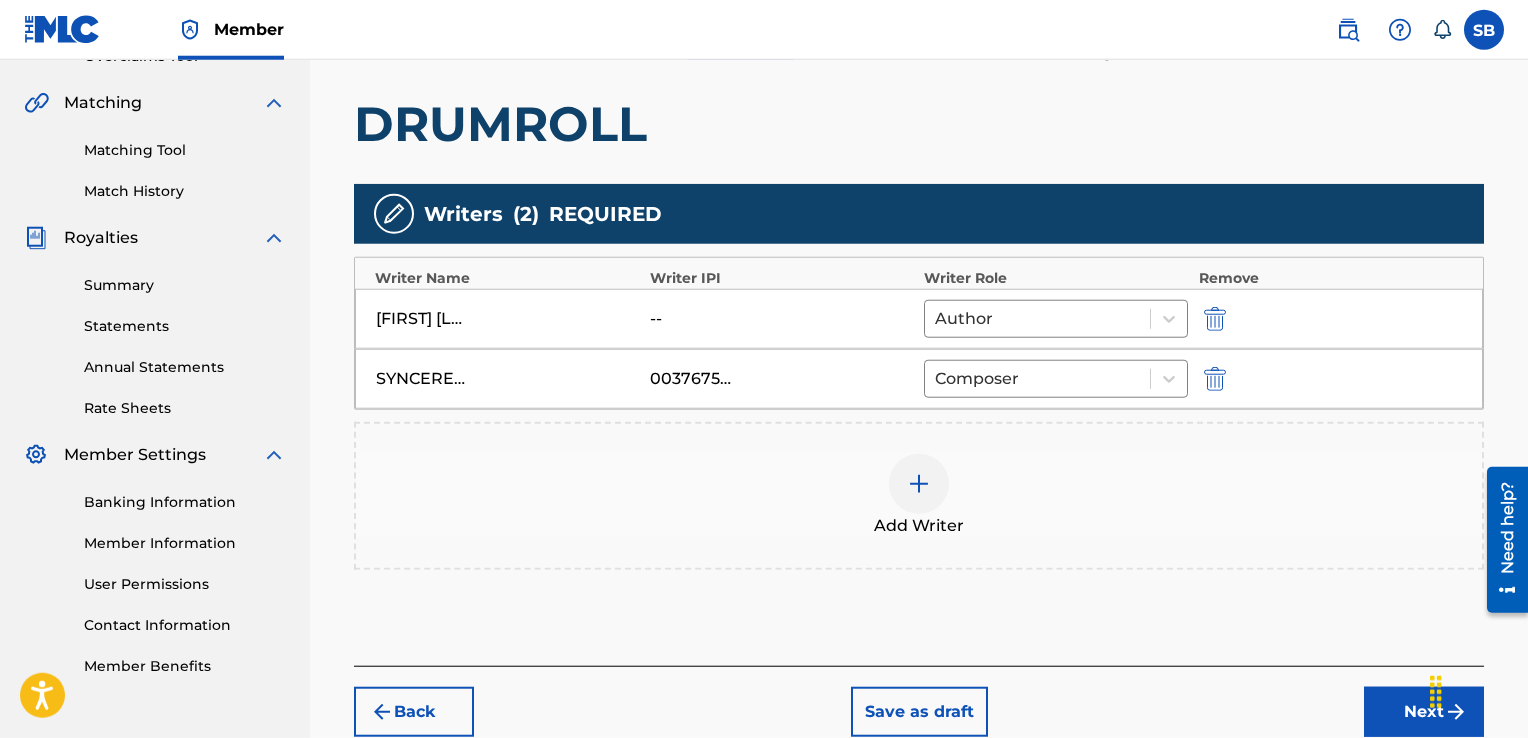 click on "Next" at bounding box center (1424, 712) 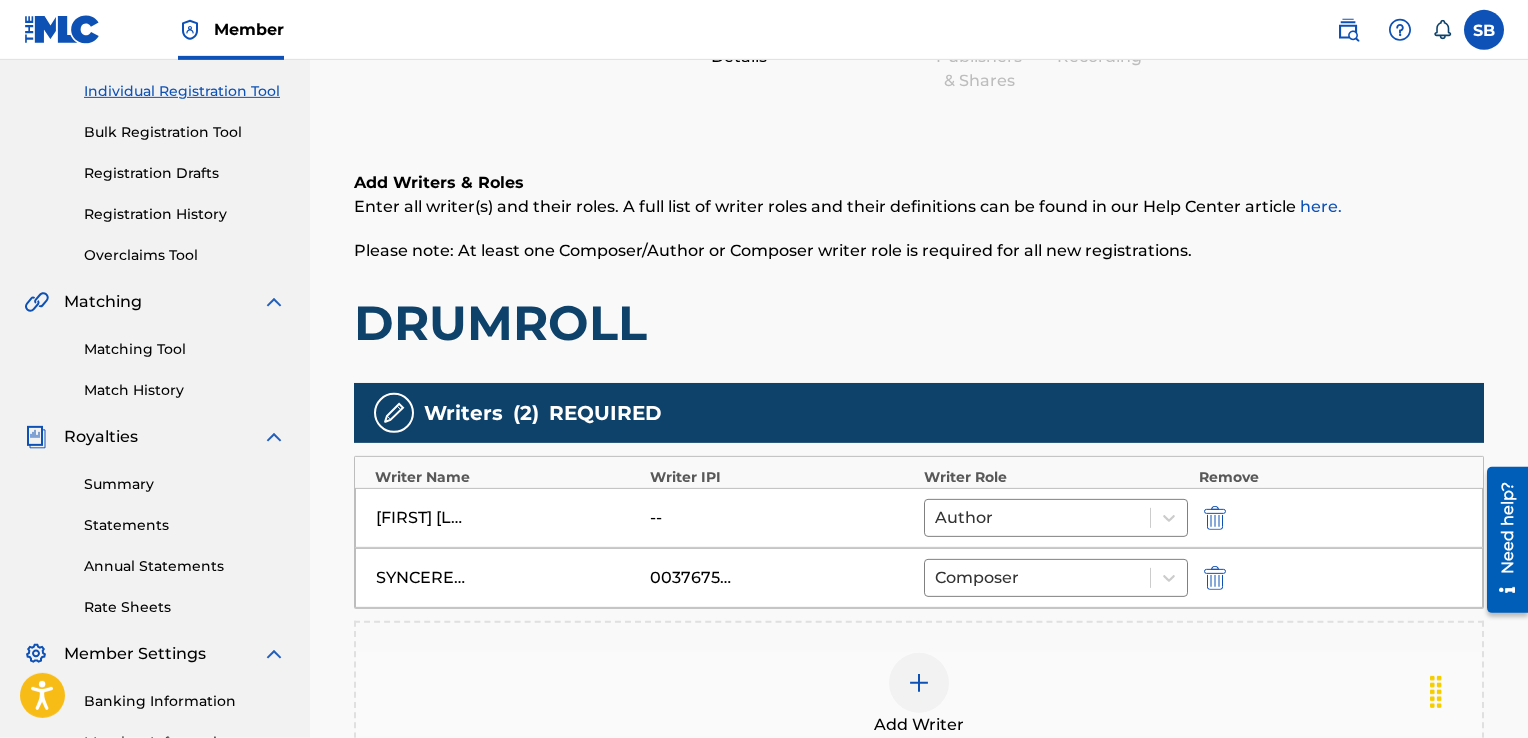 click on "Member SB SB Syncere   Barnes-Lindsay icyuzumaki@gmail.com Notification Preferences Profile Log out ICYUZUMAKI Summary Catalog Works Registration Claiming Tool Individual Registration Tool Bulk Registration Tool Registration Drafts Registration History Overclaims Tool Matching Matching Tool Match History Royalties Summary Statements Annual Statements Rate Sheets Member Settings Banking Information Member Information User Permissions Contact Information Member Benefits Register Work Search Enter Work Details Add Writers Add Publishers & Shares Add Recording Review Add Writers & Roles Enter all writer(s) and their roles. A full list of writer roles and their definitions can be found in our Help Center article   here. Please note: At least one Composer/Author or Composer writer role is required for all new registrations. DRUMROLL Writers ( 2 ) REQUIRED Writer Name Writer IPI Writer Role Remove STEVE COLES -- Author SYNCERE BARNES-LINDSAY 00376756804 Composer Add Writer Back Save as draft Next 2025 Need Help?" at bounding box center (764, 404) 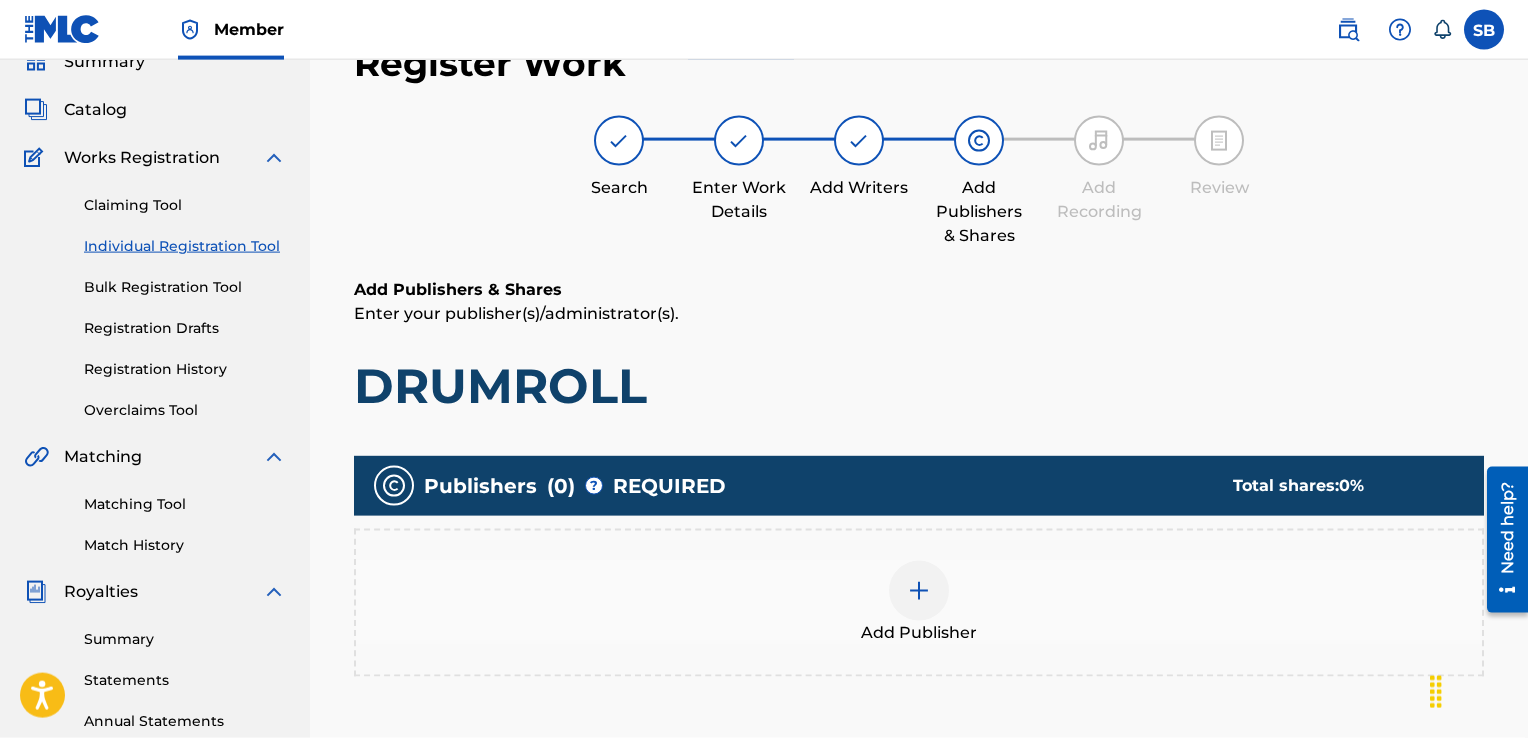 click at bounding box center (919, 591) 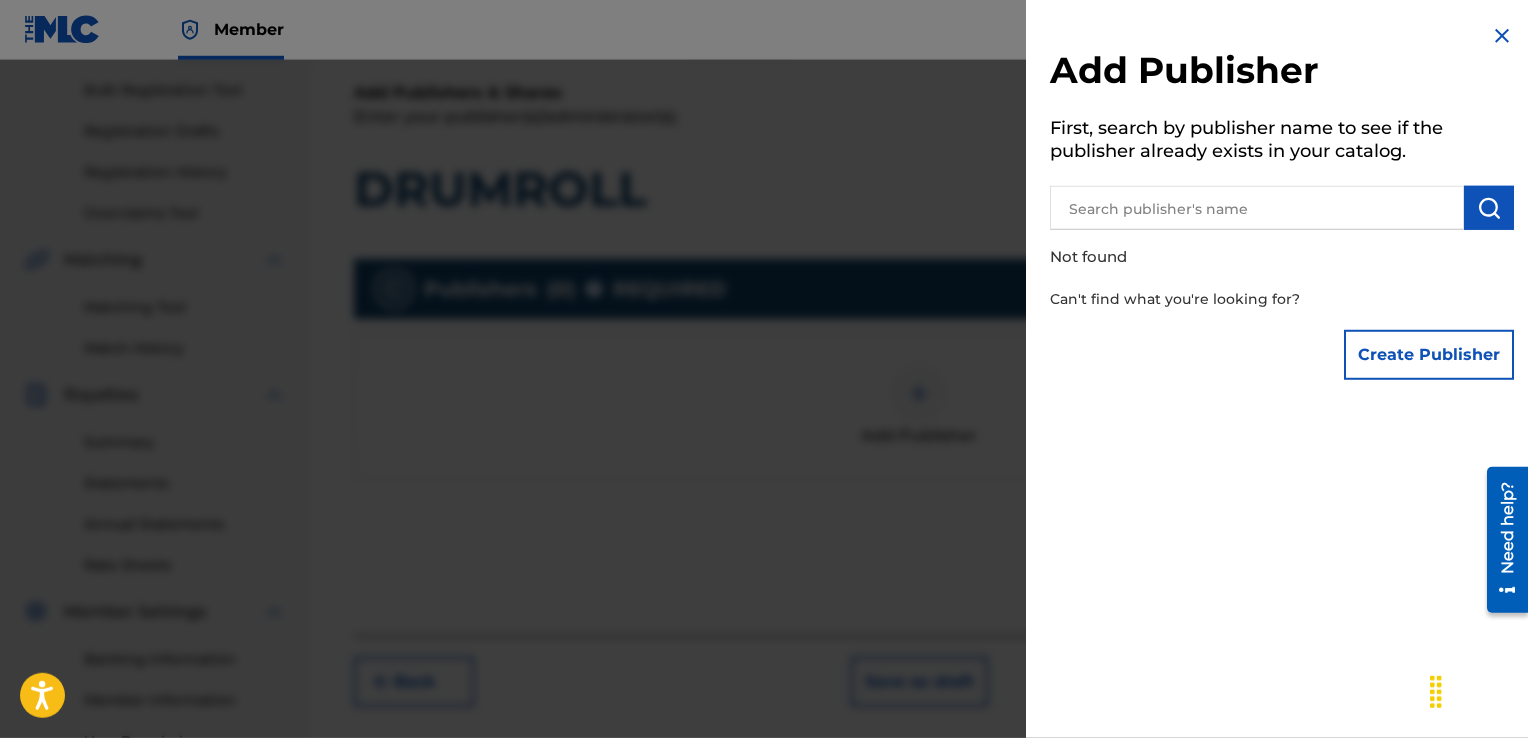 scroll, scrollTop: 295, scrollLeft: 0, axis: vertical 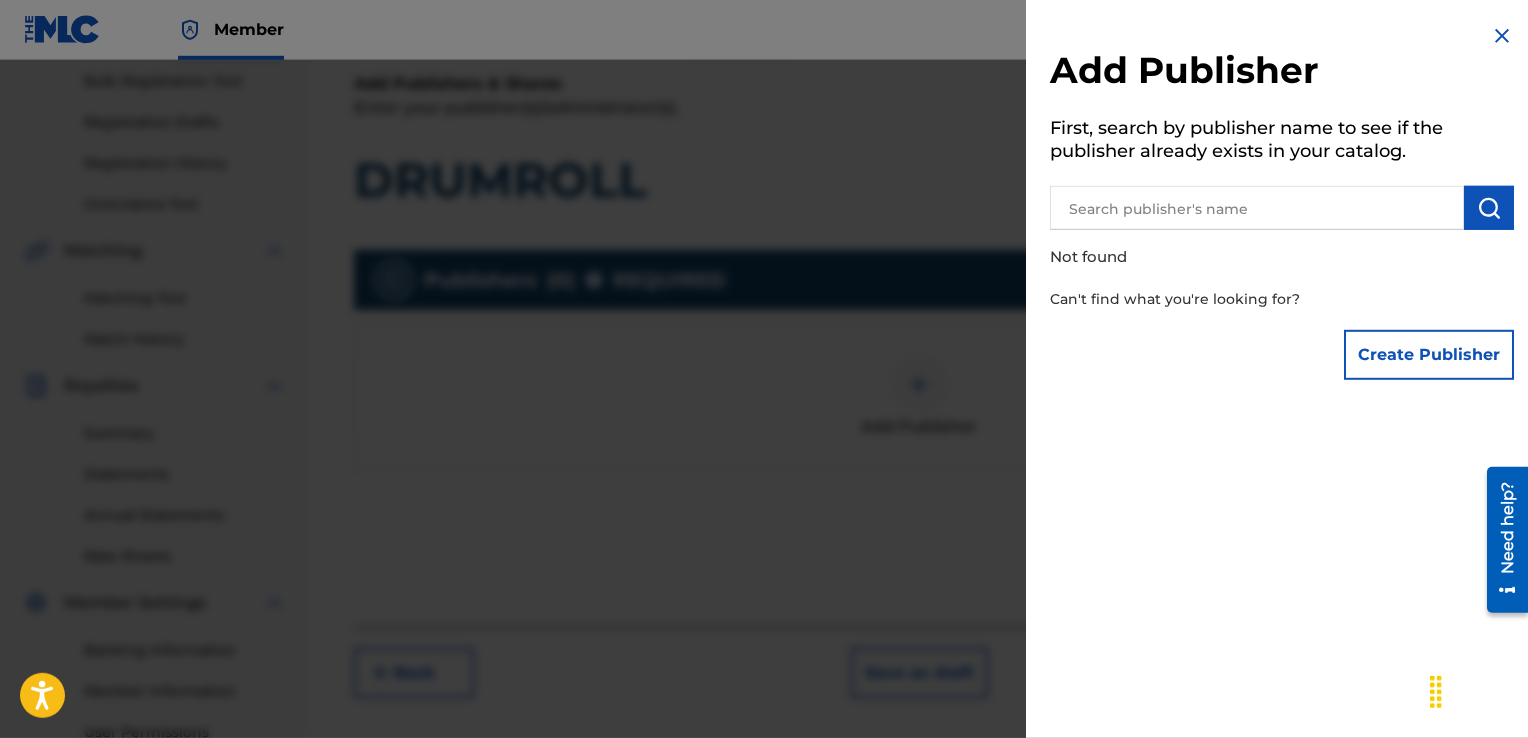 click at bounding box center (1257, 208) 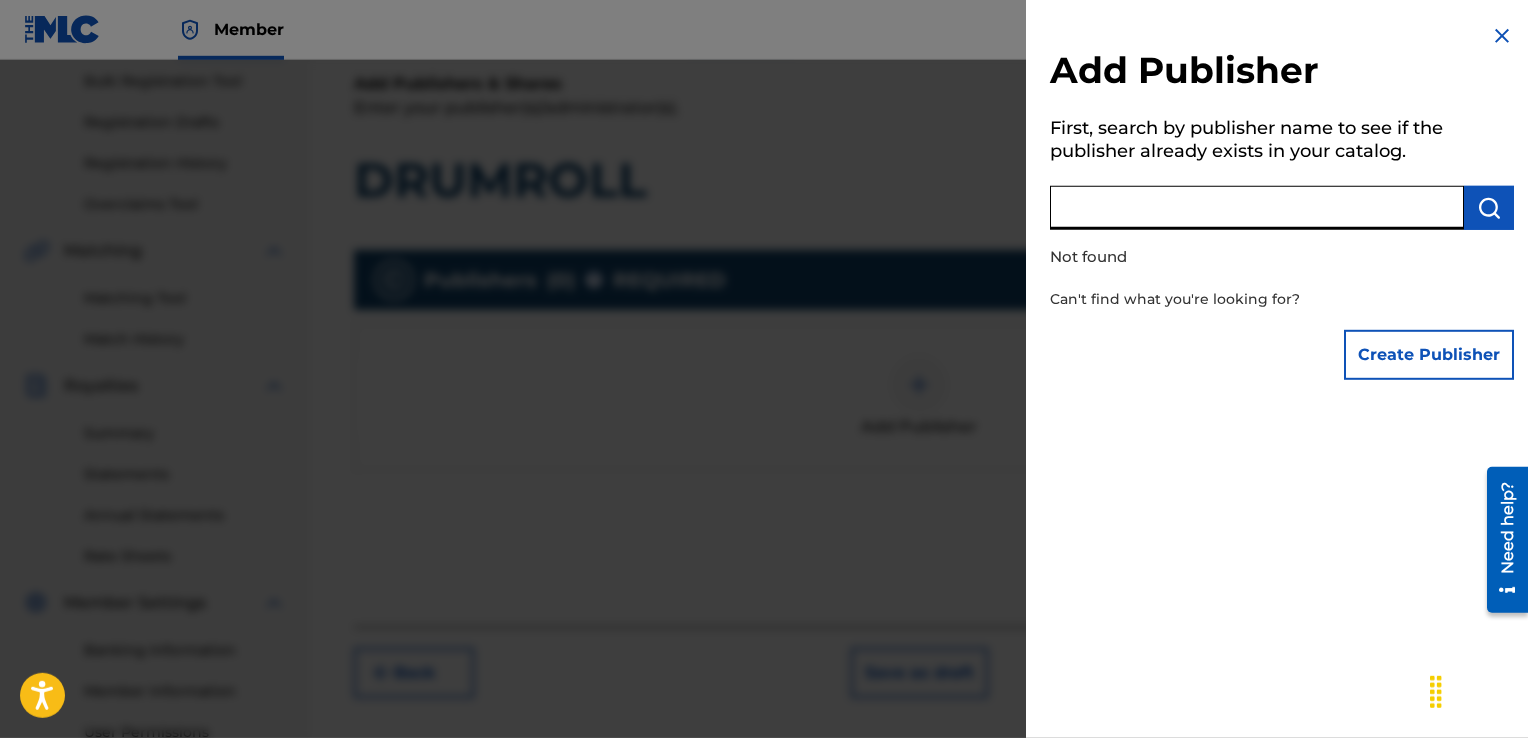 click on "Create Publisher" at bounding box center (1429, 355) 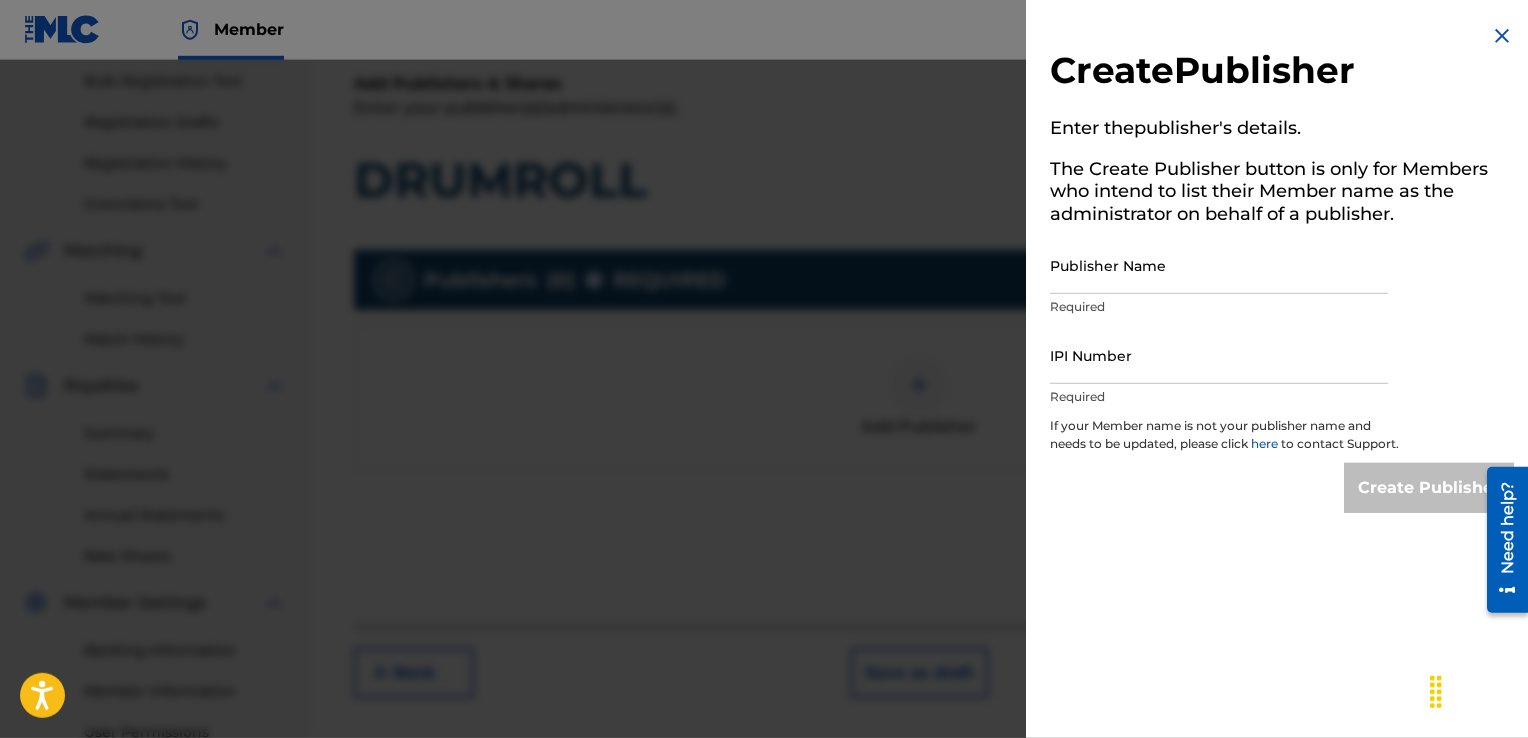 click on "Publisher Name" at bounding box center (1219, 265) 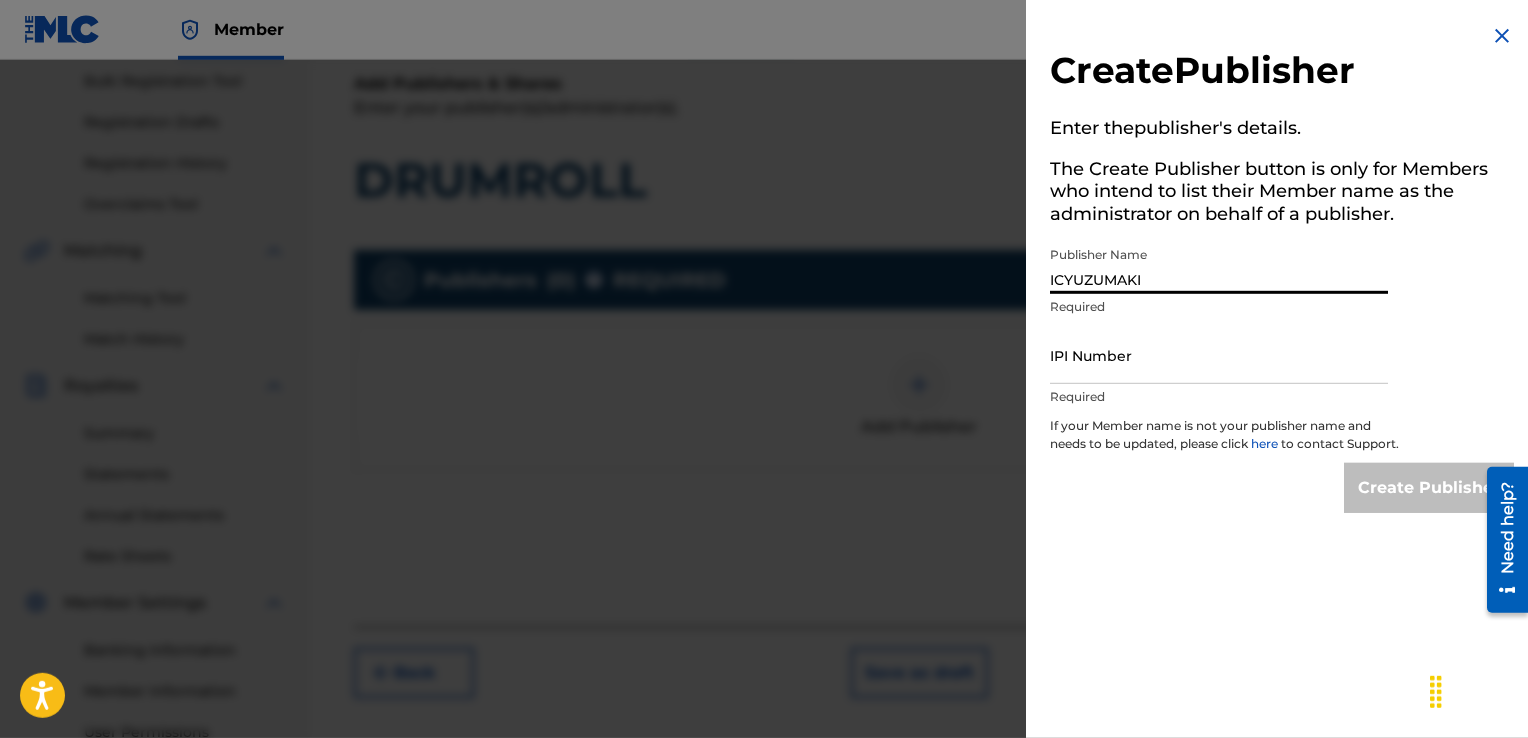 type on "ICYUZUMAKI" 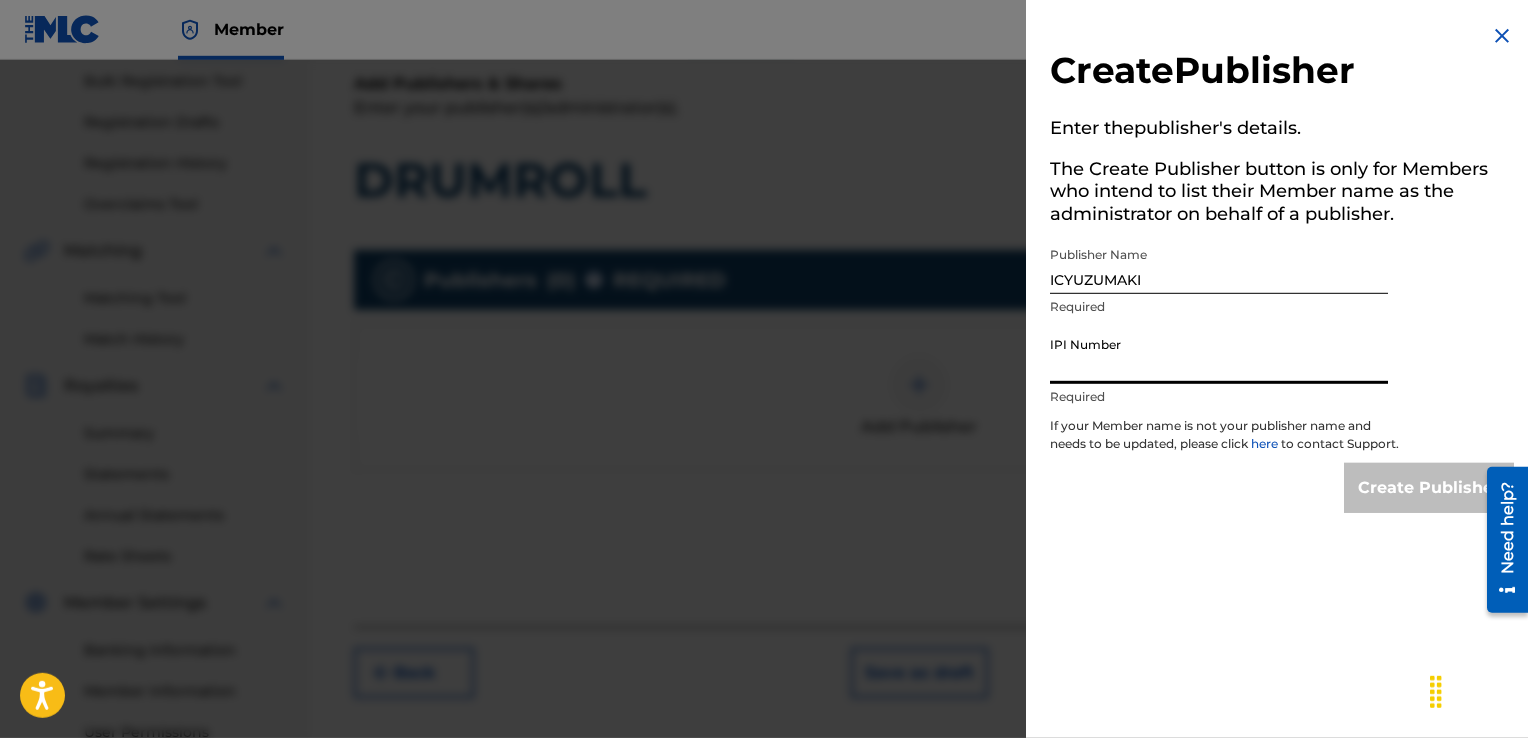 paste on "00376756804" 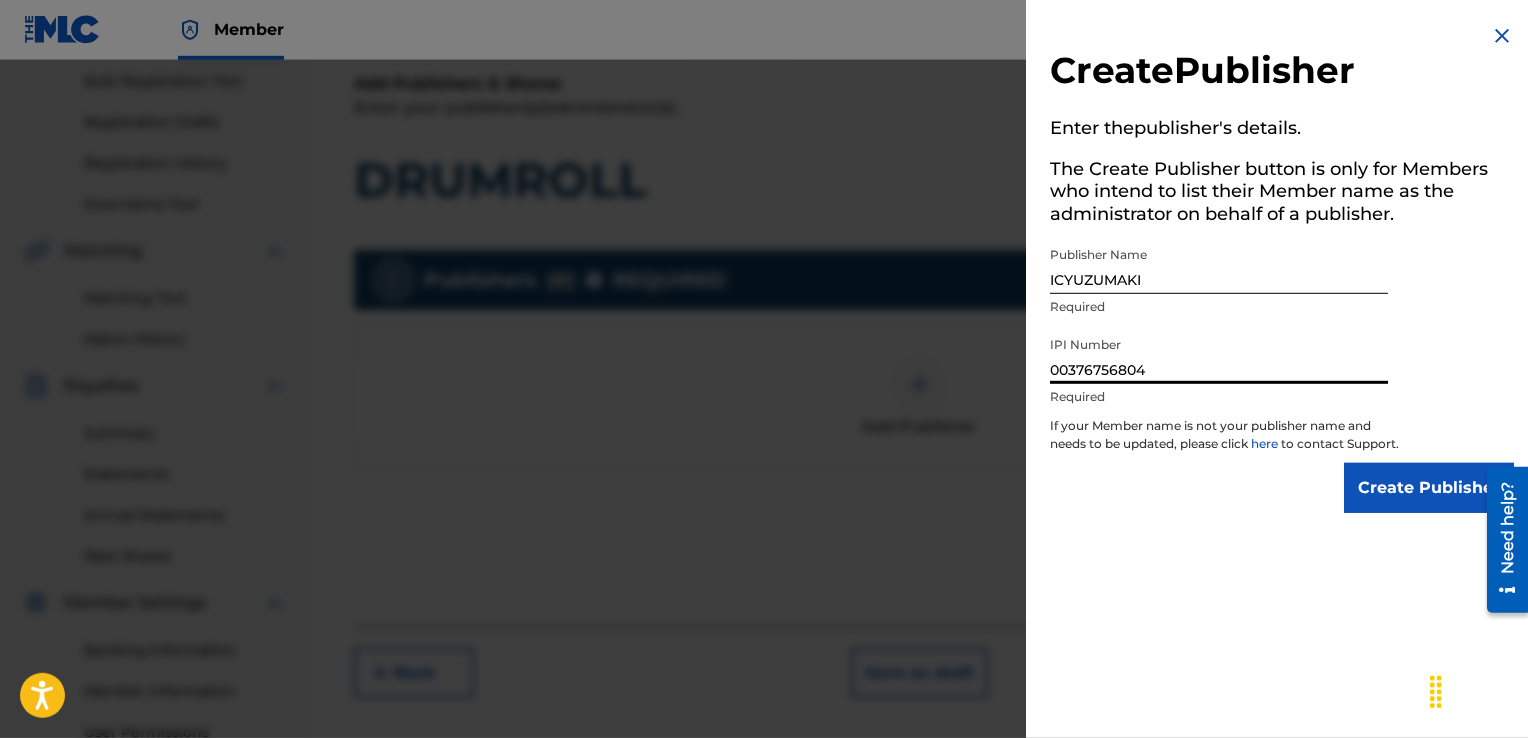 type on "00376756804" 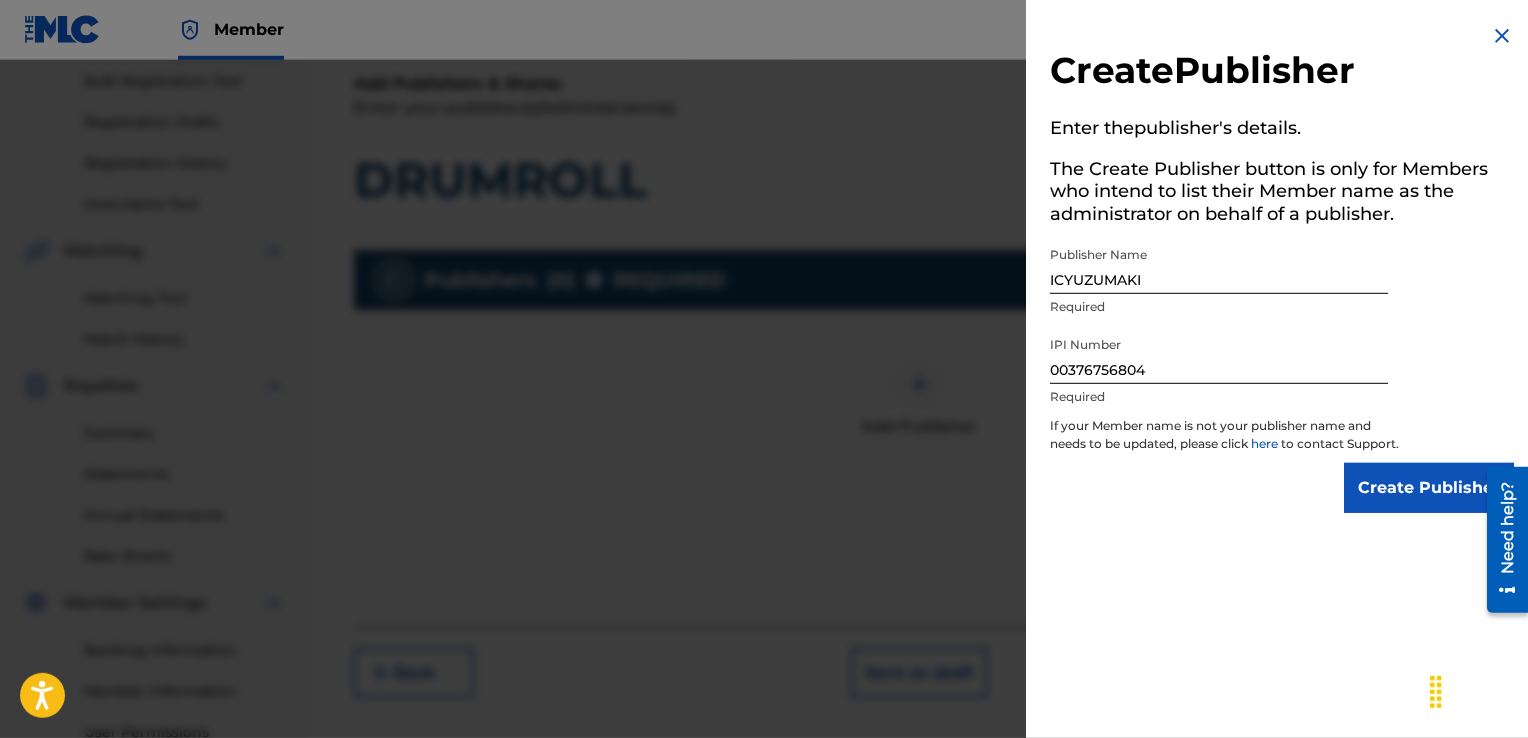 click on "Create Publisher" at bounding box center (1429, 488) 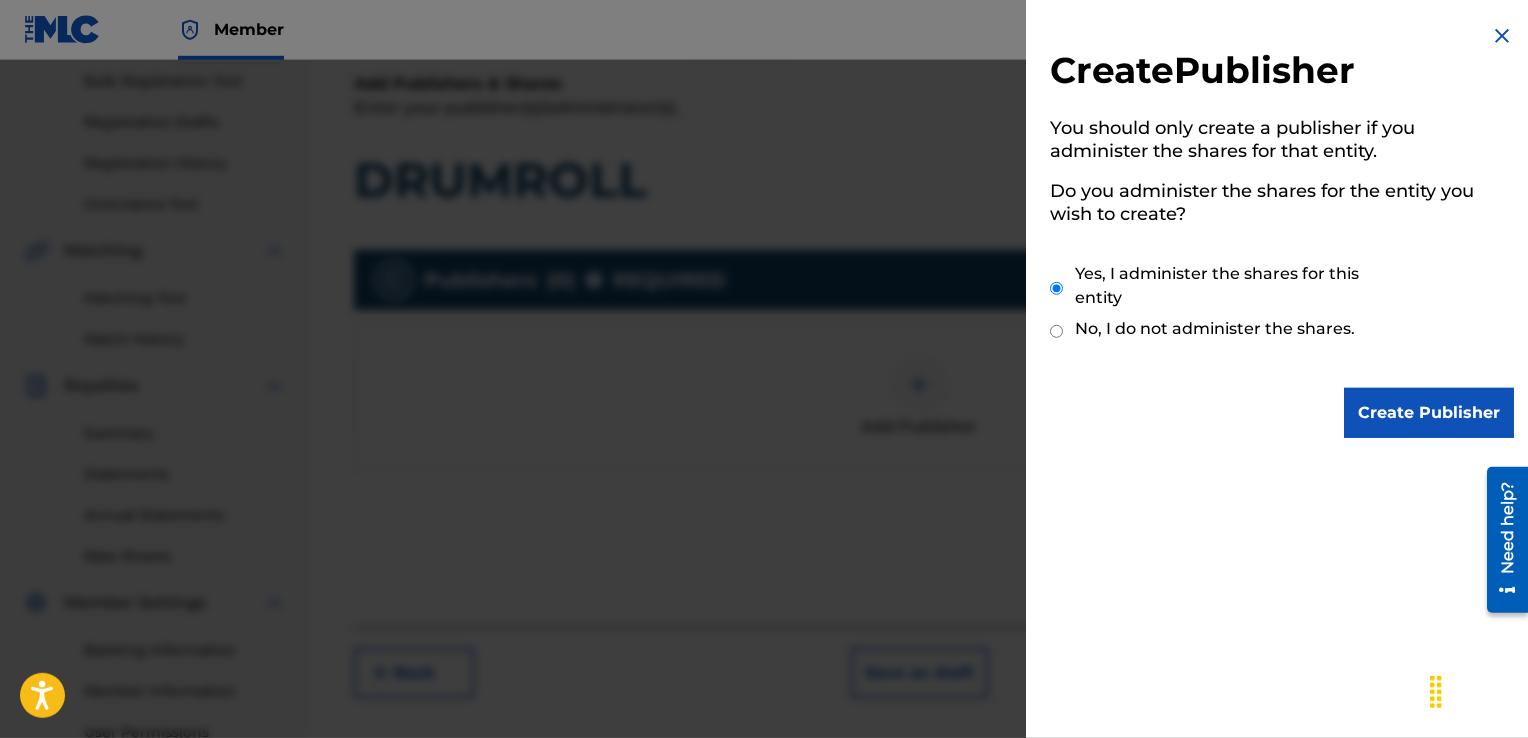click on "Create Publisher" at bounding box center [1429, 413] 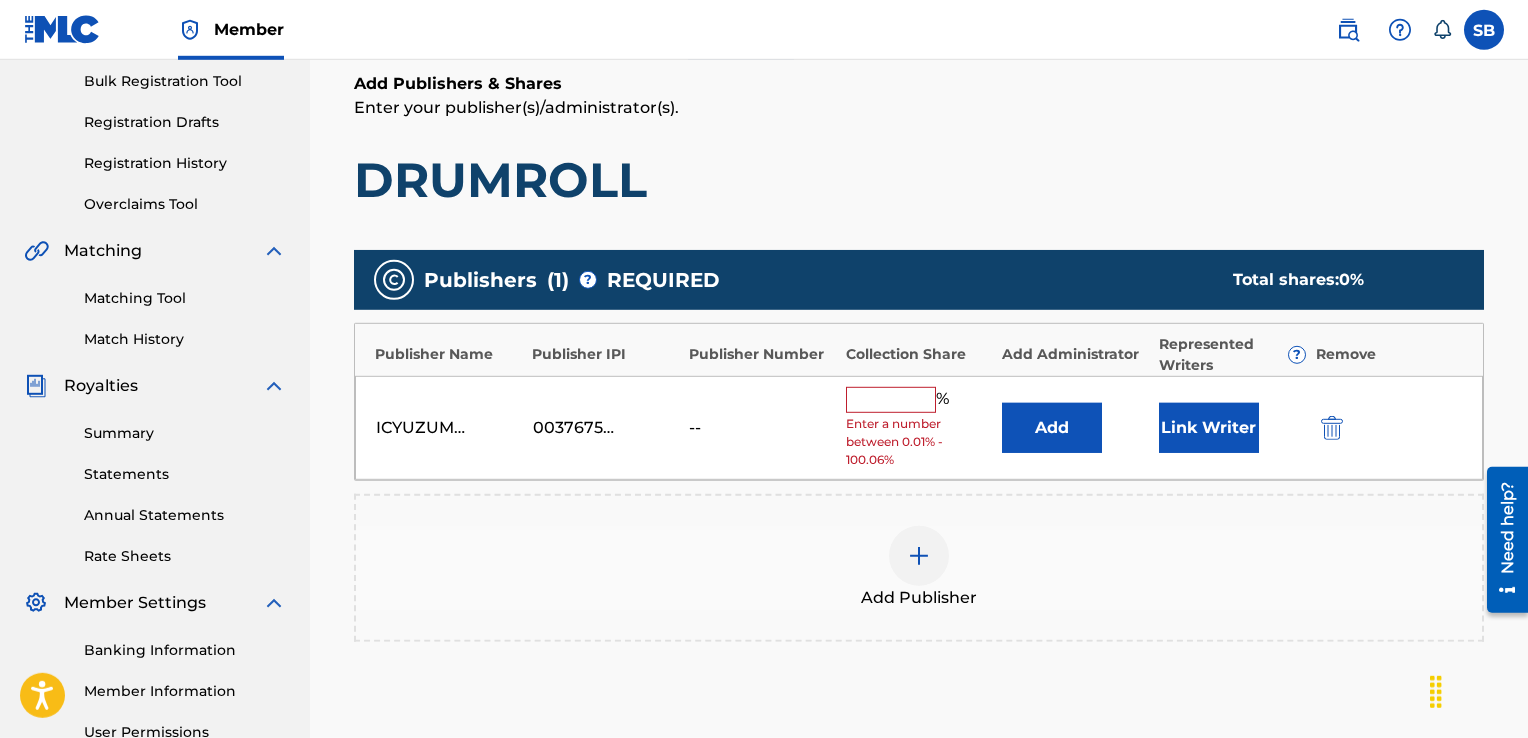 click at bounding box center [891, 400] 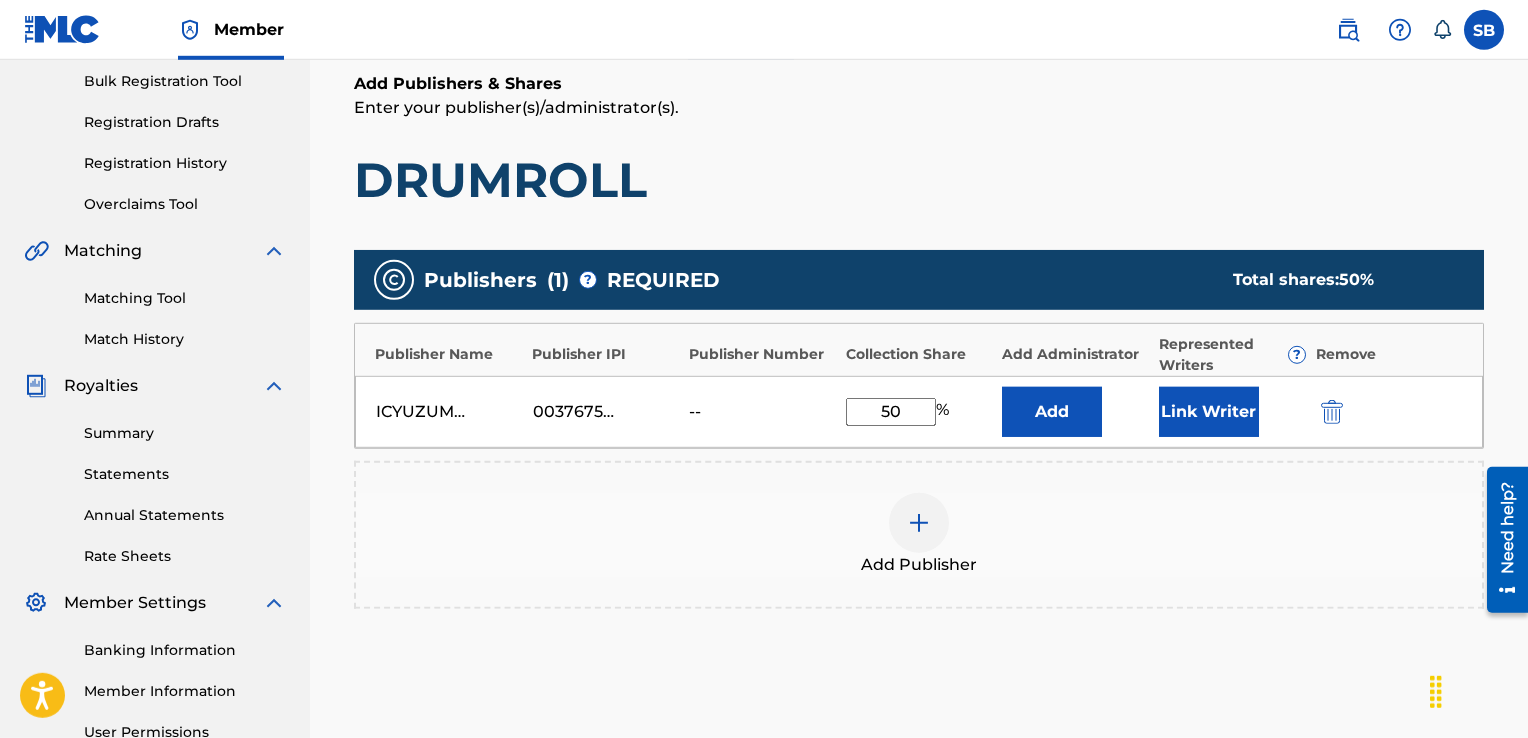 type on "50" 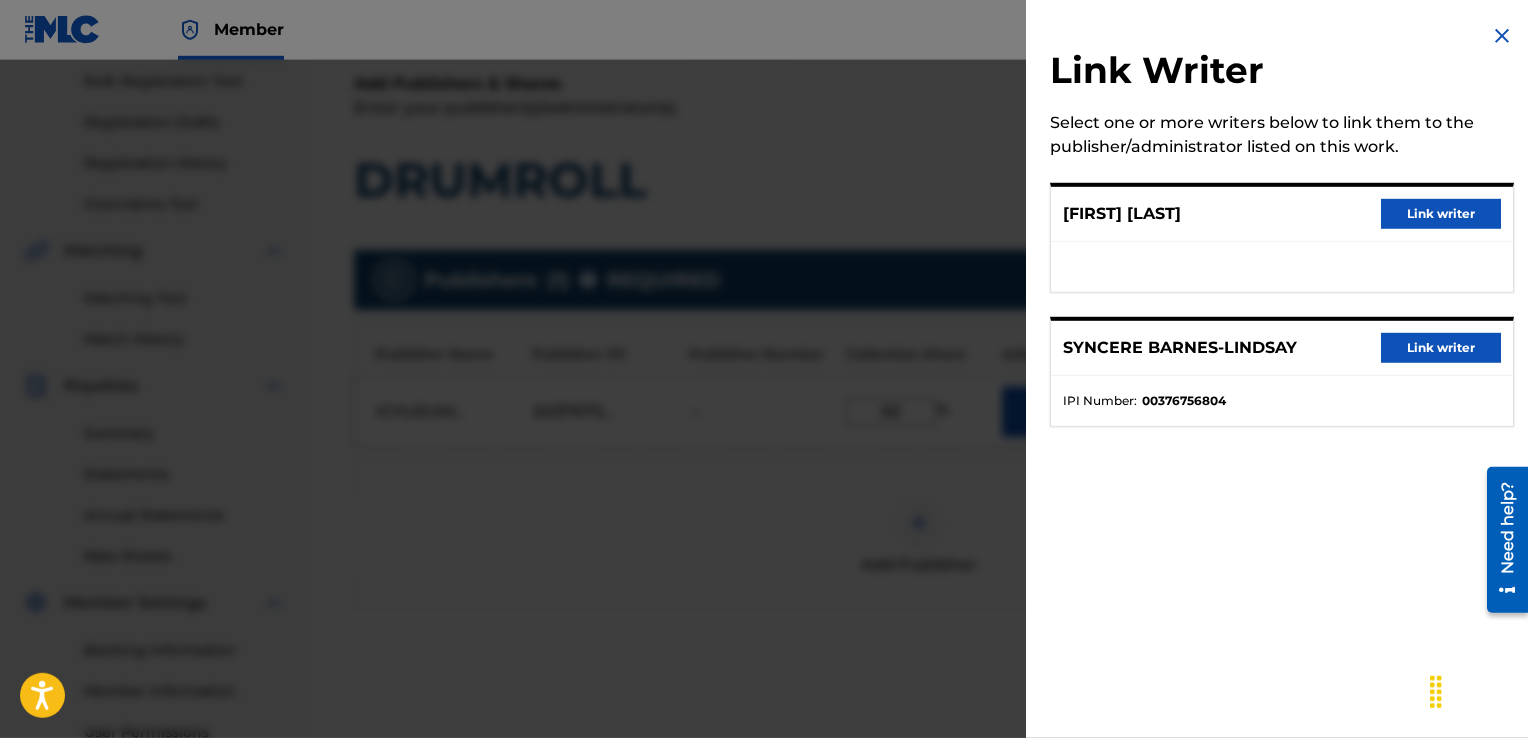 click on "Link writer" at bounding box center (1441, 348) 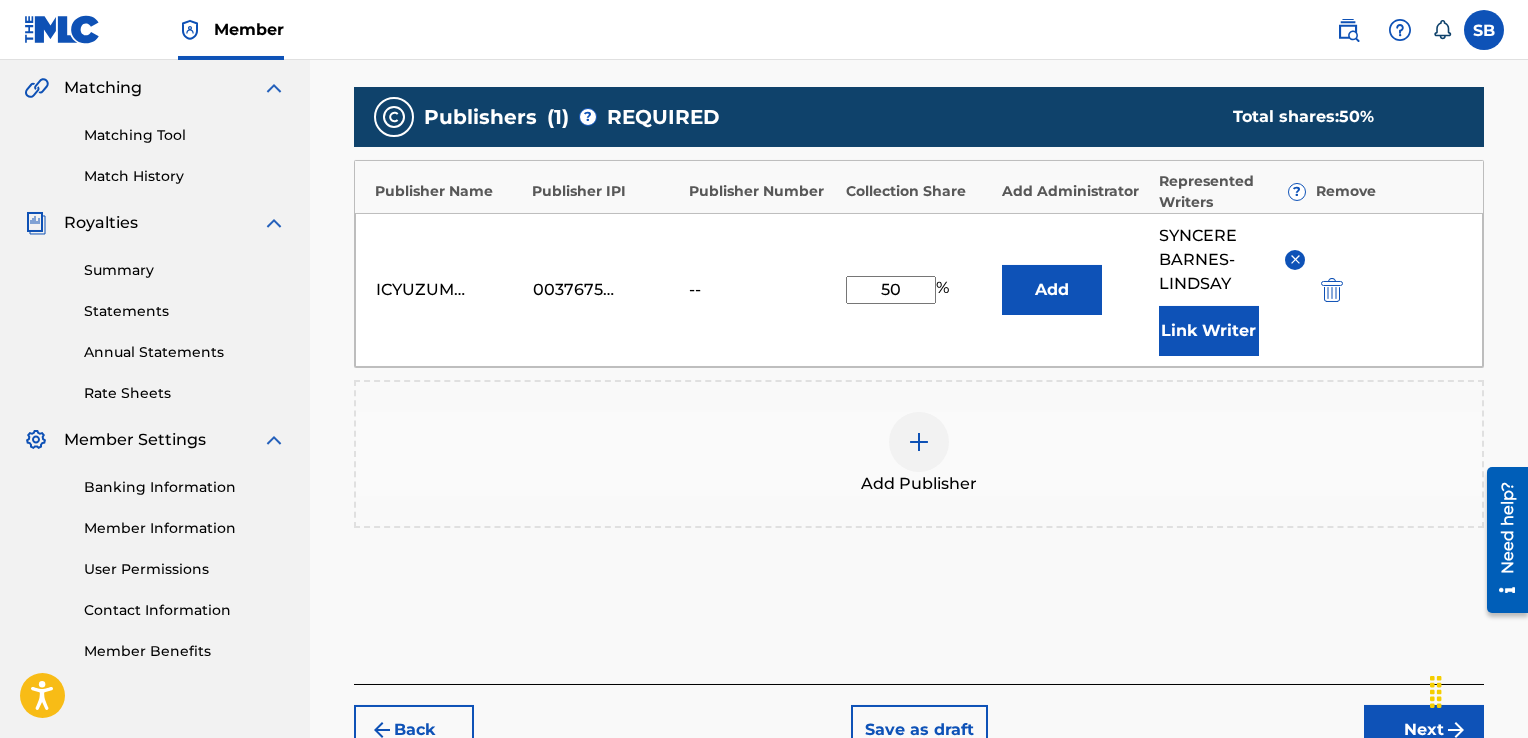 scroll, scrollTop: 462, scrollLeft: 0, axis: vertical 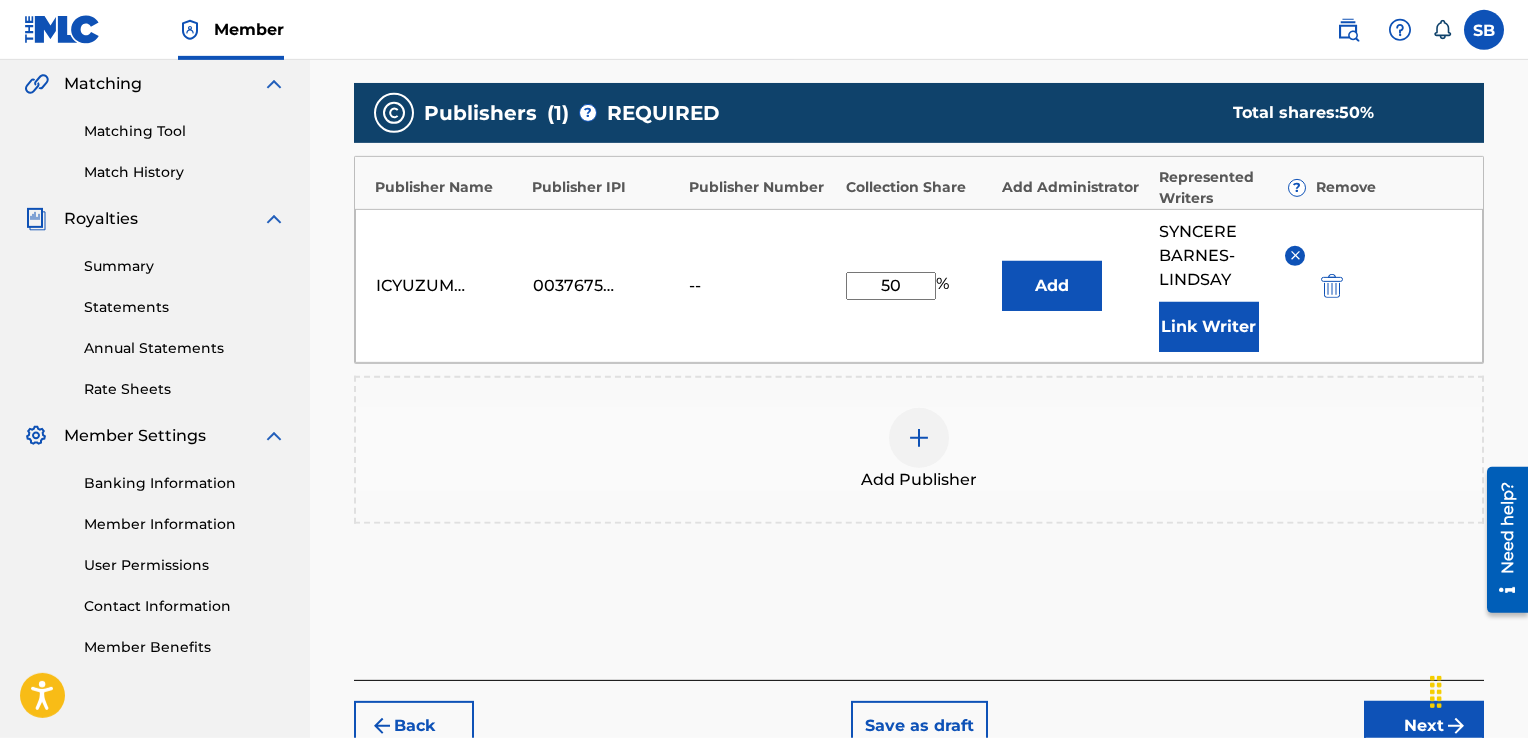 click on "Next" at bounding box center (1424, 726) 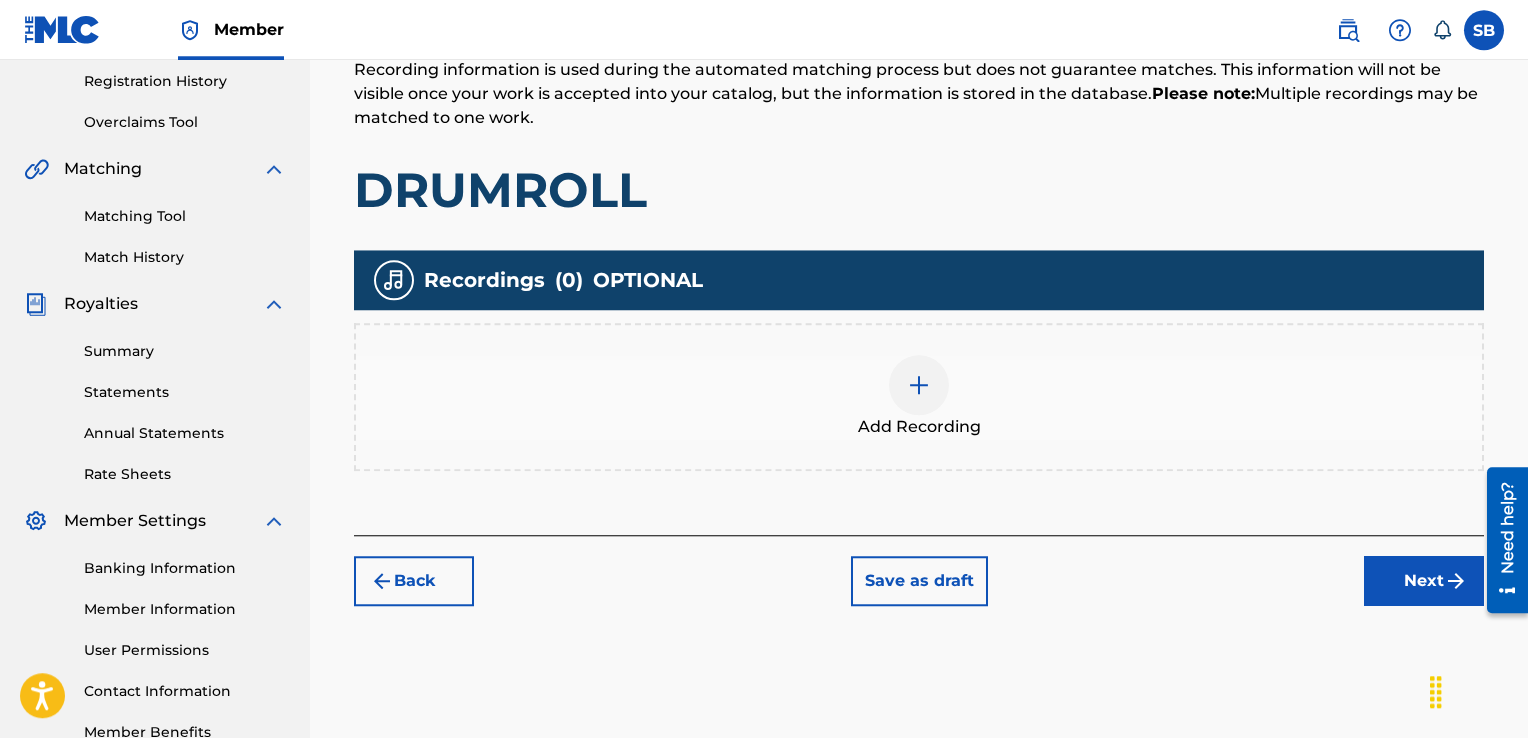 scroll, scrollTop: 376, scrollLeft: 0, axis: vertical 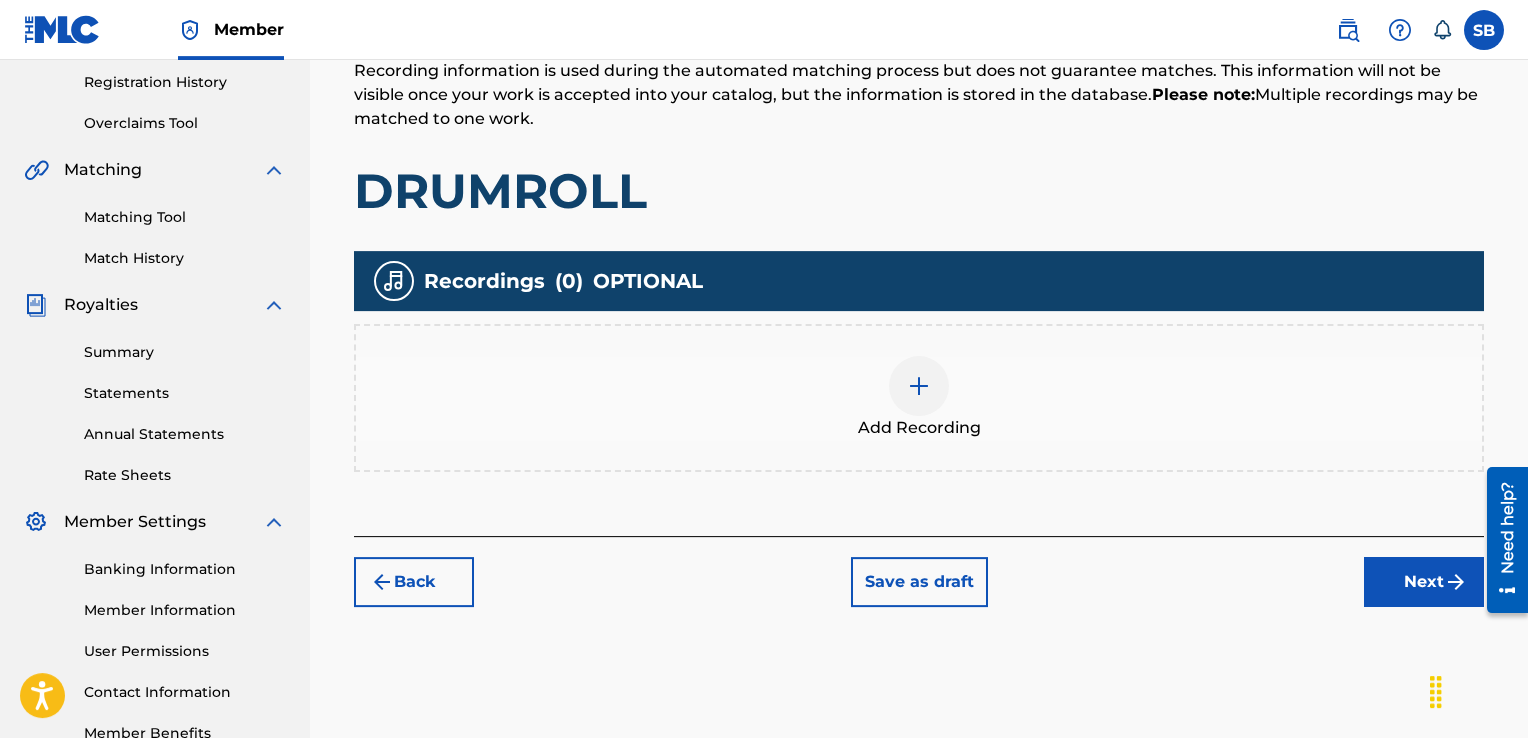 click at bounding box center (919, 386) 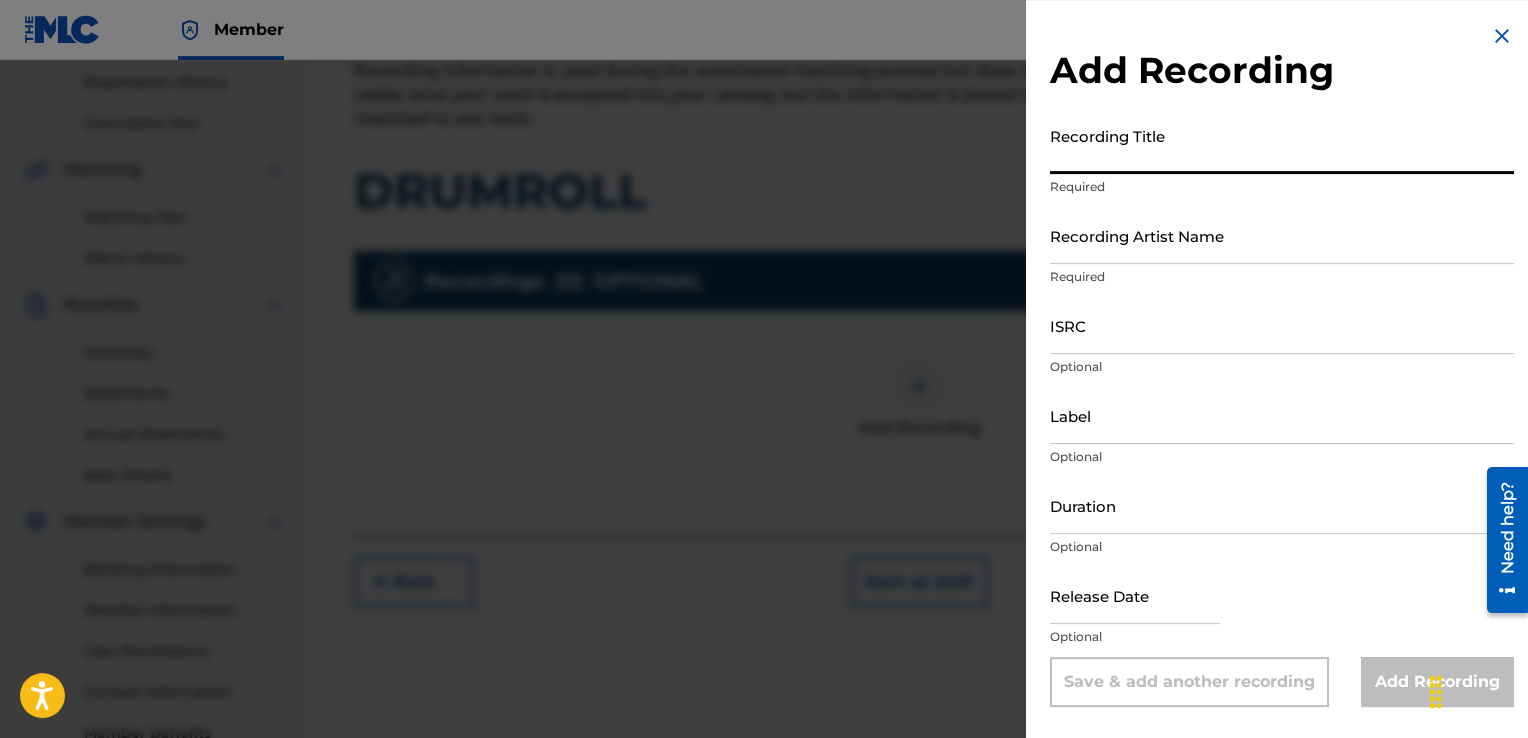 click on "Recording Title" at bounding box center (1282, 145) 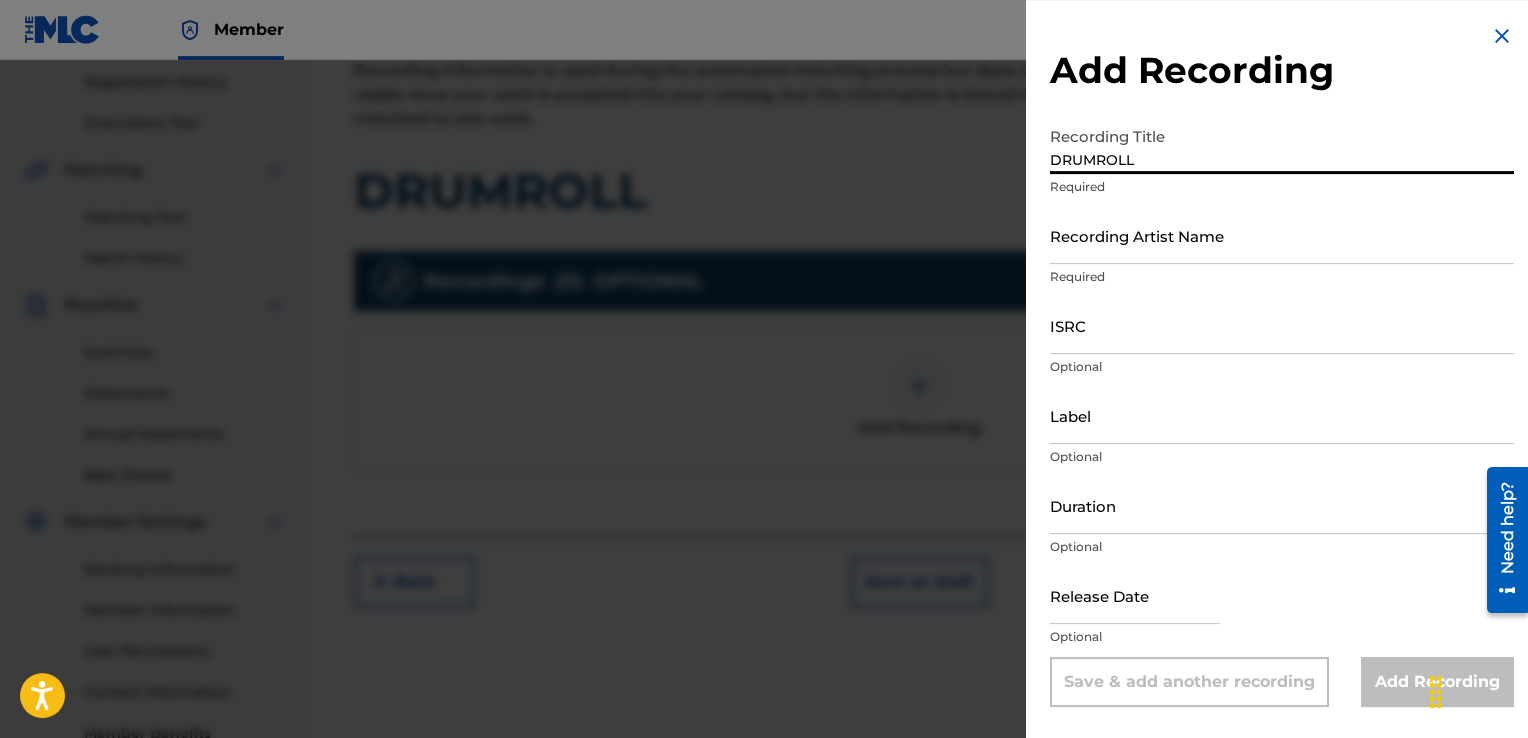 type on "DRUMROLL" 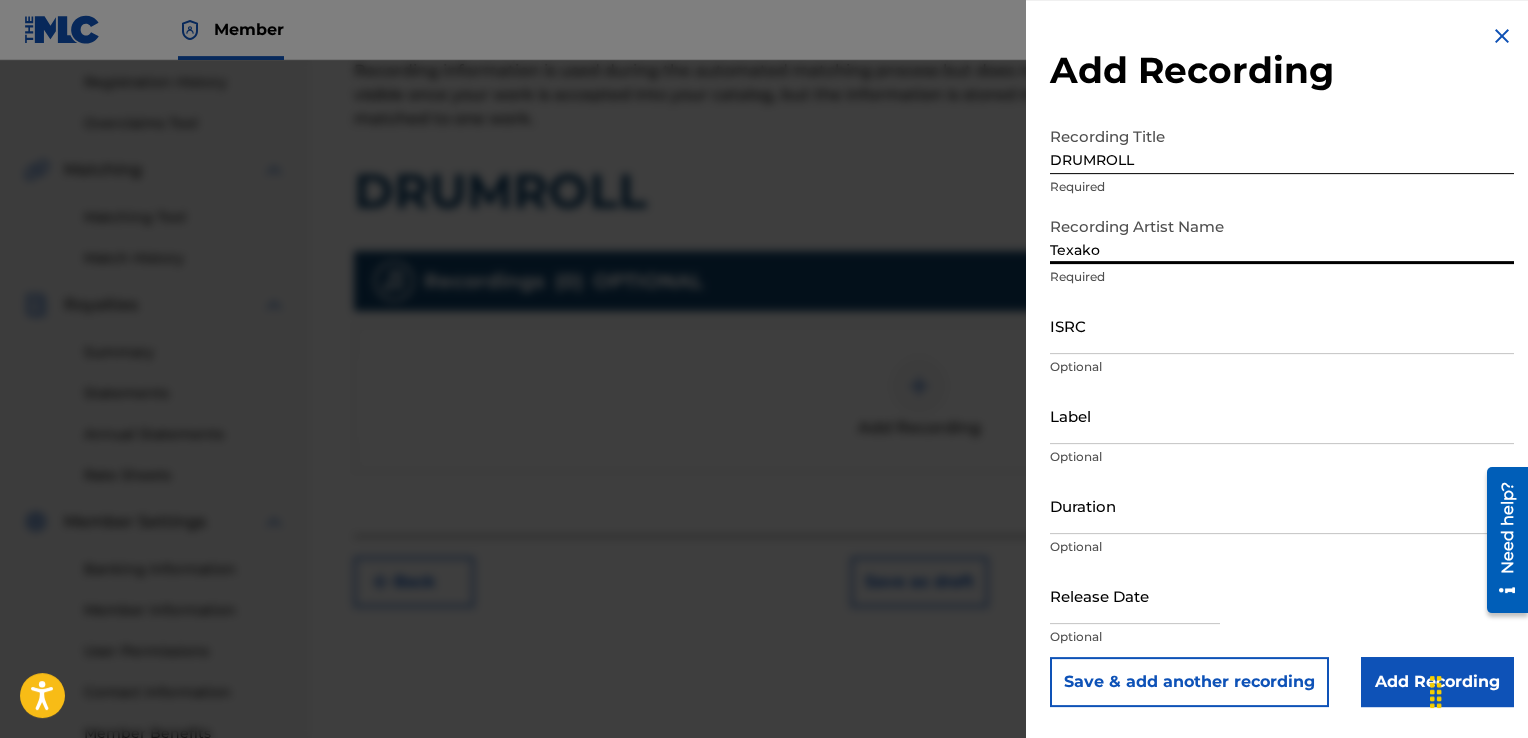 type on "Texako" 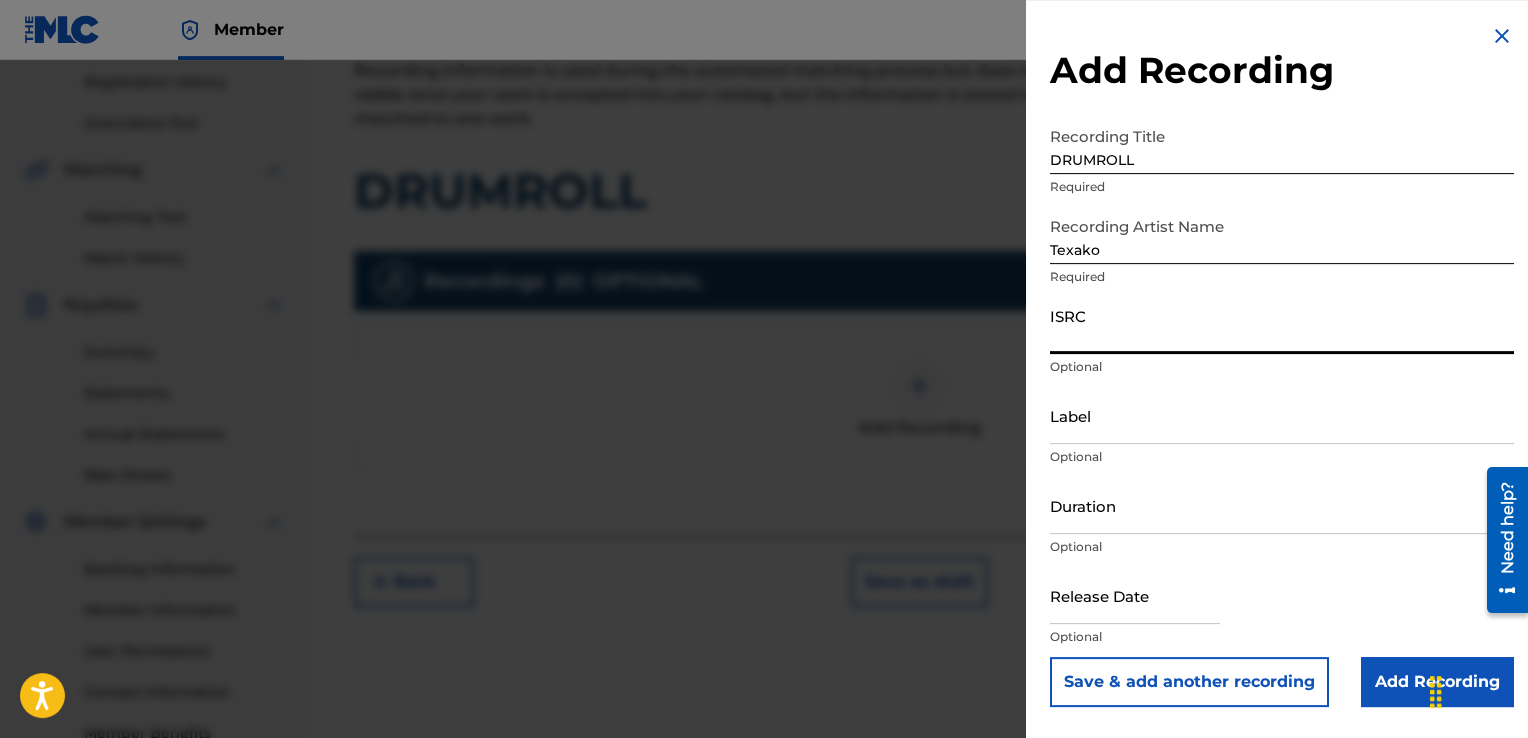 paste on "QZFYX2595084" 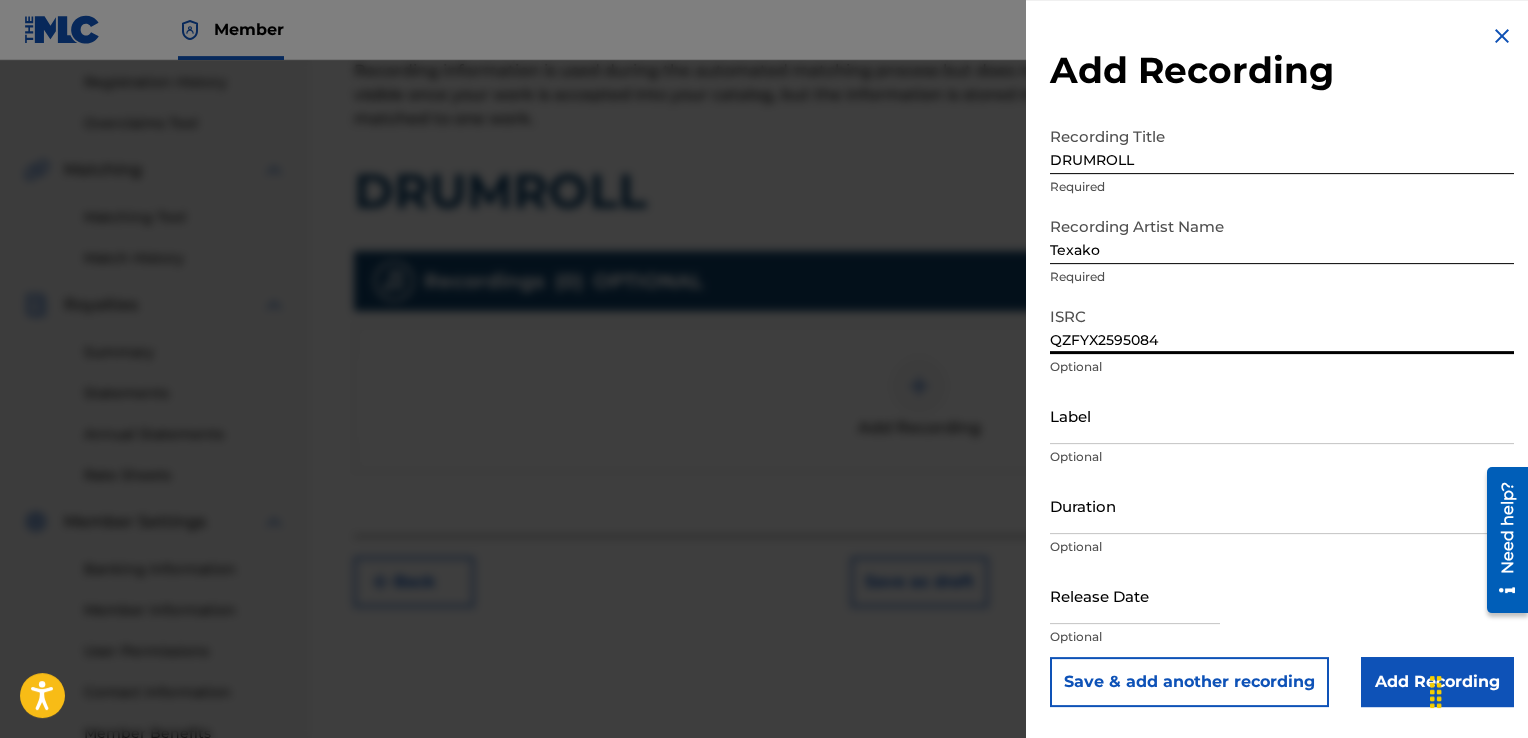type on "QZFYX2595084" 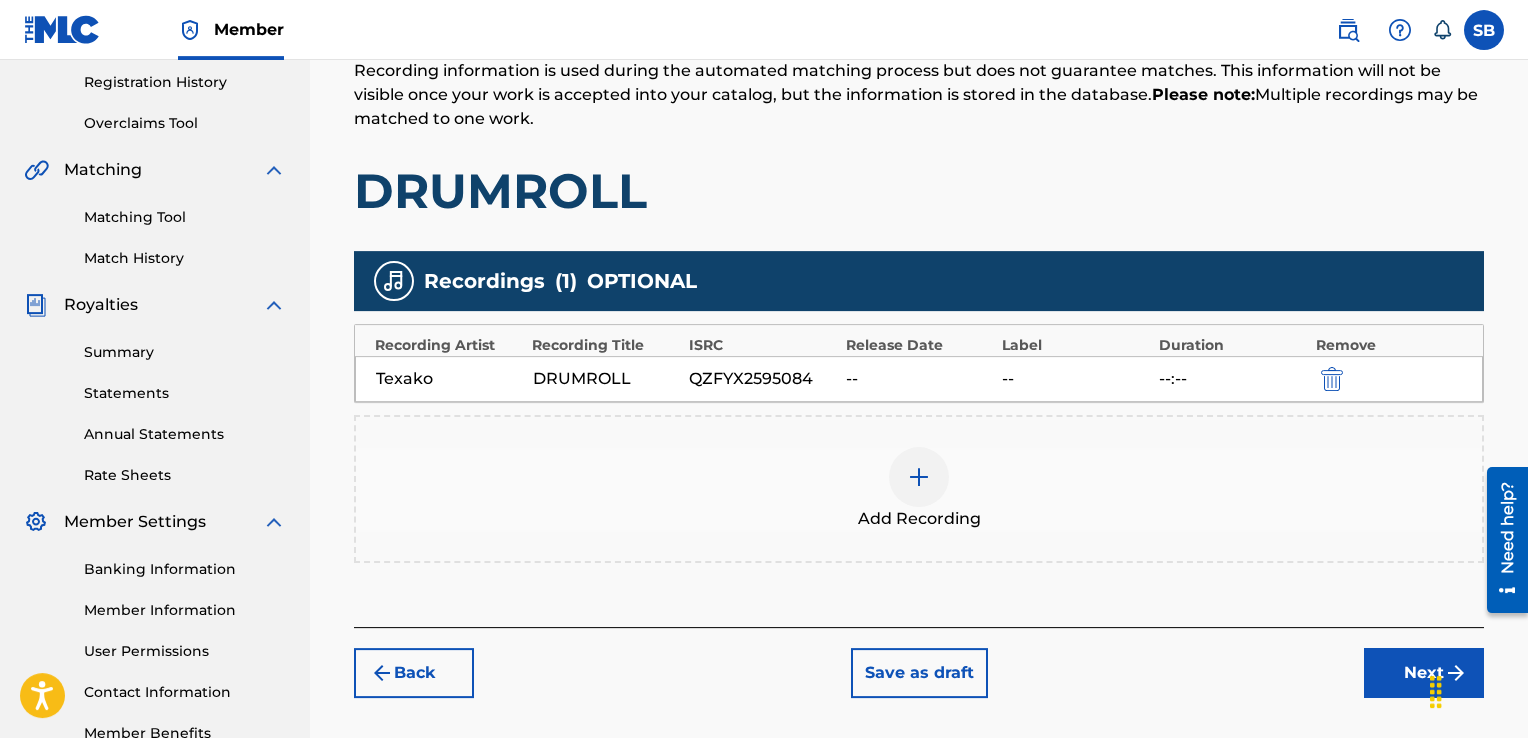 click on "Next" at bounding box center (1424, 673) 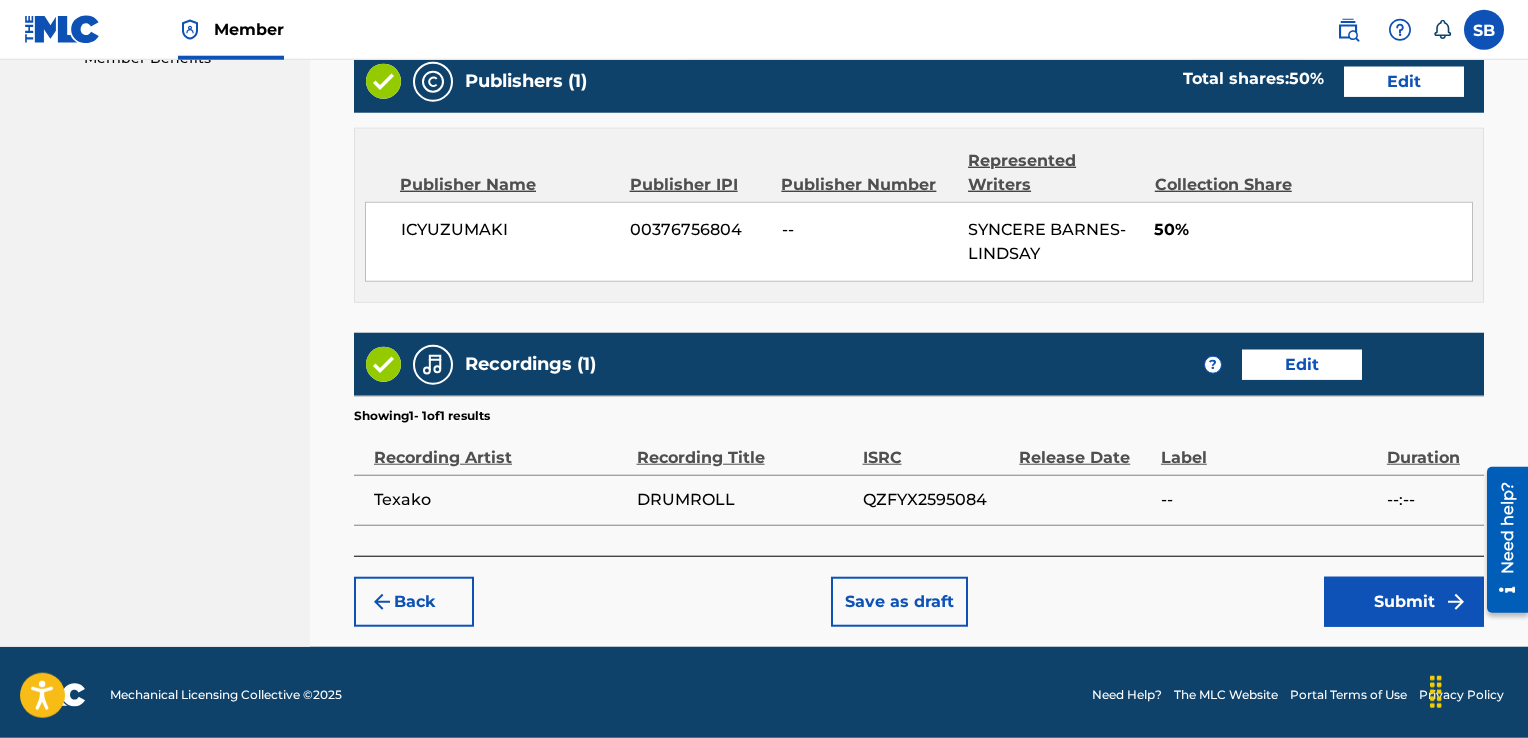 scroll, scrollTop: 1052, scrollLeft: 0, axis: vertical 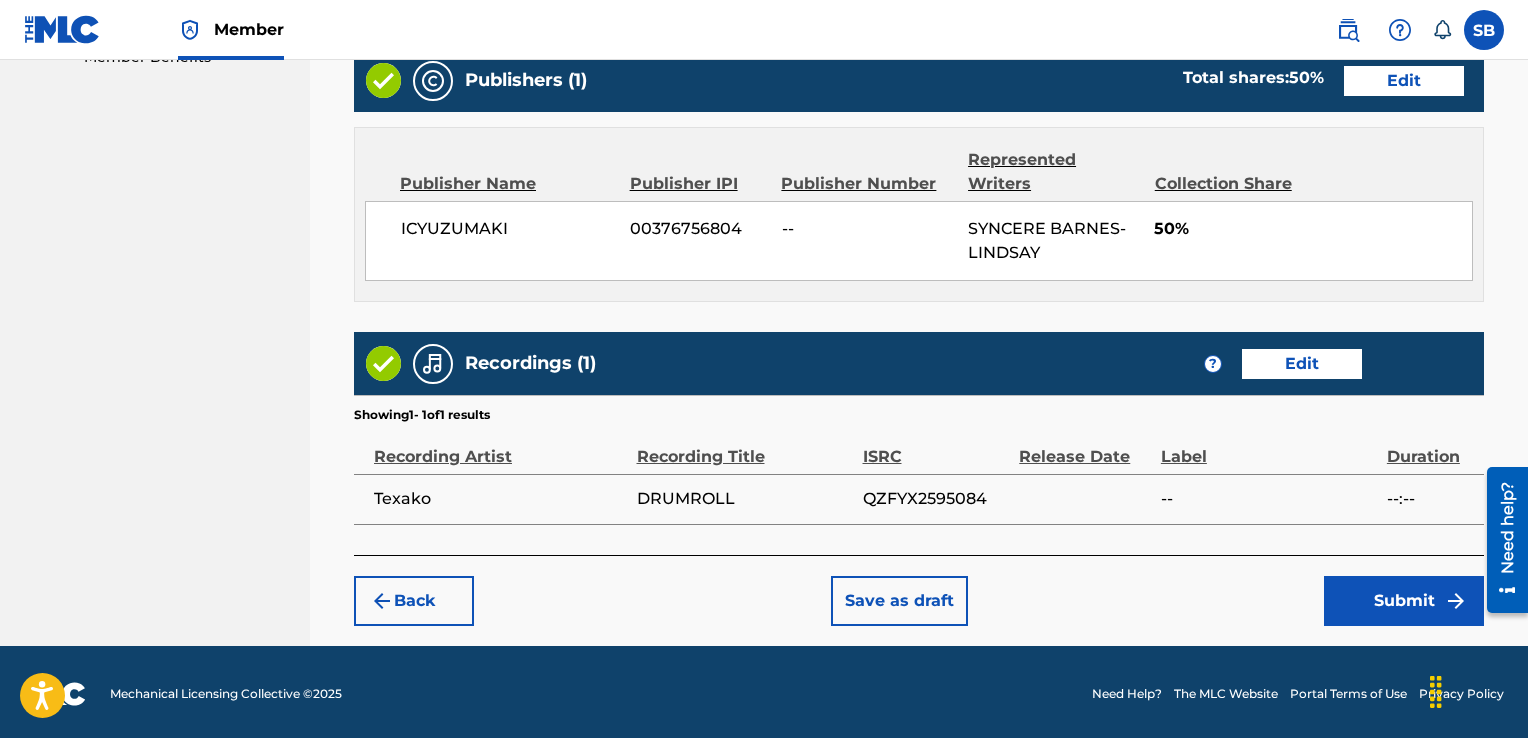 click on "Submit" at bounding box center (1404, 601) 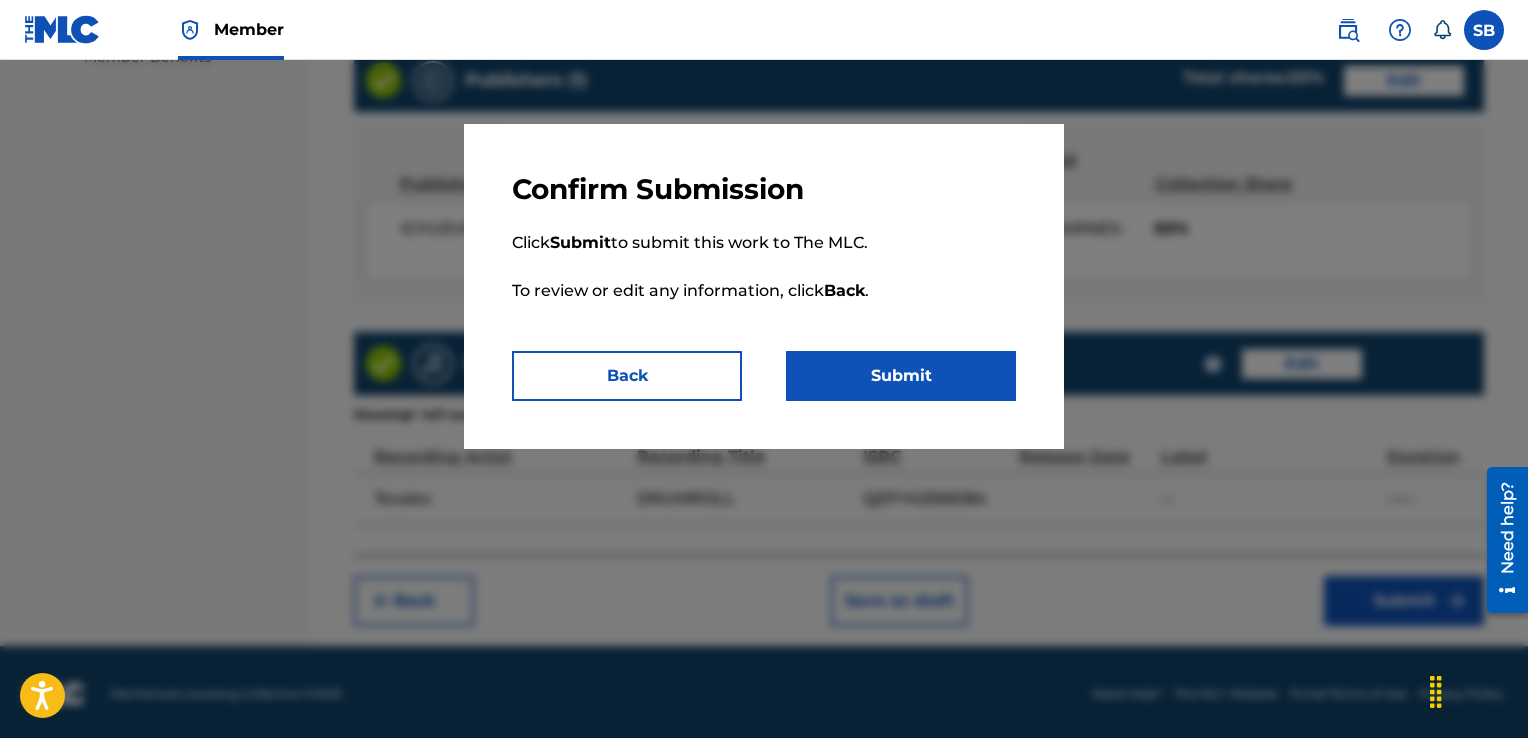 click on "Submit" at bounding box center [901, 376] 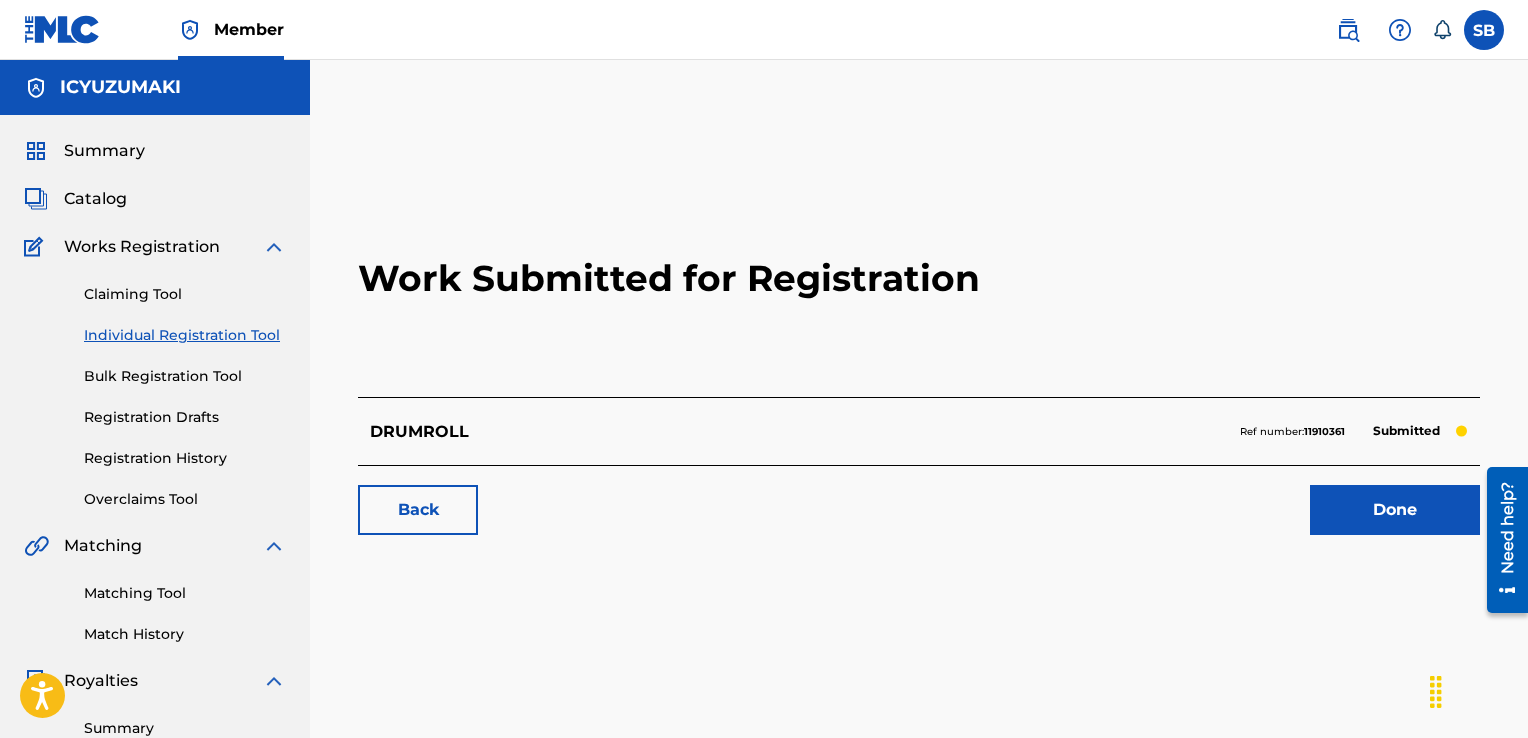 click on "Catalog" at bounding box center [95, 199] 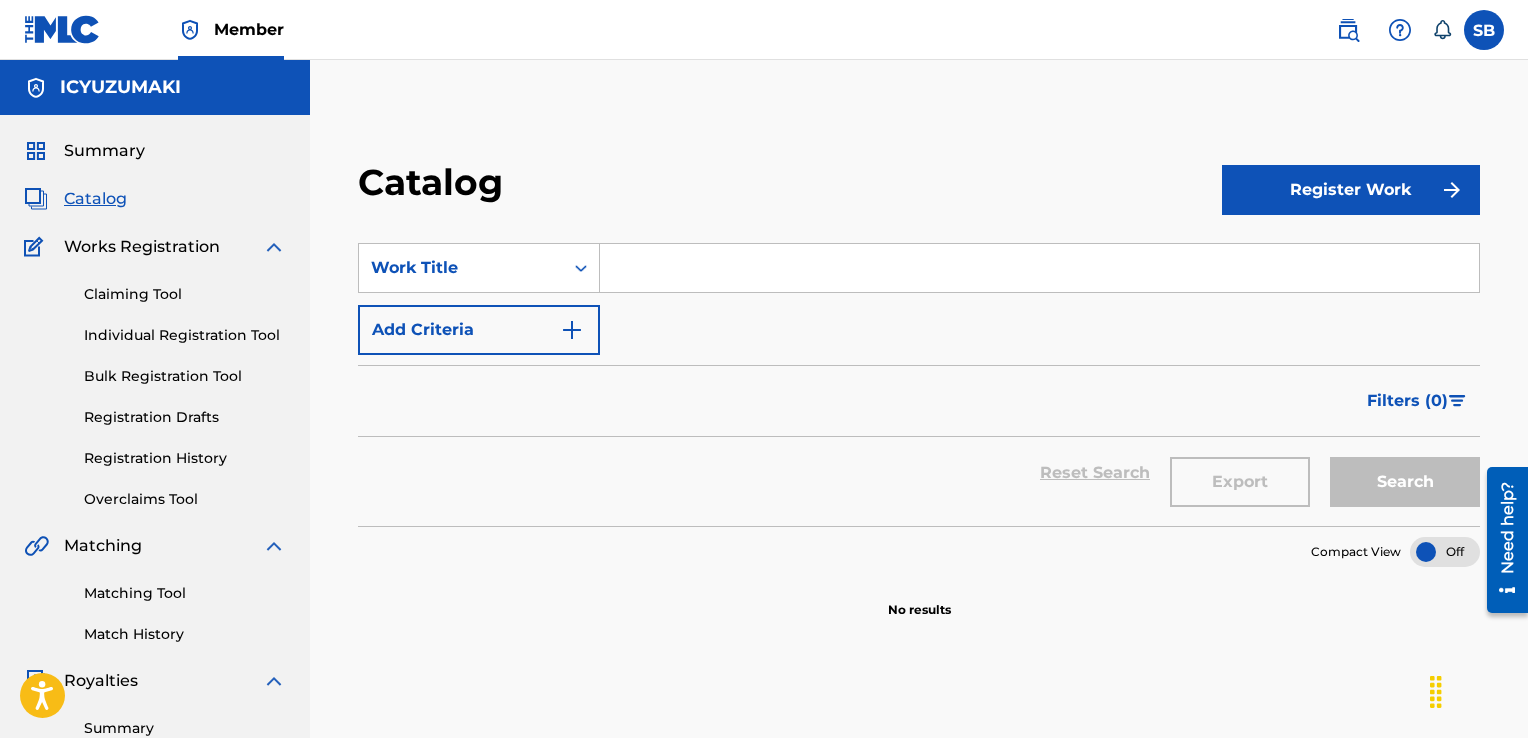 click on "Register Work" at bounding box center (1351, 190) 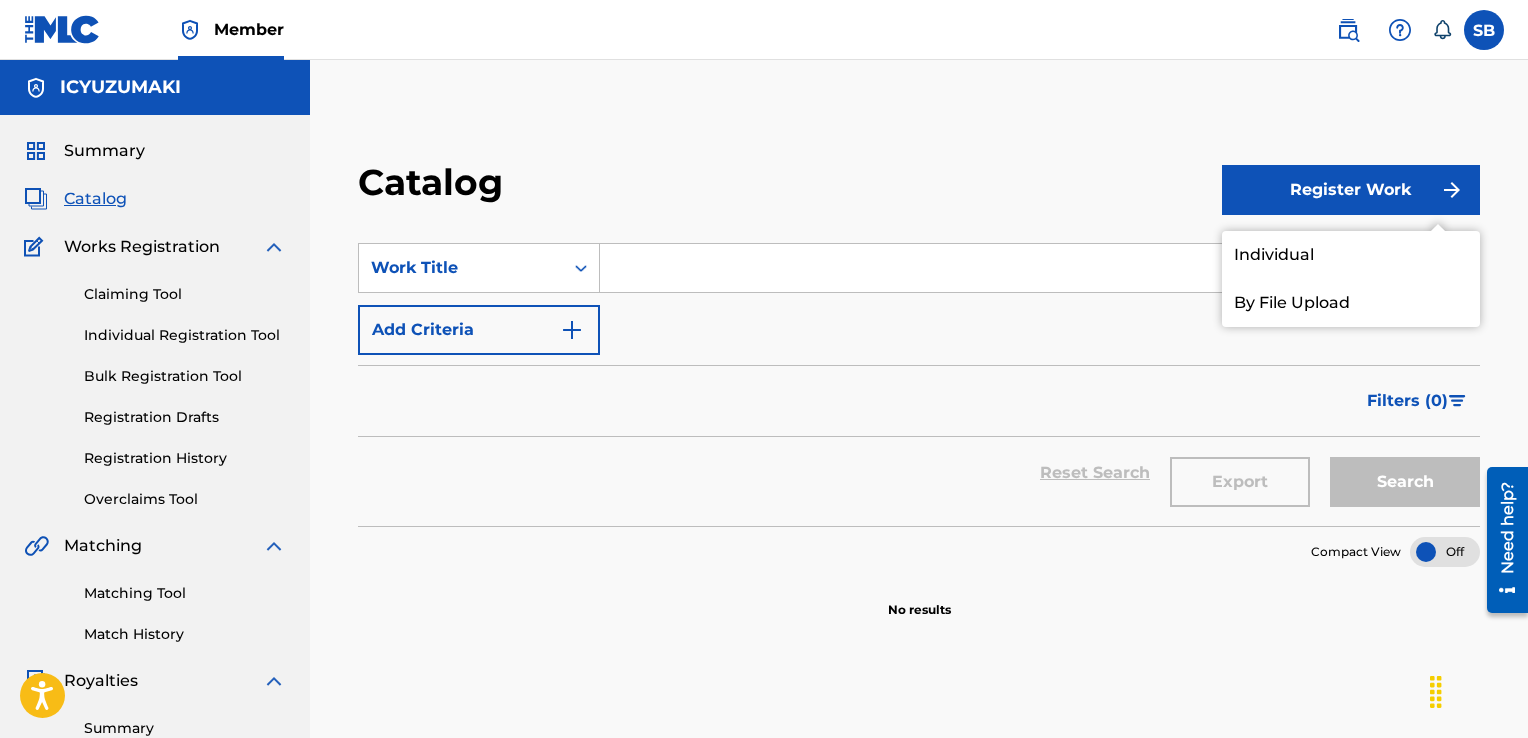 click on "Individual" at bounding box center (1351, 255) 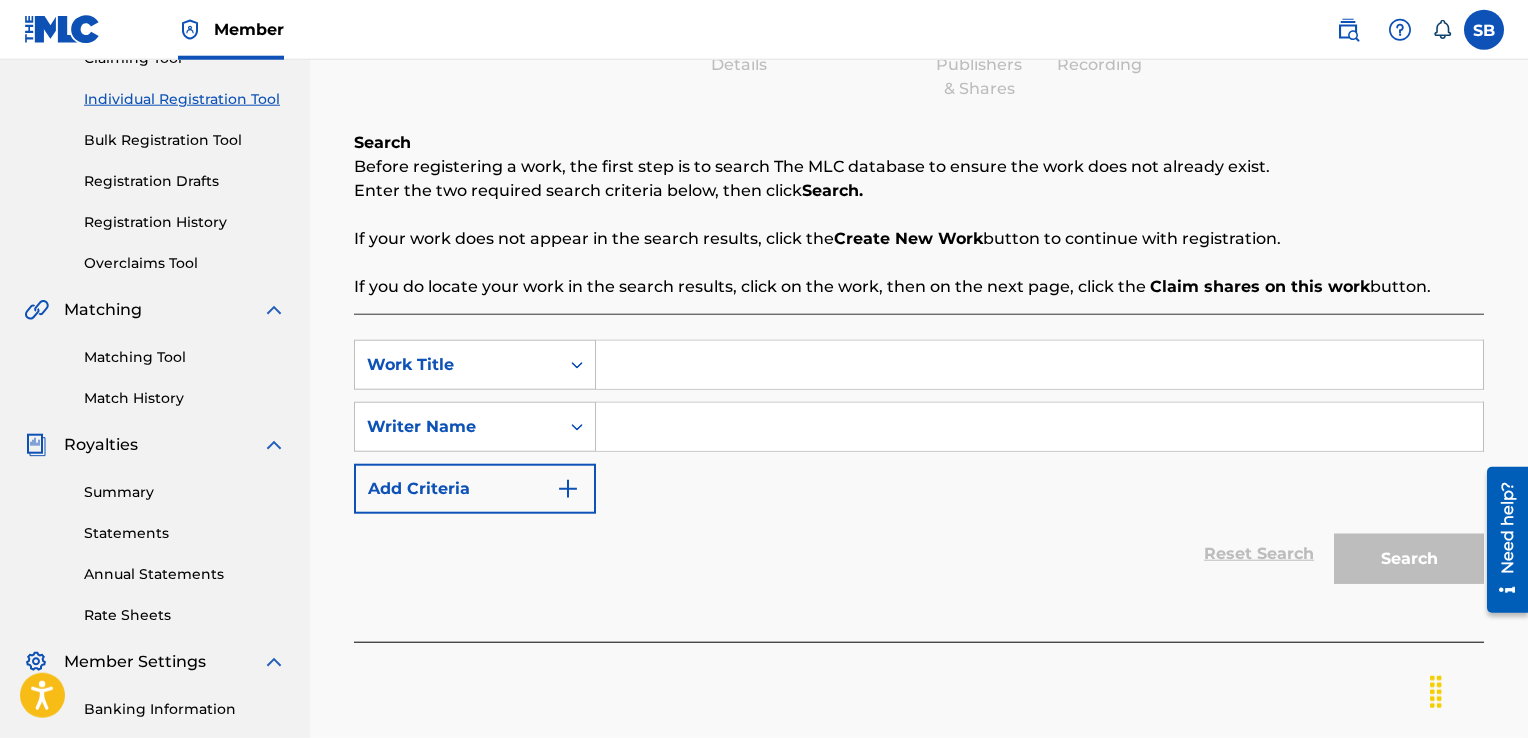 scroll, scrollTop: 238, scrollLeft: 0, axis: vertical 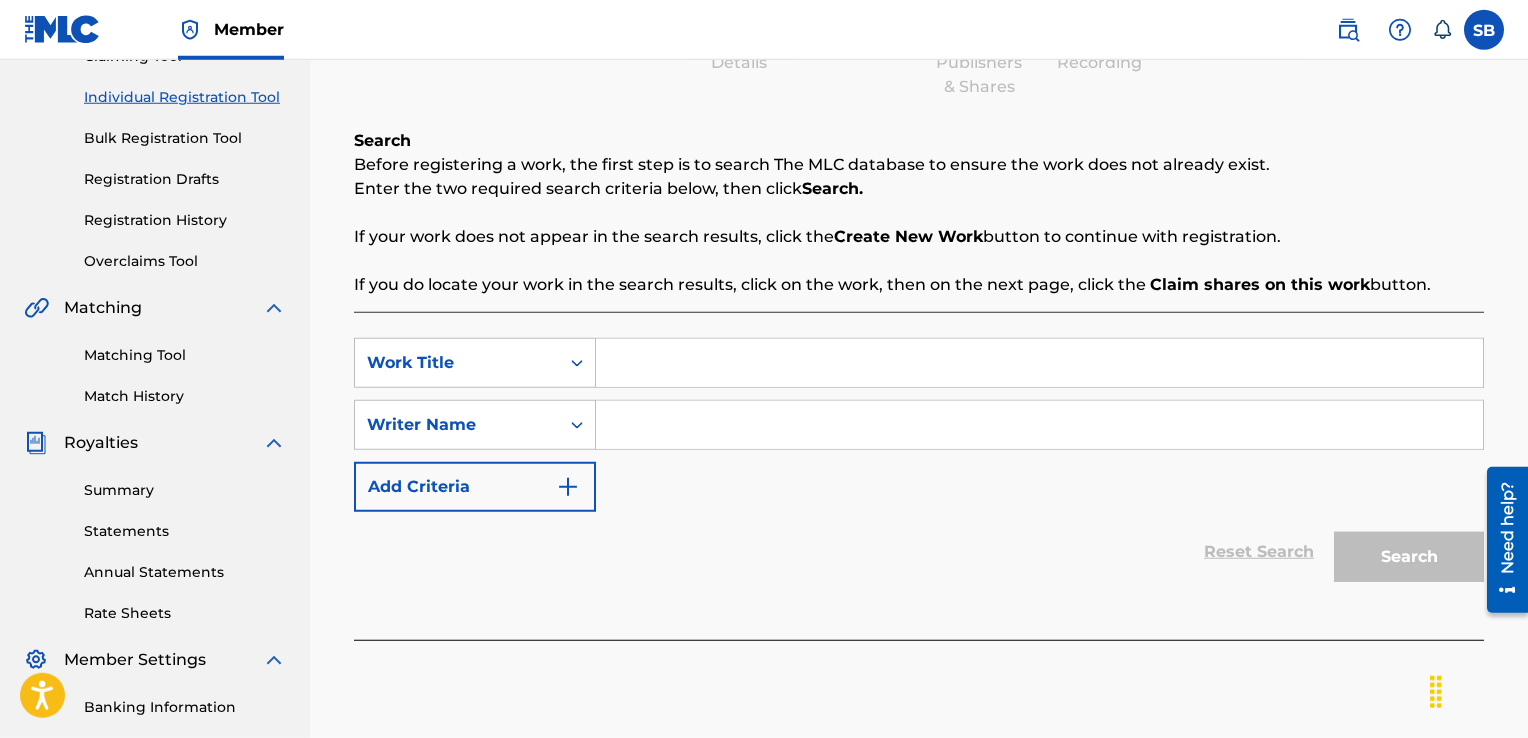click at bounding box center [1039, 363] 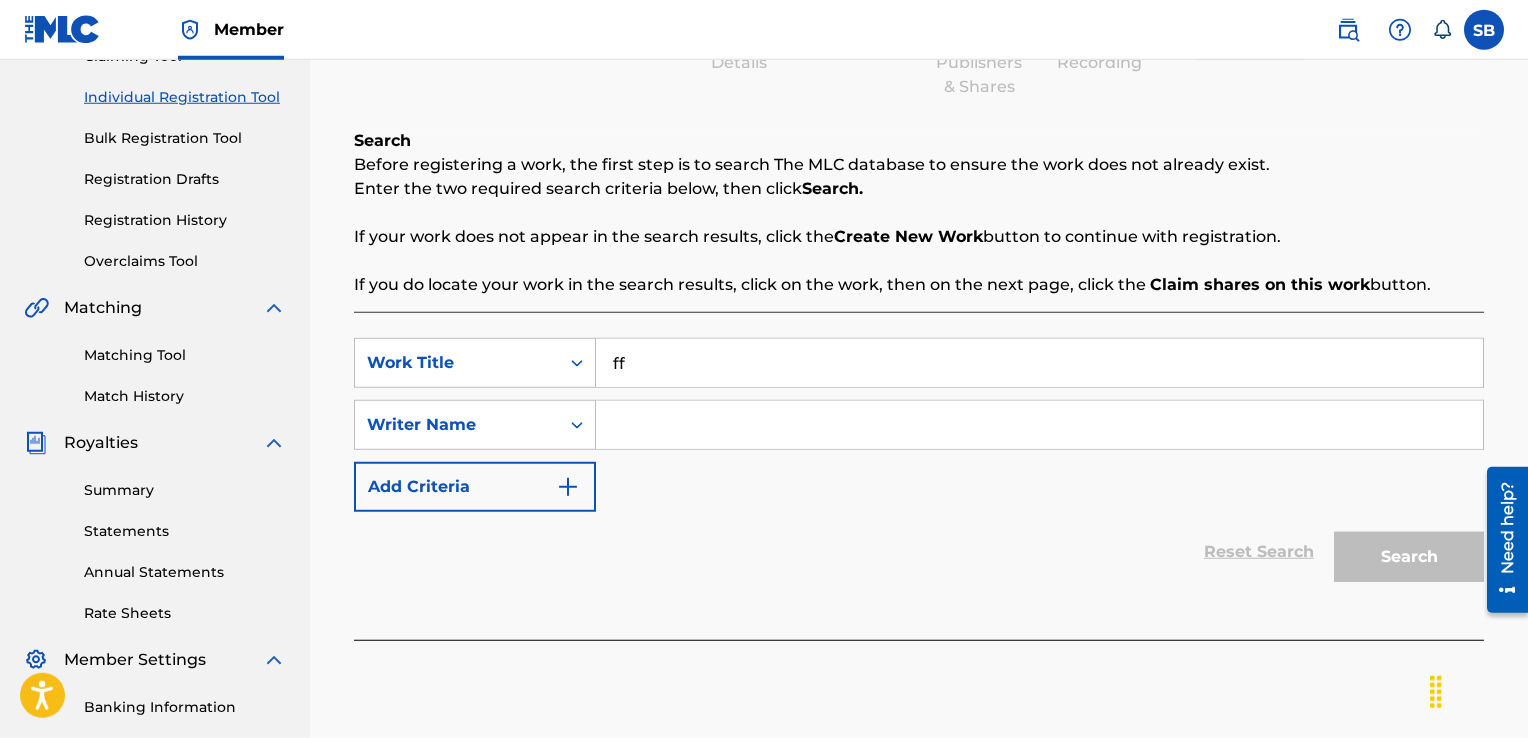 type on "ff" 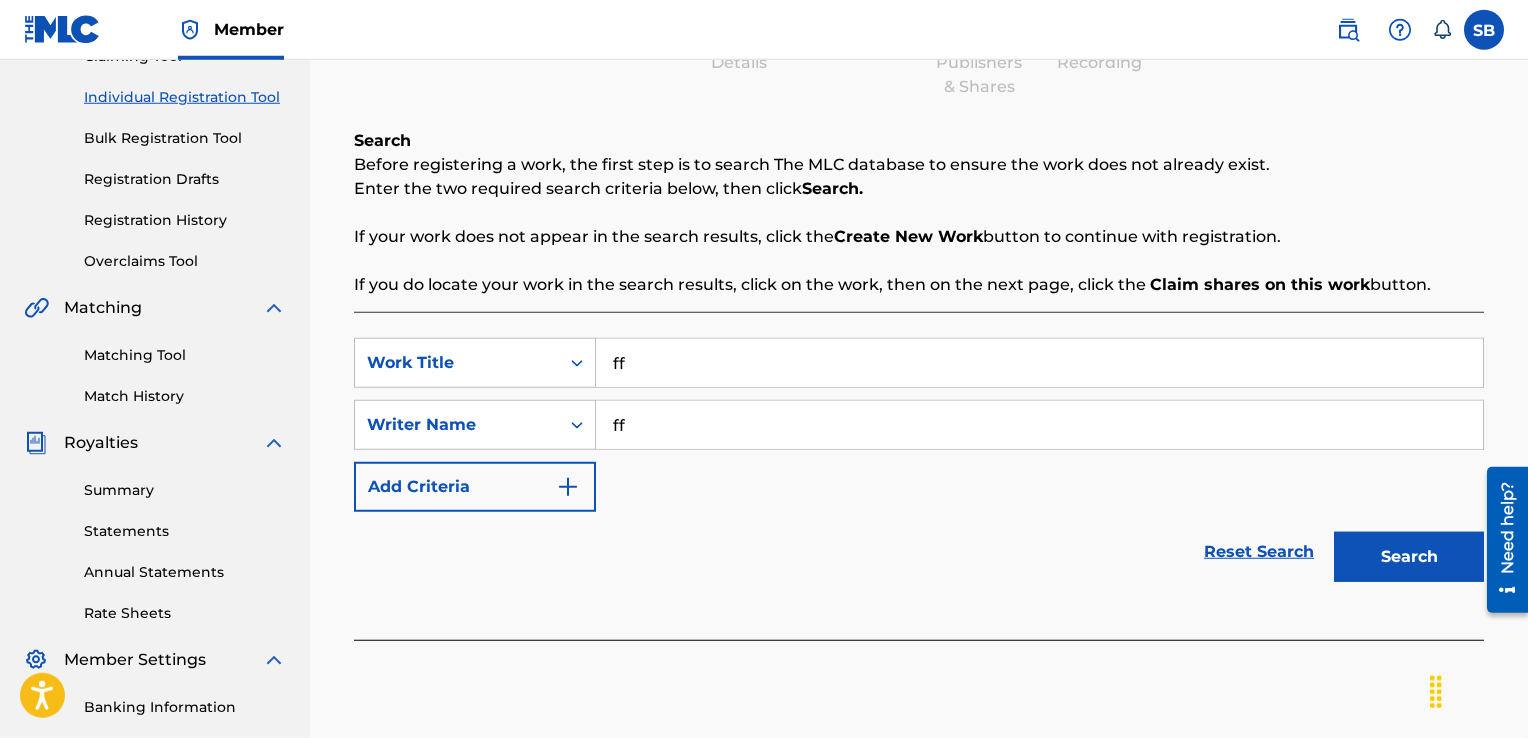 type on "ff" 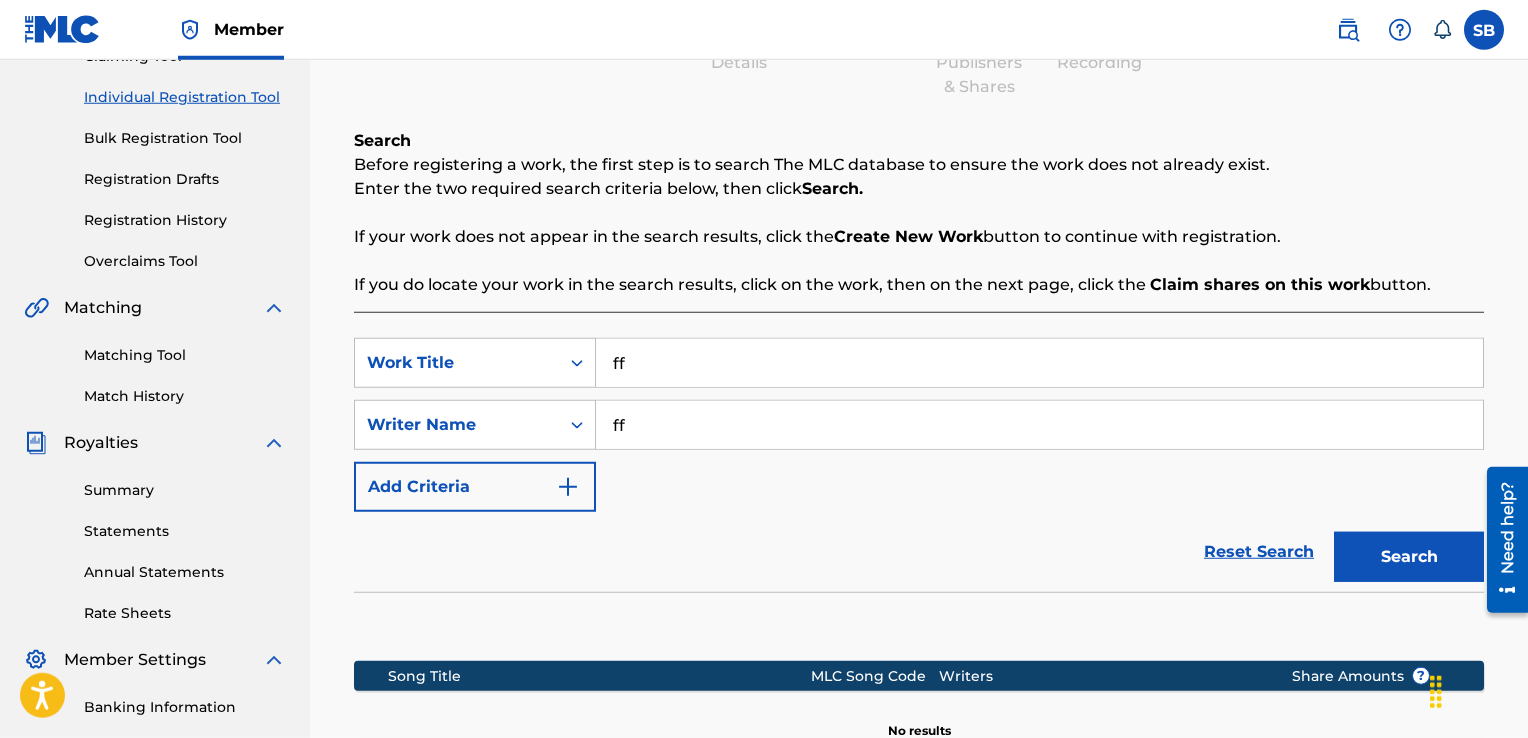 scroll, scrollTop: 506, scrollLeft: 0, axis: vertical 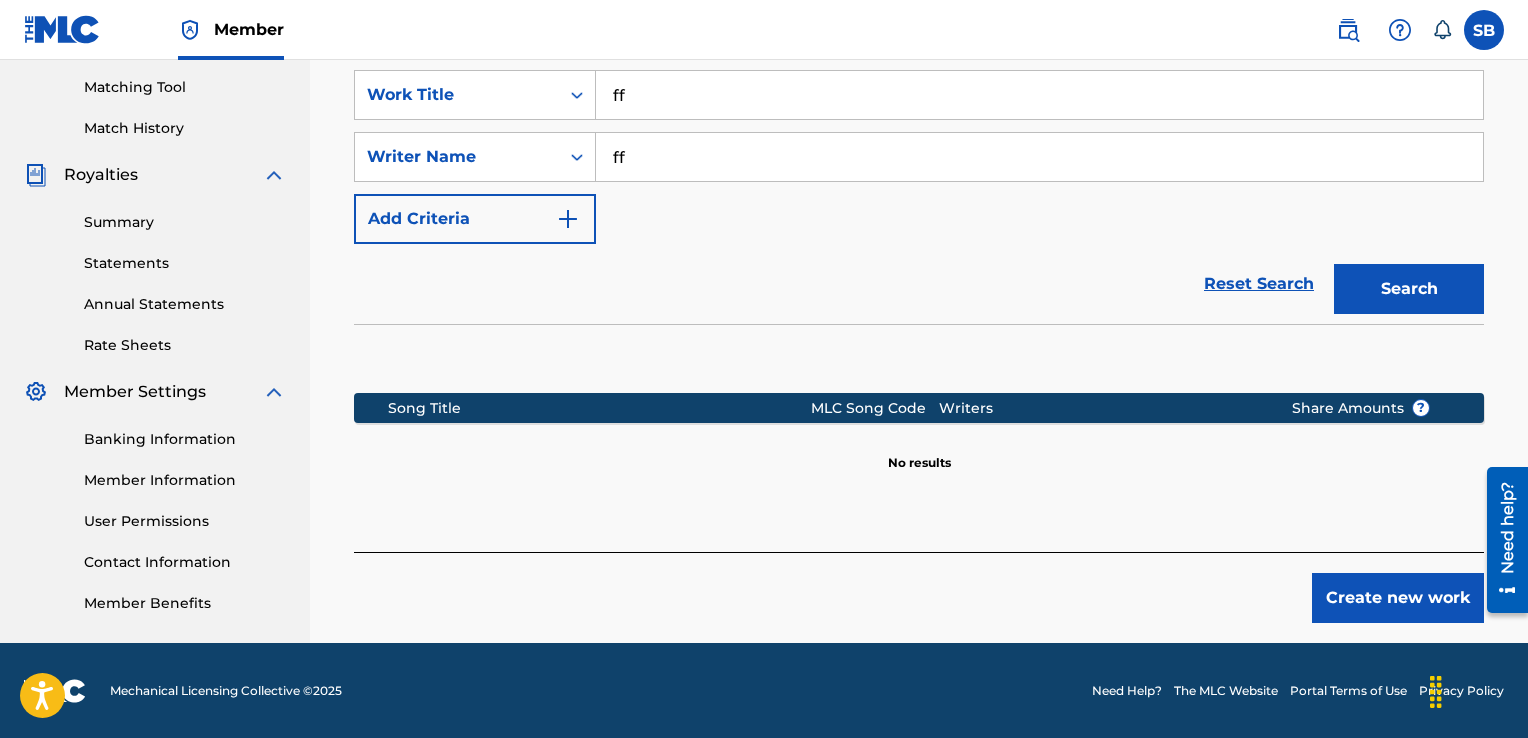 click on "Create new work" at bounding box center [1398, 598] 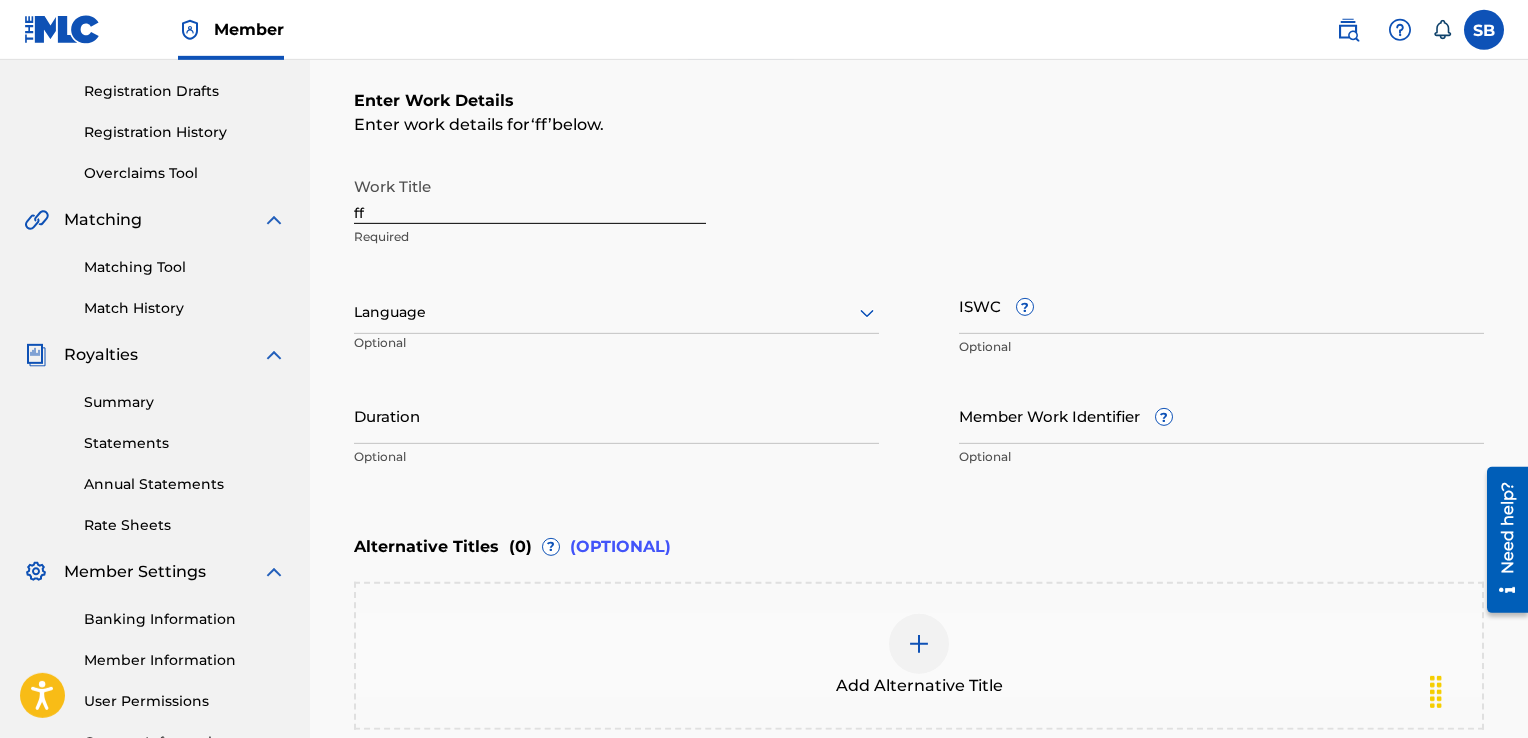 scroll, scrollTop: 324, scrollLeft: 0, axis: vertical 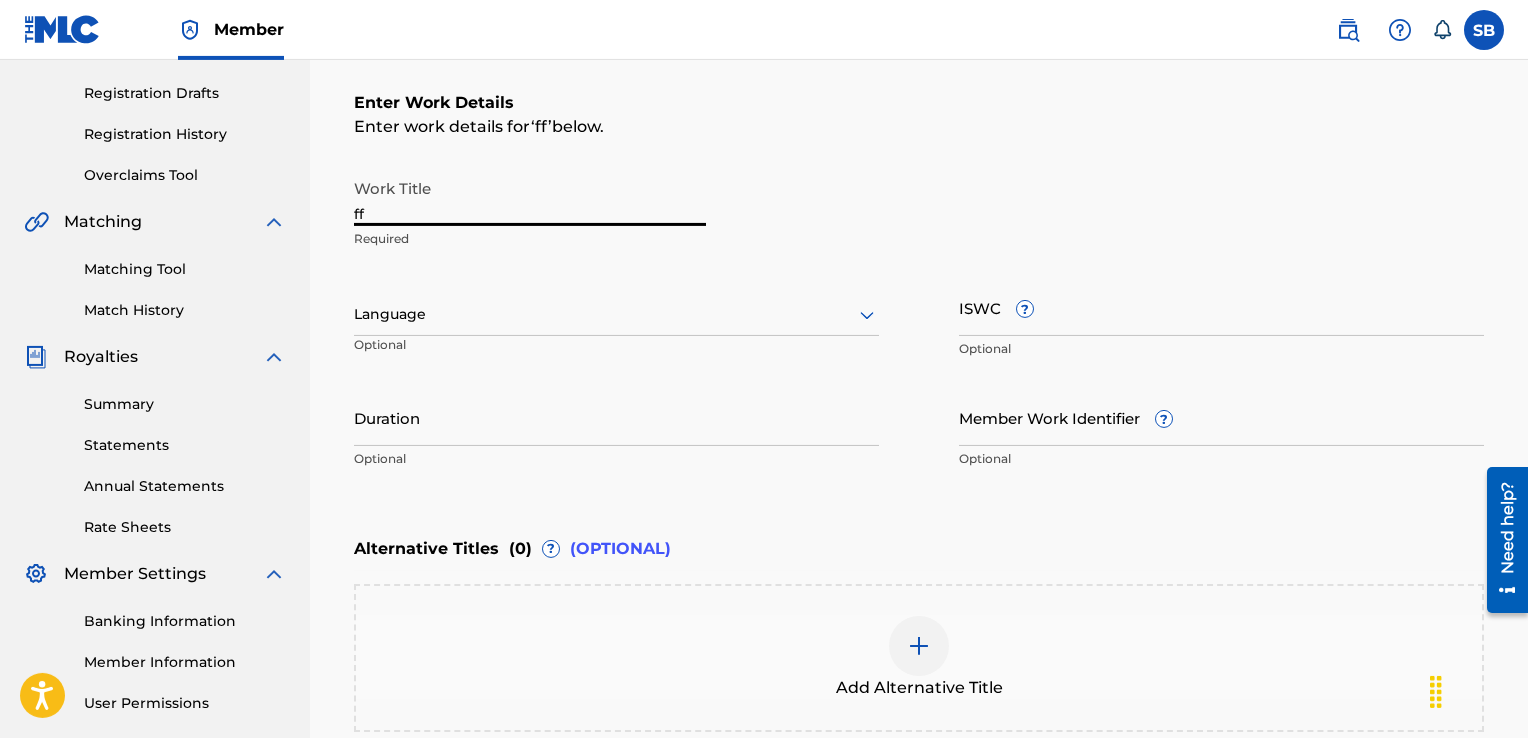 click on "ff" at bounding box center [530, 197] 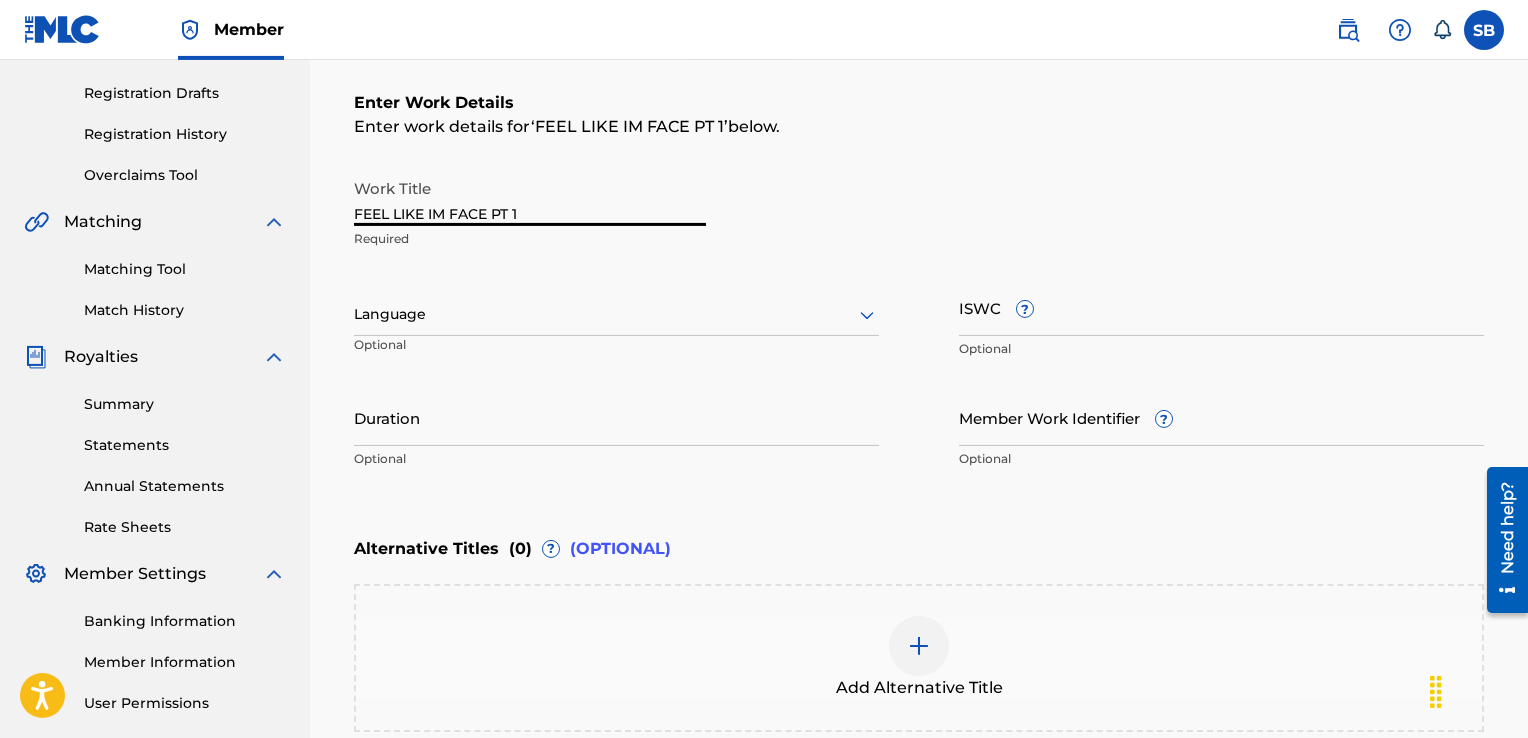 scroll, scrollTop: 552, scrollLeft: 0, axis: vertical 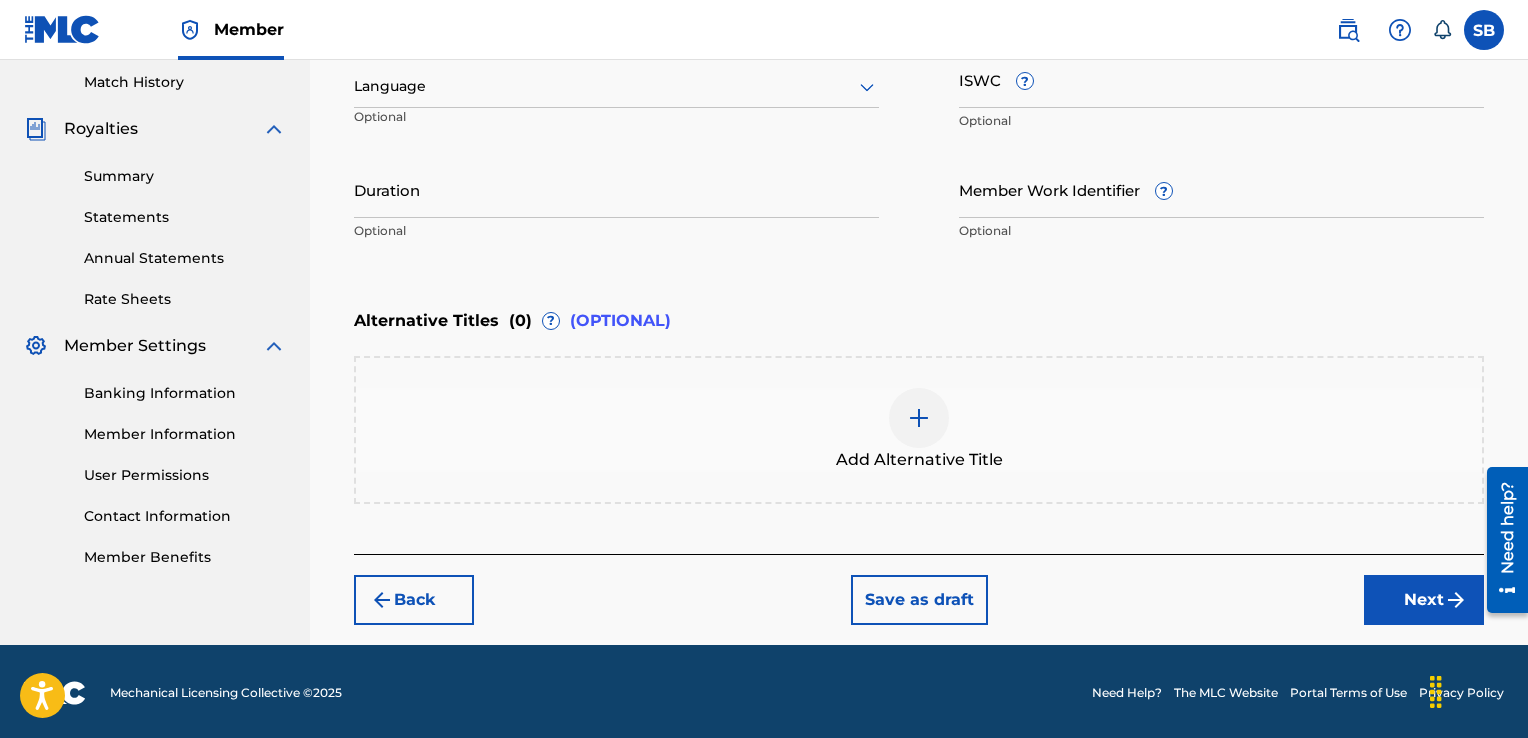 type on "FEEL LIKE IM FACE PT 1" 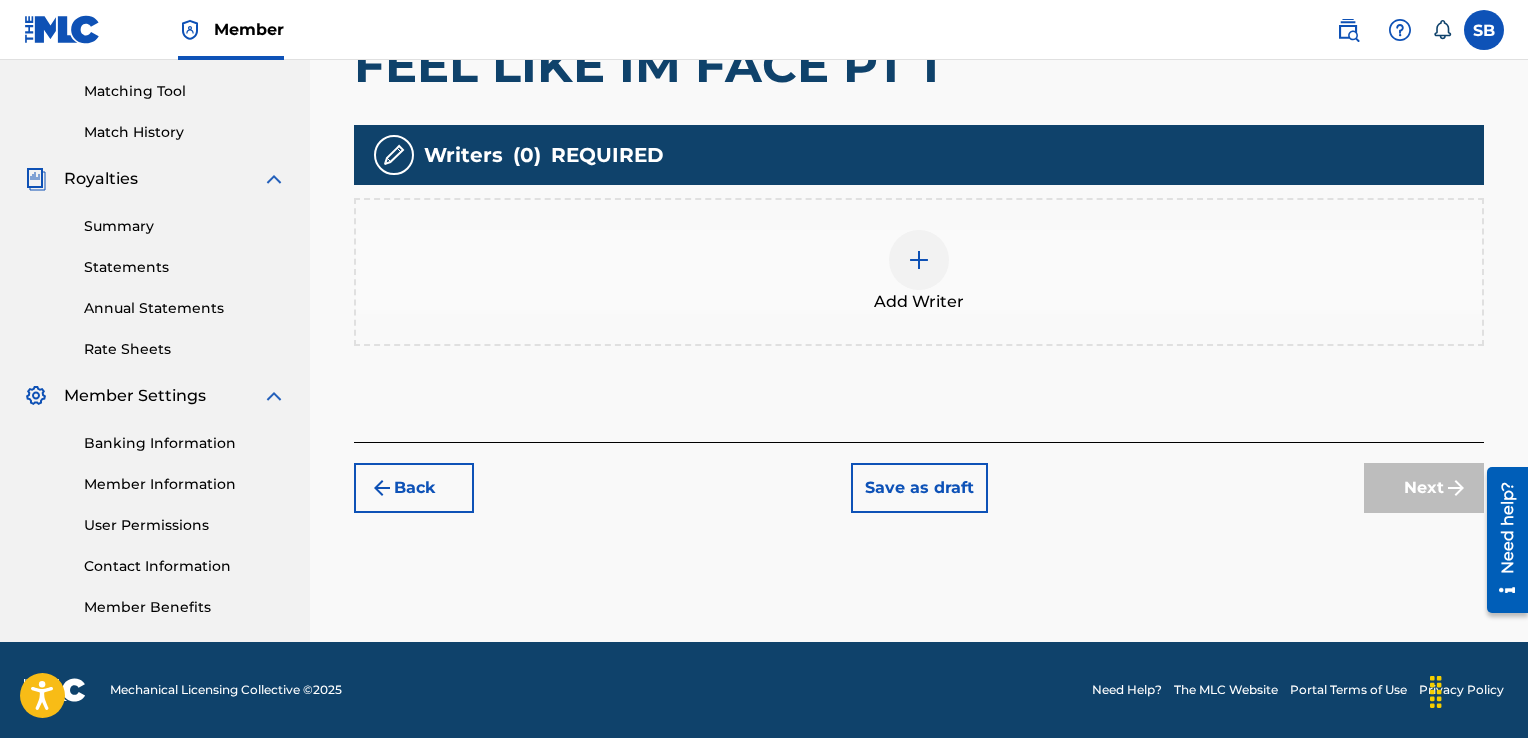 scroll, scrollTop: 501, scrollLeft: 0, axis: vertical 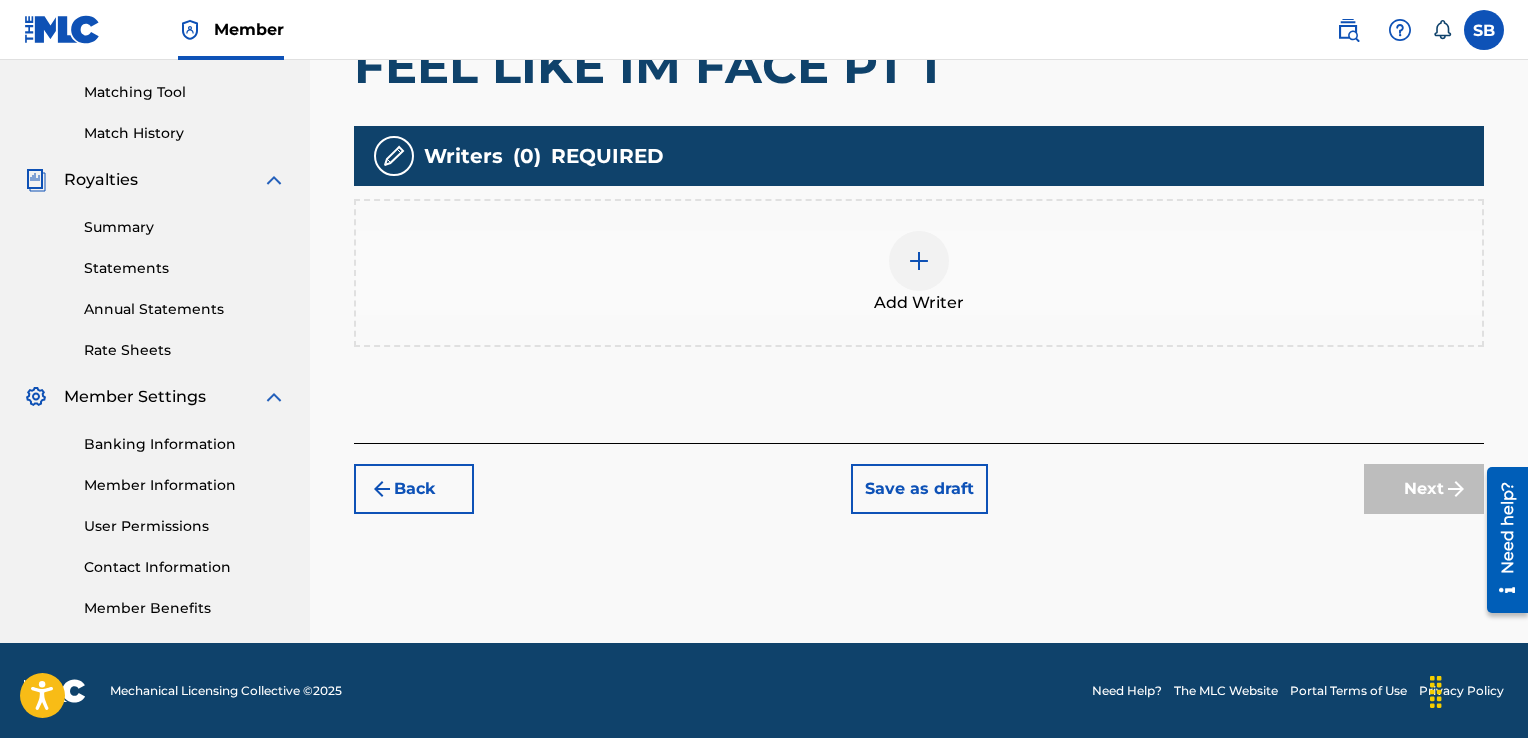 click on "Add Writer" at bounding box center [919, 273] 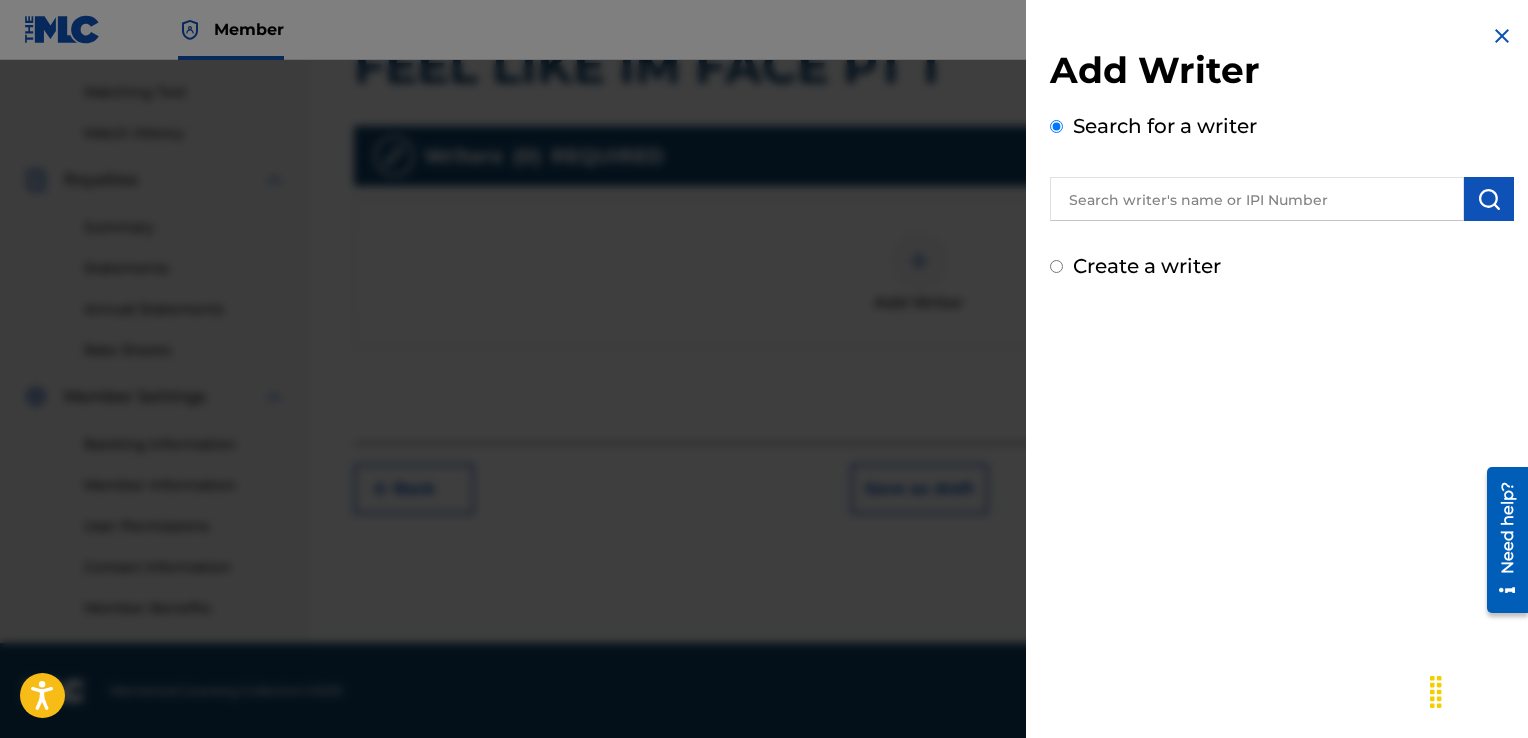 click at bounding box center (1257, 199) 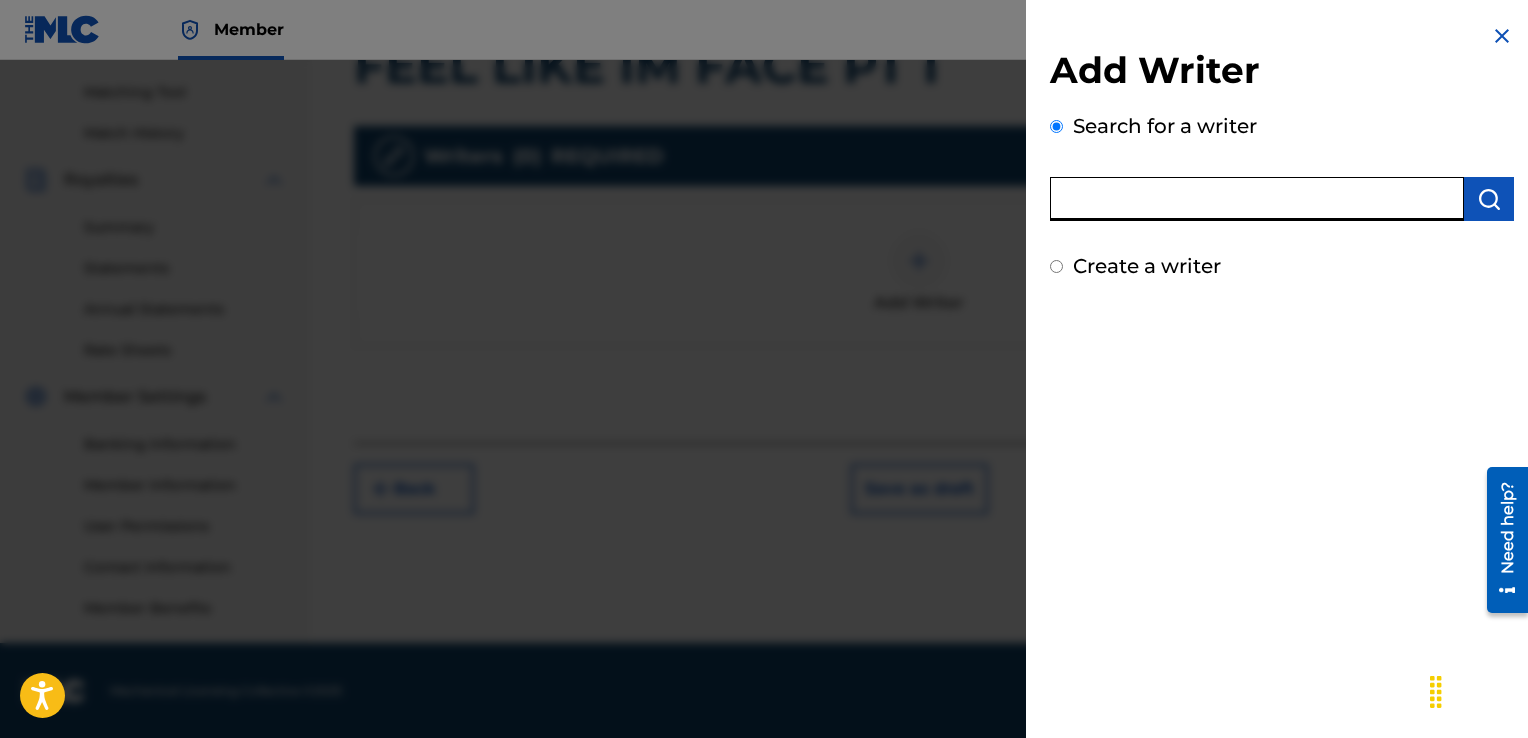 click on "Create a writer" at bounding box center [1282, 266] 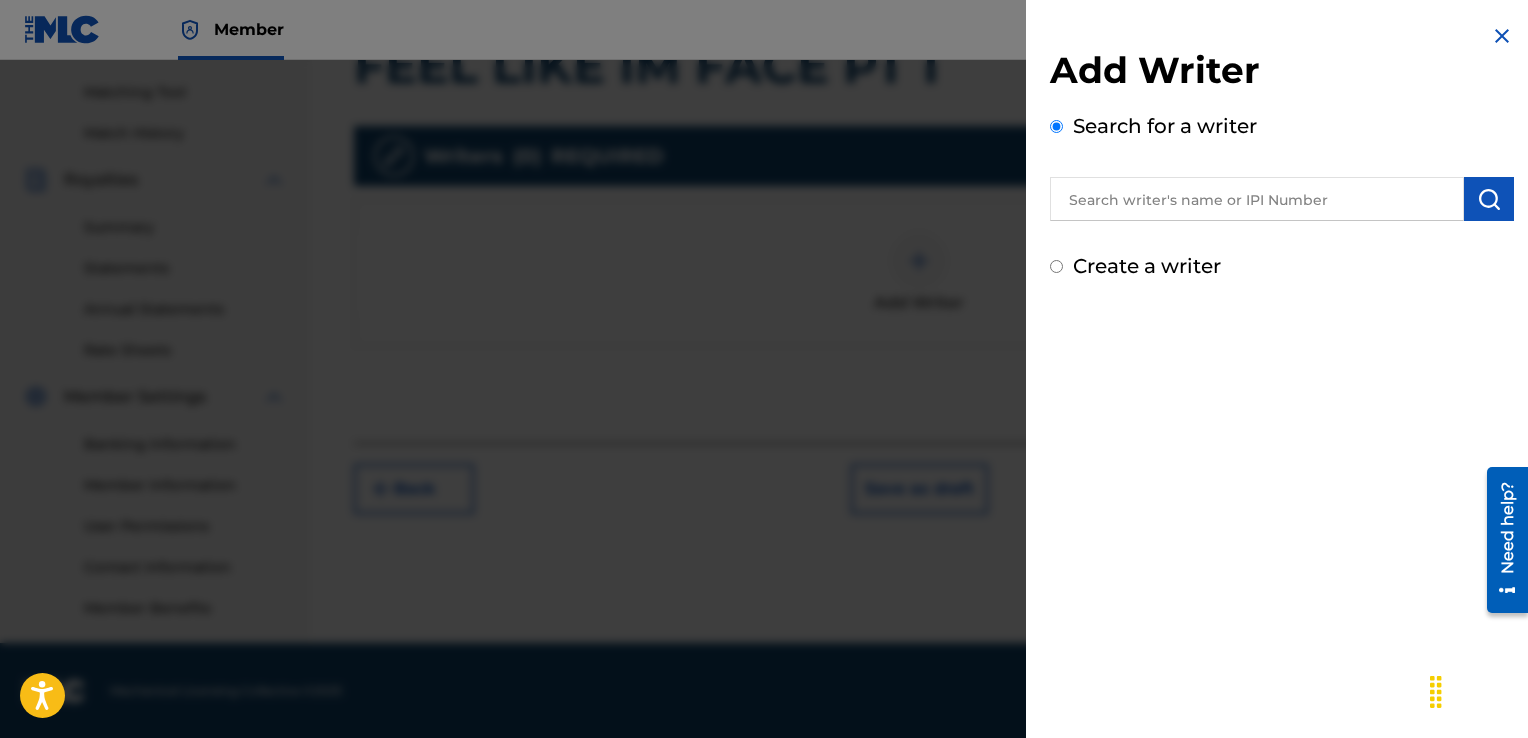click on "Create a writer" at bounding box center [1056, 266] 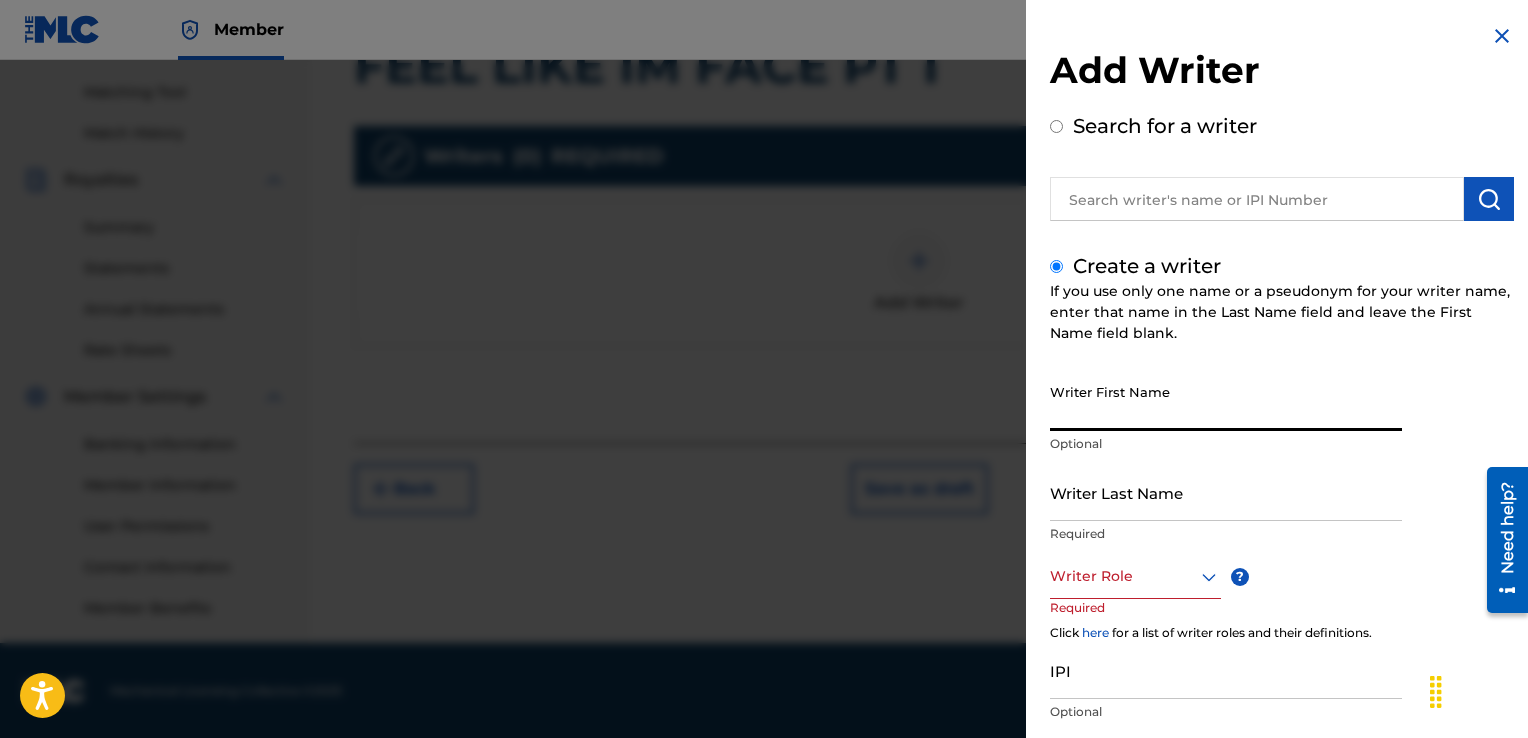 click on "Writer First Name" at bounding box center (1226, 402) 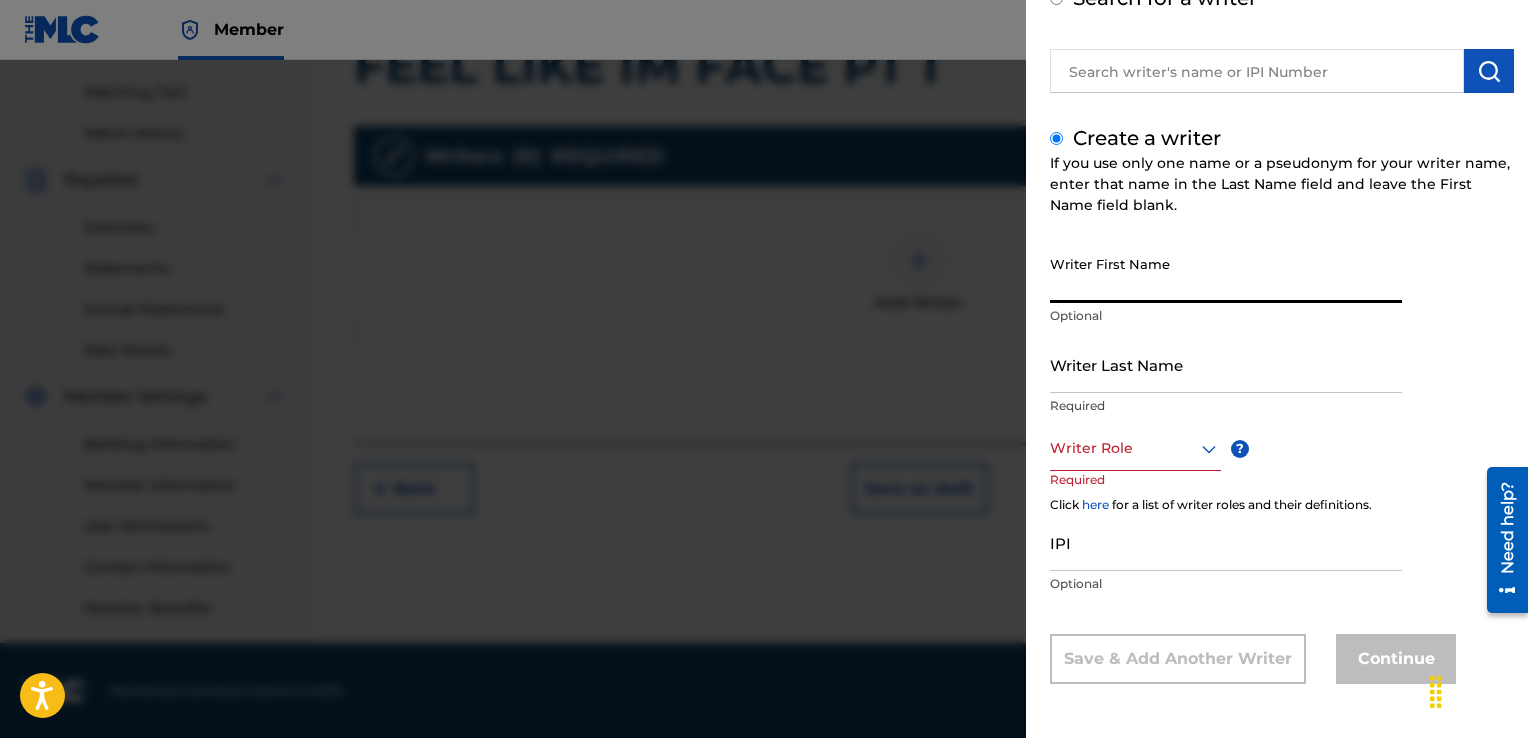 click on "IPI" at bounding box center [1226, 542] 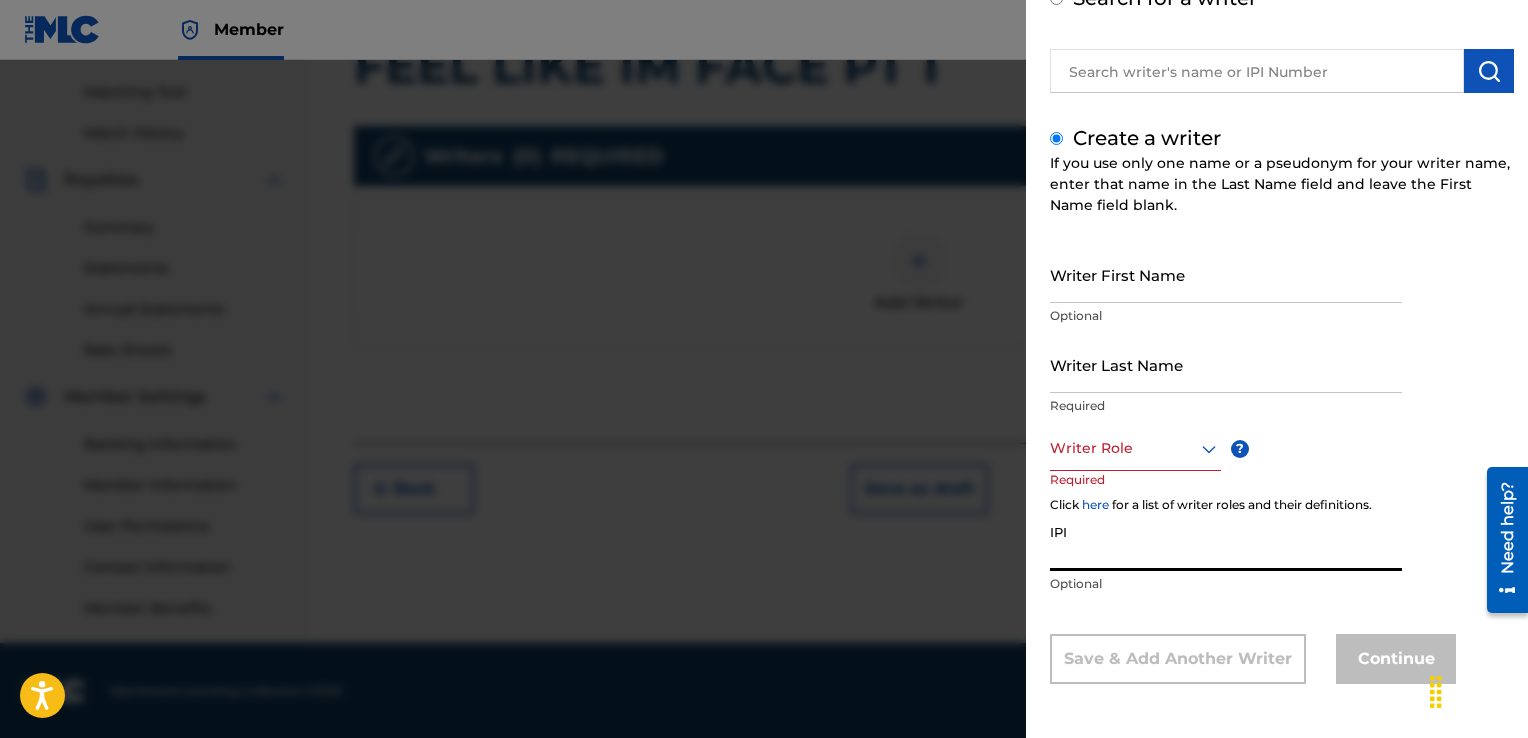 click on "IPI" at bounding box center [1226, 542] 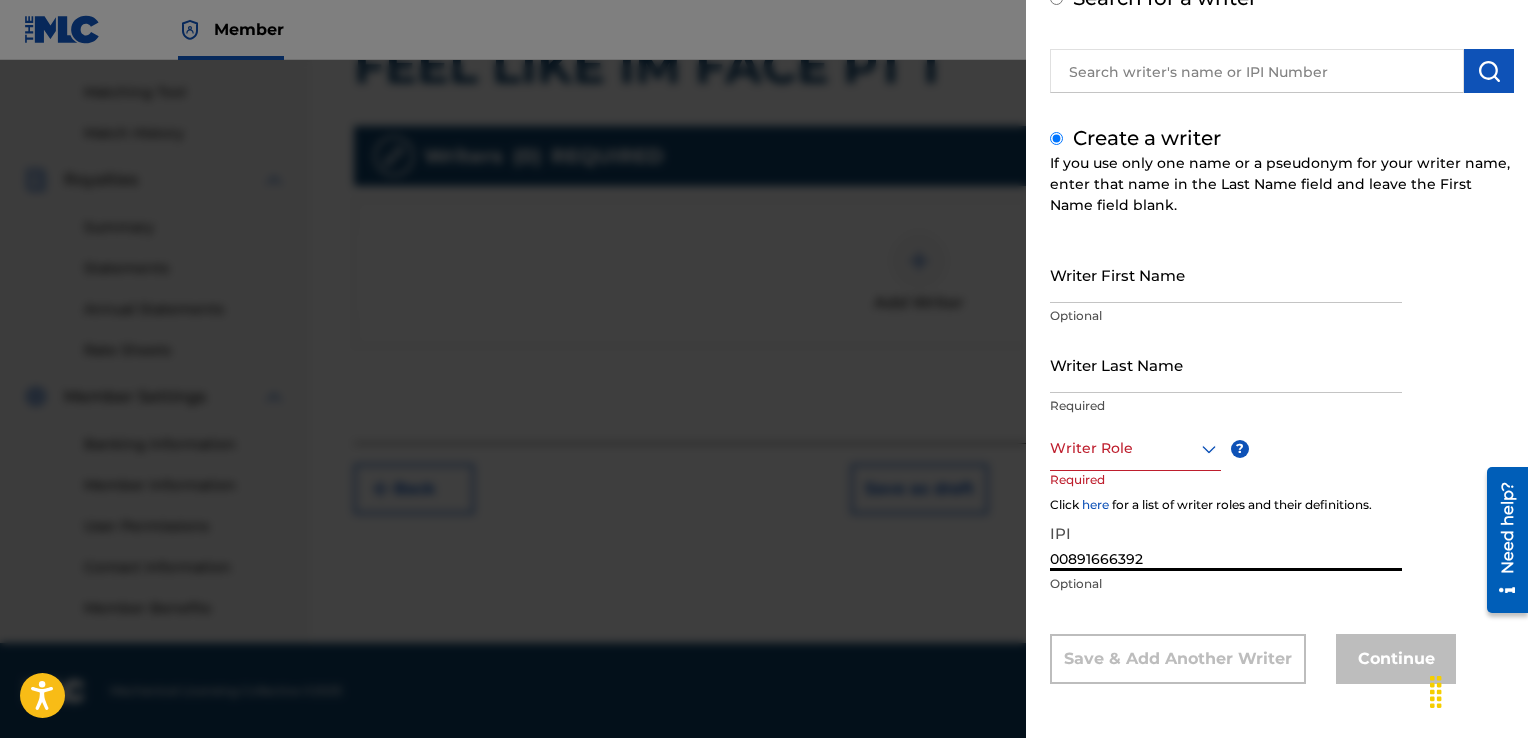 type on "00891666392" 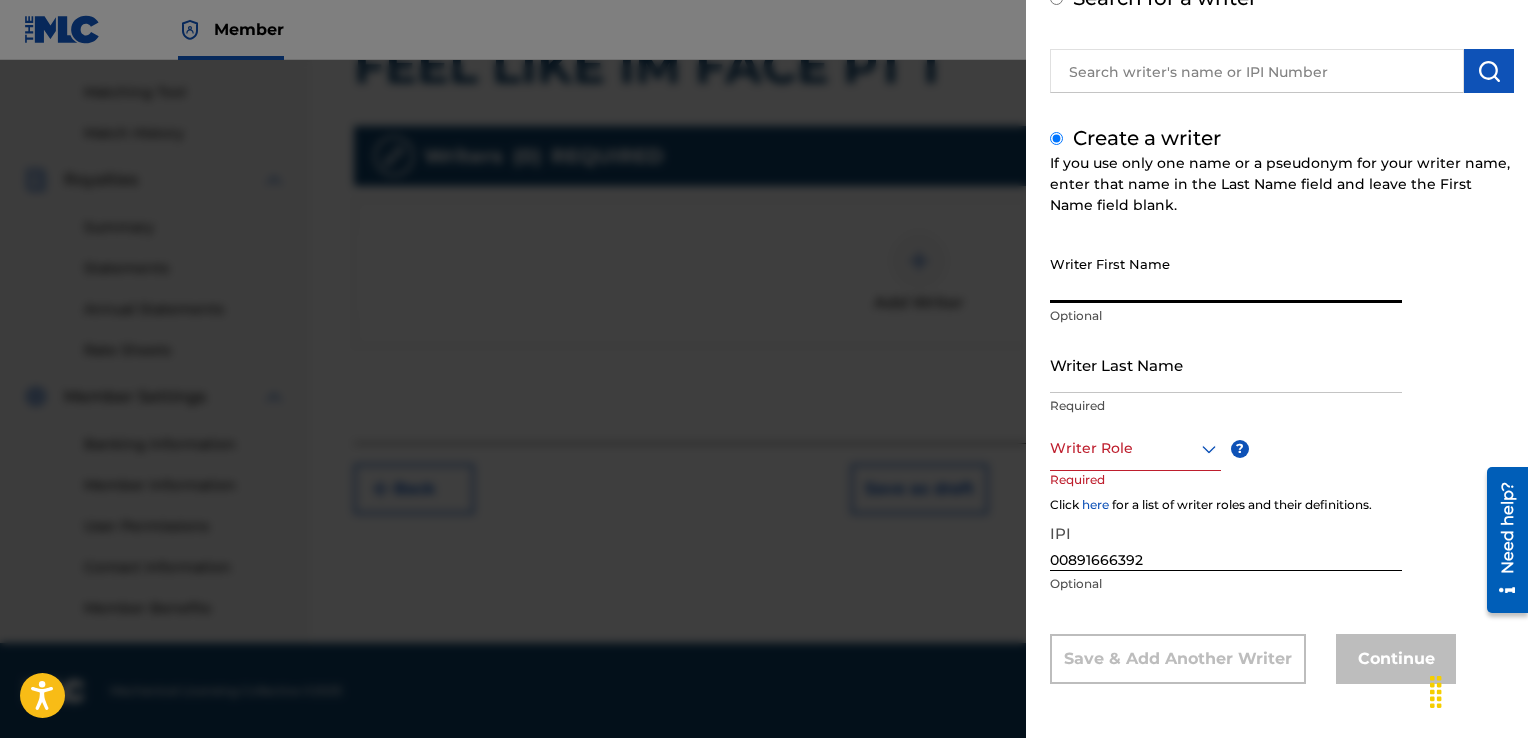 paste on "[LAST] [LAST] [FIRST]" 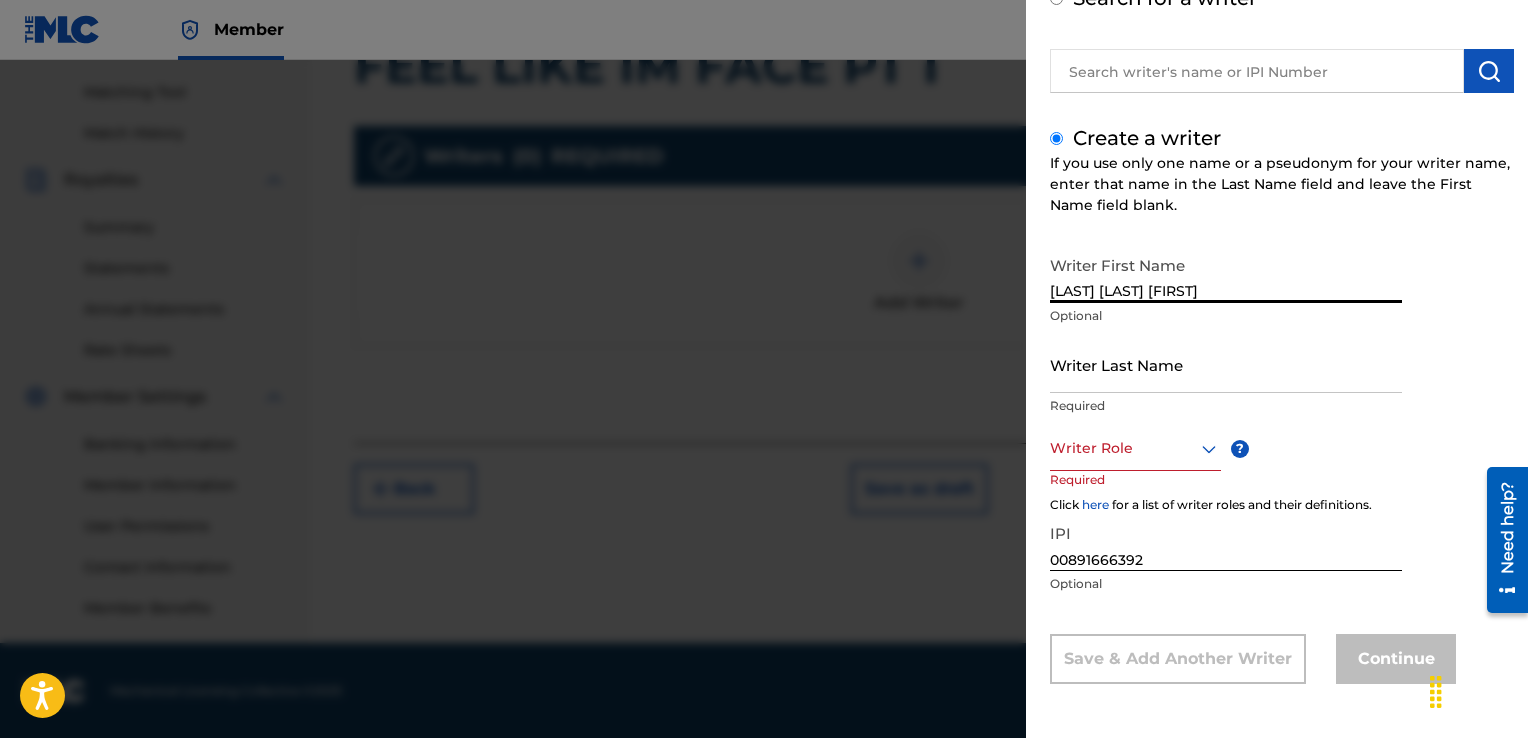 drag, startPoint x: 1219, startPoint y: 290, endPoint x: 1132, endPoint y: 296, distance: 87.20665 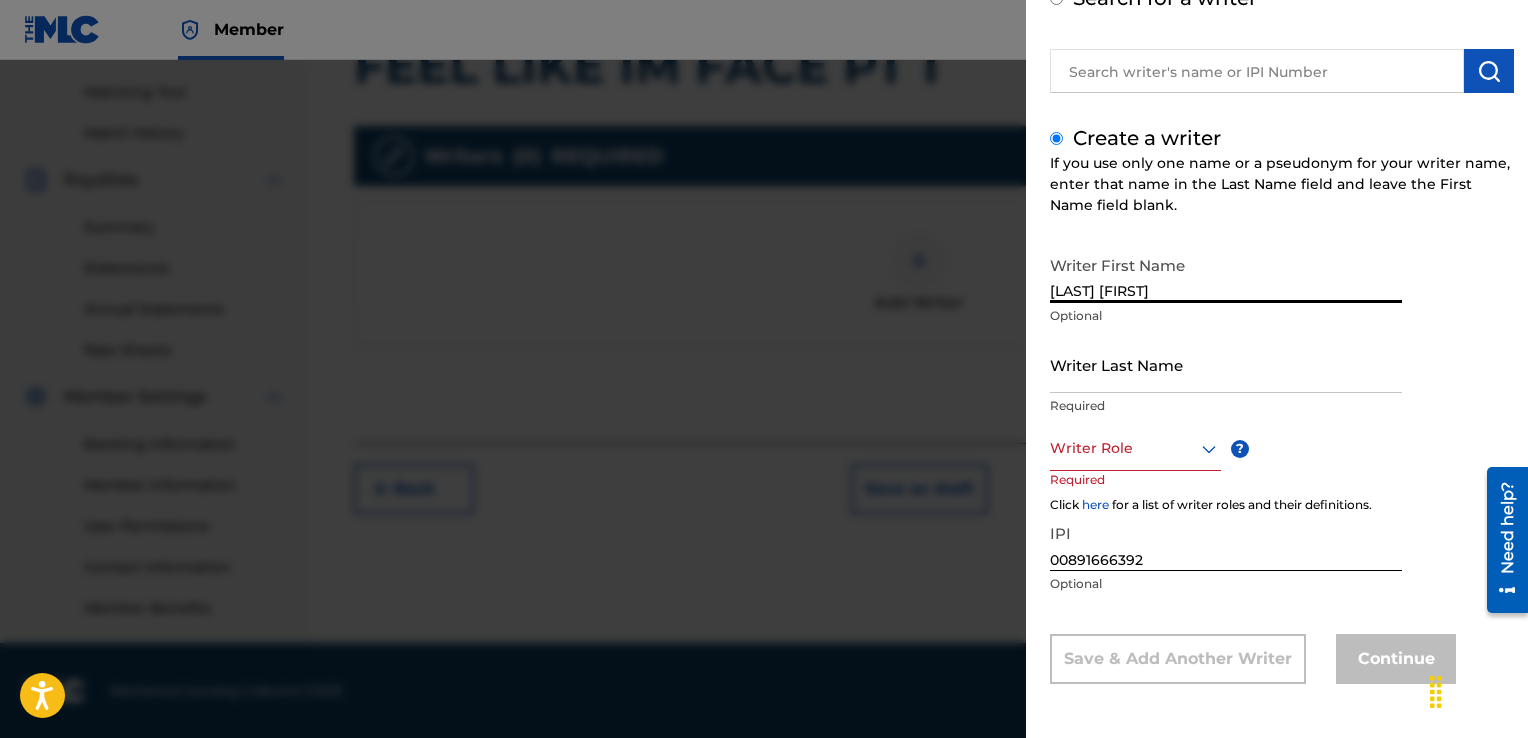 click on "[LAST] [FIRST]" at bounding box center (1226, 274) 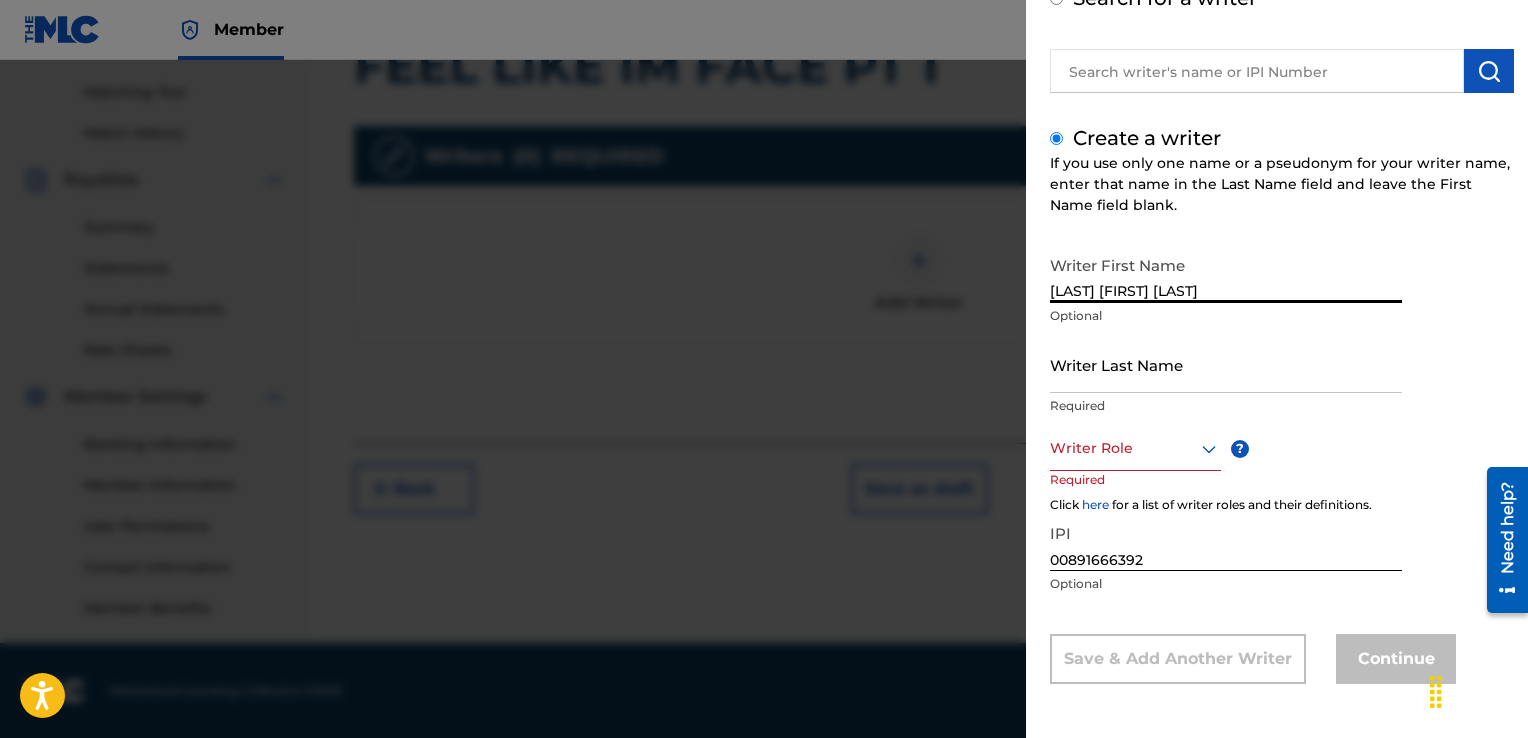 drag, startPoint x: 1136, startPoint y: 290, endPoint x: 826, endPoint y: 270, distance: 310.6445 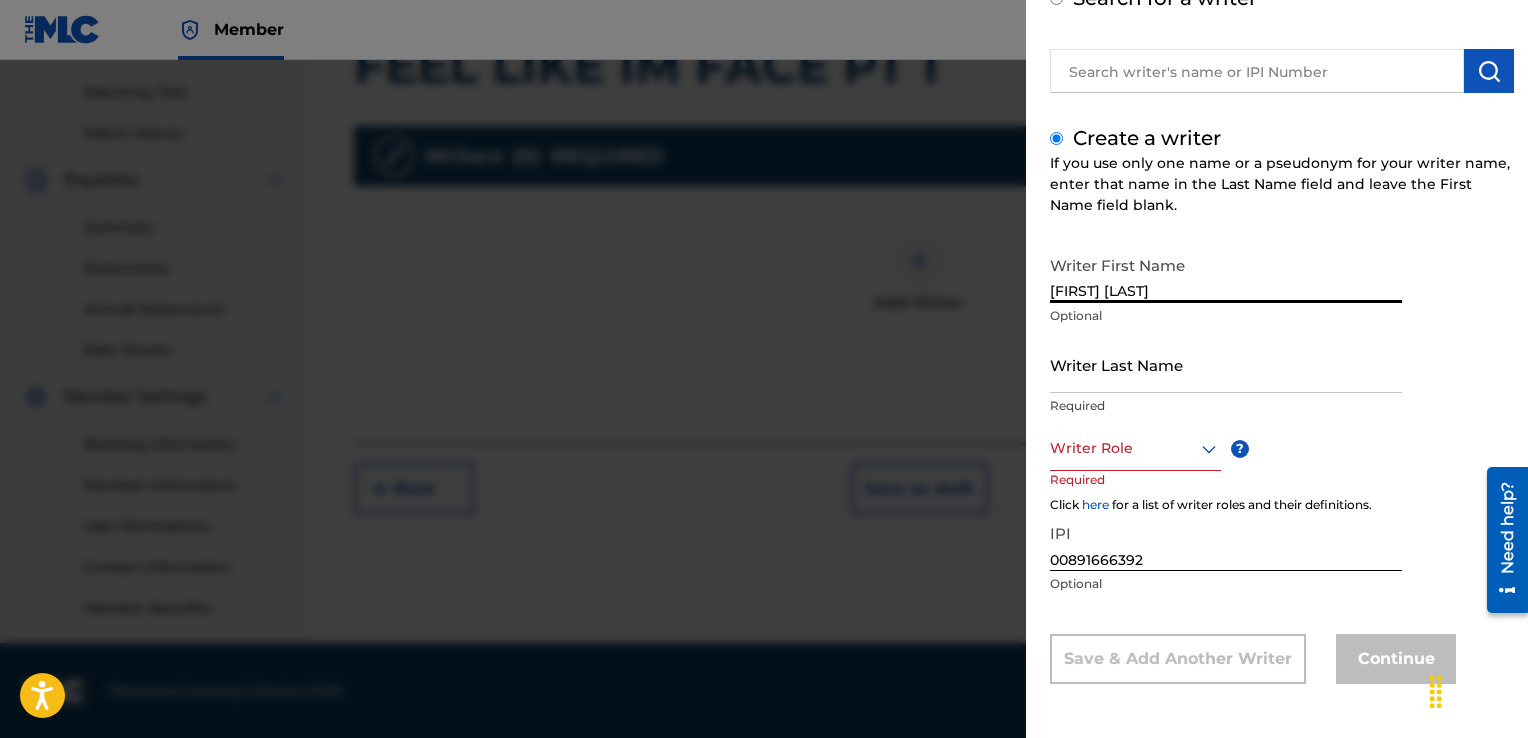 type on "[FIRST] [LAST]" 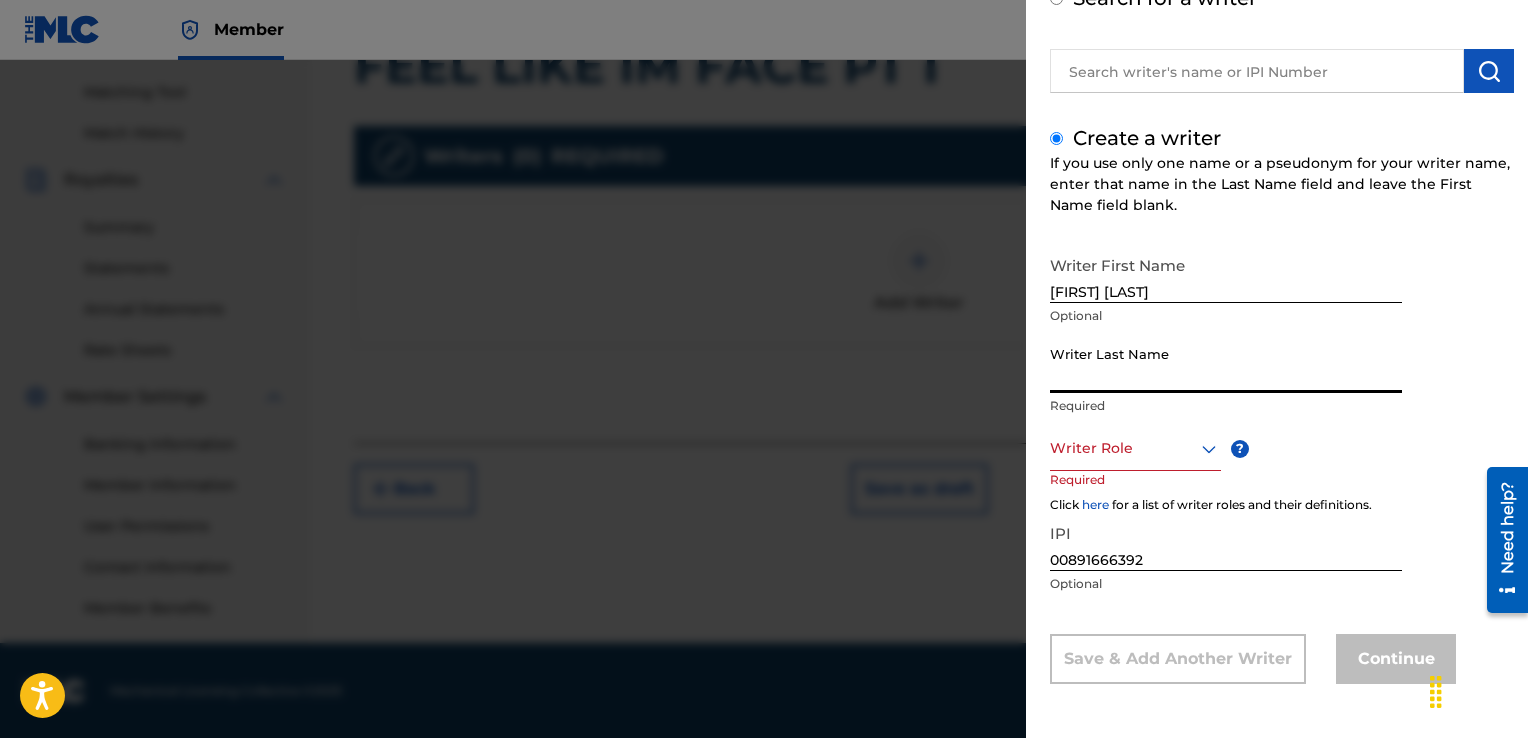 paste on "[LAST]" 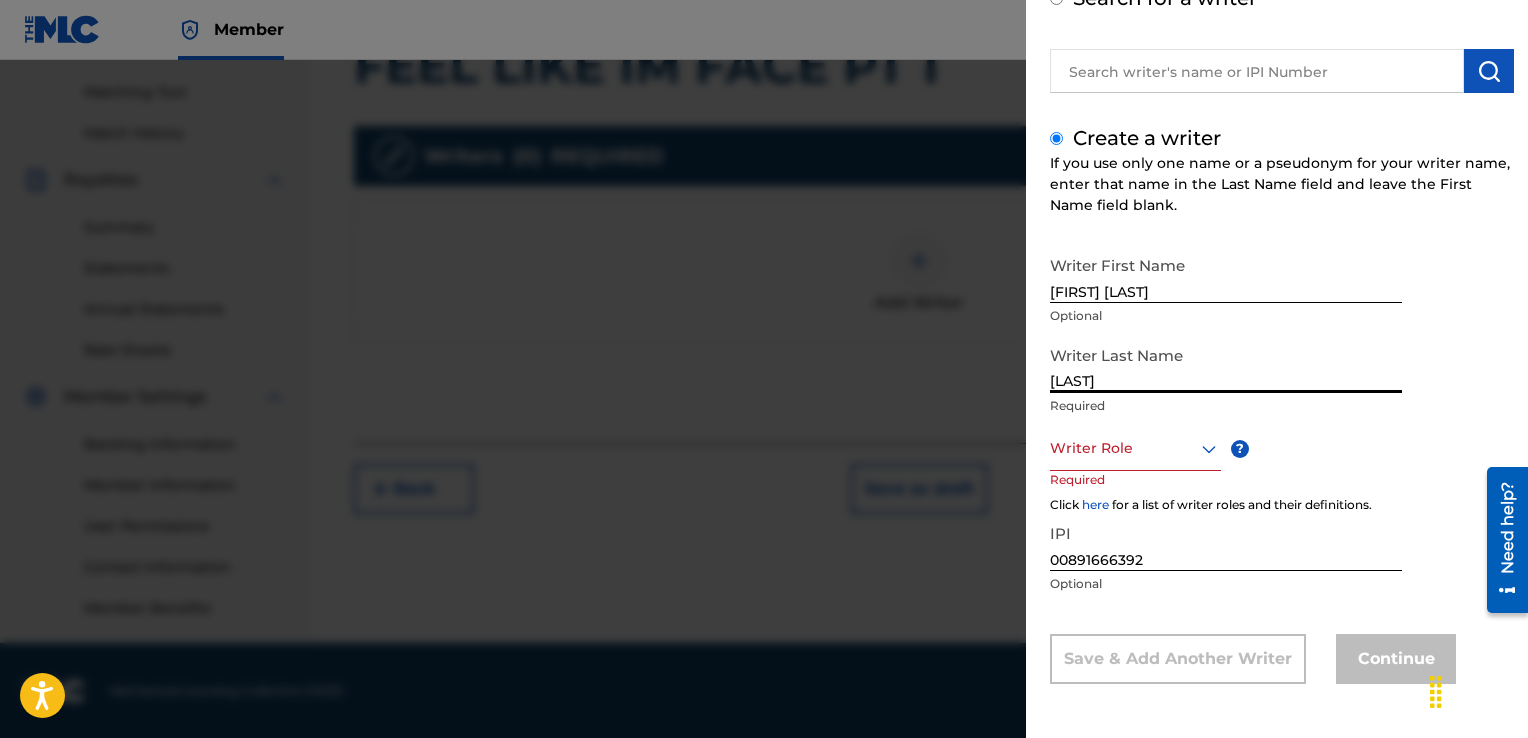 type on "[LAST]" 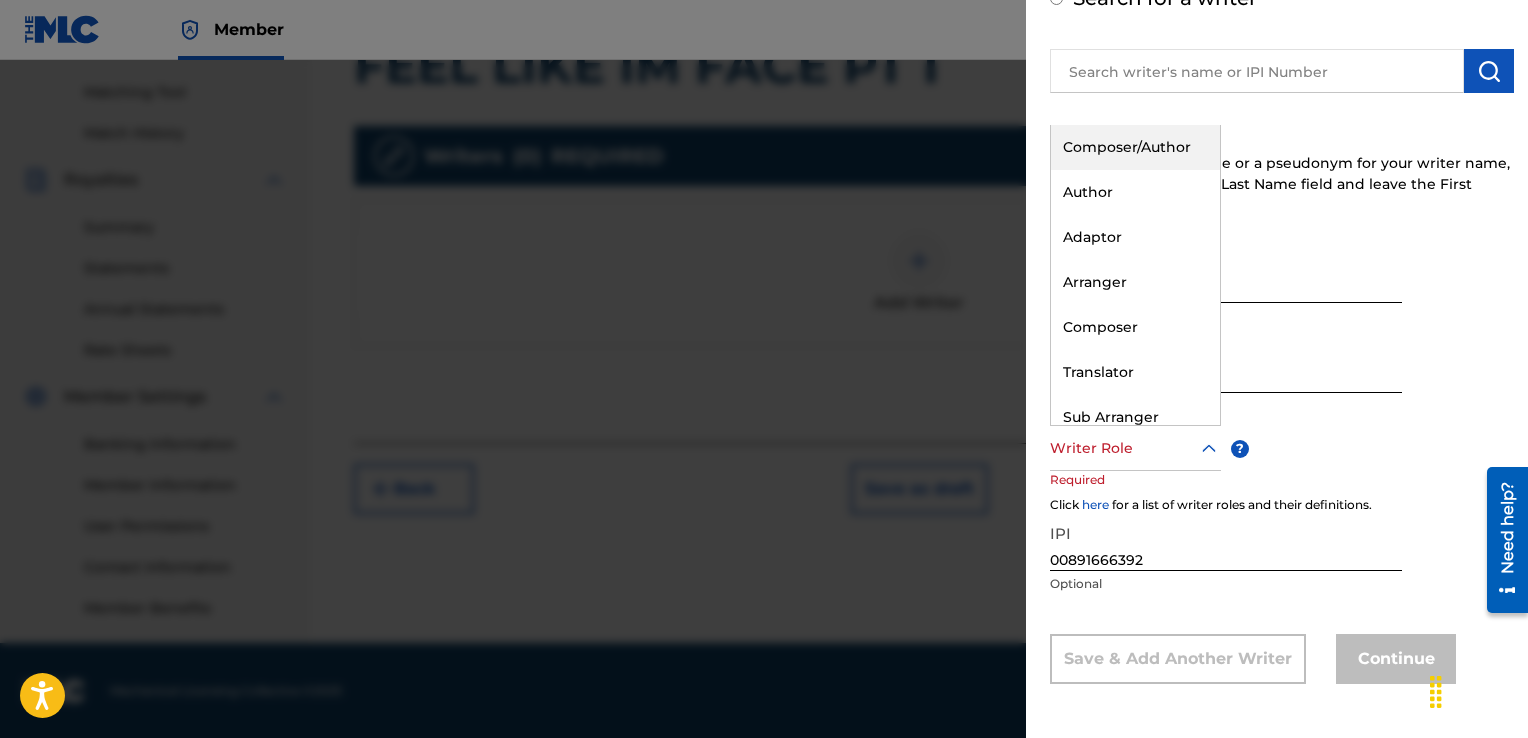 click on "Composer/Author" at bounding box center (1135, 147) 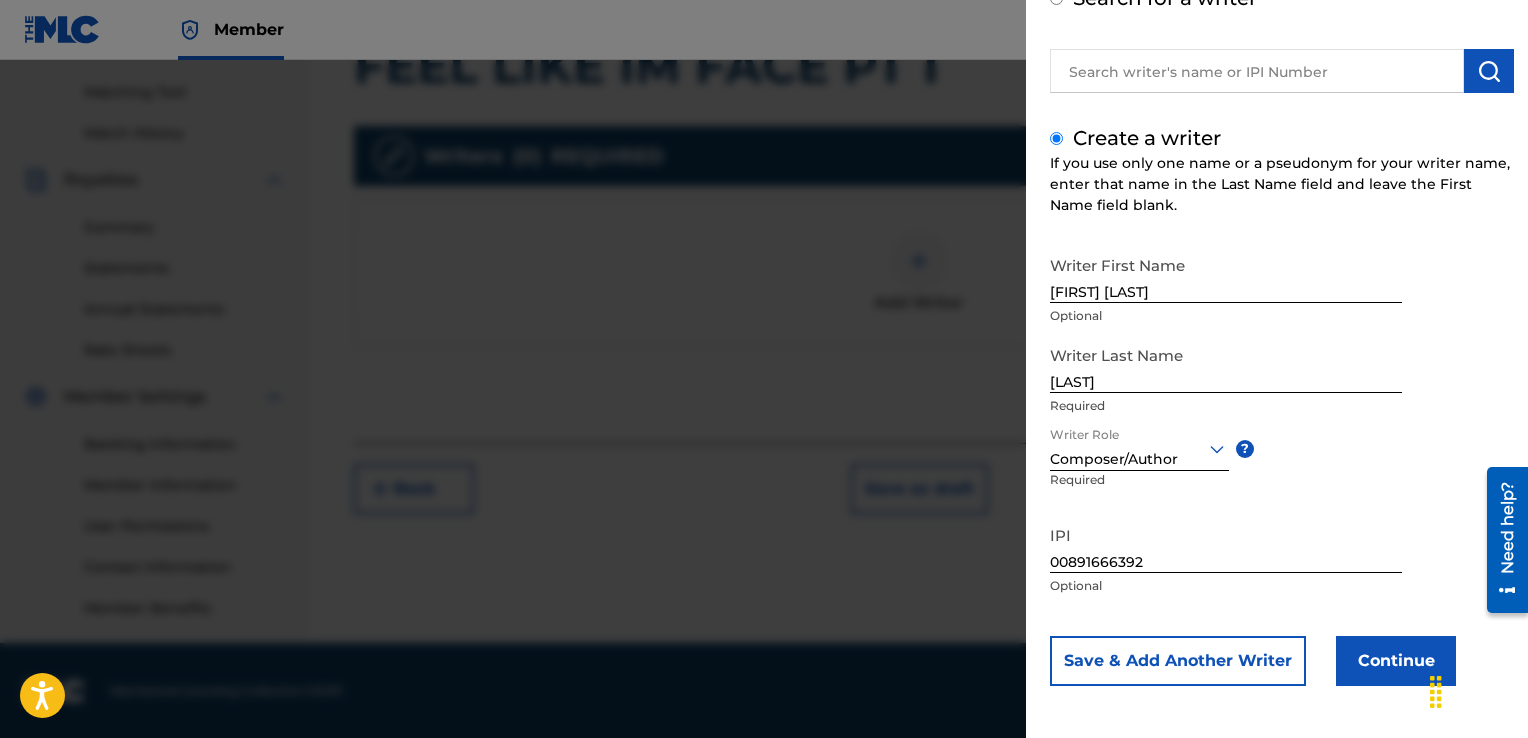click on "Composer/Author" at bounding box center (1139, 459) 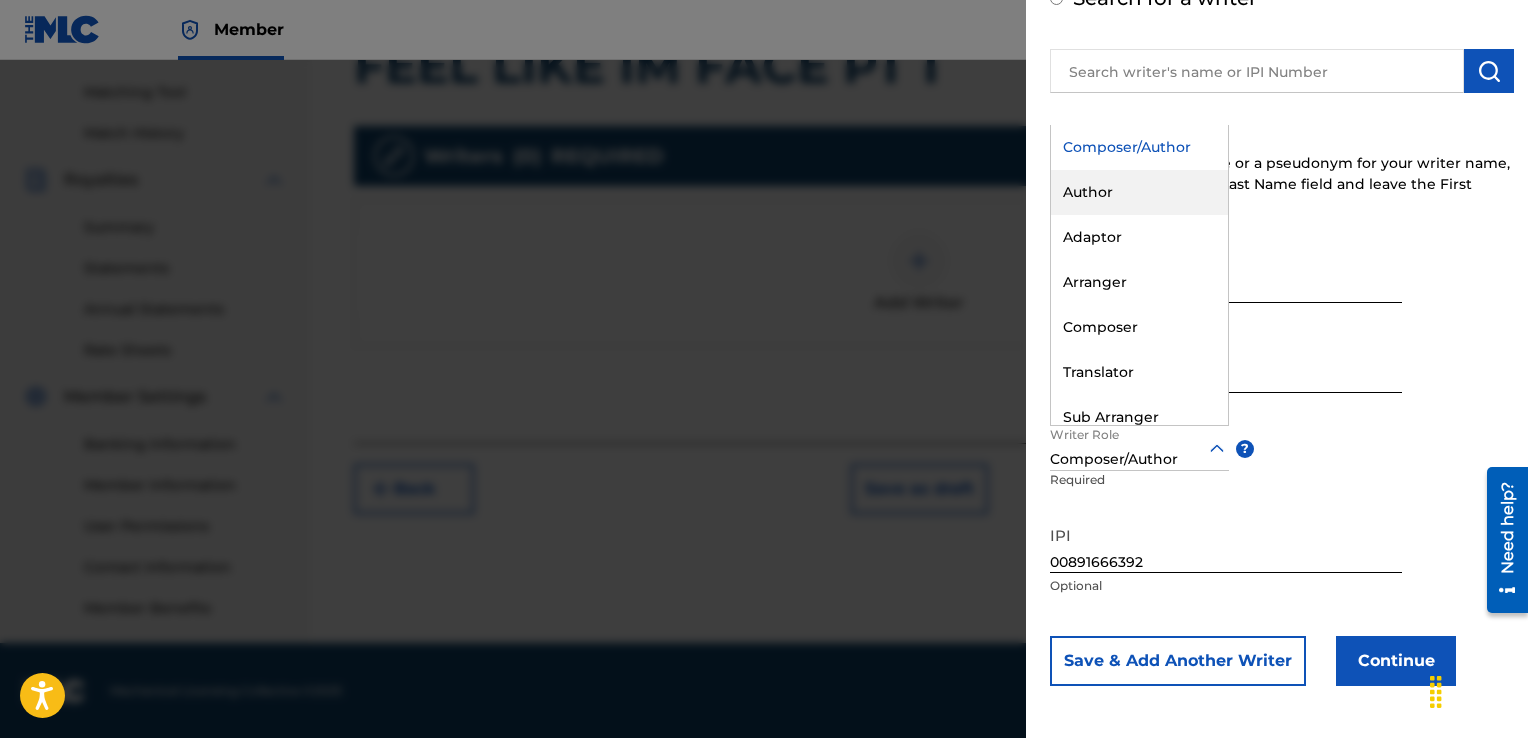 click on "Author" at bounding box center [1139, 192] 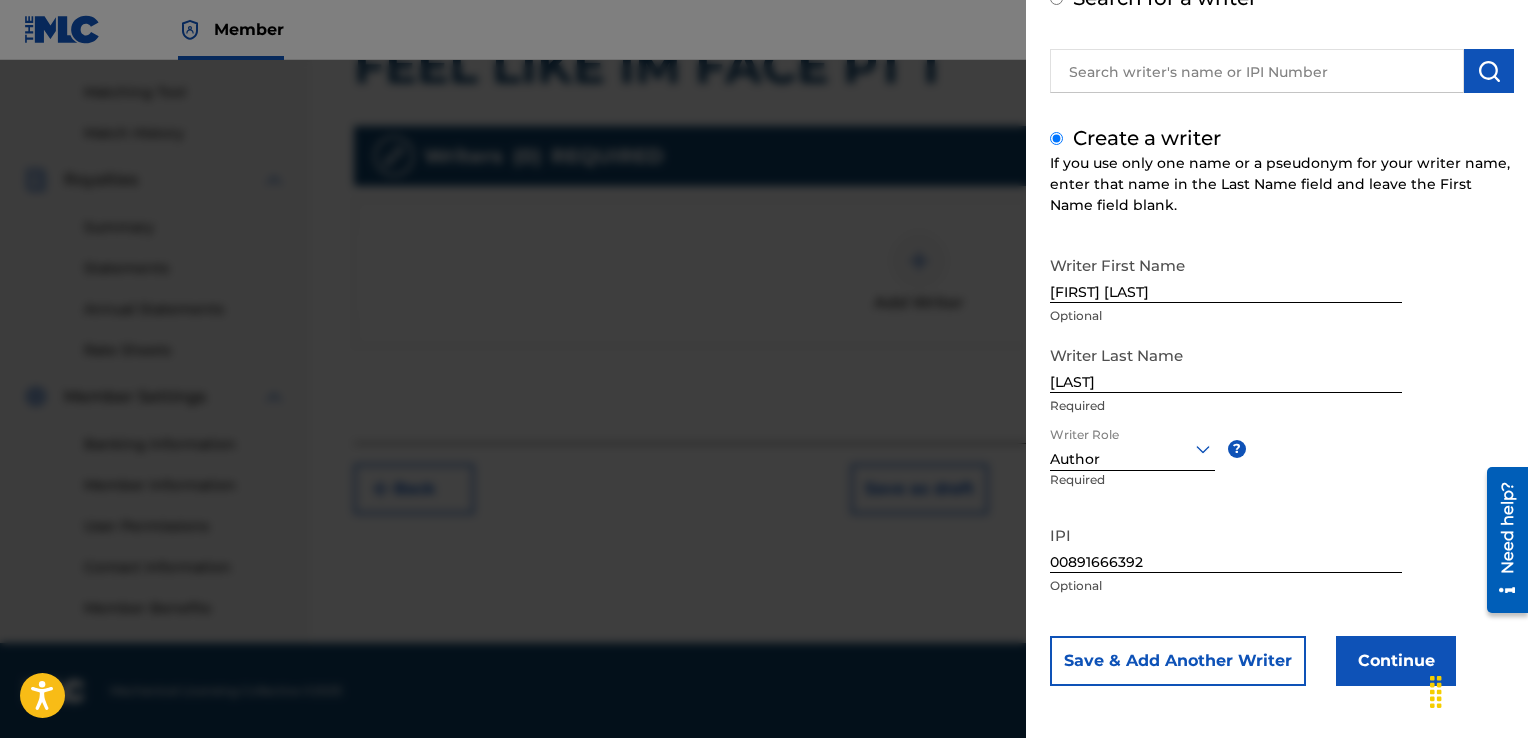 scroll, scrollTop: 129, scrollLeft: 0, axis: vertical 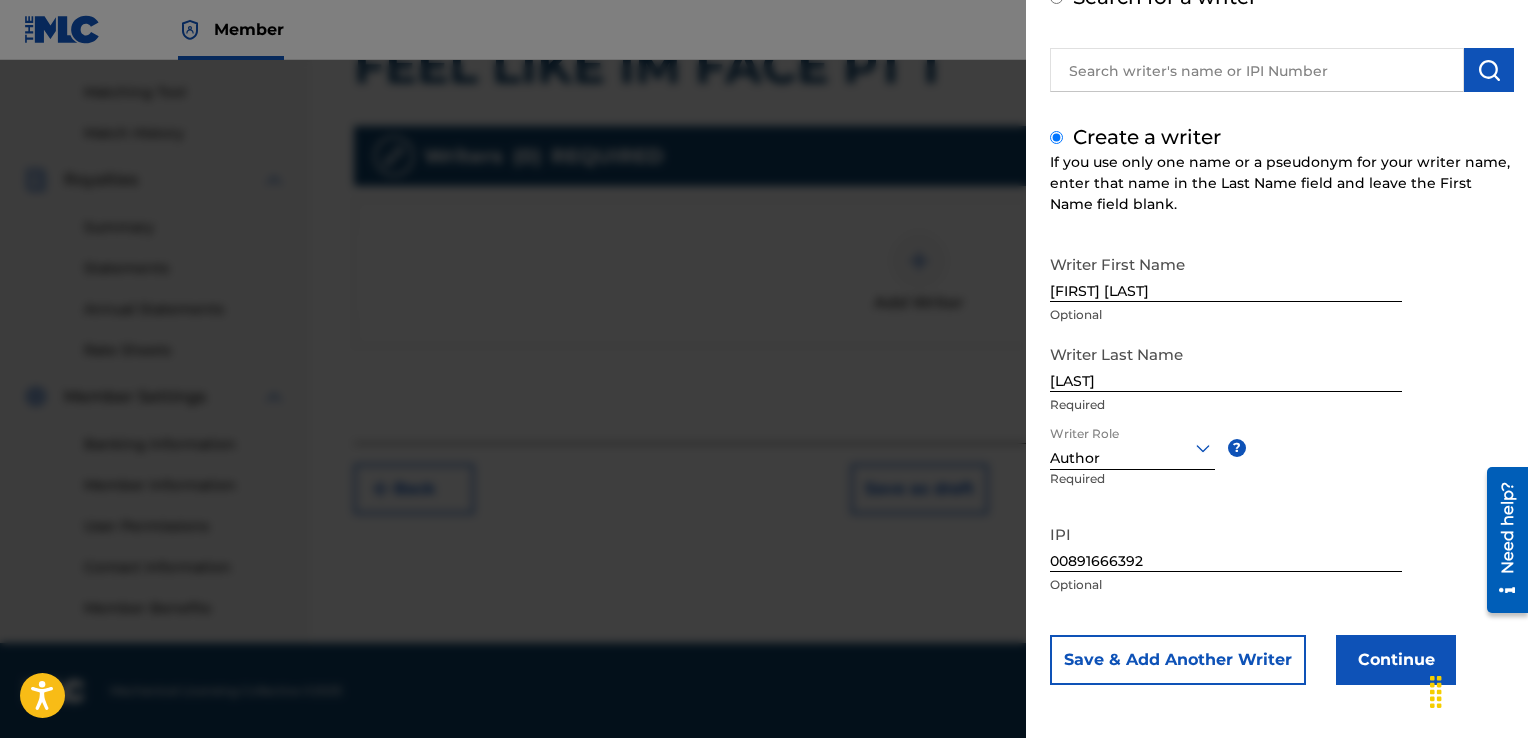 click on "Save & Add Another Writer" at bounding box center [1178, 660] 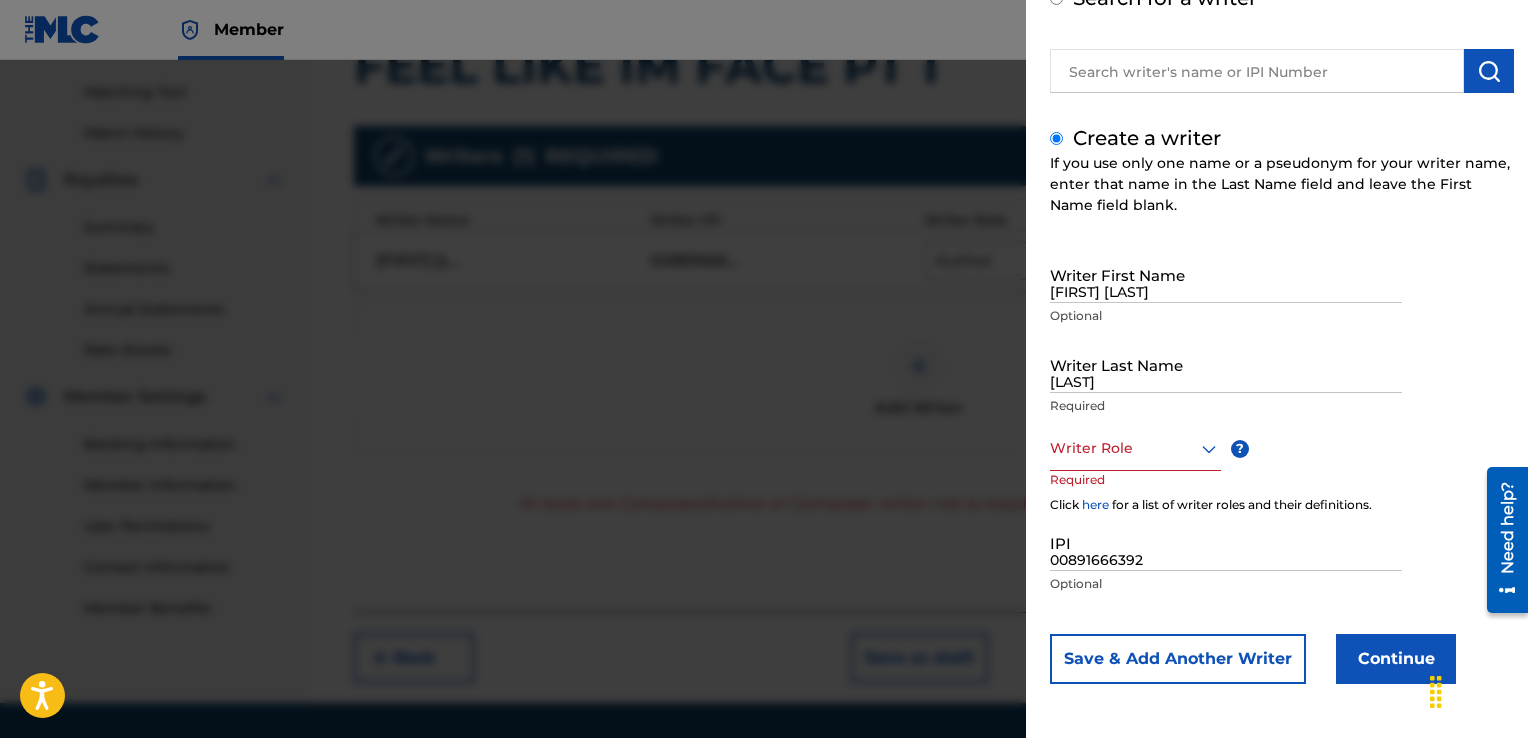 type 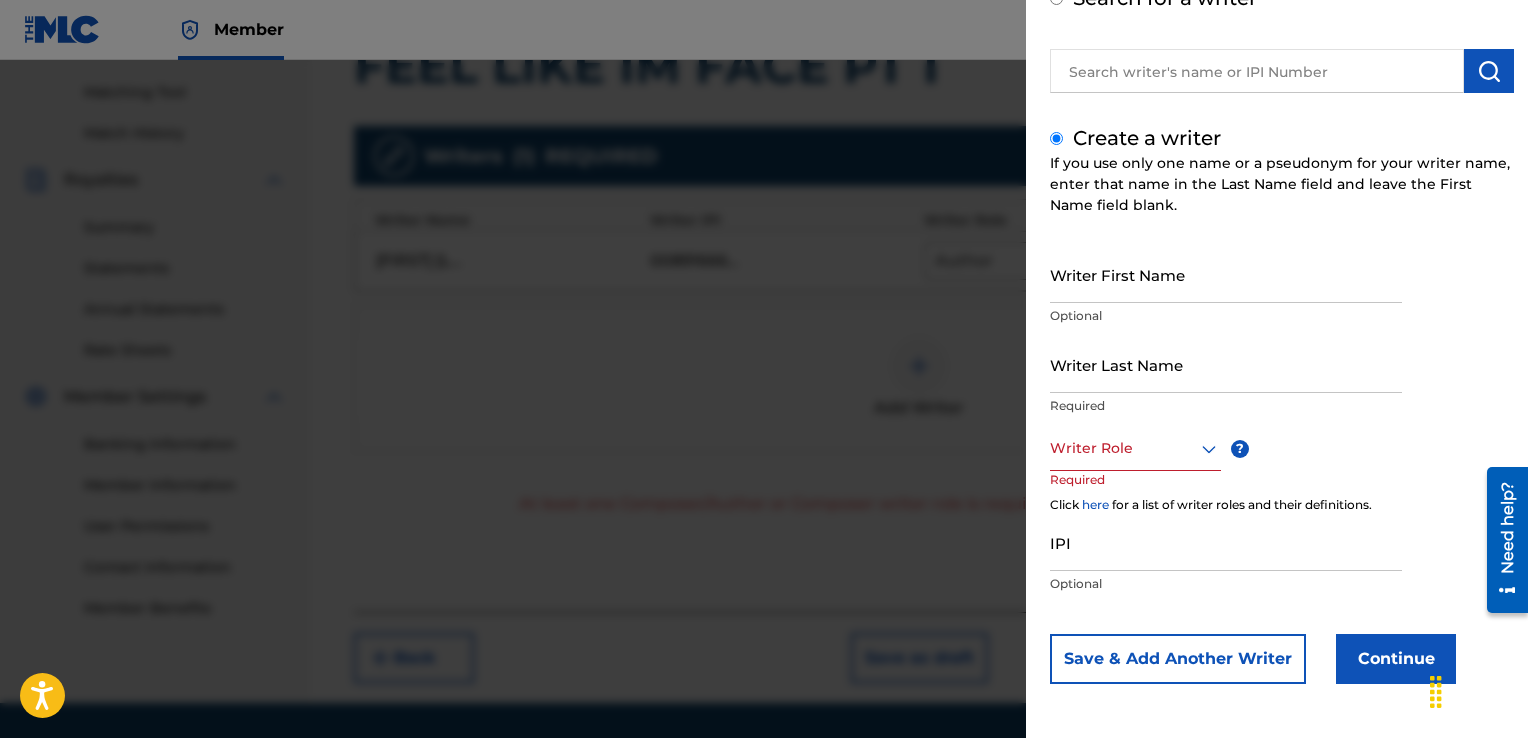 scroll, scrollTop: 128, scrollLeft: 0, axis: vertical 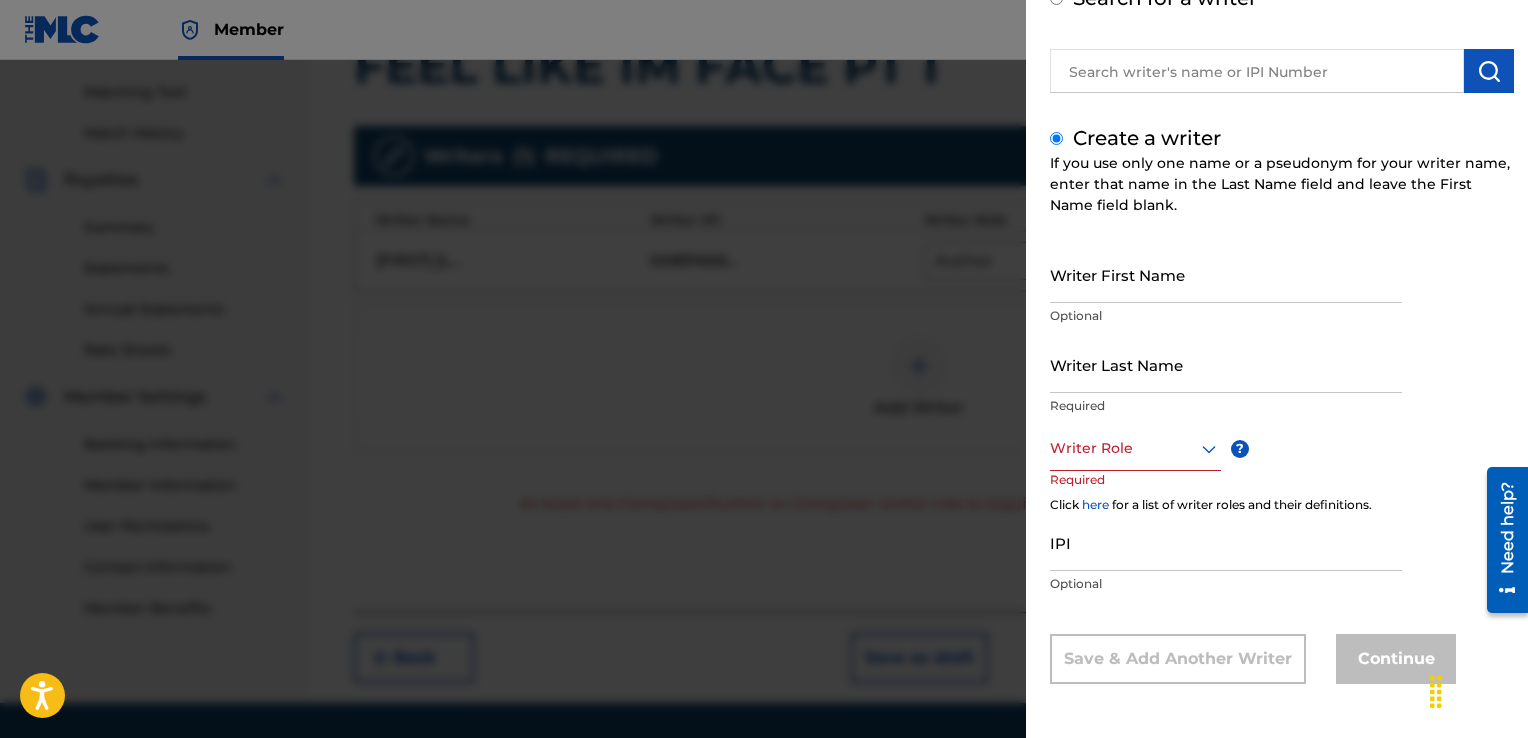 click on "Writer First Name" at bounding box center (1226, 274) 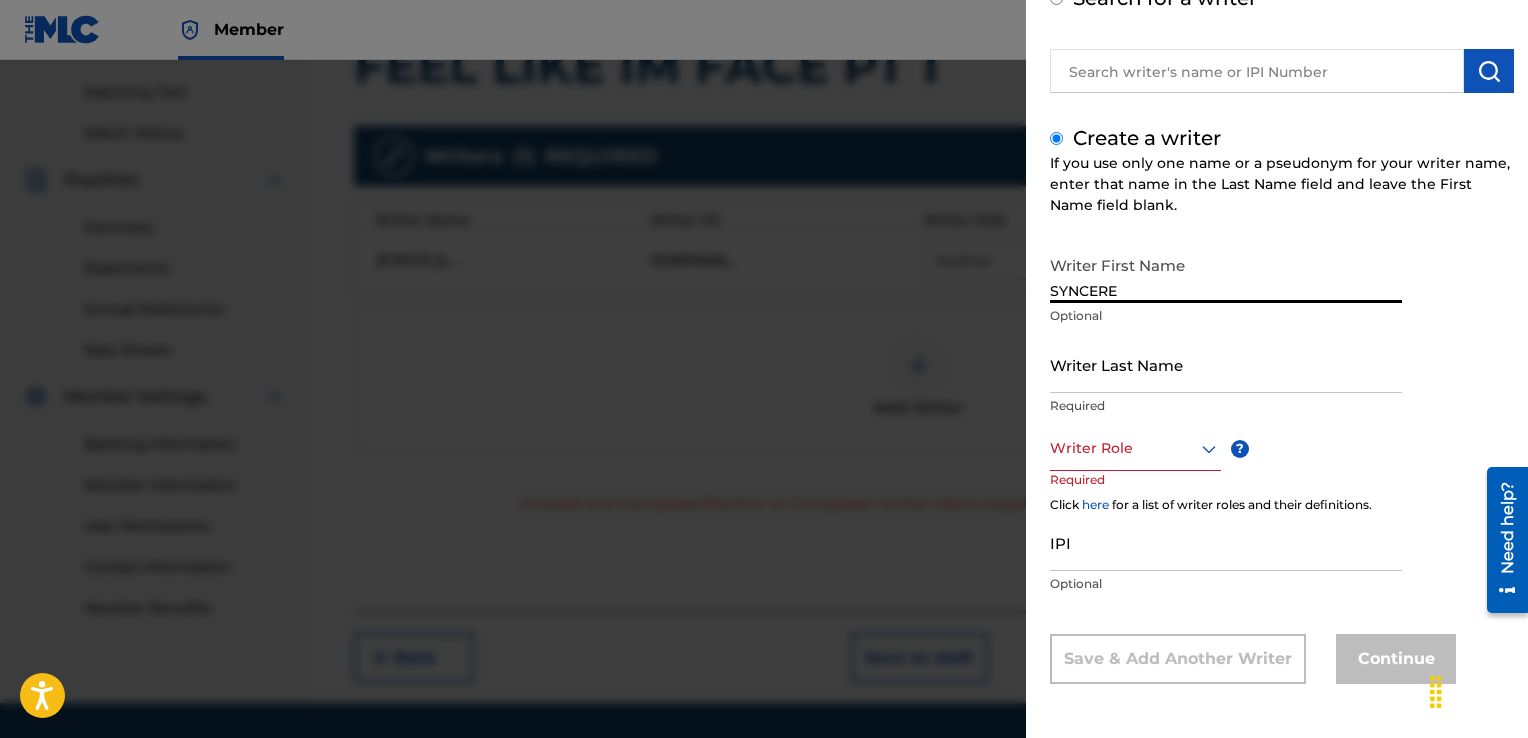 type on "SYNCERE" 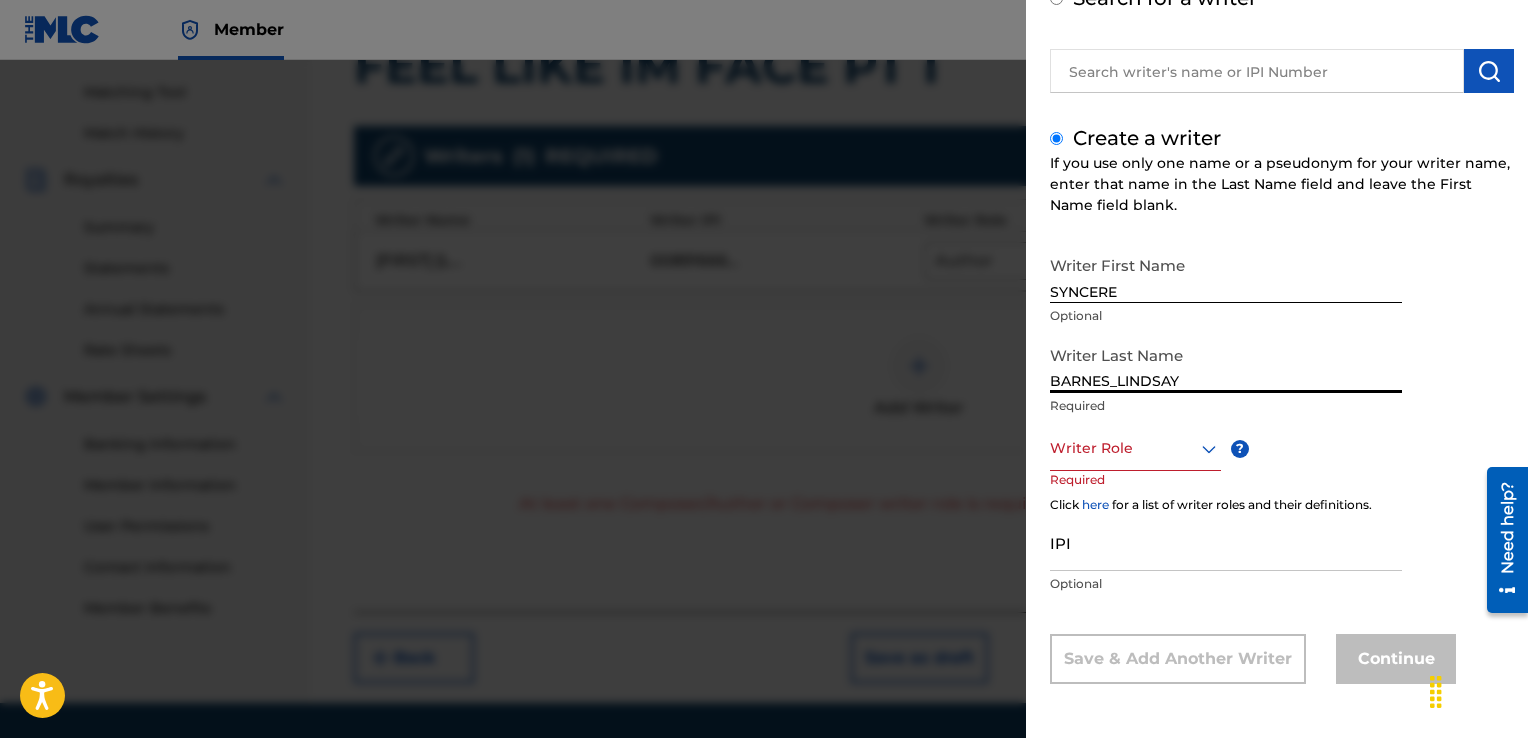 type on "BARNES_LINDSAY" 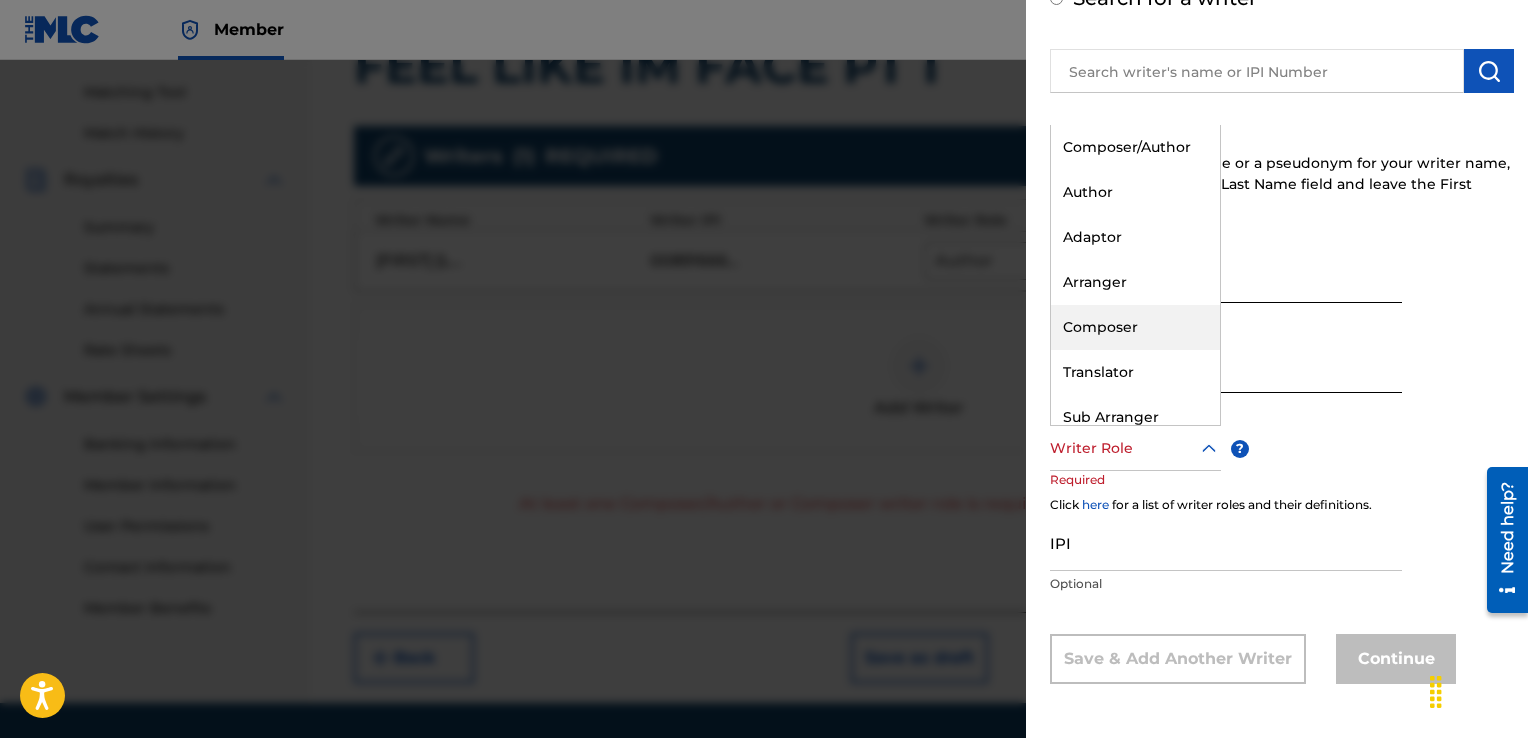 click on "Composer" at bounding box center (1135, 327) 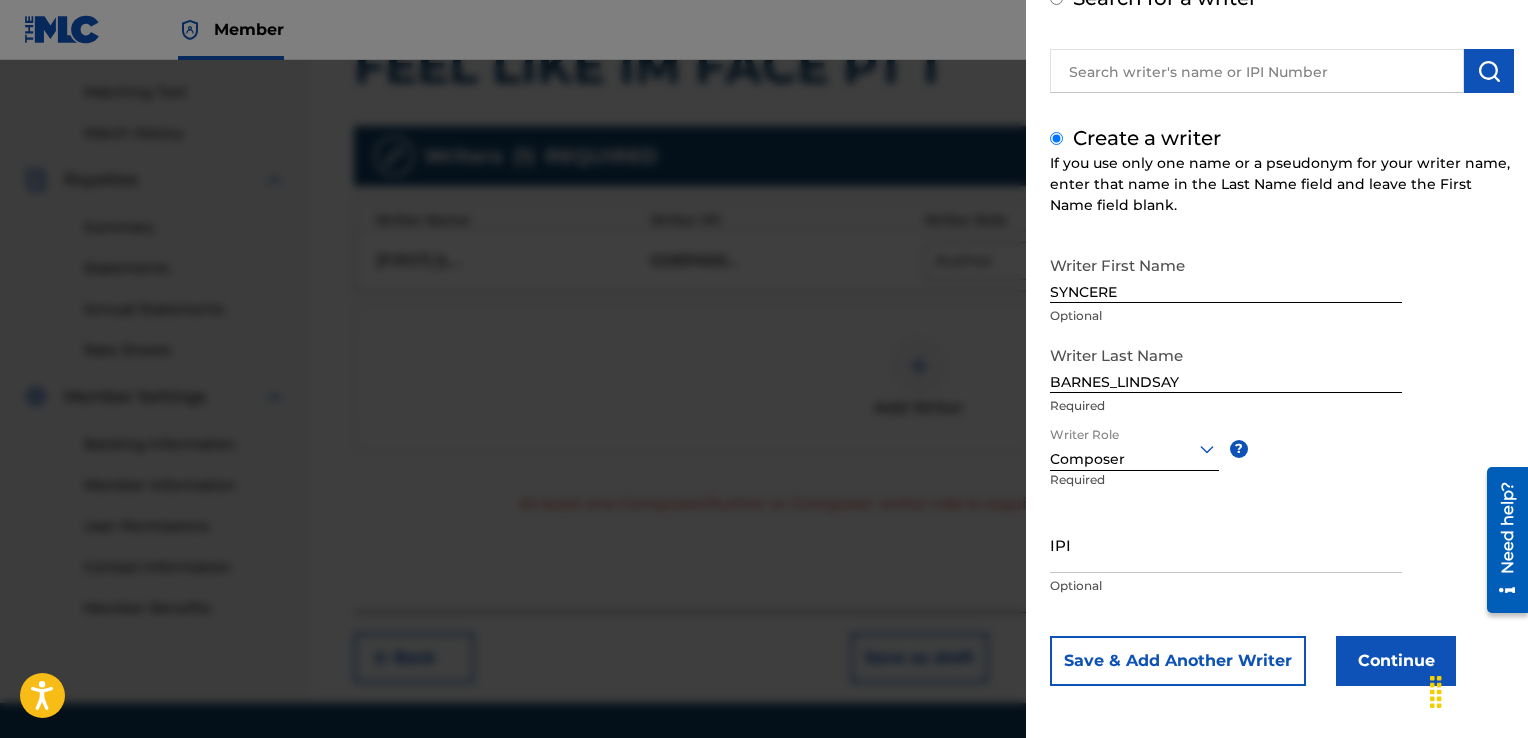 click on "IPI" at bounding box center (1226, 544) 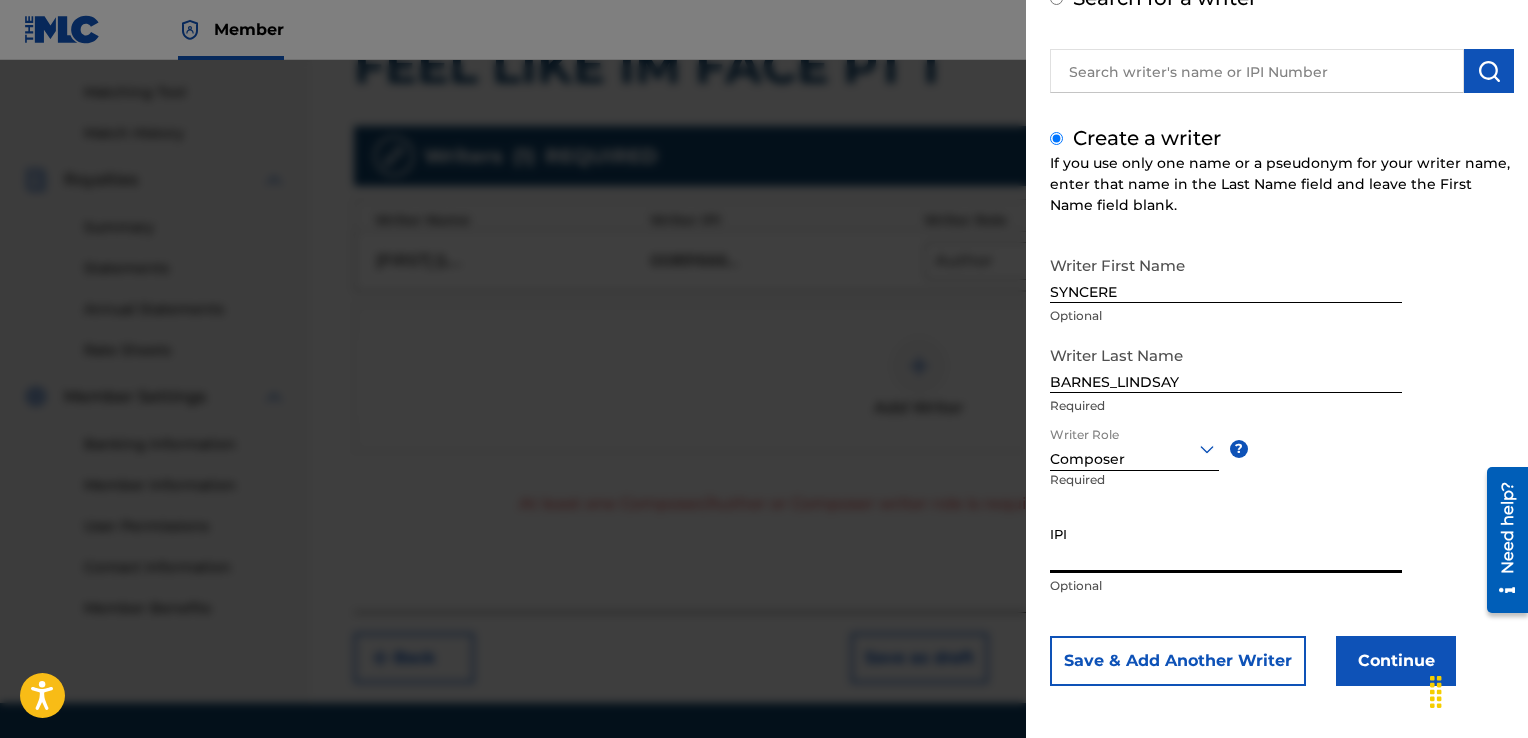 paste on "00376756804" 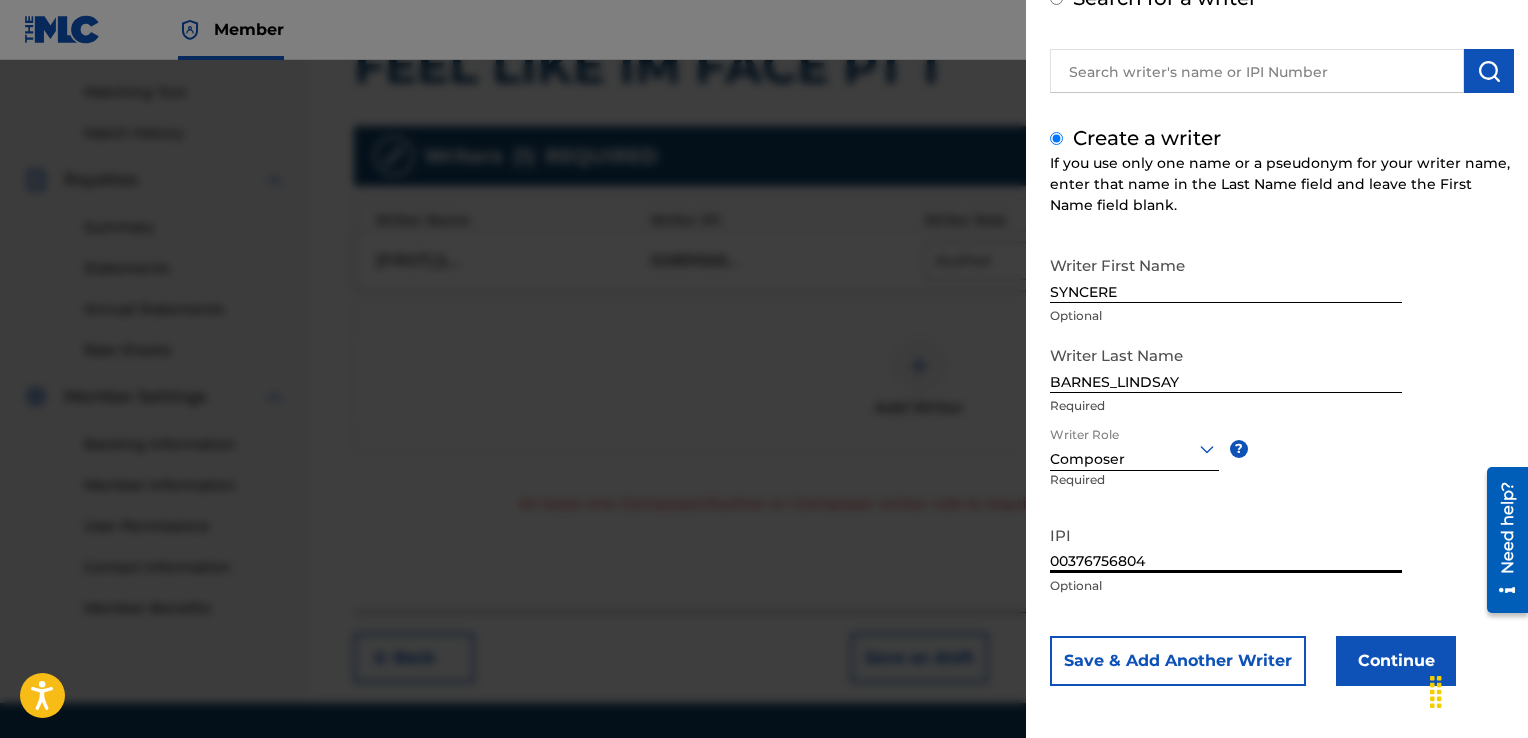 type on "00376756804" 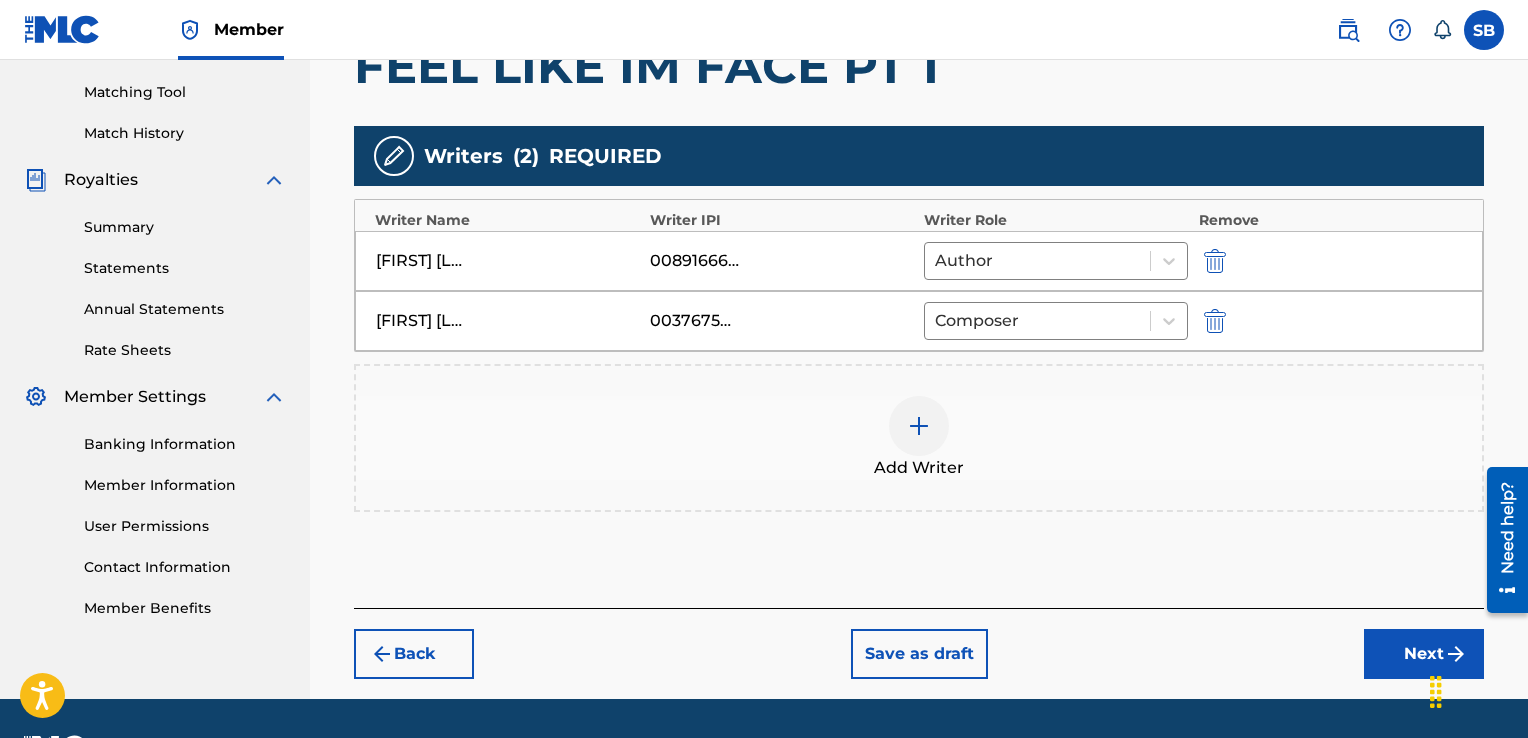click at bounding box center (919, 426) 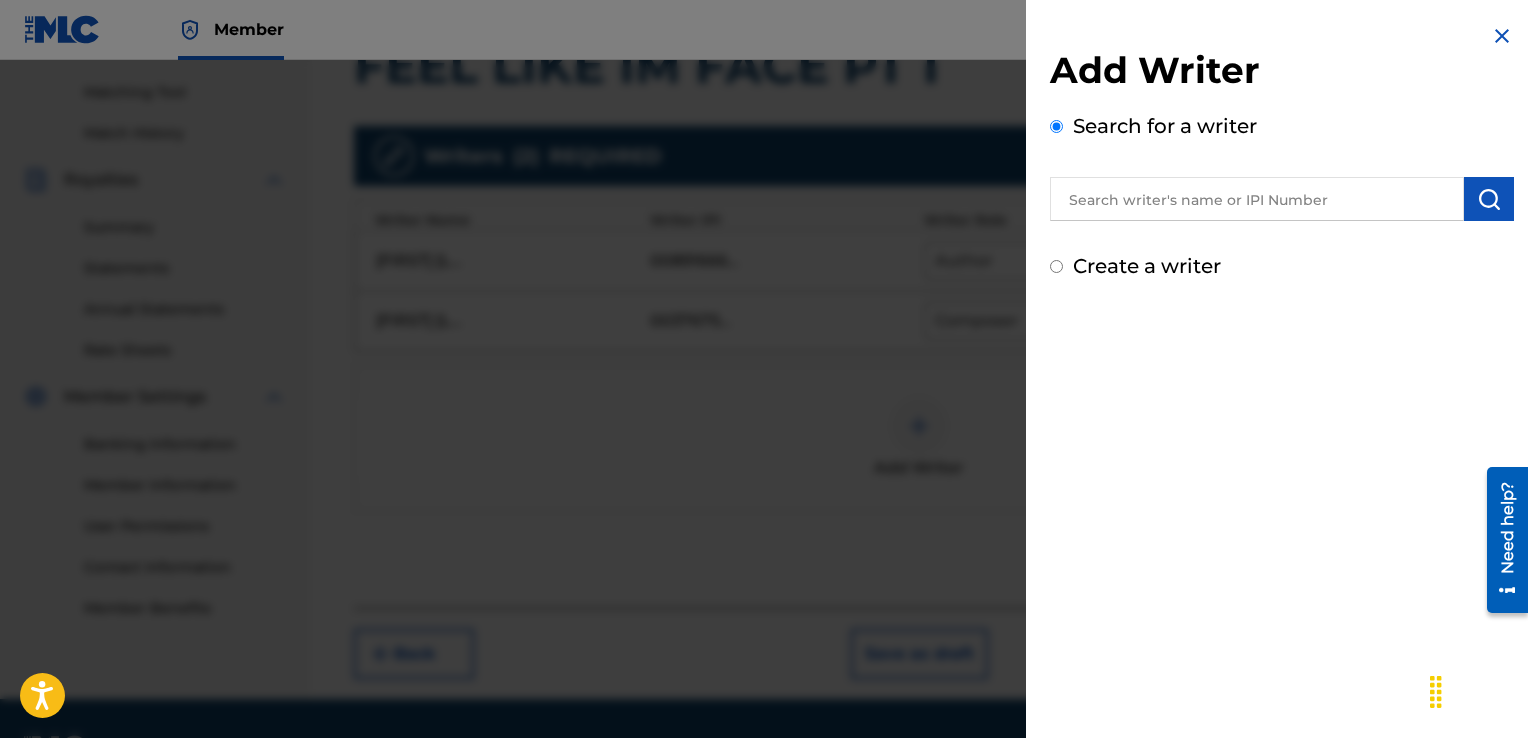 click on "Create a writer" at bounding box center [1282, 266] 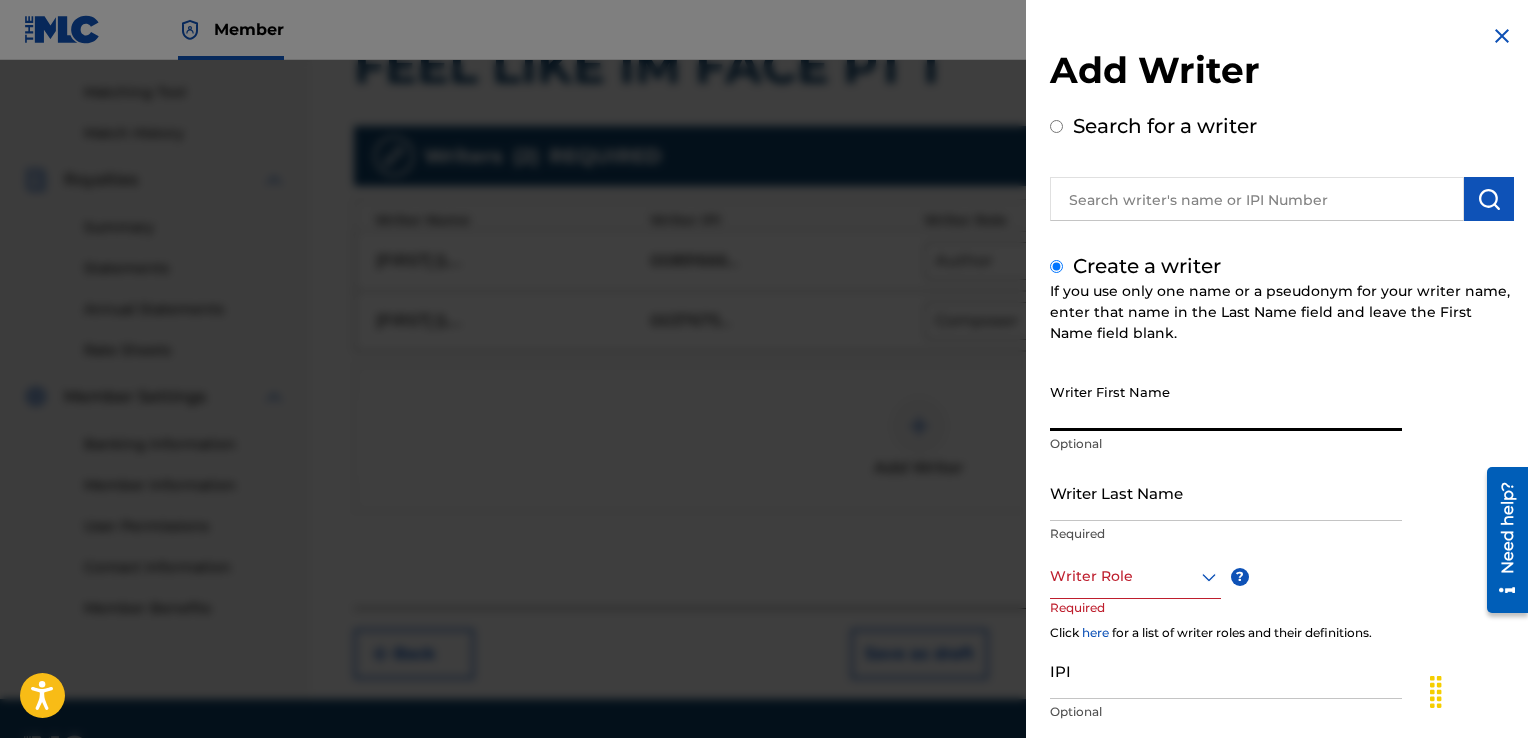 click on "Writer First Name" at bounding box center (1226, 402) 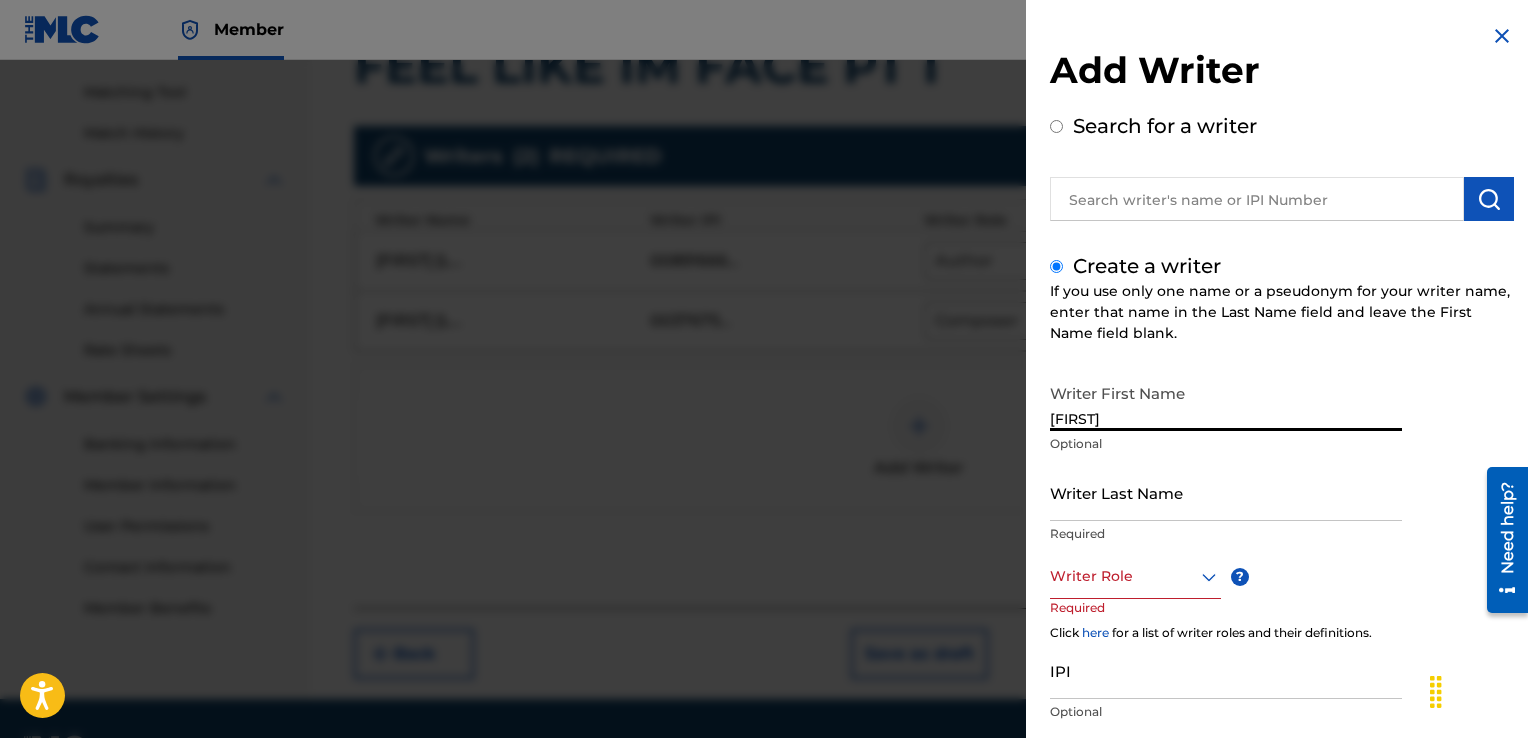 type on "[FIRST]" 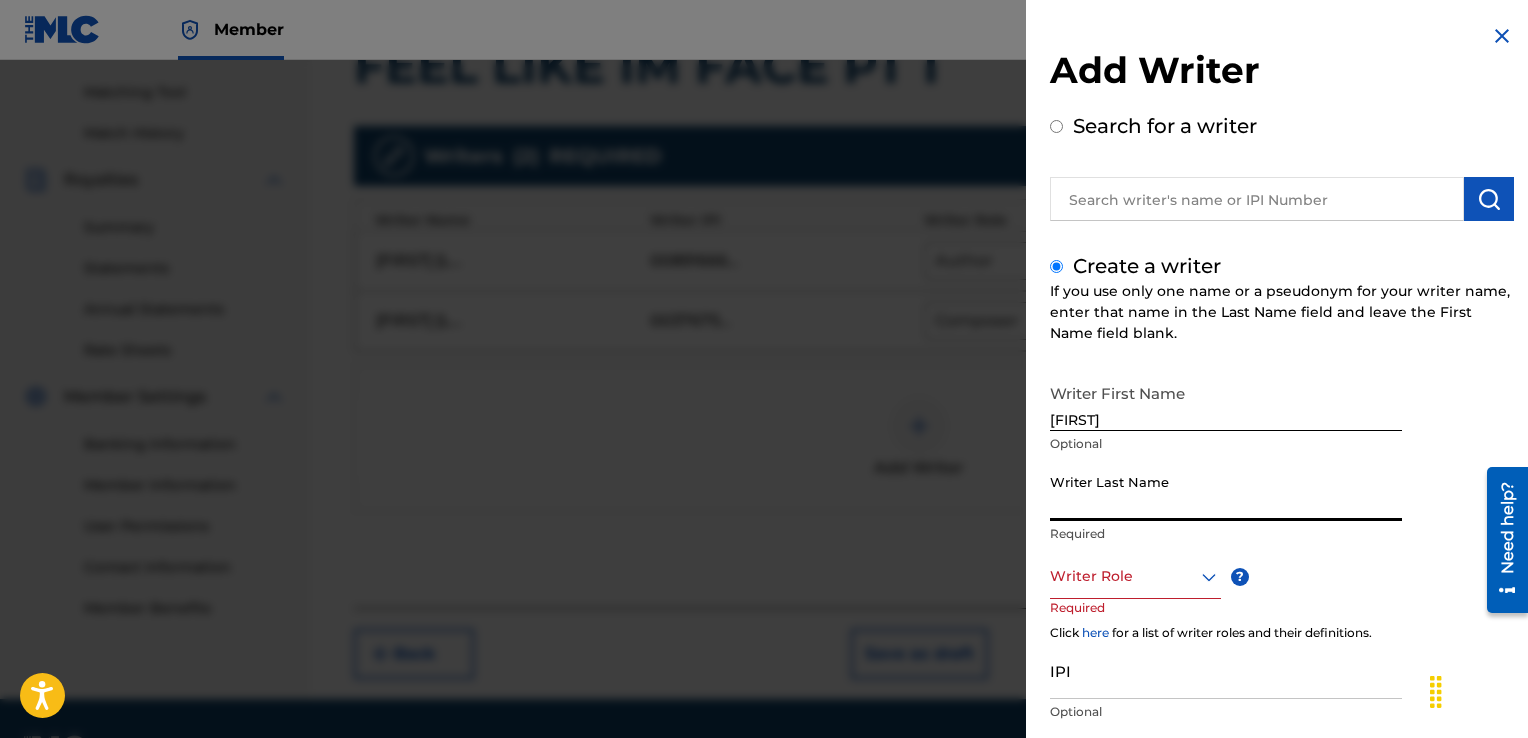 paste on "USHAKOV" 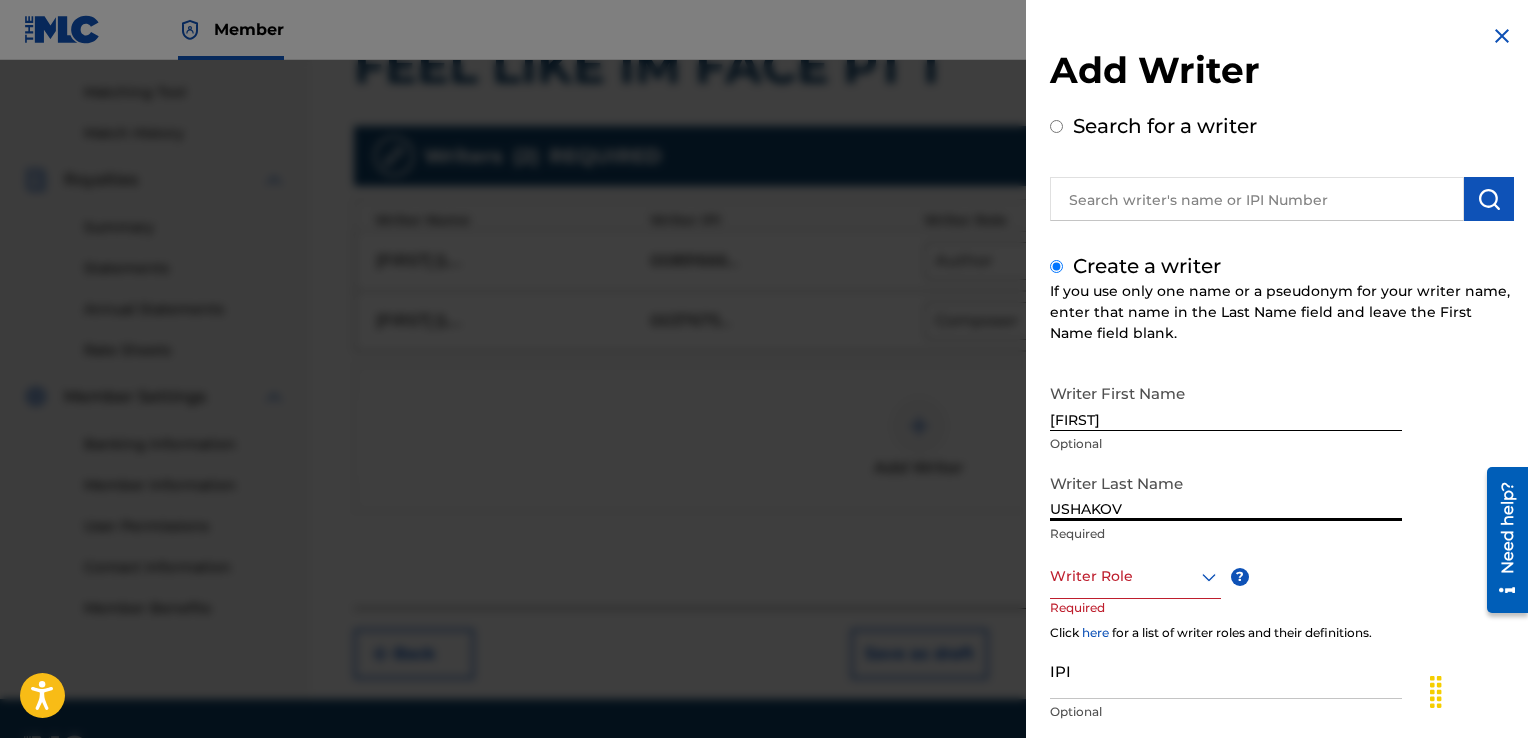 type on "USHAKOV" 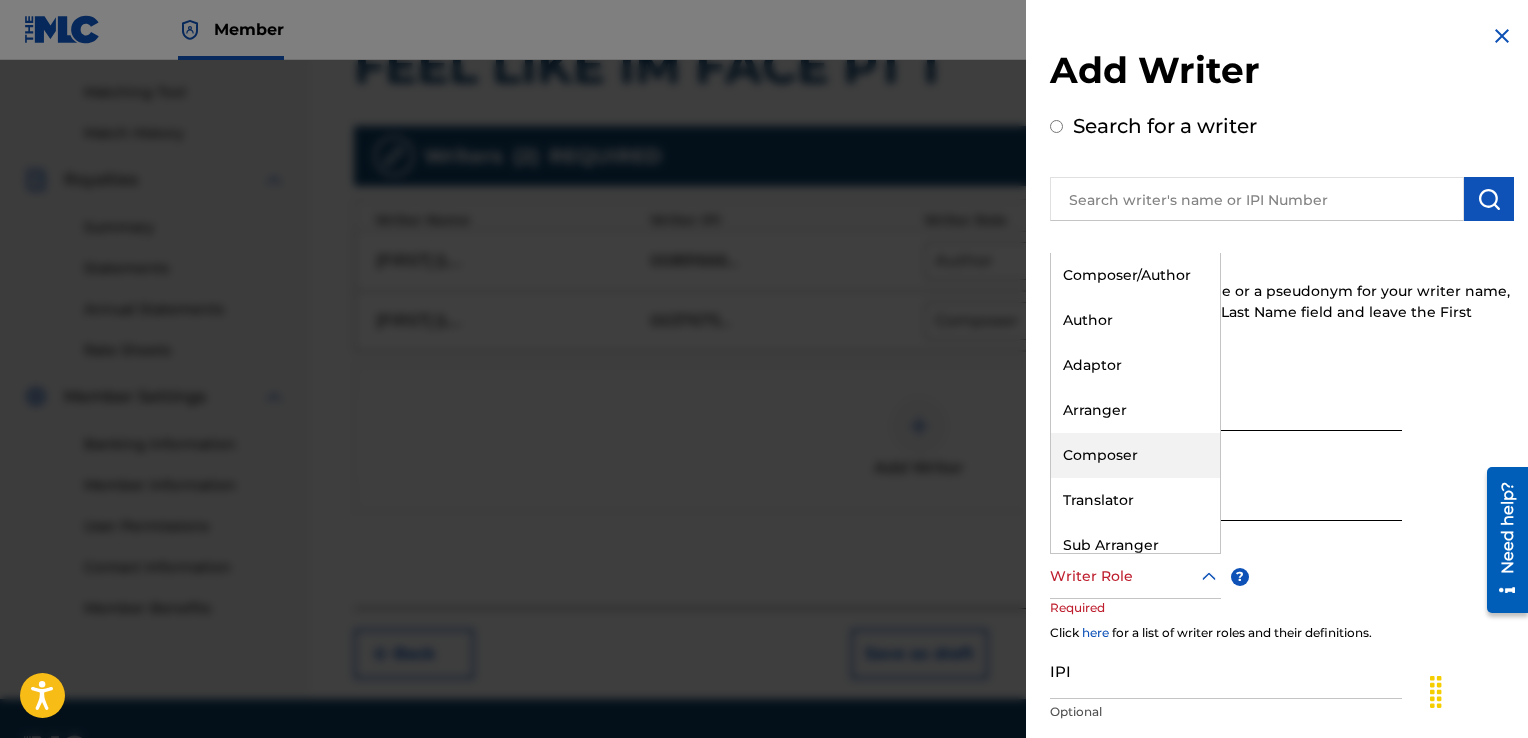 click on "Composer" at bounding box center (1135, 455) 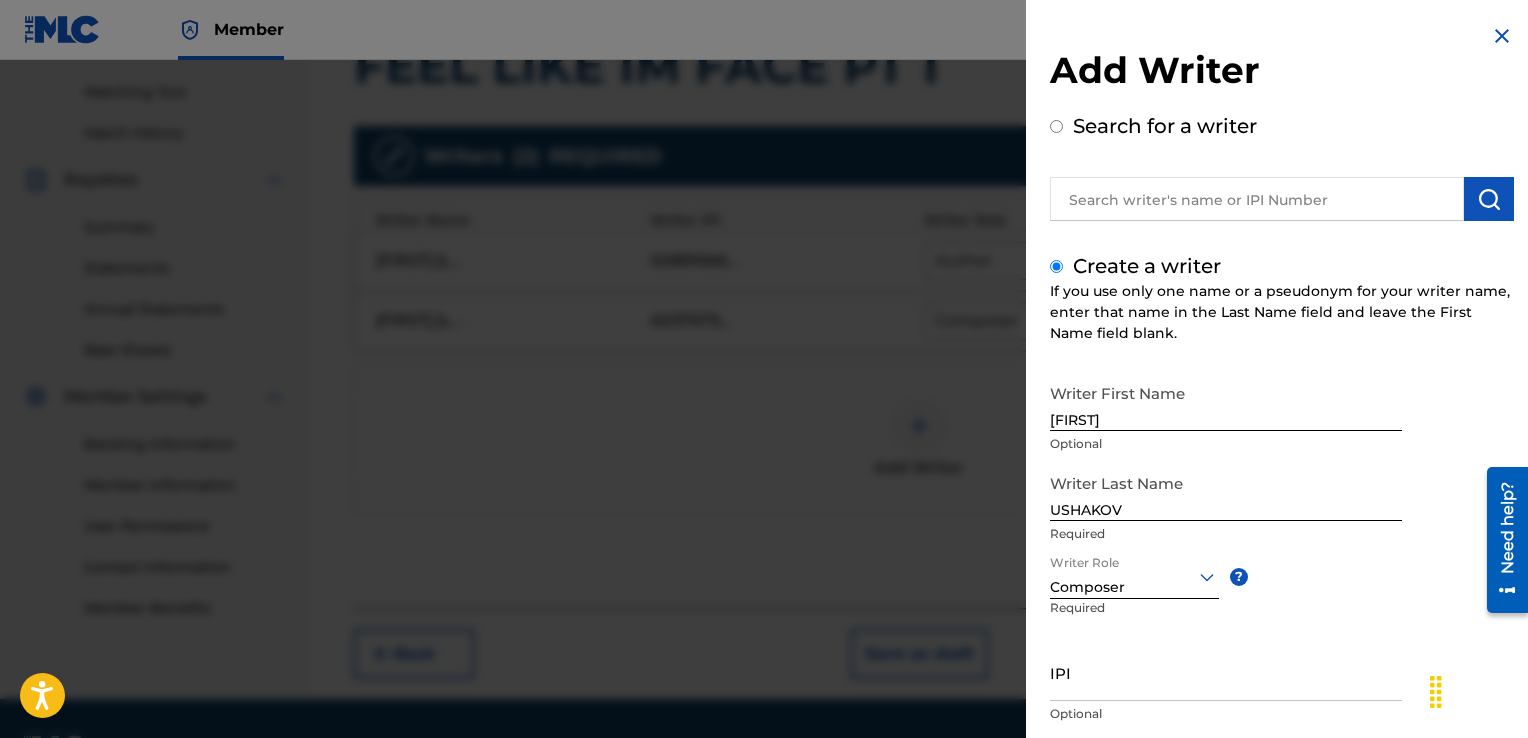 scroll, scrollTop: 129, scrollLeft: 0, axis: vertical 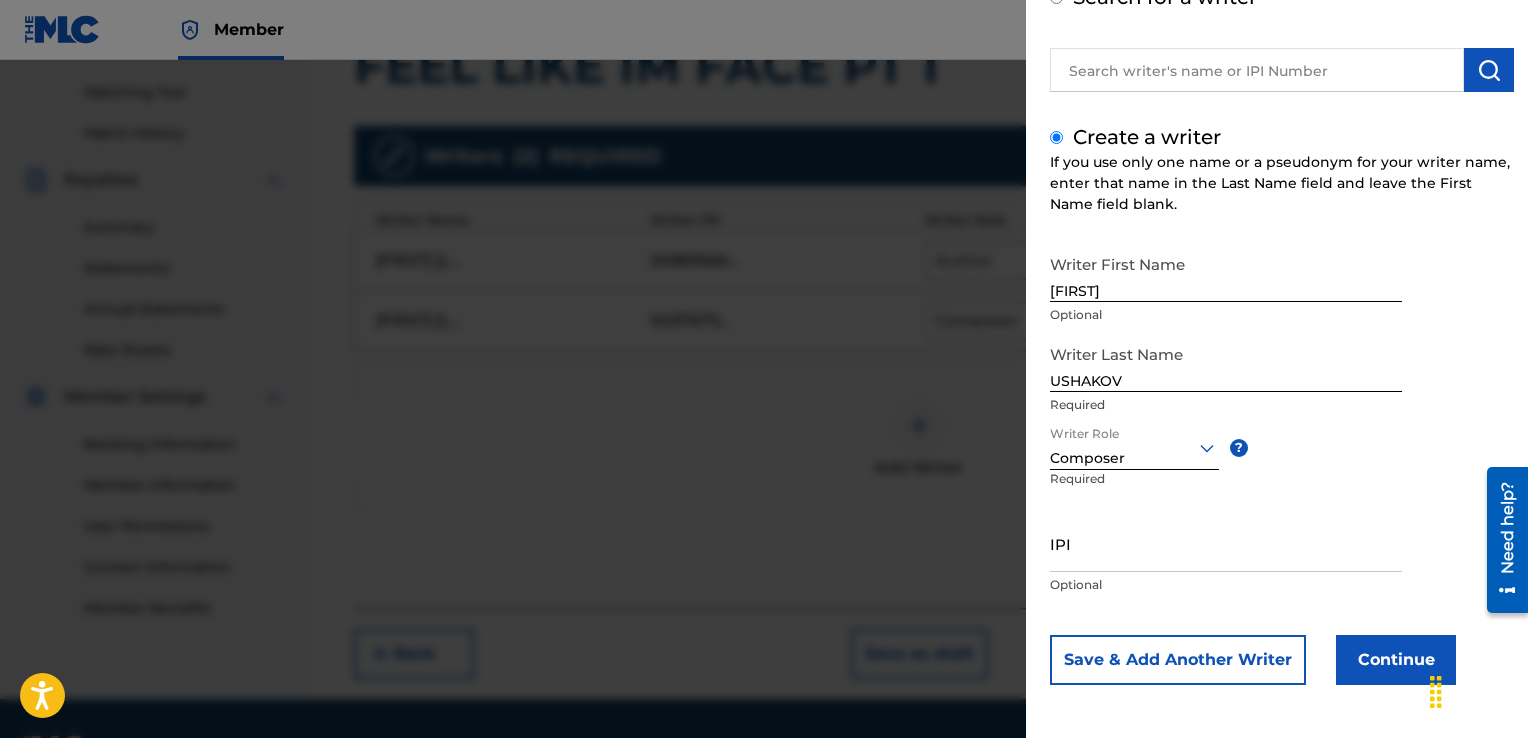 click on "IPI" at bounding box center [1226, 543] 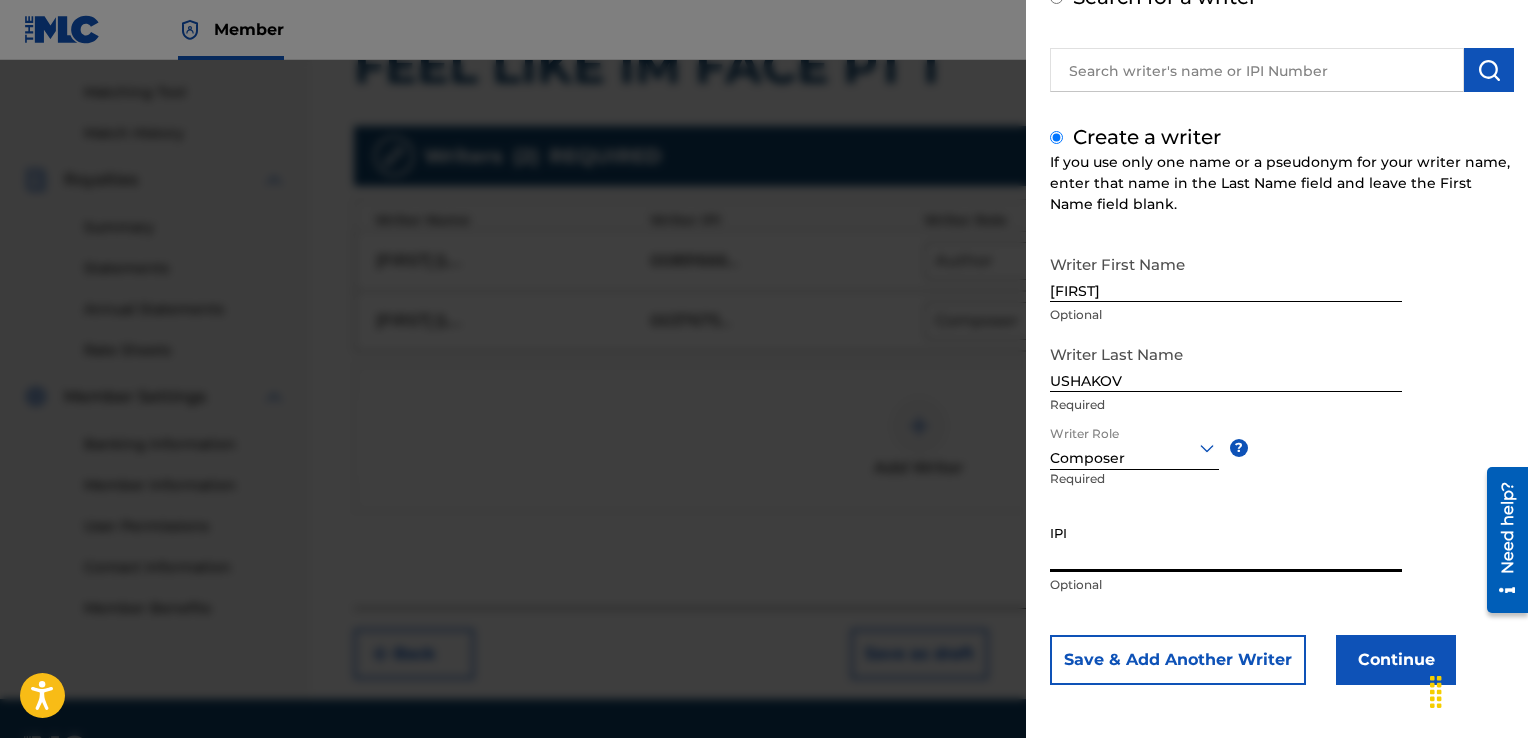 paste on "01032393000" 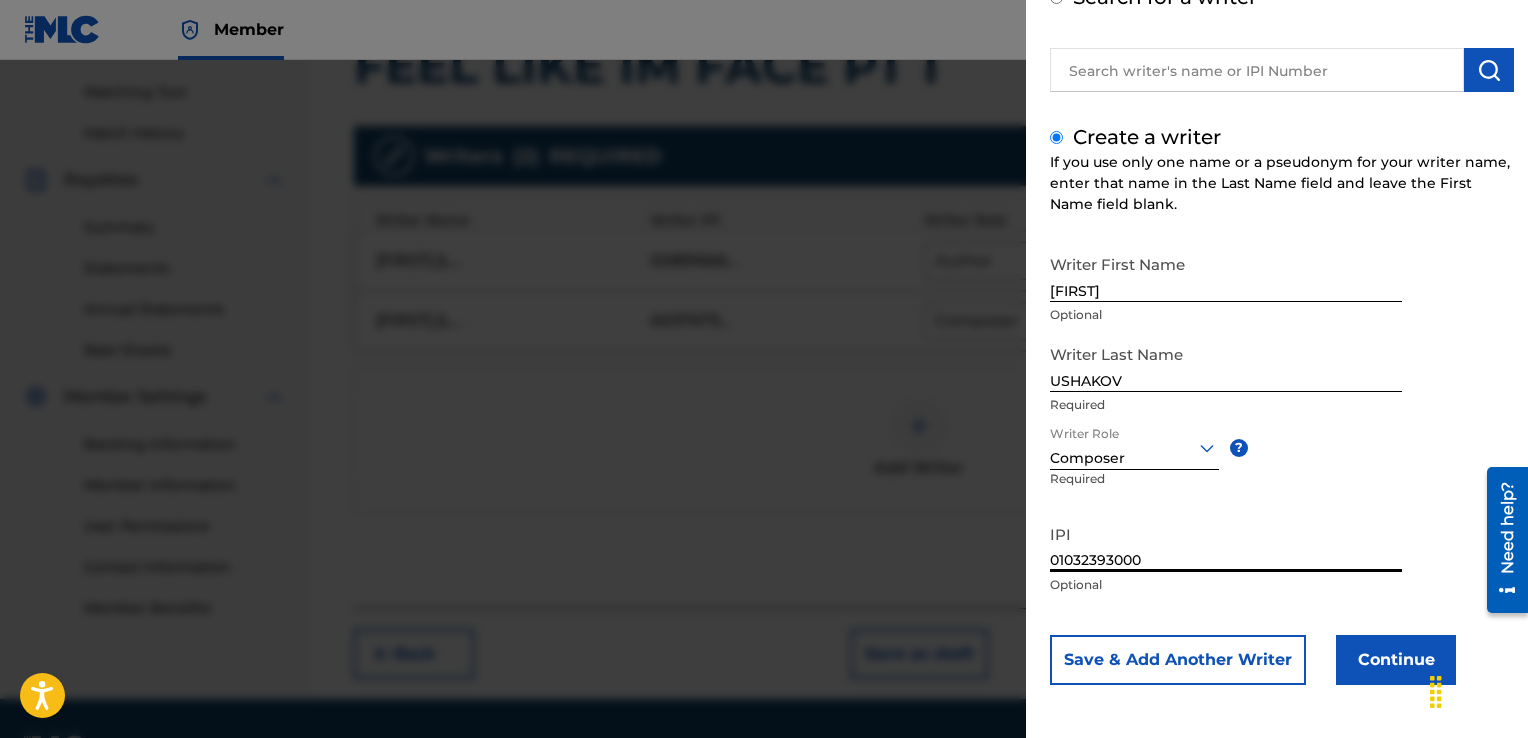 type on "01032393000" 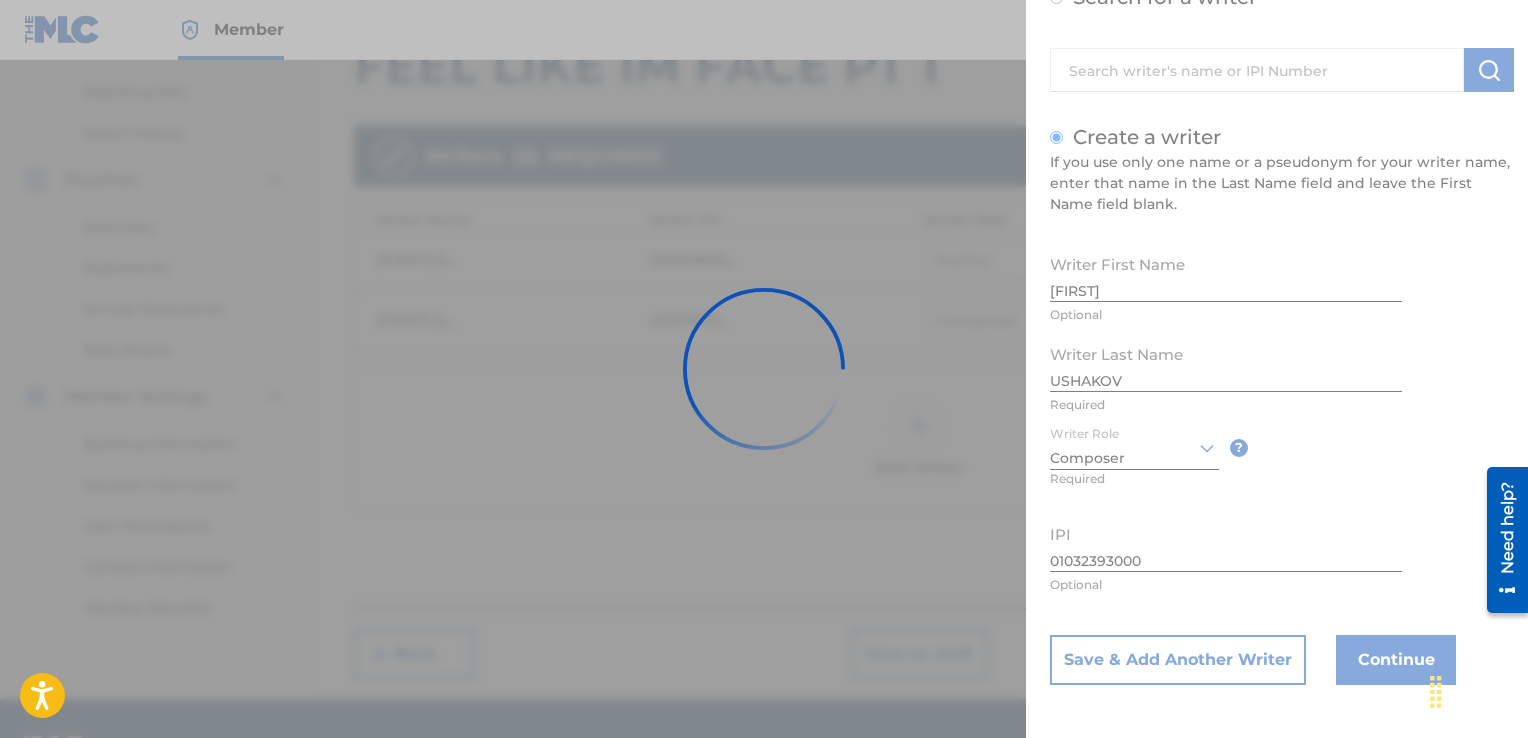 scroll, scrollTop: 0, scrollLeft: 0, axis: both 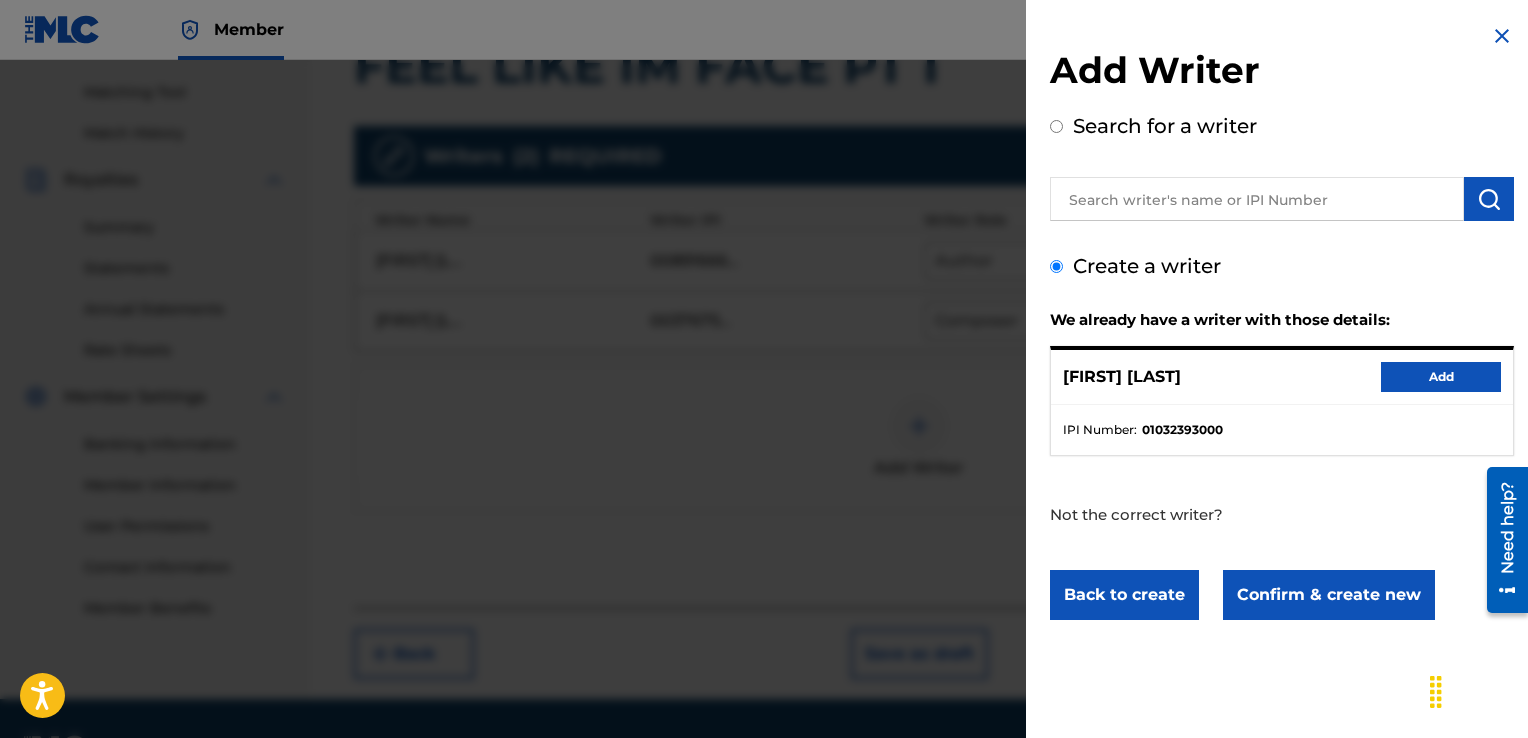 click on "Add" at bounding box center [1441, 377] 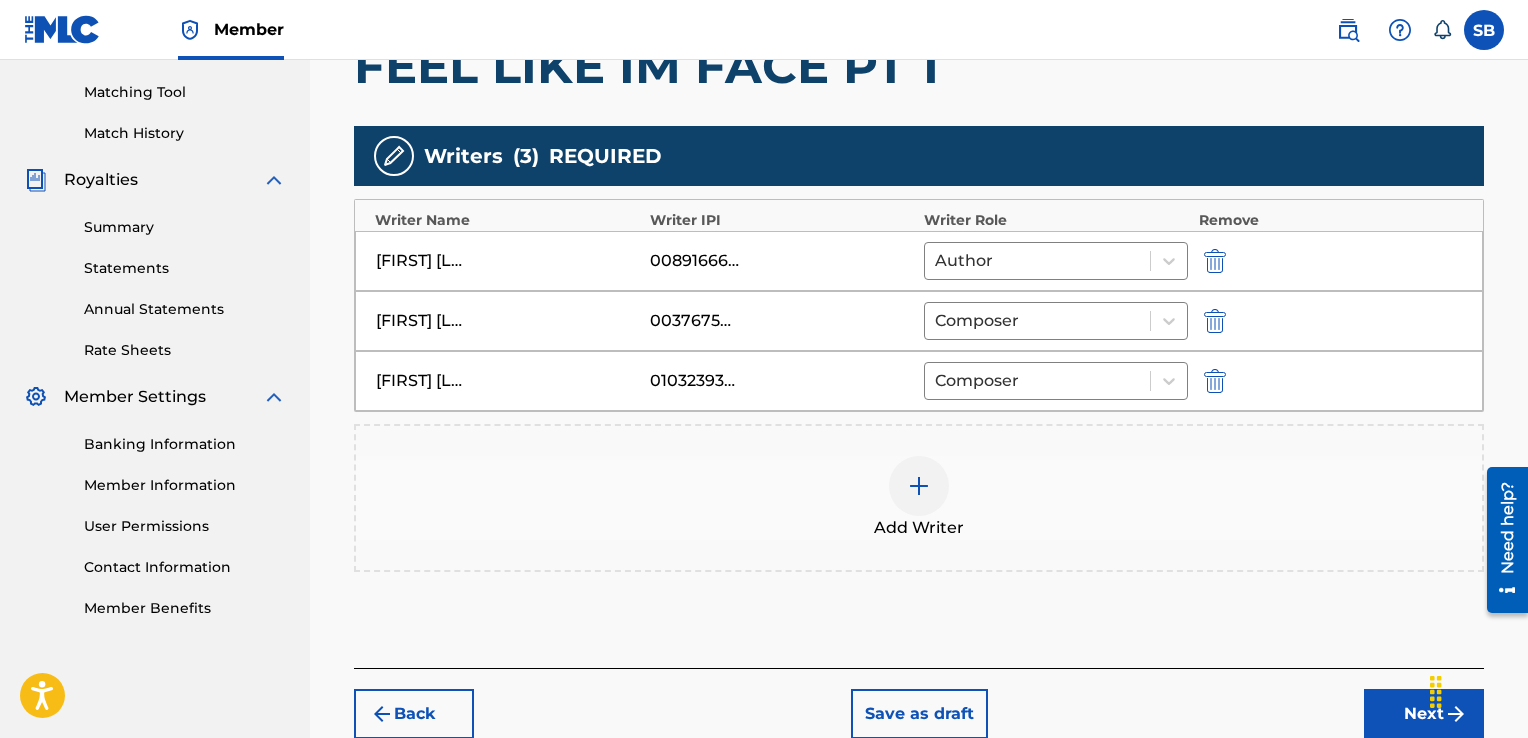 click on "Next" at bounding box center [1424, 714] 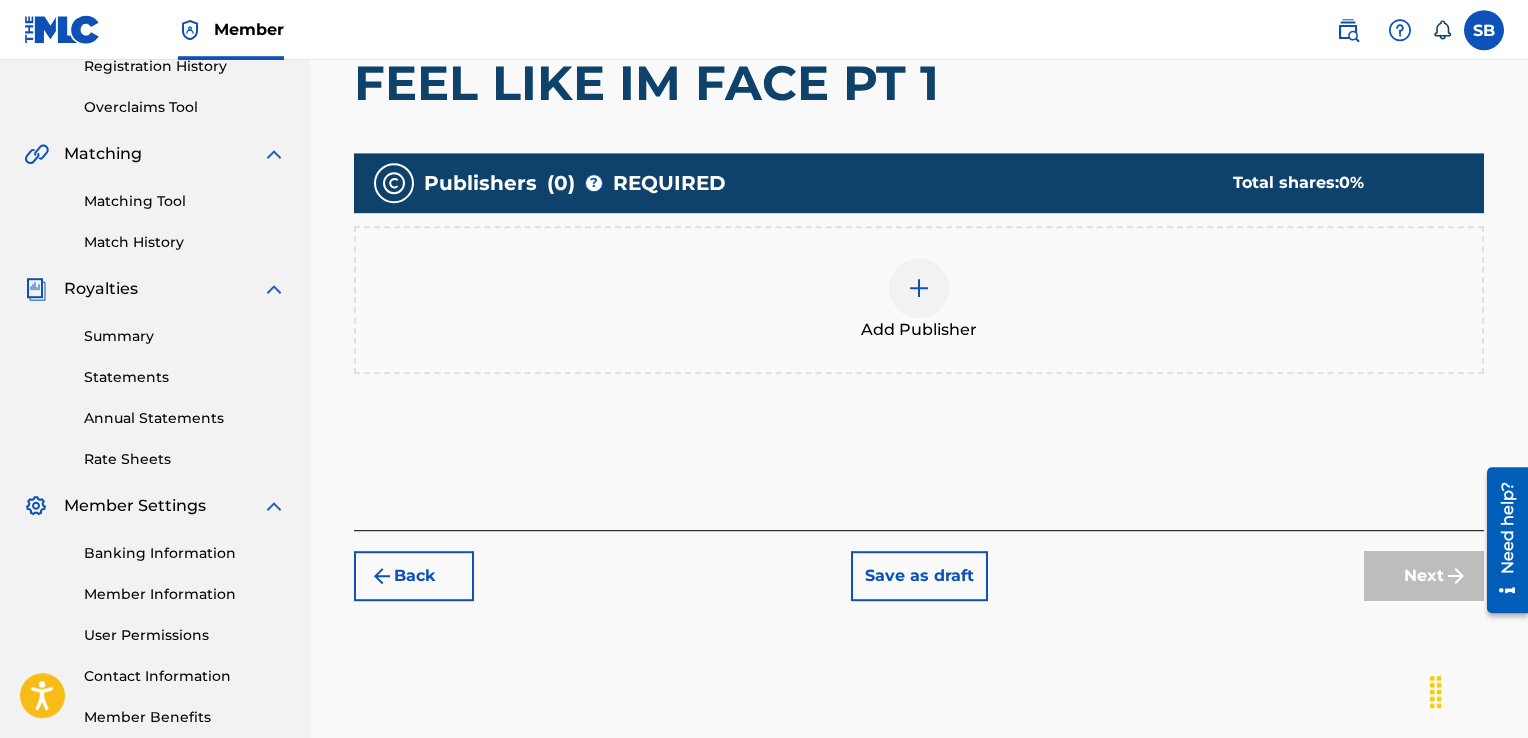 scroll, scrollTop: 392, scrollLeft: 0, axis: vertical 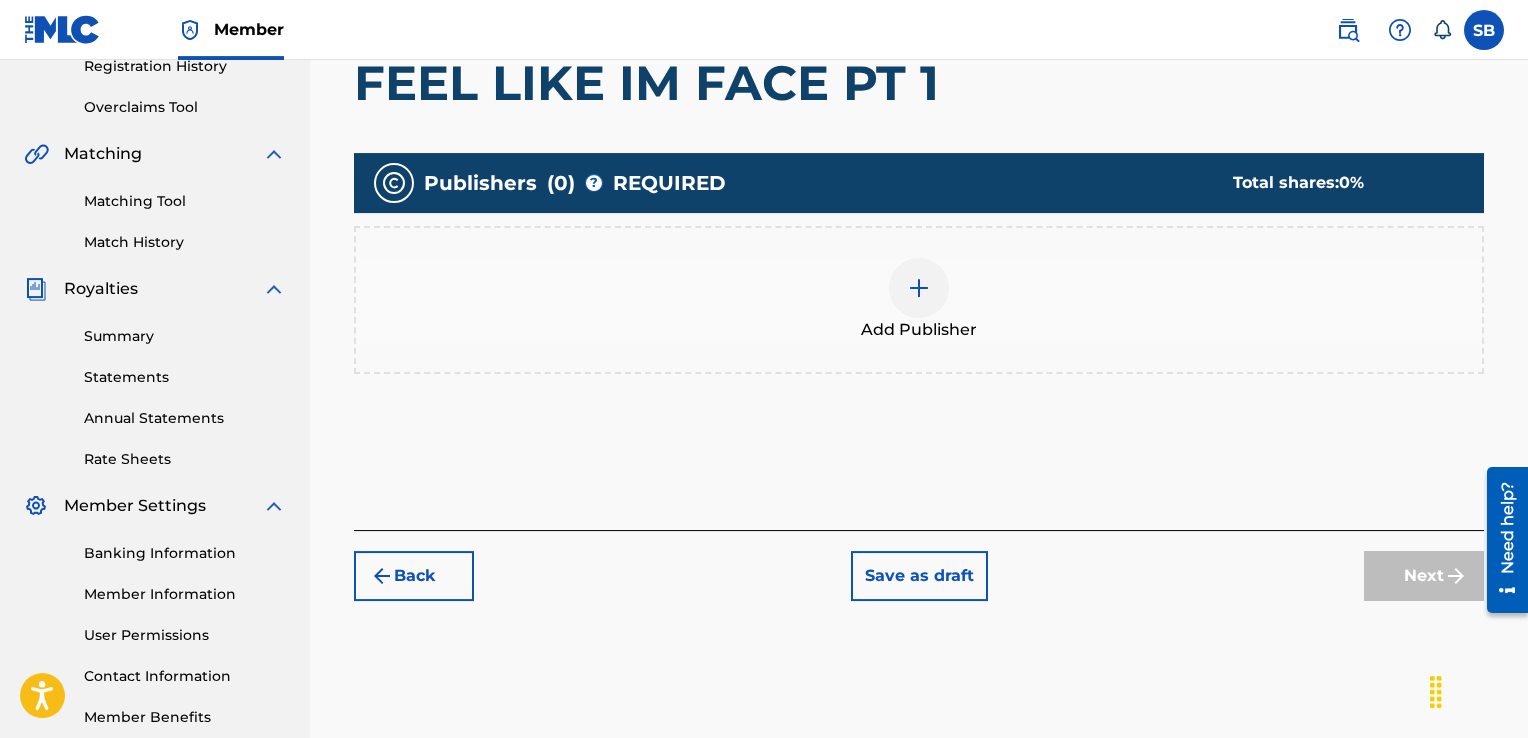 click at bounding box center [919, 288] 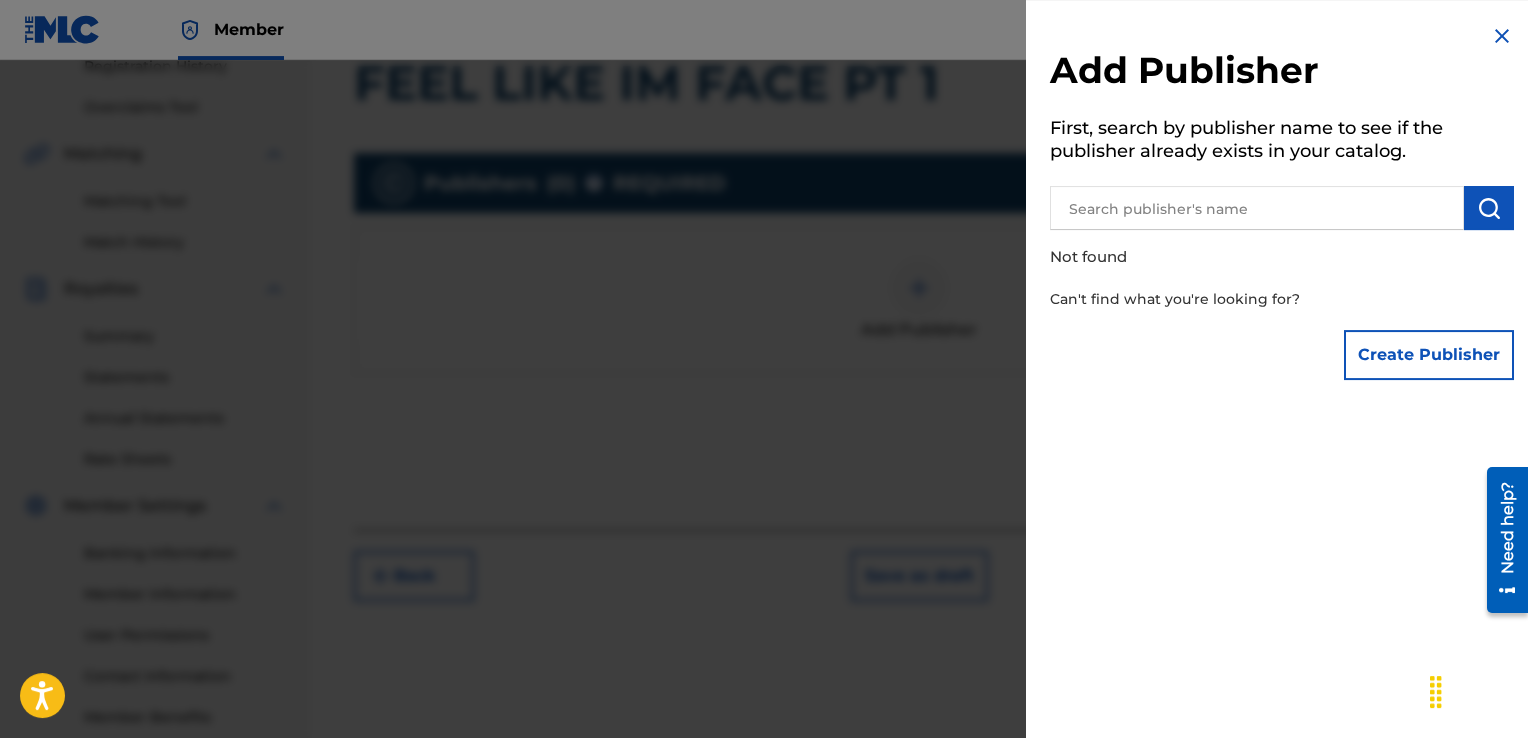 click at bounding box center [1257, 208] 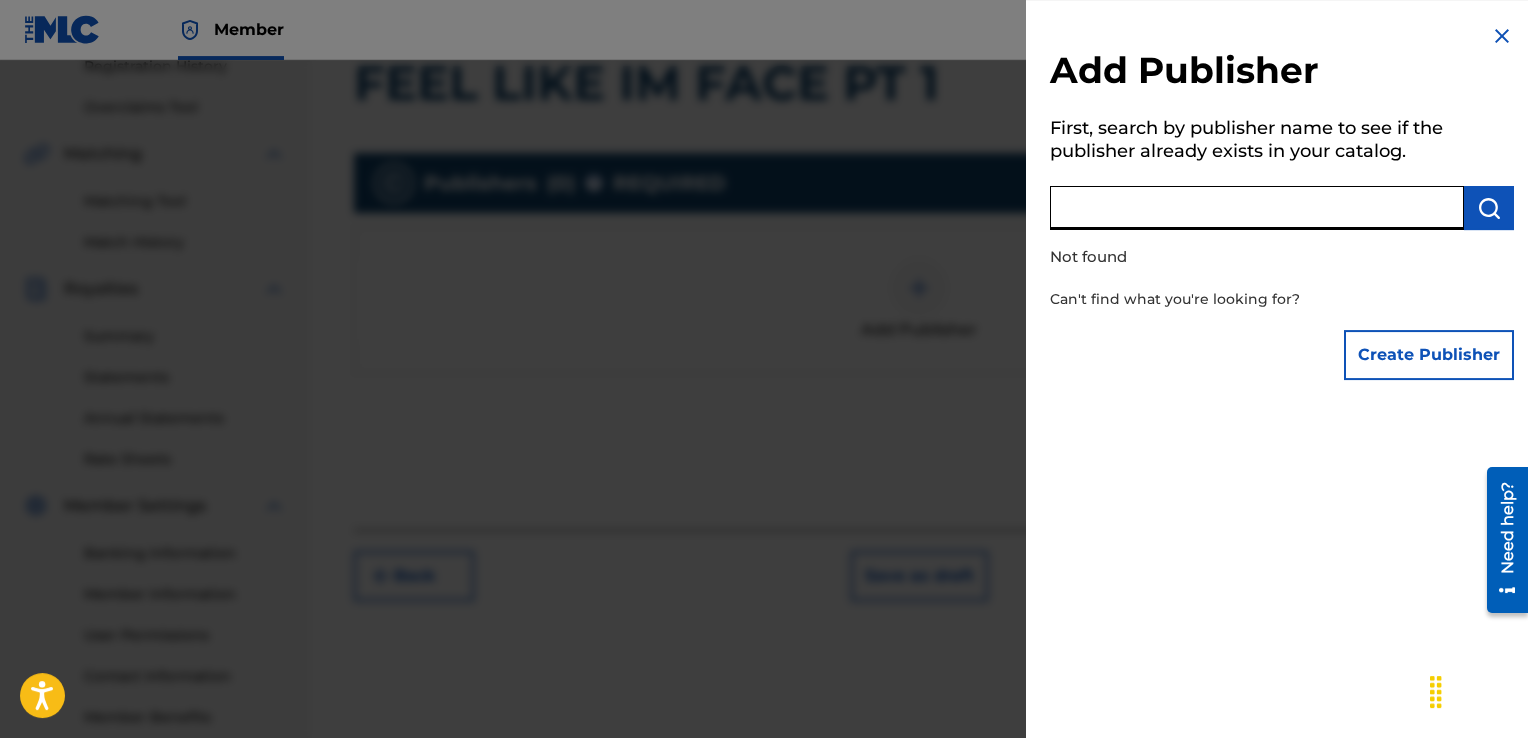 click on "Create Publisher" at bounding box center (1429, 355) 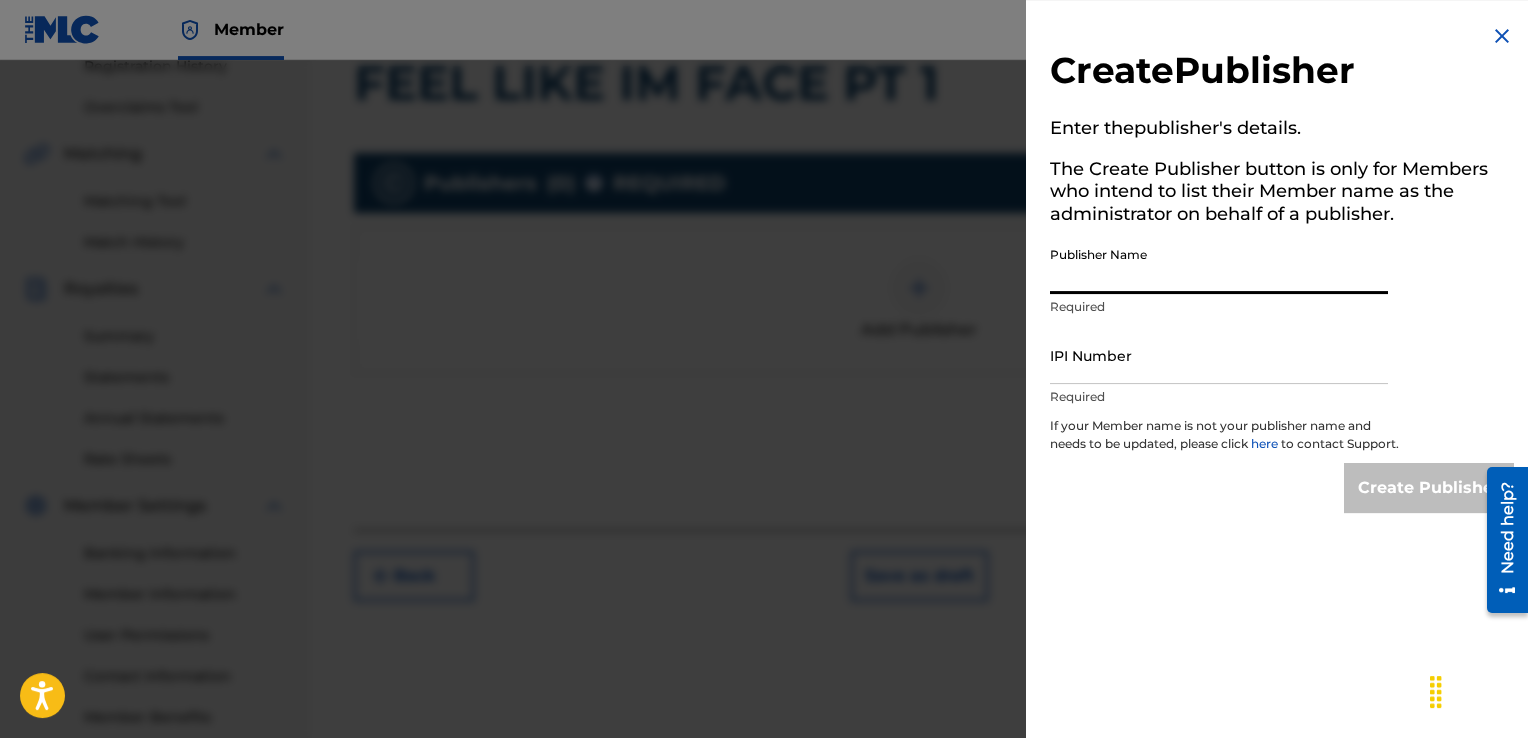click on "Publisher Name" at bounding box center [1219, 265] 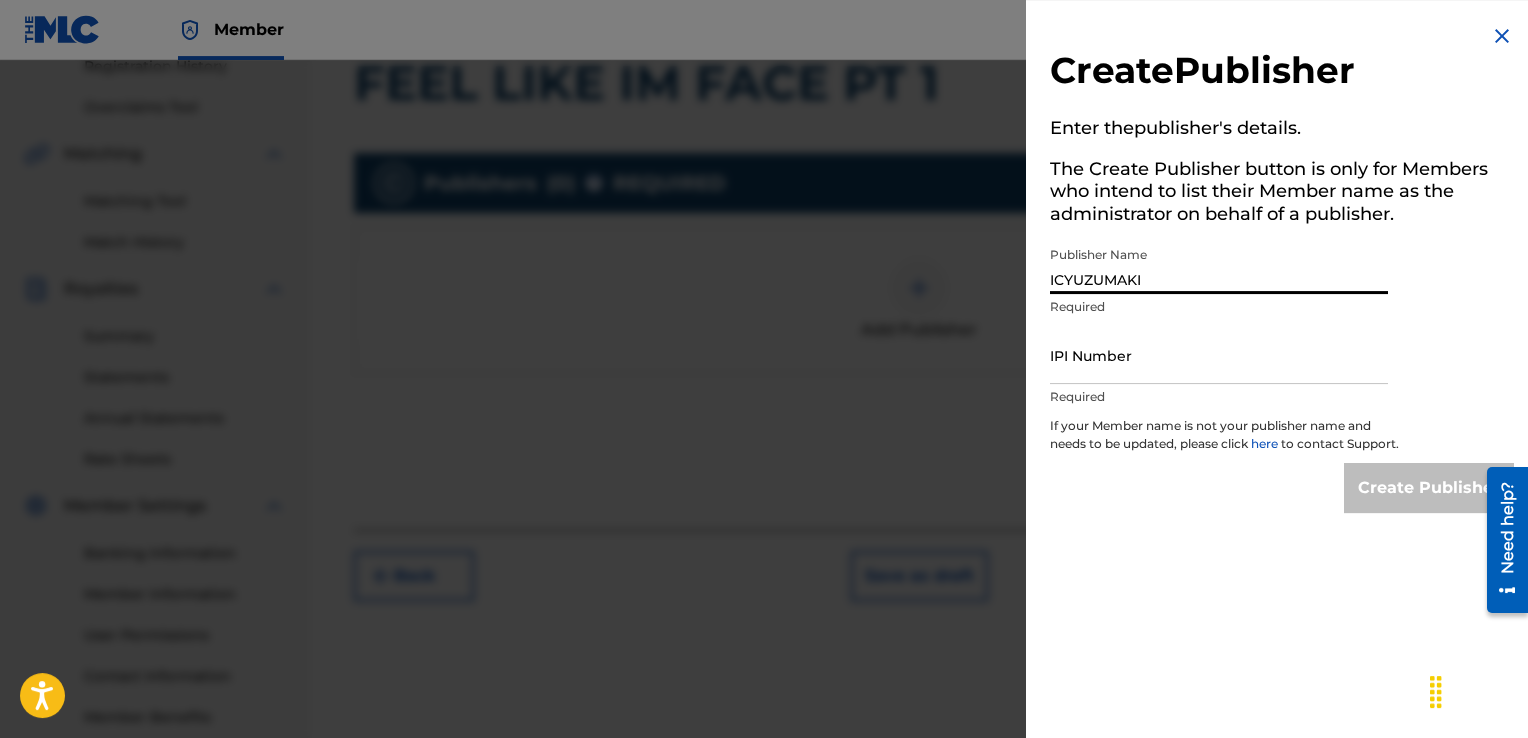 type on "ICYUZUMAKI" 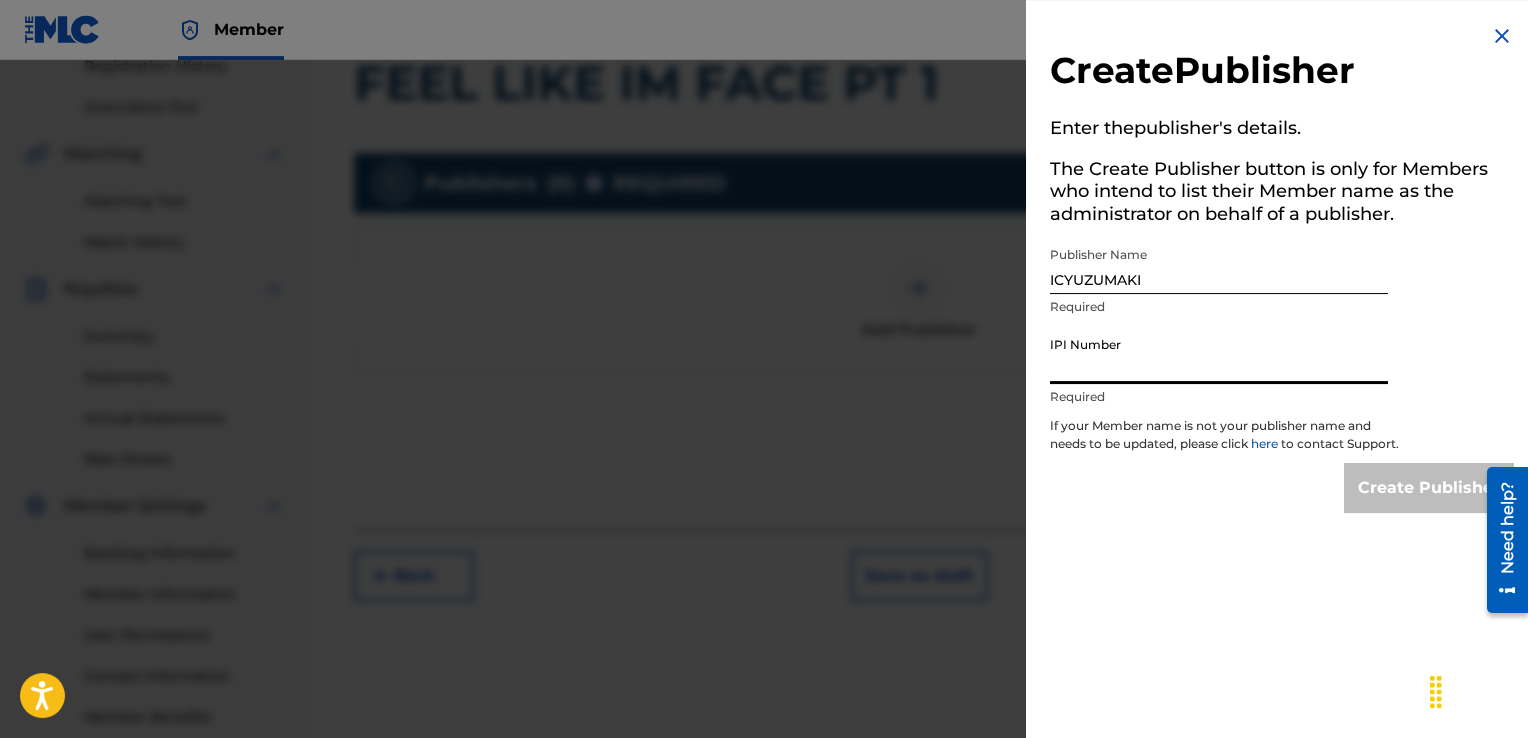 click on "IPI Number" at bounding box center [1219, 355] 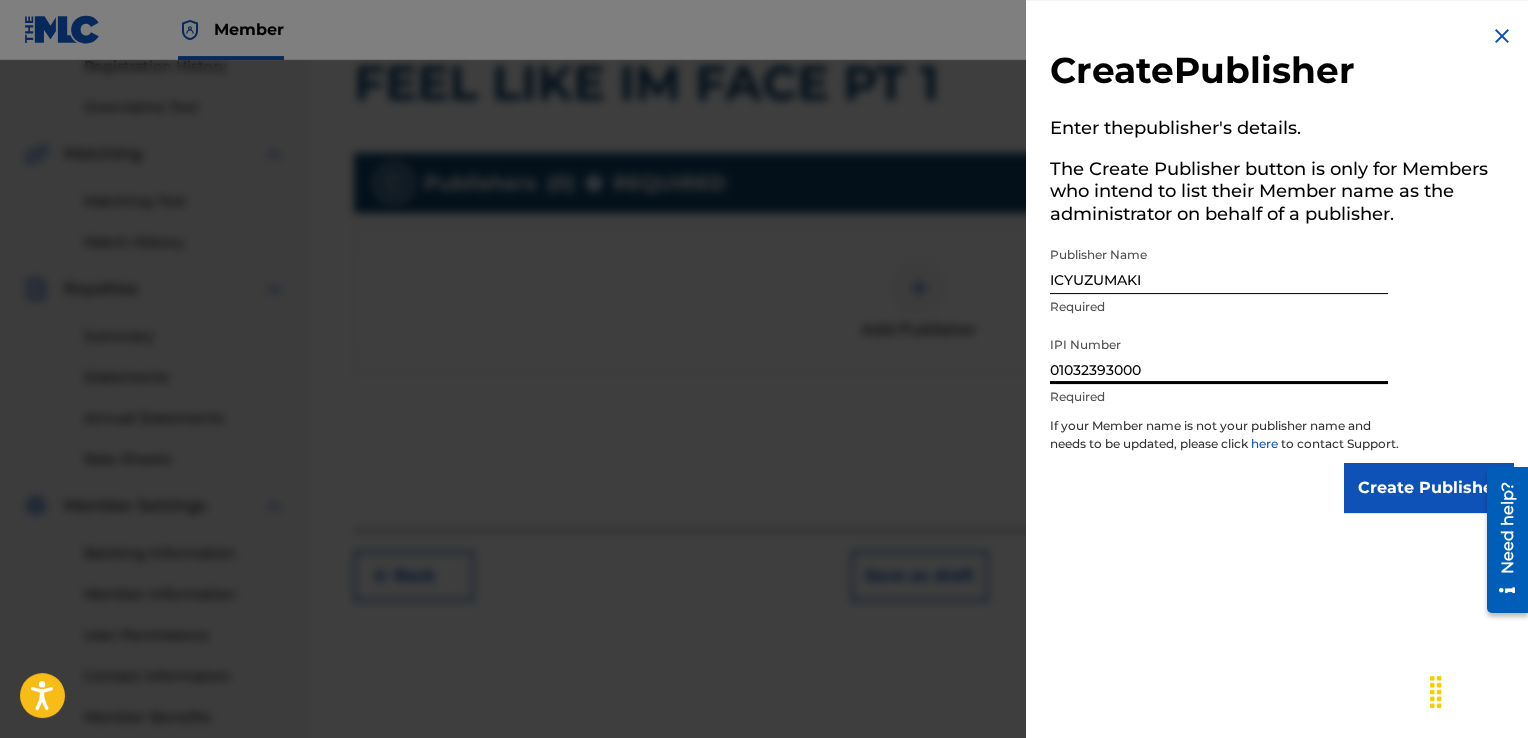 type on "01032393000" 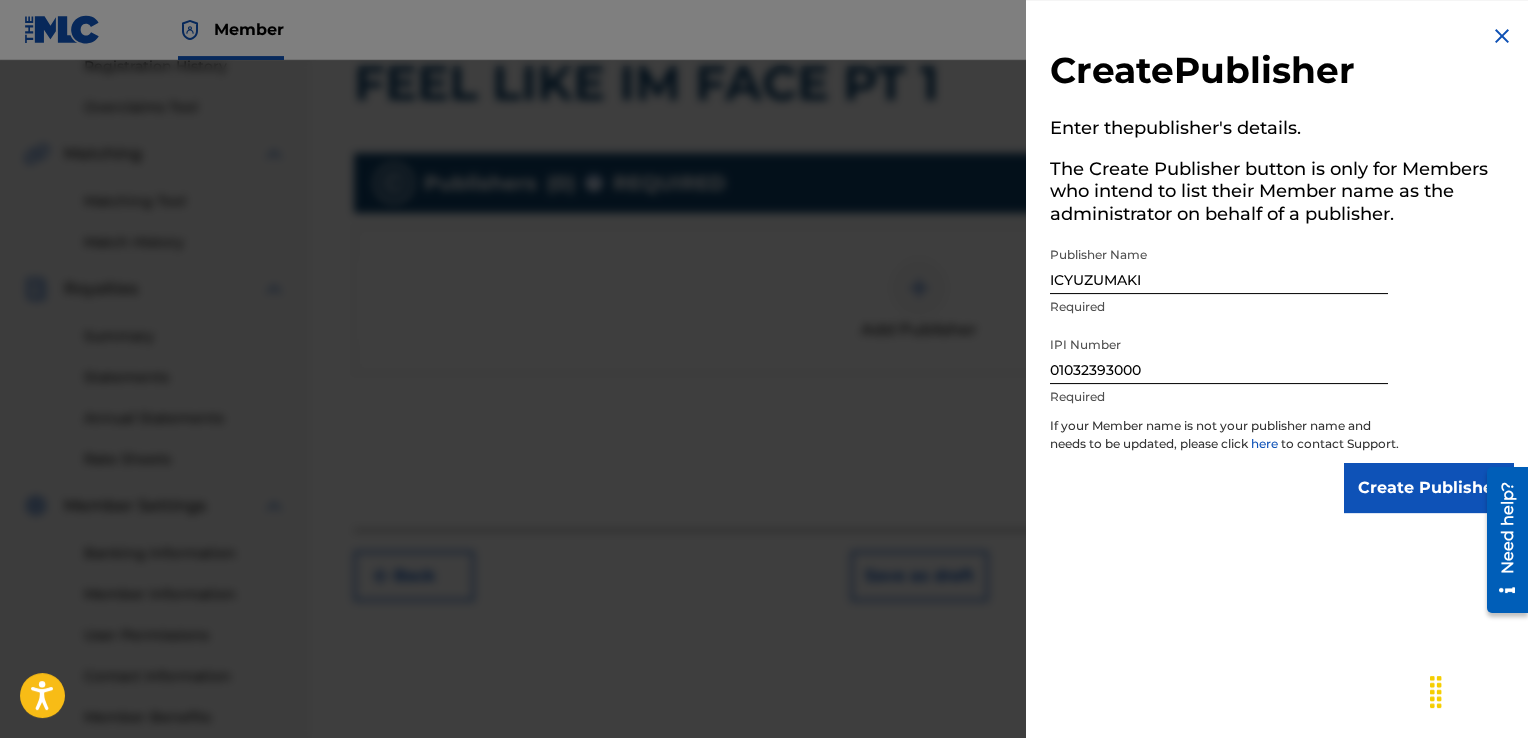 click on "Create Publisher" at bounding box center [1429, 488] 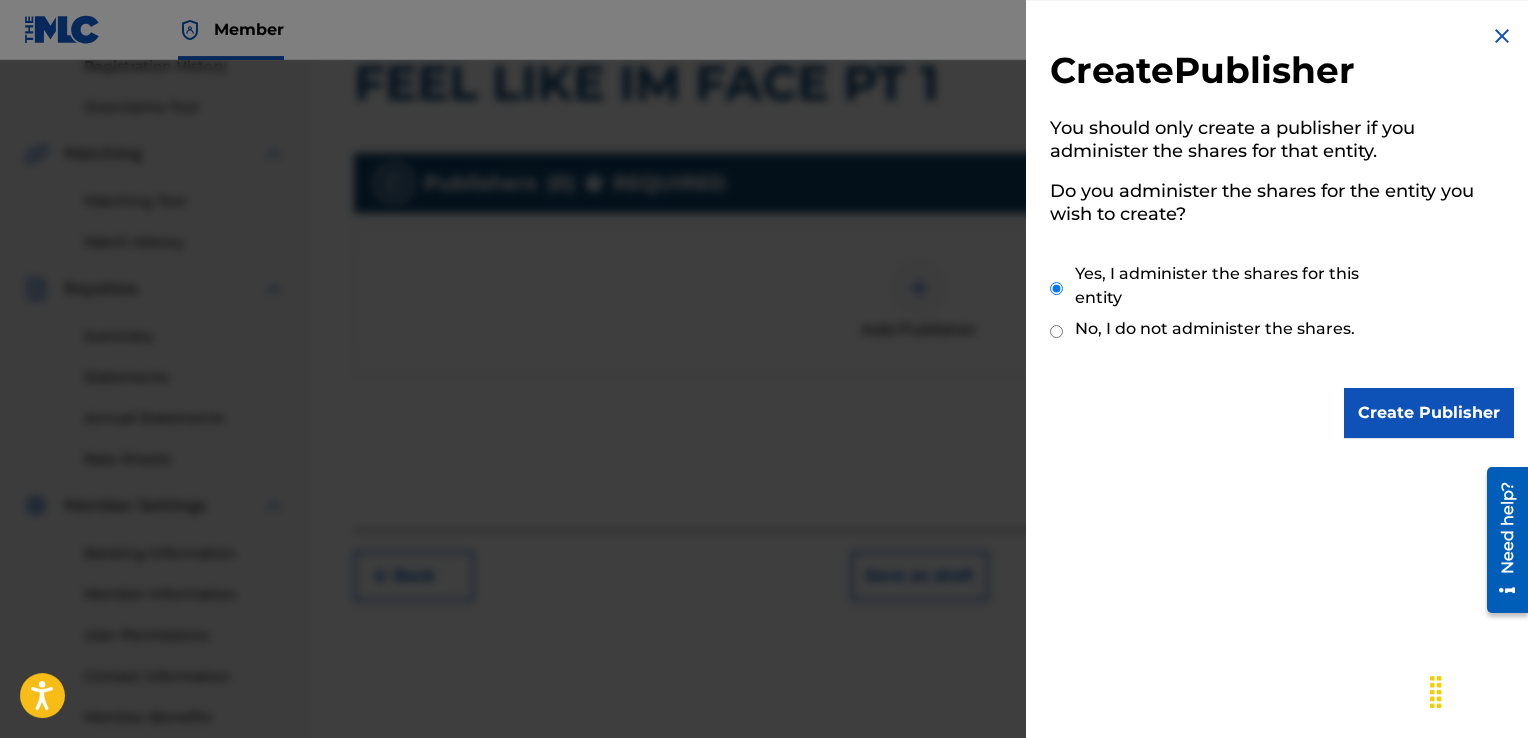 click on "Create Publisher" at bounding box center (1429, 413) 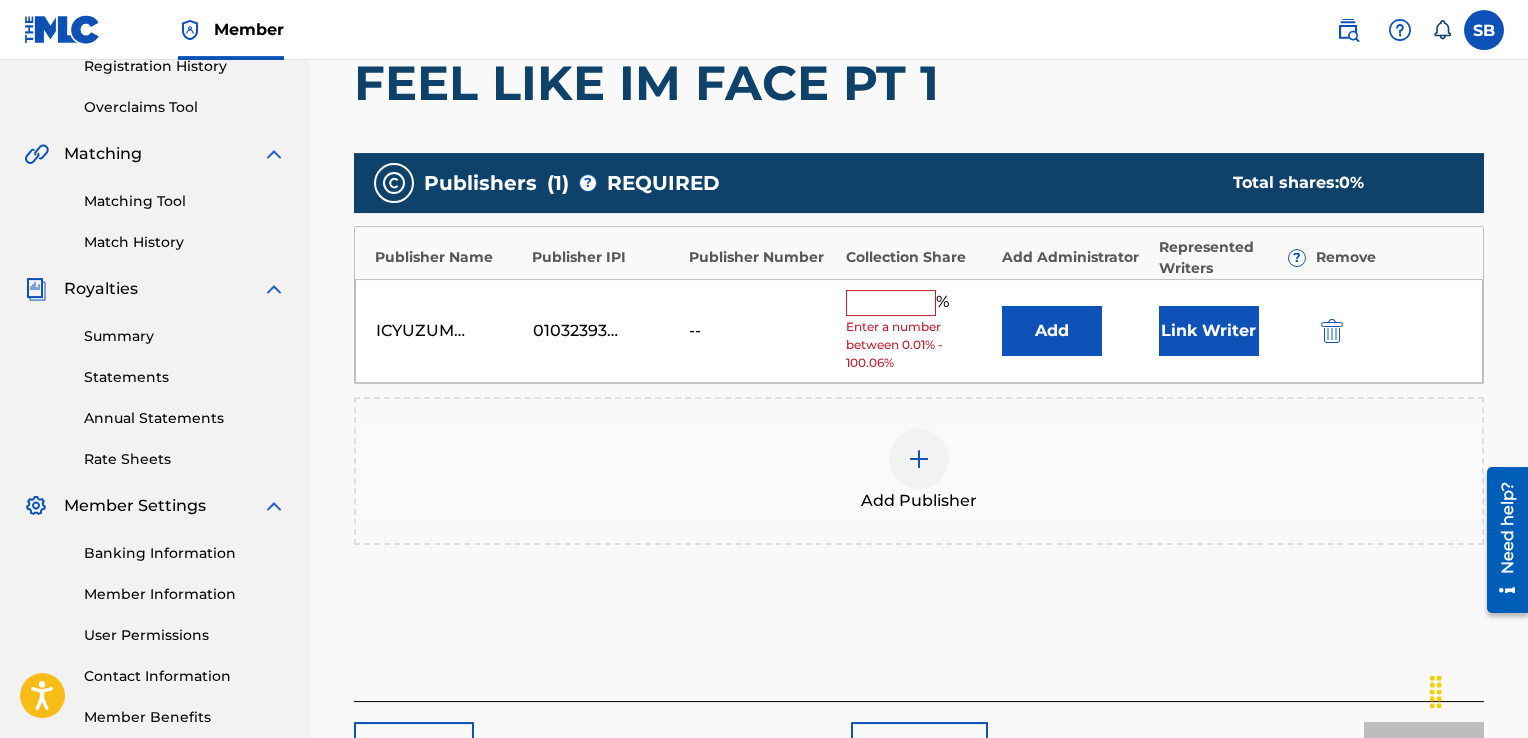 click at bounding box center [891, 303] 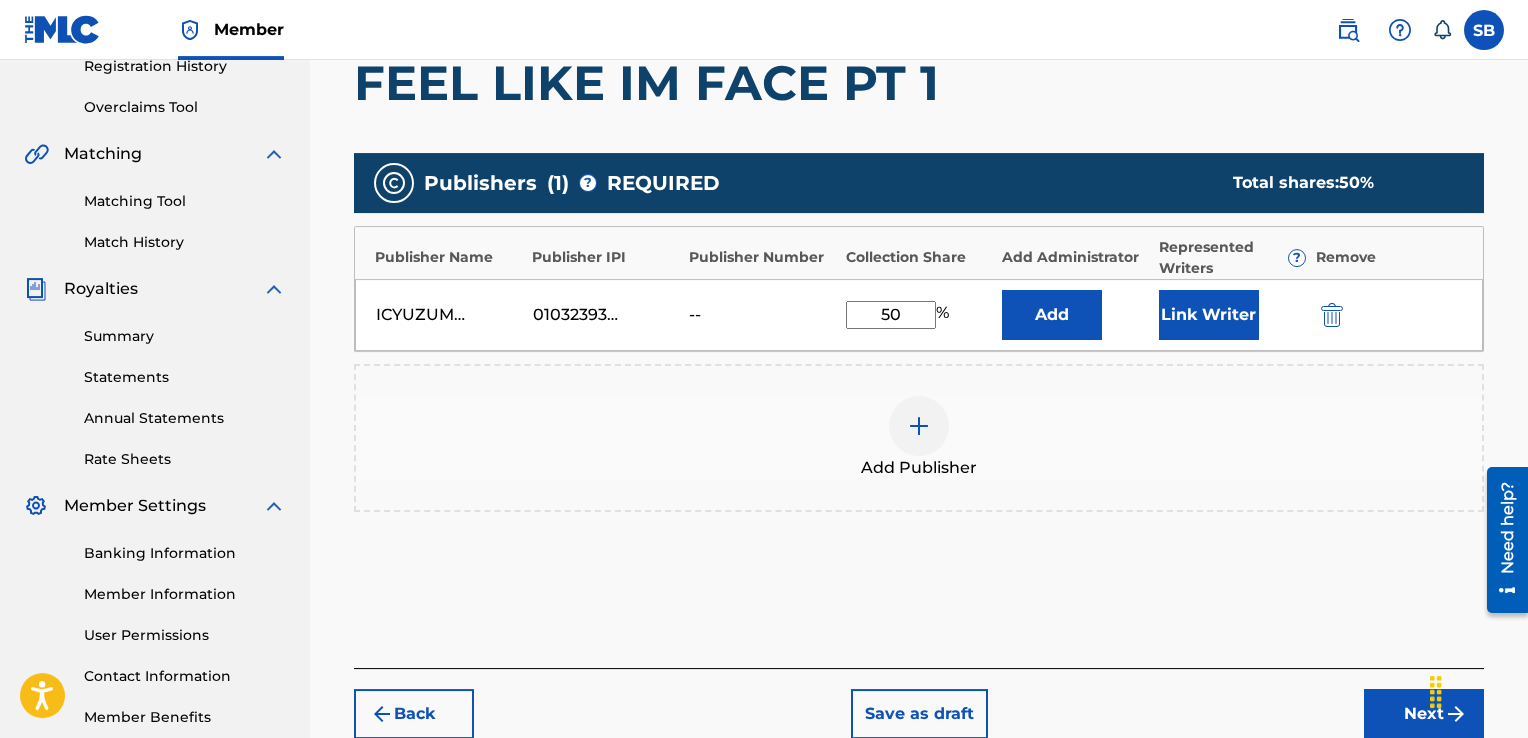 type on "50" 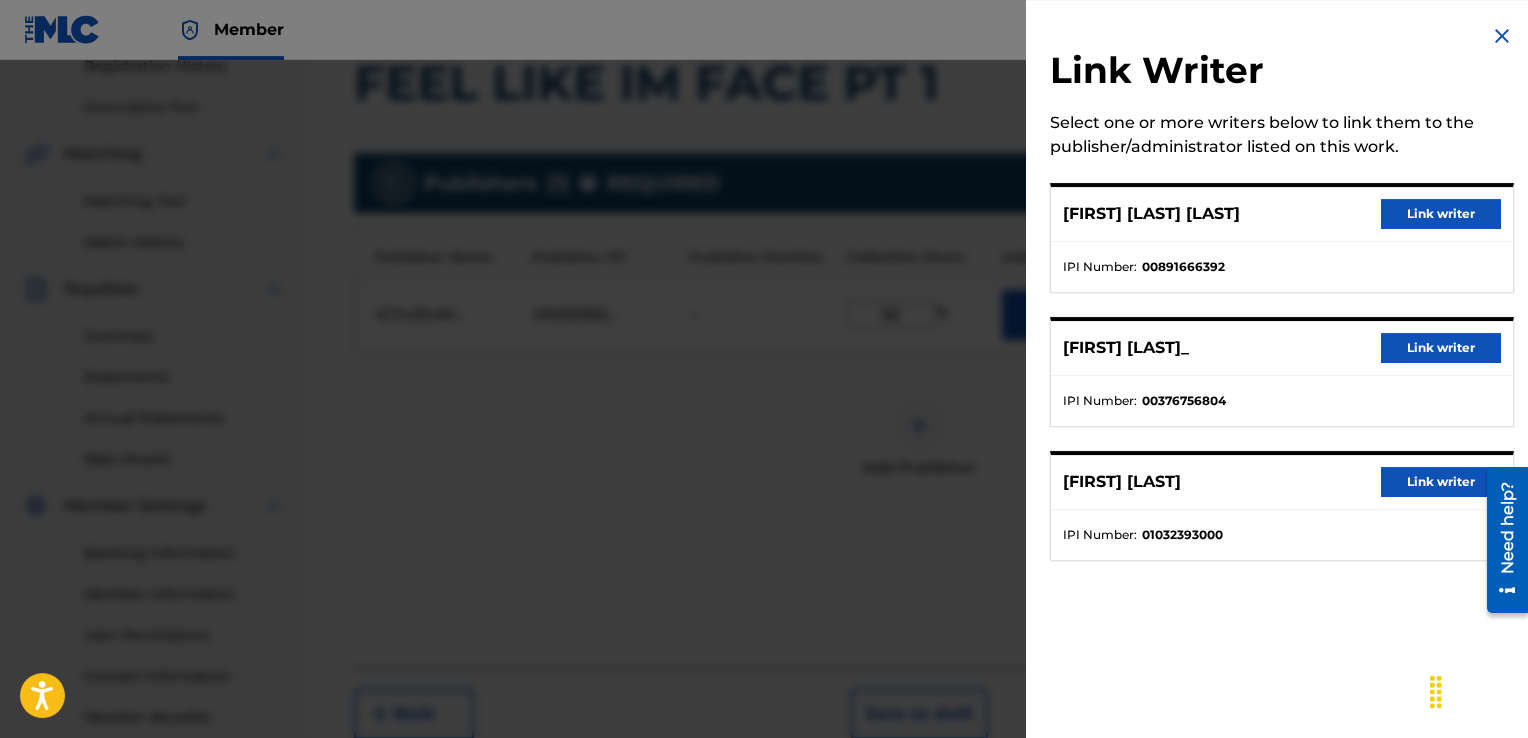 click on "Link writer" at bounding box center (1441, 348) 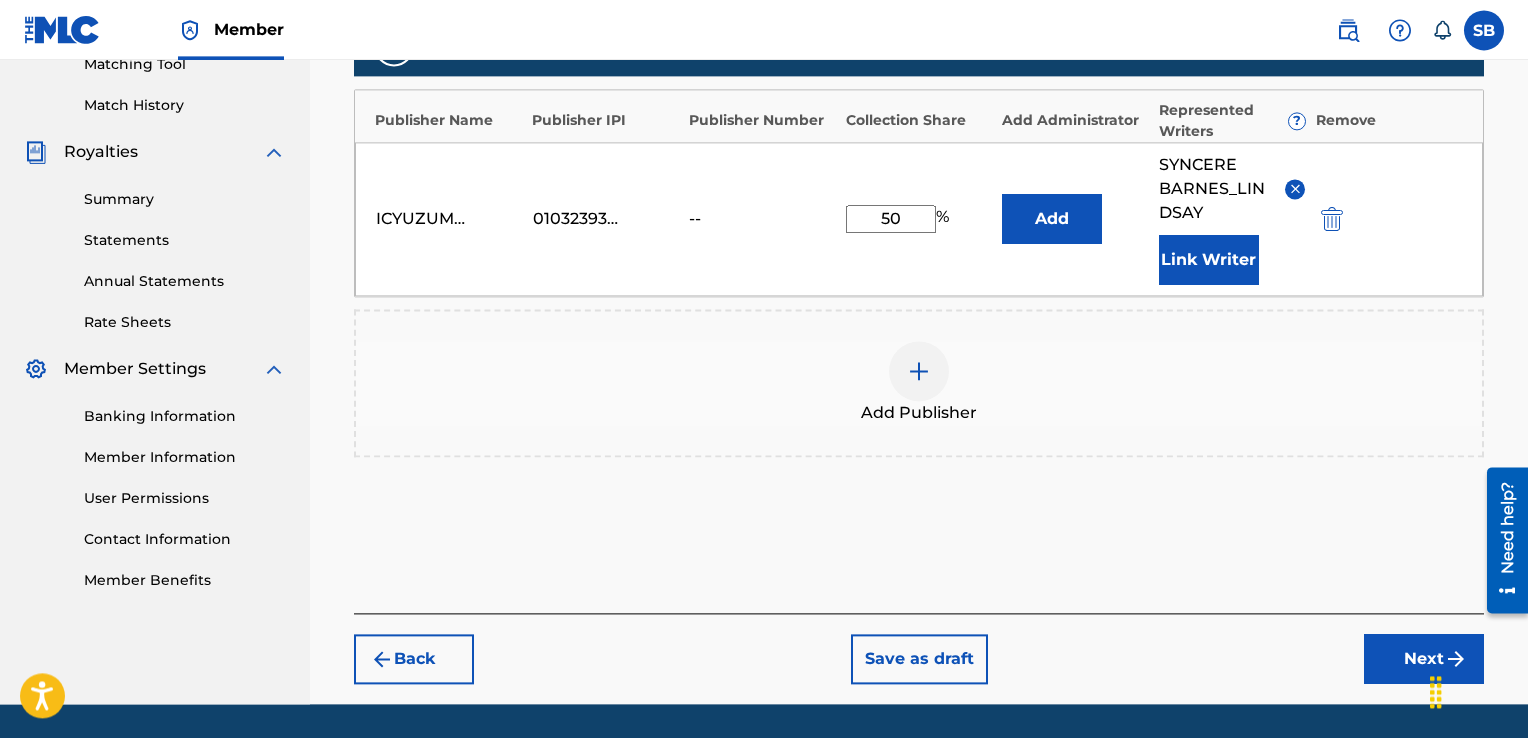 click on "Next" at bounding box center (1424, 659) 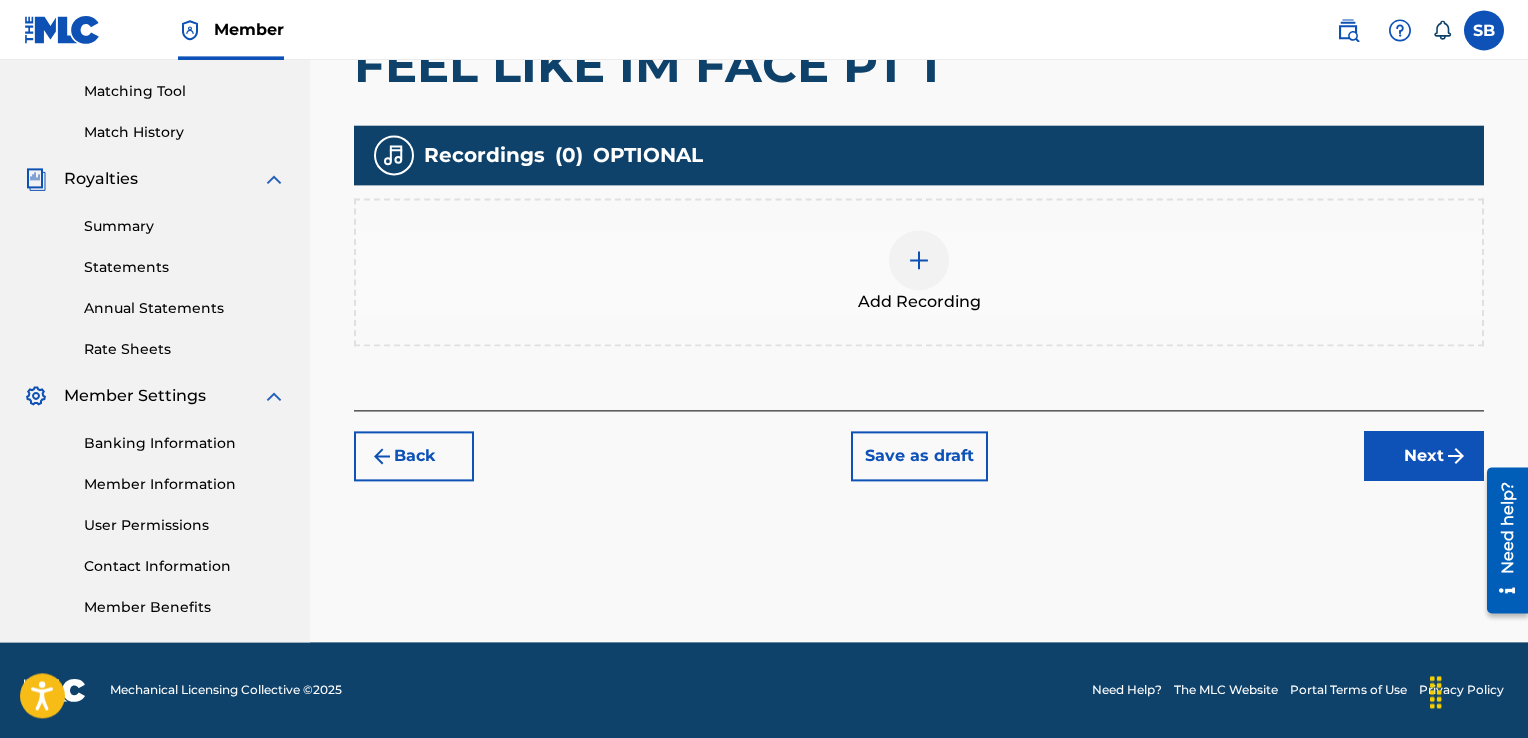 scroll, scrollTop: 501, scrollLeft: 0, axis: vertical 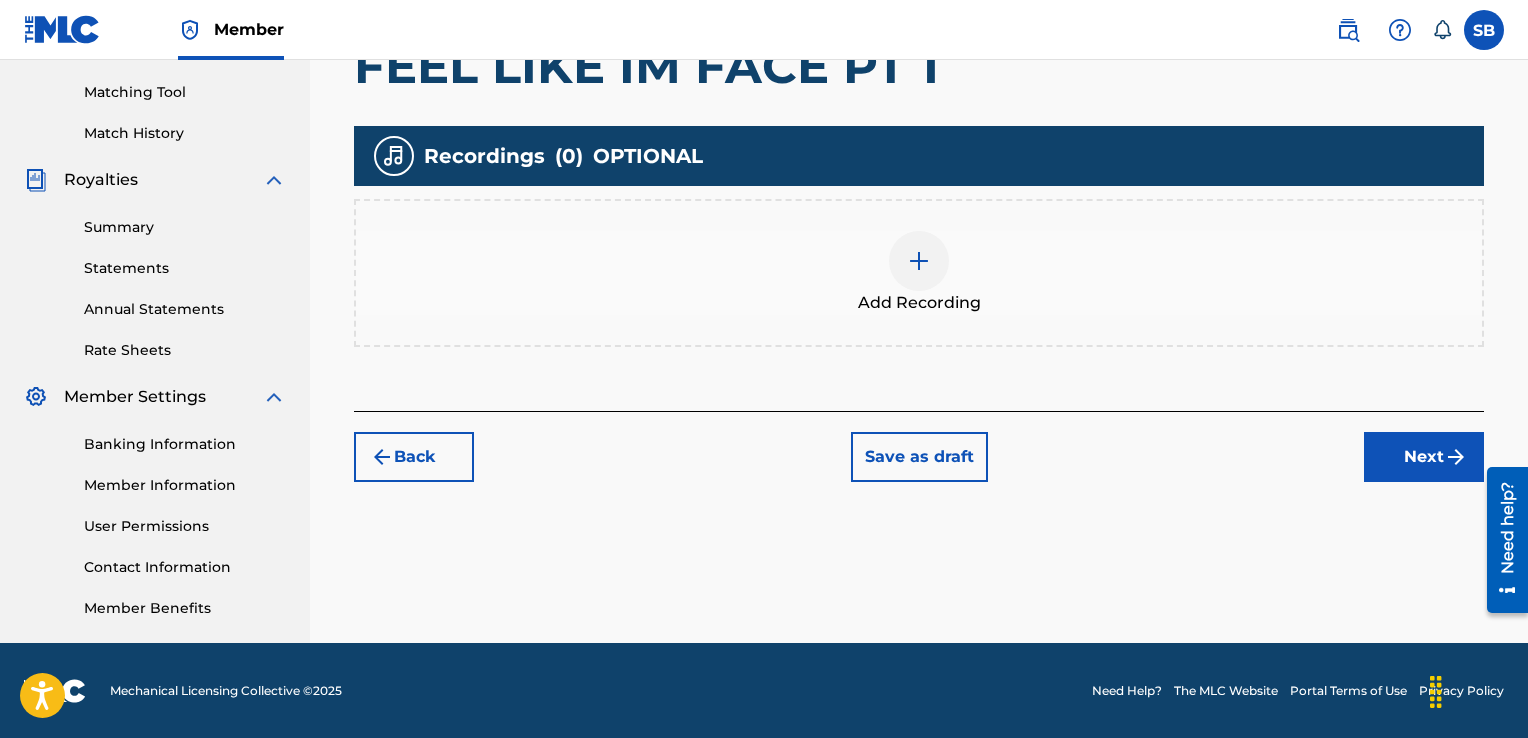click at bounding box center [919, 261] 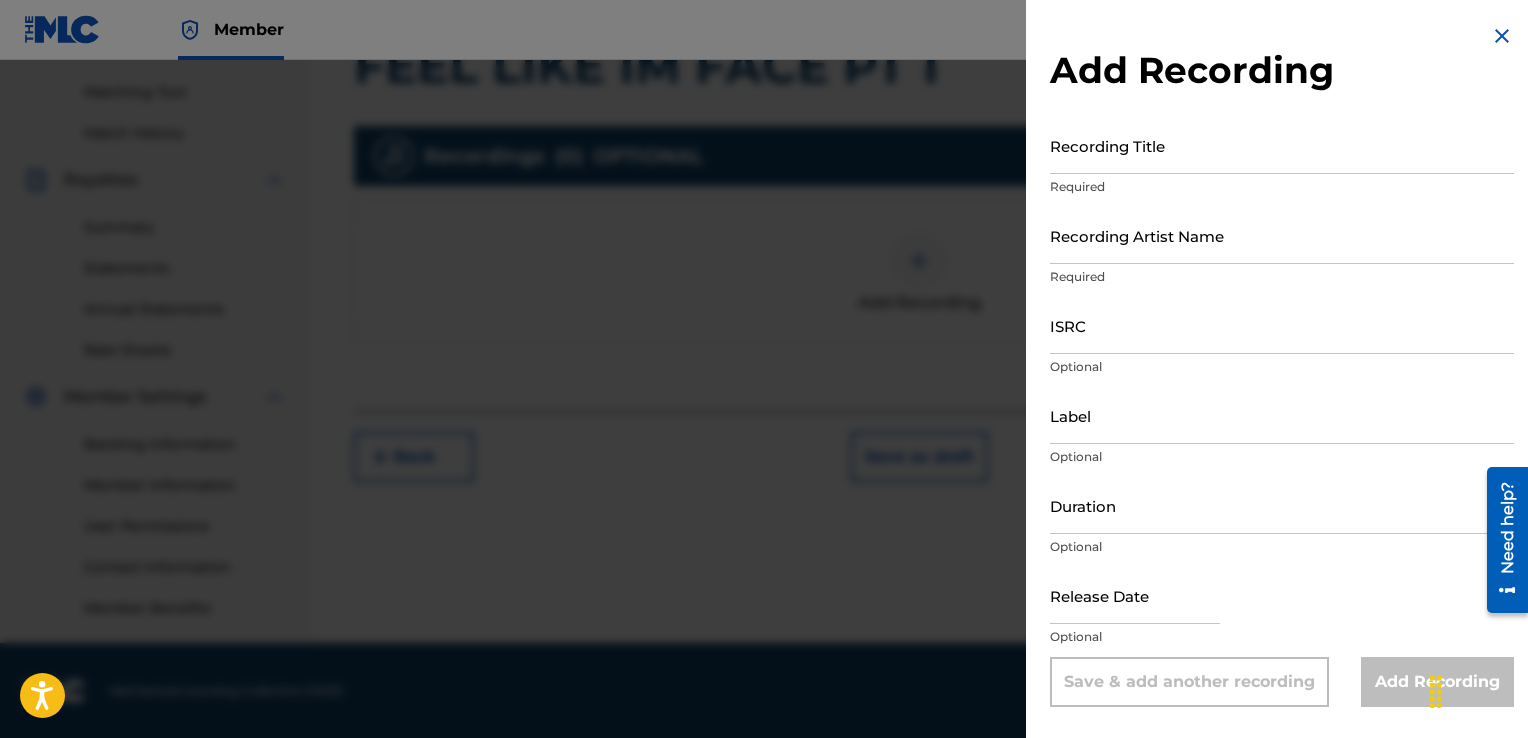 click on "Recording Title" at bounding box center [1282, 145] 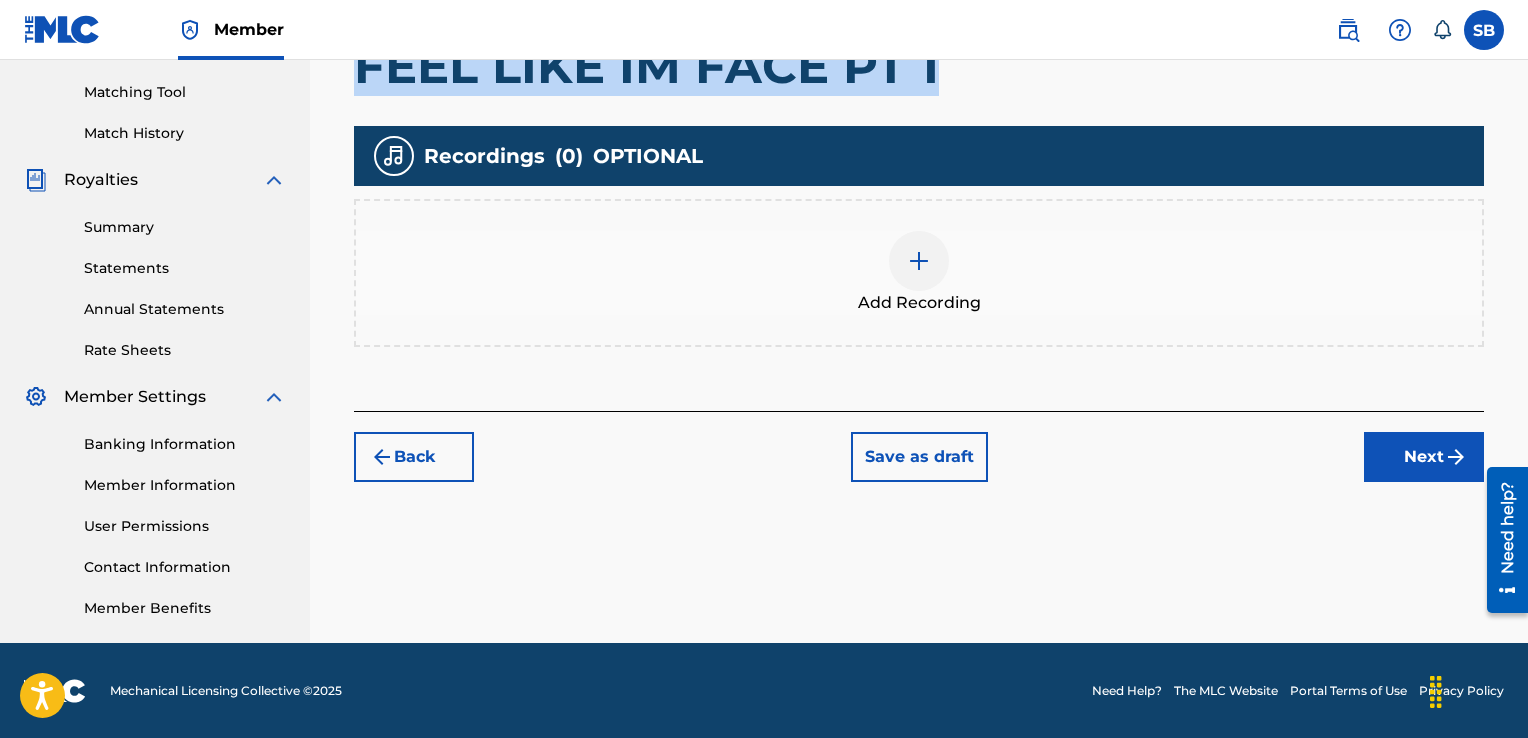 drag, startPoint x: 956, startPoint y: 85, endPoint x: 358, endPoint y: 78, distance: 598.04095 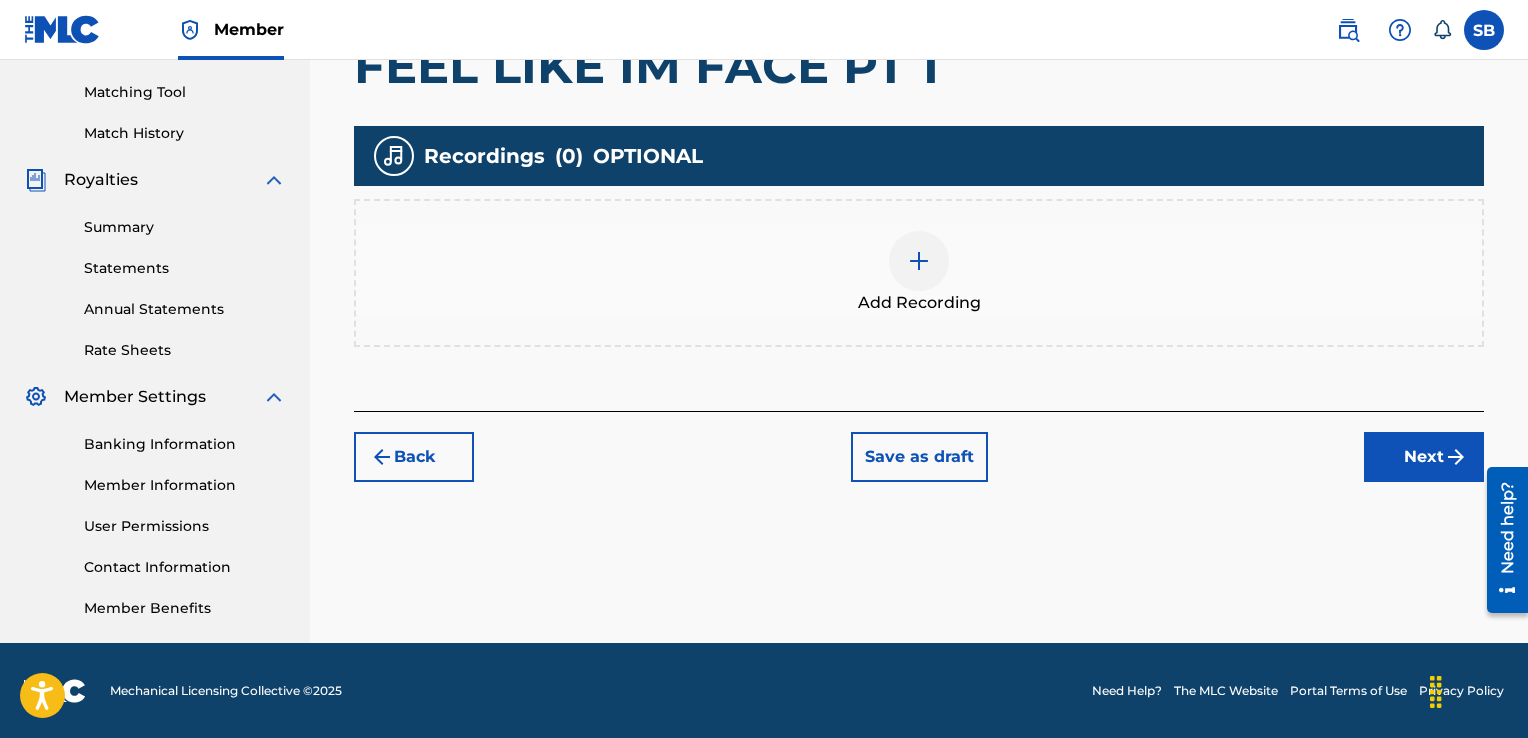 click on "Add Recording" at bounding box center (919, 273) 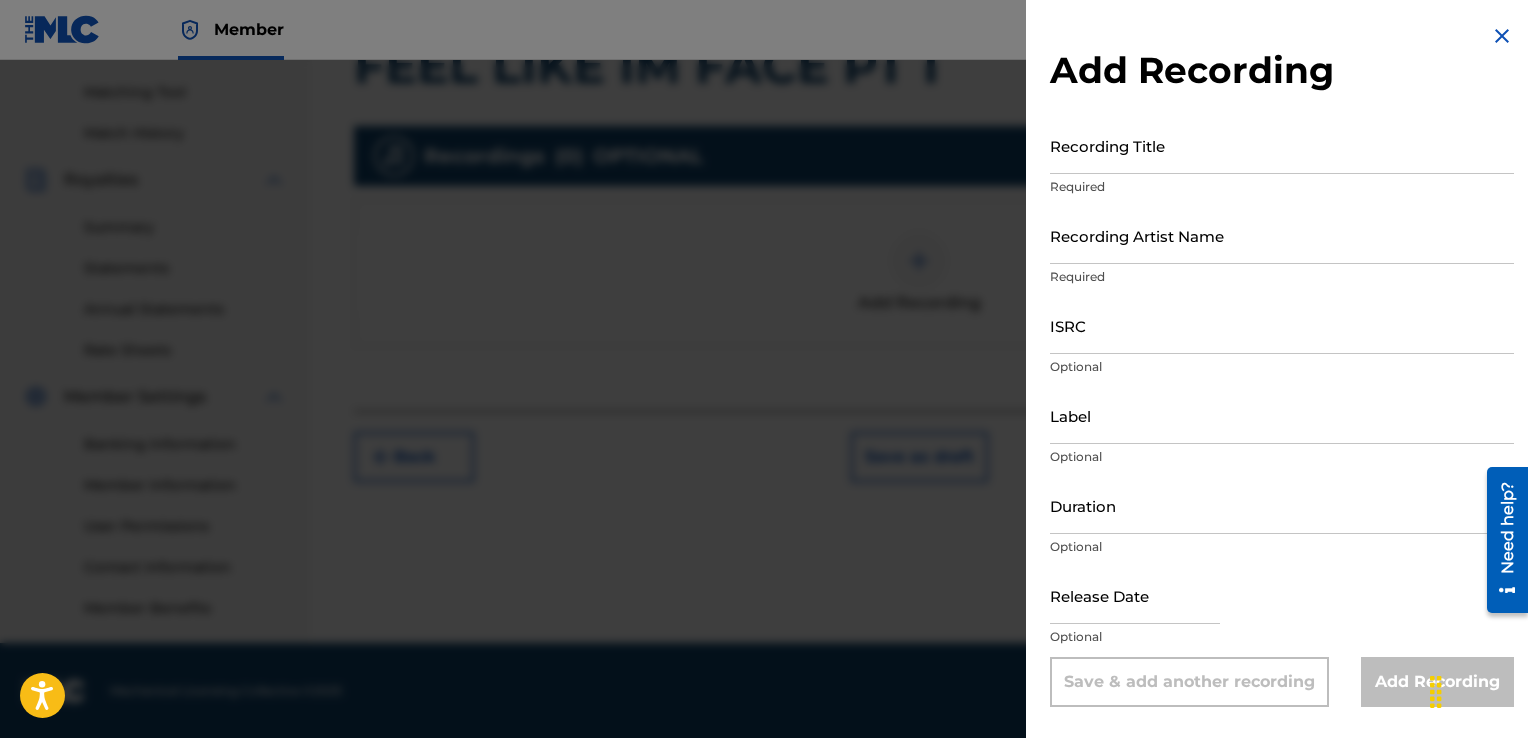 click on "Recording Title" at bounding box center (1282, 145) 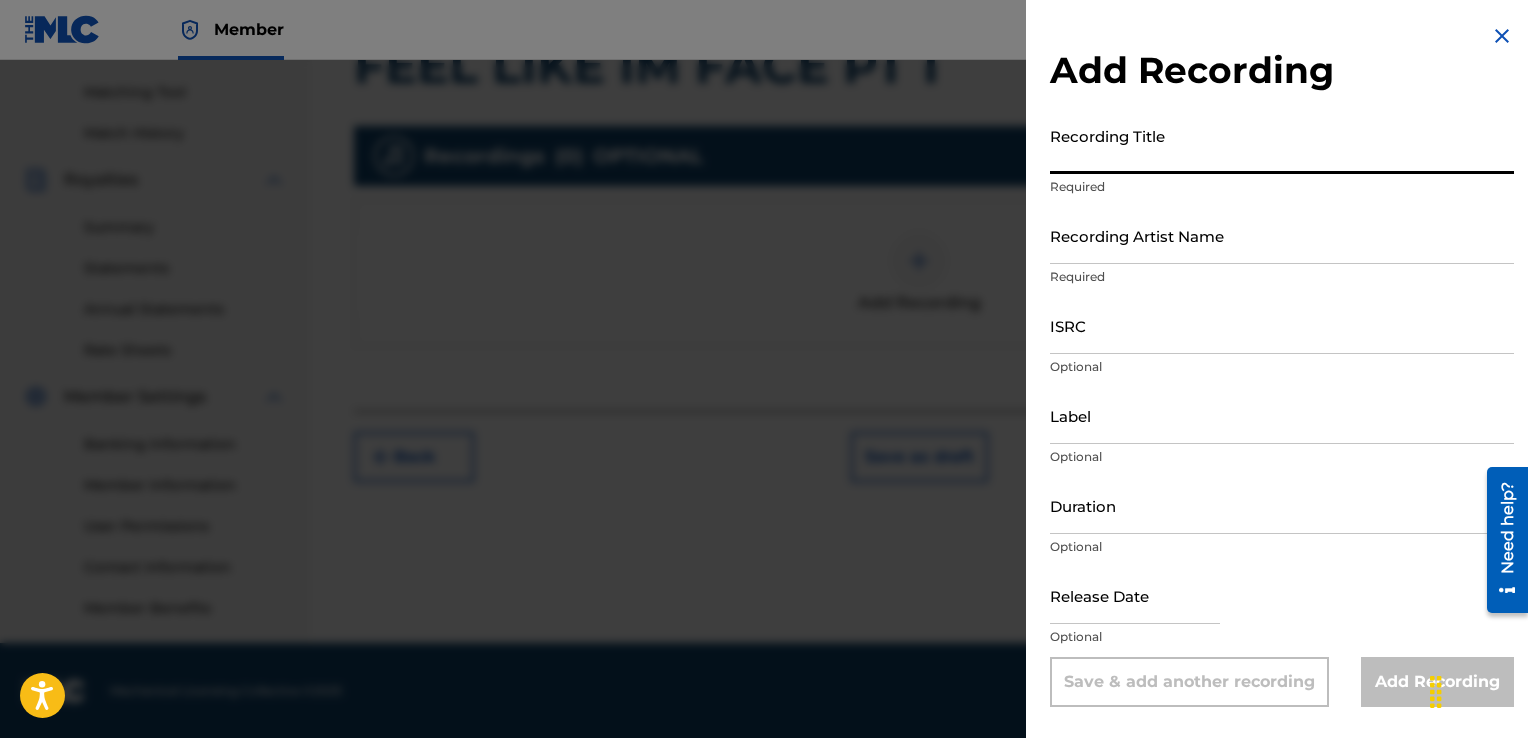 paste on "FEEL LIKE IM FACE PT 1" 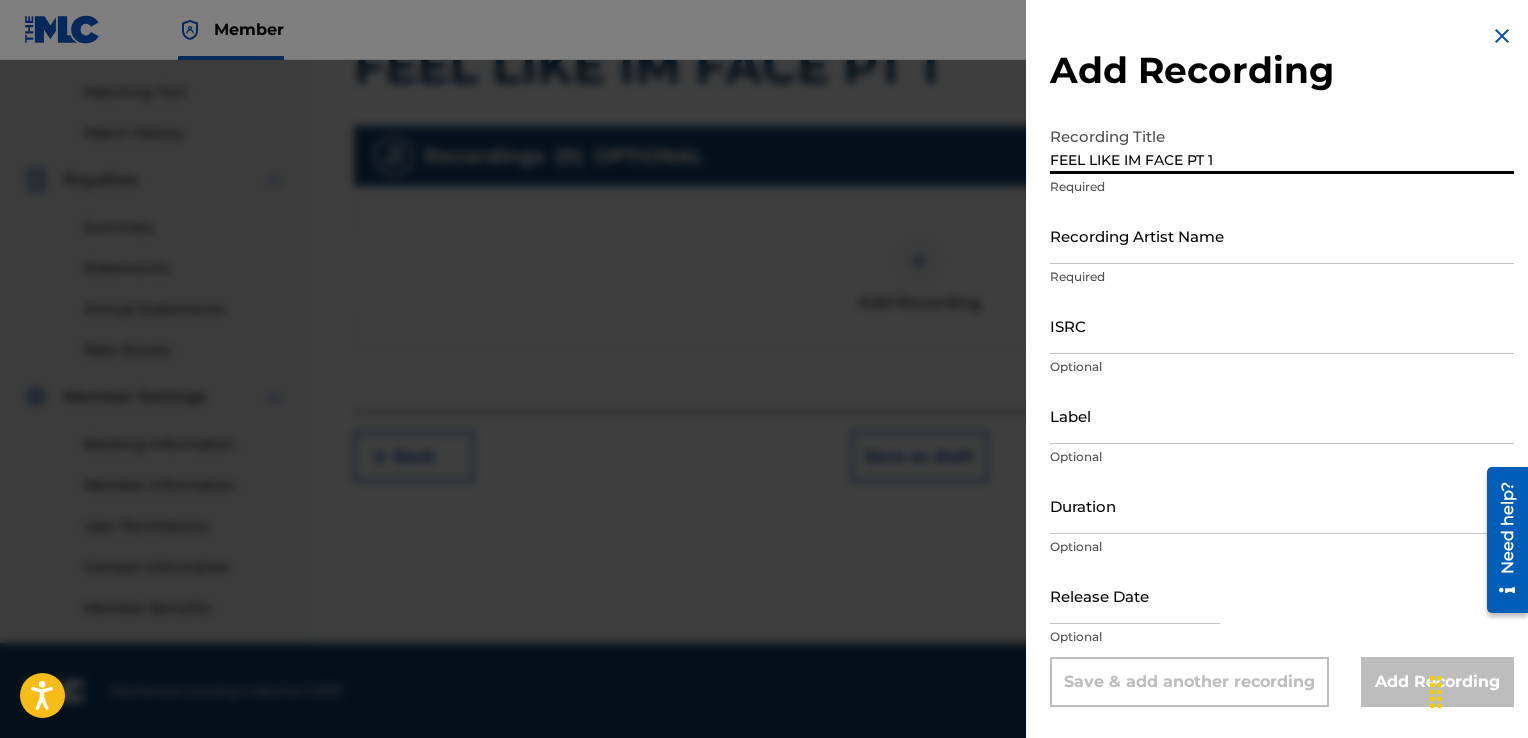 type on "FEEL LIKE IM FACE PT 1" 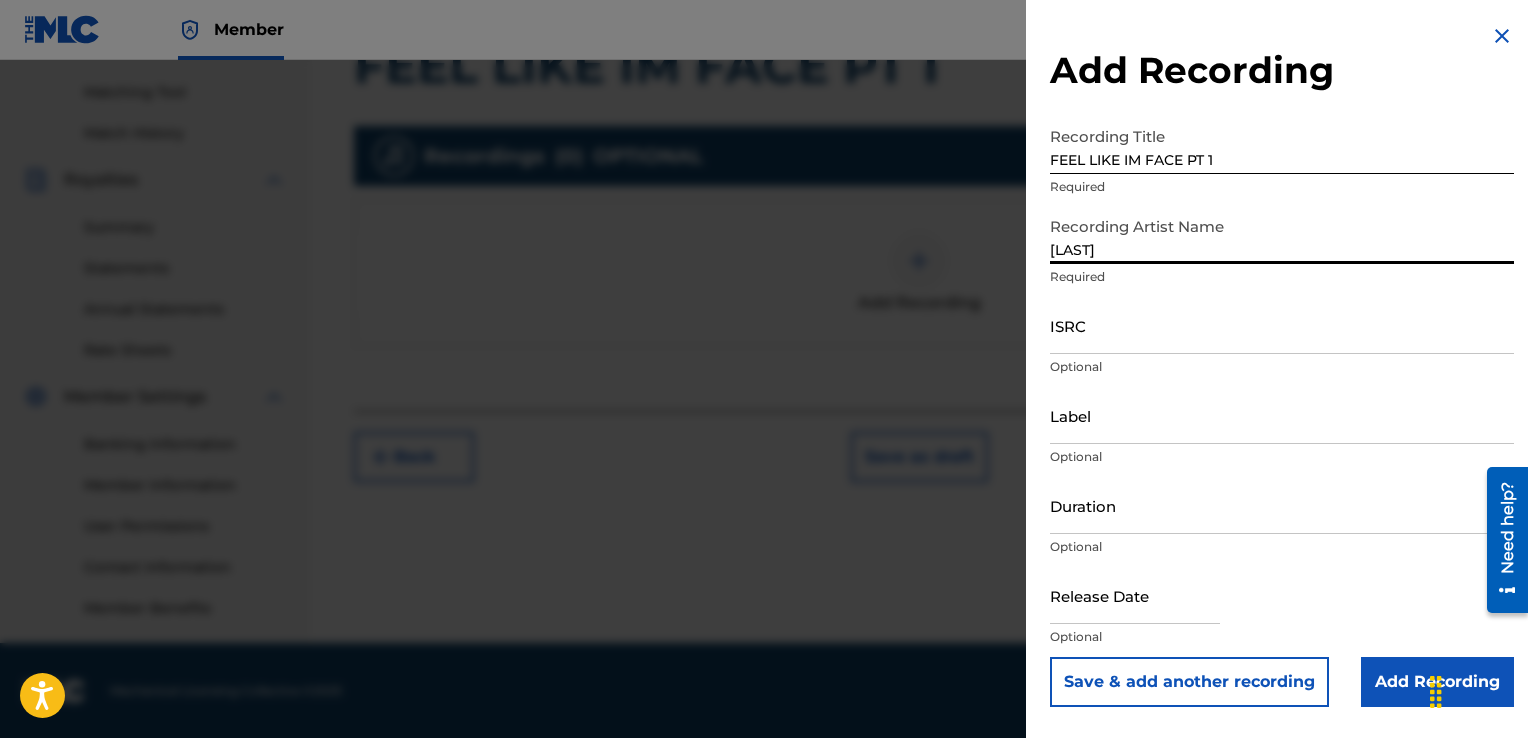type on "[LAST]" 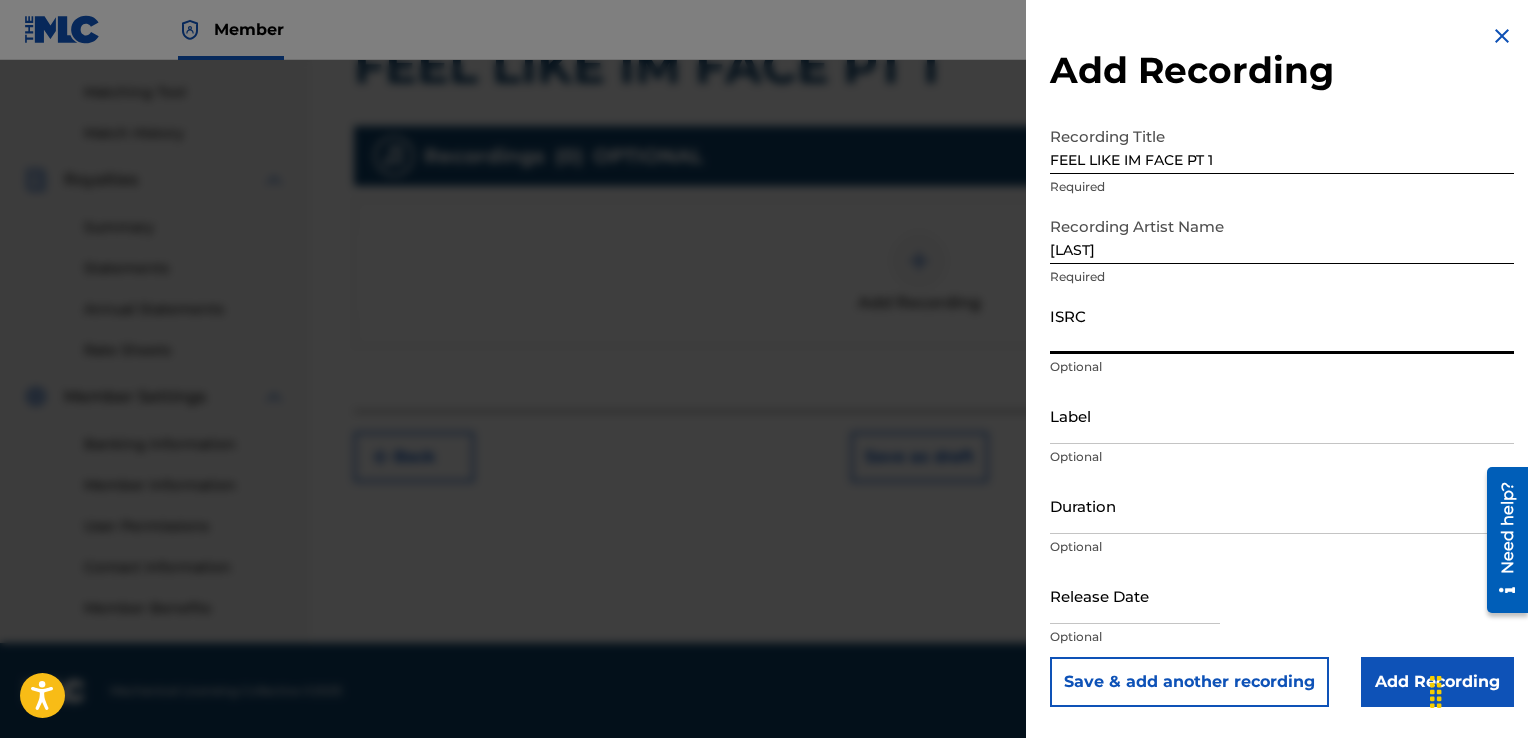 click on "ISRC" at bounding box center (1282, 325) 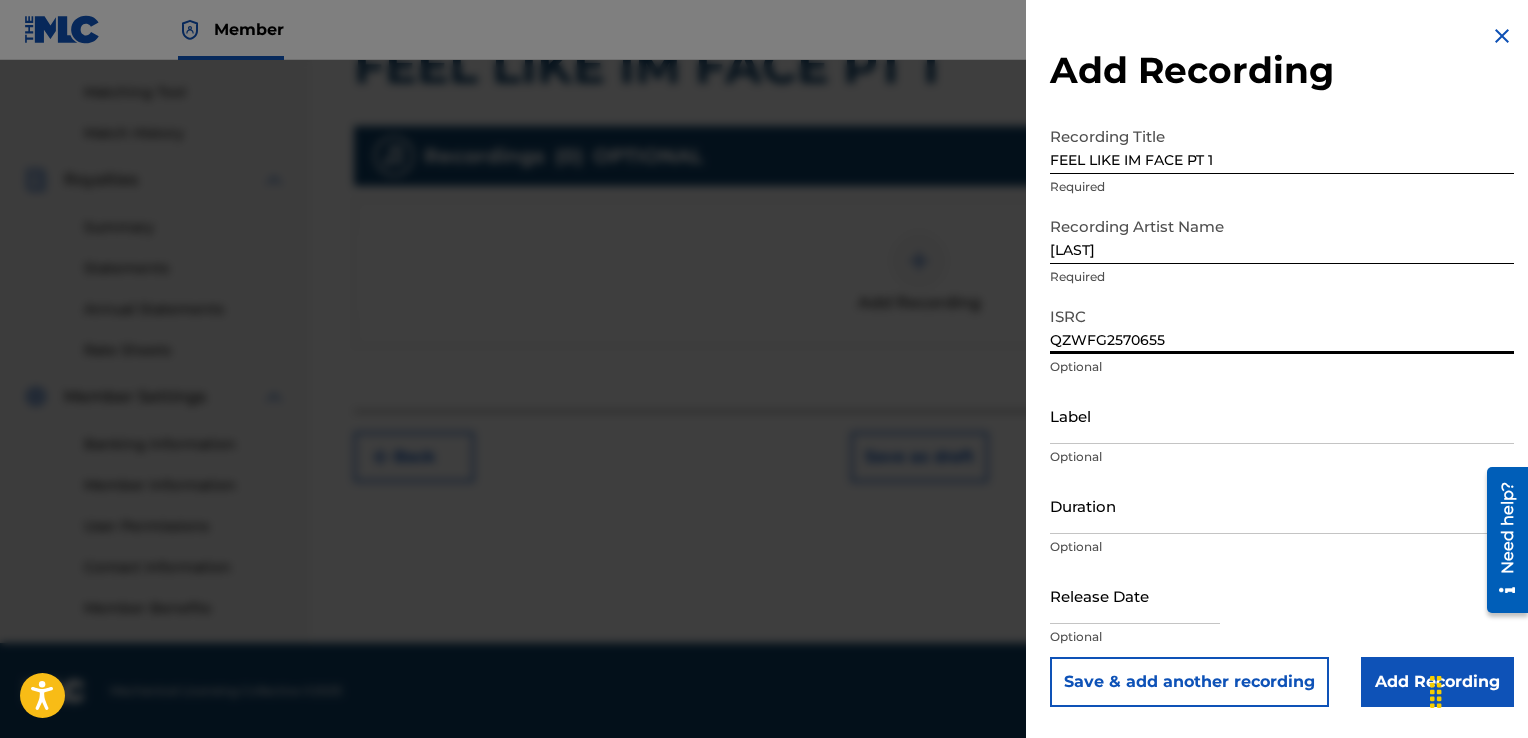 type on "QZWFG2570655" 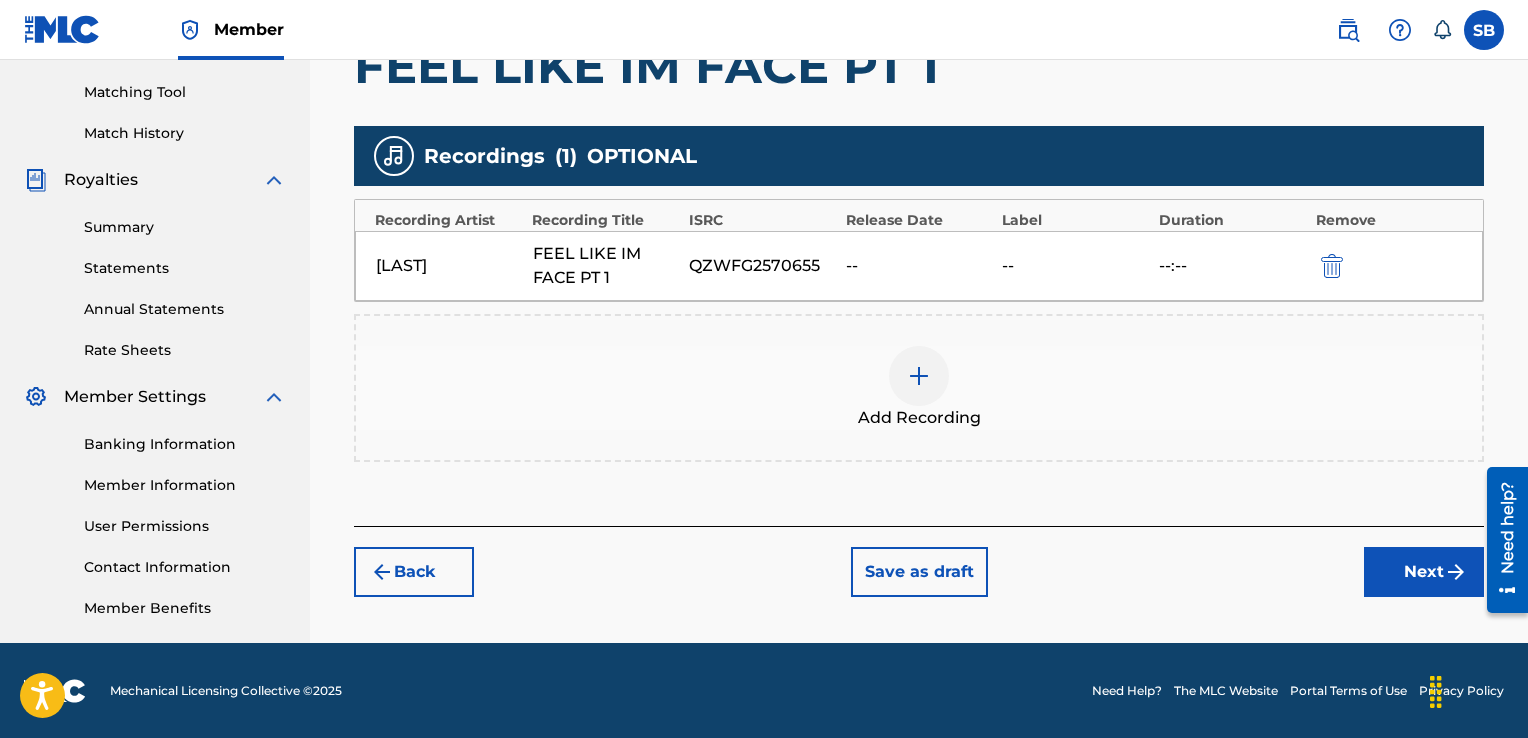 click on "Next" at bounding box center [1424, 572] 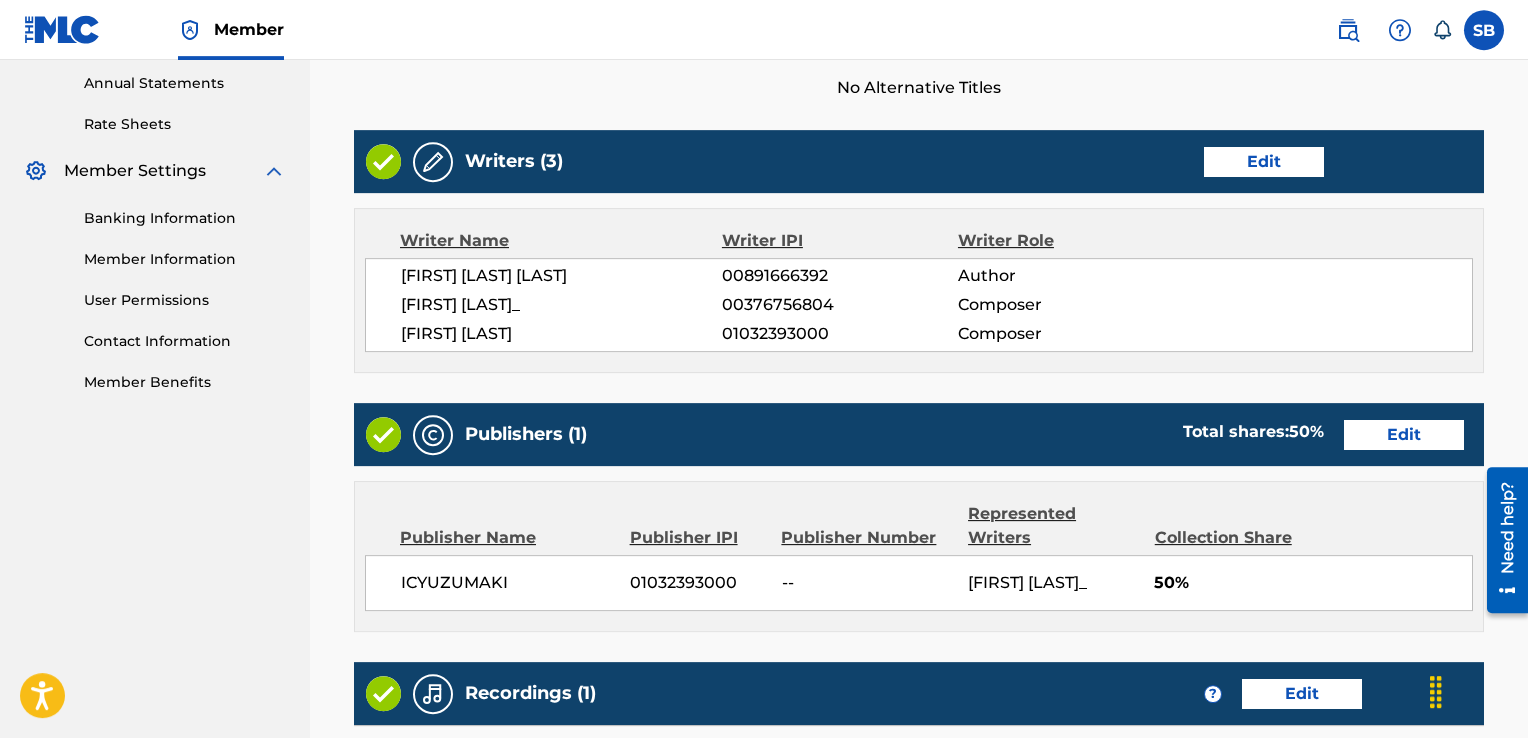 scroll, scrollTop: 726, scrollLeft: 0, axis: vertical 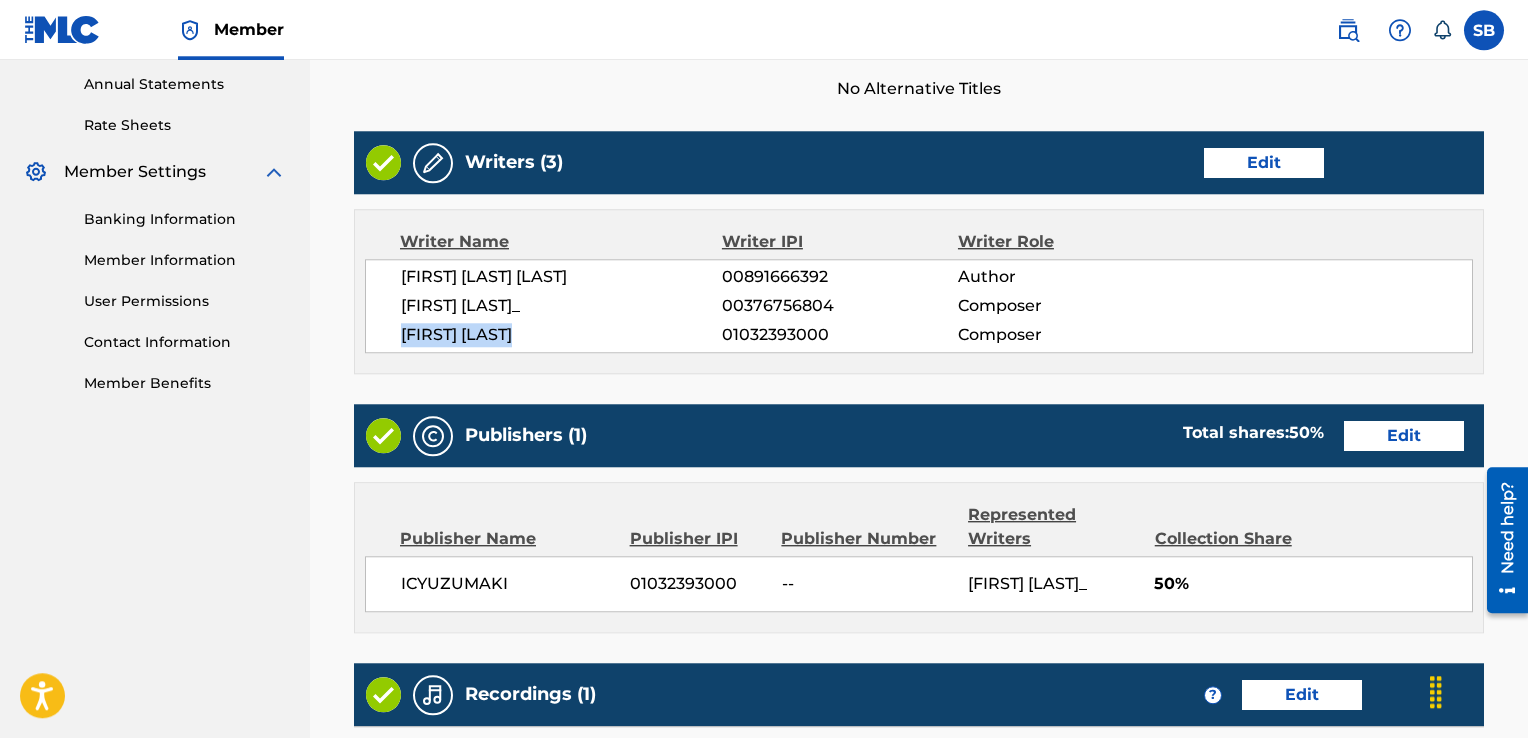 drag, startPoint x: 581, startPoint y: 341, endPoint x: 386, endPoint y: 335, distance: 195.09229 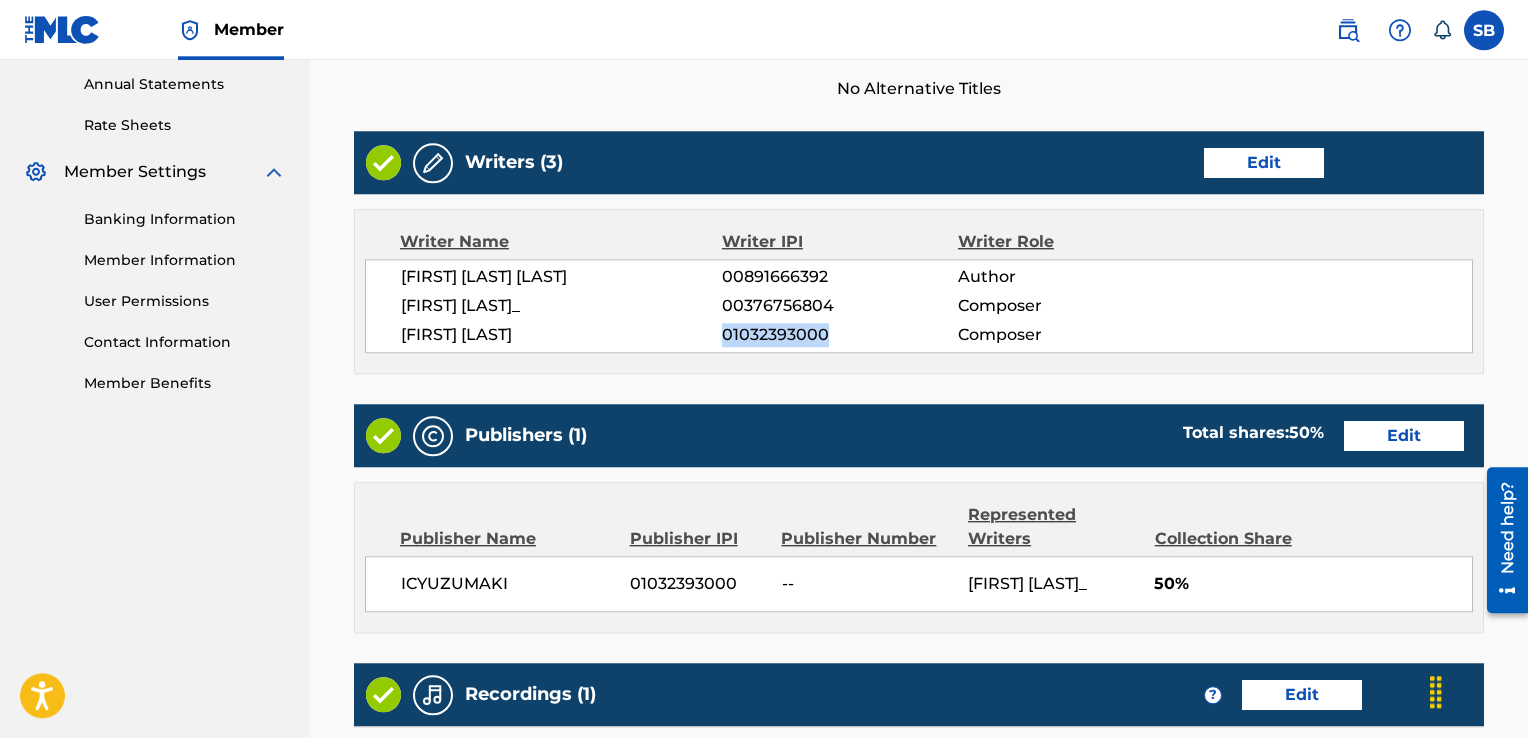 drag, startPoint x: 850, startPoint y: 343, endPoint x: 725, endPoint y: 331, distance: 125.57468 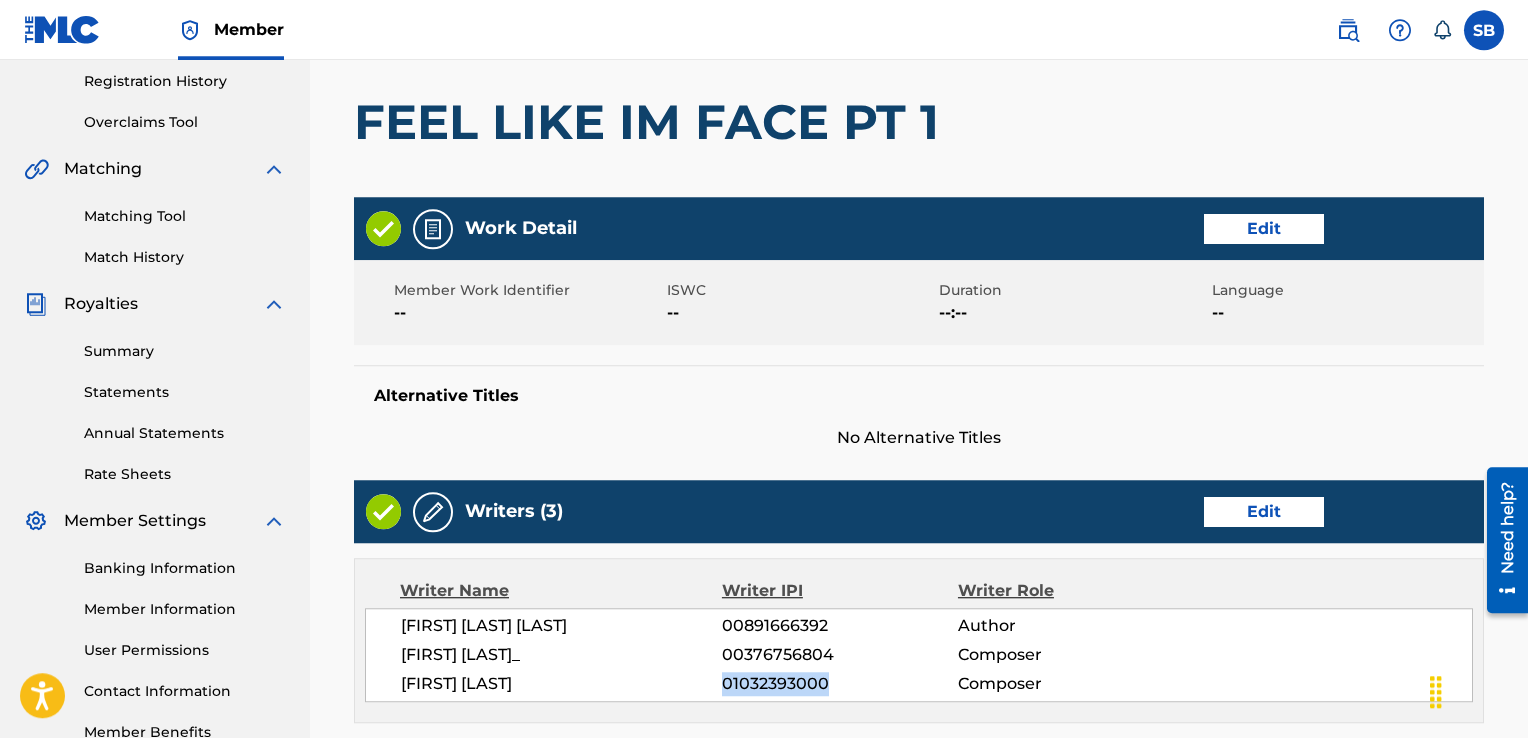 scroll, scrollTop: 226, scrollLeft: 0, axis: vertical 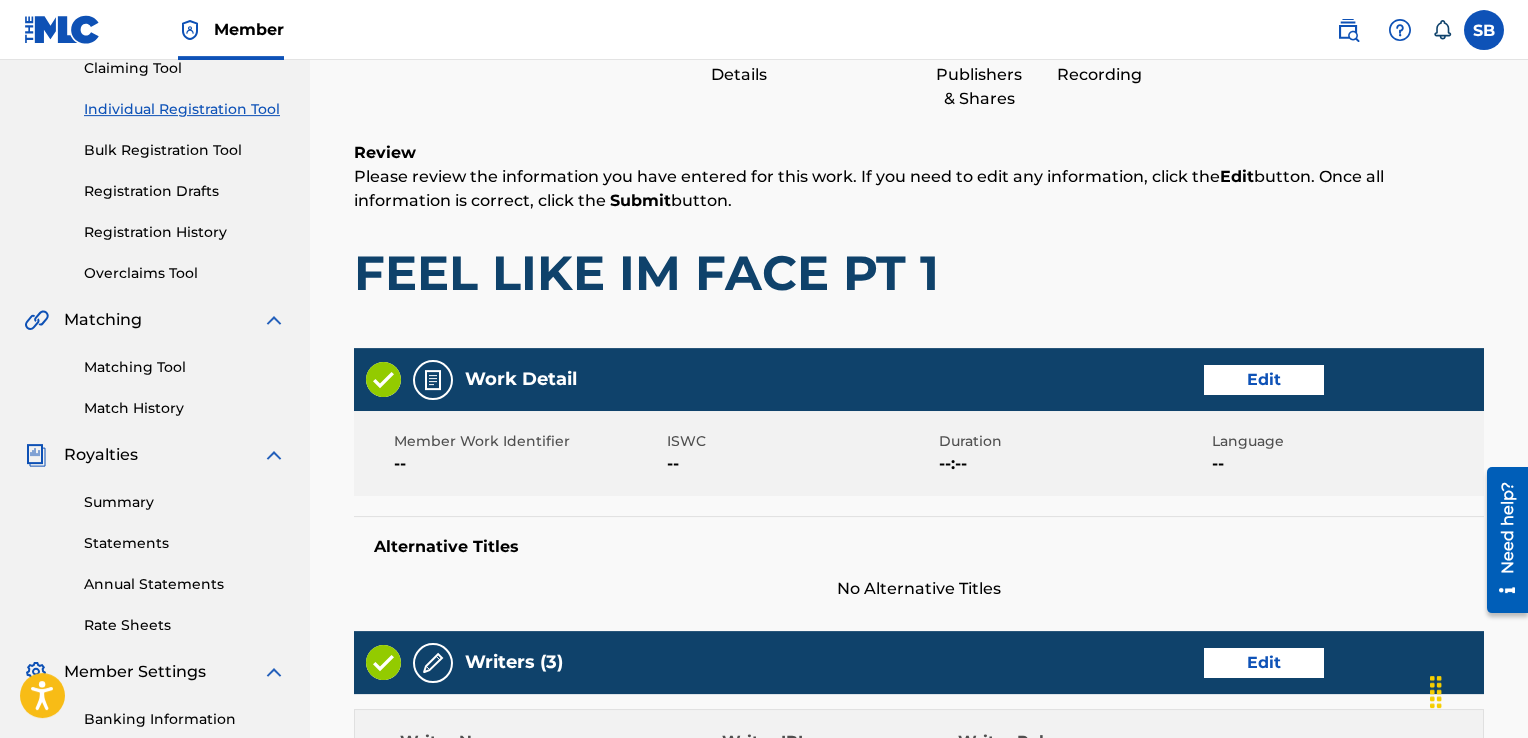 click on "Claiming Tool Individual Registration Tool Bulk Registration Tool Registration Drafts Registration History Overclaims Tool" at bounding box center (155, 158) 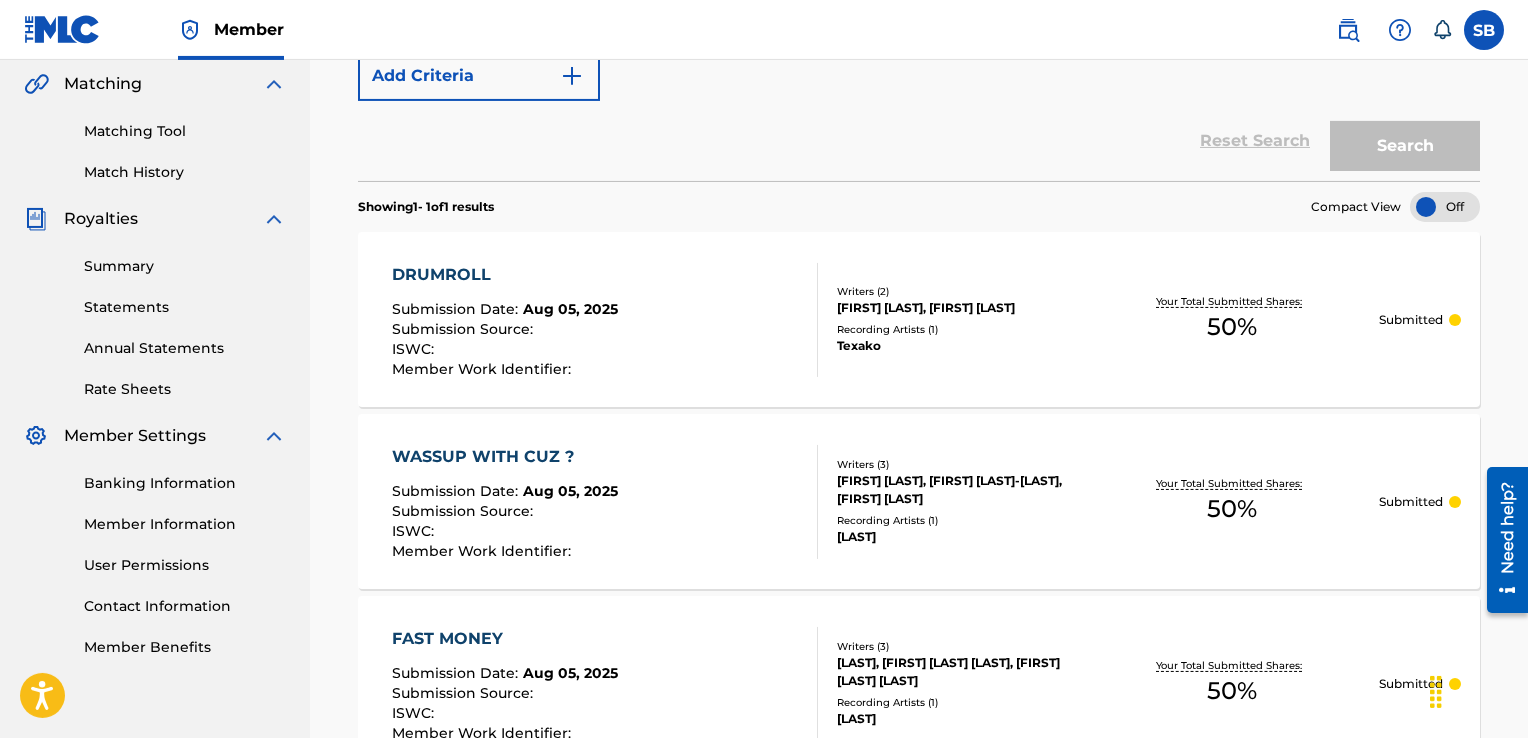 scroll, scrollTop: 463, scrollLeft: 0, axis: vertical 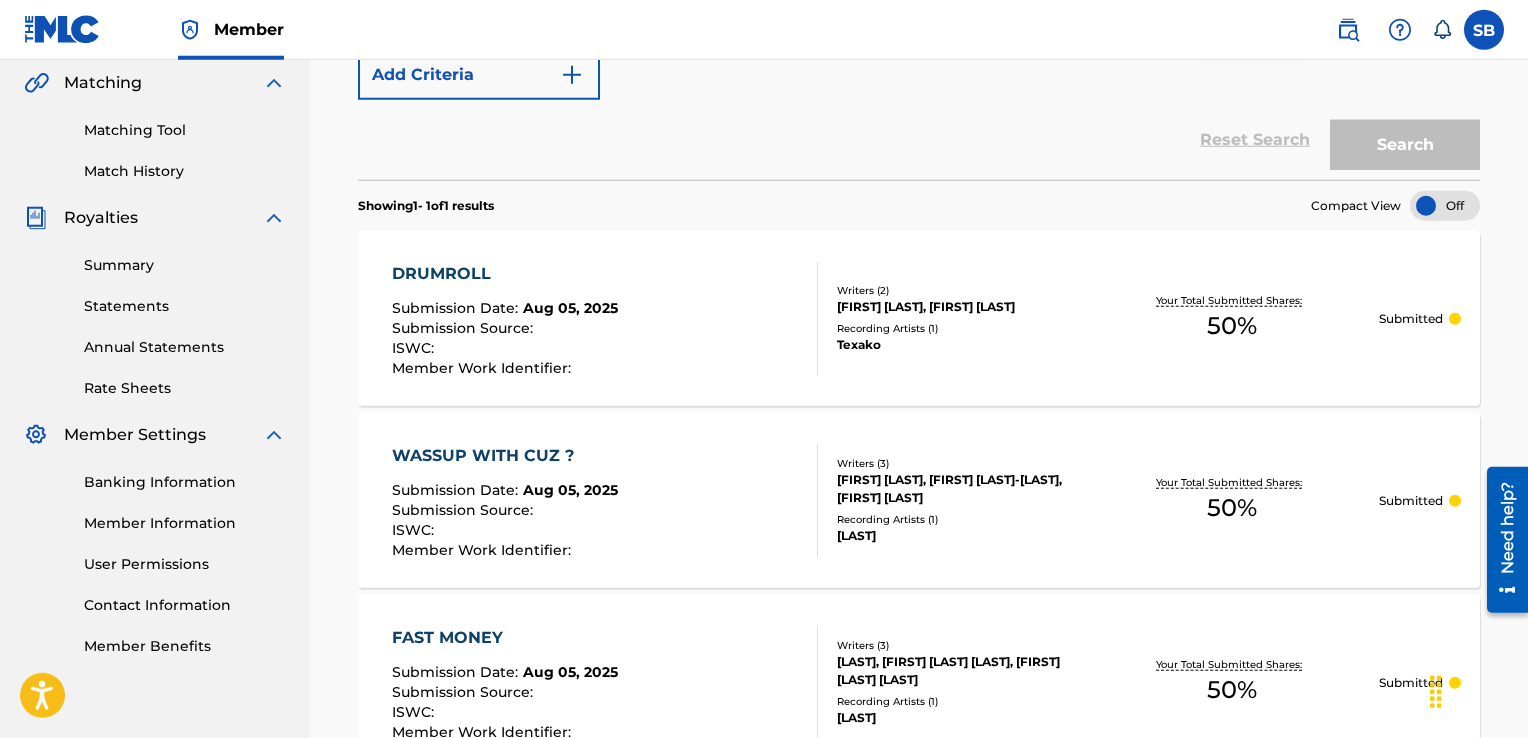click on "DRUMROLL Submission Date : Aug 05, 2025 Submission Source : ISWC : Member Work Identifier :" at bounding box center [605, 319] 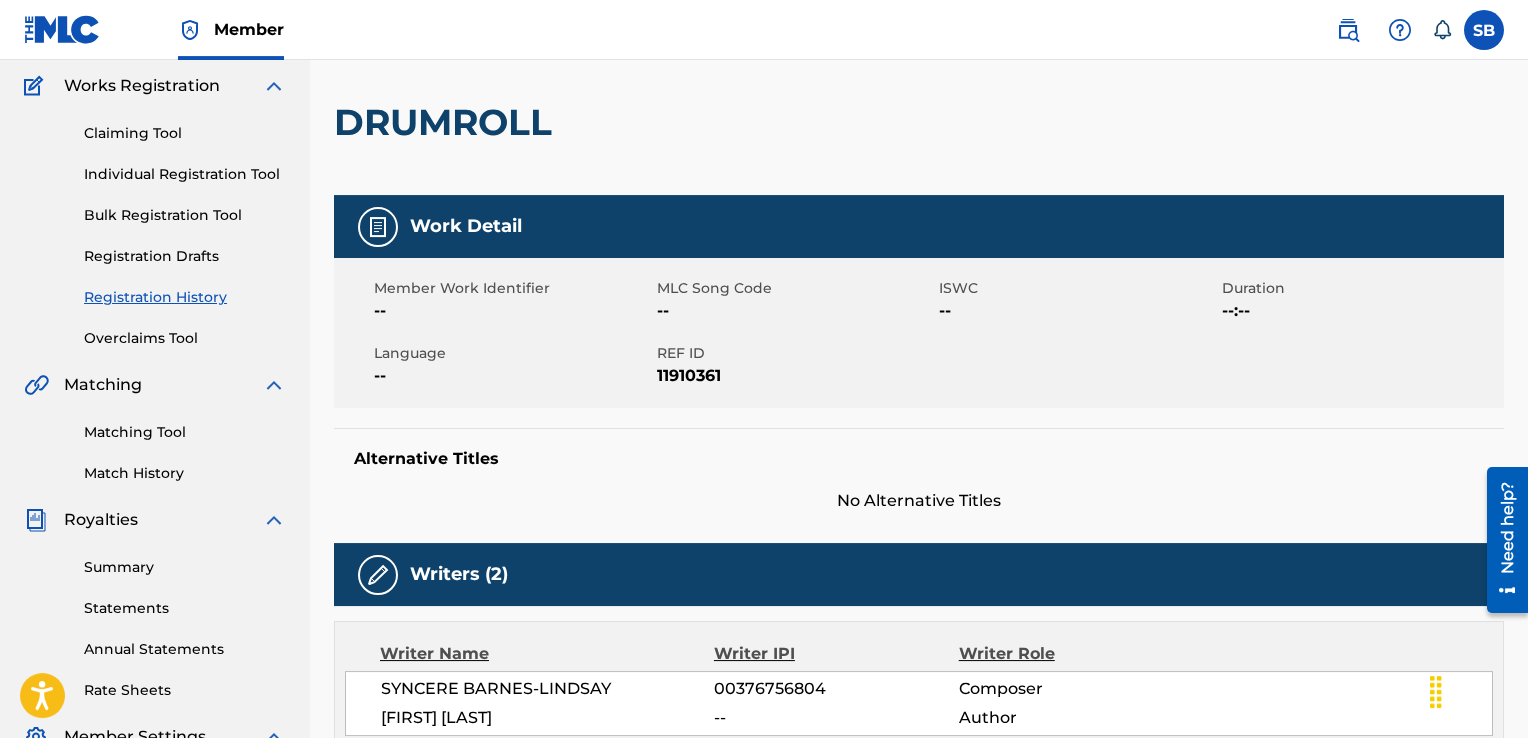 scroll, scrollTop: 0, scrollLeft: 0, axis: both 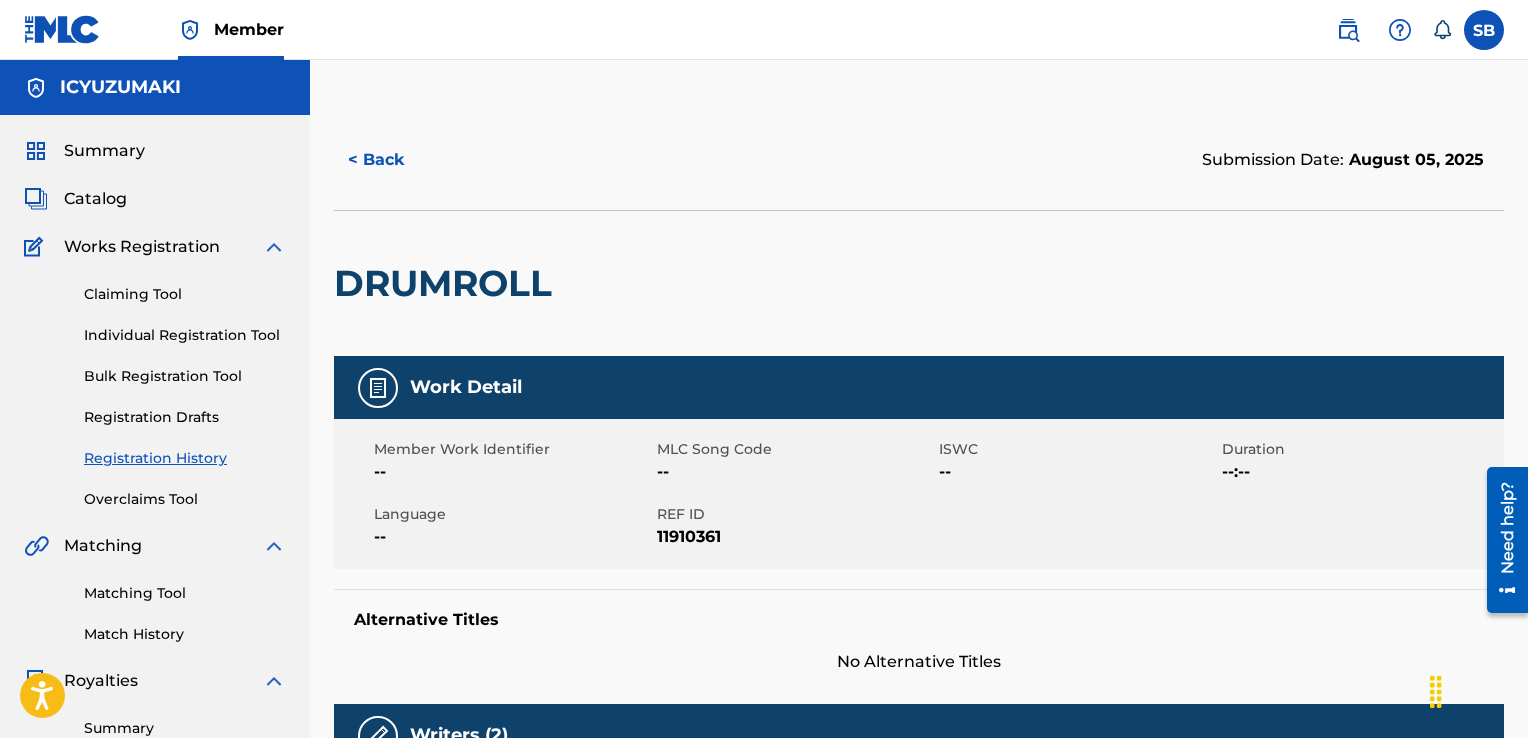 click on "< Back" at bounding box center (394, 160) 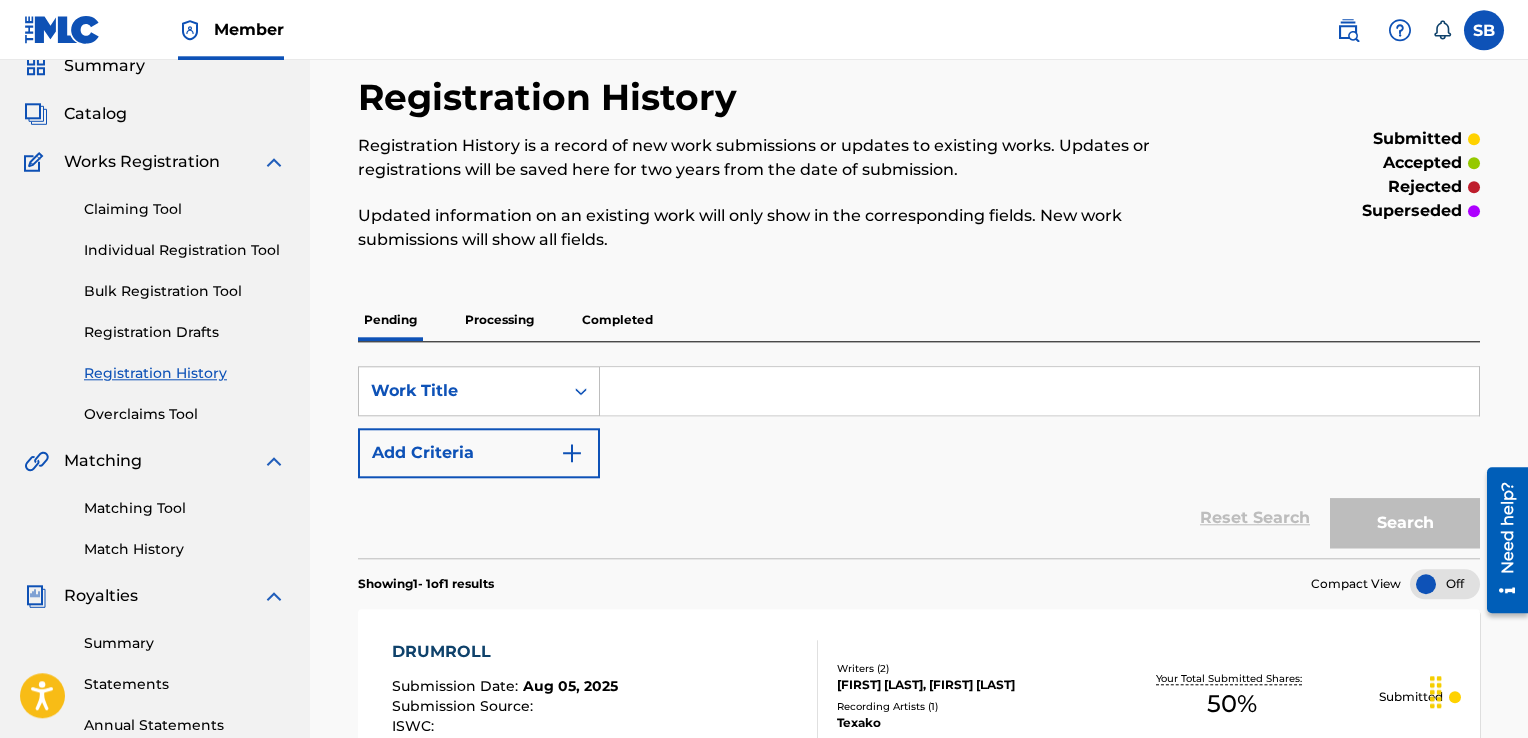 scroll, scrollTop: 0, scrollLeft: 0, axis: both 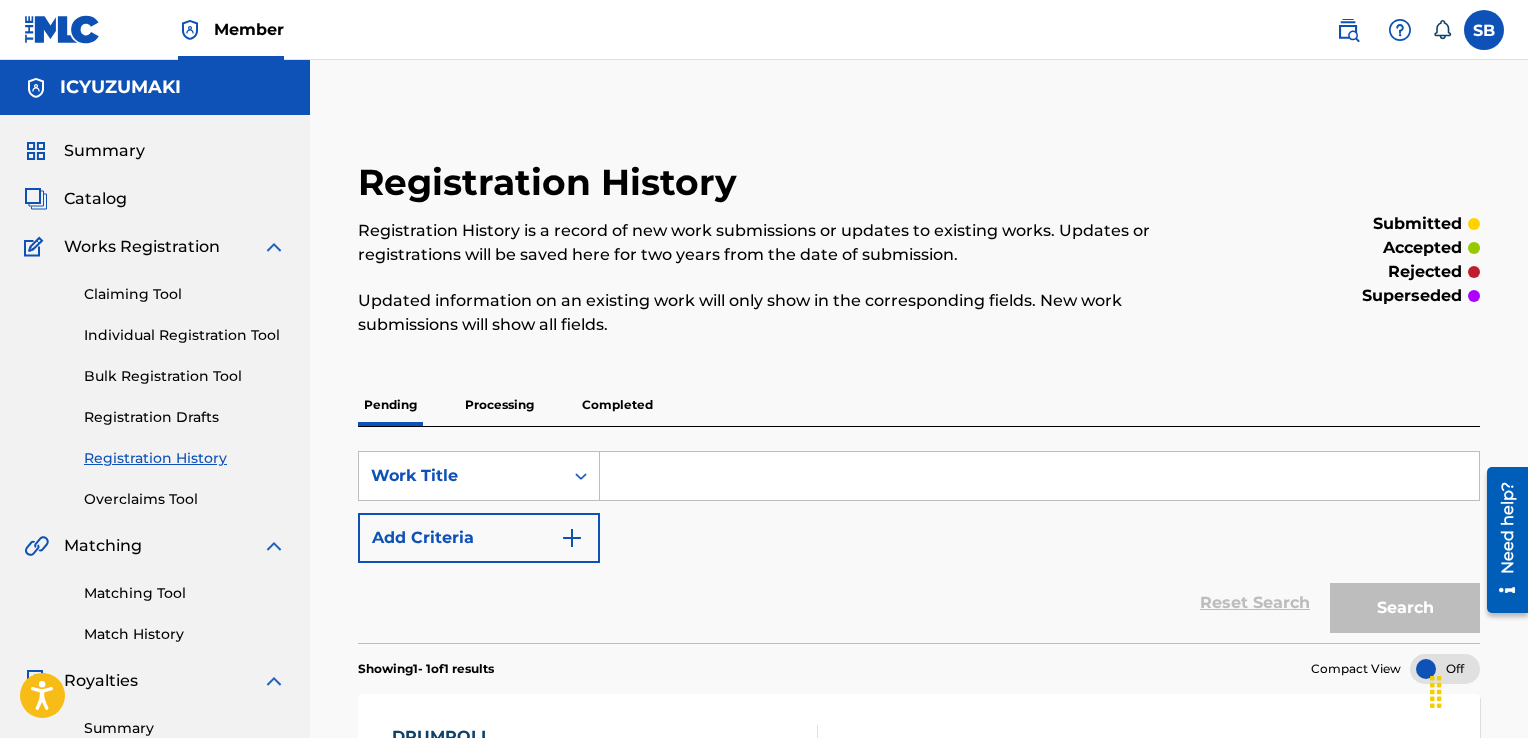 click on "Summary" at bounding box center [155, 151] 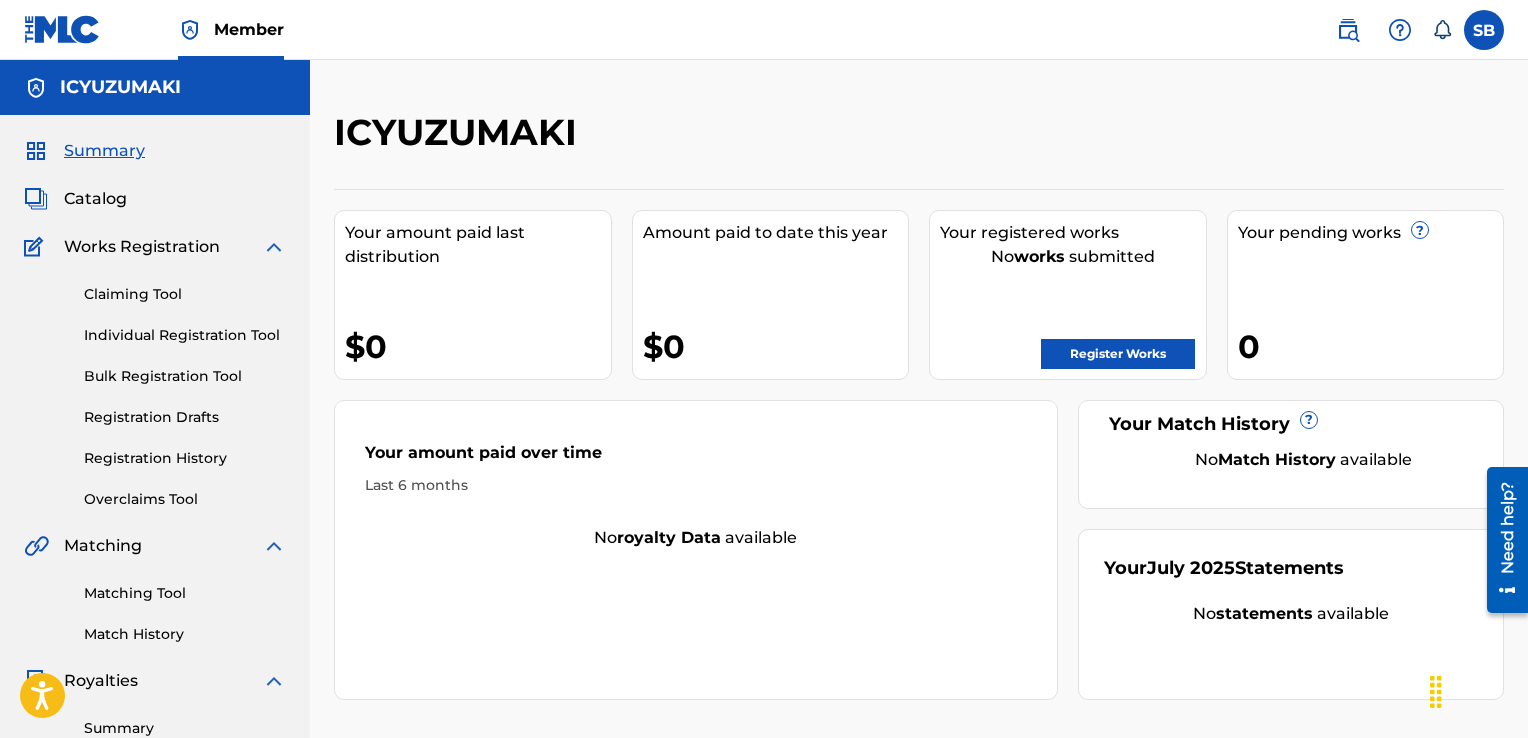 click on "Register Works" at bounding box center (1118, 354) 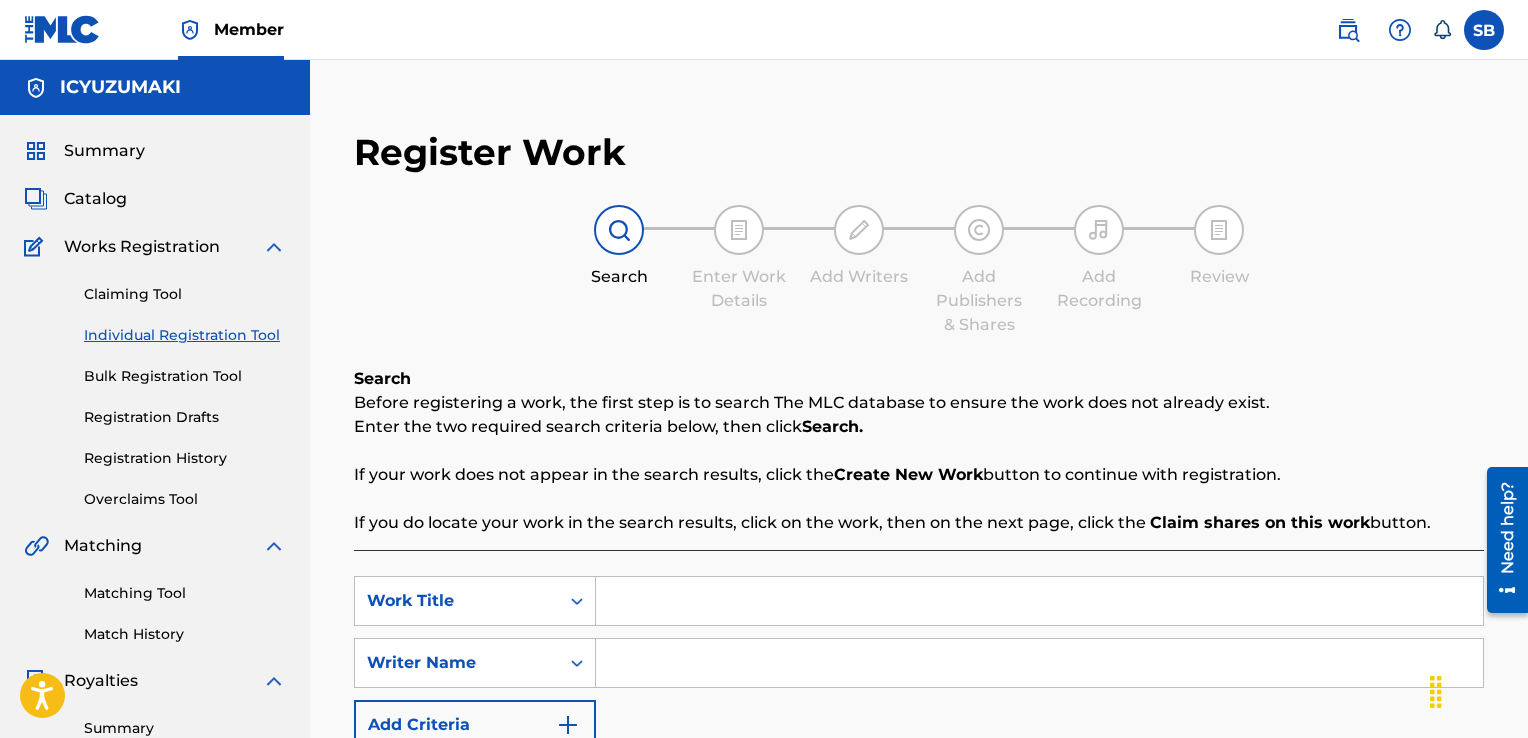 scroll, scrollTop: 236, scrollLeft: 0, axis: vertical 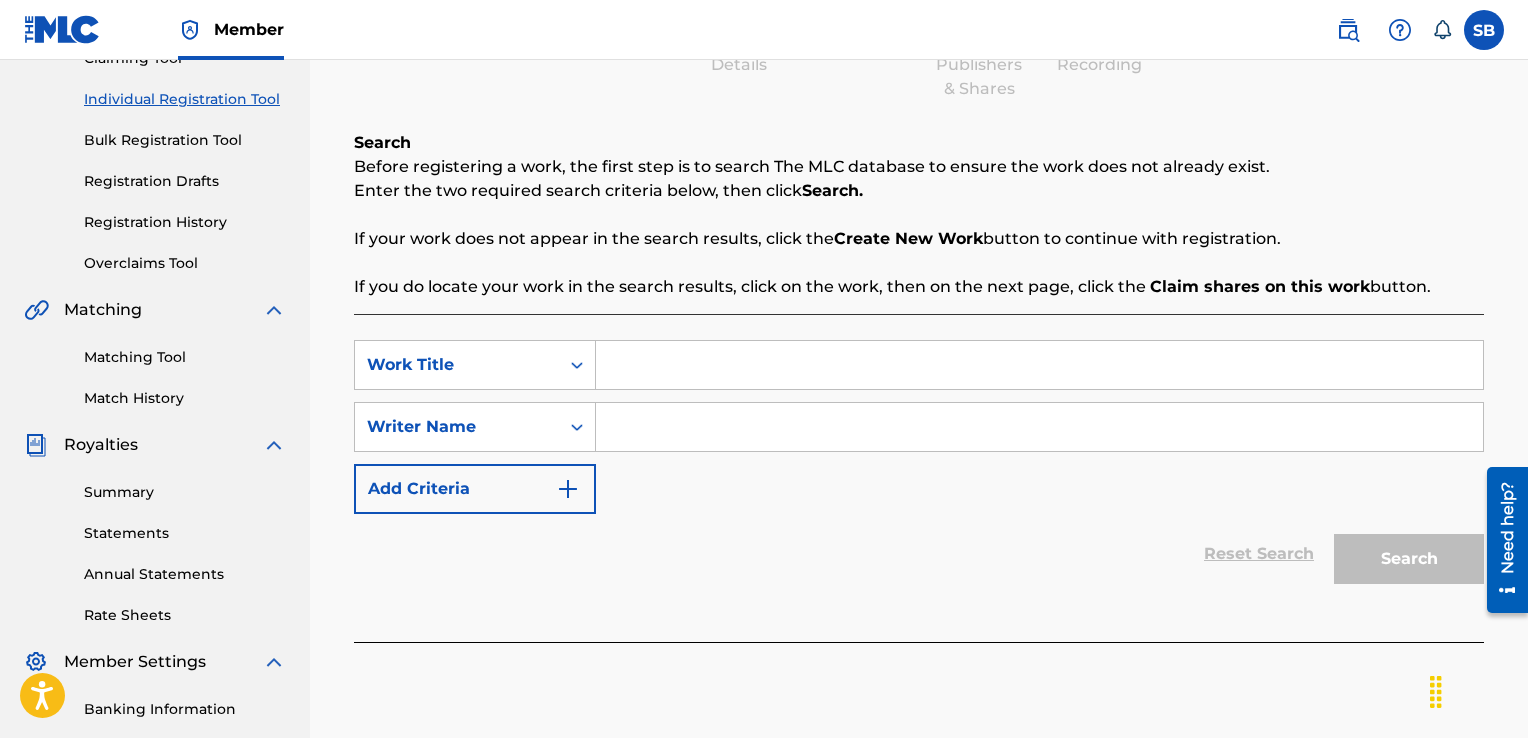 click at bounding box center (1039, 365) 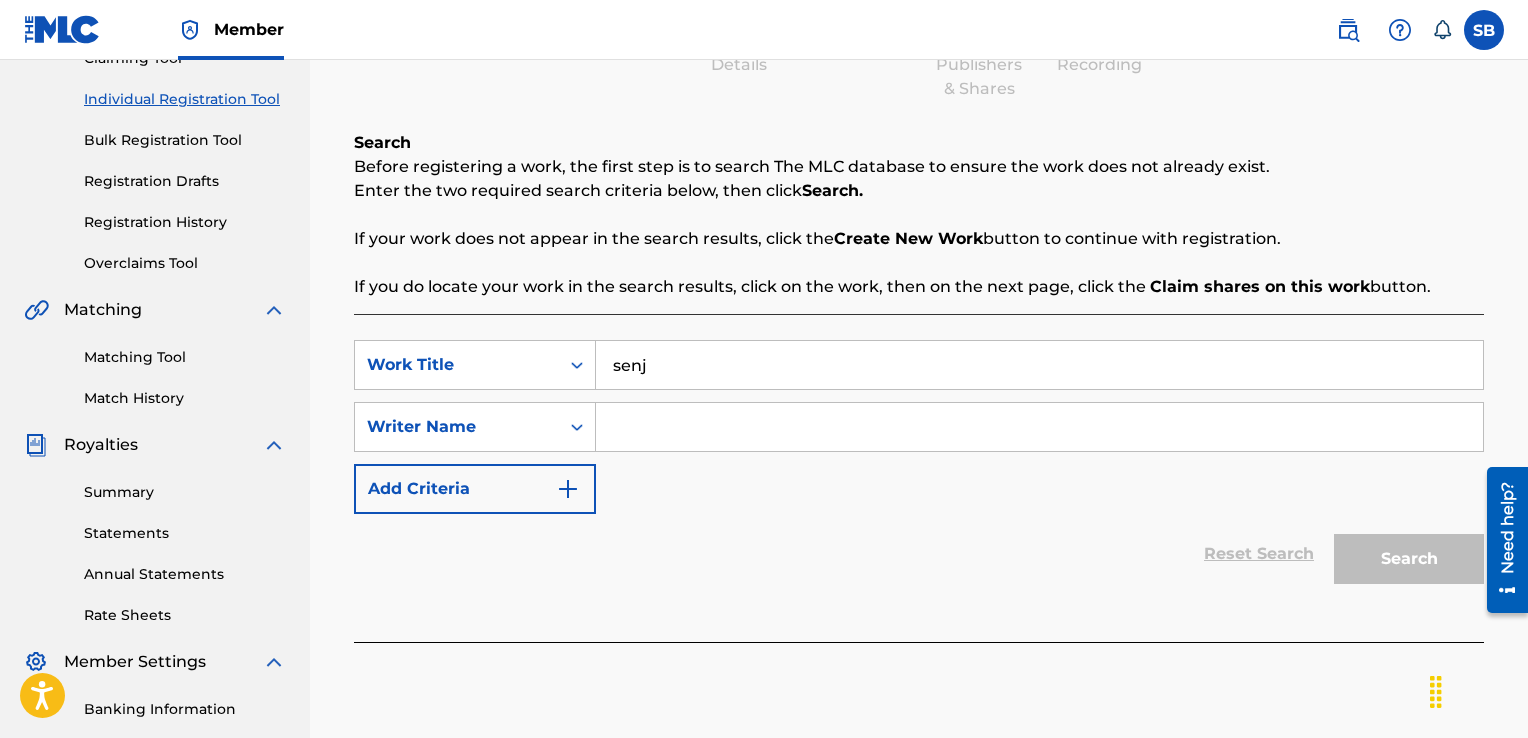 type on "senj" 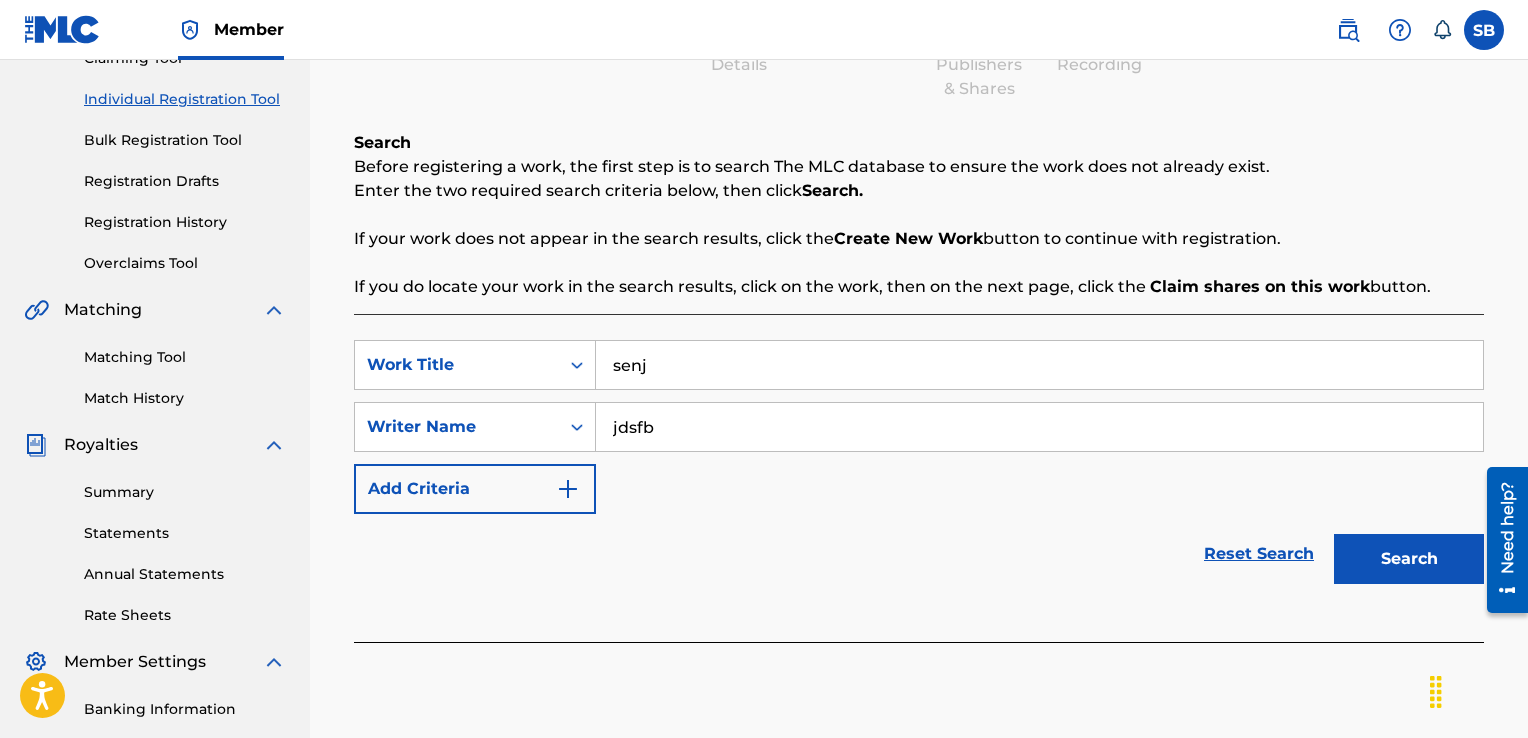 type on "jdsfb" 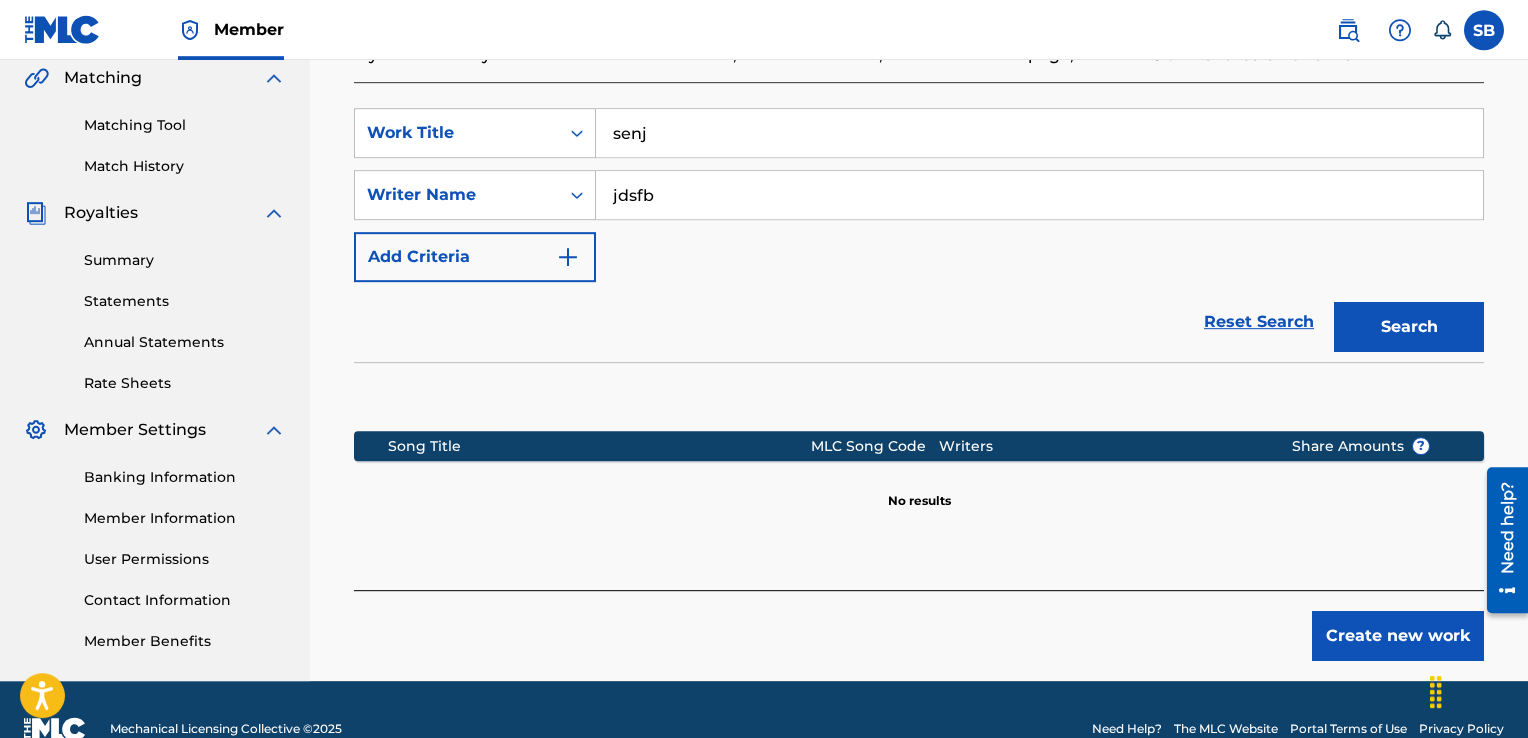 scroll, scrollTop: 506, scrollLeft: 0, axis: vertical 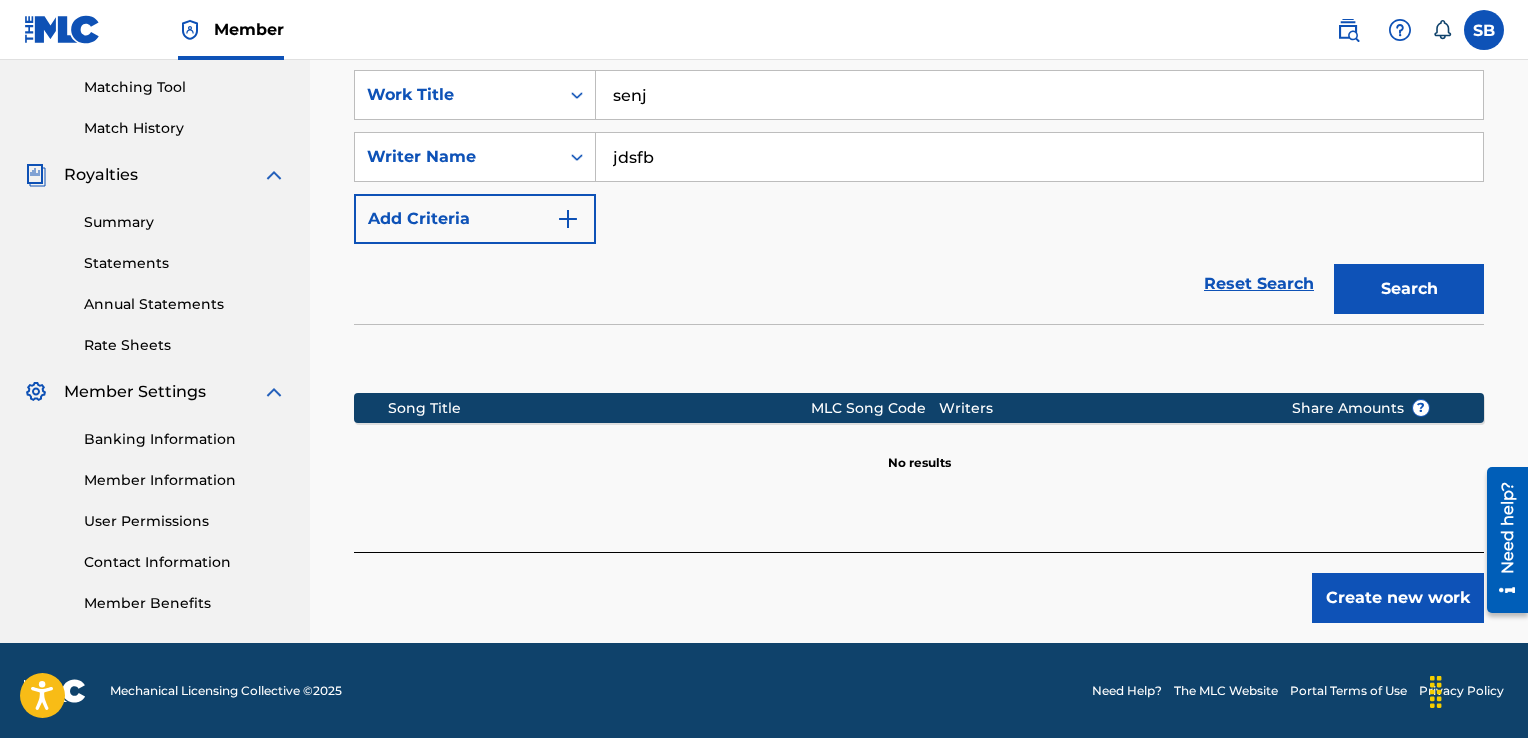 click on "Create new work" at bounding box center [1398, 598] 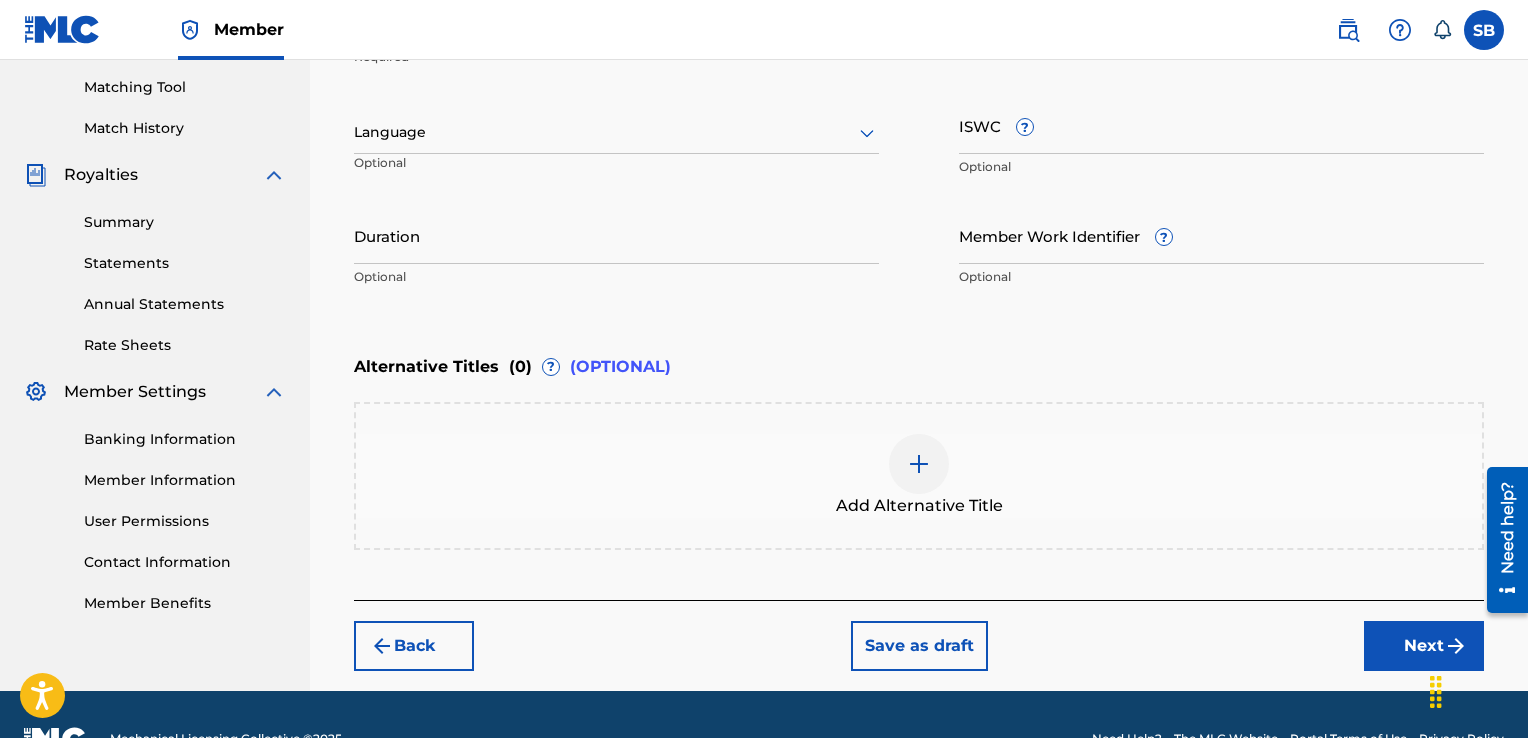 scroll, scrollTop: 333, scrollLeft: 0, axis: vertical 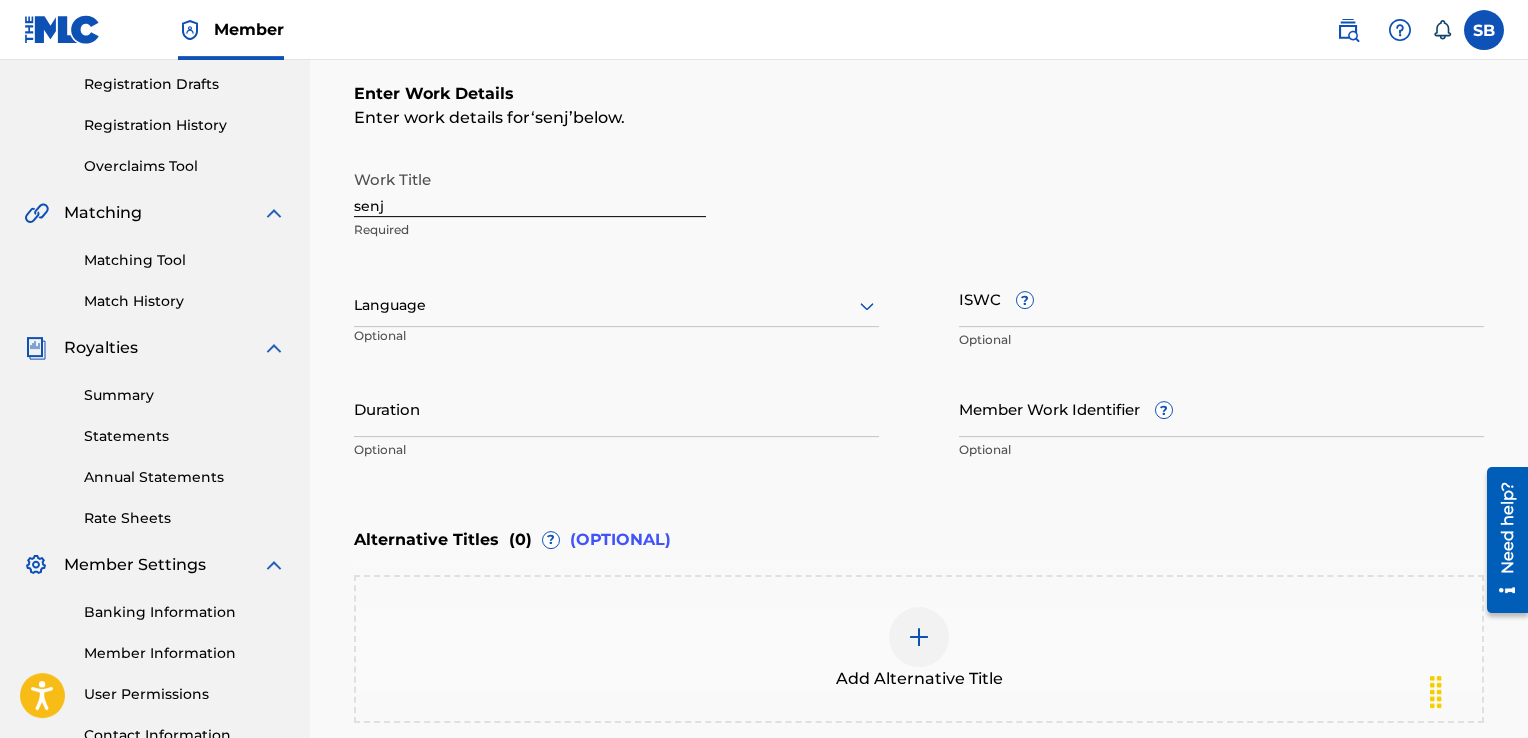 click on "senj" at bounding box center (530, 188) 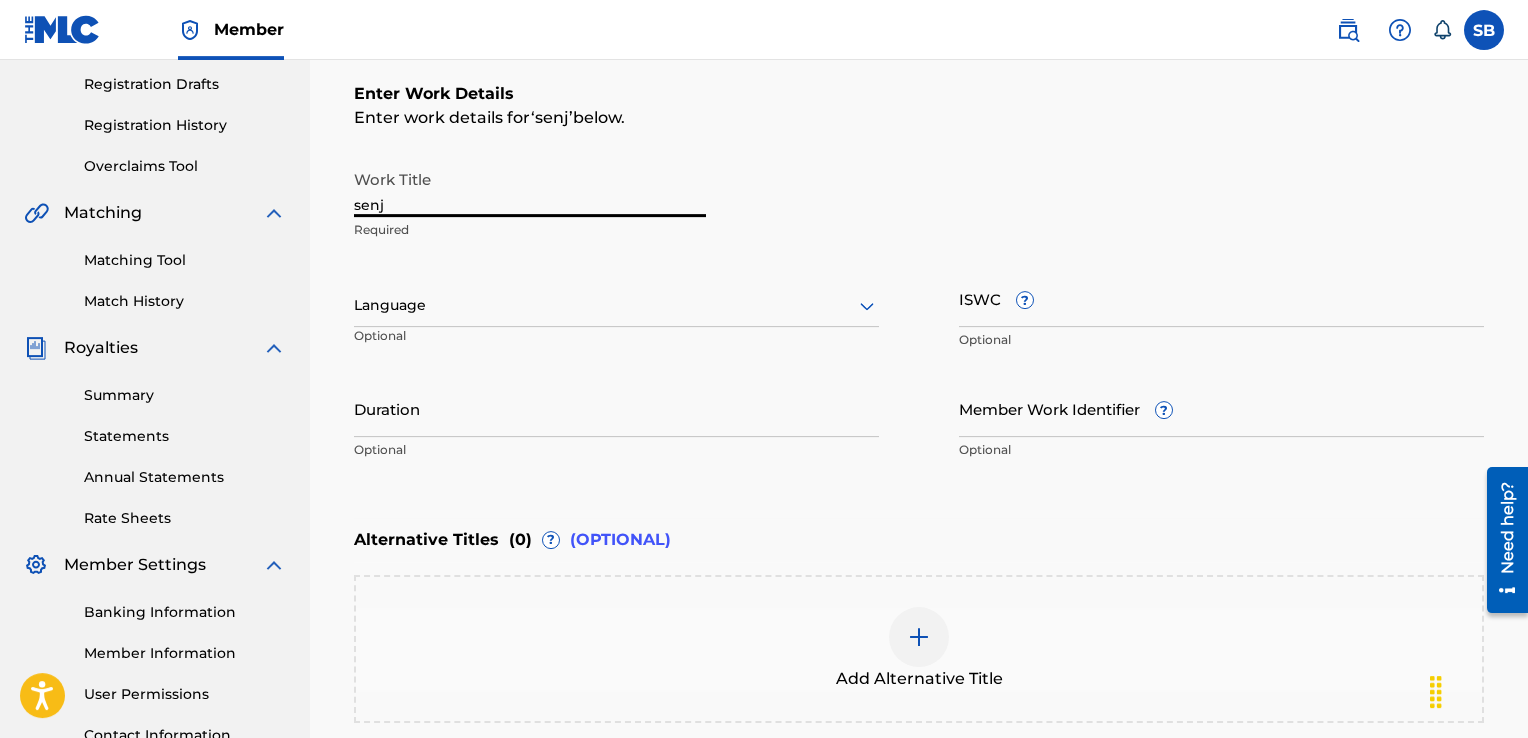 click on "senj" at bounding box center [530, 188] 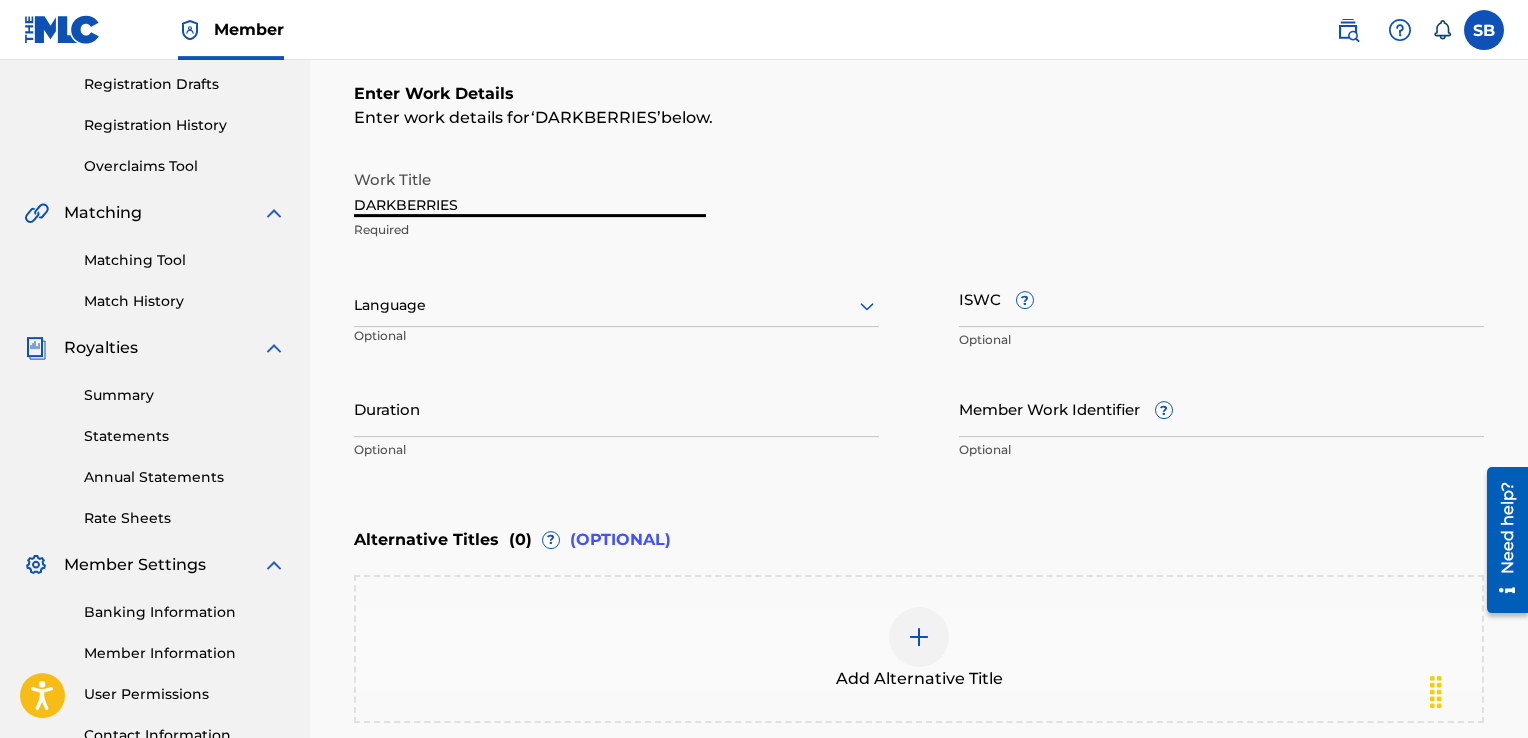 scroll, scrollTop: 552, scrollLeft: 0, axis: vertical 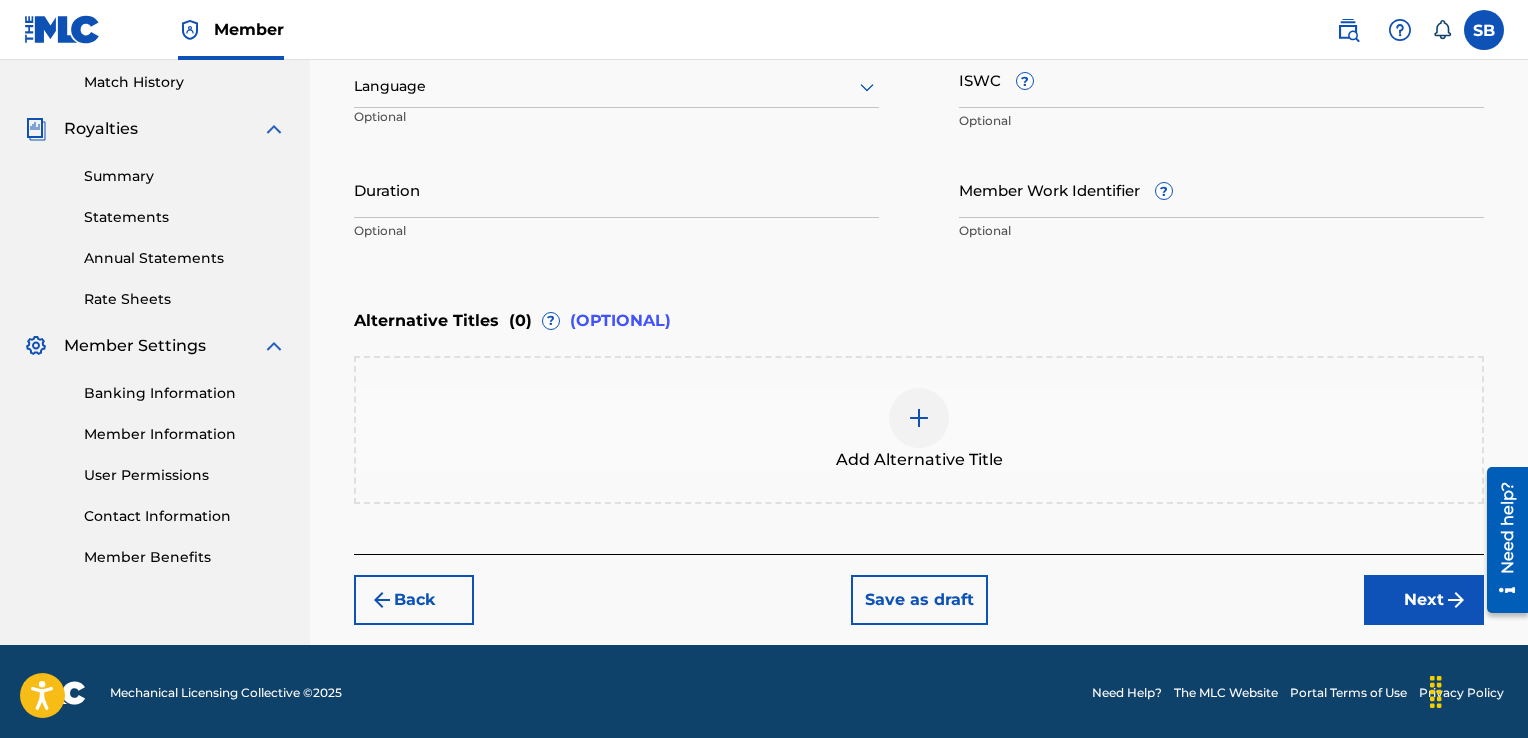 type on "DARKBERRIES" 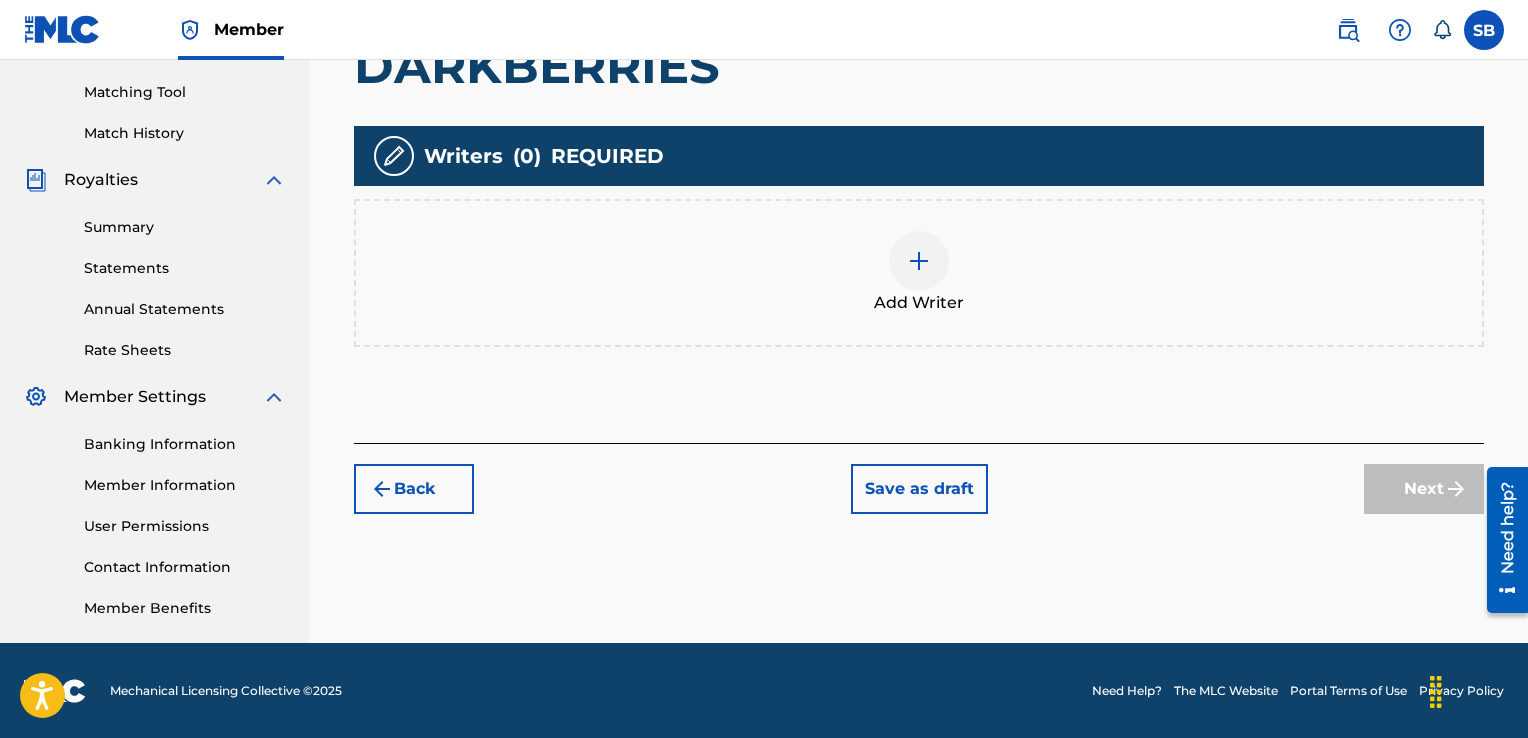 click on "Add Writer" at bounding box center (919, 273) 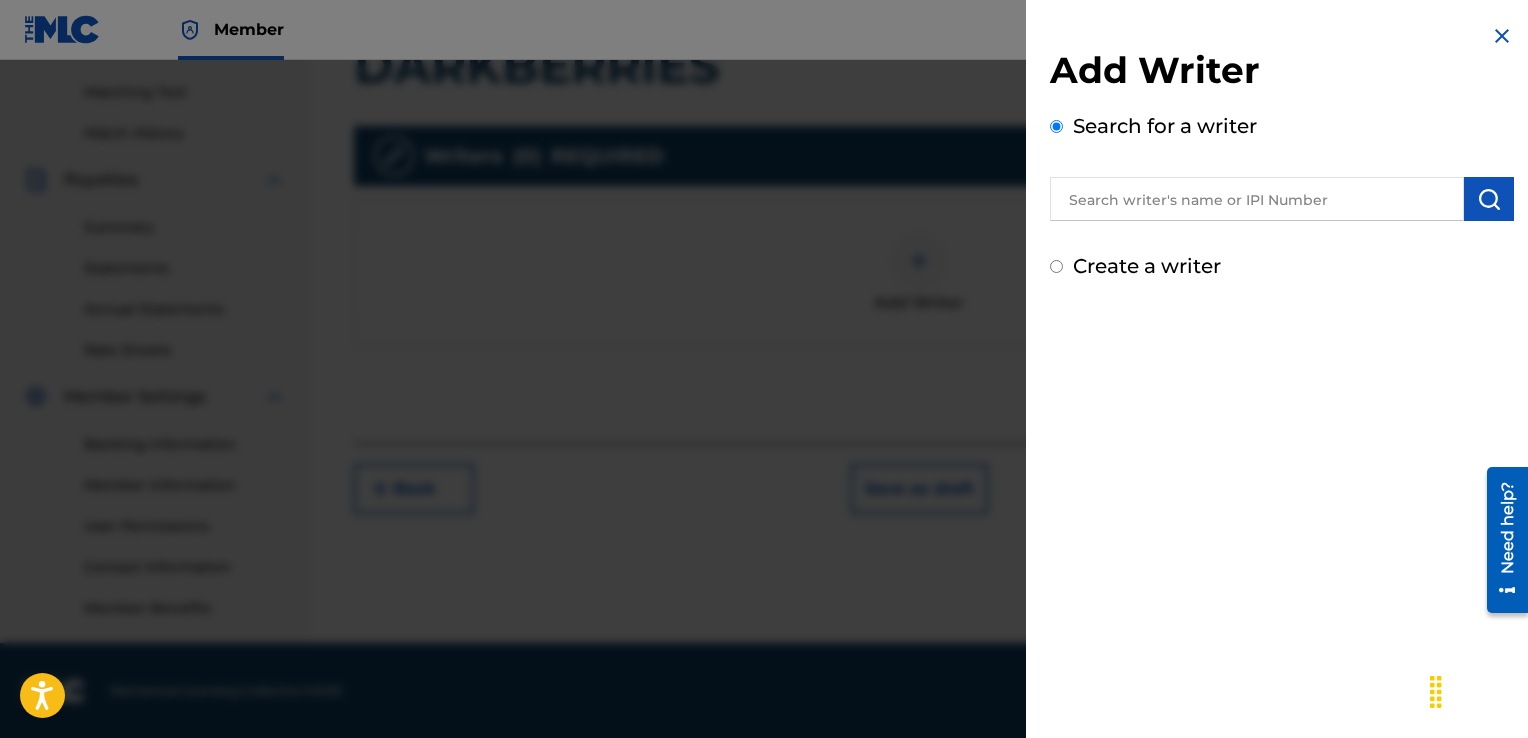 click at bounding box center (1257, 199) 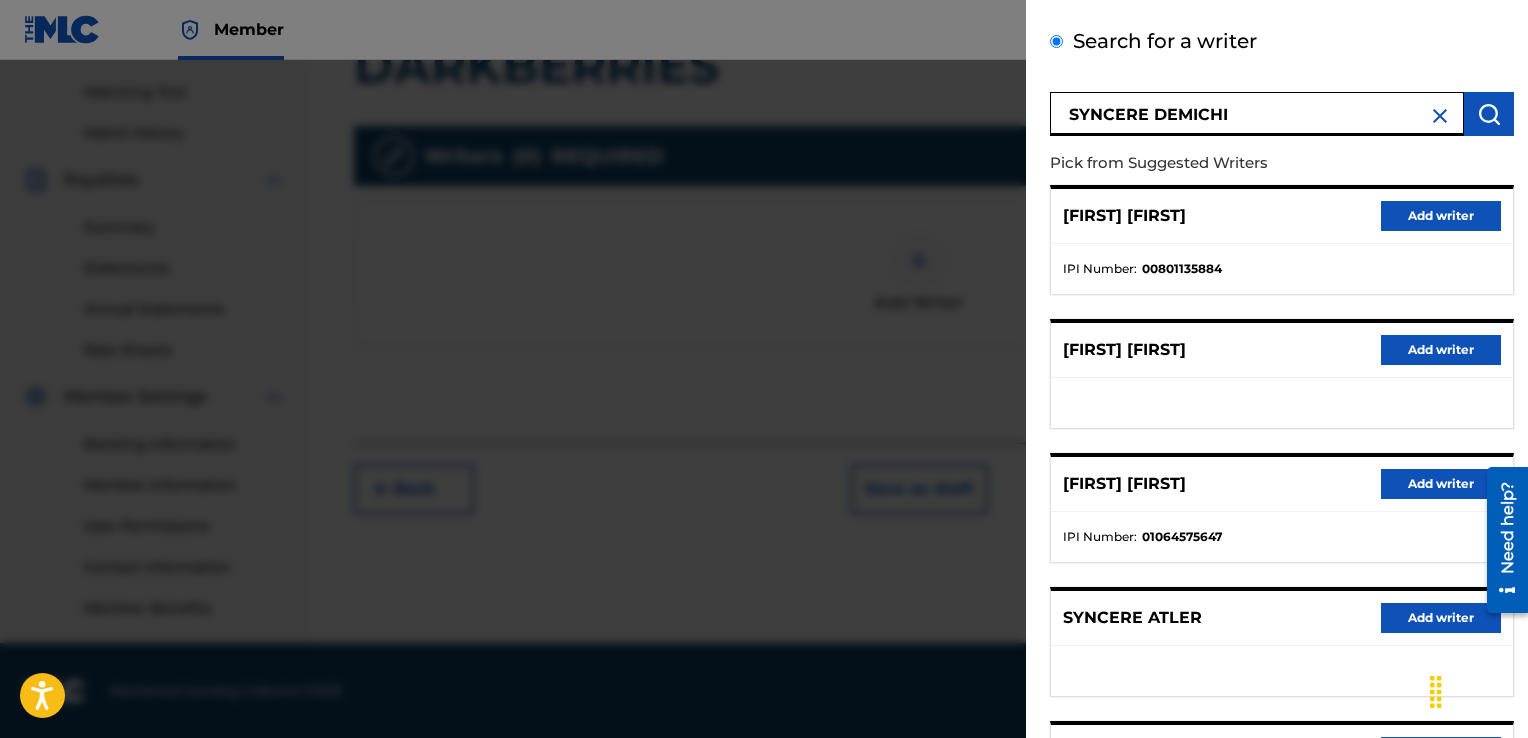 scroll, scrollTop: 0, scrollLeft: 0, axis: both 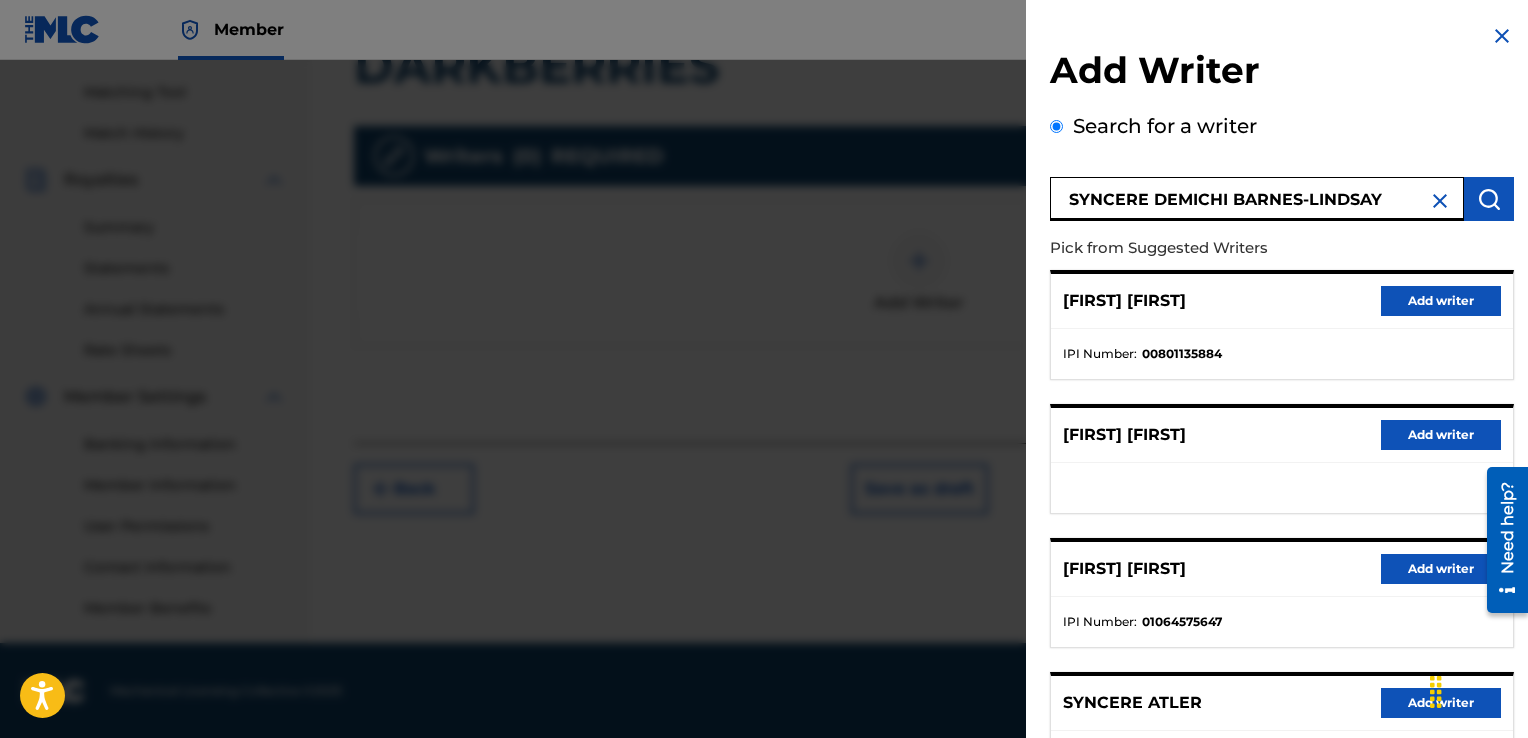 type on "SYNCERE DEMICHI BARNES-LINDSAY" 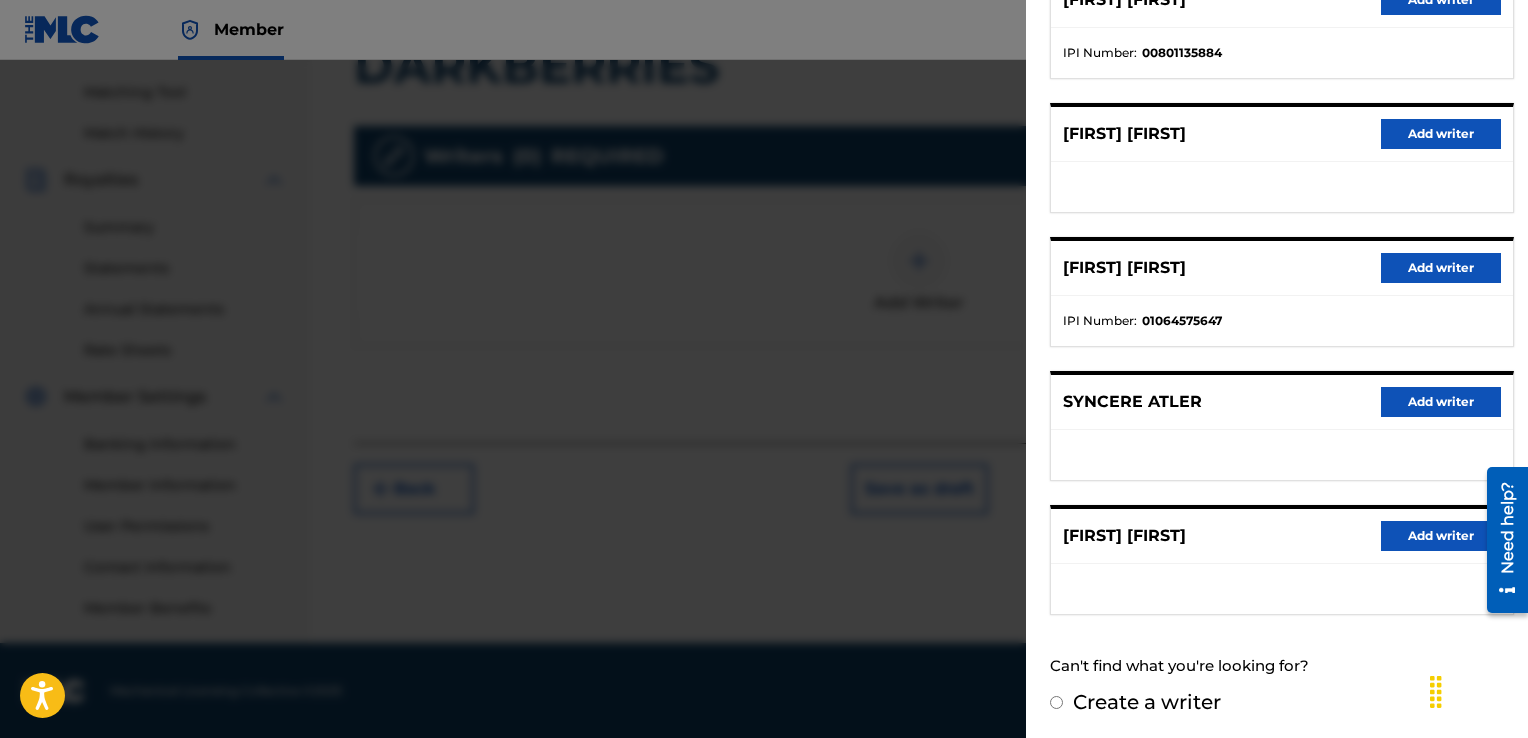 click on "Create a writer" at bounding box center [1147, 702] 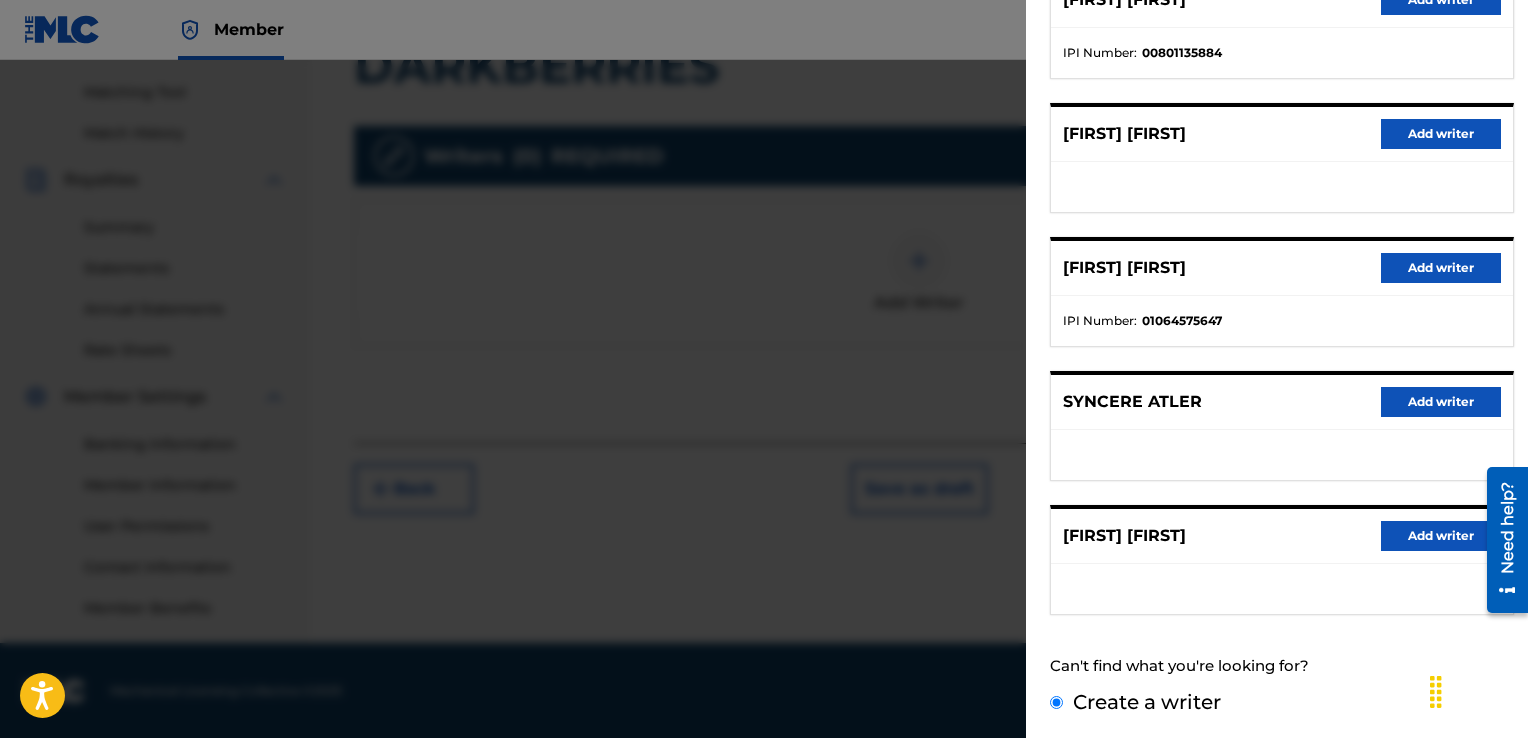 click on "Create a writer" at bounding box center (1056, 702) 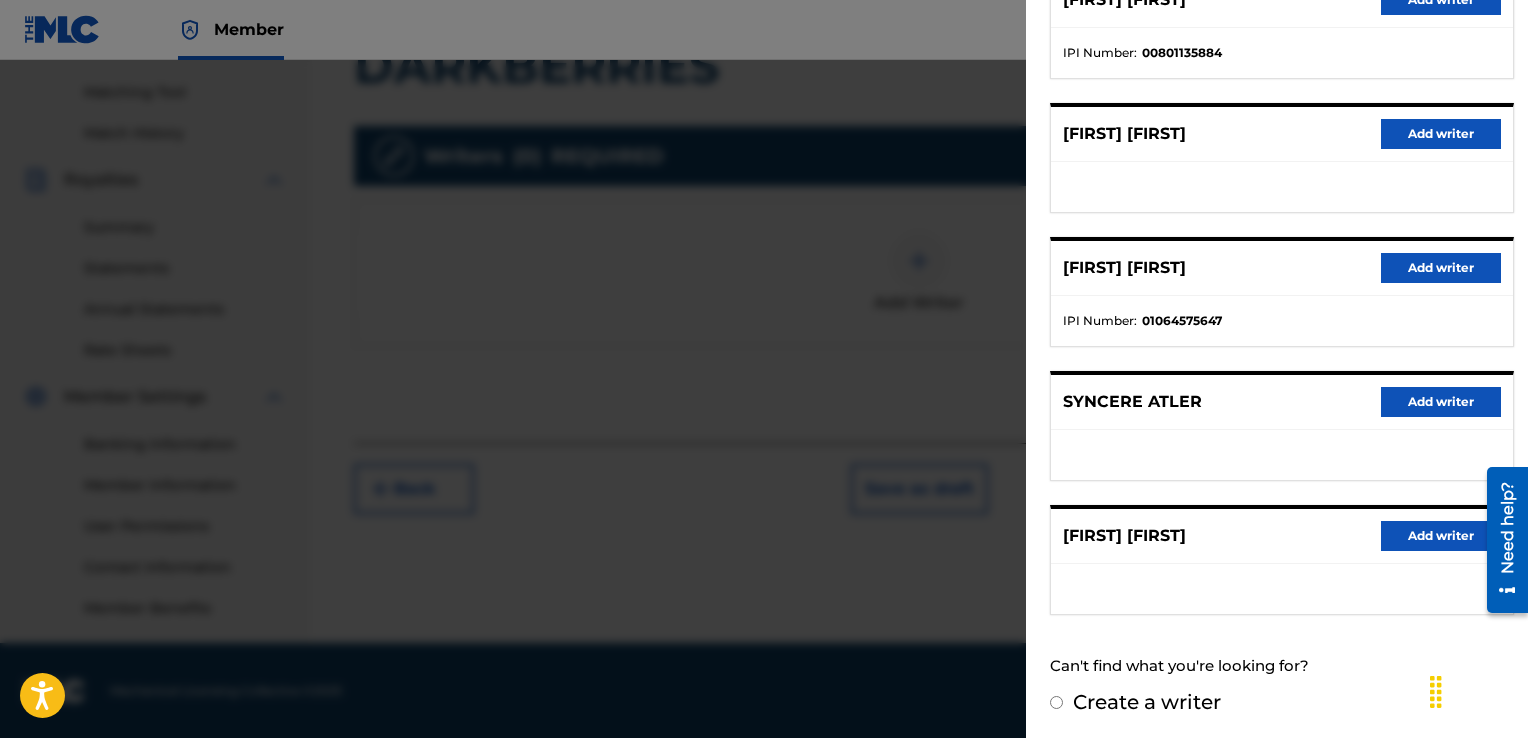radio on "false" 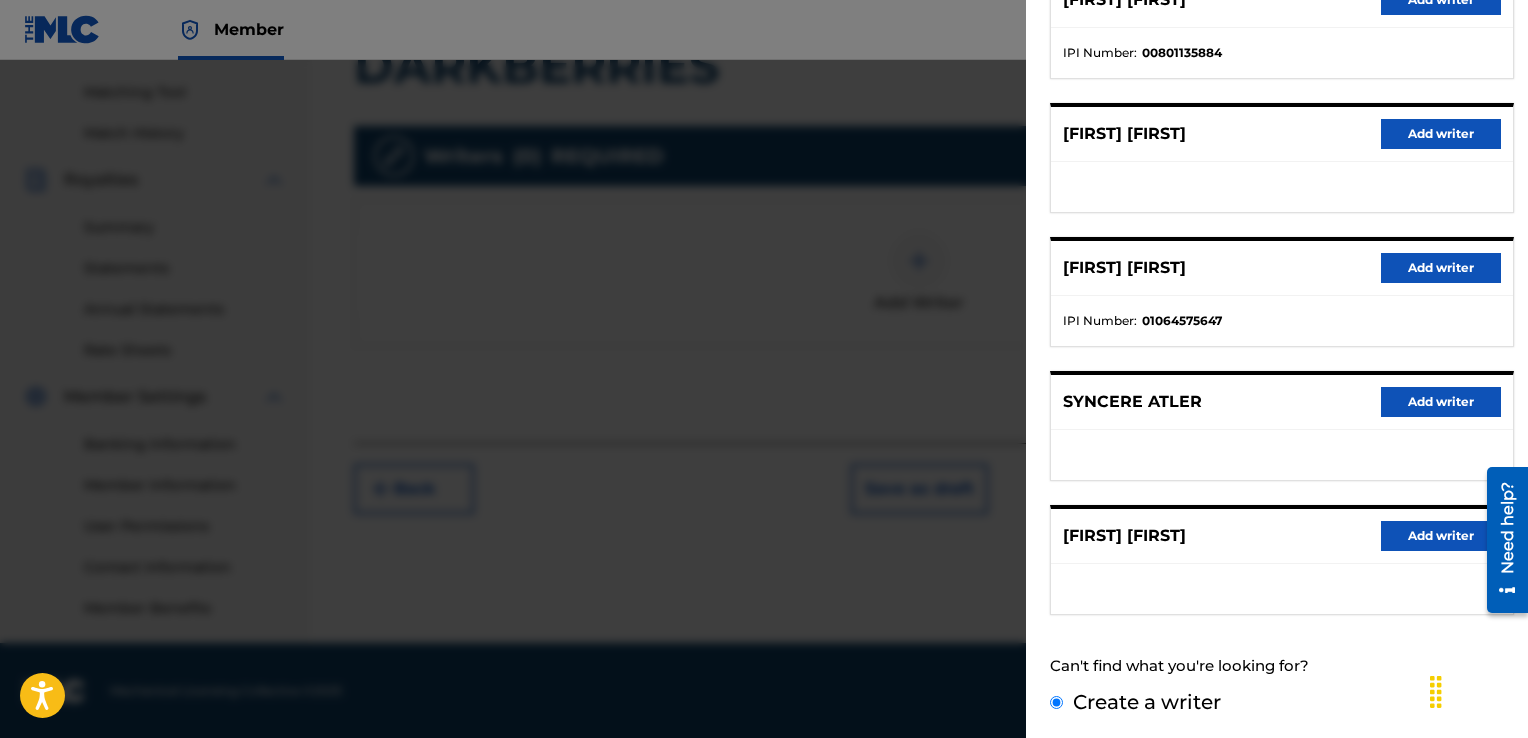 scroll, scrollTop: 64, scrollLeft: 0, axis: vertical 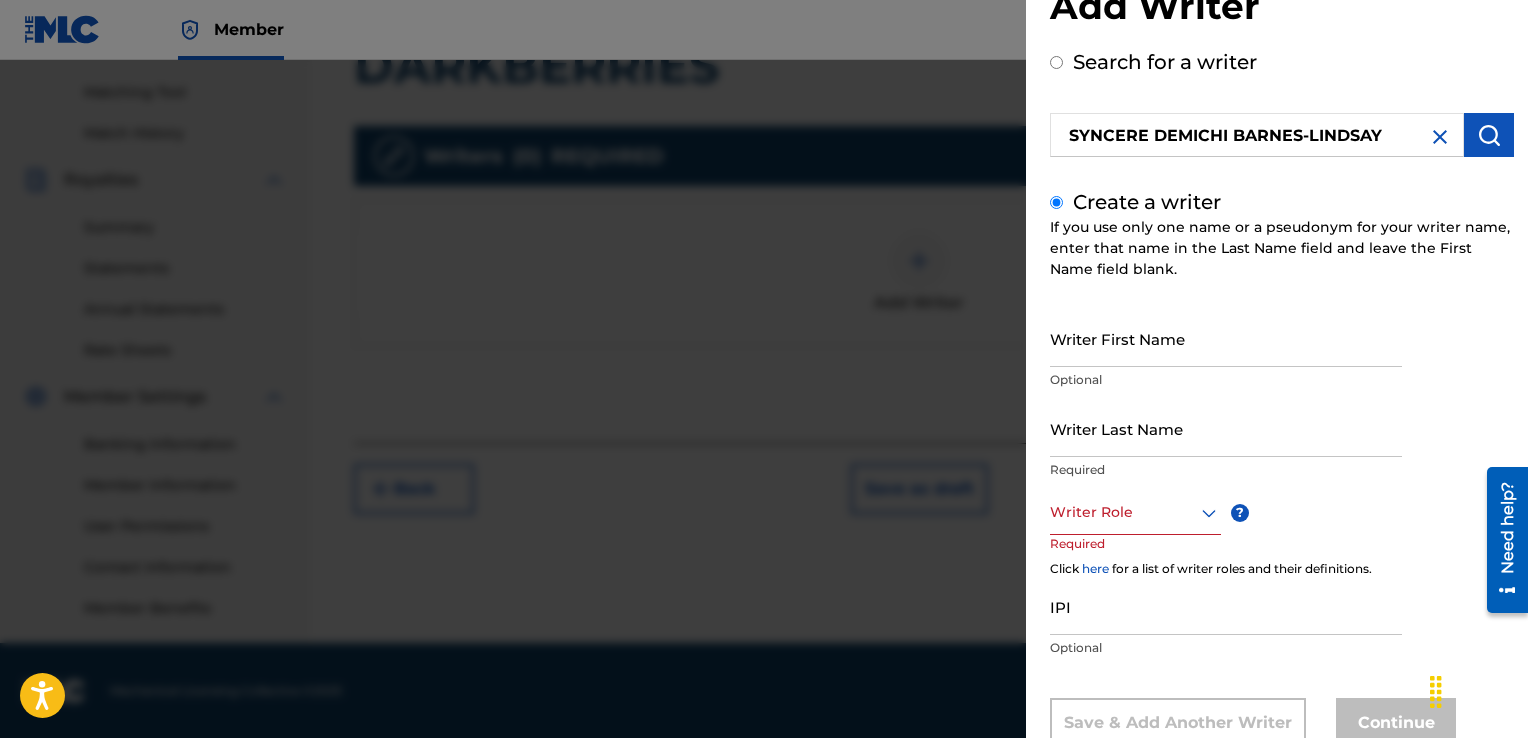 click on "Writer First Name" at bounding box center [1226, 338] 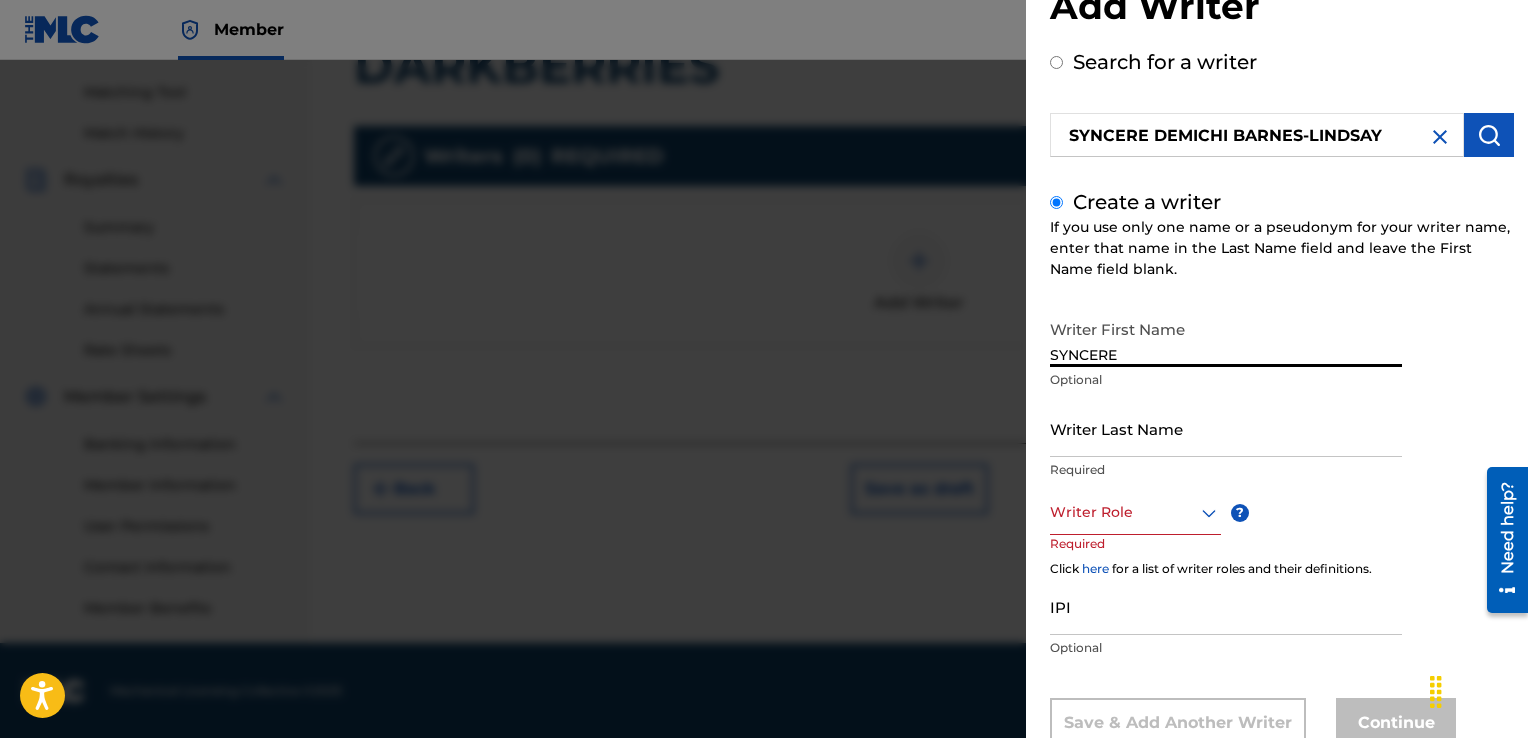 type on "SYNCERE" 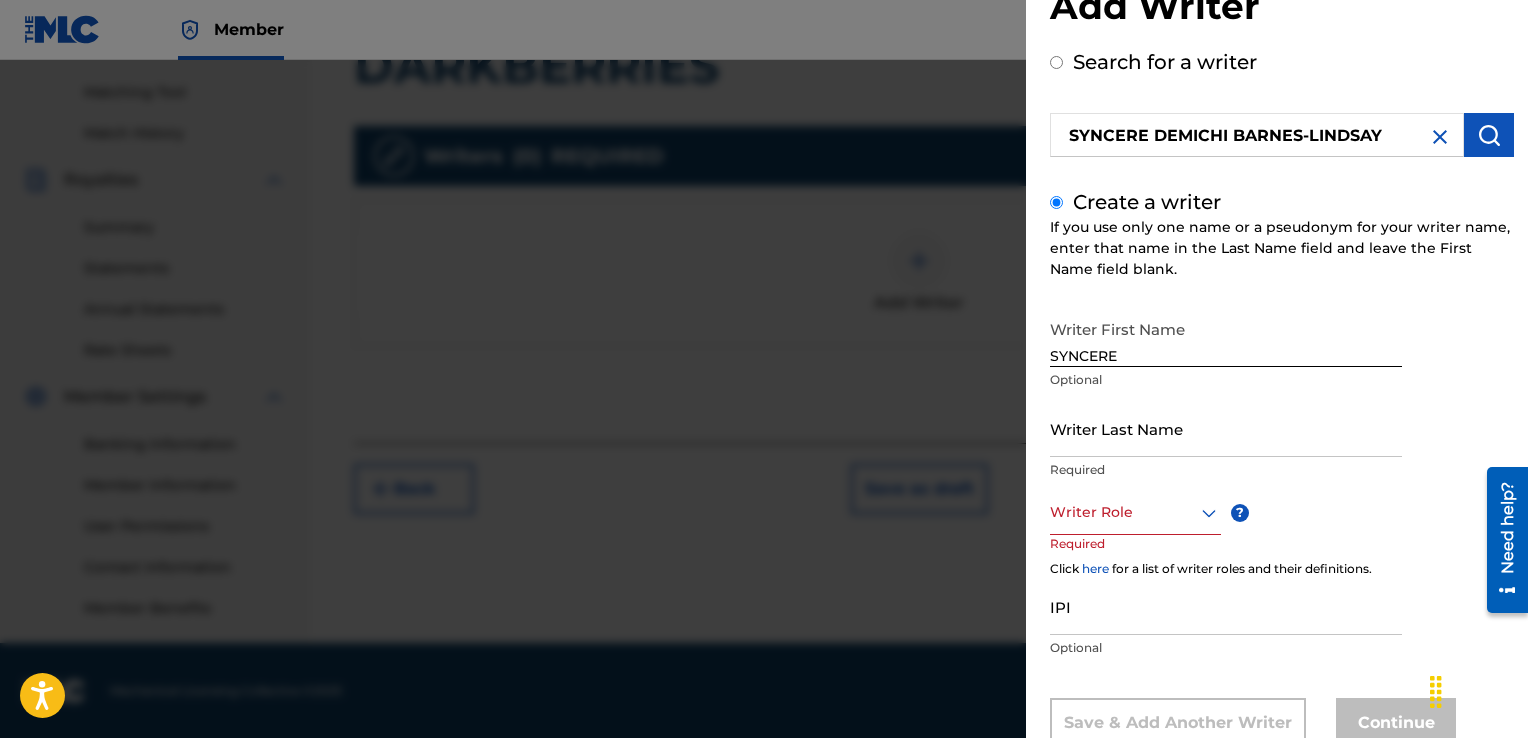 type 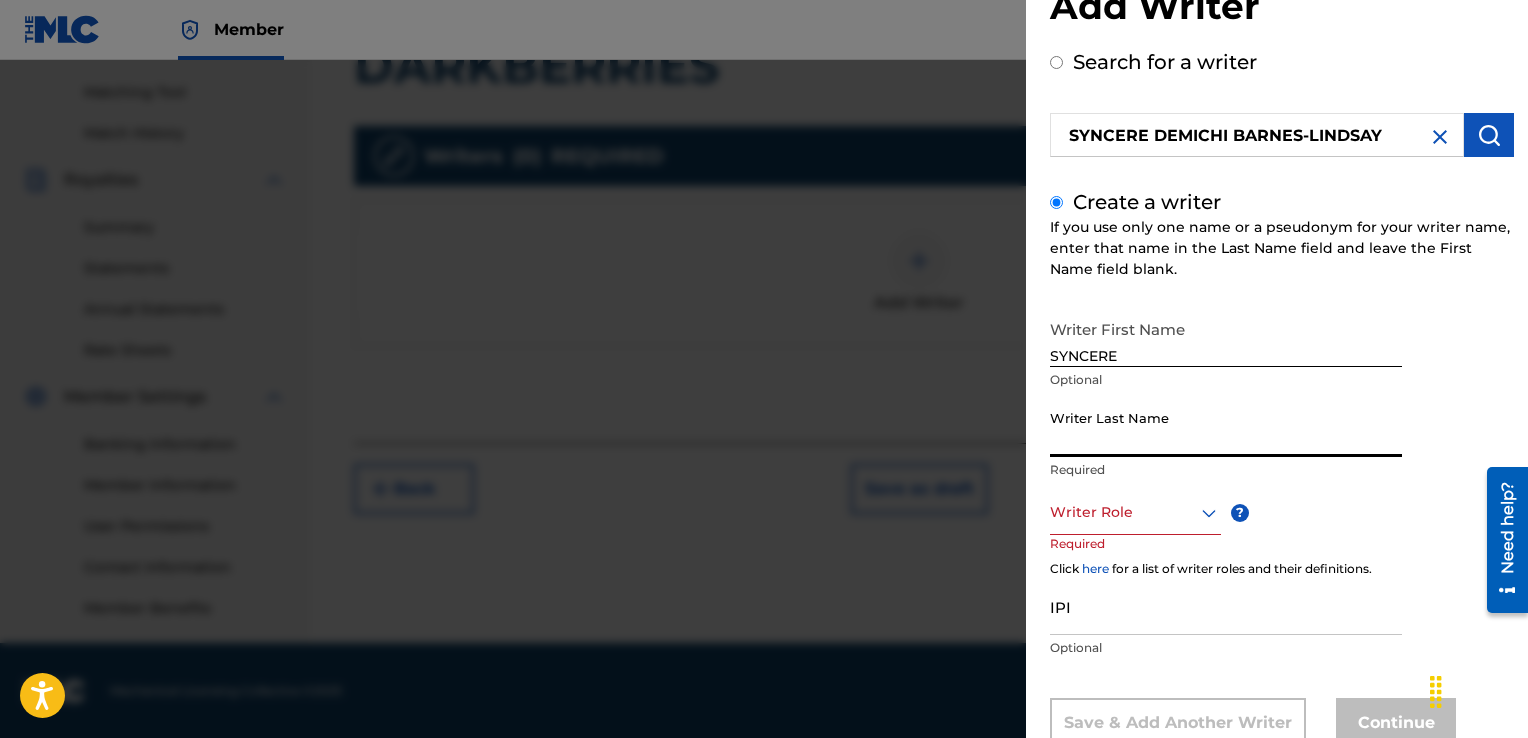 click on "Writer Last Name" at bounding box center (1226, 428) 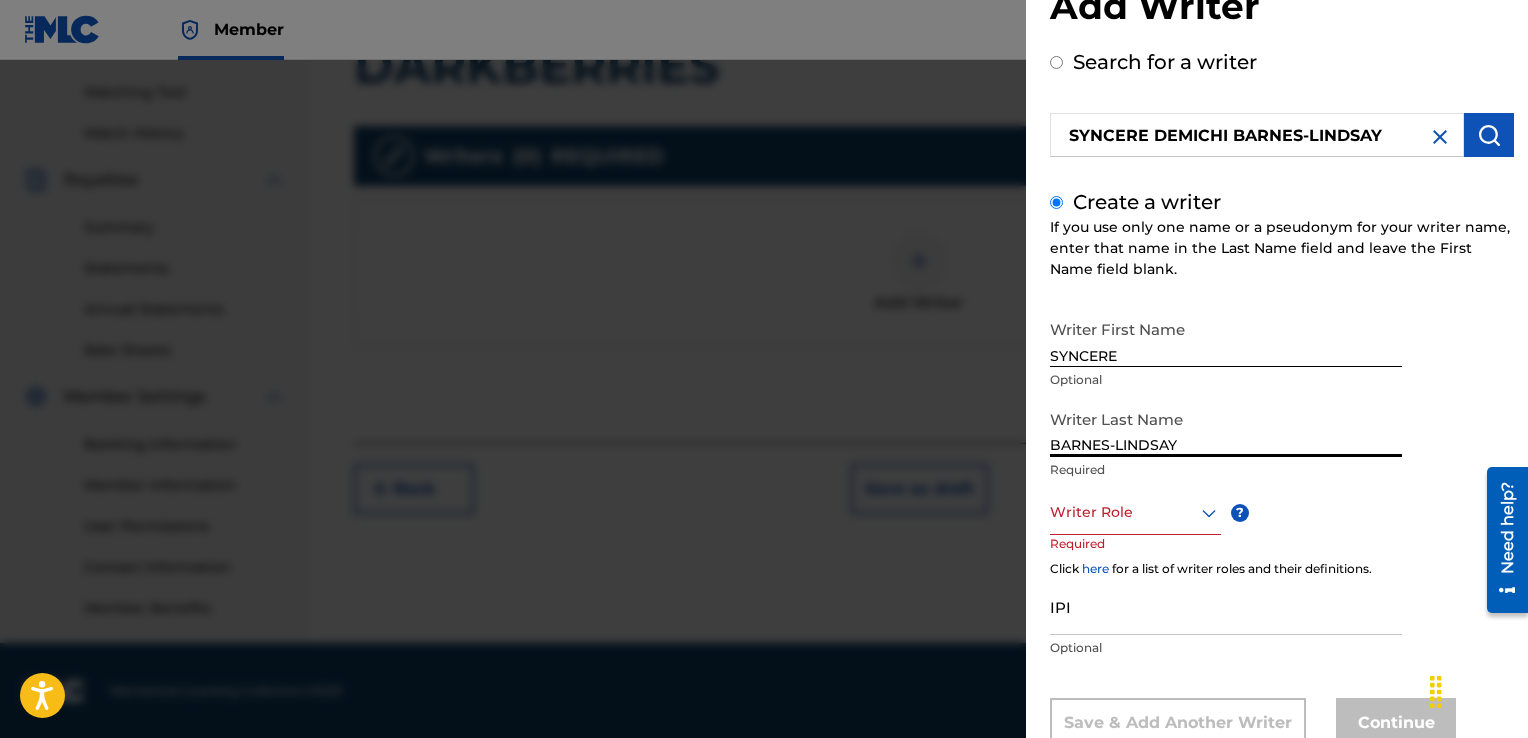type on "BARNES-LINDSAY" 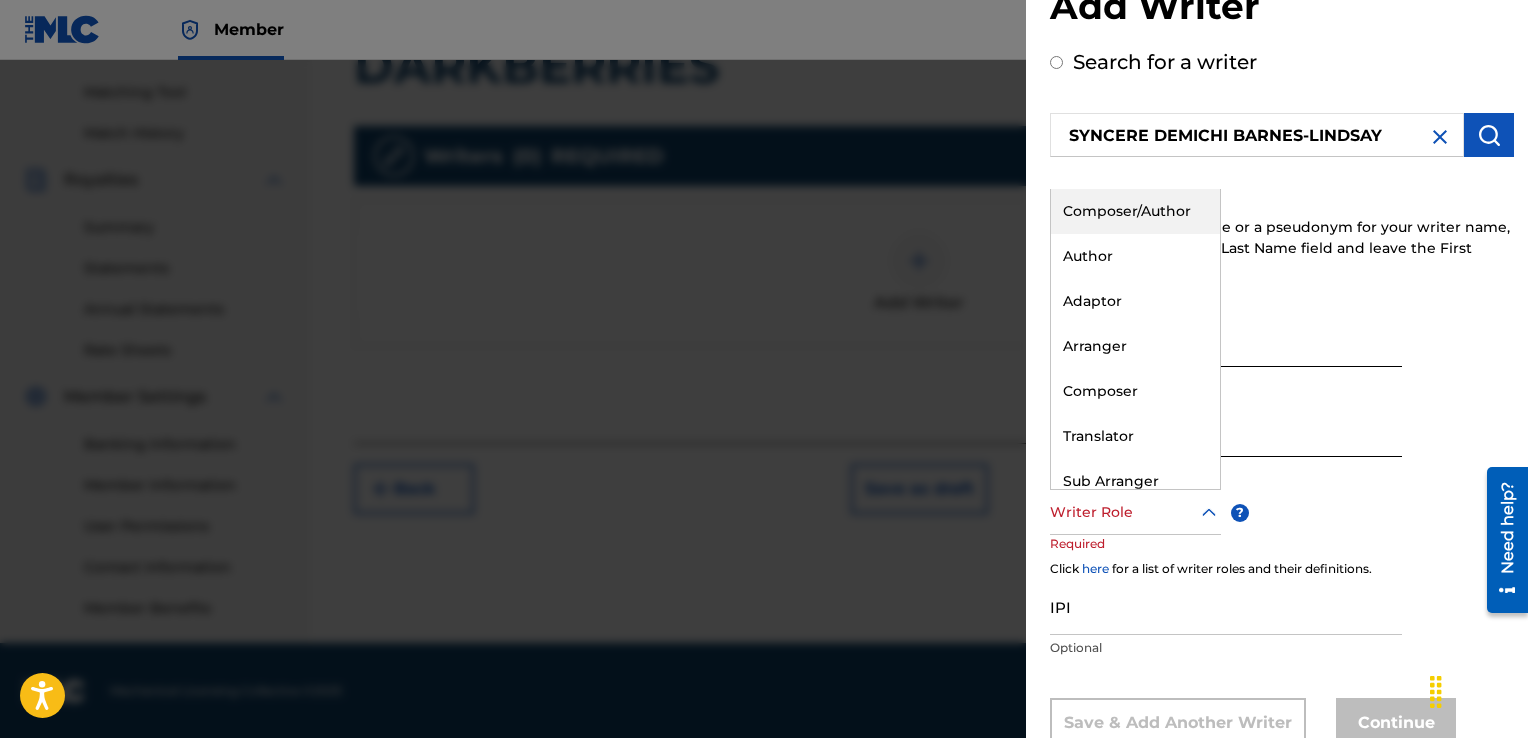 click at bounding box center [1135, 512] 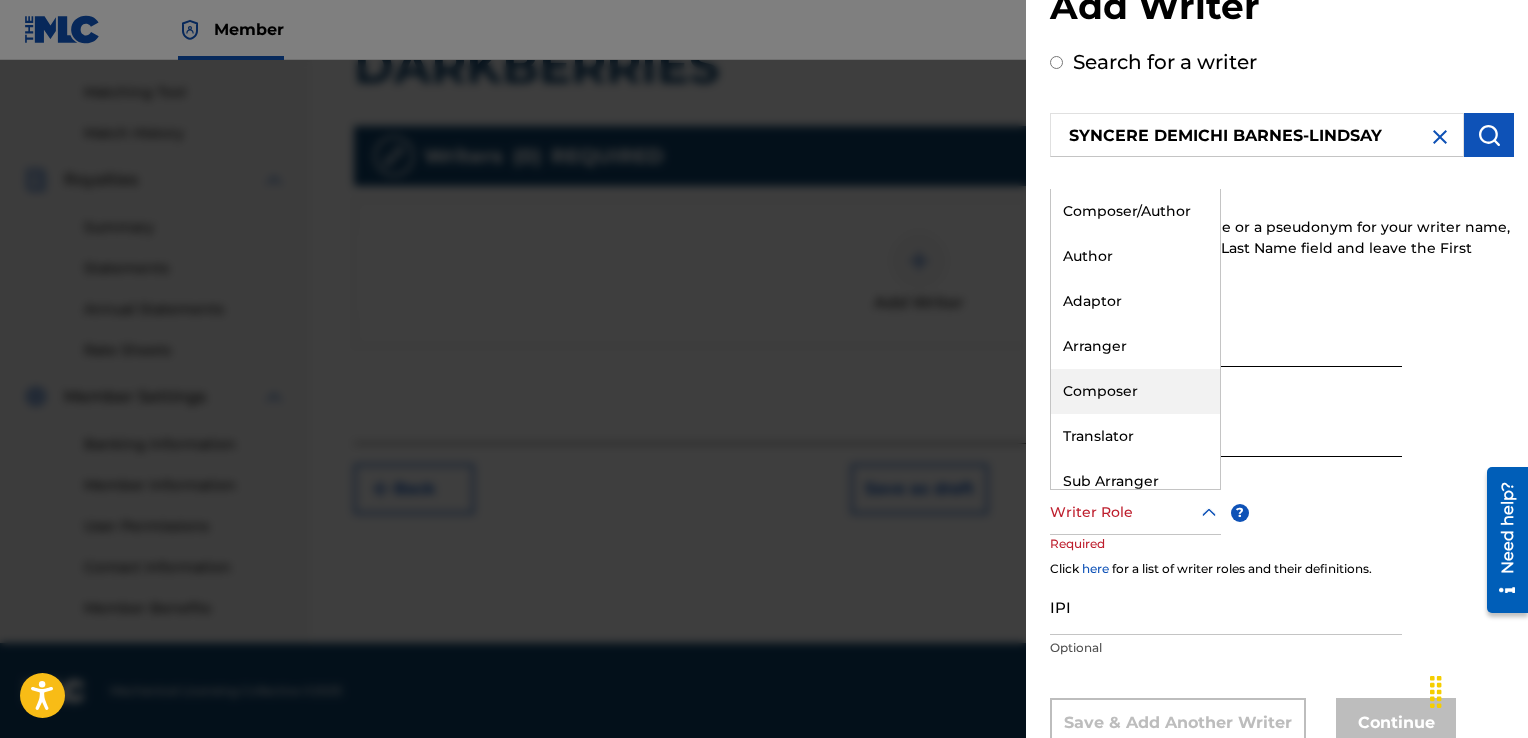 click on "Composer" at bounding box center (1135, 391) 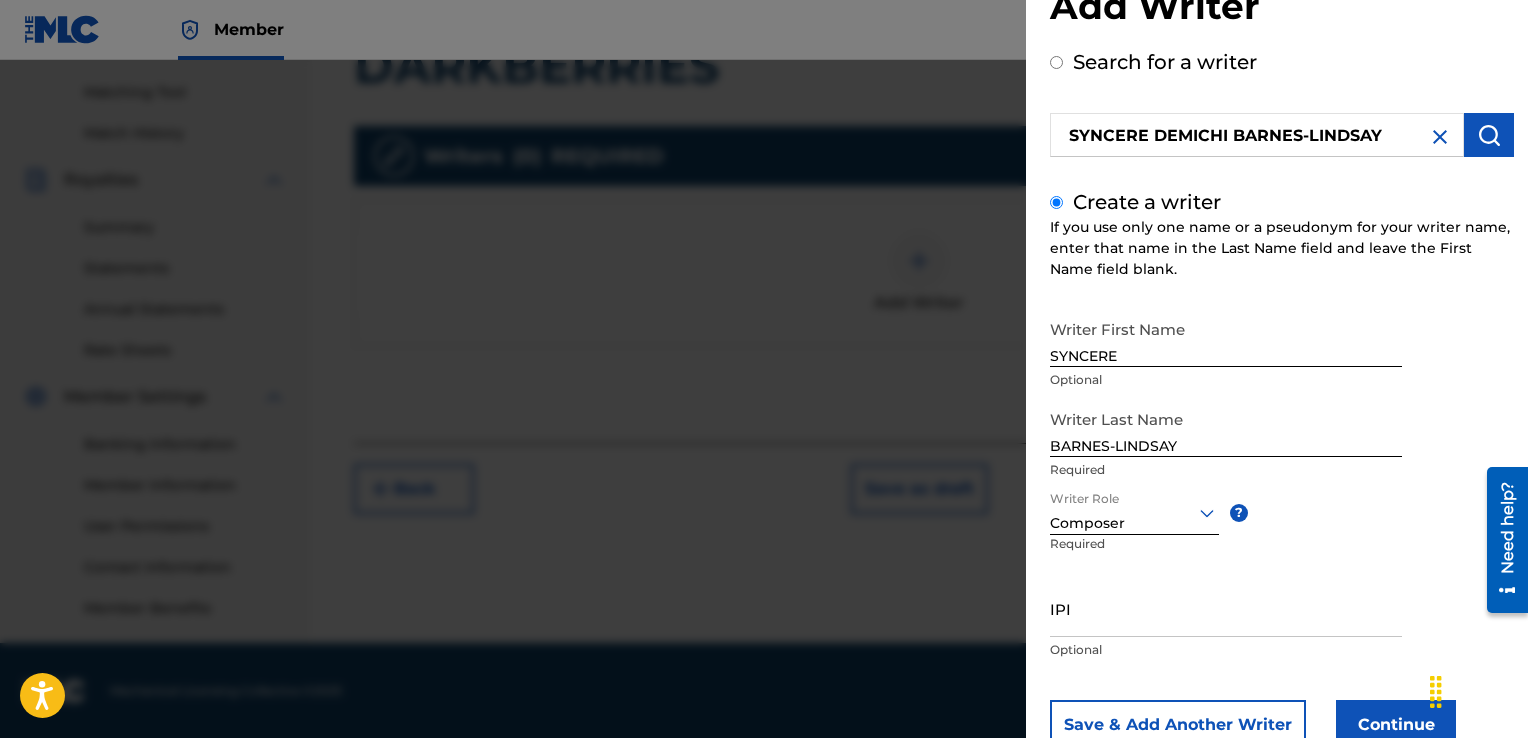 click on "IPI" at bounding box center [1226, 608] 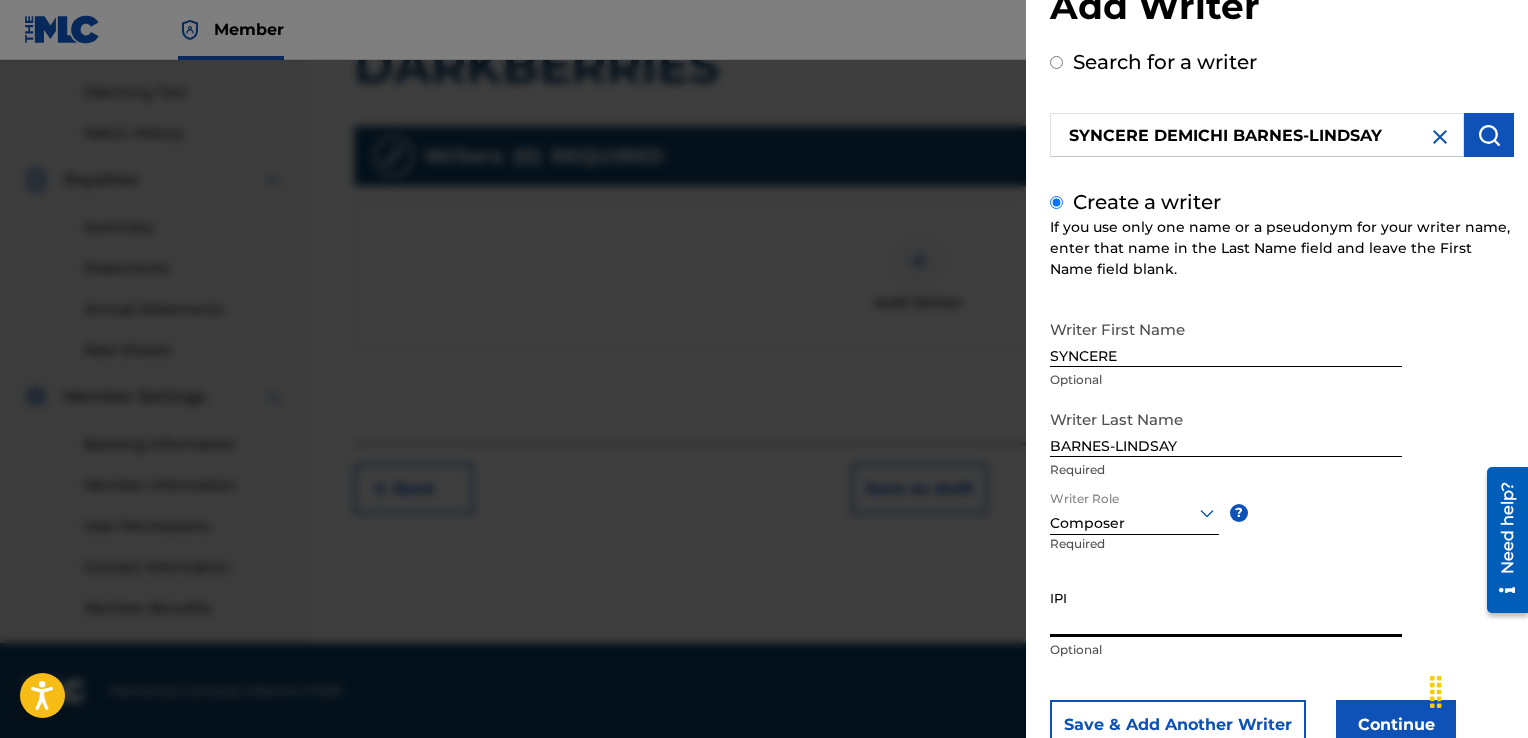 paste on "00376756804" 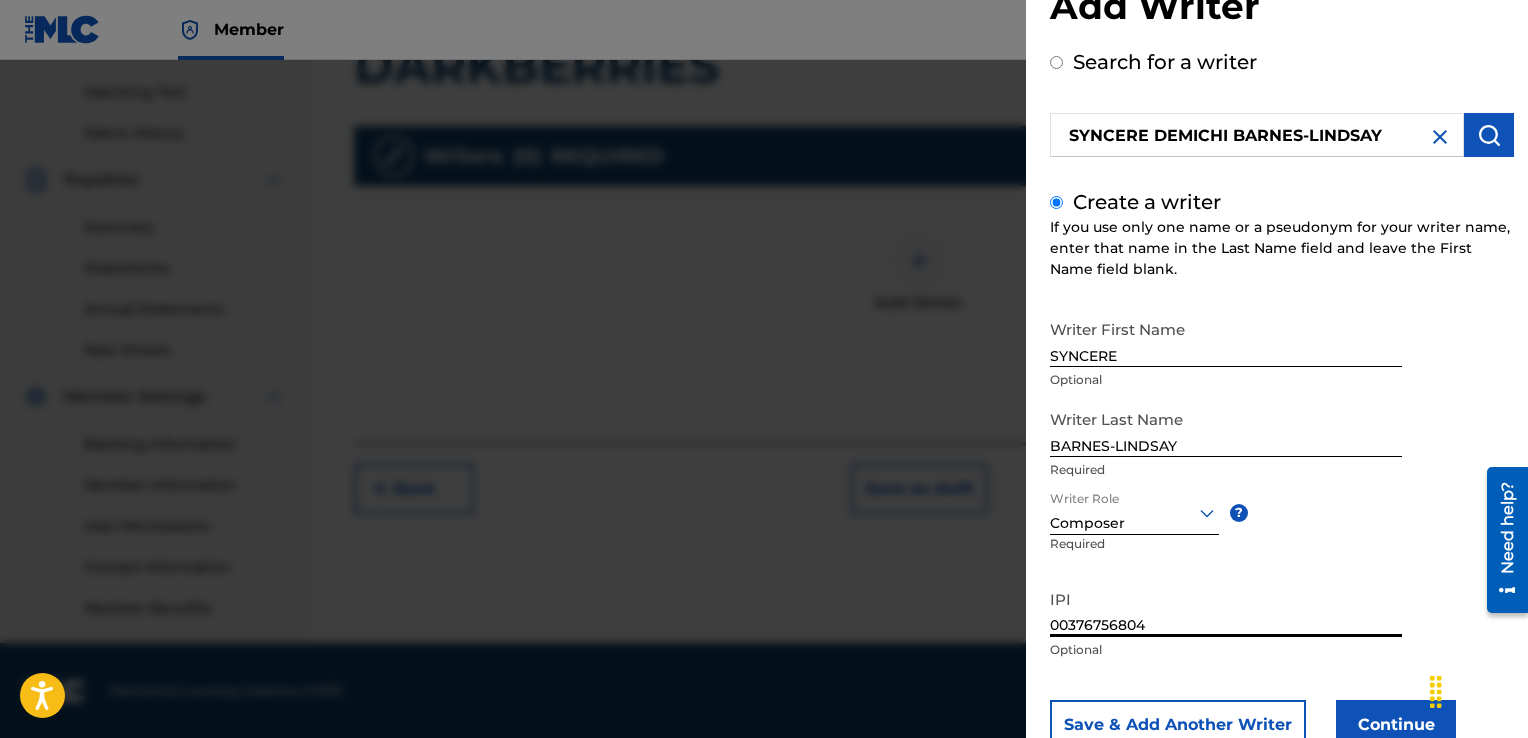 type on "00376756804" 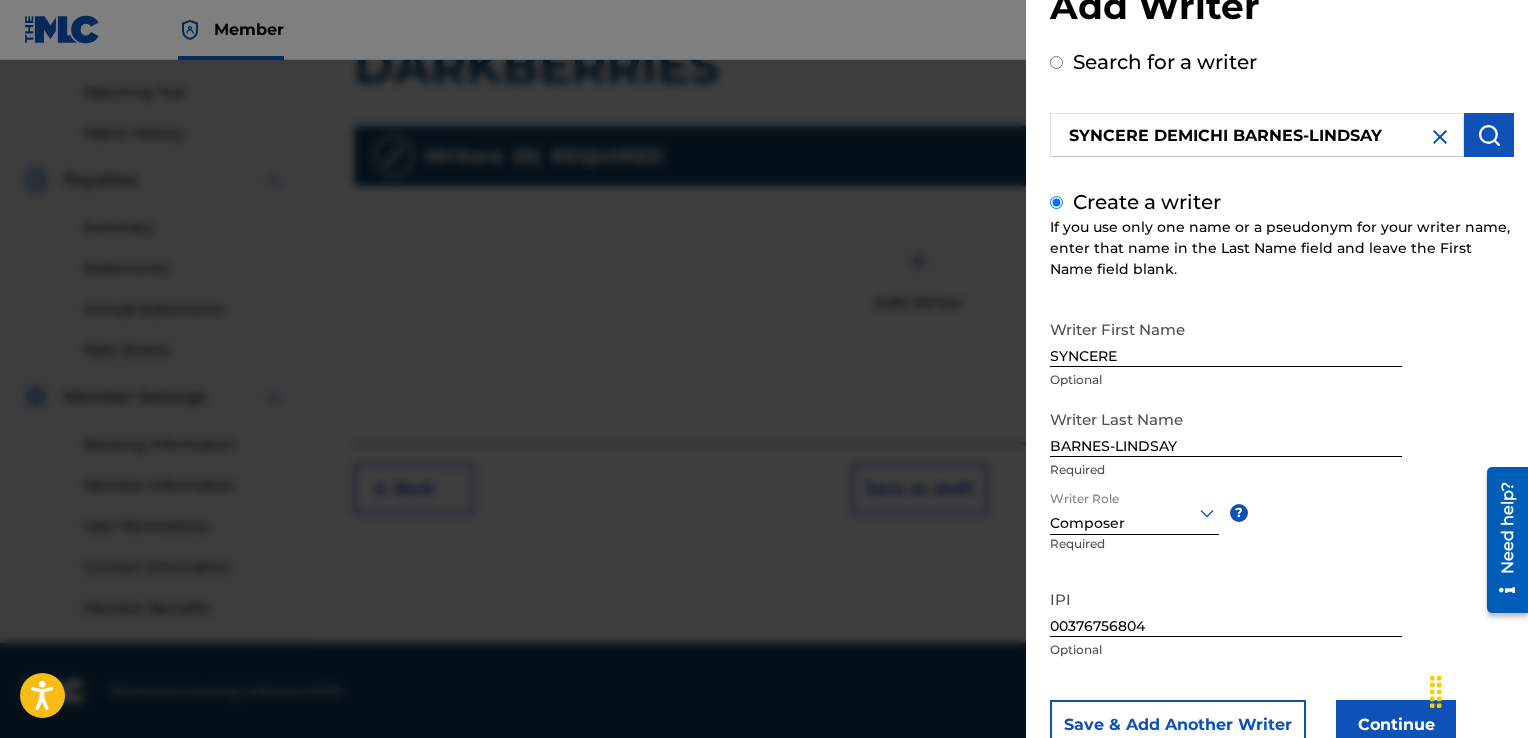 click on "Continue" at bounding box center [1396, 725] 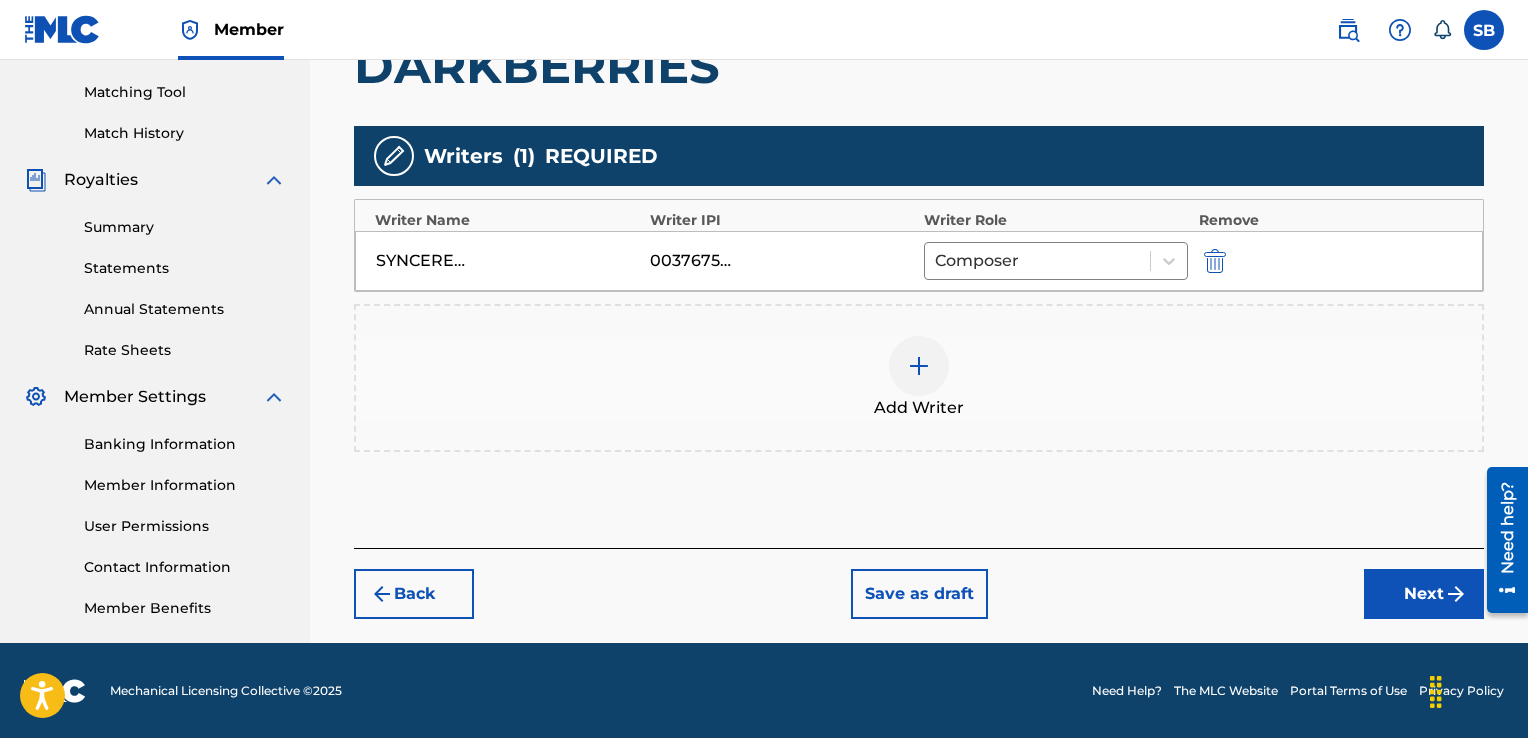 click on "Back" at bounding box center (414, 594) 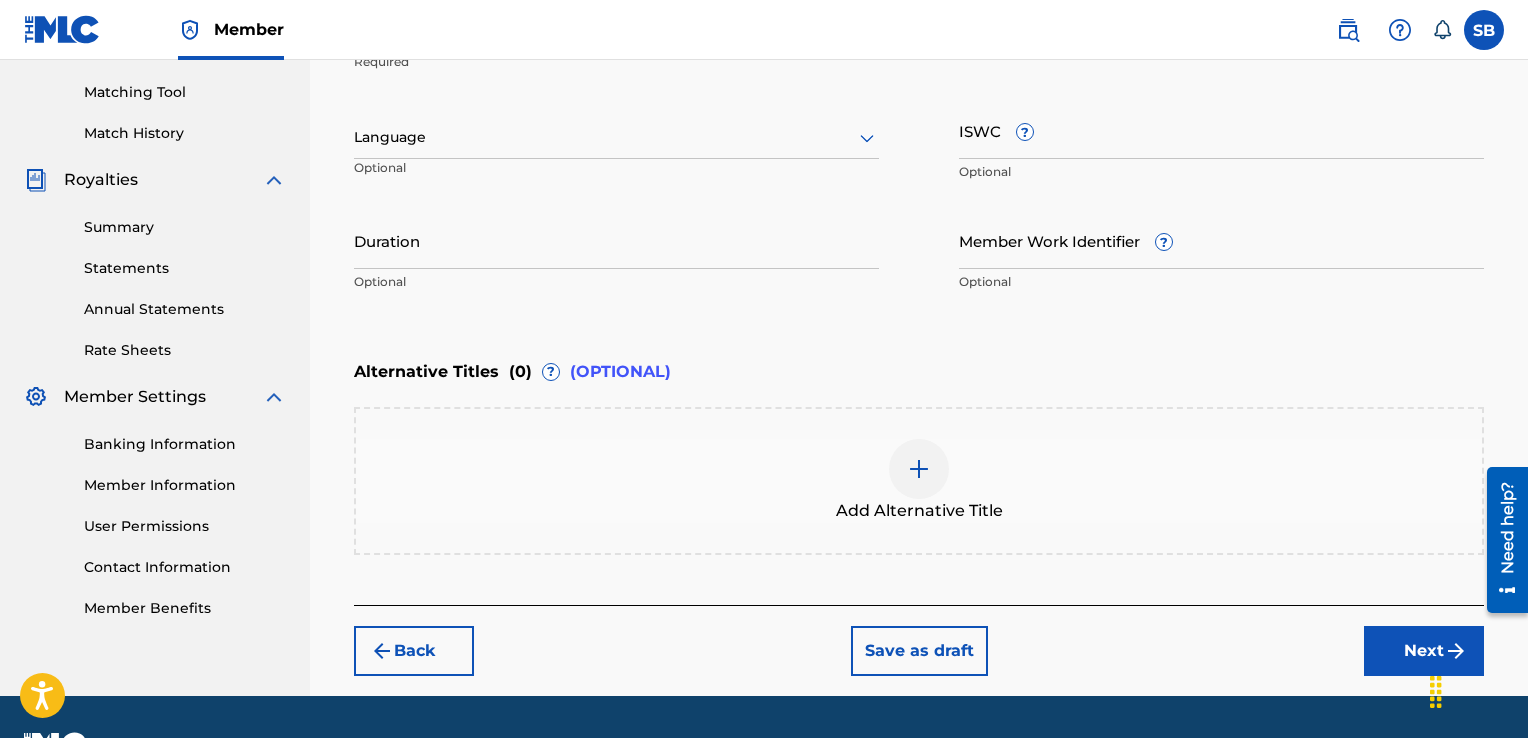 click at bounding box center [919, 469] 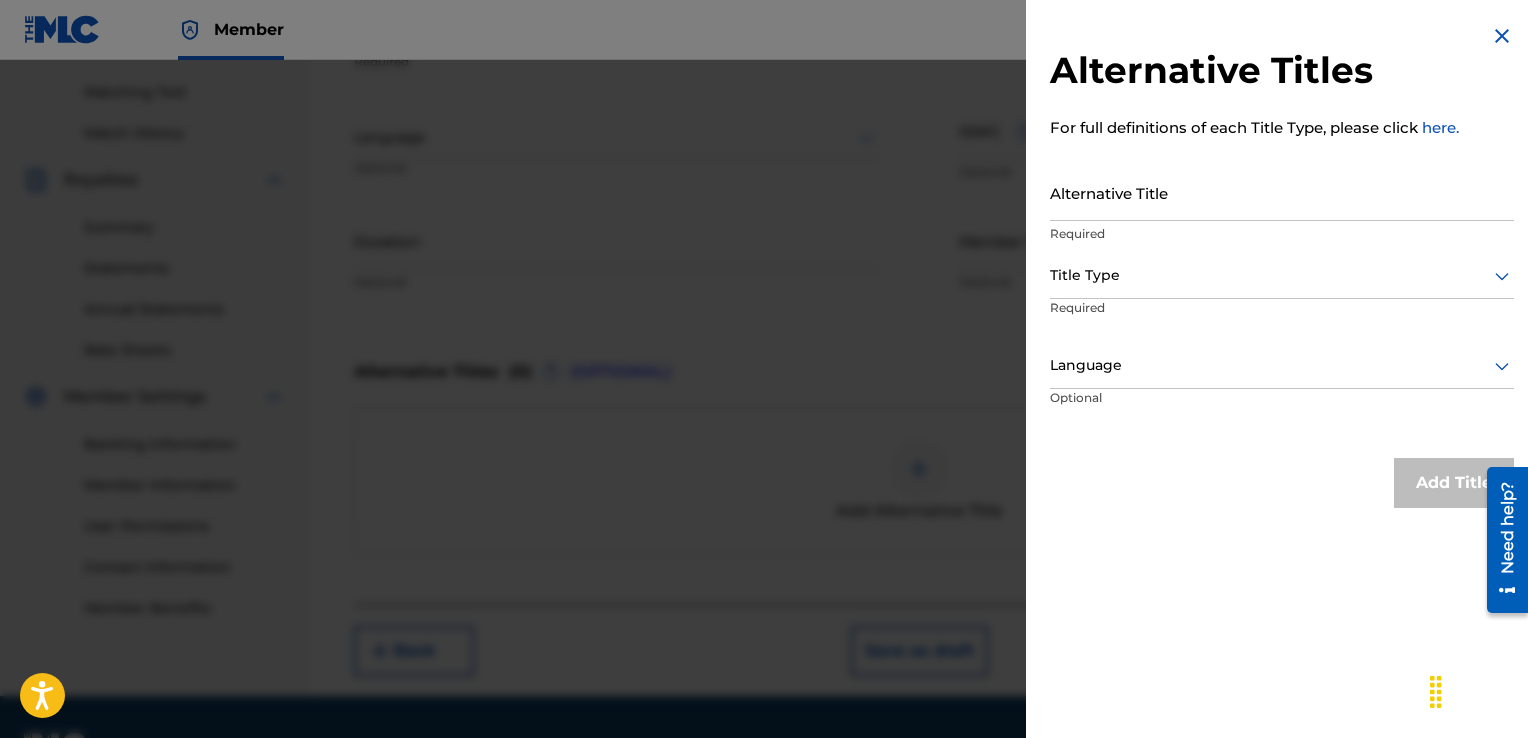 click on "Alternative Title" at bounding box center (1282, 192) 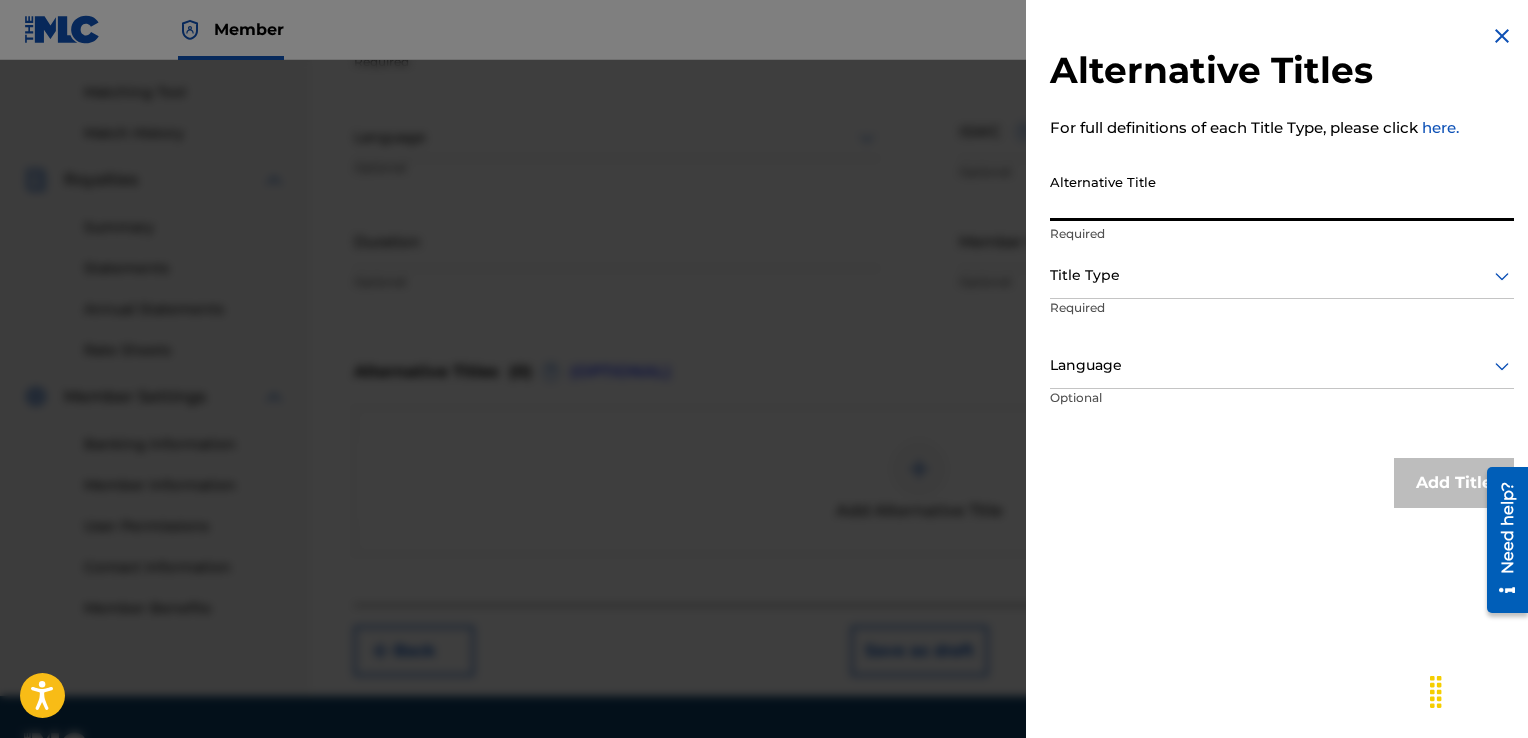 paste on "DaRKBERRiES" 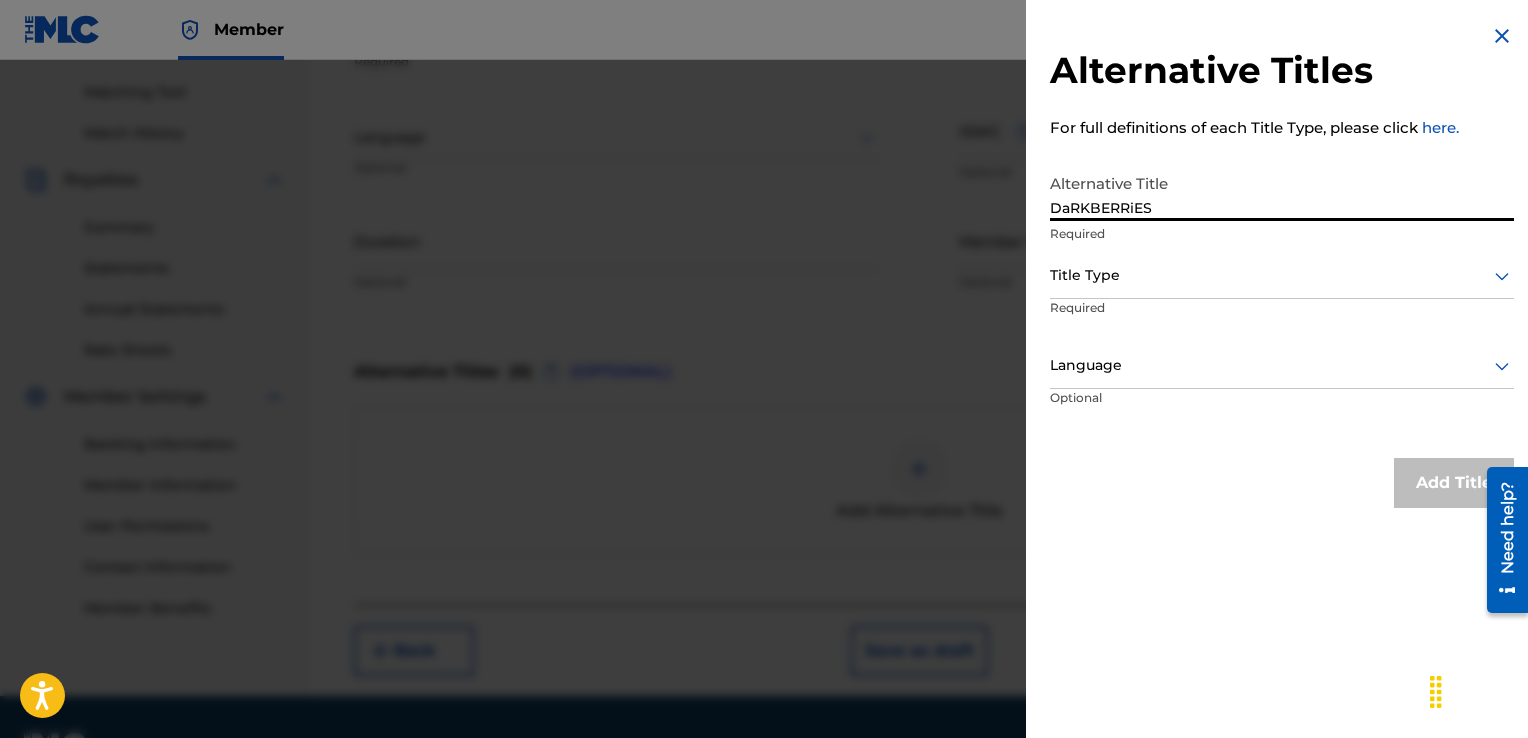 type on "DaRKBERRiES" 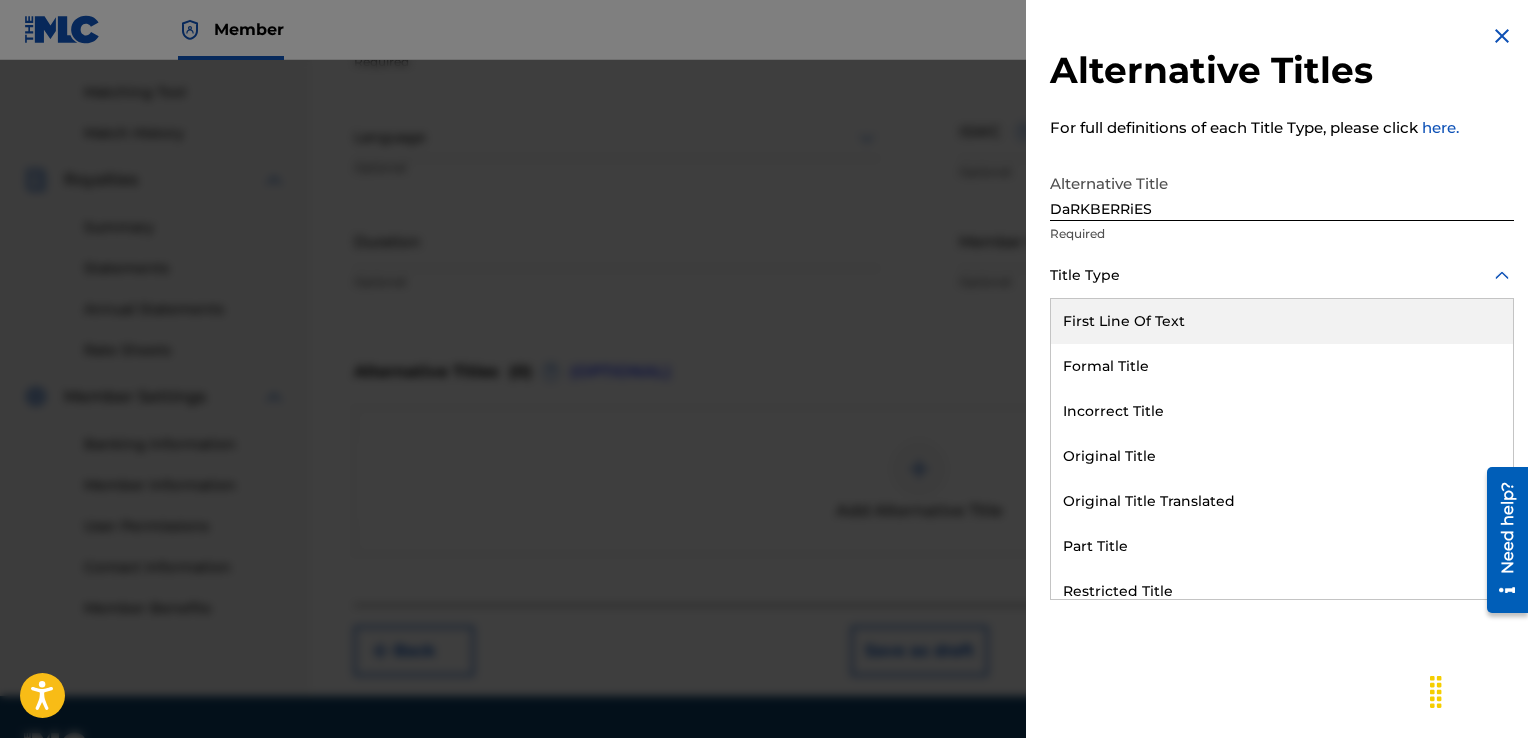 click at bounding box center [1282, 275] 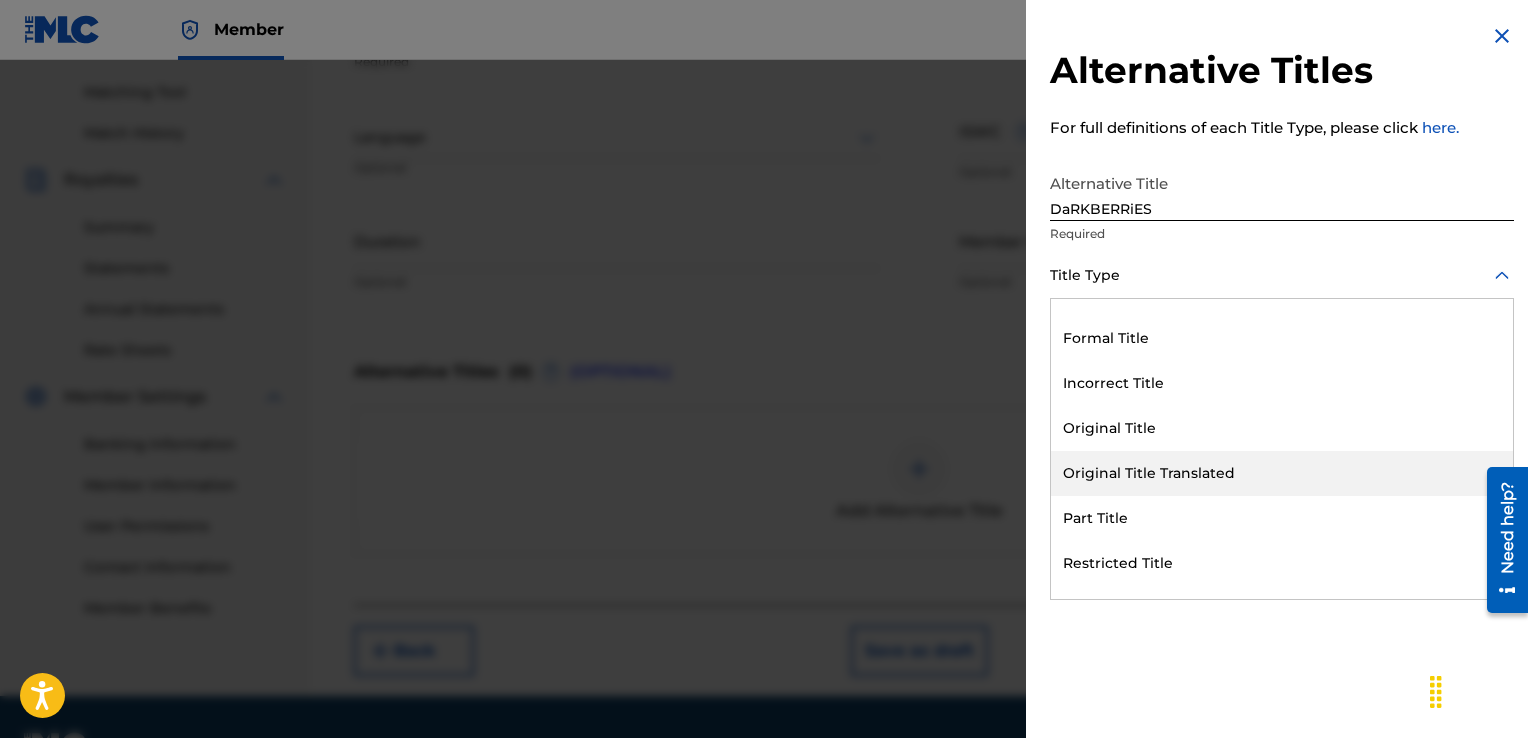 scroll, scrollTop: 29, scrollLeft: 0, axis: vertical 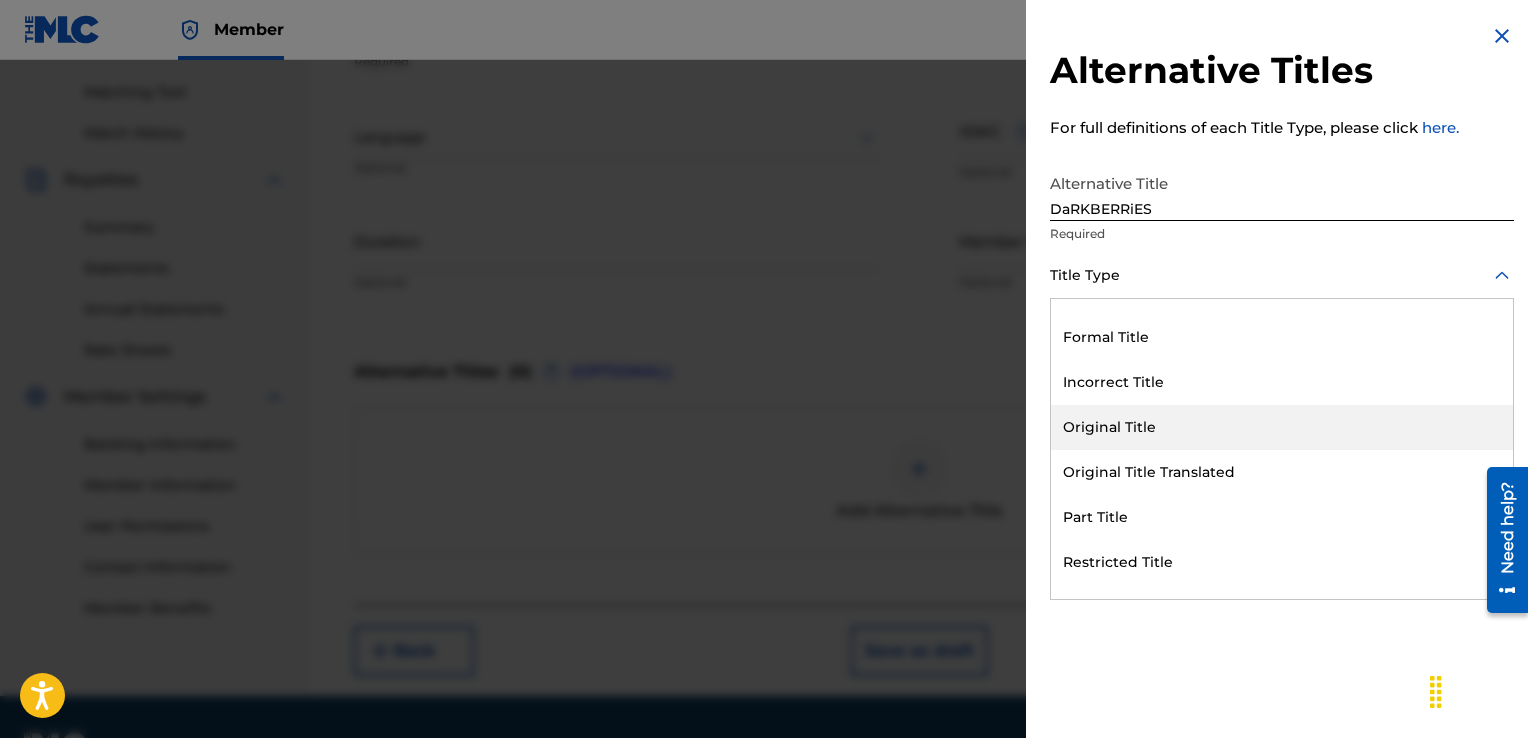 click on "Original Title" at bounding box center [1282, 427] 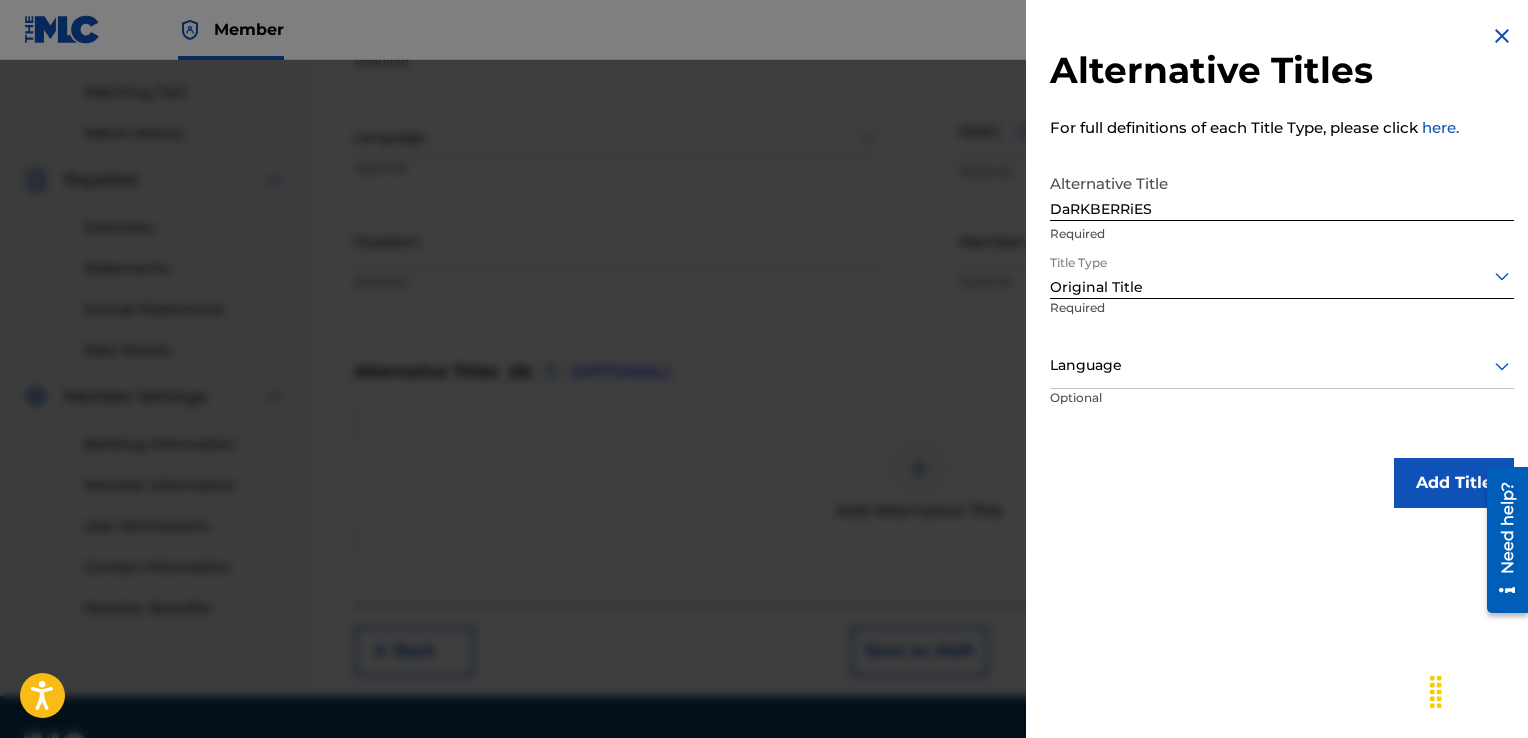 click on "Add Title" at bounding box center [1454, 483] 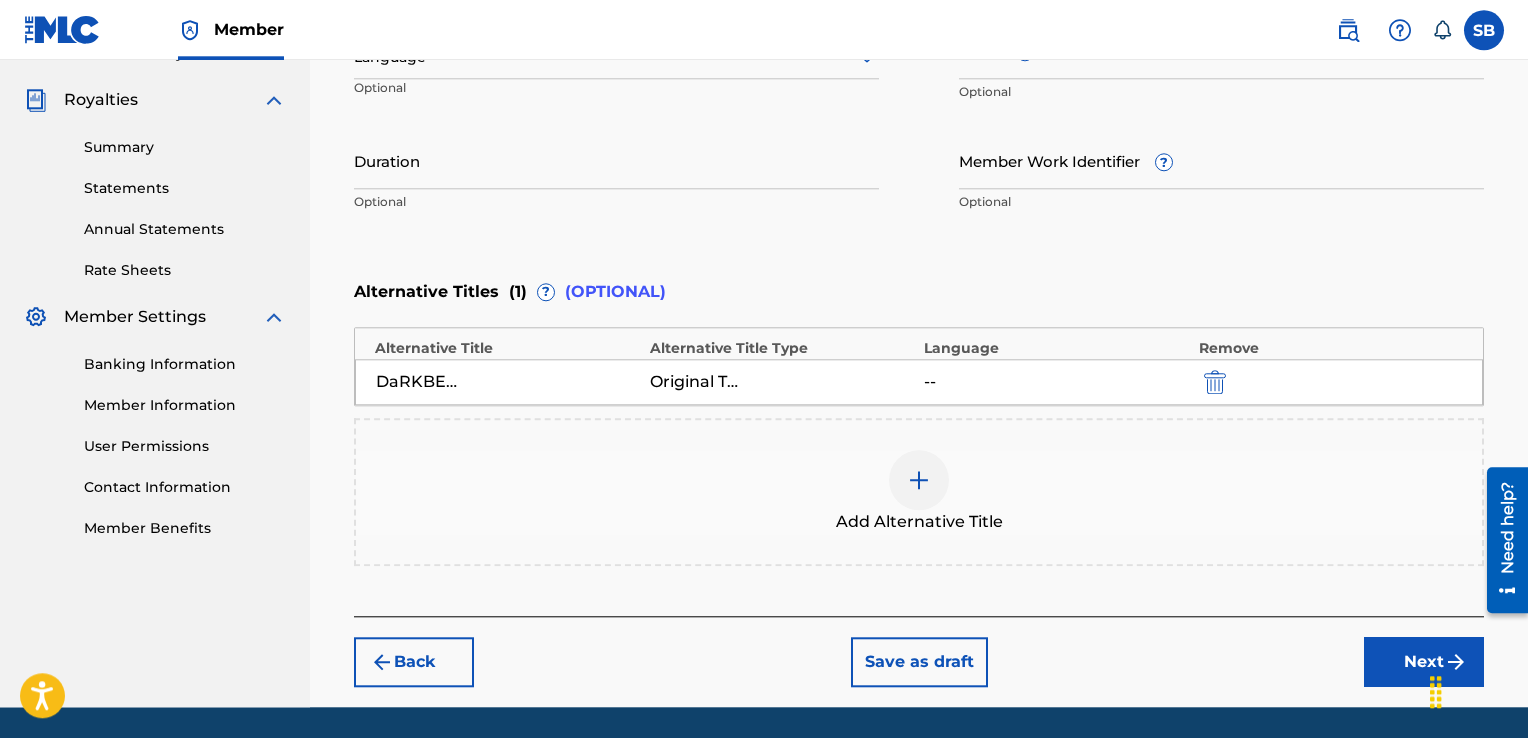click on "Next" at bounding box center (1424, 662) 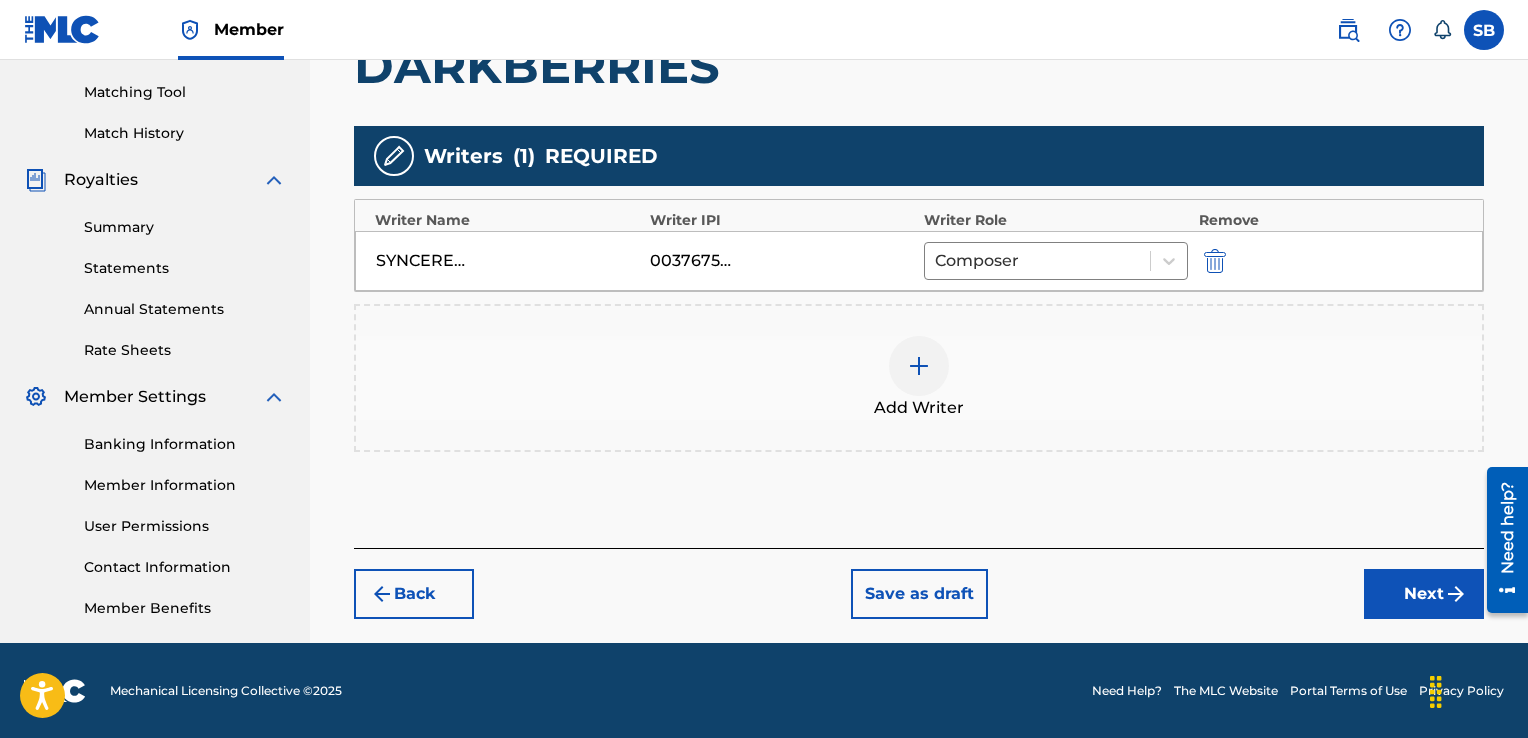 click on "Add Writer" at bounding box center (919, 378) 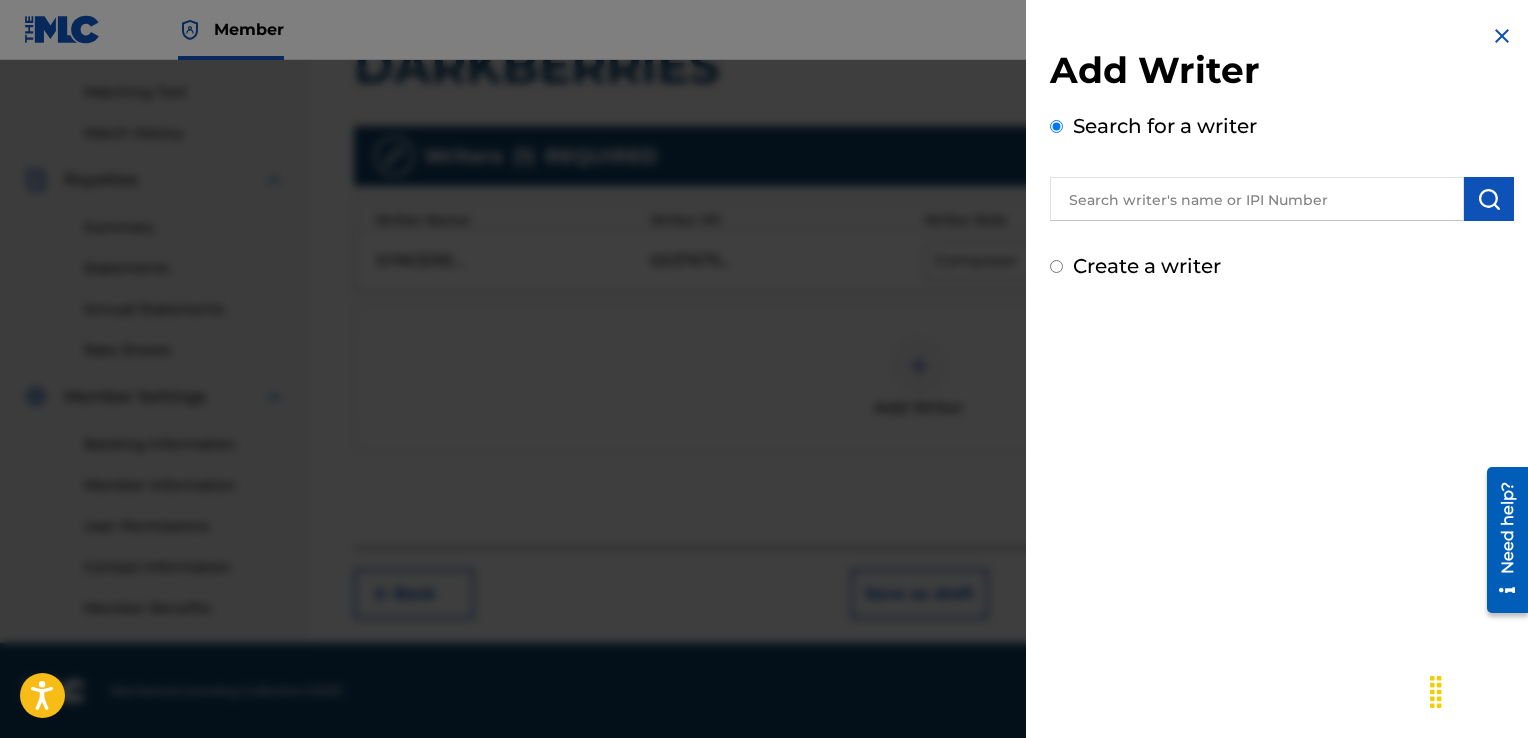 click on "Create a writer" at bounding box center (1147, 266) 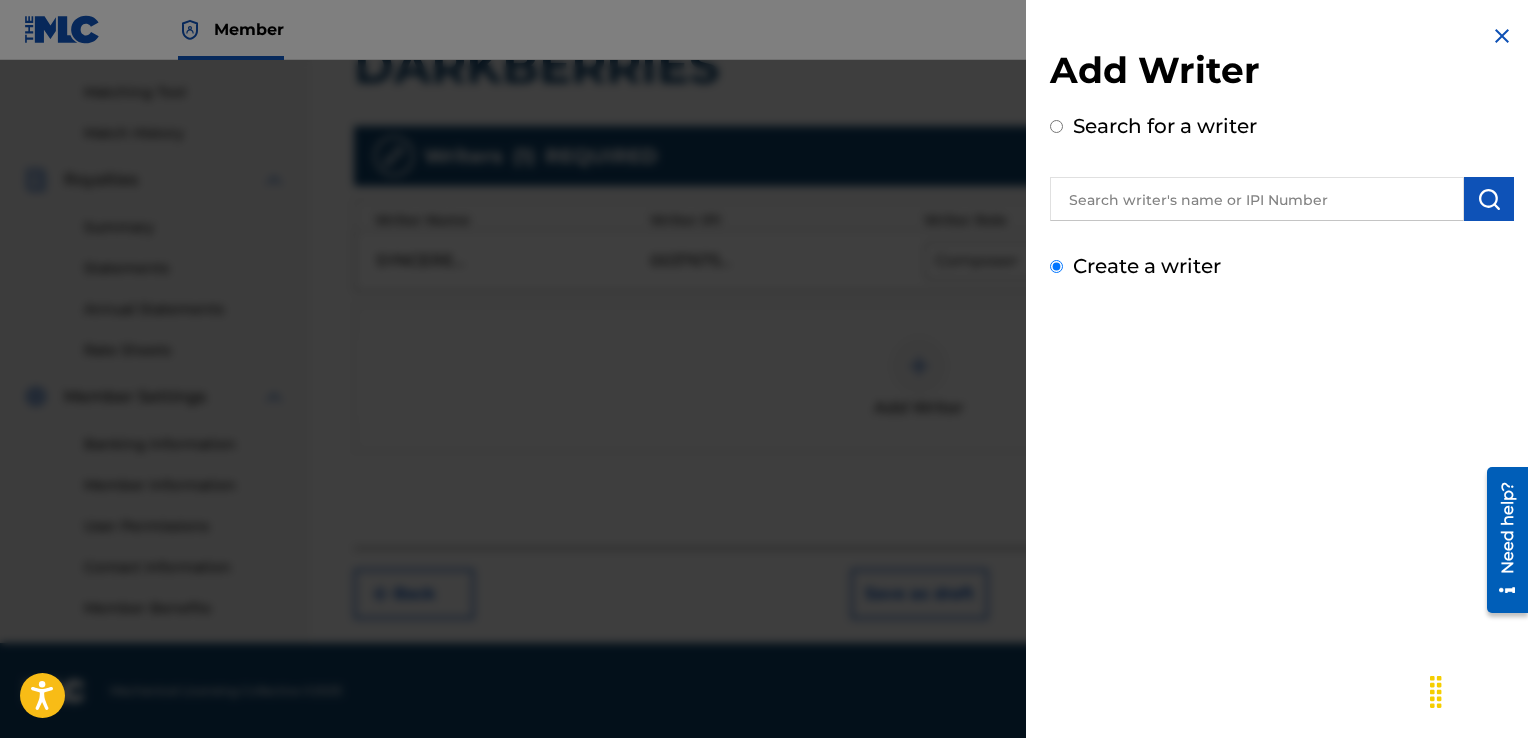 click on "Create a writer" at bounding box center (1056, 266) 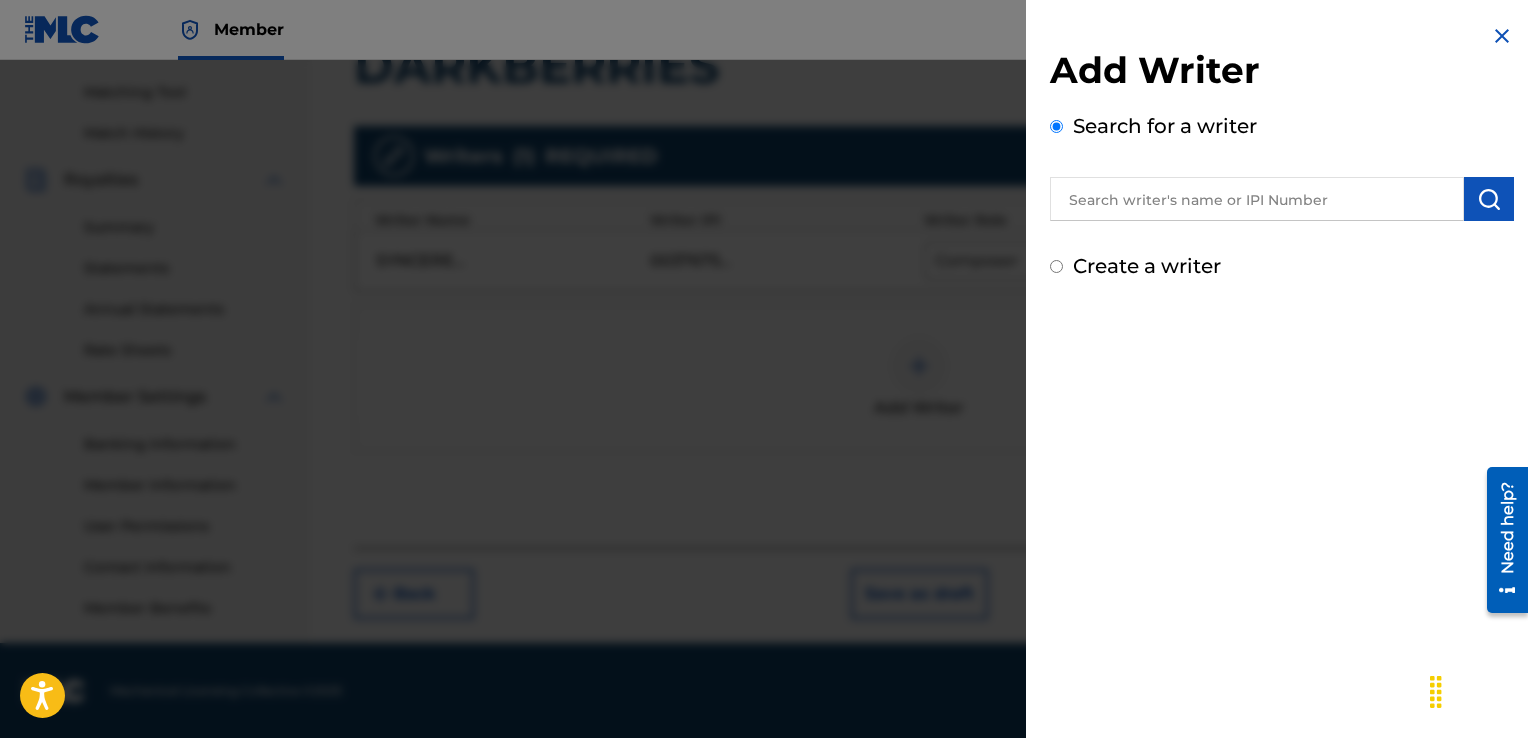 radio on "false" 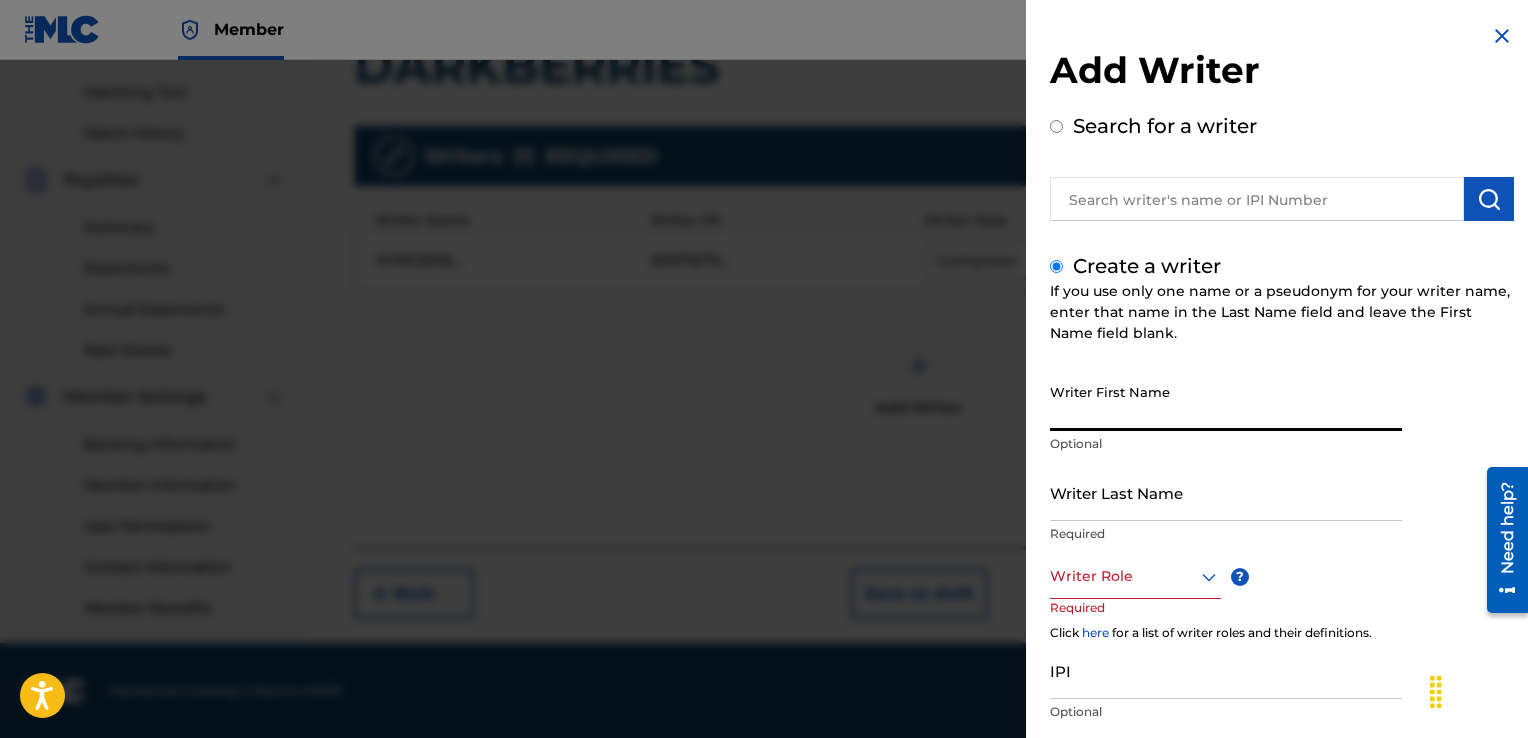 click on "Writer First Name" at bounding box center (1226, 402) 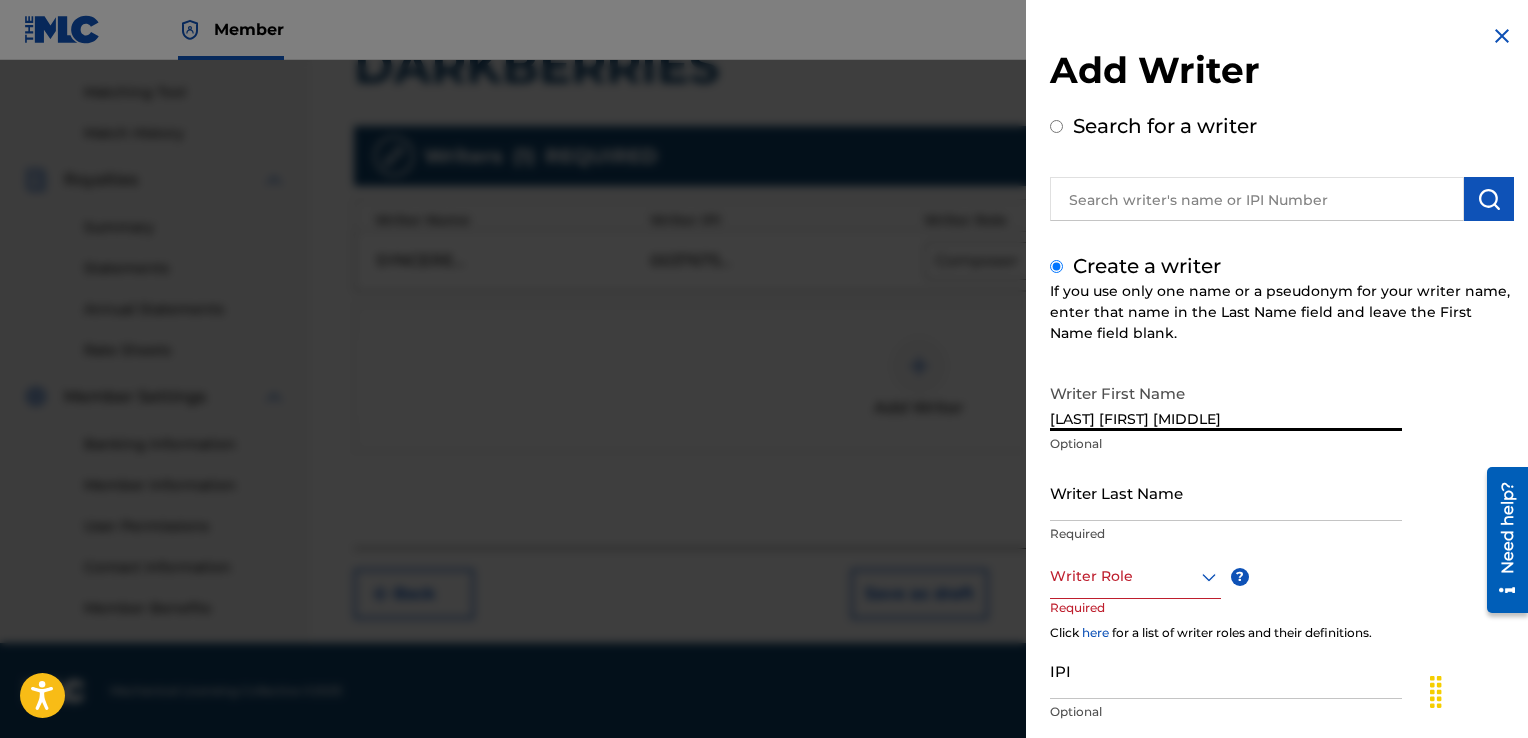 drag, startPoint x: 1113, startPoint y: 424, endPoint x: 928, endPoint y: 442, distance: 185.87361 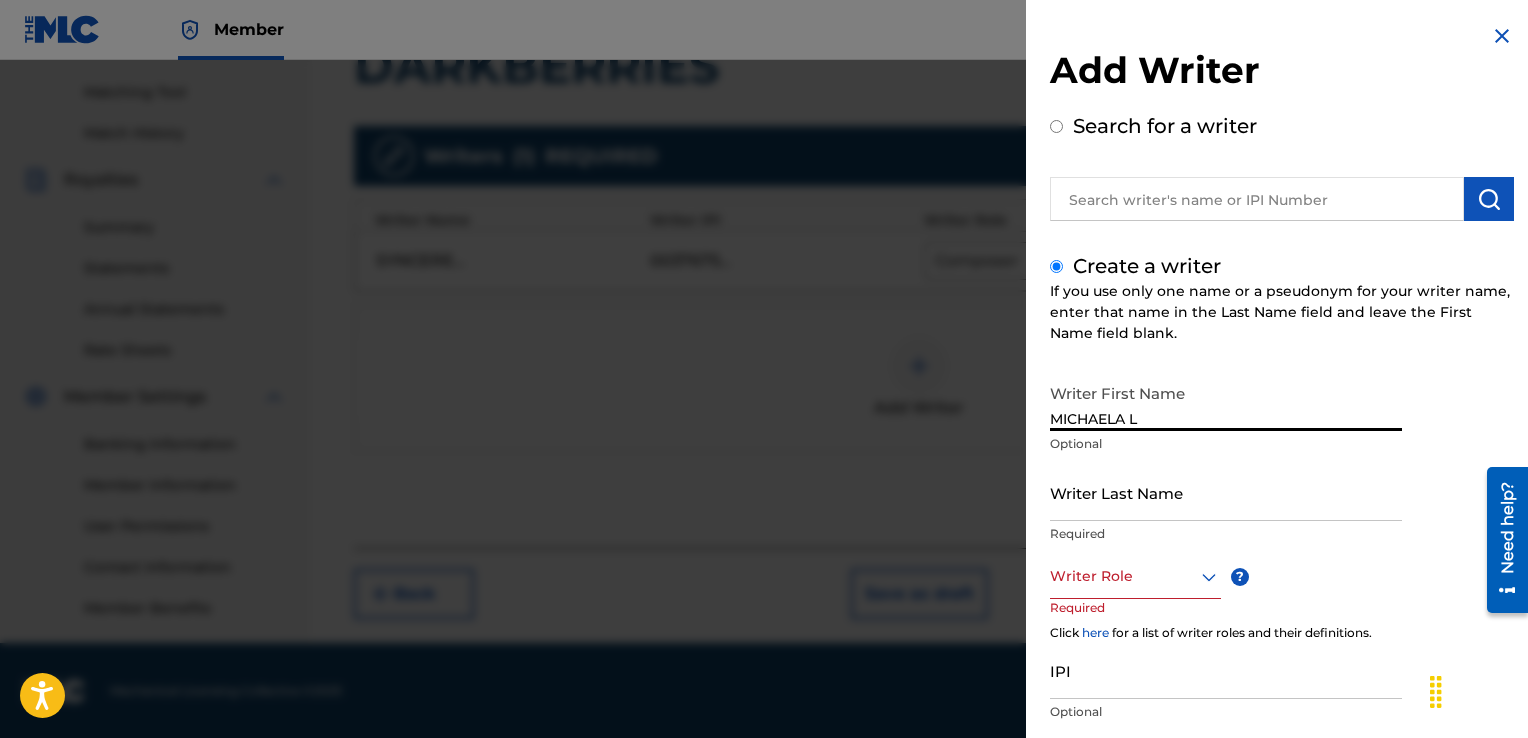 click on "MICHAELA L" at bounding box center [1226, 402] 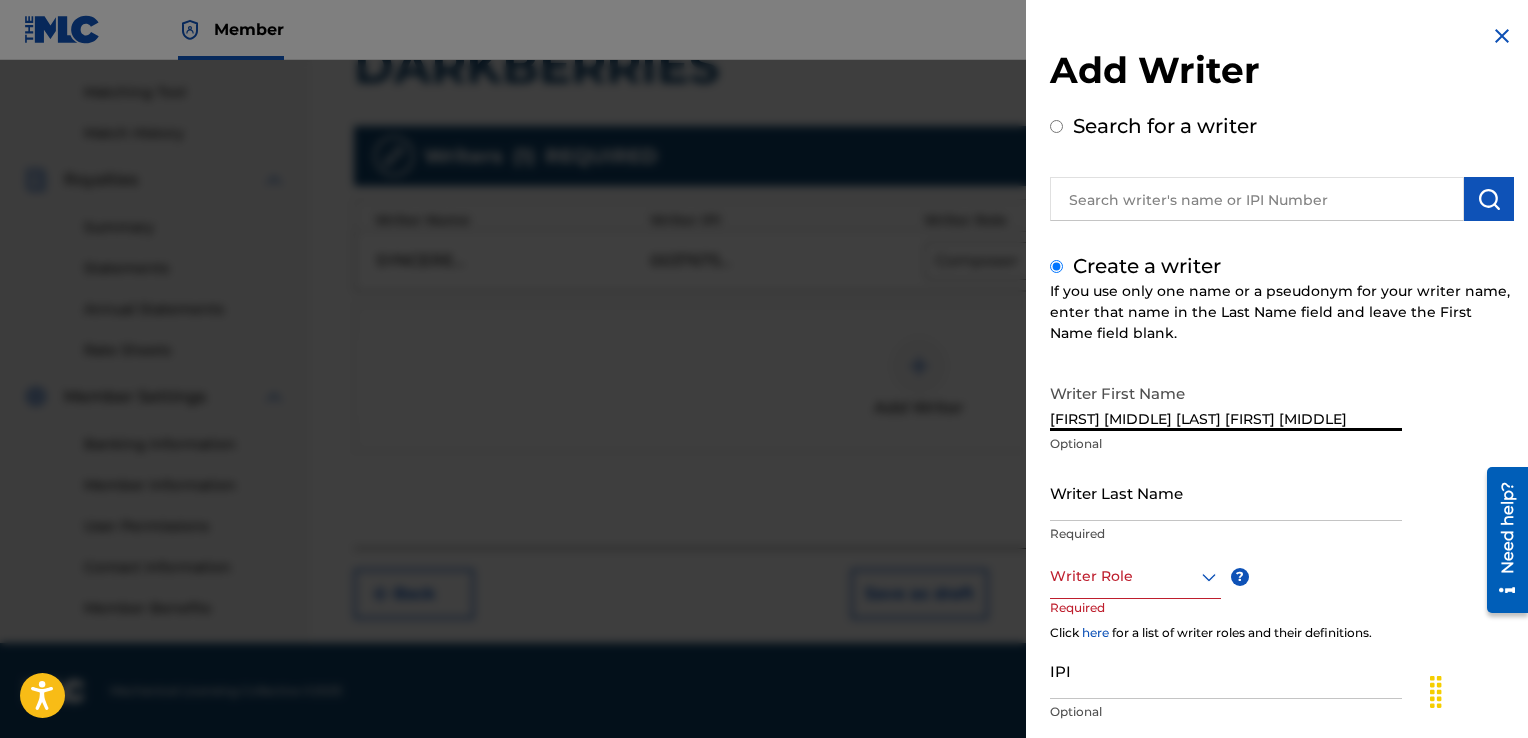drag, startPoint x: 1202, startPoint y: 420, endPoint x: 1378, endPoint y: 429, distance: 176.22997 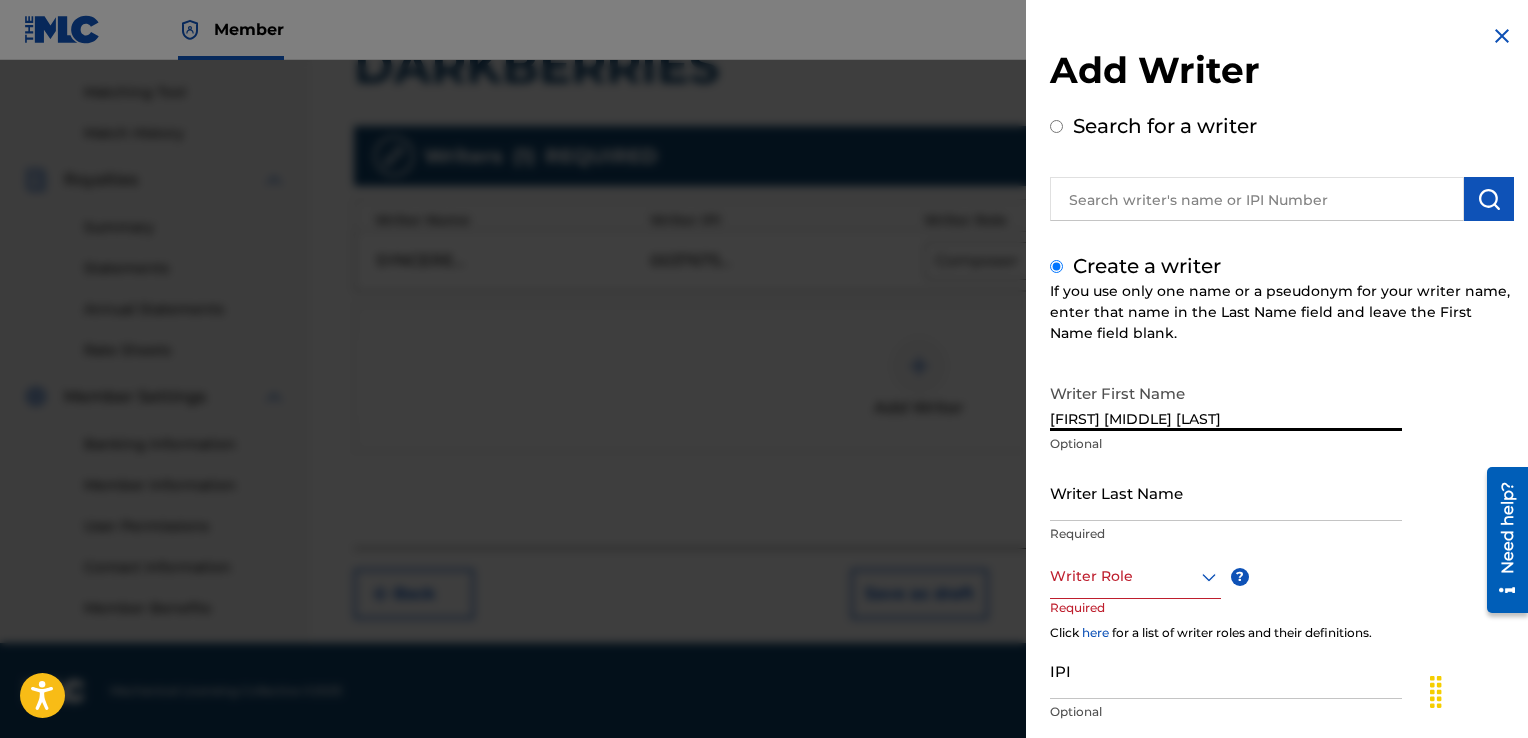 type on "[FIRST] [MIDDLE] [LAST]" 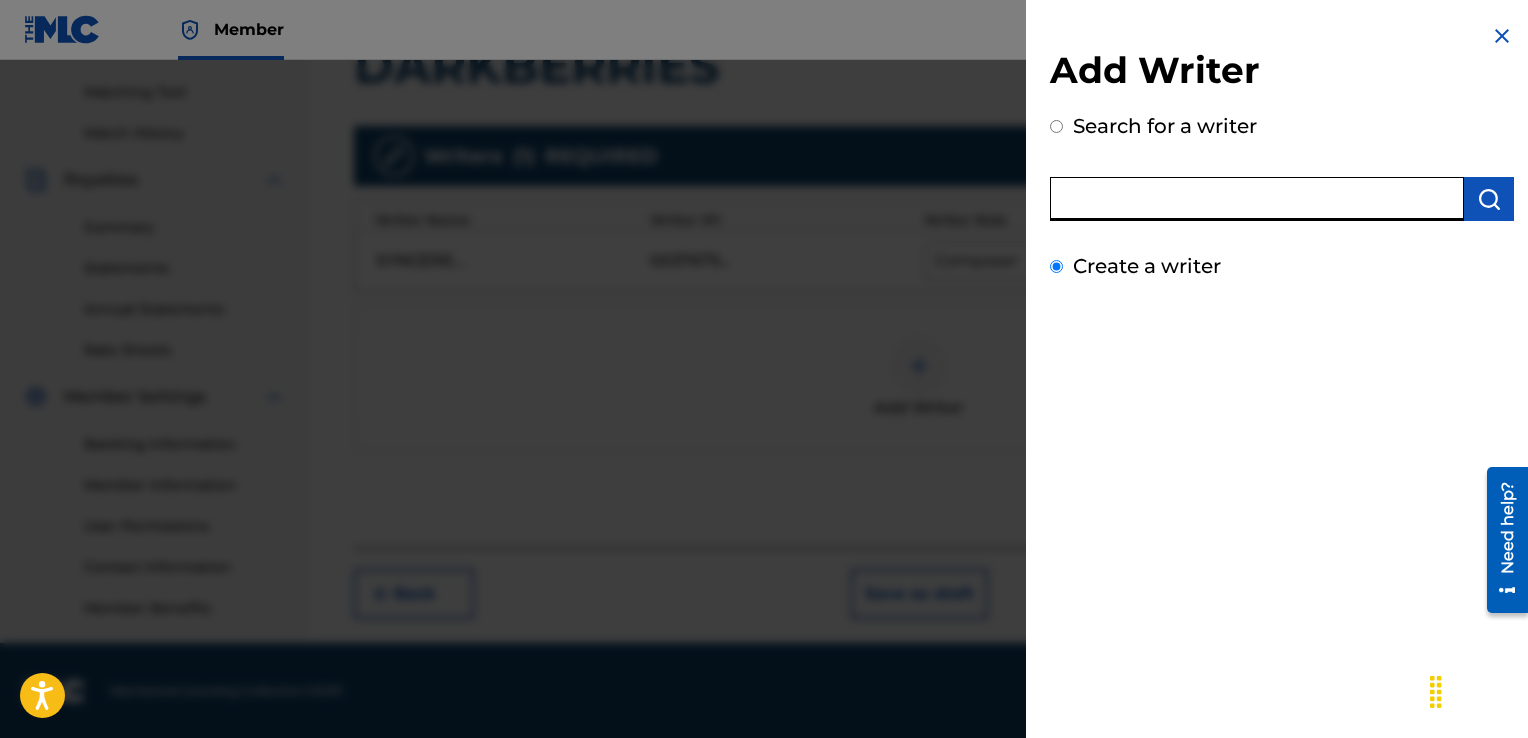 radio on "true" 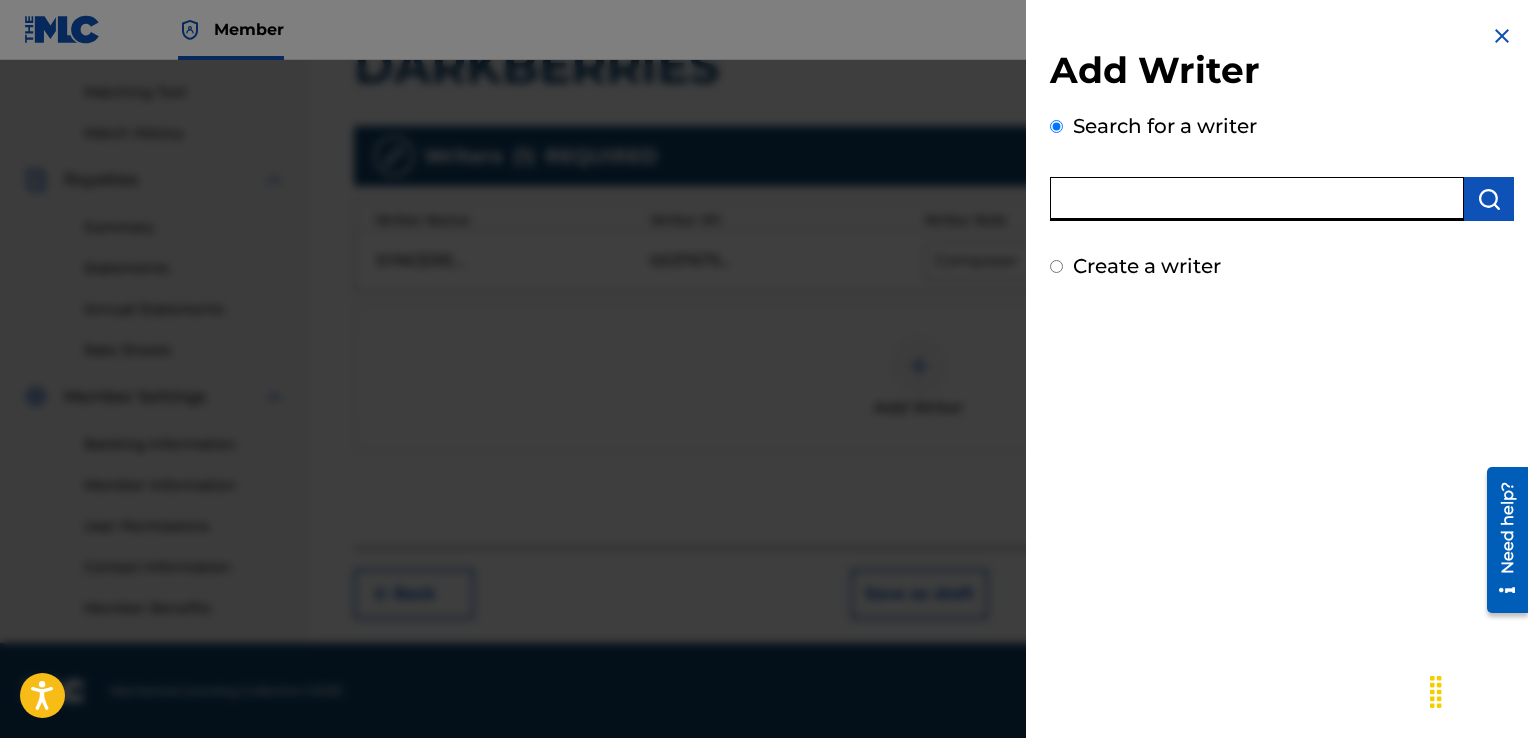 paste on "[FIRST] [MIDDLE] [LAST]" 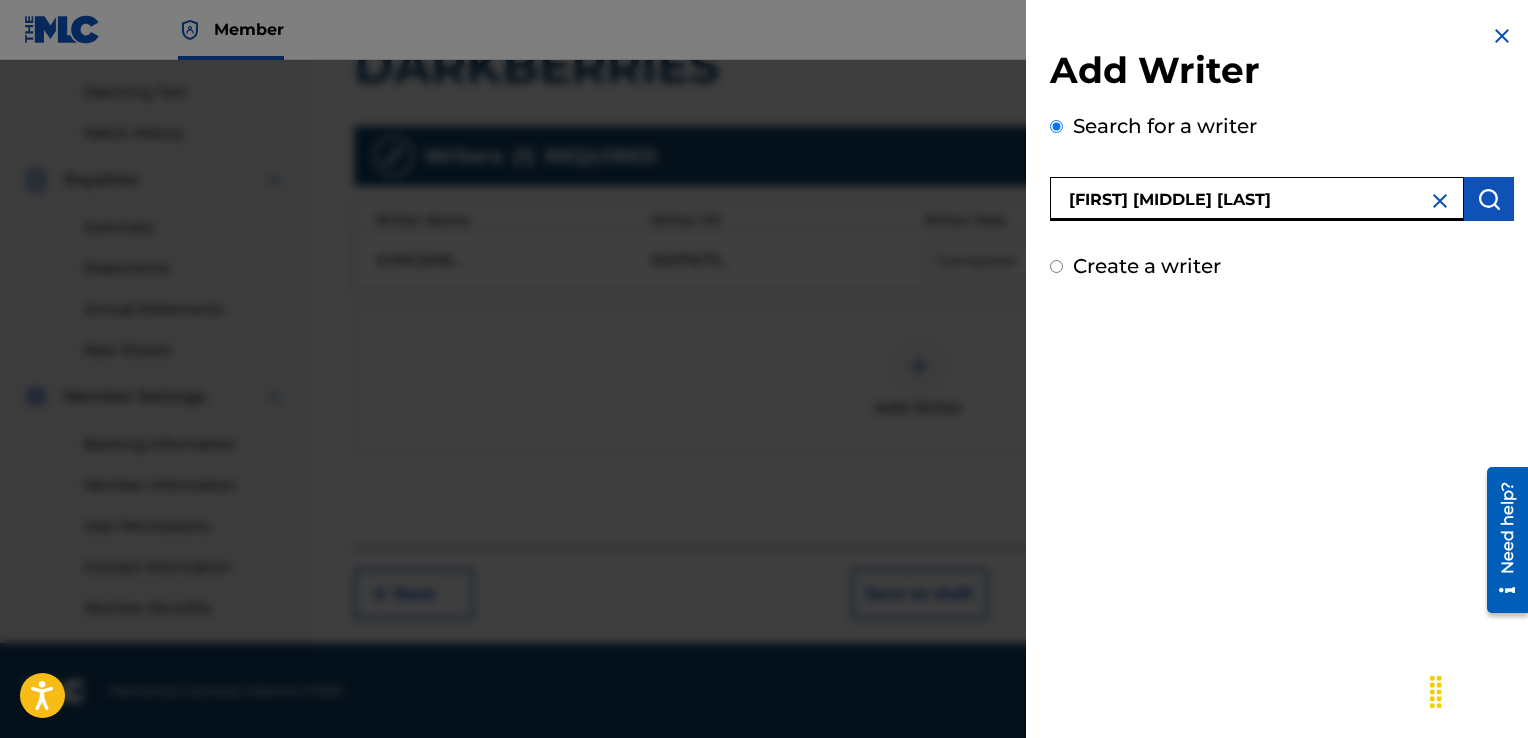 type on "[FIRST] [MIDDLE] [LAST]" 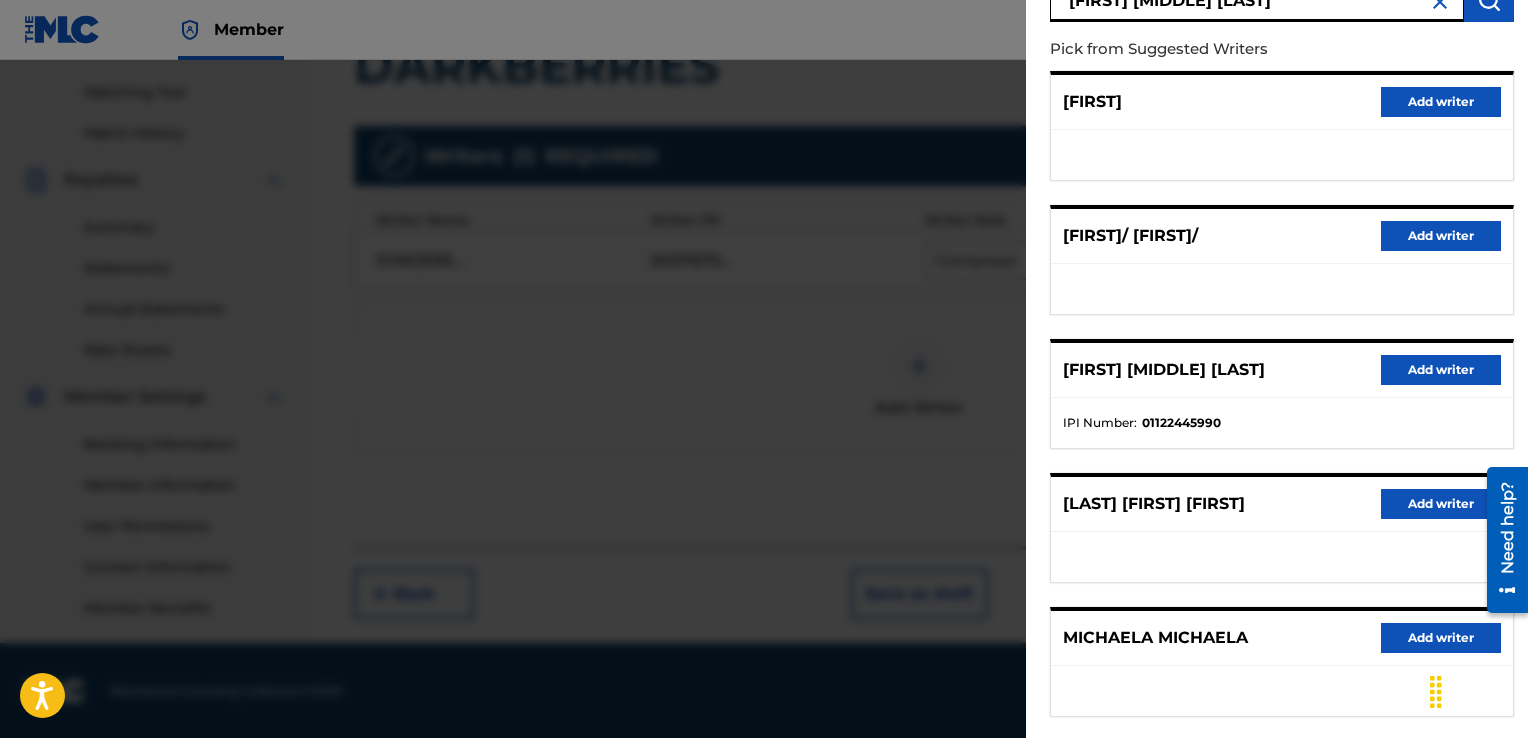 scroll, scrollTop: 200, scrollLeft: 0, axis: vertical 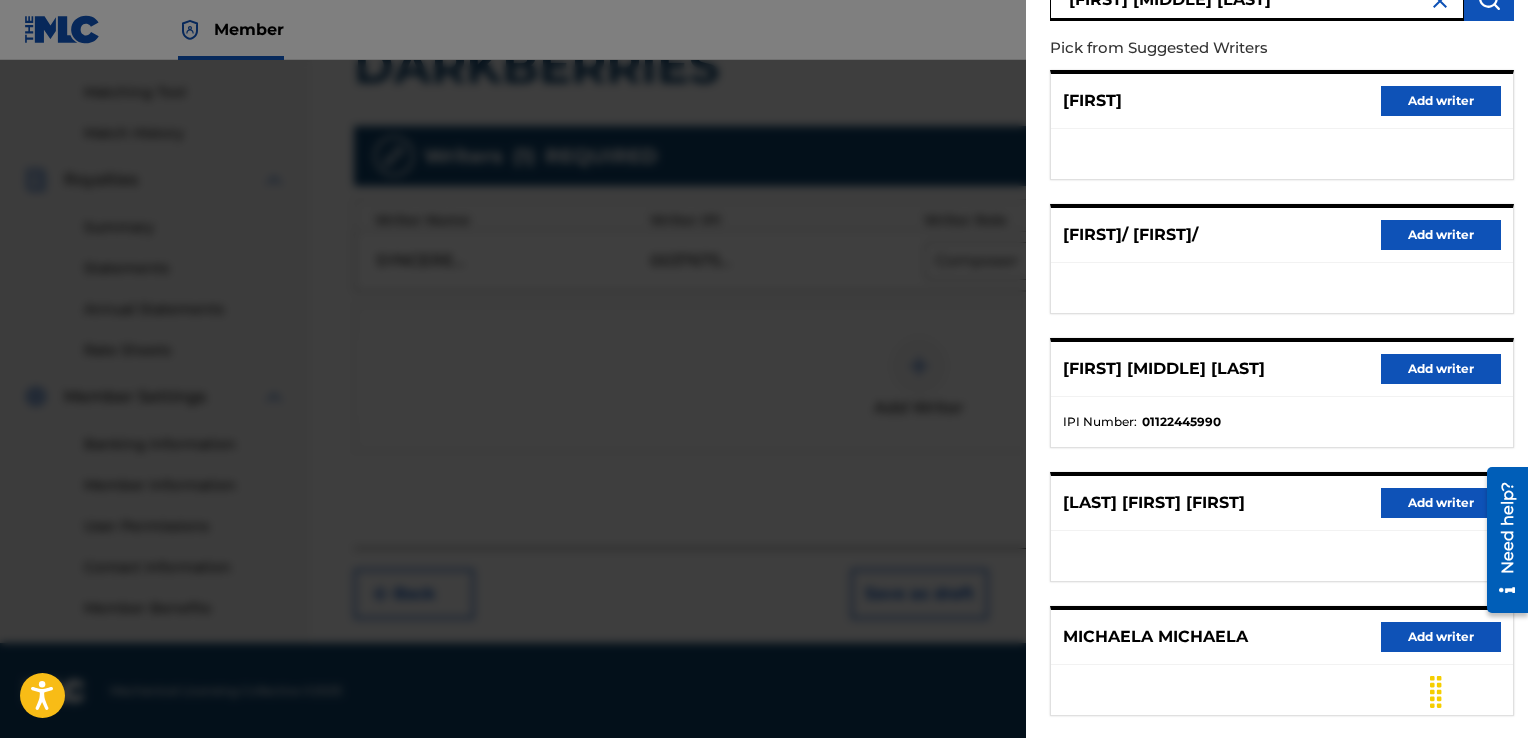 click on "Add writer" at bounding box center (1441, 369) 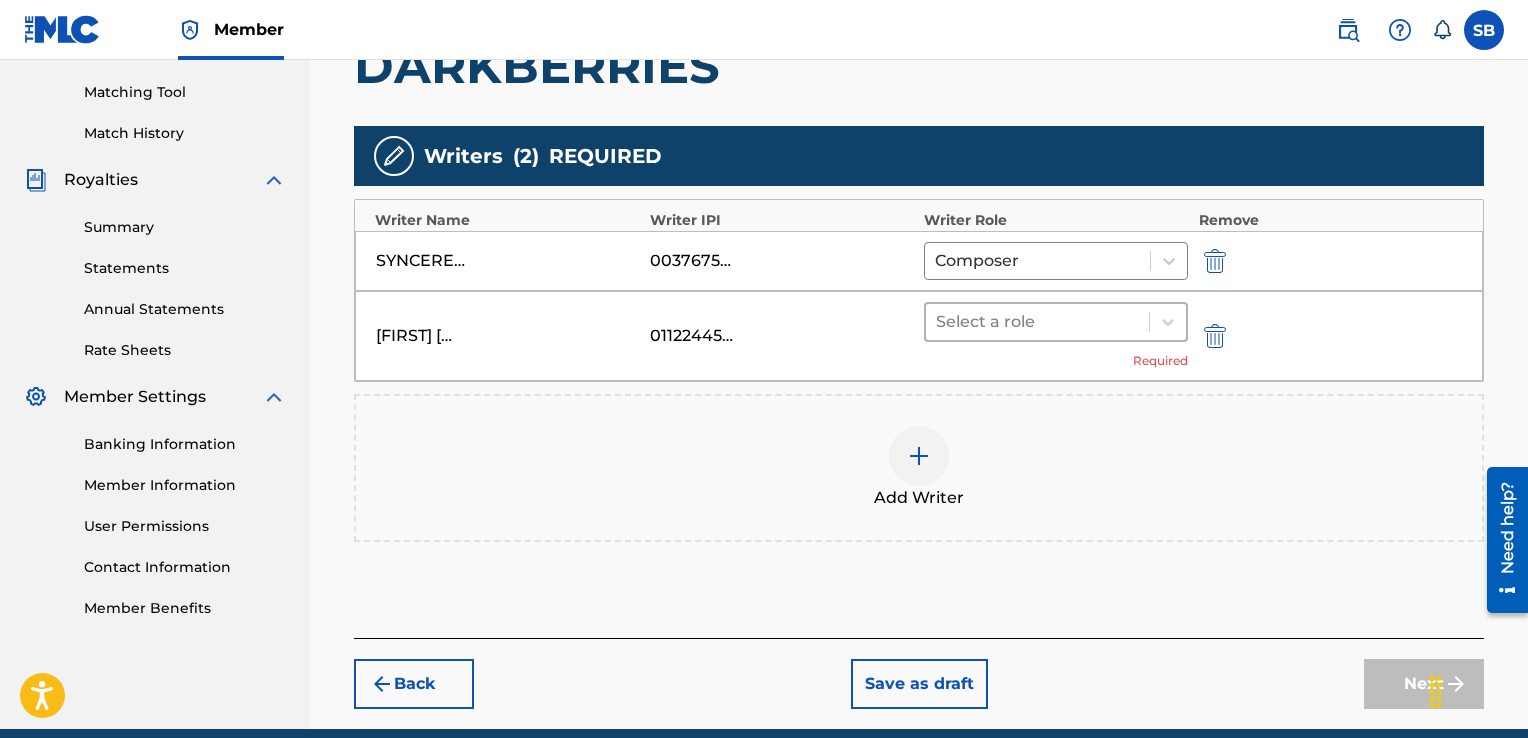 click at bounding box center (1037, 322) 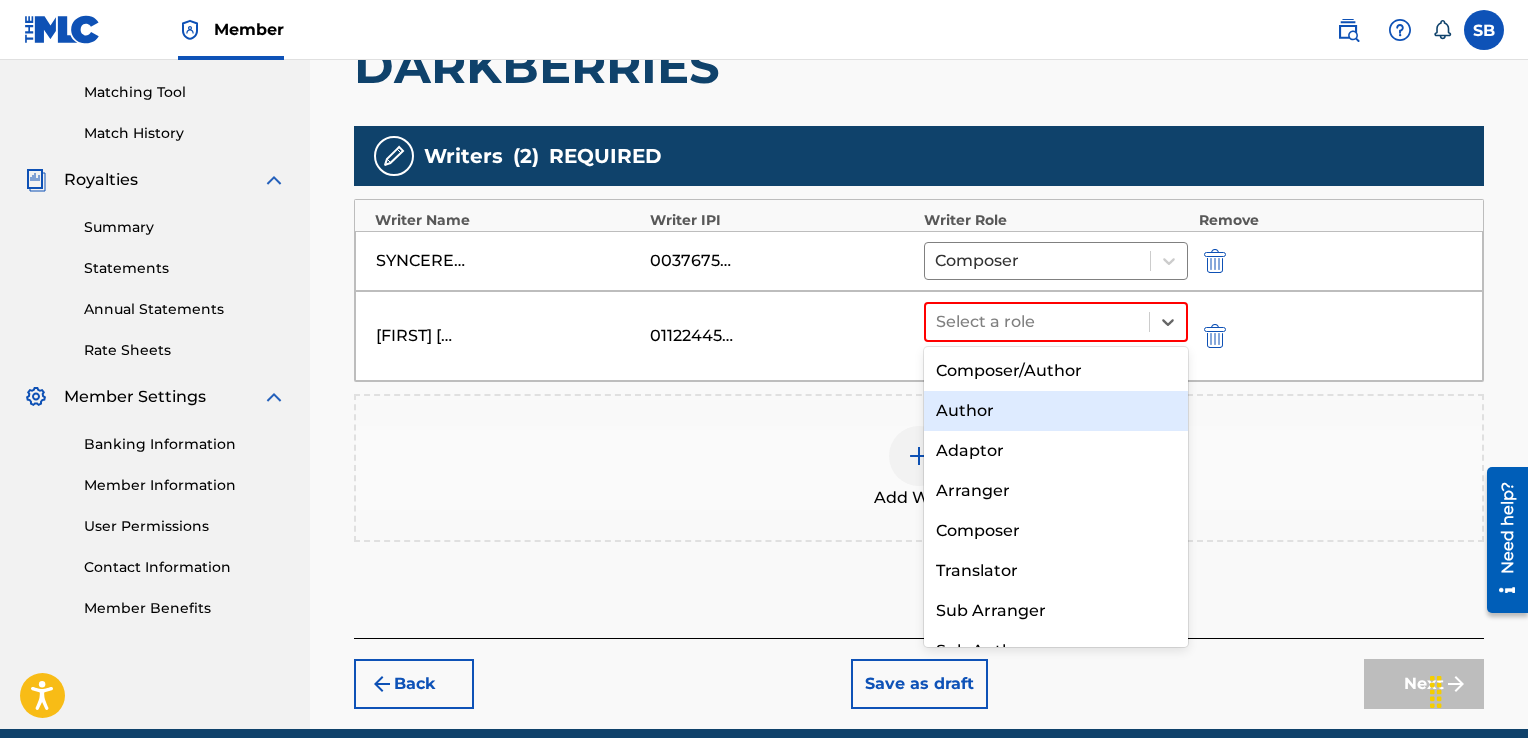 click on "Author" at bounding box center [1056, 411] 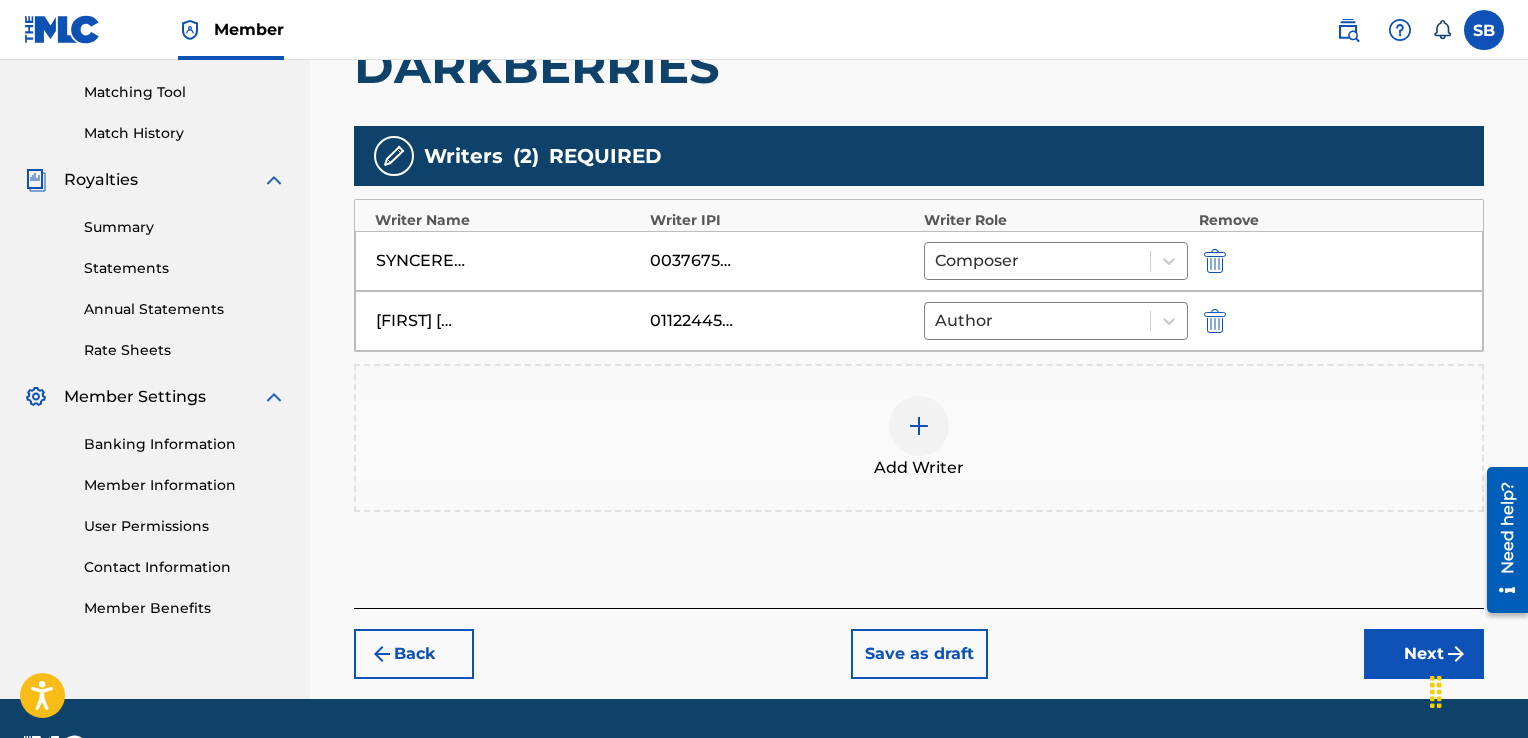 click on "Next" at bounding box center [1424, 654] 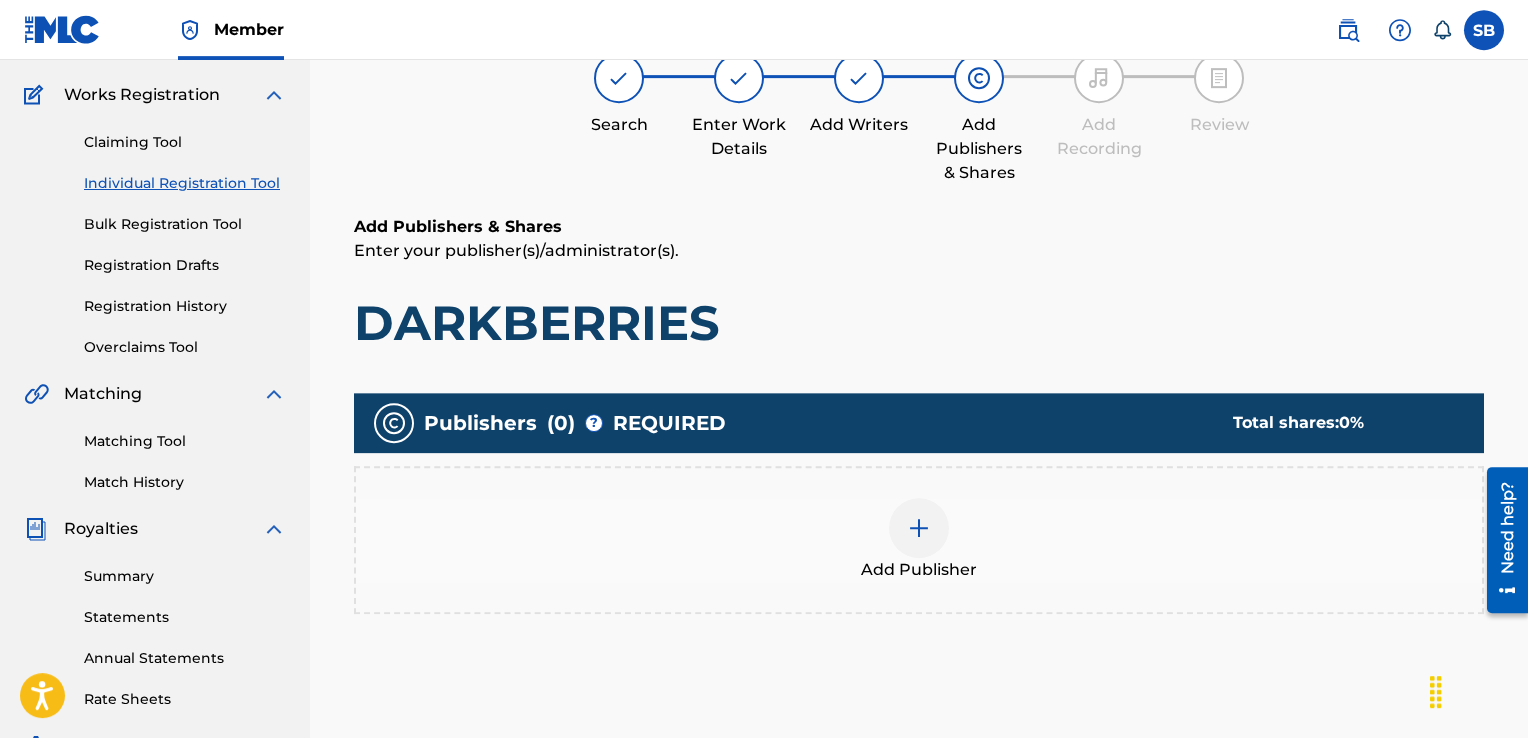 scroll, scrollTop: 153, scrollLeft: 0, axis: vertical 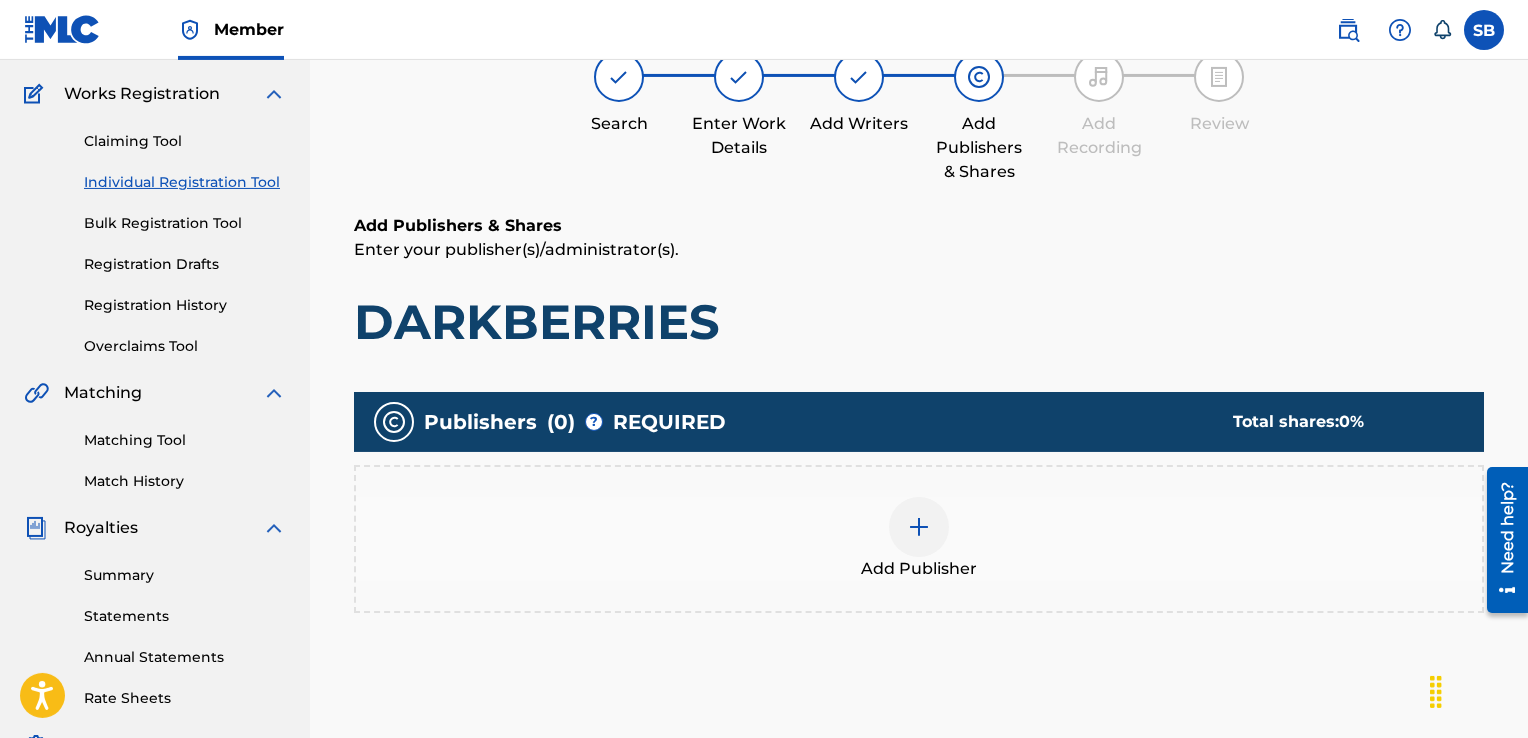 click at bounding box center [919, 527] 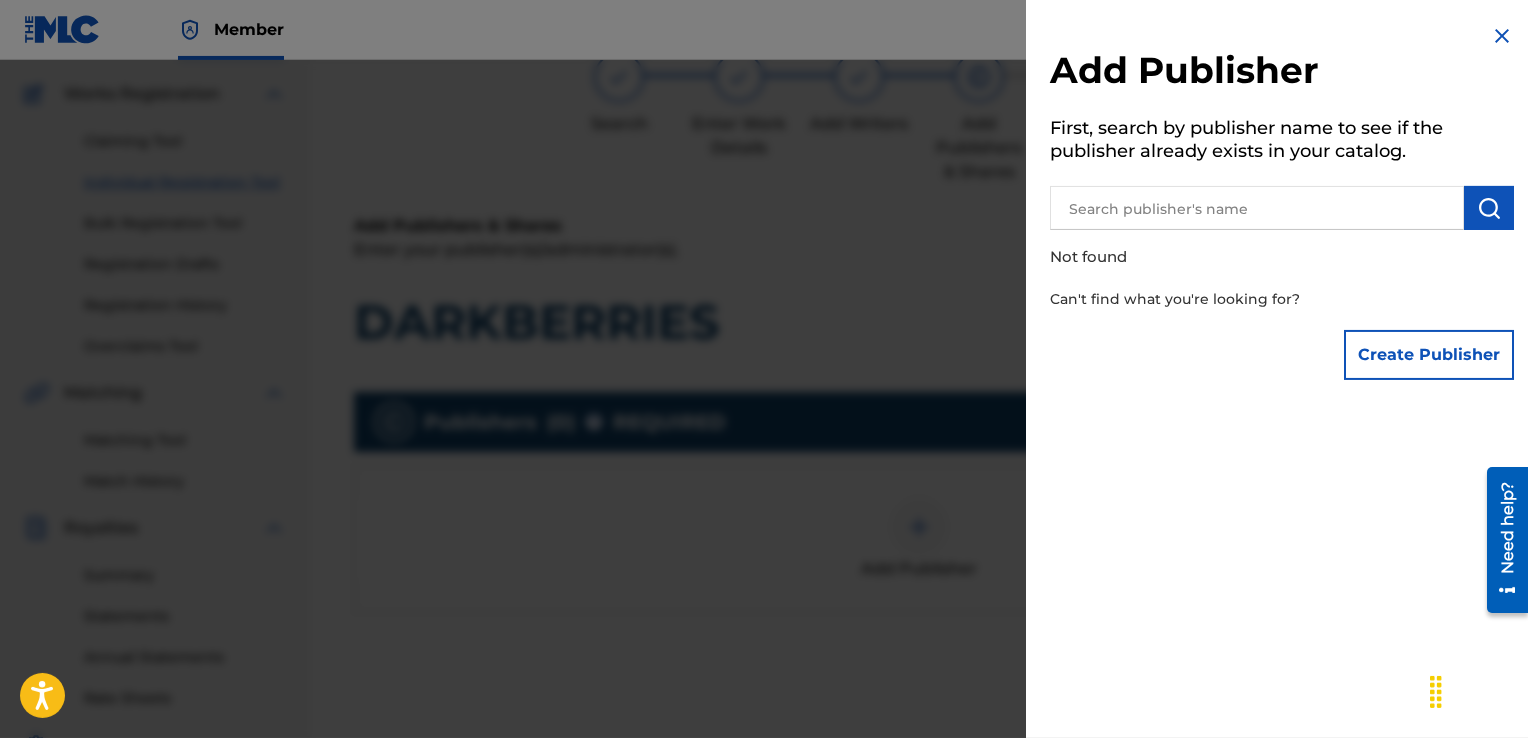 click at bounding box center [1257, 208] 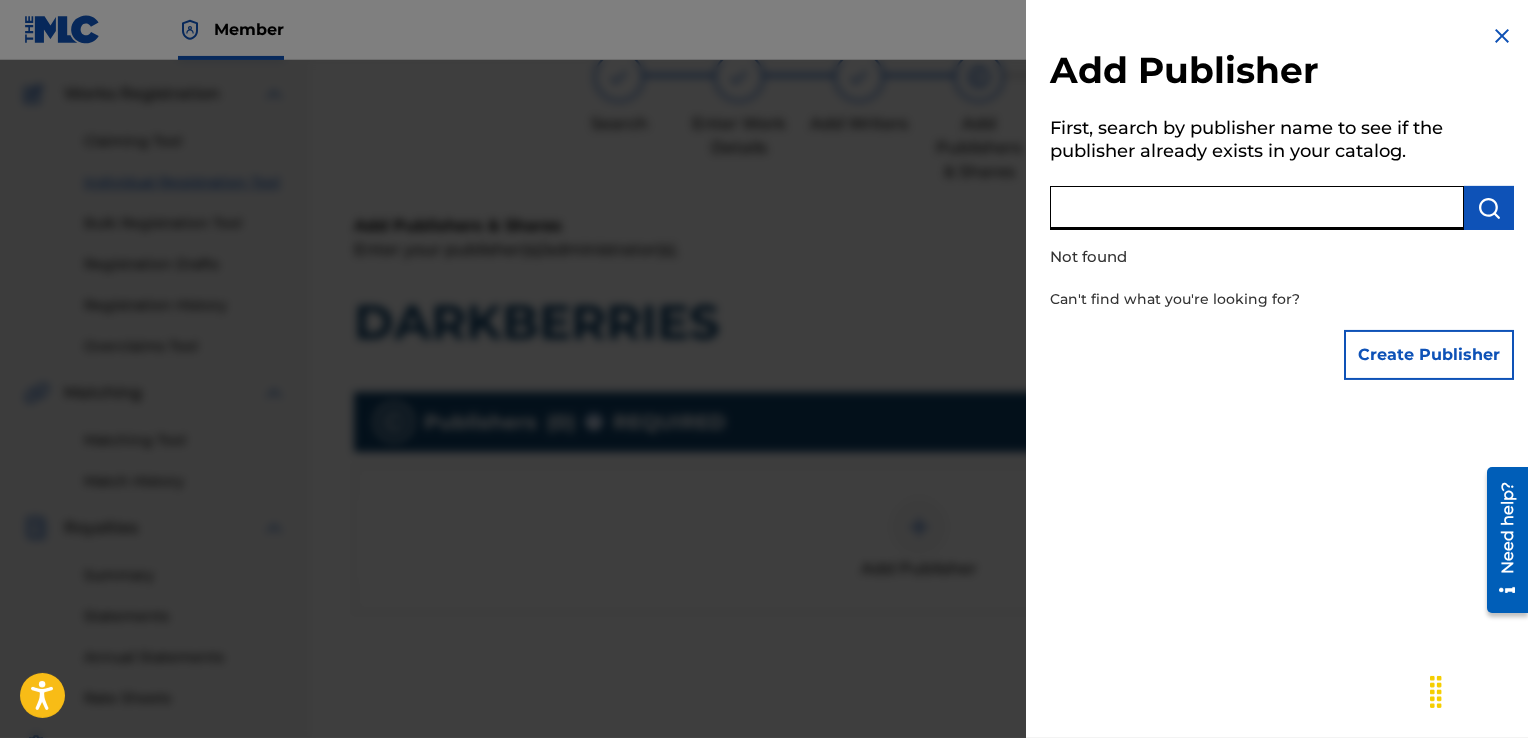 click on "Create Publisher" at bounding box center [1429, 355] 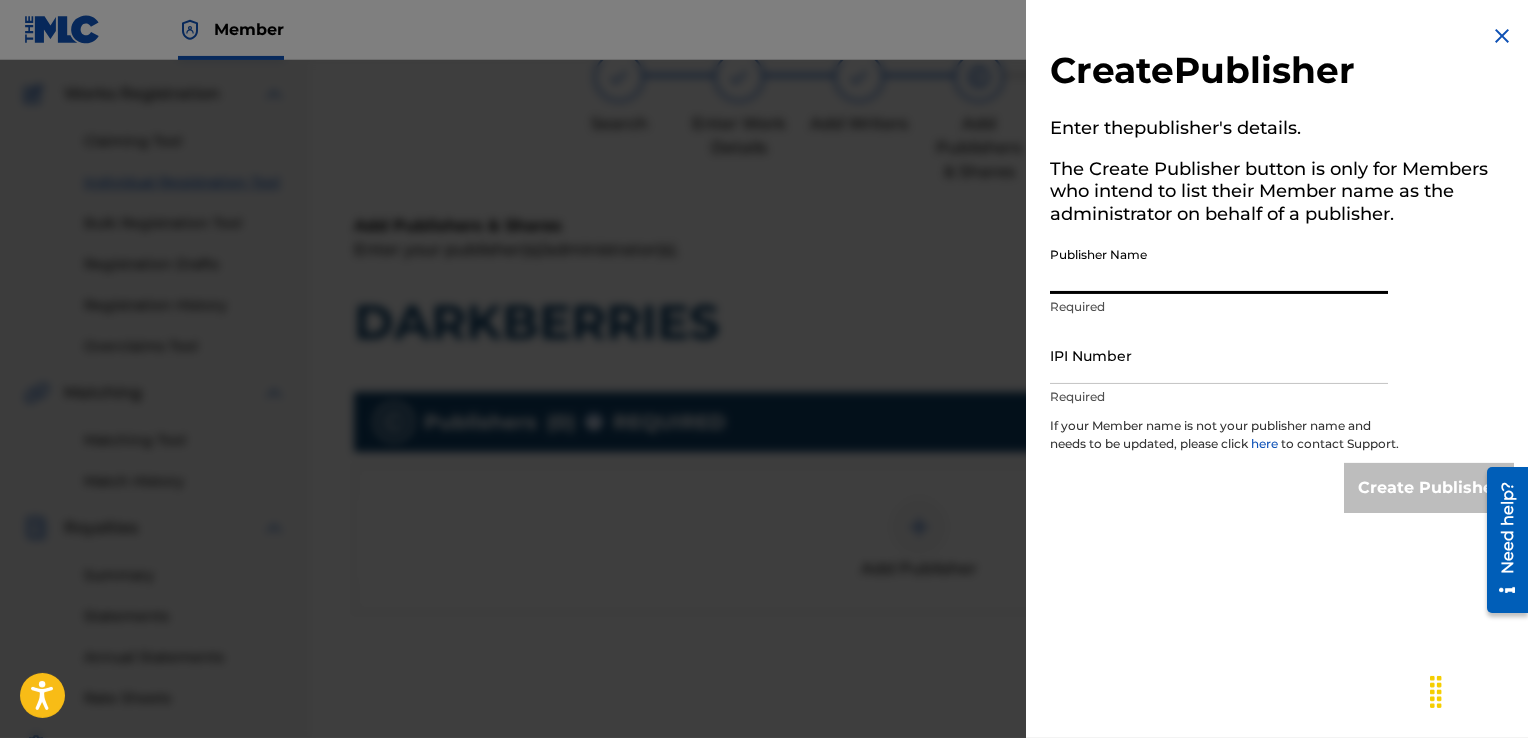 click on "Publisher Name" at bounding box center [1219, 265] 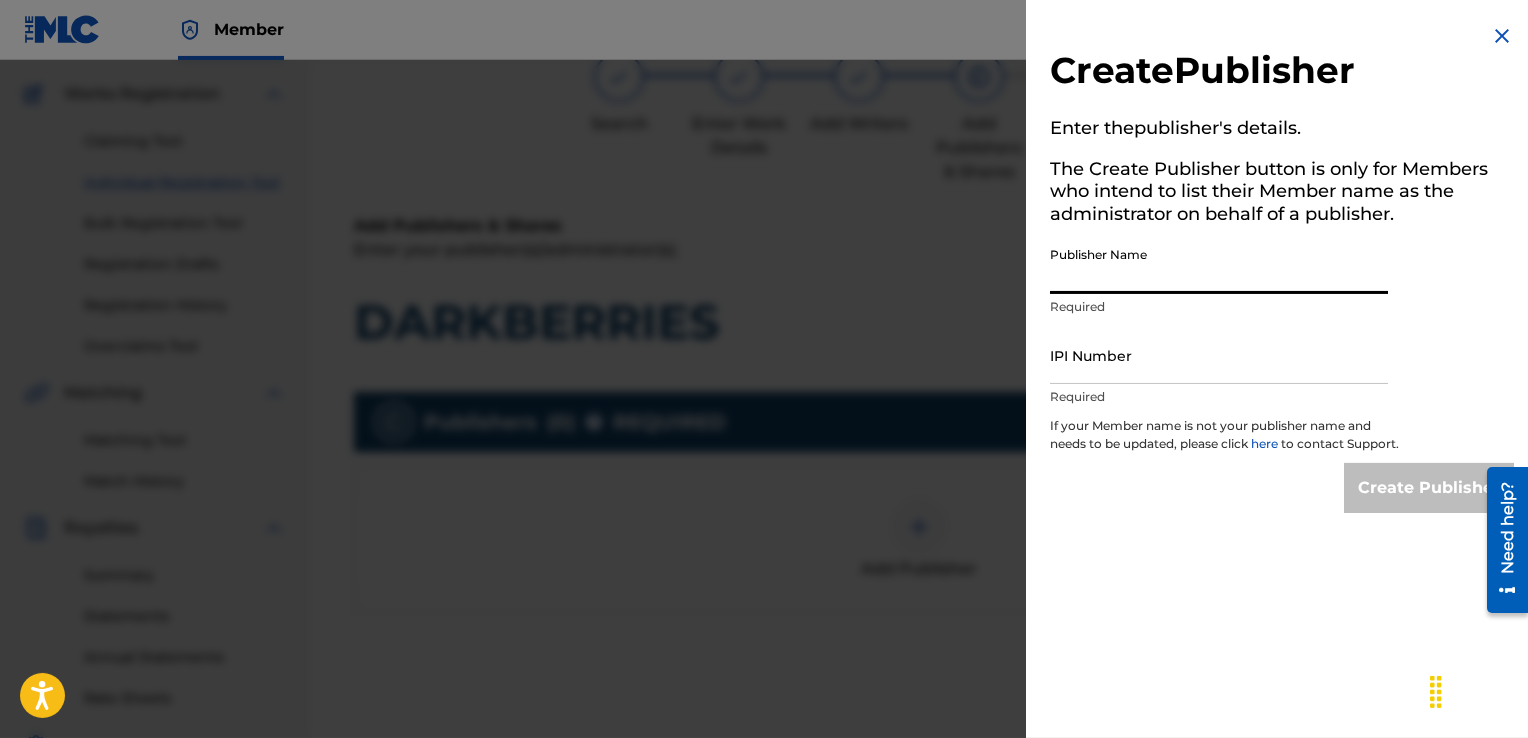 click at bounding box center [764, 429] 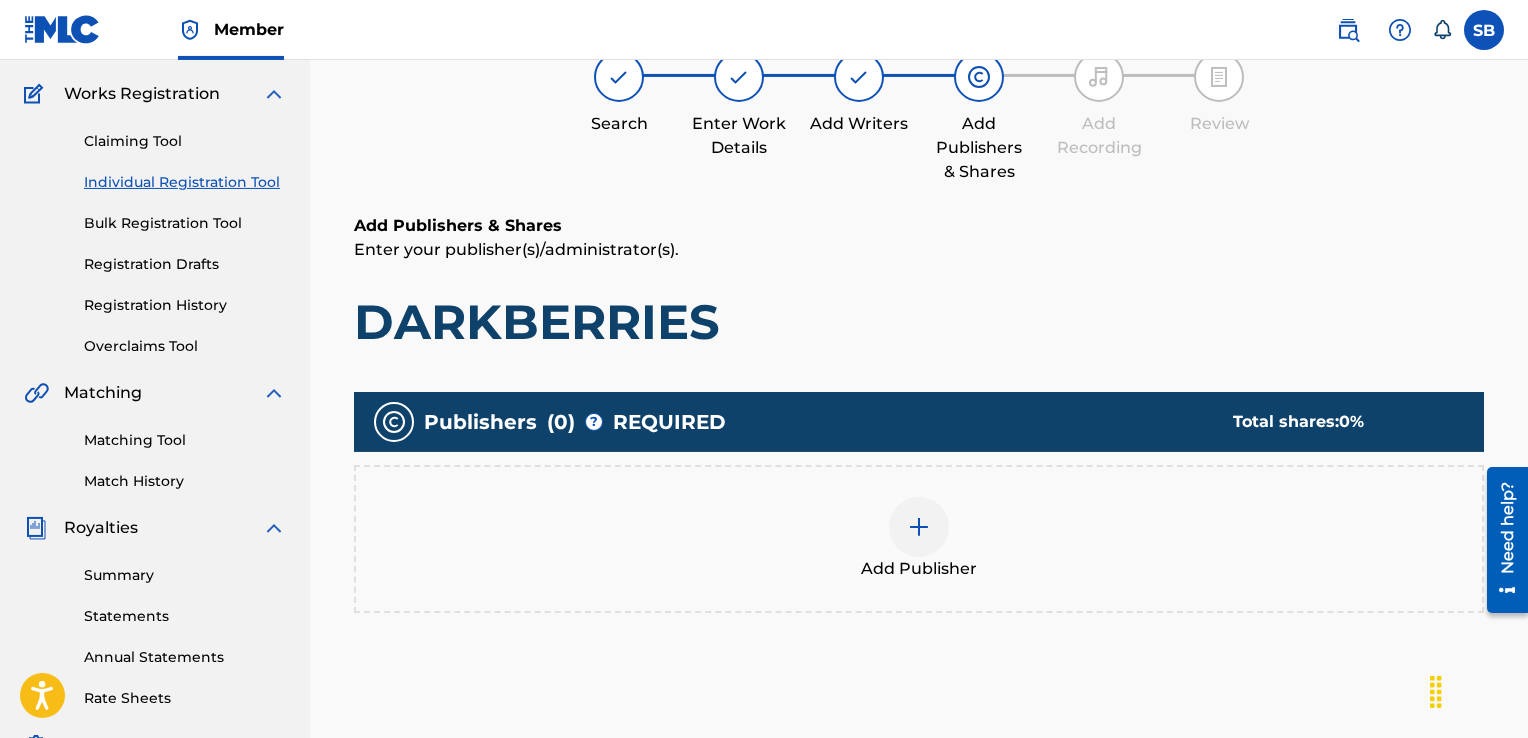 click at bounding box center [919, 527] 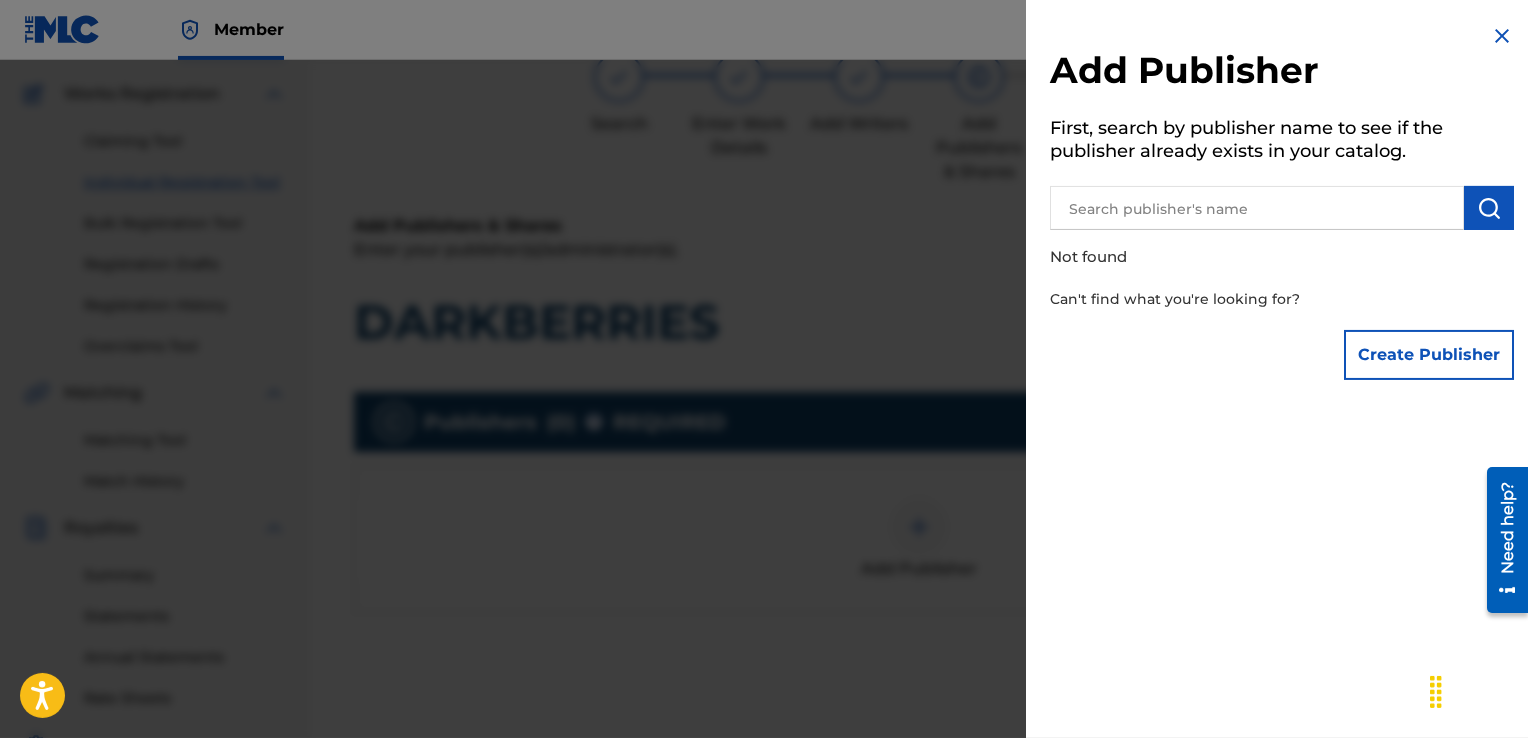 click at bounding box center (1257, 208) 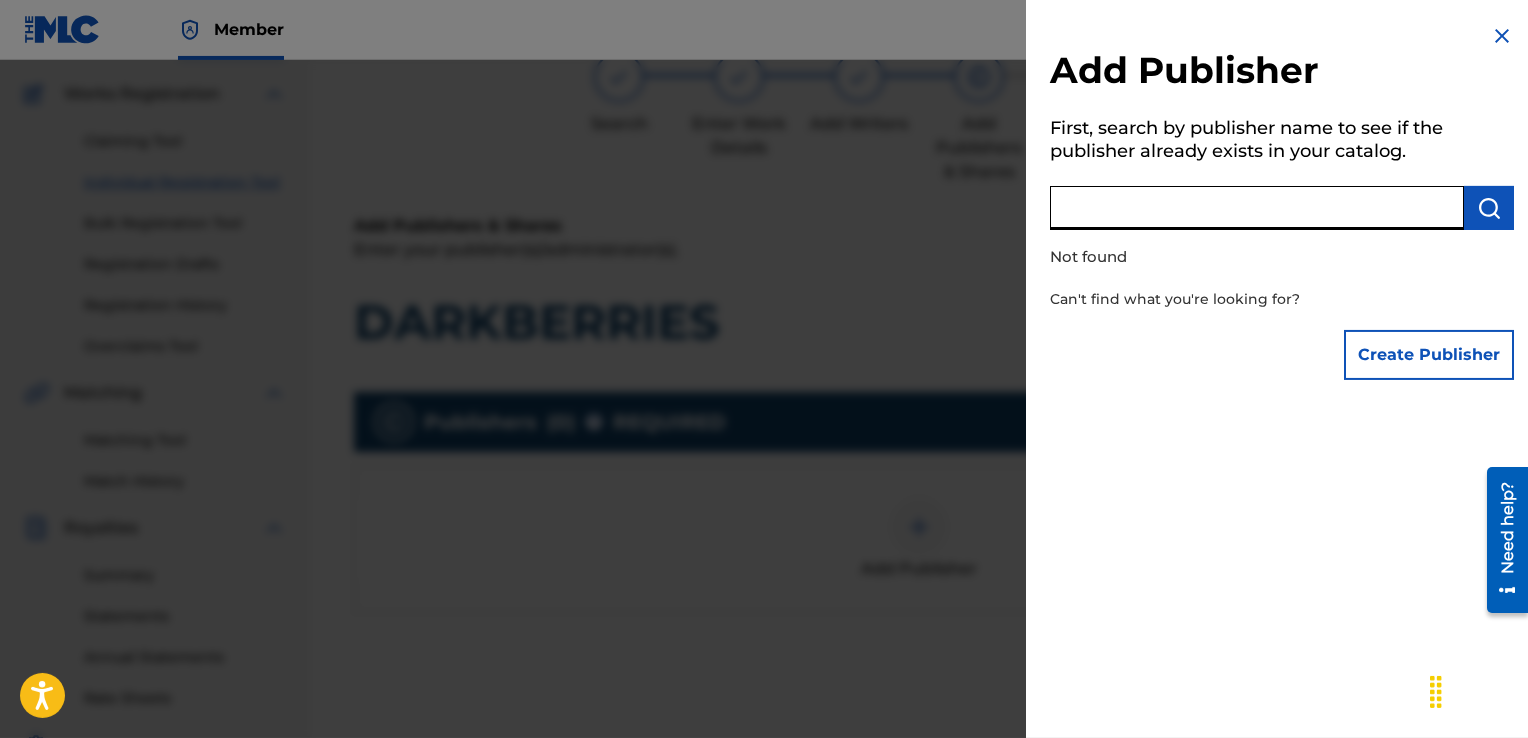 click on "Create Publisher" at bounding box center [1429, 355] 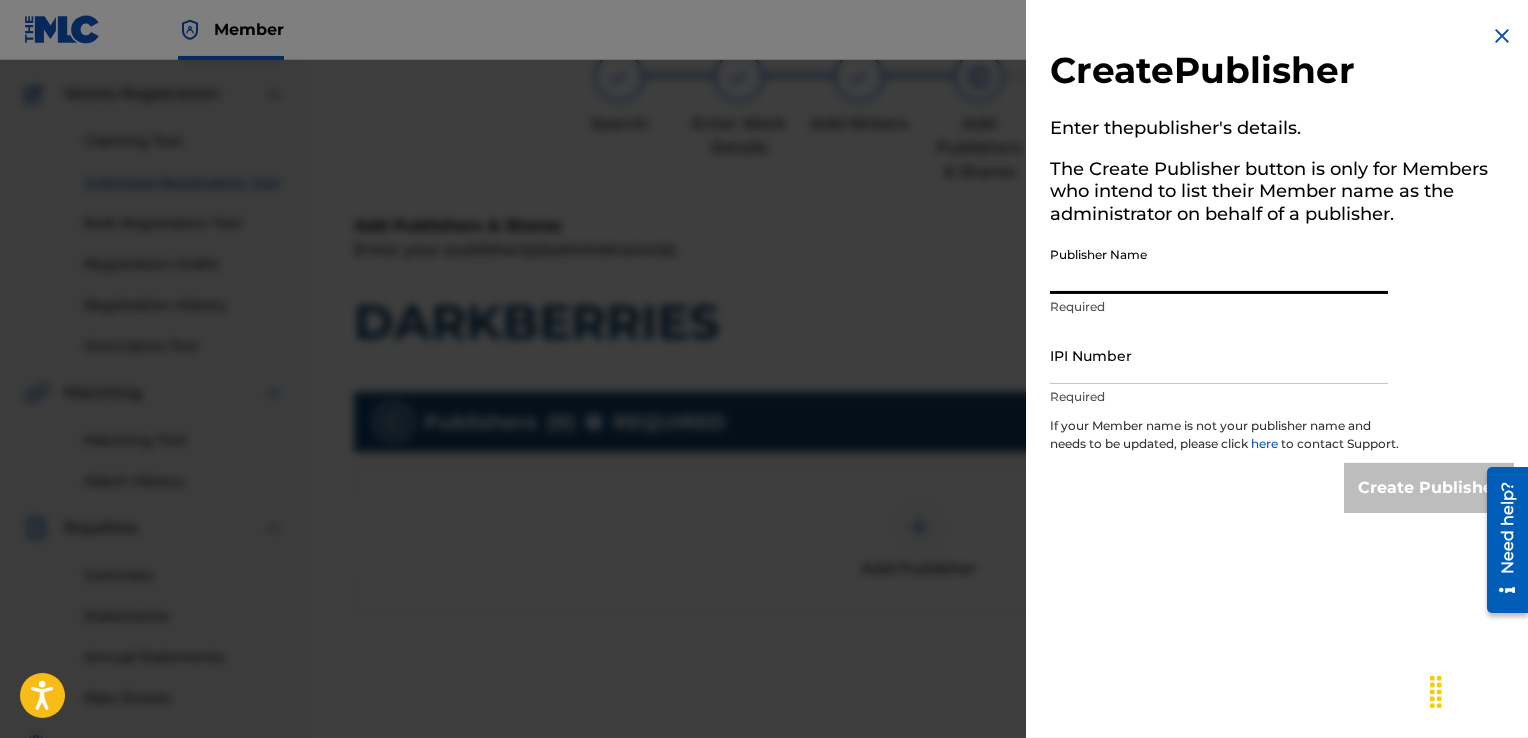 click on "Publisher Name" at bounding box center [1219, 265] 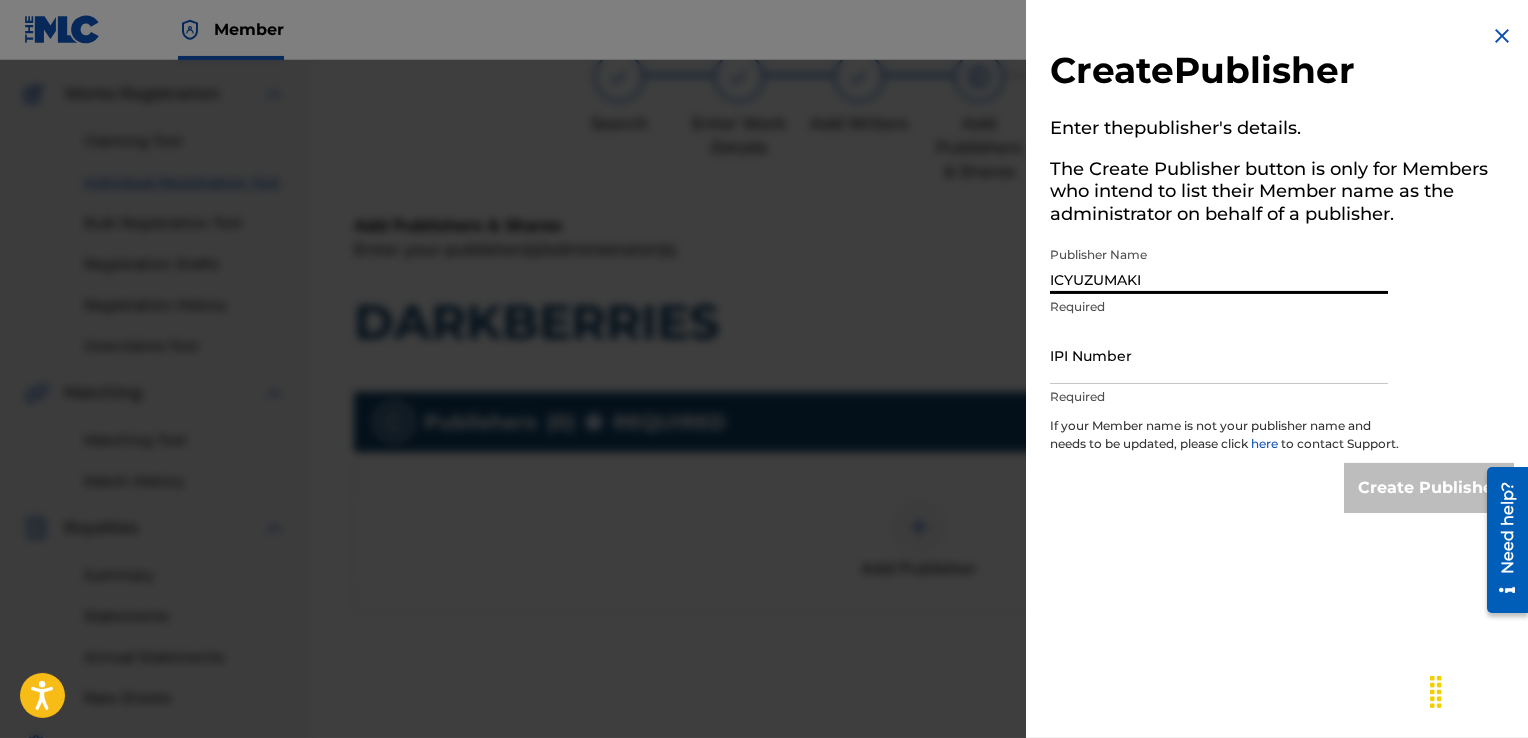 type on "ICYUZUMAKI" 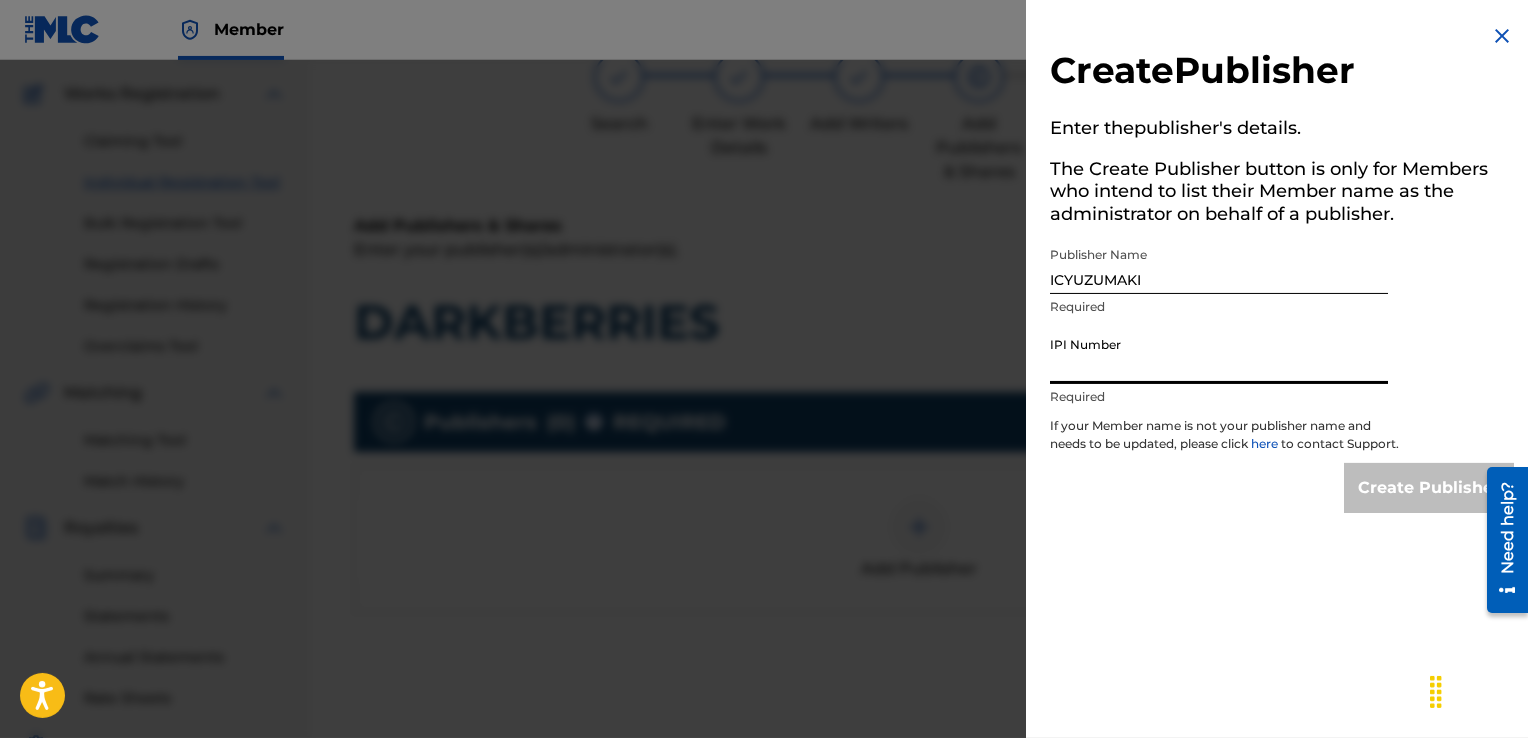 click on "IPI Number" at bounding box center (1219, 355) 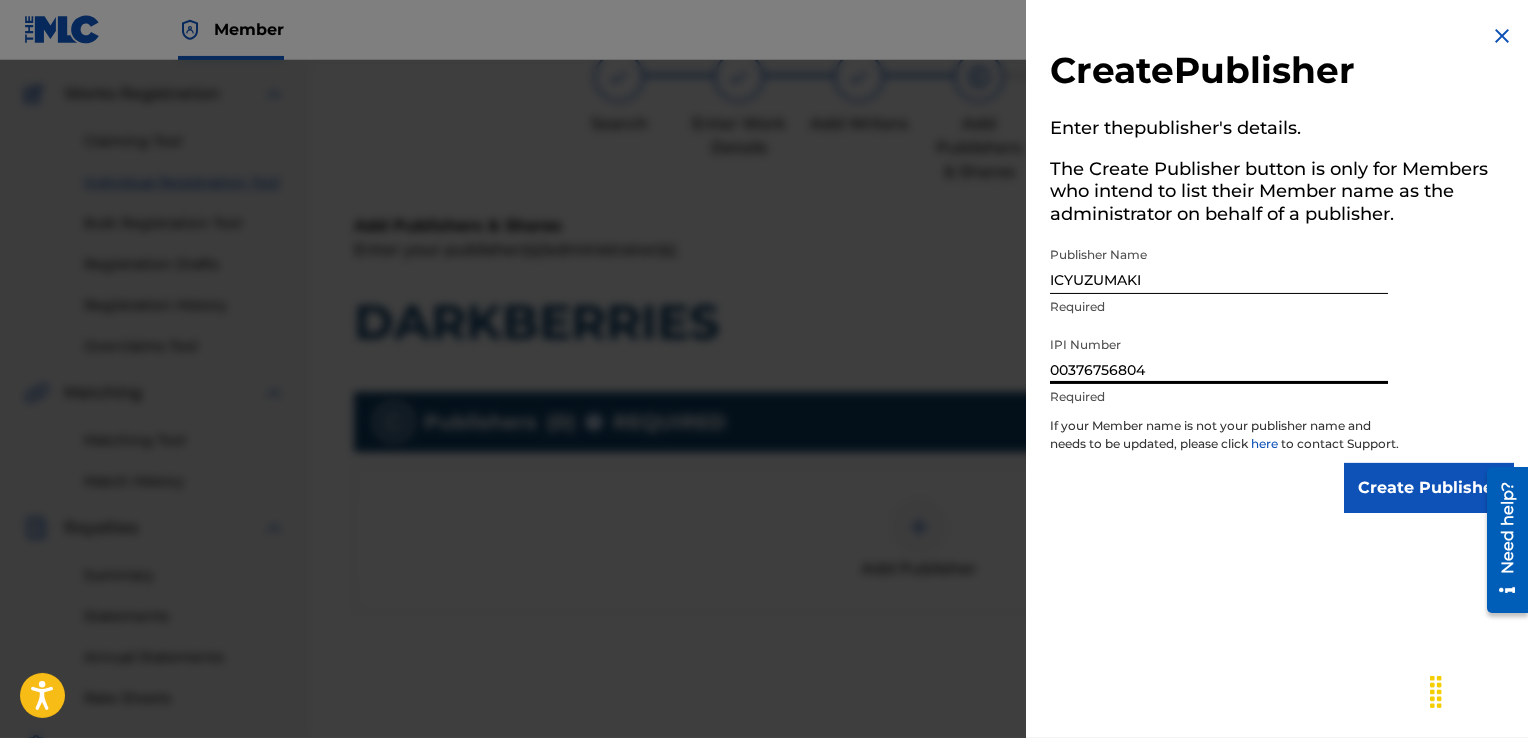 type on "00376756804" 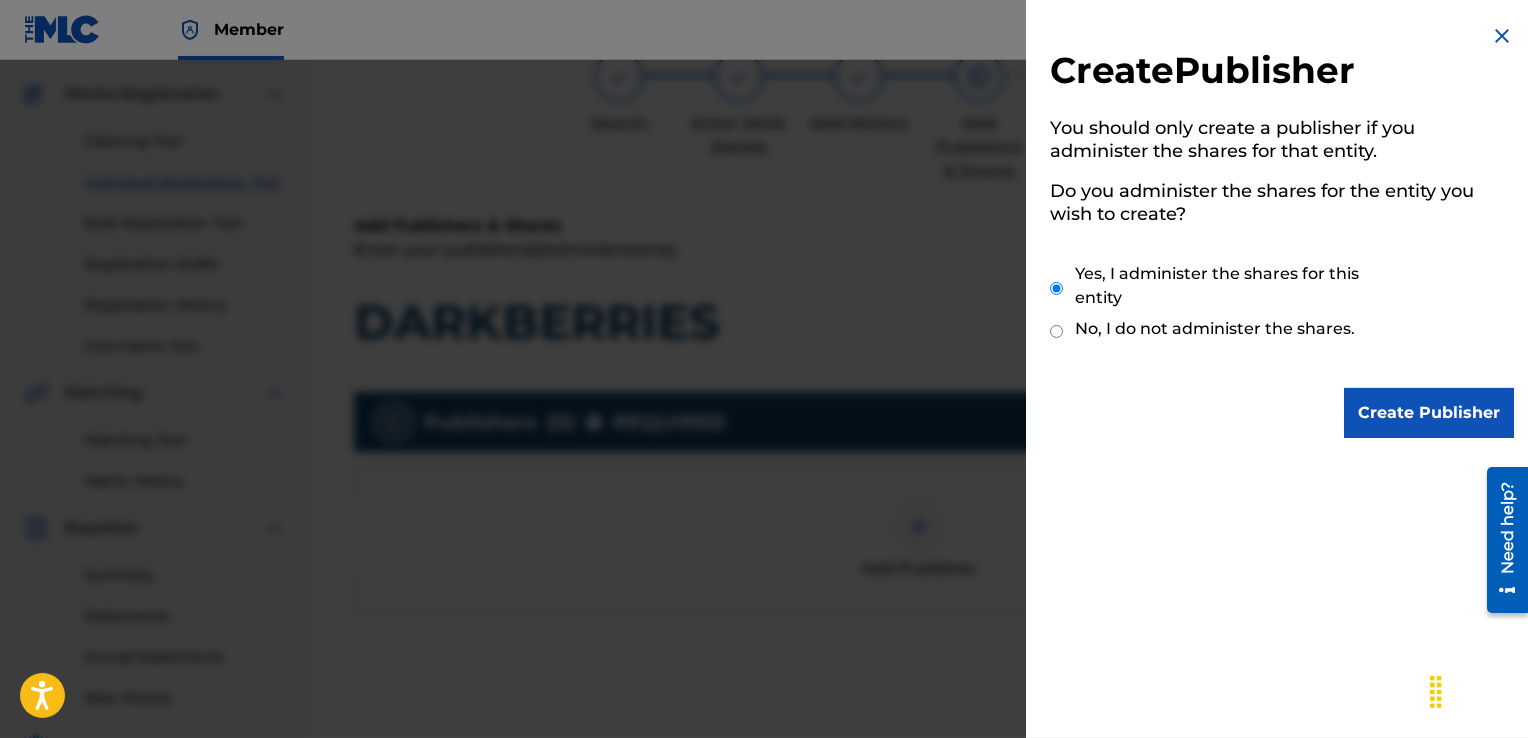 click on "Create Publisher" at bounding box center [1429, 413] 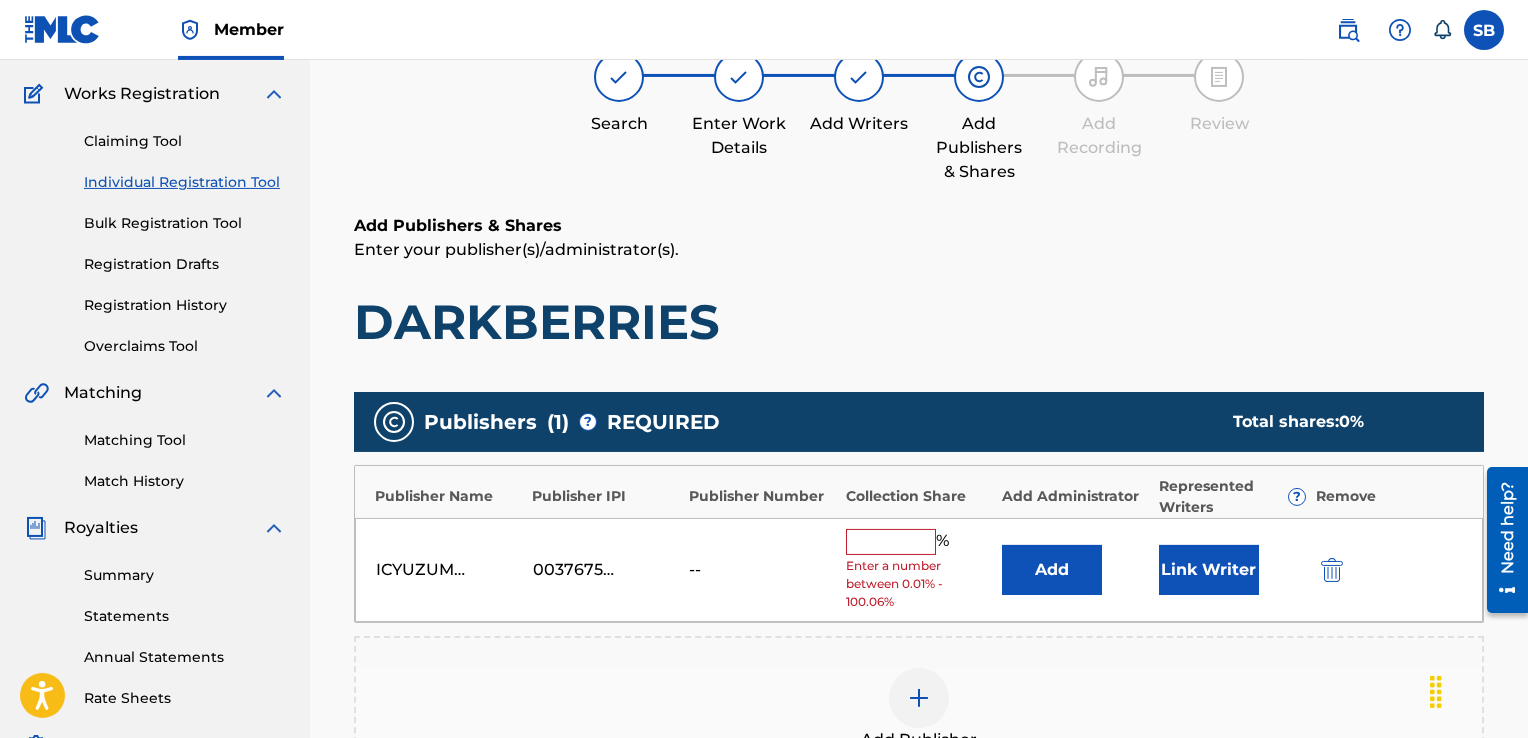 click at bounding box center (891, 542) 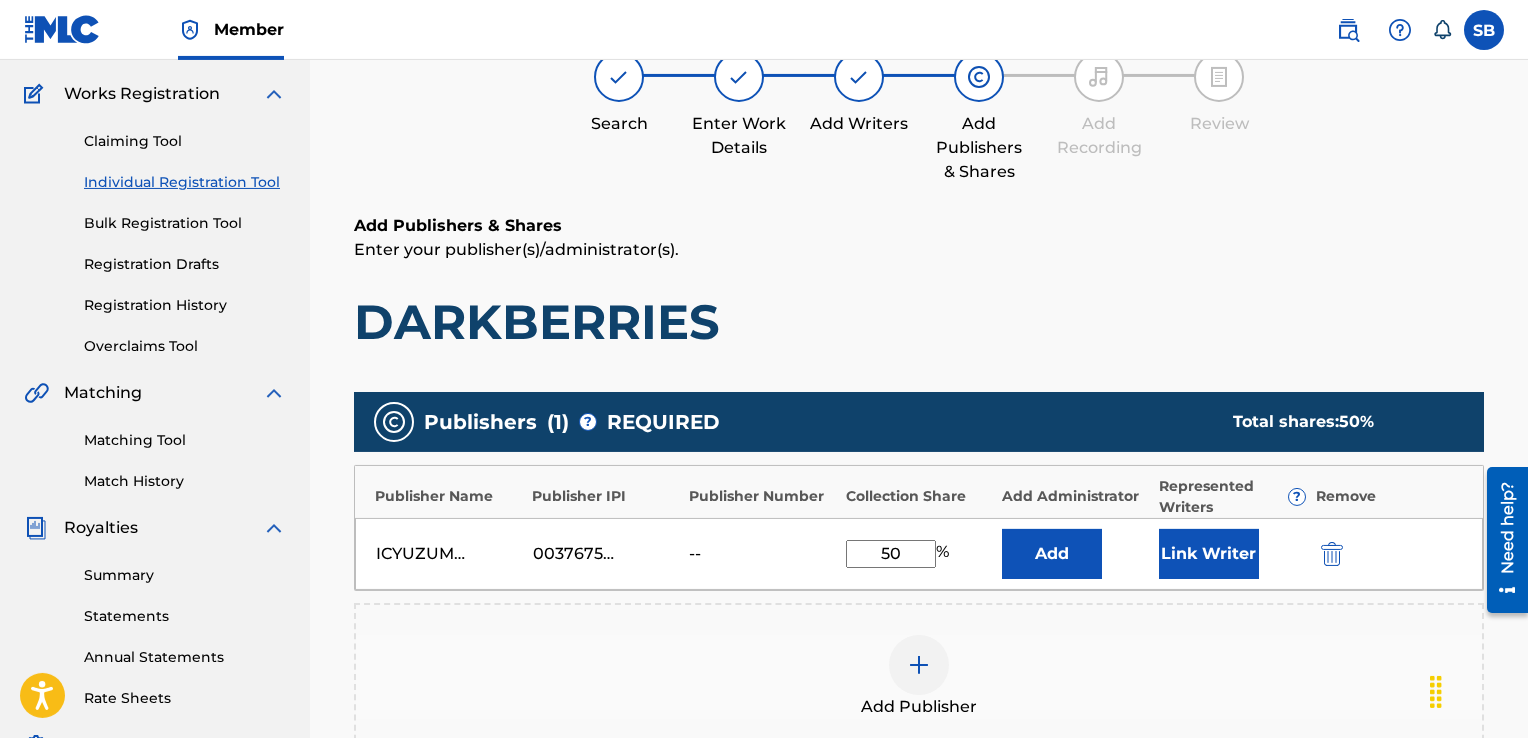 type on "50" 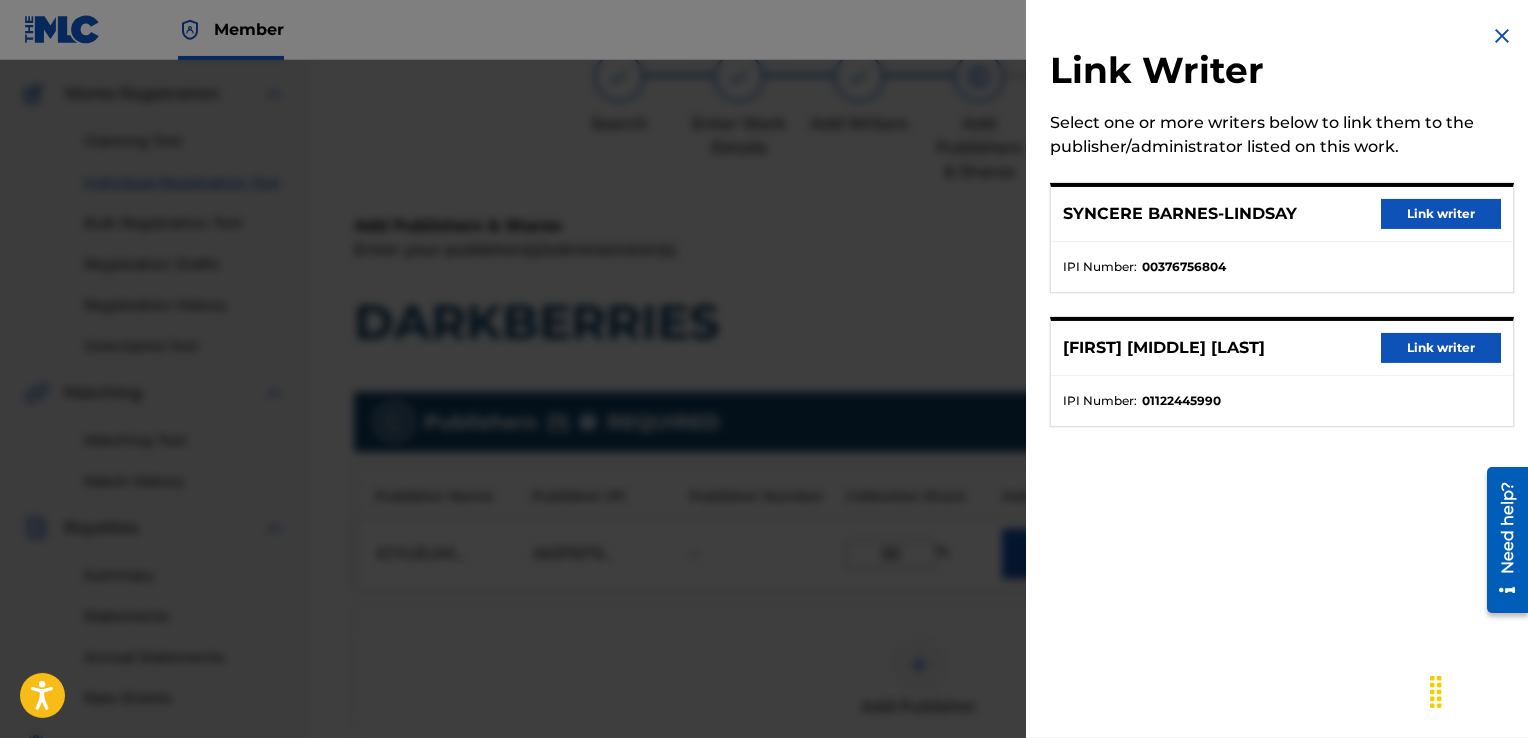 click on "Link writer" at bounding box center (1441, 214) 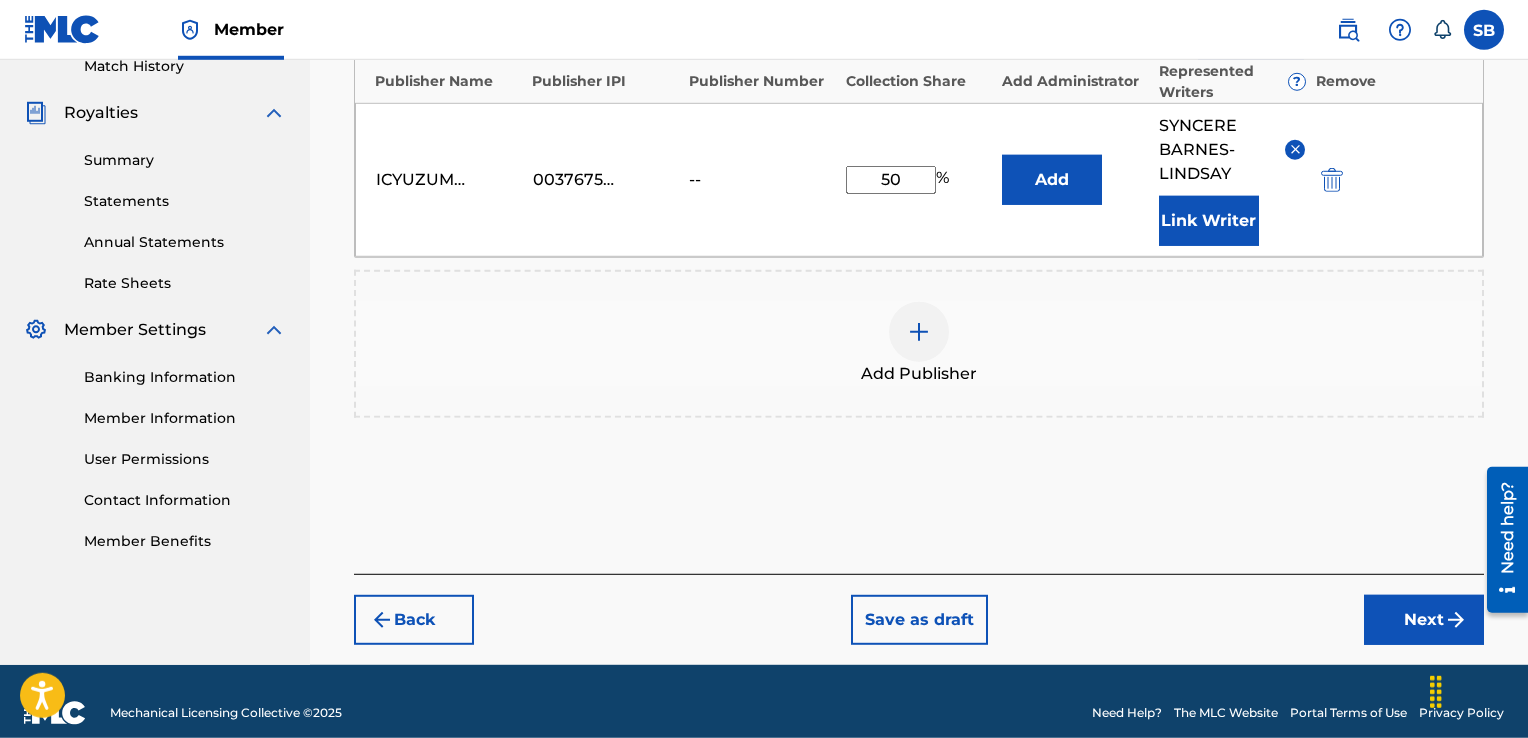 click on "Next" at bounding box center (1424, 620) 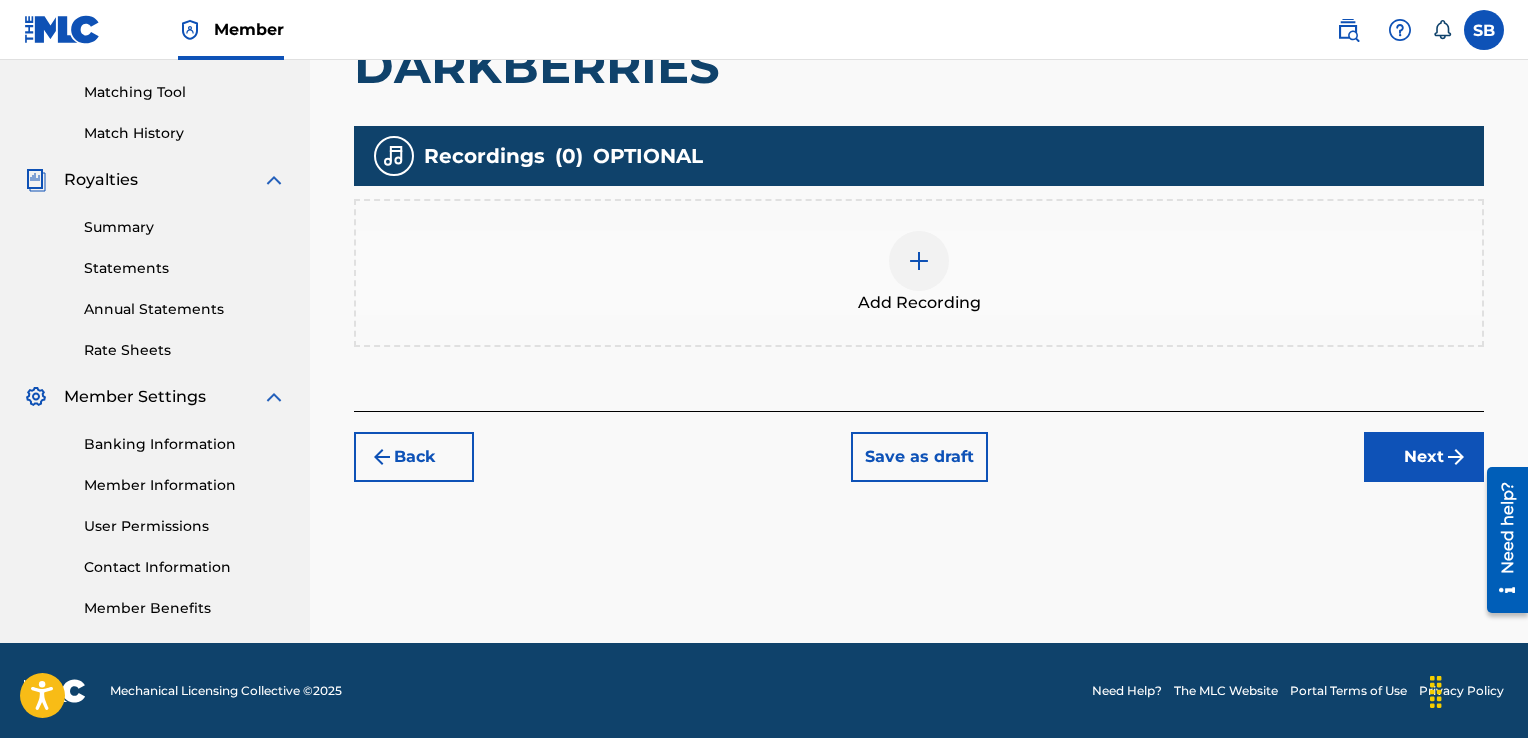 click at bounding box center (919, 261) 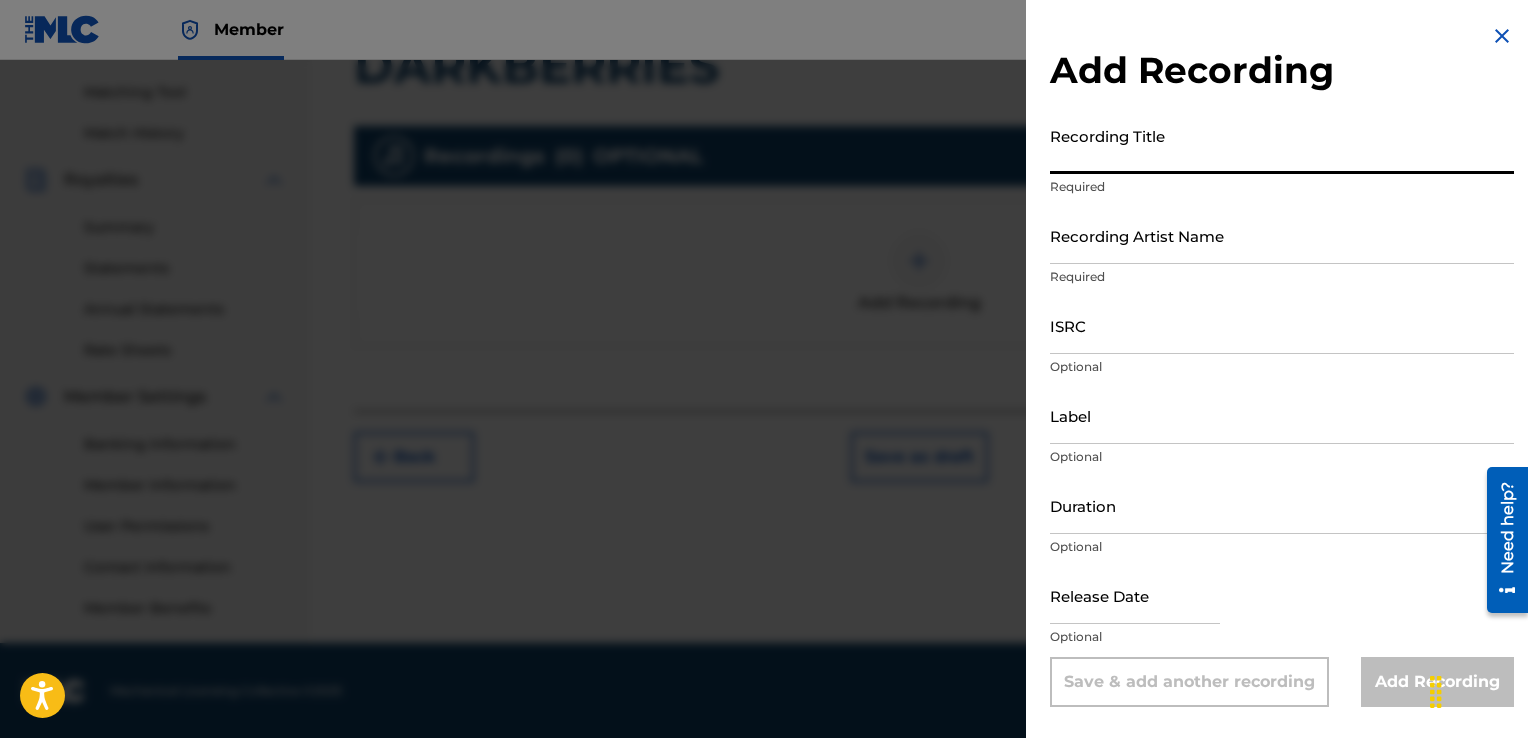 click on "Recording Title" at bounding box center [1282, 145] 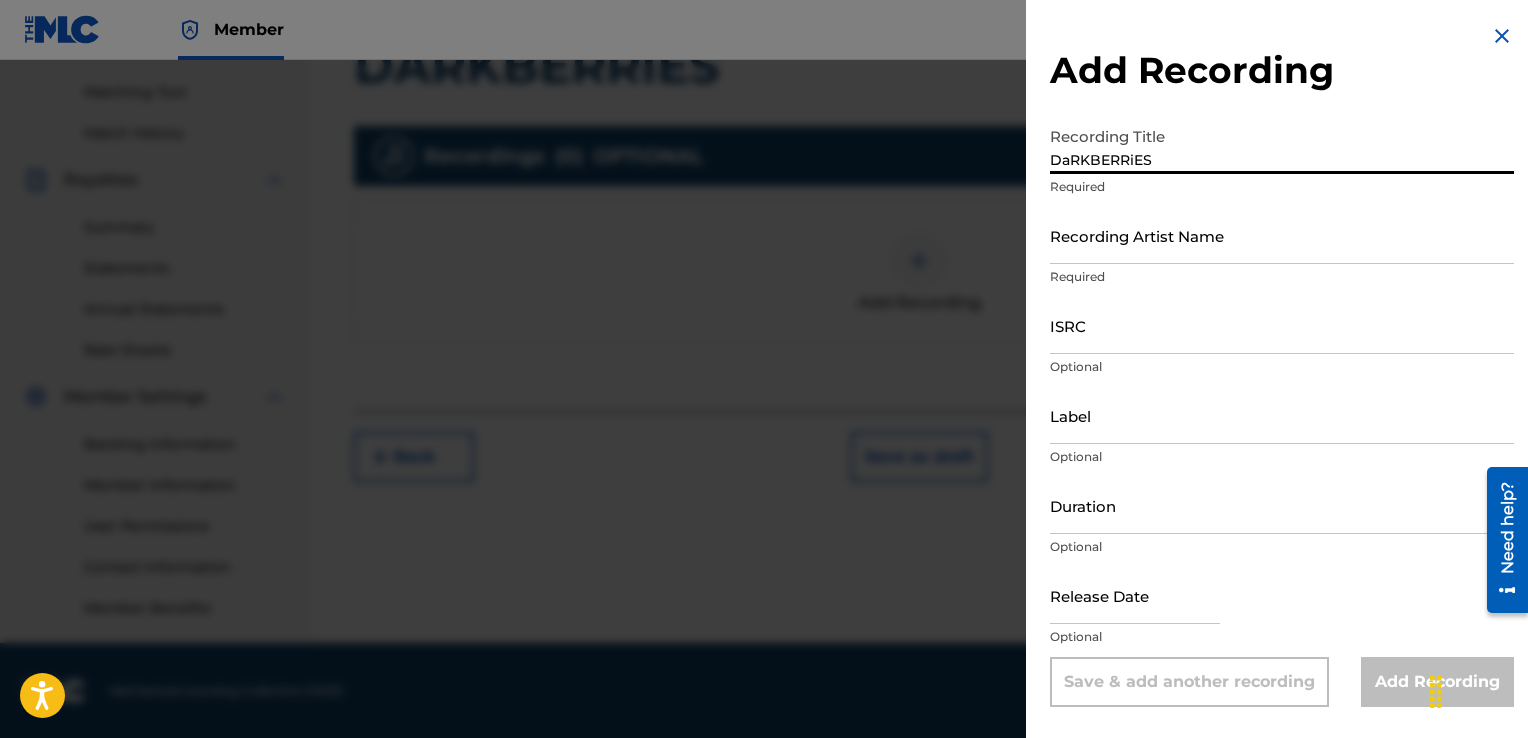 type on "DaRKBERRiES" 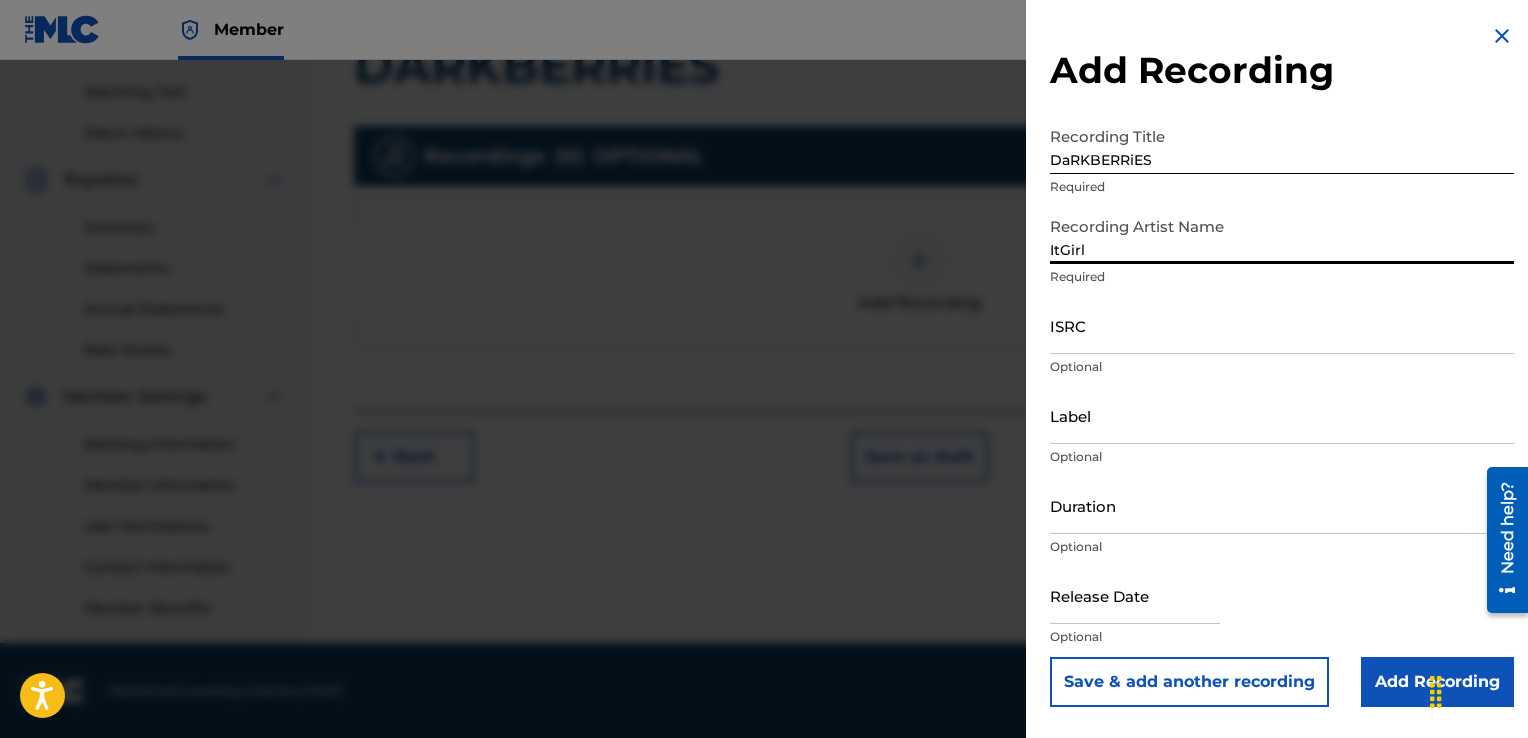 type on "ItGirl" 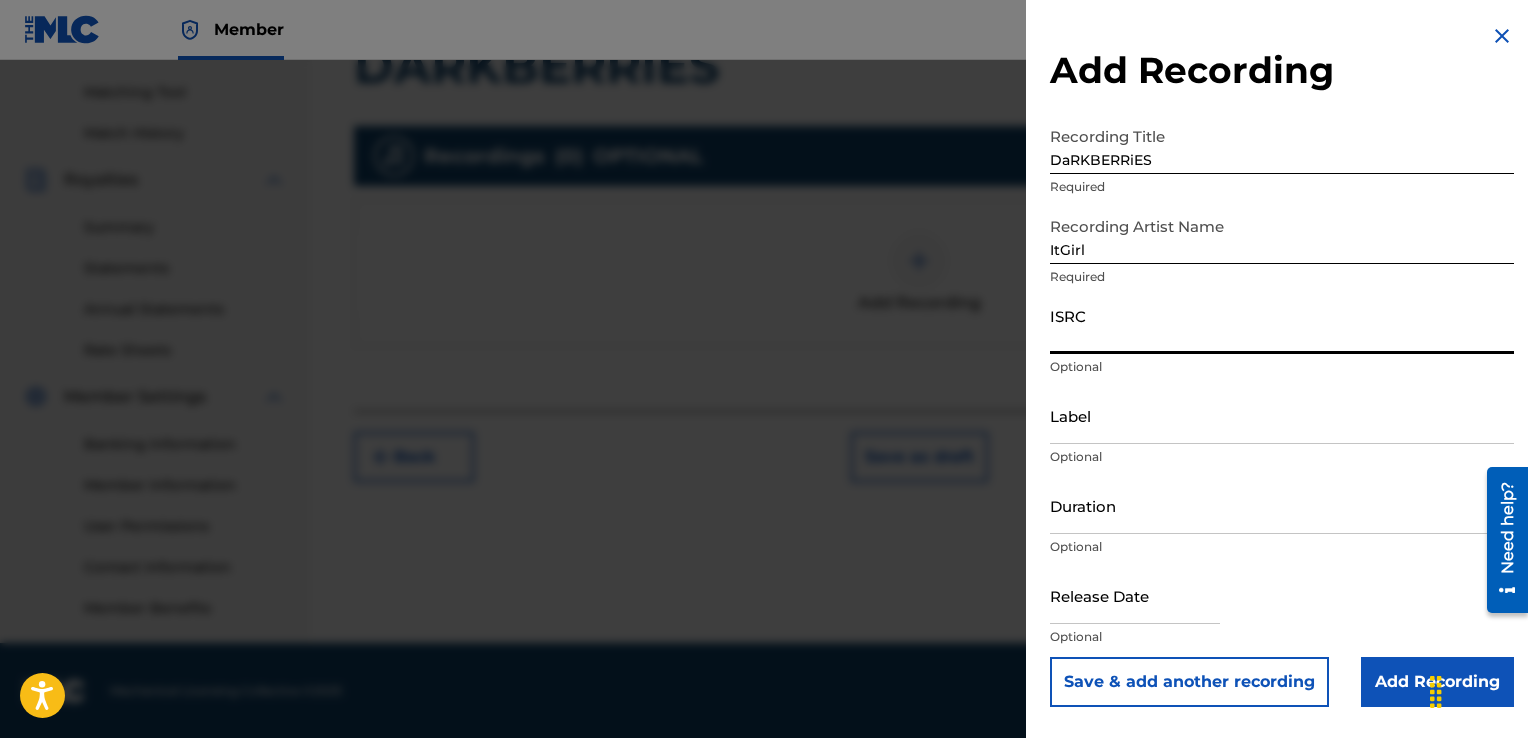 click on "ISRC" at bounding box center (1282, 325) 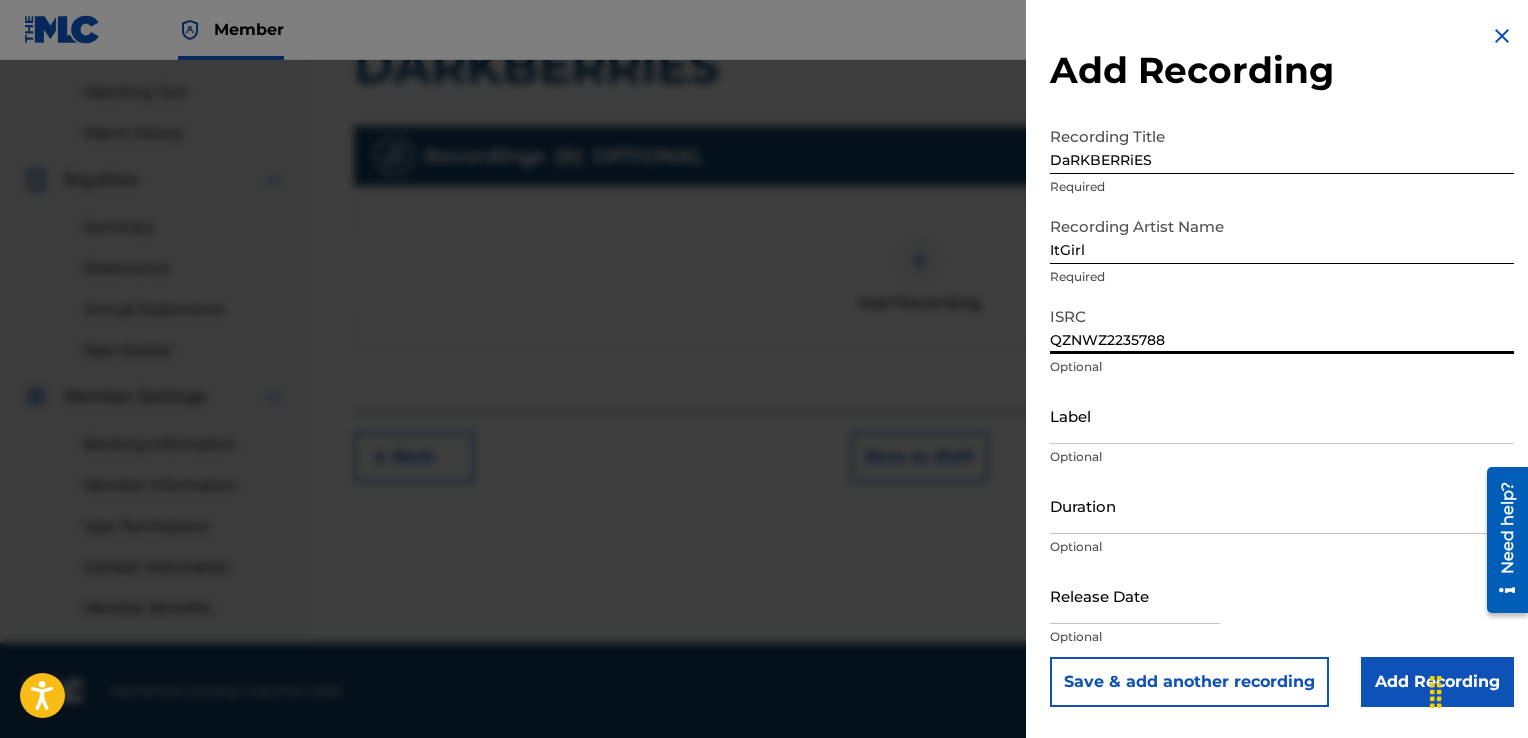 type on "QZNWZ2235788" 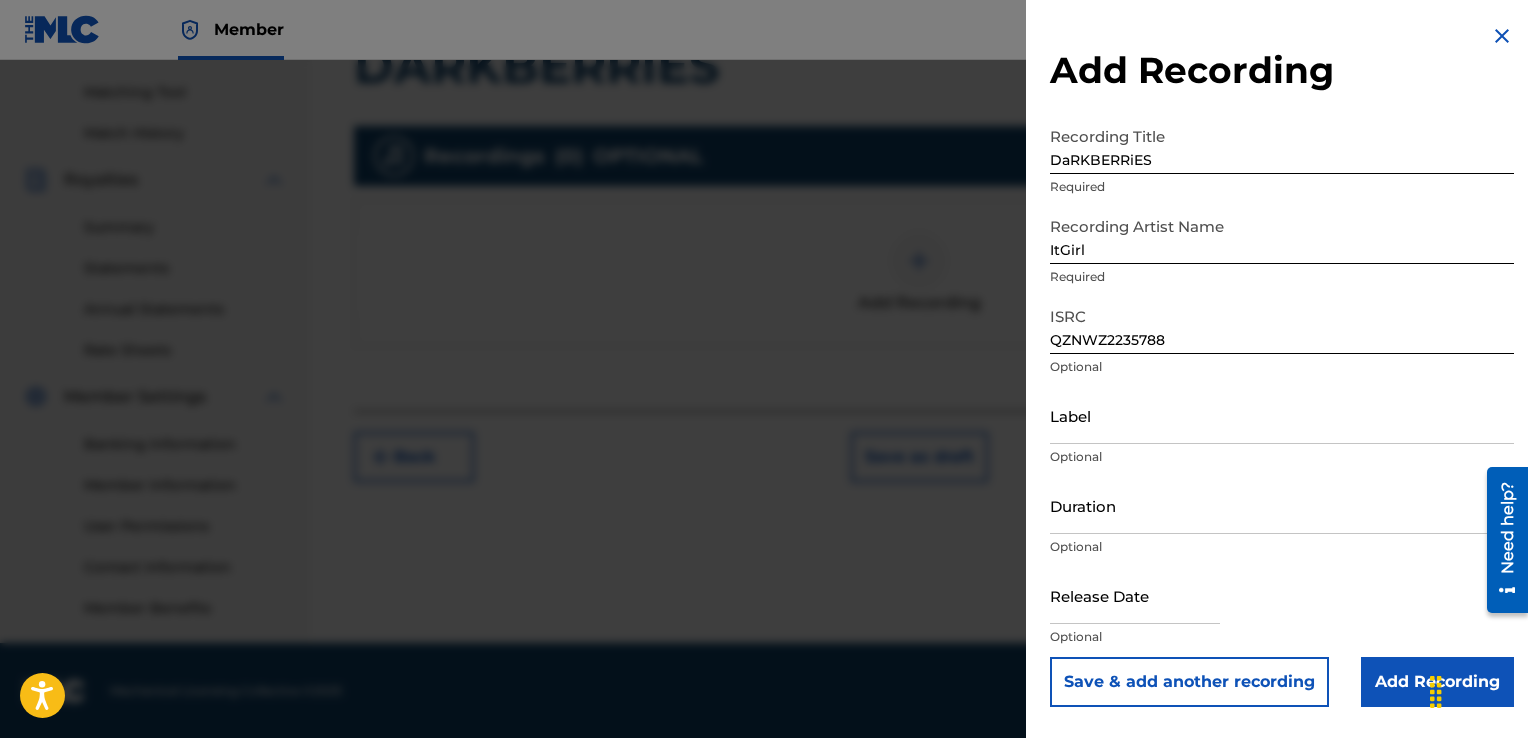 click on "Add Recording" at bounding box center (1437, 682) 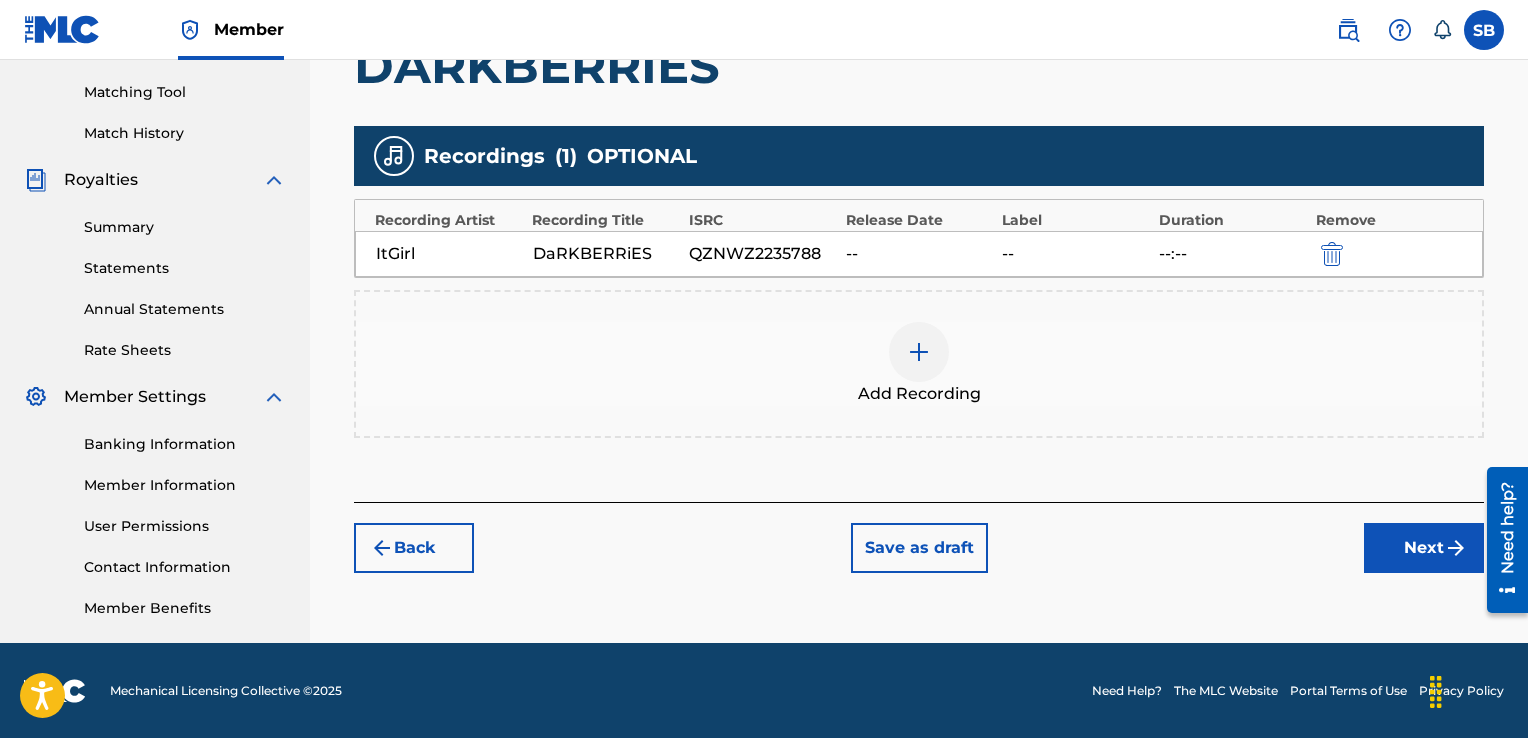 click on "Next" at bounding box center [1424, 548] 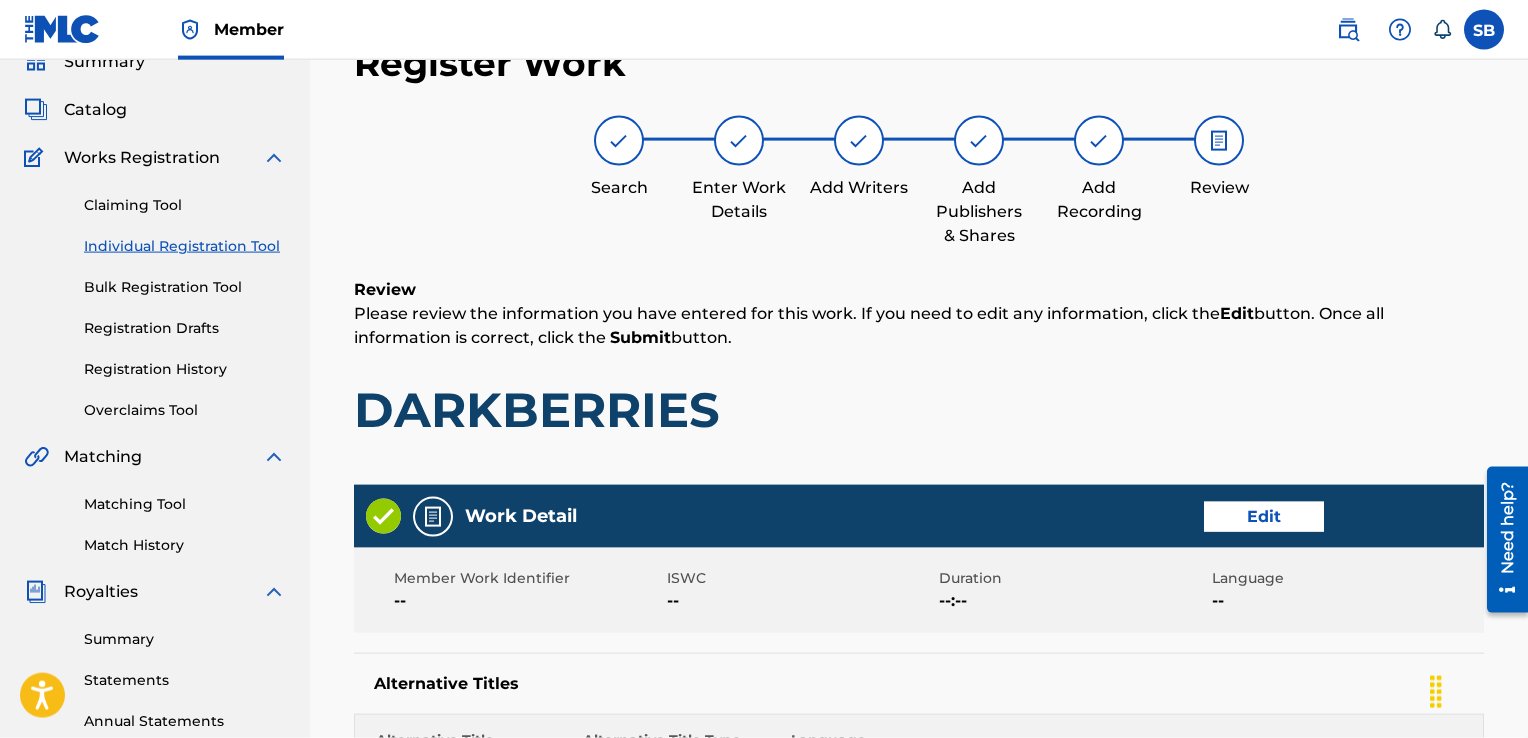 scroll, scrollTop: 1142, scrollLeft: 0, axis: vertical 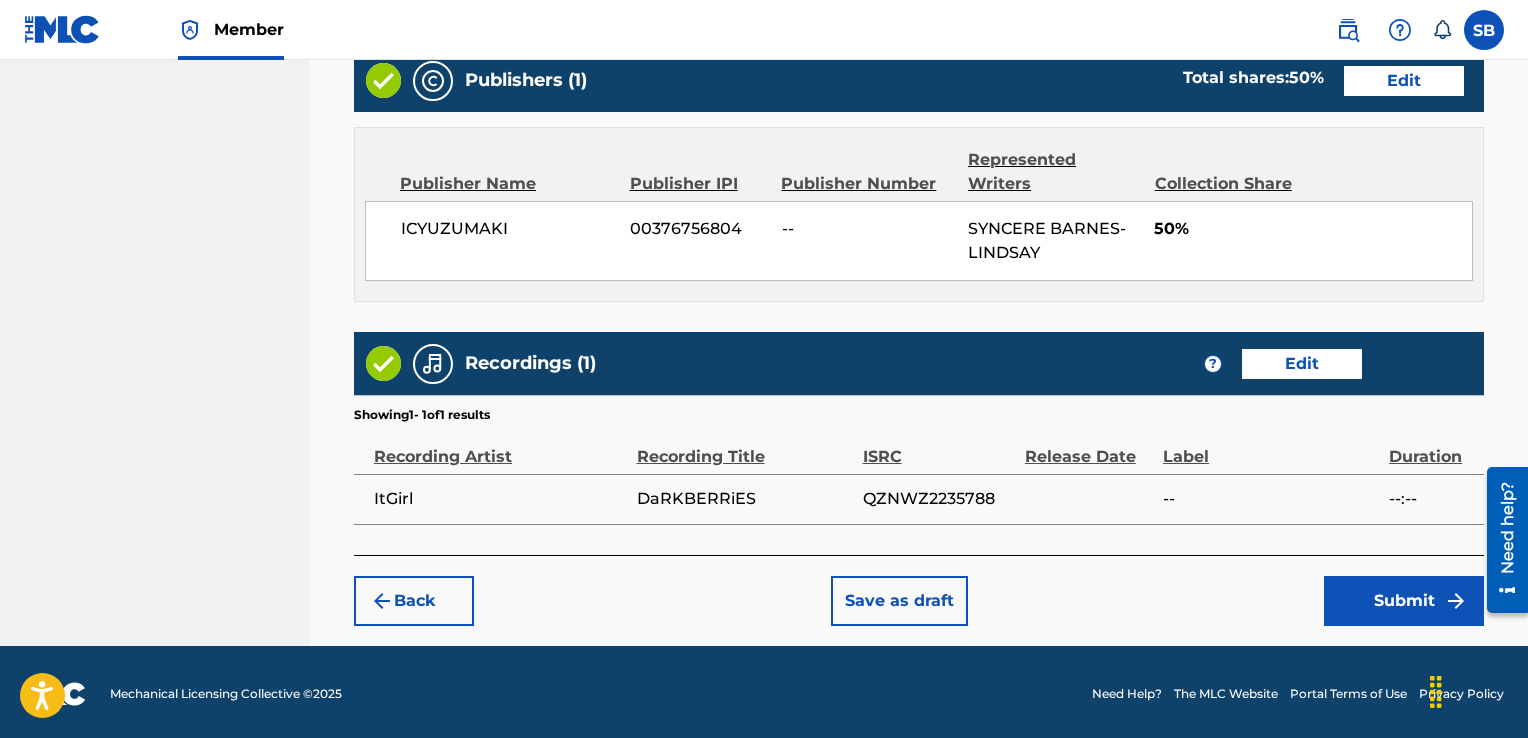 click on "Submit" at bounding box center [1404, 601] 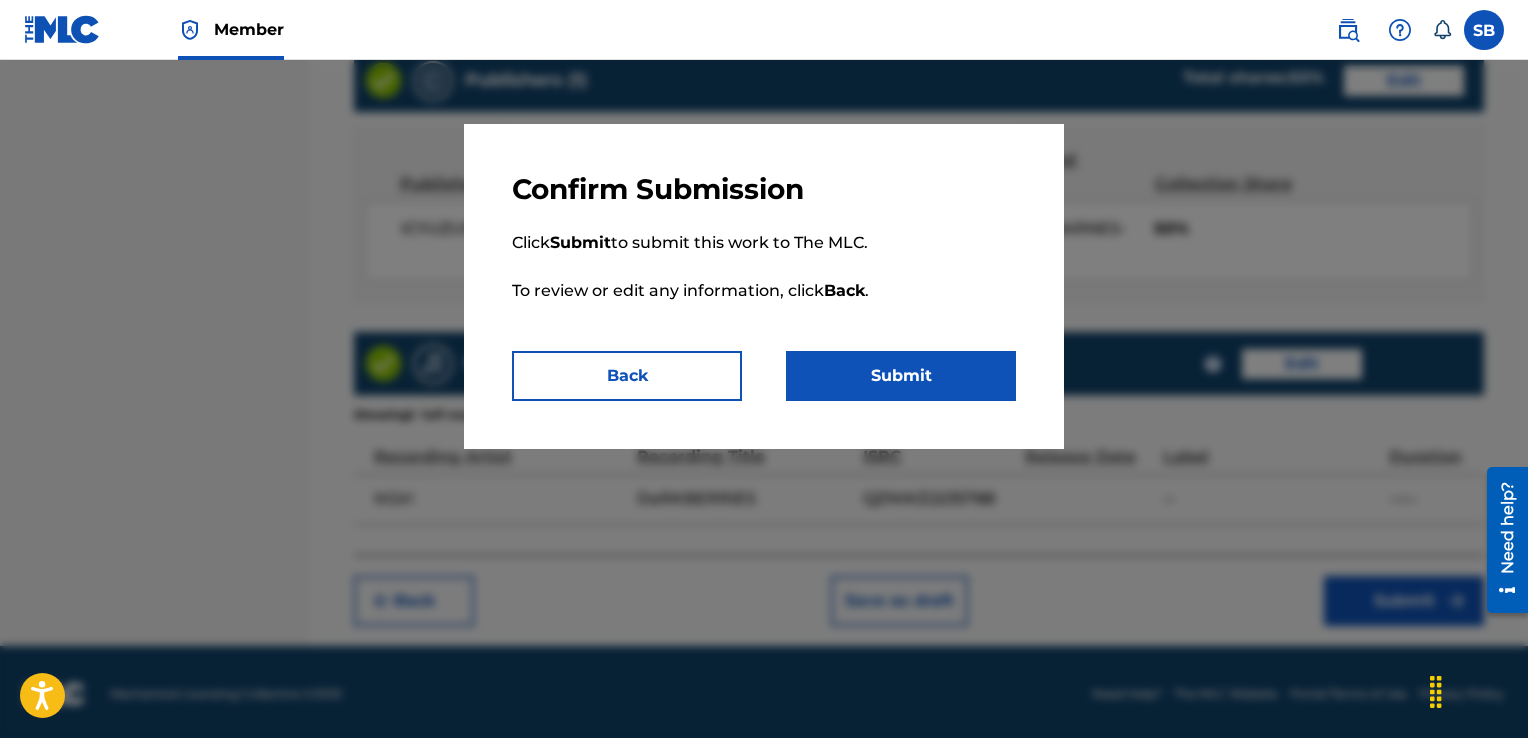 click on "Submit" at bounding box center [901, 376] 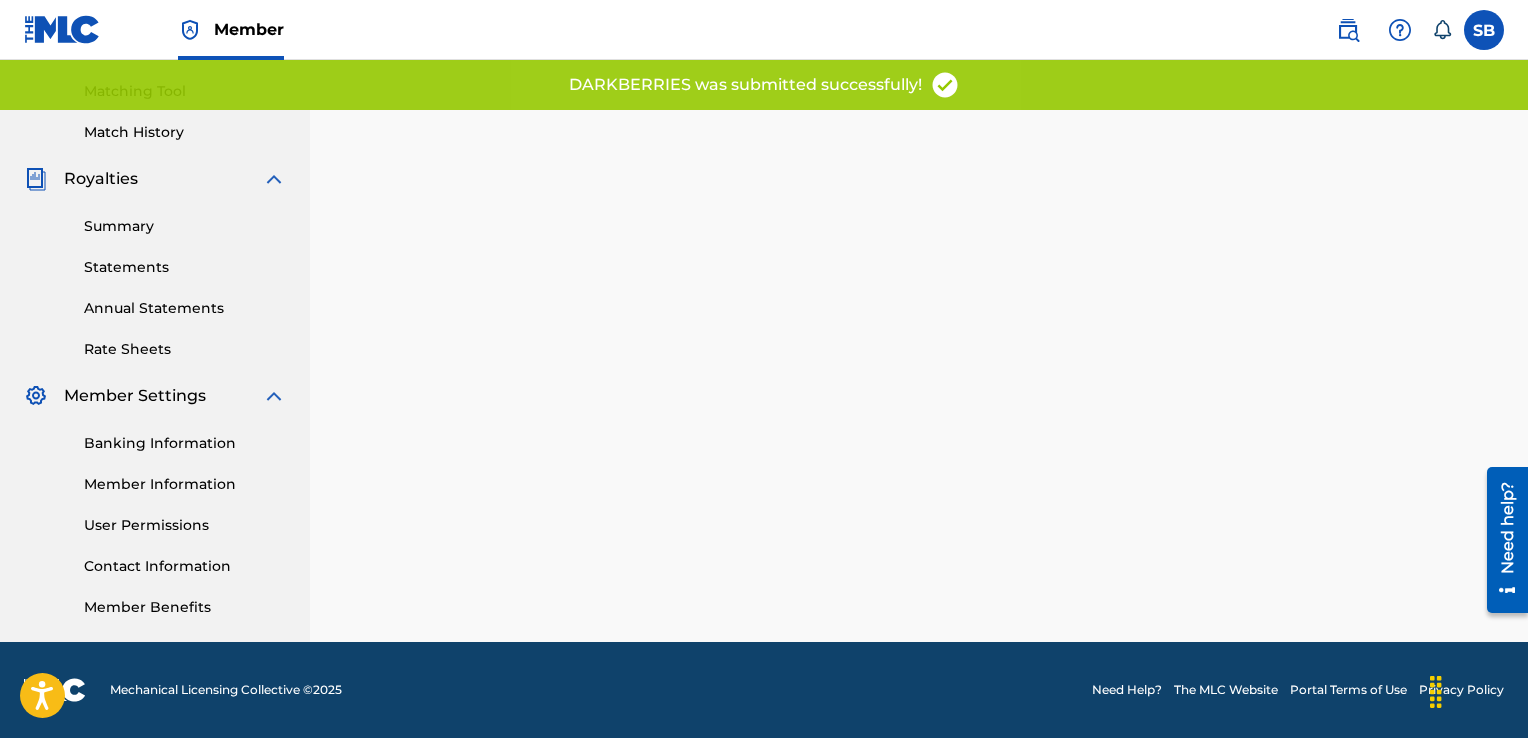 scroll, scrollTop: 0, scrollLeft: 0, axis: both 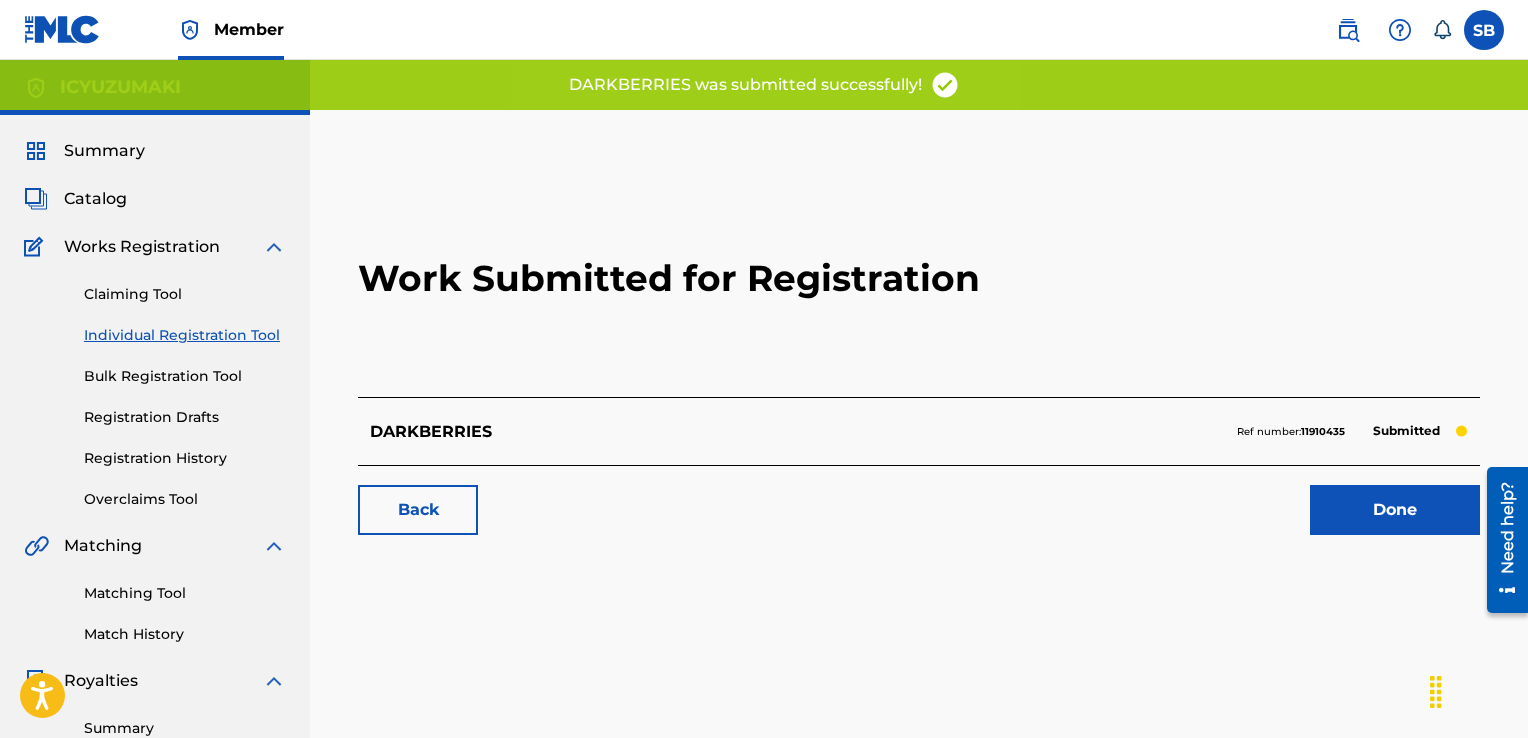 click on "Catalog" at bounding box center [95, 199] 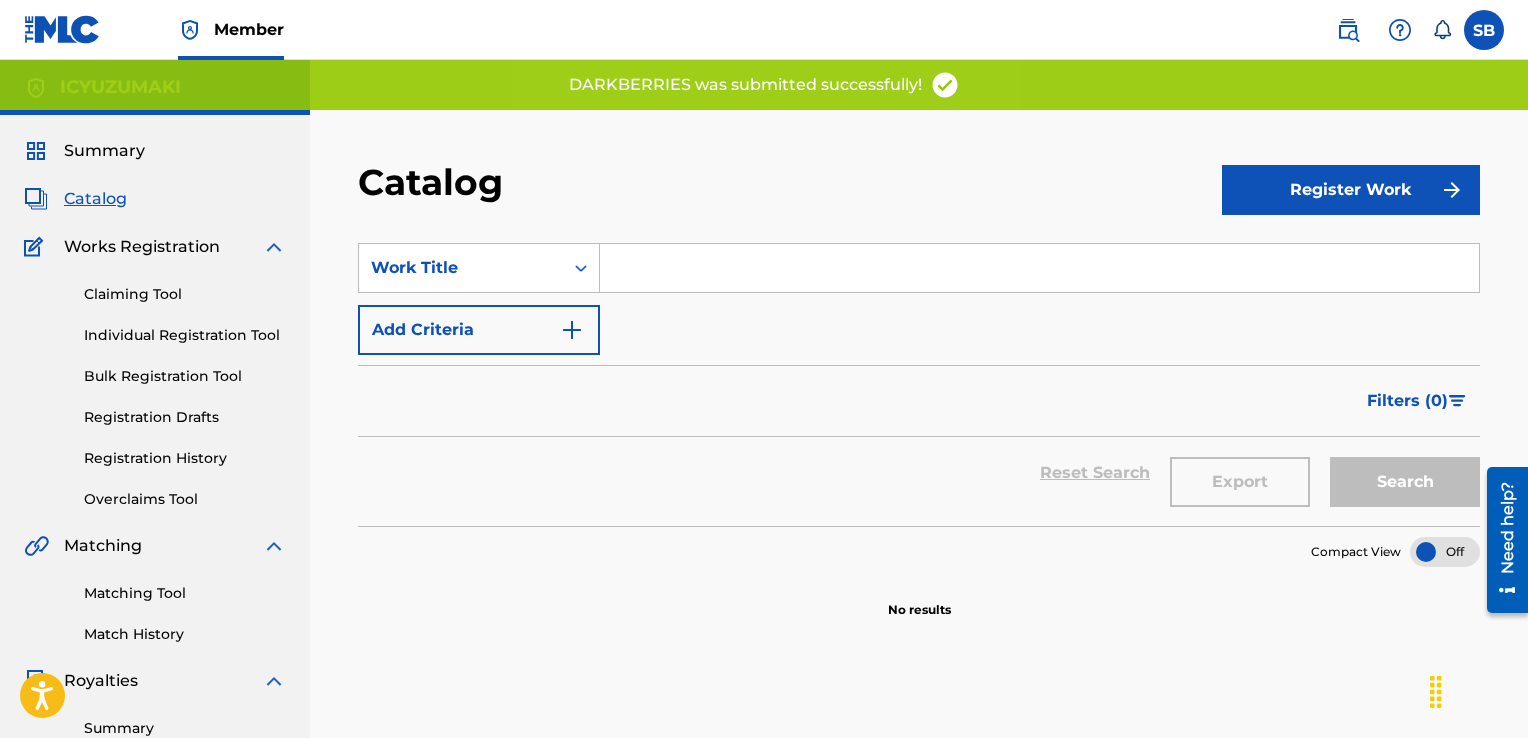 click on "Registration History" at bounding box center (185, 458) 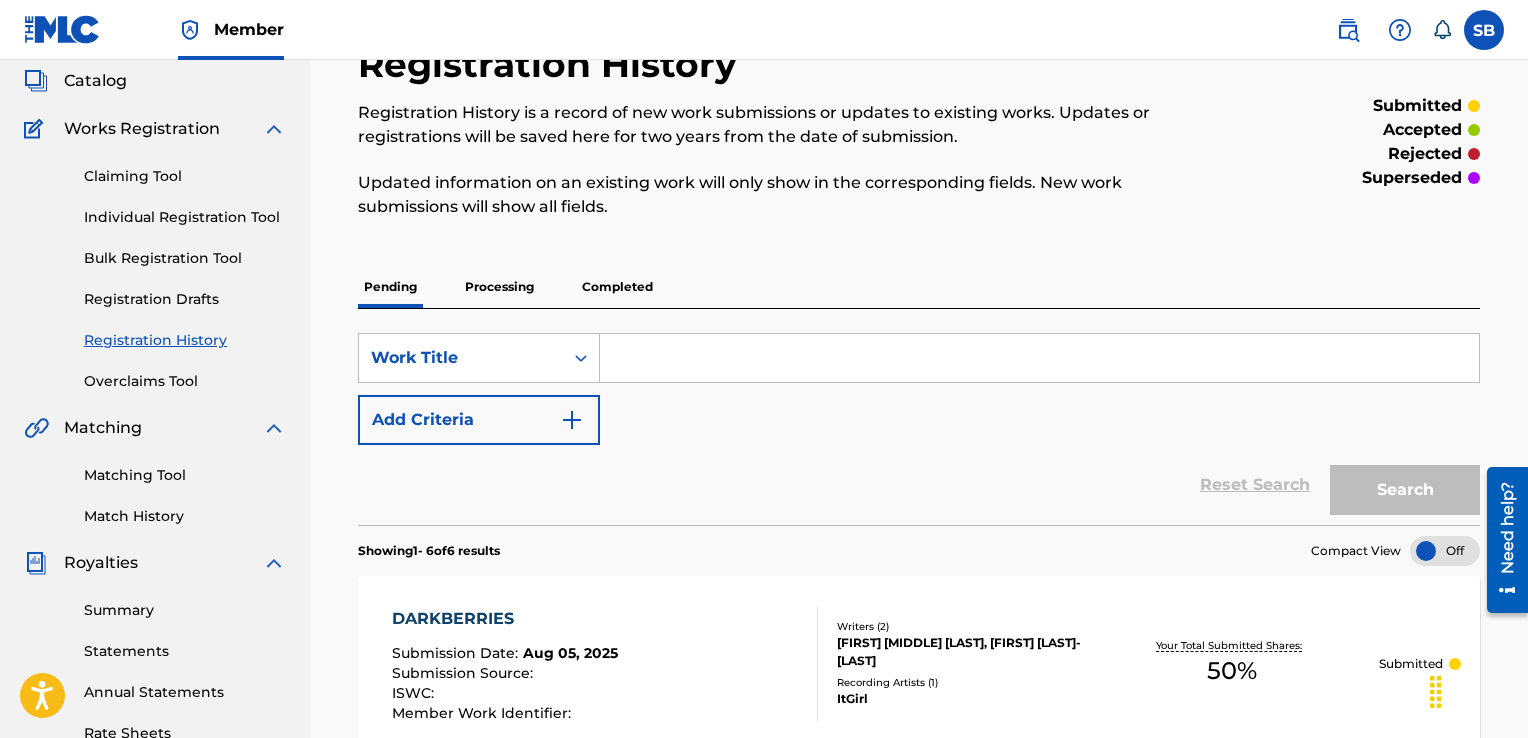 scroll, scrollTop: 116, scrollLeft: 0, axis: vertical 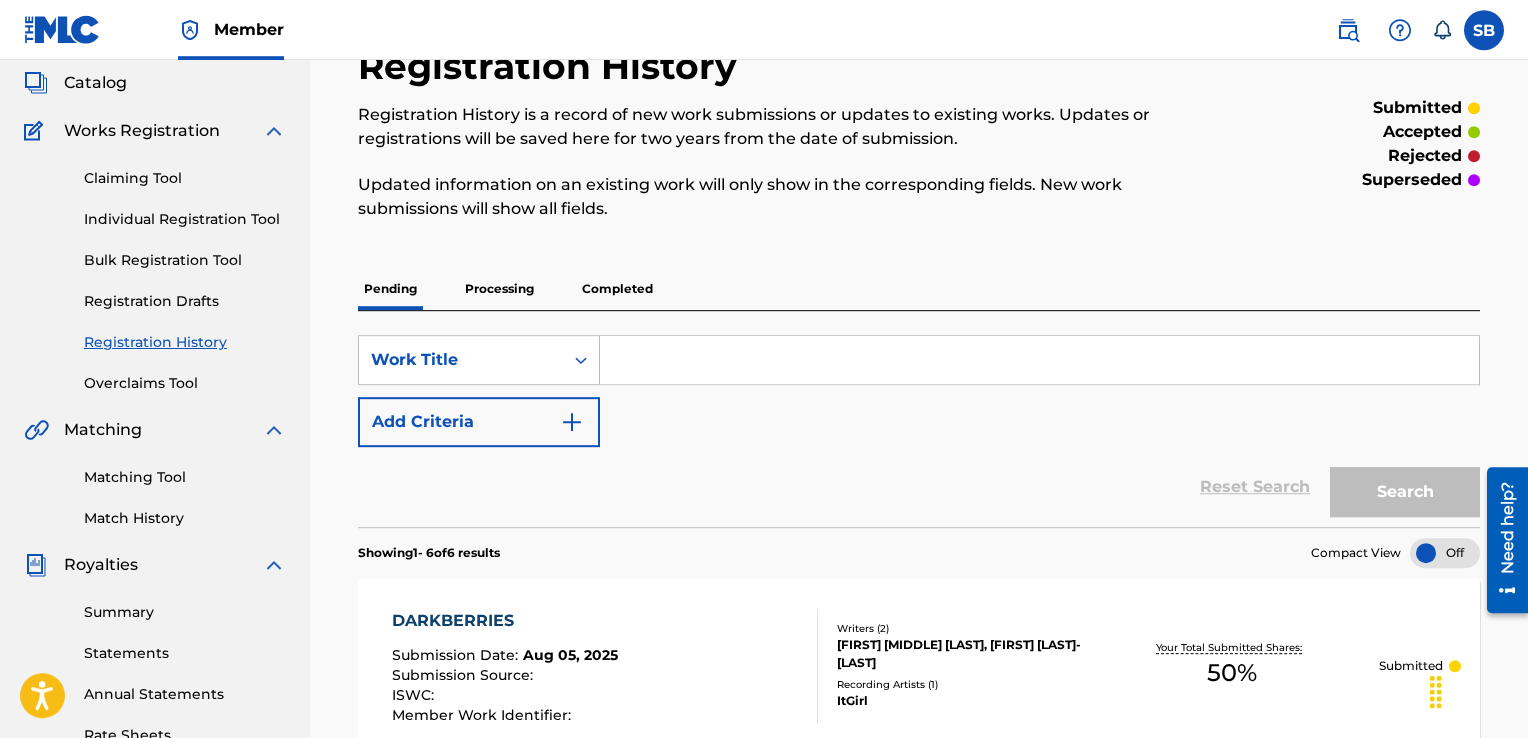 click on "Overclaims Tool" at bounding box center [185, 383] 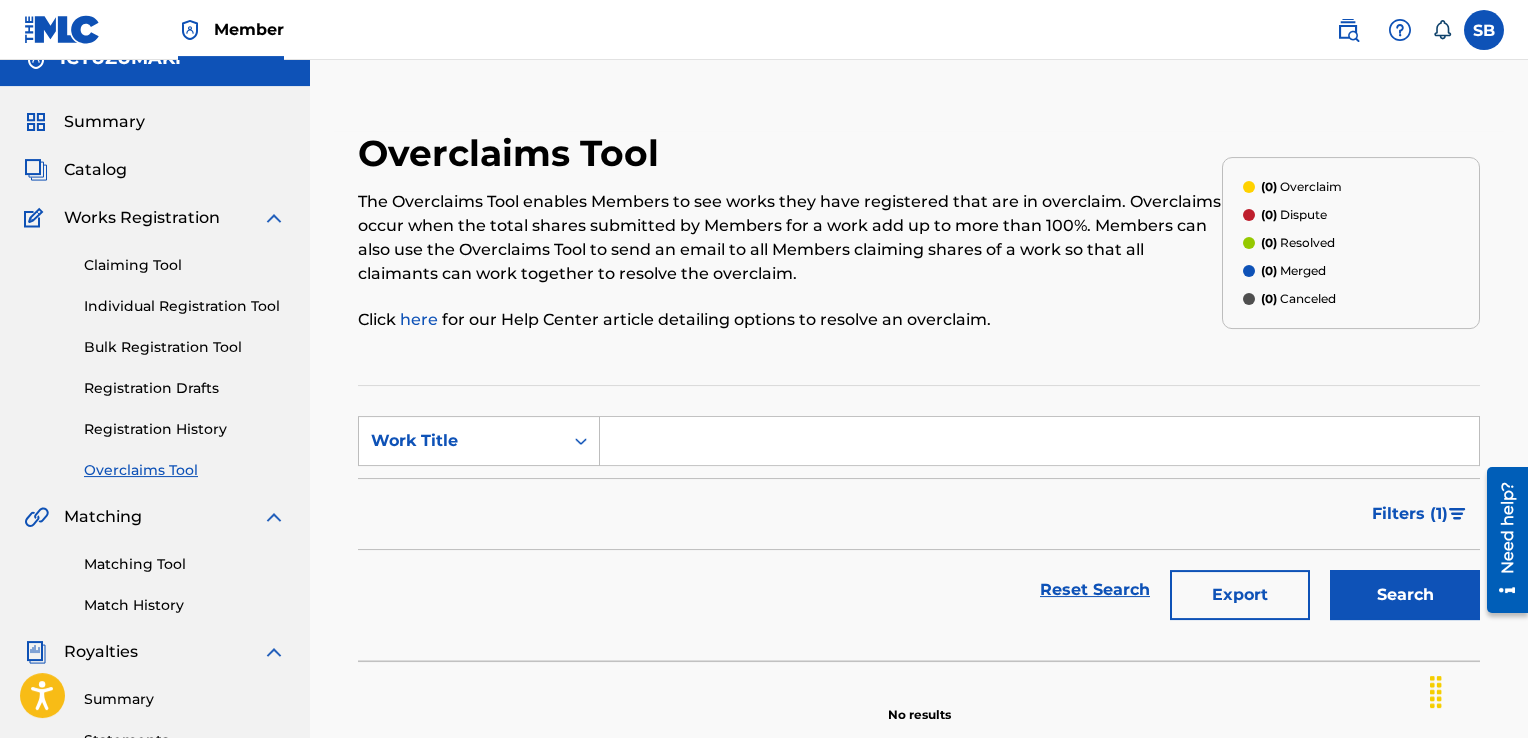 scroll, scrollTop: 0, scrollLeft: 0, axis: both 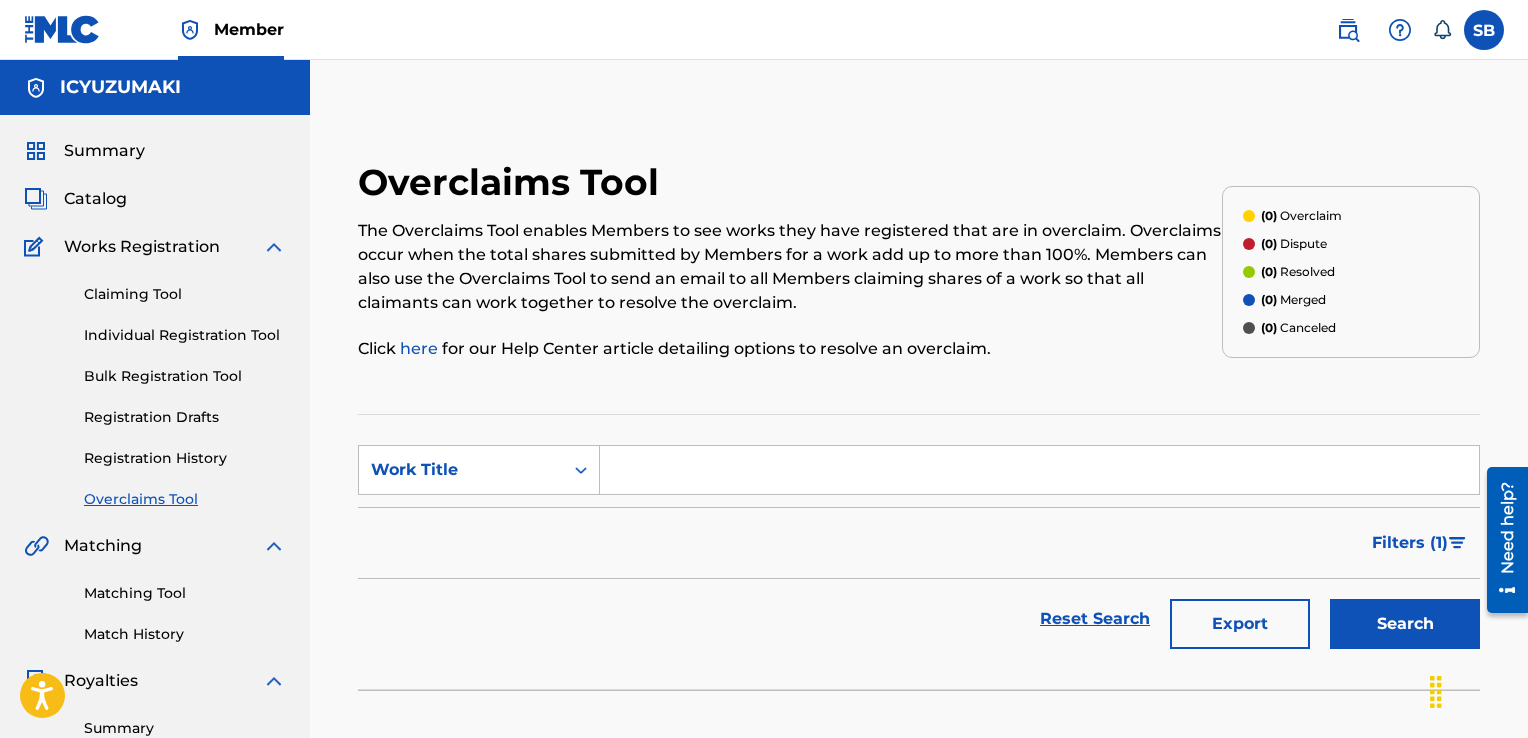 click on "Claiming Tool" at bounding box center [185, 294] 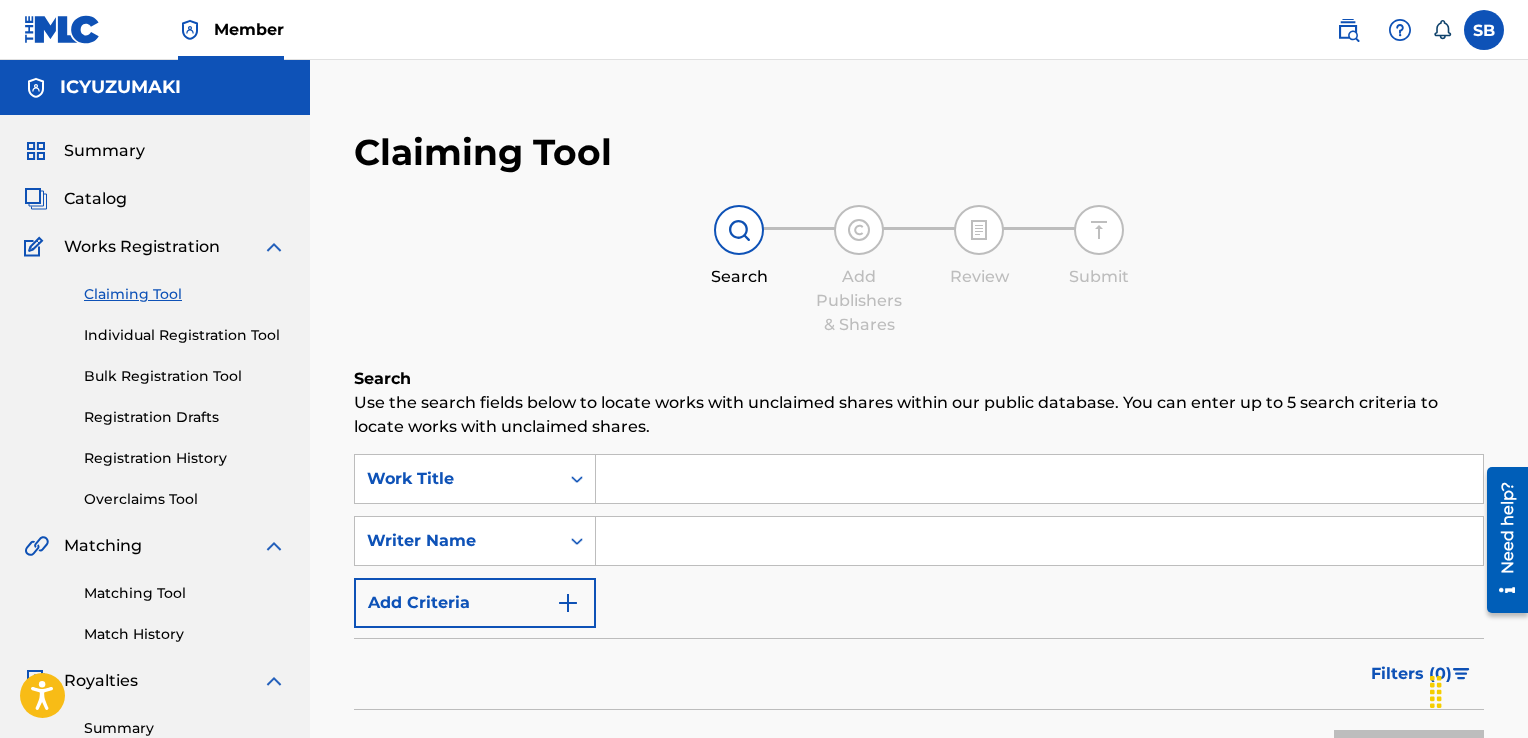 click at bounding box center [1039, 479] 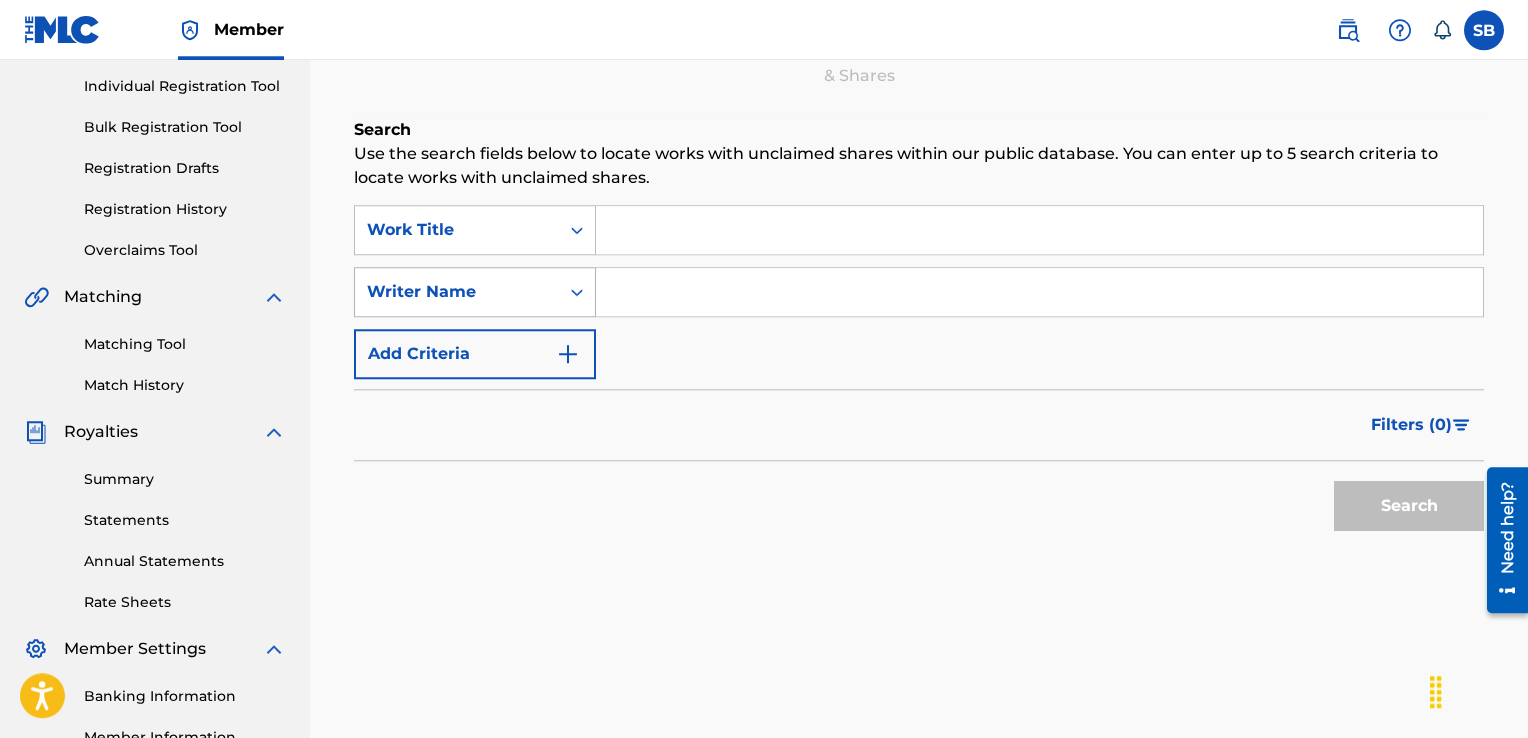 scroll, scrollTop: 251, scrollLeft: 0, axis: vertical 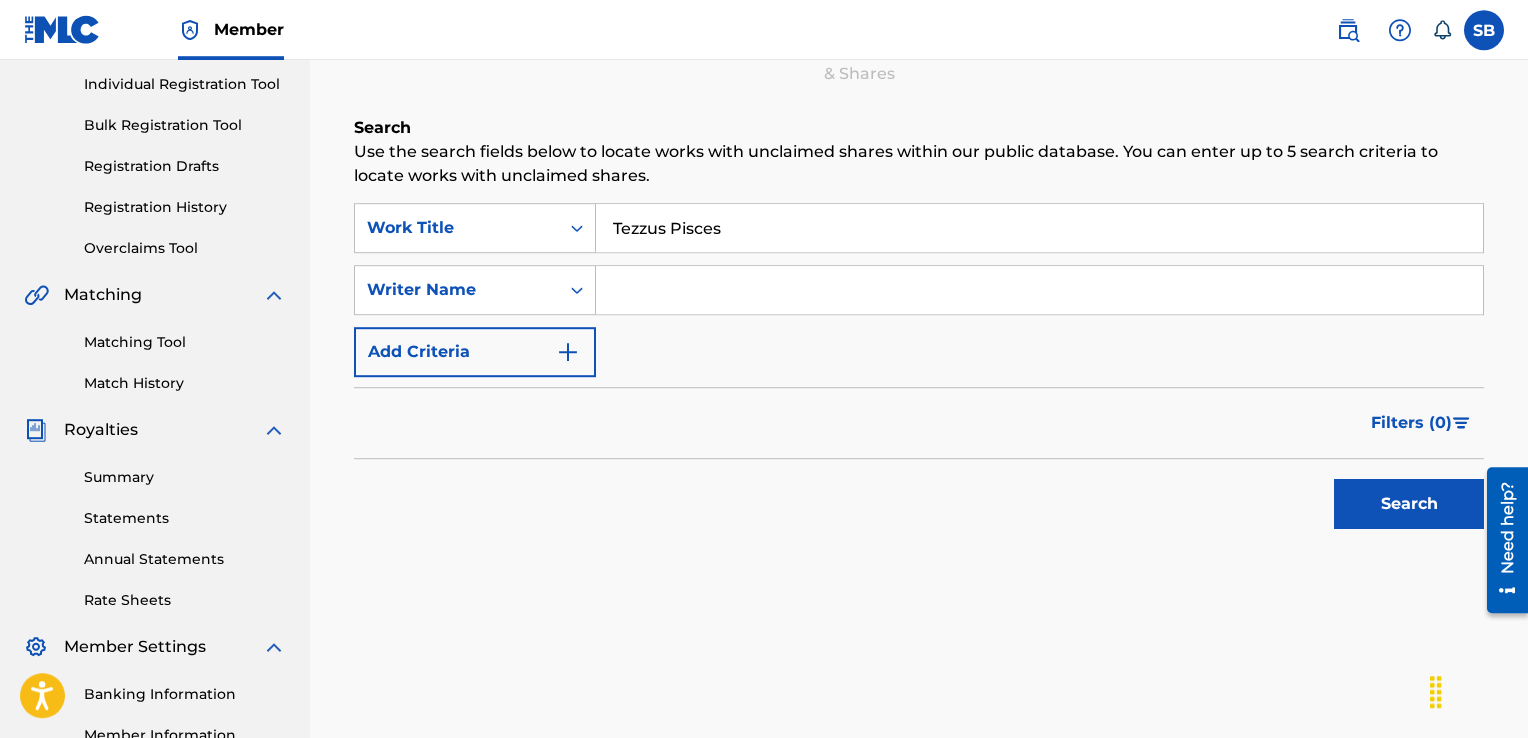 type on "Tezzus Pisces" 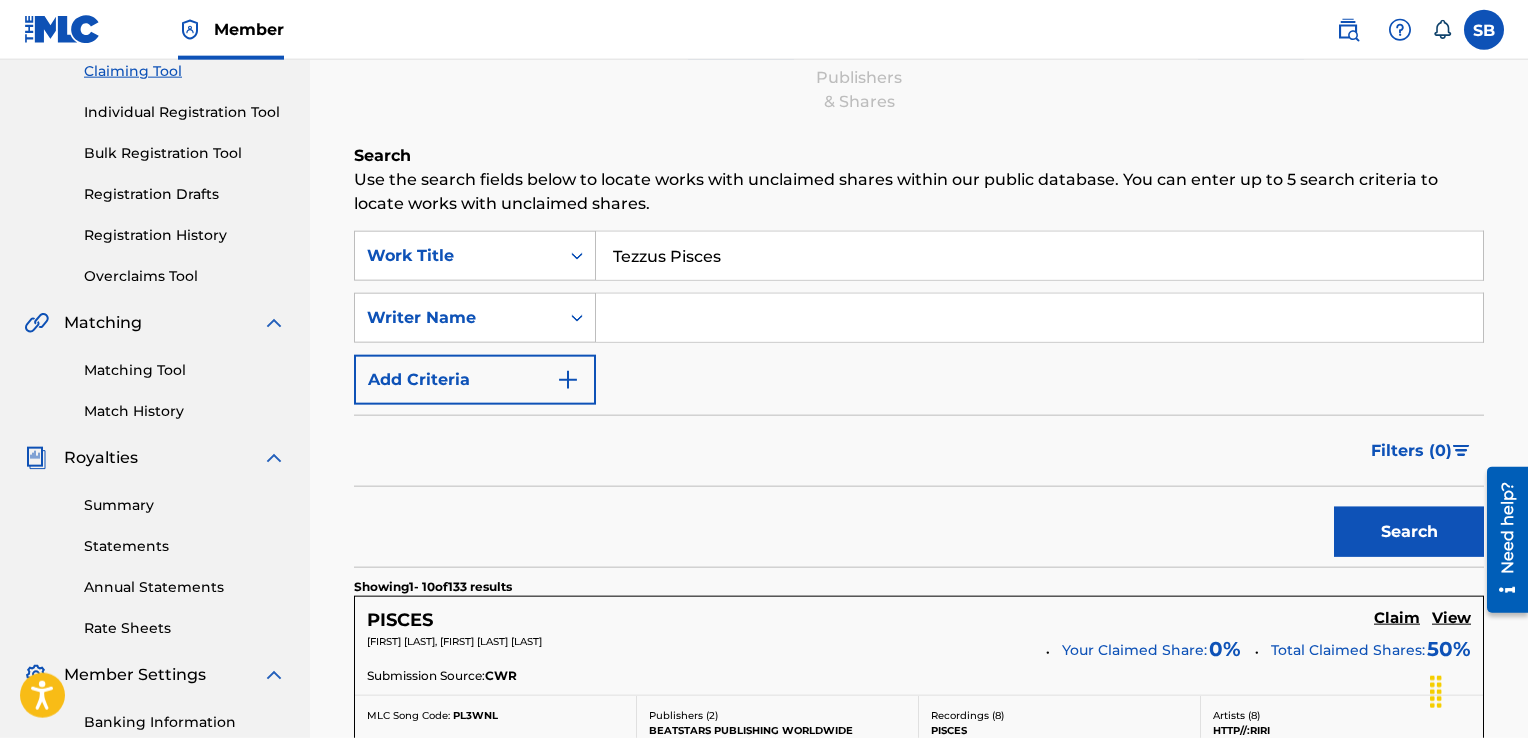 scroll, scrollTop: 0, scrollLeft: 0, axis: both 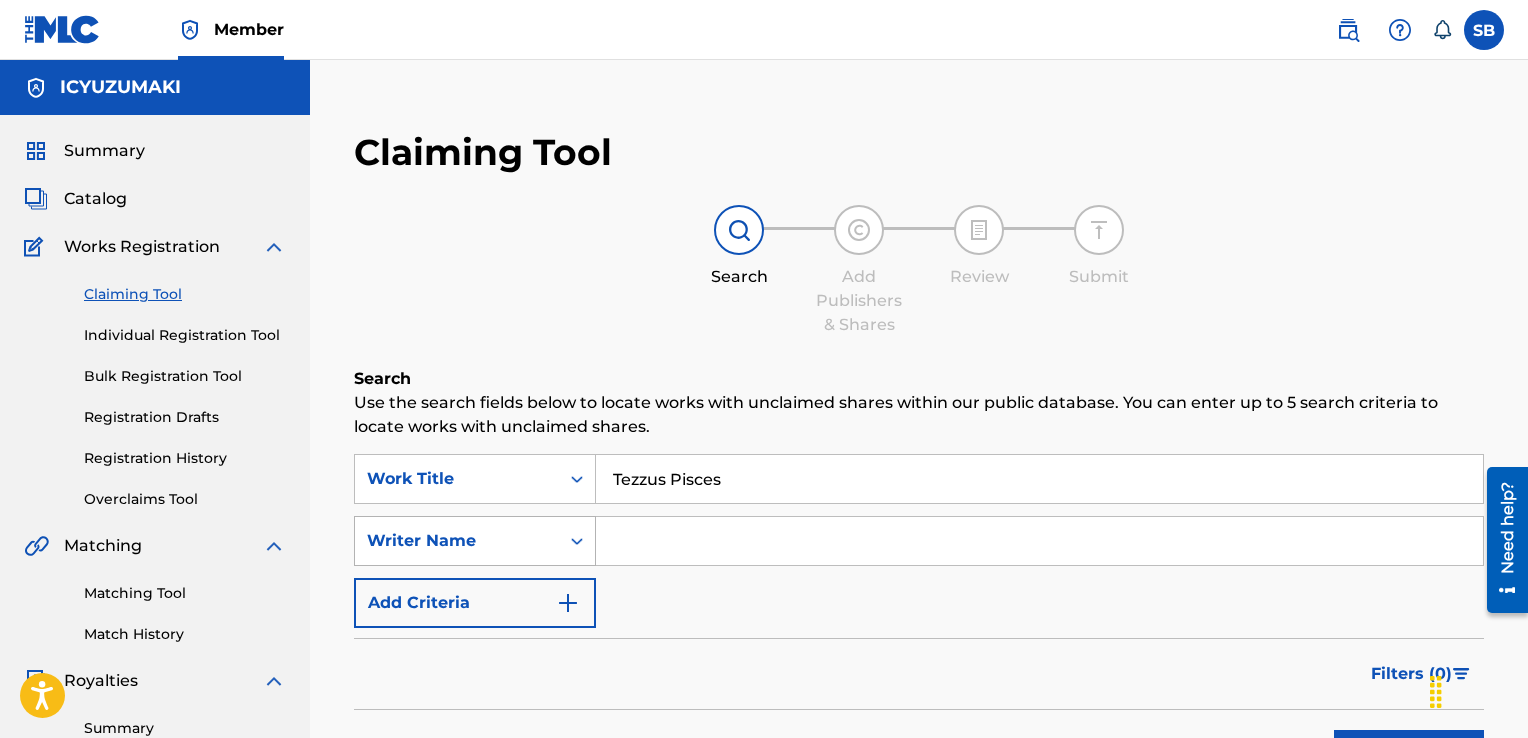 click on "Writer Name" at bounding box center (475, 541) 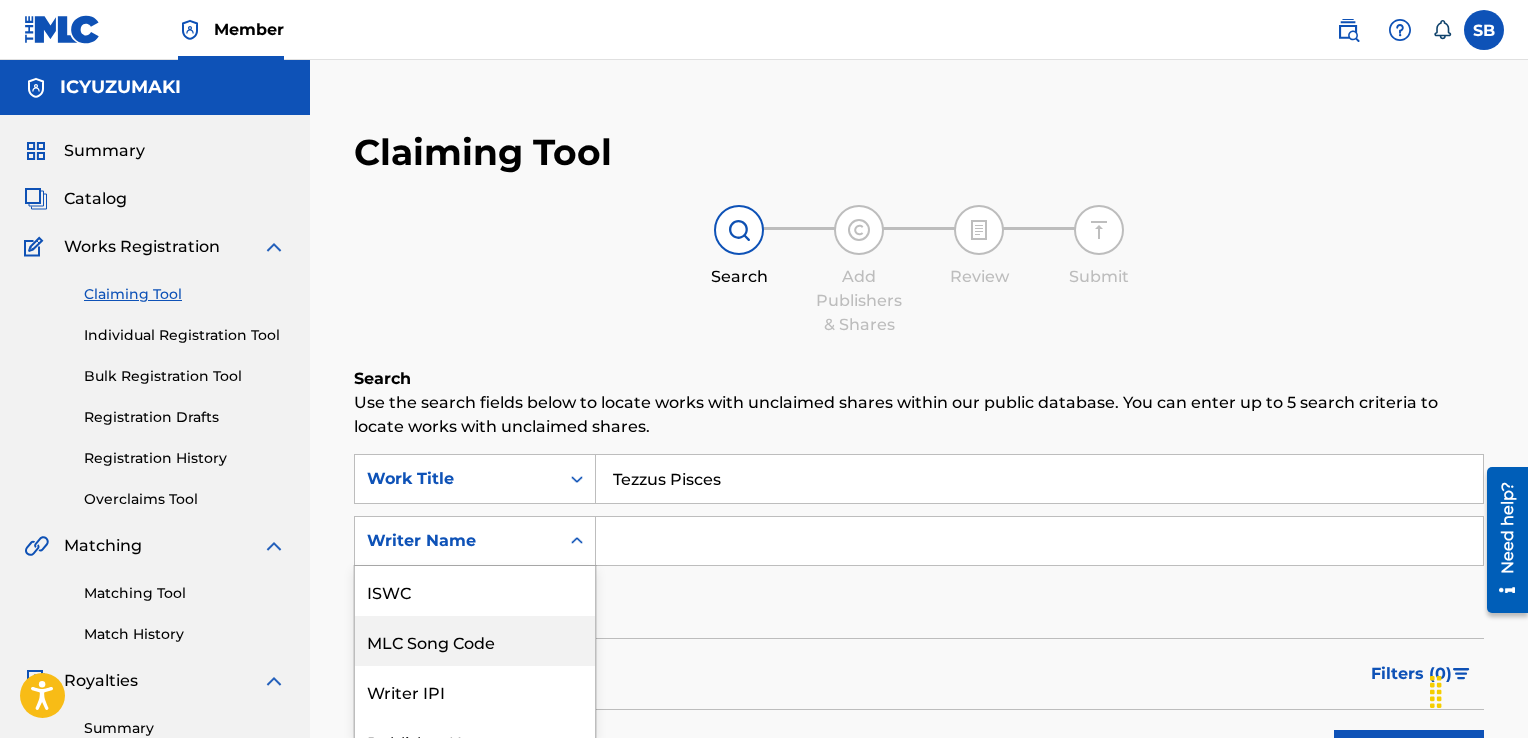 scroll, scrollTop: 128, scrollLeft: 0, axis: vertical 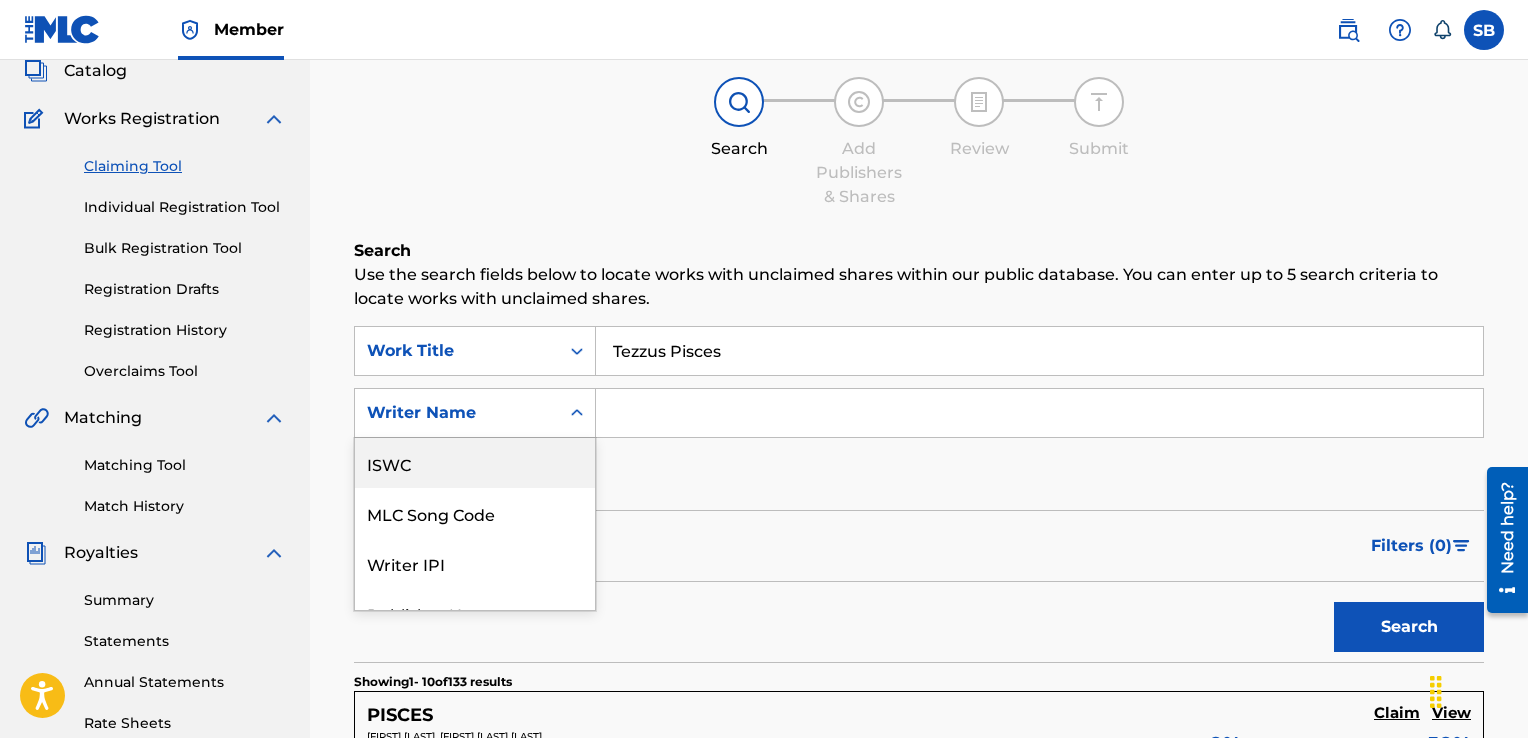 click on "Matching Tool" at bounding box center [185, 465] 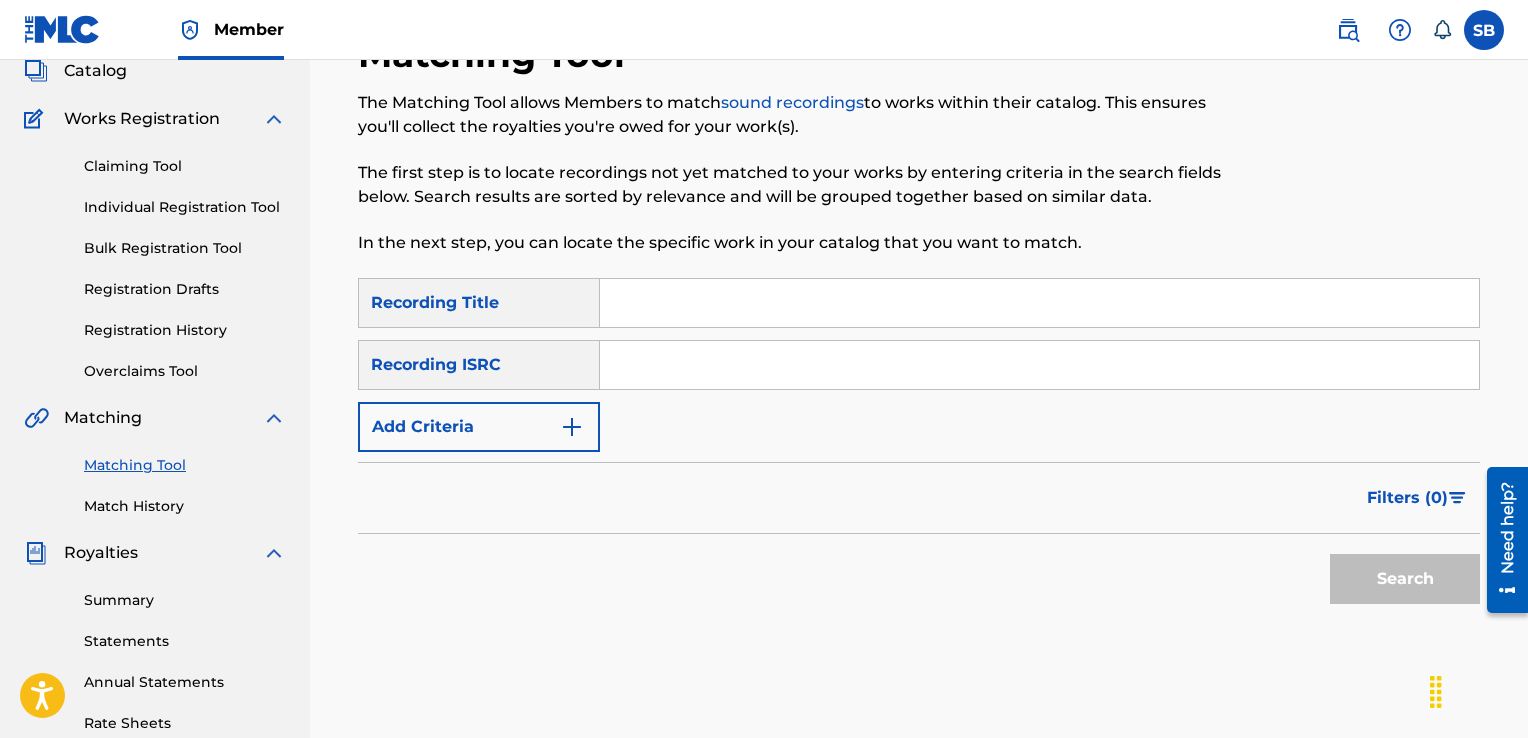 scroll, scrollTop: 0, scrollLeft: 0, axis: both 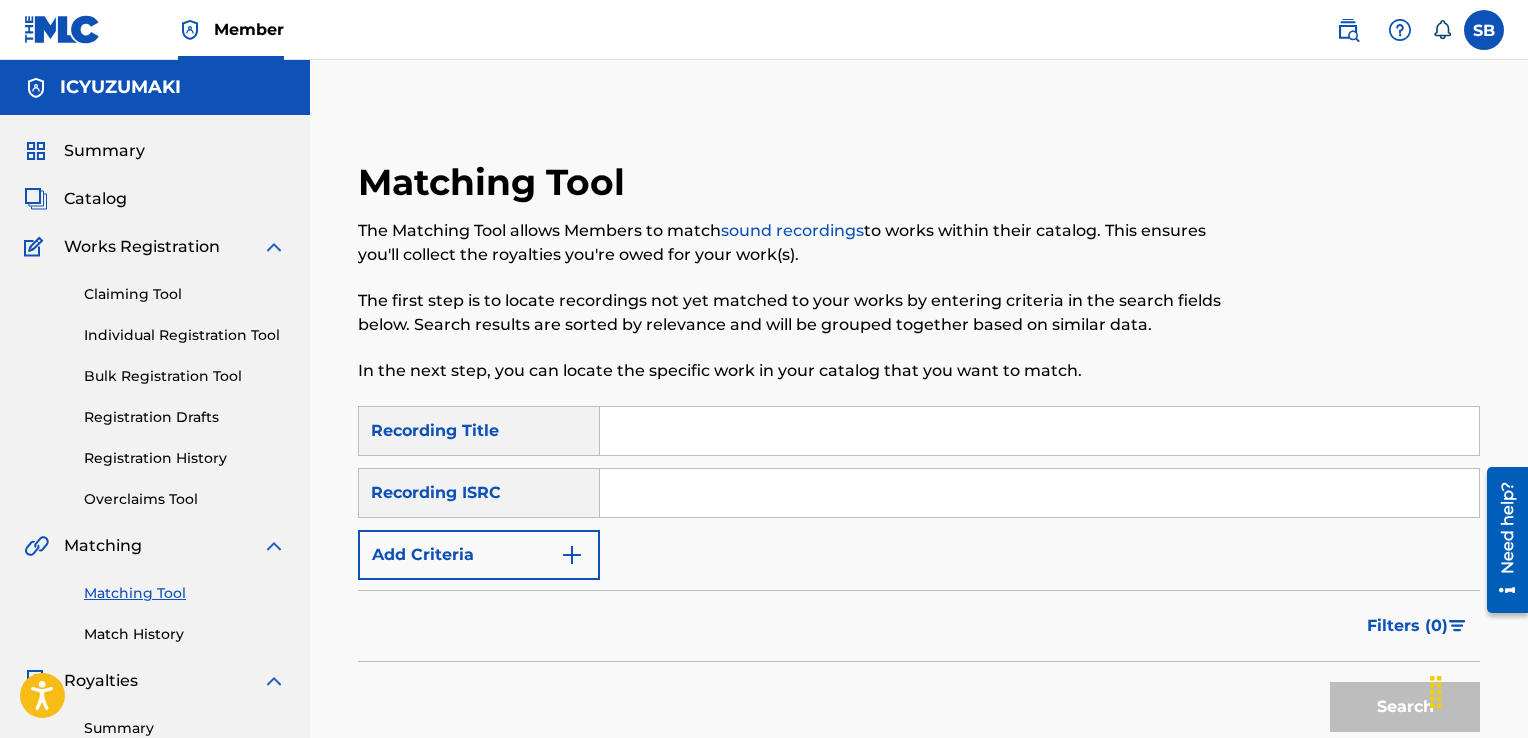 click at bounding box center (1039, 431) 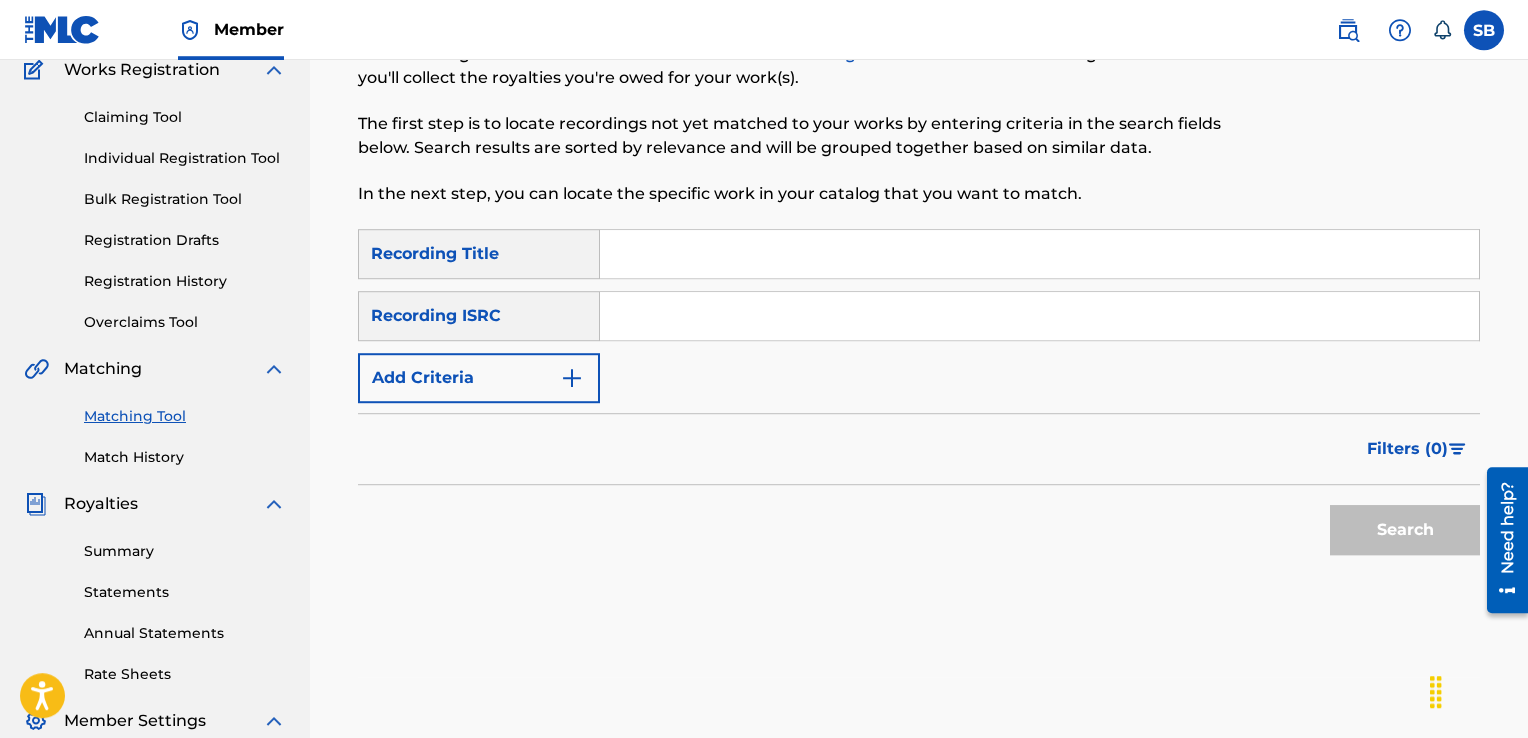 scroll, scrollTop: 178, scrollLeft: 0, axis: vertical 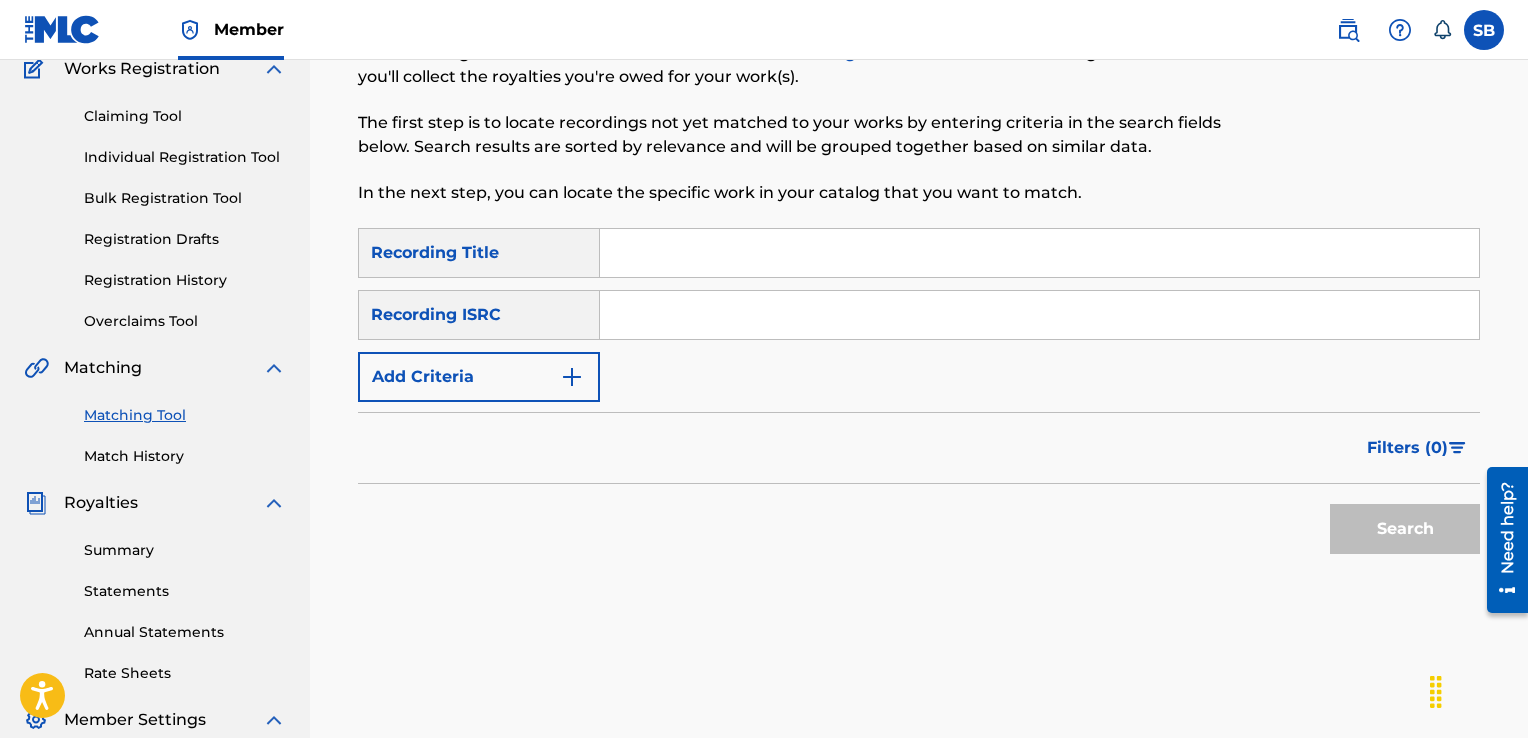 click on "Claiming Tool" at bounding box center (185, 116) 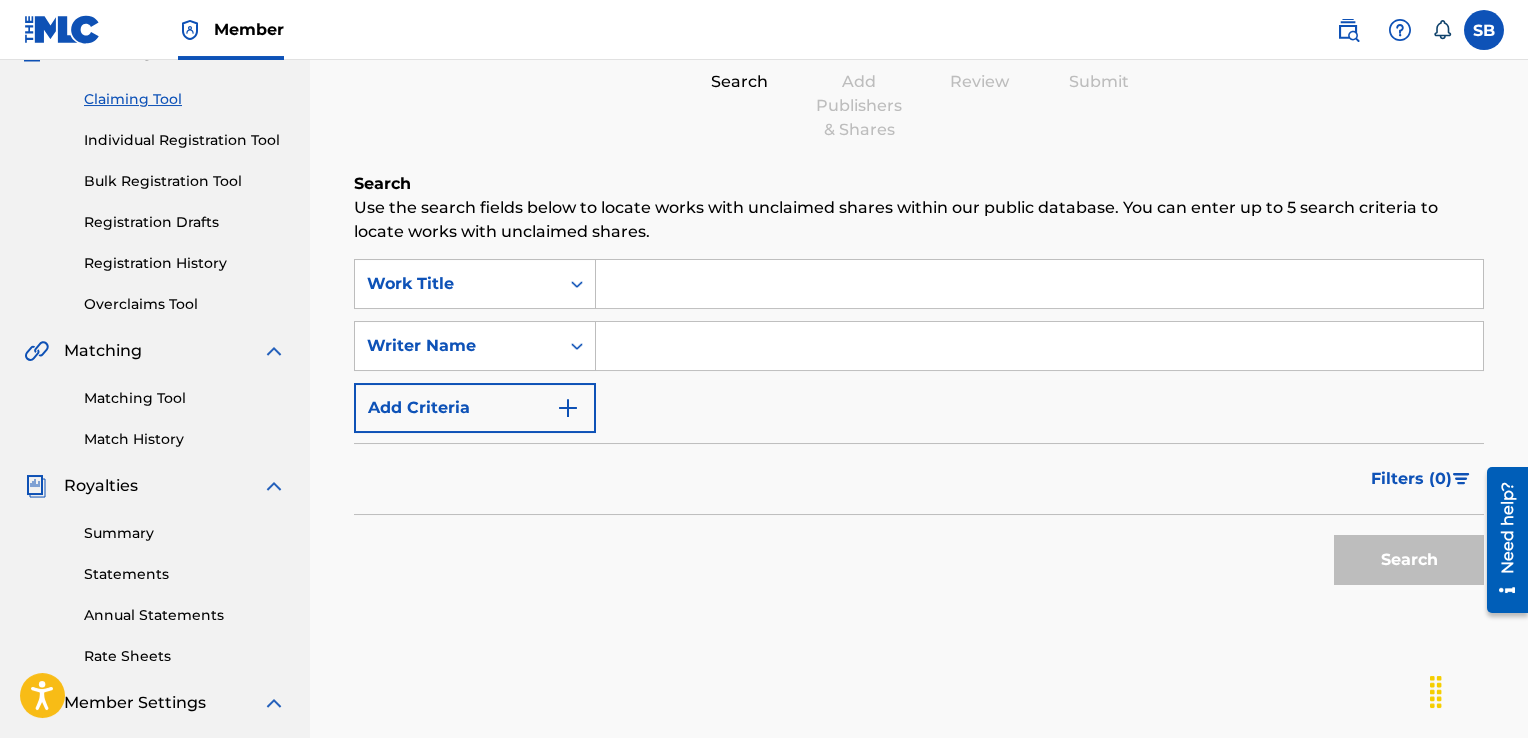scroll, scrollTop: 196, scrollLeft: 0, axis: vertical 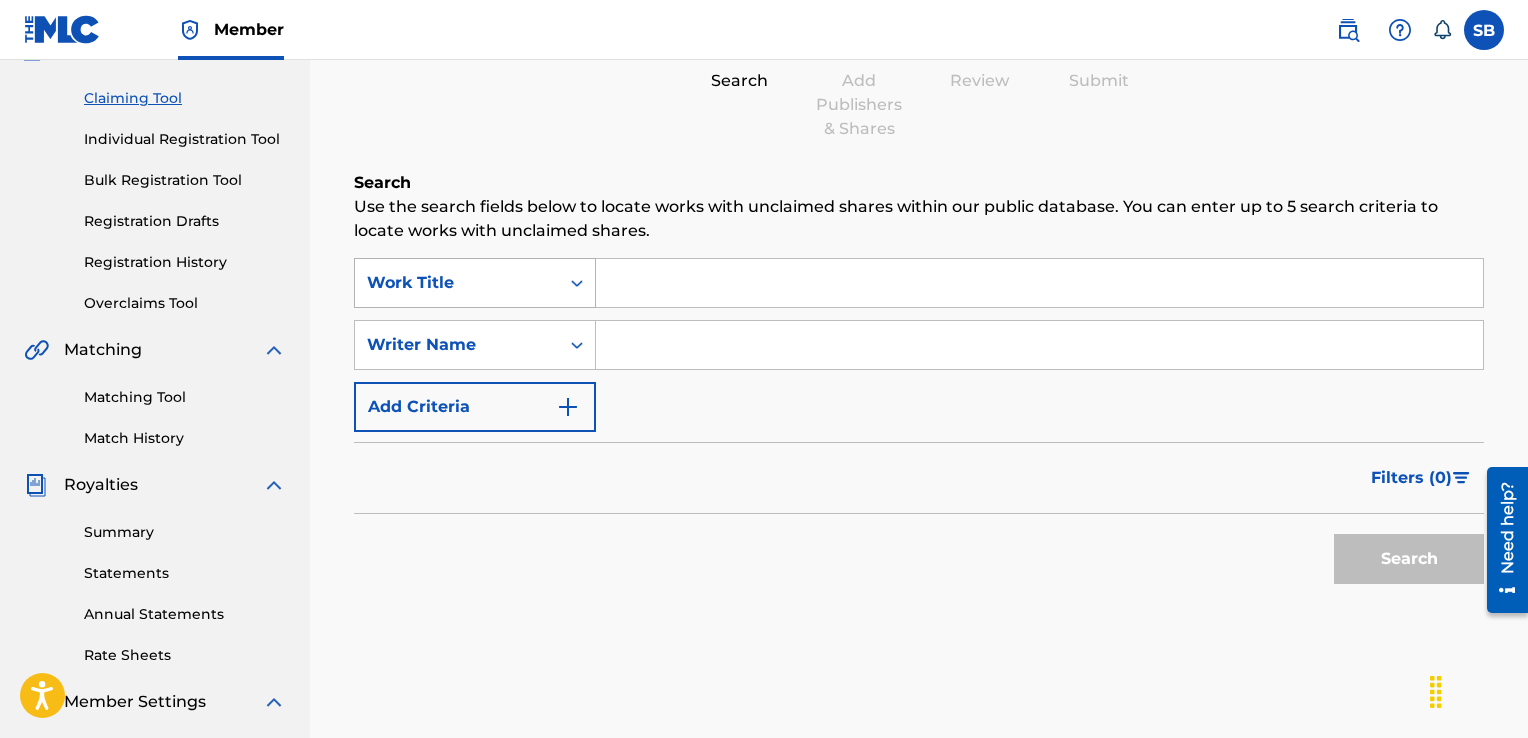 click on "Work Title" at bounding box center [457, 283] 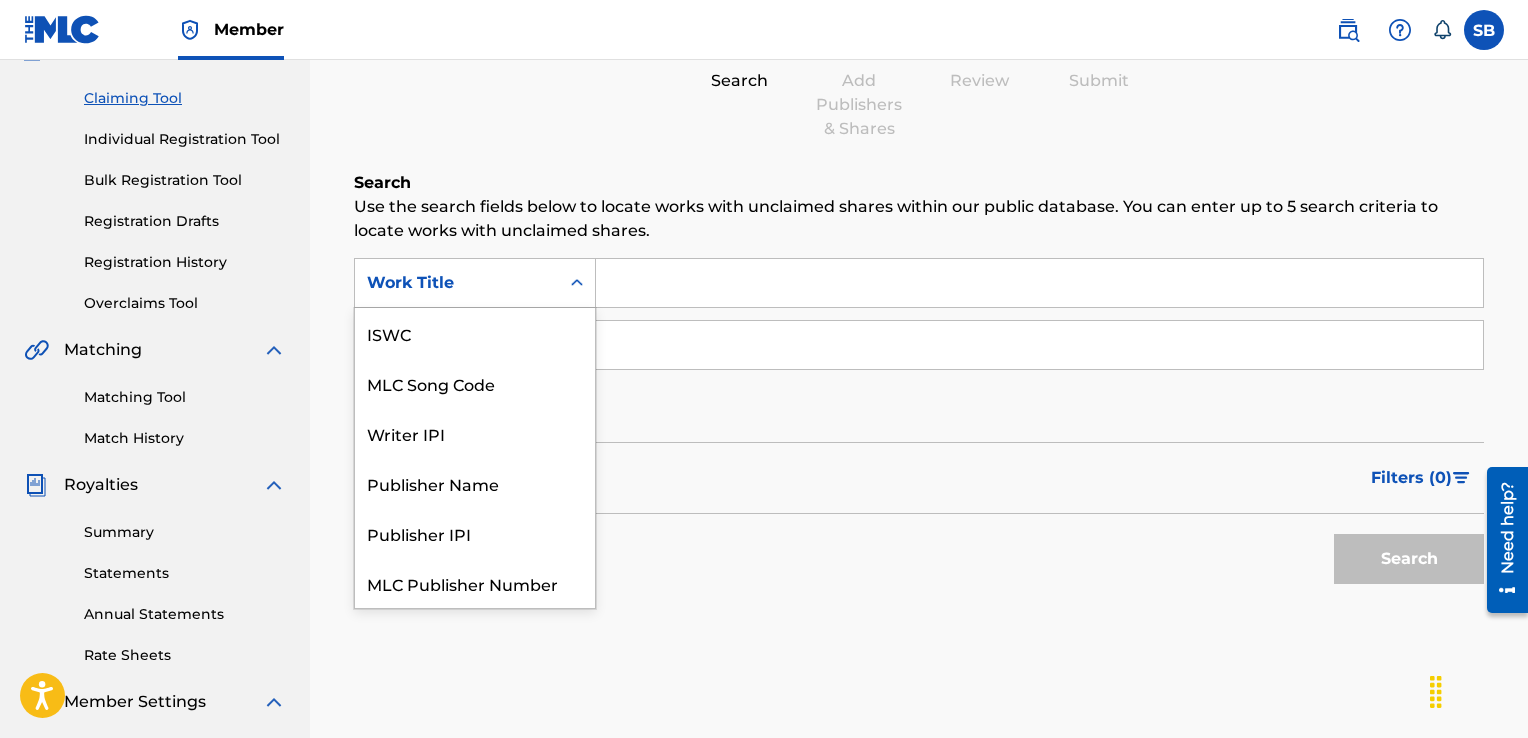 scroll, scrollTop: 50, scrollLeft: 0, axis: vertical 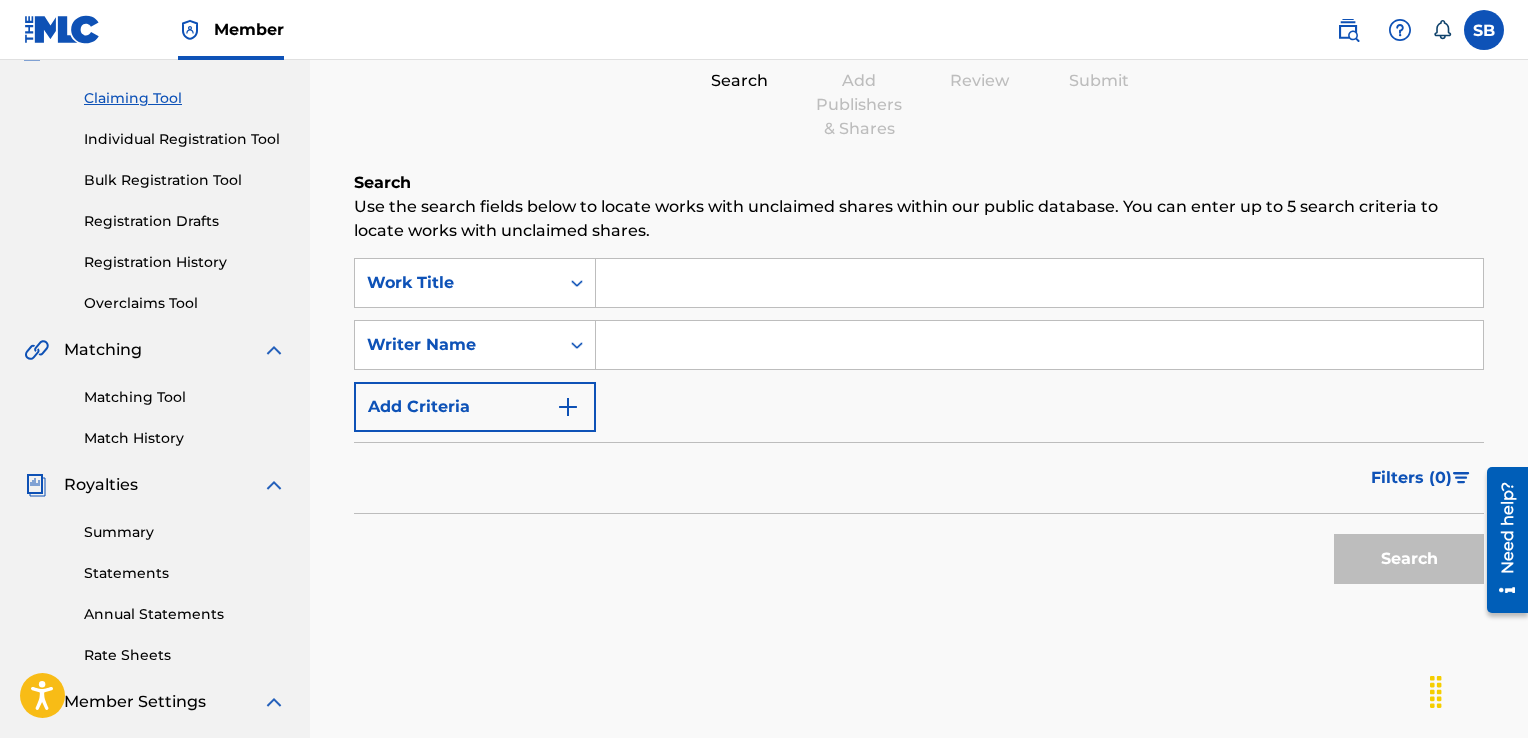 click on "Work Title" at bounding box center (457, 283) 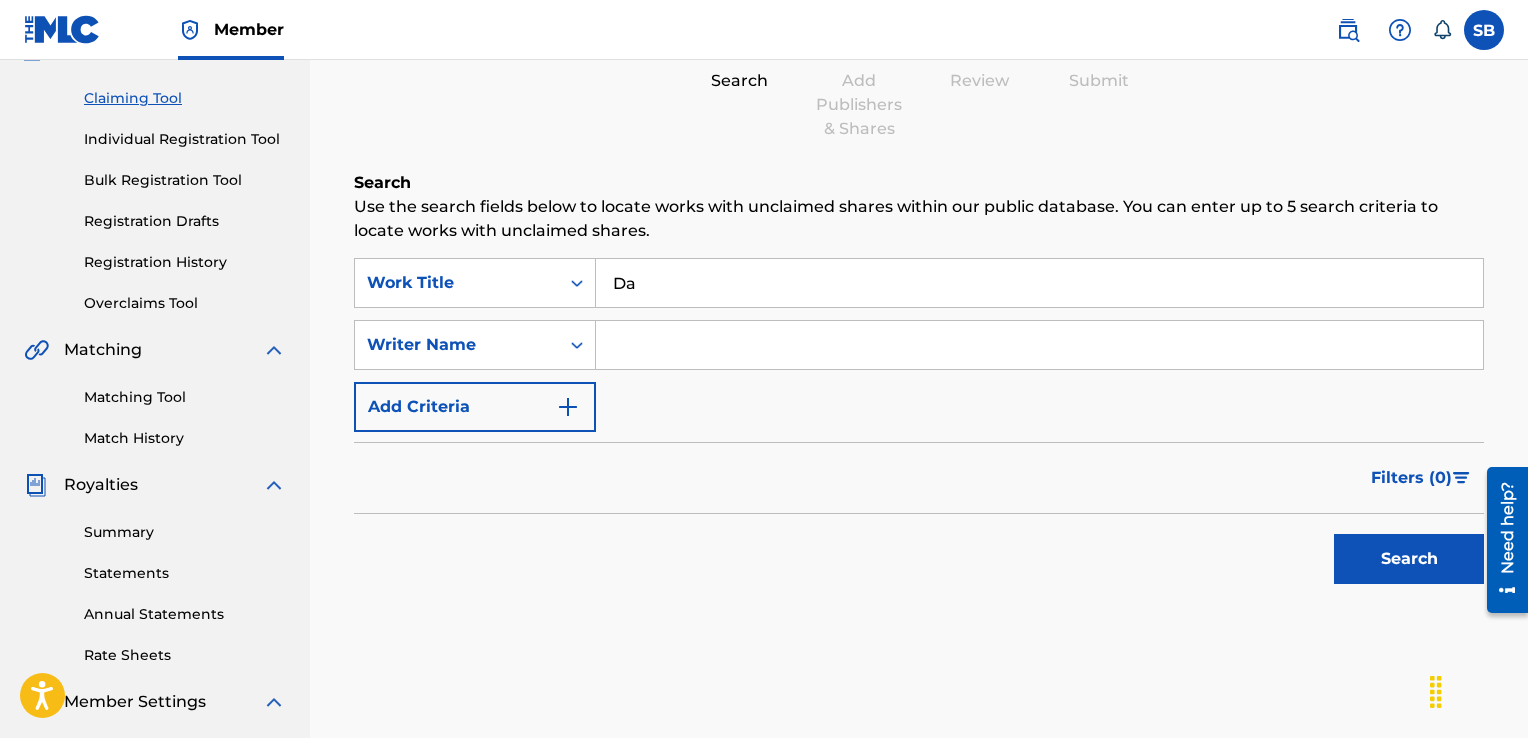 type on "D" 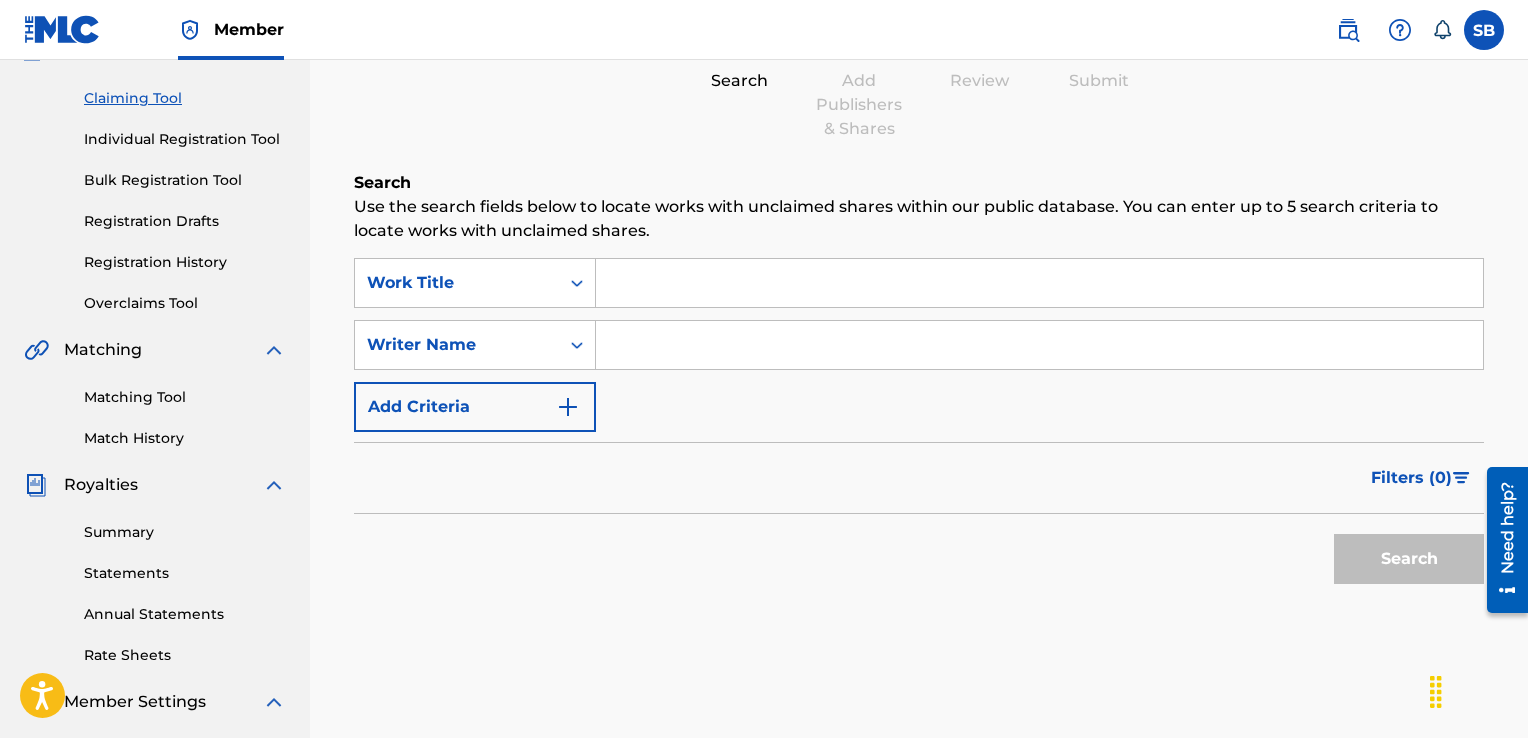 paste on "QZNWZ2235788" 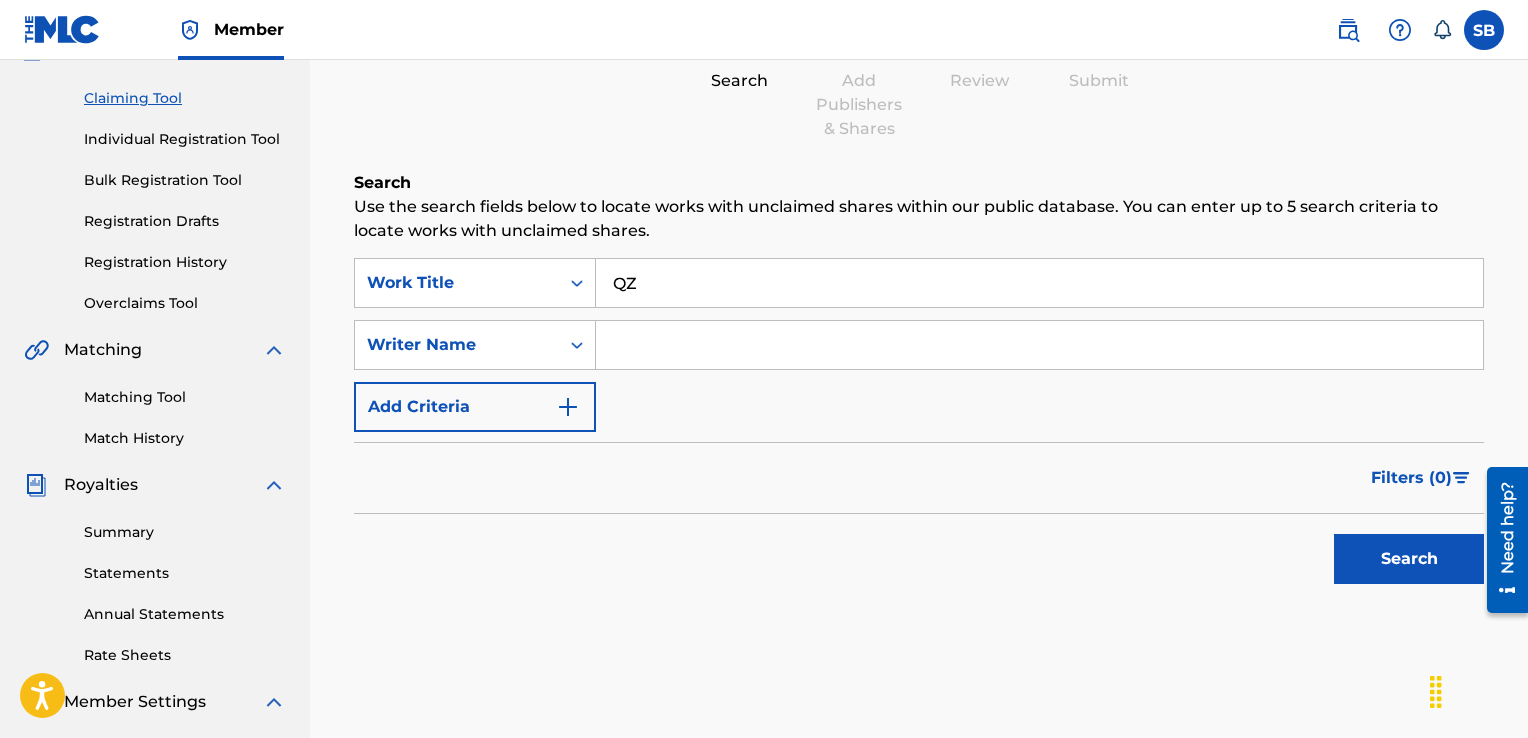 type on "Q" 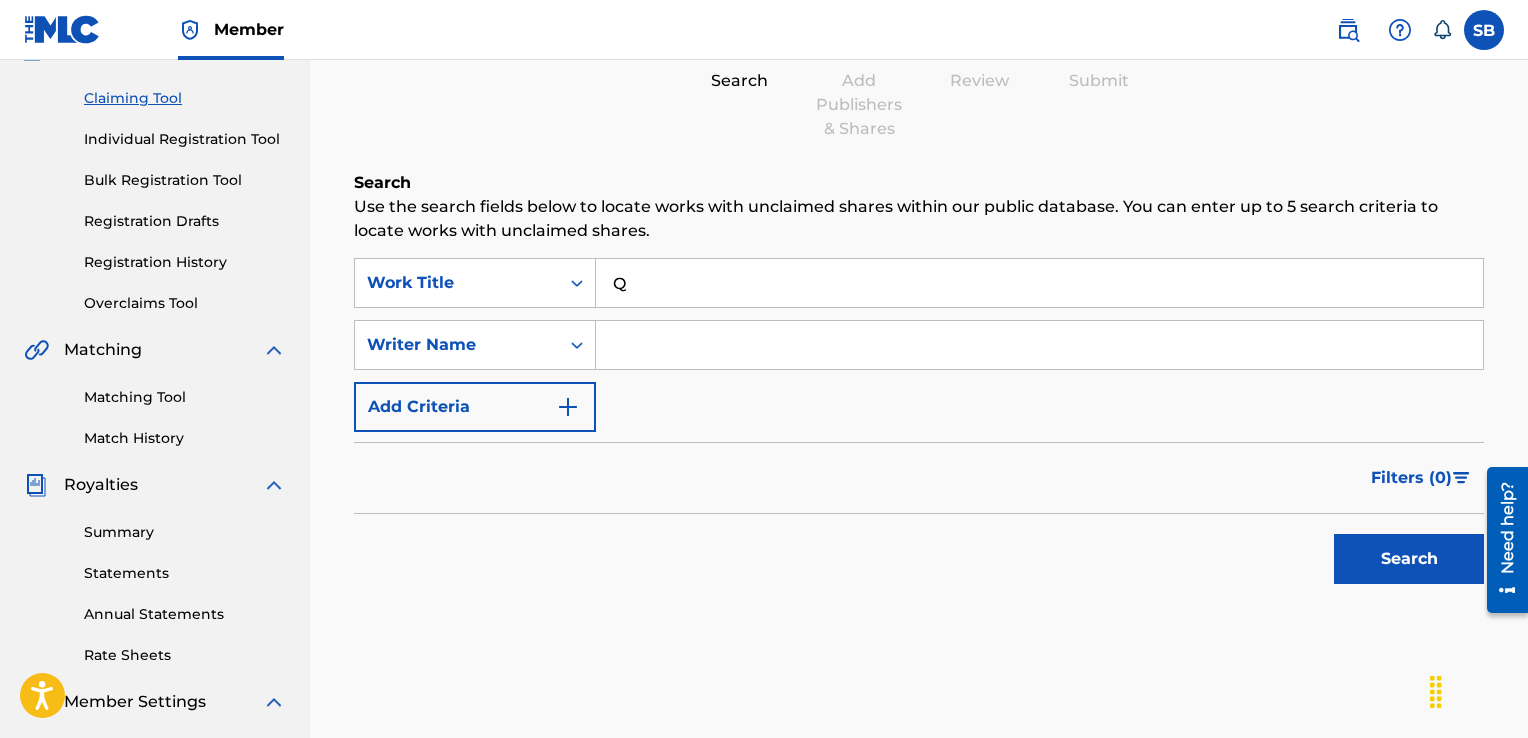 type 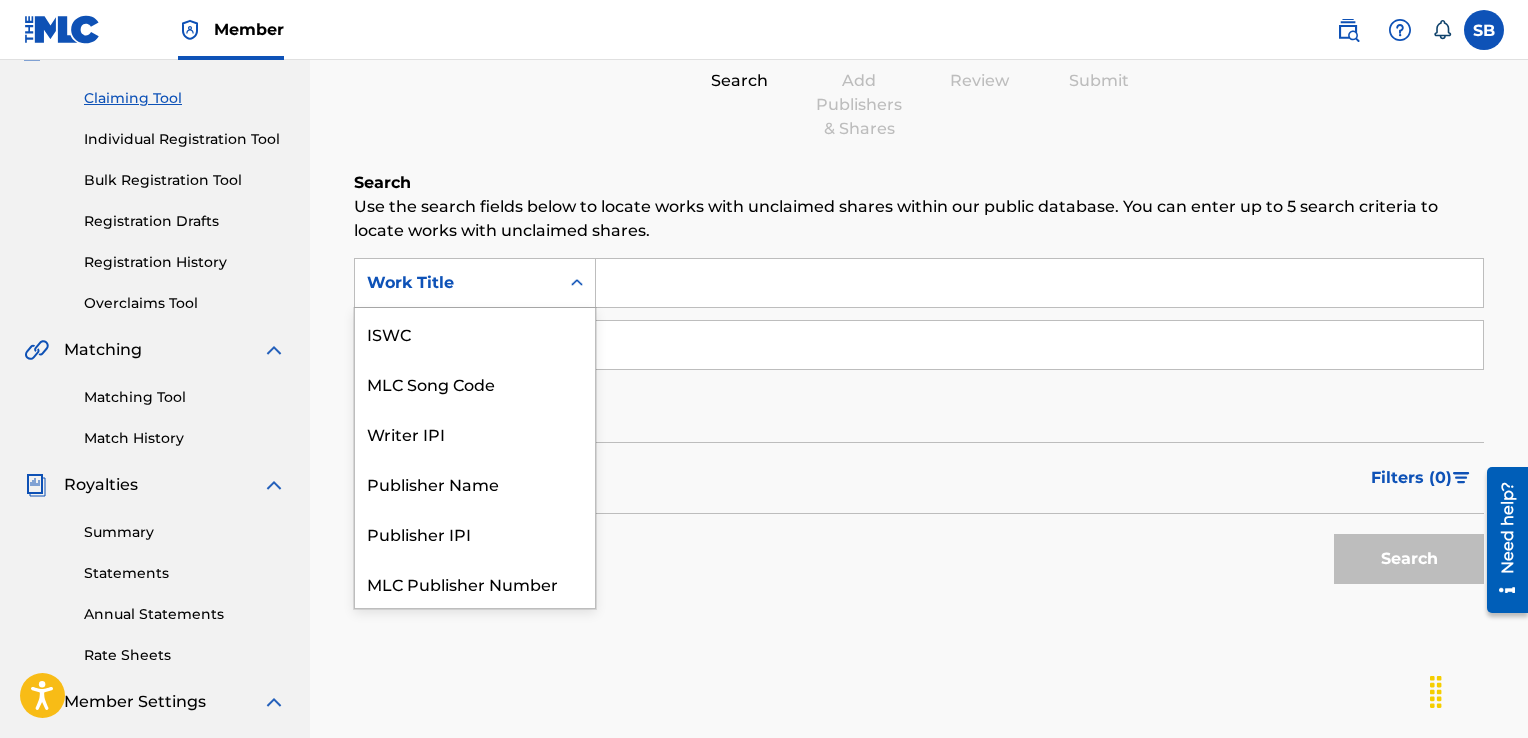 click 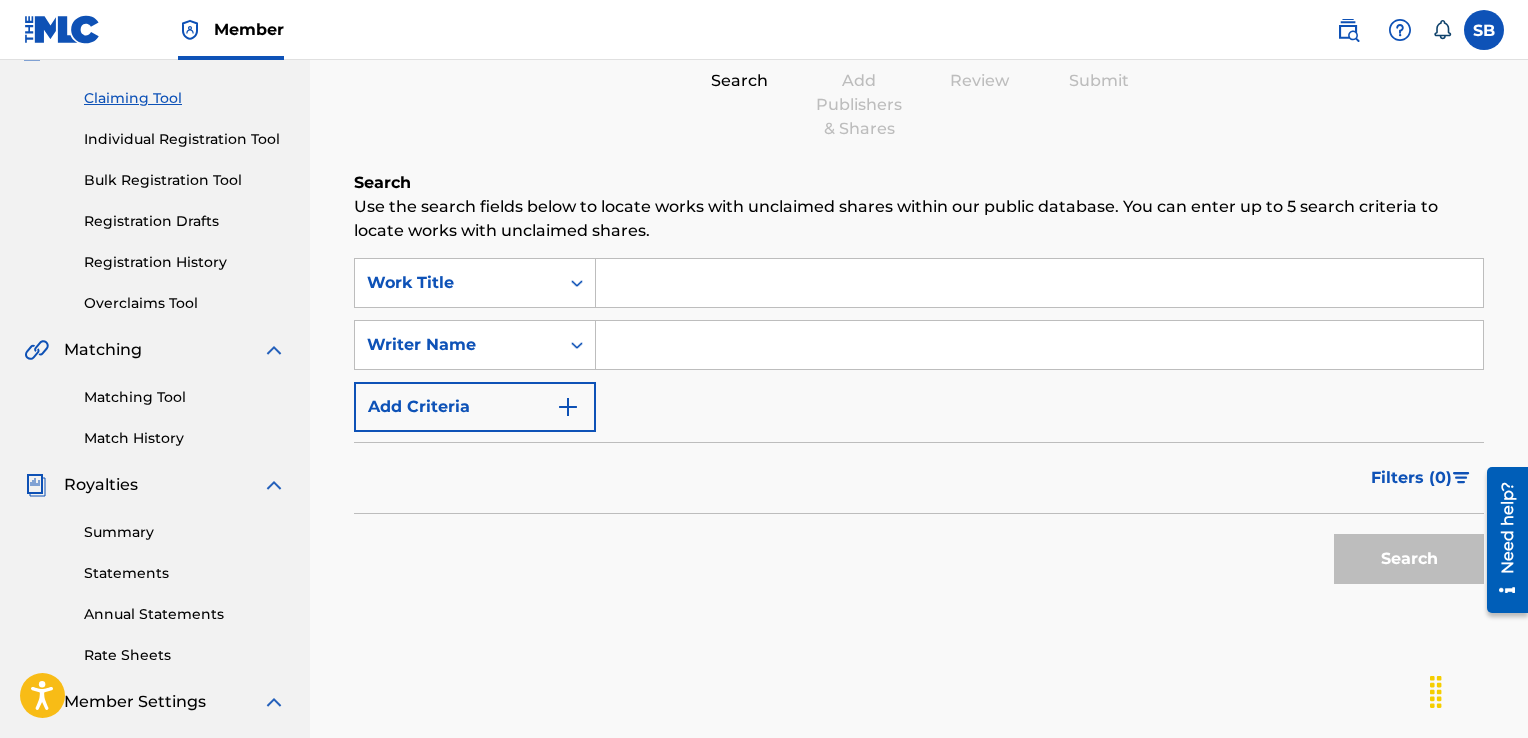 click on "SearchWithCriteria4d417522-a2ac-49e1-a506-8763d581bf7b Work Title SearchWithCriteria053c184b-5eea-4f78-9d9e-1ece60d732f8 Writer Name Add Criteria" at bounding box center [919, 345] 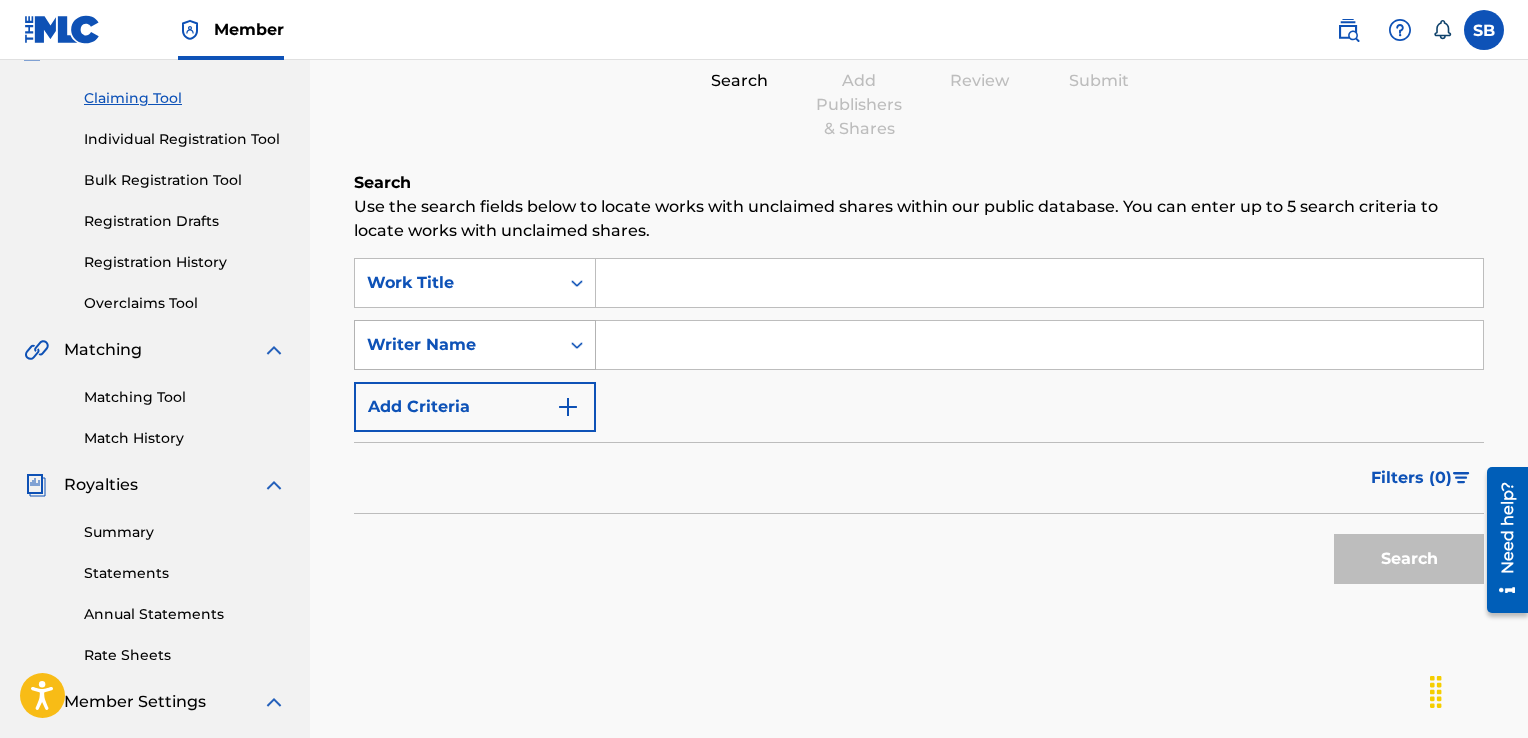 click on "Writer Name" at bounding box center (457, 345) 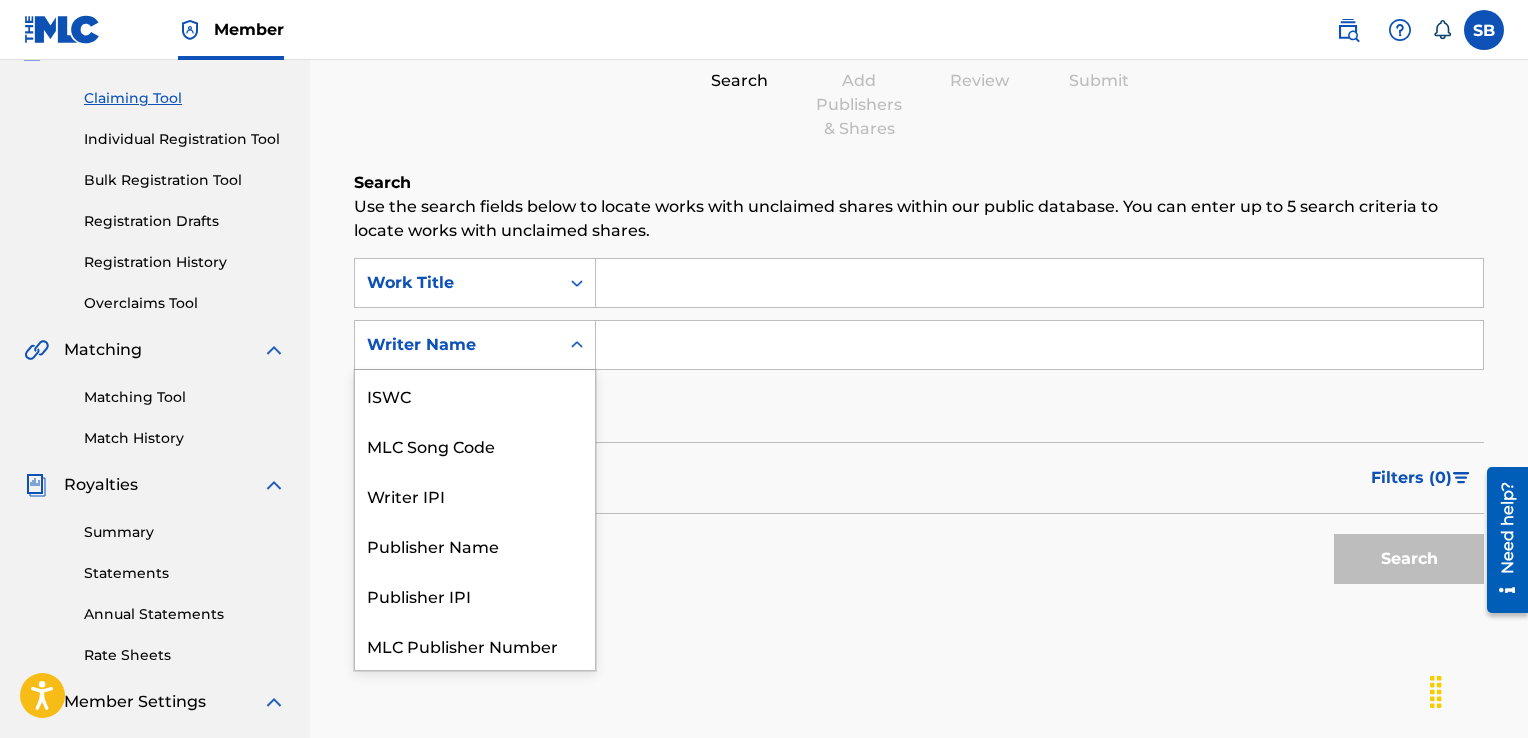 scroll, scrollTop: 49, scrollLeft: 0, axis: vertical 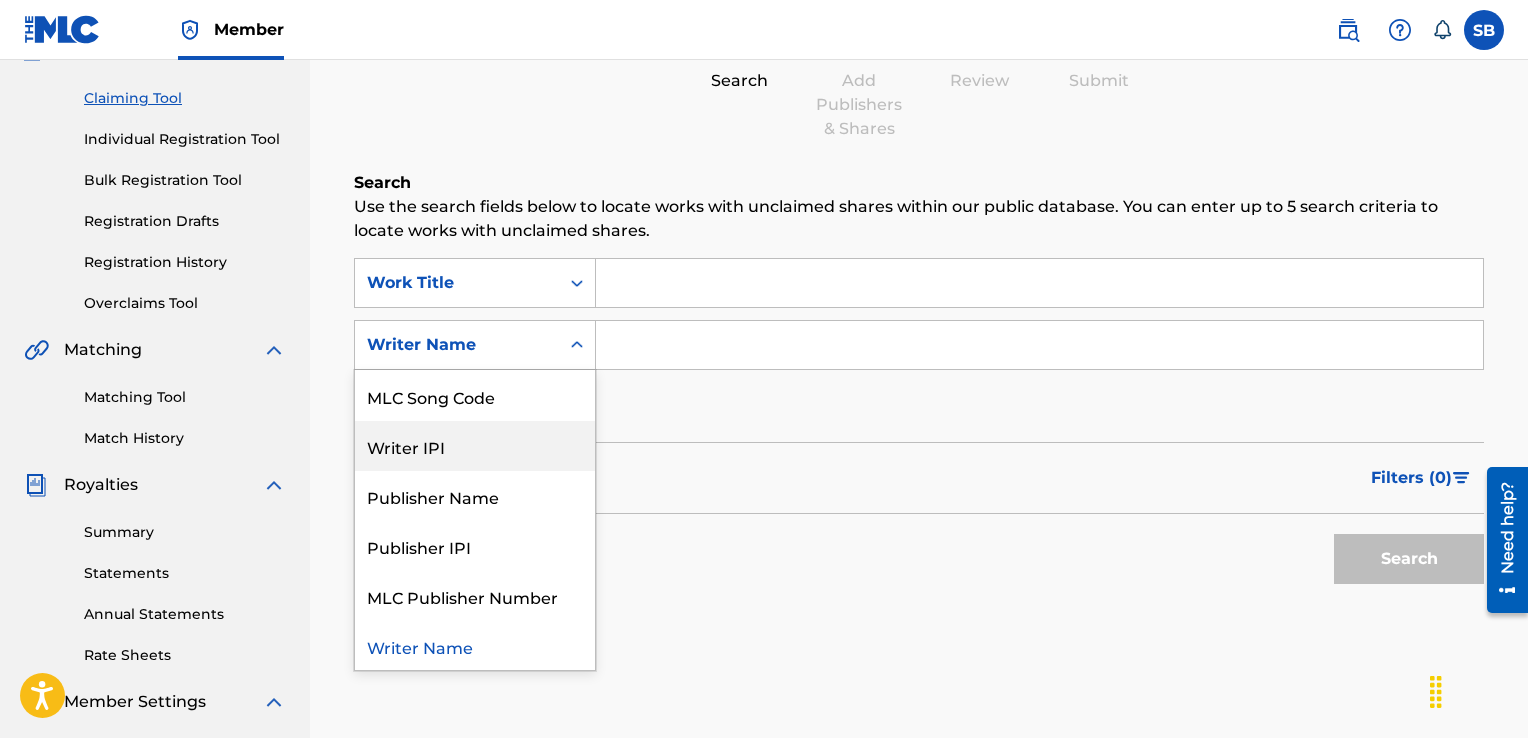 click on "Writer IPI" at bounding box center (475, 446) 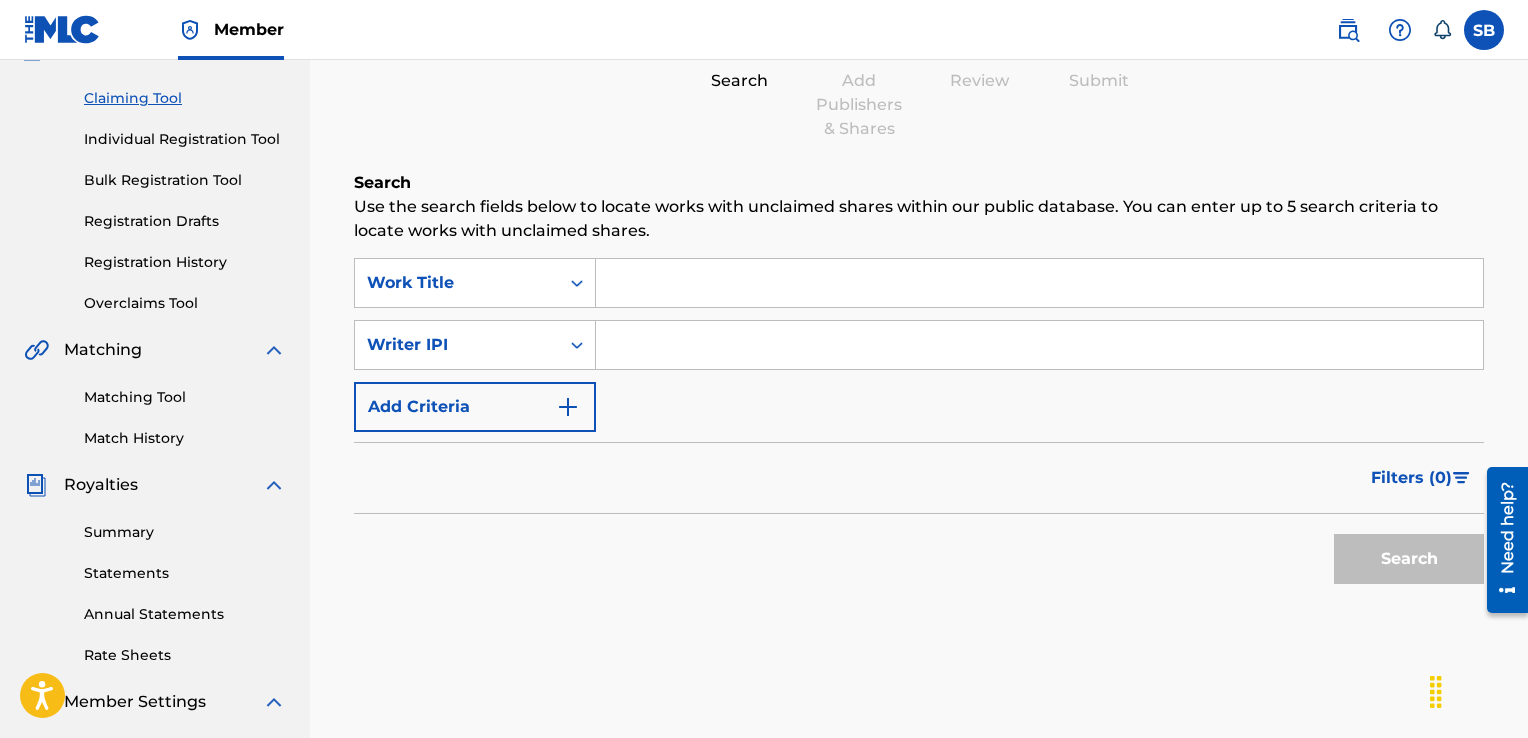 click at bounding box center [1039, 345] 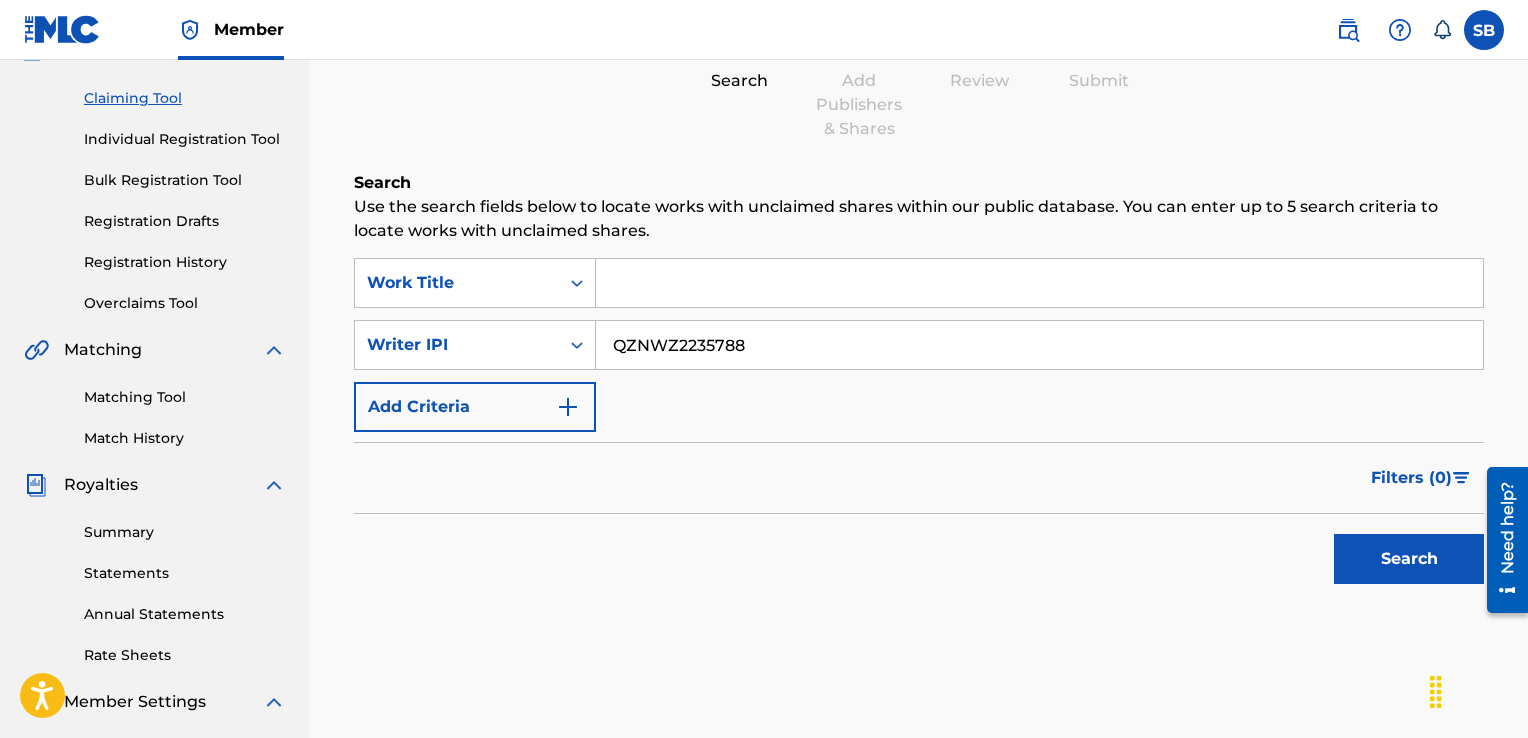 type on "QZNWZ2235788" 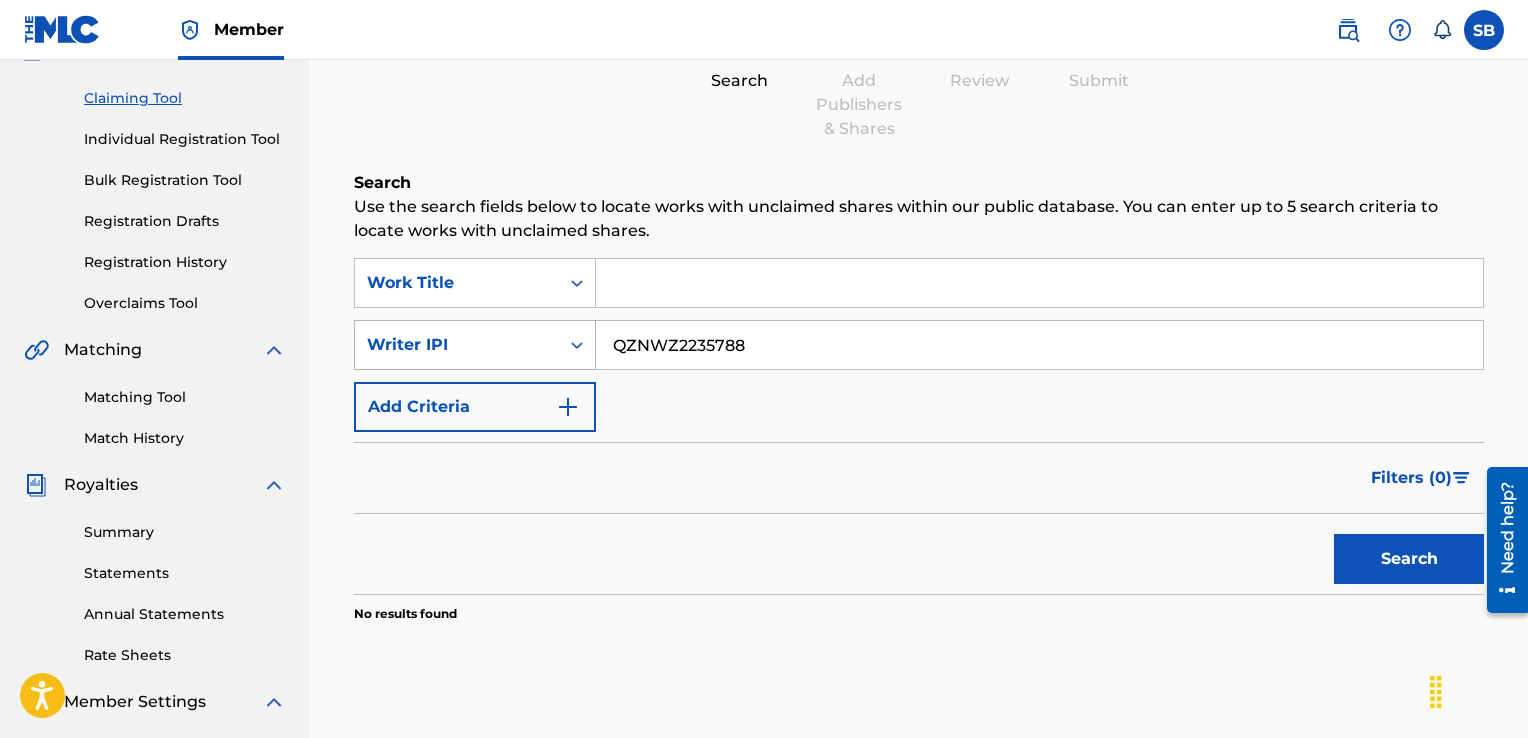 click at bounding box center (577, 345) 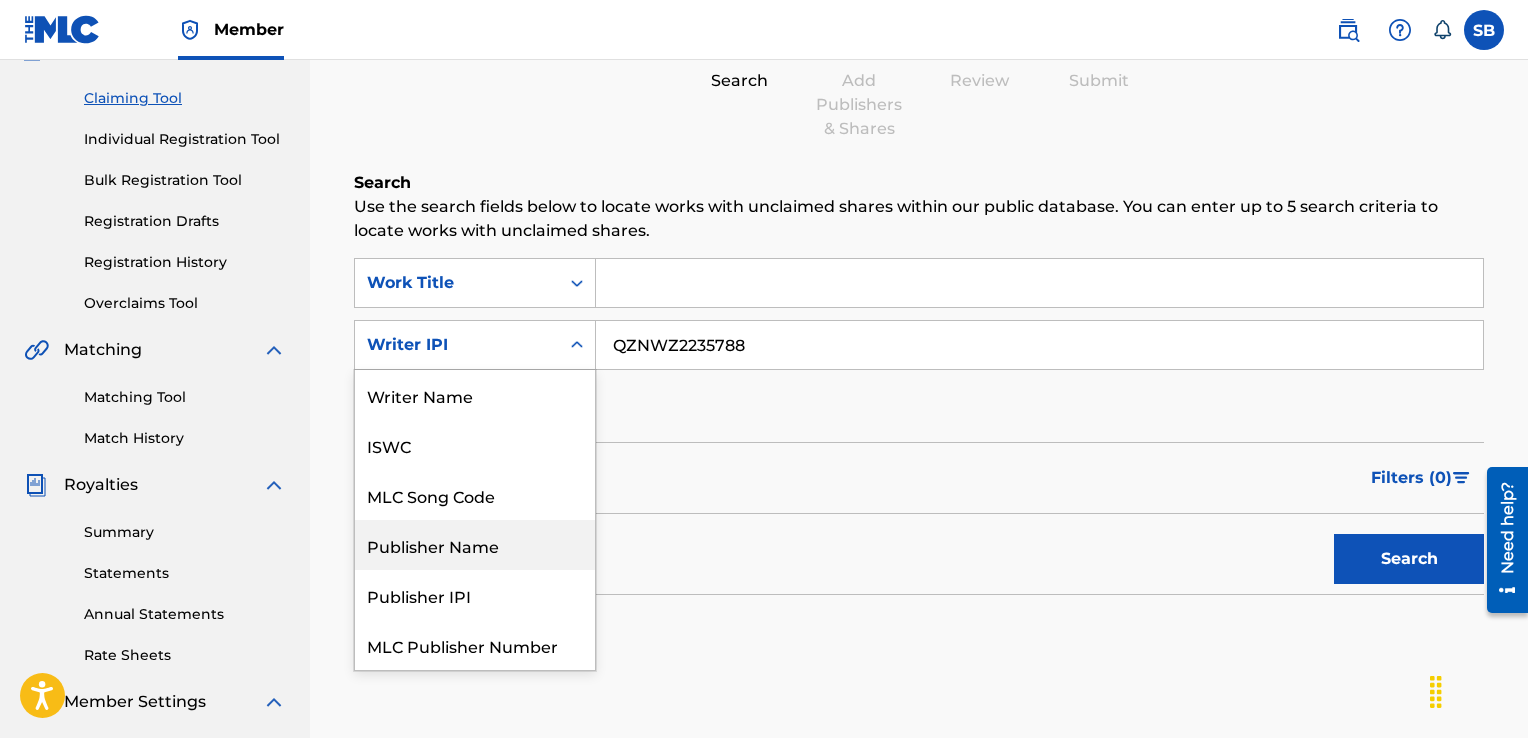 scroll, scrollTop: 49, scrollLeft: 0, axis: vertical 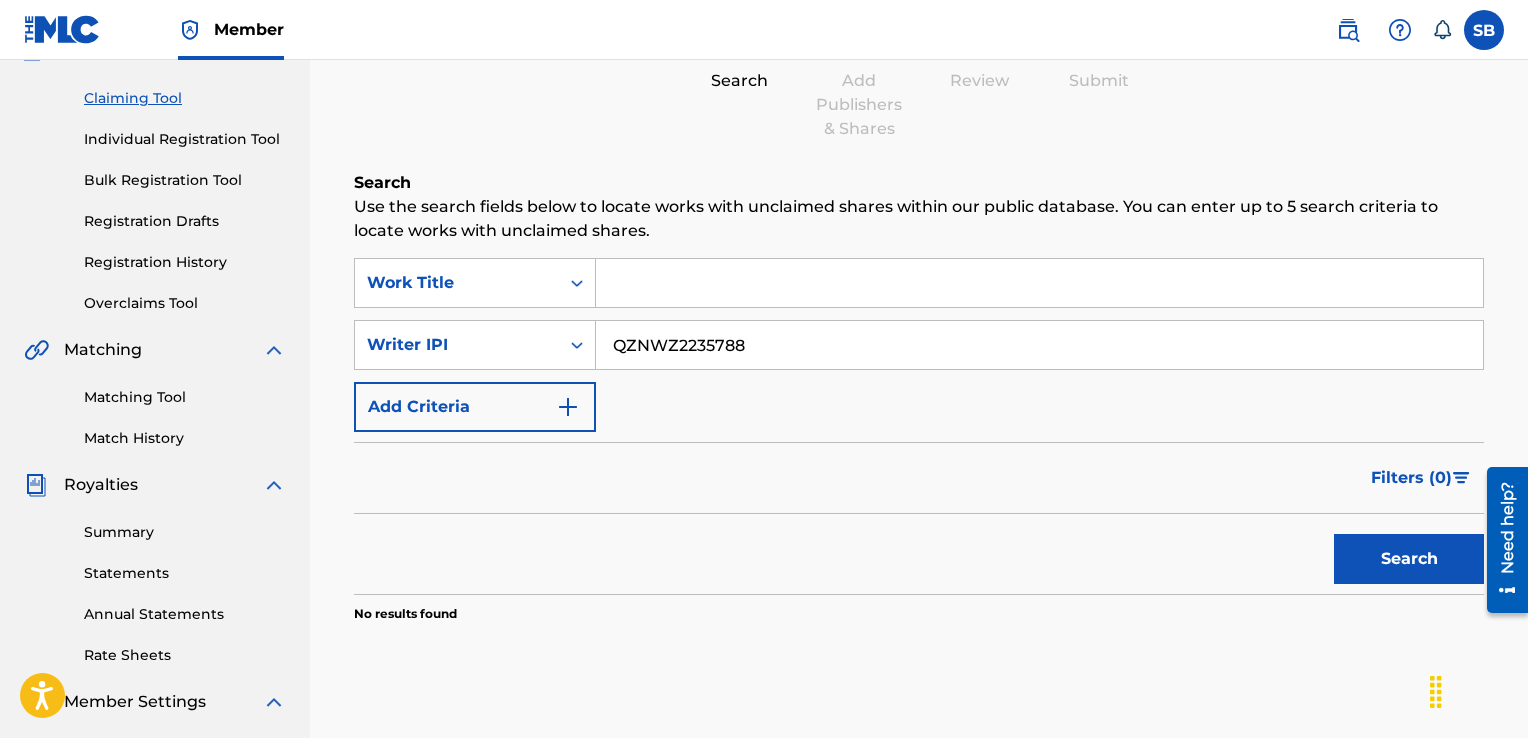 click on "QZNWZ2235788" at bounding box center [1039, 345] 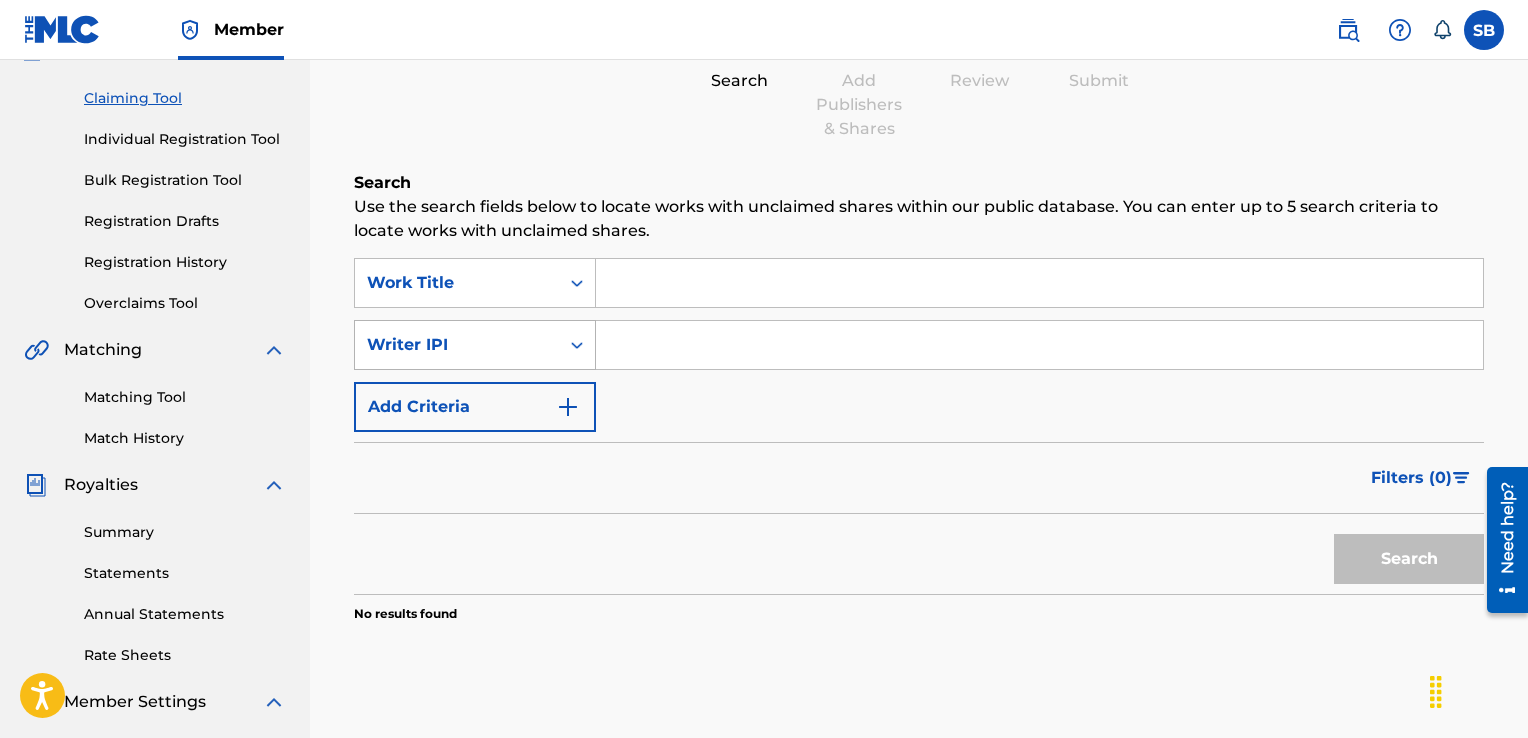 type 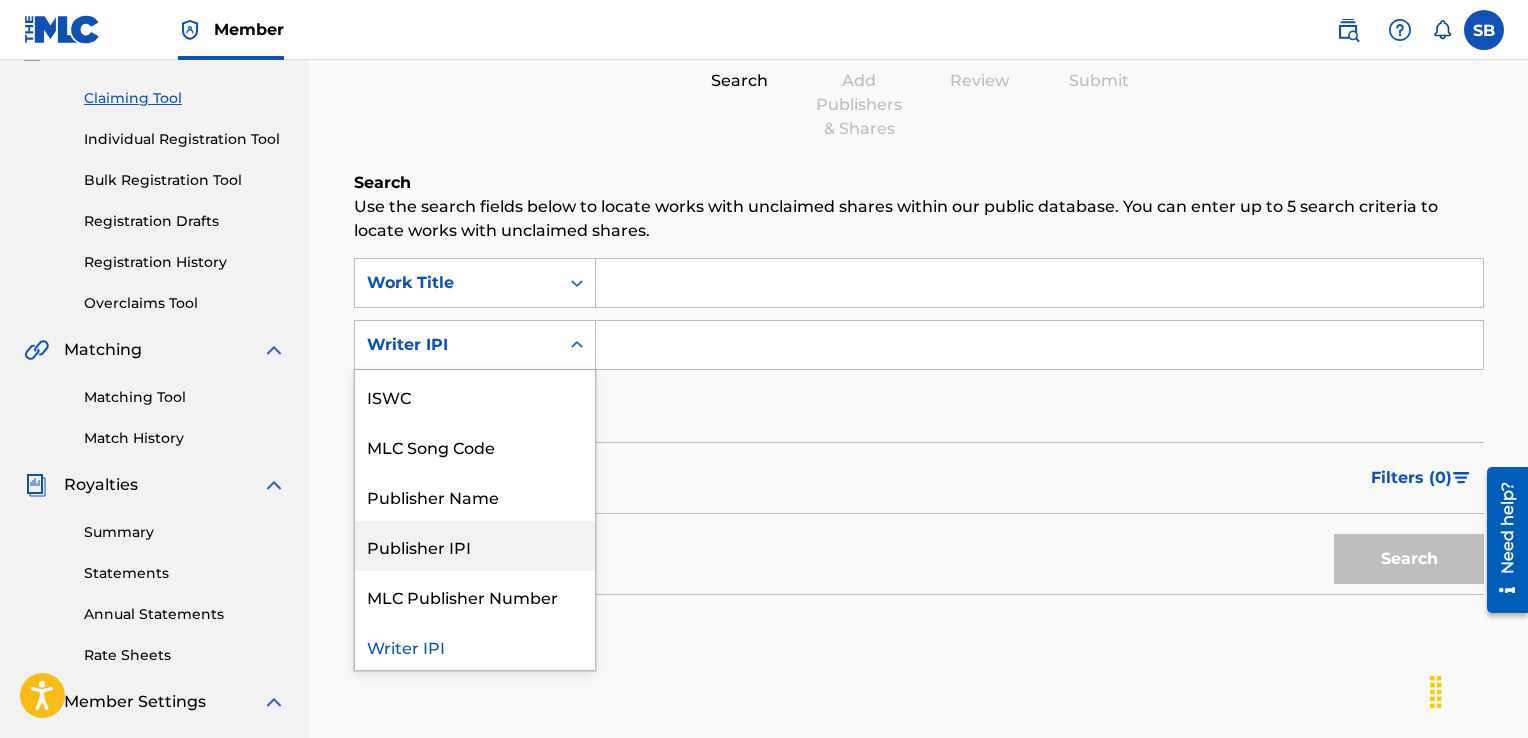 scroll, scrollTop: 0, scrollLeft: 0, axis: both 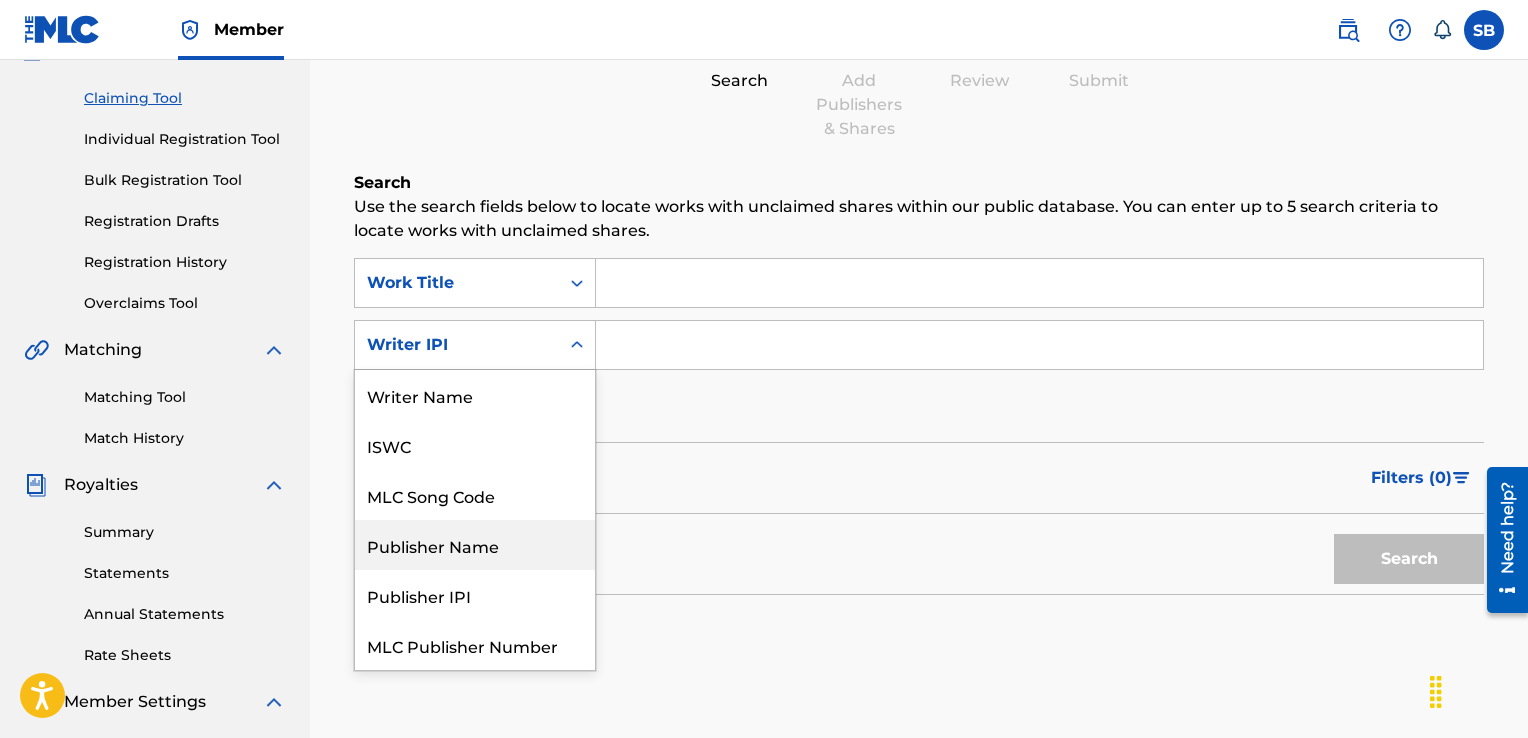 click on "Publisher Name" at bounding box center [475, 545] 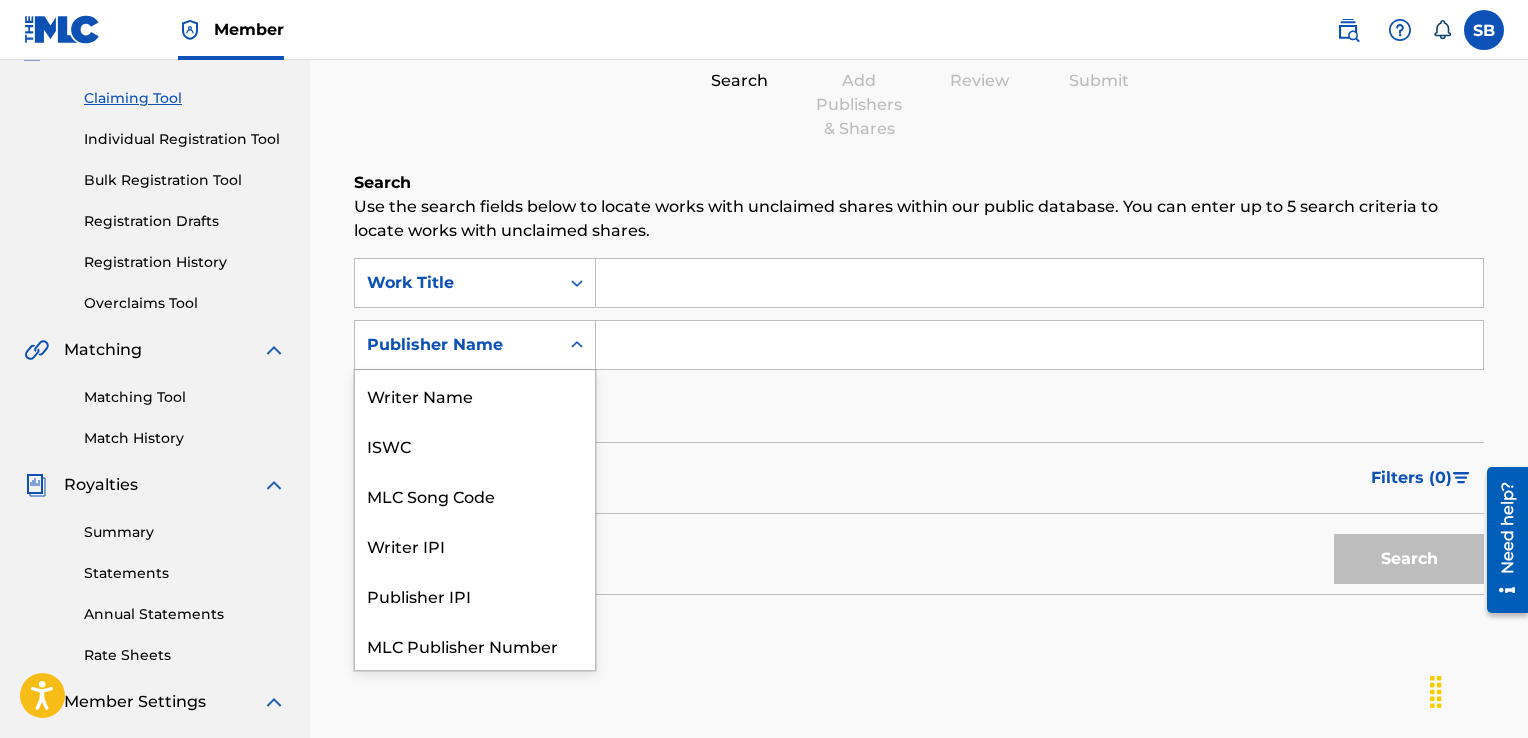 click on "Publisher Name" at bounding box center (457, 345) 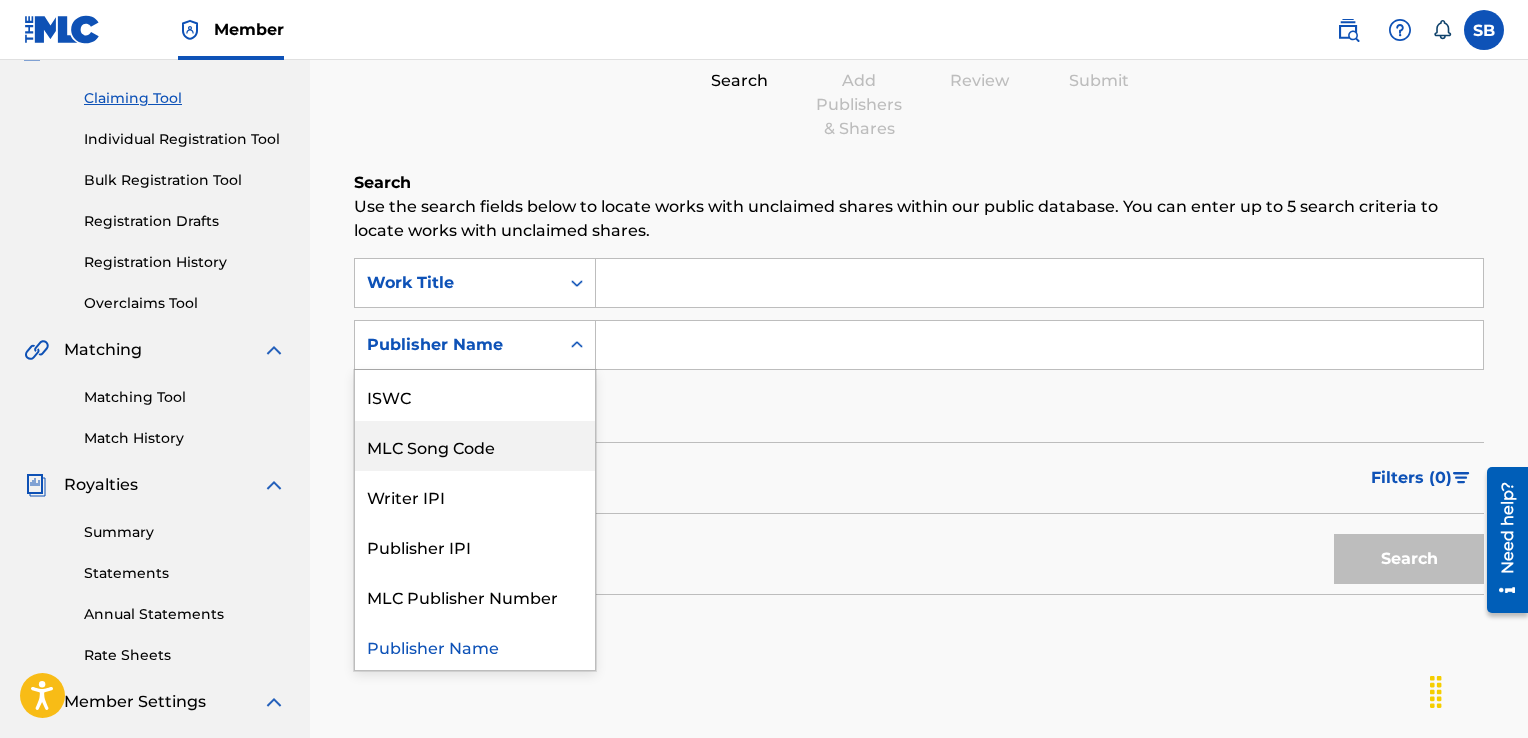 scroll, scrollTop: 0, scrollLeft: 0, axis: both 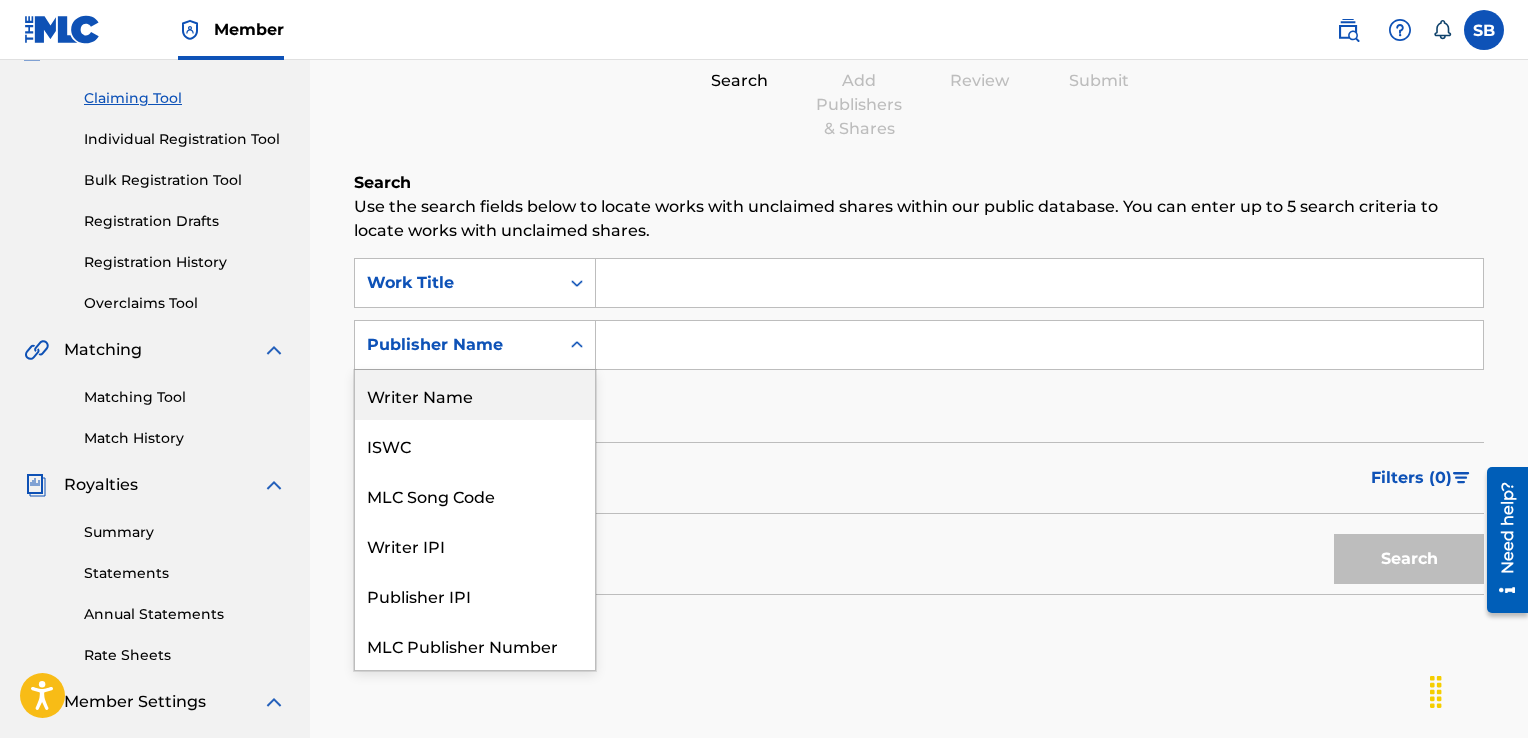click on "Writer Name" at bounding box center [475, 395] 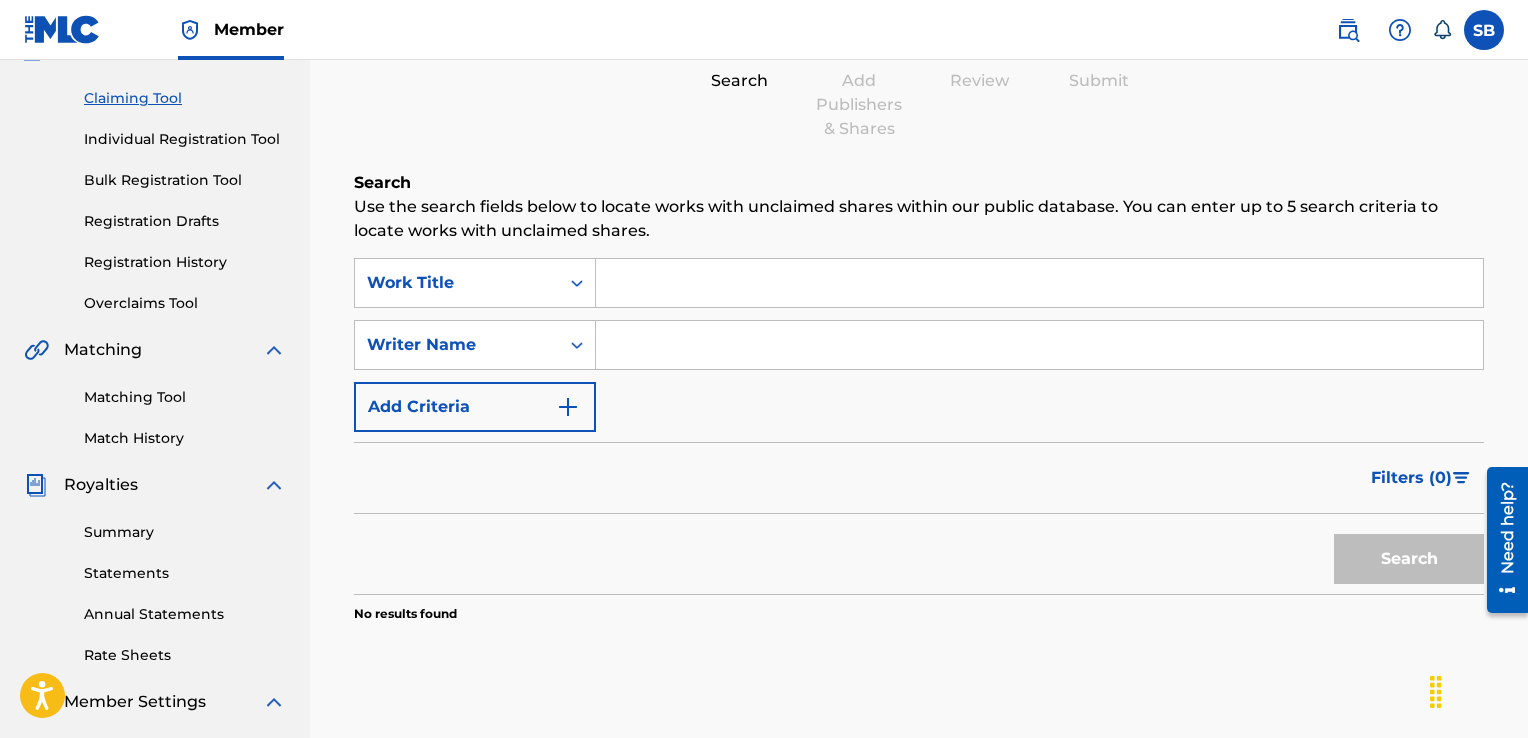 click at bounding box center [1039, 345] 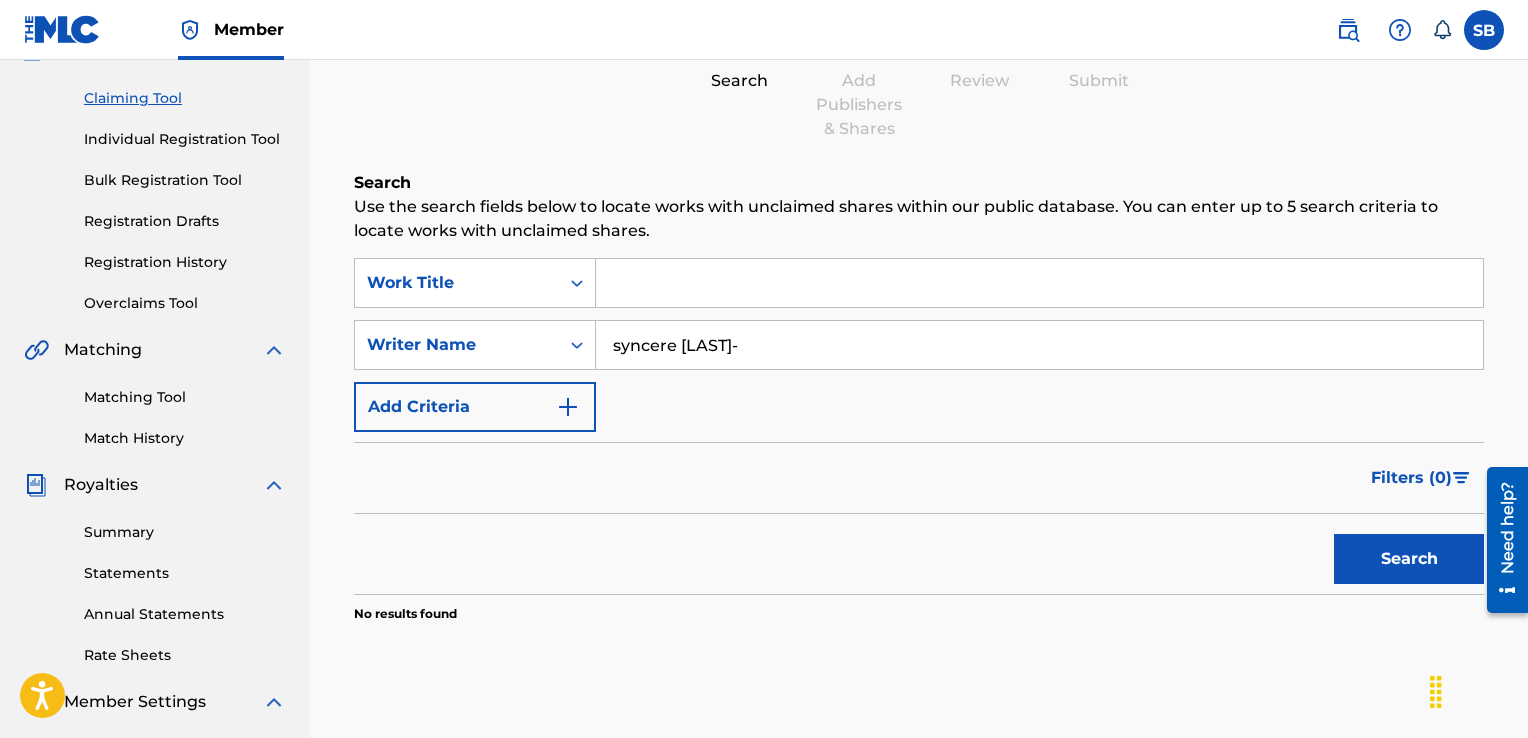 click on "Search" at bounding box center [1409, 559] 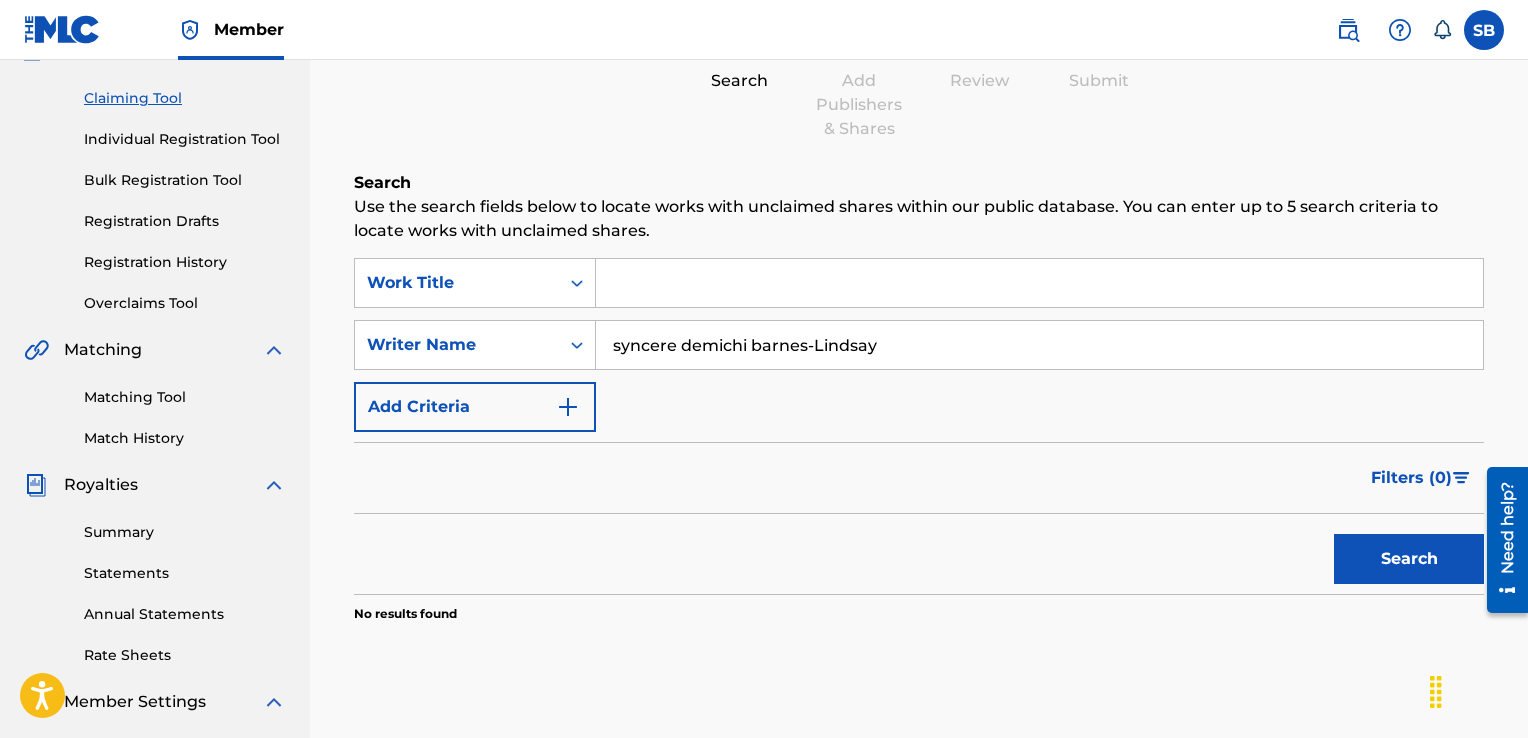 click on "Search" at bounding box center [1409, 559] 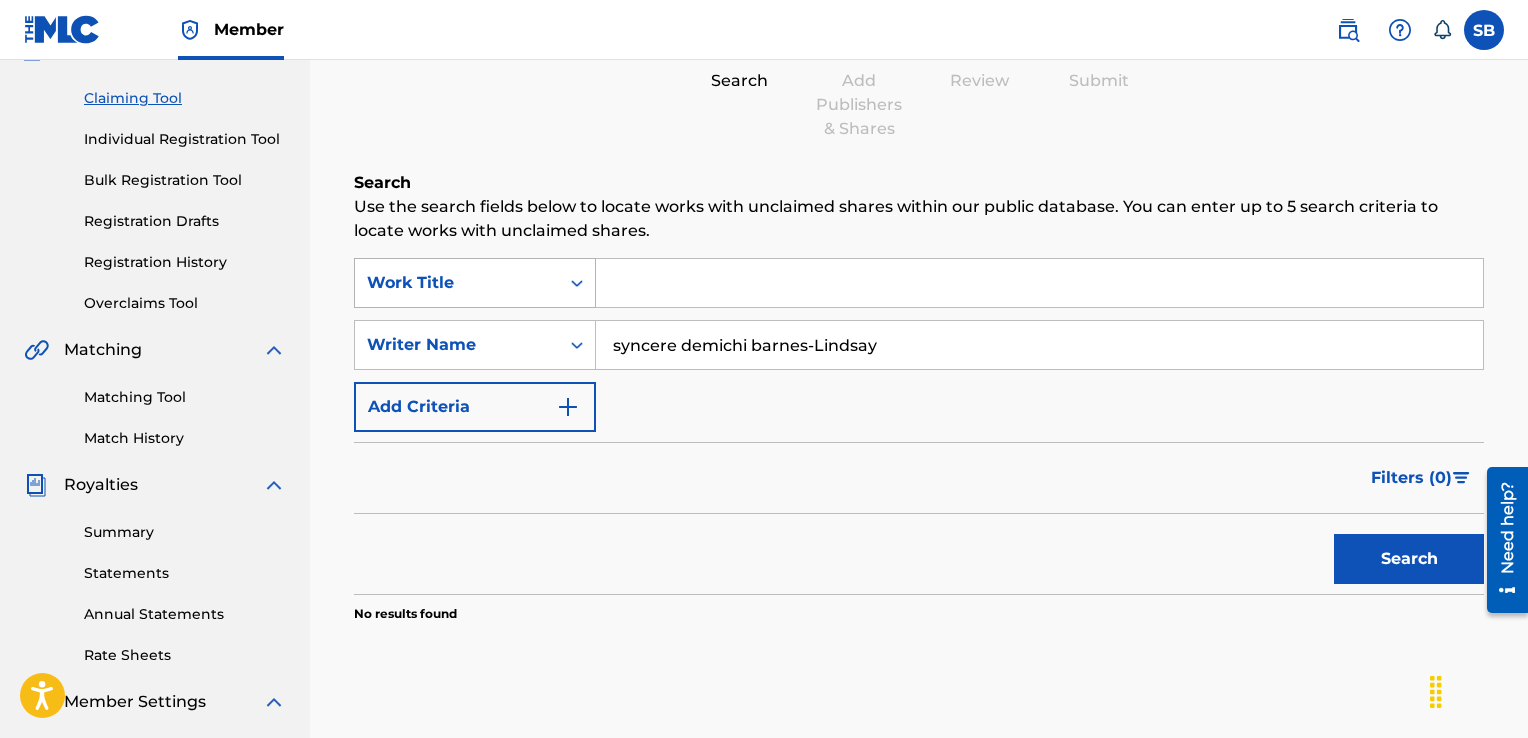 click at bounding box center (577, 283) 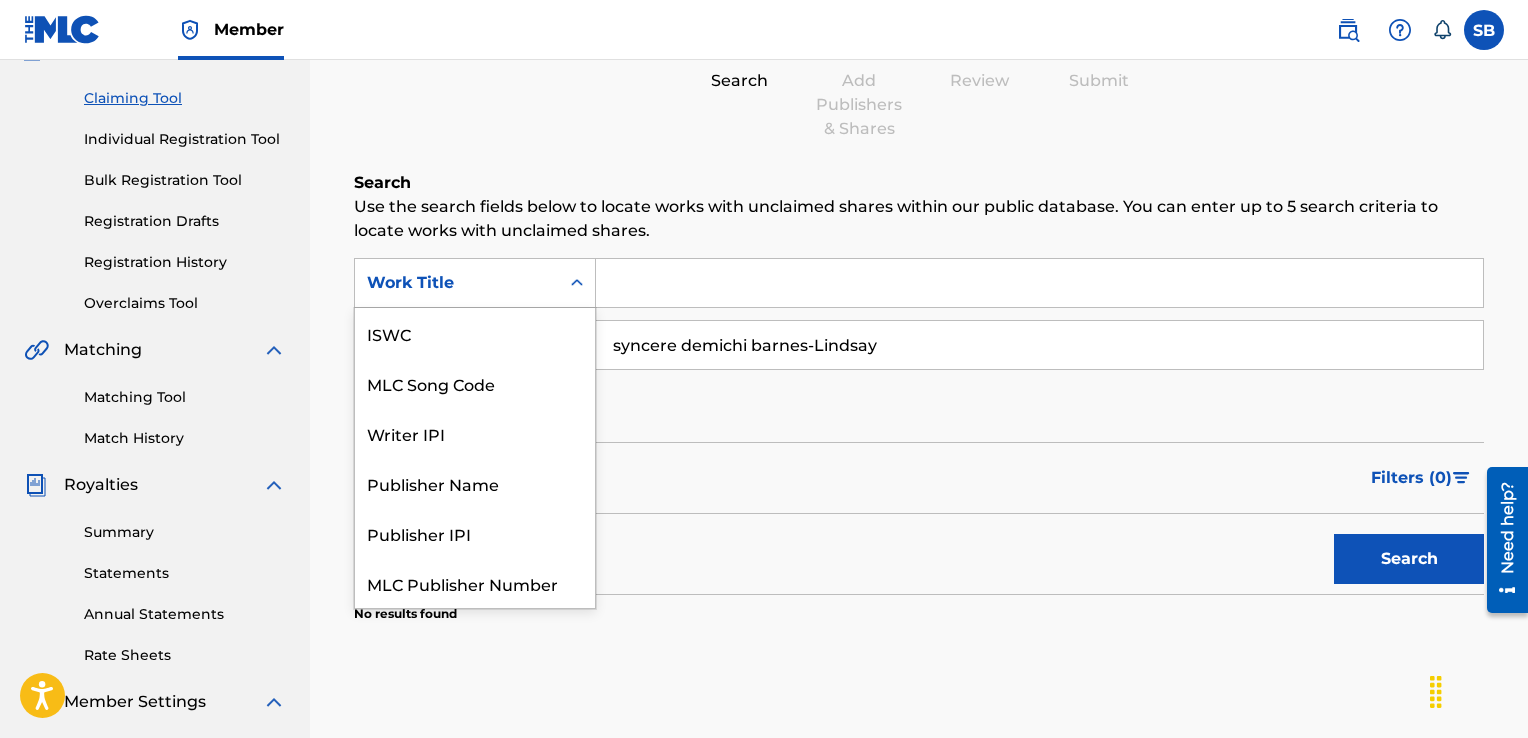 scroll, scrollTop: 50, scrollLeft: 0, axis: vertical 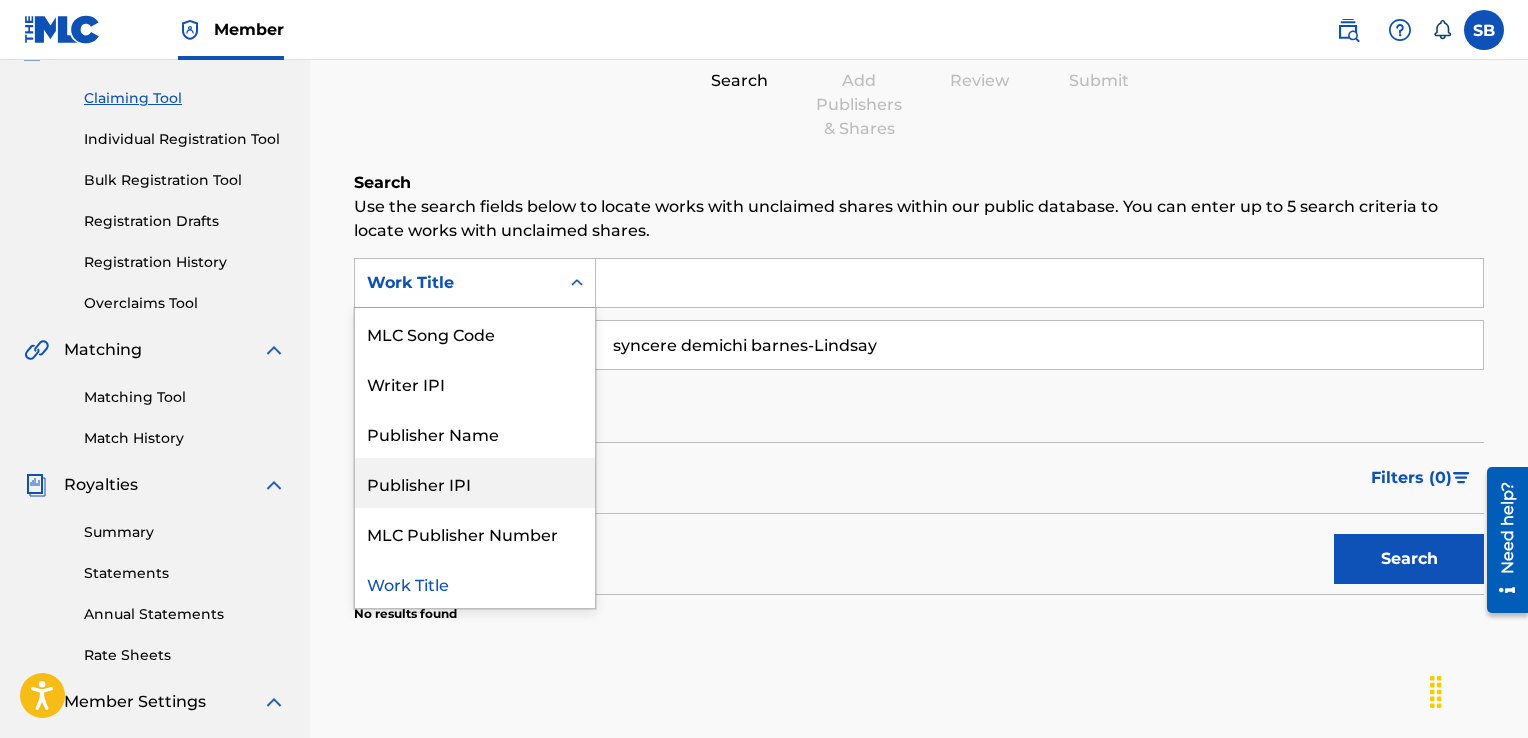 click on "Filters ( 0 )" at bounding box center (919, 478) 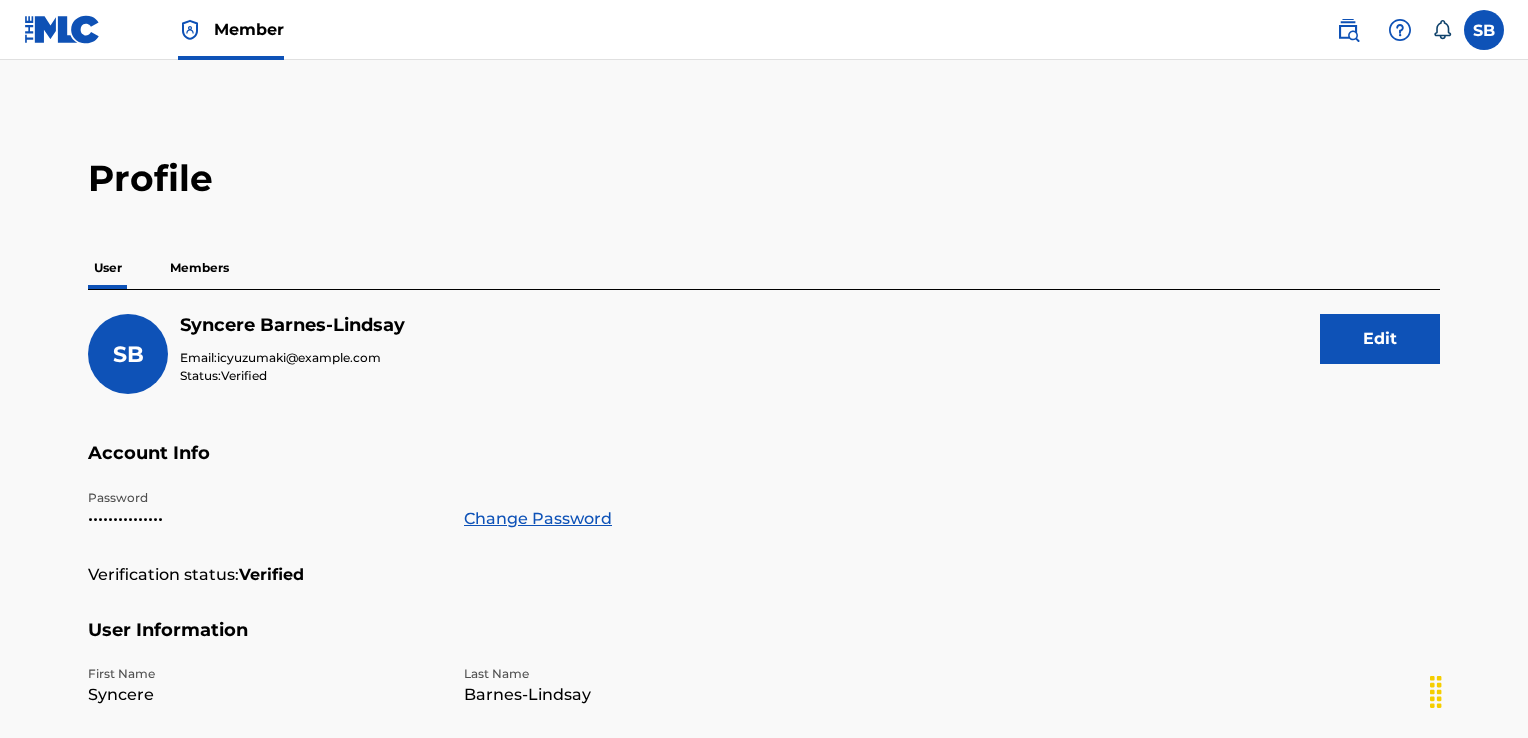 scroll, scrollTop: 332, scrollLeft: 0, axis: vertical 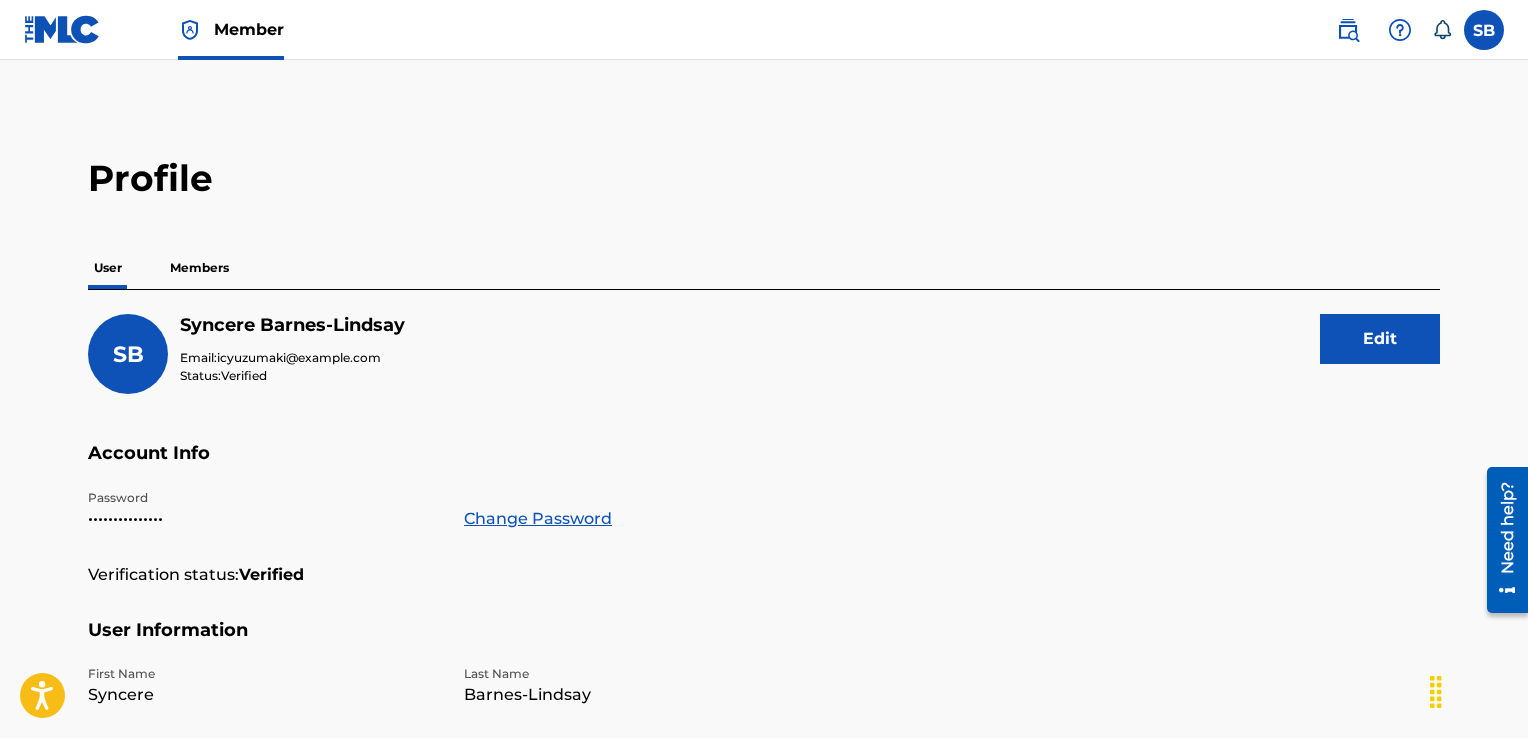 click on "Members" at bounding box center [199, 268] 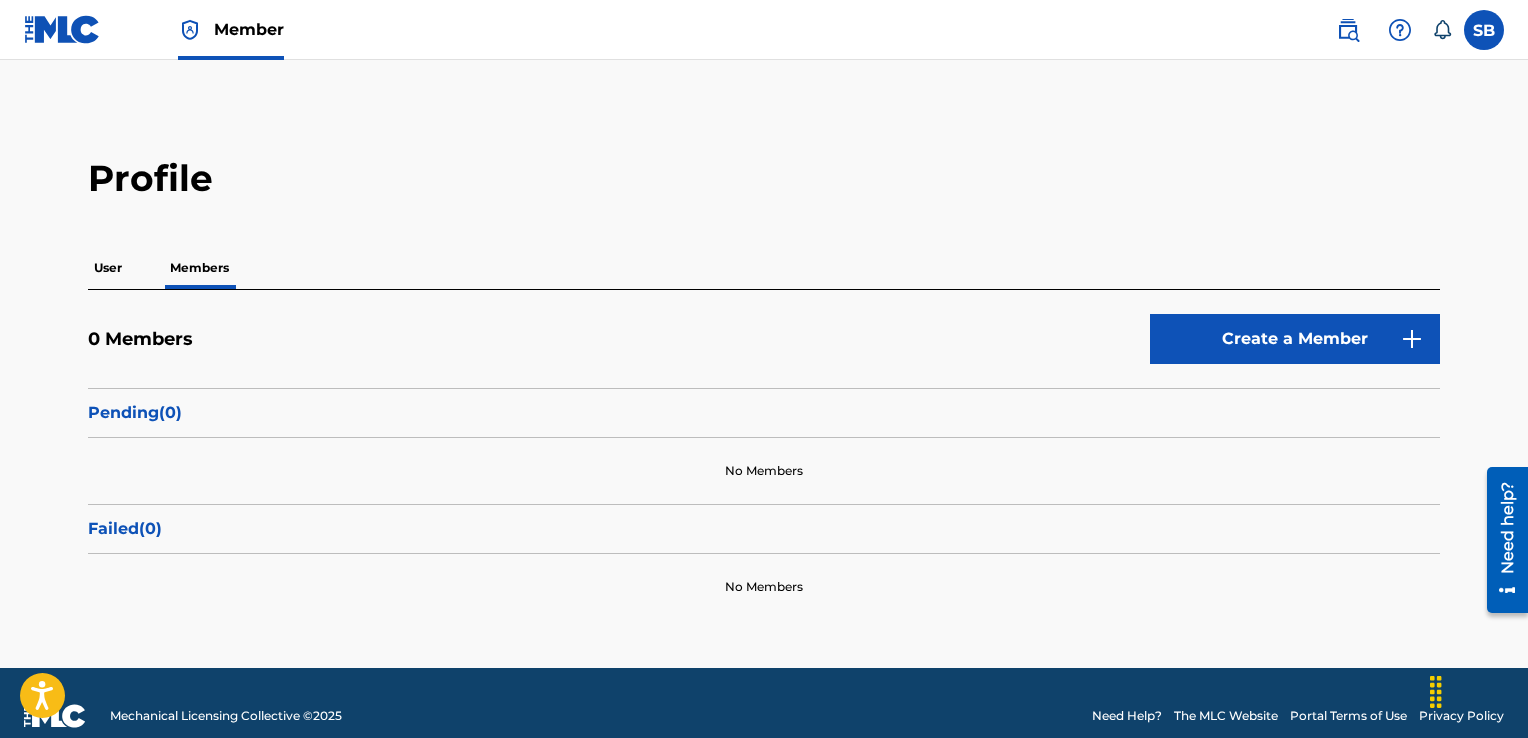scroll, scrollTop: 24, scrollLeft: 0, axis: vertical 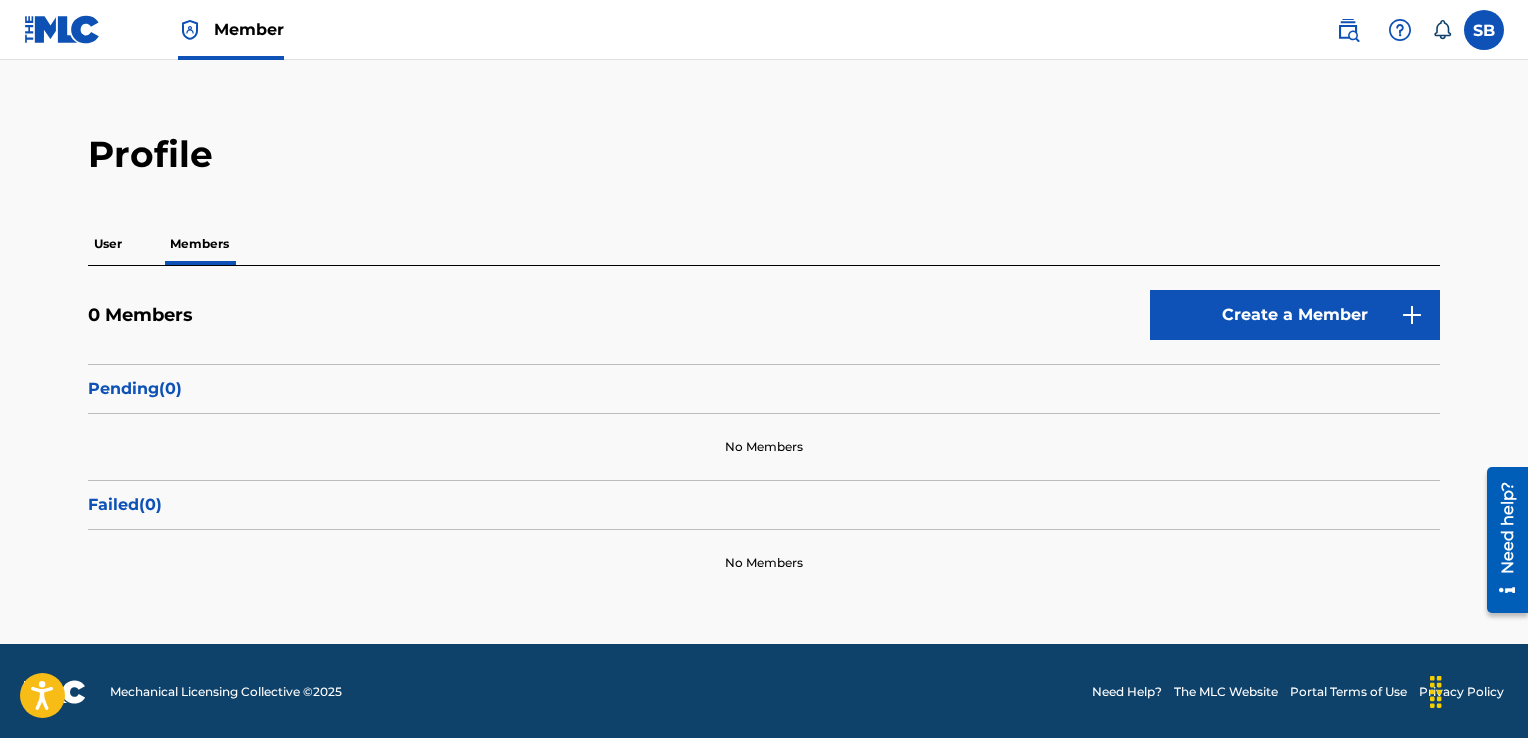 click on "User" at bounding box center (108, 244) 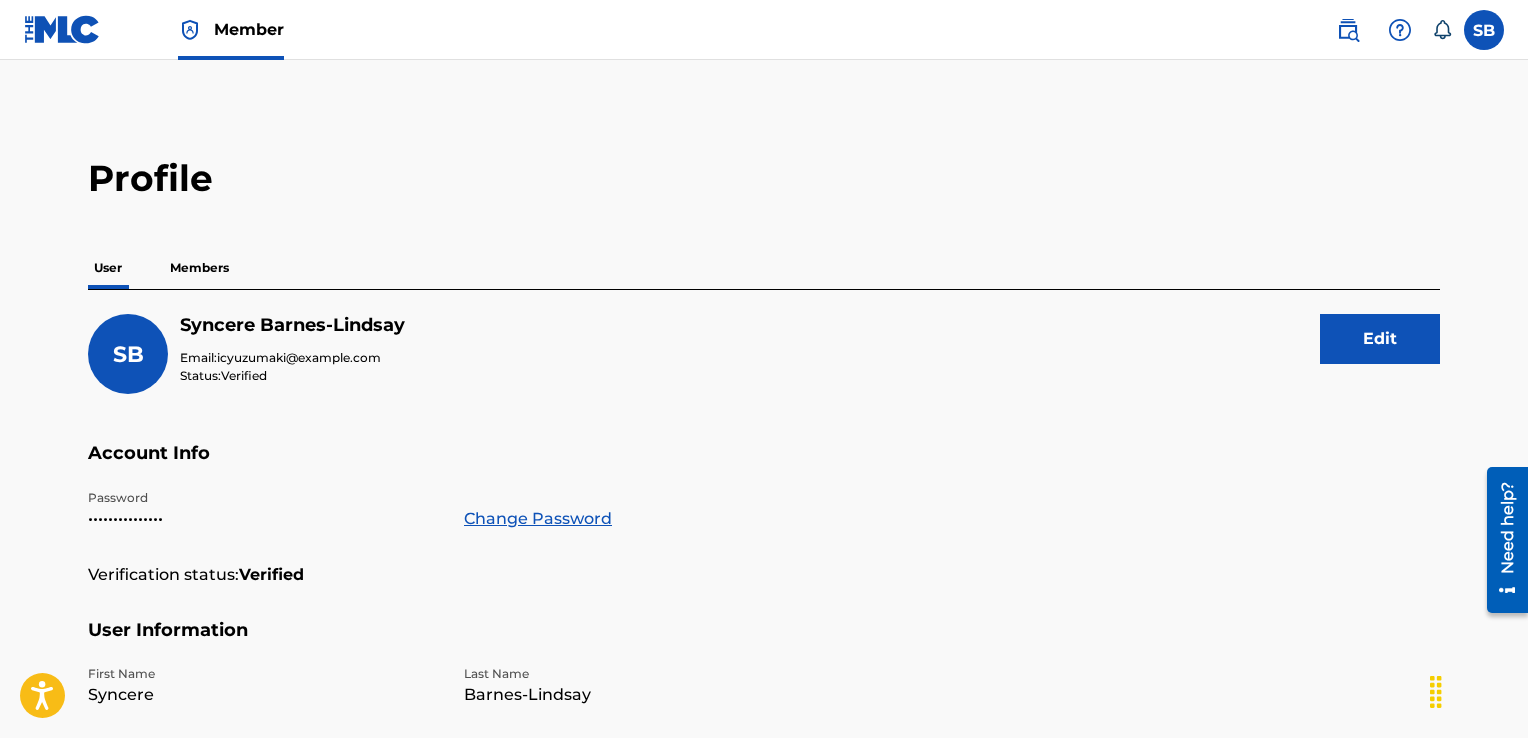 click on "Profile User Members SB Syncere   Barnes-Lindsay Email:  icyuzumaki@gmail.com Status:  Verified Edit Account Info Password ••••••••••••••• Change Password Verification status:   Verified User Information First Name Syncere Last Name Barnes-Lindsay Date Of Birth Feb 27 2000 Address Street Address 30 Garfield St Unit Number City / Town Hartford State / Province Connecticut Country United States ZIP / Postal Code 06112 Contact Information Phone Number +1-959-2219474 Email Address icyuzumaki@gmail.com" at bounding box center [764, 679] 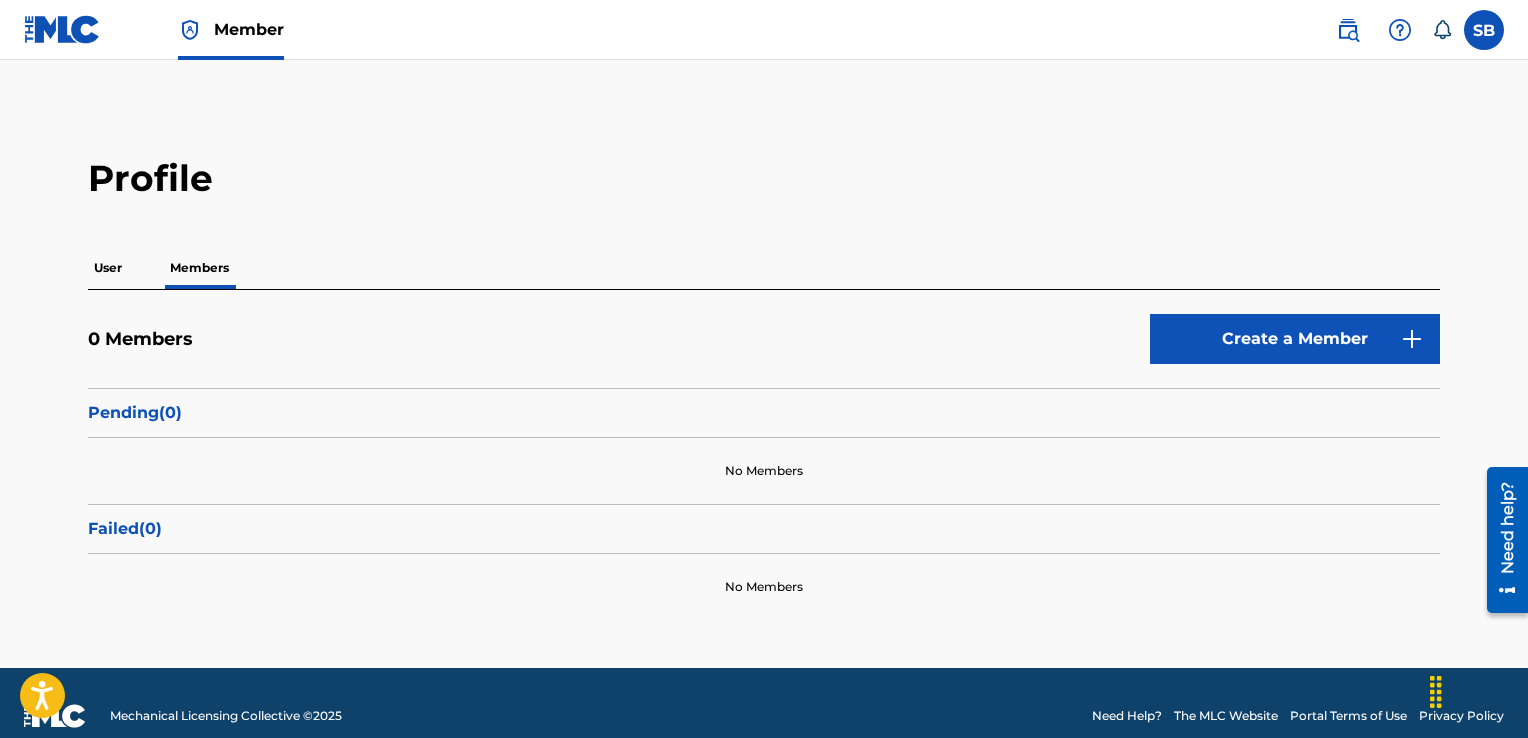 scroll, scrollTop: 24, scrollLeft: 0, axis: vertical 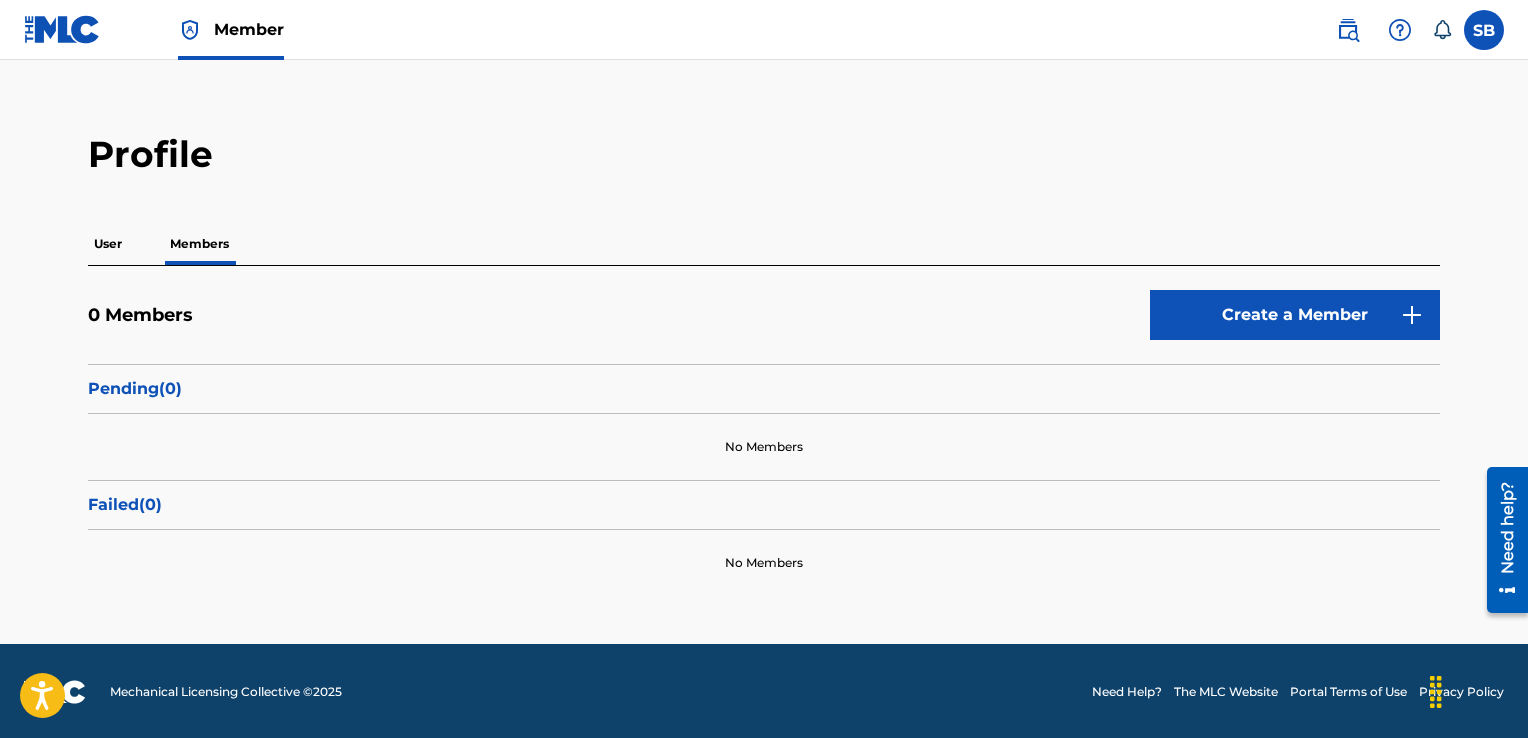 click on "User" at bounding box center [108, 244] 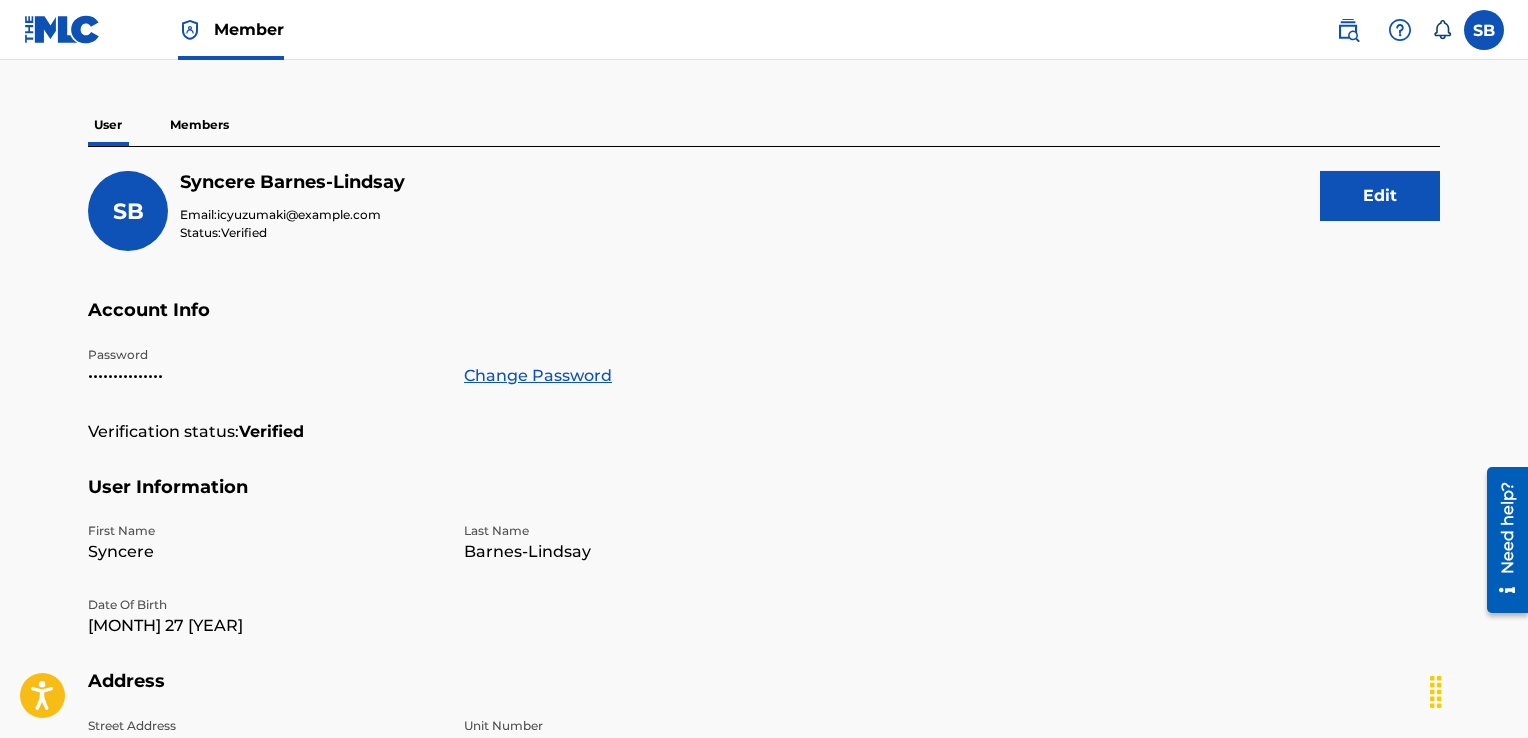 scroll, scrollTop: 0, scrollLeft: 0, axis: both 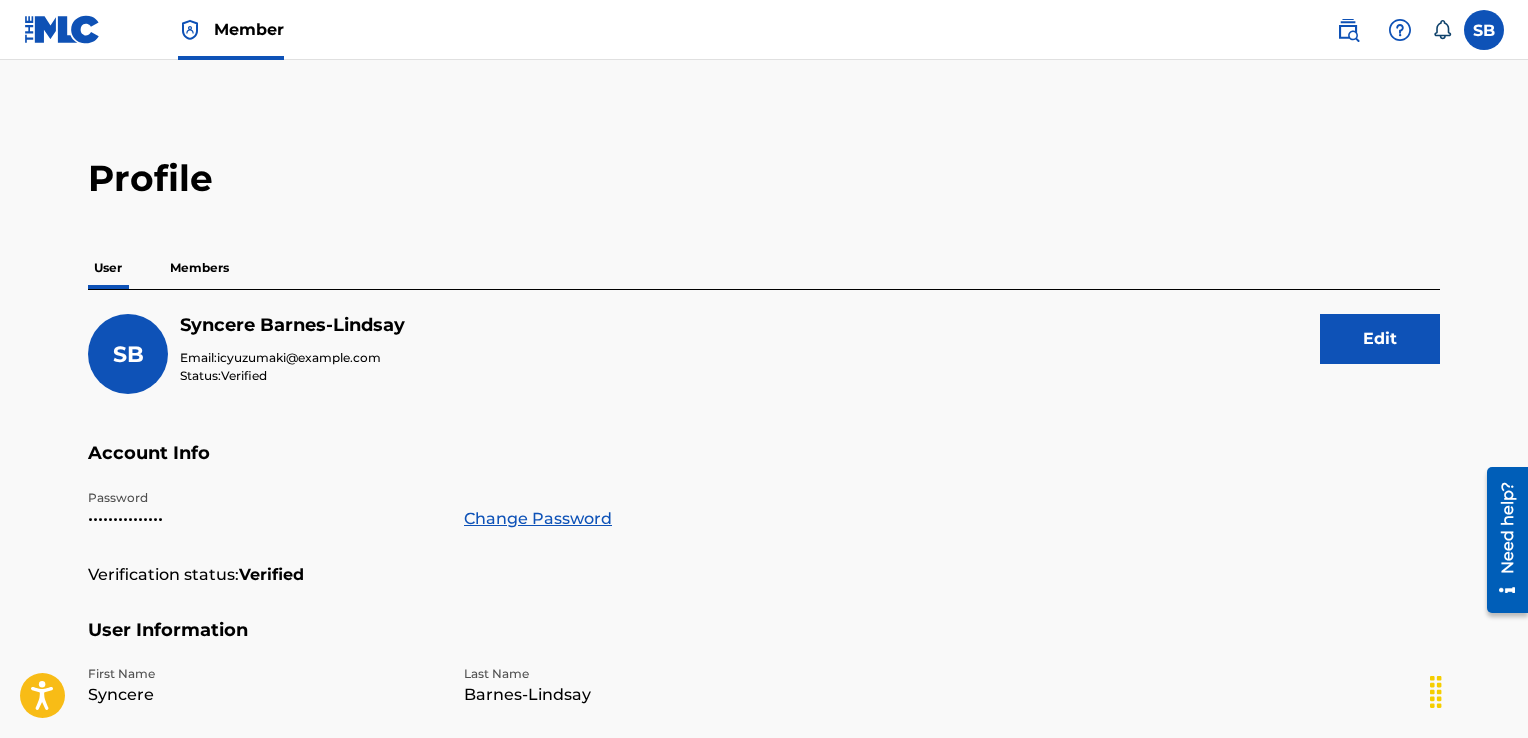 click on "Members" at bounding box center (199, 268) 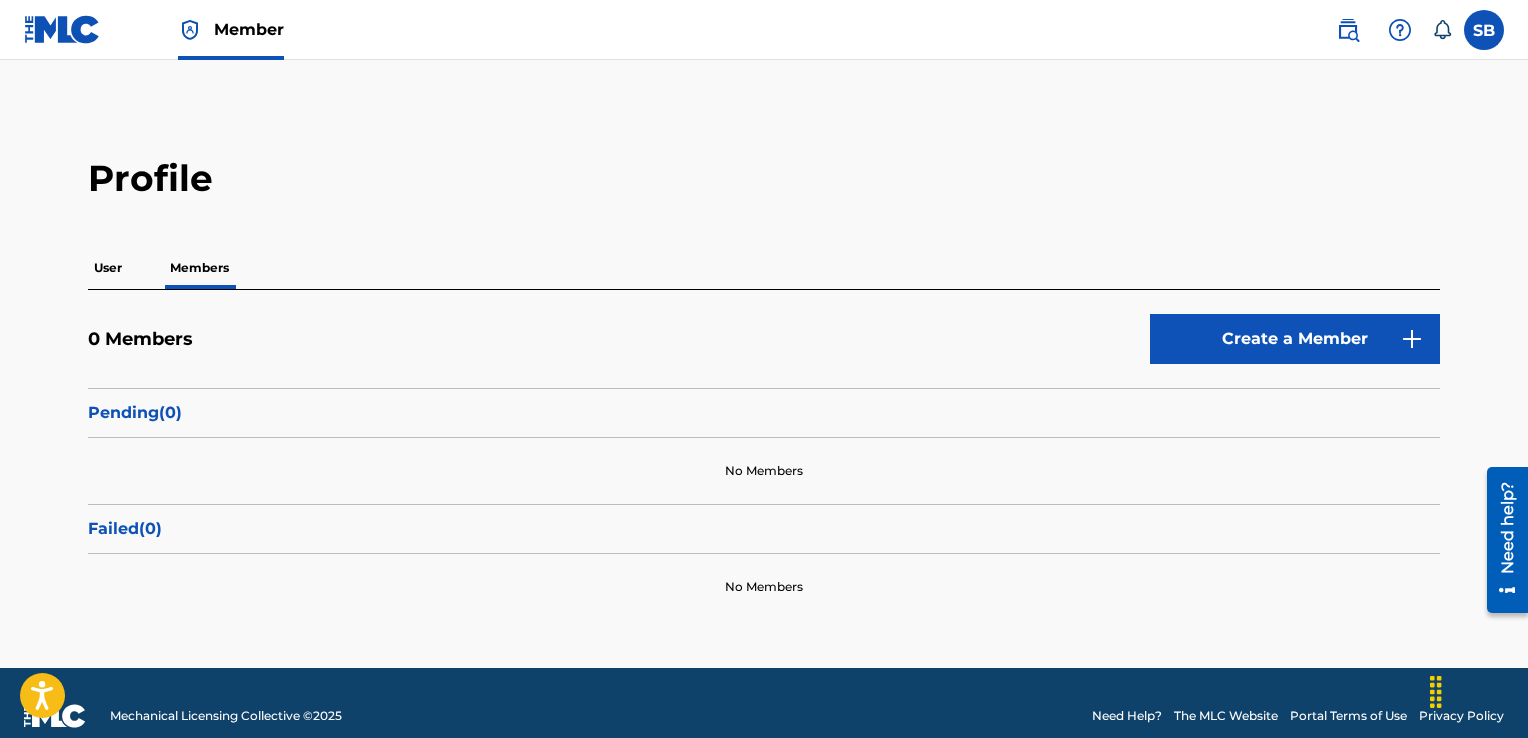 click on "Pending  ( 0 )" at bounding box center [764, 413] 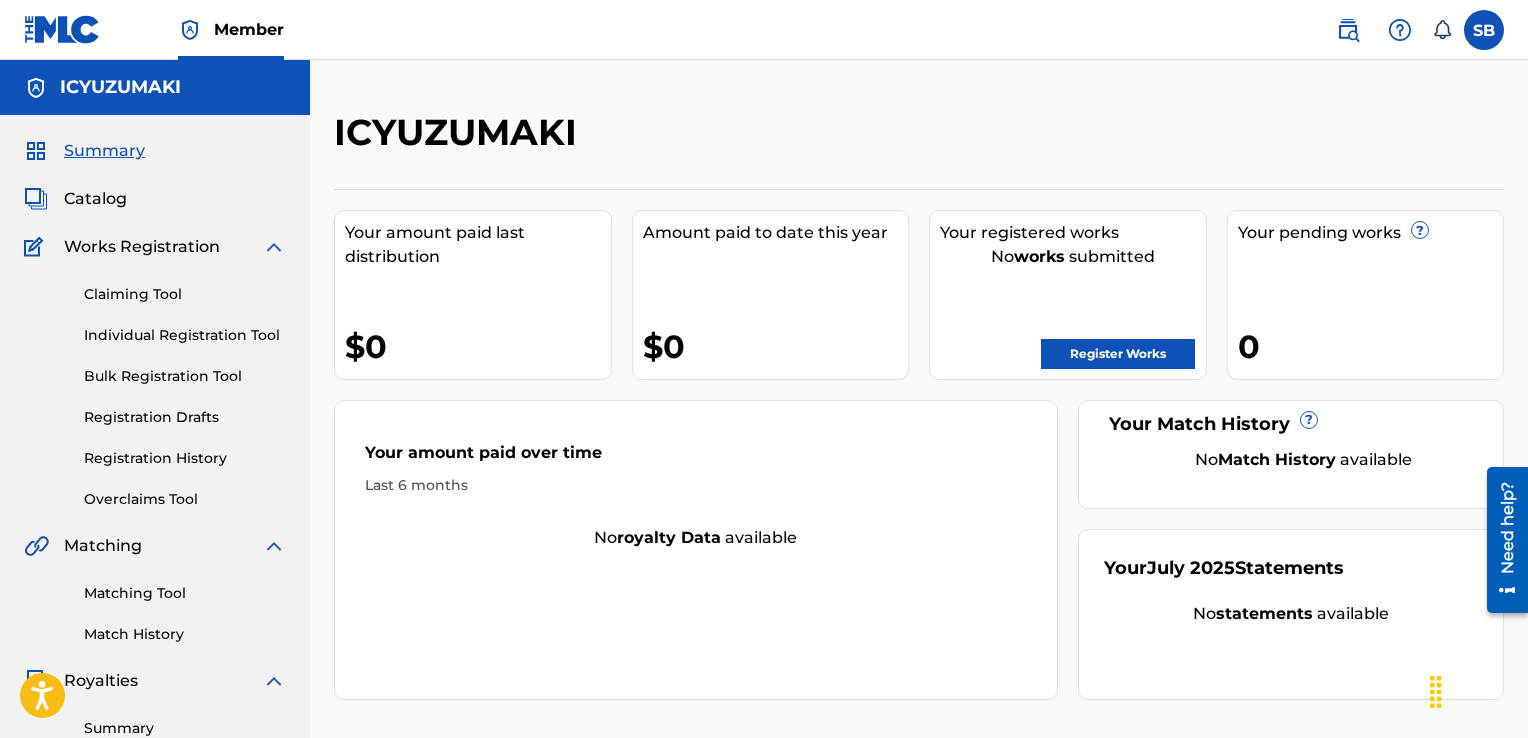 scroll, scrollTop: 501, scrollLeft: 0, axis: vertical 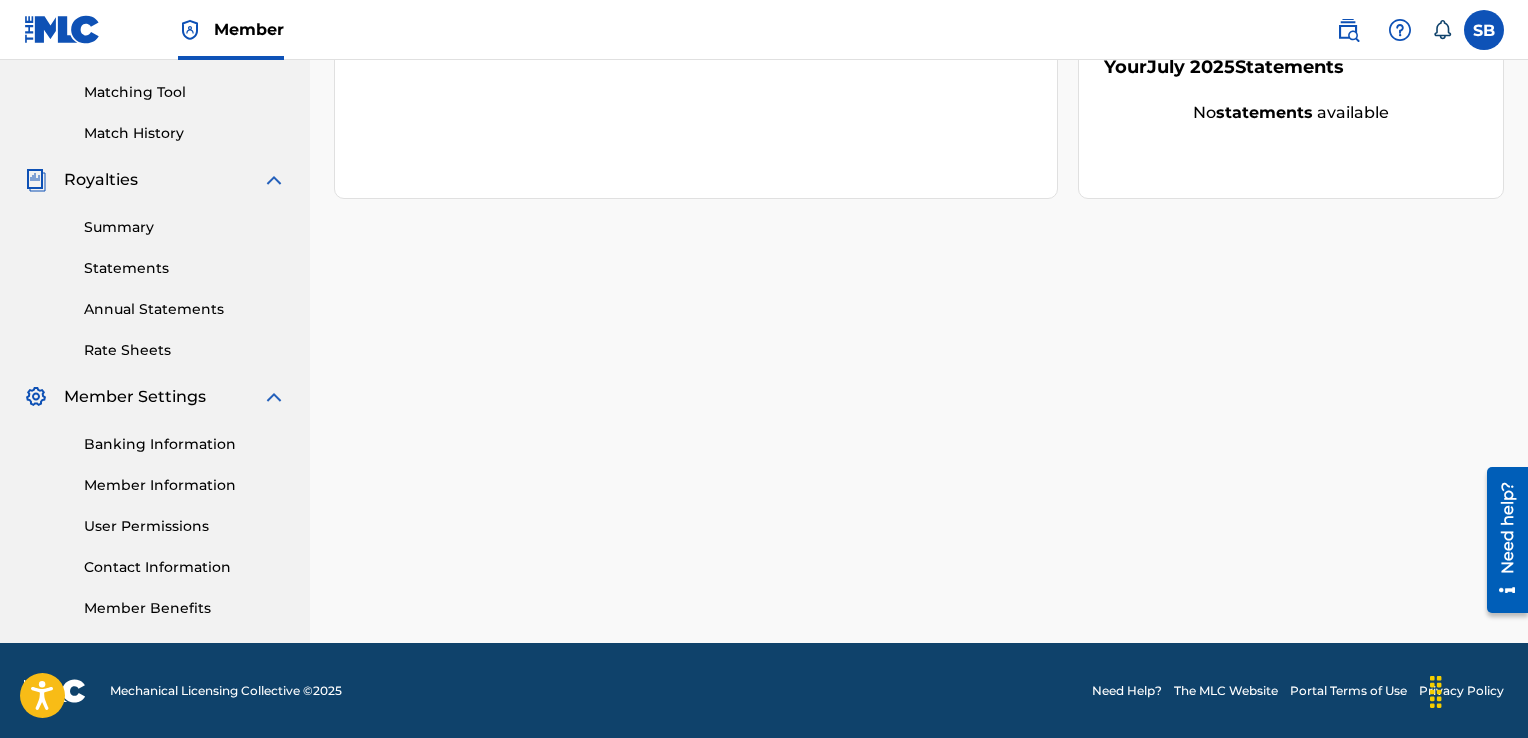 click on "Contact Information" at bounding box center (185, 567) 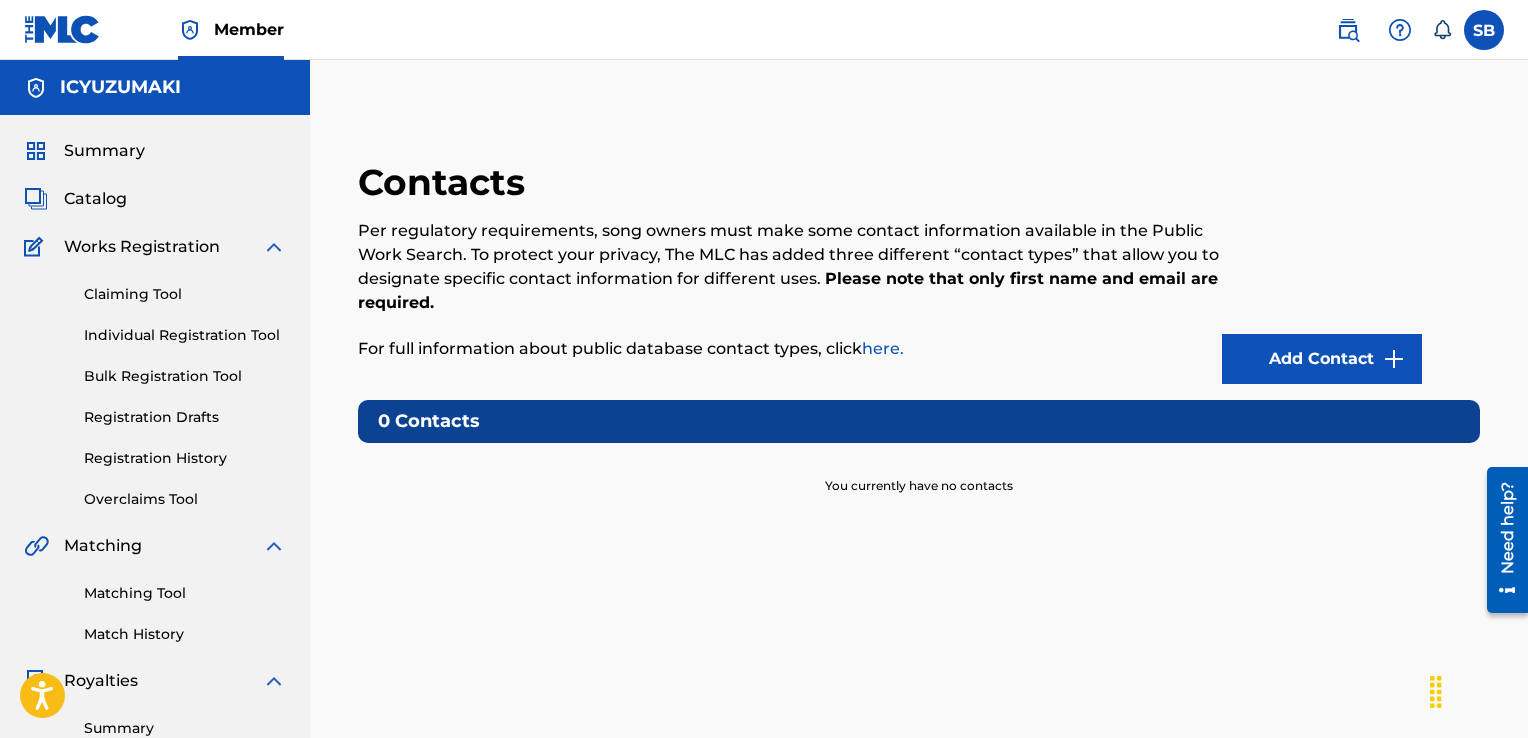 scroll, scrollTop: 501, scrollLeft: 0, axis: vertical 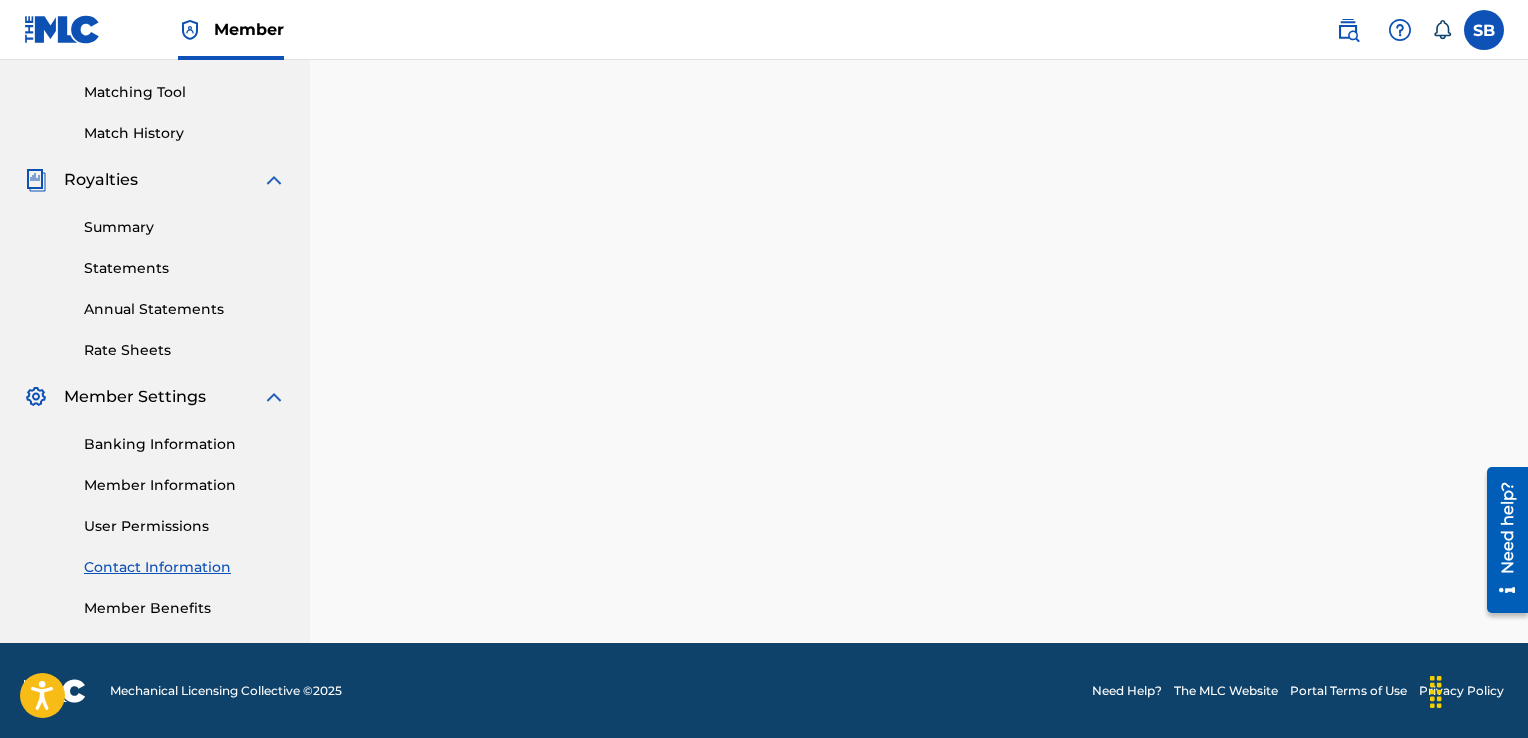 click on "Banking Information Member Information User Permissions Contact Information Member Benefits" at bounding box center (155, 514) 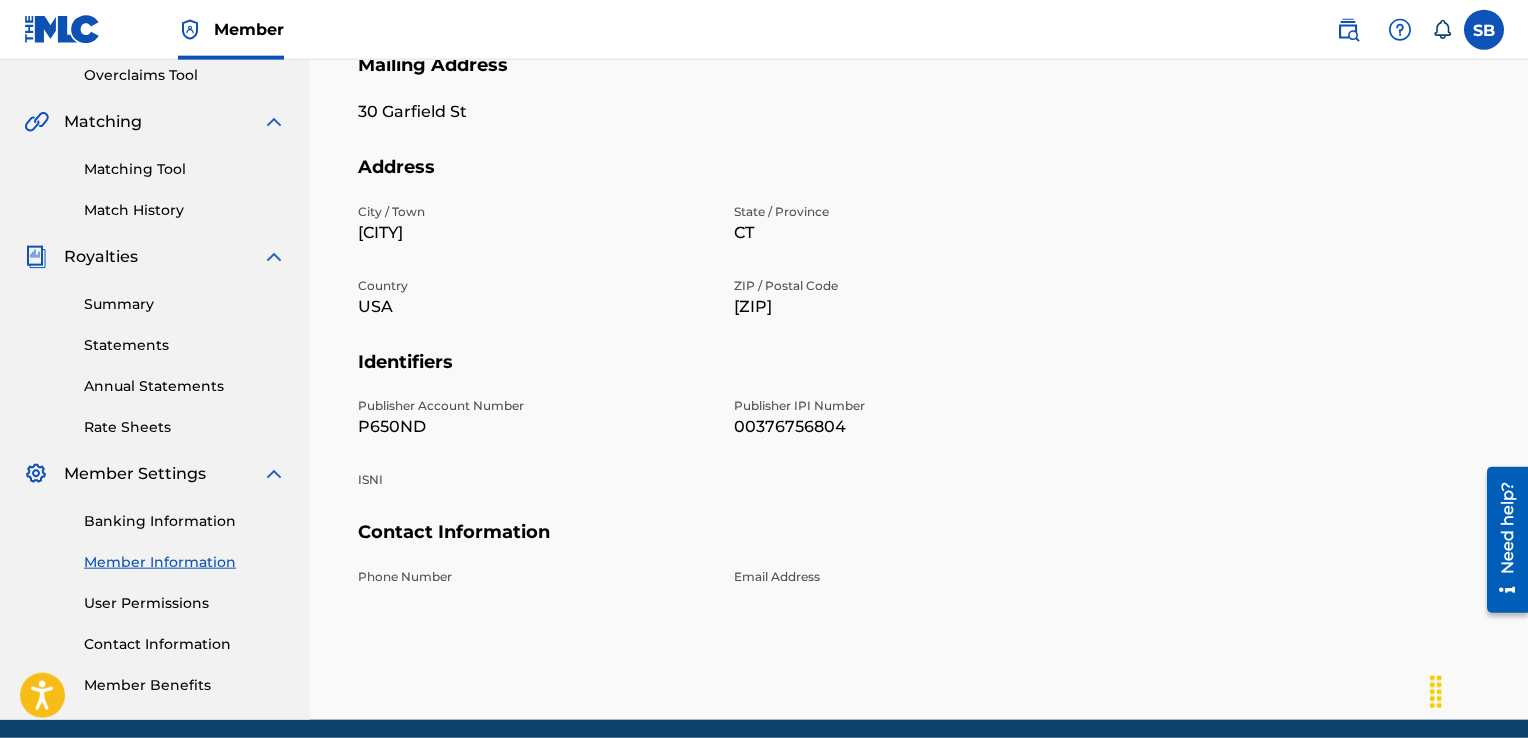 scroll, scrollTop: 428, scrollLeft: 0, axis: vertical 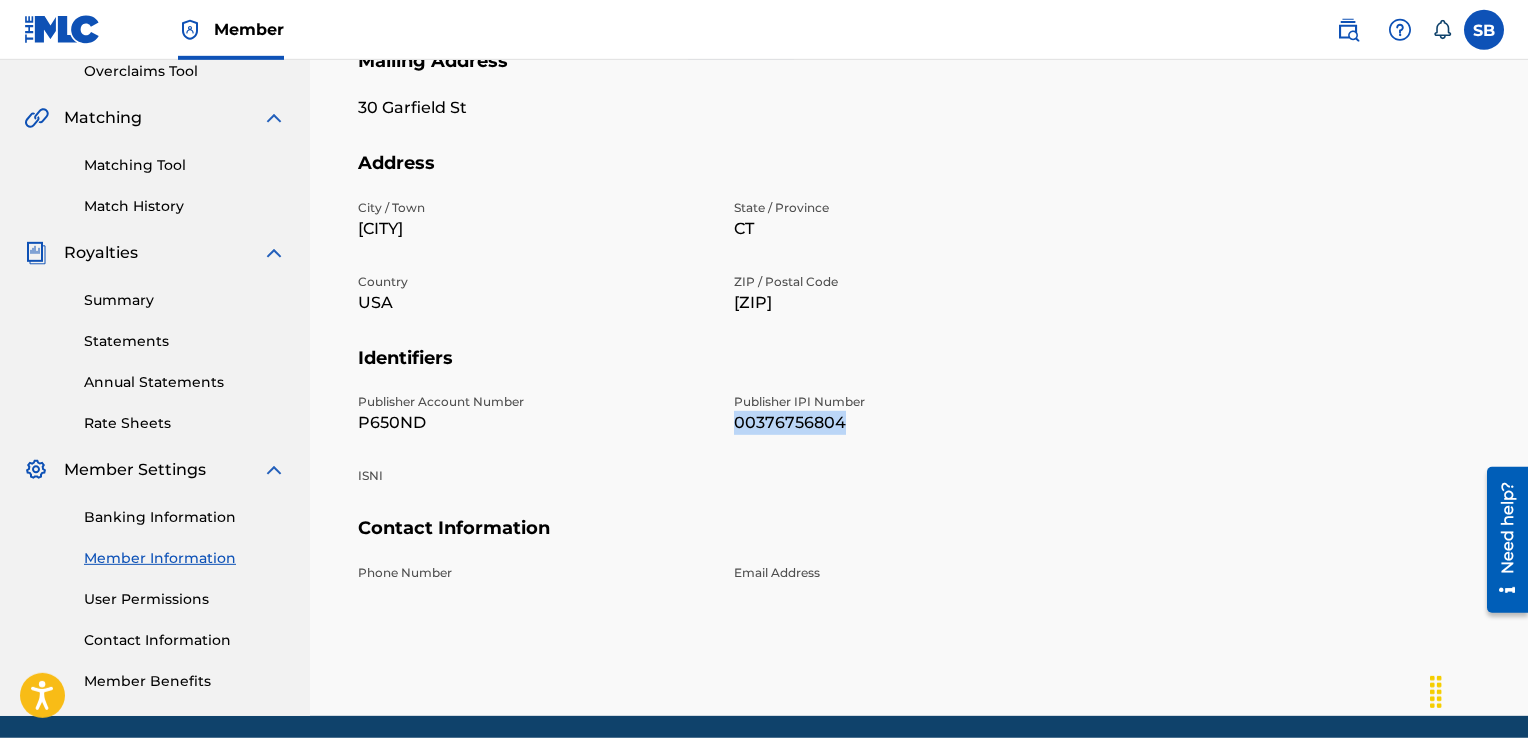 drag, startPoint x: 736, startPoint y: 424, endPoint x: 840, endPoint y: 425, distance: 104.00481 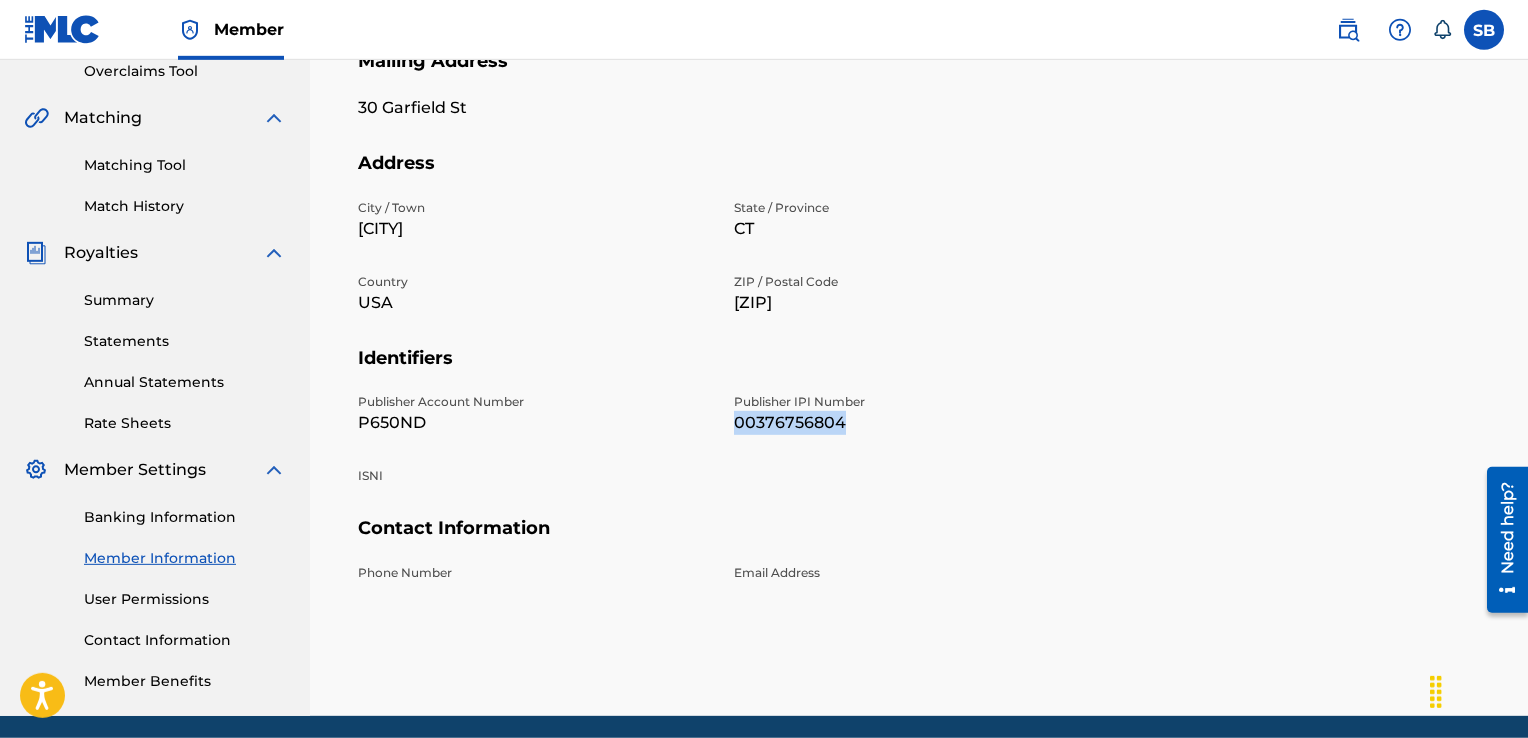copy on "00376756804" 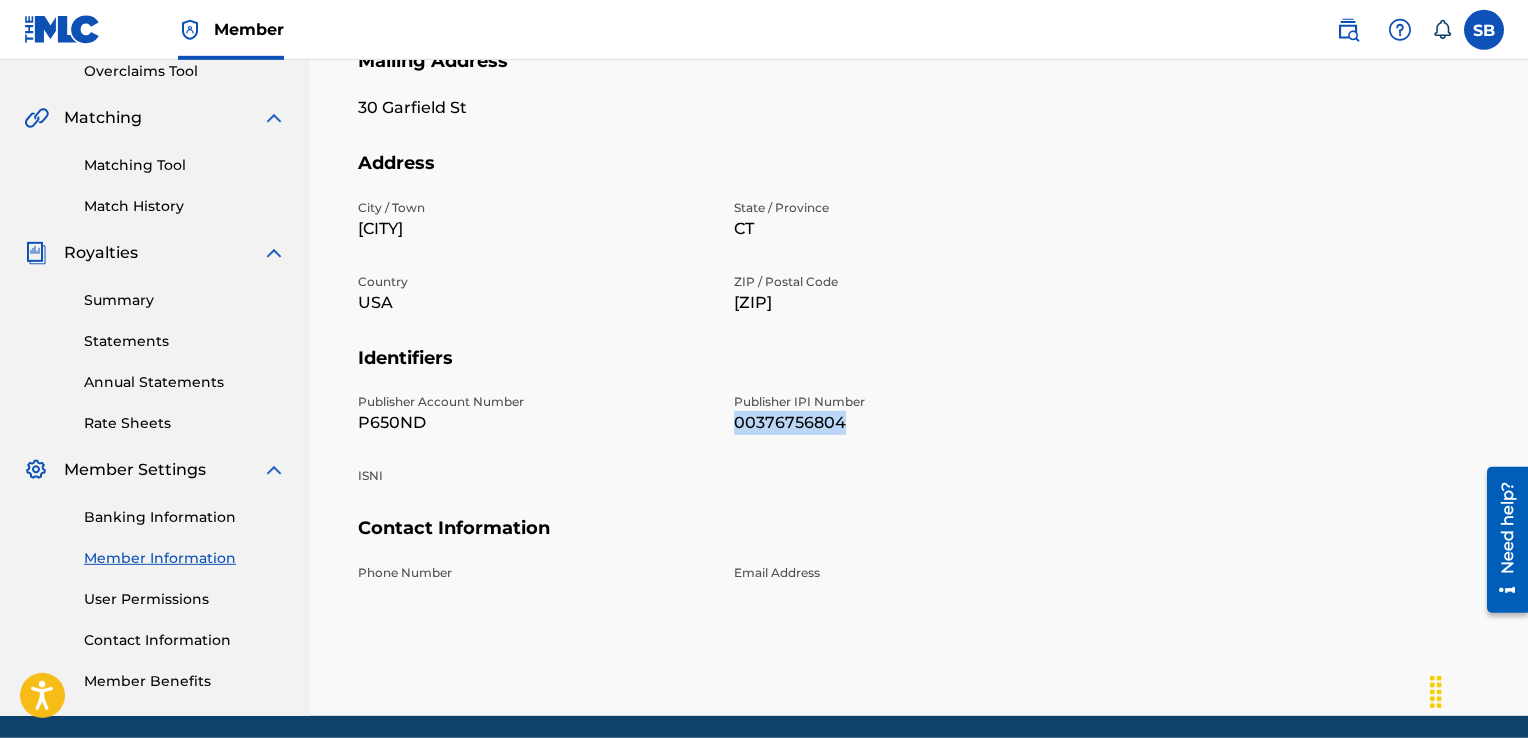 copy on "00376756804" 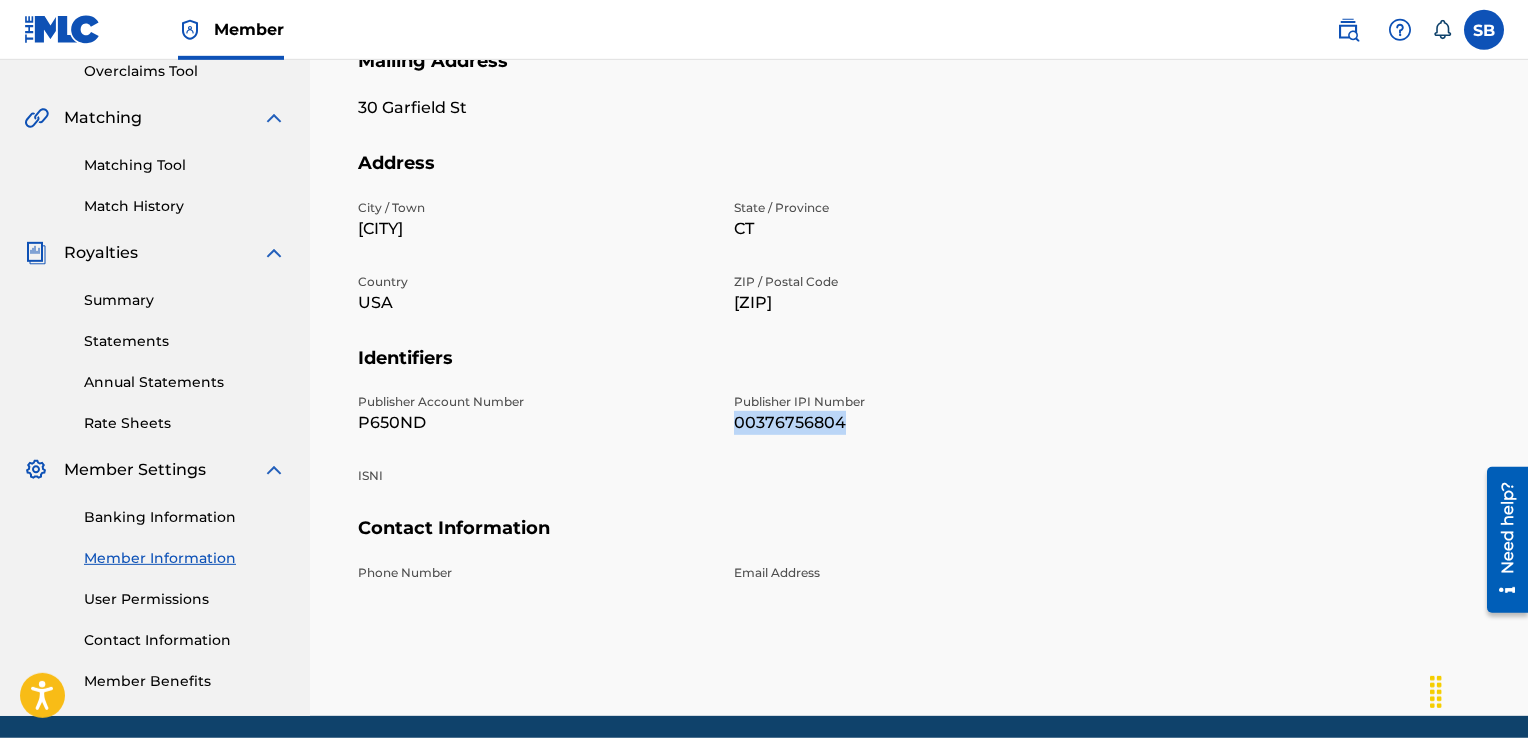 copy on "00376756804" 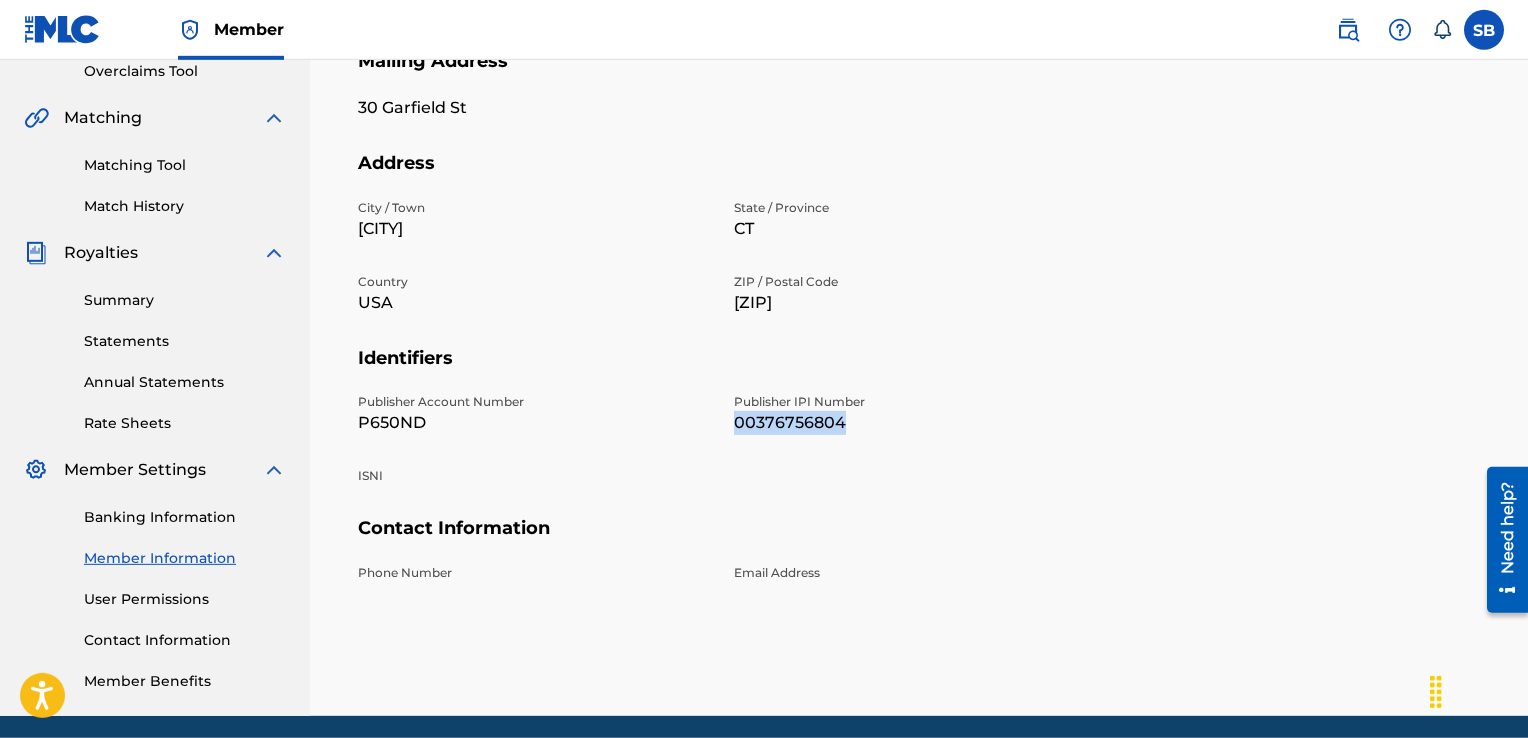 copy on "00376756804" 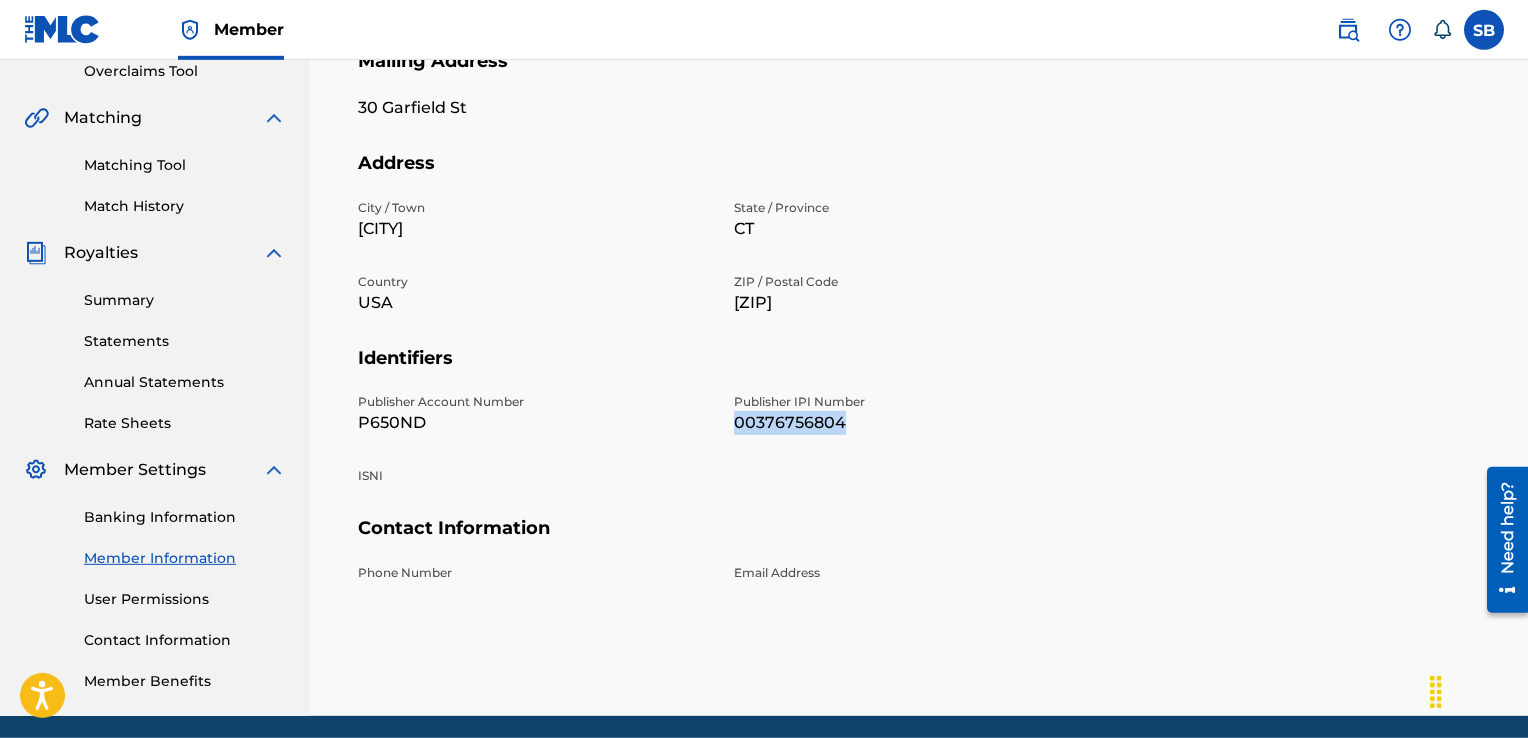 copy on "00376756804" 